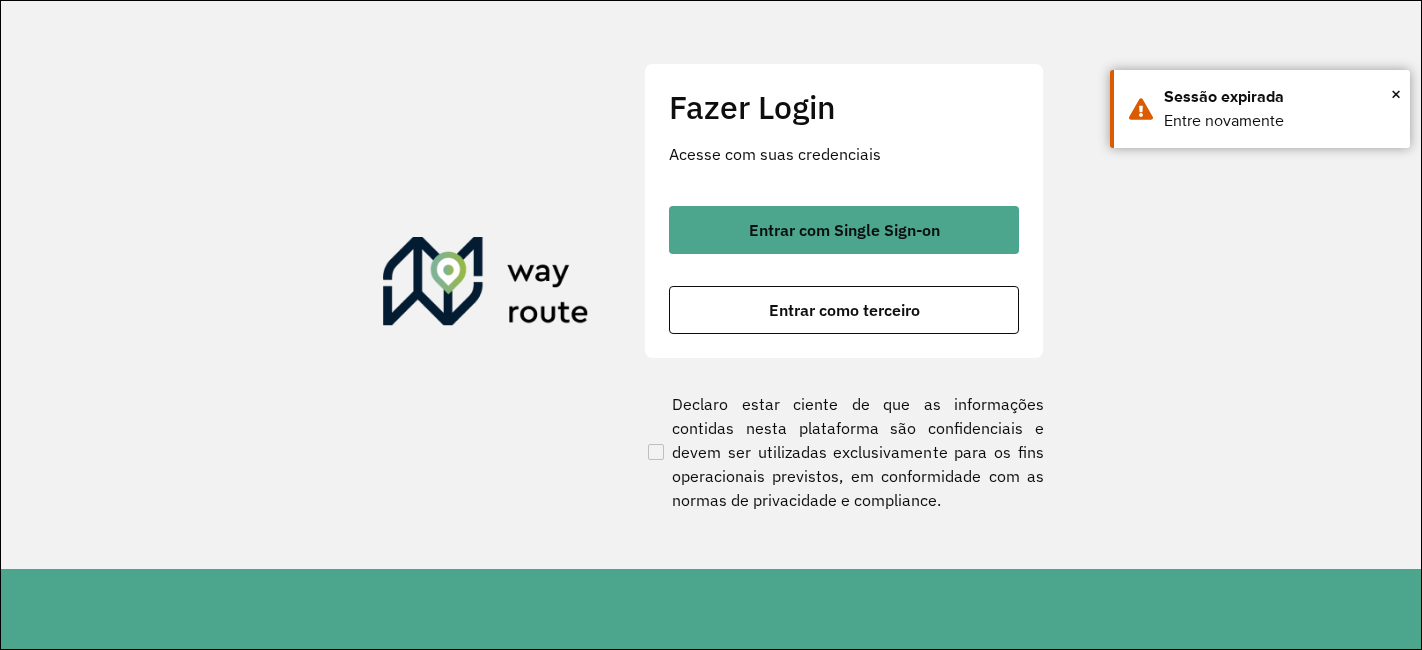 scroll, scrollTop: 0, scrollLeft: 0, axis: both 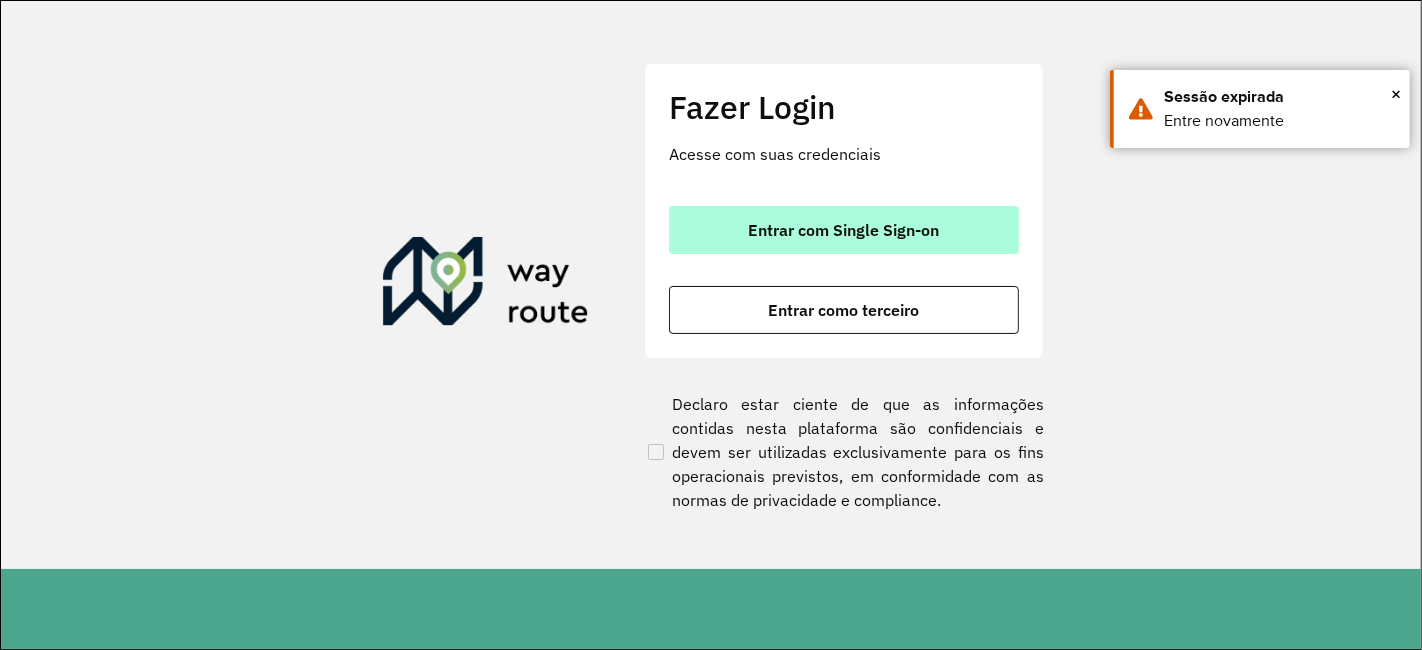 click on "Entrar com Single Sign-on" at bounding box center (844, 230) 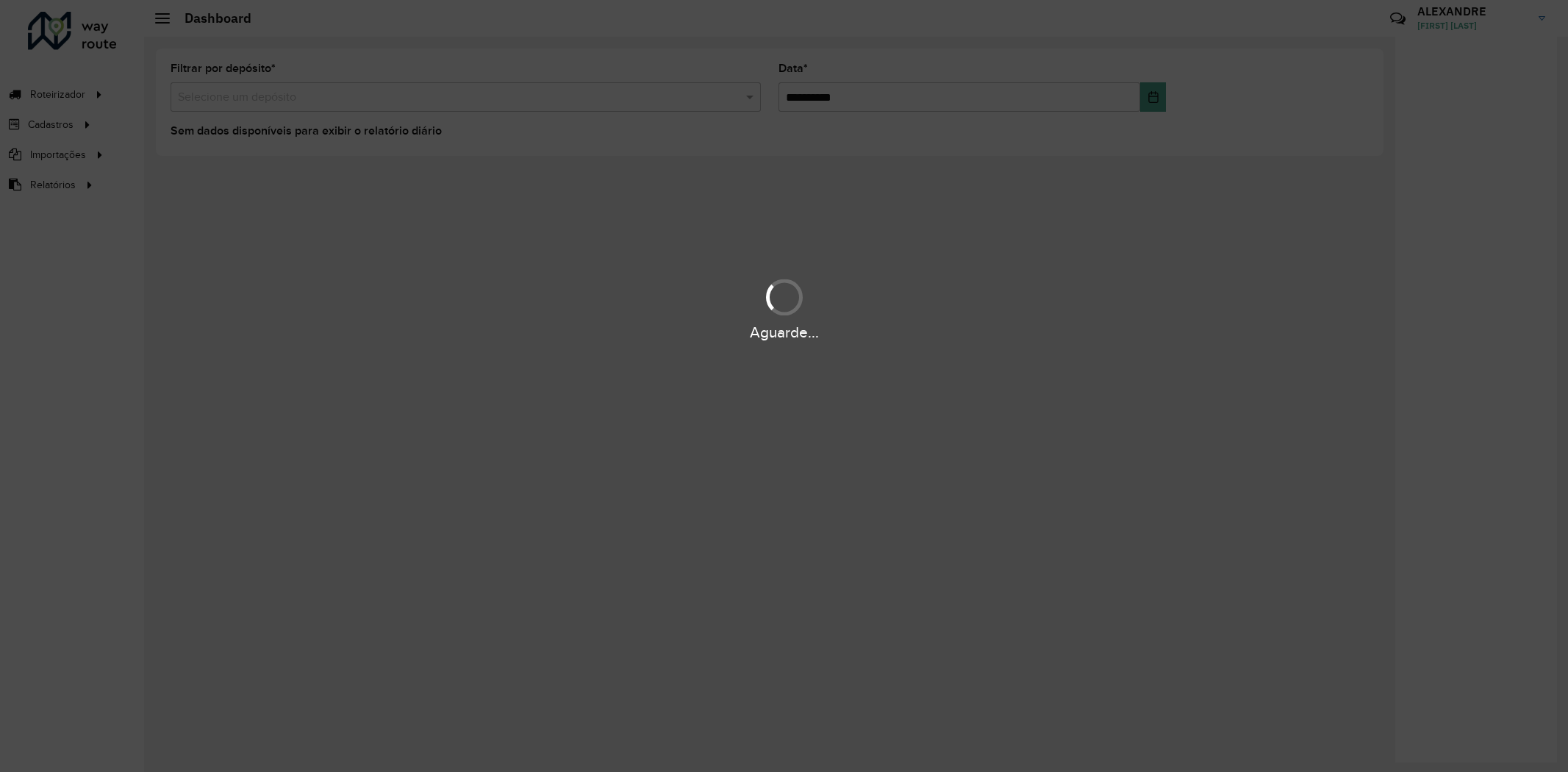scroll, scrollTop: 0, scrollLeft: 0, axis: both 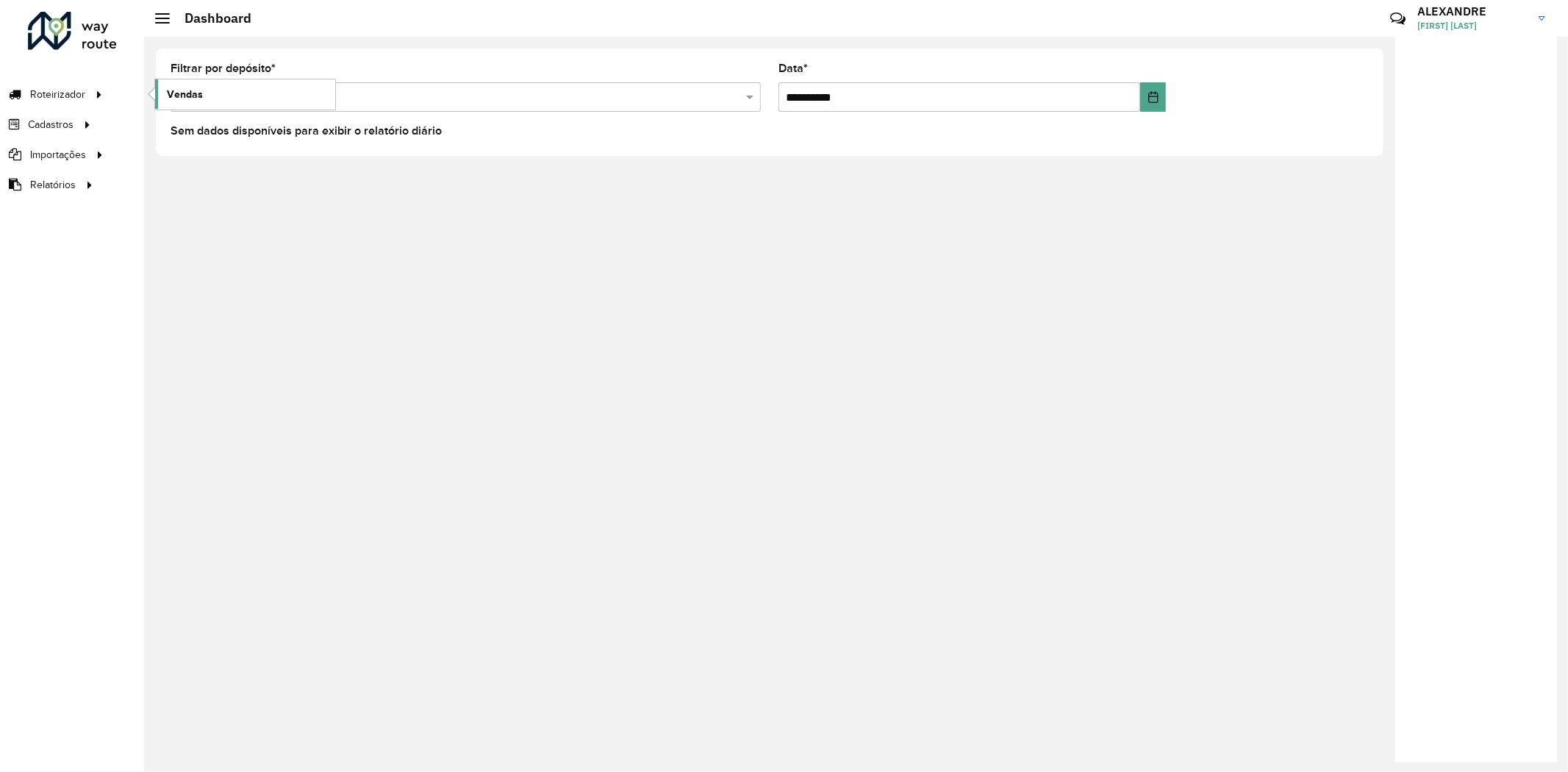 click on "Vendas" 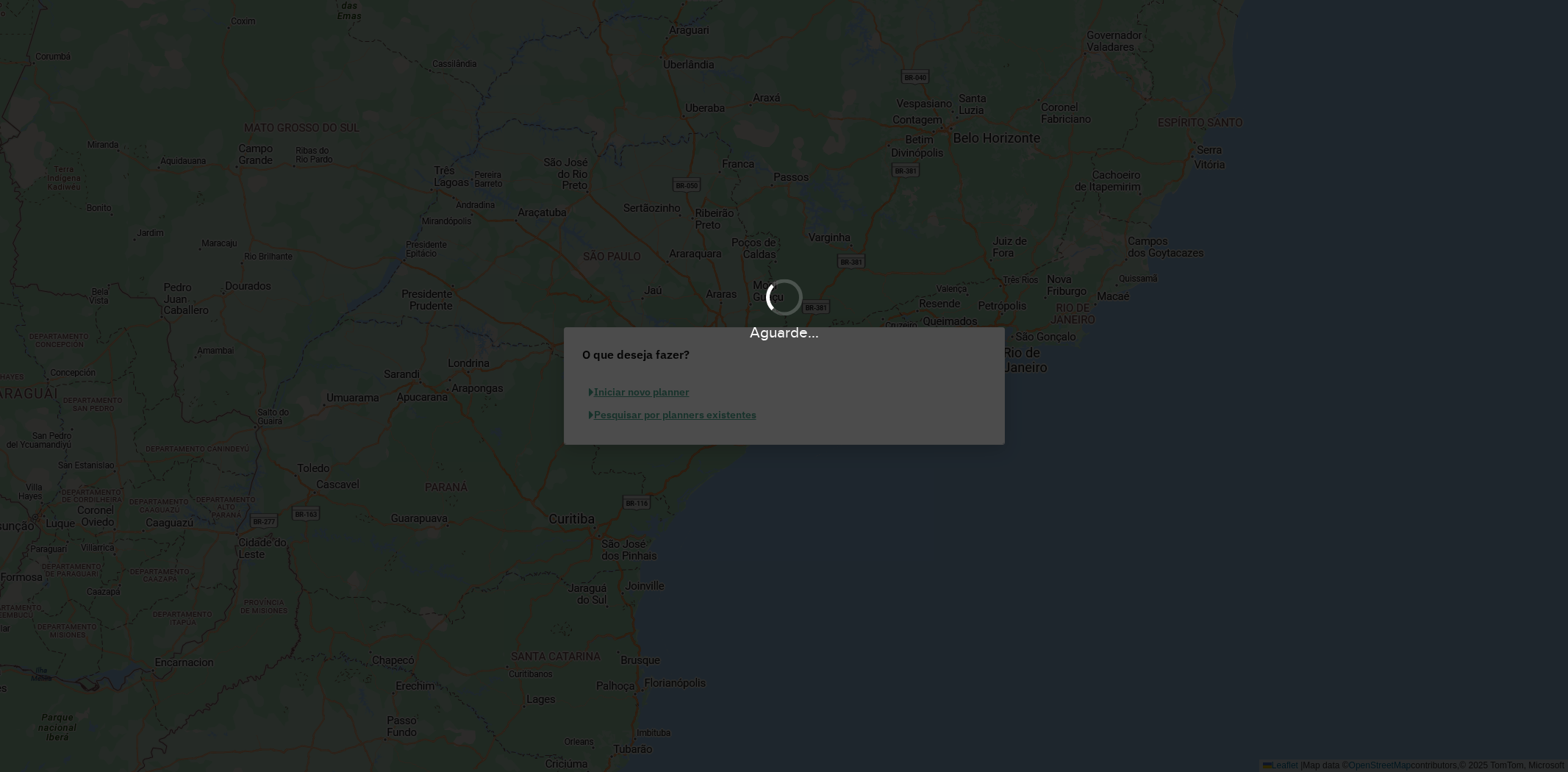 scroll, scrollTop: 0, scrollLeft: 0, axis: both 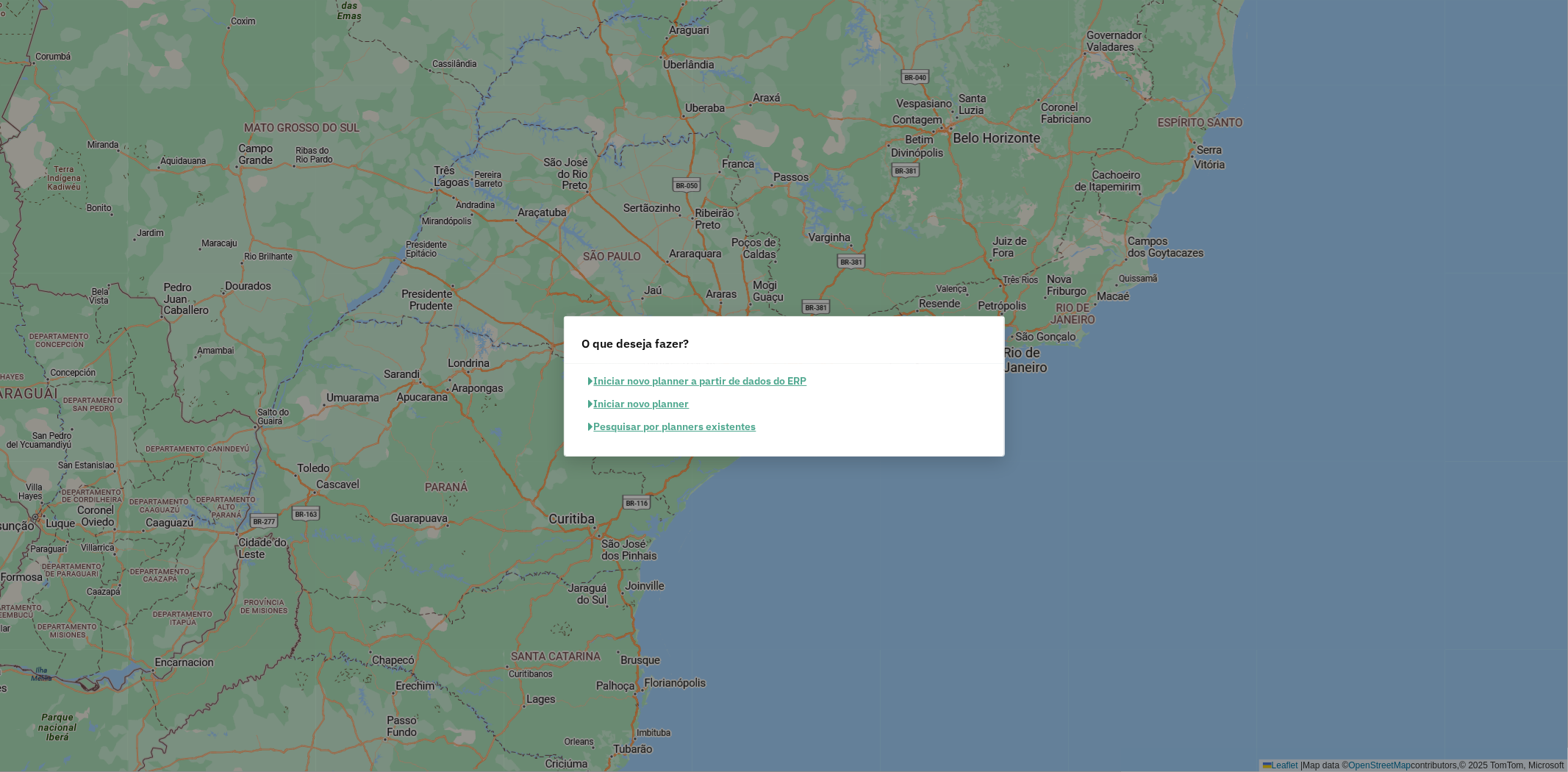 click on "Pesquisar por planners existentes" 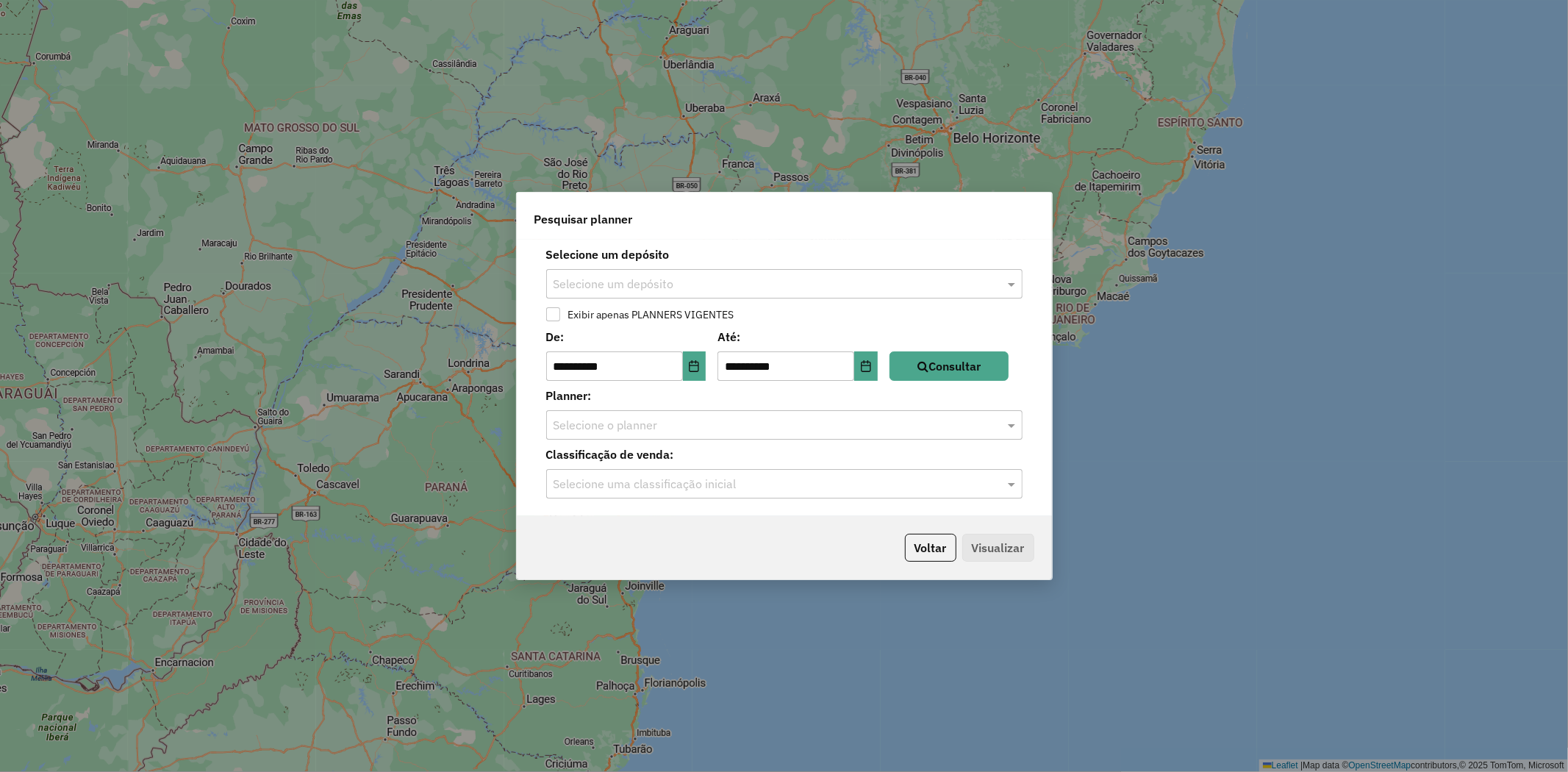 click 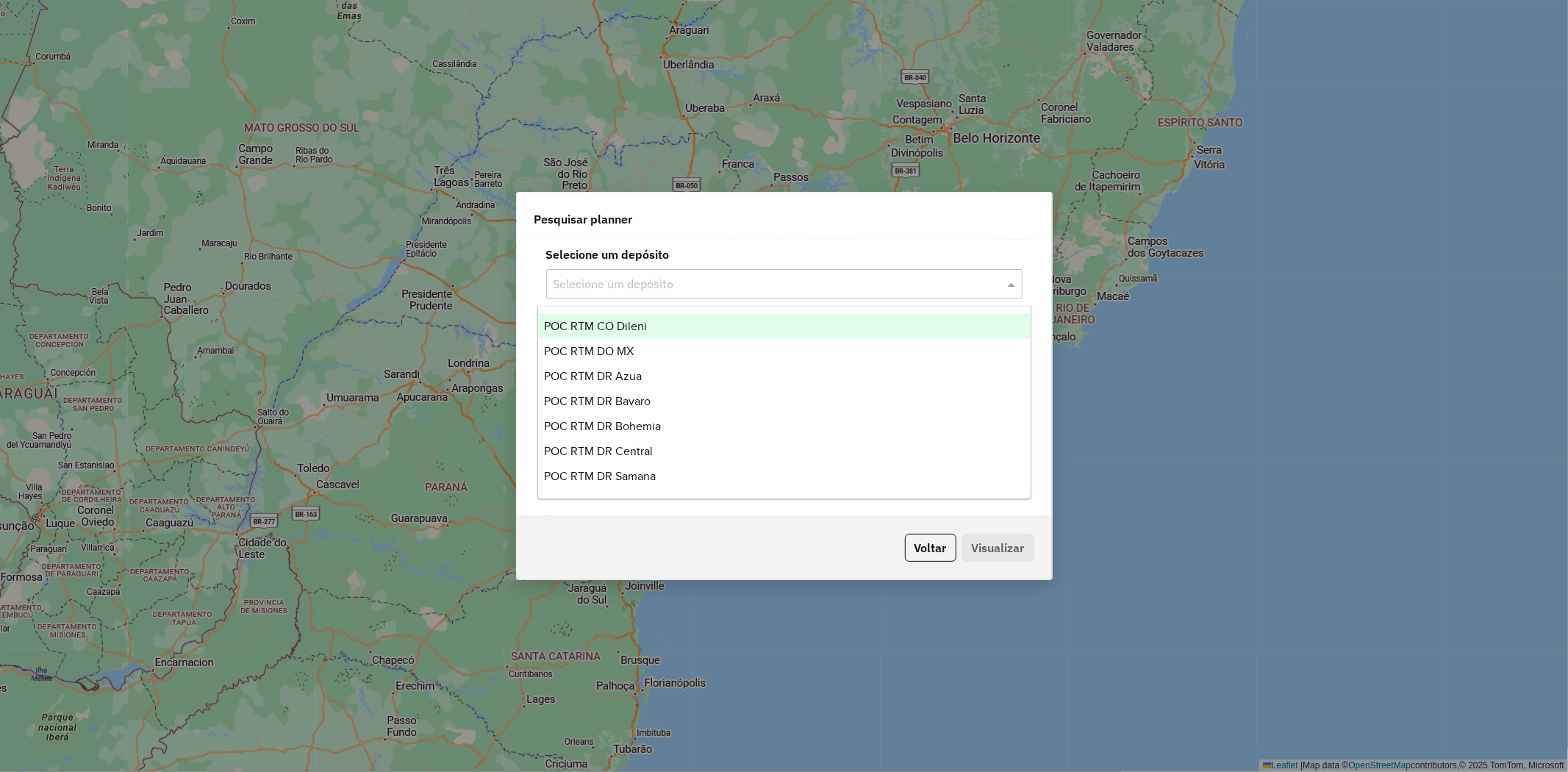 click on "POC RTM CO Dileni" at bounding box center [595, 326] 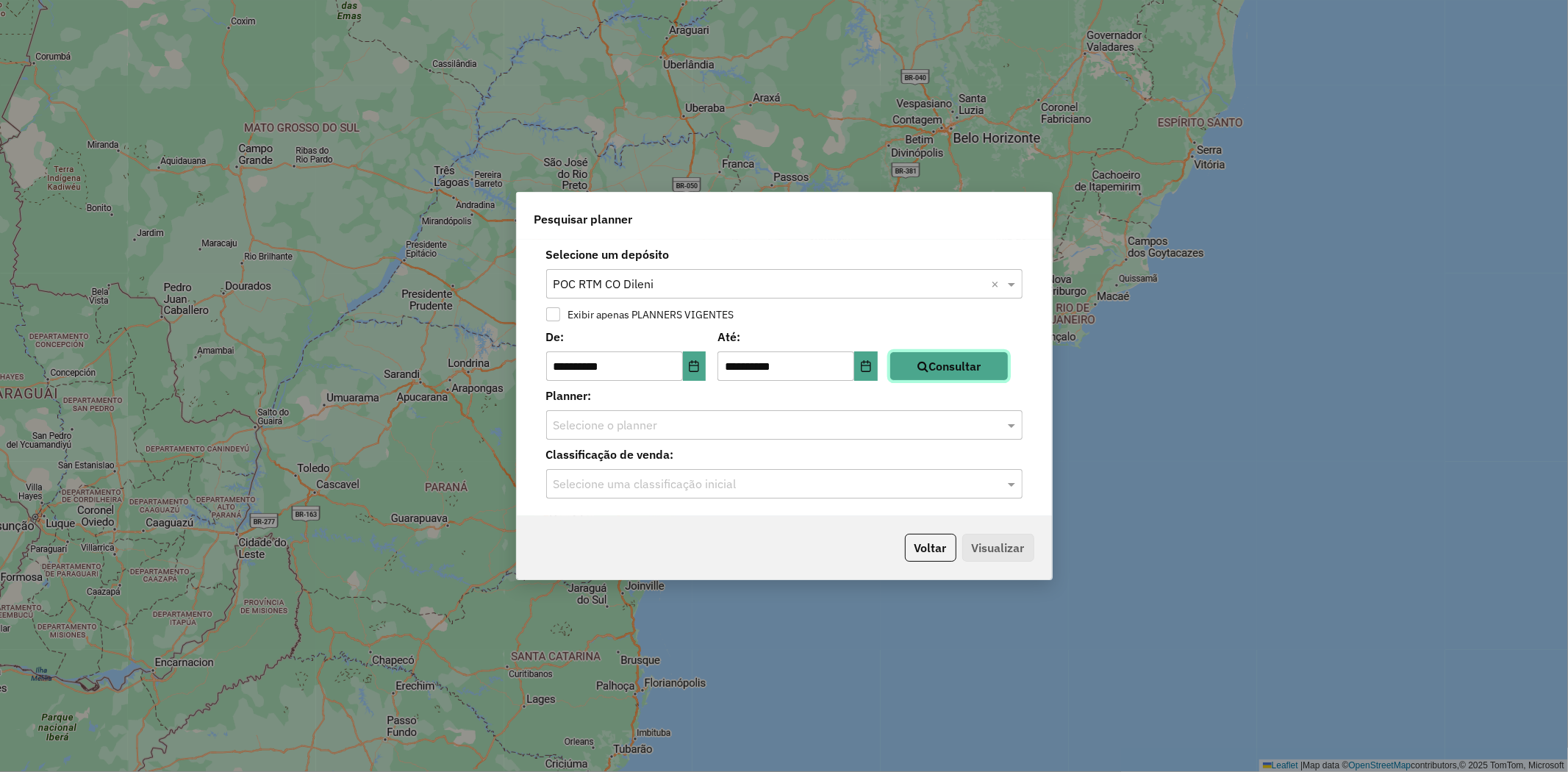 click on "Consultar" 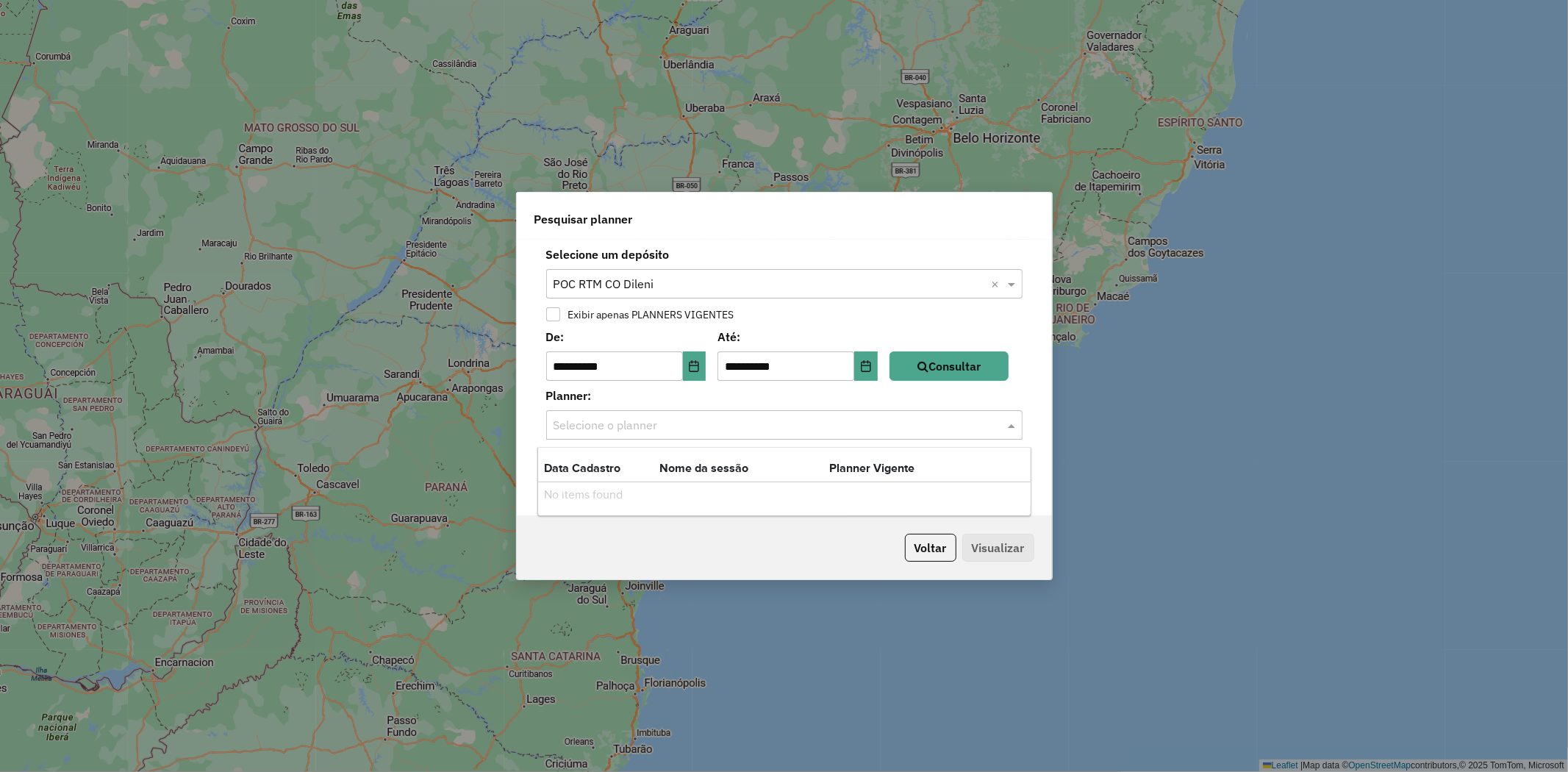 click 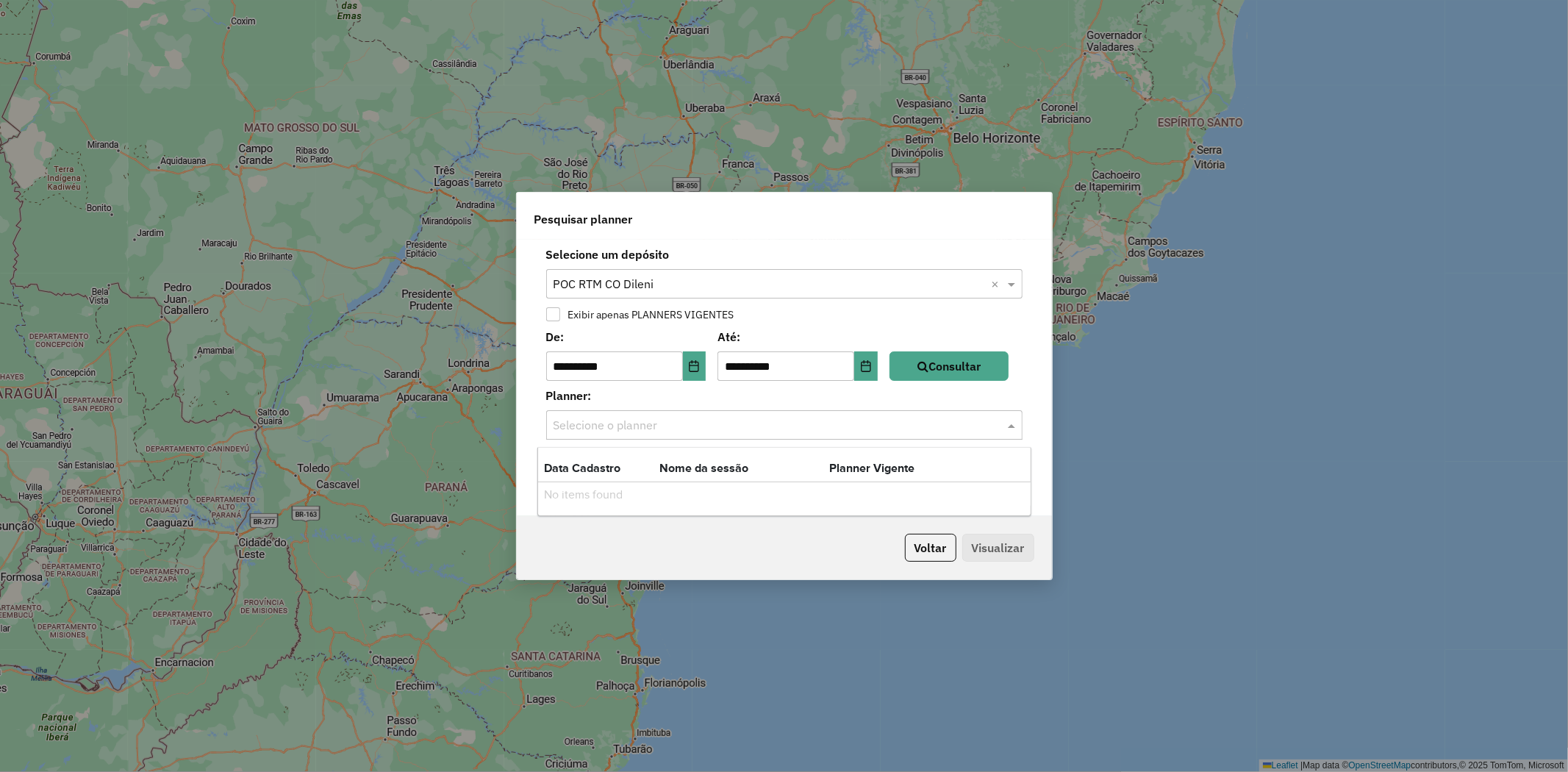 click on "Selecione o planner" 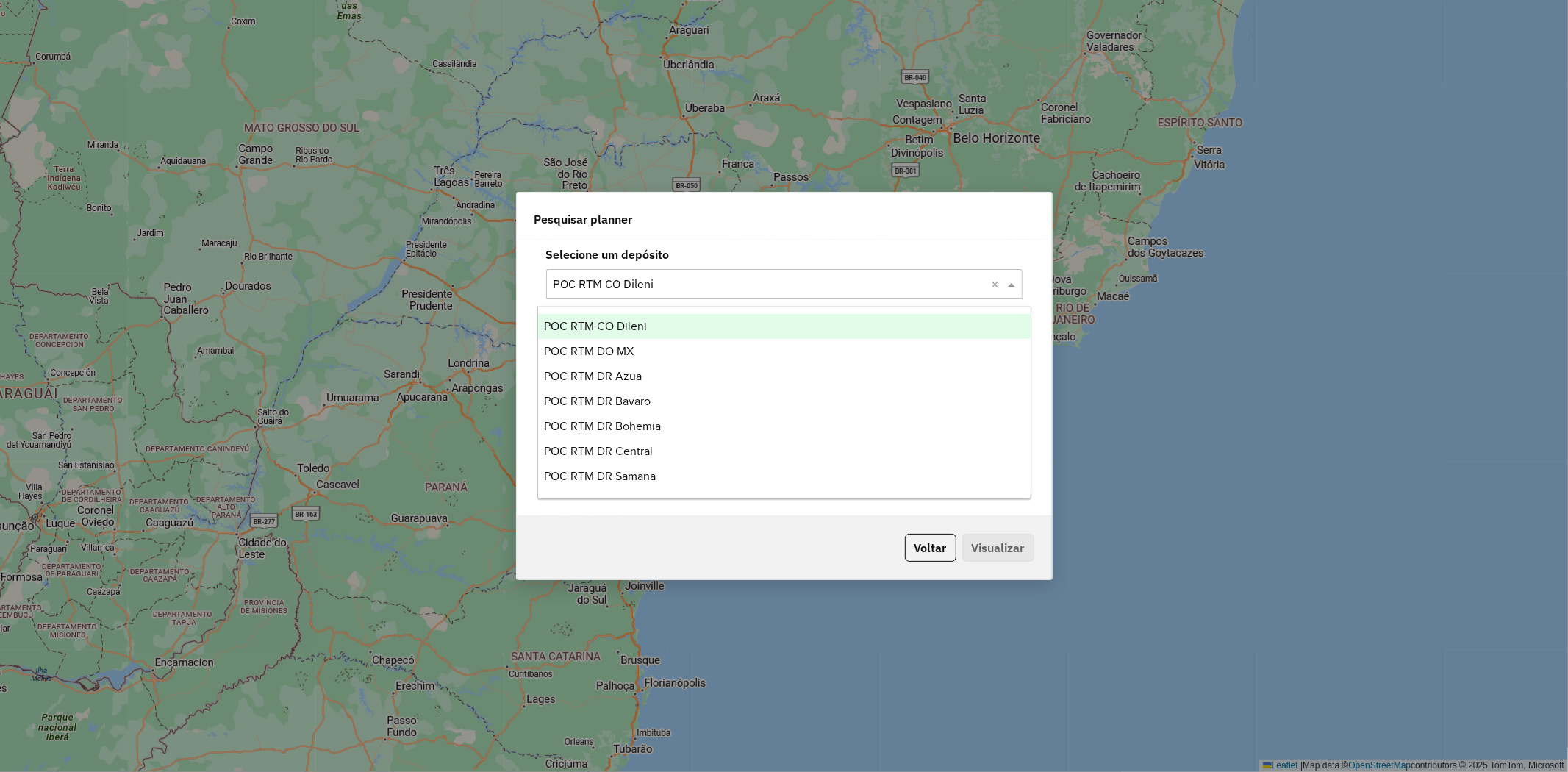 drag, startPoint x: 643, startPoint y: 321, endPoint x: 640, endPoint y: 340, distance: 19.235384 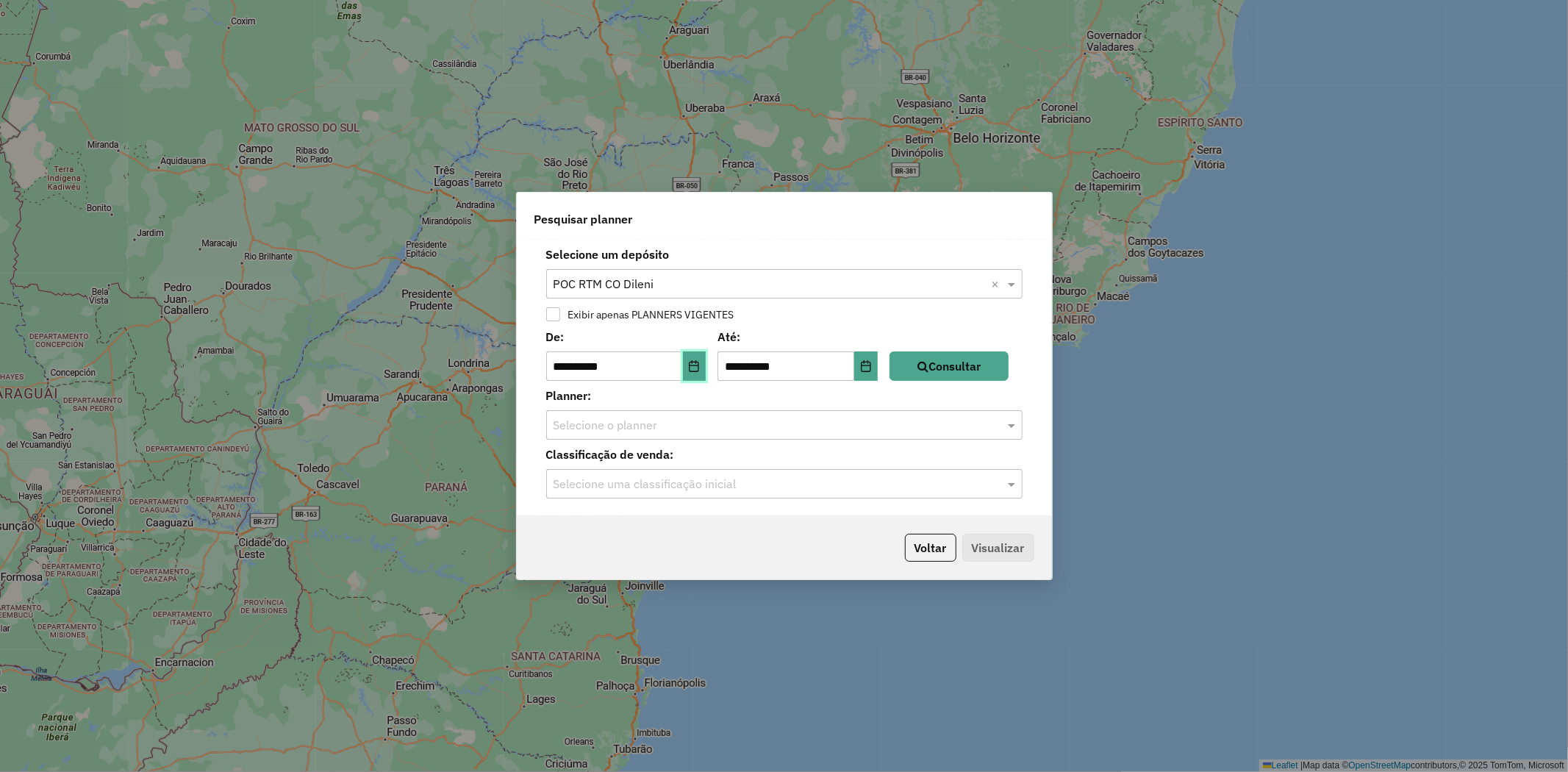 click at bounding box center [695, 366] 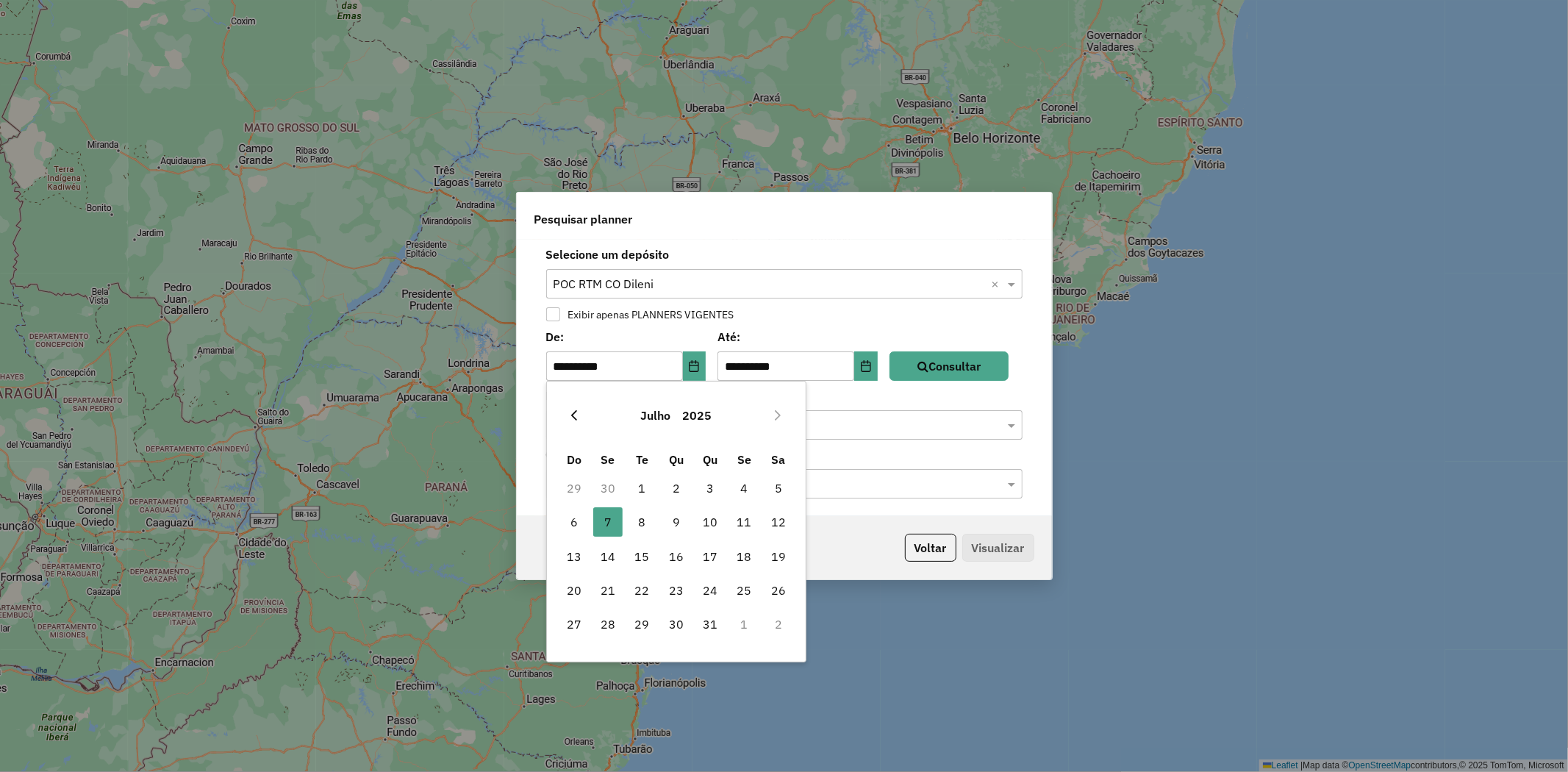 click 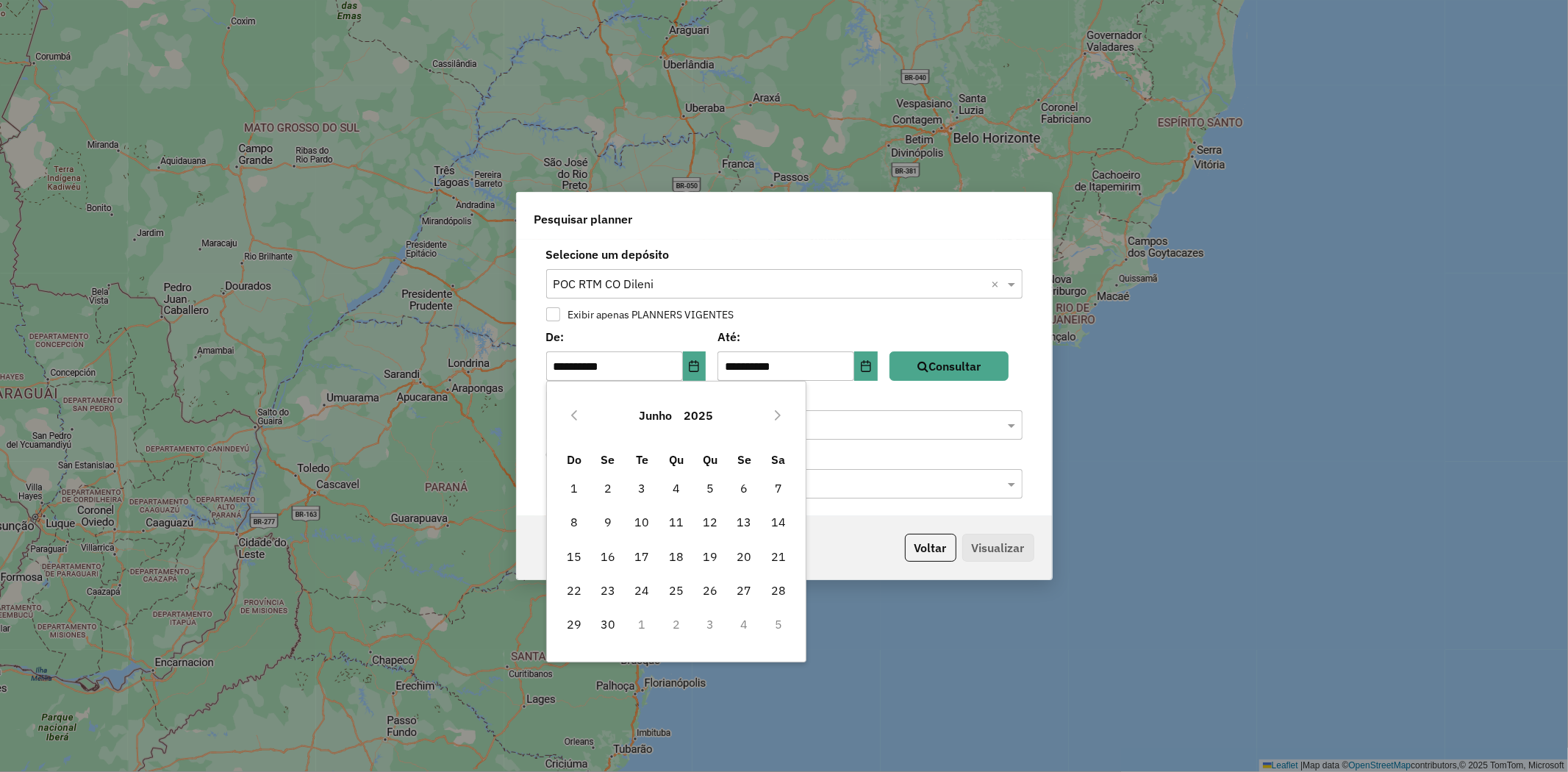 click 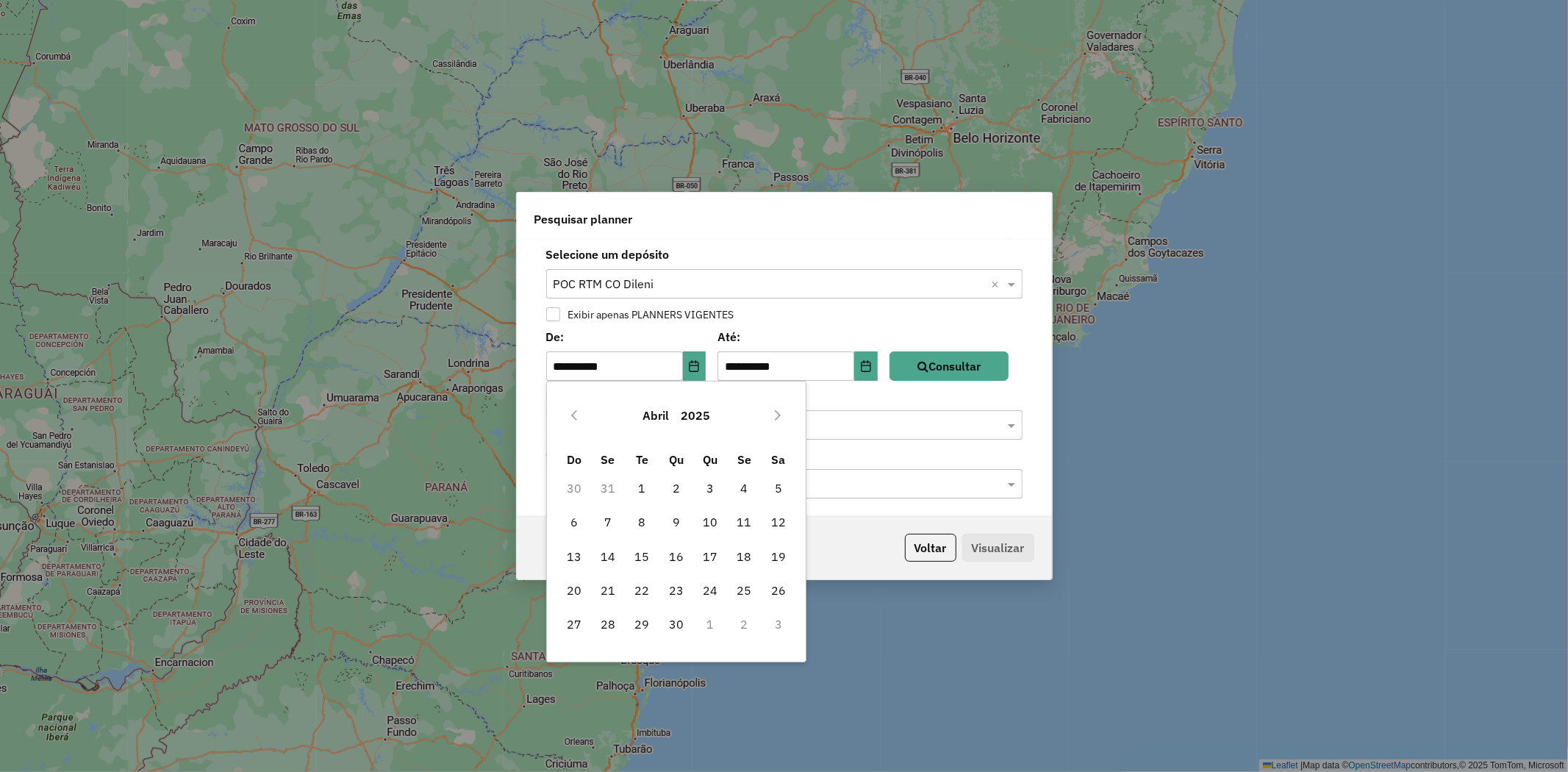 click 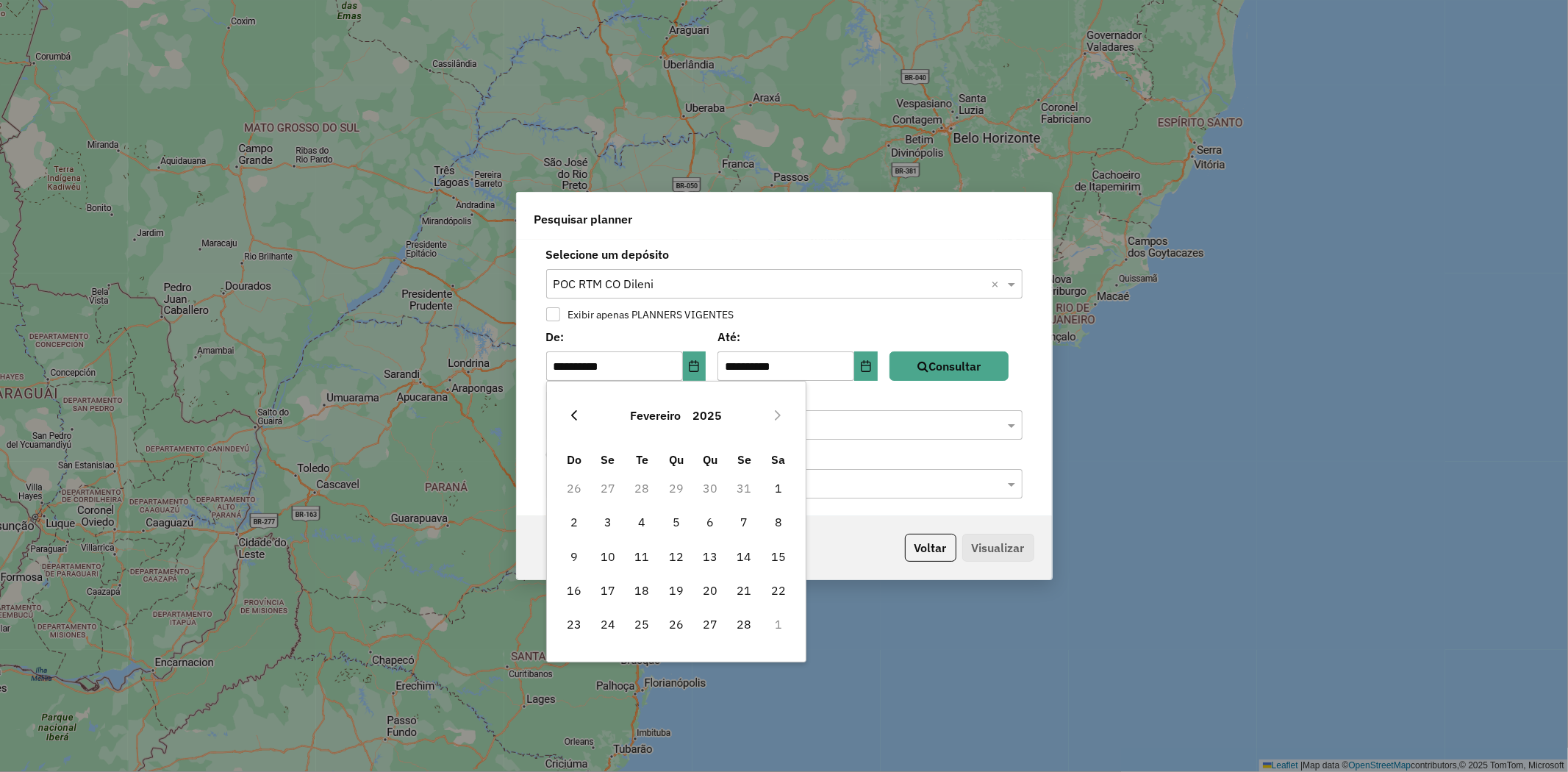 click 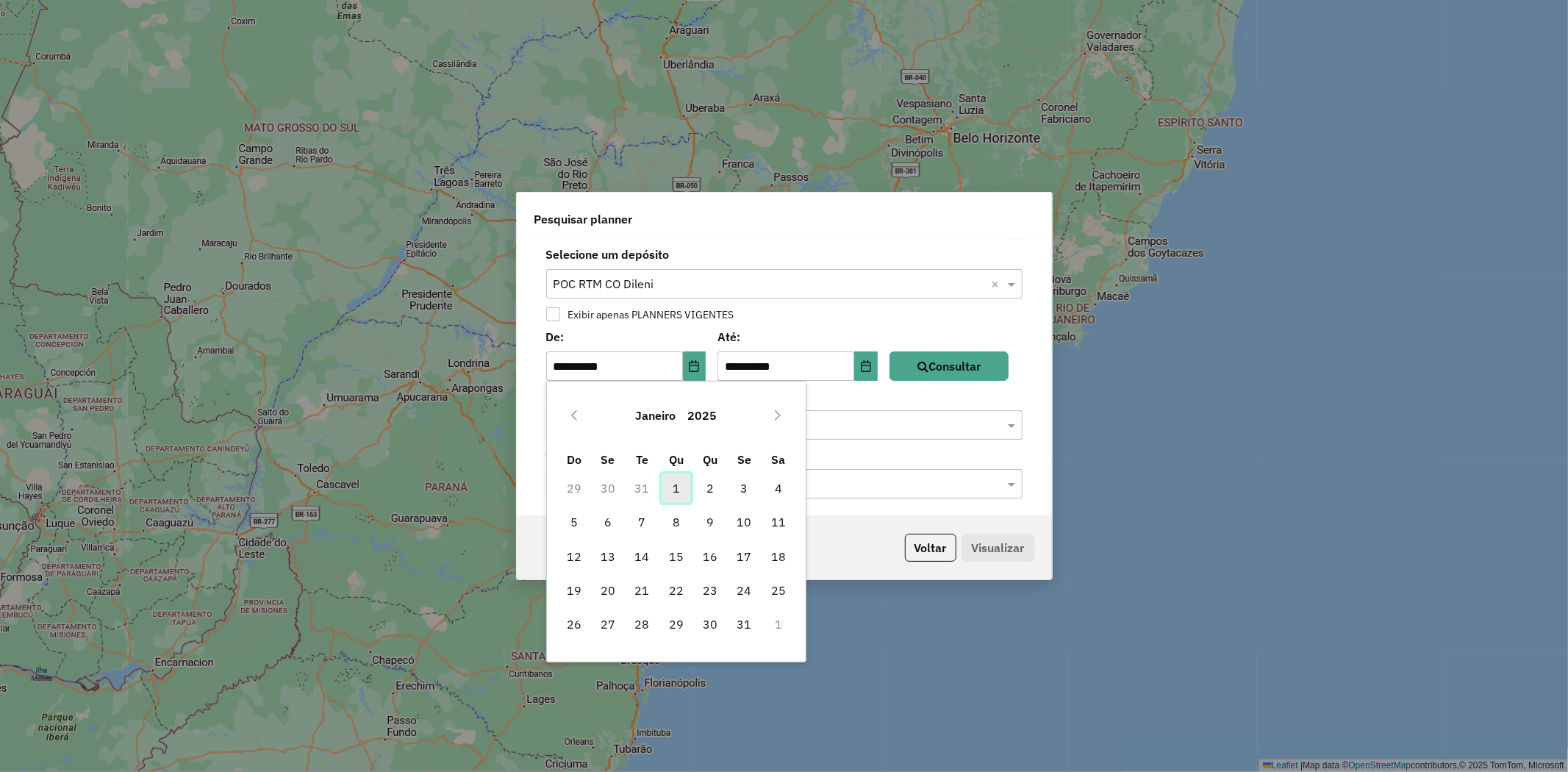 click on "1" at bounding box center [676, 488] 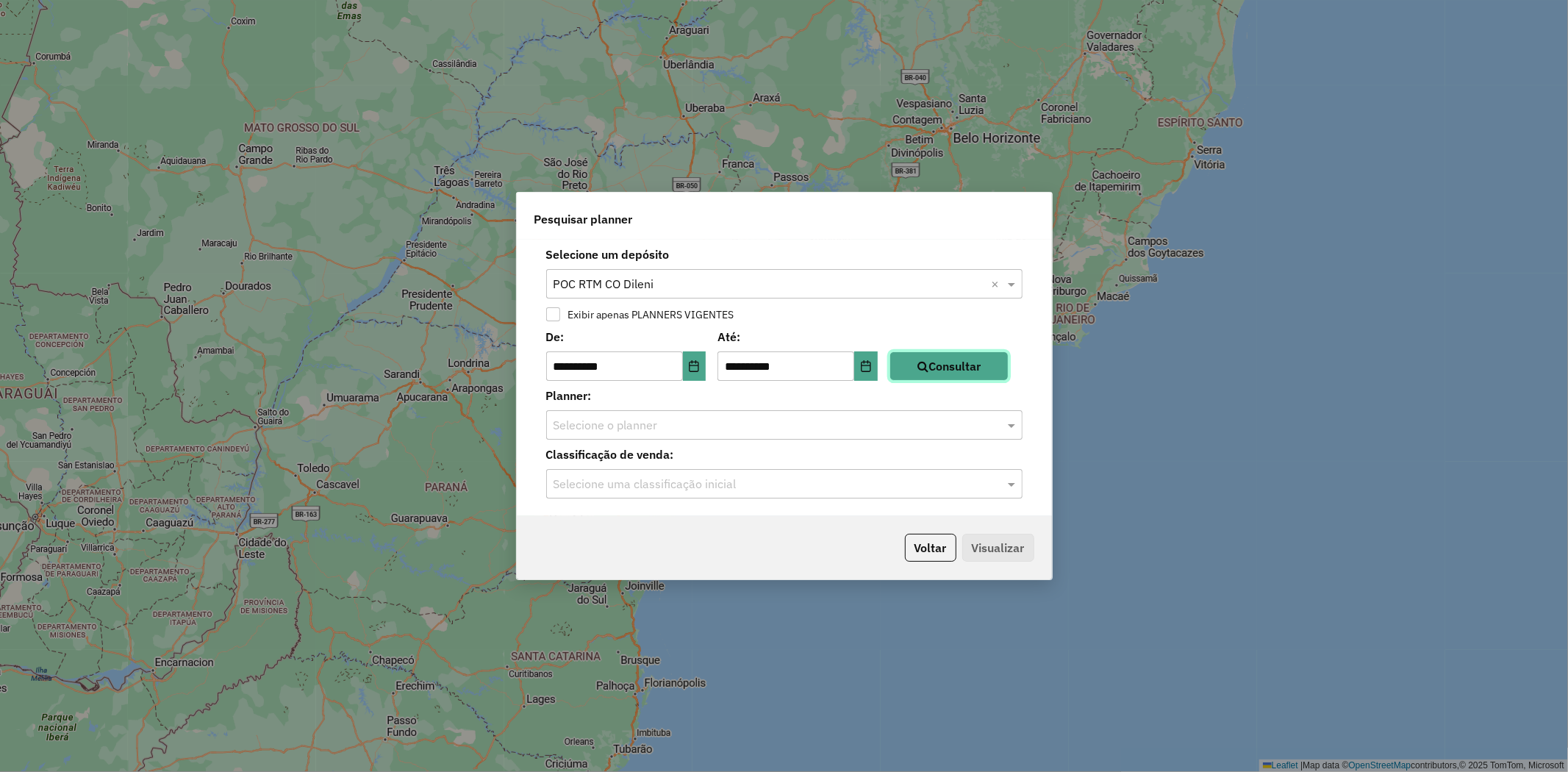 click 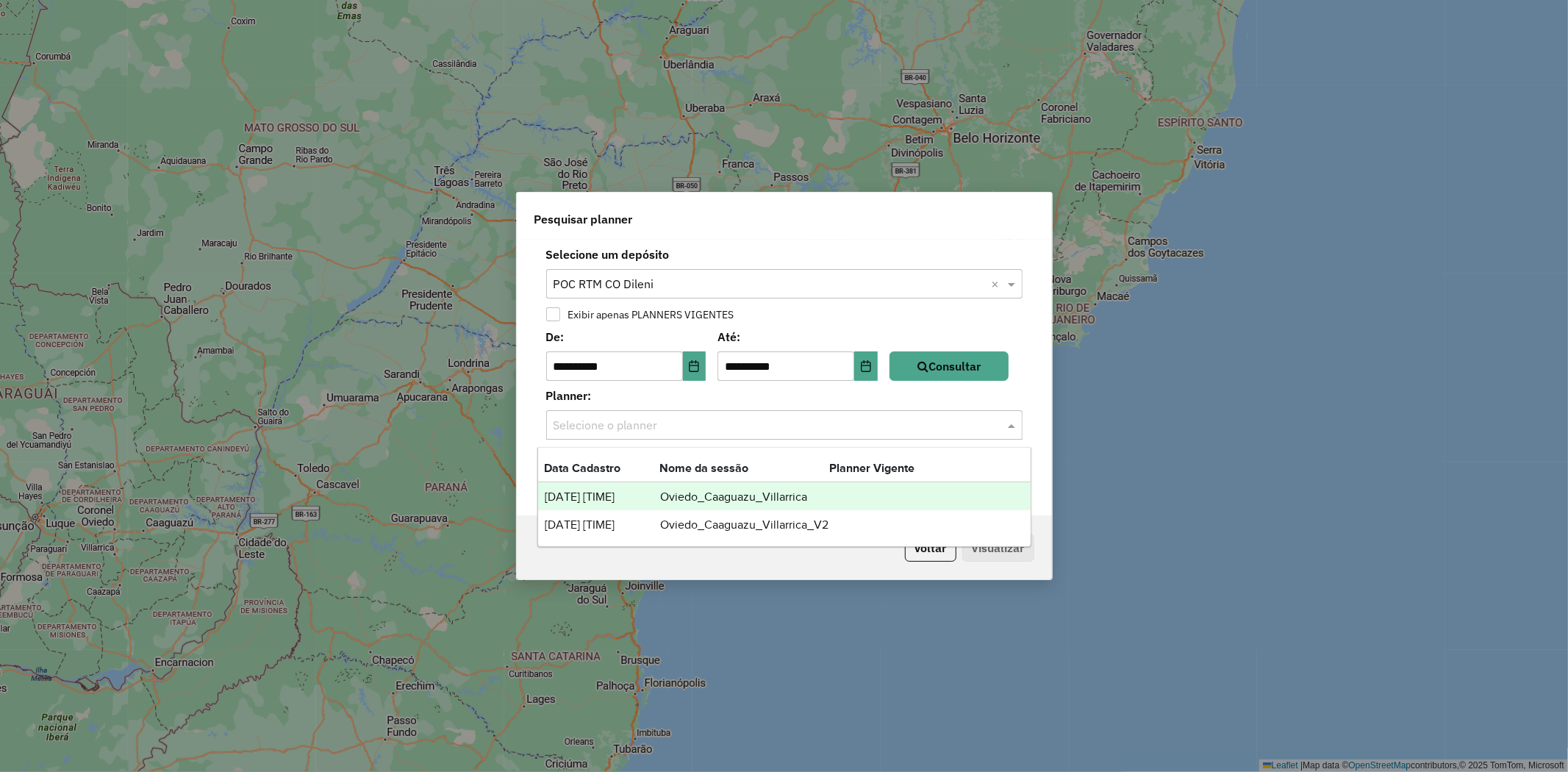 click 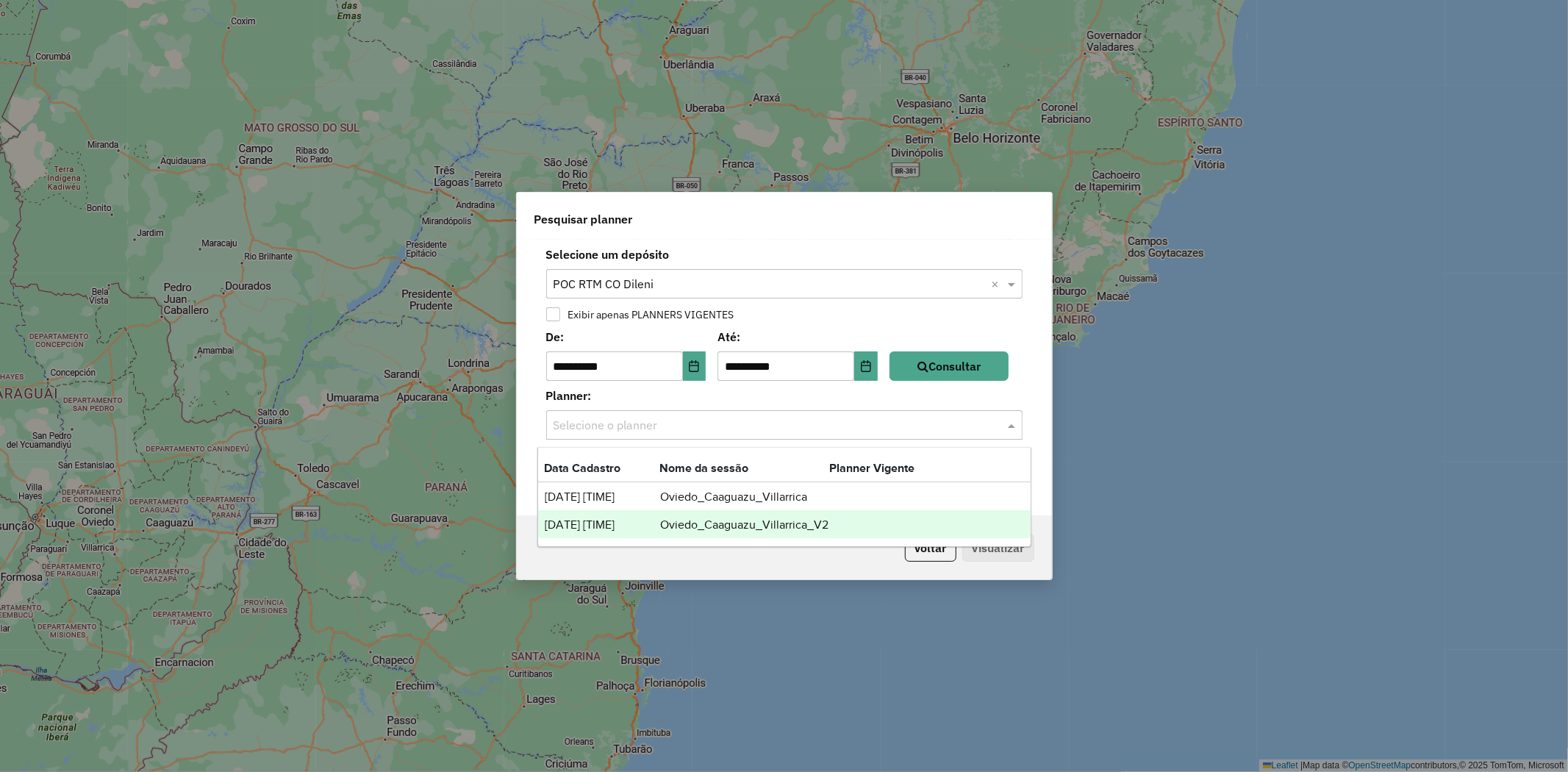 click on "Oviedo_Caaguazu_Villarrica_V2" at bounding box center (744, 525) 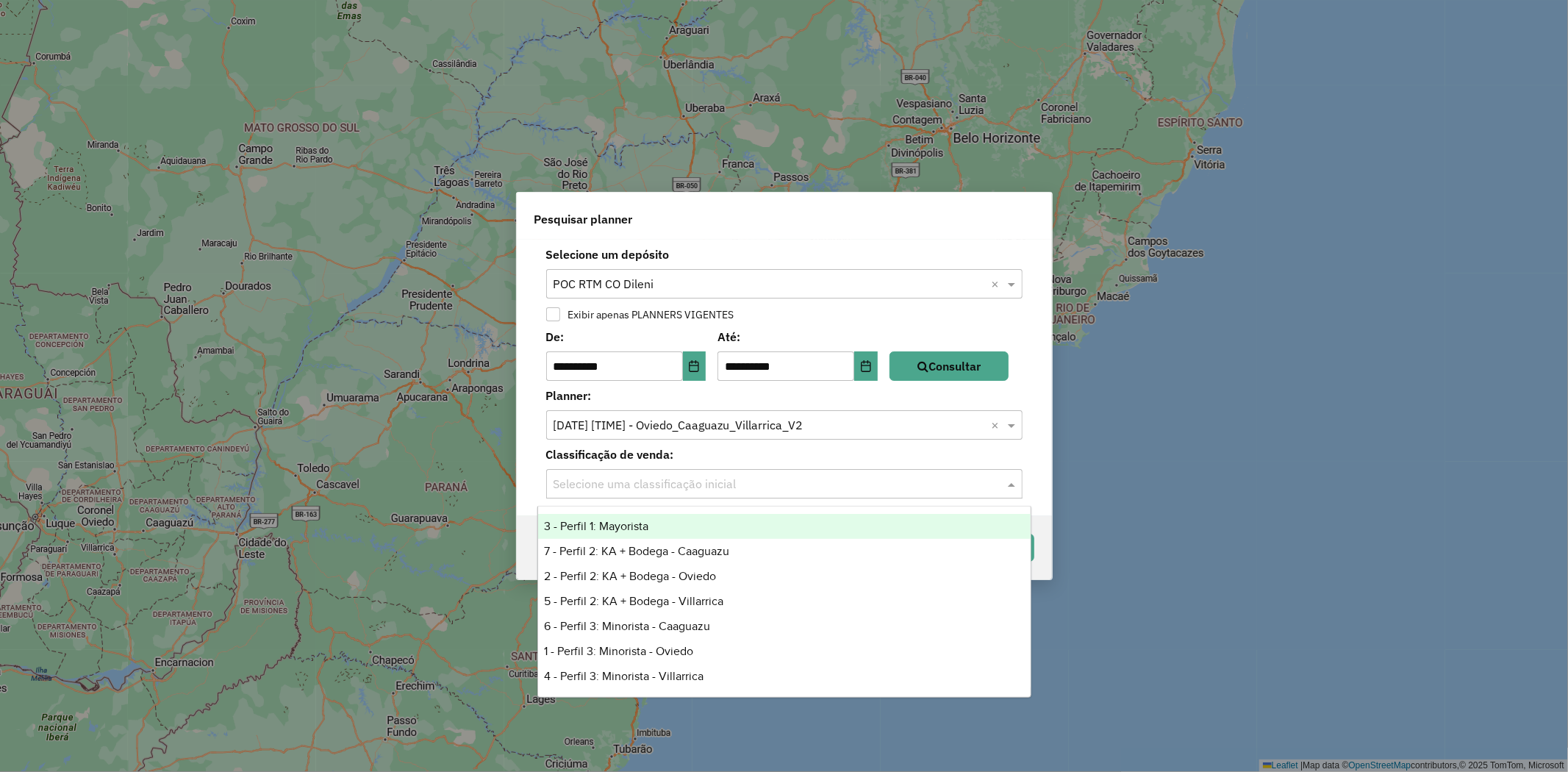 click 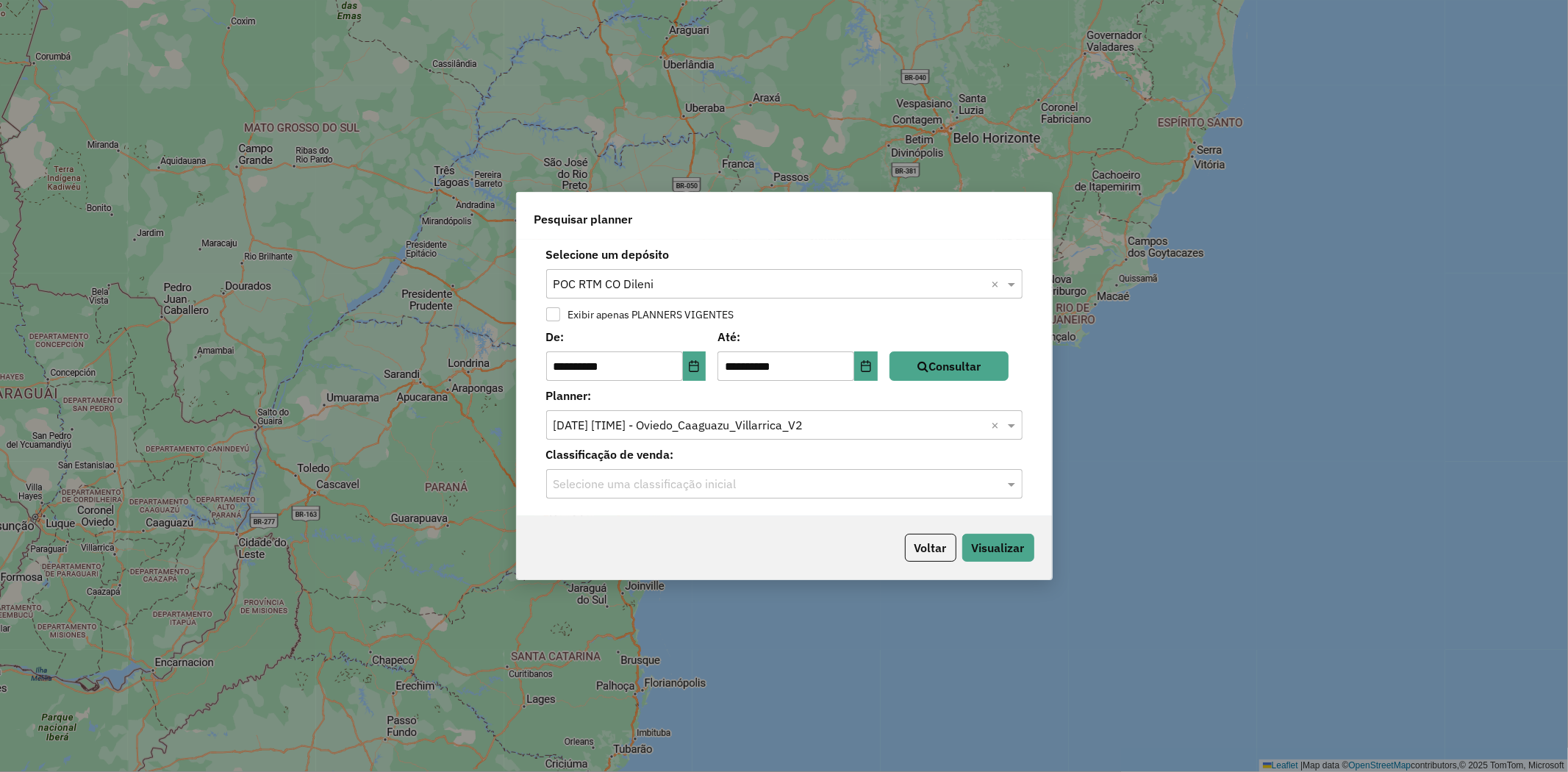 drag, startPoint x: 775, startPoint y: 476, endPoint x: 756, endPoint y: 496, distance: 27.586228 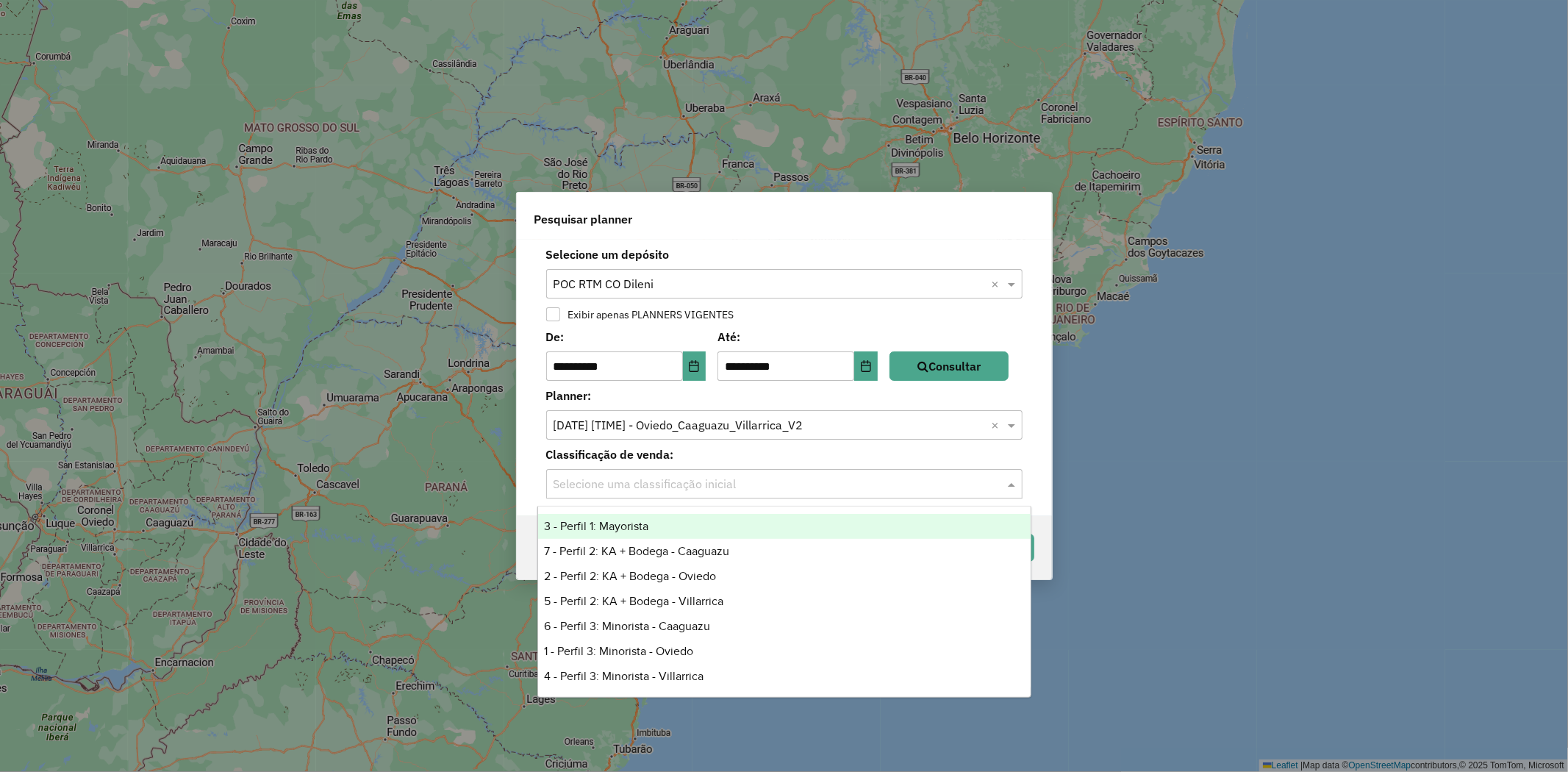drag, startPoint x: 678, startPoint y: 527, endPoint x: 828, endPoint y: 556, distance: 152.77762 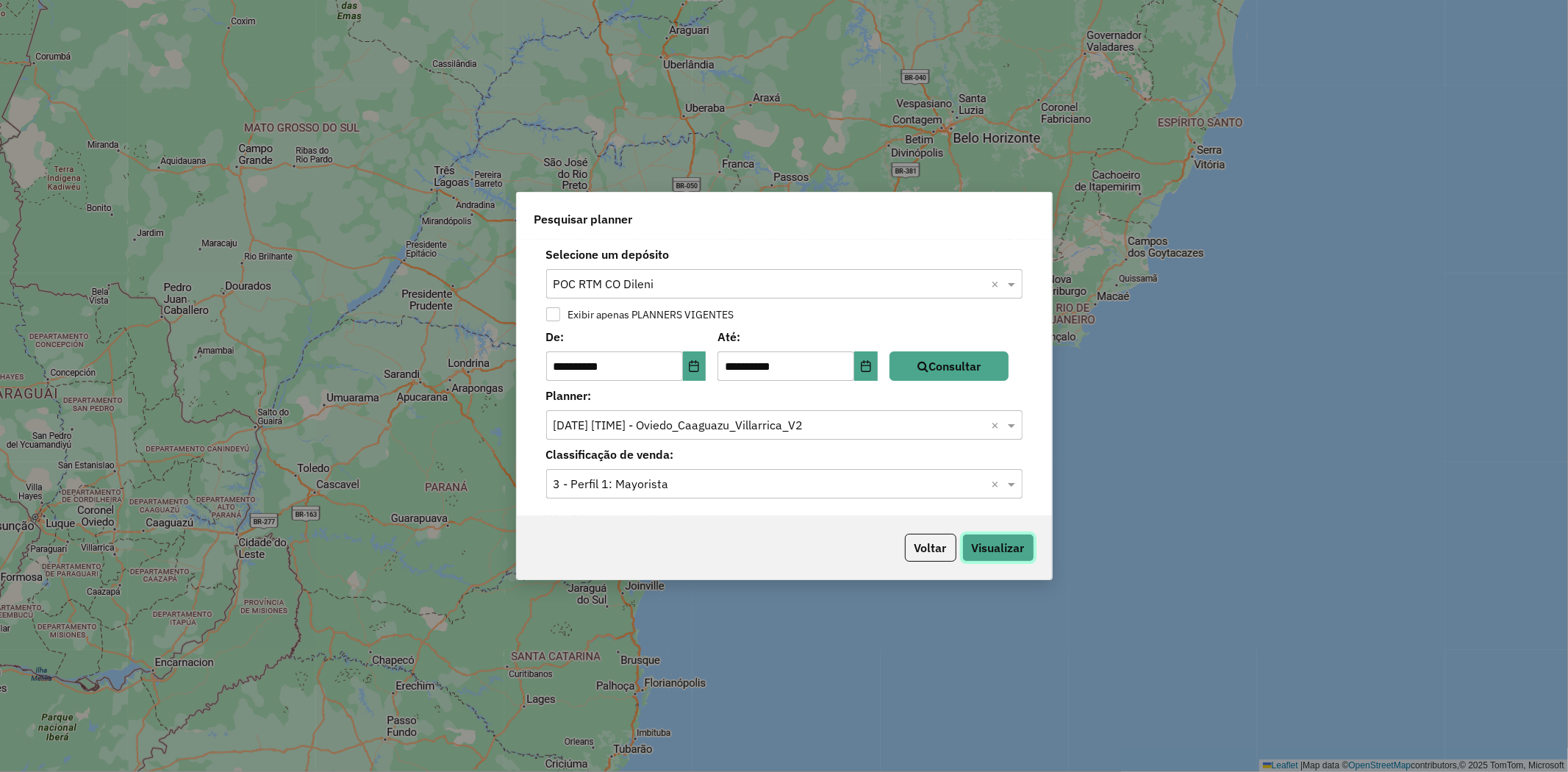 click on "Visualizar" 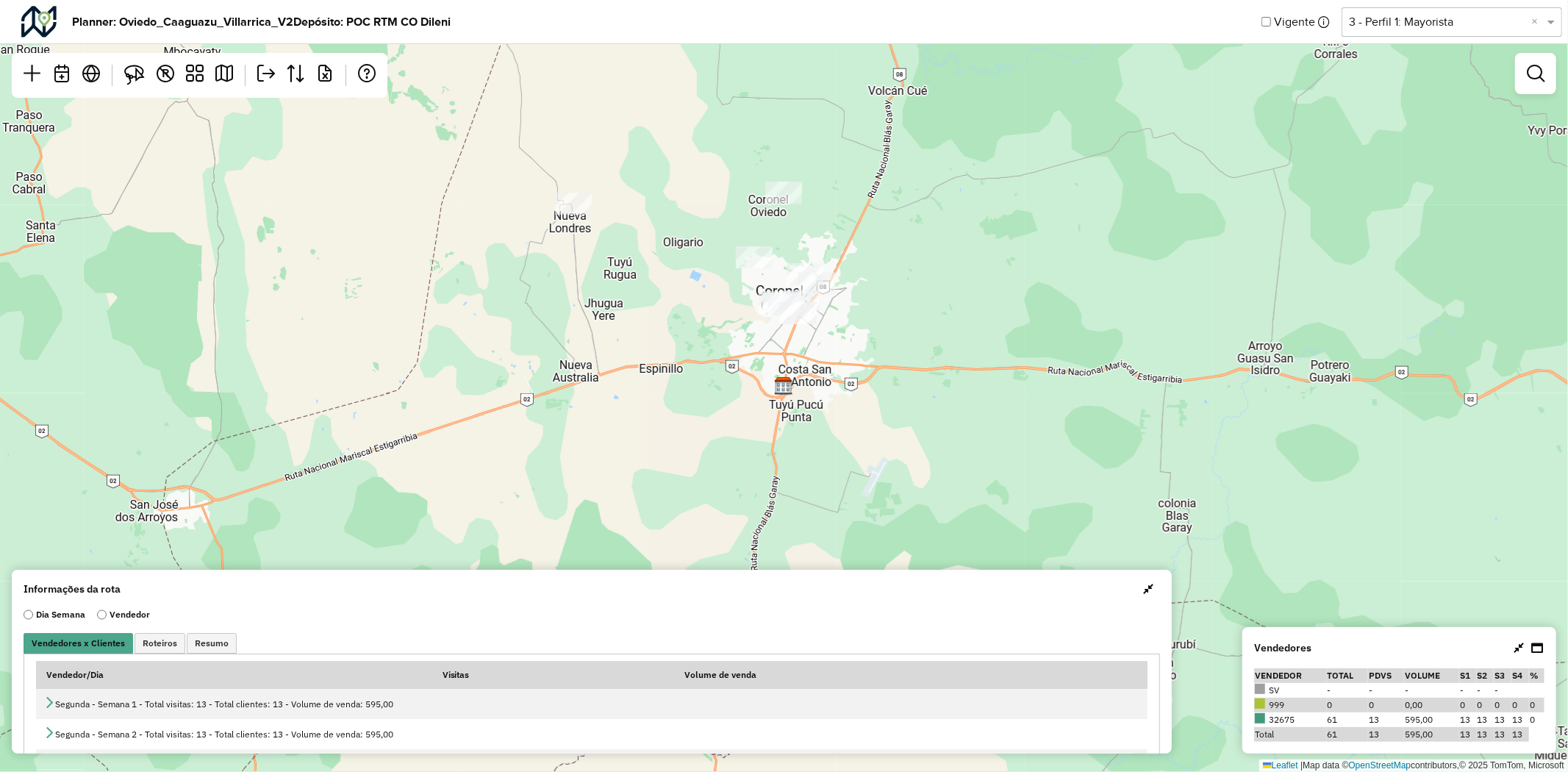 click 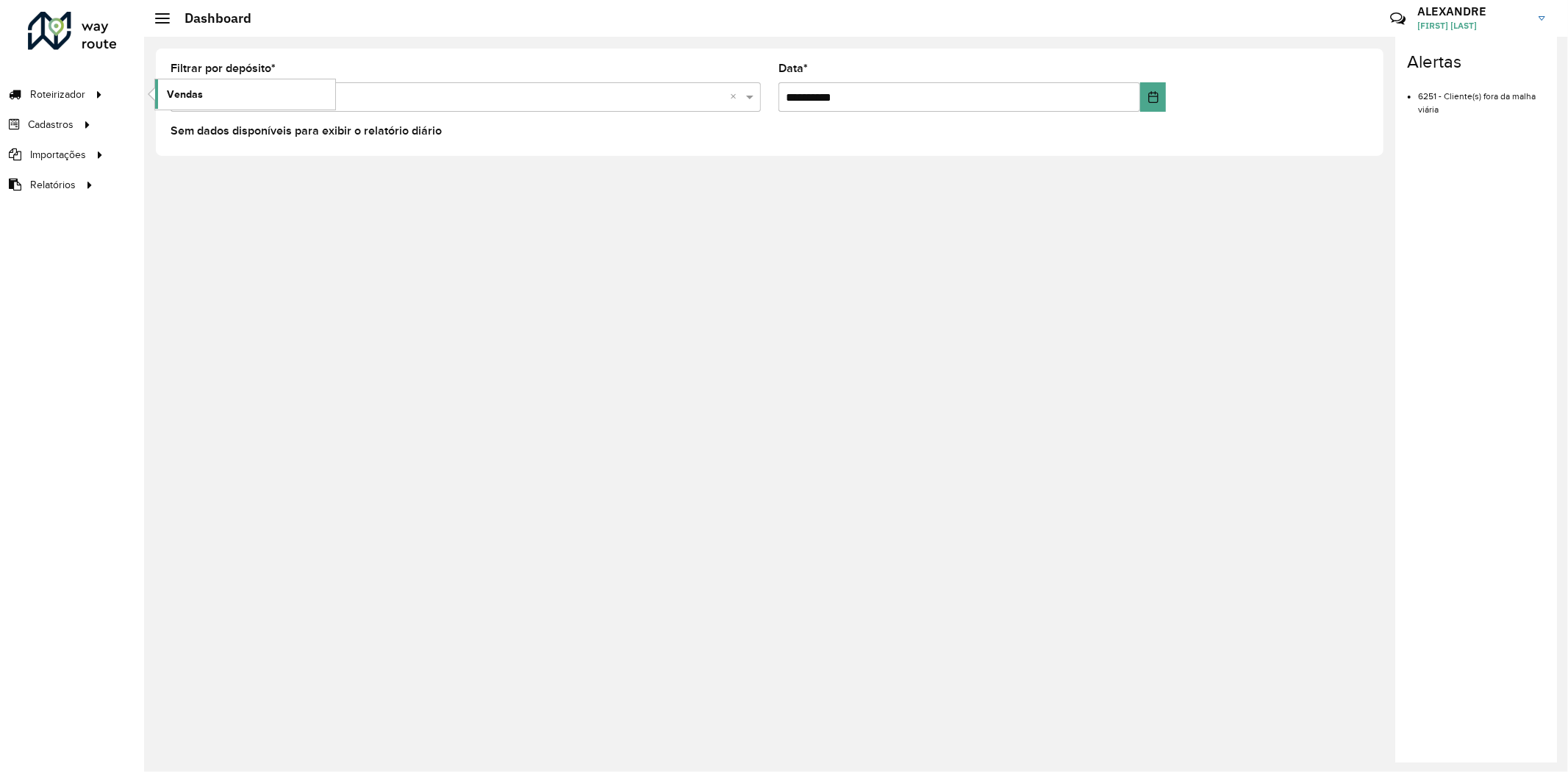 click on "Vendas" 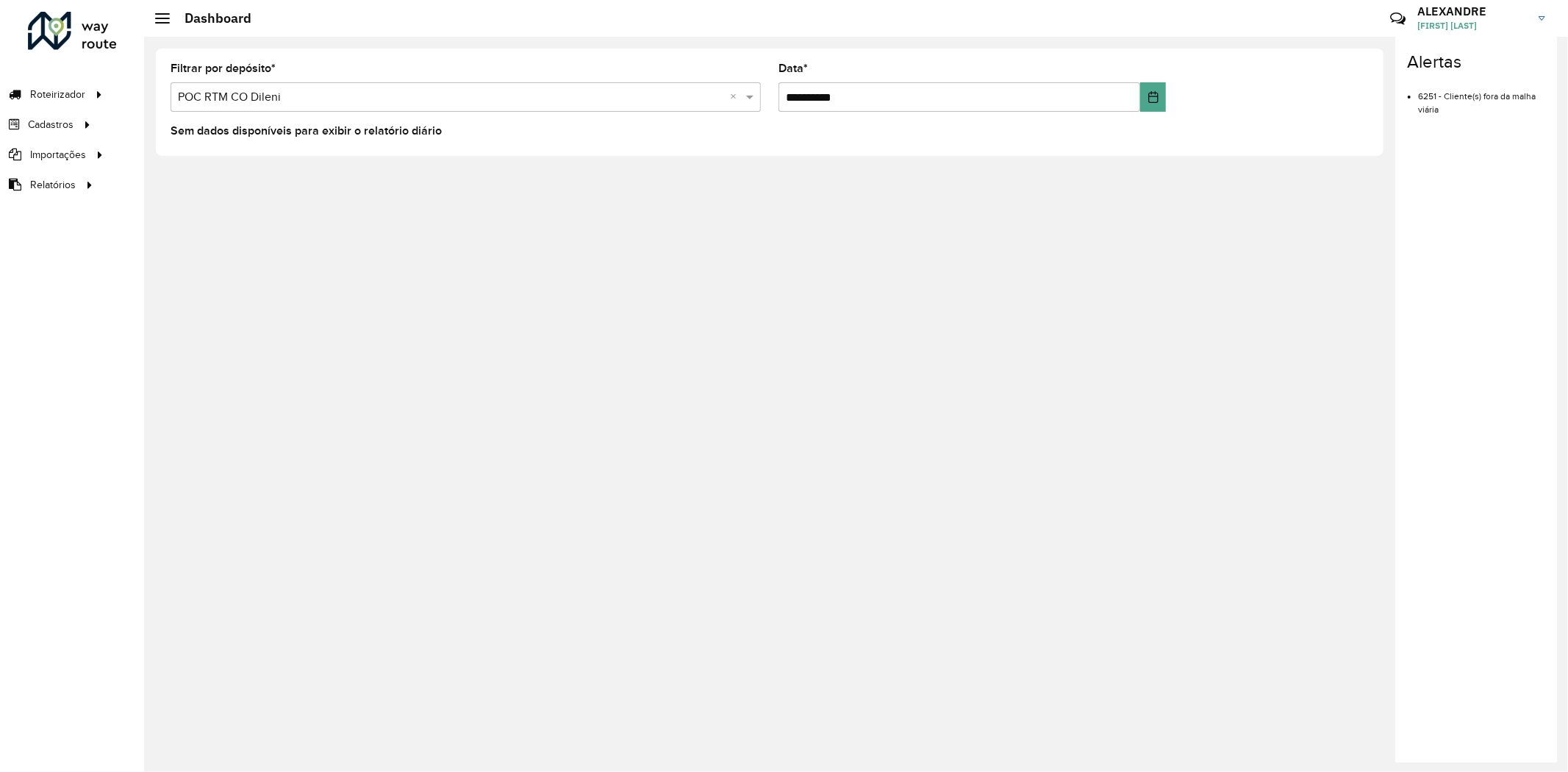 click on "Filtrar por depósito  * Selecione um depósito × POC RTM CO Dileni ×" 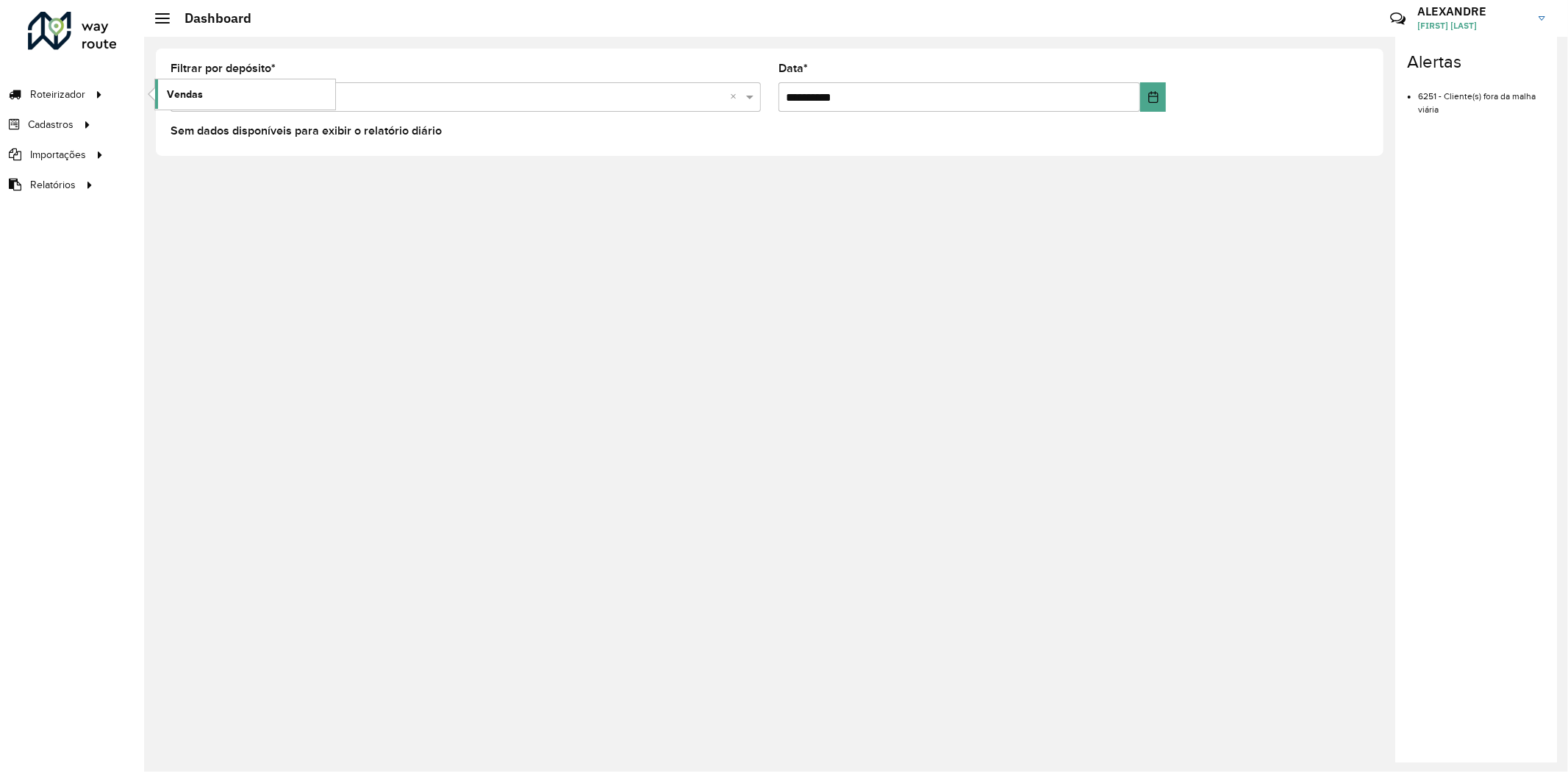 click on "Vendas" 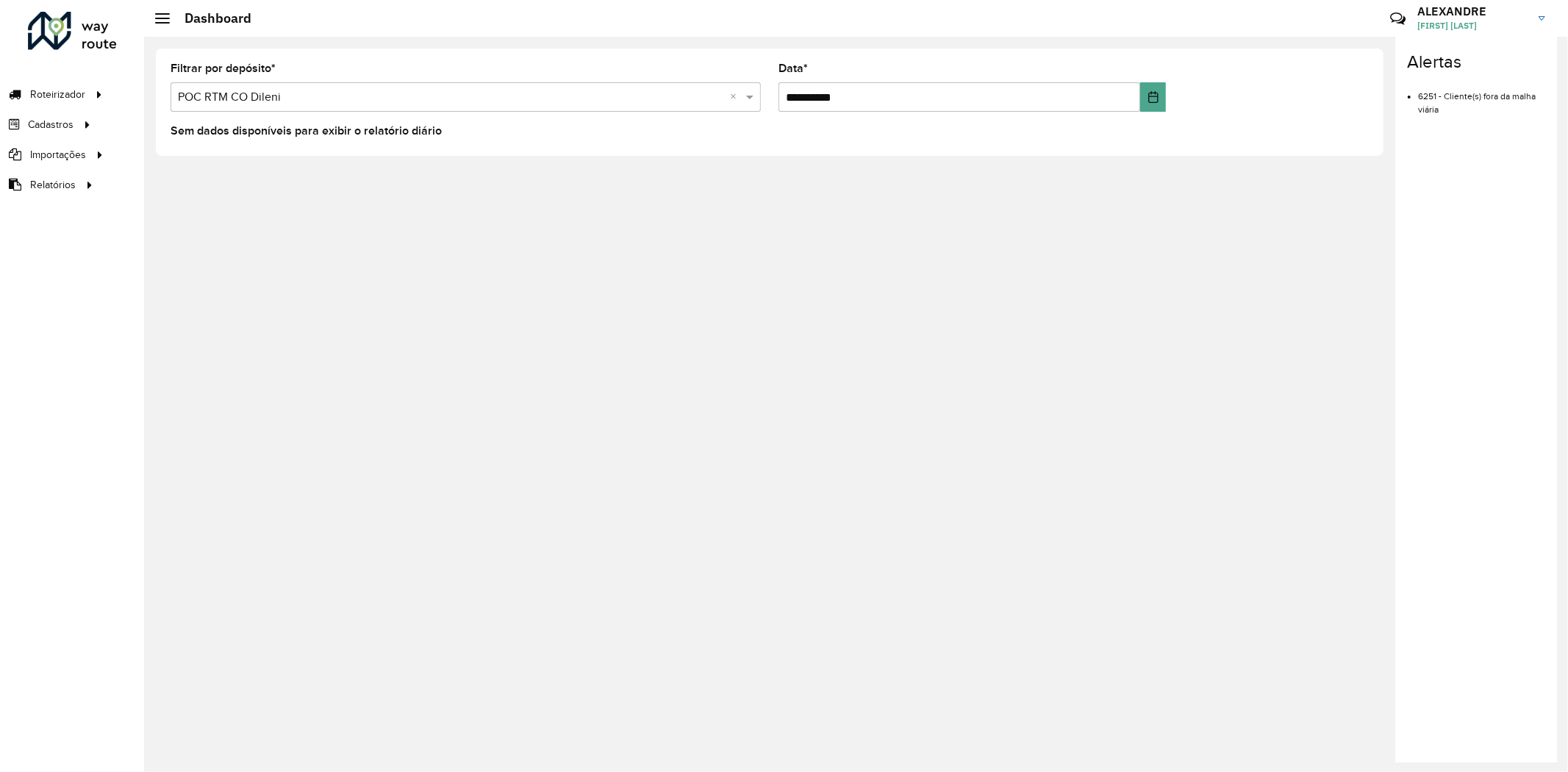 drag, startPoint x: 291, startPoint y: 112, endPoint x: 279, endPoint y: 108, distance: 12.649111 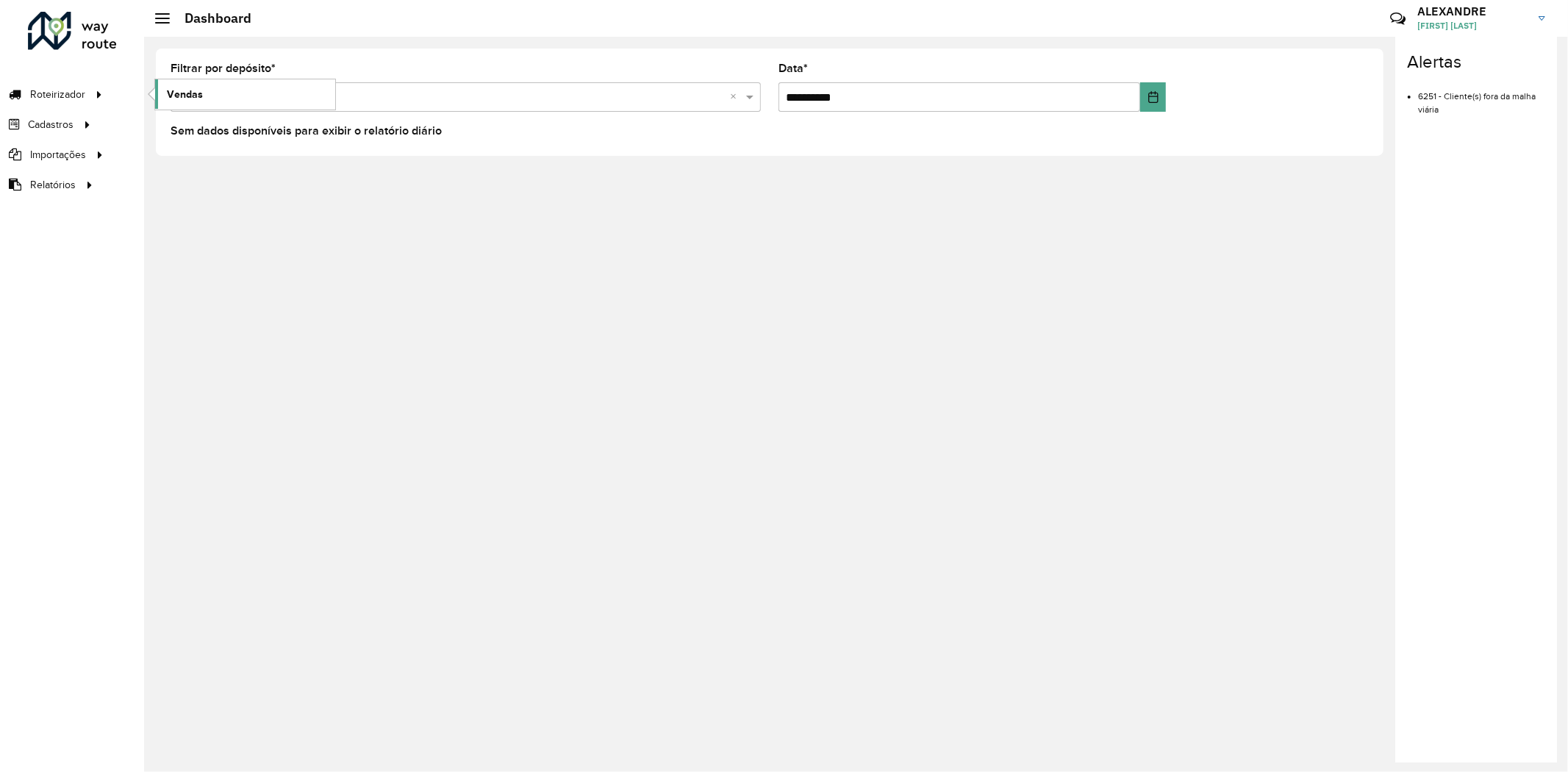 click on "Vendas" 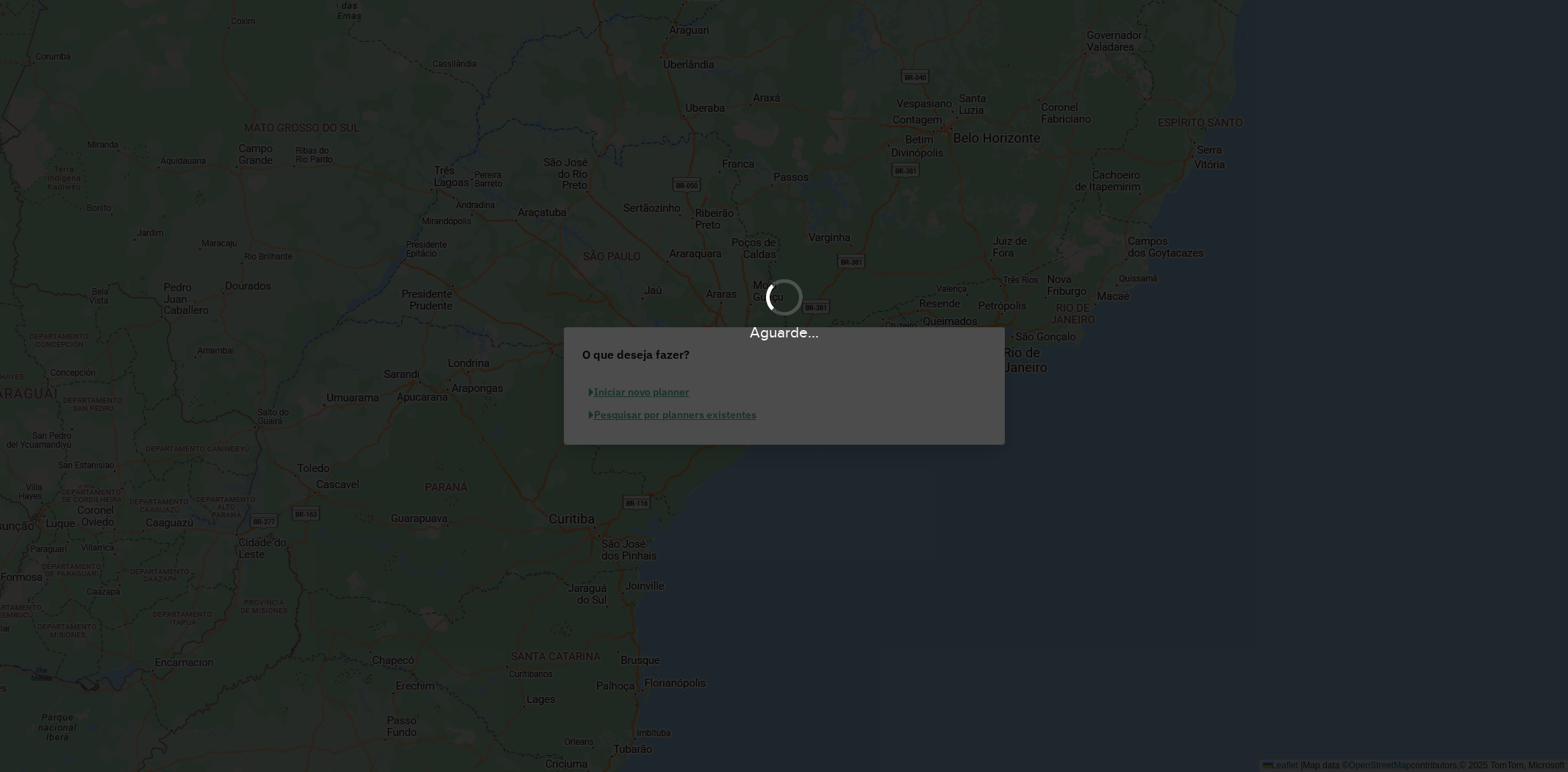 scroll, scrollTop: 0, scrollLeft: 0, axis: both 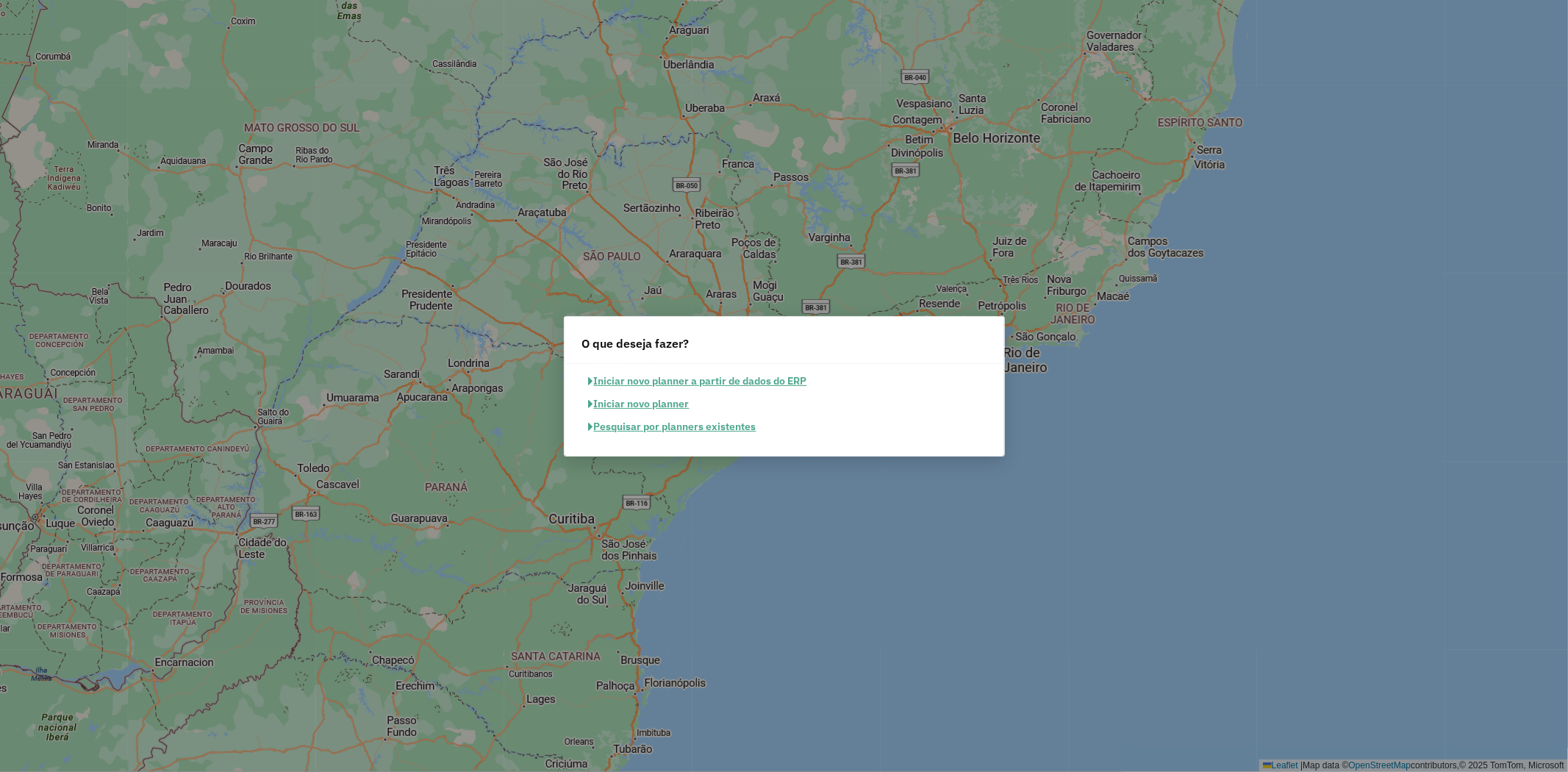 click on "Pesquisar por planners existentes" 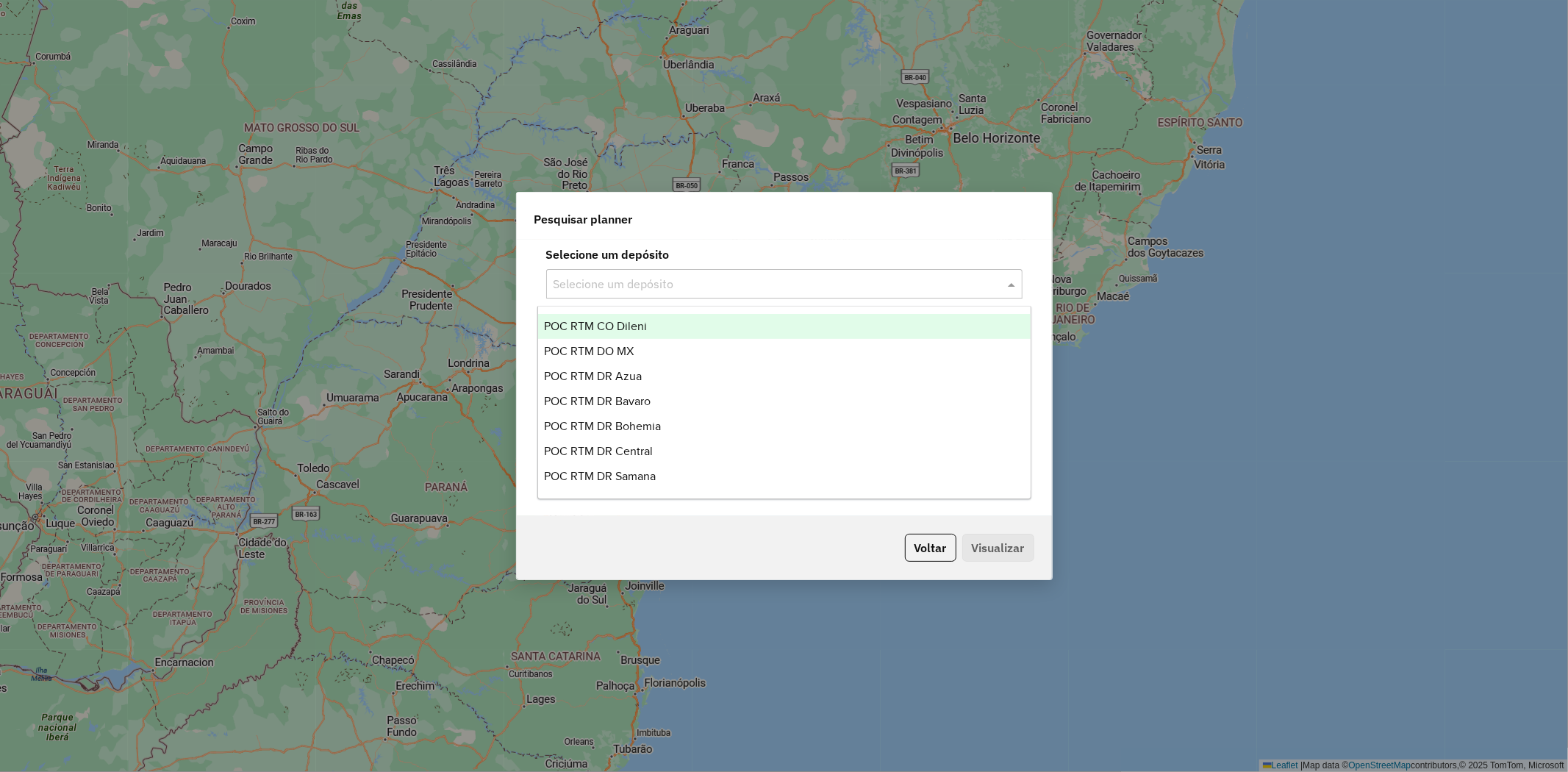click on "Selecione um depósito" 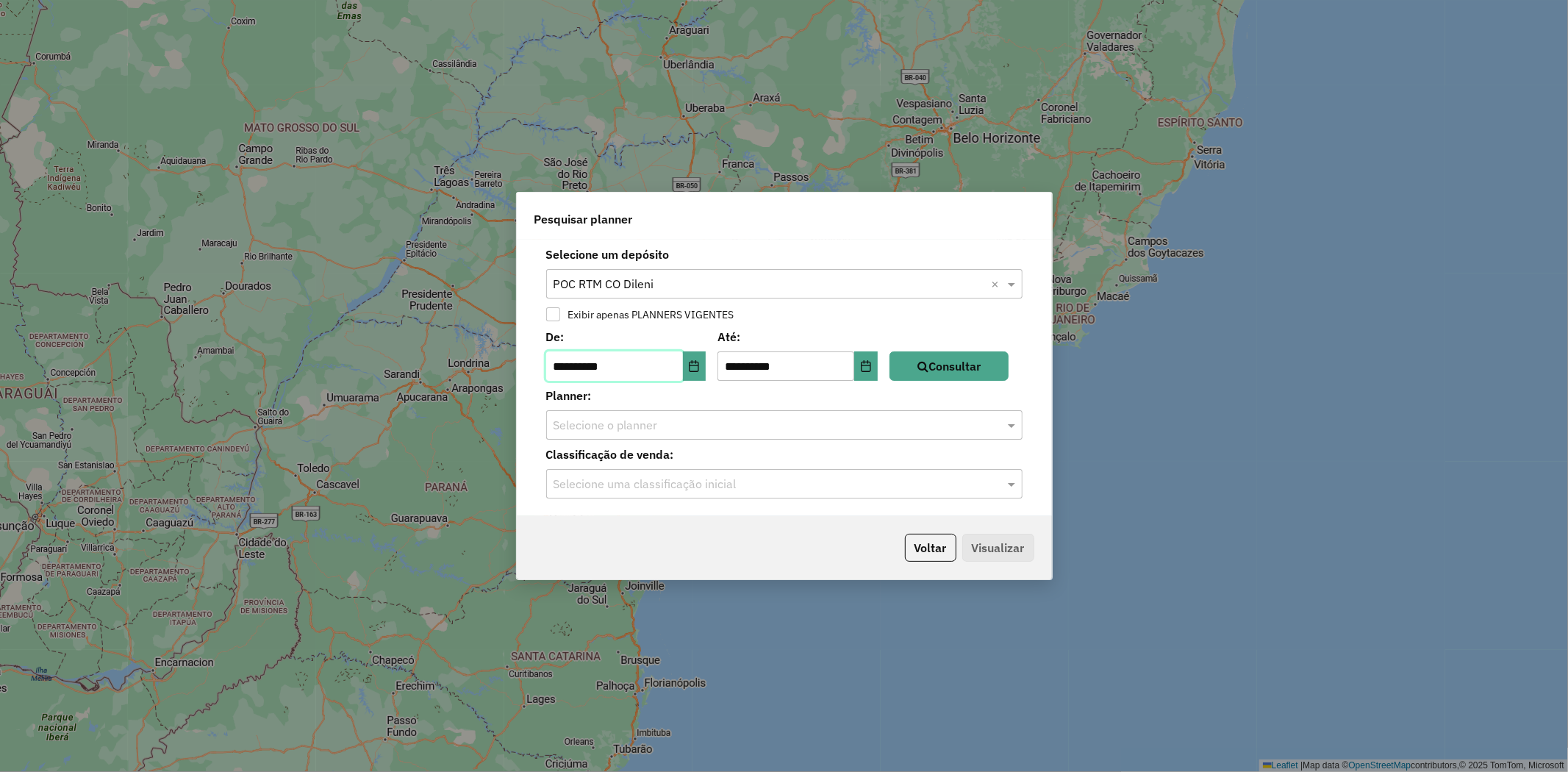 click on "**********" at bounding box center [615, 366] 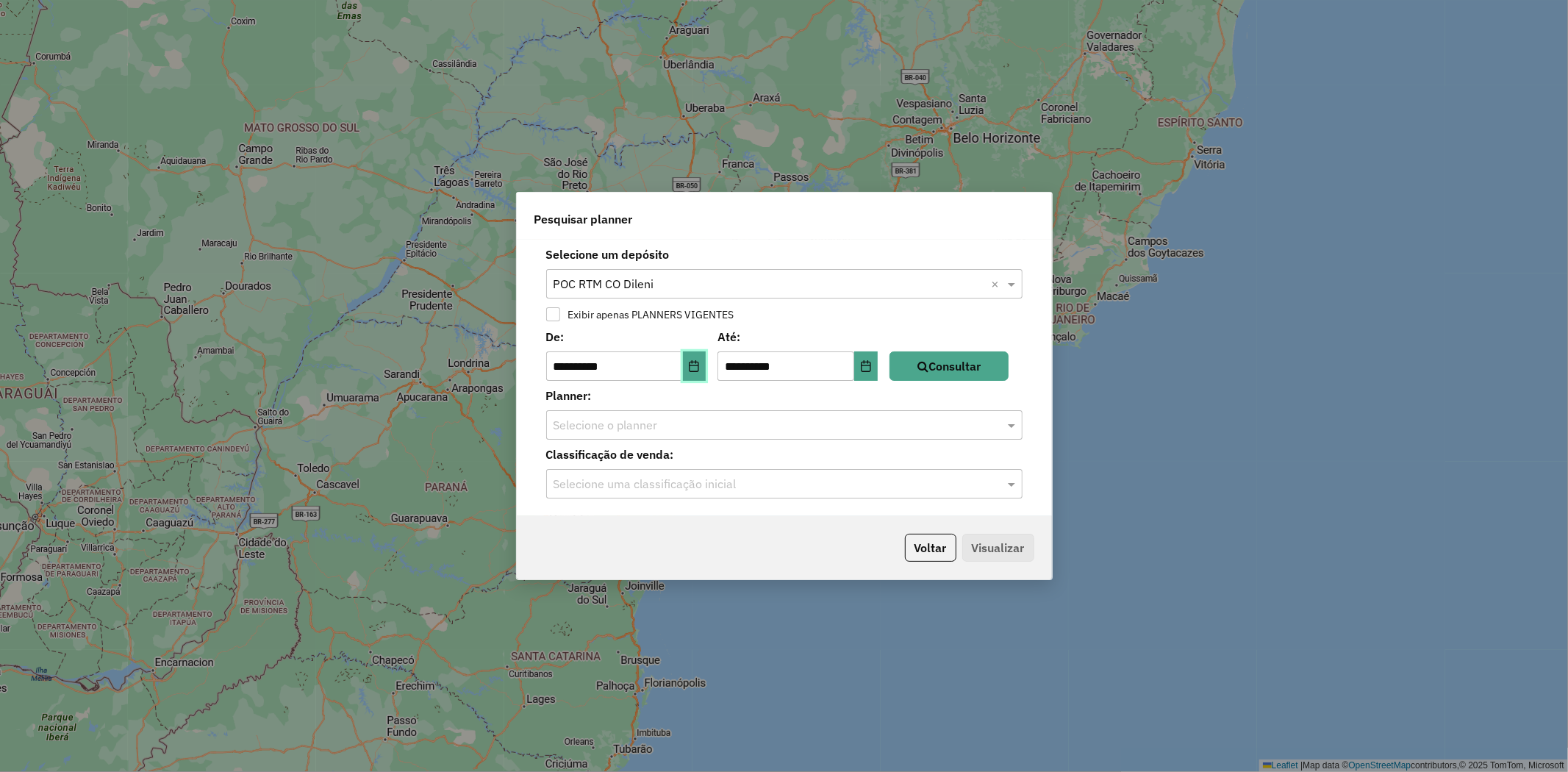 click at bounding box center [695, 366] 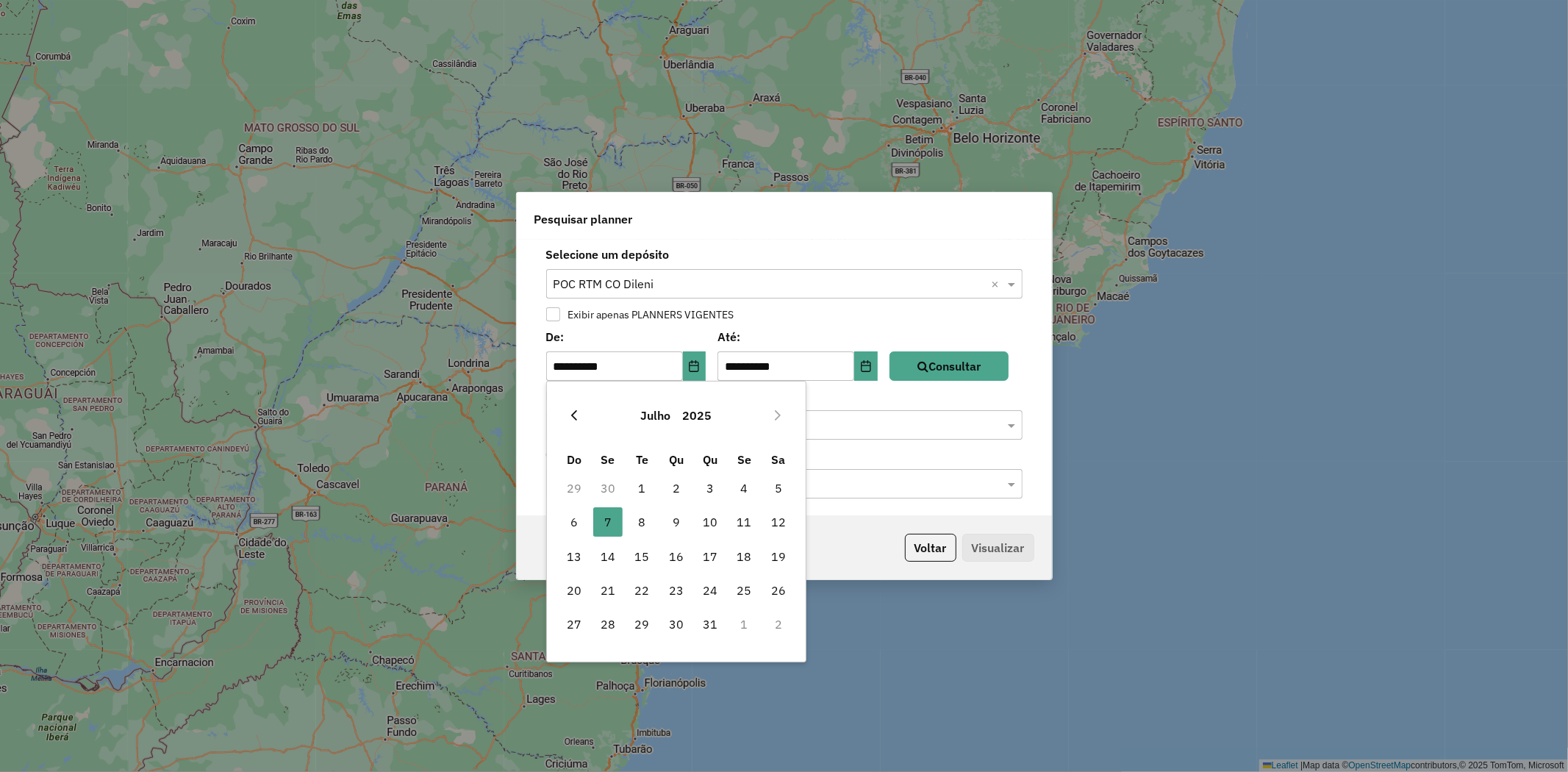 click 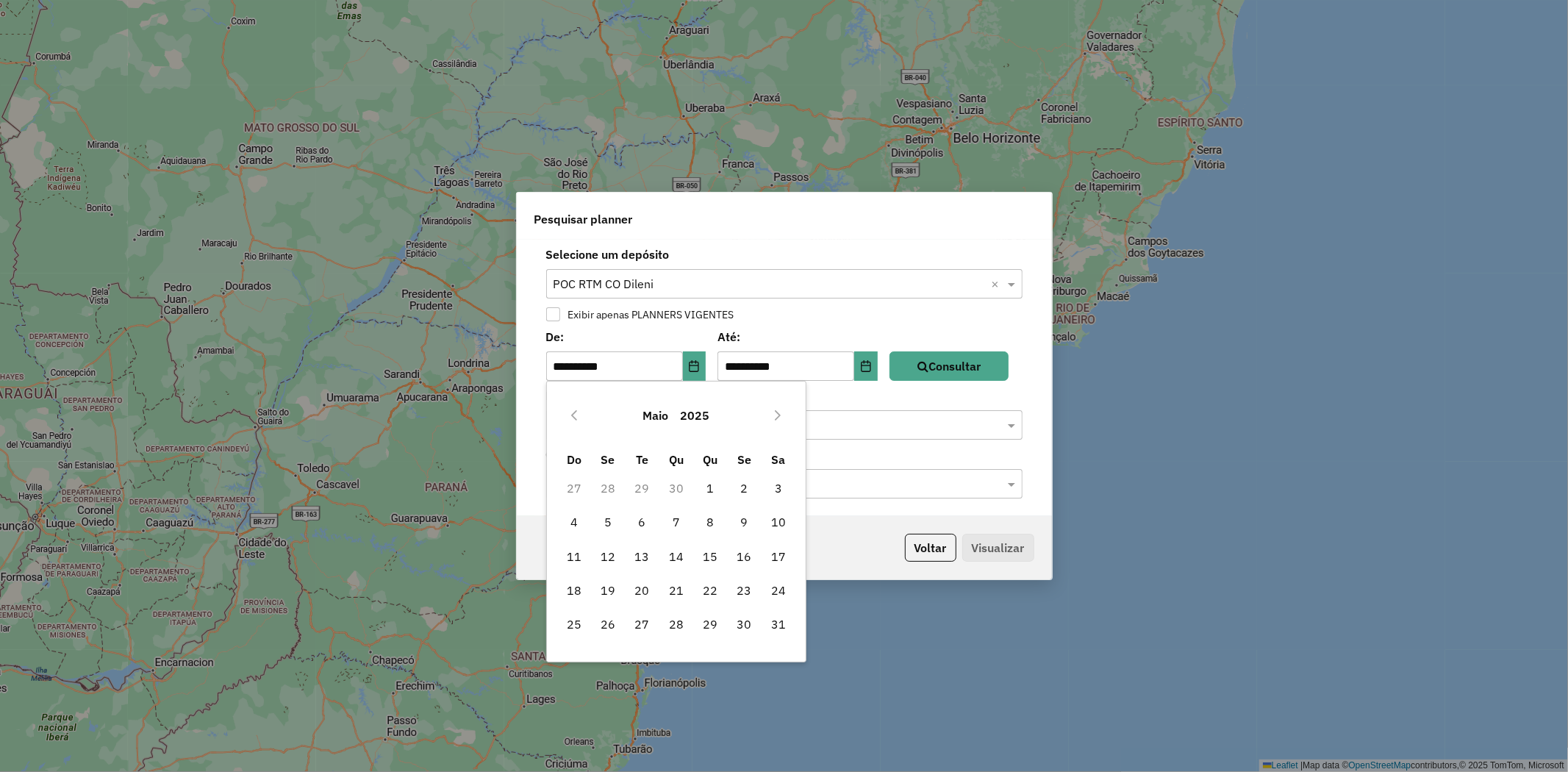 click 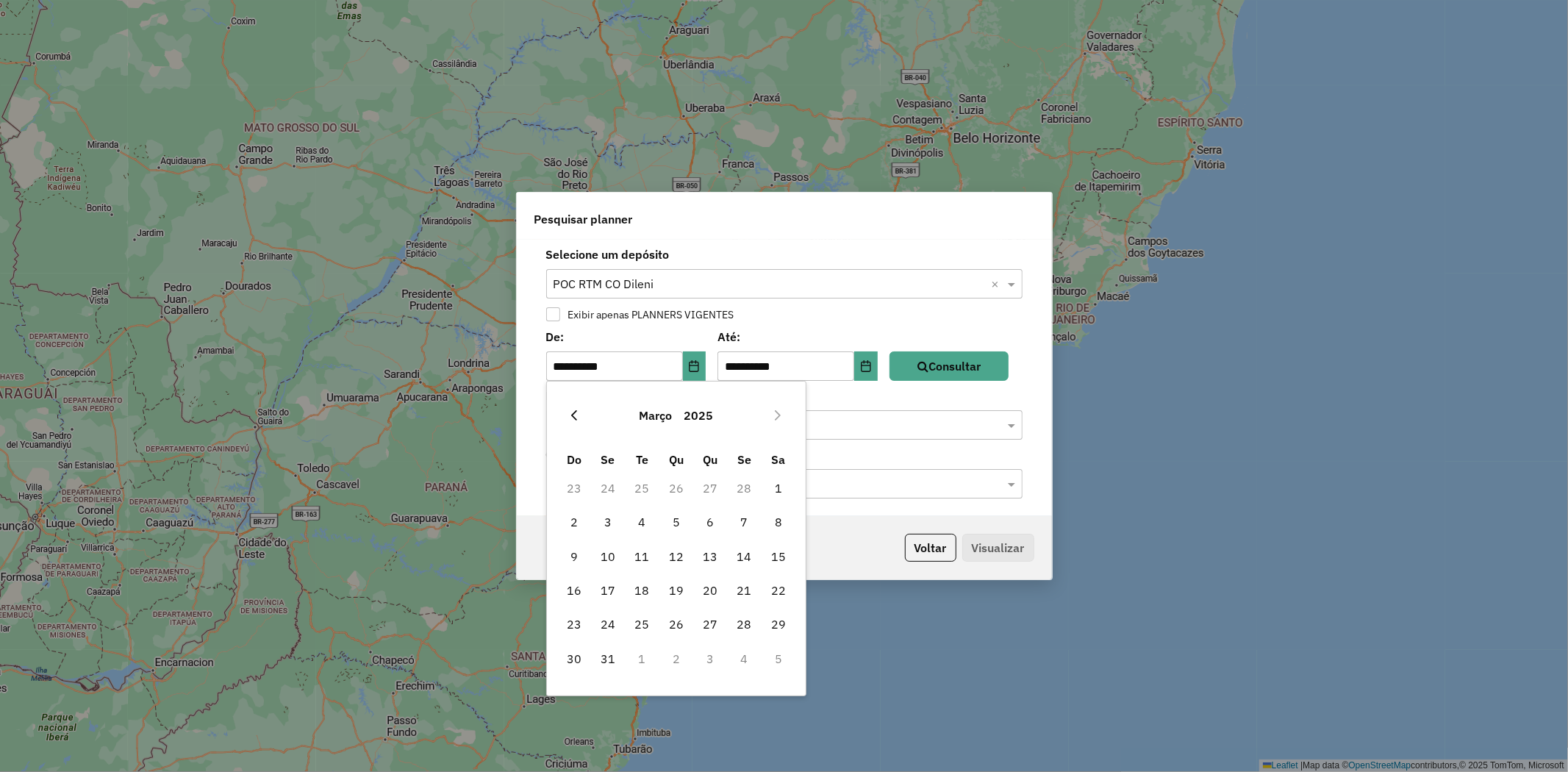 click 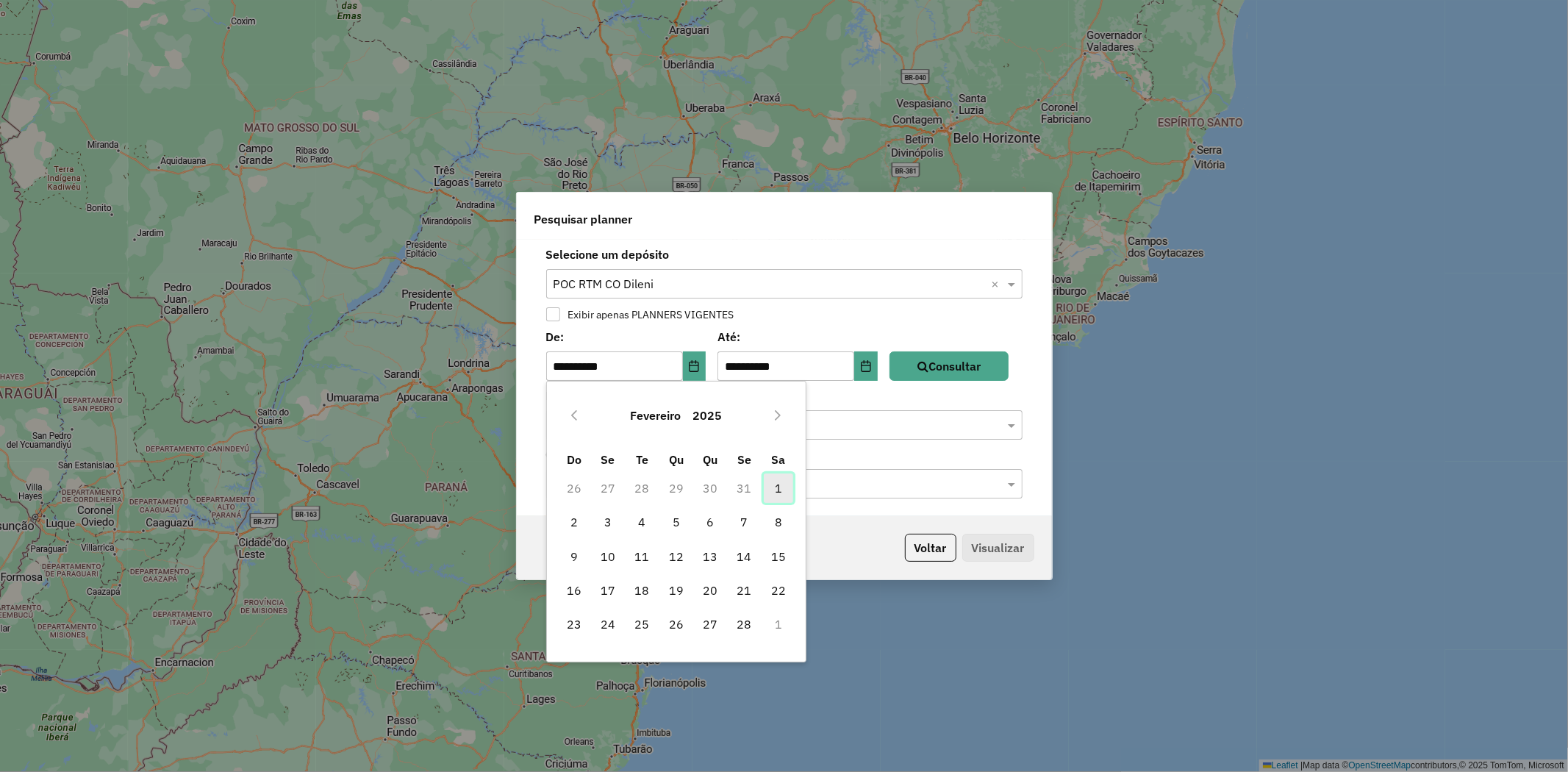 click on "1" at bounding box center (778, 488) 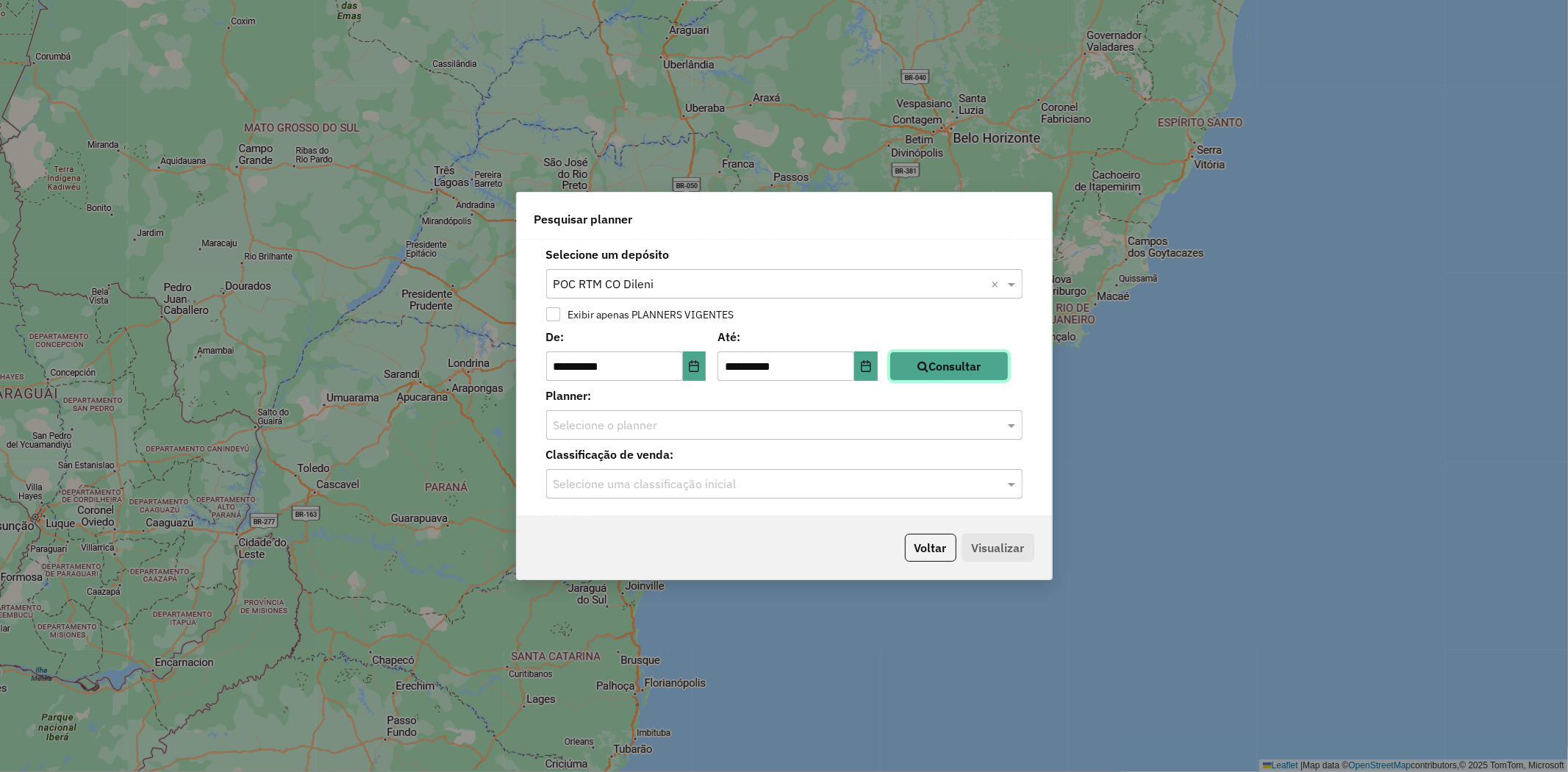 click on "Consultar" 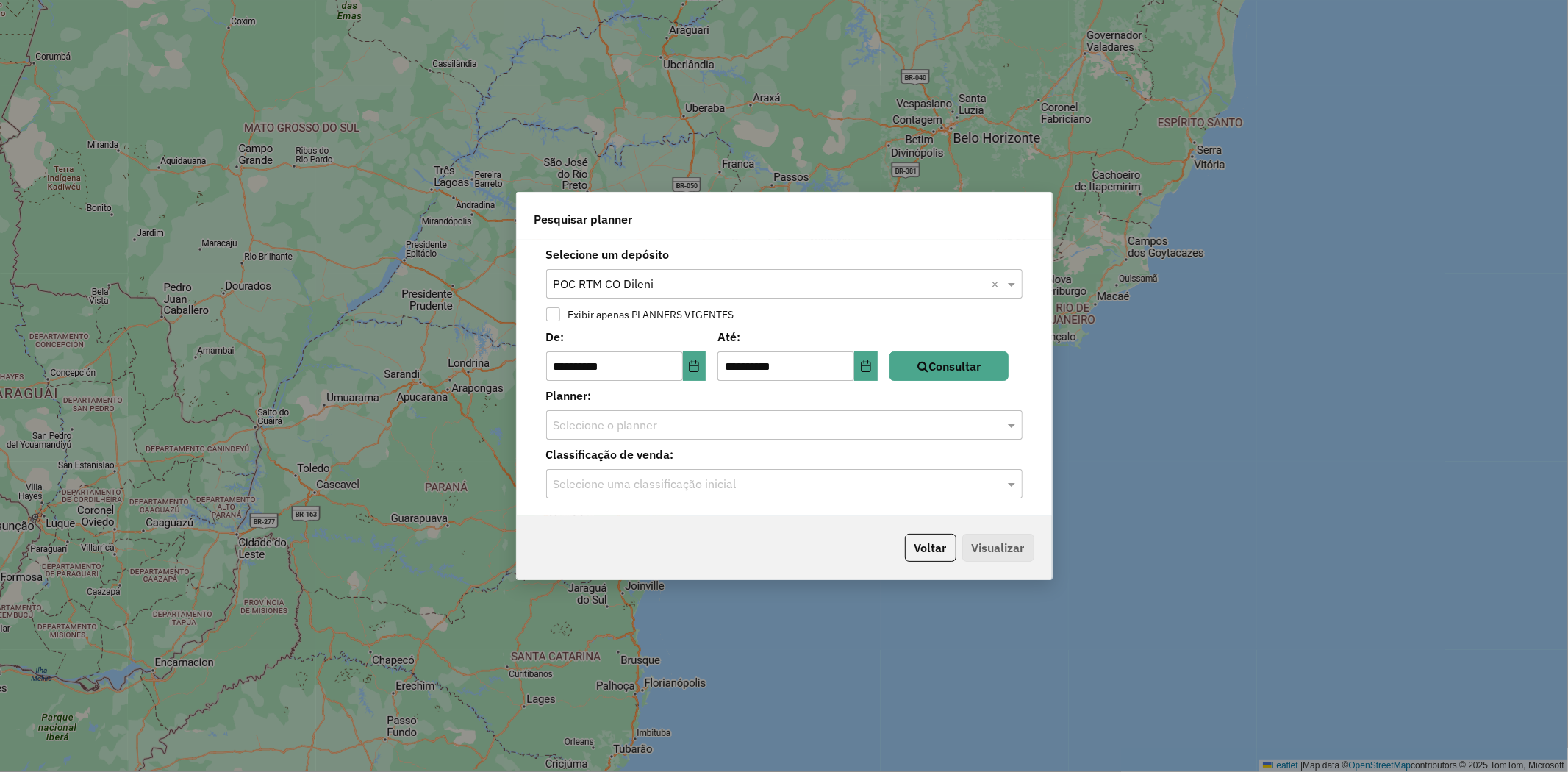 click 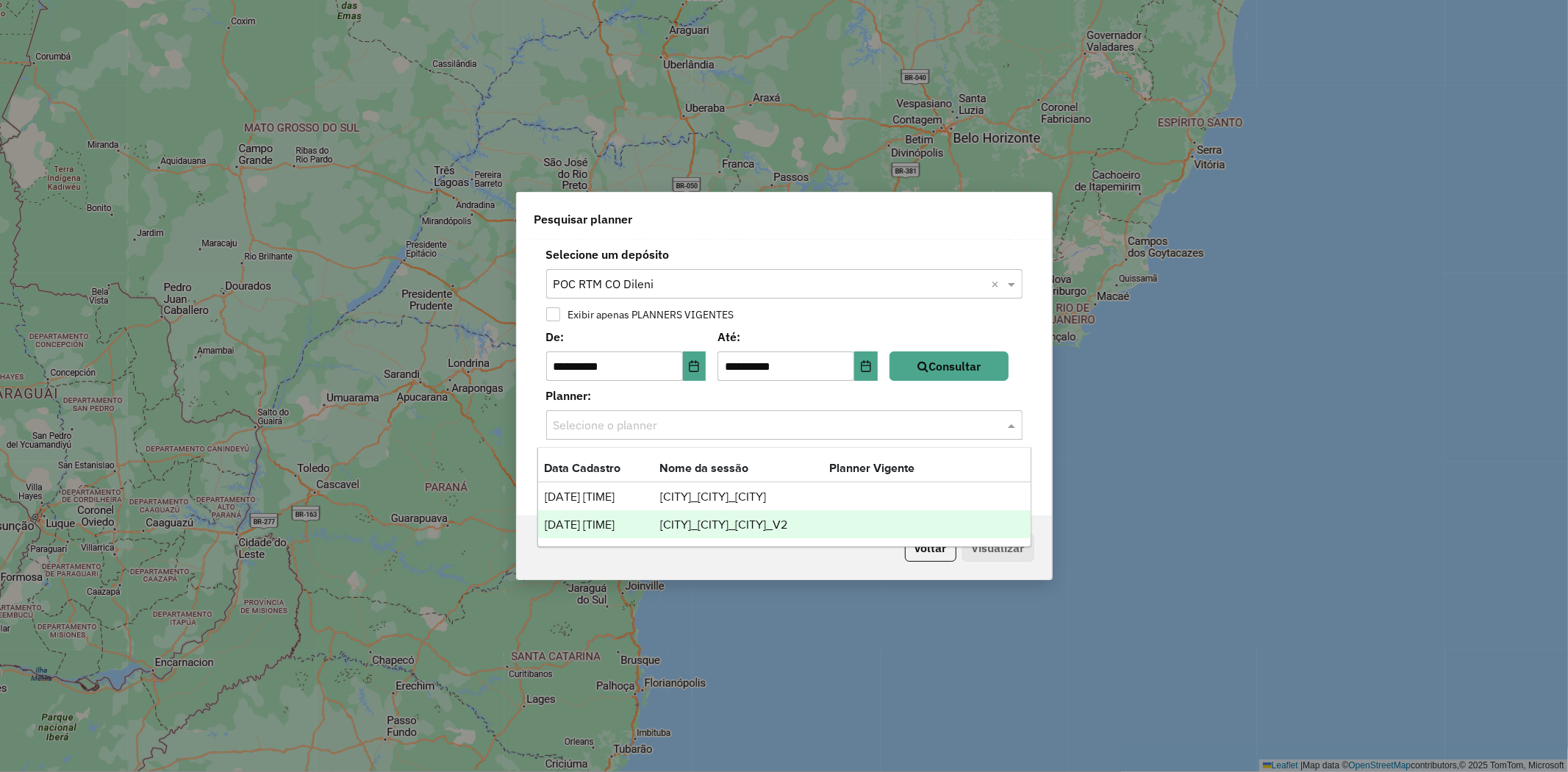 click on "19/03/2025 21:31" at bounding box center [601, 525] 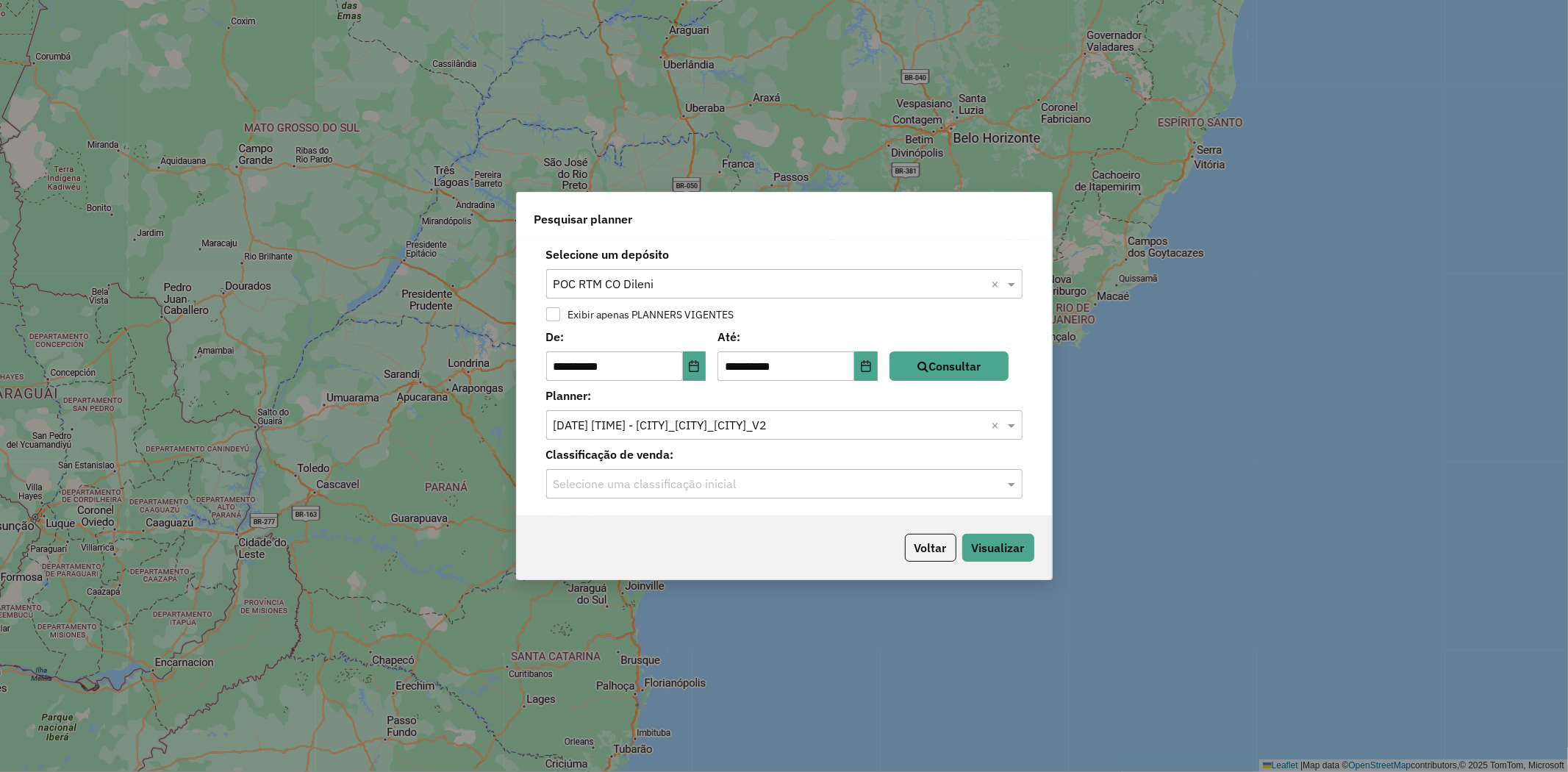 drag, startPoint x: 721, startPoint y: 488, endPoint x: 728, endPoint y: 496, distance: 10.630146 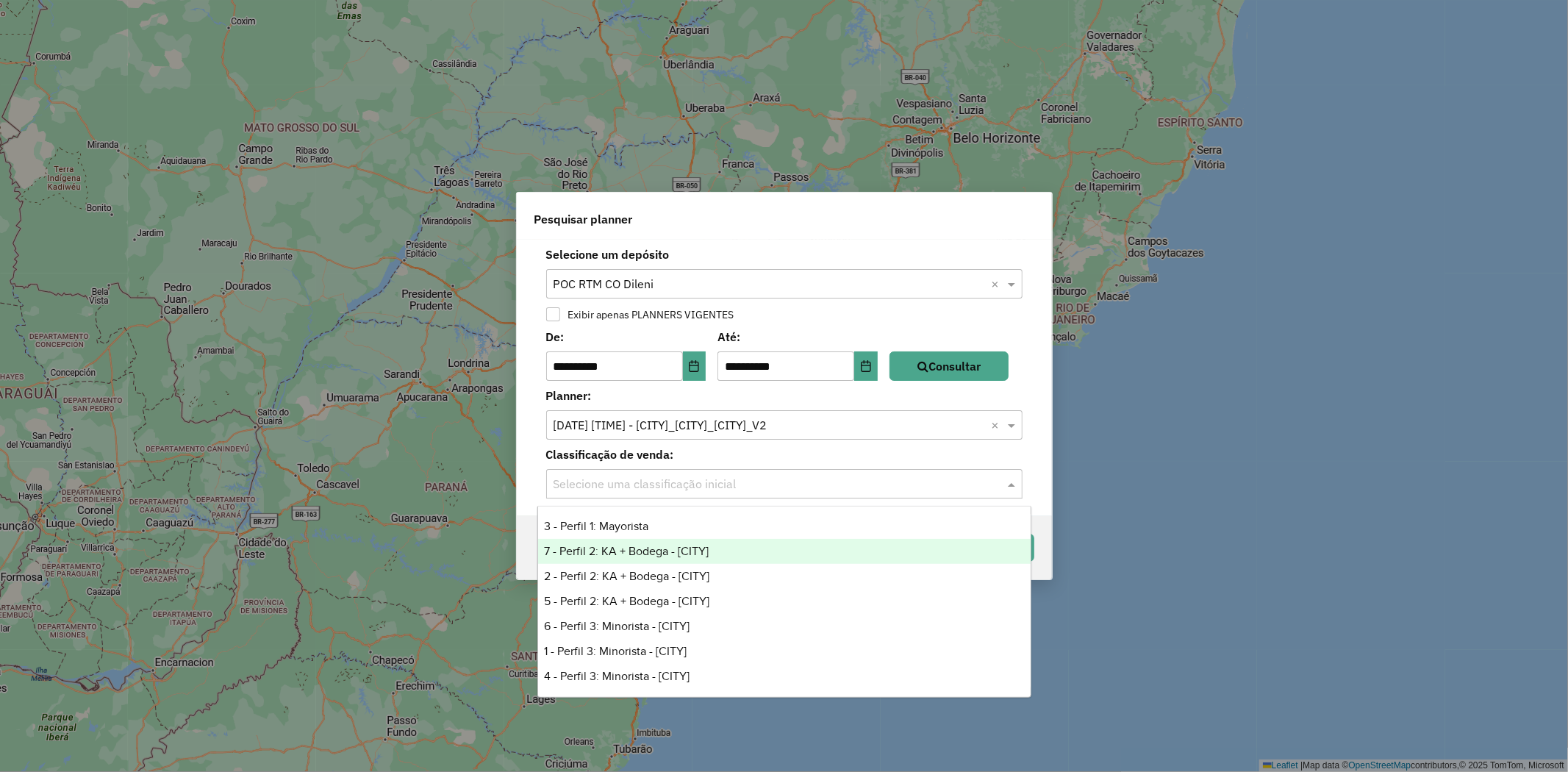 drag, startPoint x: 634, startPoint y: 526, endPoint x: 674, endPoint y: 533, distance: 40.6079 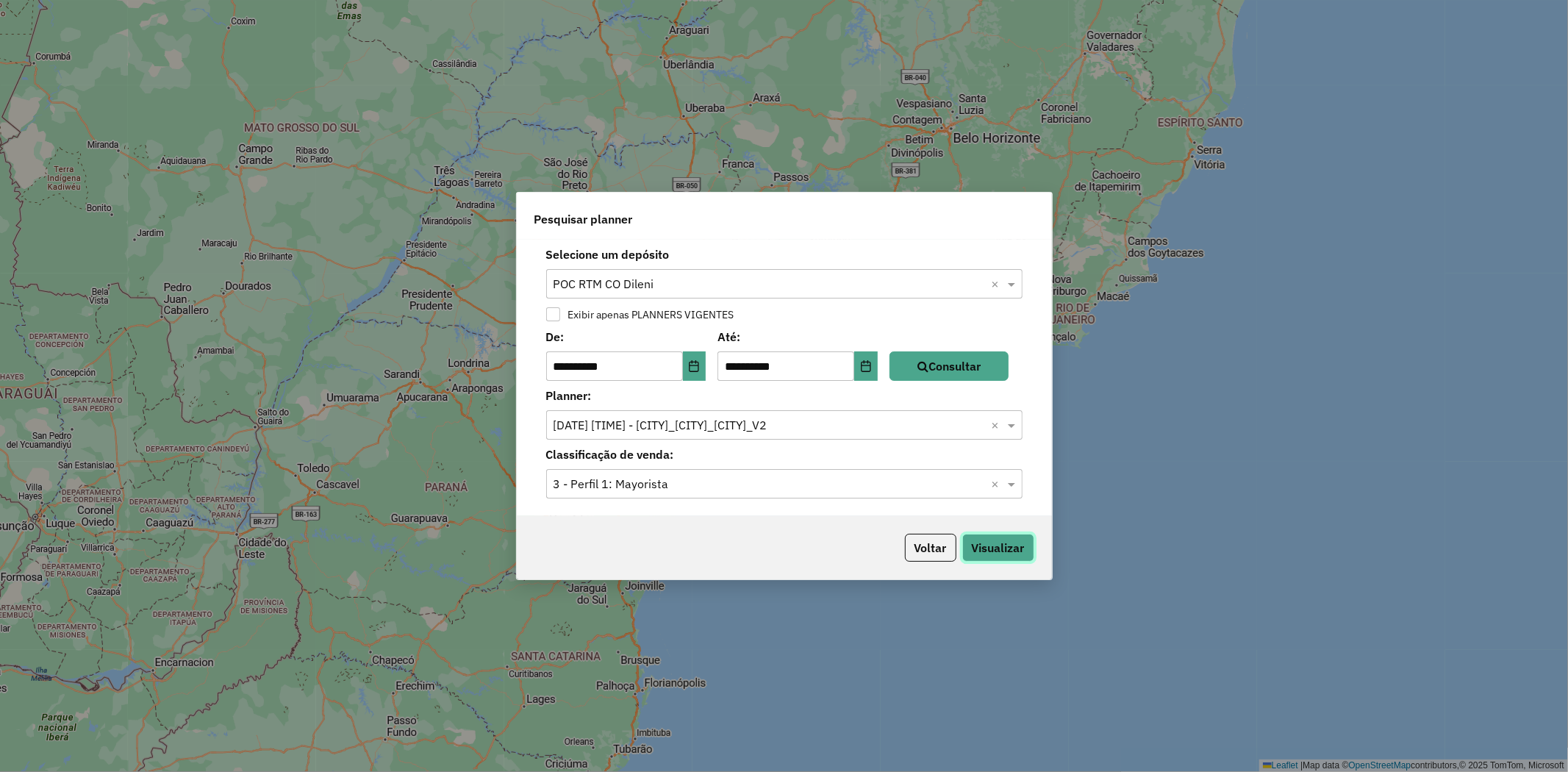 click on "Visualizar" 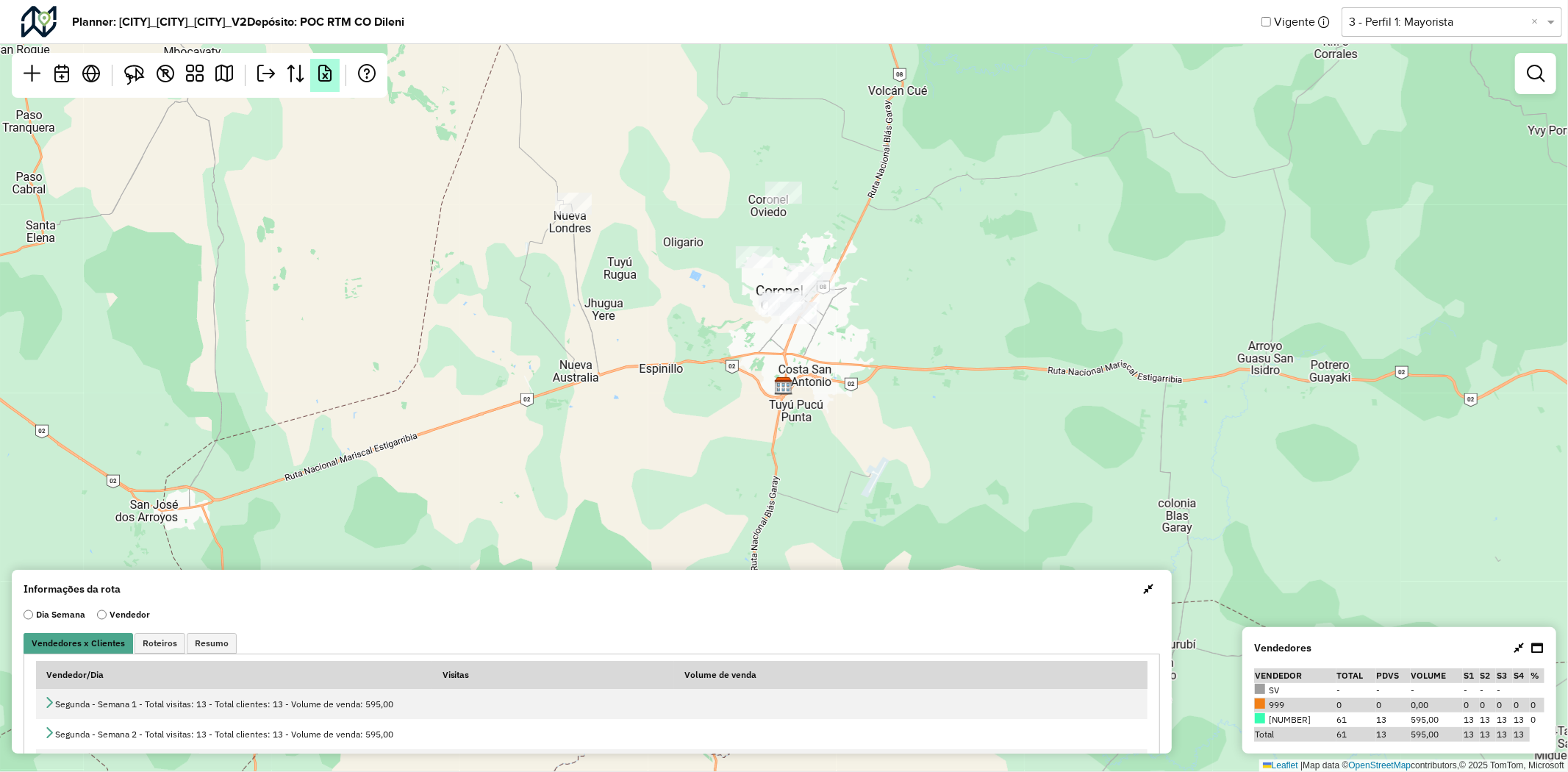 click at bounding box center [325, 74] 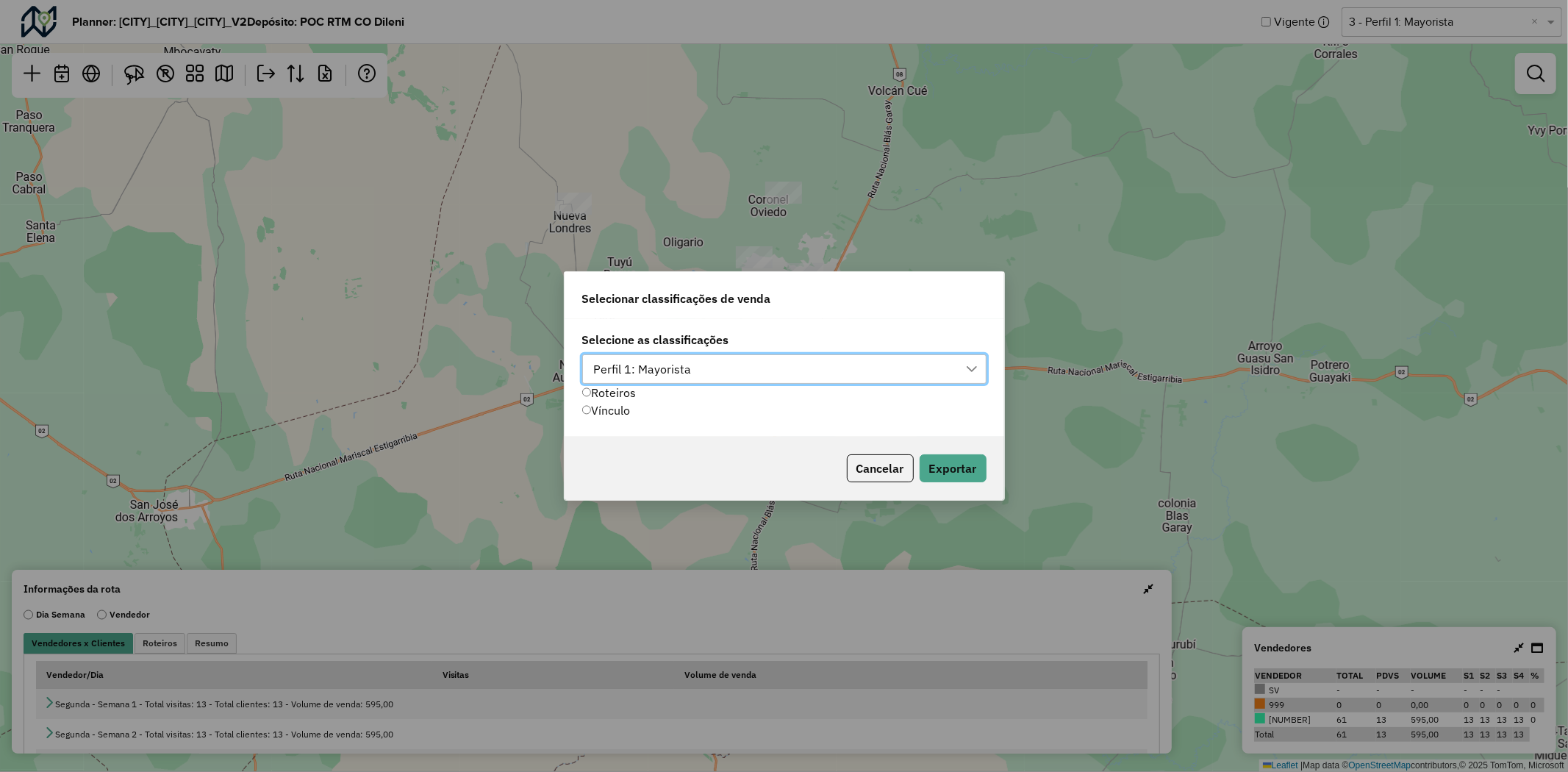 scroll, scrollTop: 10, scrollLeft: 65, axis: both 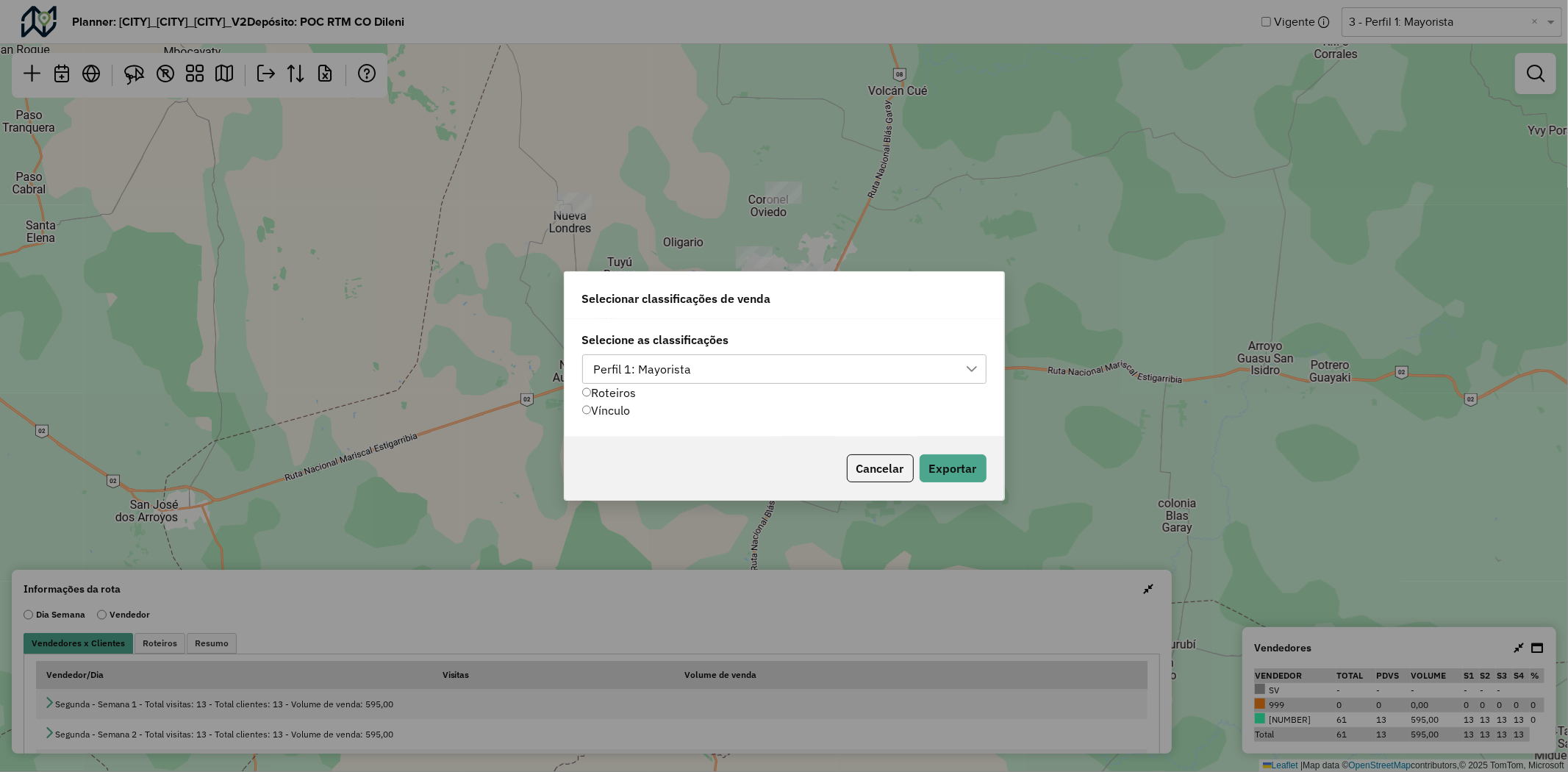 click on "Vínculo" 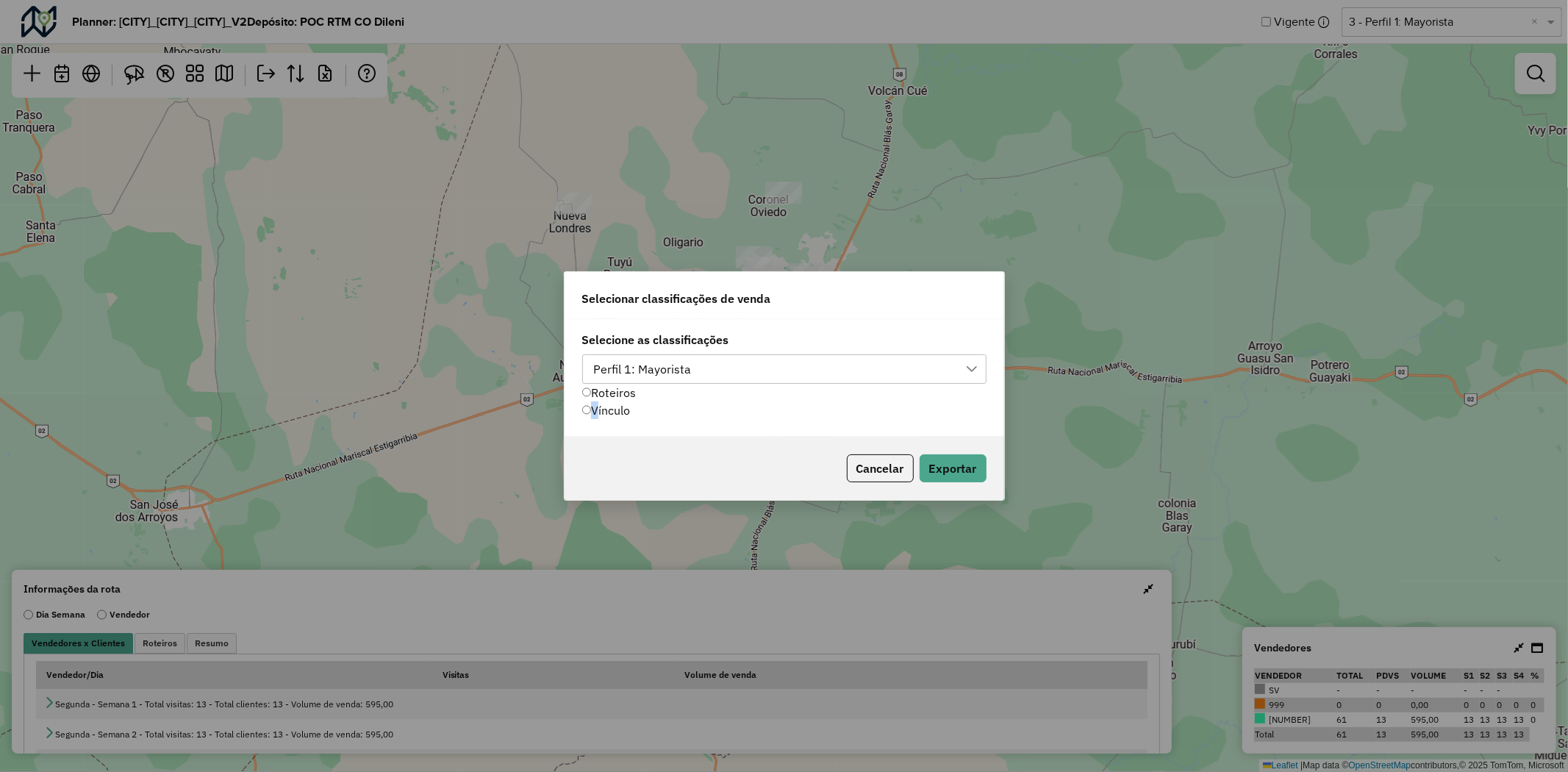 click on "Perfil 1: Mayorista" at bounding box center (642, 369) 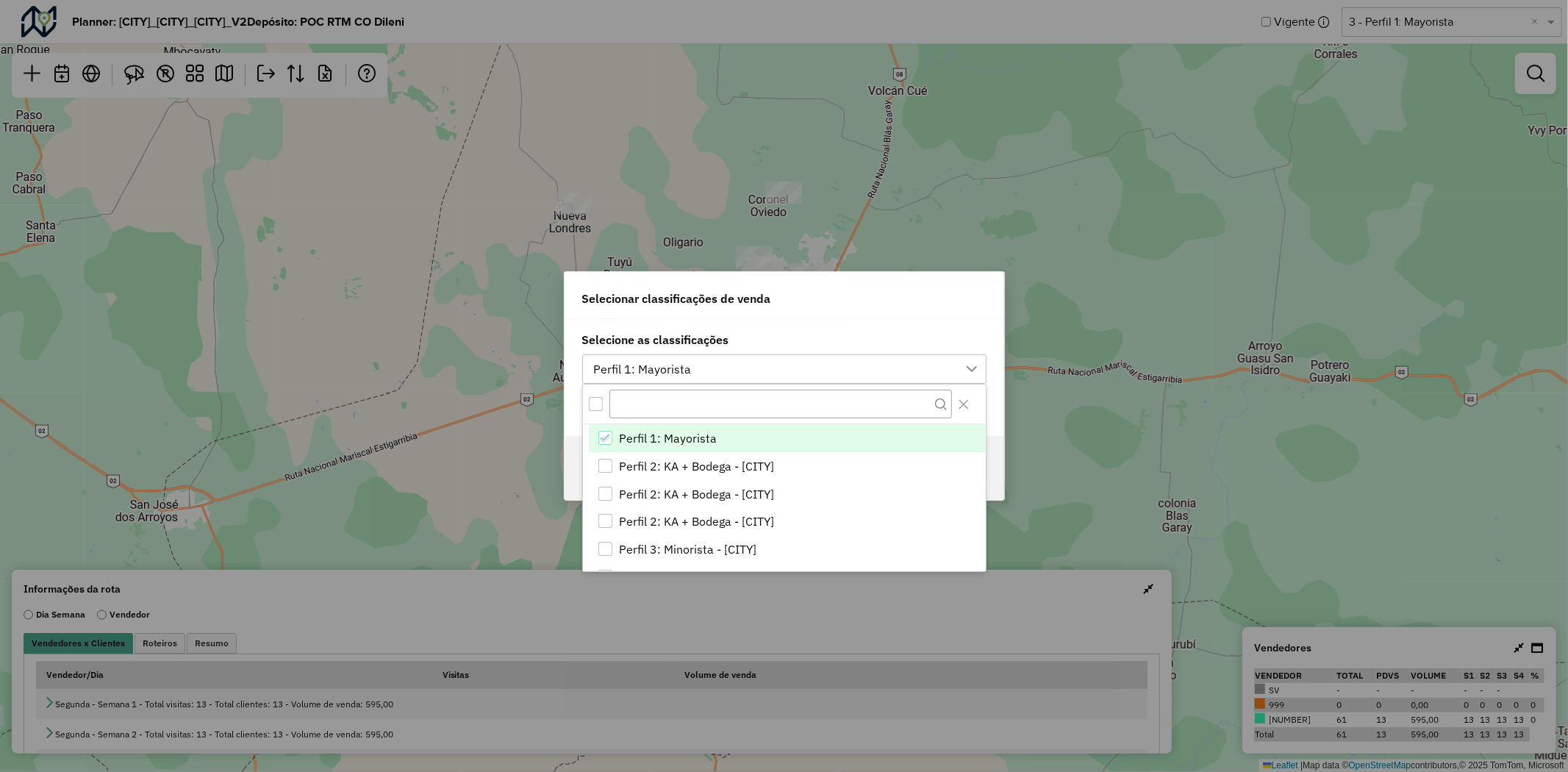 scroll, scrollTop: 10, scrollLeft: 66, axis: both 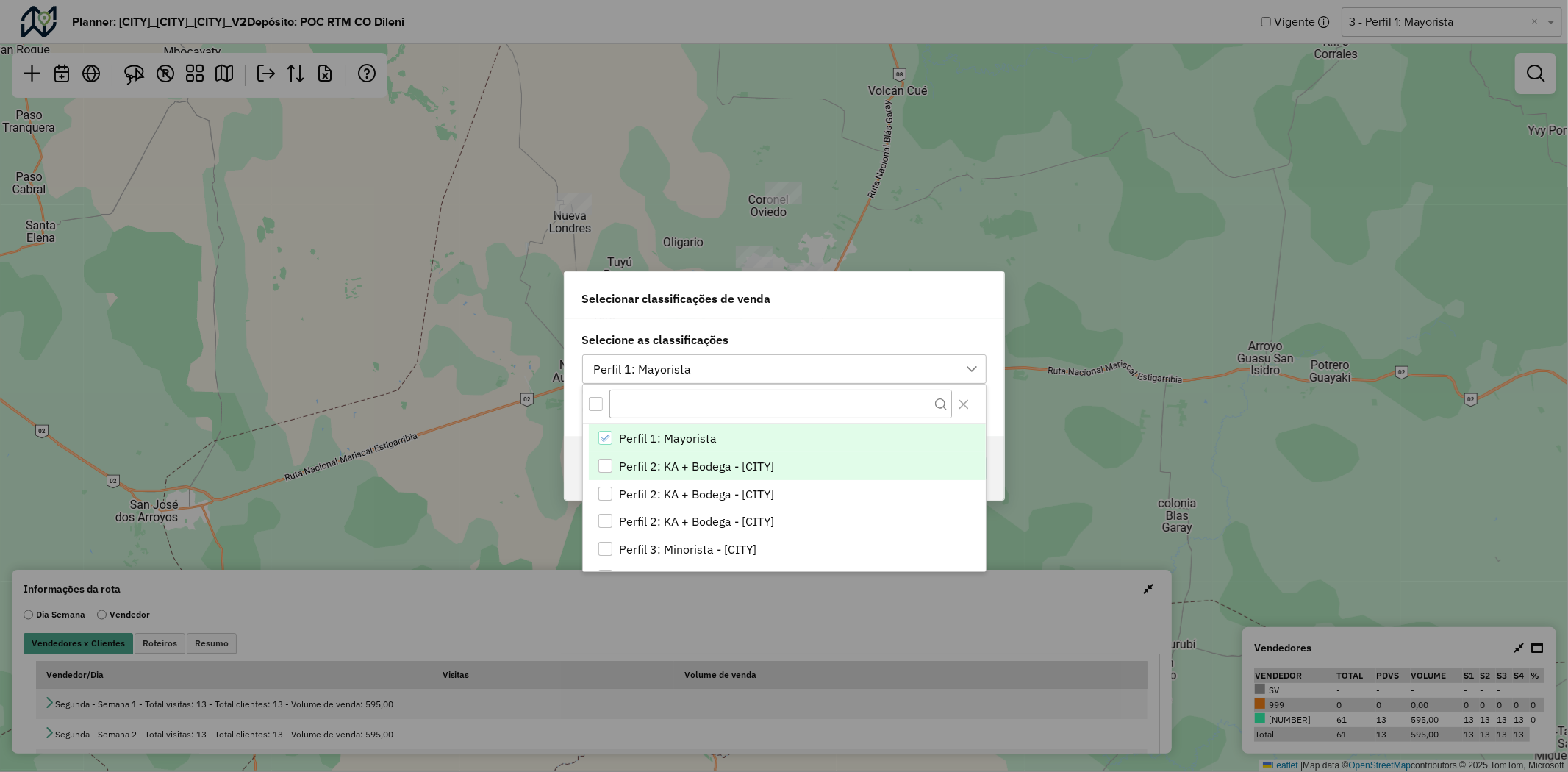 click at bounding box center (605, 465) 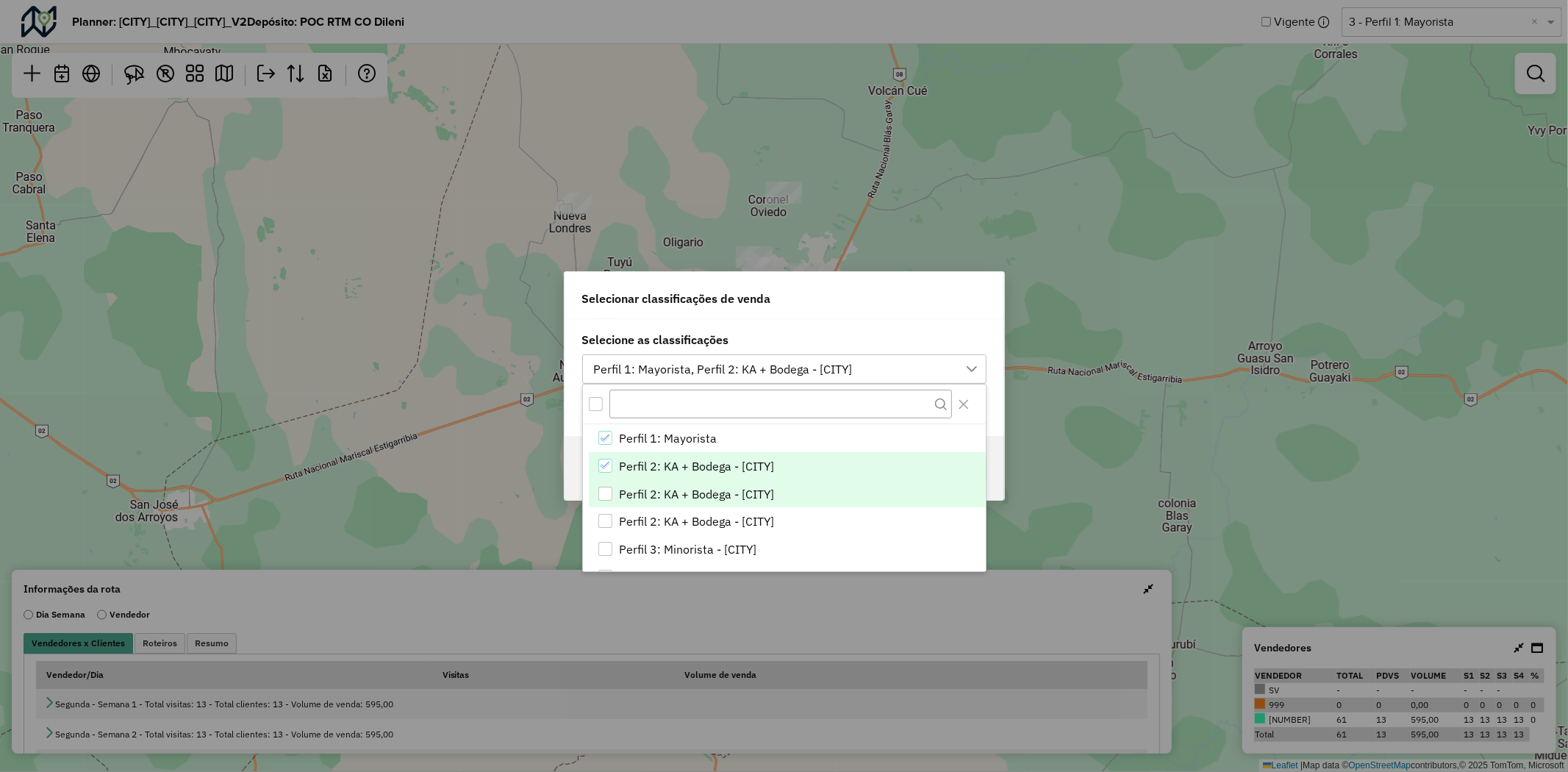 drag, startPoint x: 612, startPoint y: 496, endPoint x: 606, endPoint y: 512, distance: 17.088007 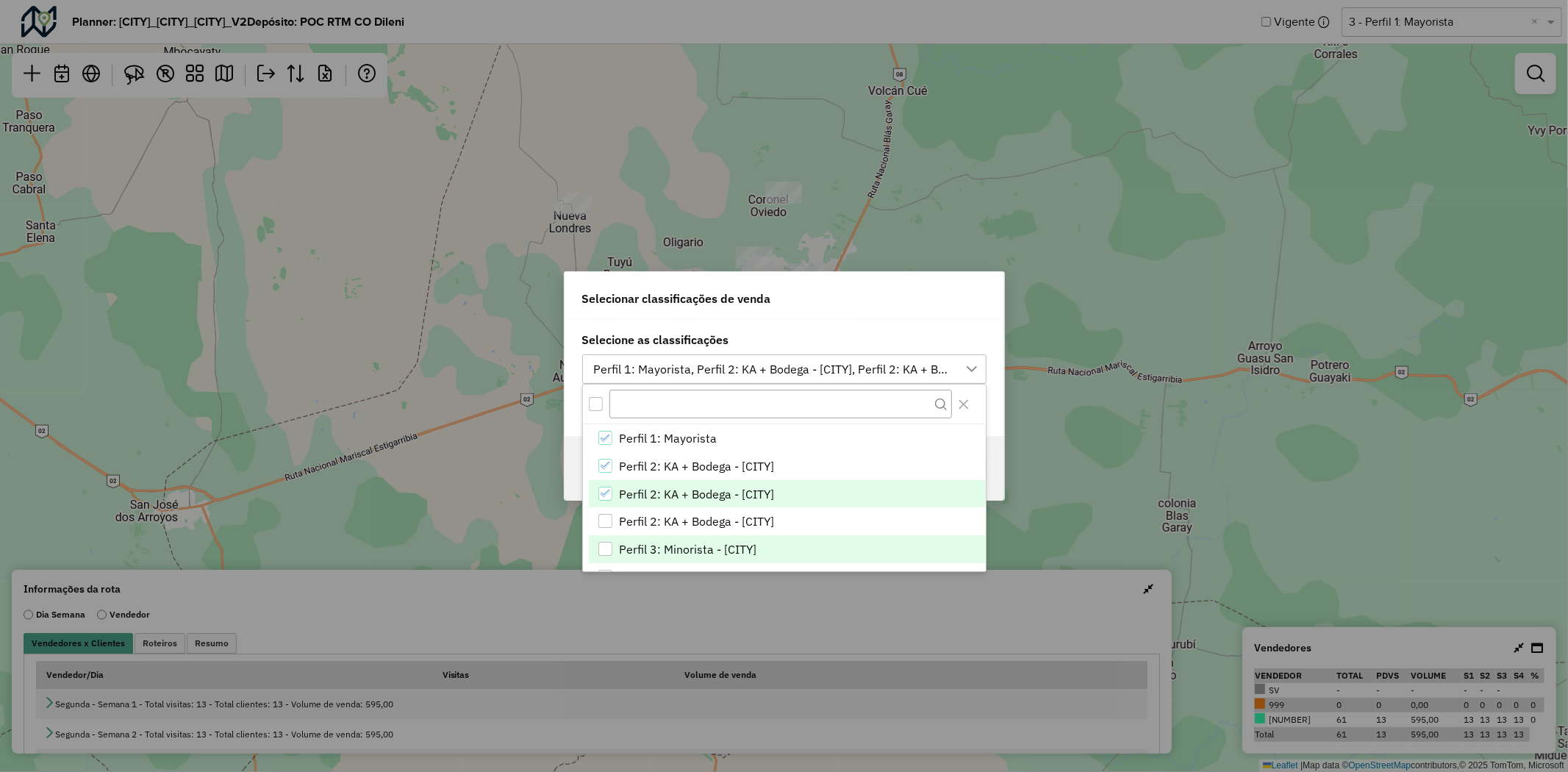 drag, startPoint x: 606, startPoint y: 525, endPoint x: 601, endPoint y: 547, distance: 22.561028 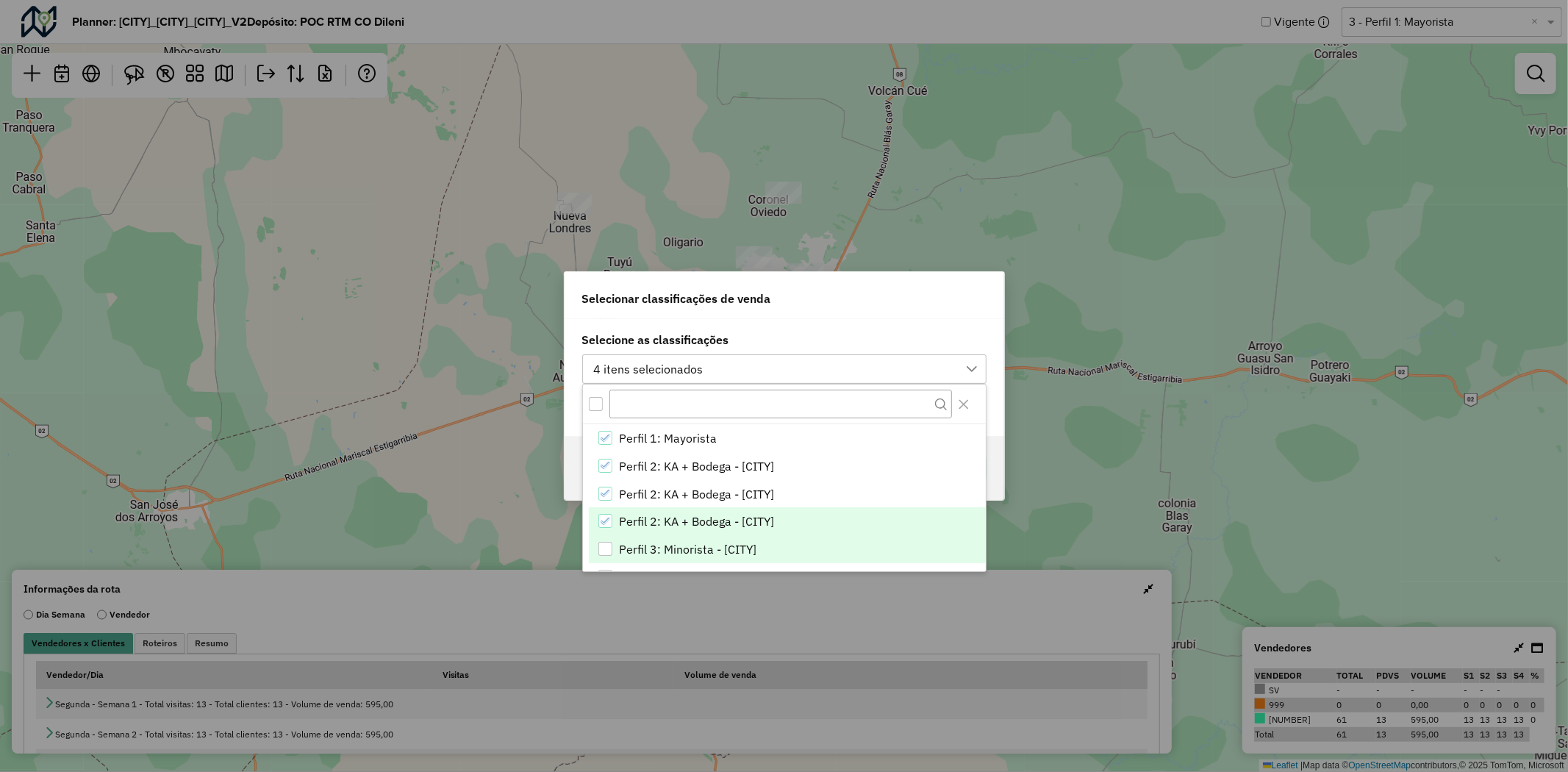click at bounding box center [605, 548] 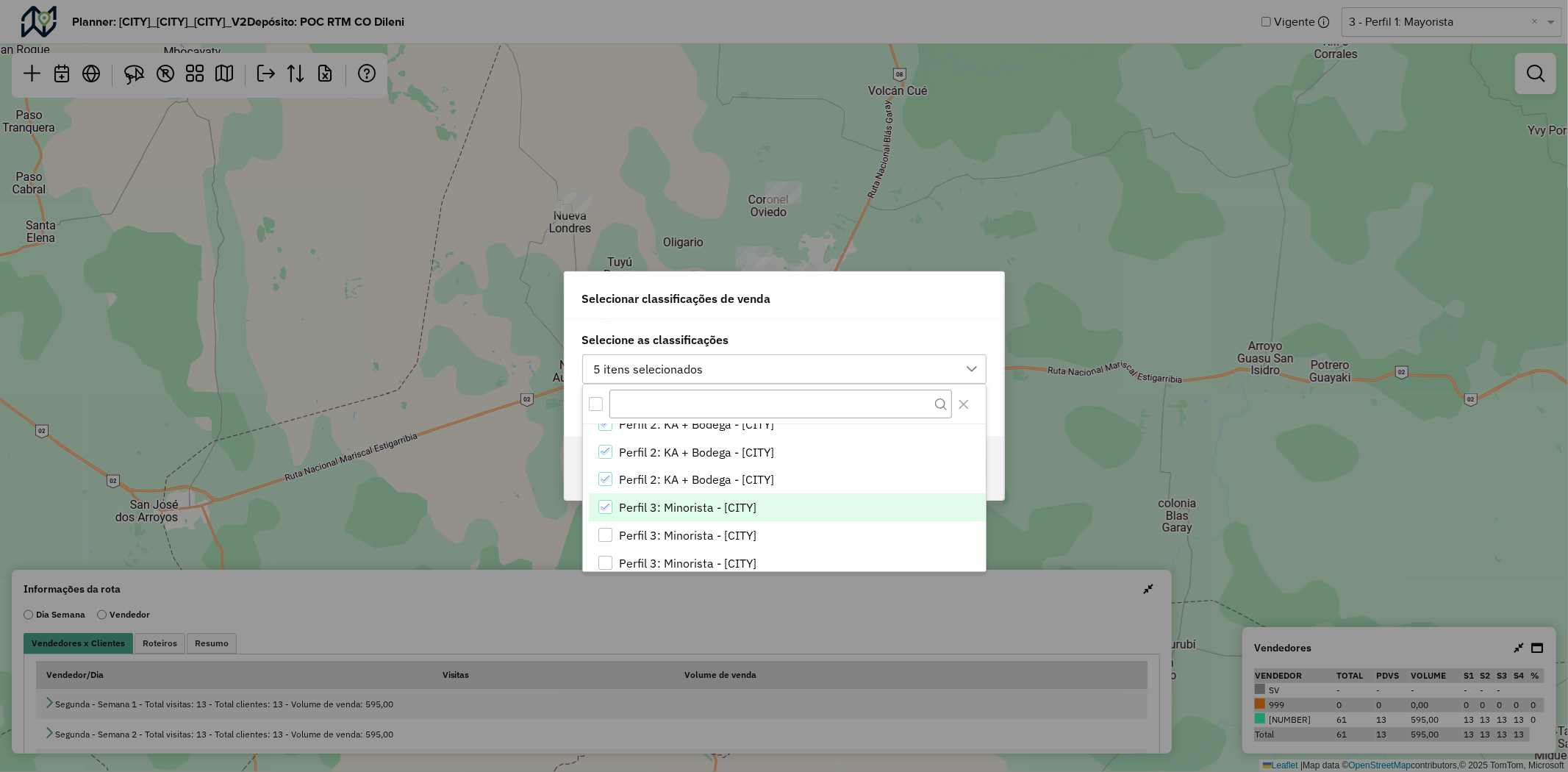 scroll, scrollTop: 59, scrollLeft: 0, axis: vertical 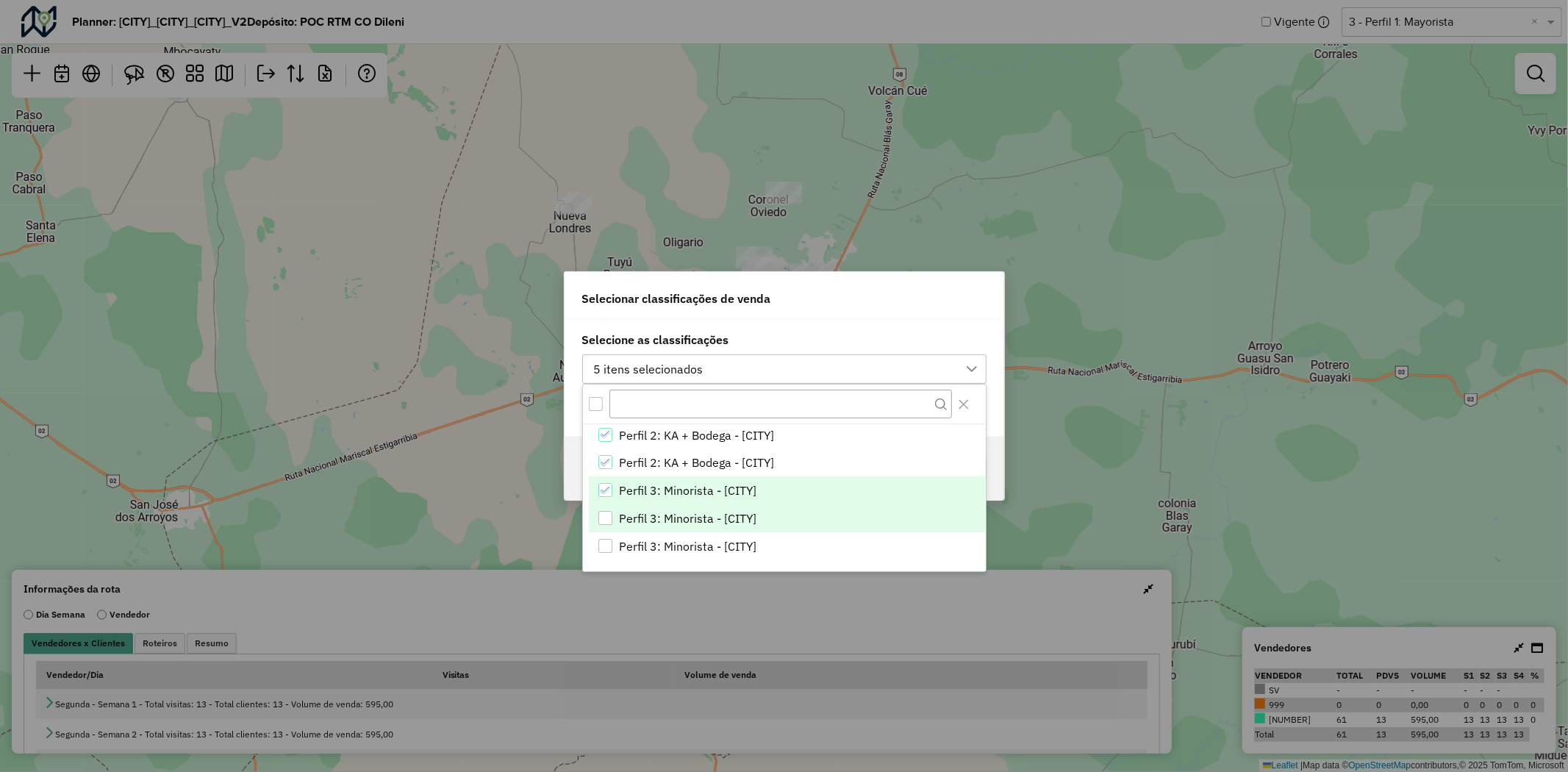 click at bounding box center (605, 518) 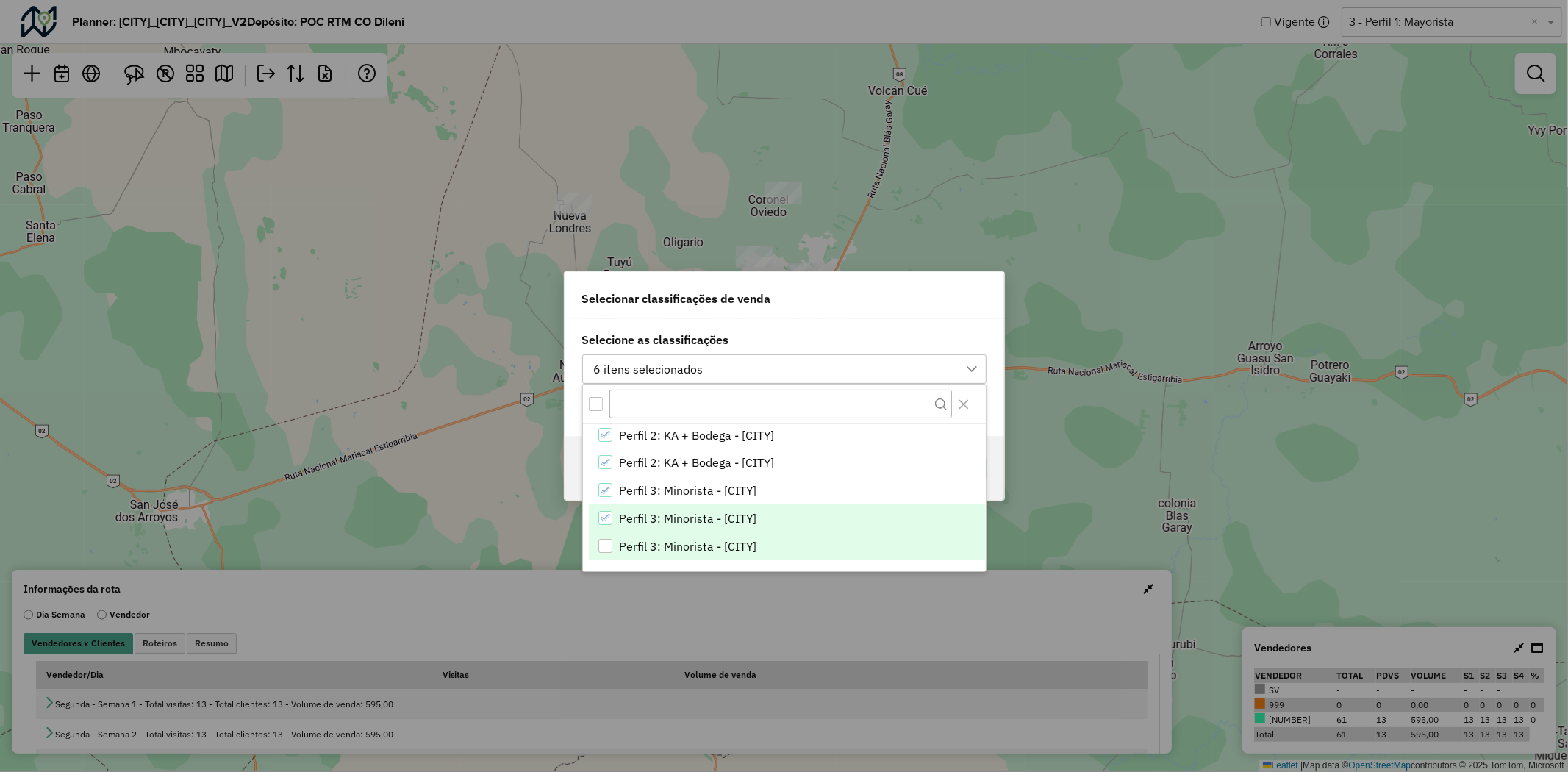 click at bounding box center [605, 546] 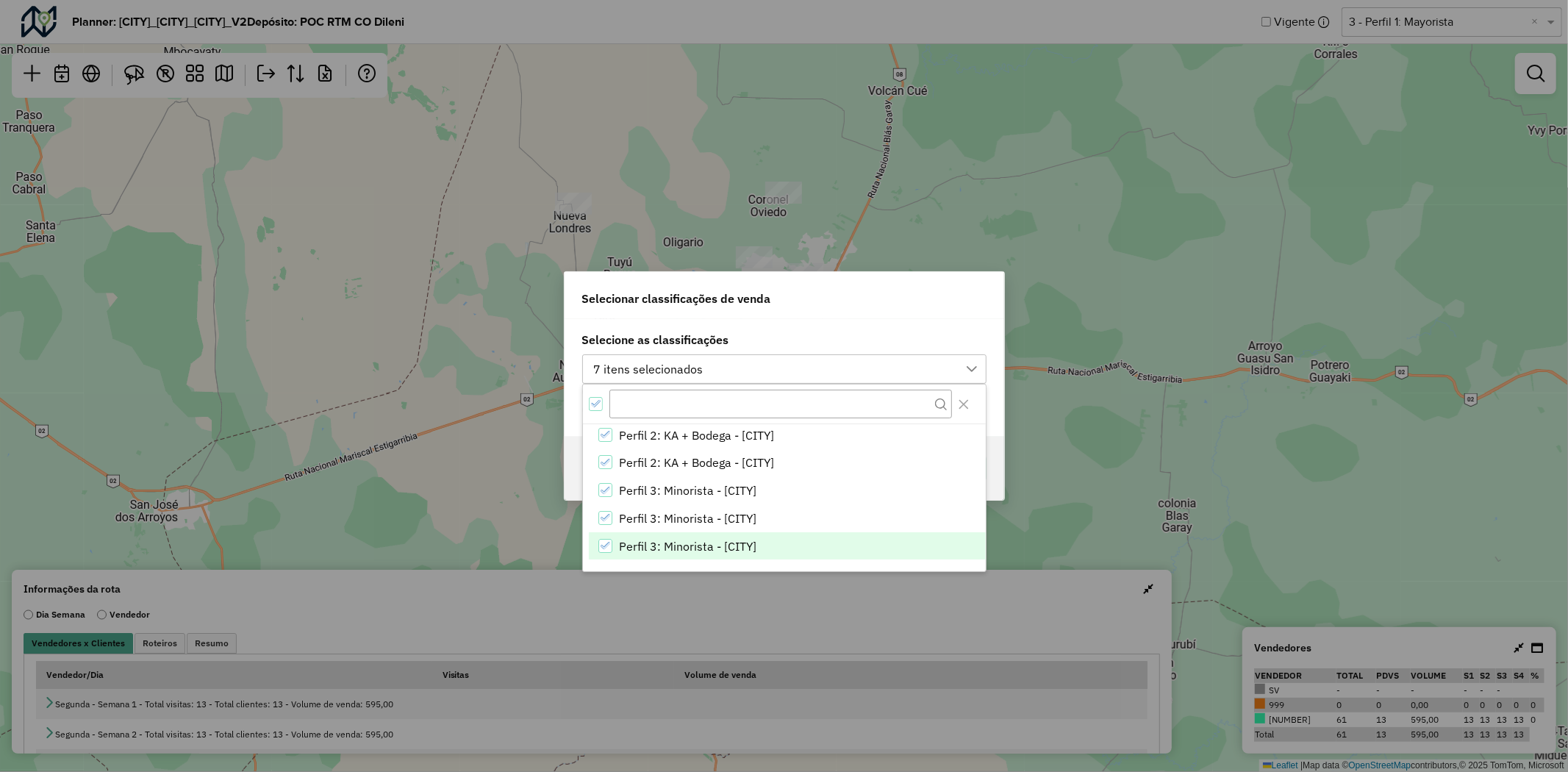 click on "Selecionar classificações de venda" 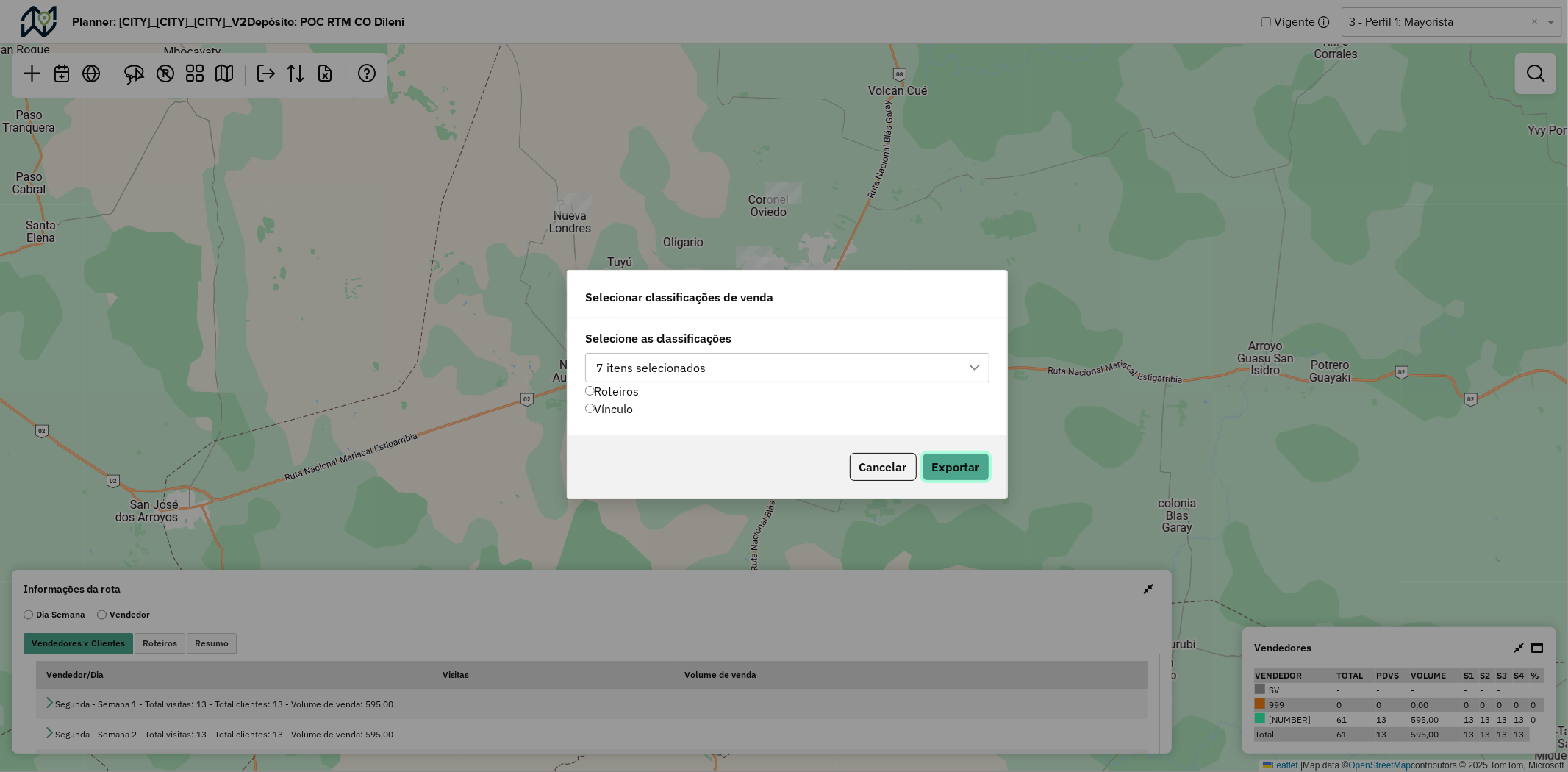 click on "Exportar" 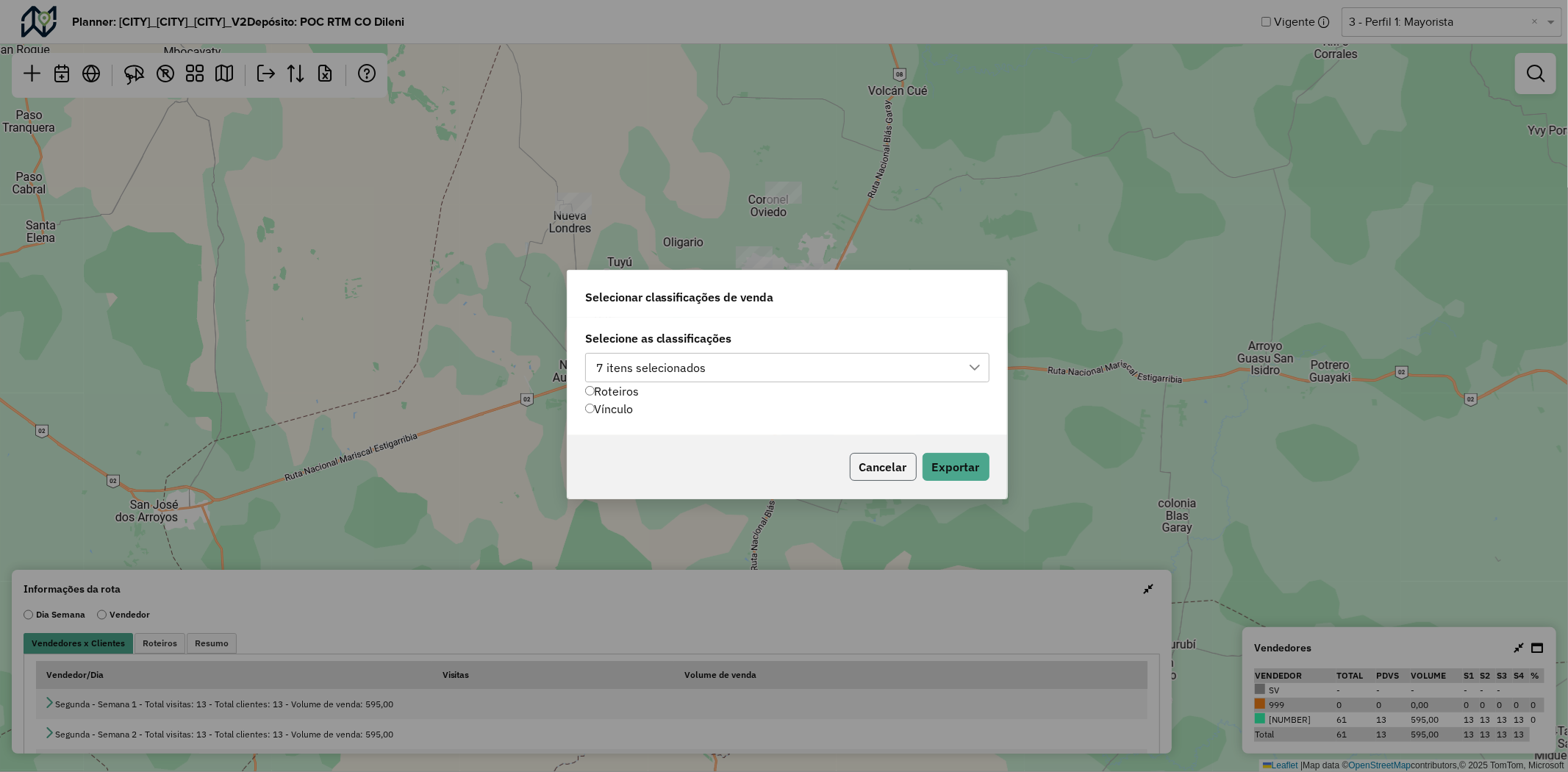 click on "Cancelar" 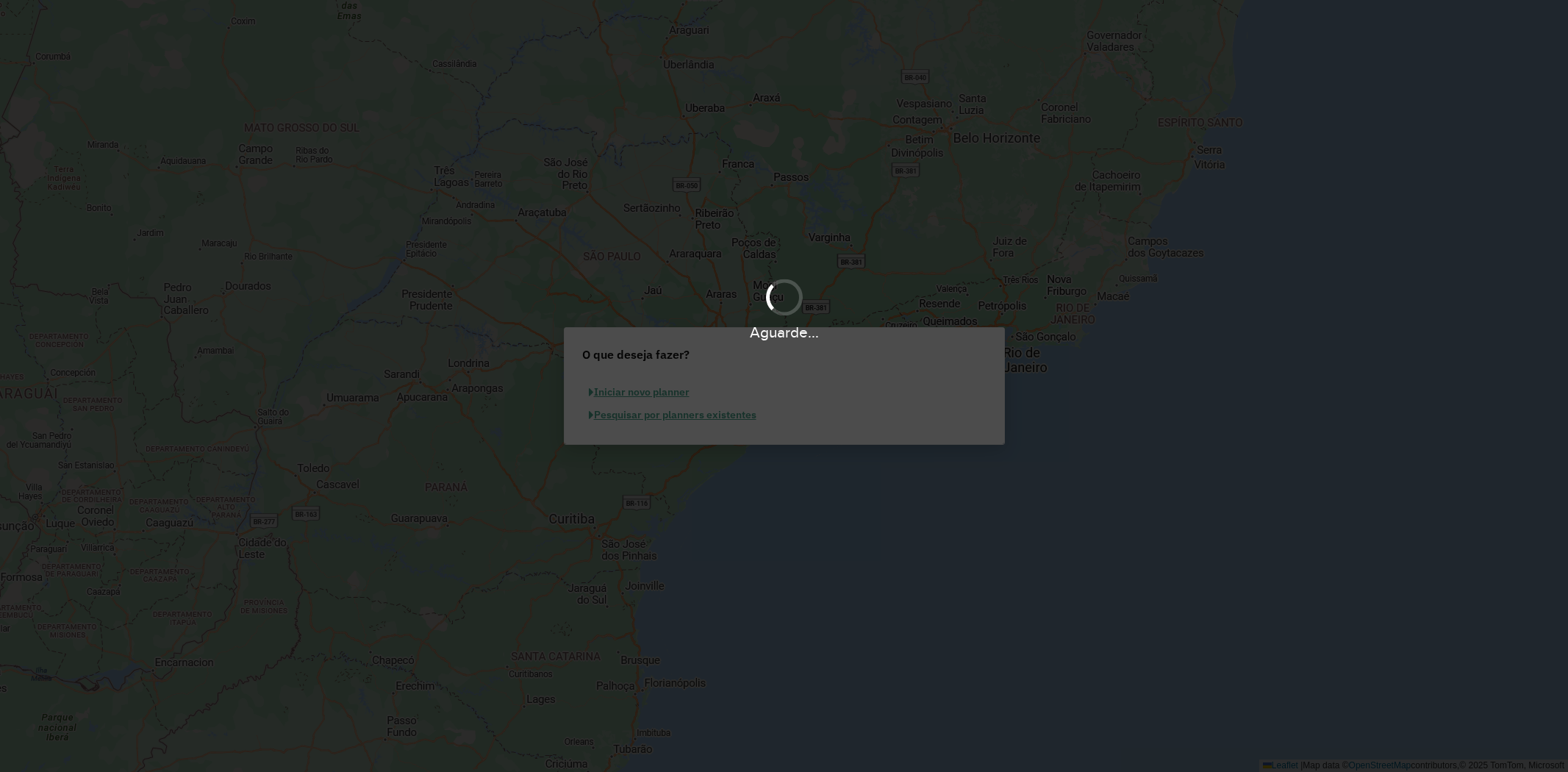 scroll, scrollTop: 0, scrollLeft: 0, axis: both 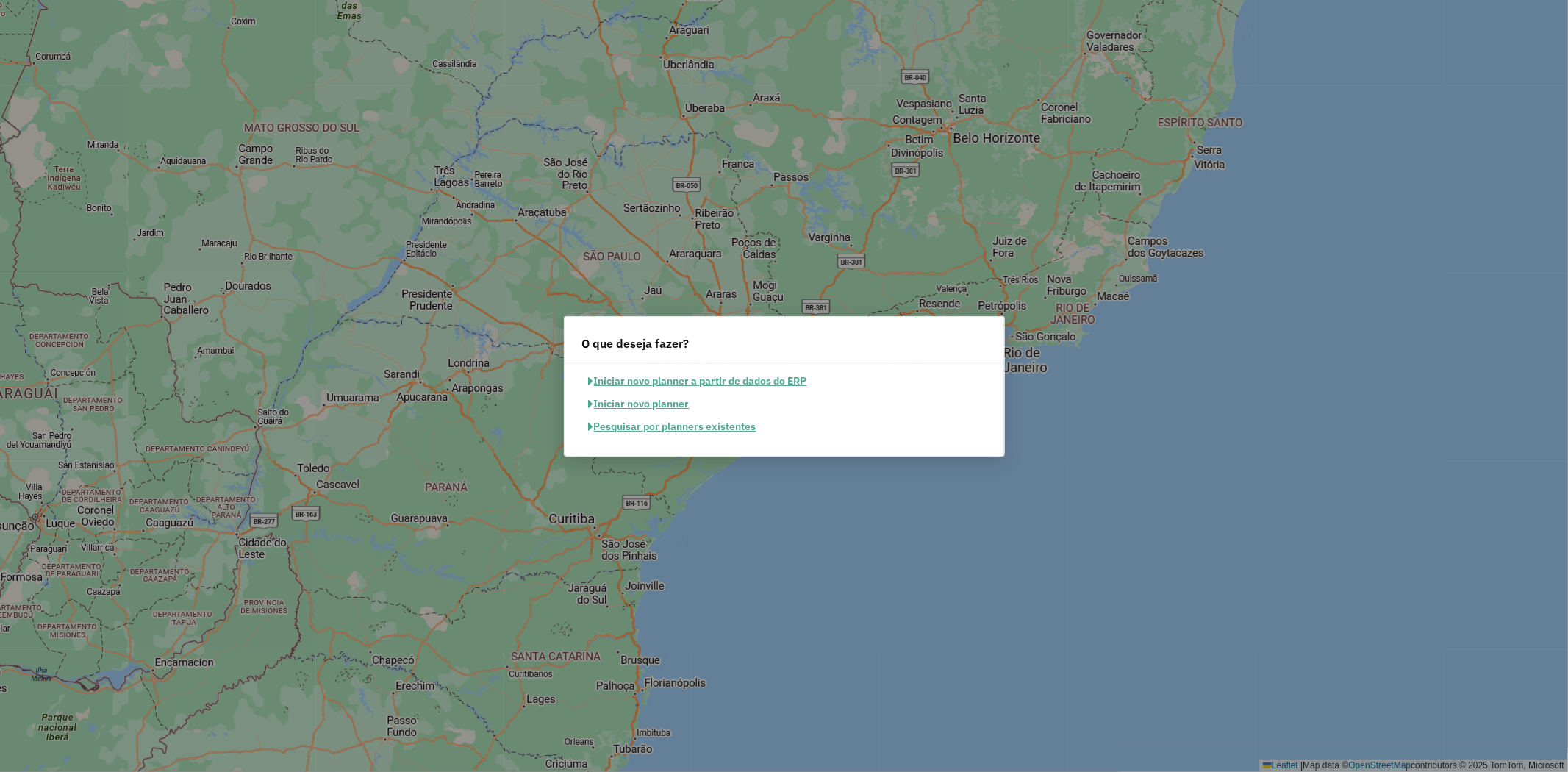 click on "Pesquisar por planners existentes" 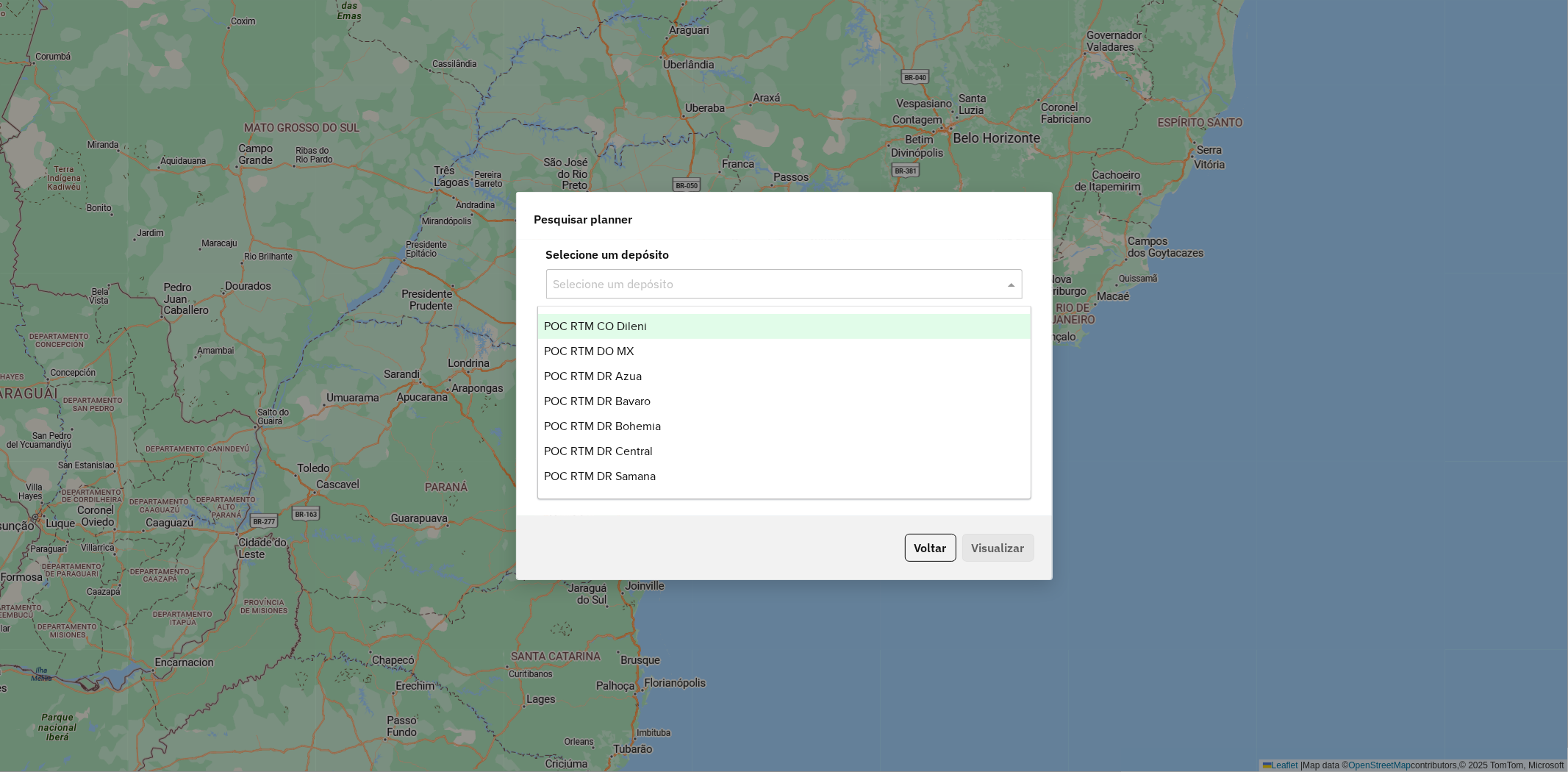 click 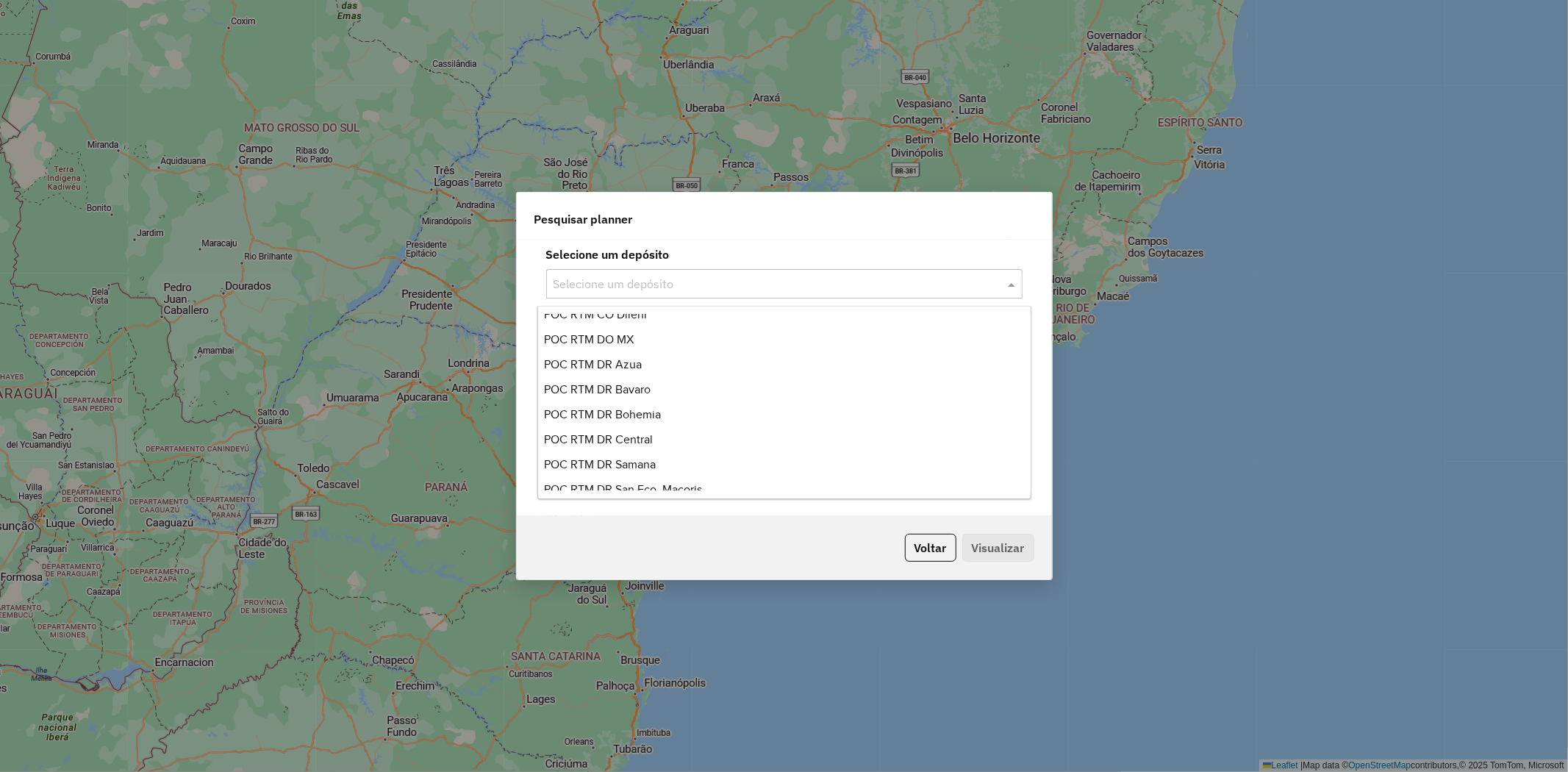 scroll, scrollTop: 0, scrollLeft: 0, axis: both 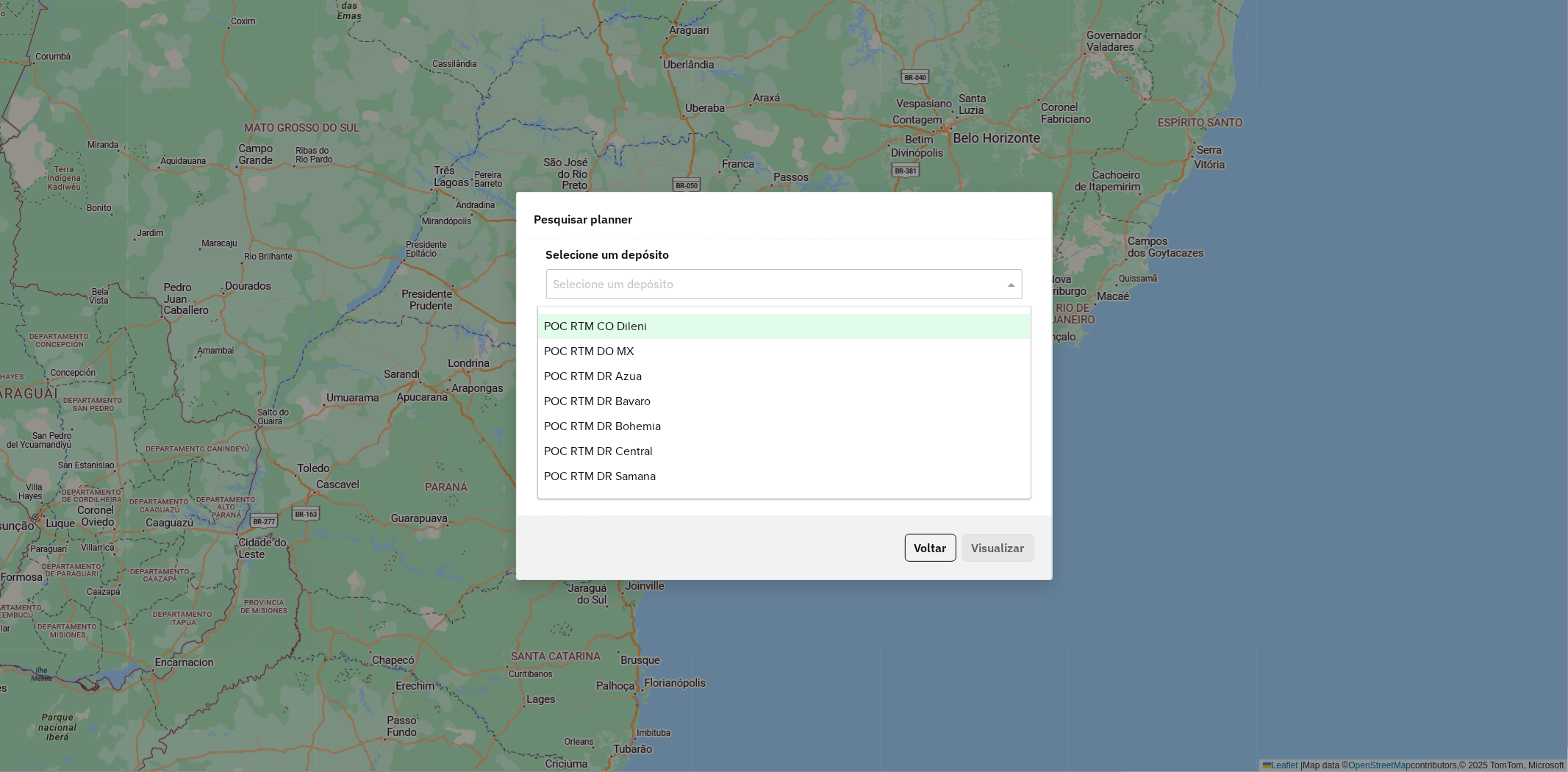 click on "POC RTM CO Dileni" at bounding box center (784, 326) 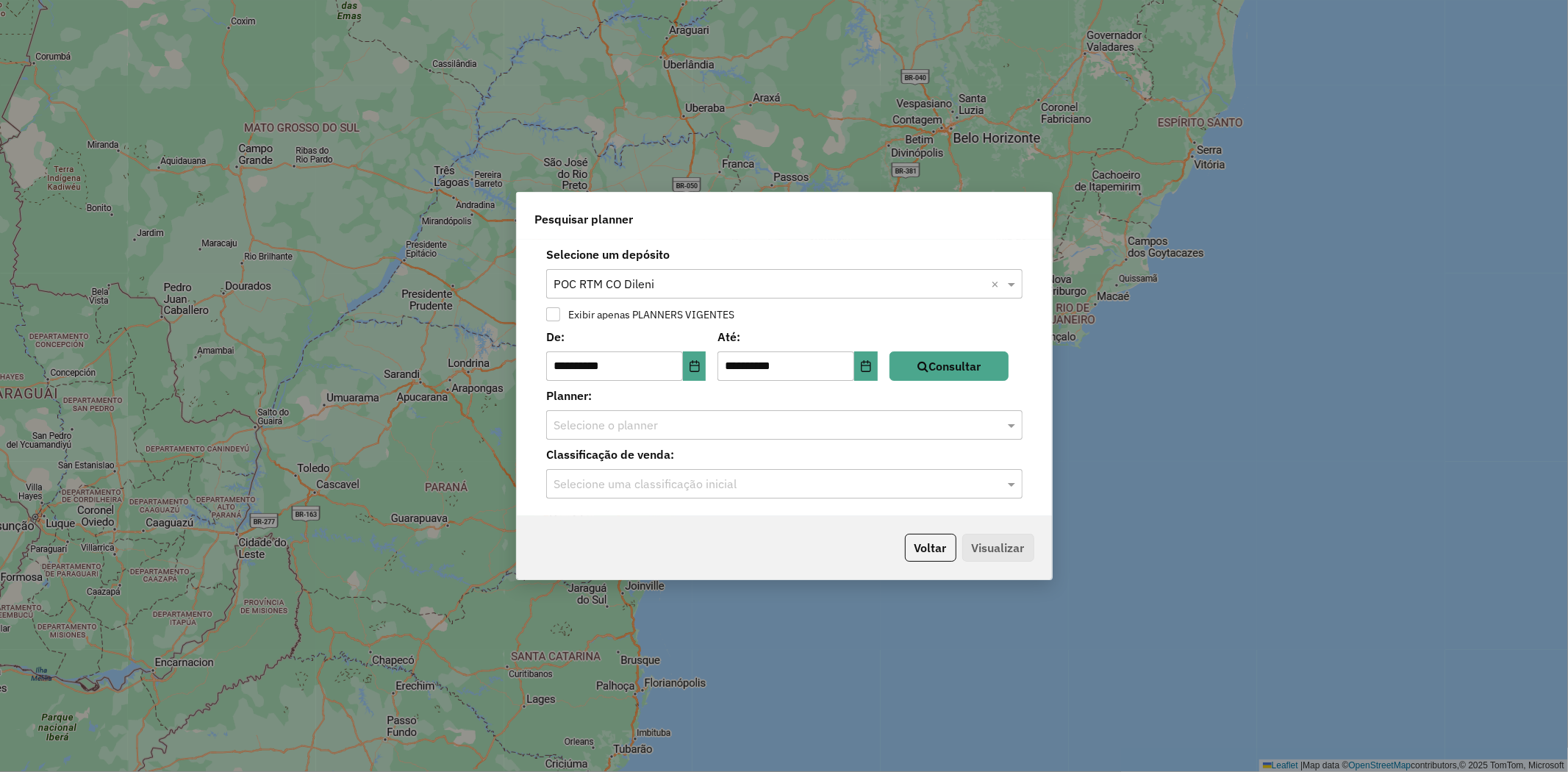 click on "Pesquisar planner" 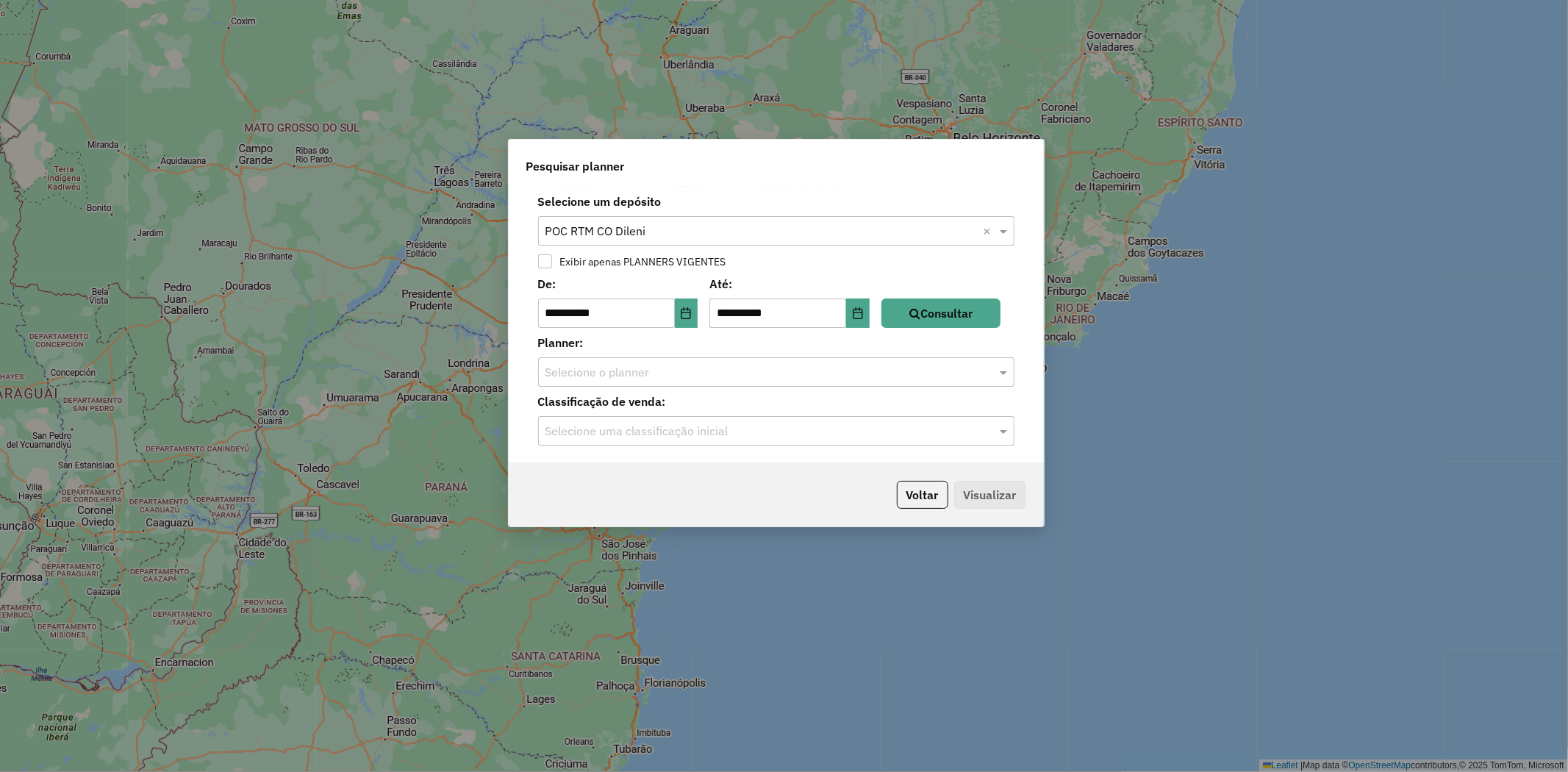 drag, startPoint x: 714, startPoint y: 229, endPoint x: 706, endPoint y: 176, distance: 53.600373 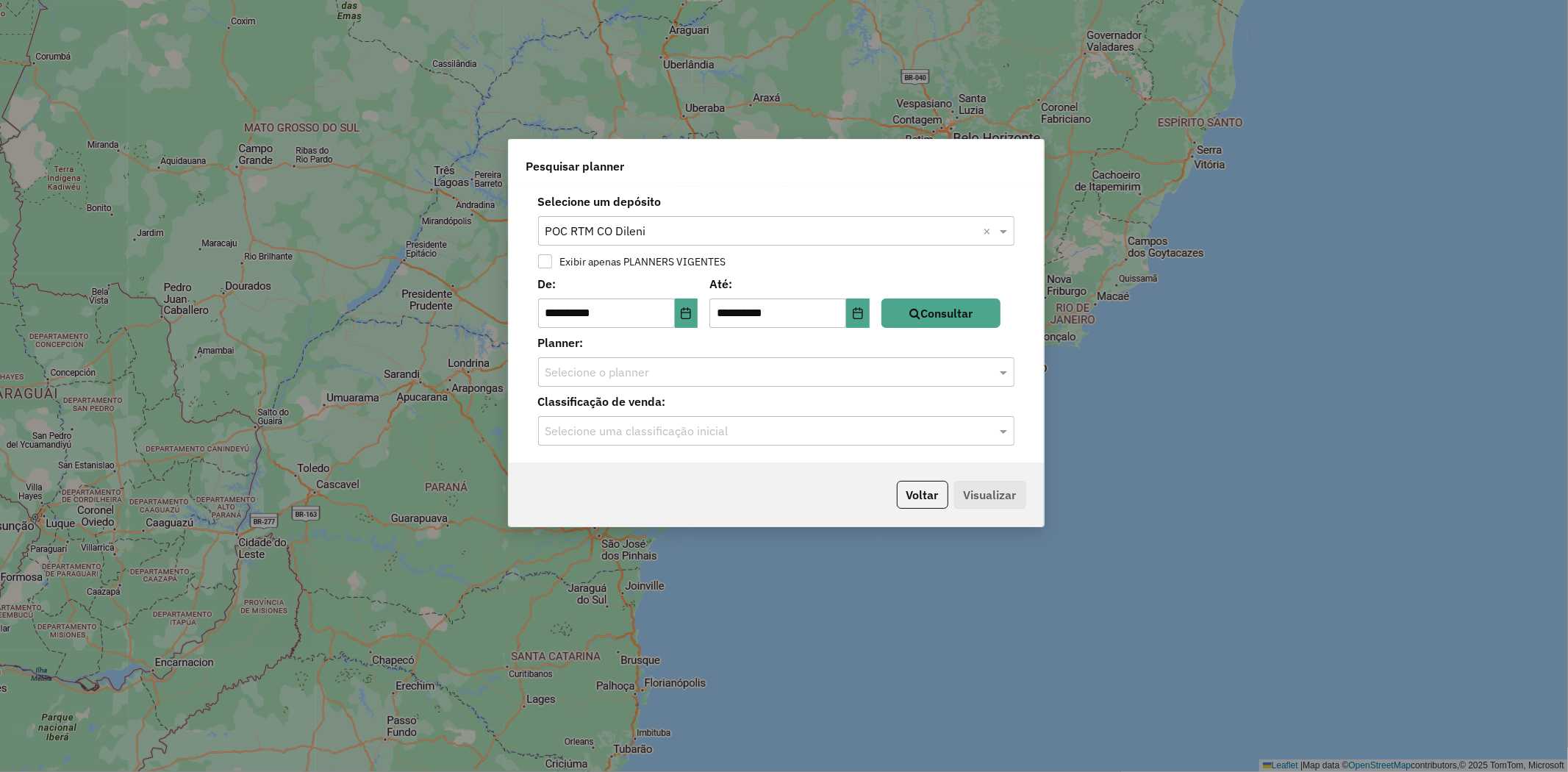 click on "Selecione um depósito × POC RTM CO Dileni ×" 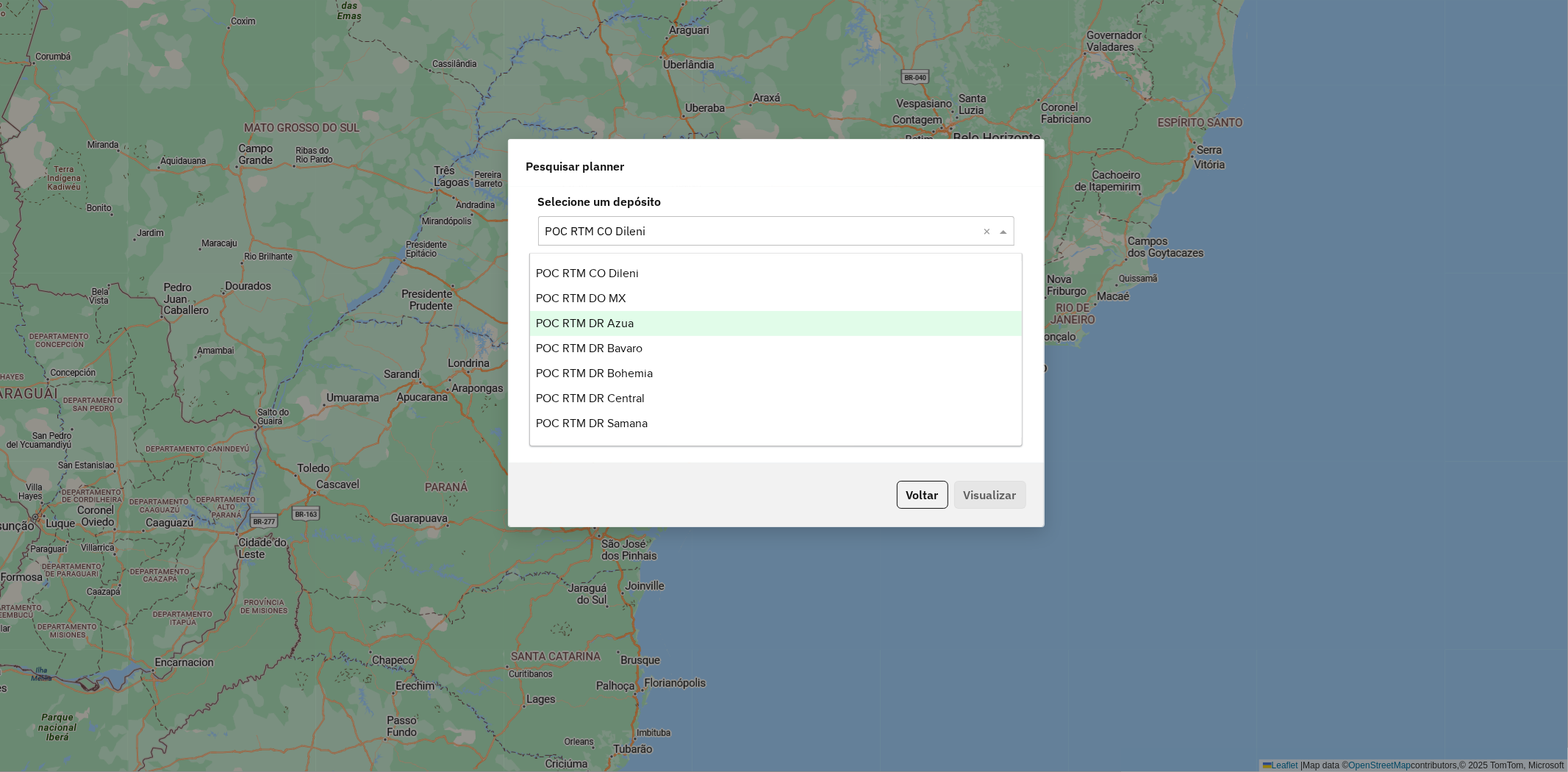 click on "POC RTM DR Azua" at bounding box center [584, 323] 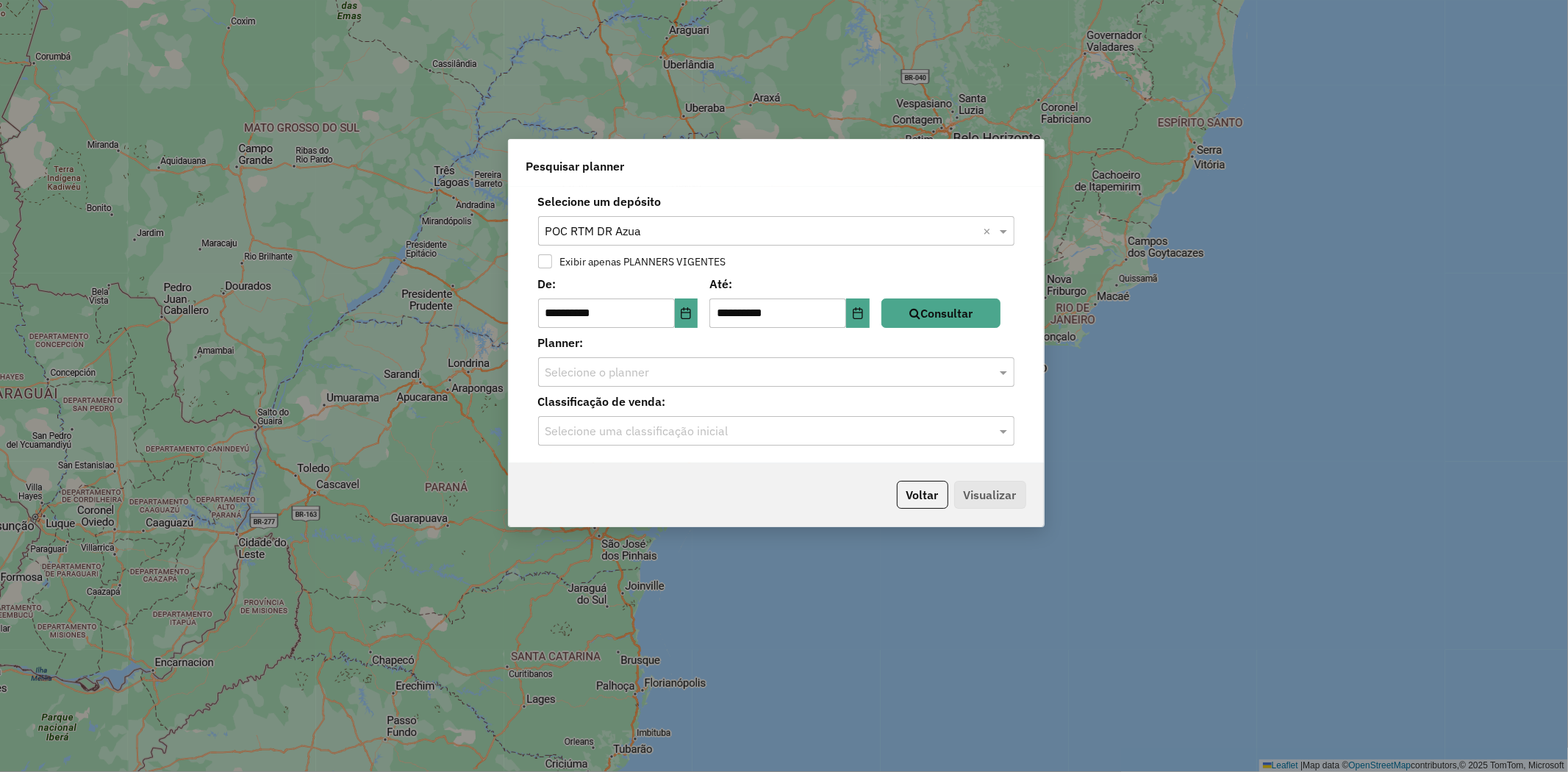click 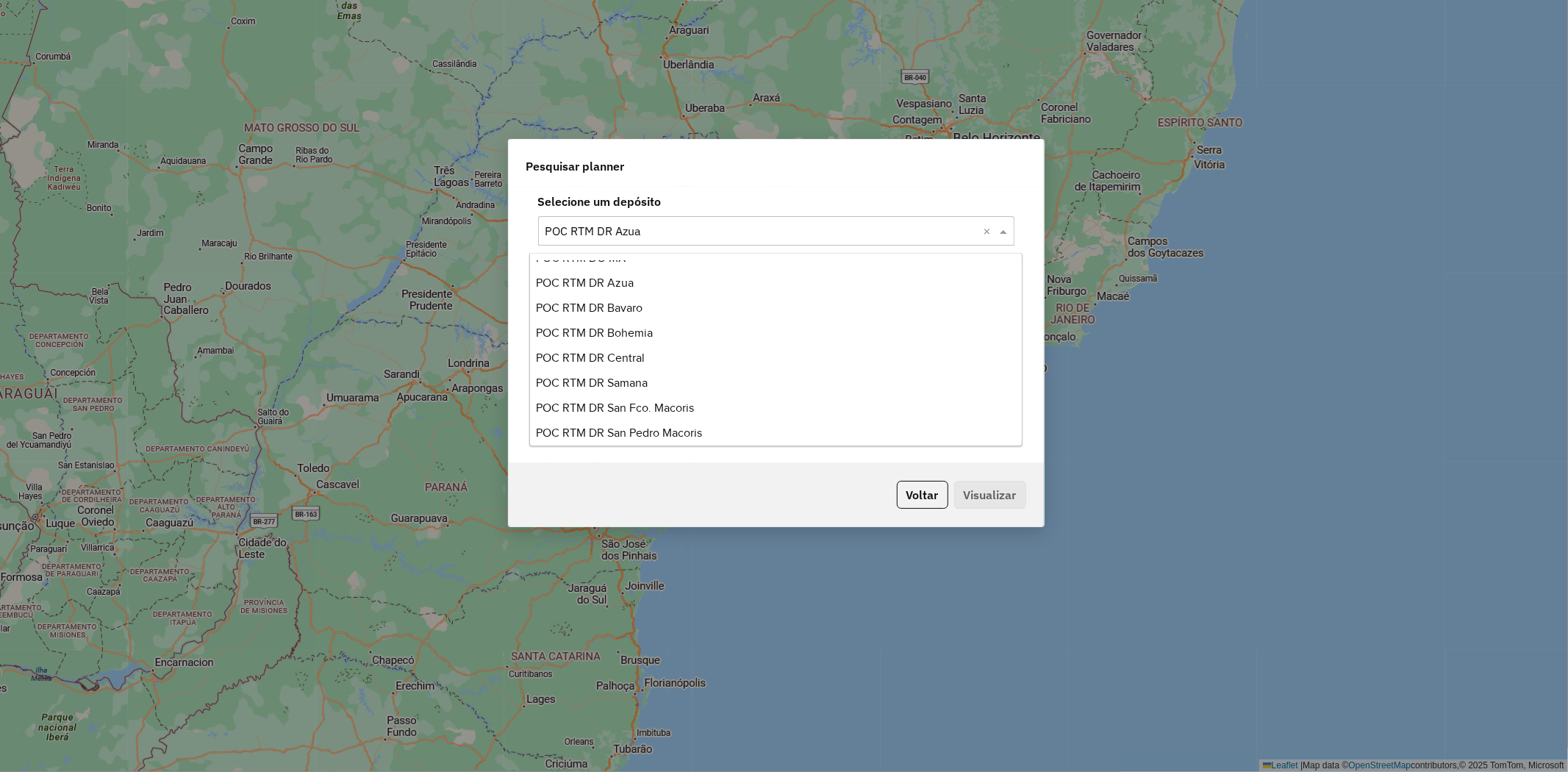 scroll, scrollTop: 0, scrollLeft: 0, axis: both 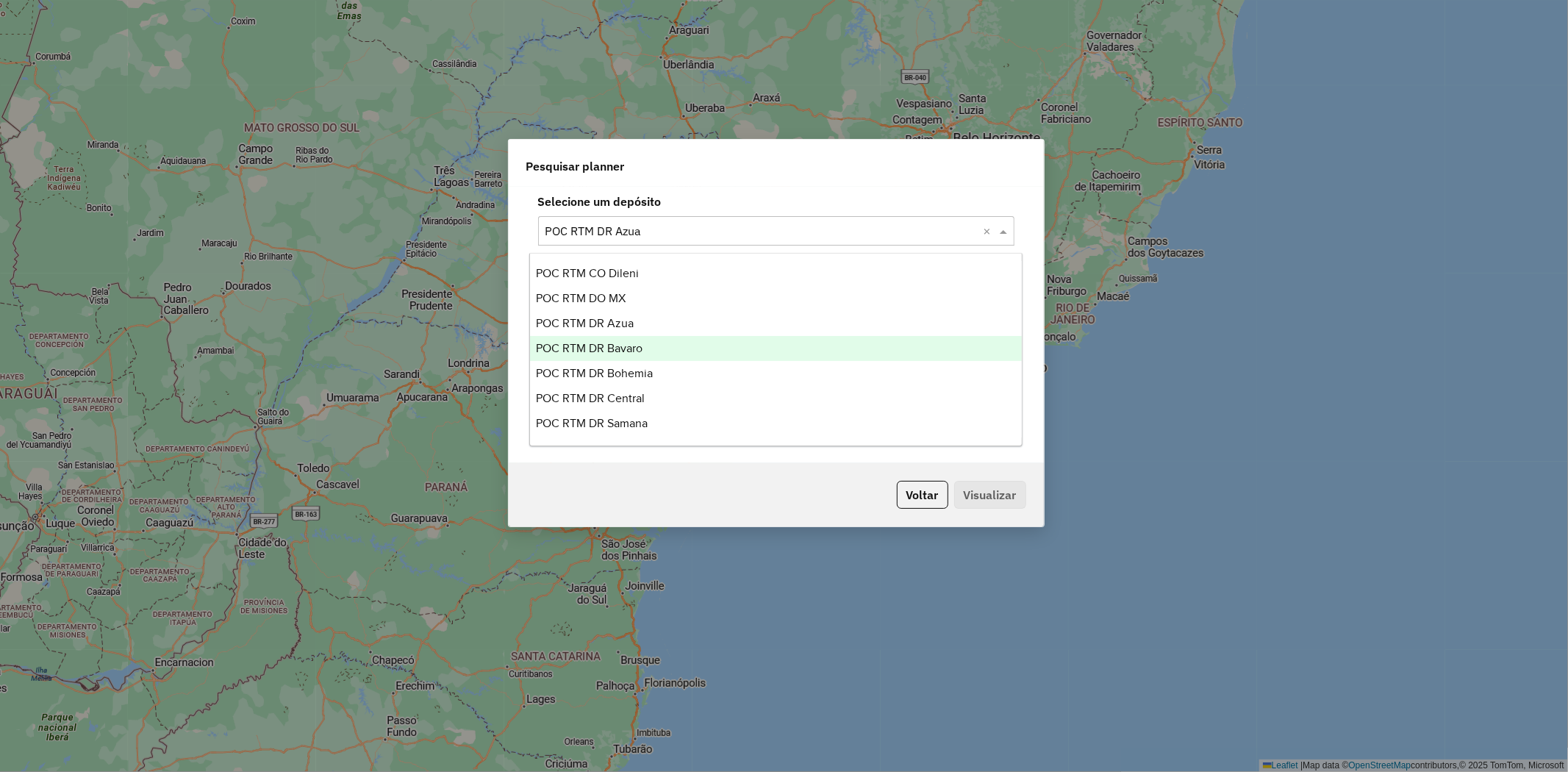 click on "POC RTM DR Bavaro" at bounding box center (589, 348) 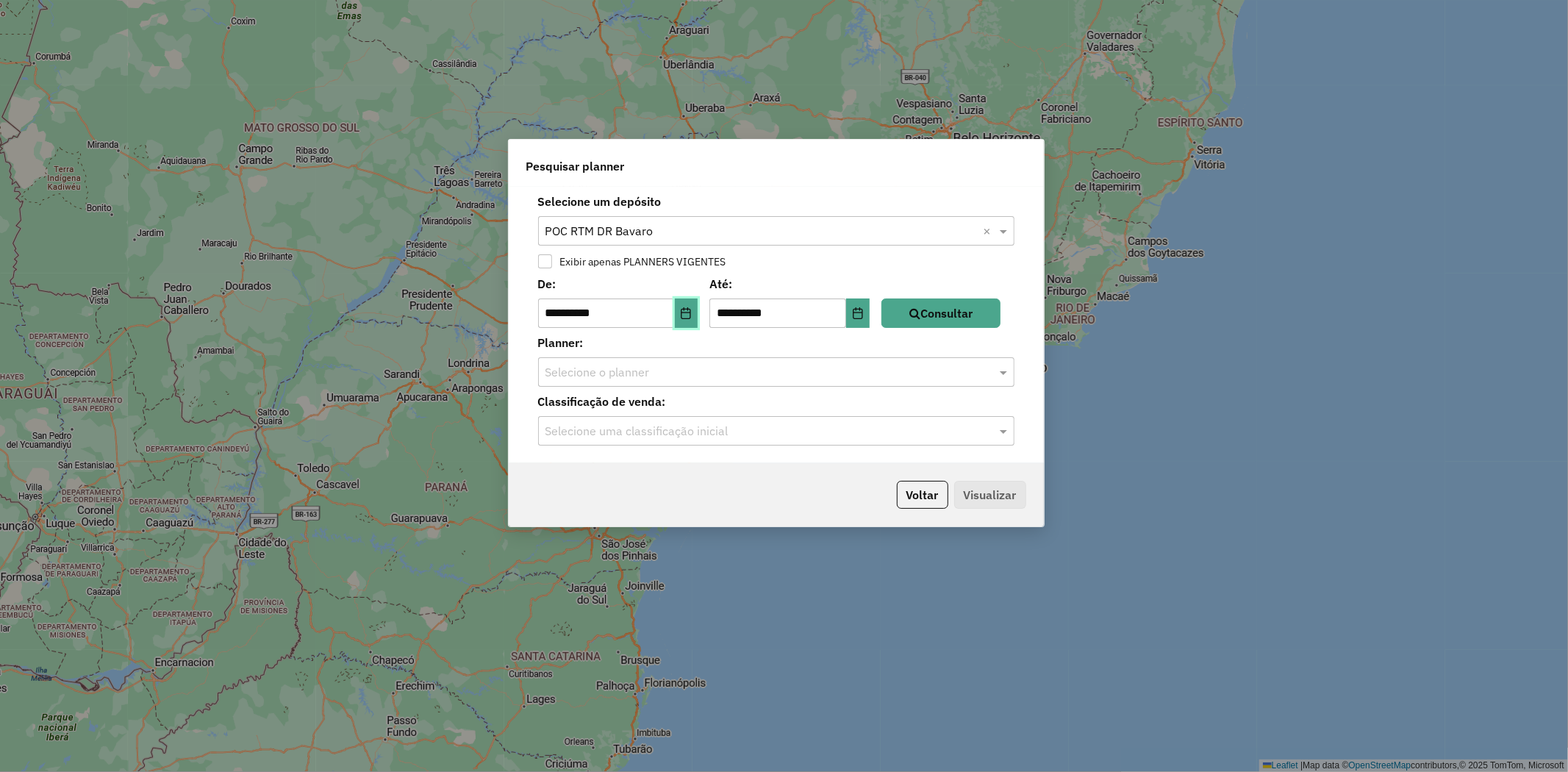 click 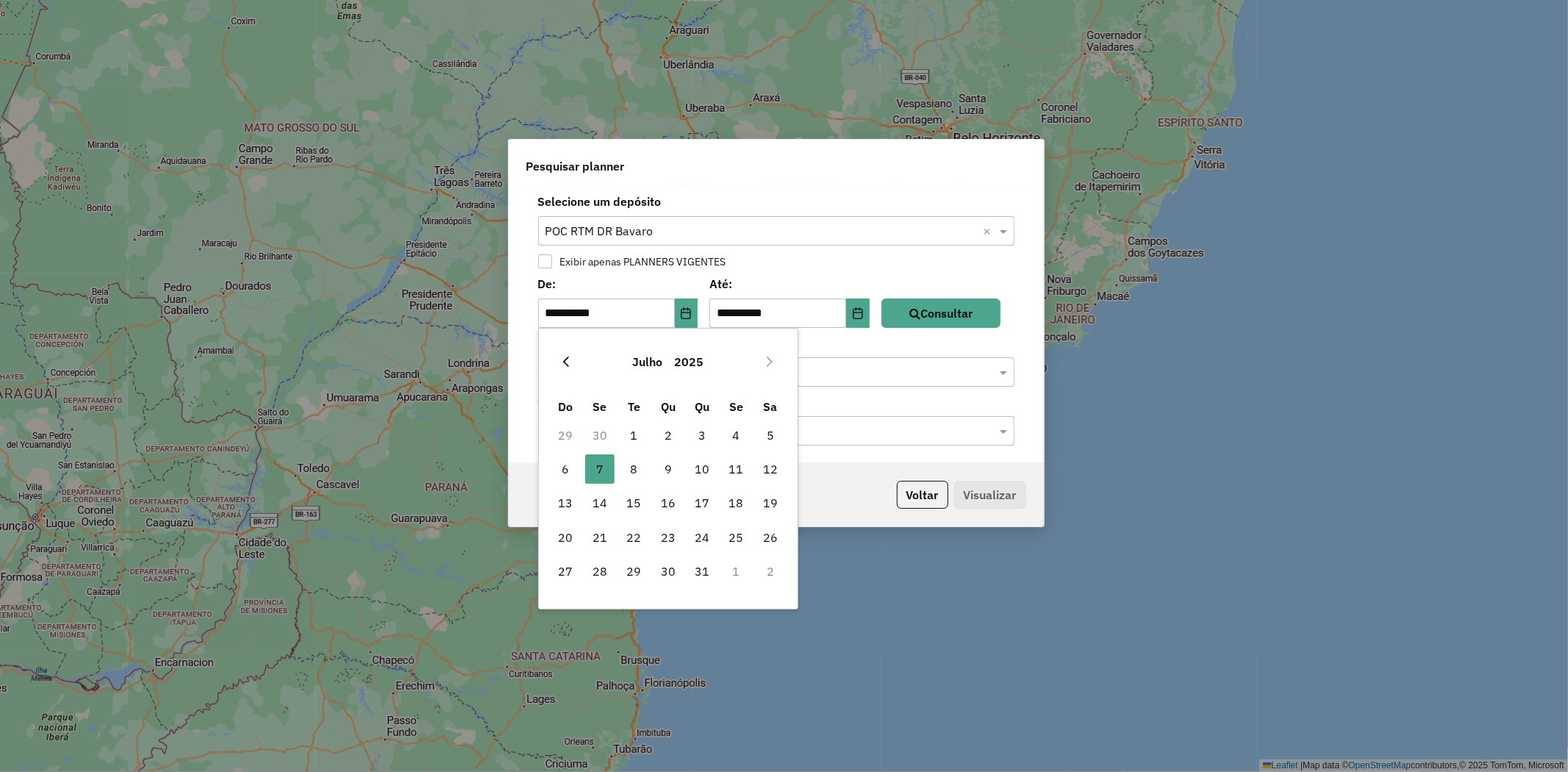click at bounding box center [566, 362] 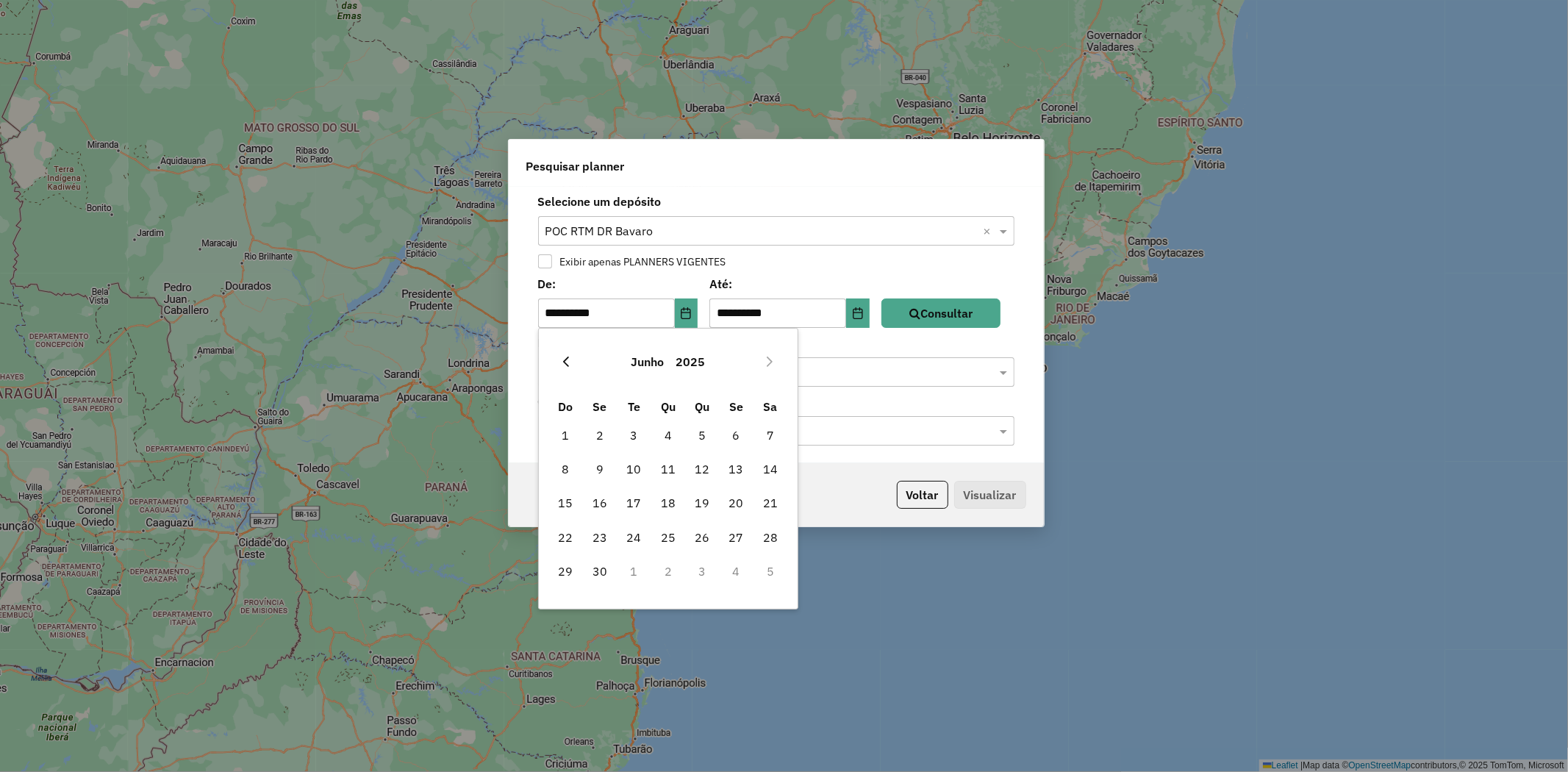 click at bounding box center [566, 362] 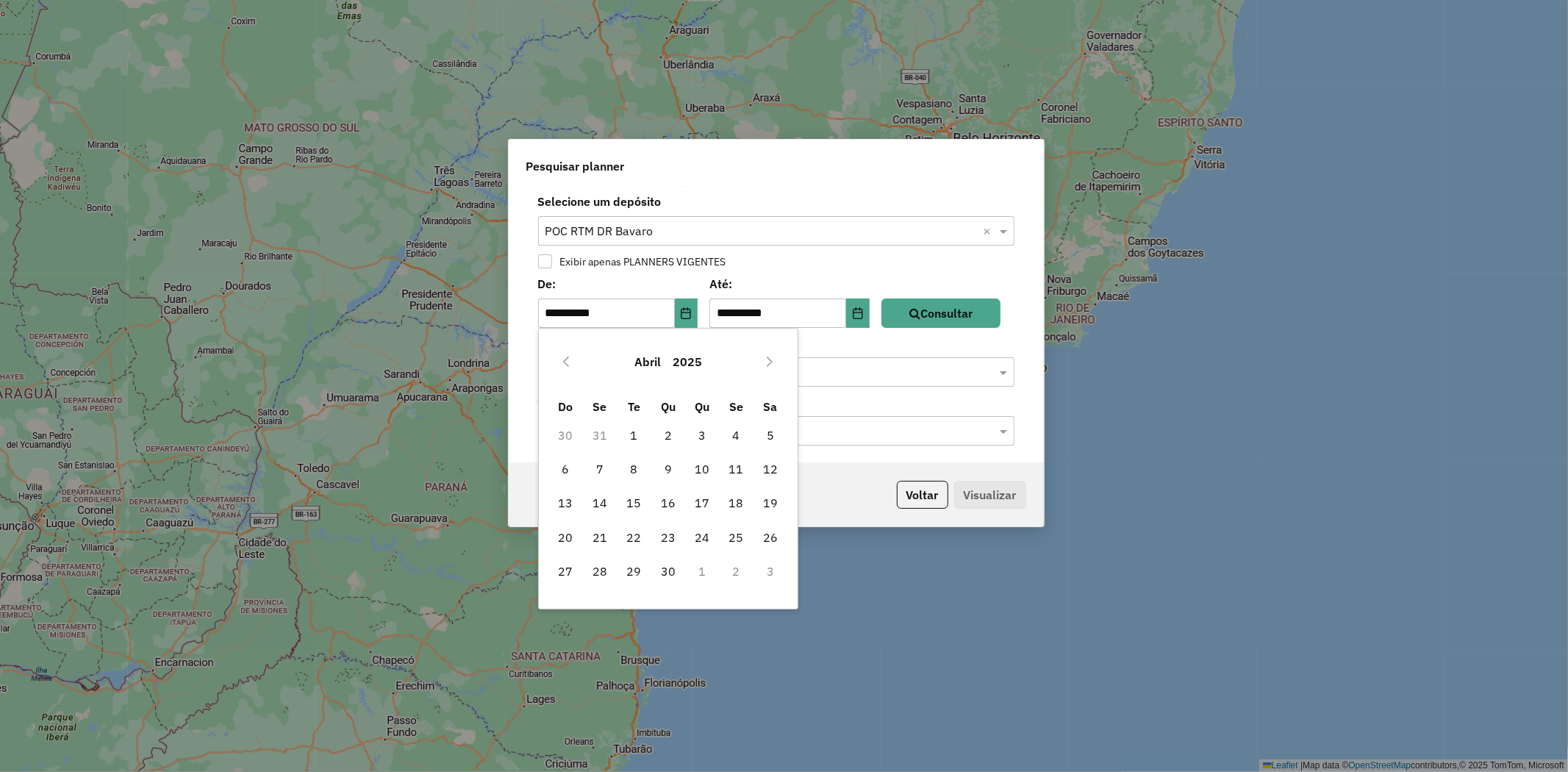 click 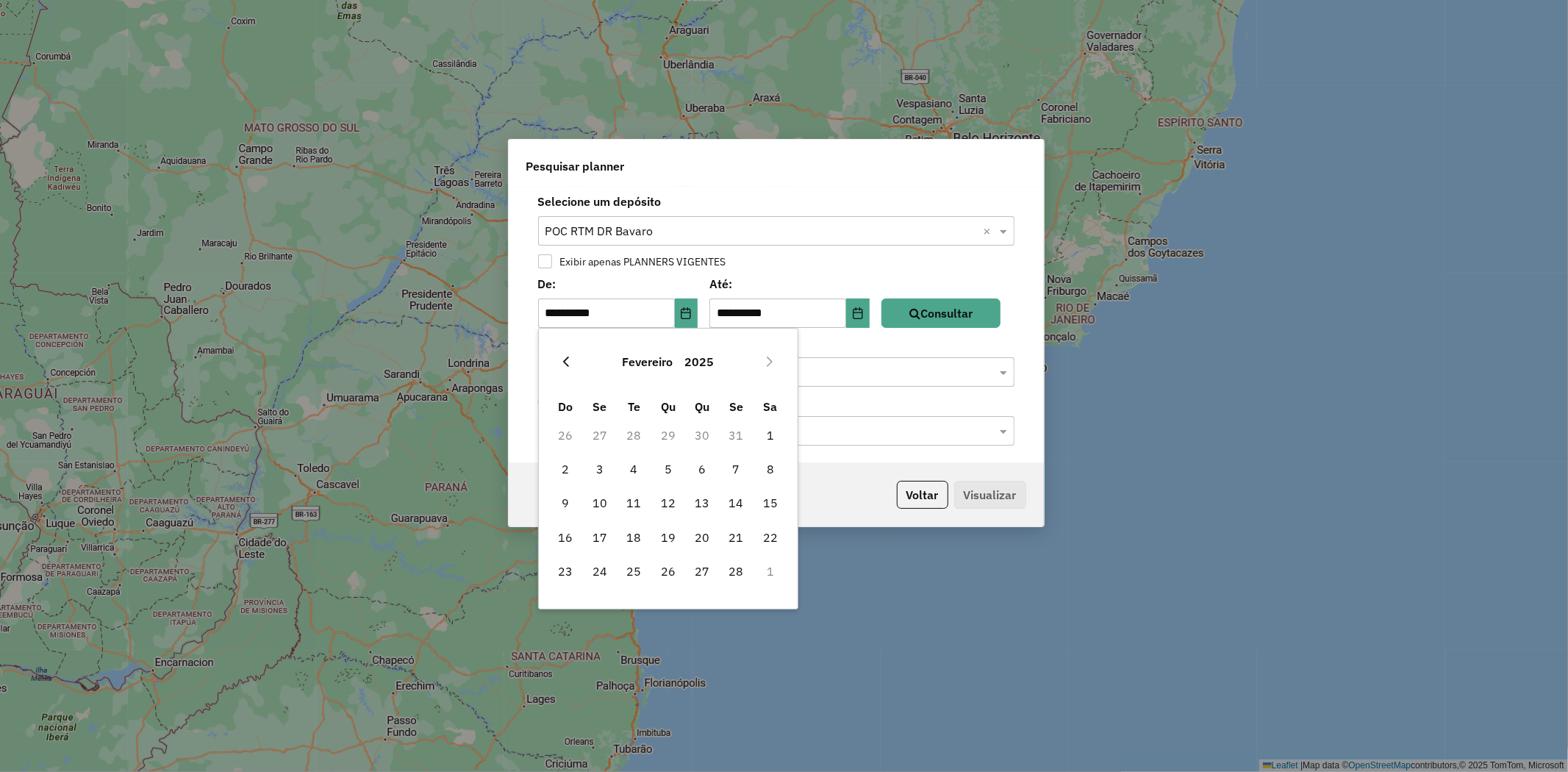 click 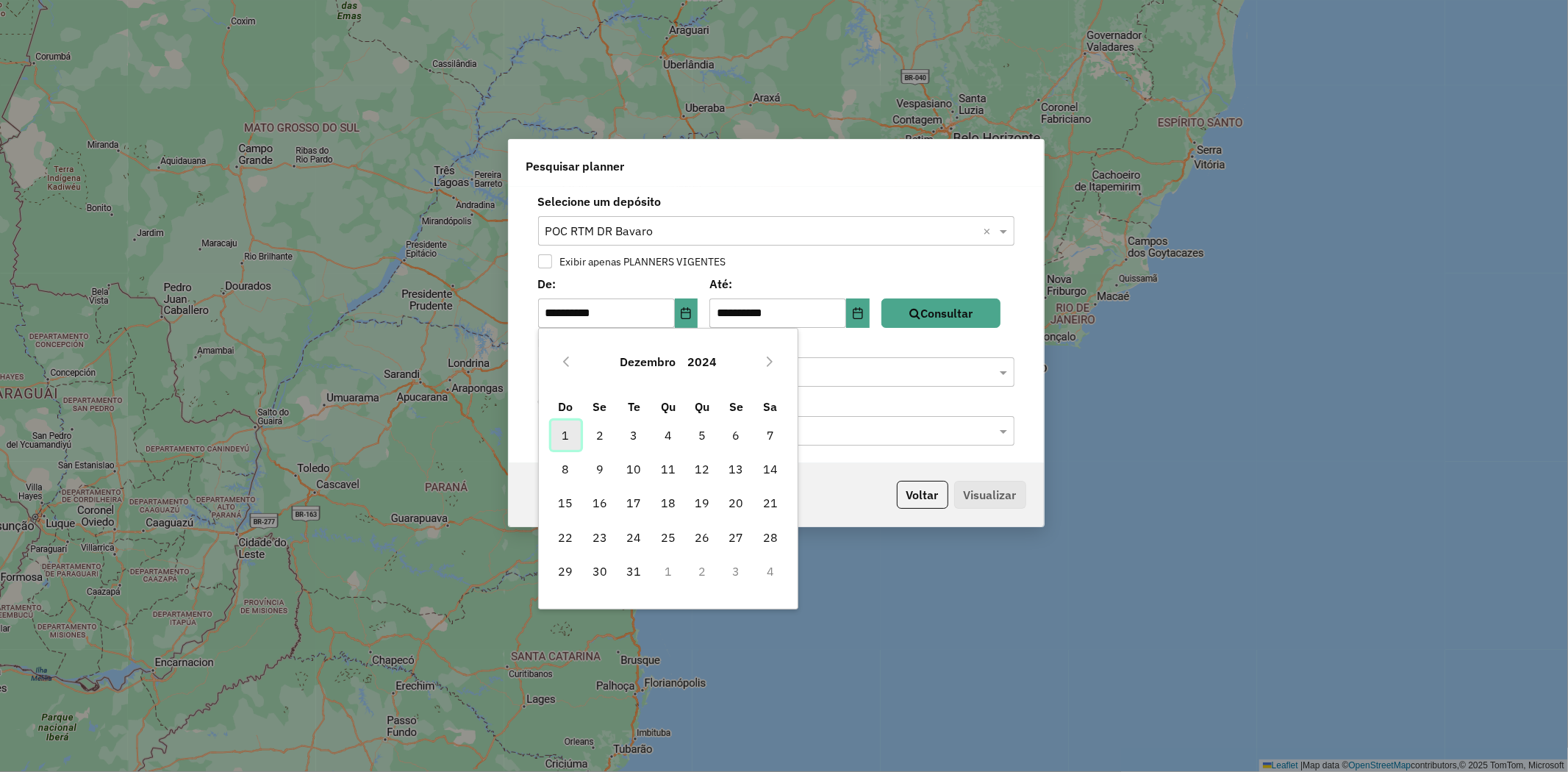 click on "1" at bounding box center [566, 435] 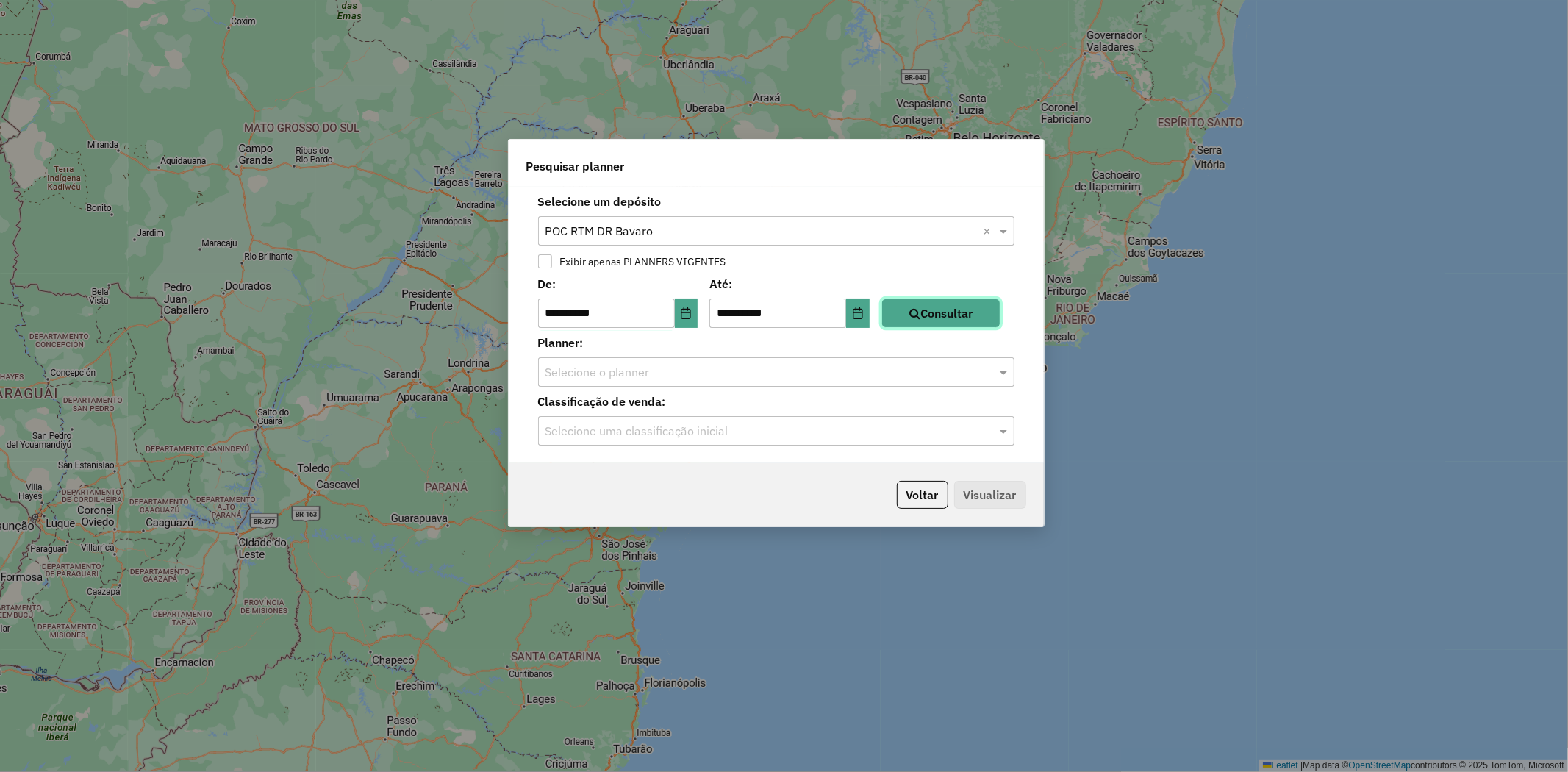 click on "Consultar" 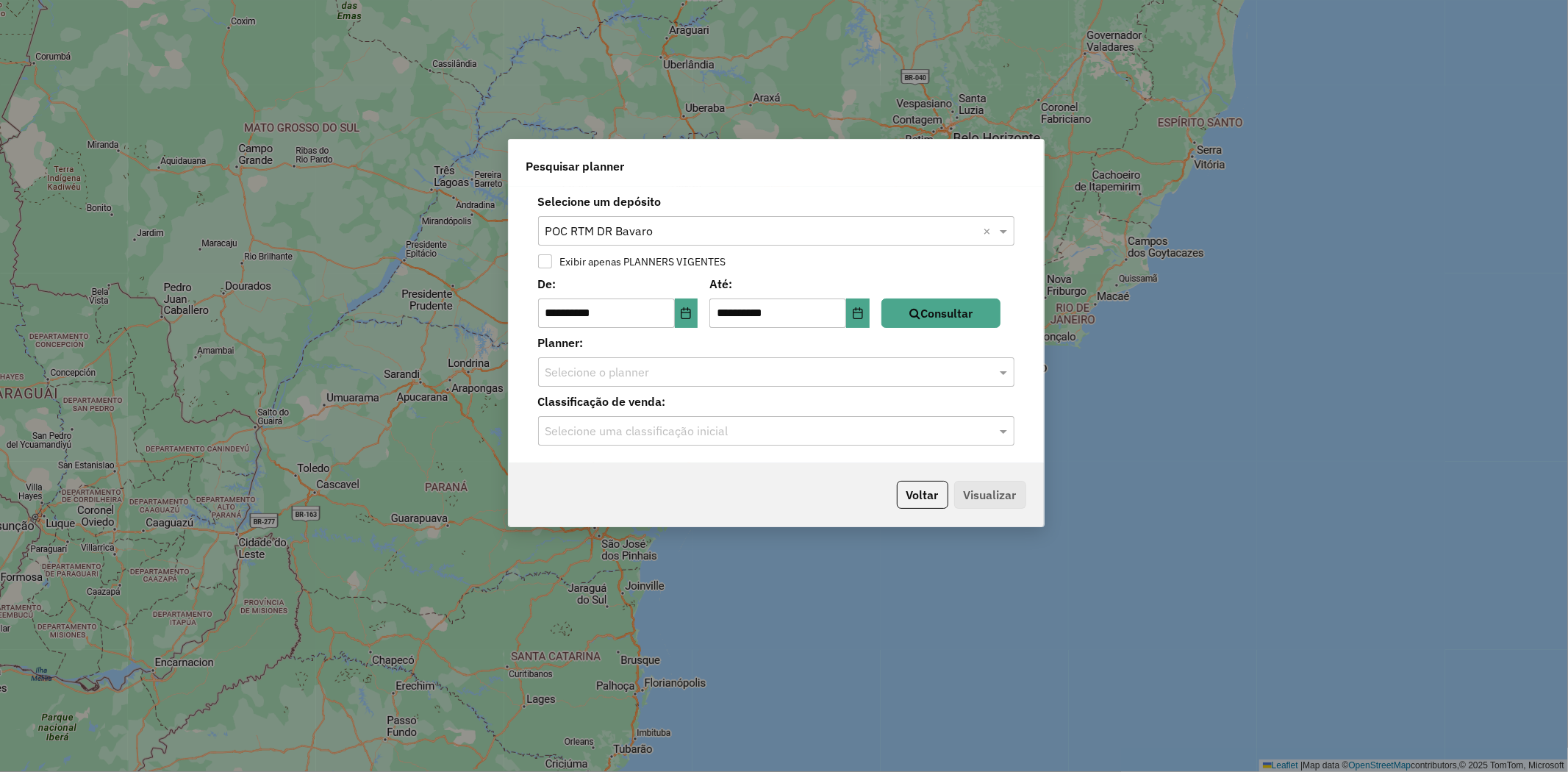 click on "Selecione o planner" 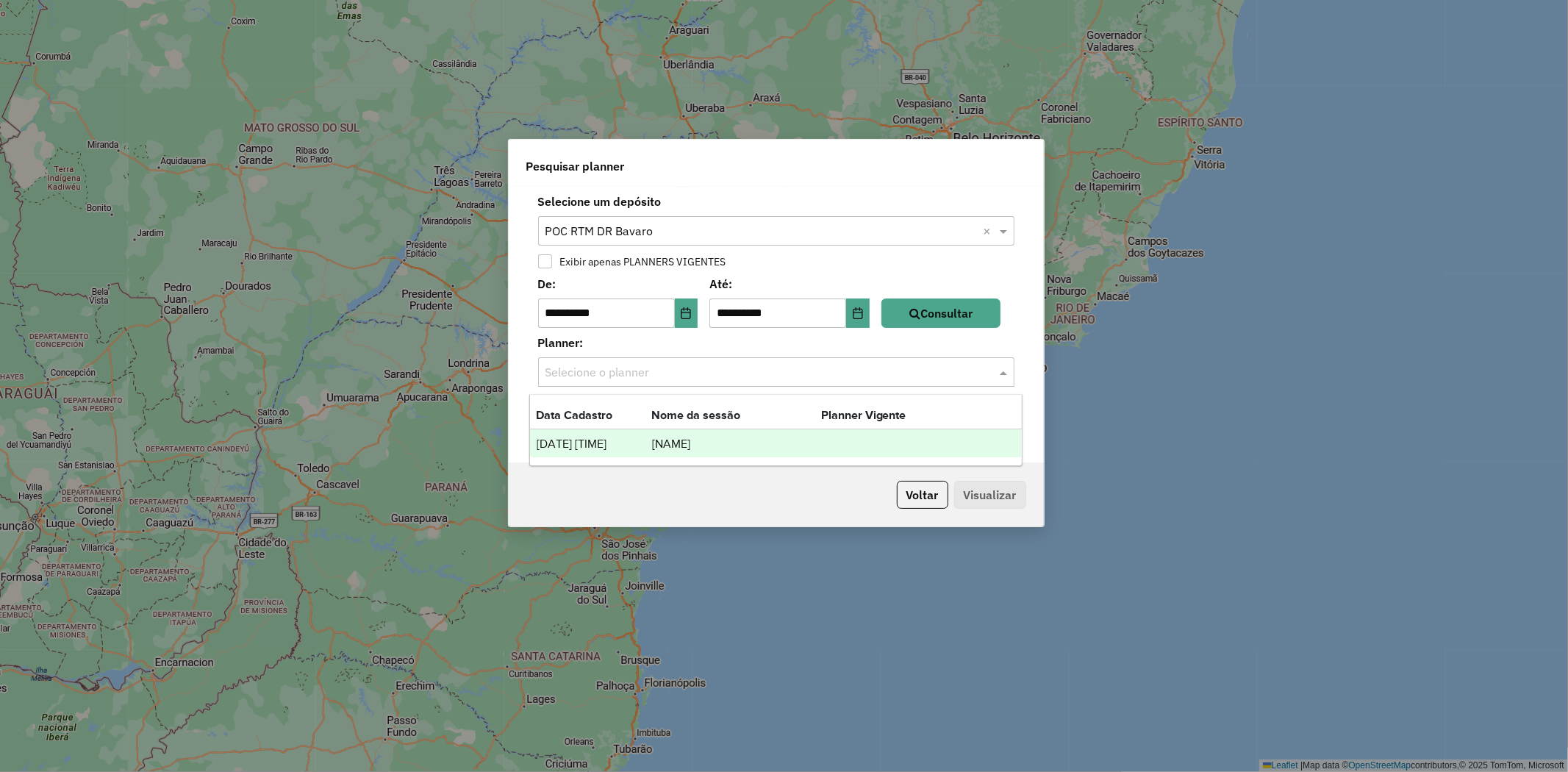 click on "21/03/2025 21:13" at bounding box center (593, 444) 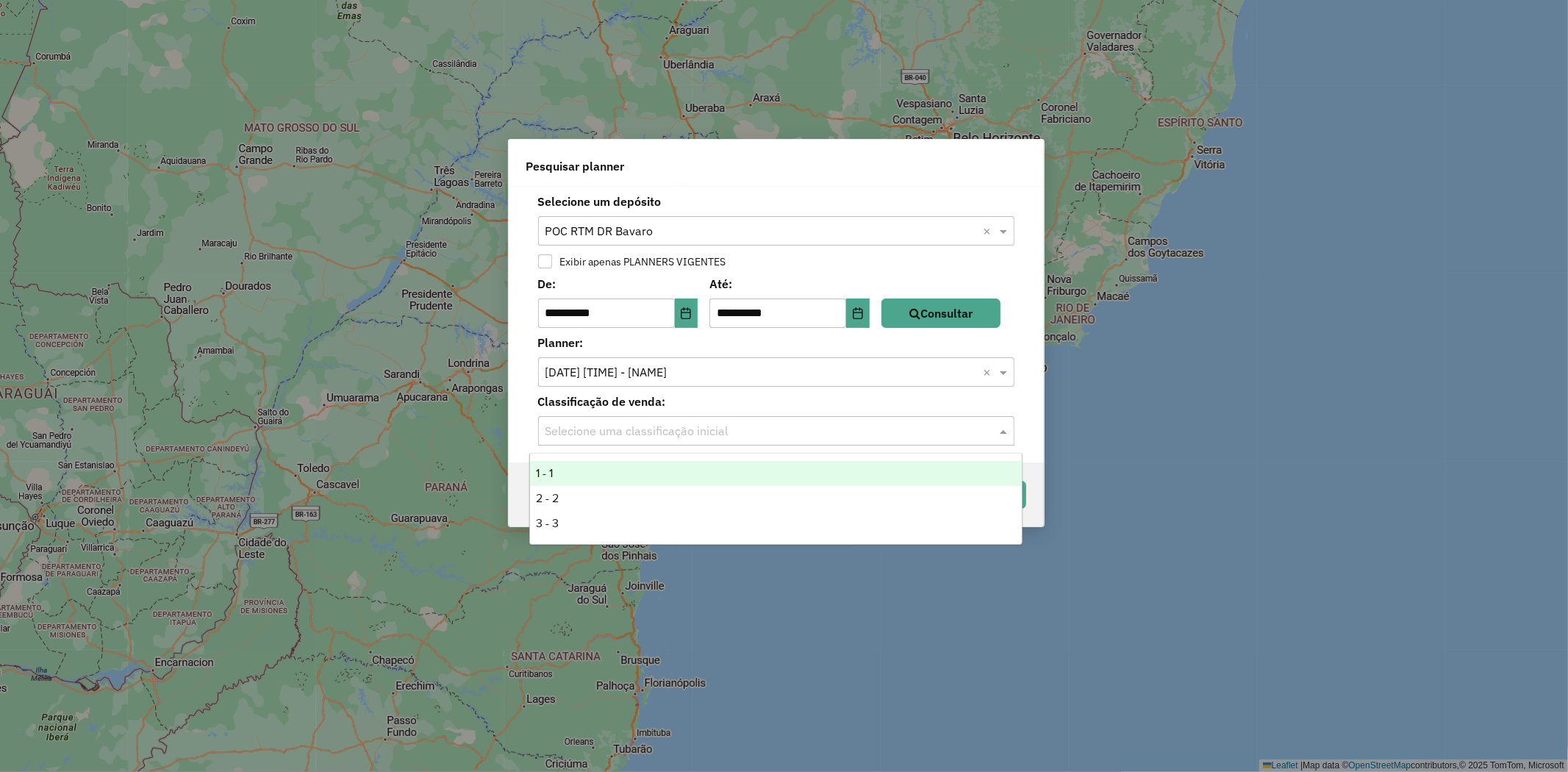 click 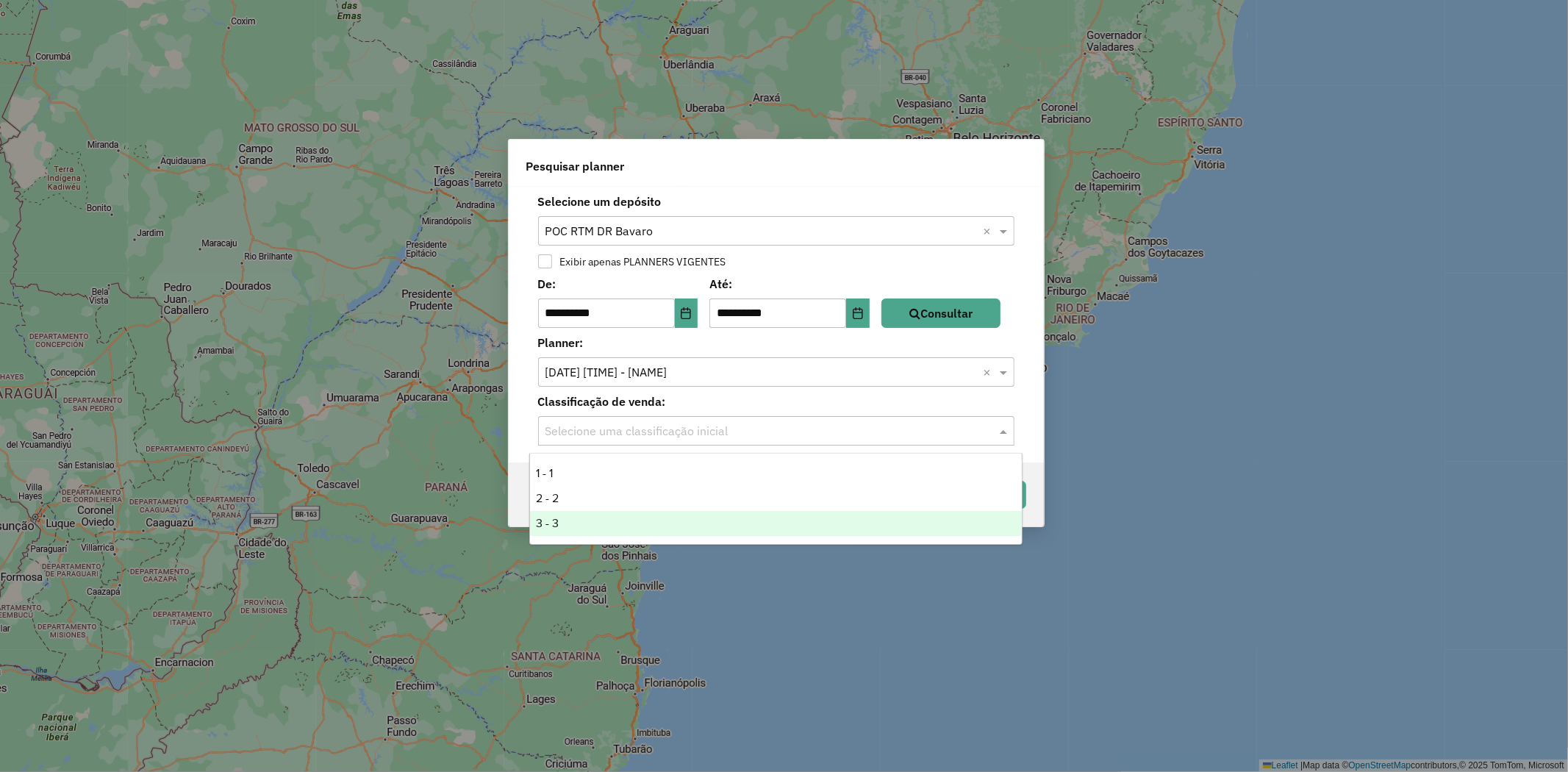 click on "3 - 3" at bounding box center [776, 523] 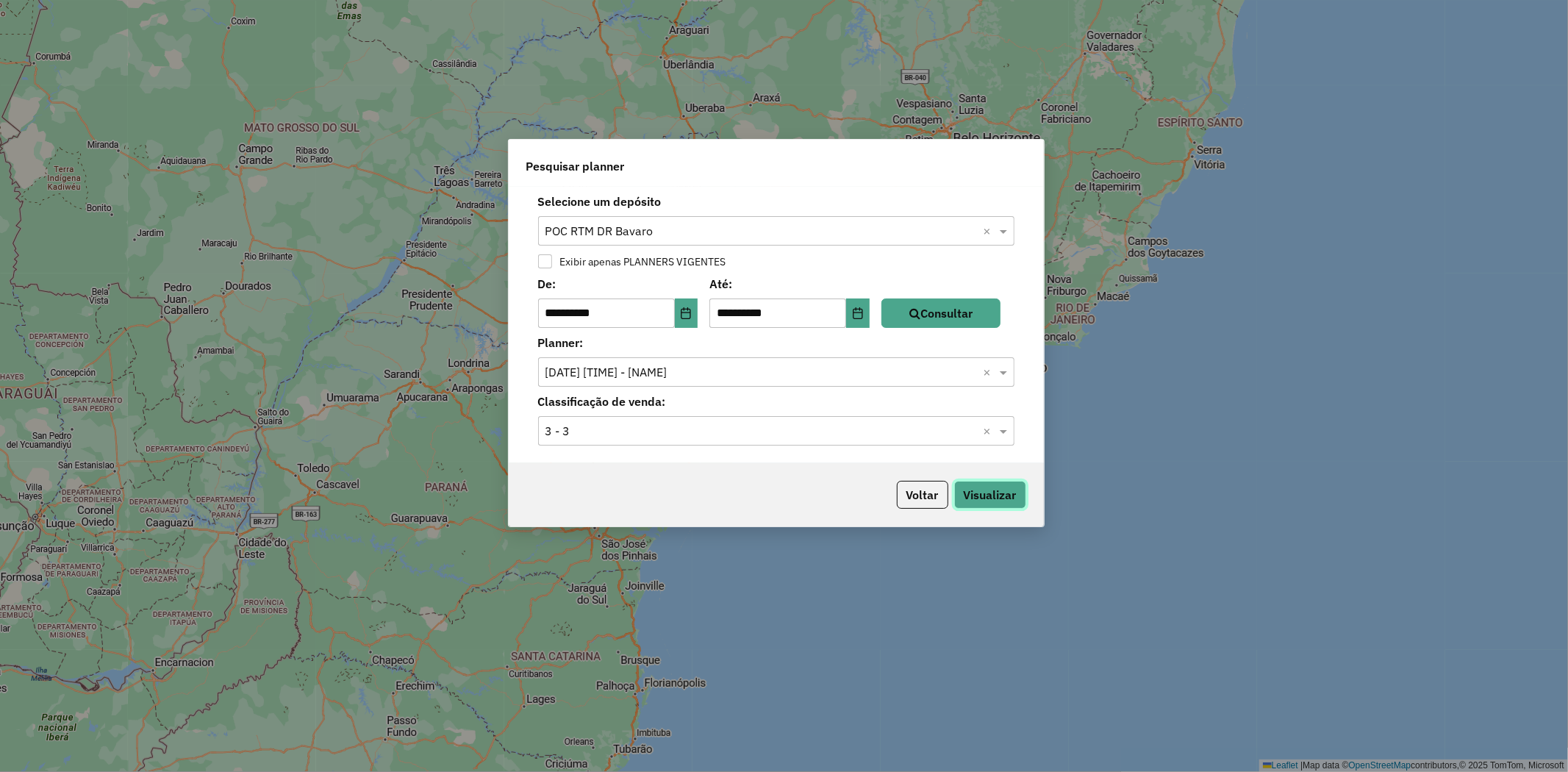 click on "Visualizar" 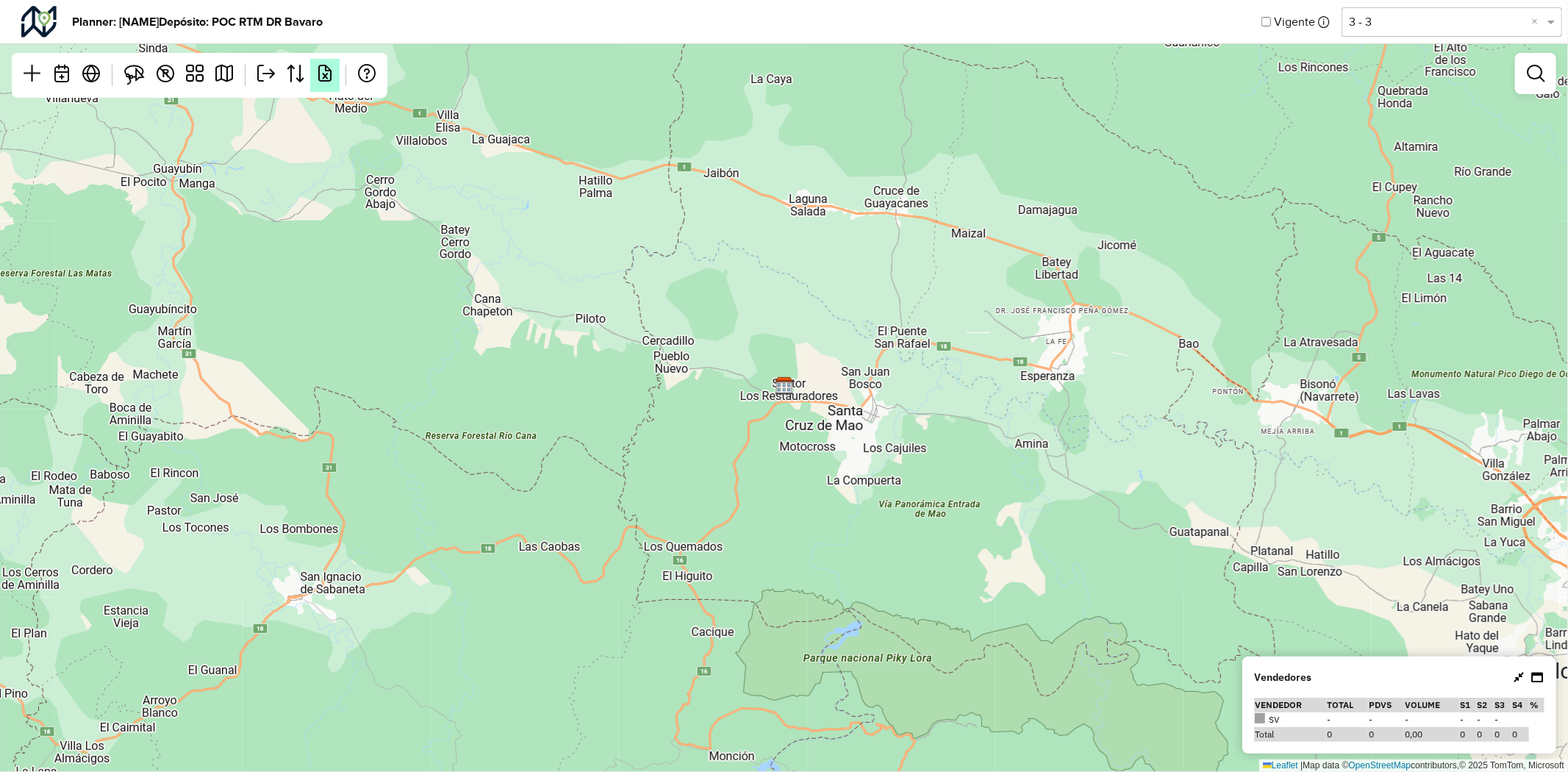 click at bounding box center [325, 75] 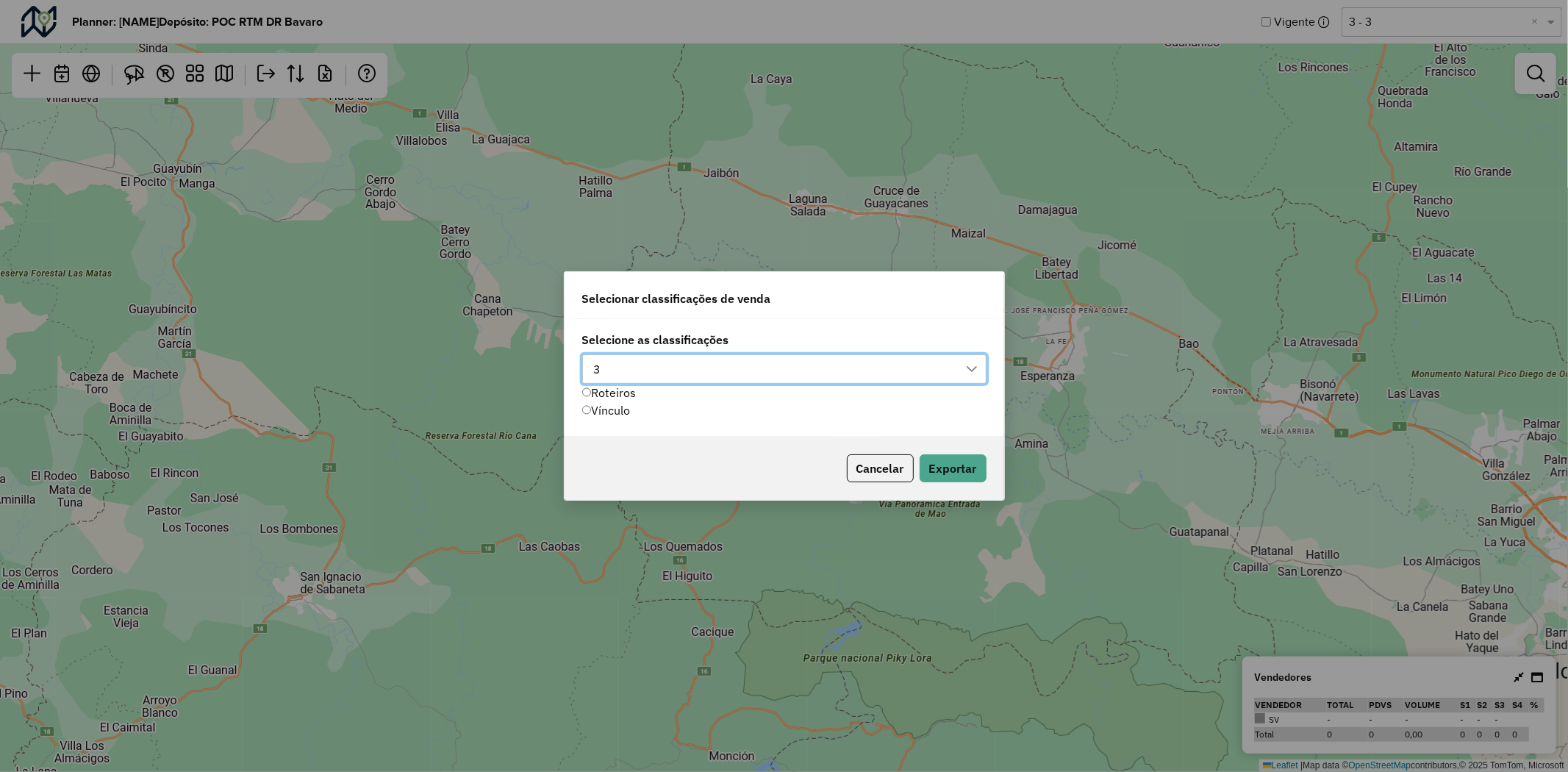 scroll, scrollTop: 10, scrollLeft: 65, axis: both 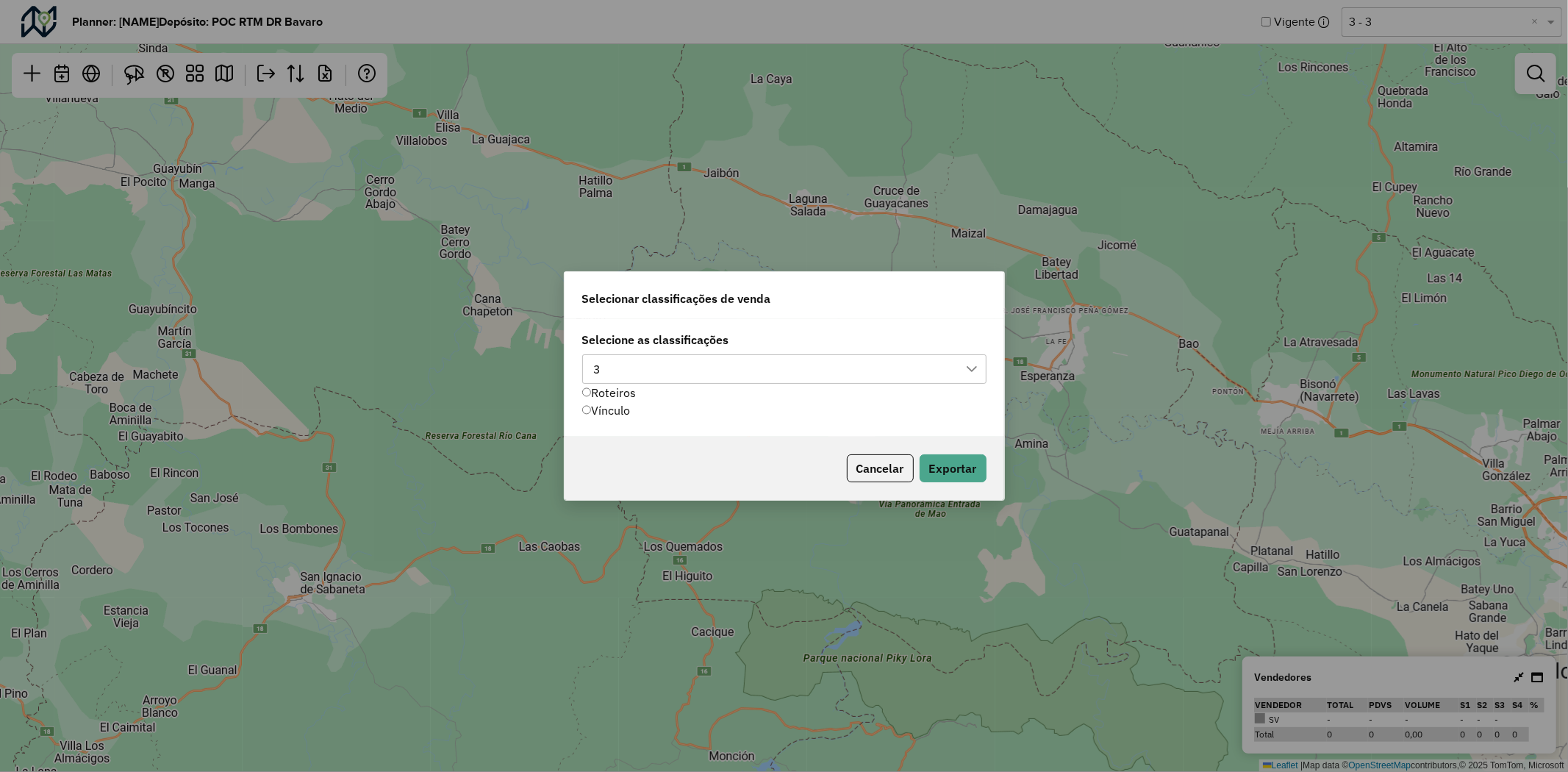 drag, startPoint x: 687, startPoint y: 365, endPoint x: 695, endPoint y: 371, distance: 10 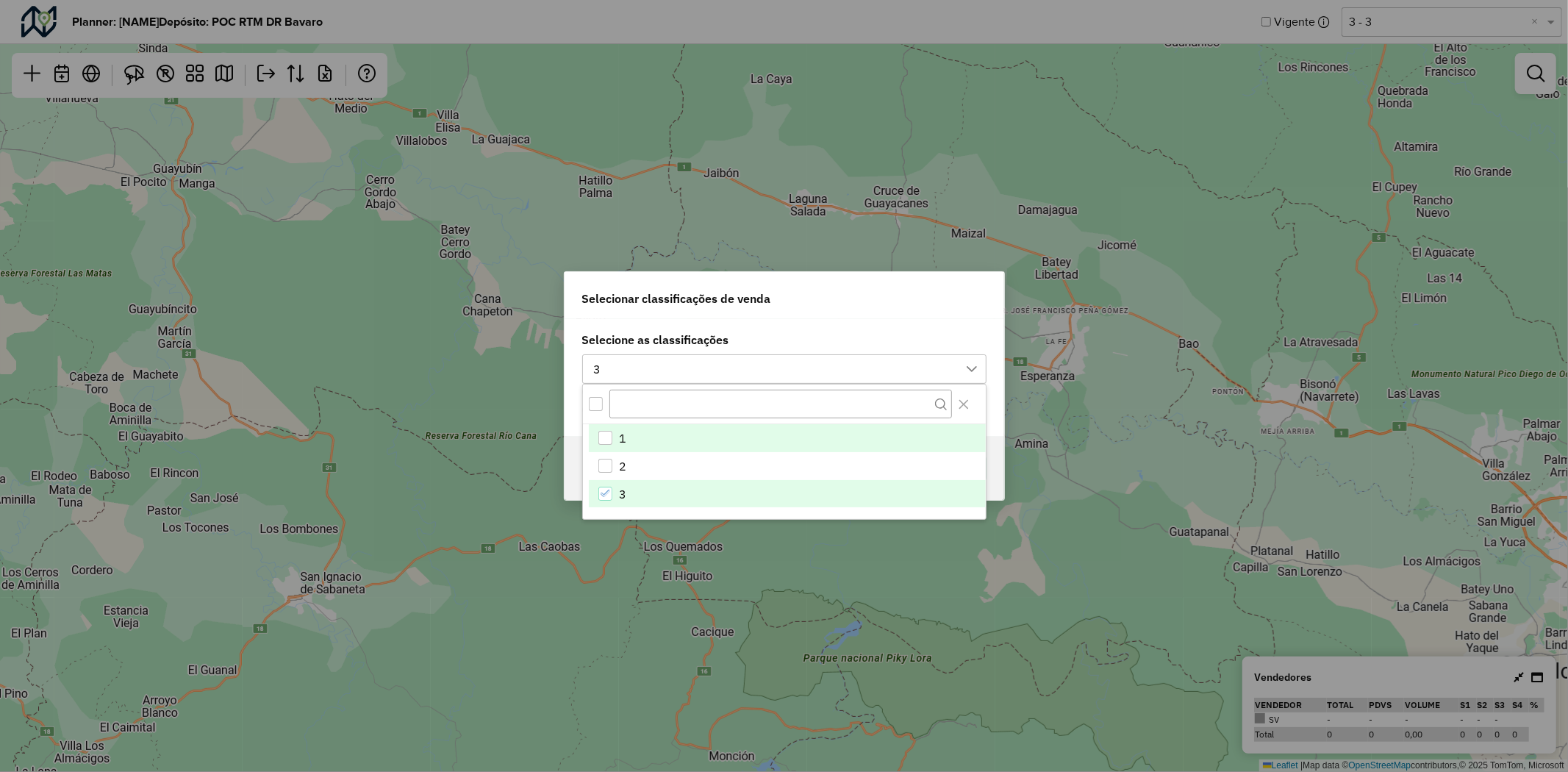 click at bounding box center [605, 437] 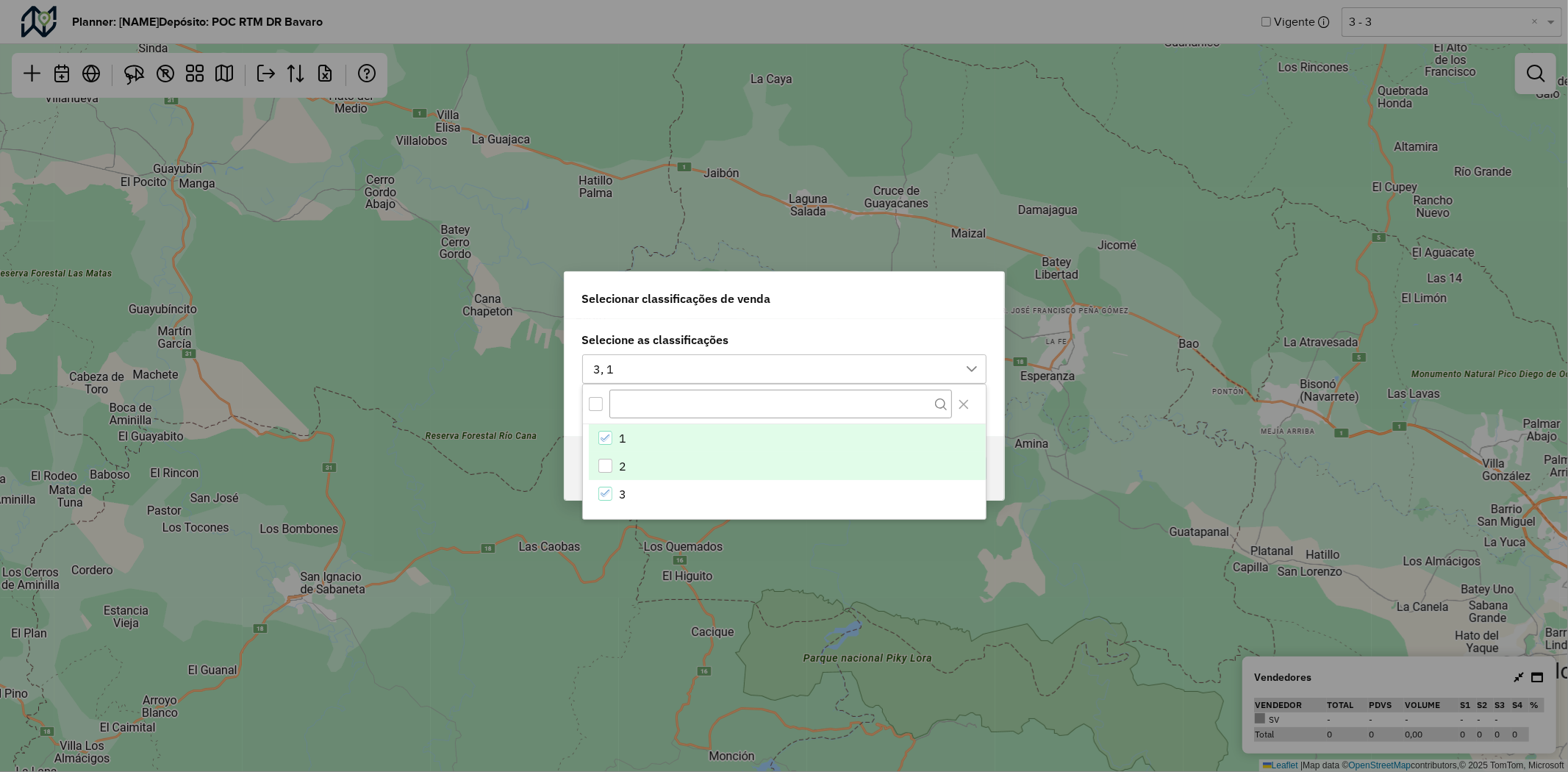 drag, startPoint x: 601, startPoint y: 460, endPoint x: 628, endPoint y: 504, distance: 51.623638 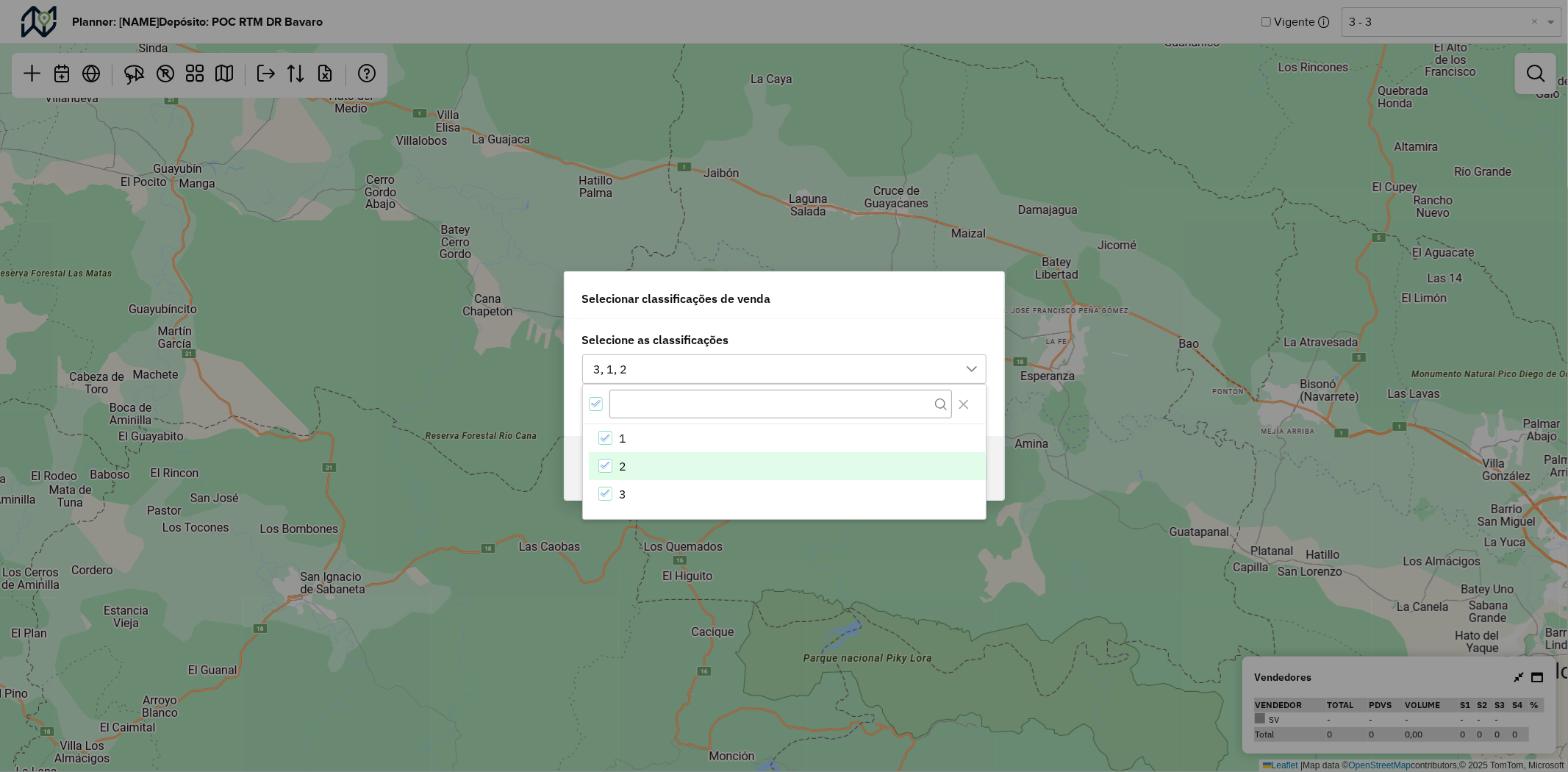drag, startPoint x: 708, startPoint y: 336, endPoint x: 851, endPoint y: 409, distance: 160.55529 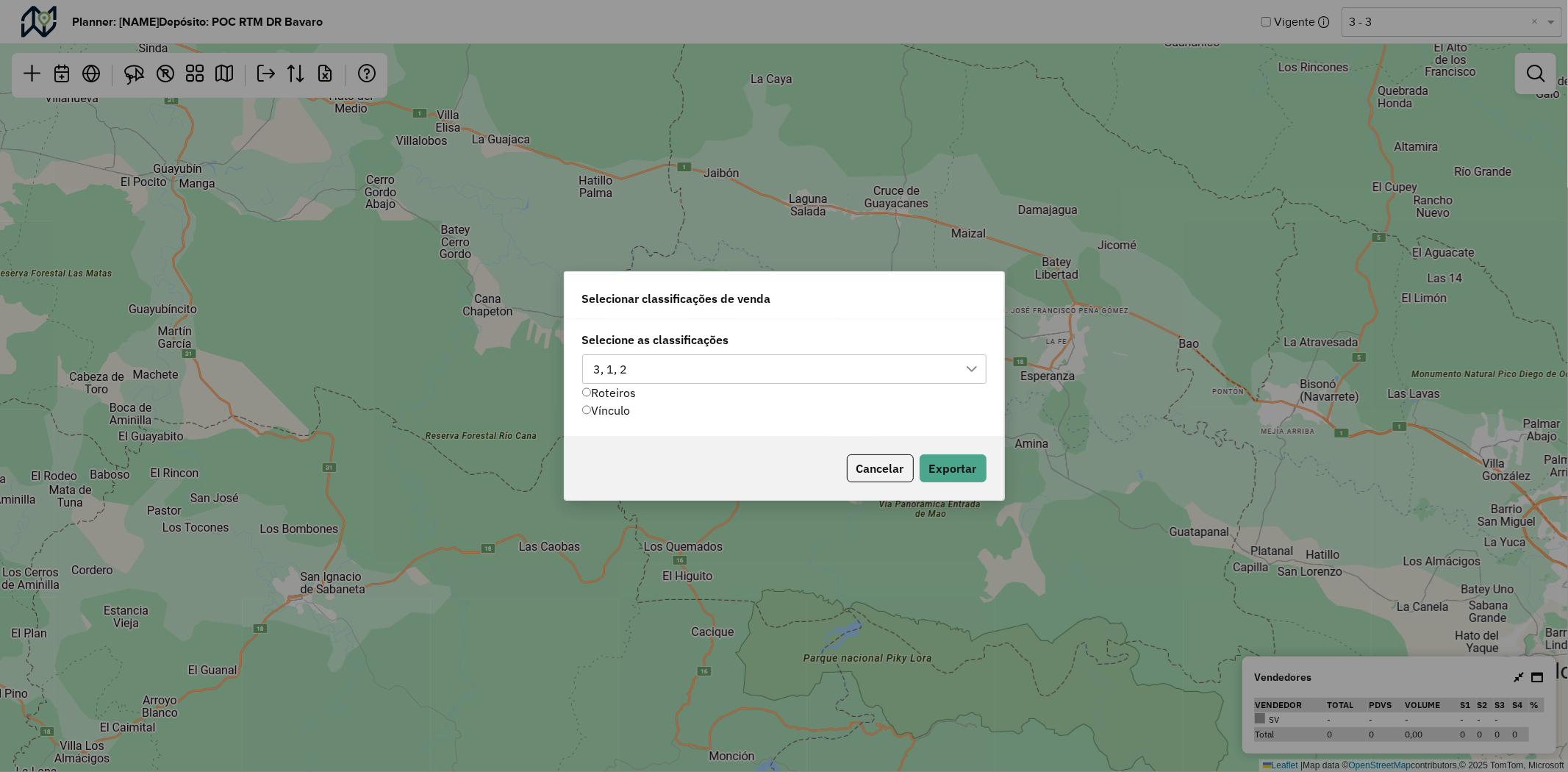 click on "Cancelar" 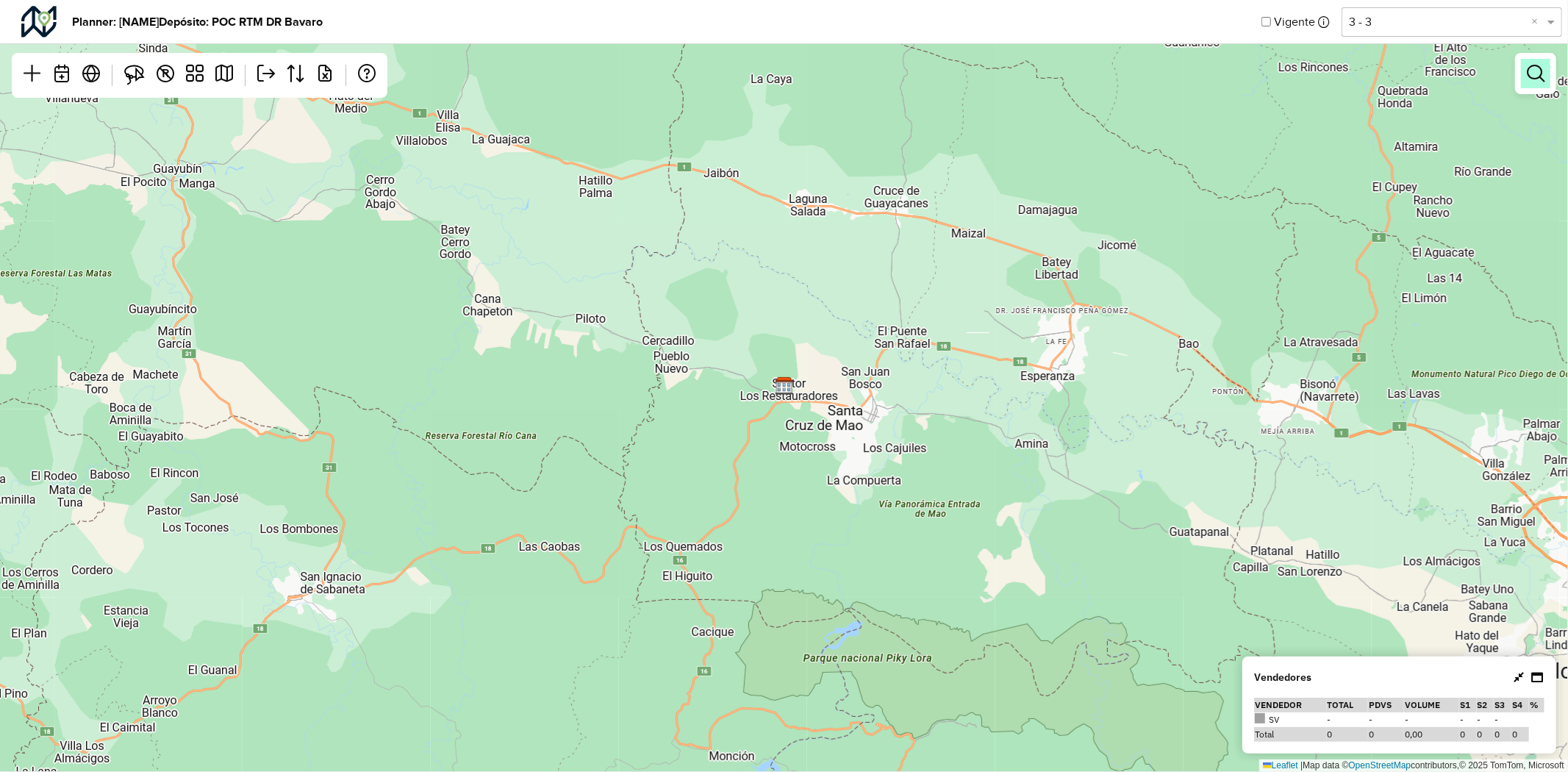 click at bounding box center (1536, 74) 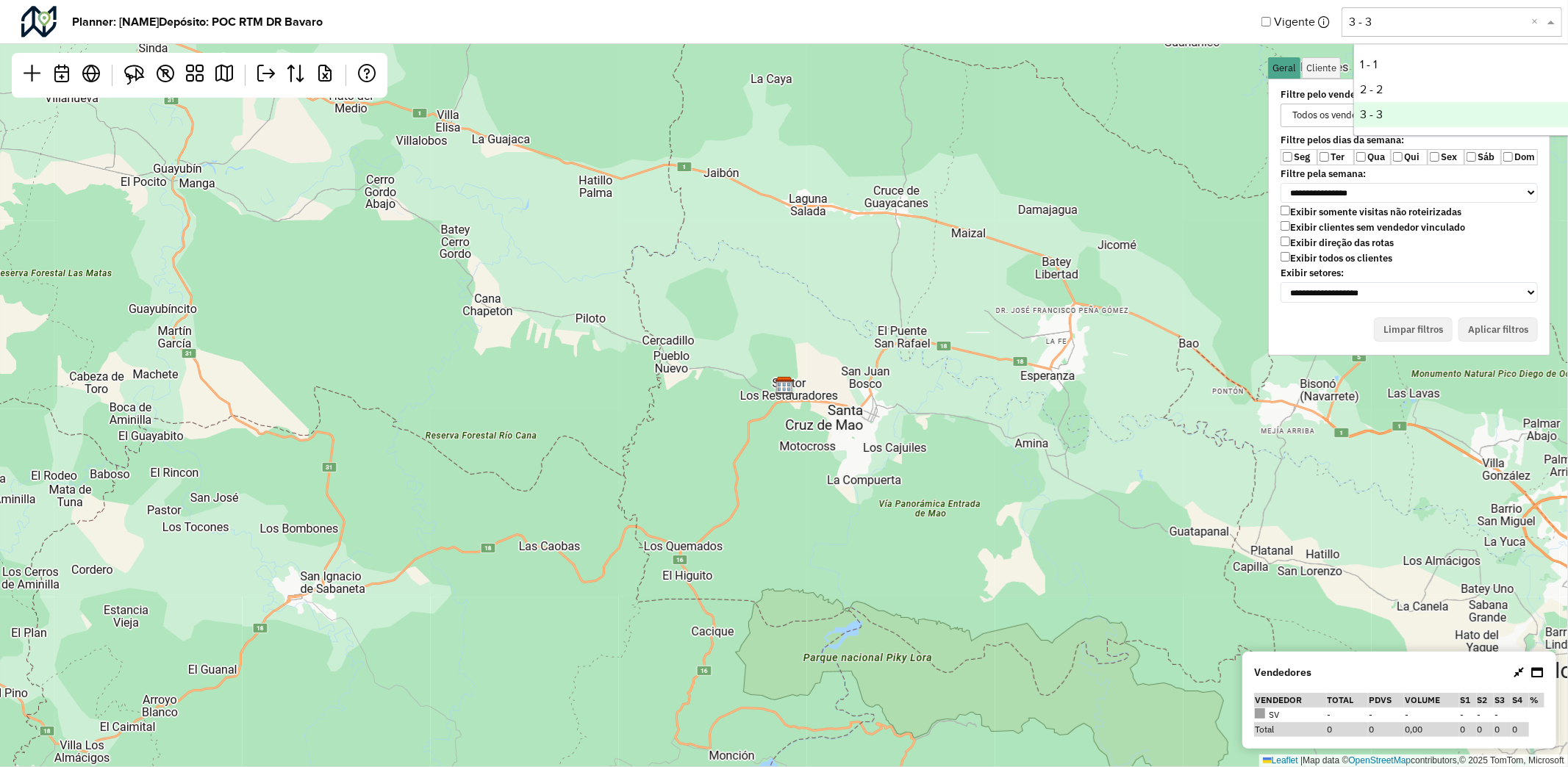 click 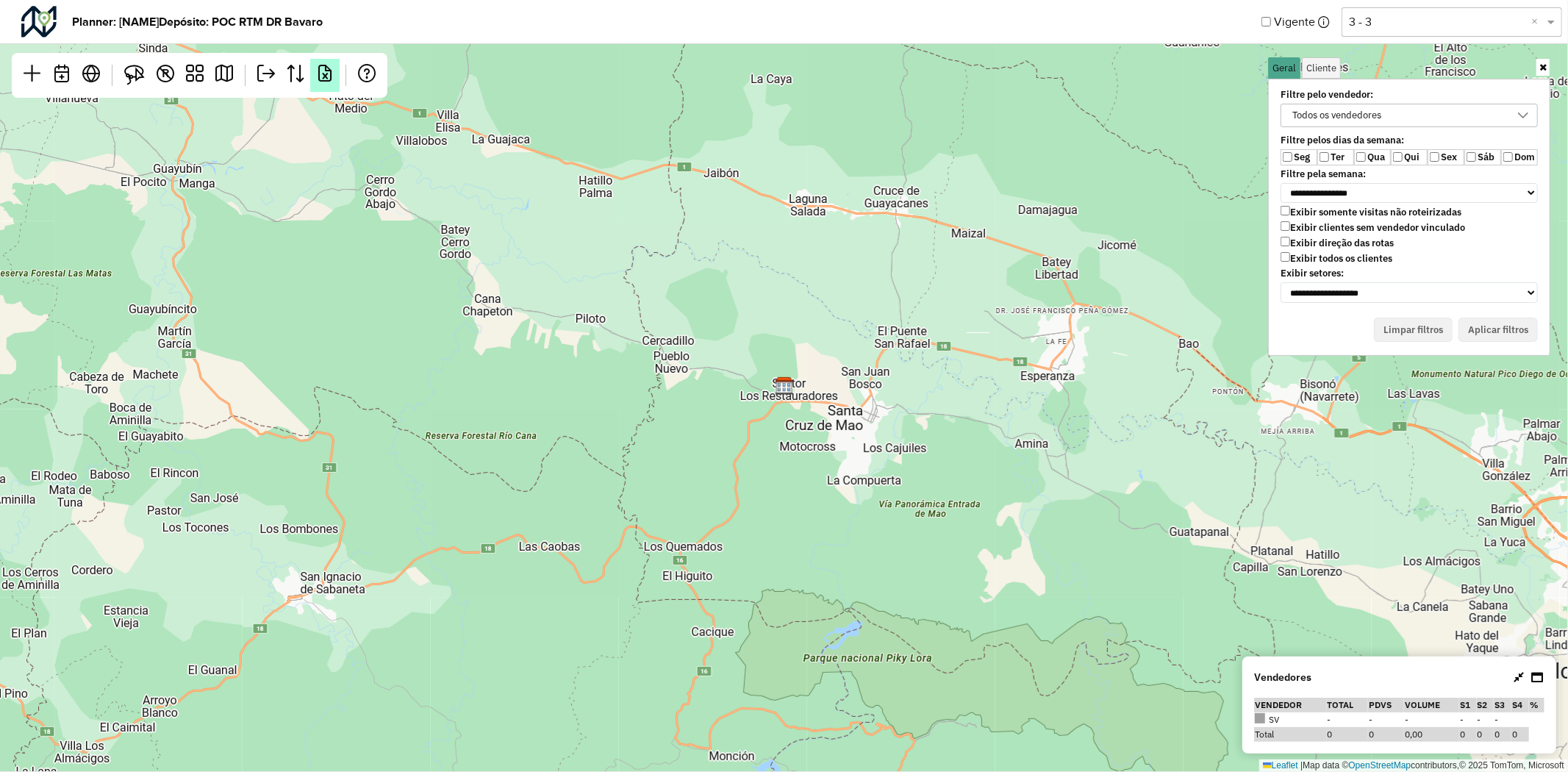 click at bounding box center (325, 74) 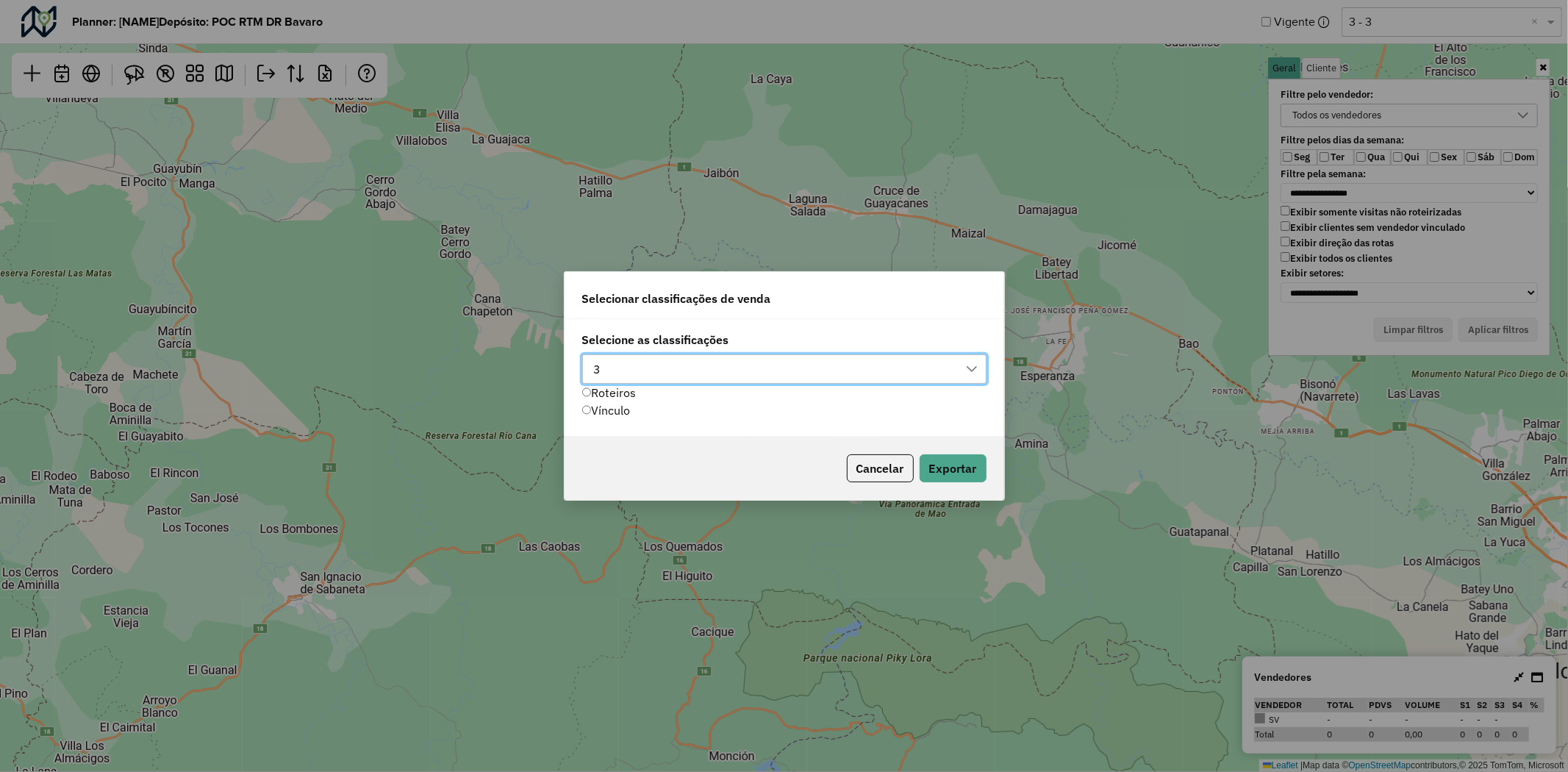 click on "3" at bounding box center (773, 369) 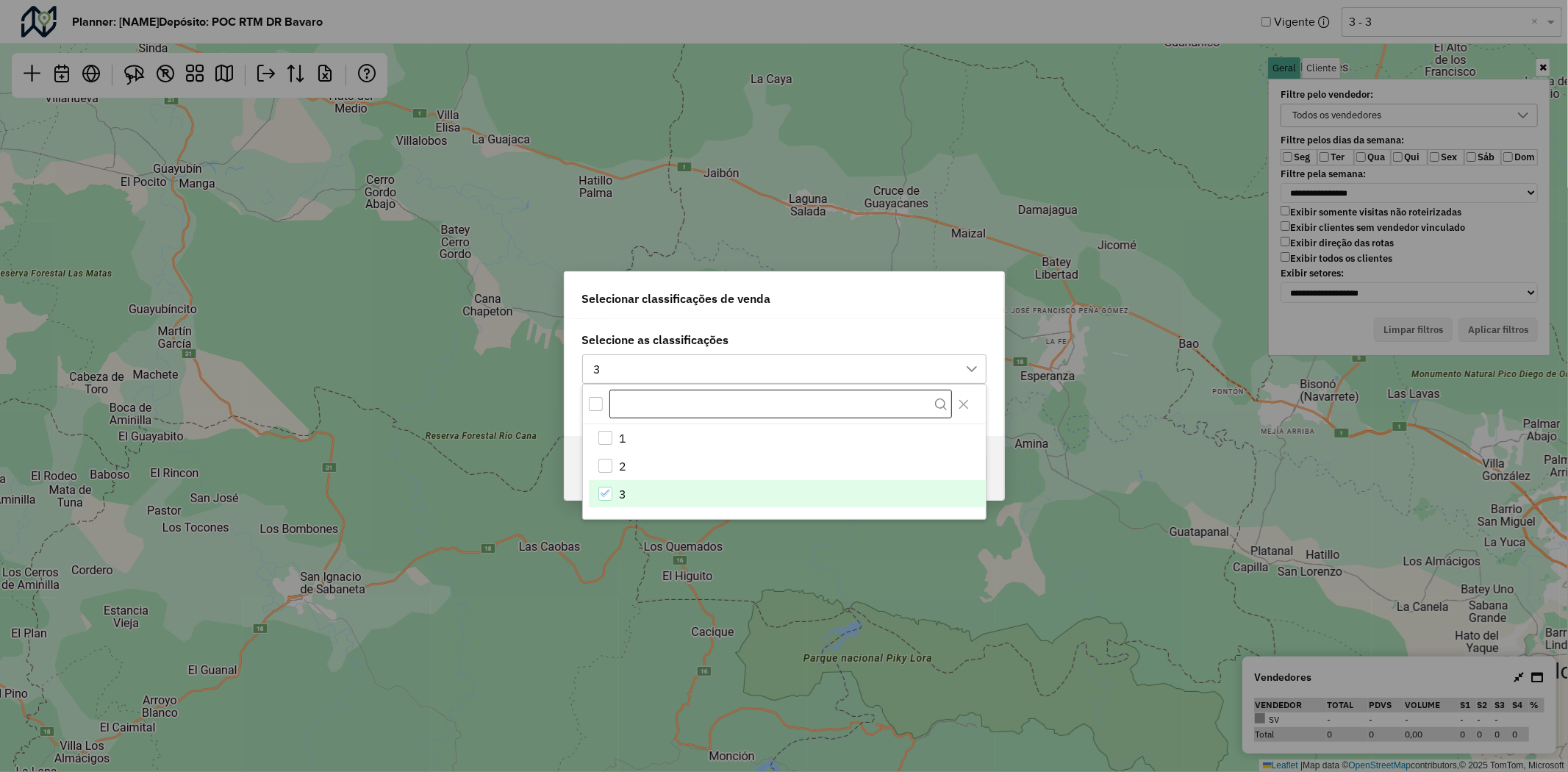 scroll, scrollTop: 10, scrollLeft: 66, axis: both 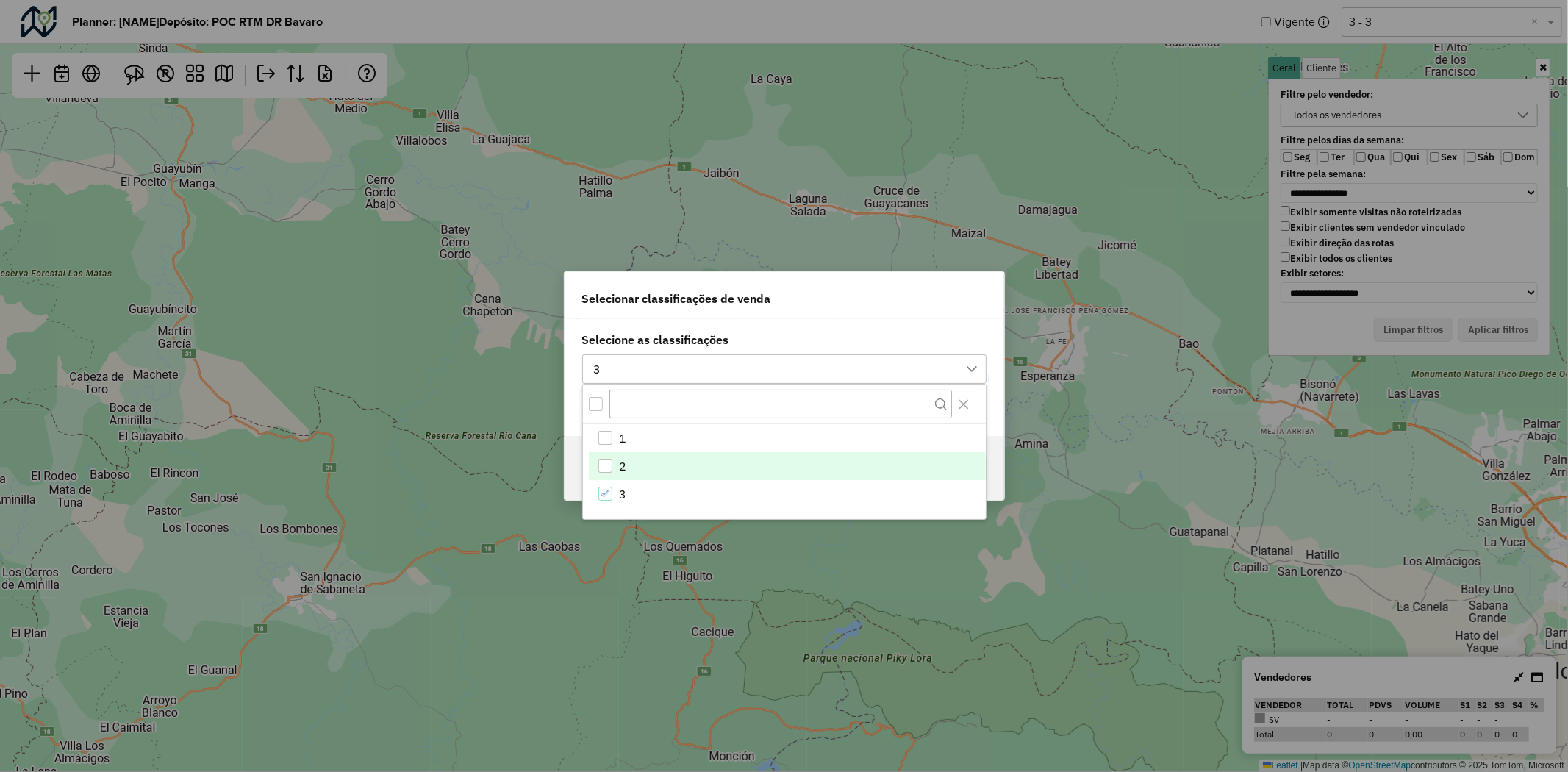 click at bounding box center (605, 465) 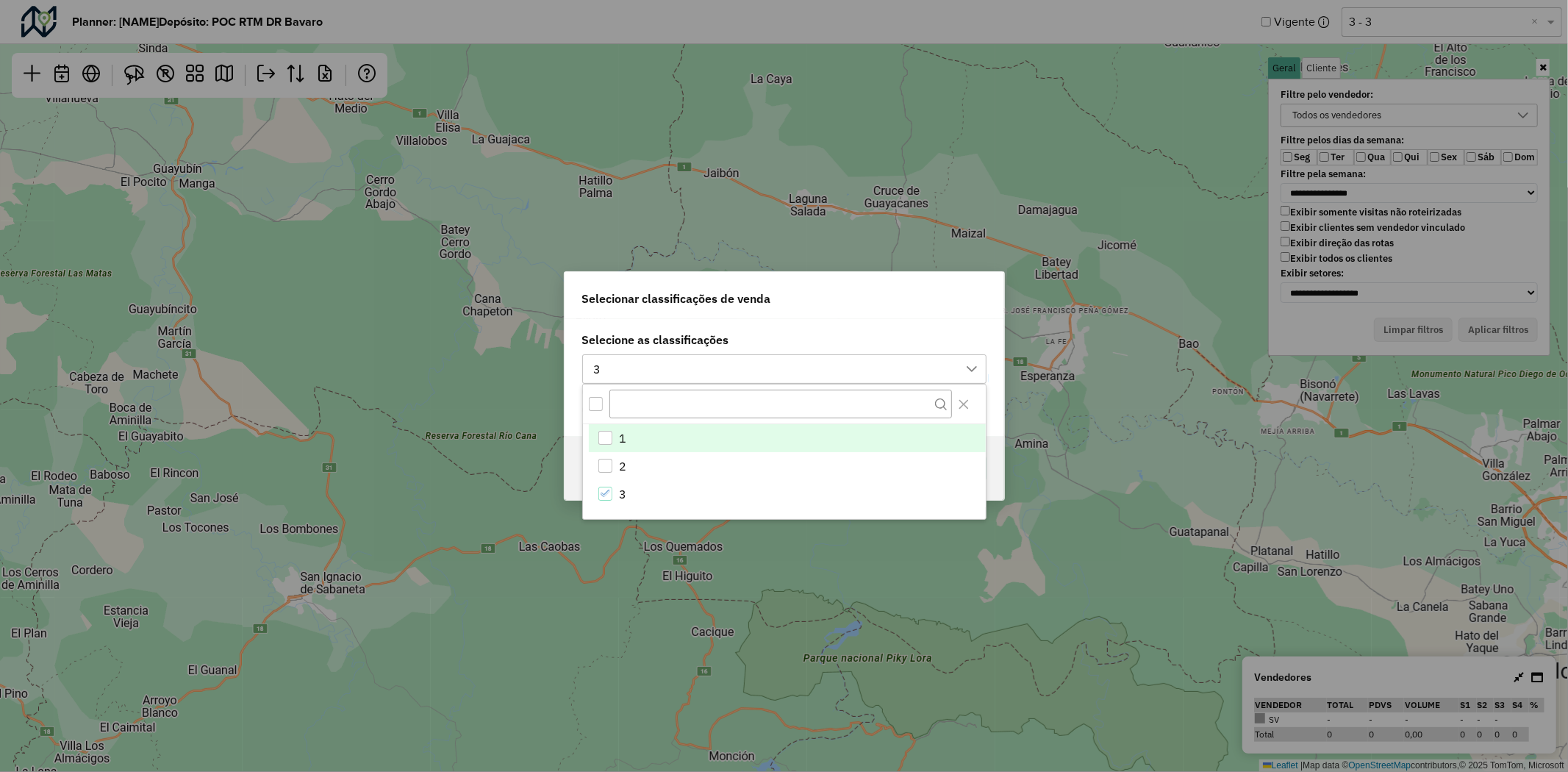 click at bounding box center [605, 437] 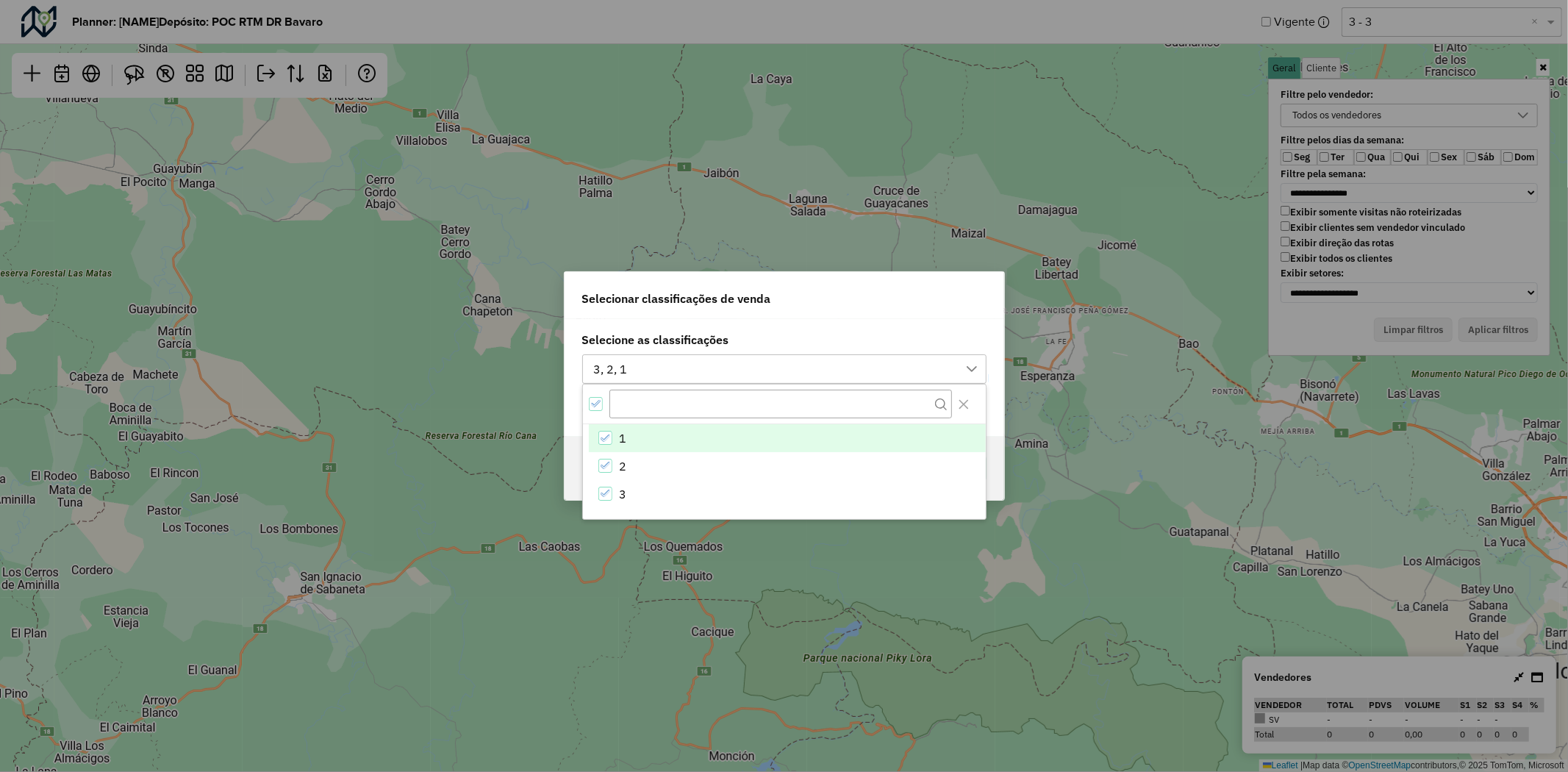 click on "Selecione as classificações 3, 2, 1  Roteiros   Vínculo" 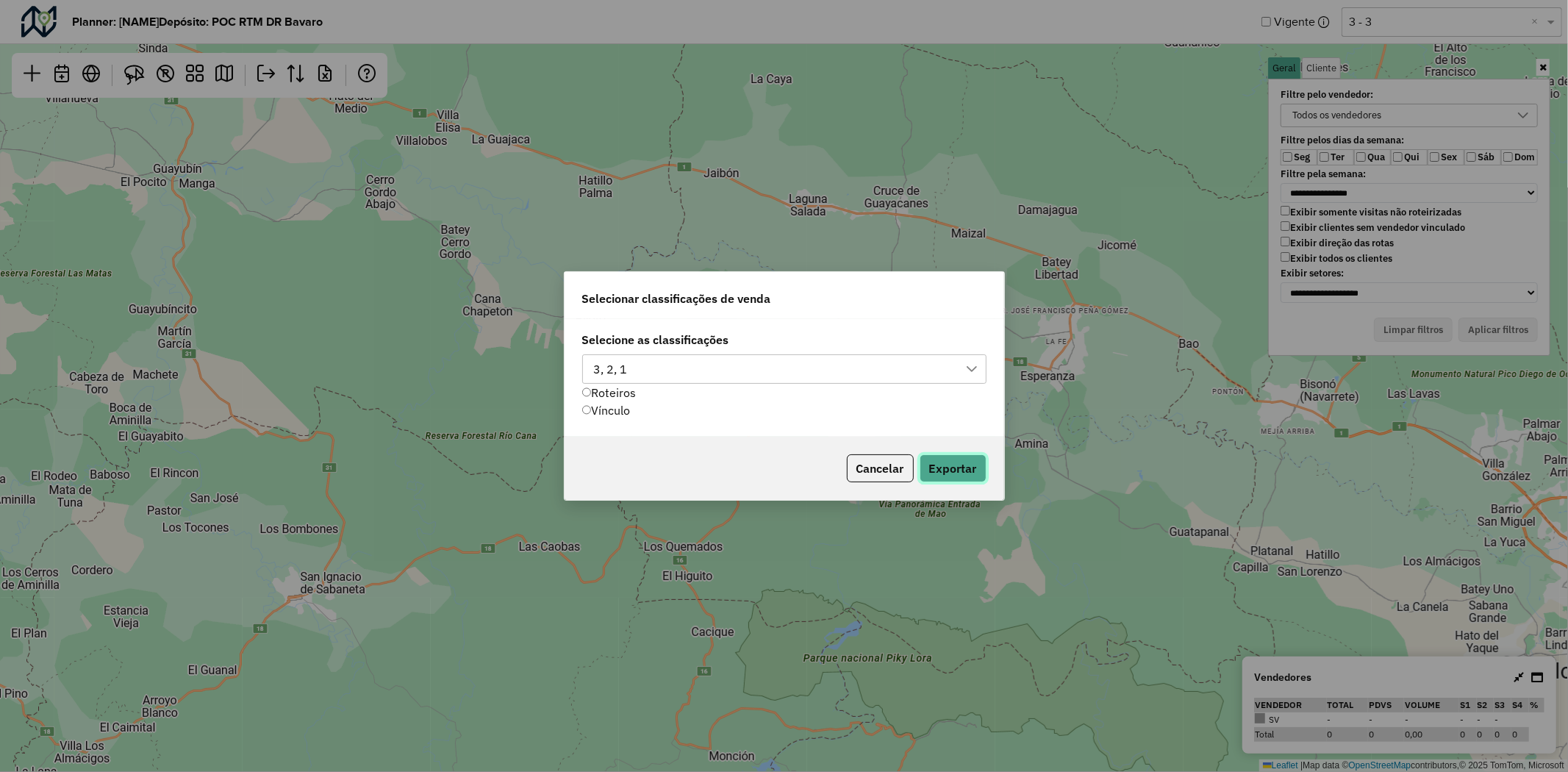 drag, startPoint x: 945, startPoint y: 465, endPoint x: 953, endPoint y: 468, distance: 8.5440037 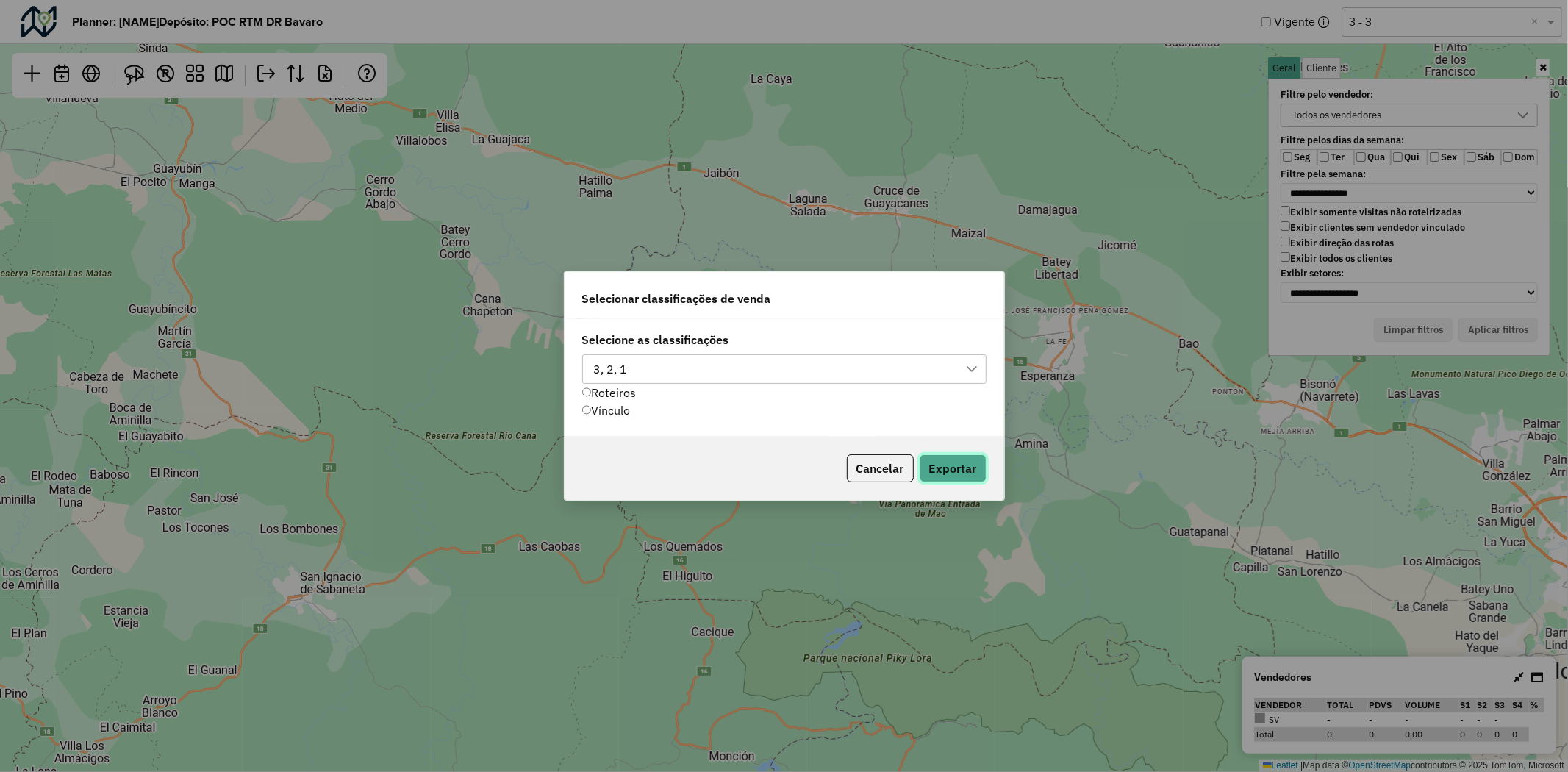 type 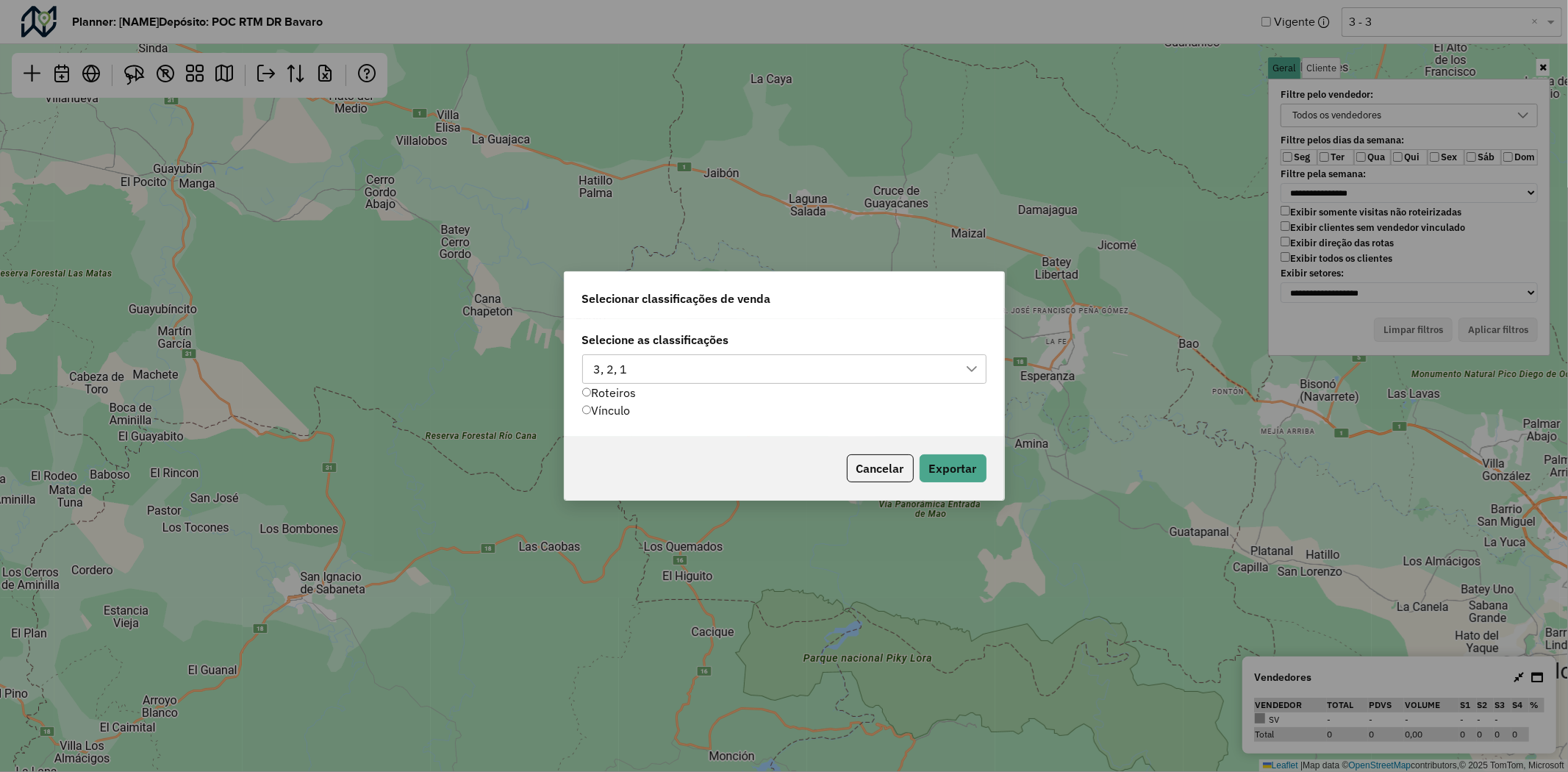 click on "Selecionar classificações de venda Selecione as classificações 3, 2, 1  Roteiros   Vínculo   Cancelar   Exportar" 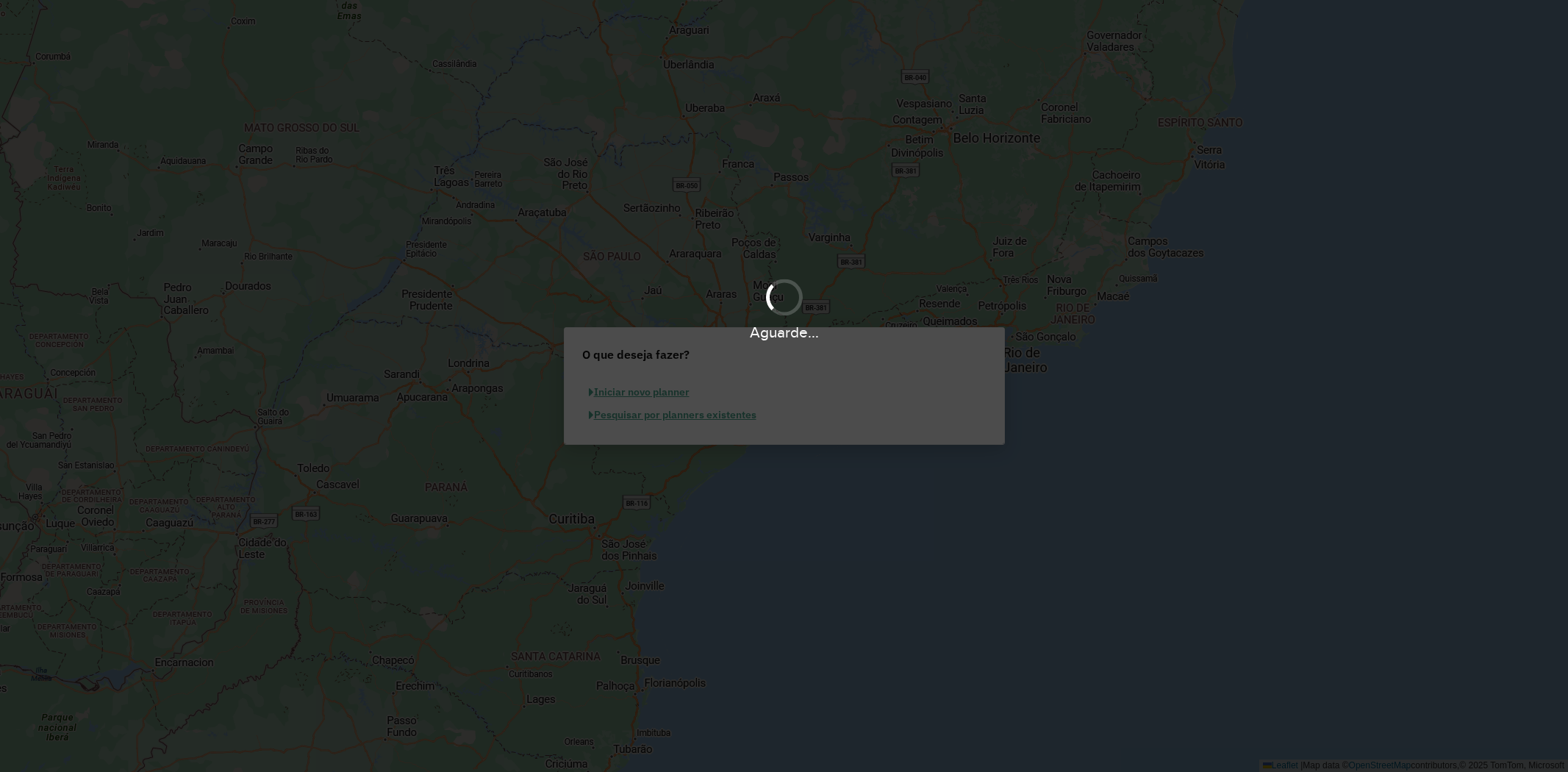 scroll, scrollTop: 0, scrollLeft: 0, axis: both 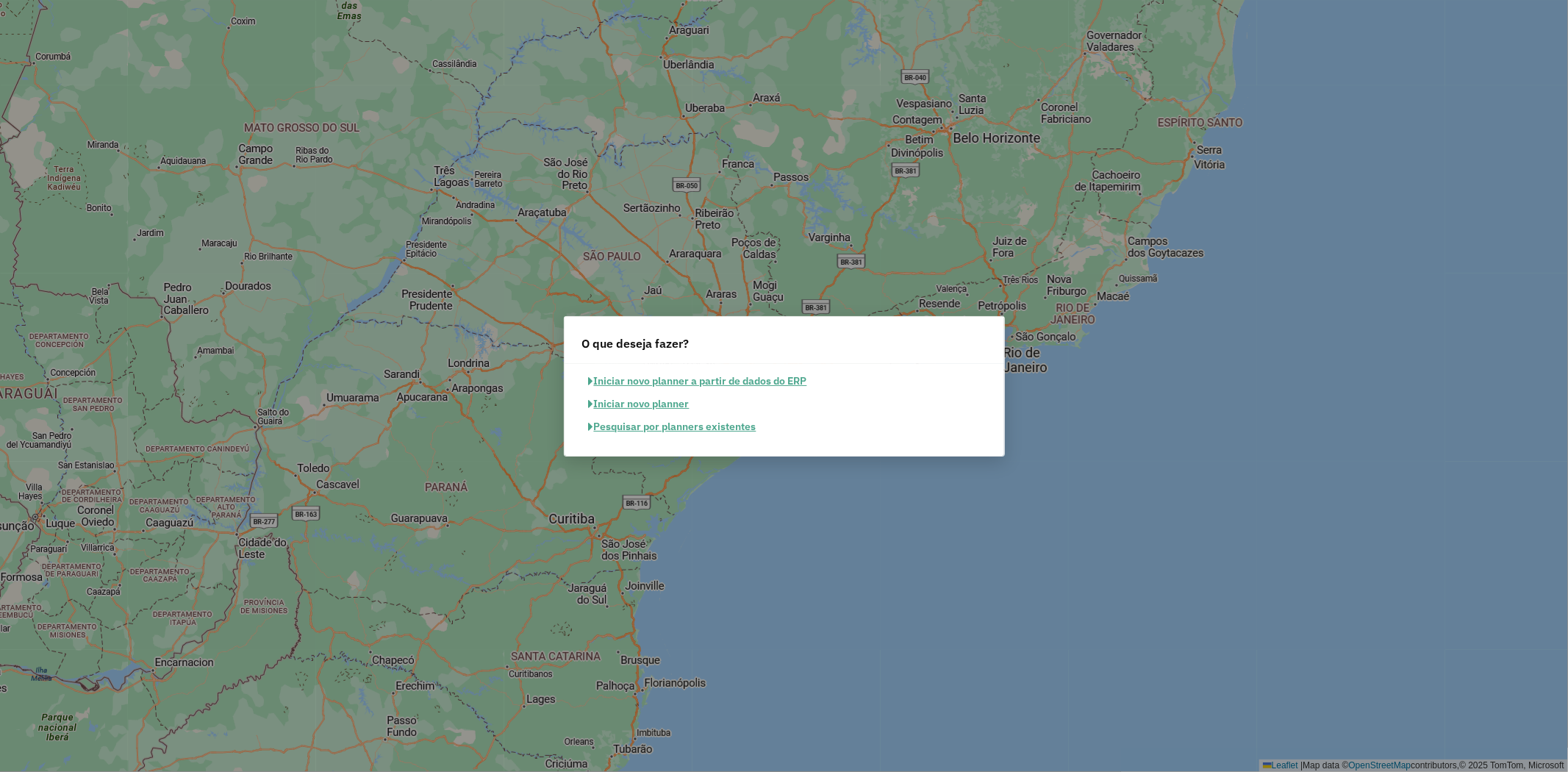 click on "Pesquisar por planners existentes" 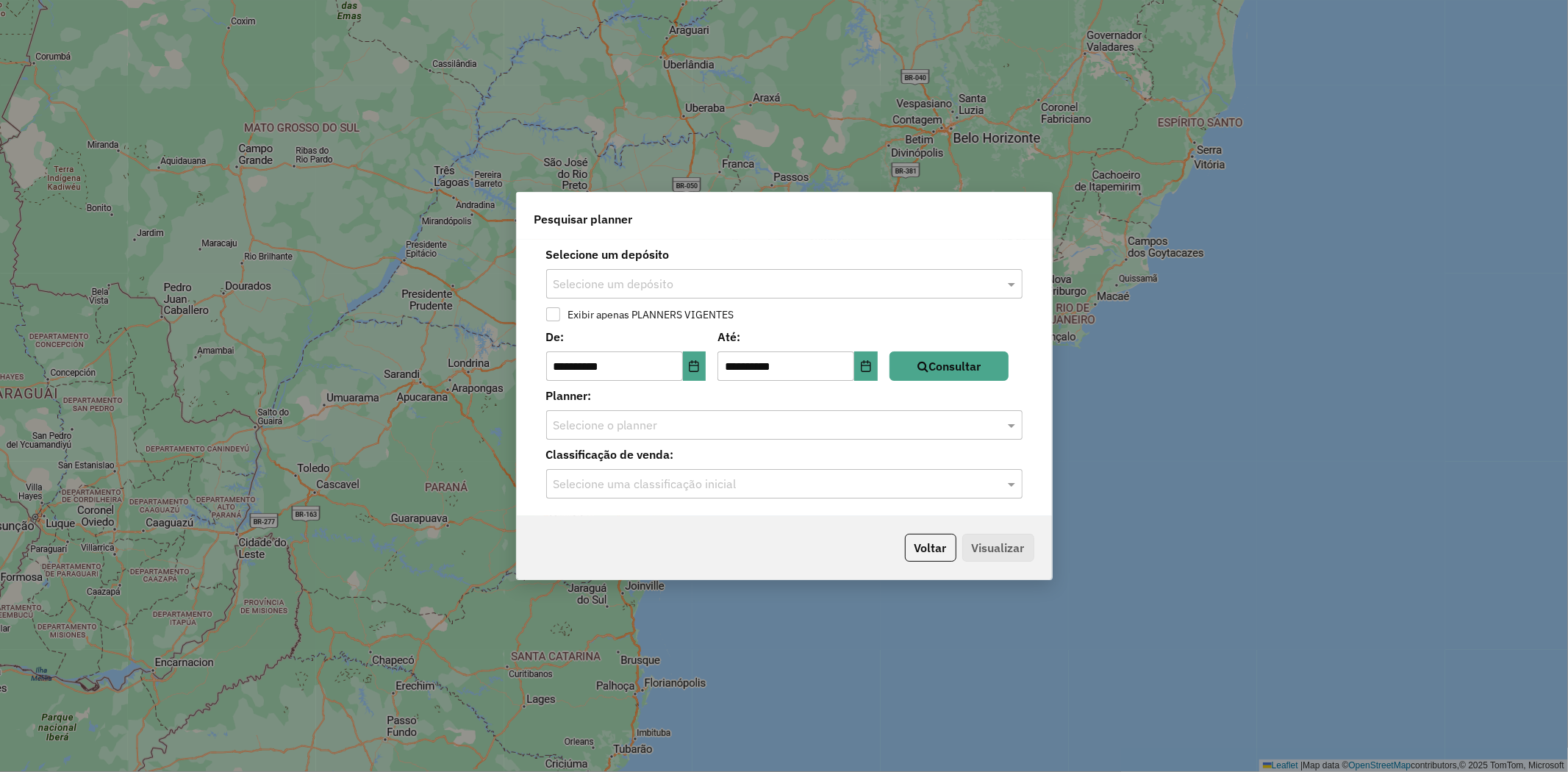 click 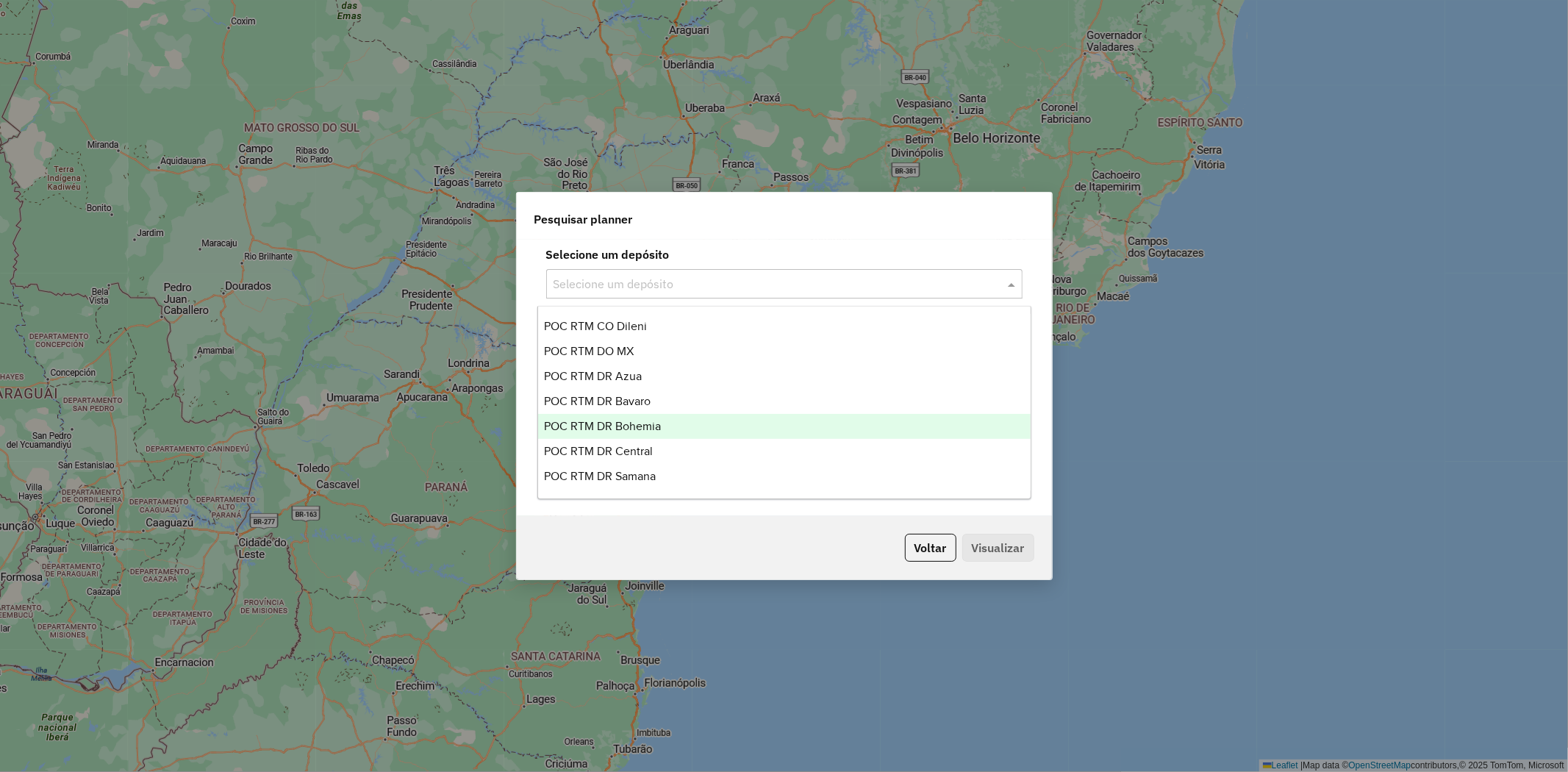 click on "POC RTM DR Bohemia" at bounding box center (602, 426) 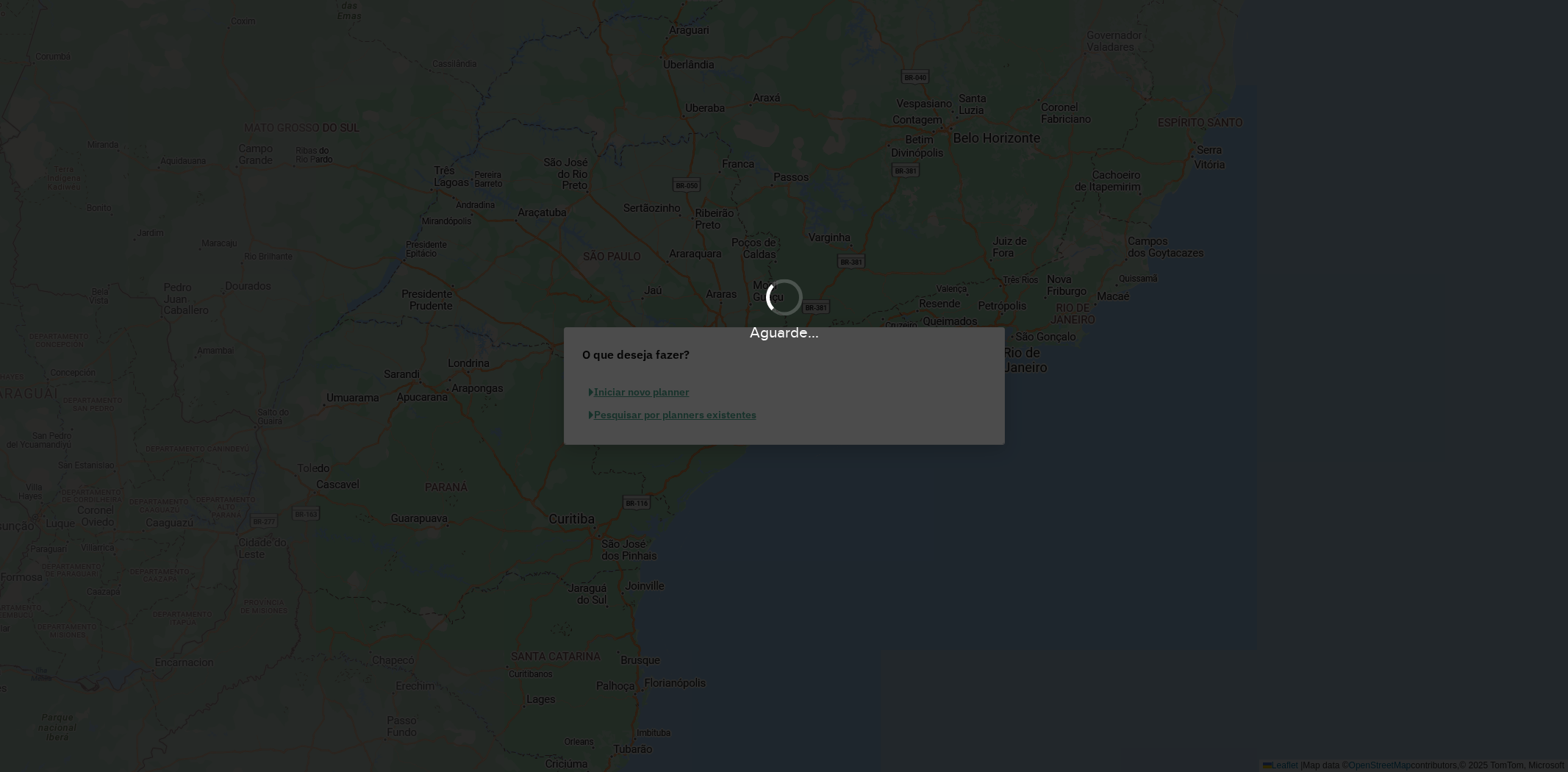 scroll, scrollTop: 0, scrollLeft: 0, axis: both 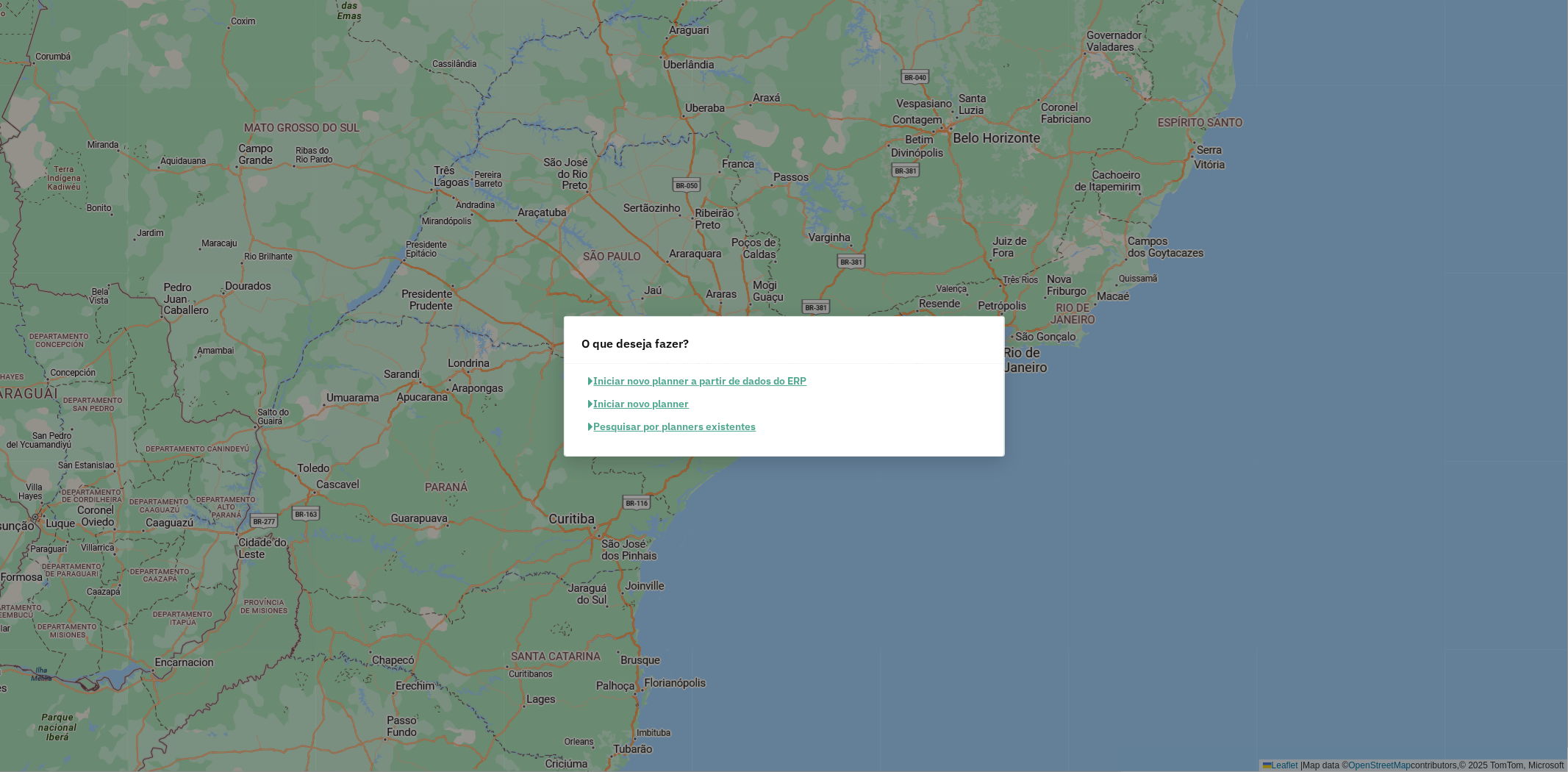 click on "Pesquisar por planners existentes" 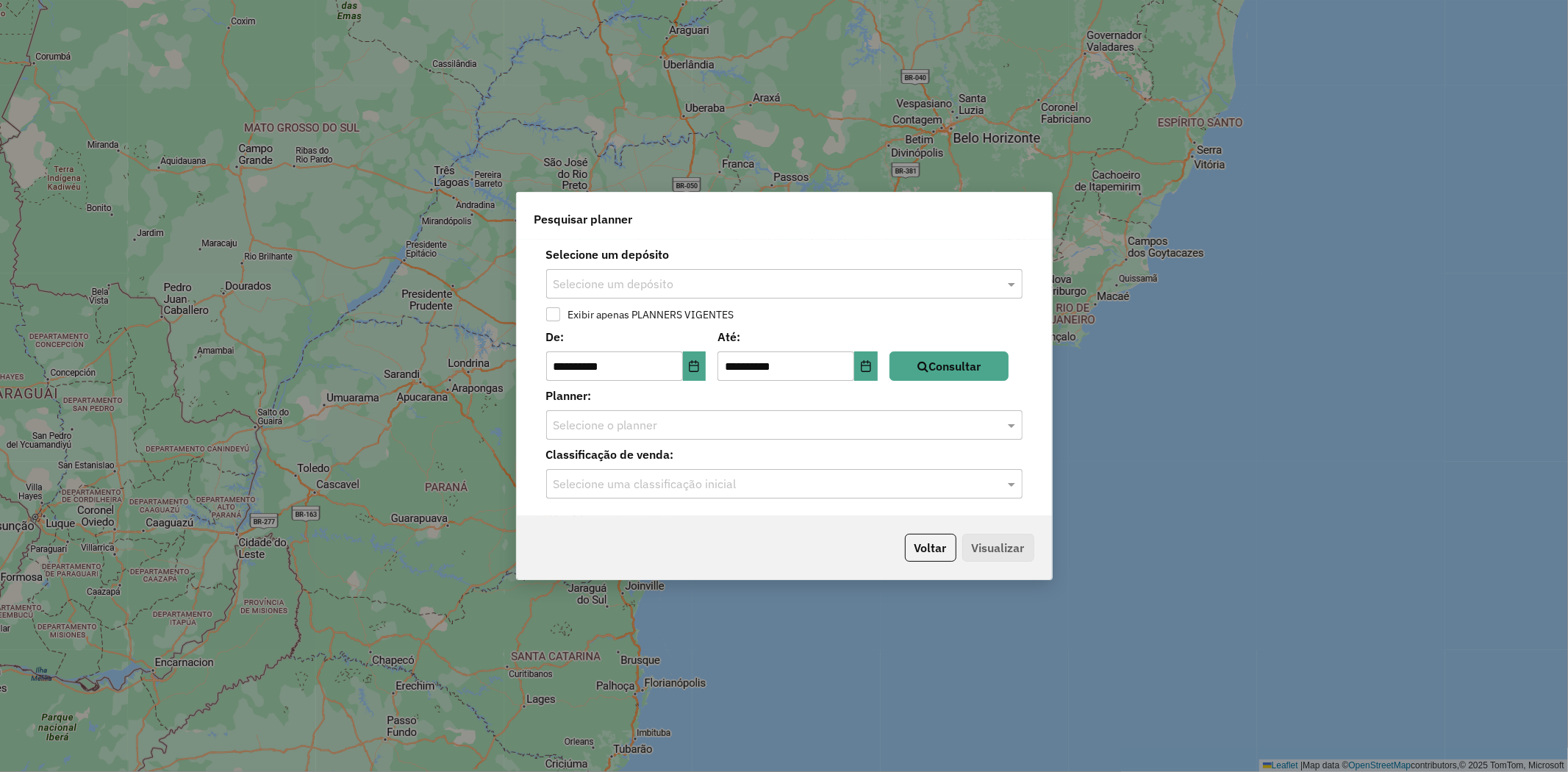 click 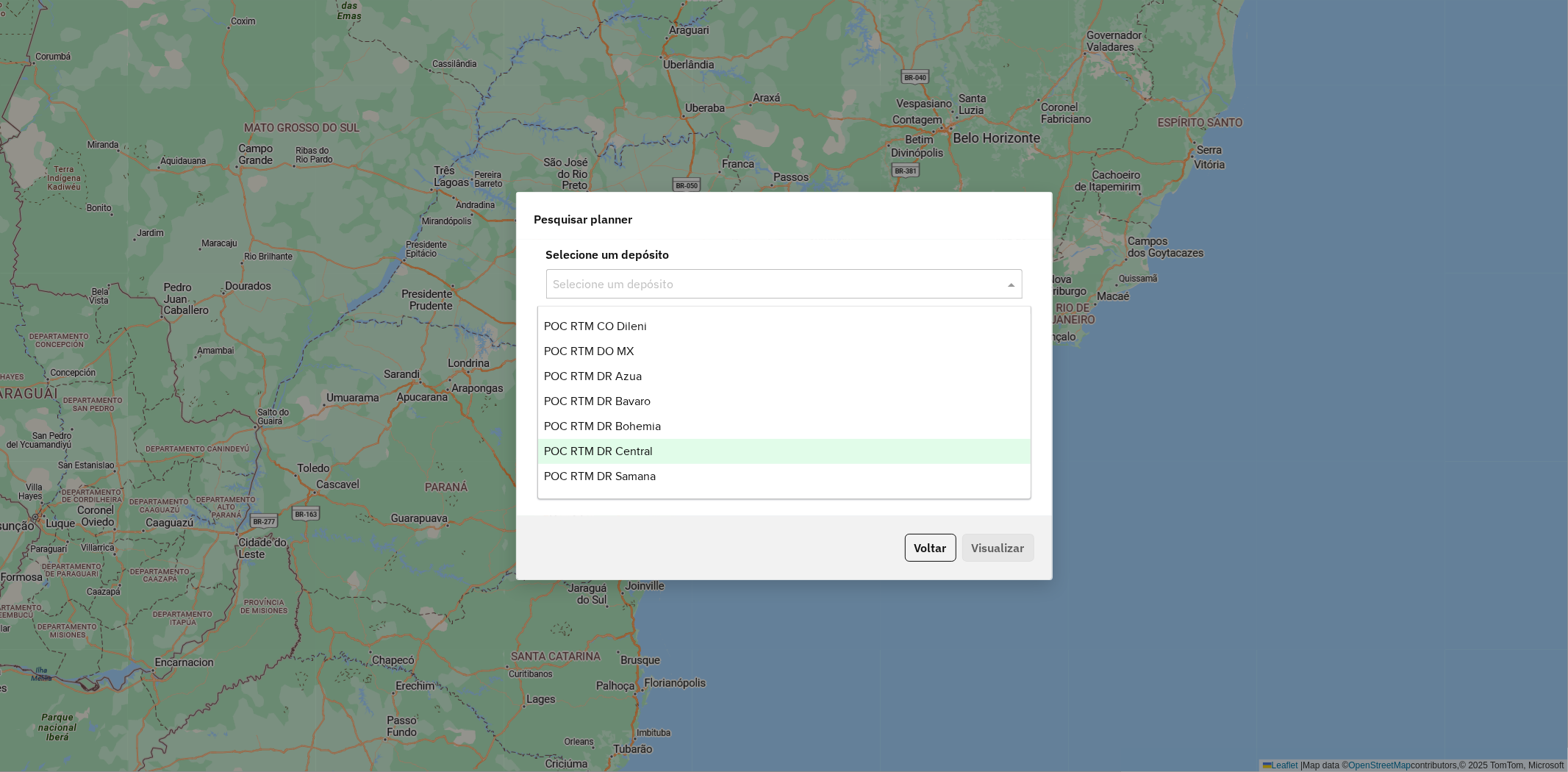 click on "POC RTM DR Central" at bounding box center (598, 451) 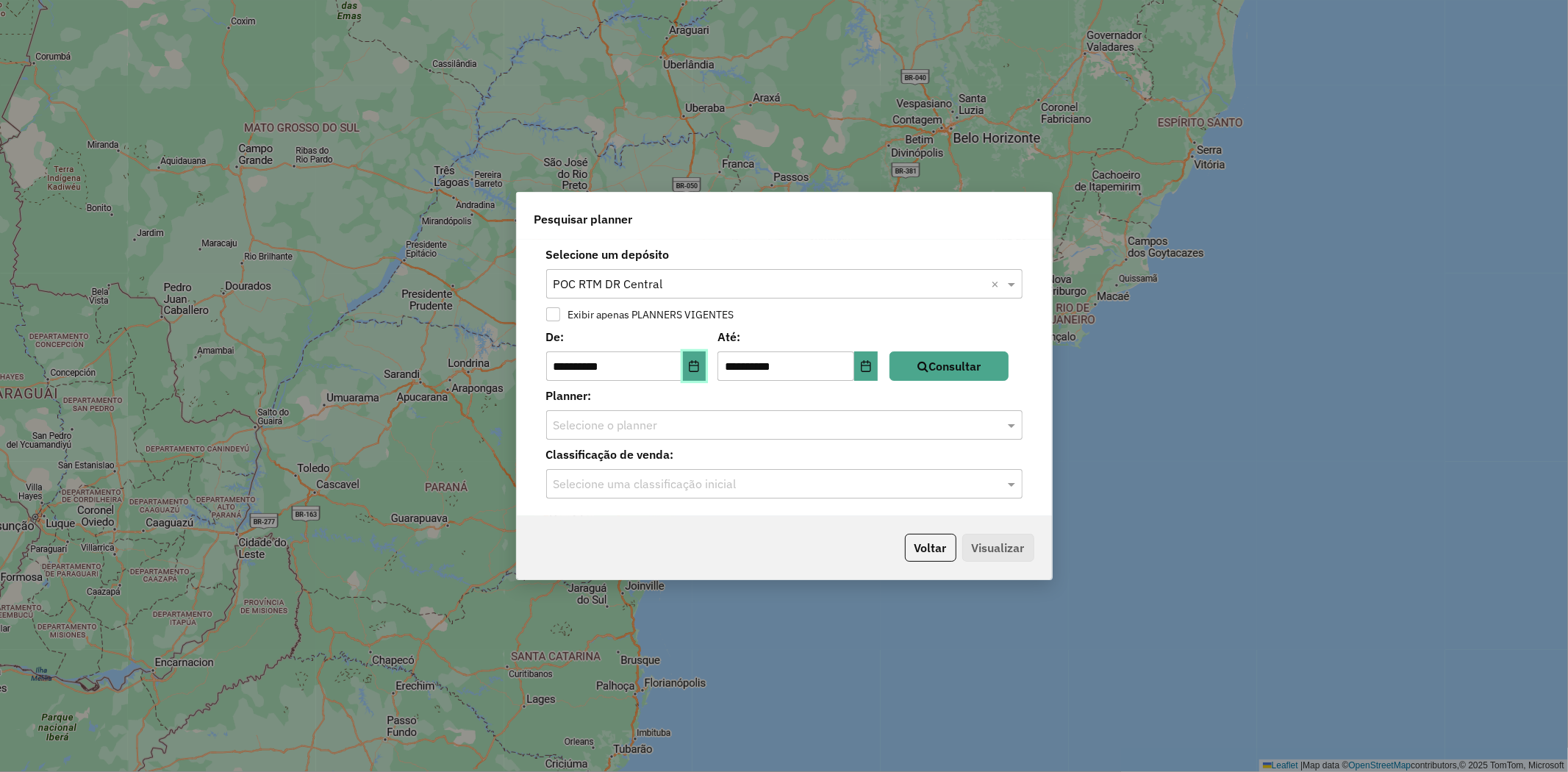 click 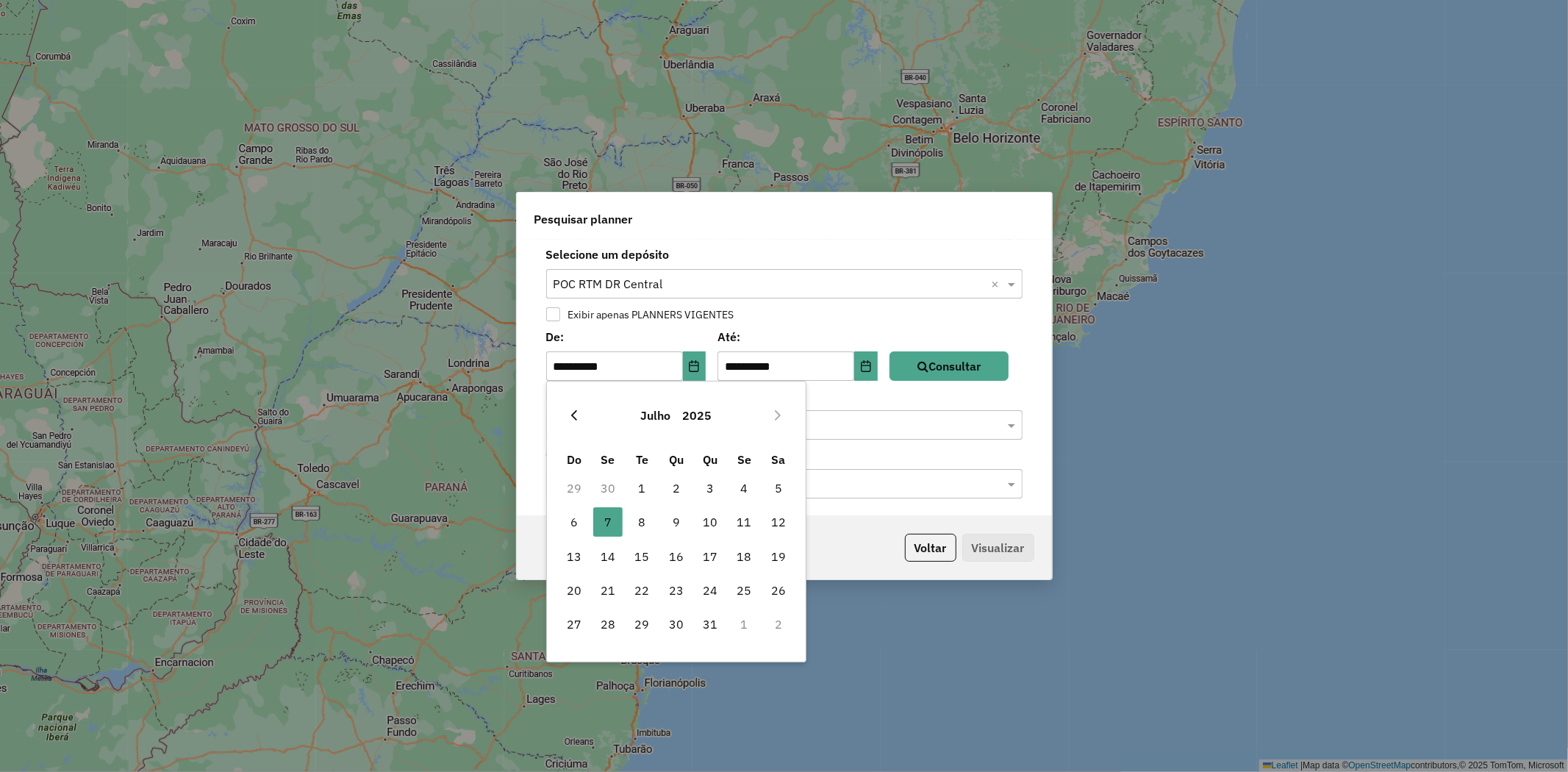 click at bounding box center (574, 415) 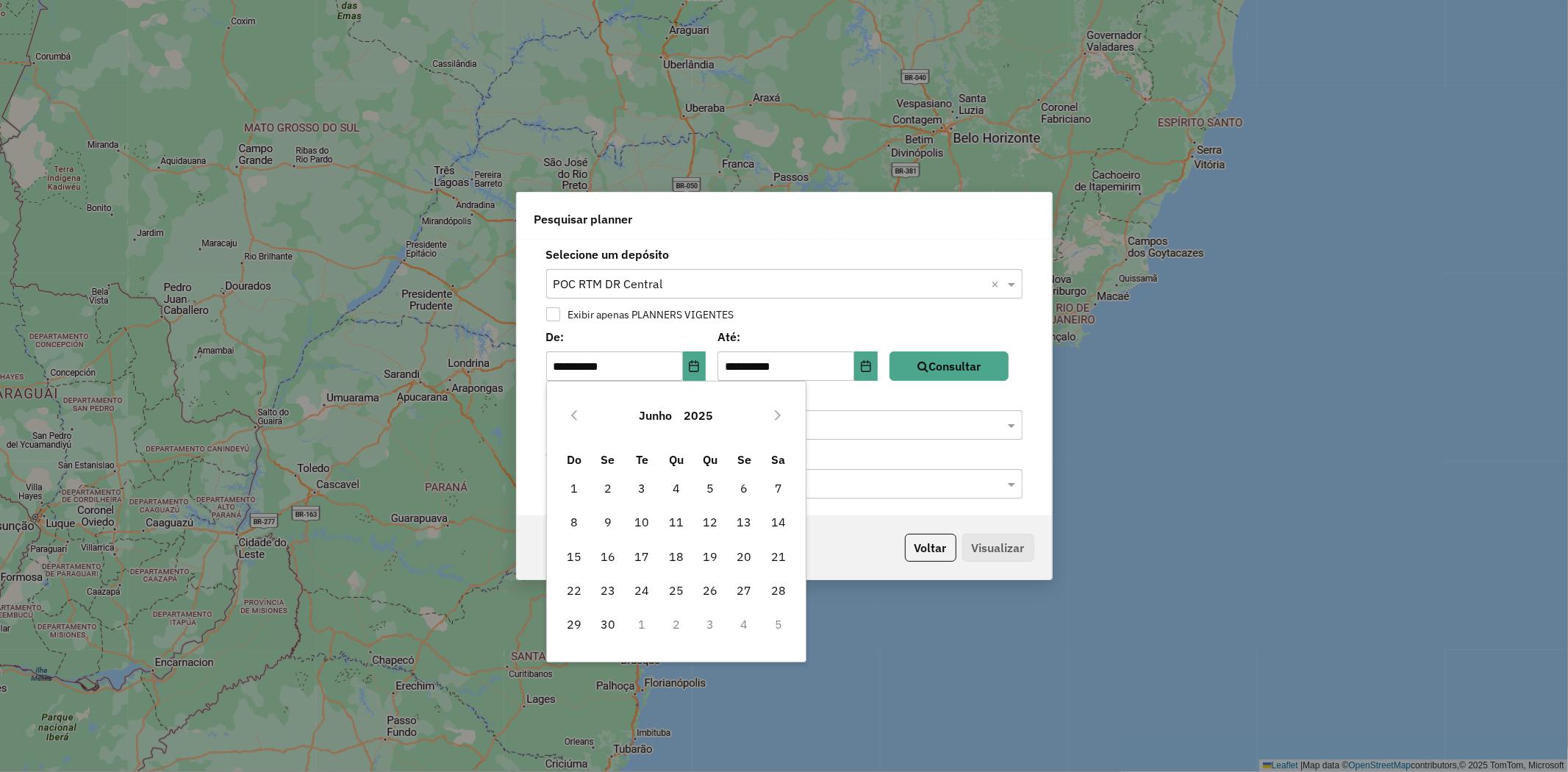 click at bounding box center [574, 415] 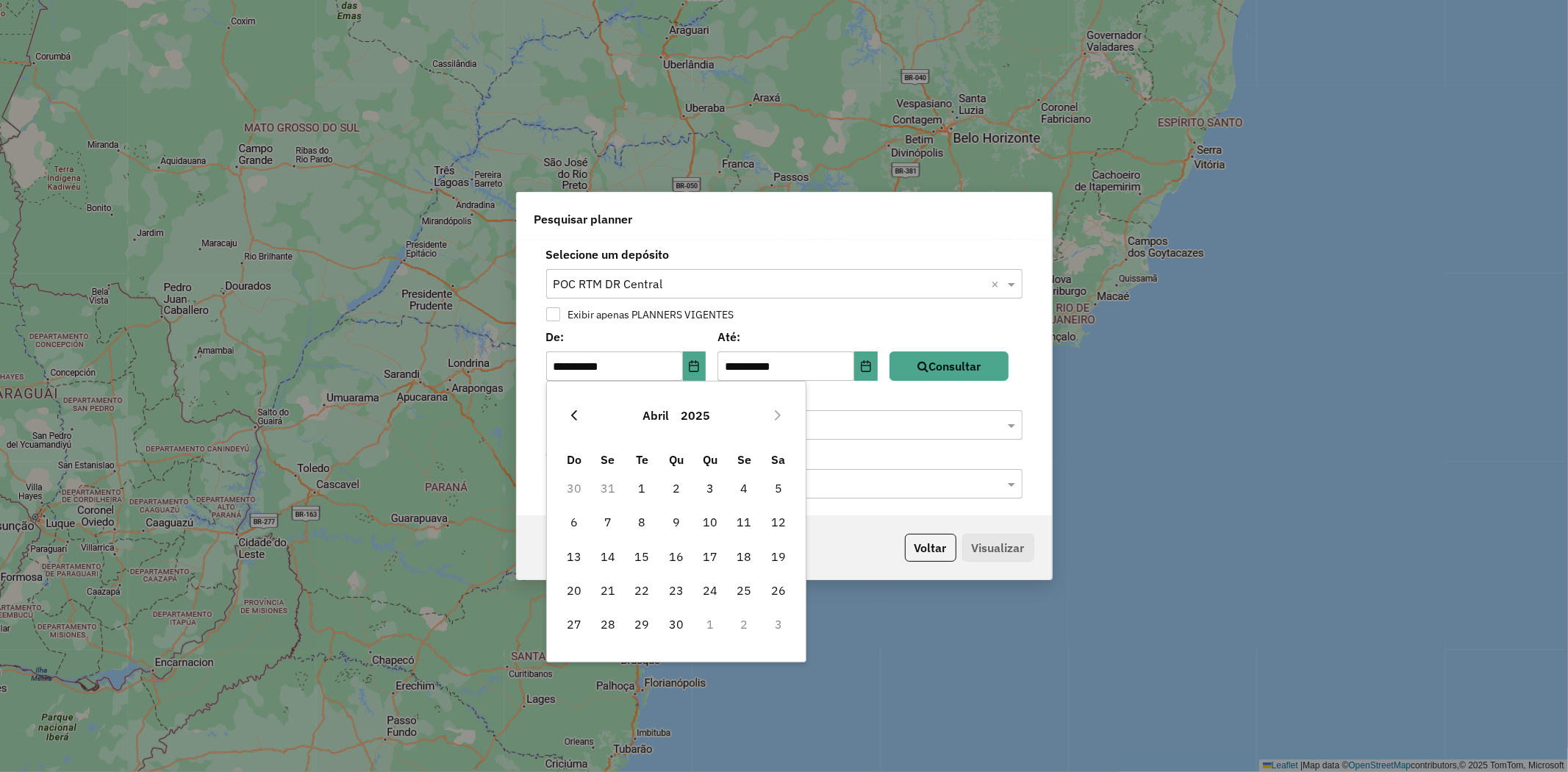 click at bounding box center (574, 415) 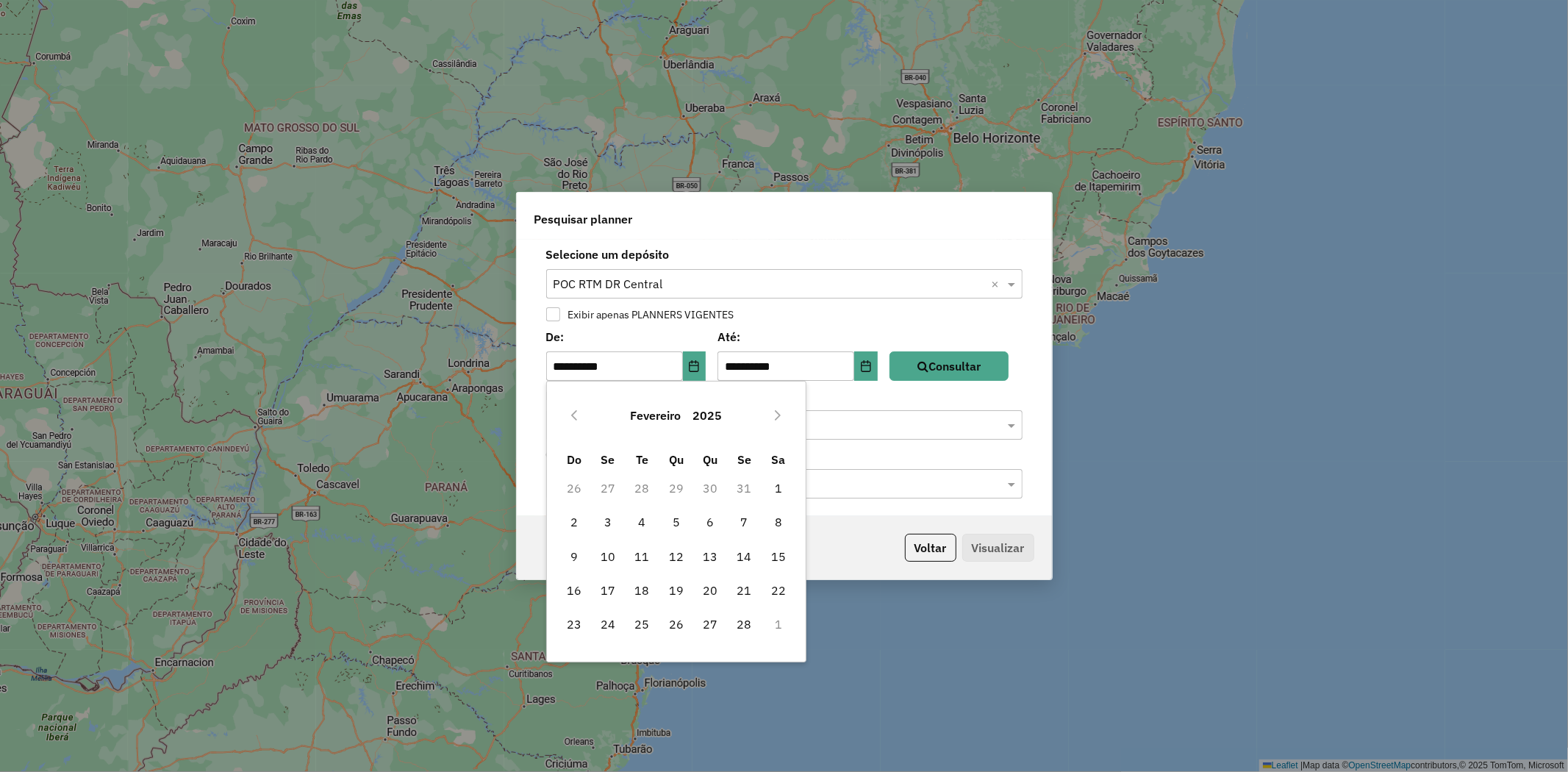 click at bounding box center (574, 415) 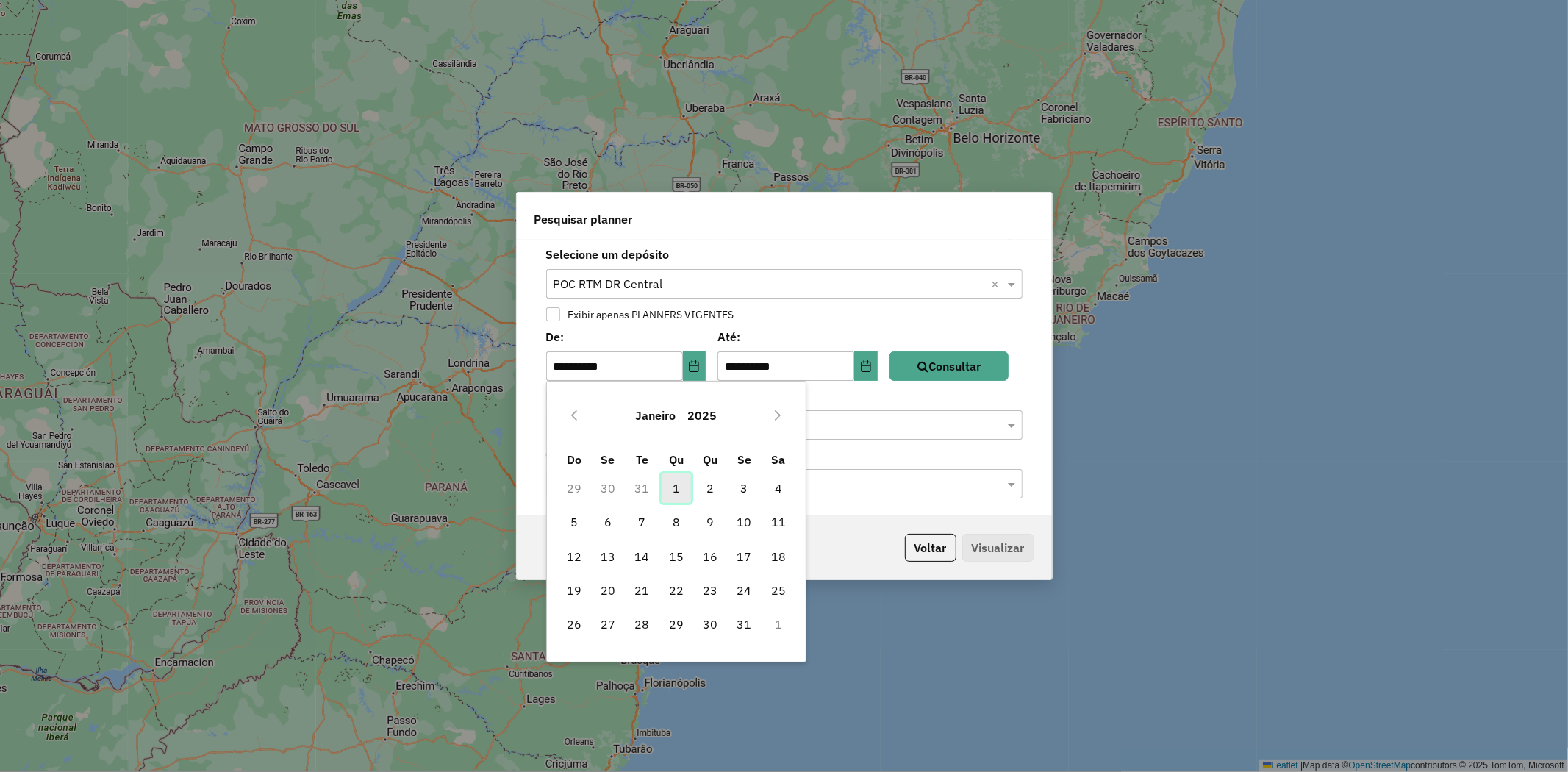click on "1" at bounding box center (676, 488) 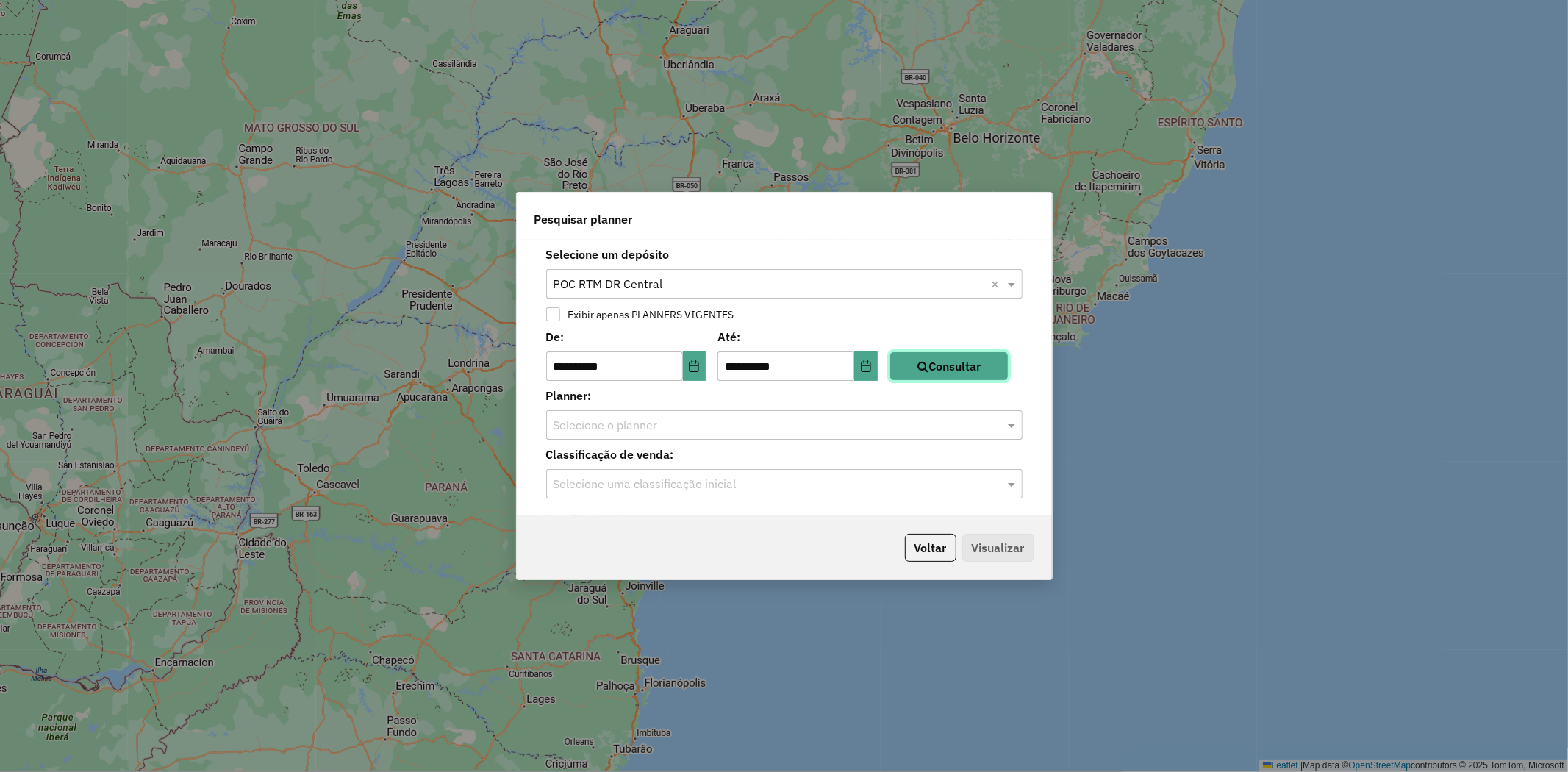 click 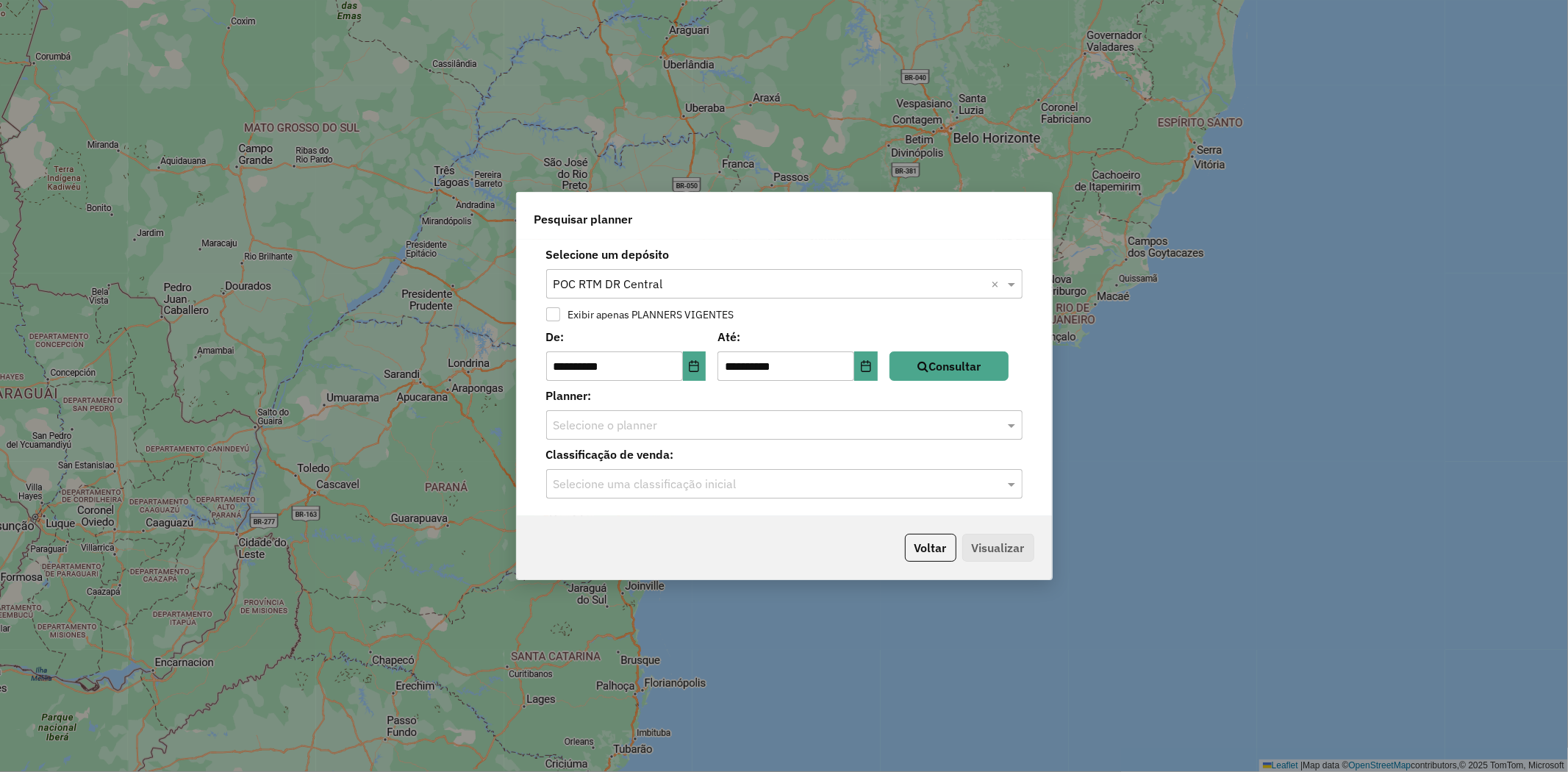 click 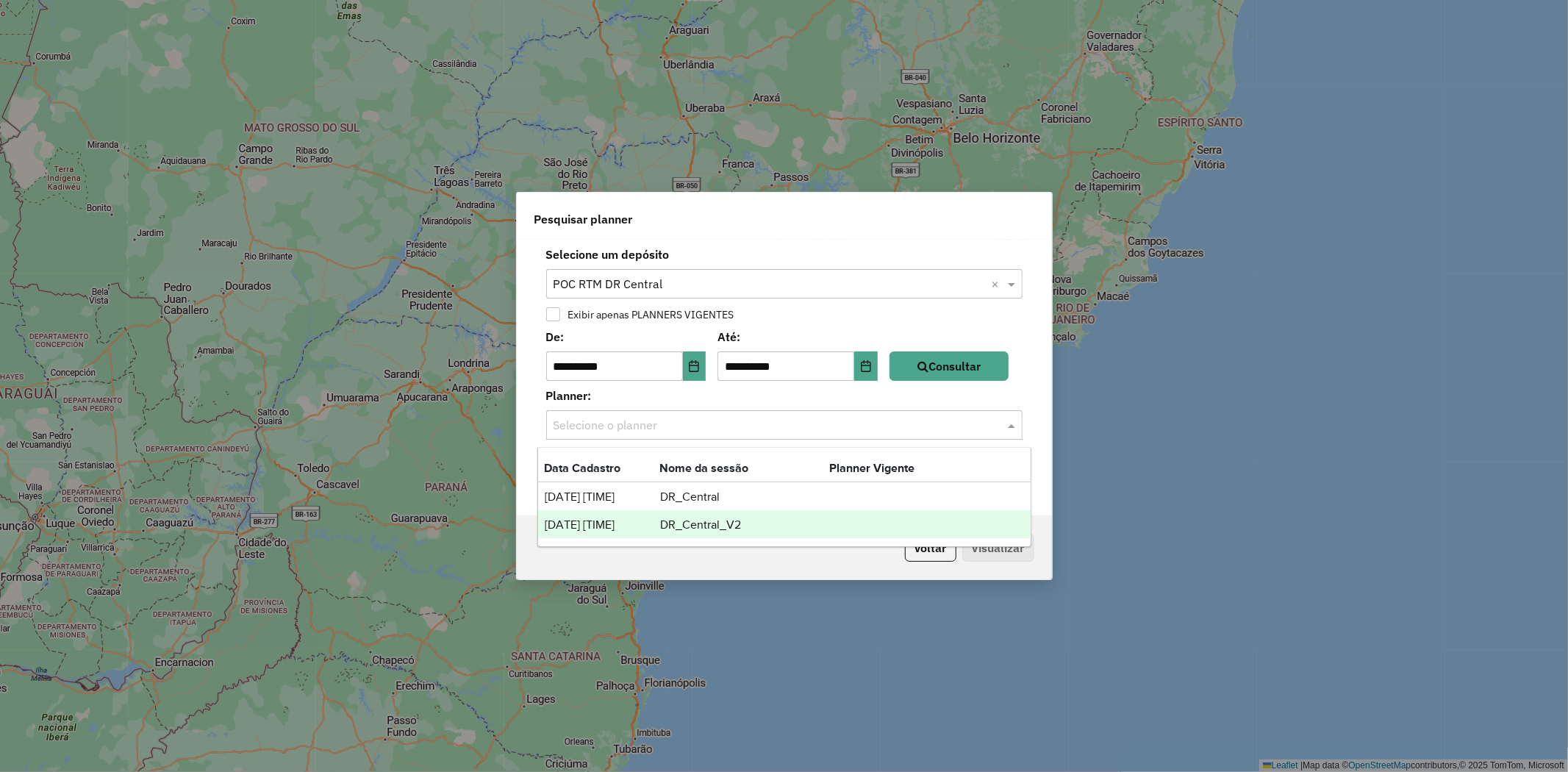 click on "DR_Central_V2" at bounding box center (744, 525) 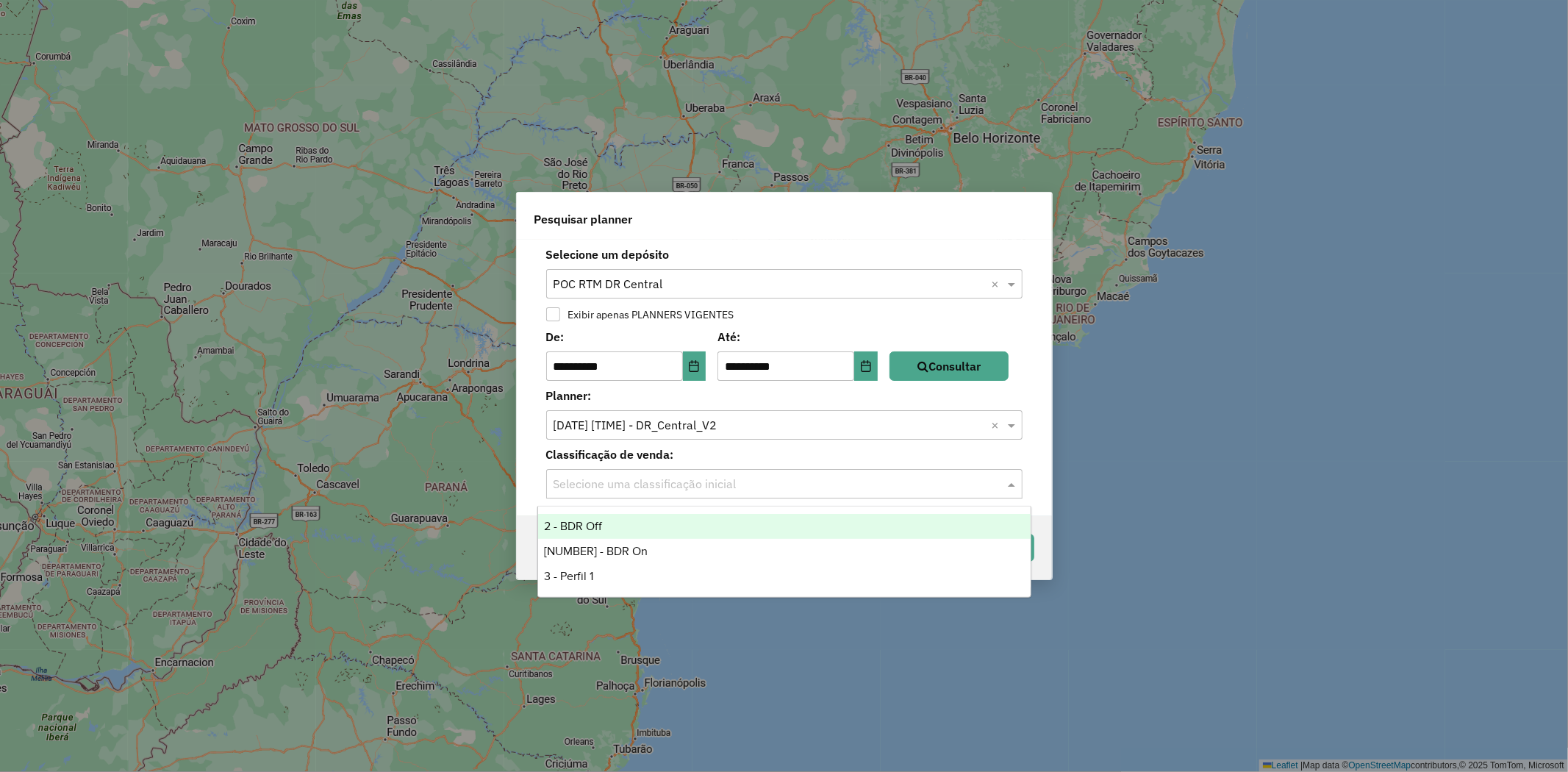 click on "Selecione uma classificação inicial" 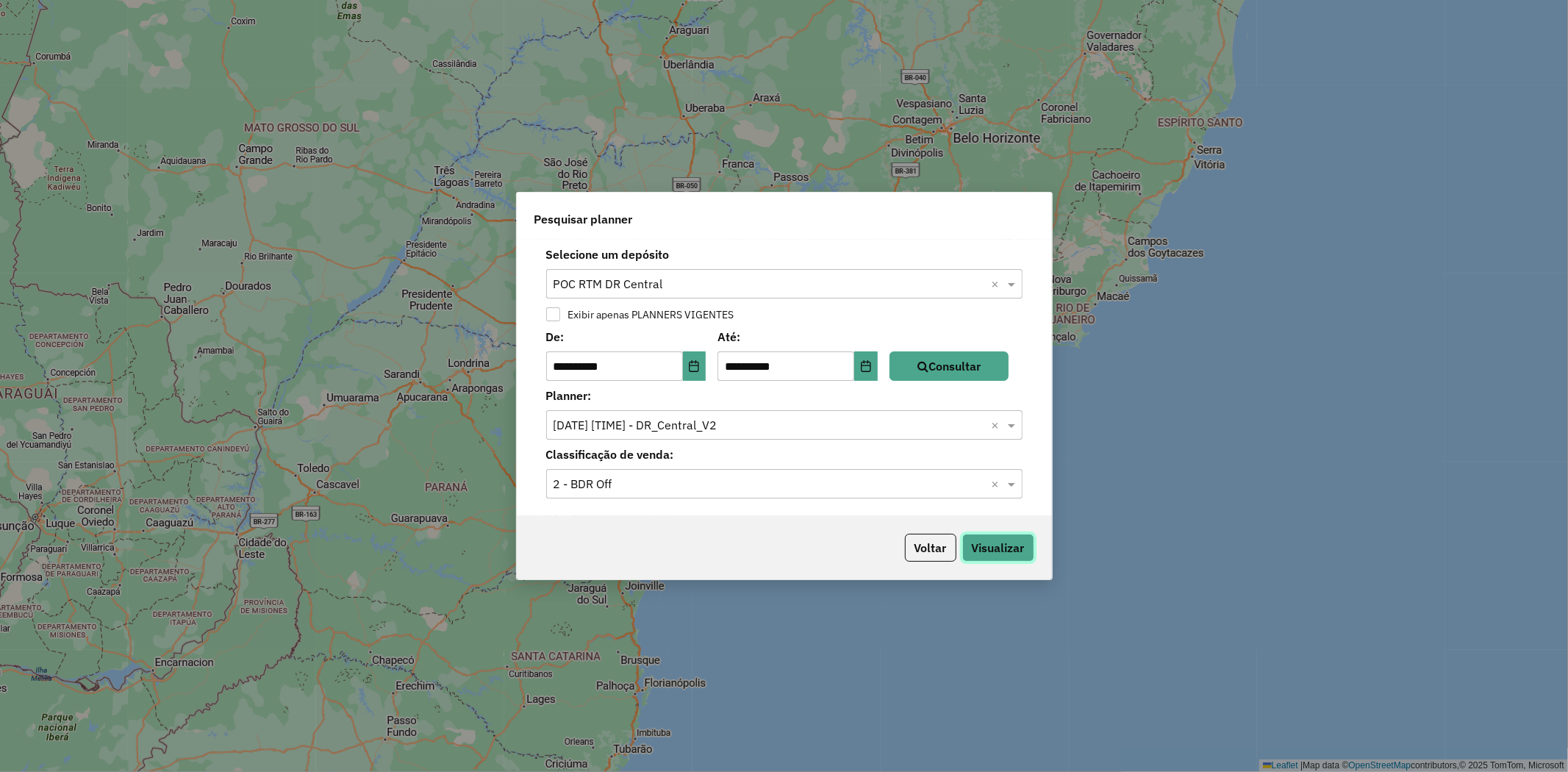 click on "Visualizar" 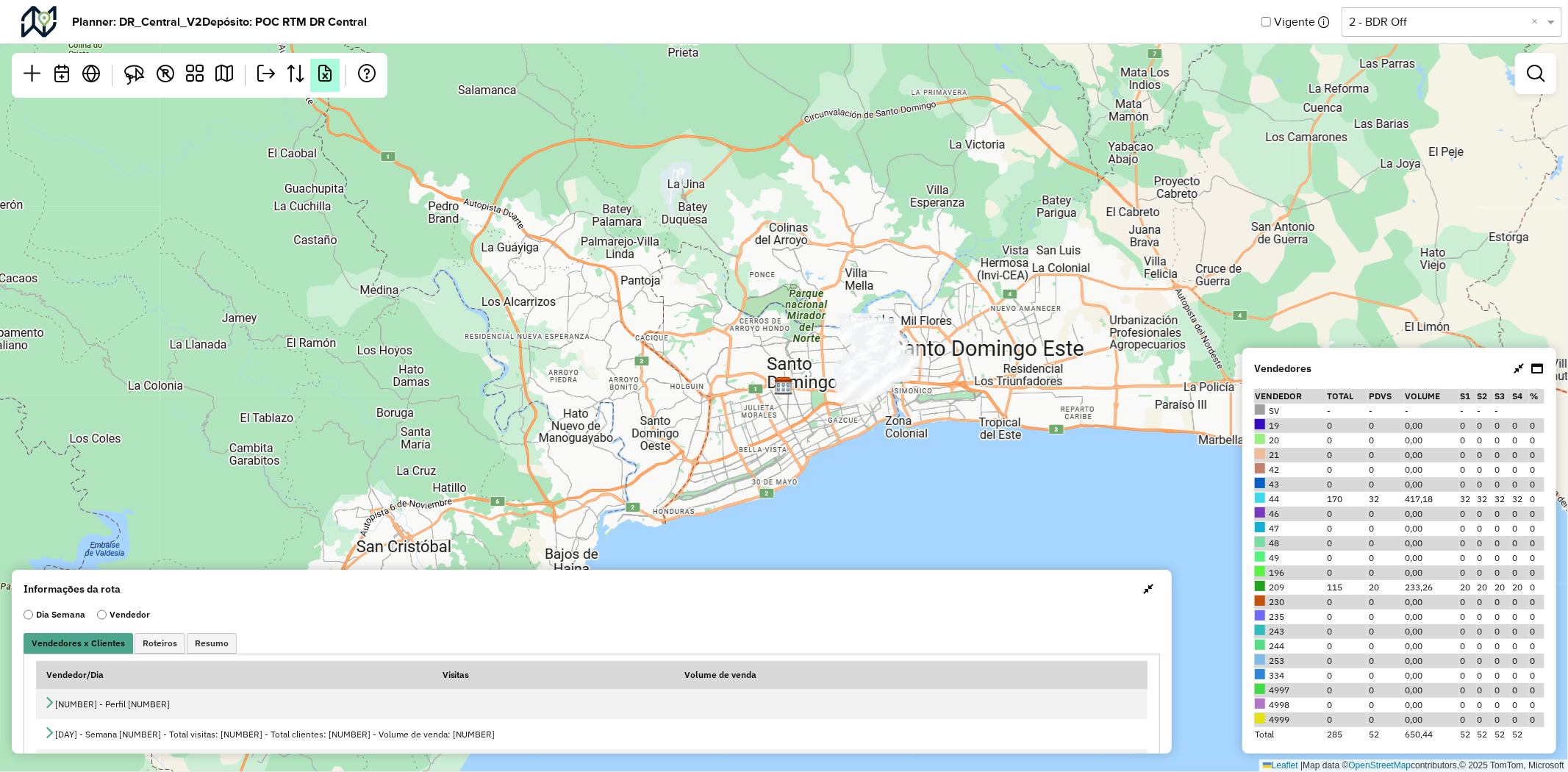 click at bounding box center [325, 74] 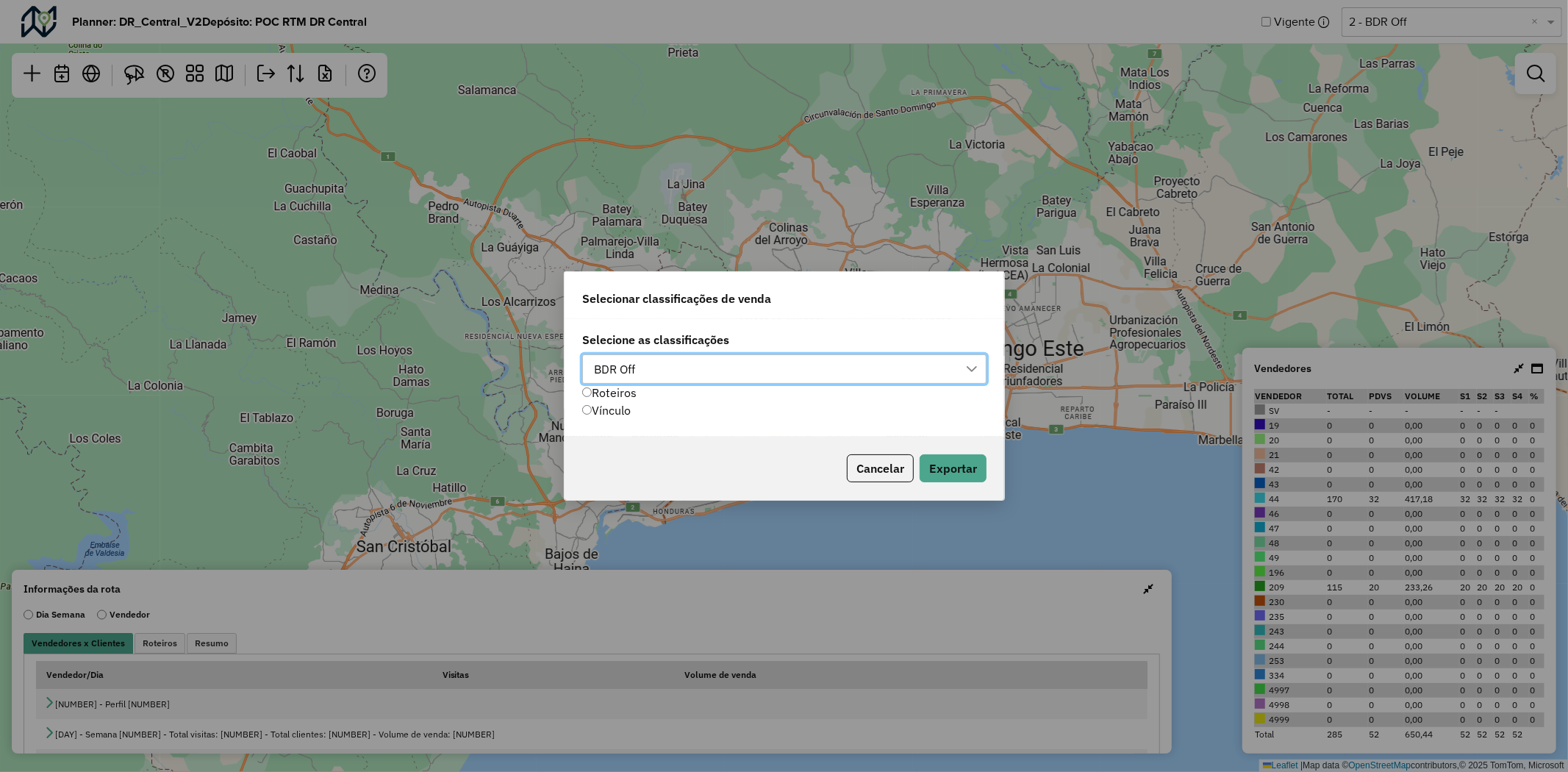 scroll, scrollTop: 10, scrollLeft: 65, axis: both 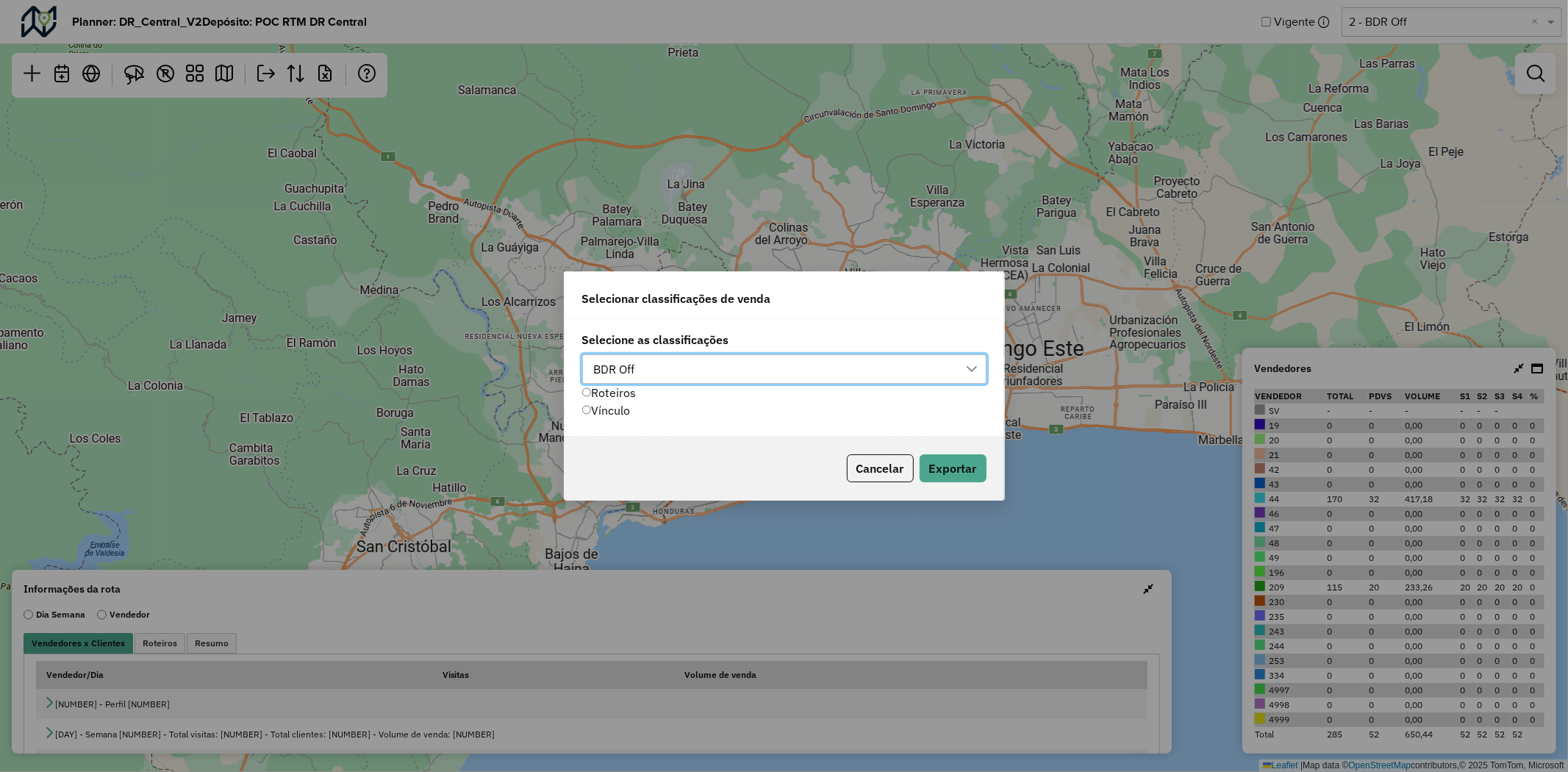 click on "Vínculo" 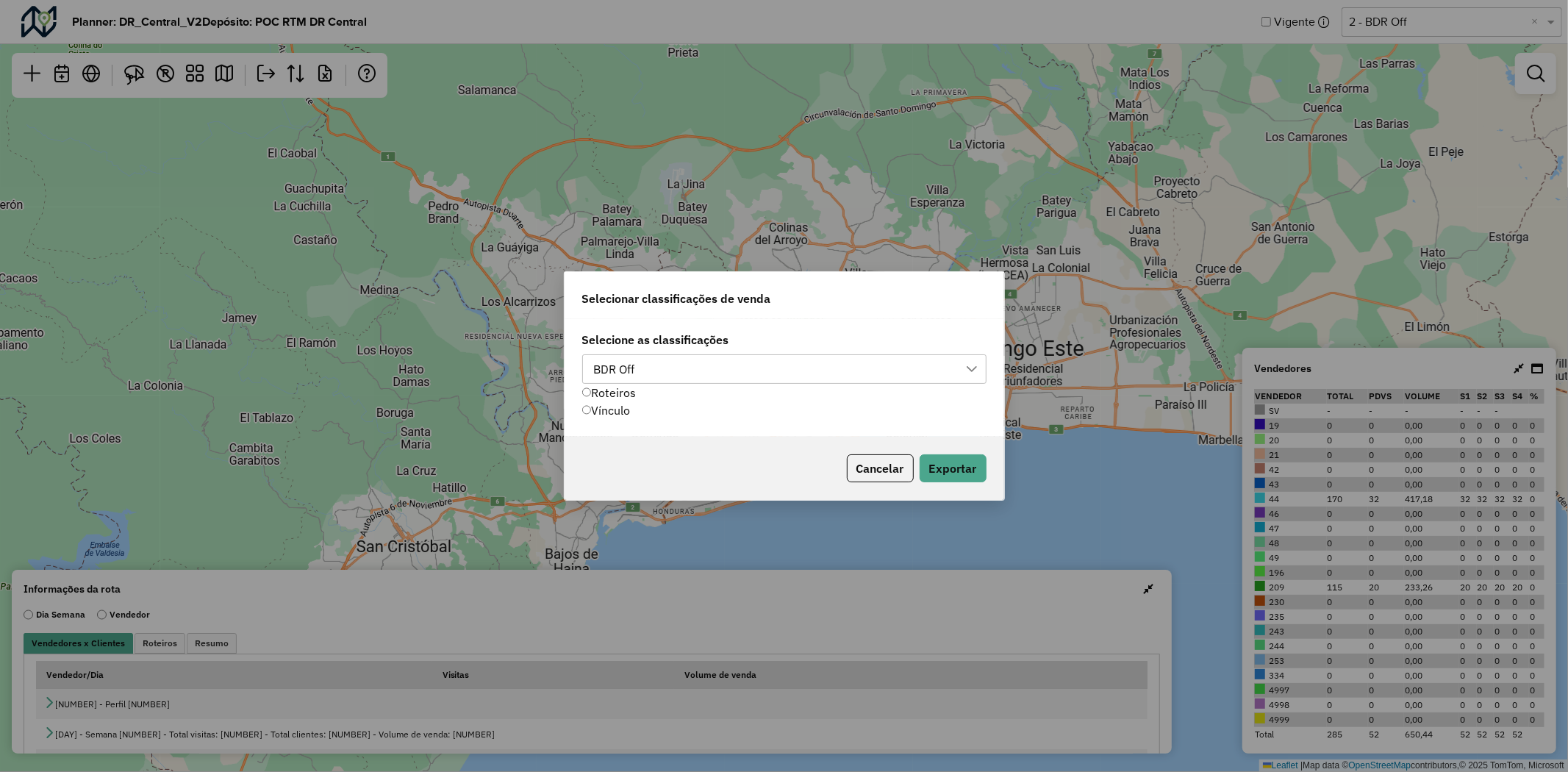 click on "Vínculo" 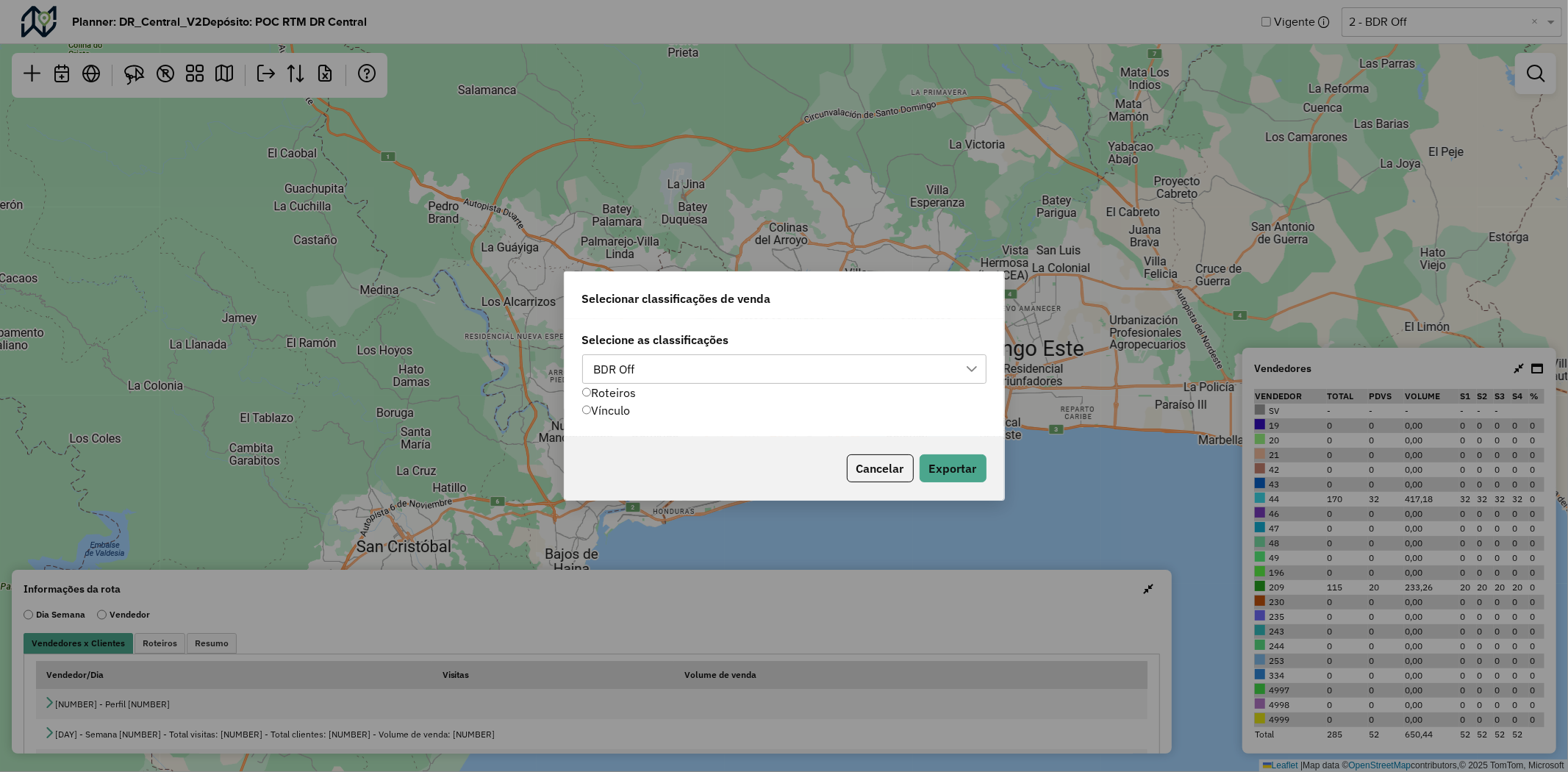 click on "BDR Off" at bounding box center [615, 369] 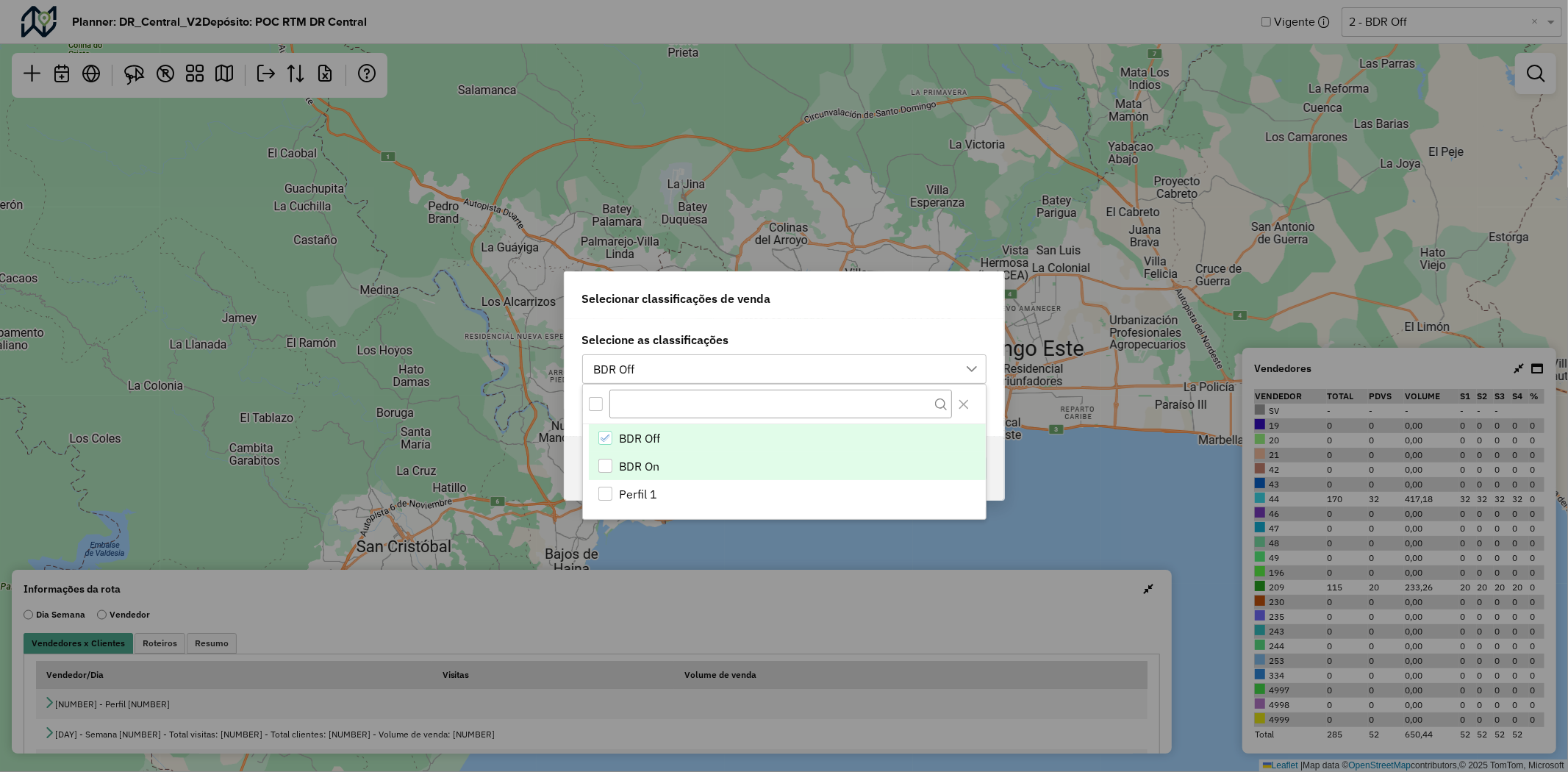 click at bounding box center [605, 465] 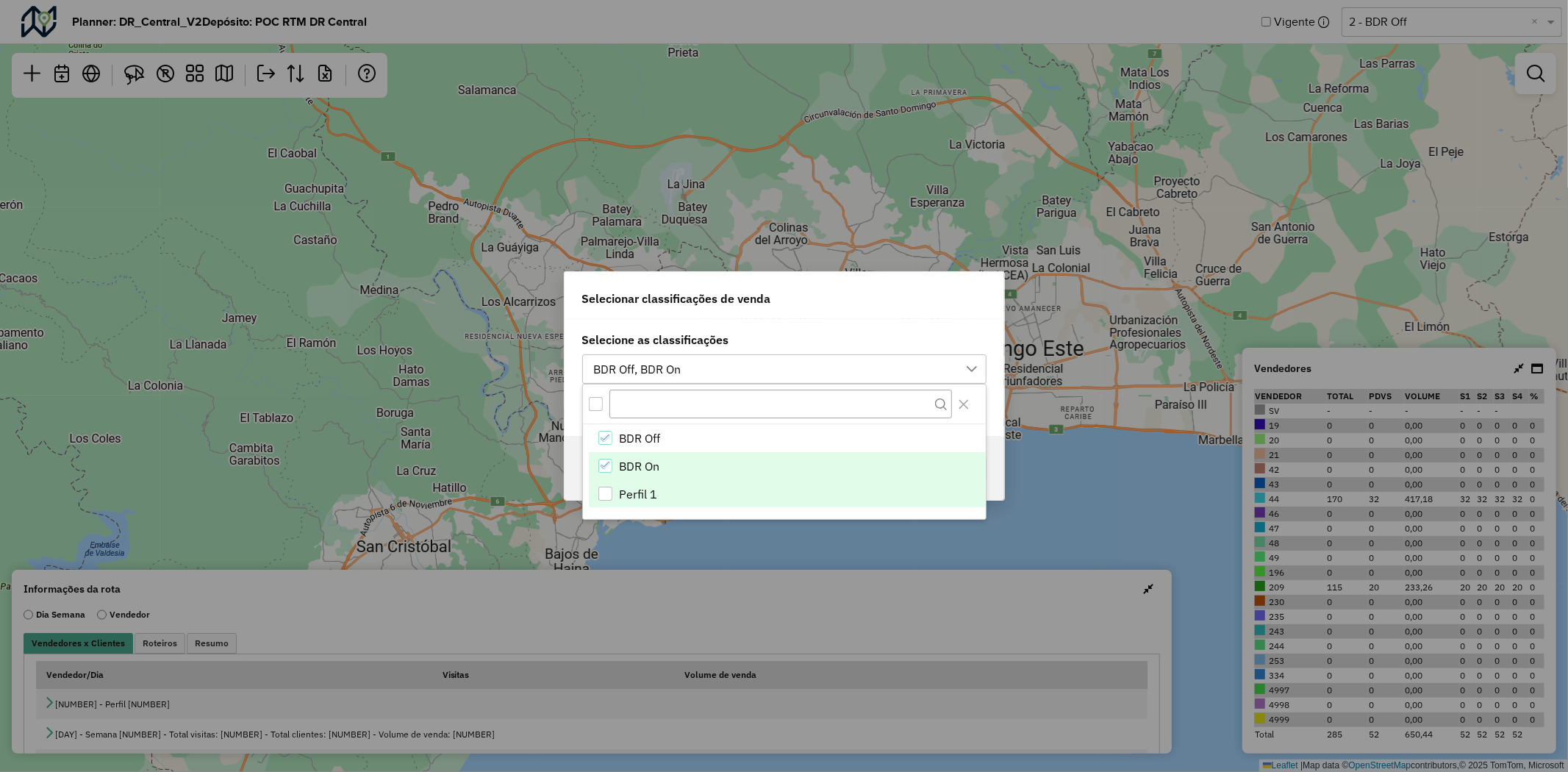 click at bounding box center (605, 493) 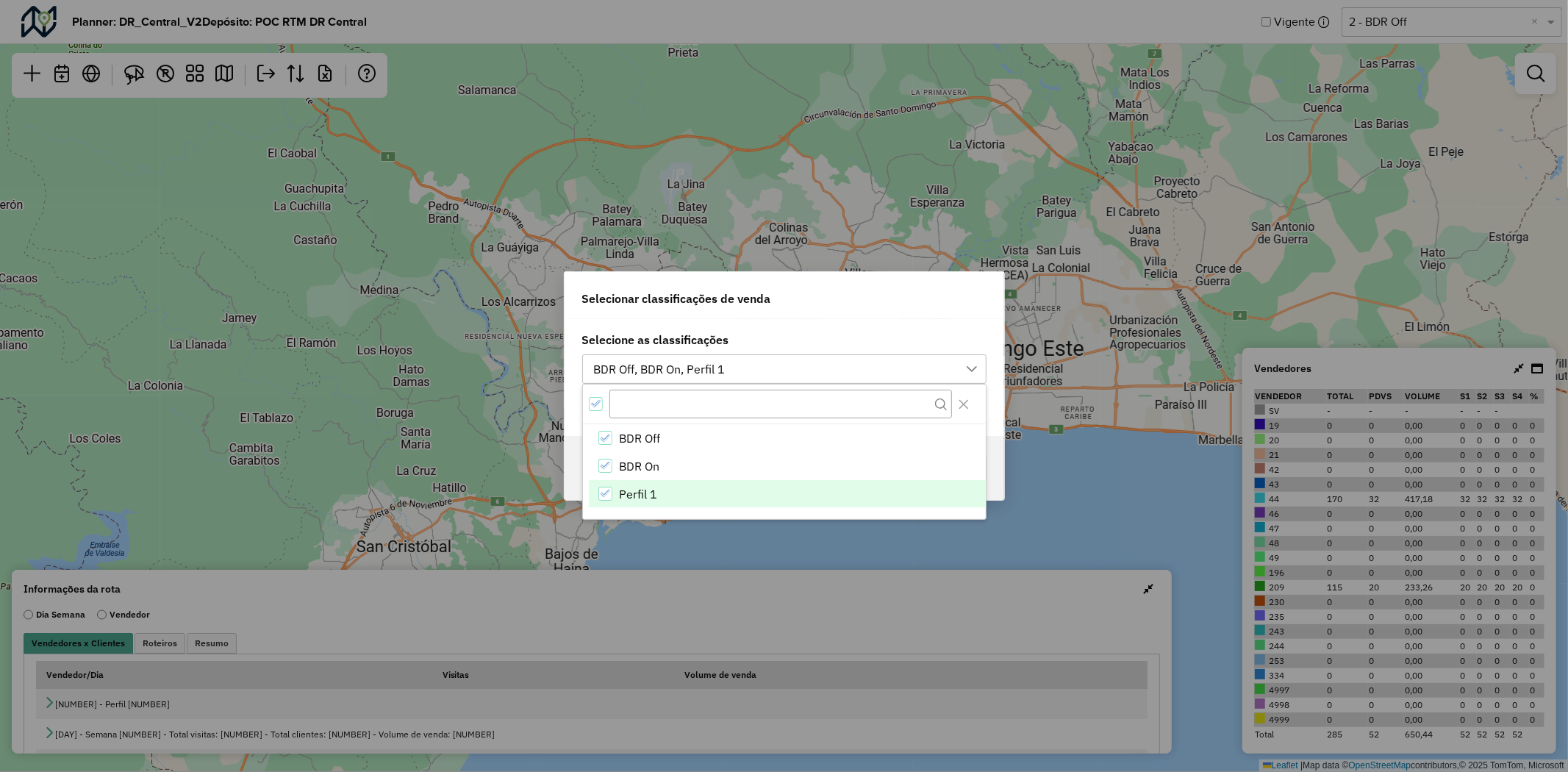click on "Selecionar classificações de venda" 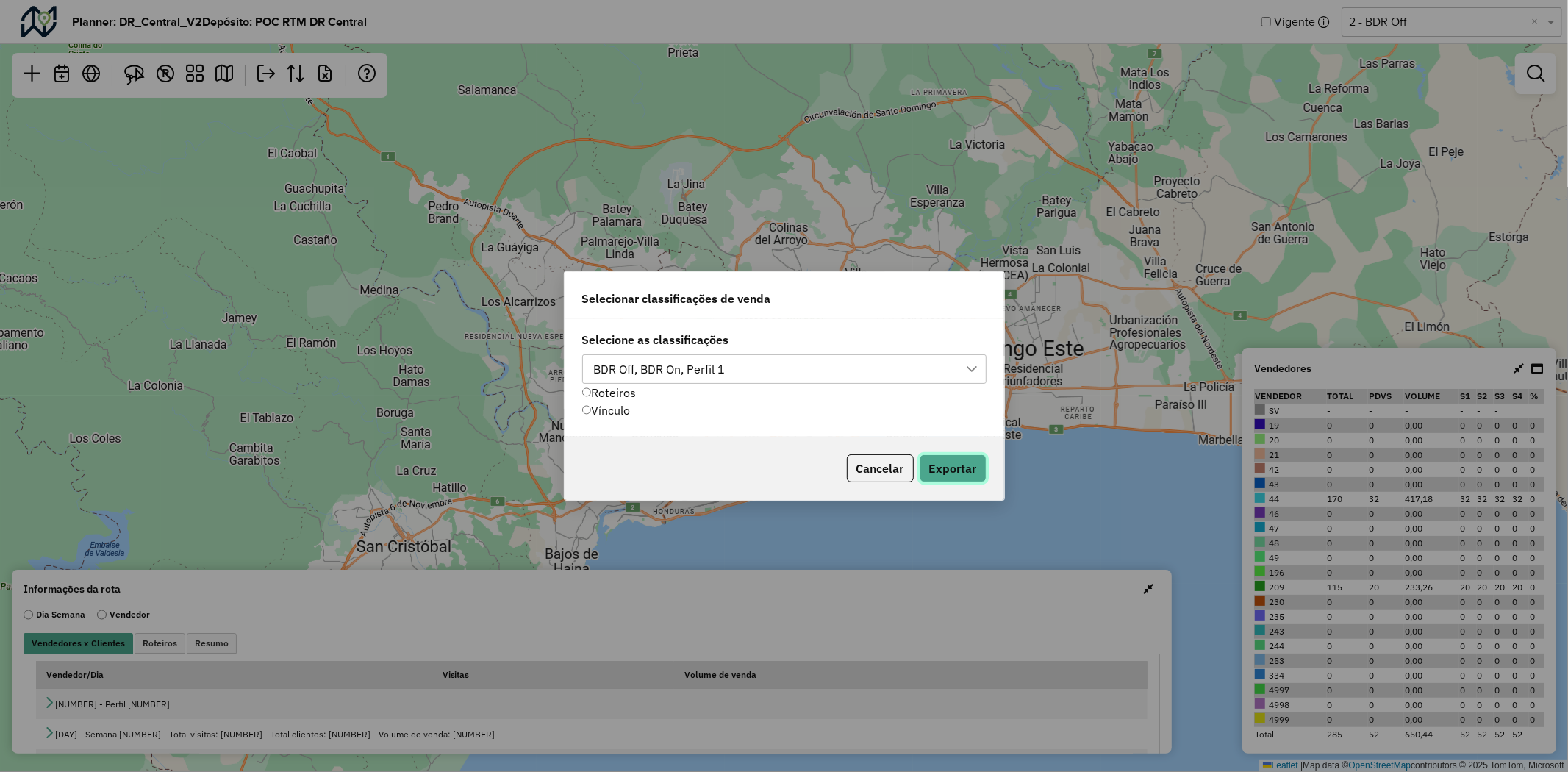 click on "Exportar" 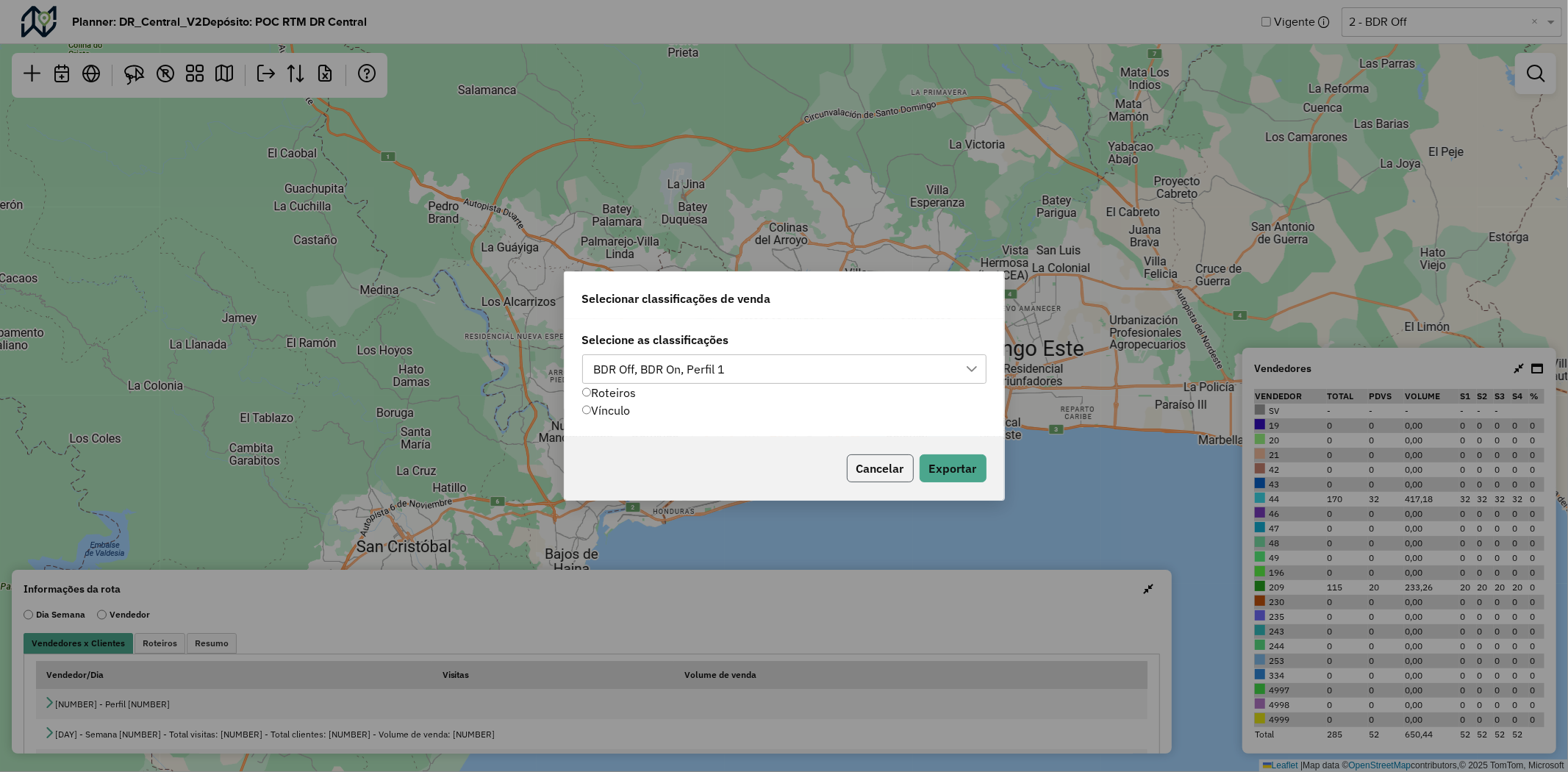 click on "Cancelar" 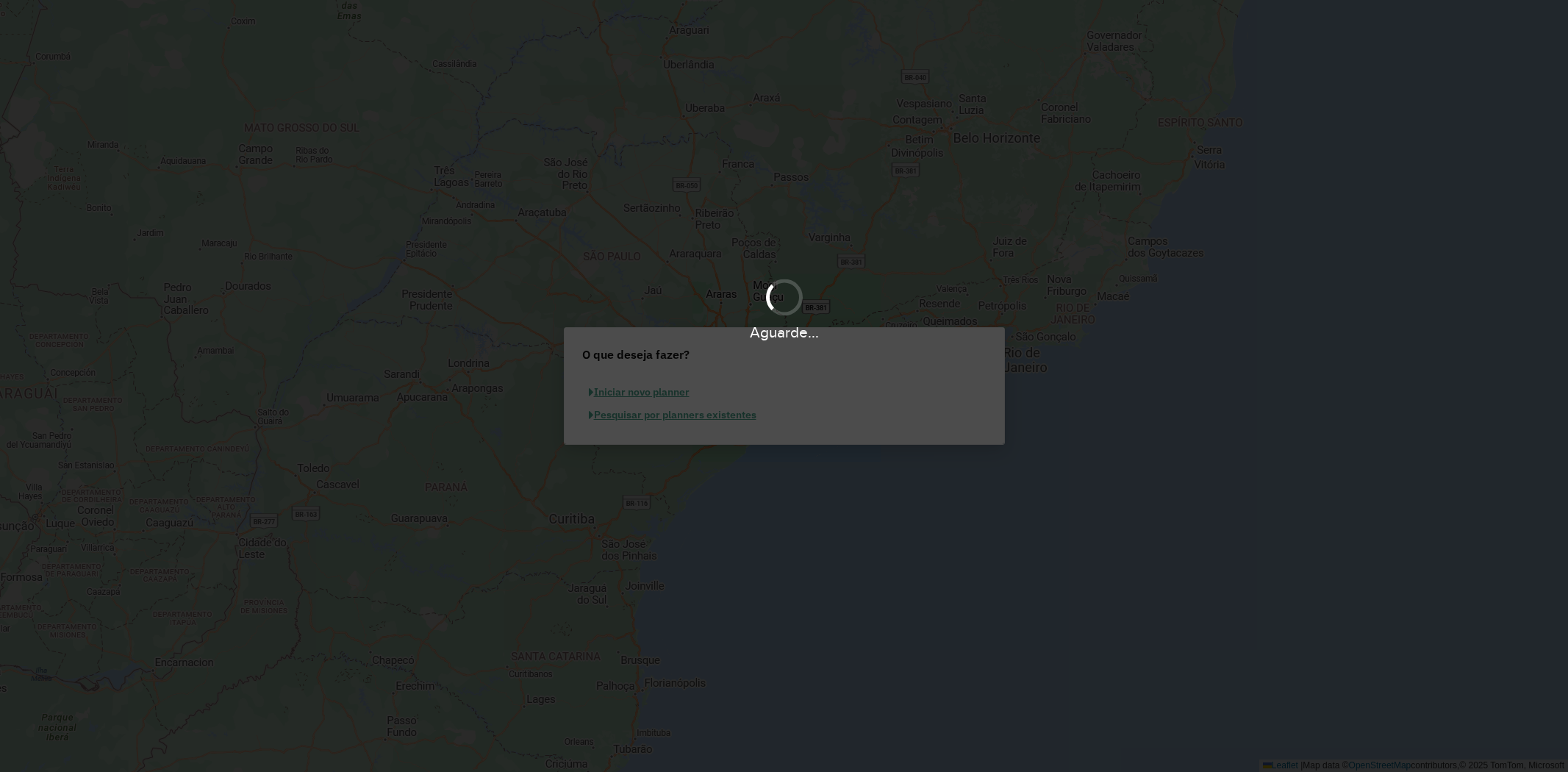 scroll, scrollTop: 0, scrollLeft: 0, axis: both 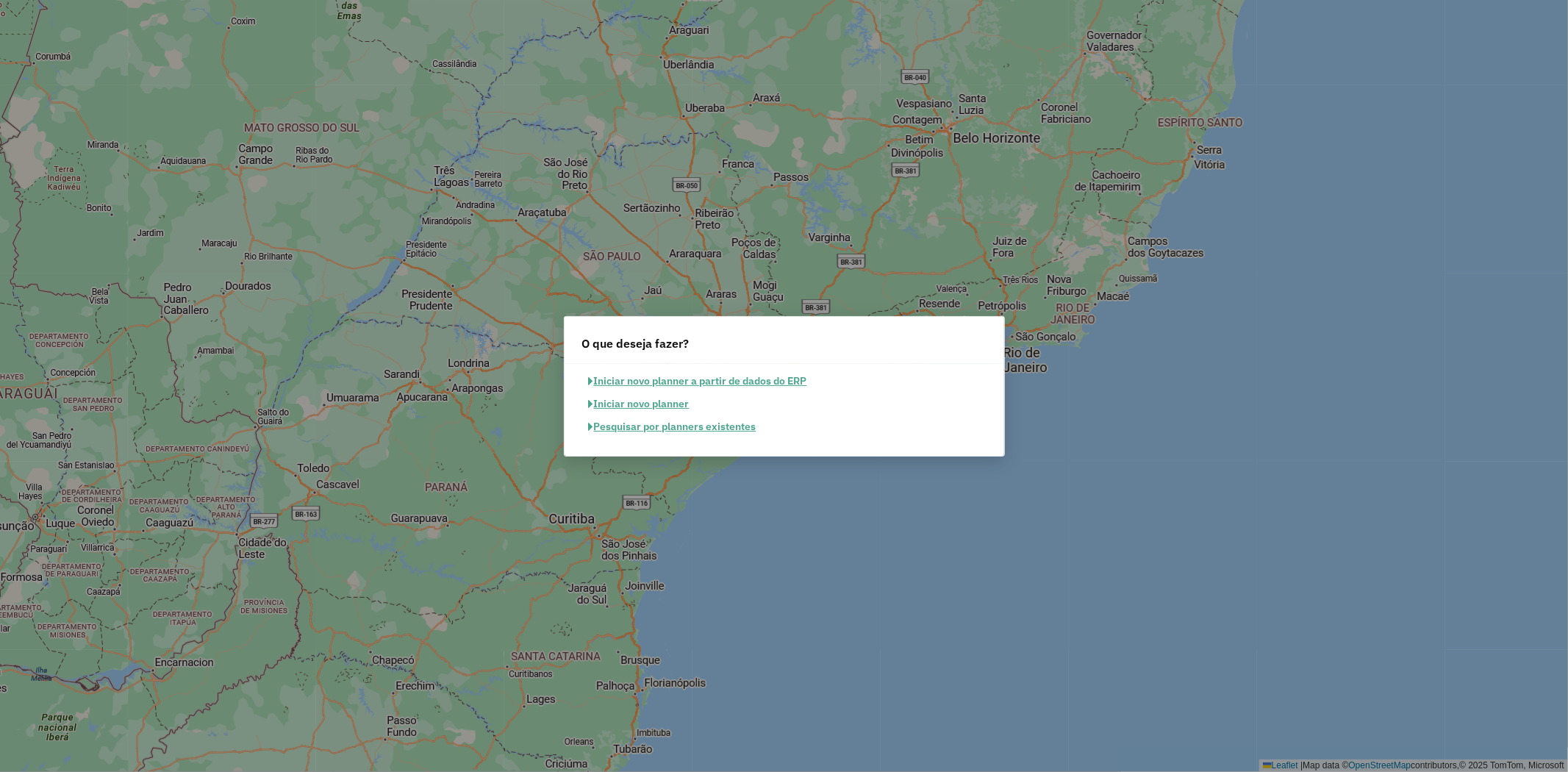 click on "Pesquisar por planners existentes" 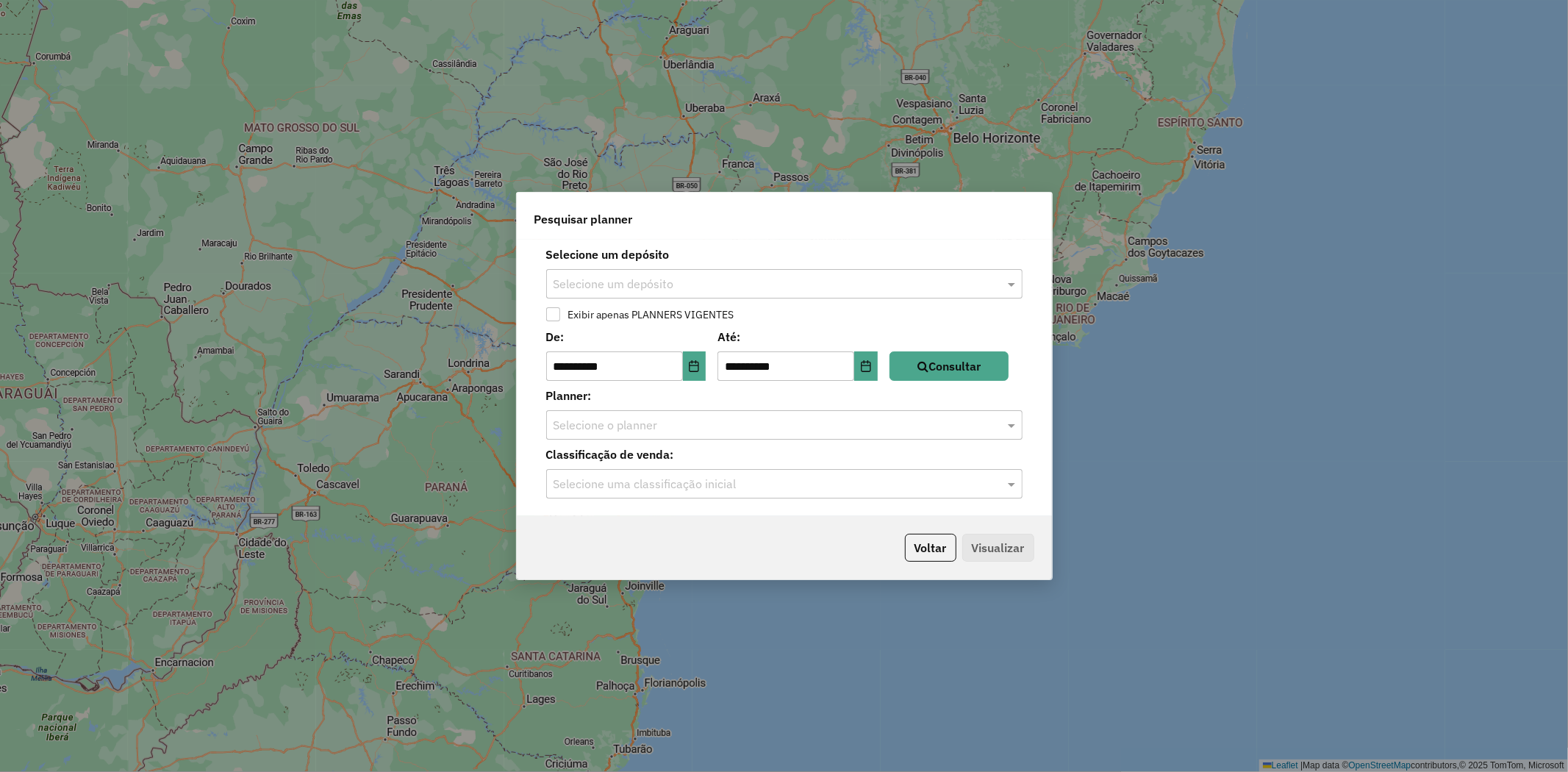 drag, startPoint x: 679, startPoint y: 304, endPoint x: 680, endPoint y: 290, distance: 14.035669 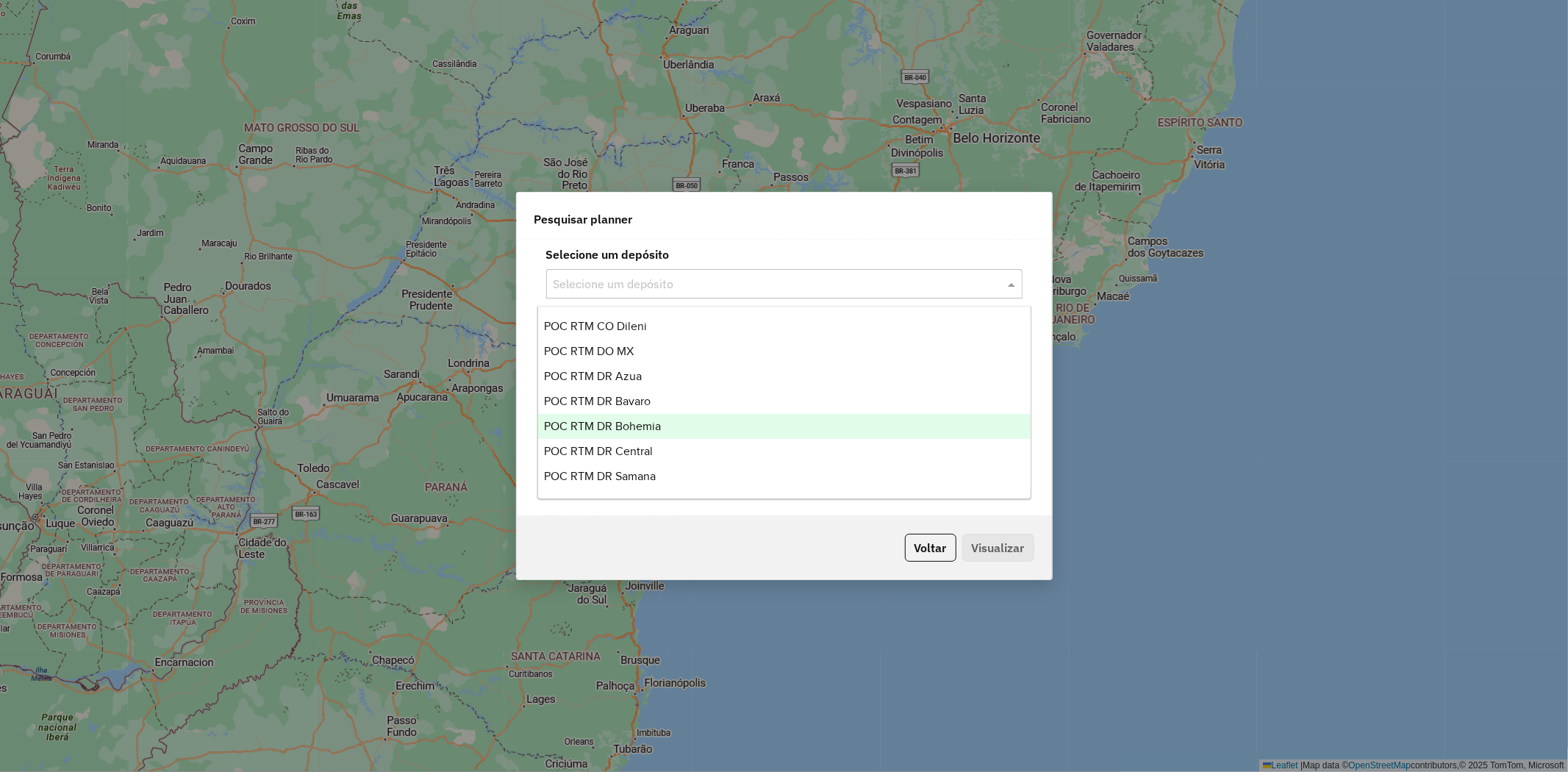 click on "POC RTM DR Bohemia" at bounding box center [602, 426] 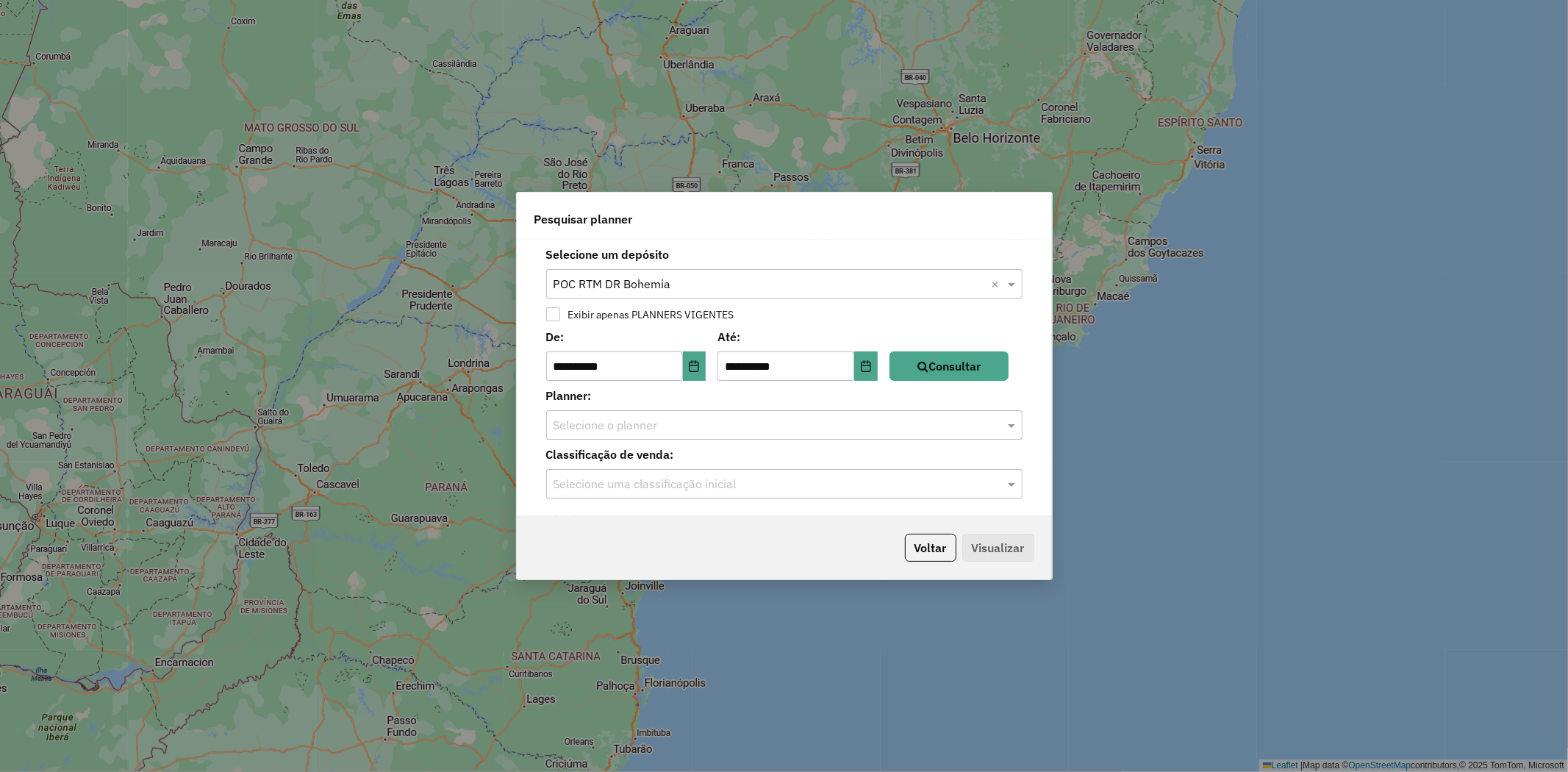 click 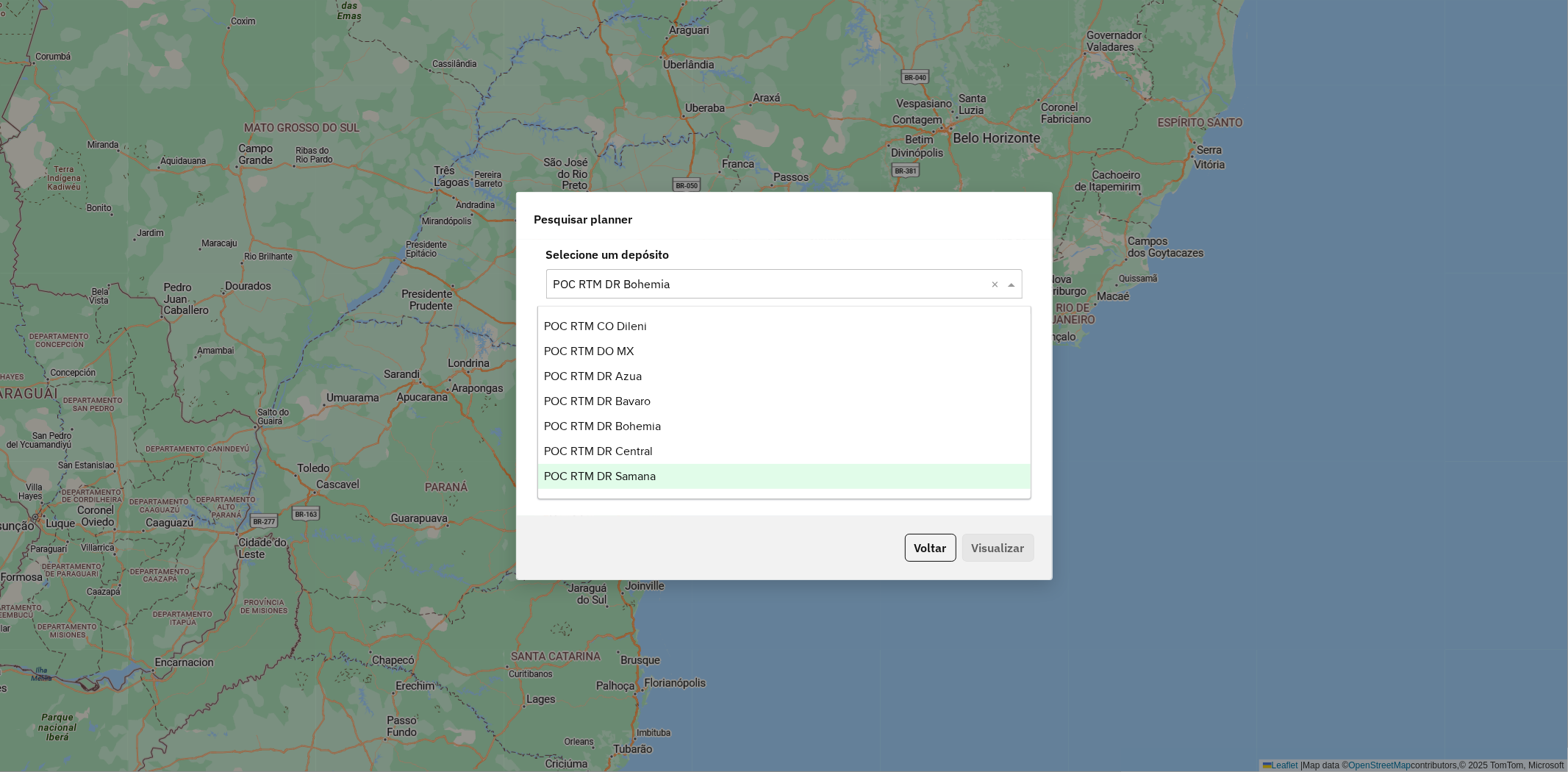 click on "POC RTM DR Samana" at bounding box center (600, 476) 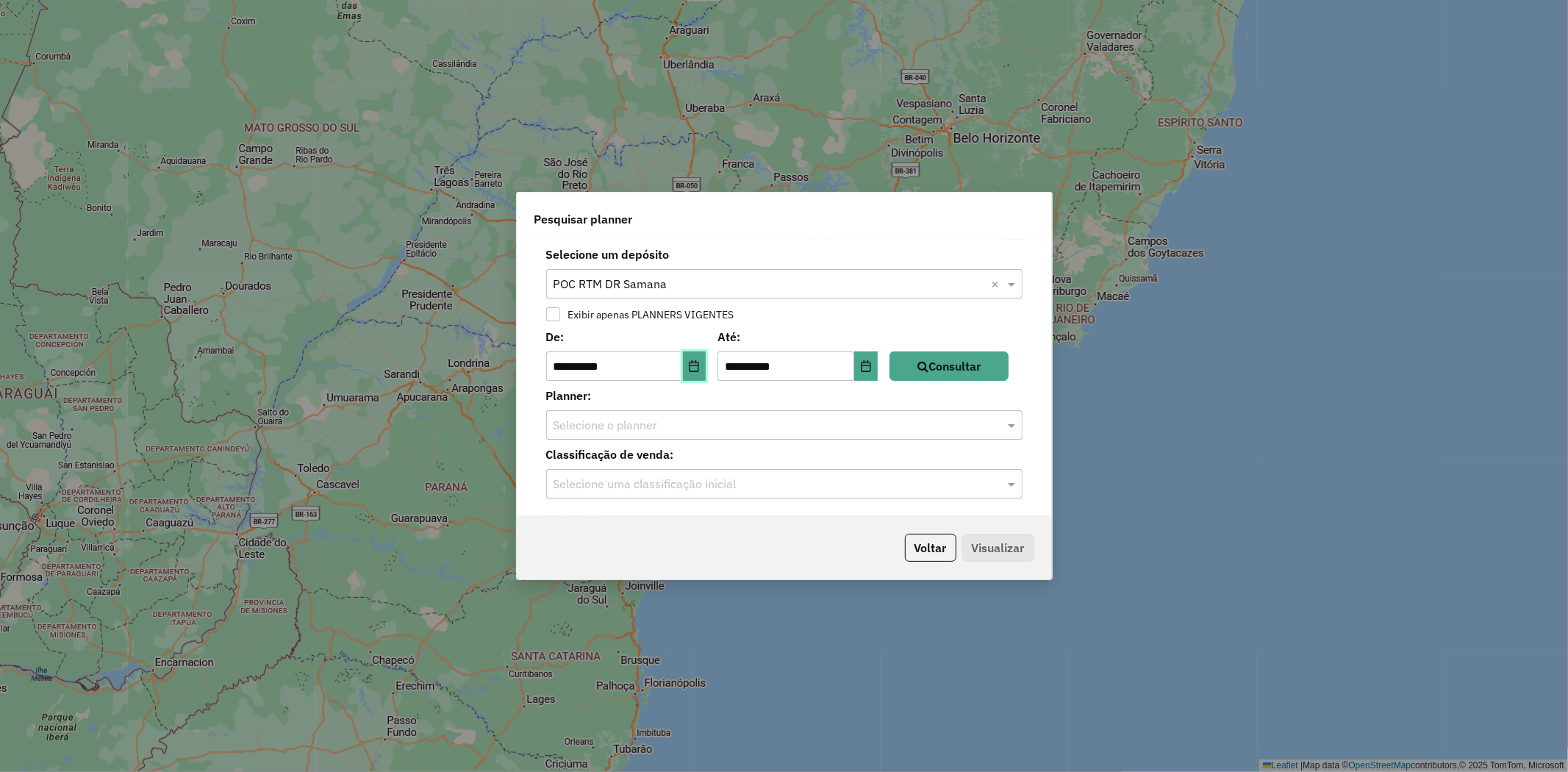 click 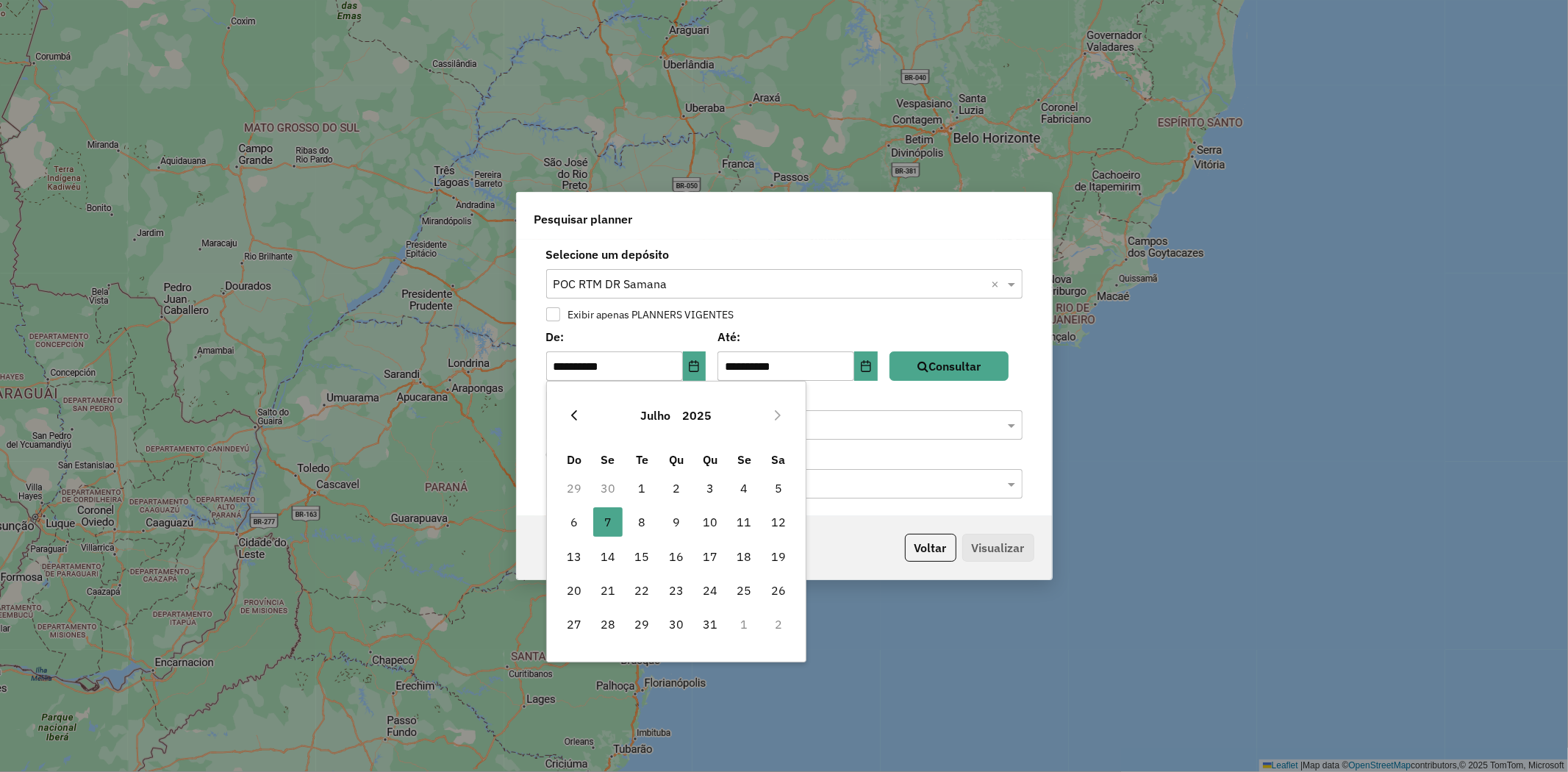 click at bounding box center (574, 415) 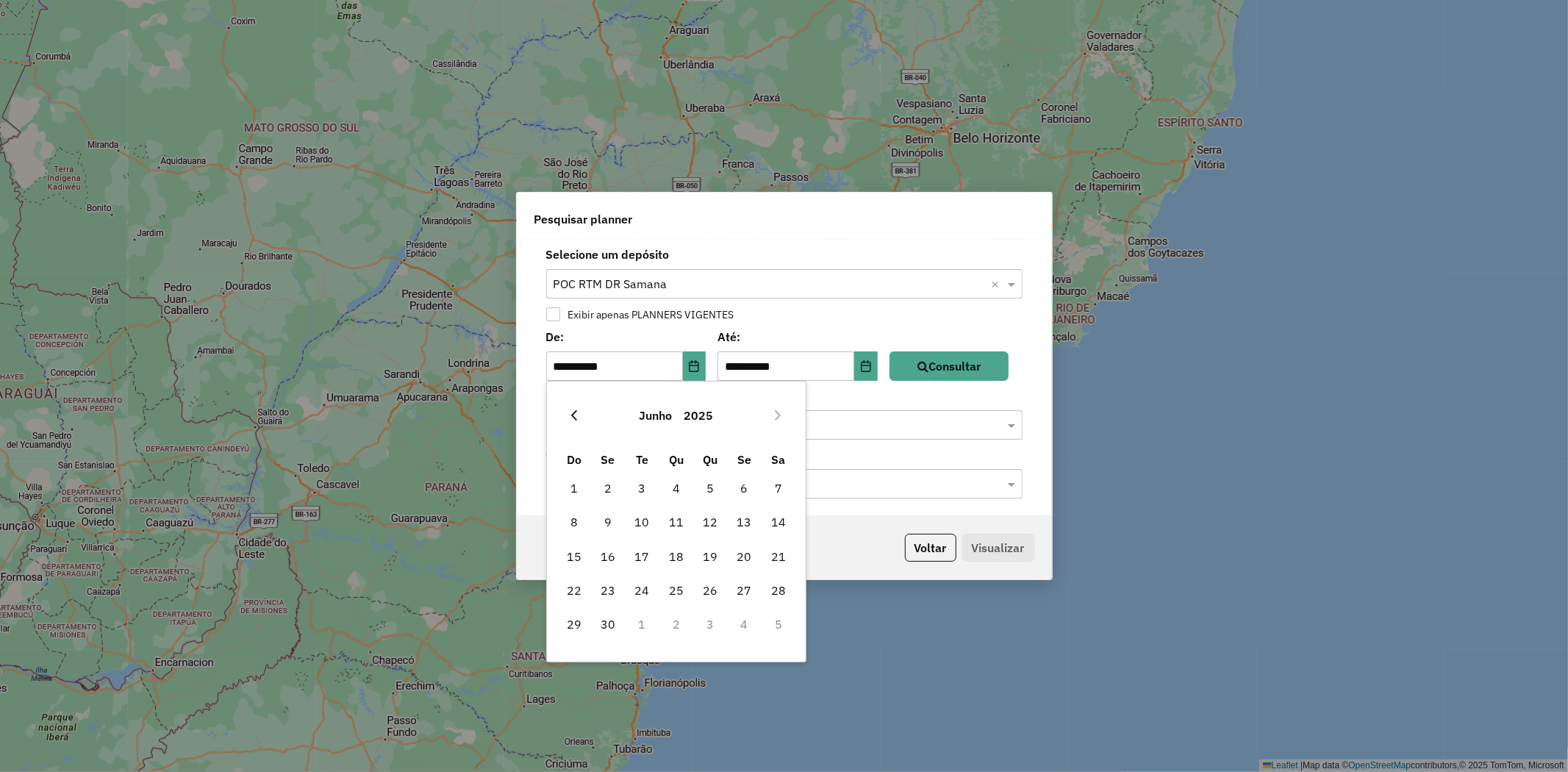 click at bounding box center [574, 415] 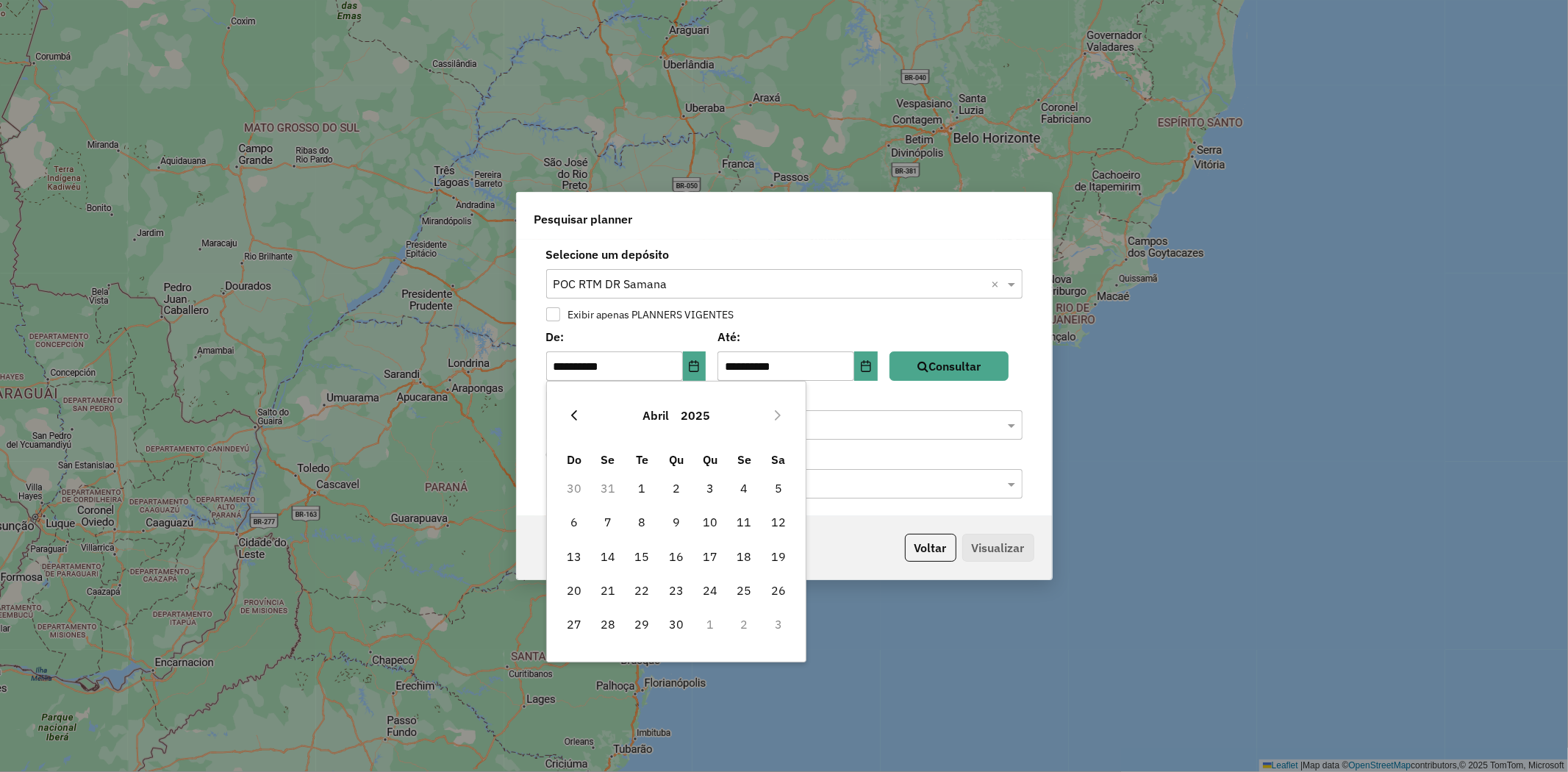 click 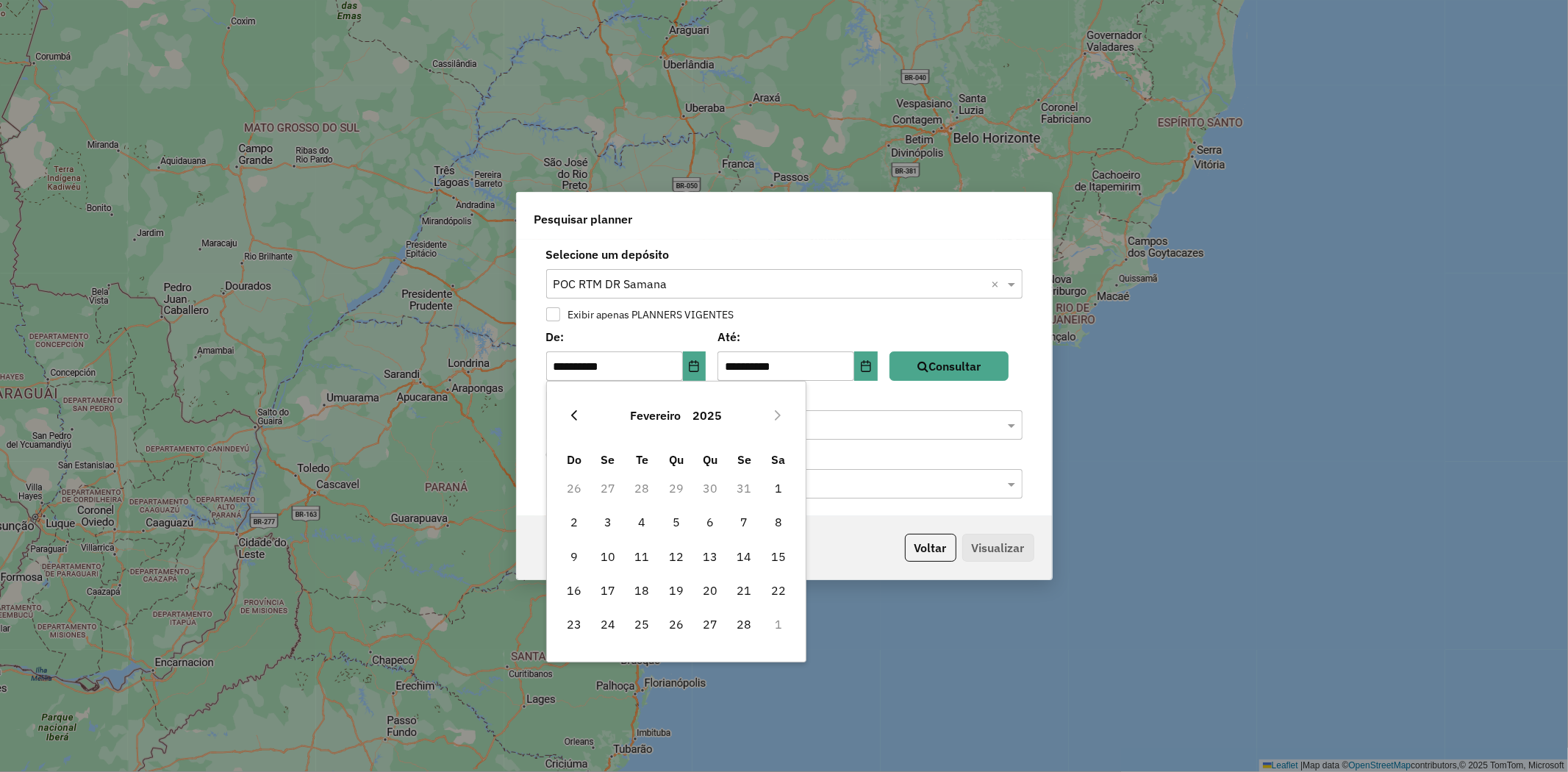 click at bounding box center (574, 415) 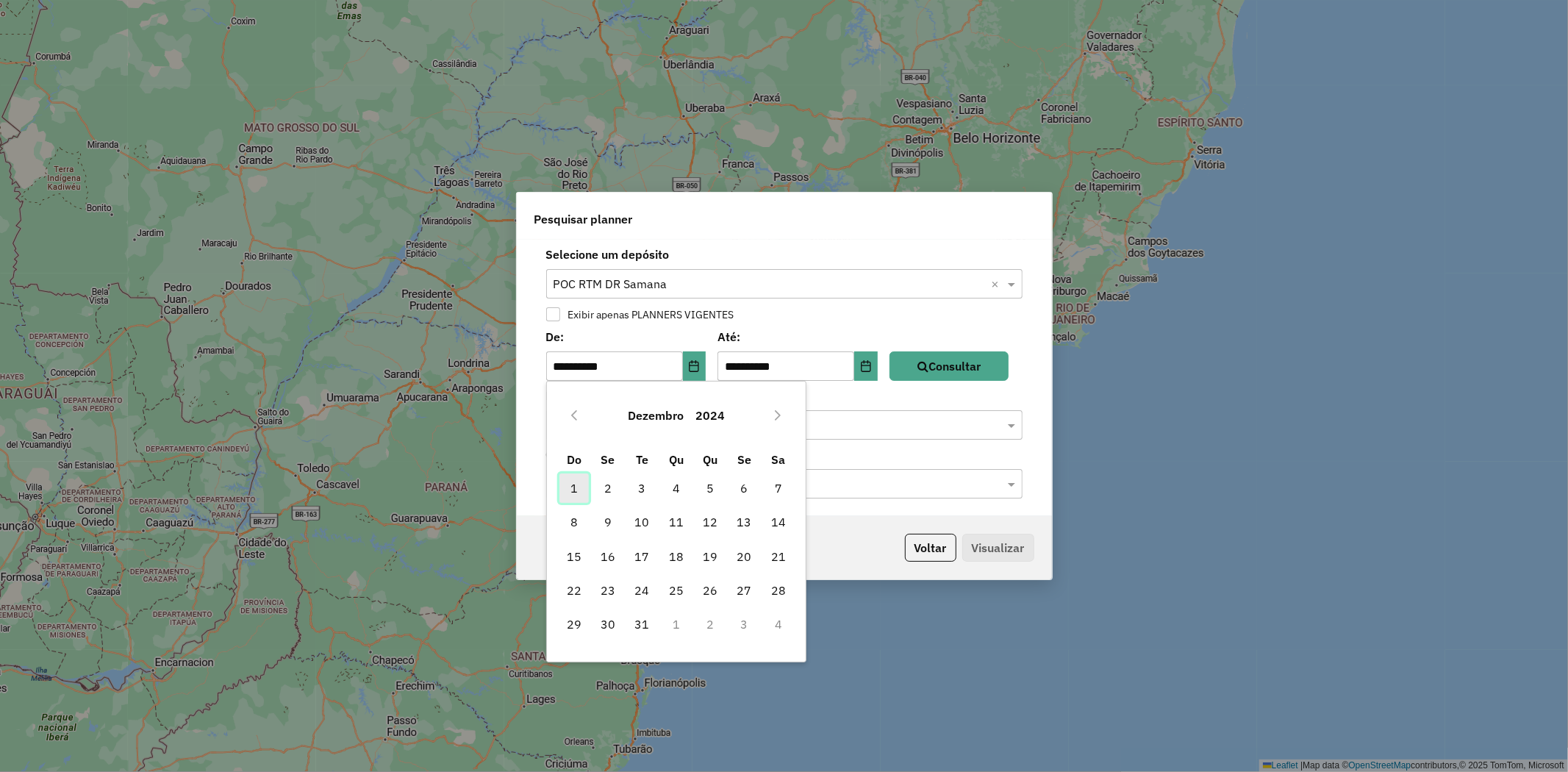 click on "1" at bounding box center [574, 488] 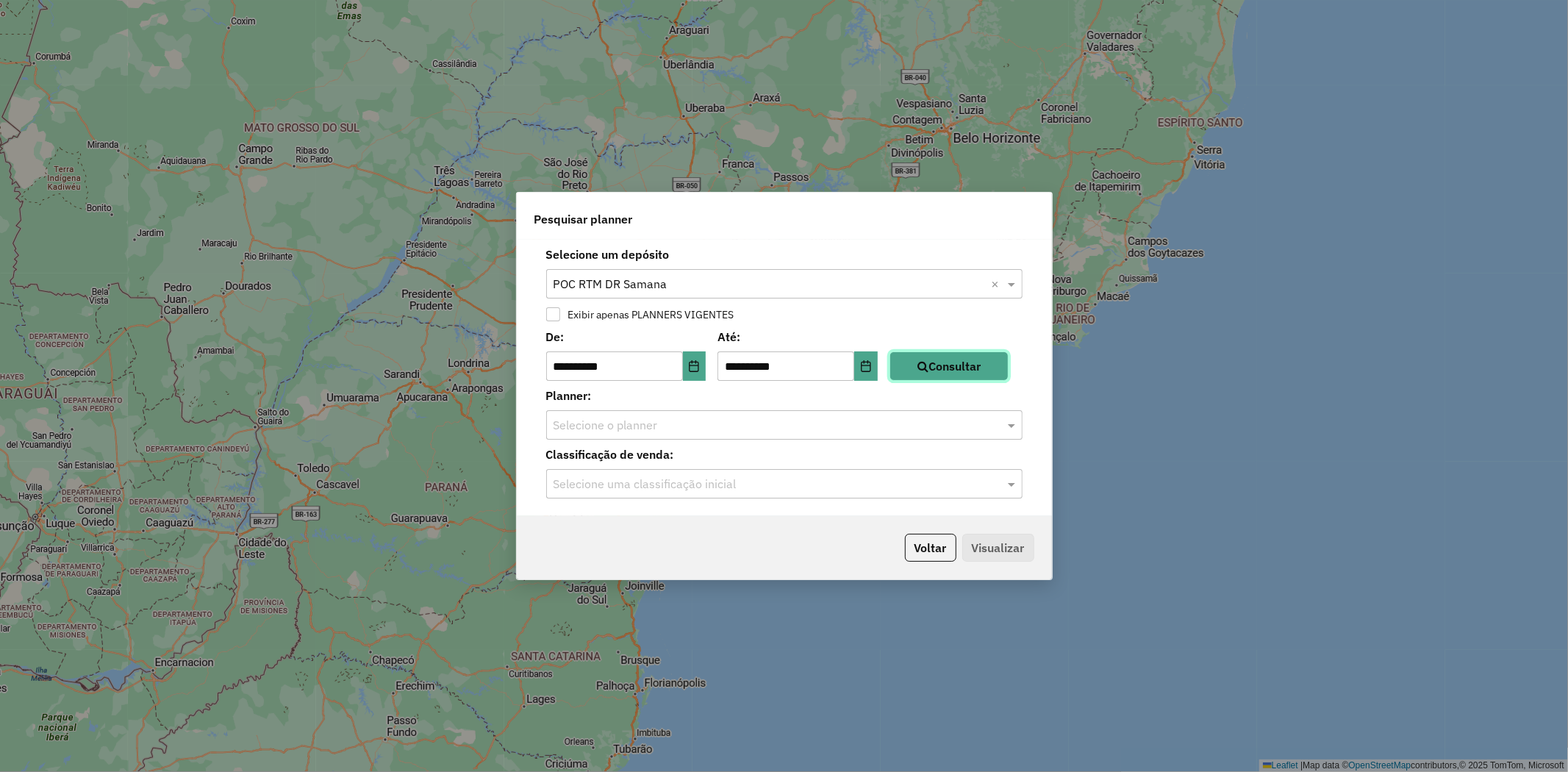 click on "Consultar" 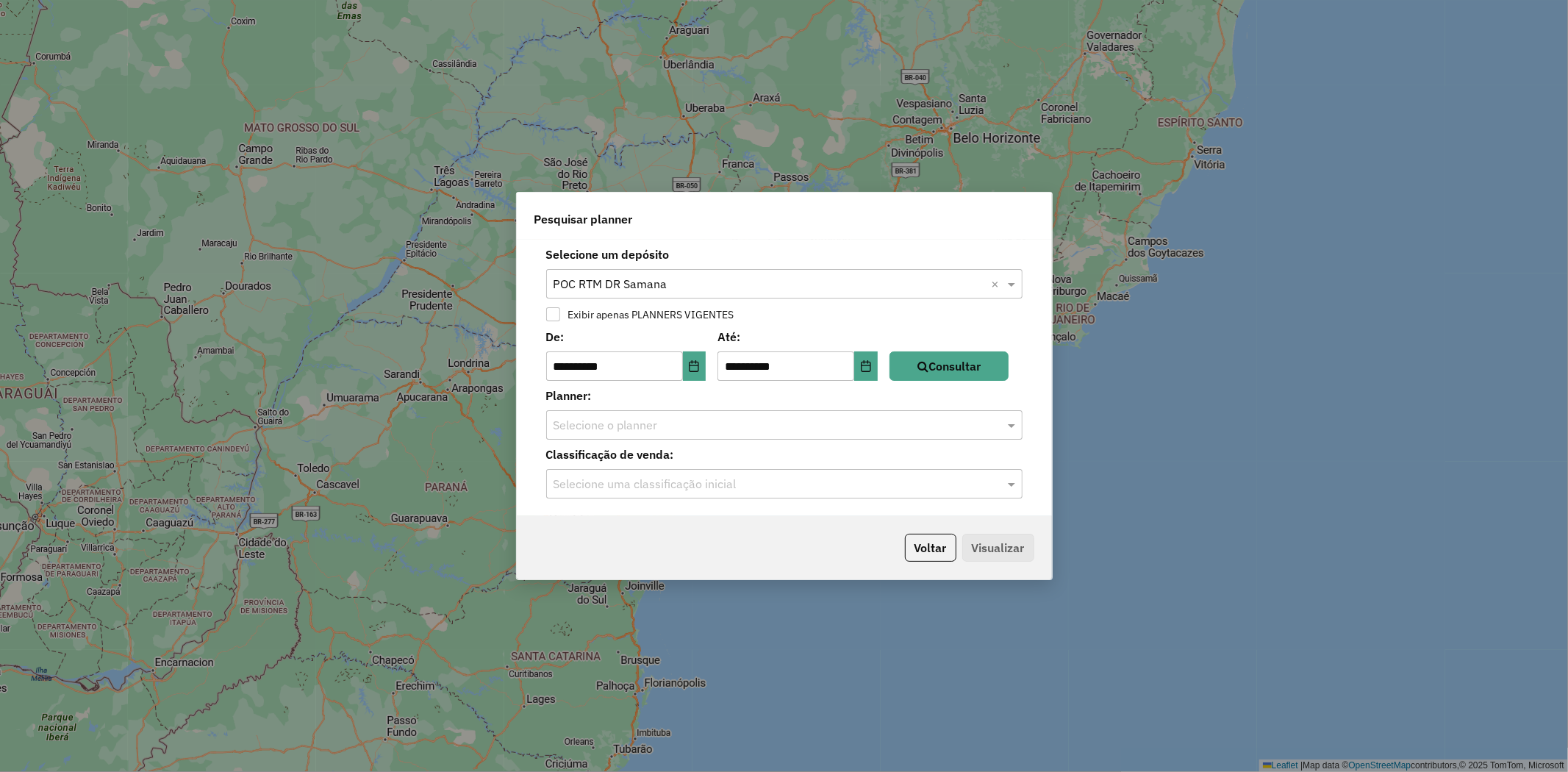 click on "Exibir apenas PLANNERS VIGENTES" 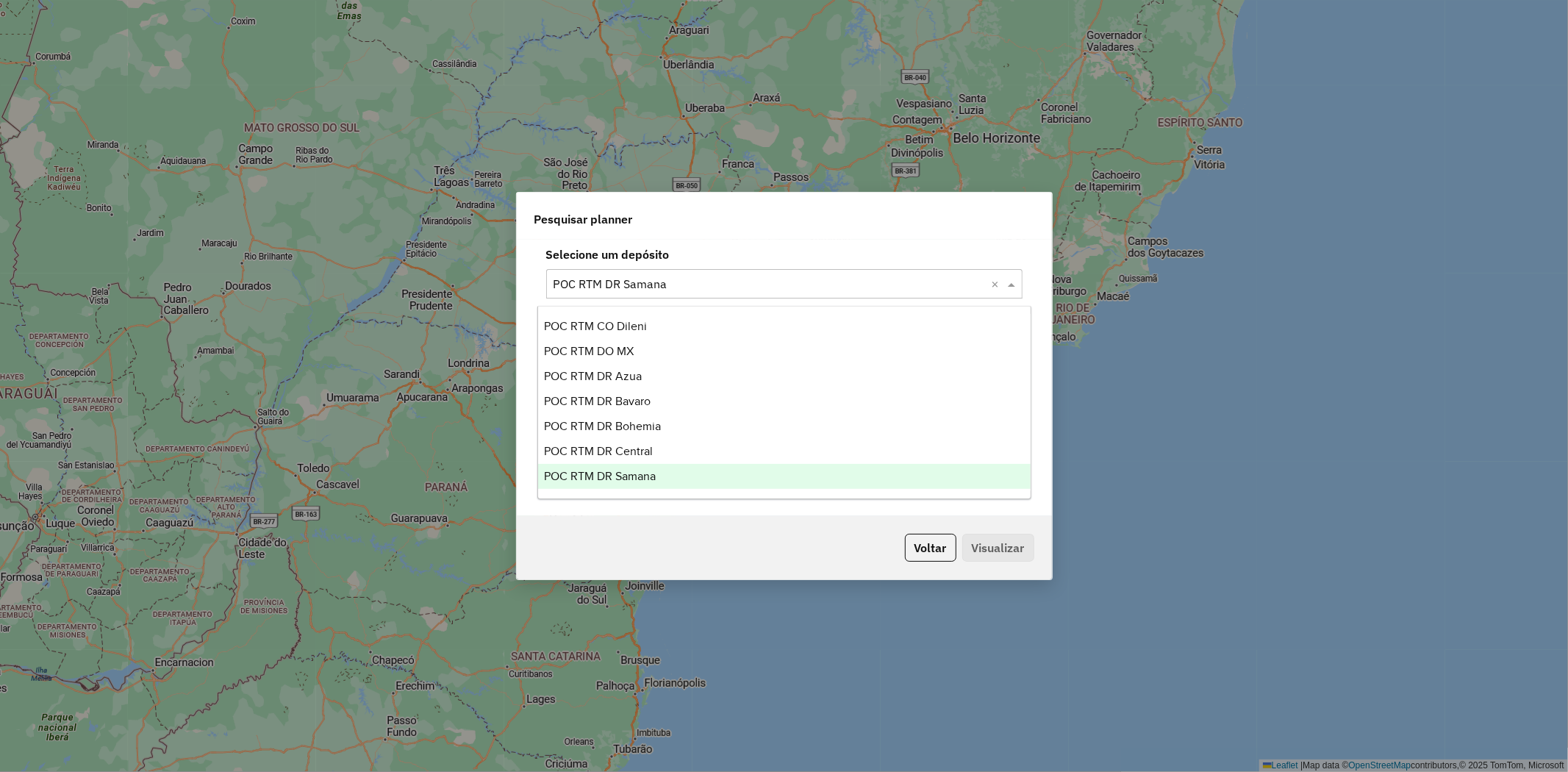 click 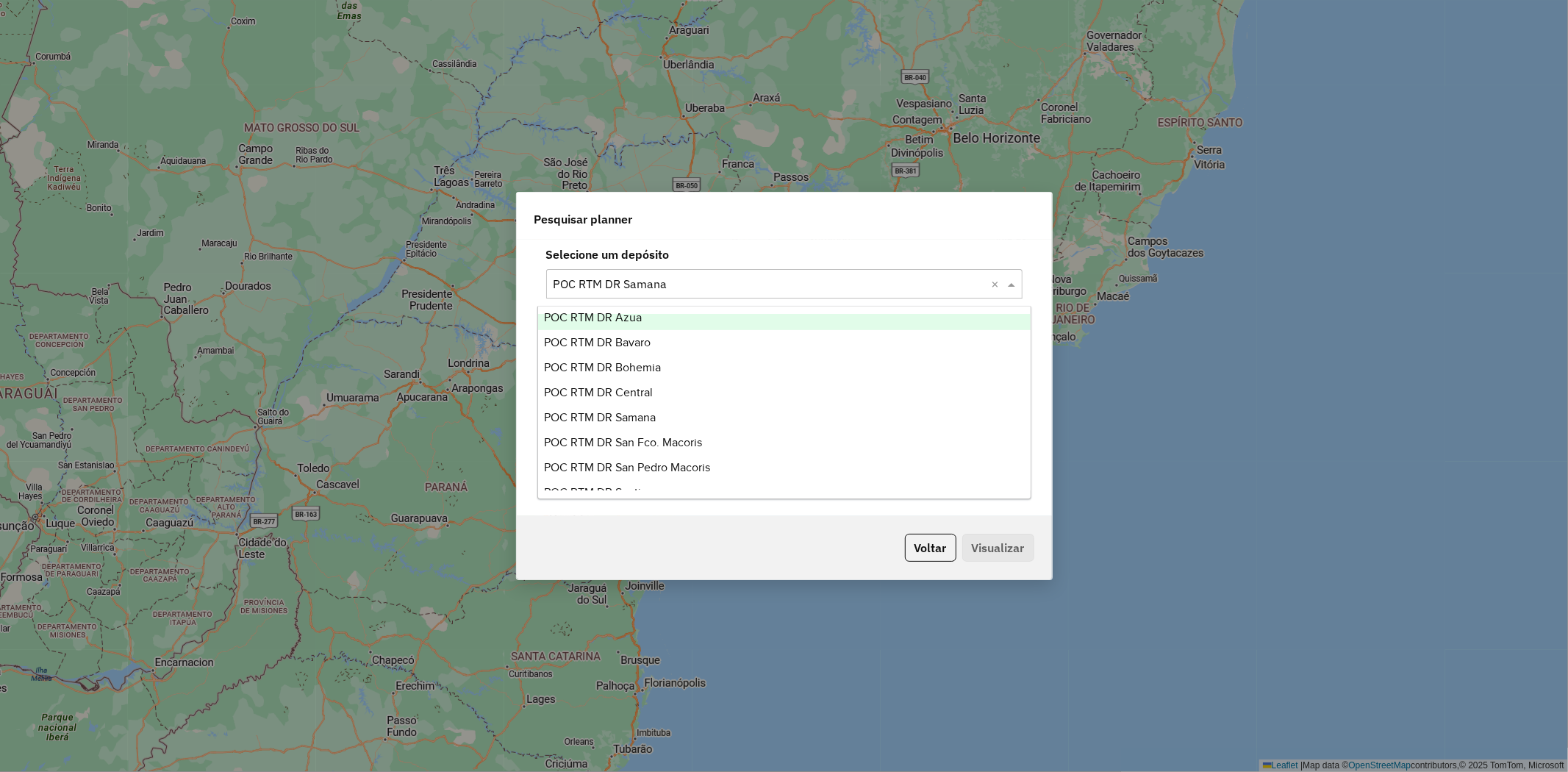 scroll, scrollTop: 82, scrollLeft: 0, axis: vertical 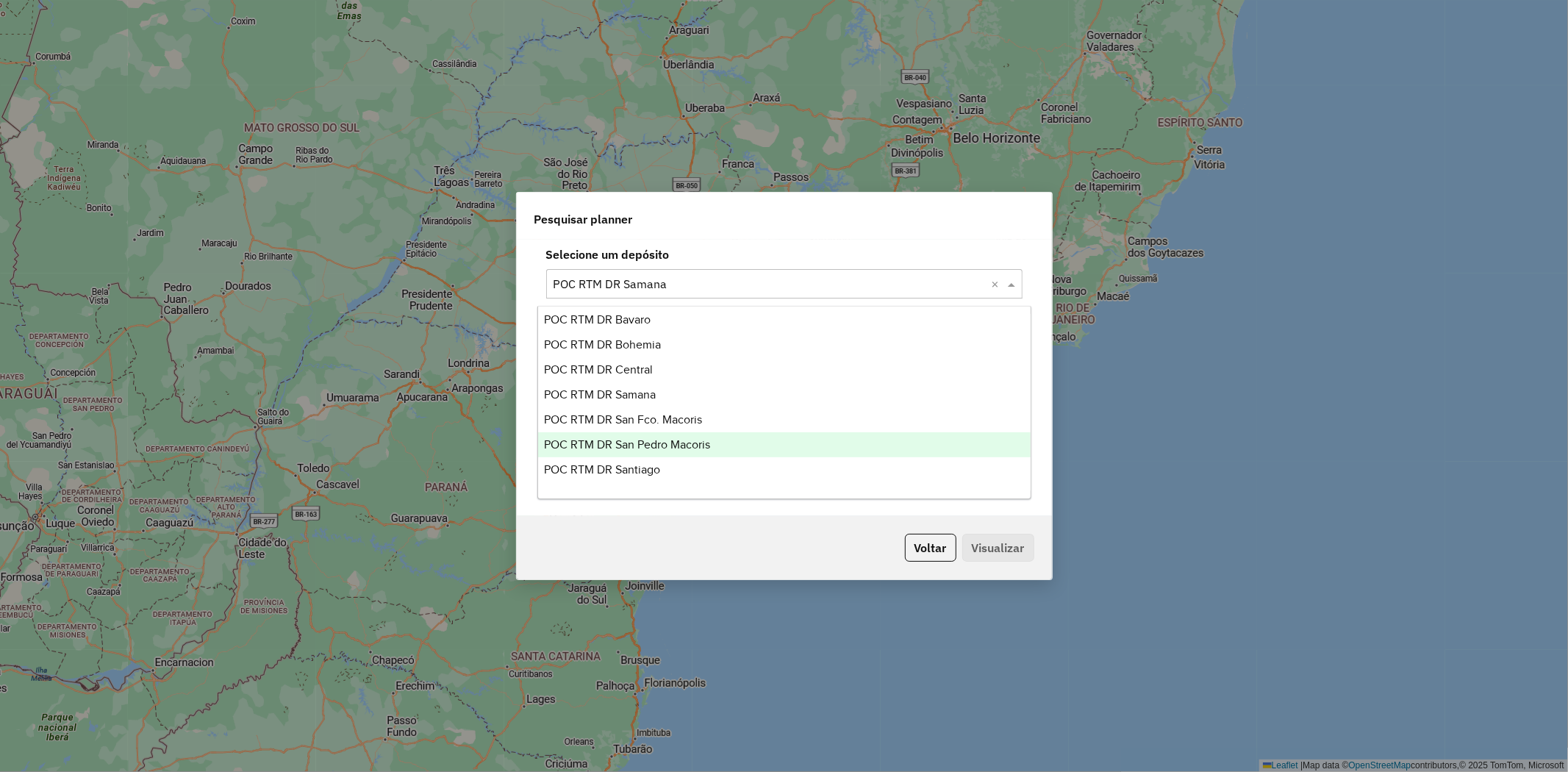 click on "POC RTM DR San Pedro Macoris" at bounding box center [627, 444] 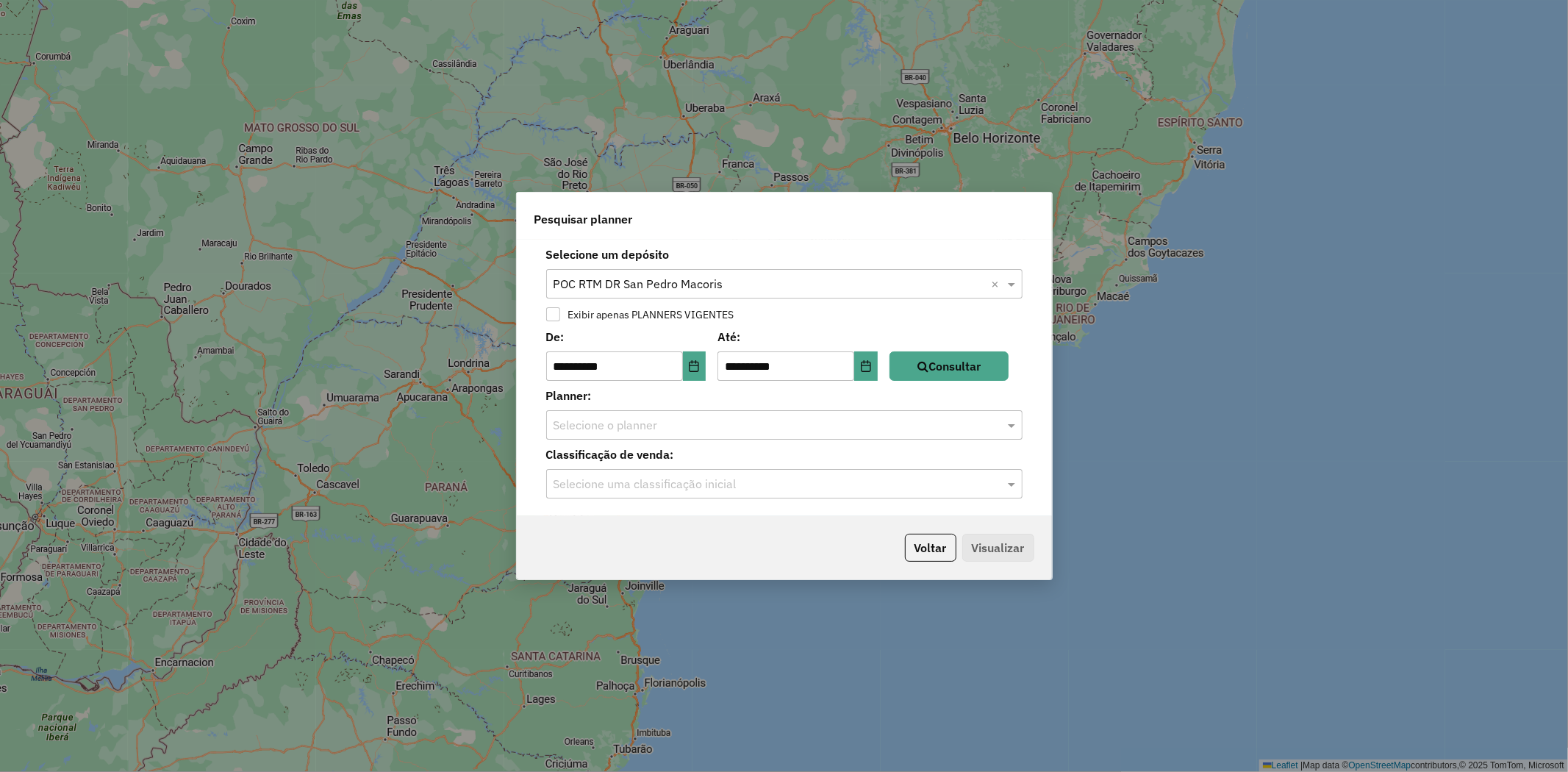 click on "De:  [EMAIL]  Até:  [EMAIL]  Consultar" 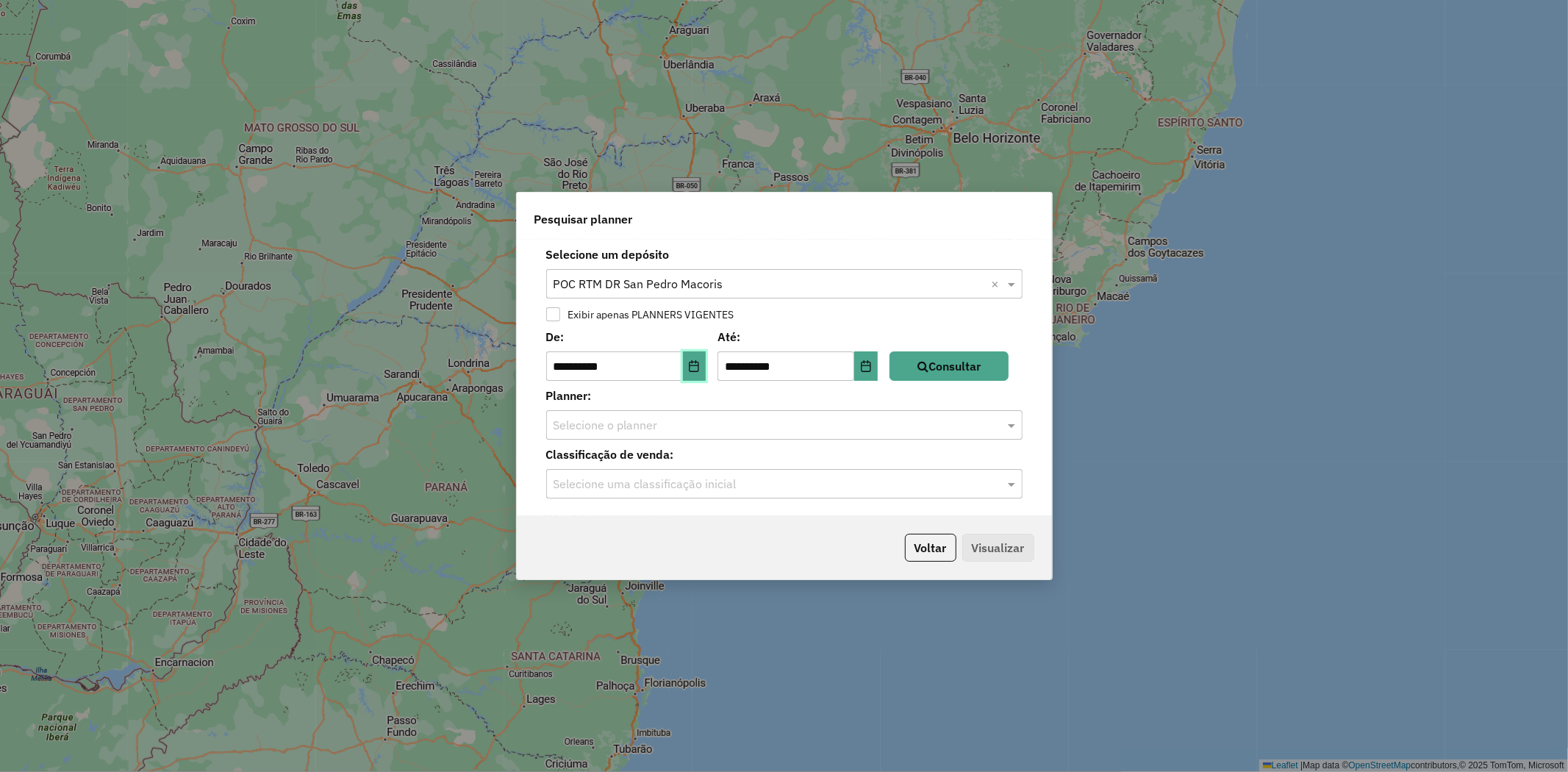 click at bounding box center [695, 366] 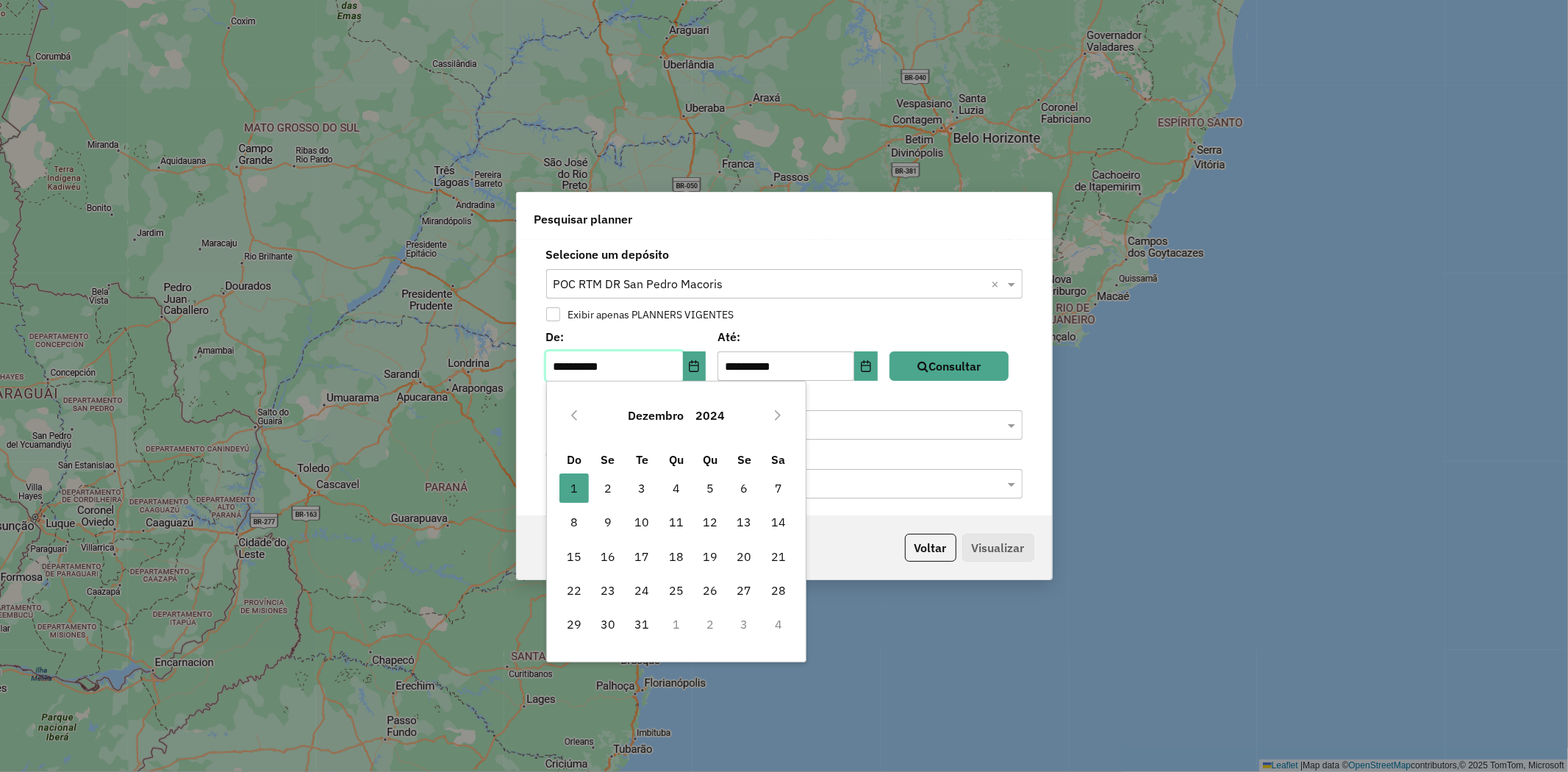 drag, startPoint x: 685, startPoint y: 371, endPoint x: 711, endPoint y: 376, distance: 26.4764 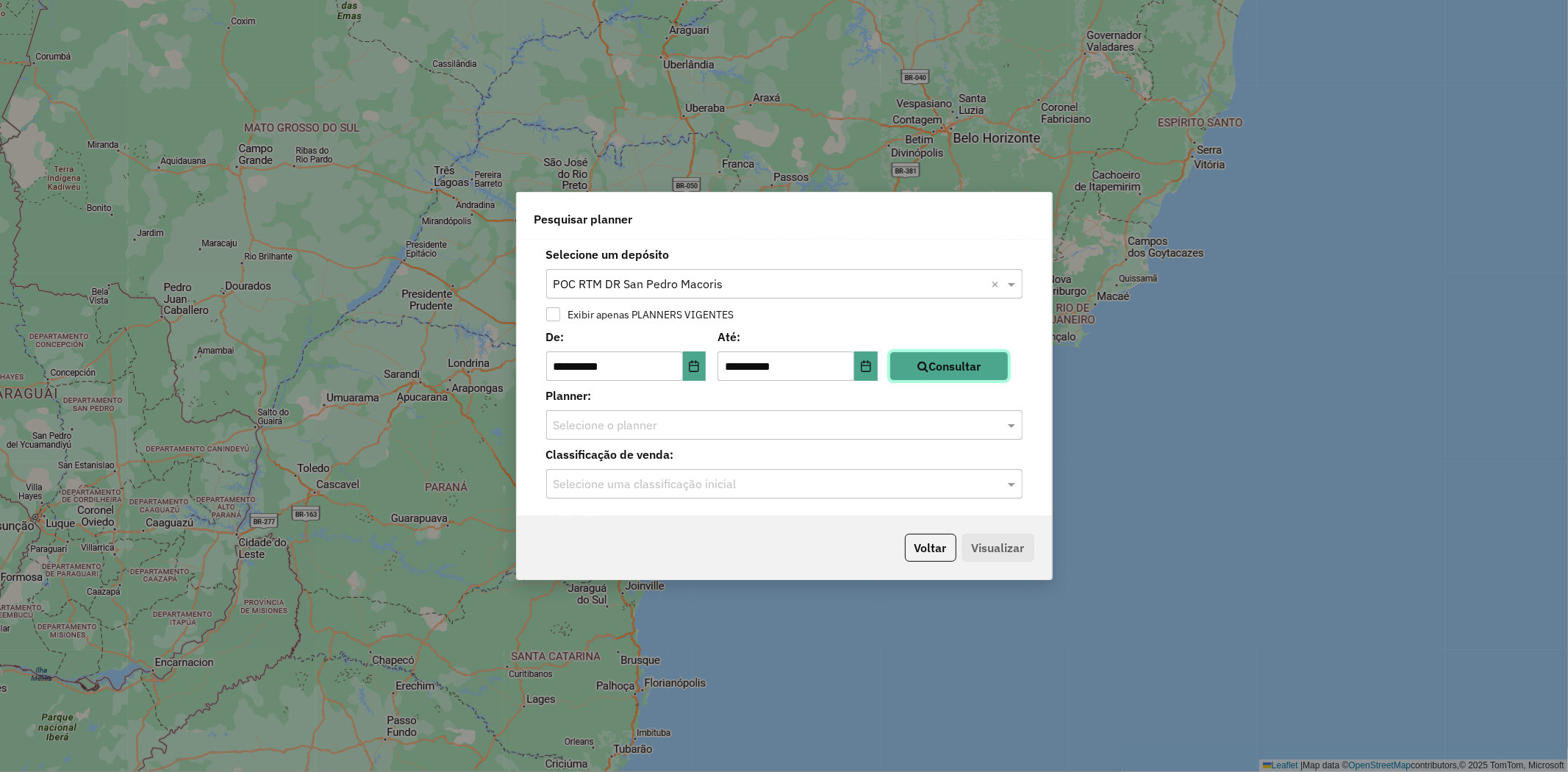 click on "Consultar" 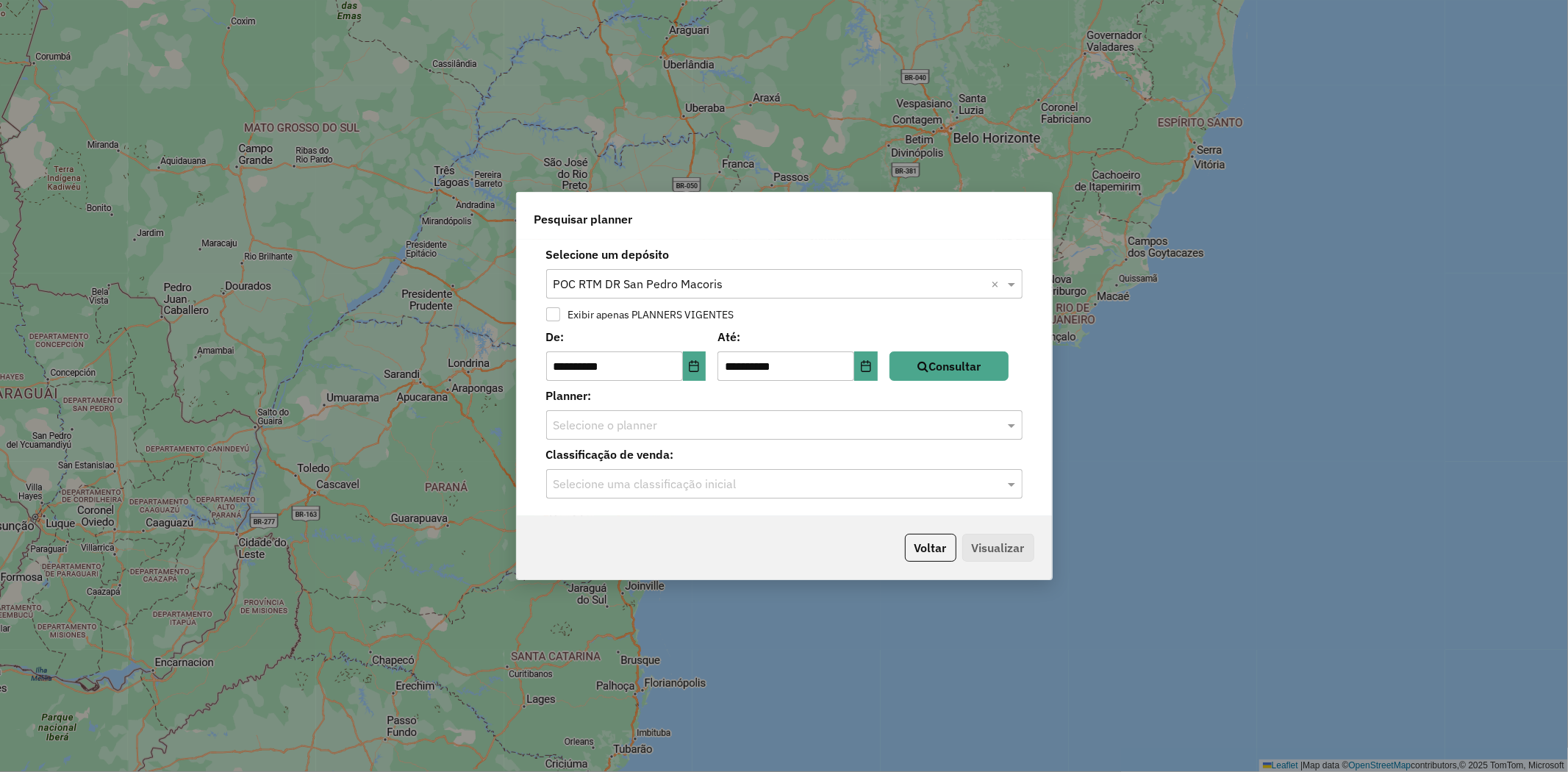 click 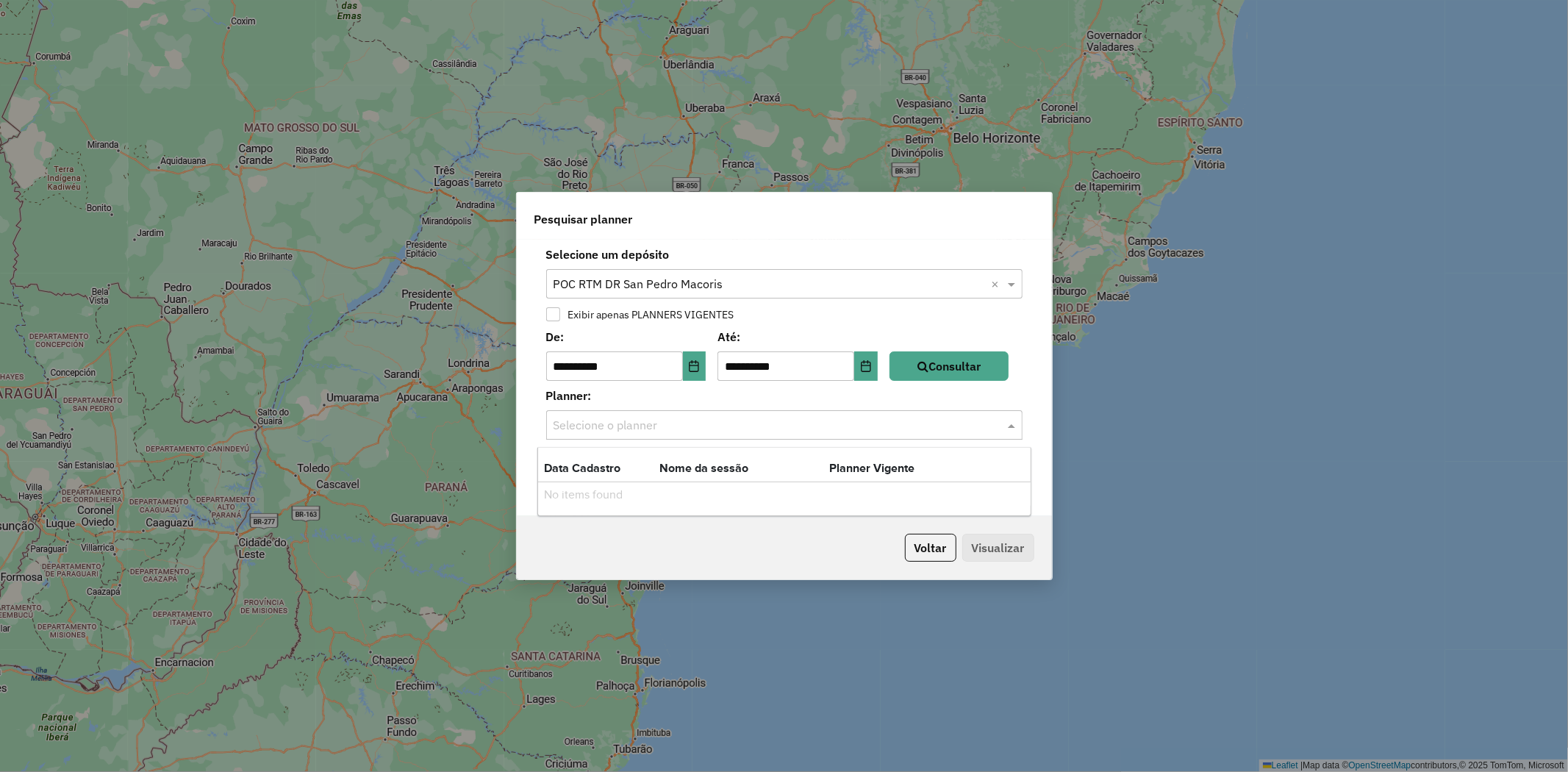click 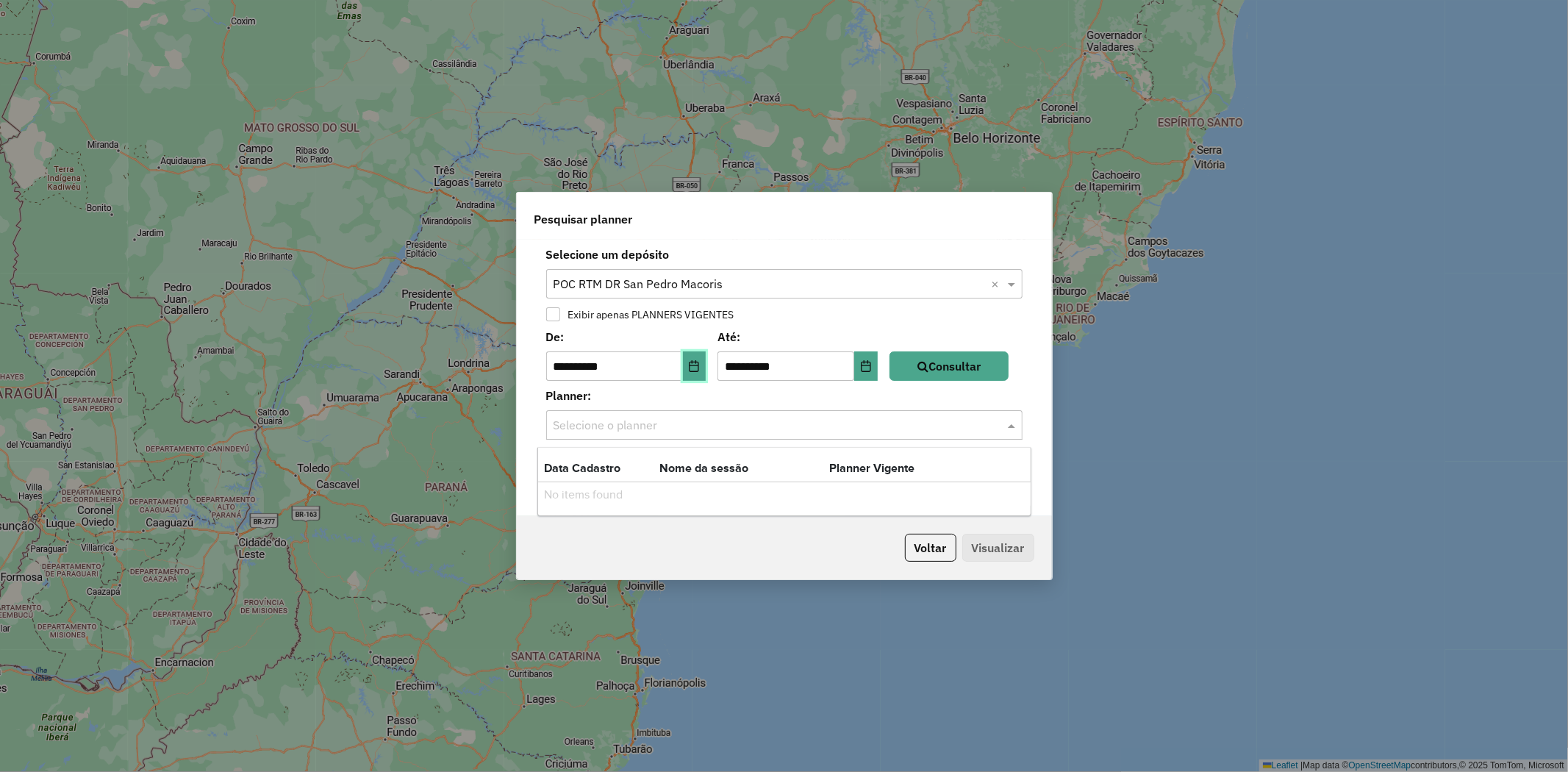 drag, startPoint x: 702, startPoint y: 368, endPoint x: 706, endPoint y: 377, distance: 9.848858 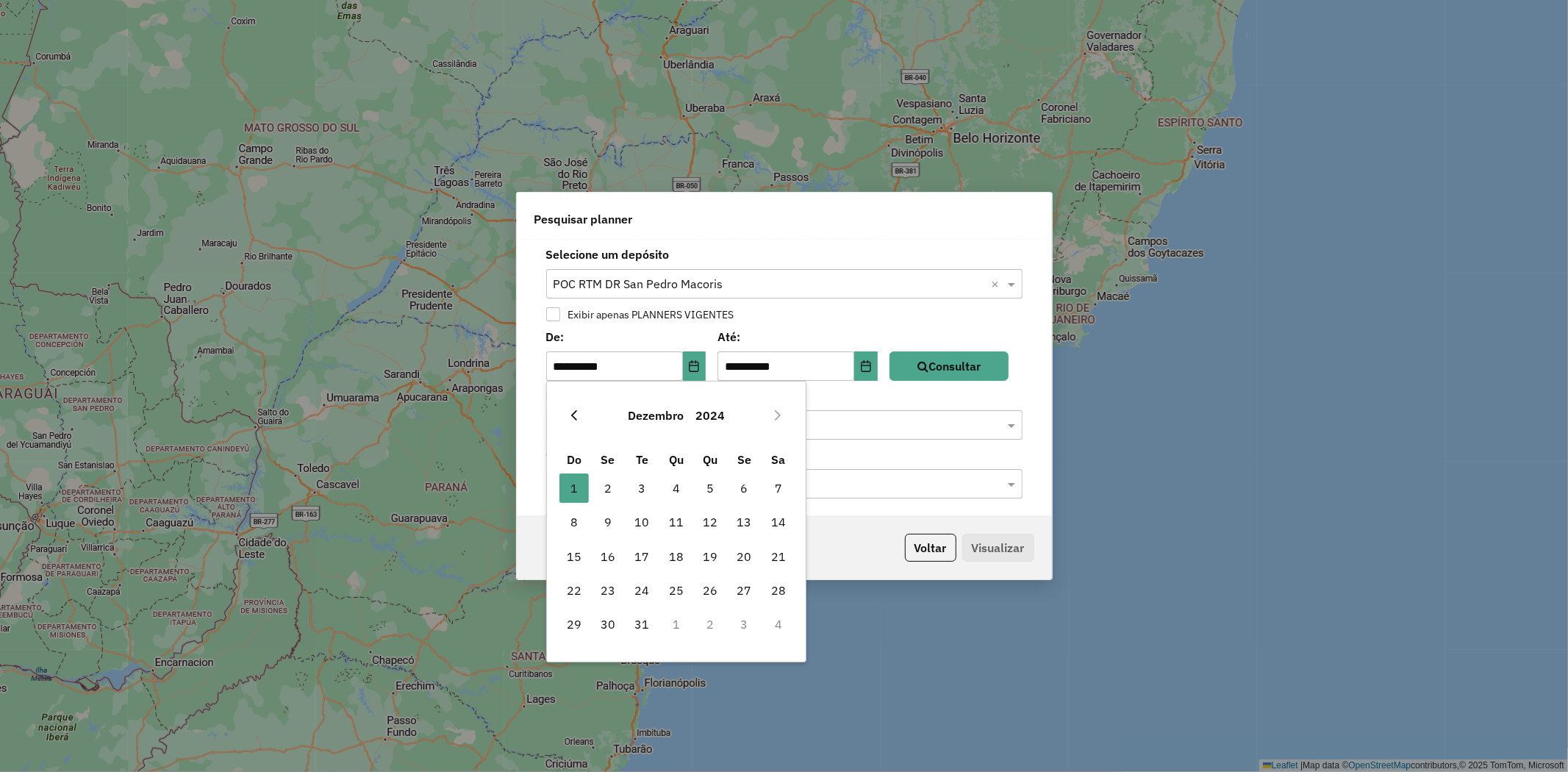 click at bounding box center (574, 415) 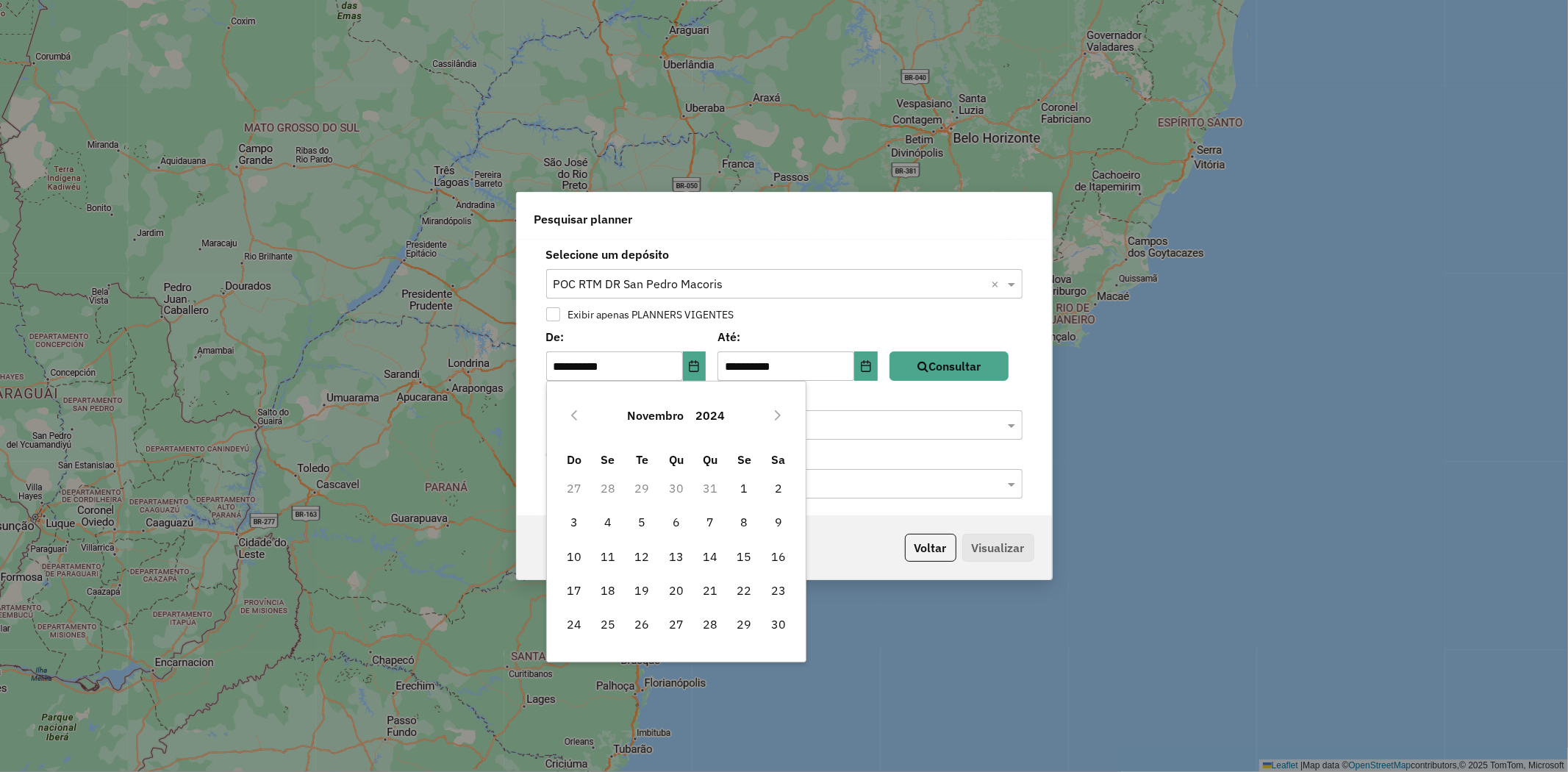 click at bounding box center (574, 415) 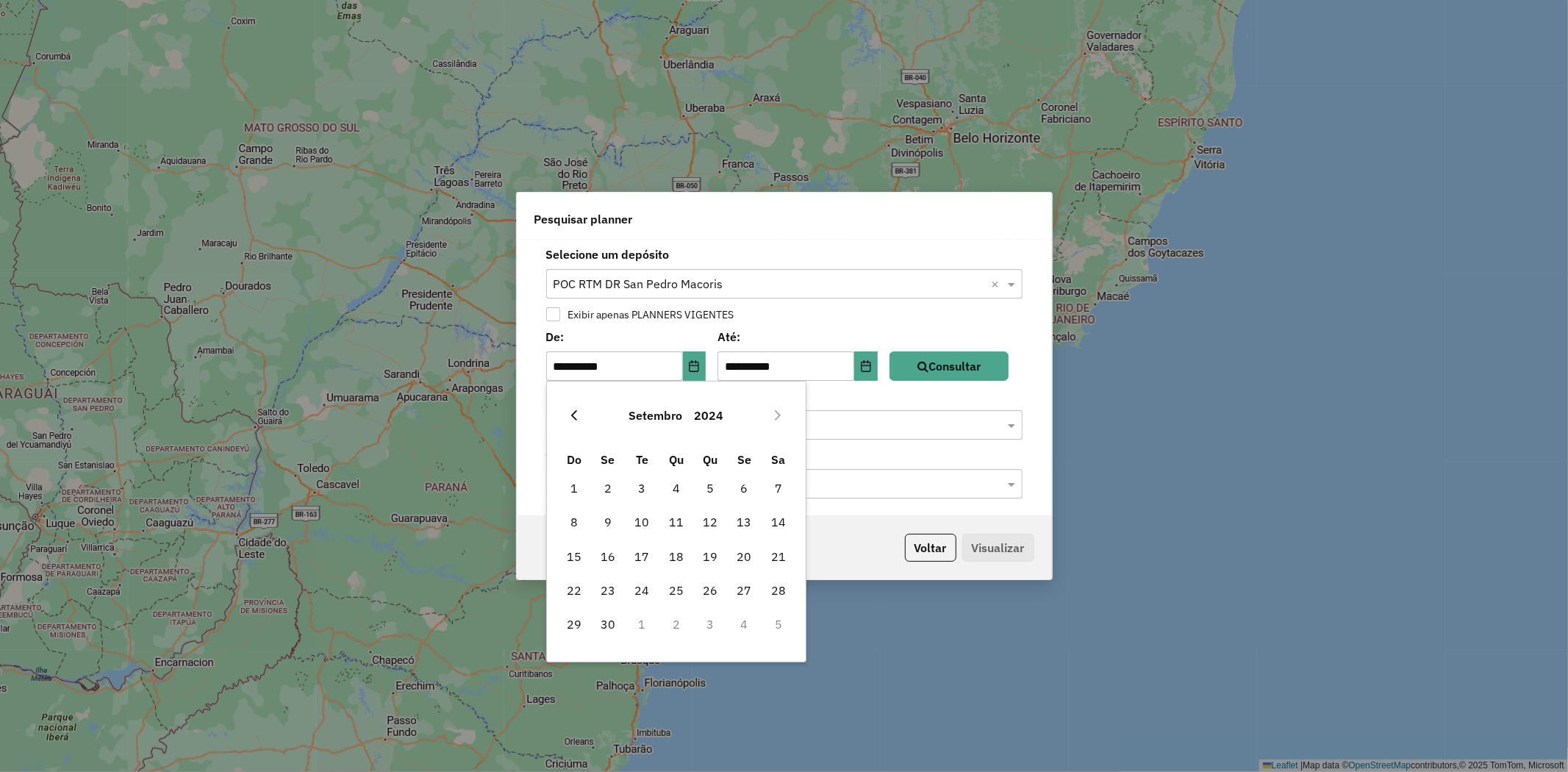click 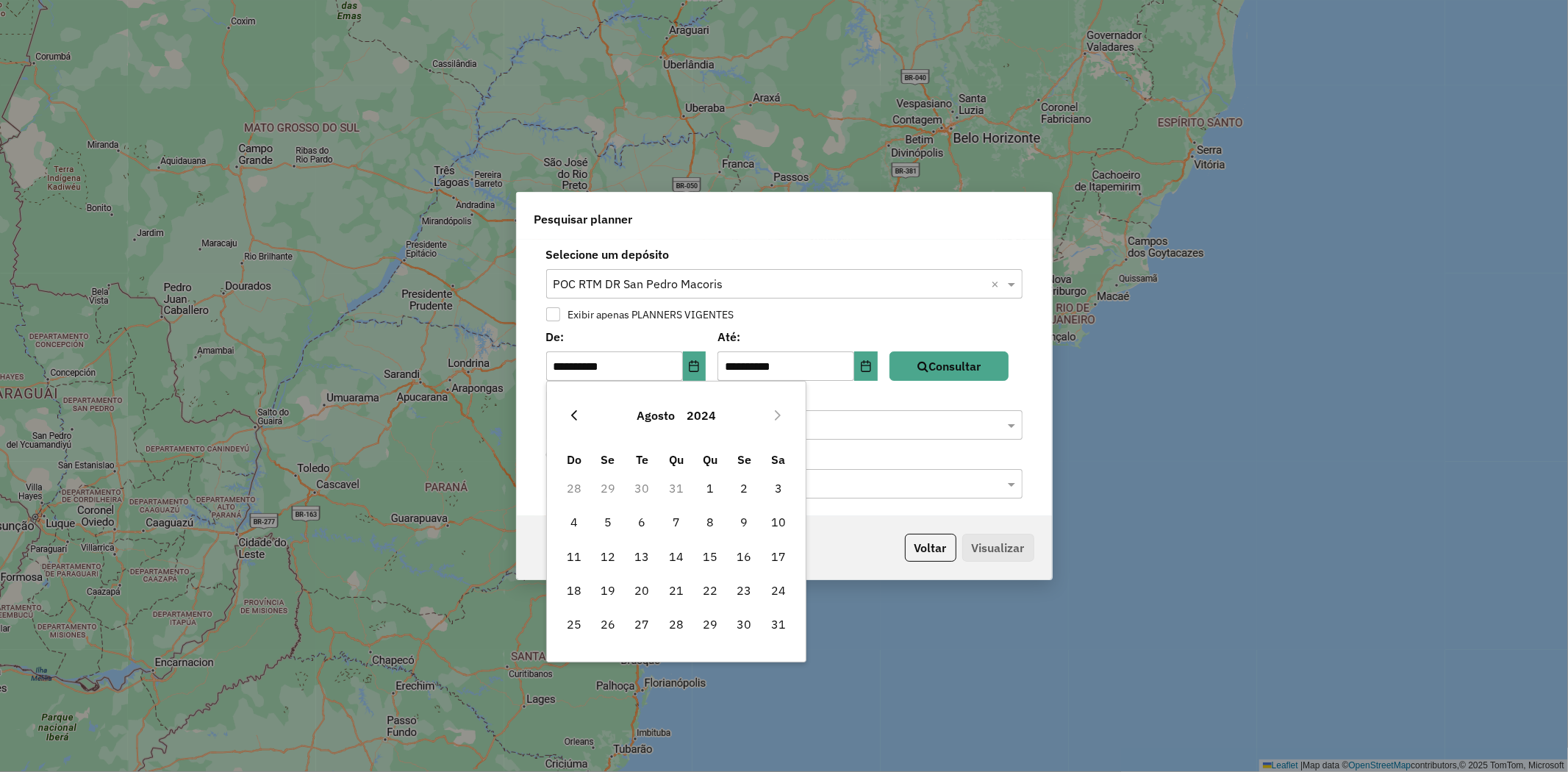click 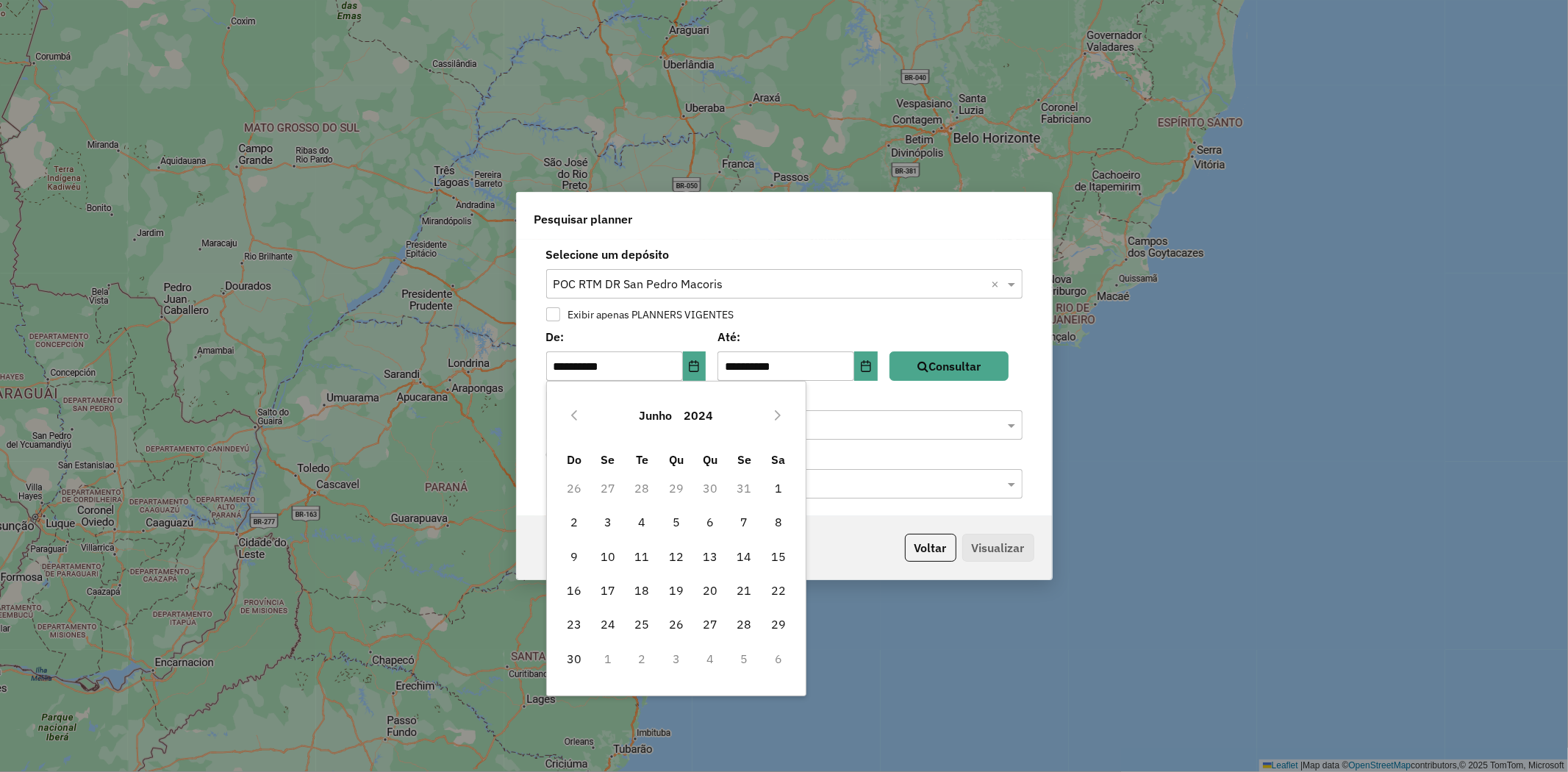click 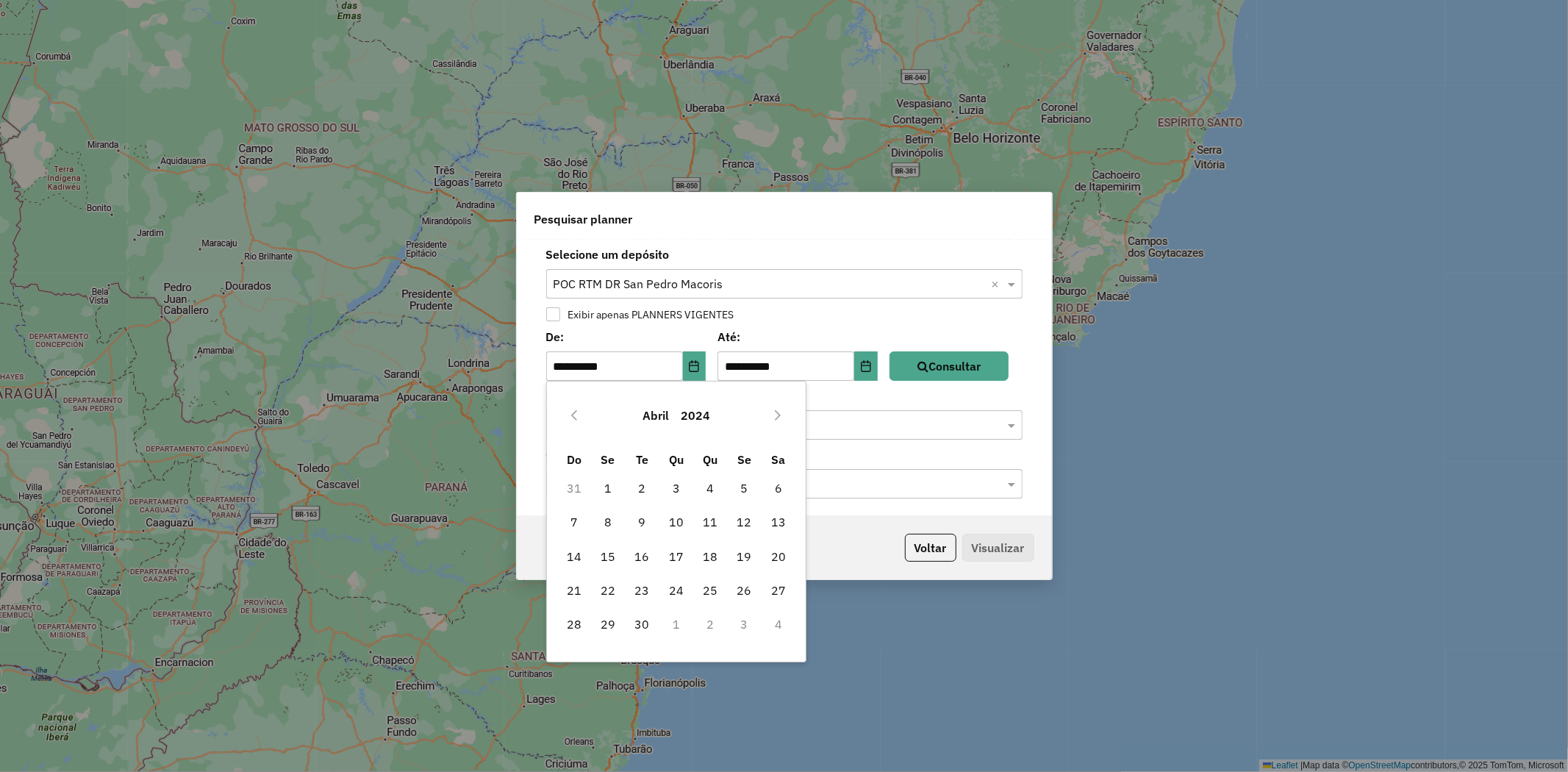click 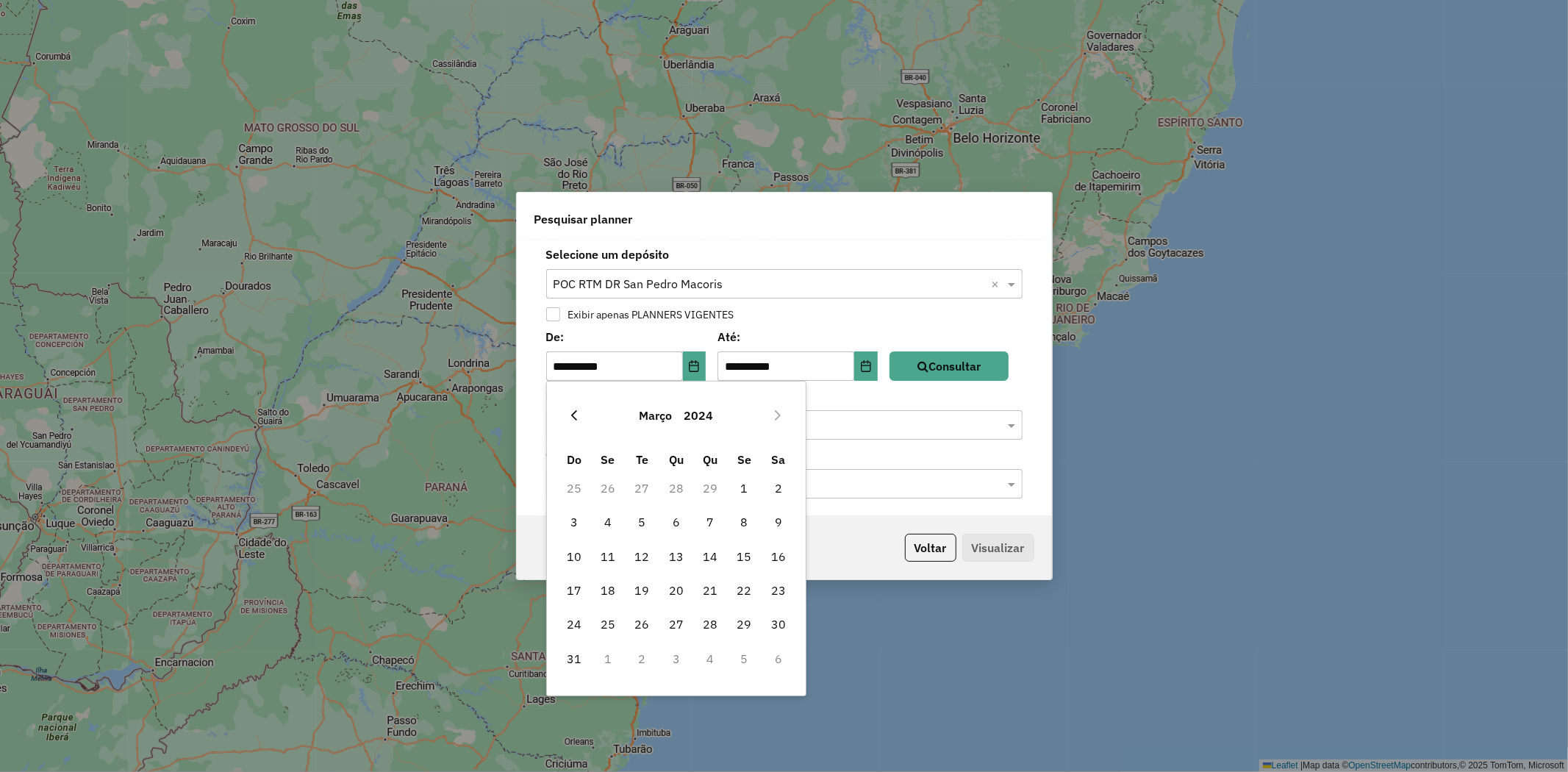click 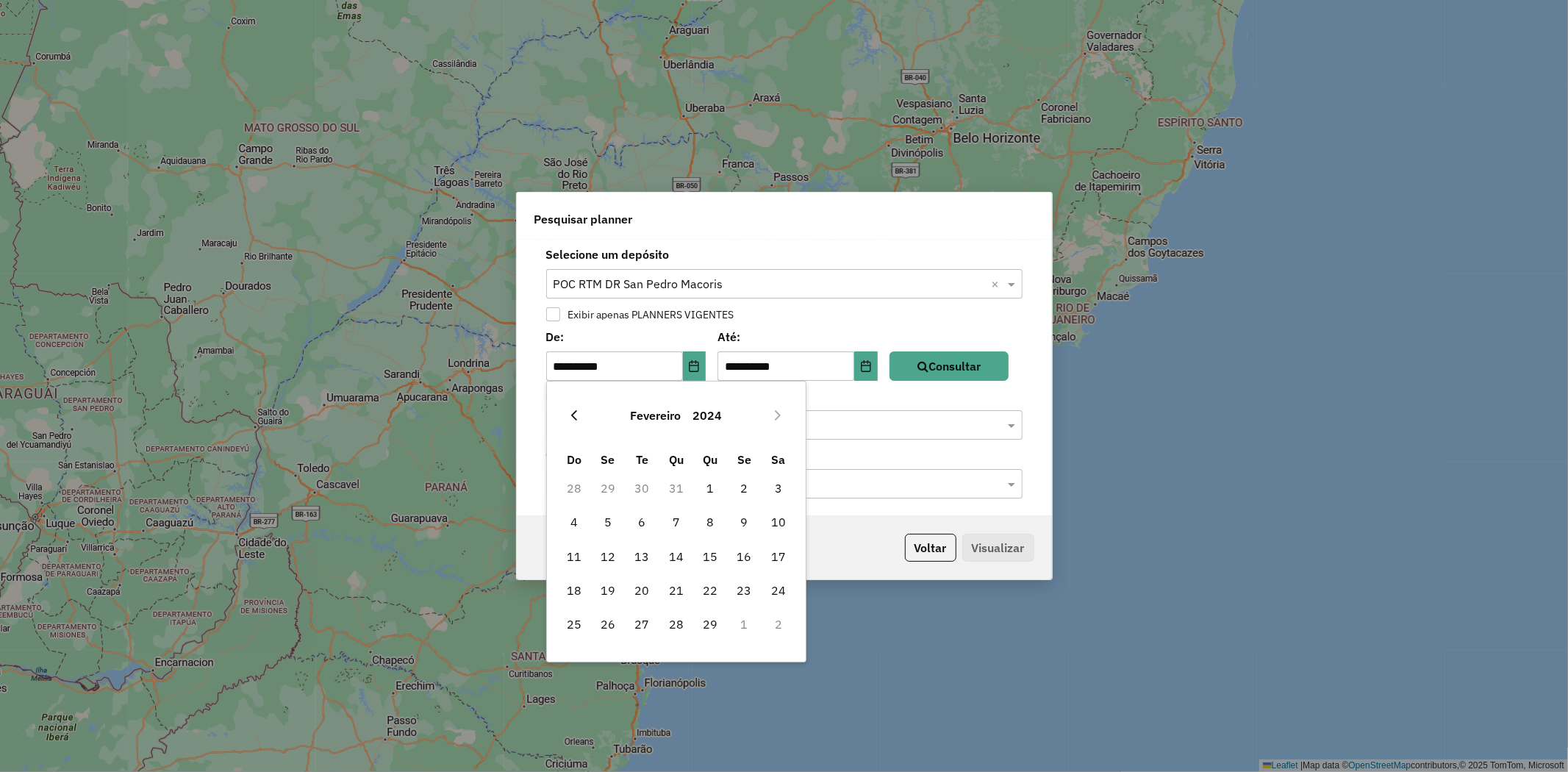 click 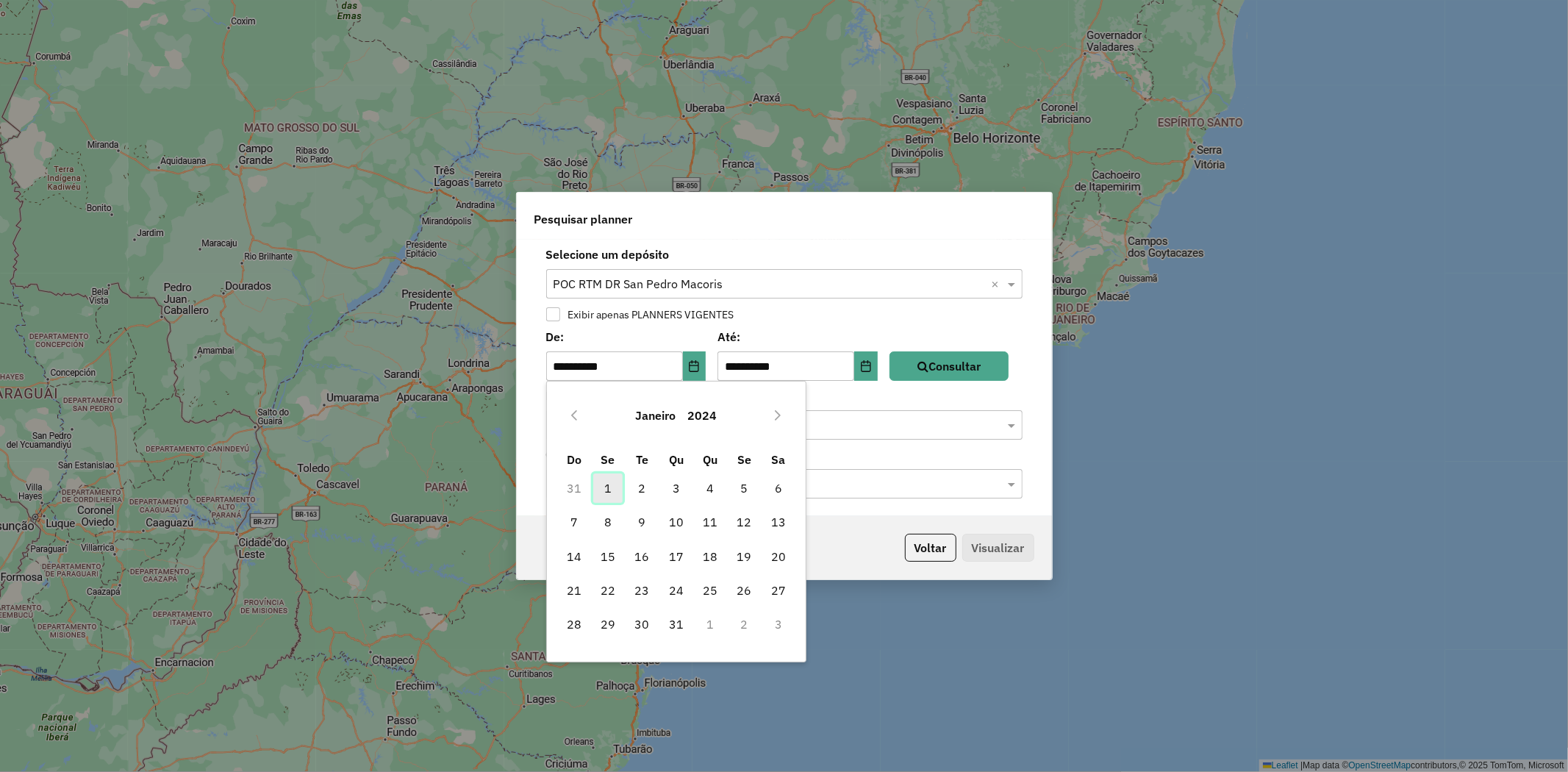 click on "1" at bounding box center (608, 488) 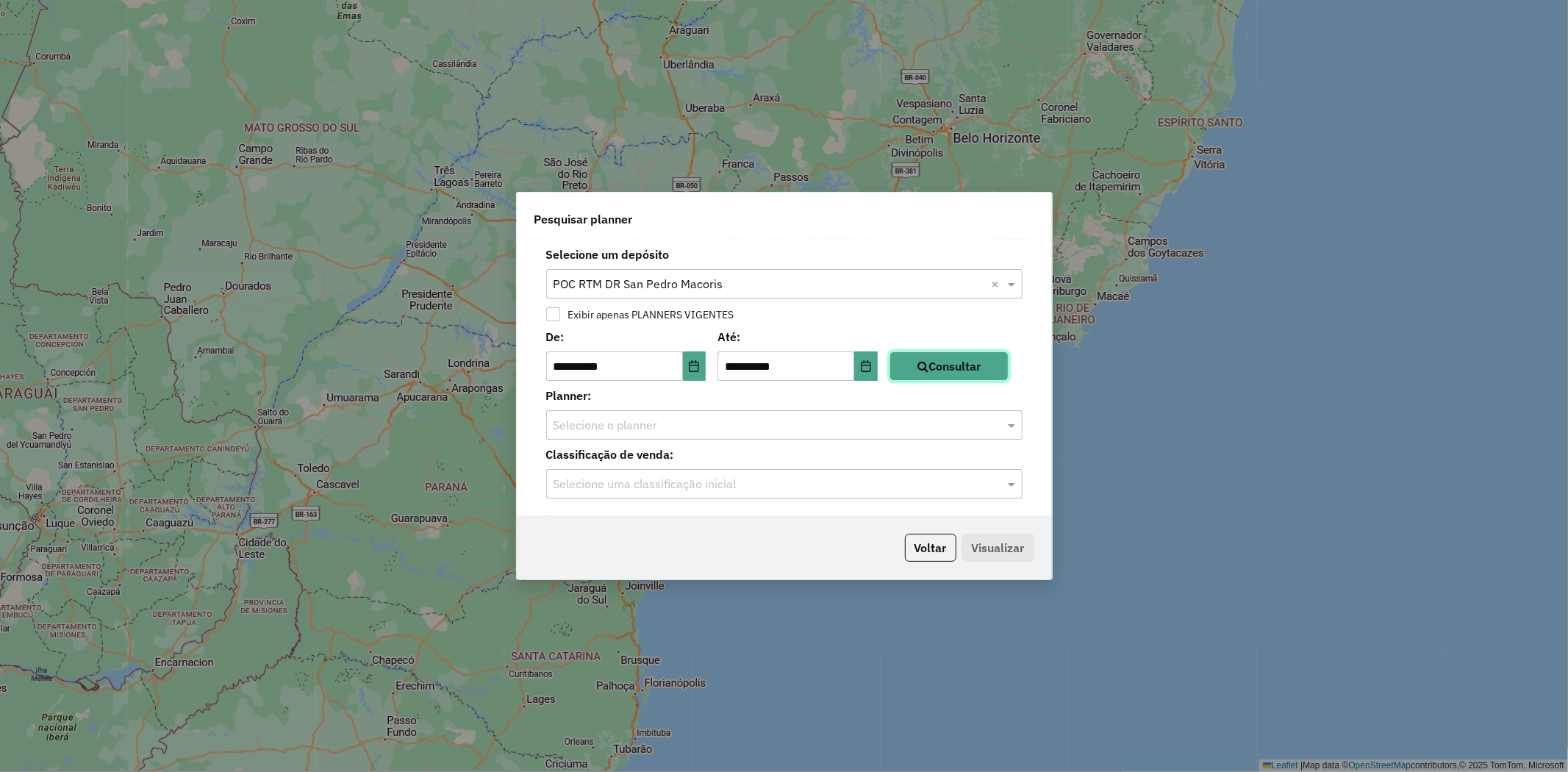 click on "Consultar" 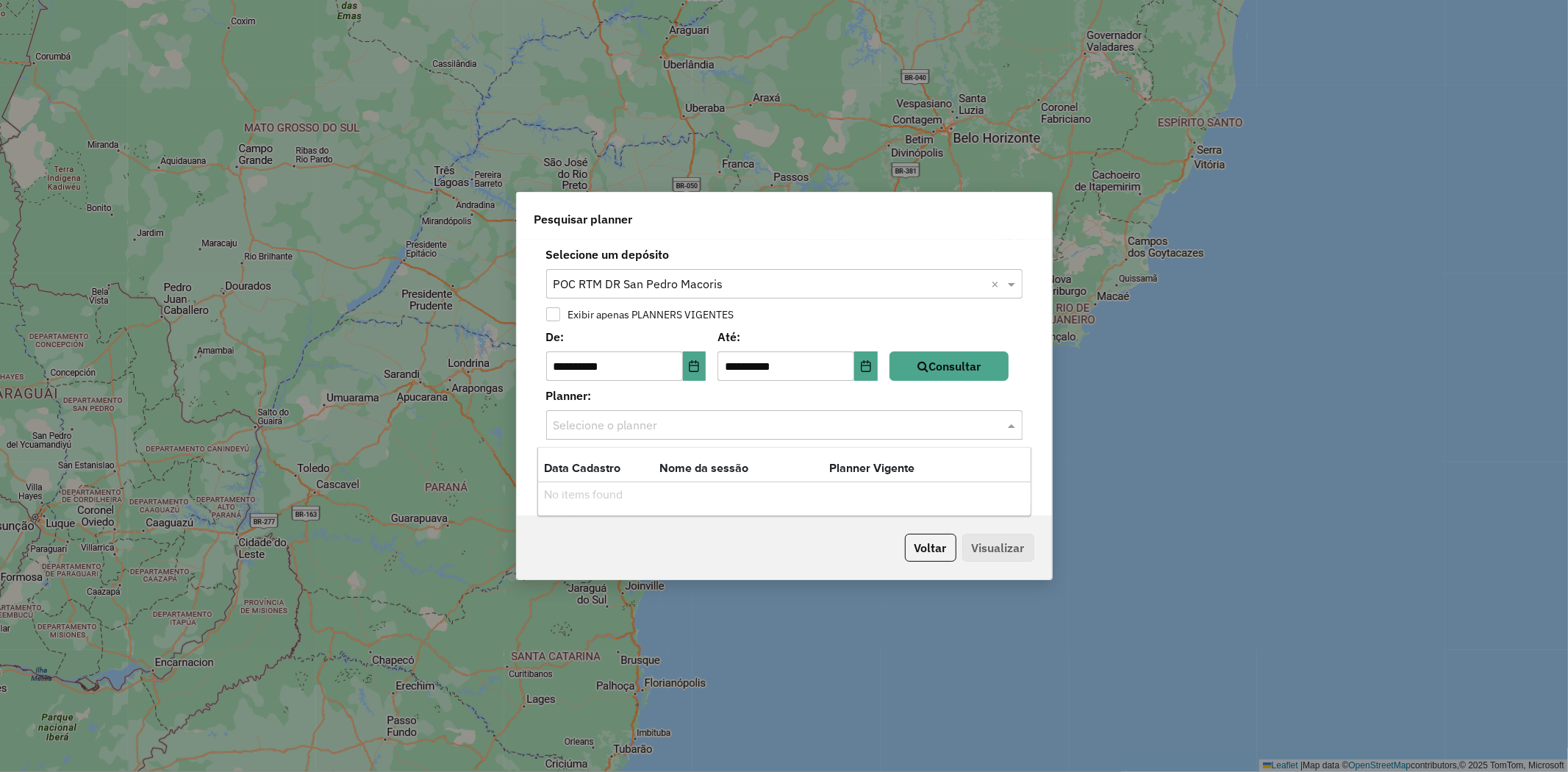 drag, startPoint x: 748, startPoint y: 429, endPoint x: 750, endPoint y: 440, distance: 11.18034 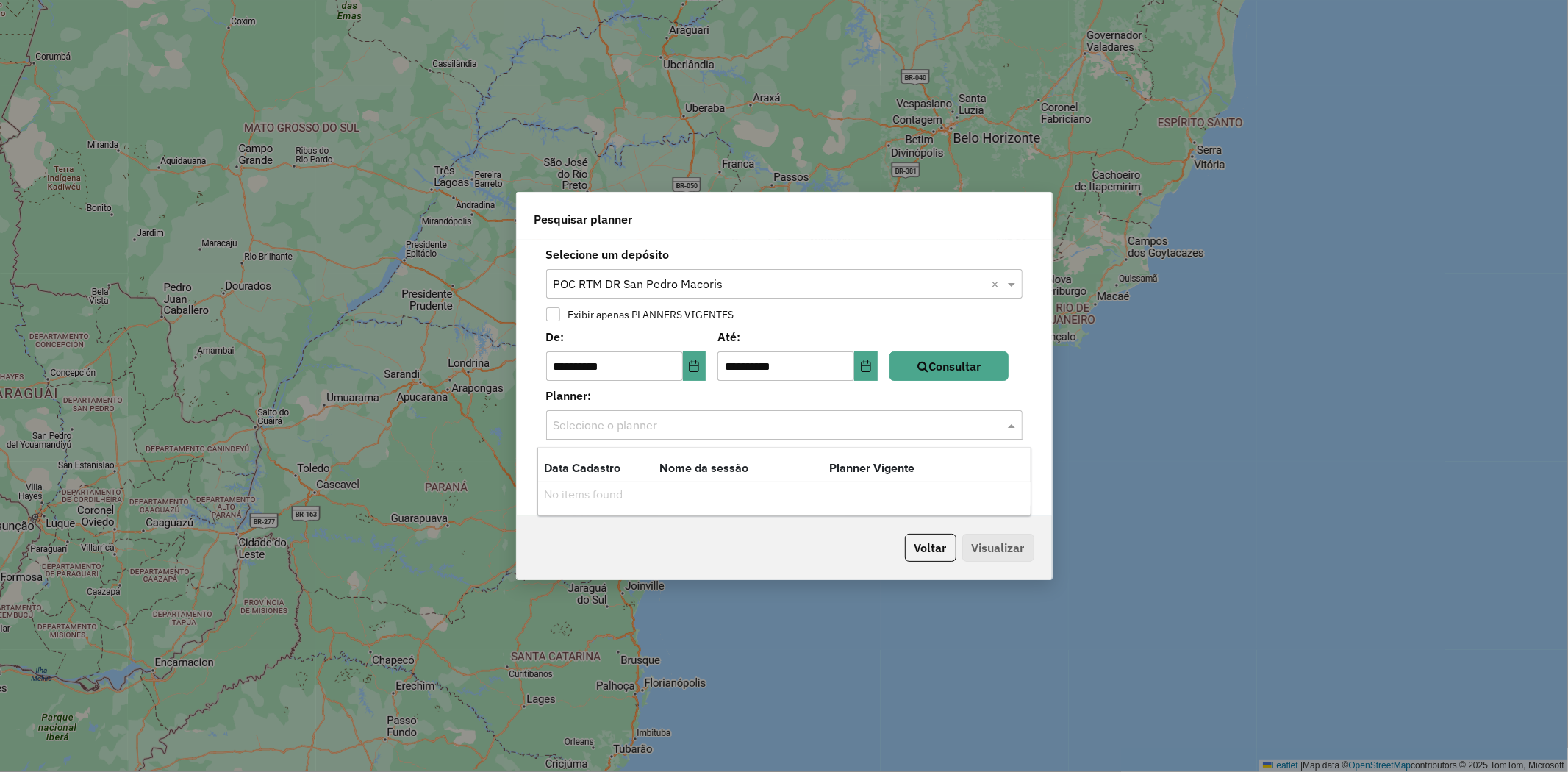 click on "Planner:" 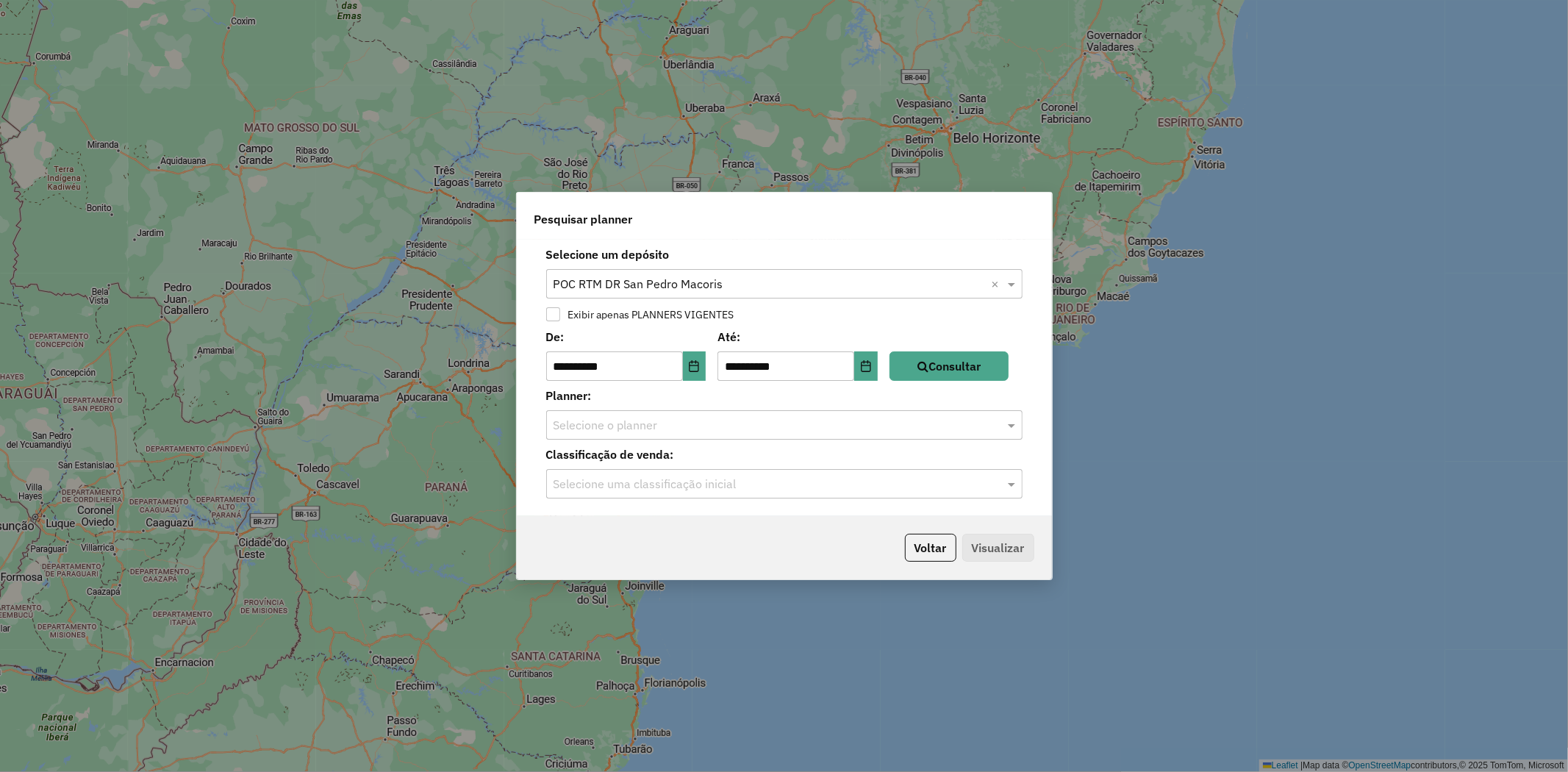 drag, startPoint x: 791, startPoint y: 481, endPoint x: 795, endPoint y: 488, distance: 8.06226 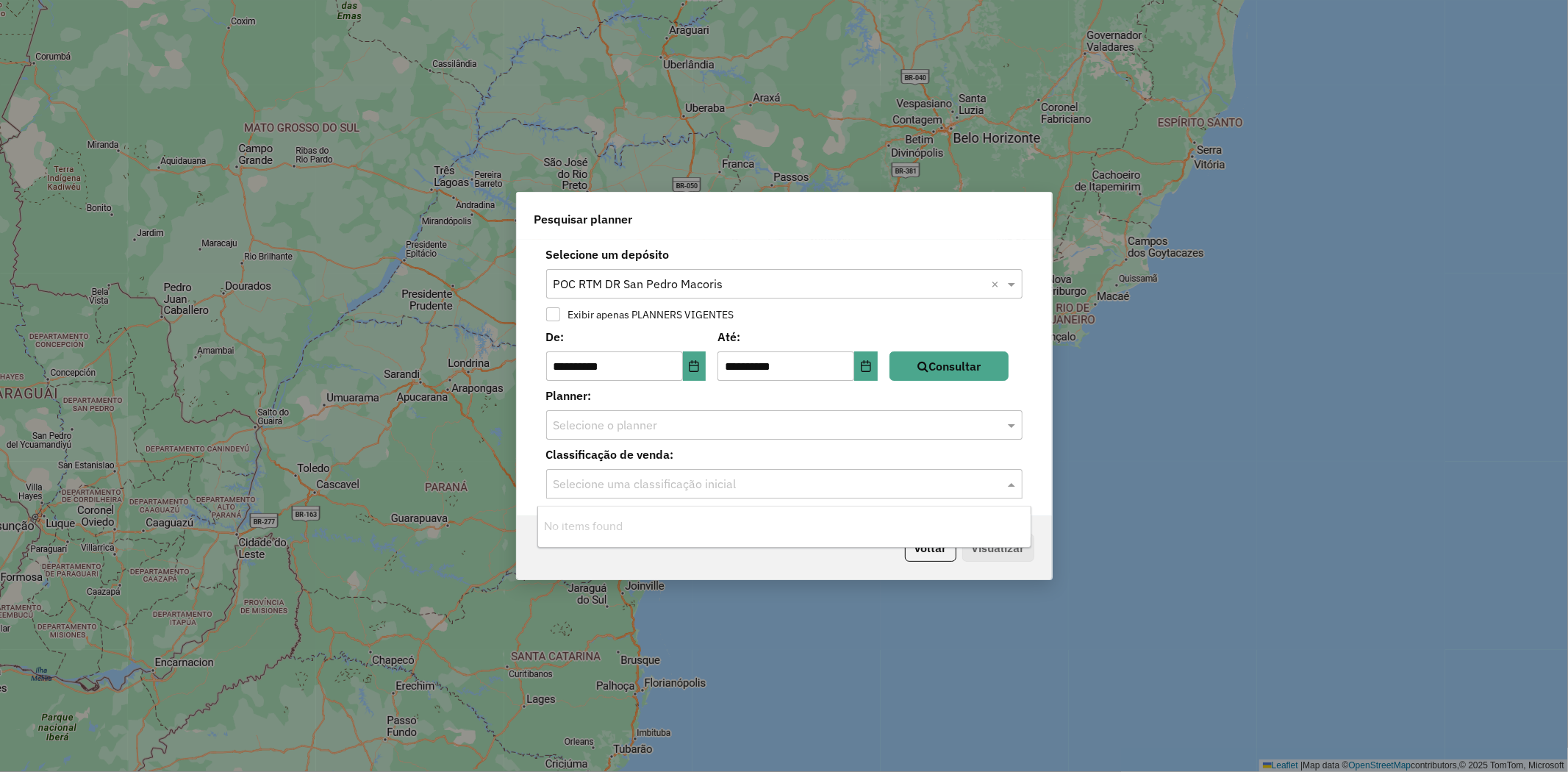 click 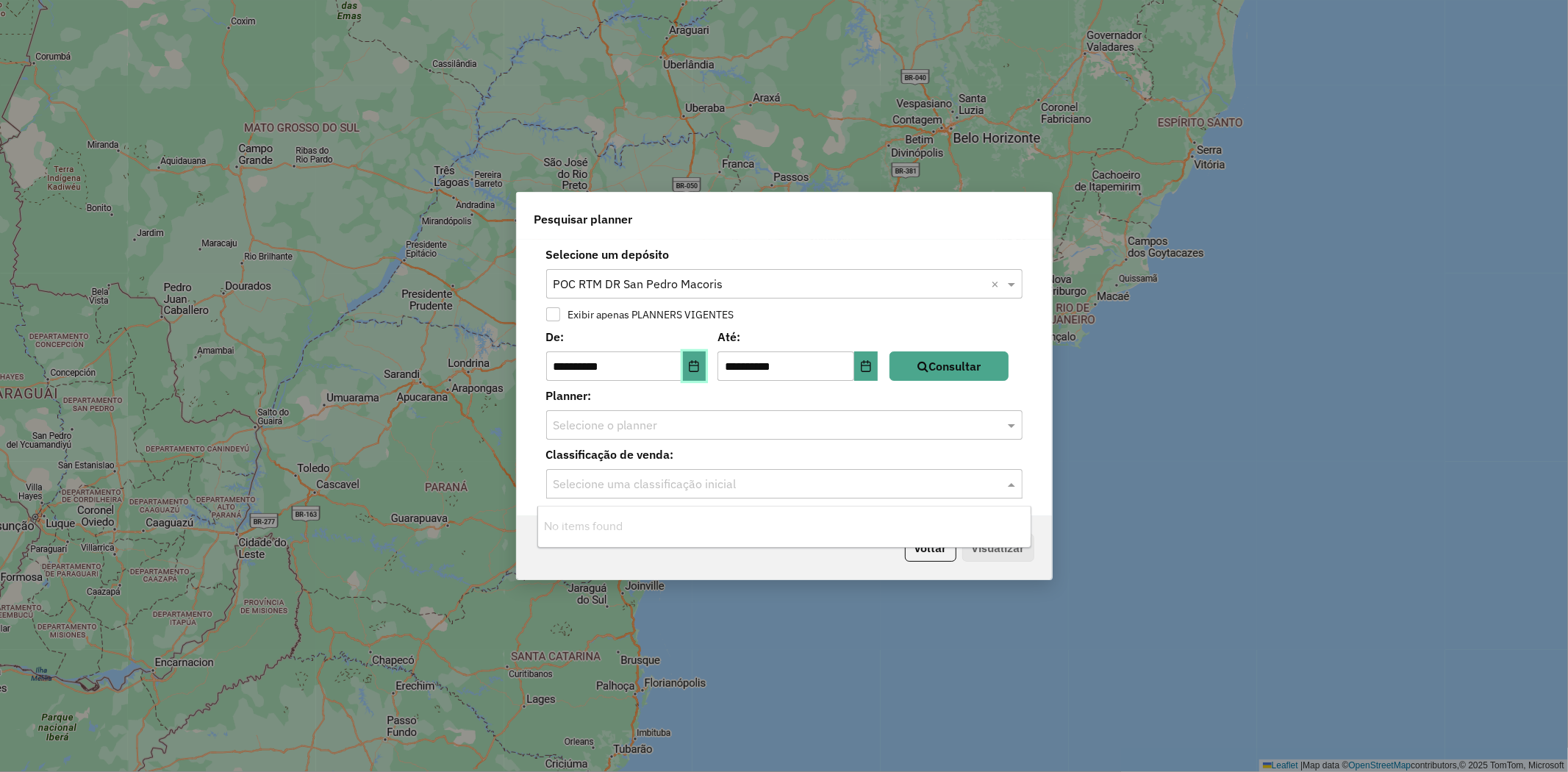 click at bounding box center (695, 366) 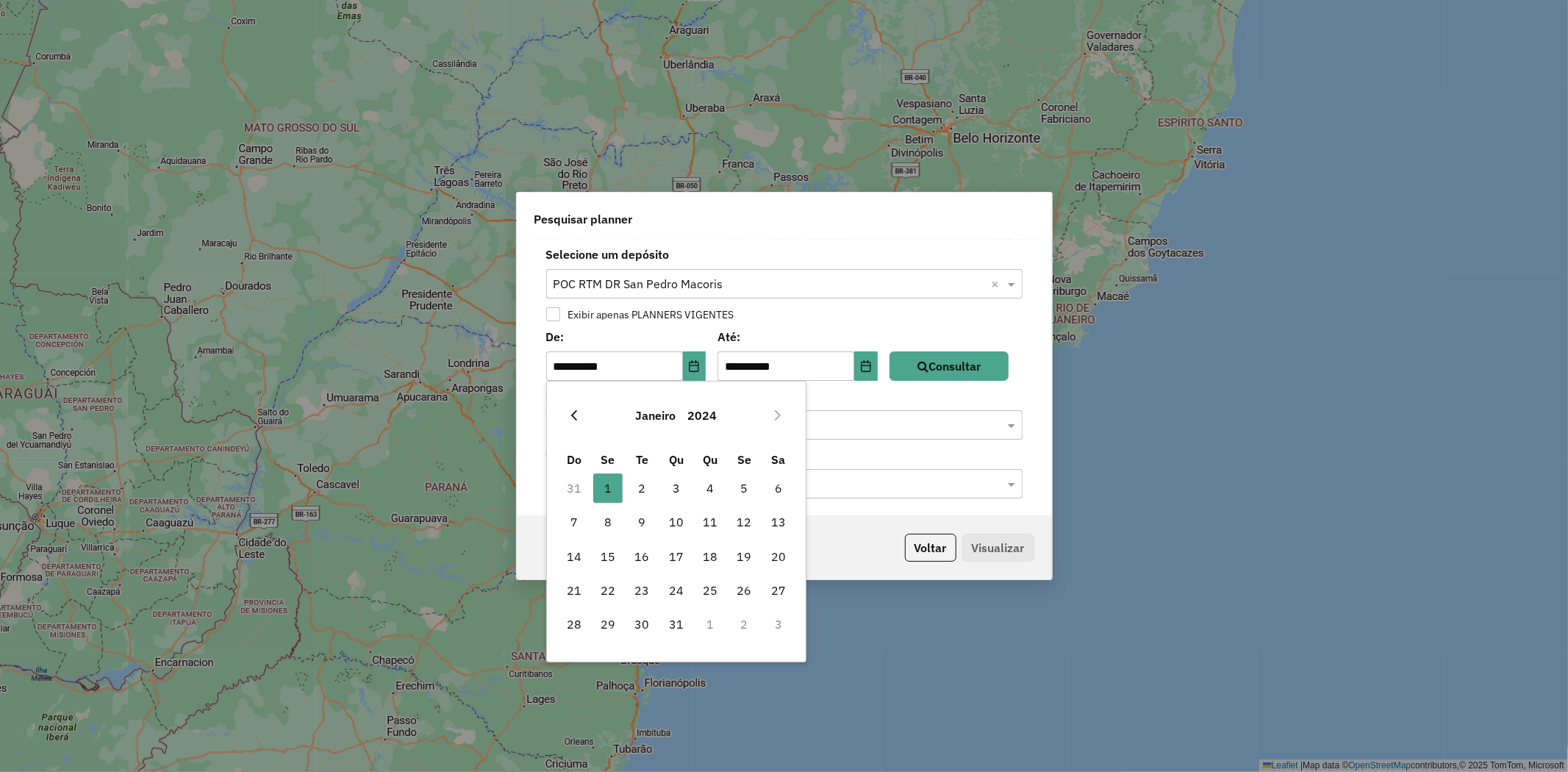 click 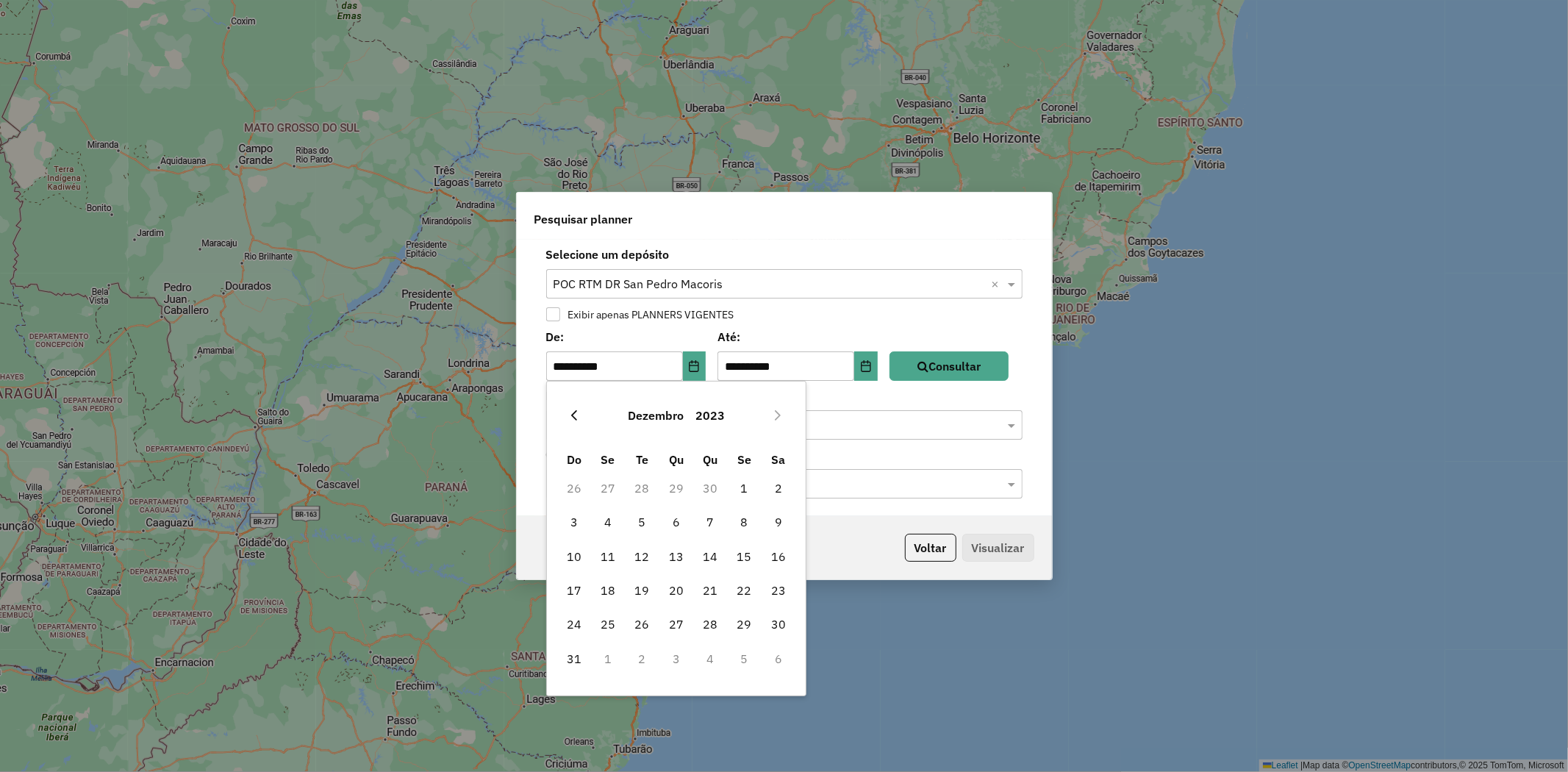 click 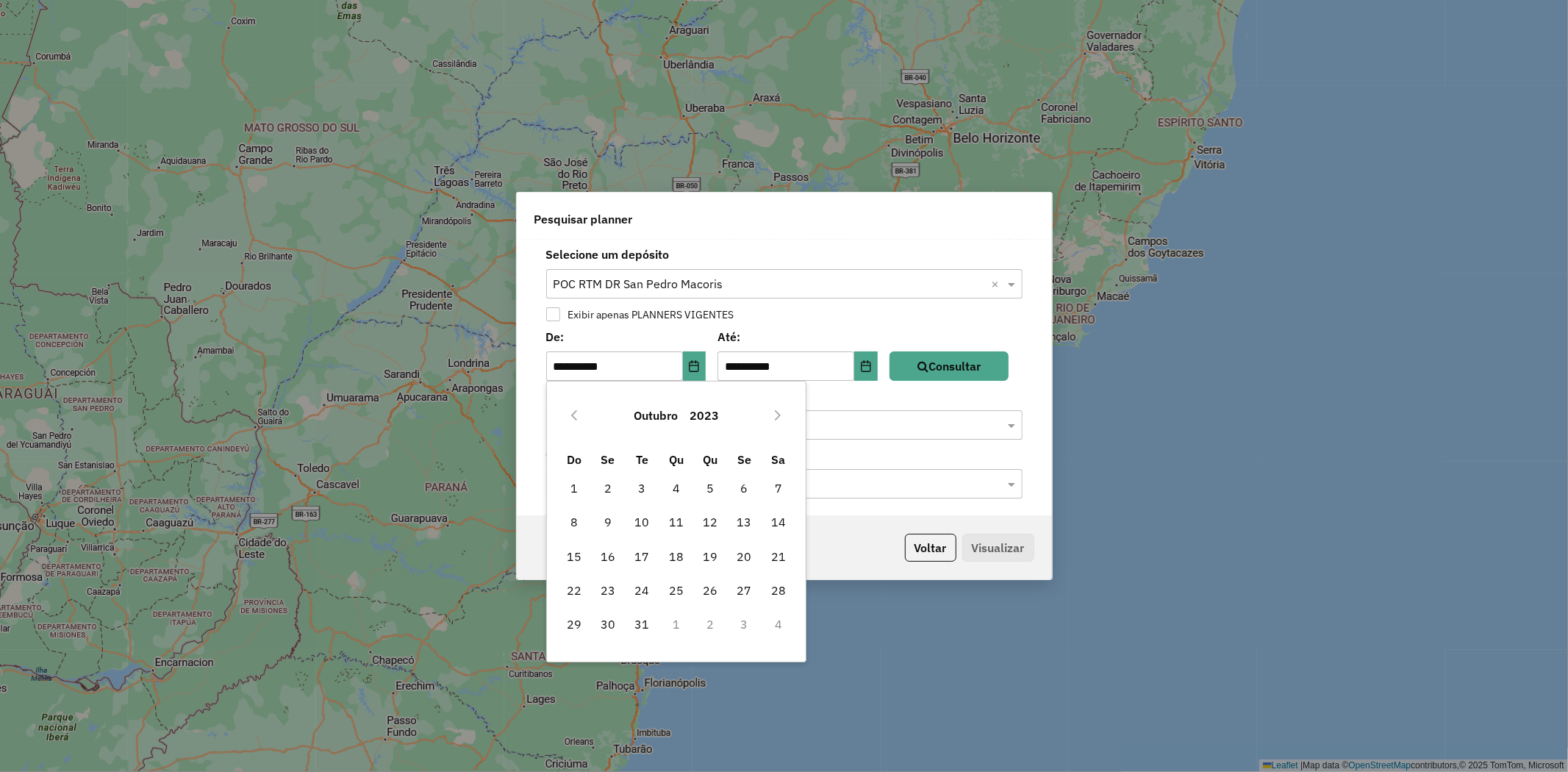 click 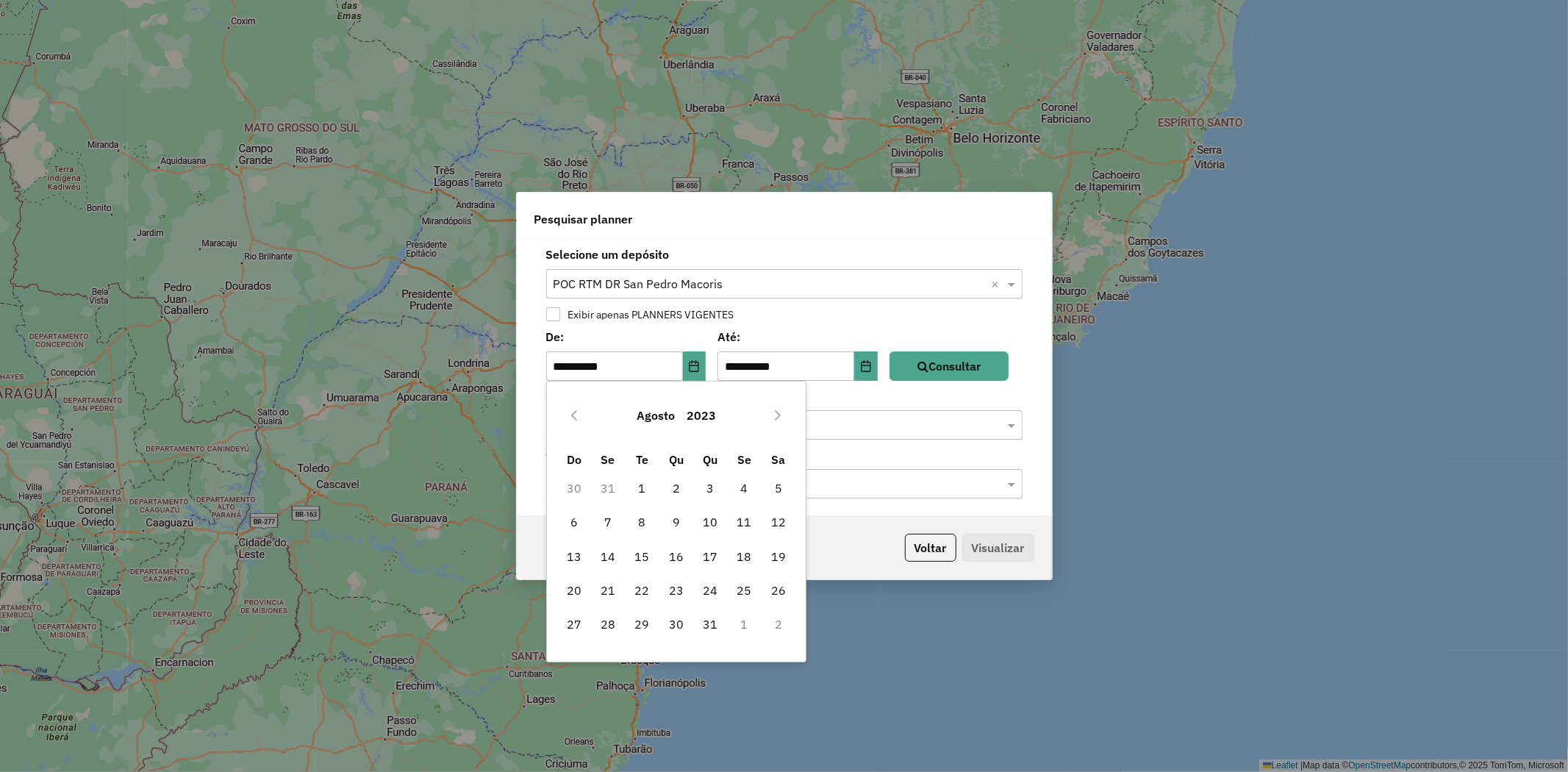 click 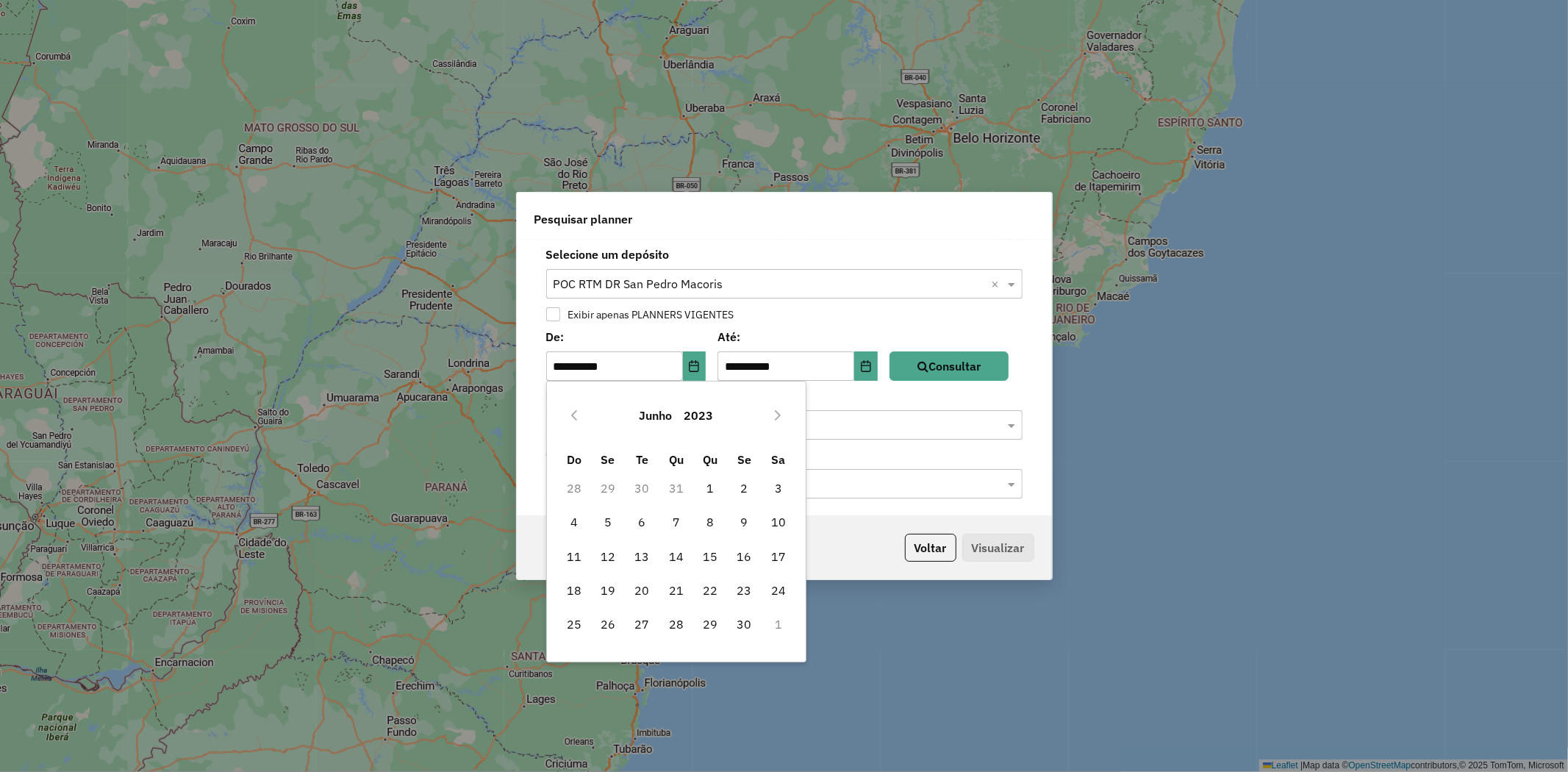 click at bounding box center (574, 415) 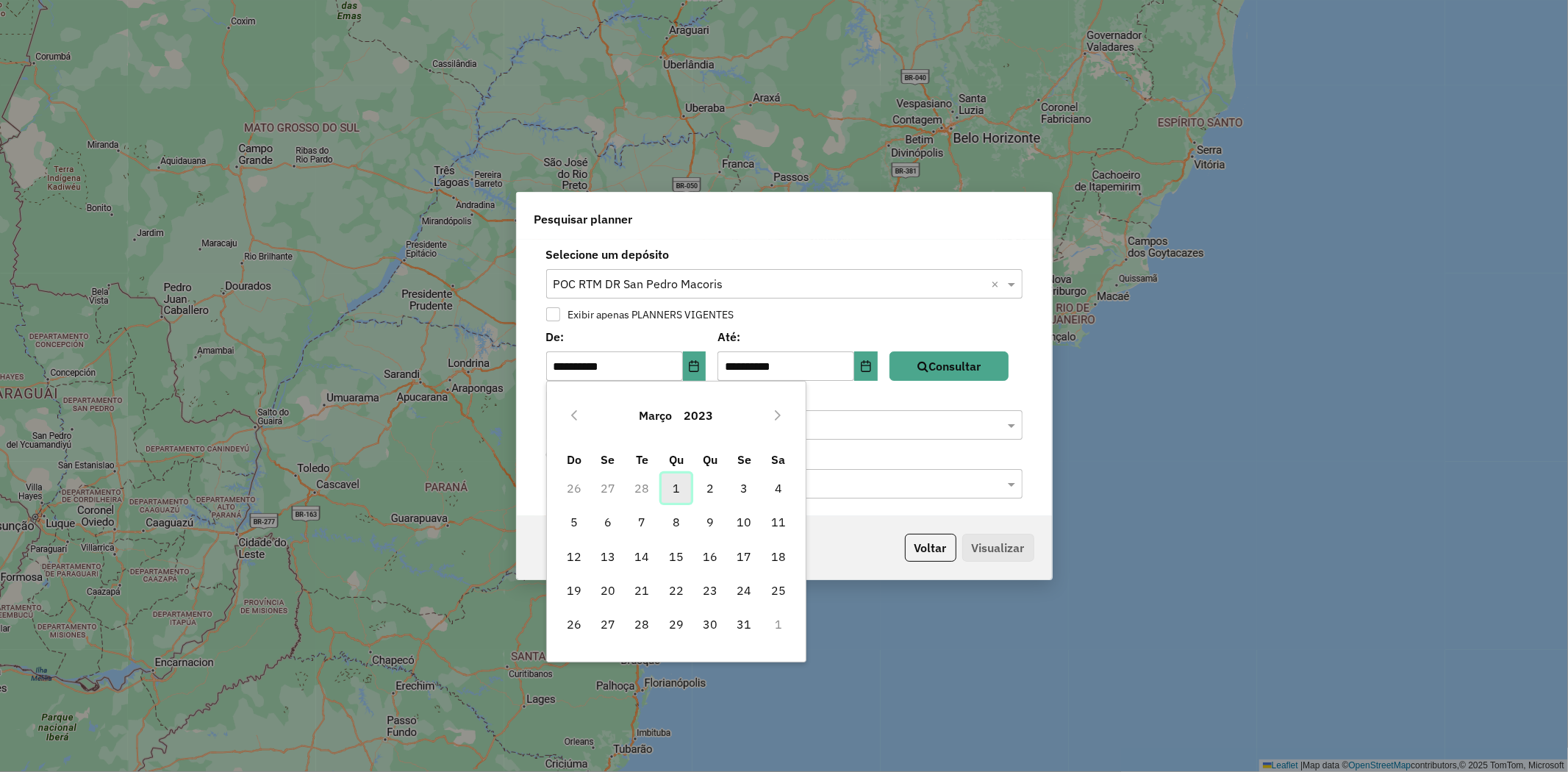 click on "1" at bounding box center (676, 488) 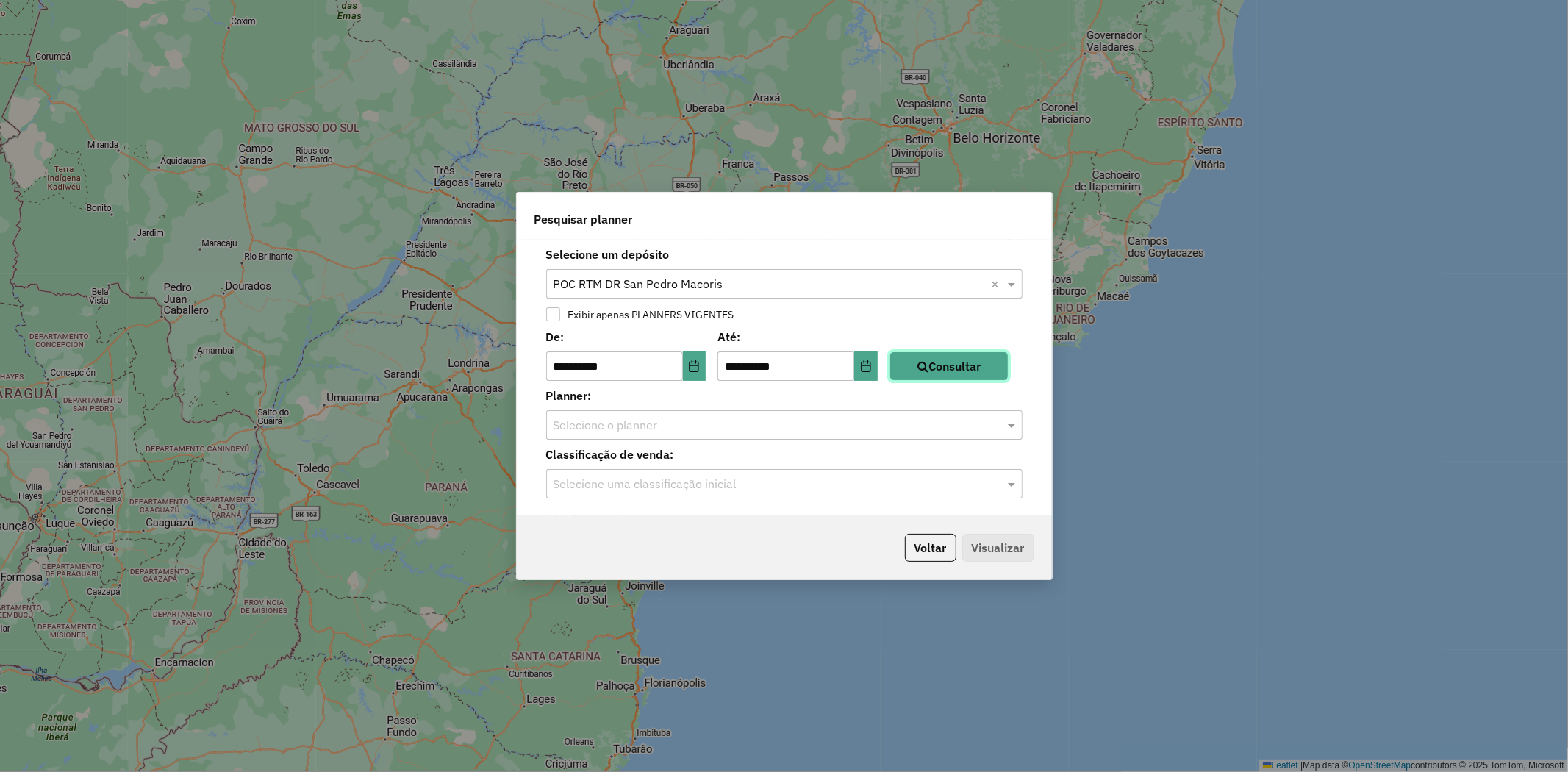 click on "Consultar" 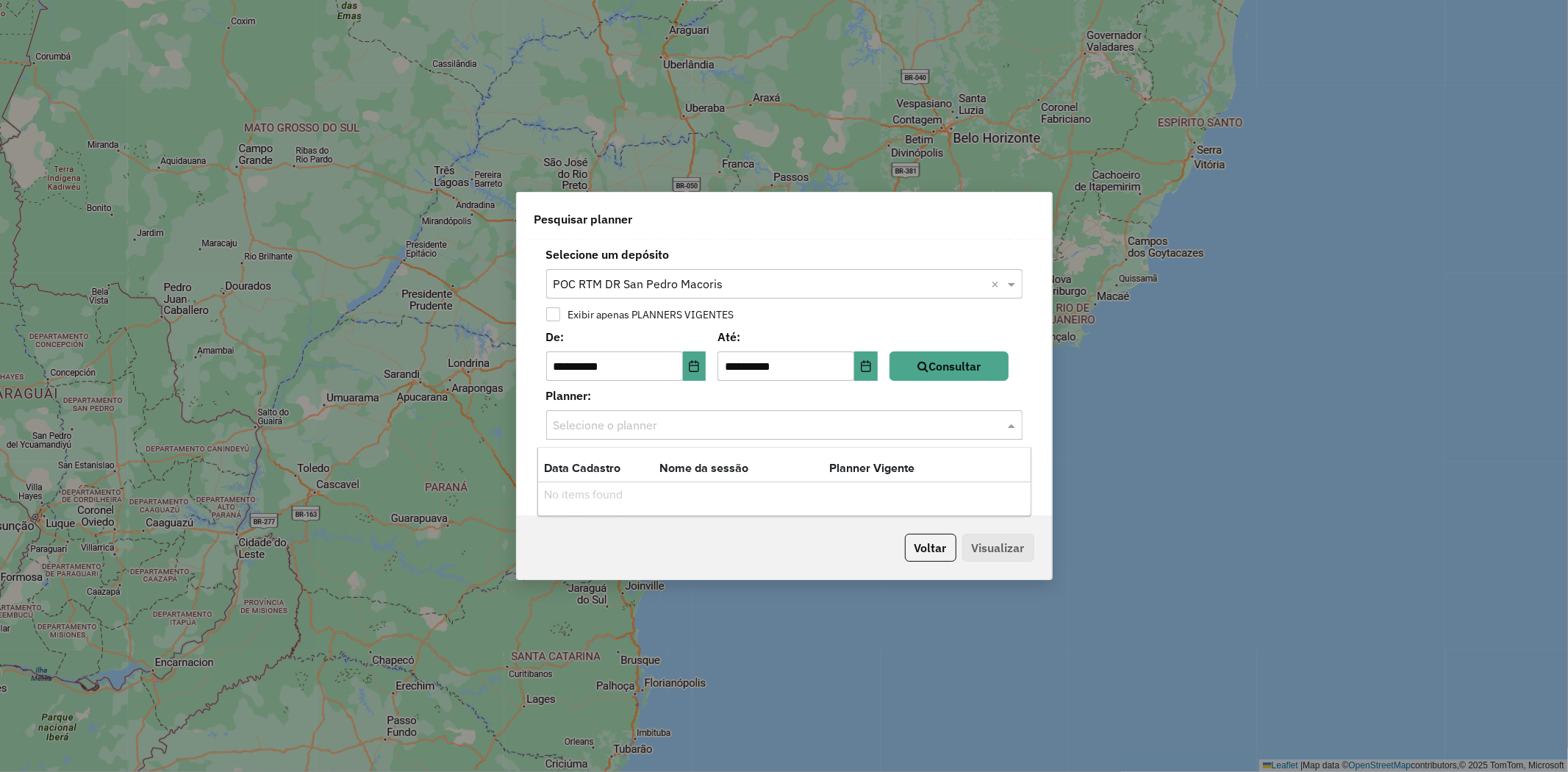 click 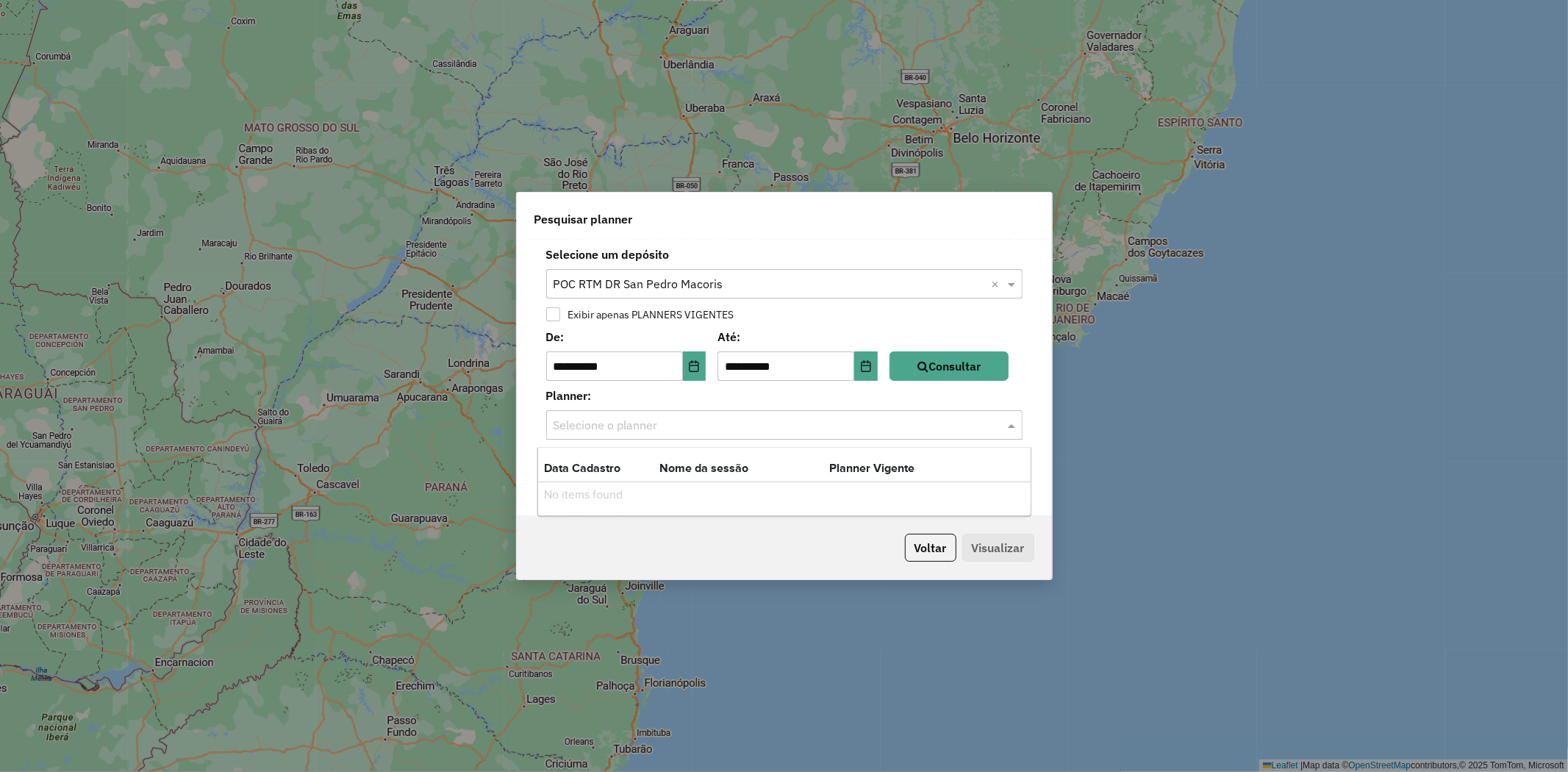 click 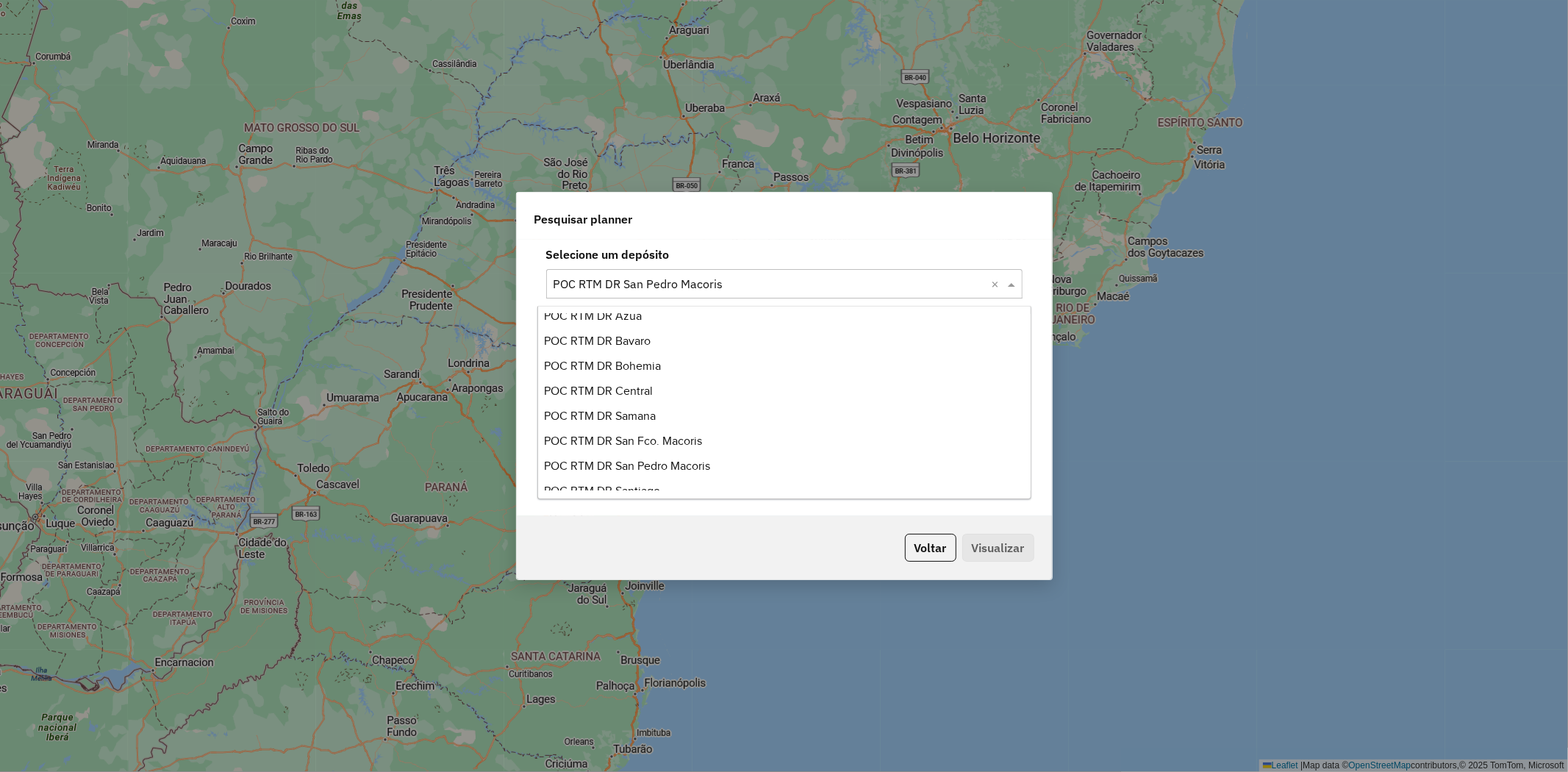 scroll, scrollTop: 0, scrollLeft: 0, axis: both 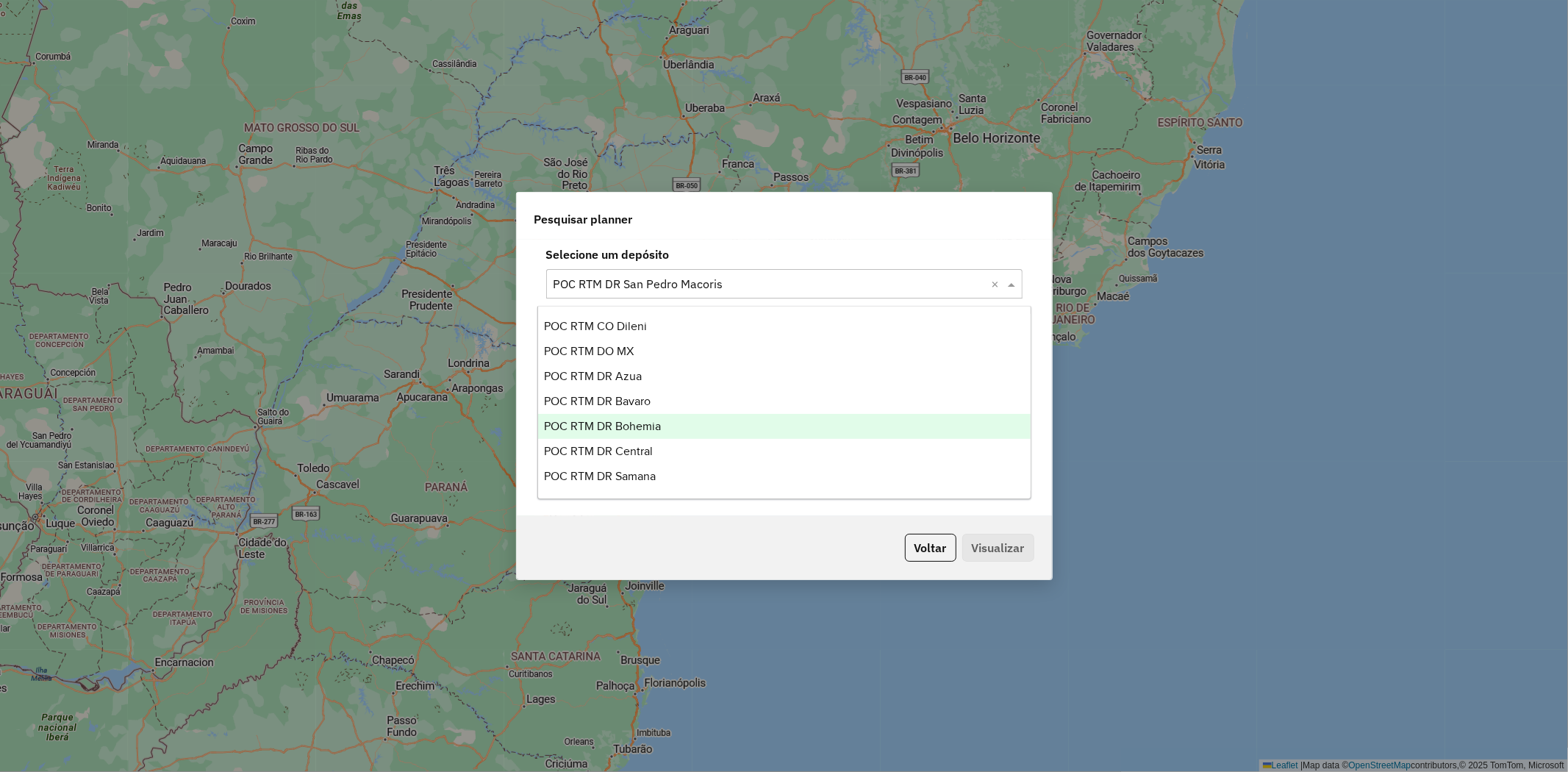 click on "POC RTM DR Bohemia" at bounding box center (784, 426) 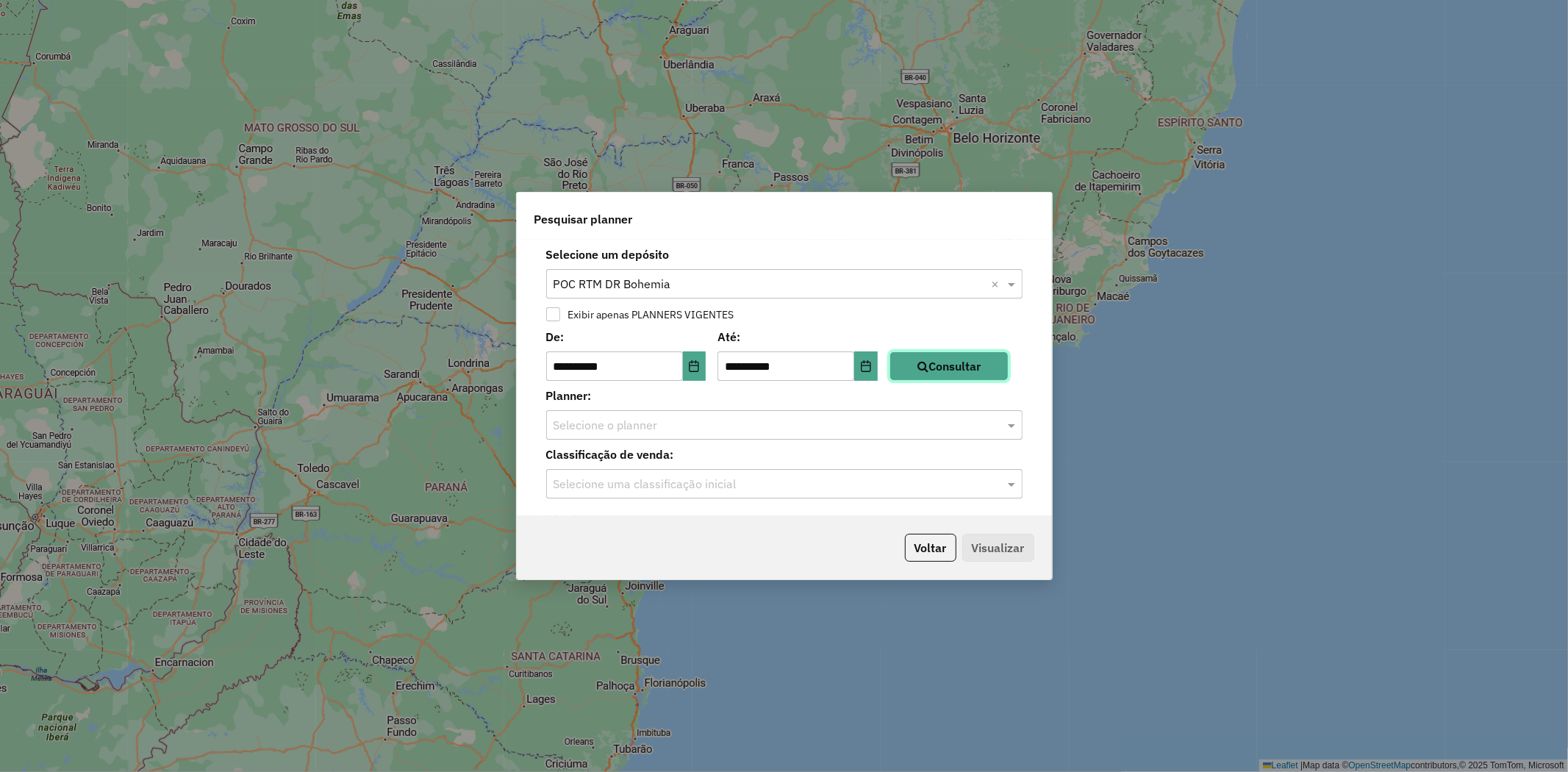click on "Consultar" 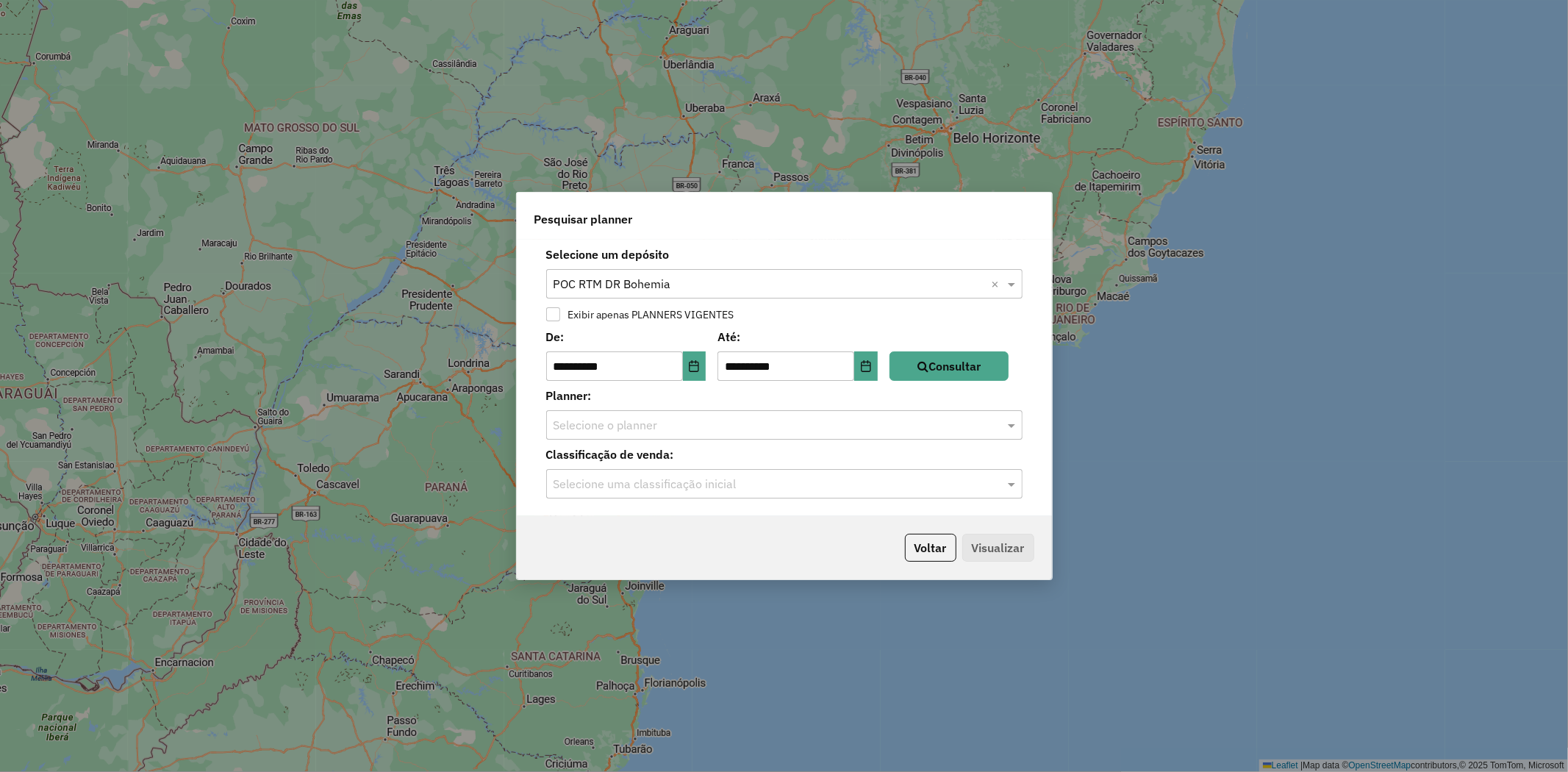 click 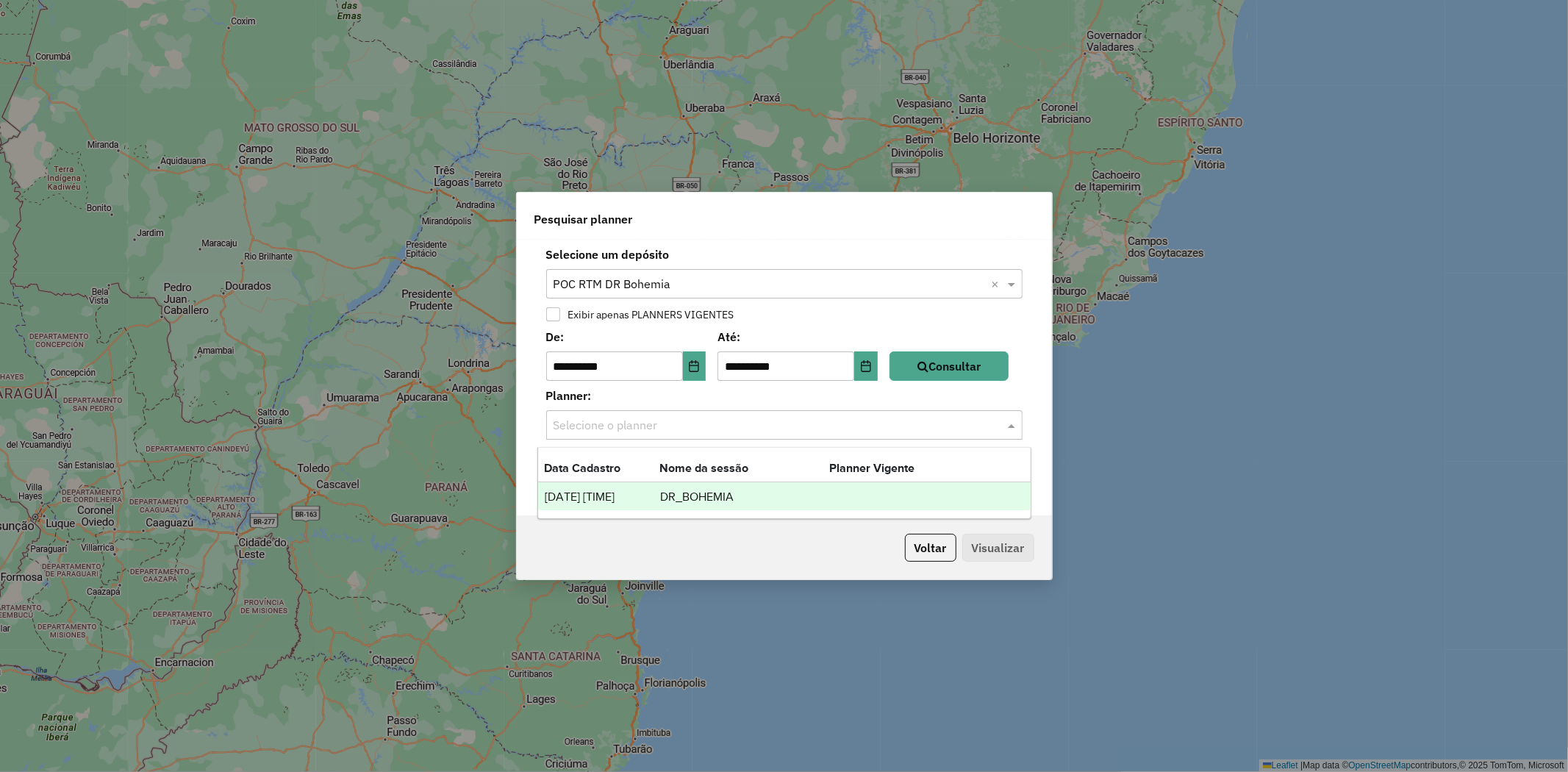 drag, startPoint x: 634, startPoint y: 498, endPoint x: 673, endPoint y: 504, distance: 39.458839 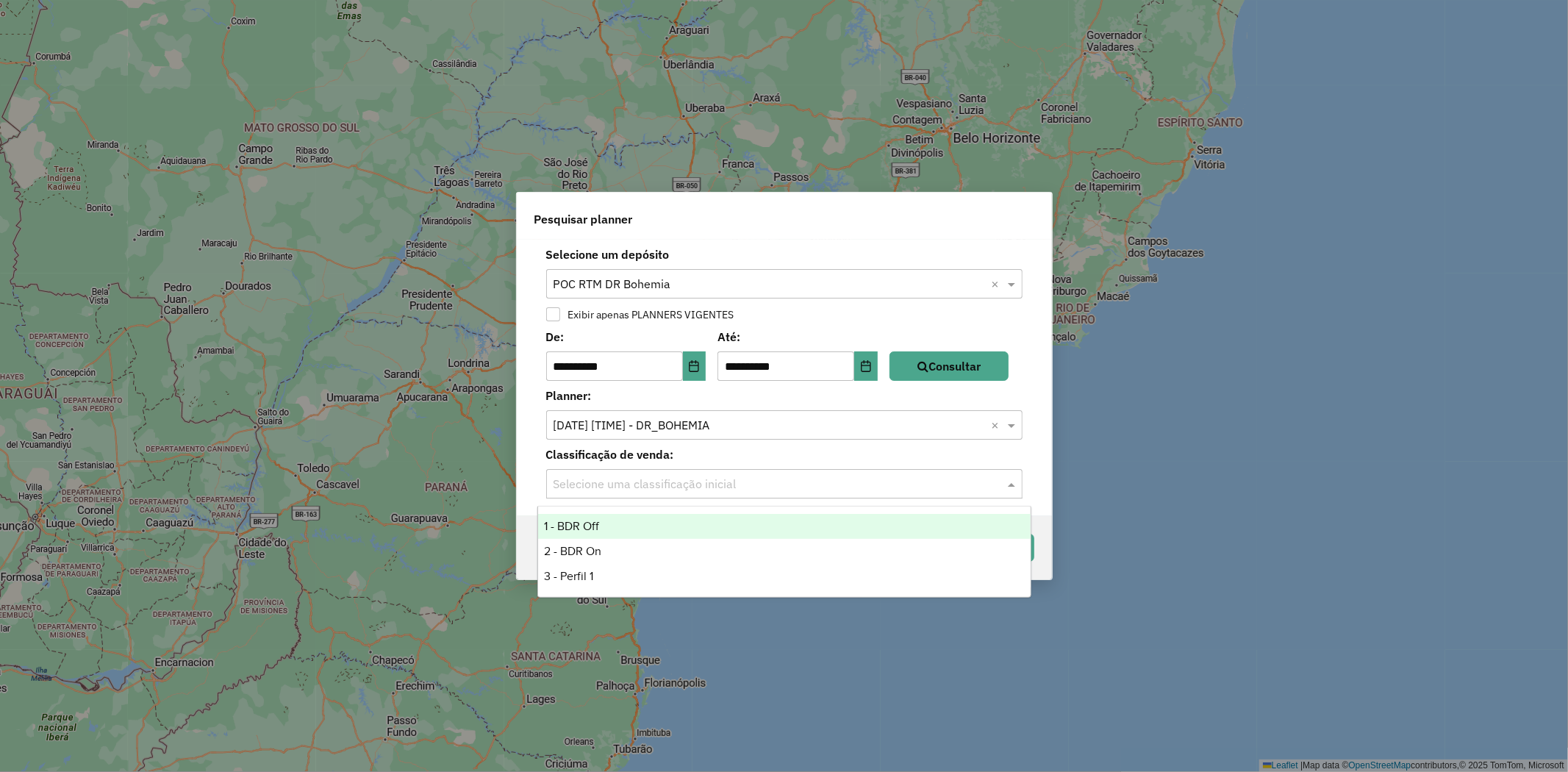 click 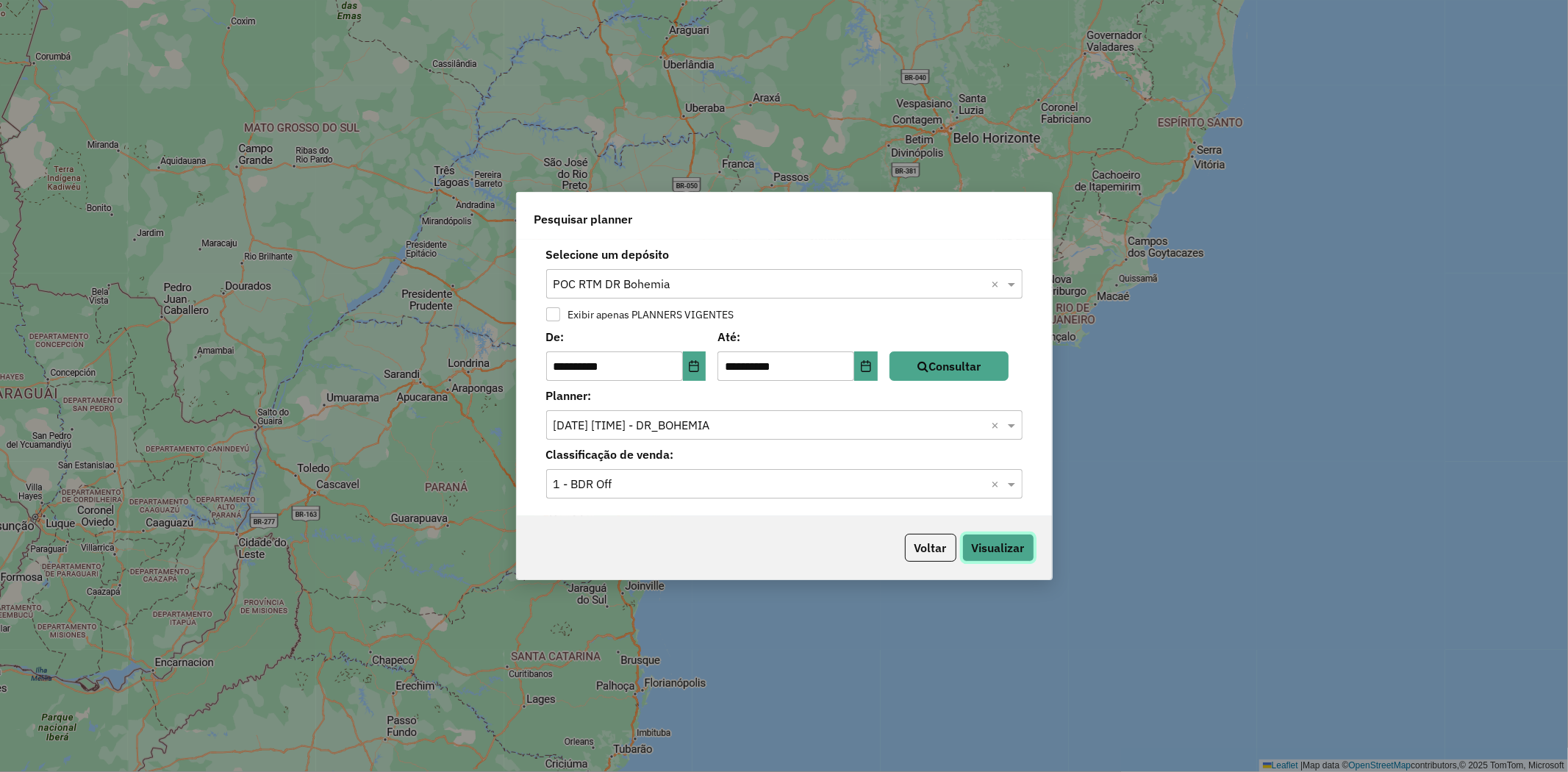 click on "Visualizar" 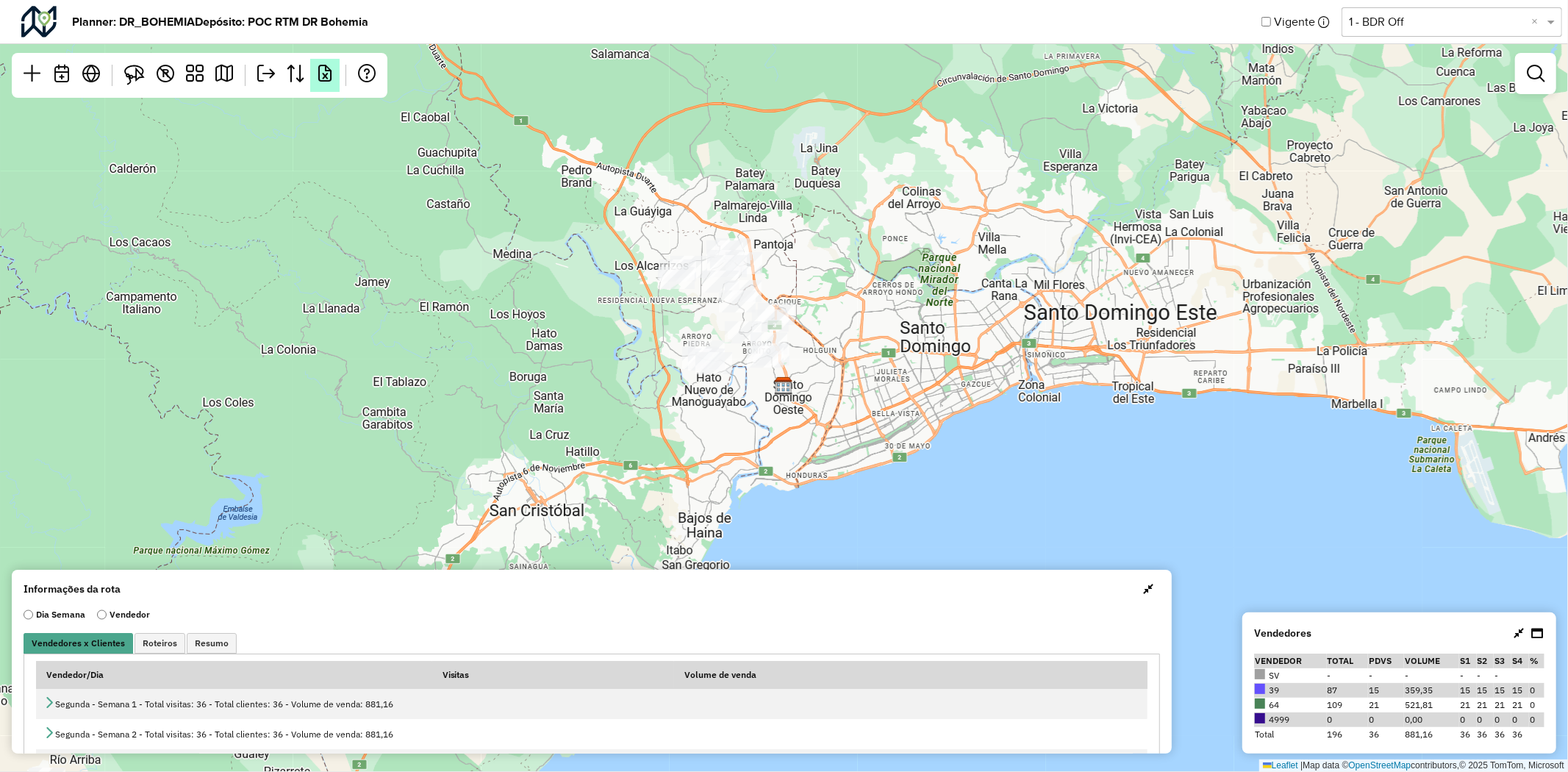 click at bounding box center [325, 74] 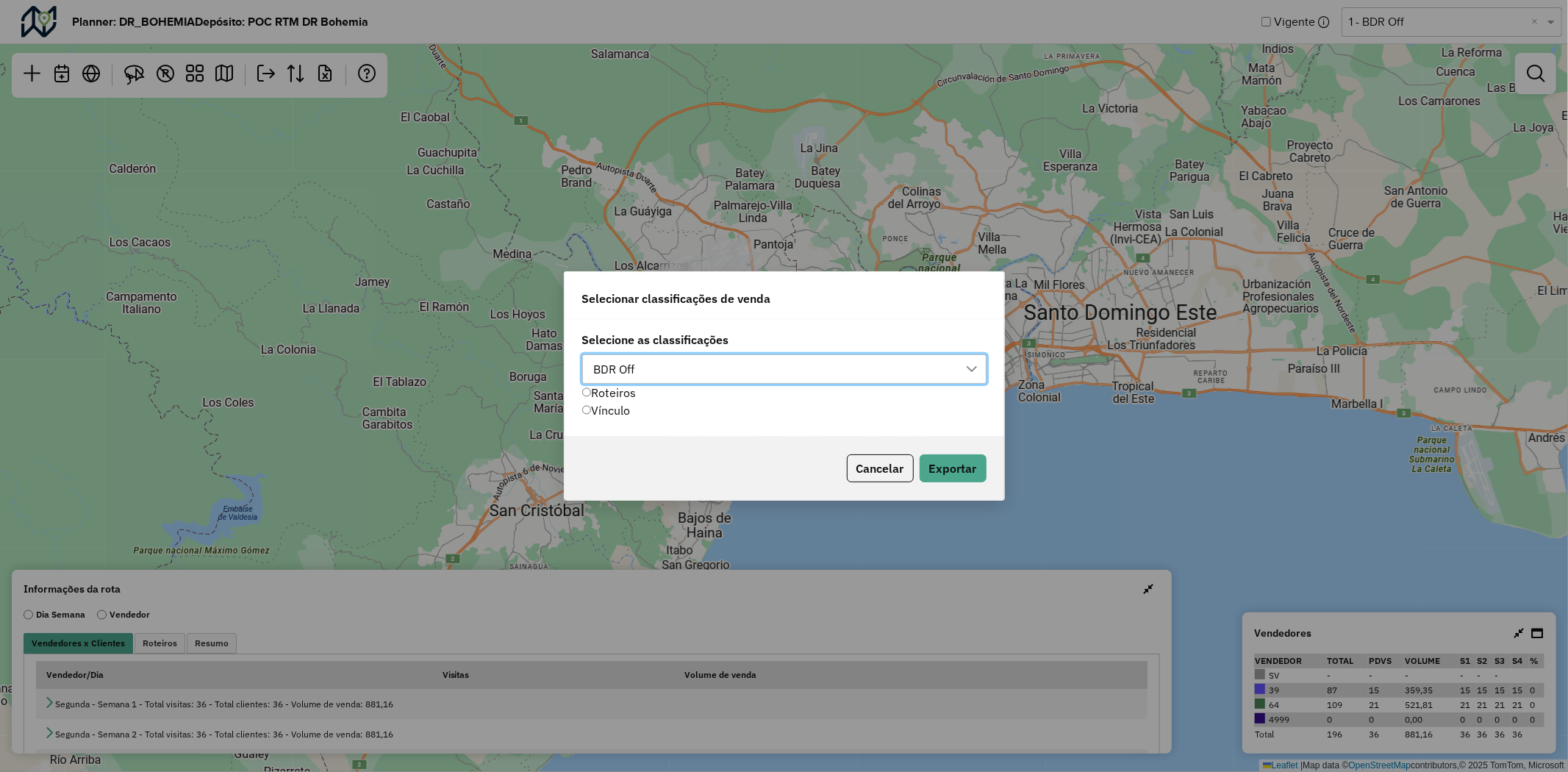 scroll, scrollTop: 10, scrollLeft: 65, axis: both 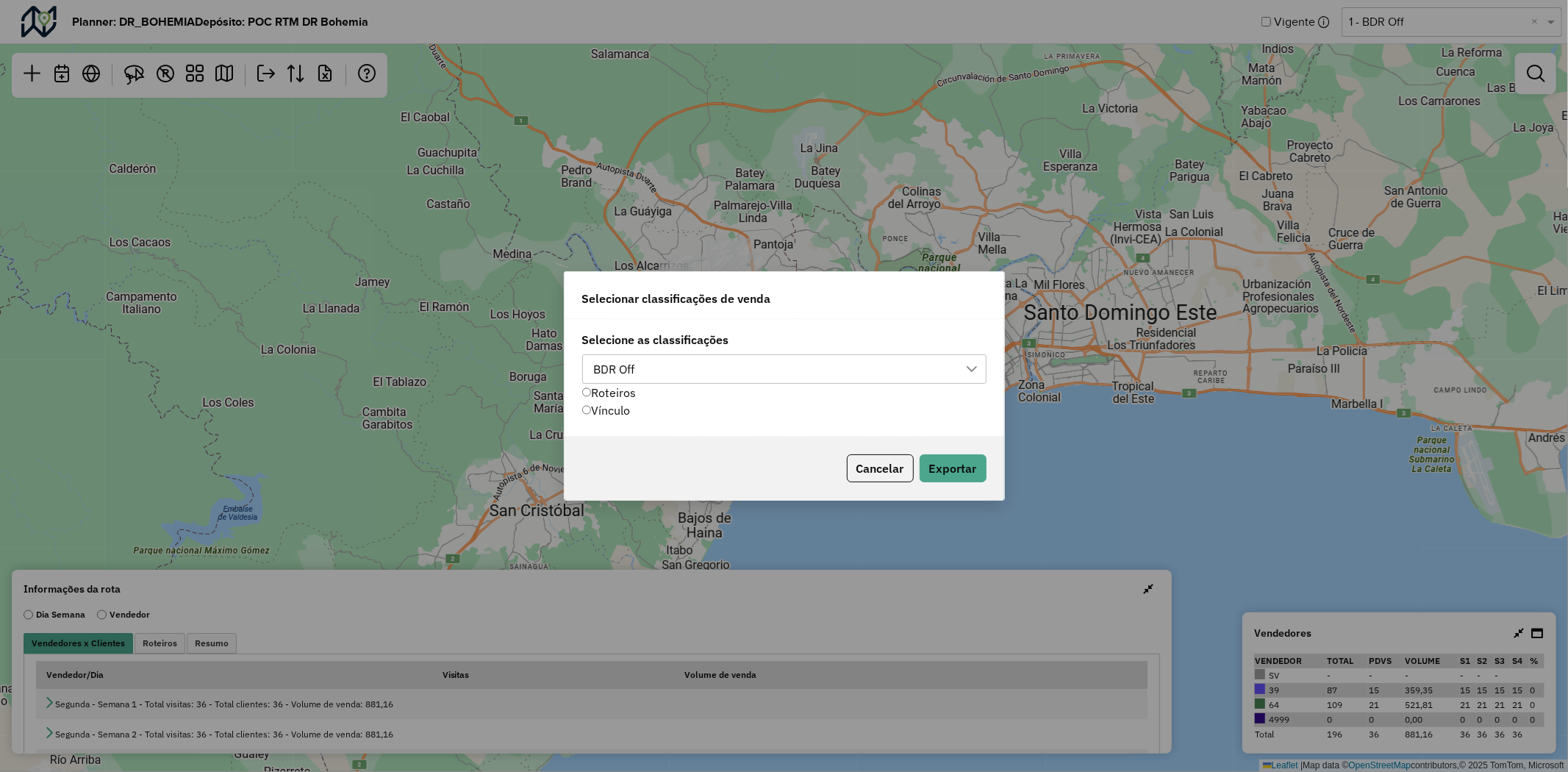 click on "Vínculo" 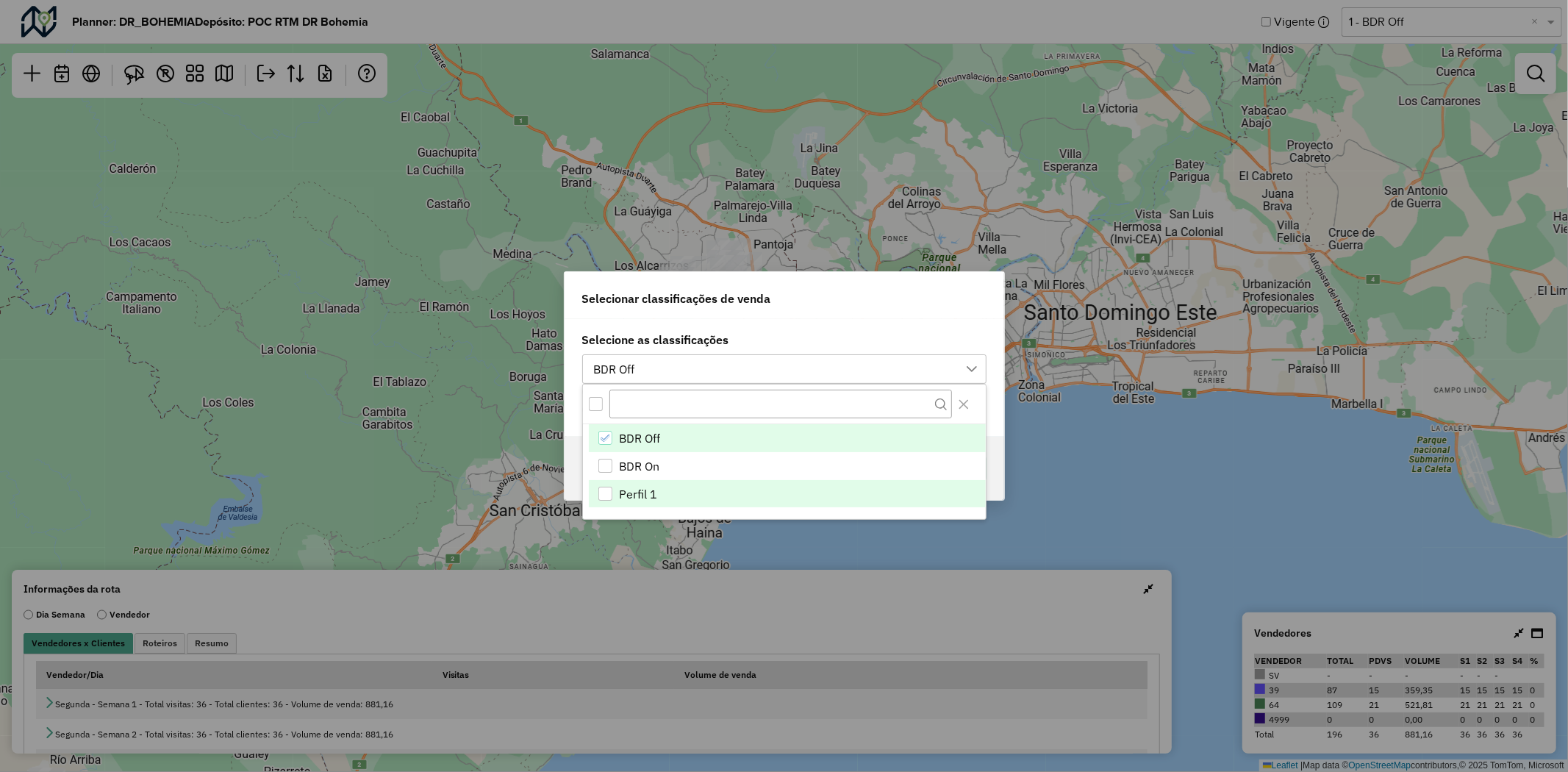 drag, startPoint x: 615, startPoint y: 466, endPoint x: 616, endPoint y: 498, distance: 32.015621 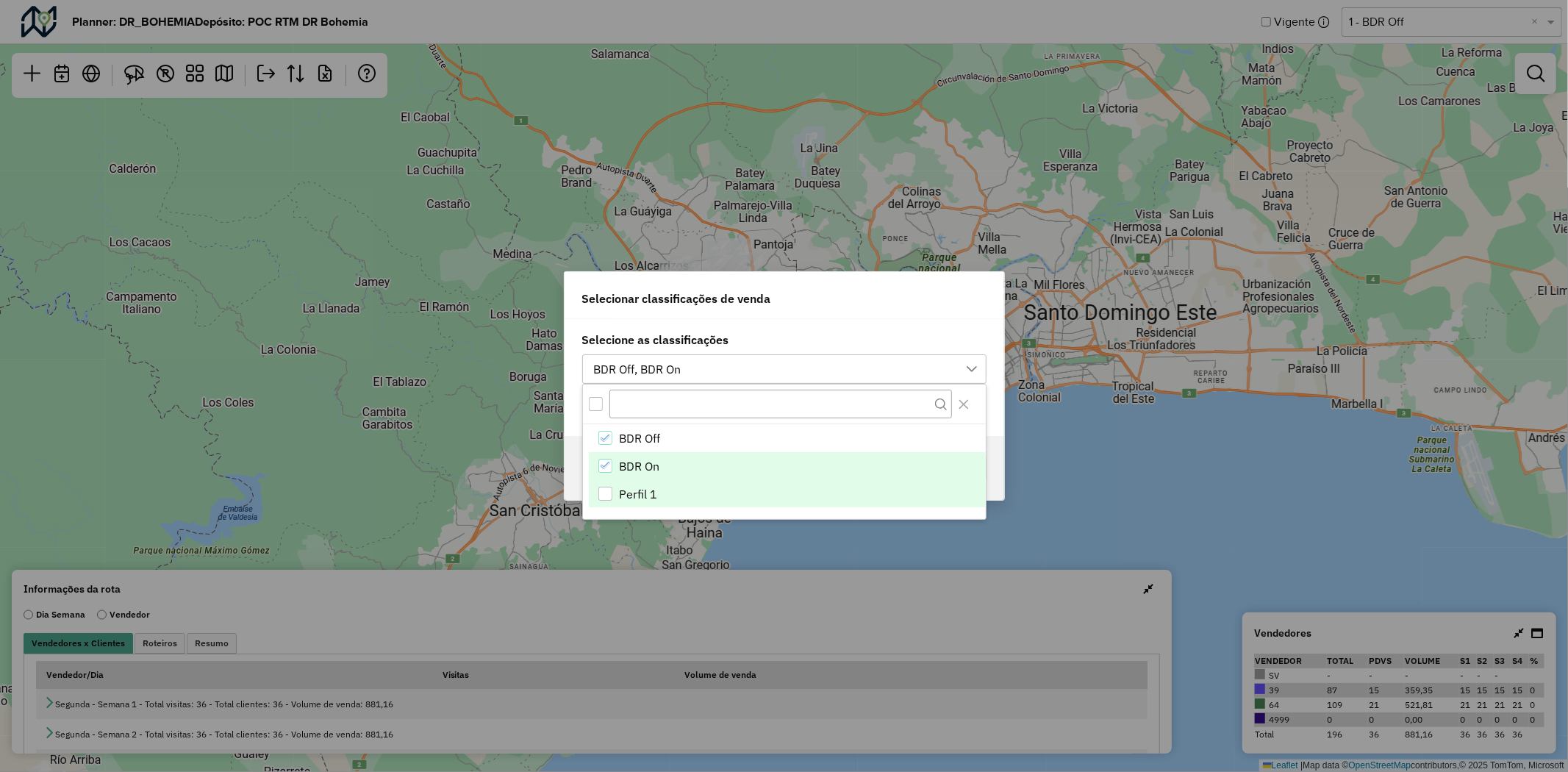 click on "Perfil 1" at bounding box center [787, 494] 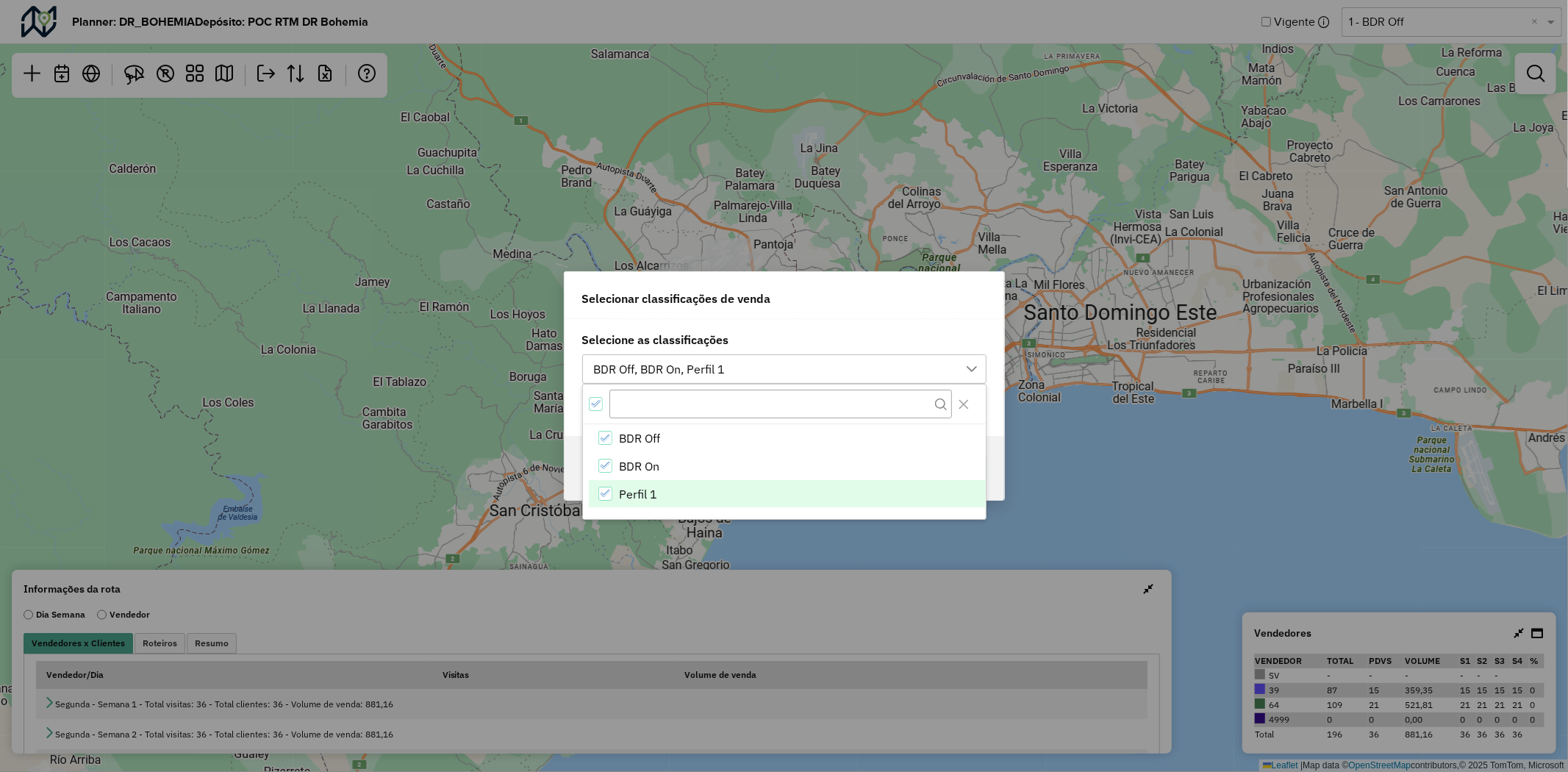 click on "Selecionar classificações de venda" 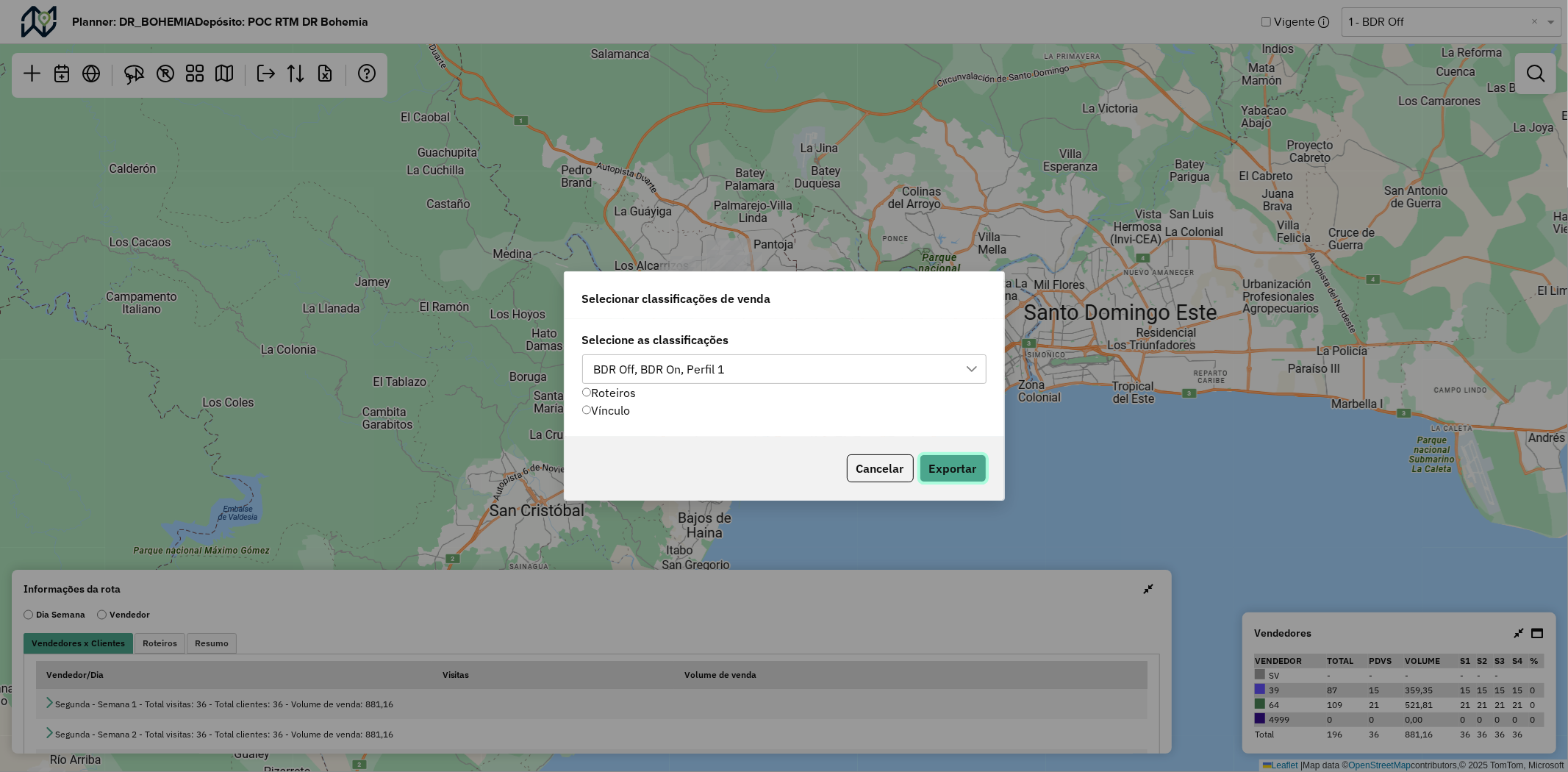 drag, startPoint x: 944, startPoint y: 460, endPoint x: 951, endPoint y: 471, distance: 13.038405 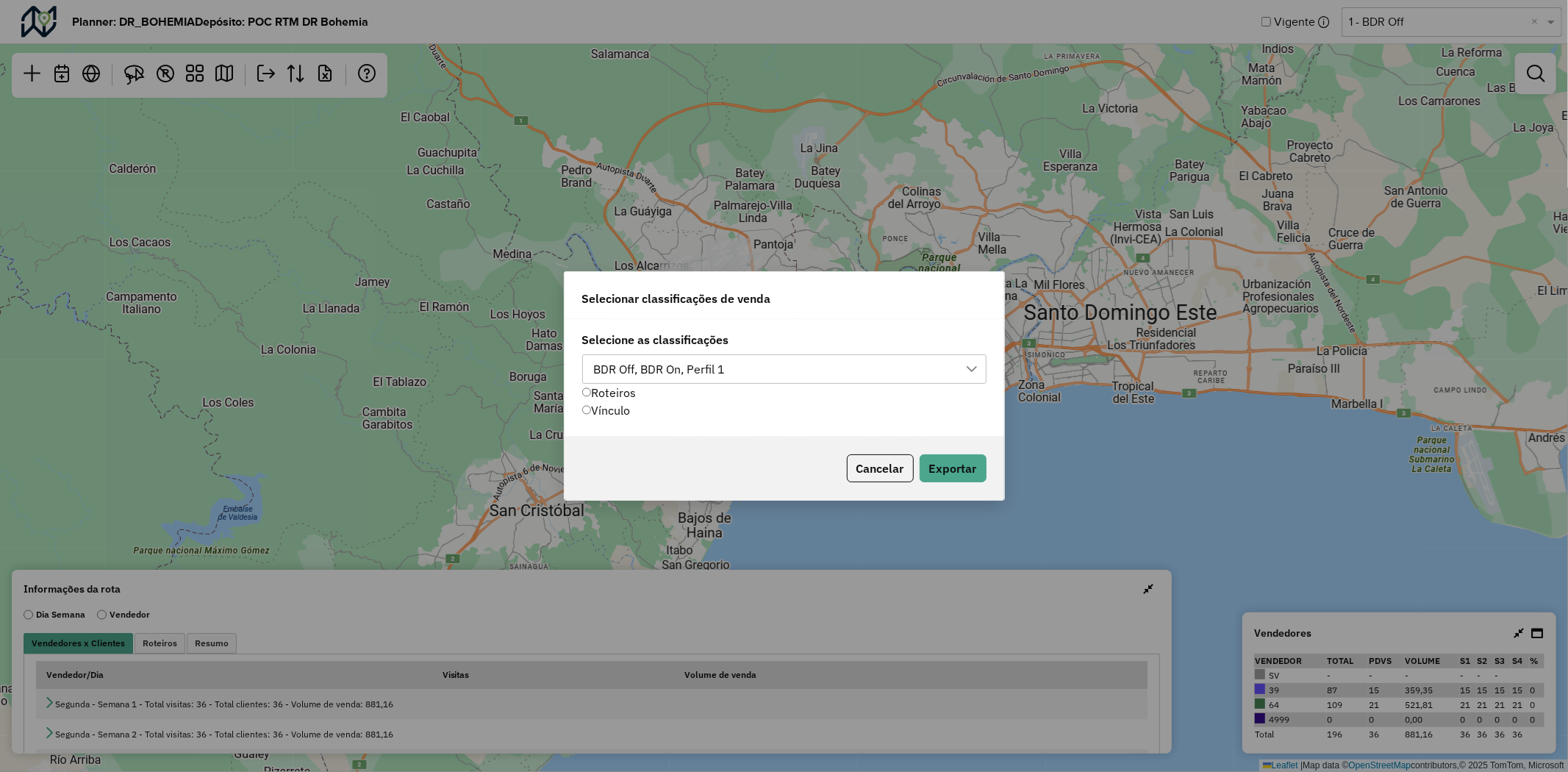 click on "Selecionar classificações de venda Selecione as classificações BDR Off, BDR On, Perfil 1  Roteiros   Vínculo   Cancelar   Exportar" 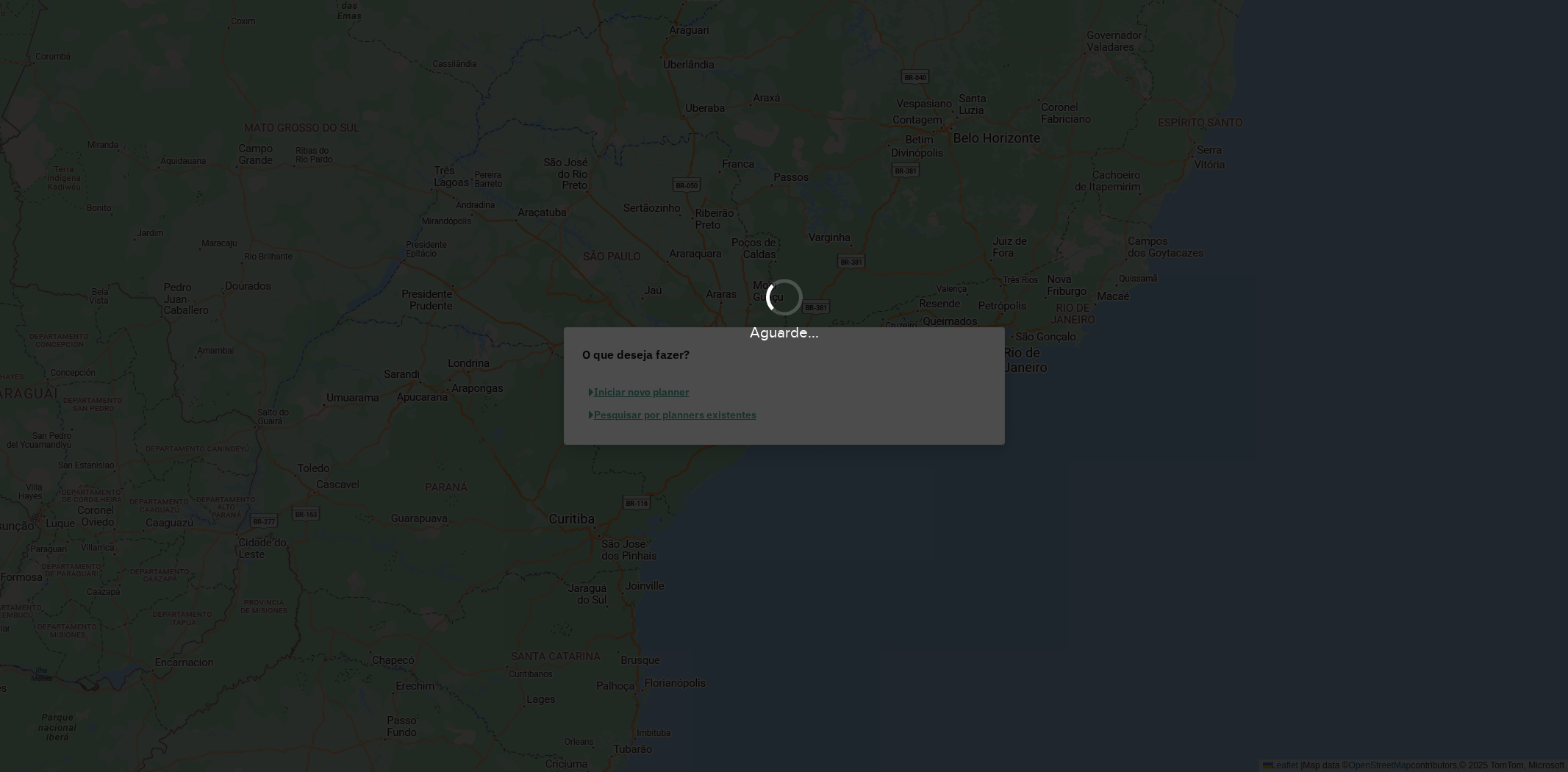 scroll, scrollTop: 0, scrollLeft: 0, axis: both 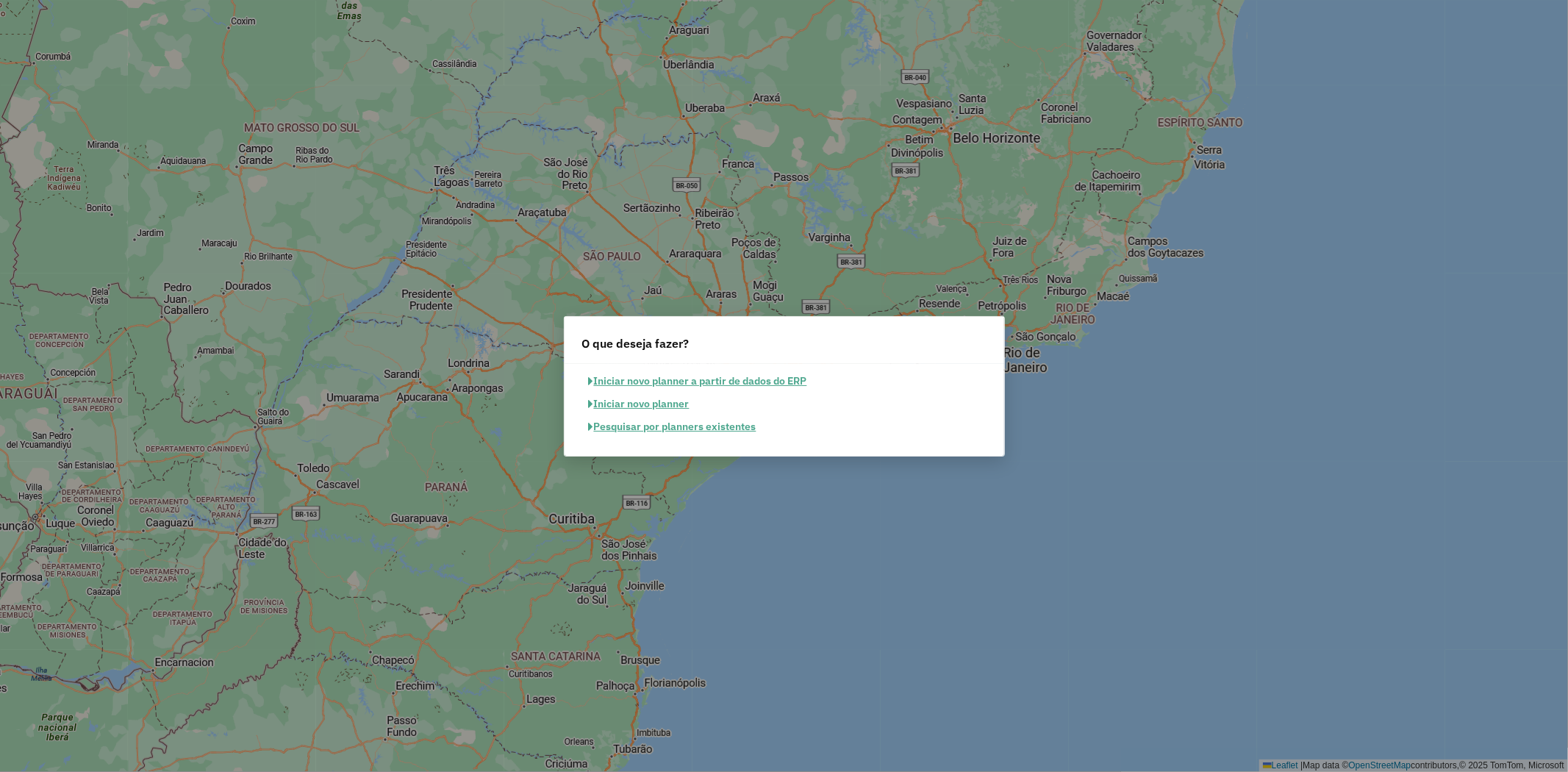 click on "Pesquisar por planners existentes" 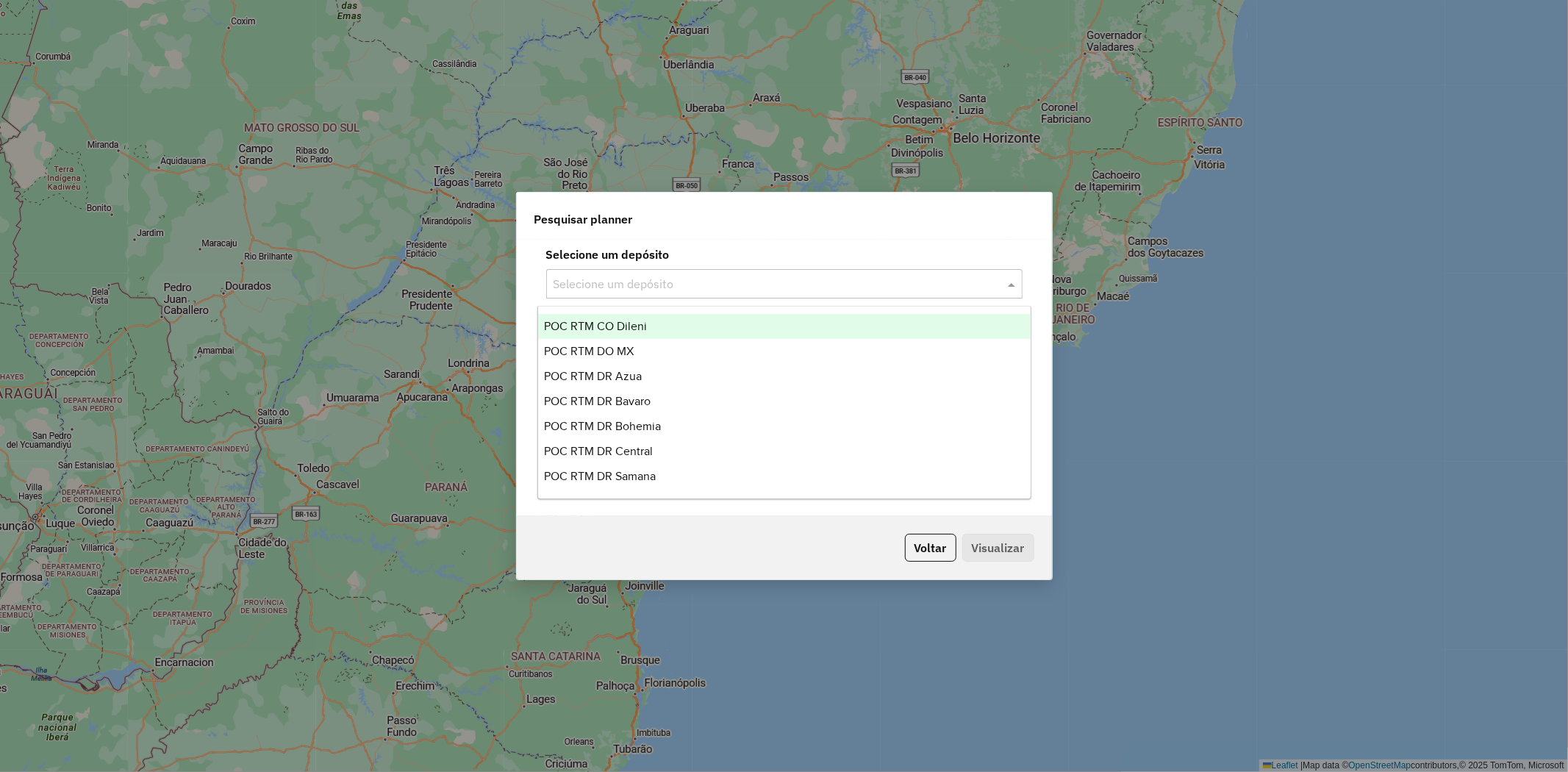 drag, startPoint x: 807, startPoint y: 268, endPoint x: 806, endPoint y: 285, distance: 17.029386 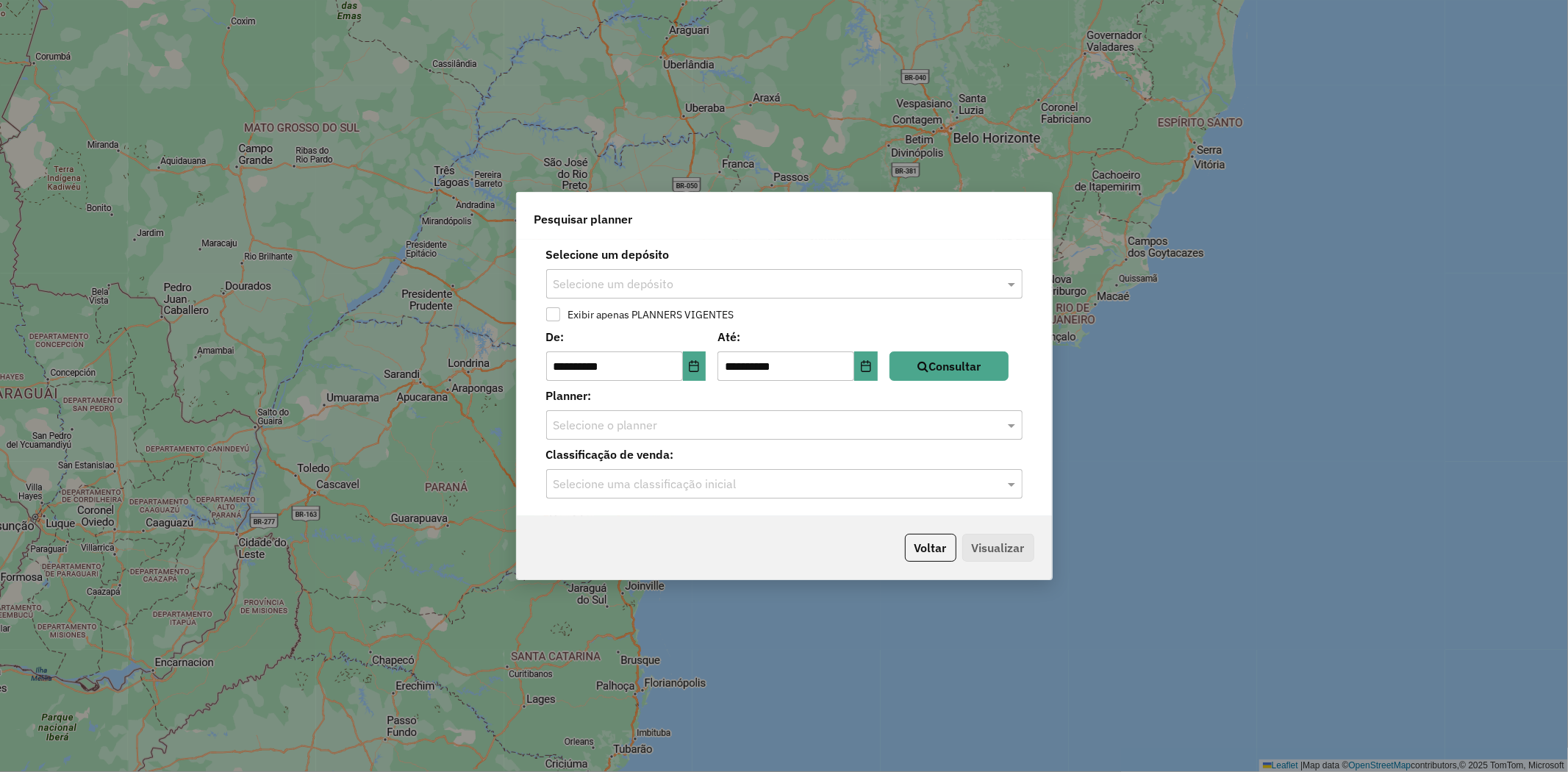 click on "**********" 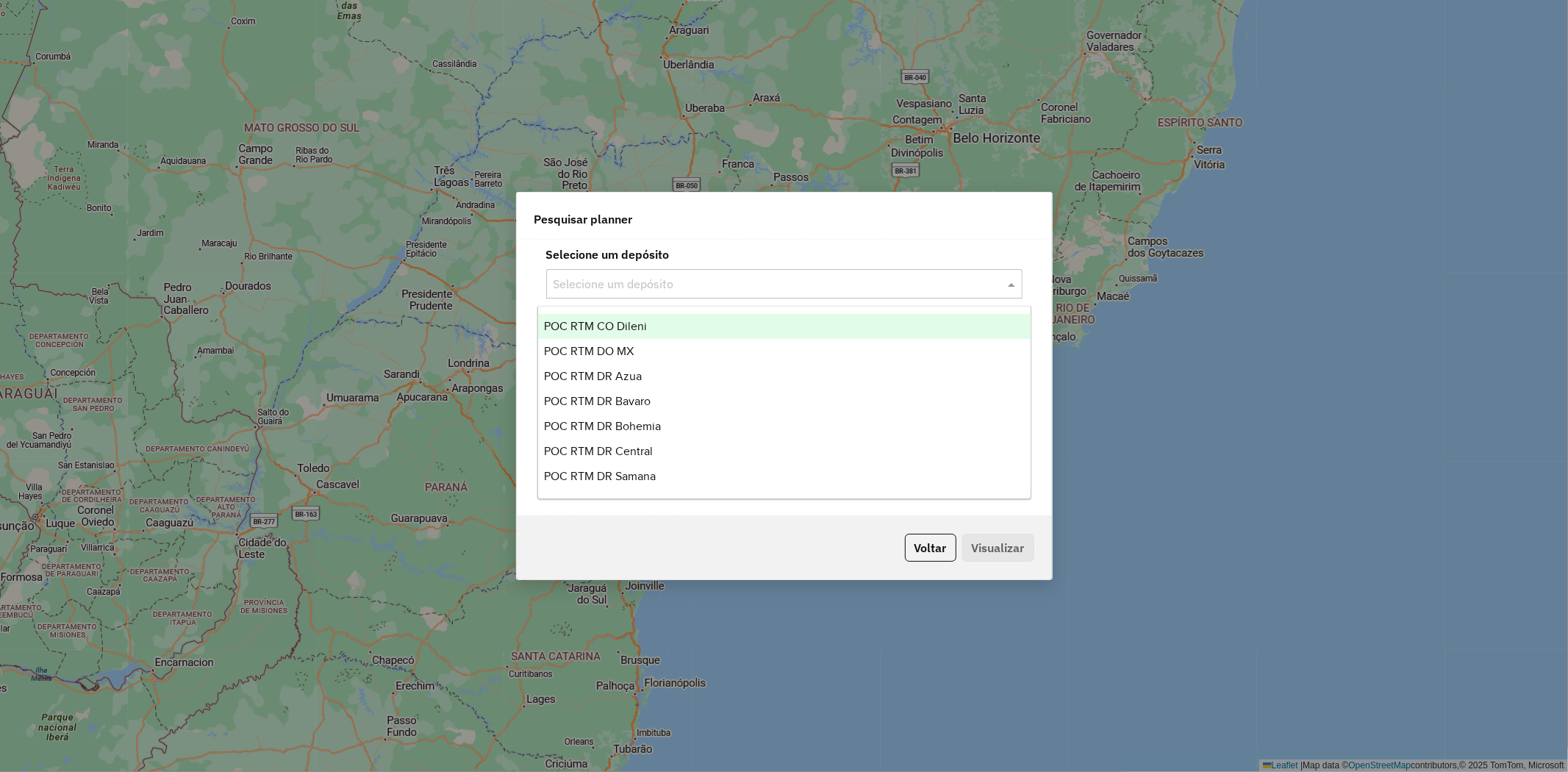 click 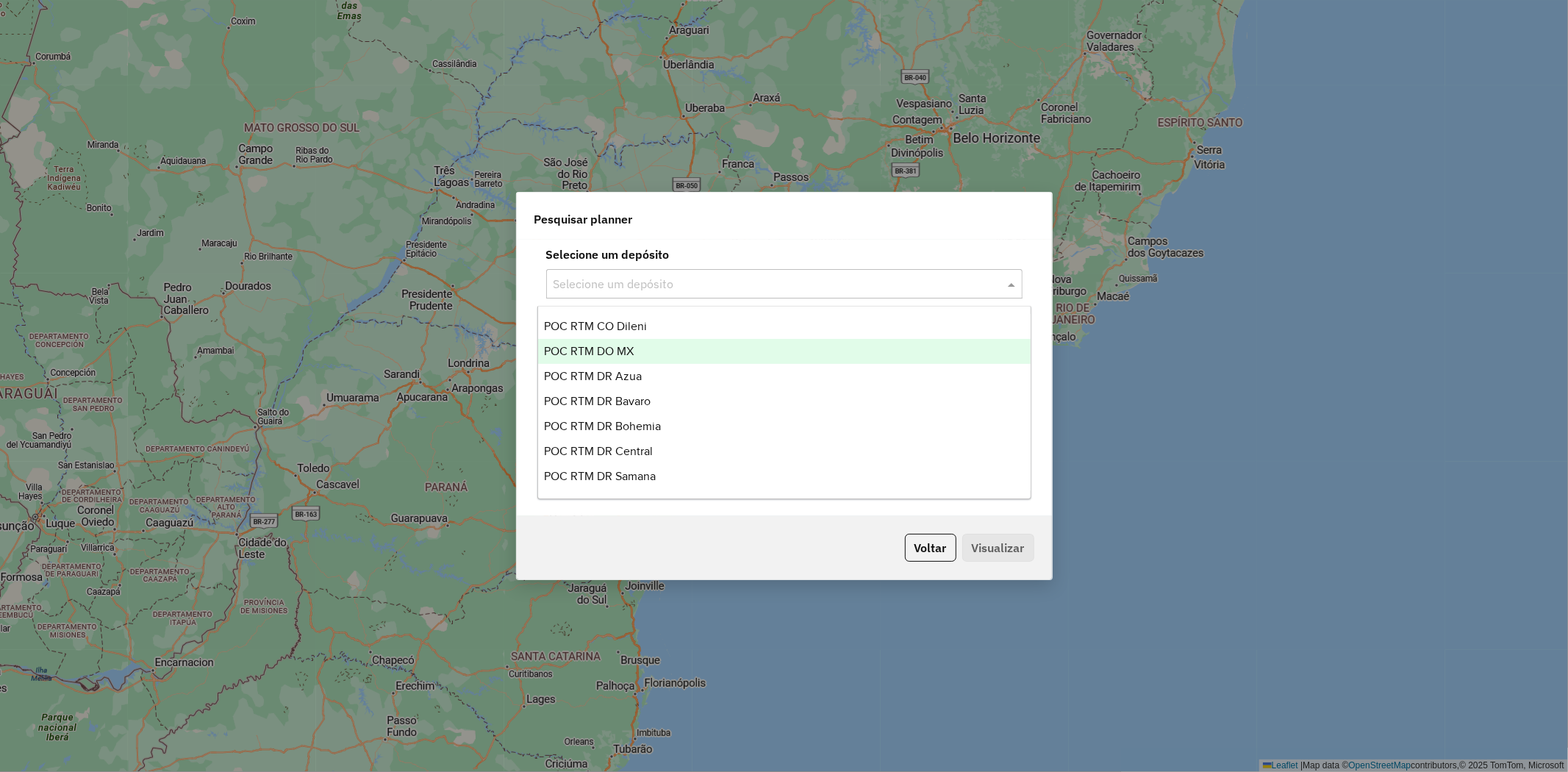 click on "POC RTM DO MX" at bounding box center [589, 351] 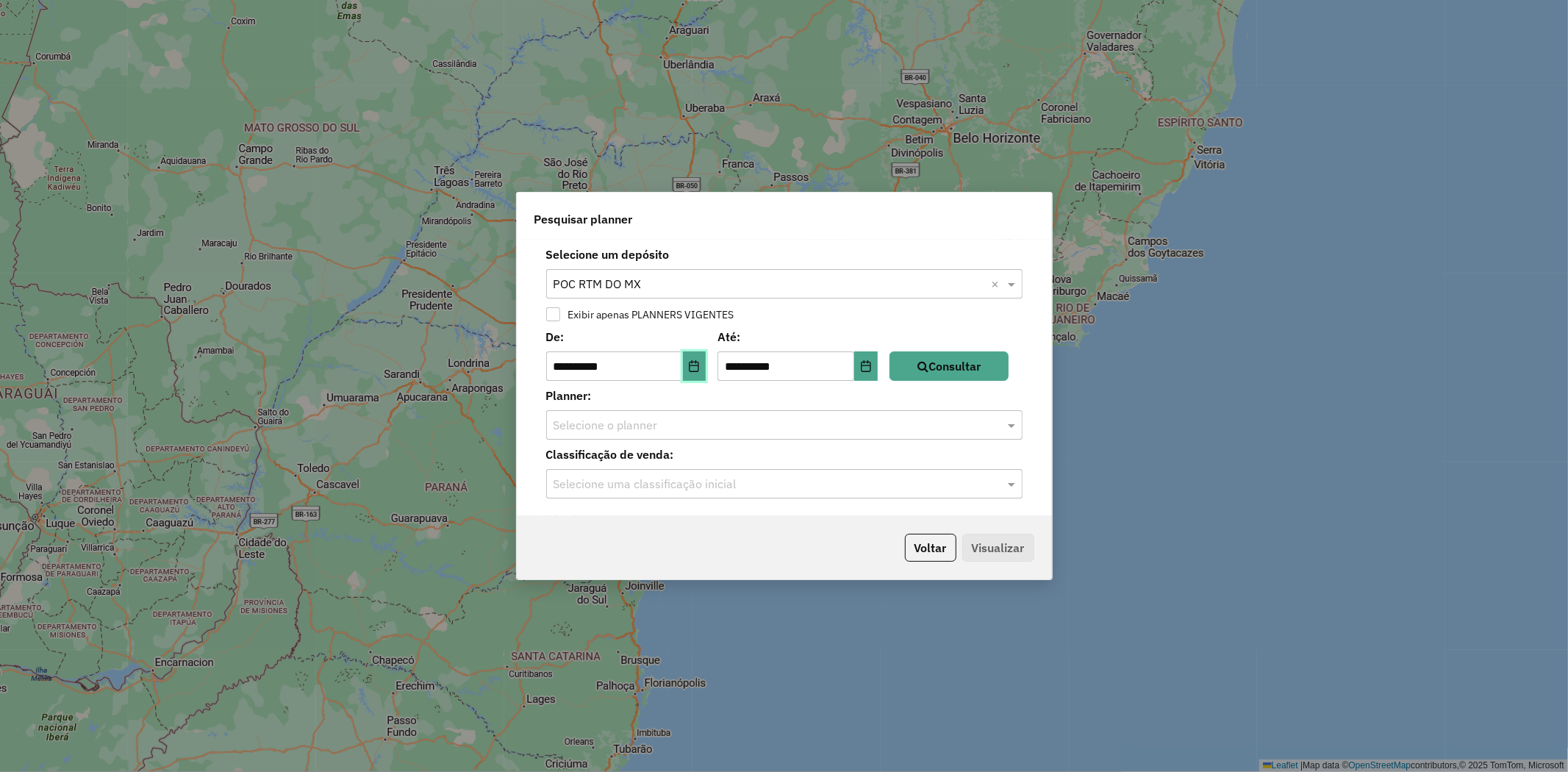 drag, startPoint x: 695, startPoint y: 365, endPoint x: 681, endPoint y: 377, distance: 18.439089 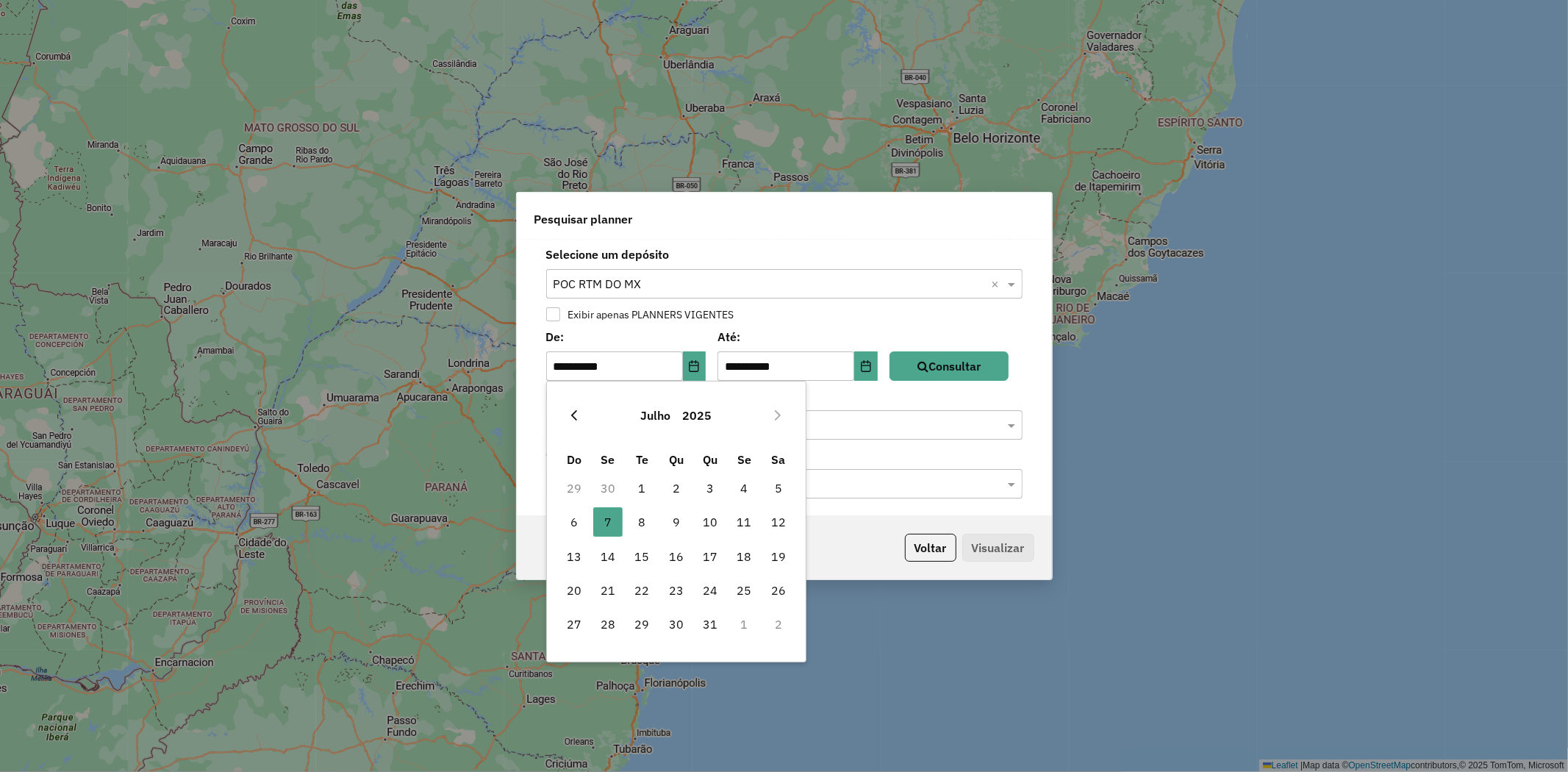 click 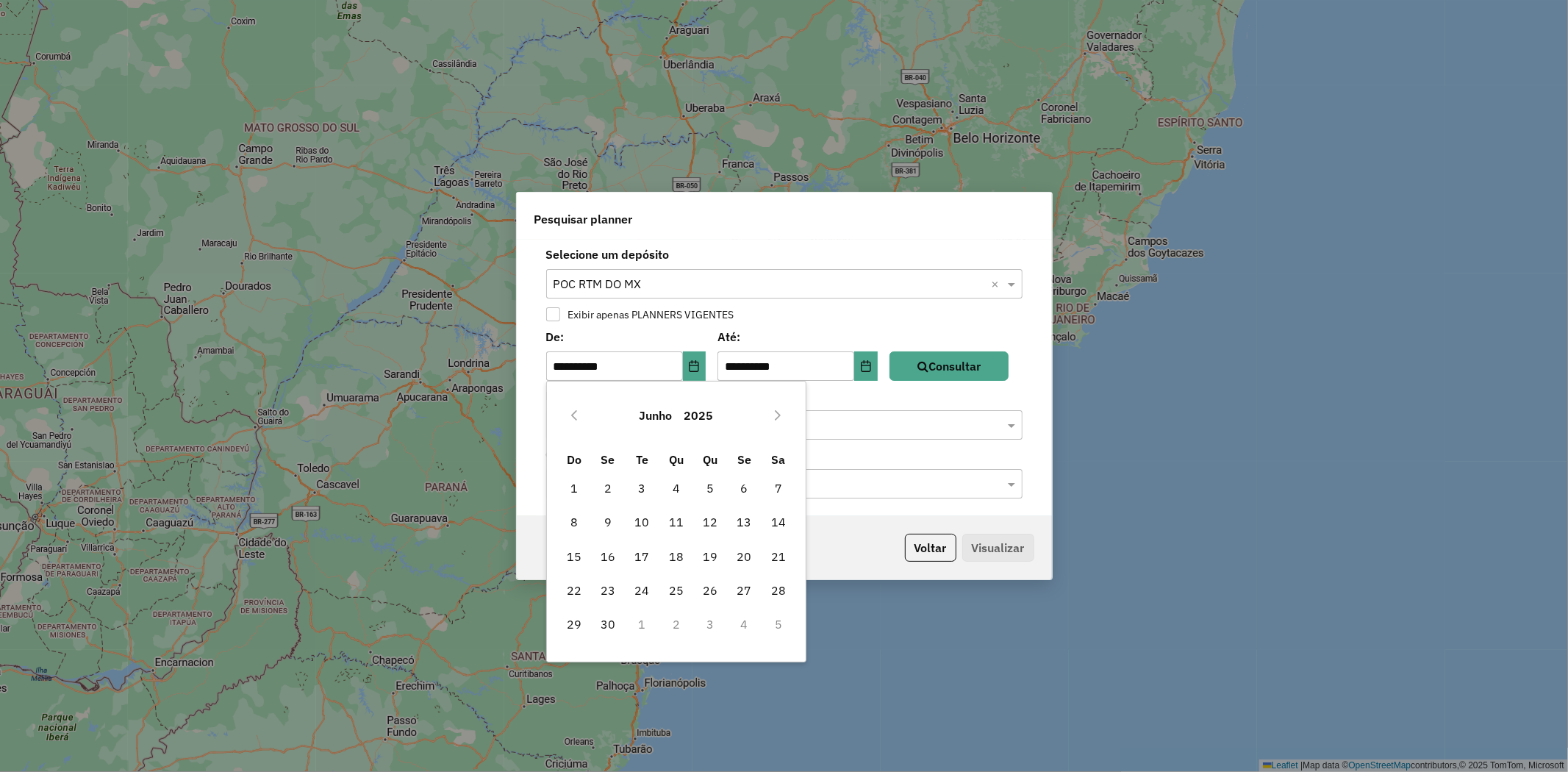 click 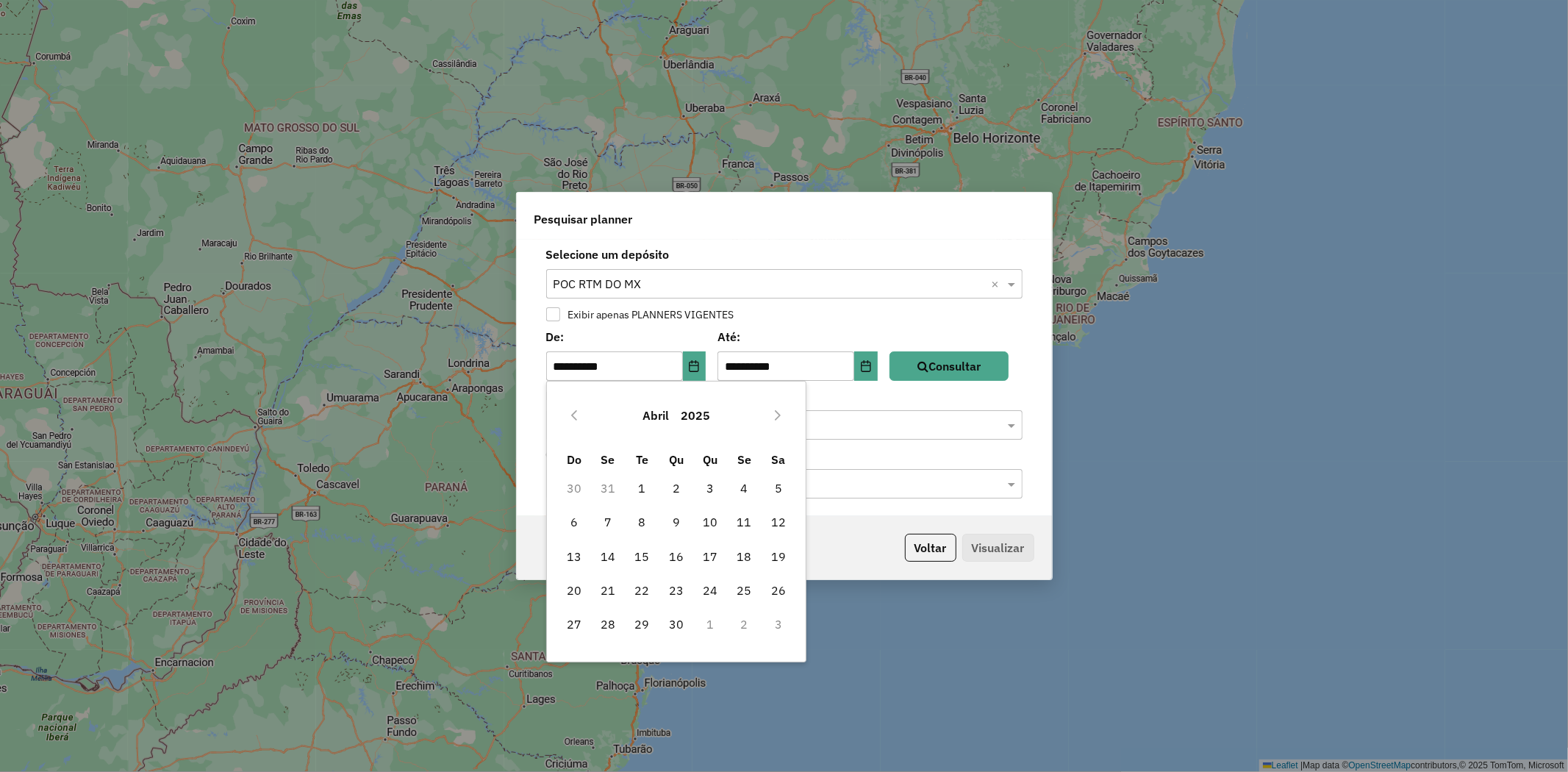 click 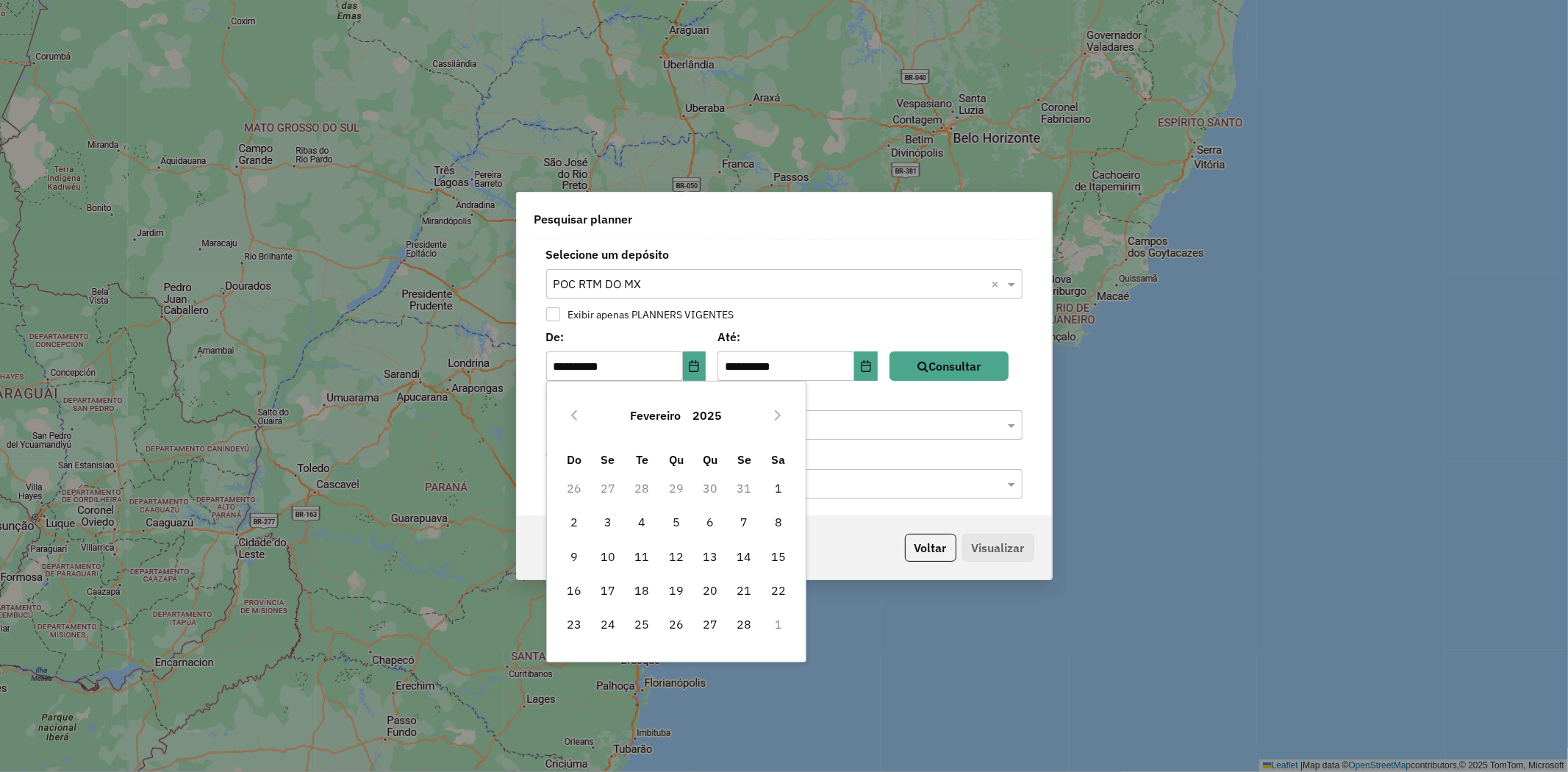 click 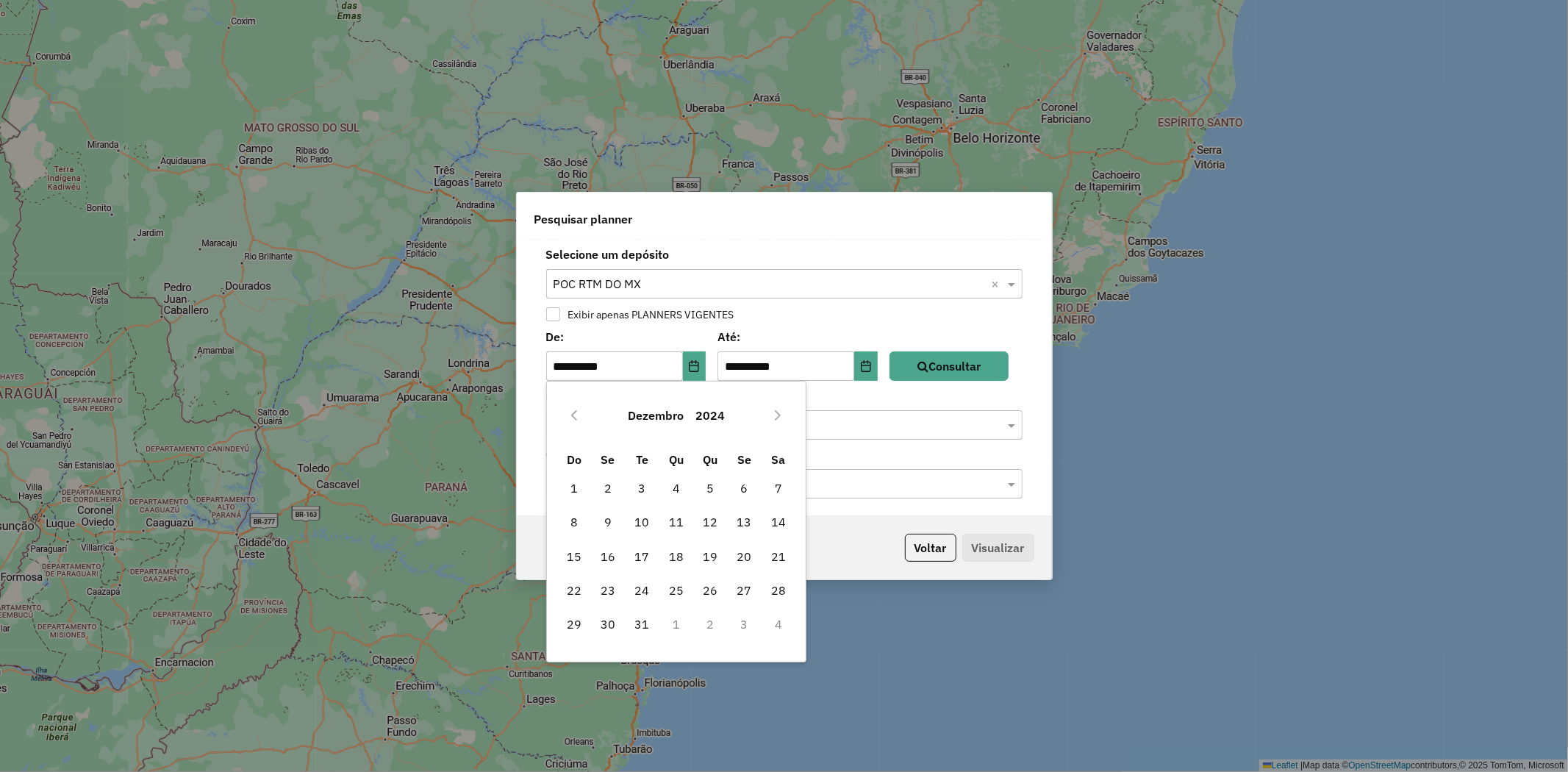 click 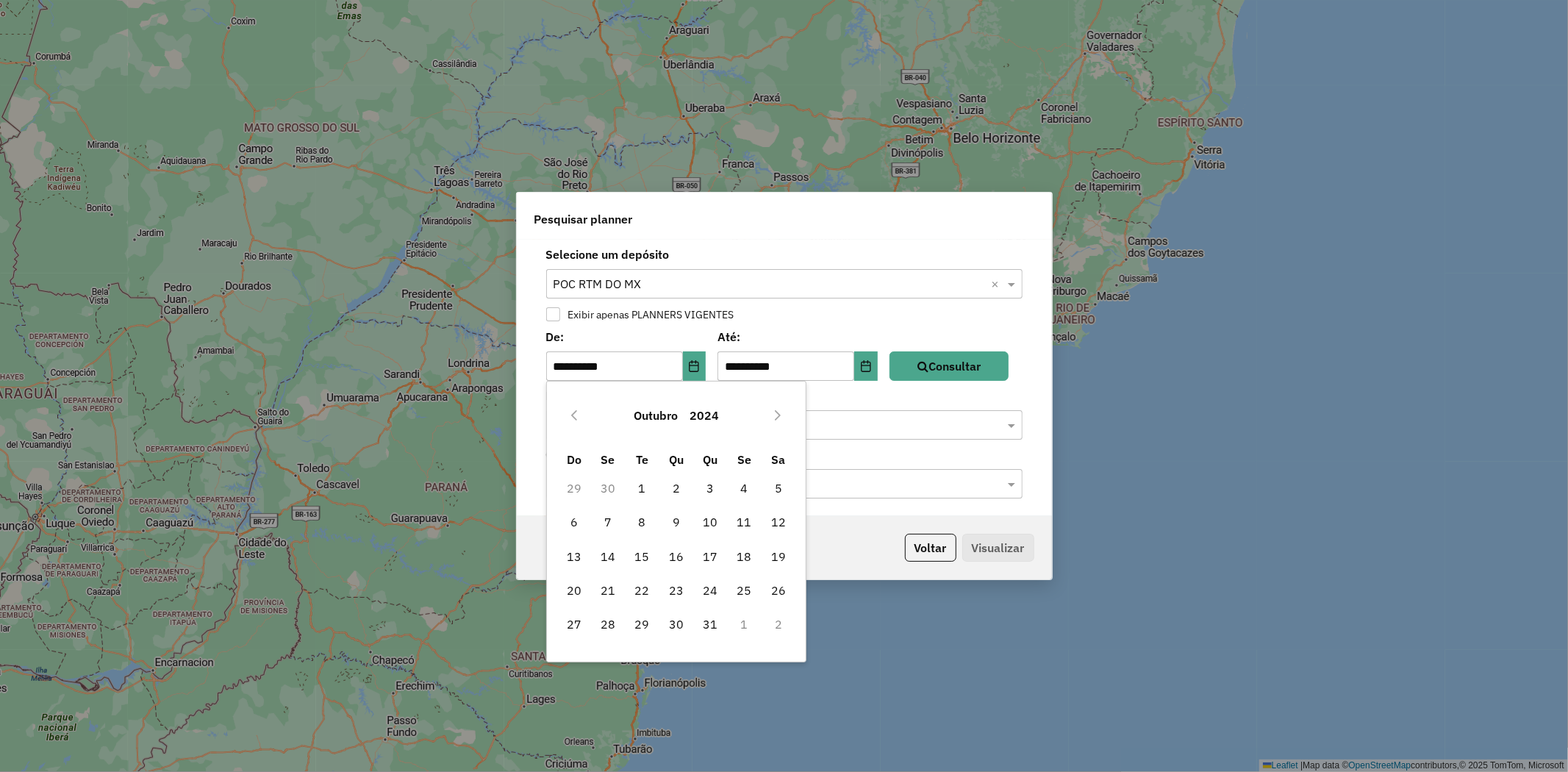 click 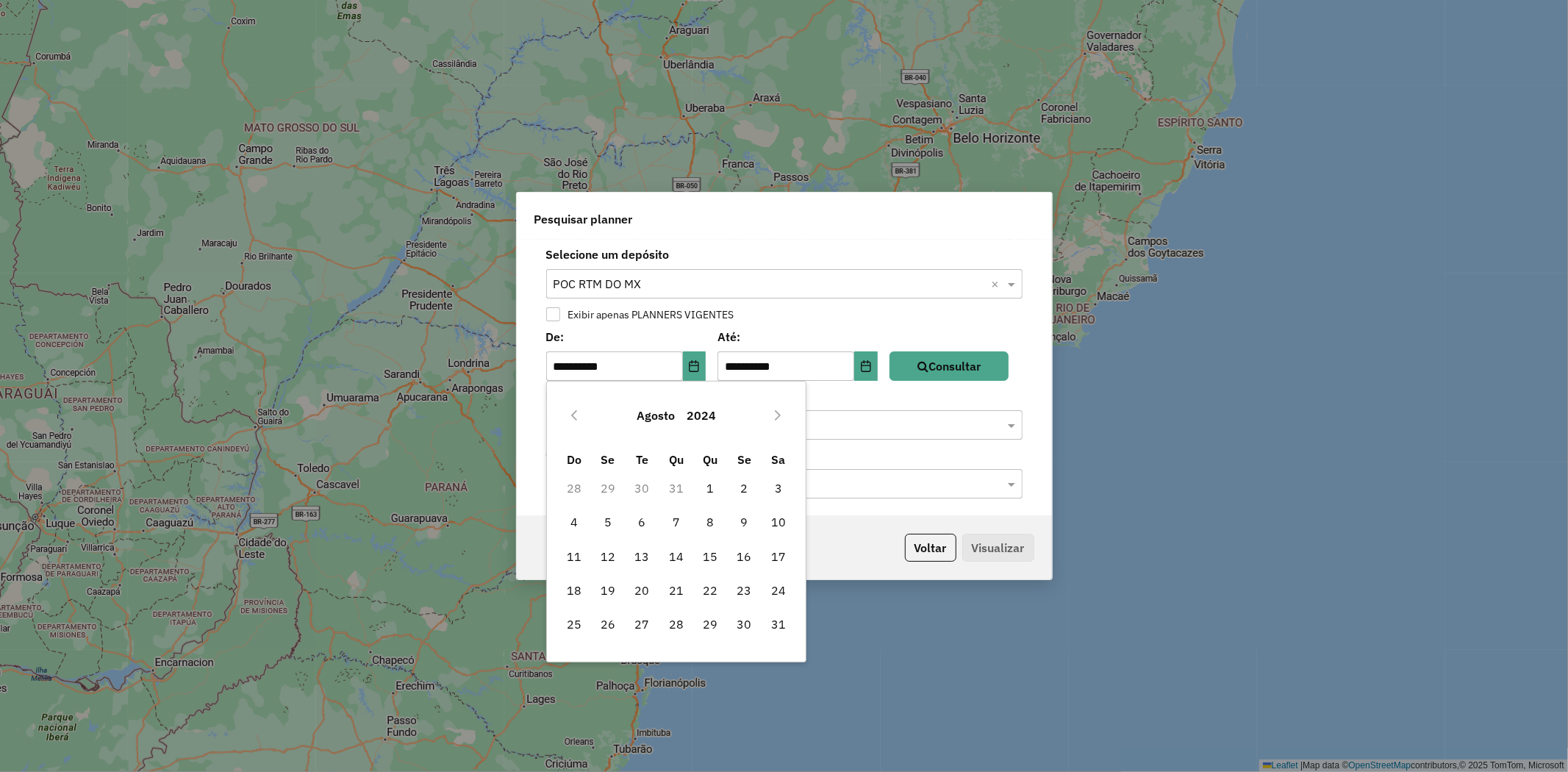 click 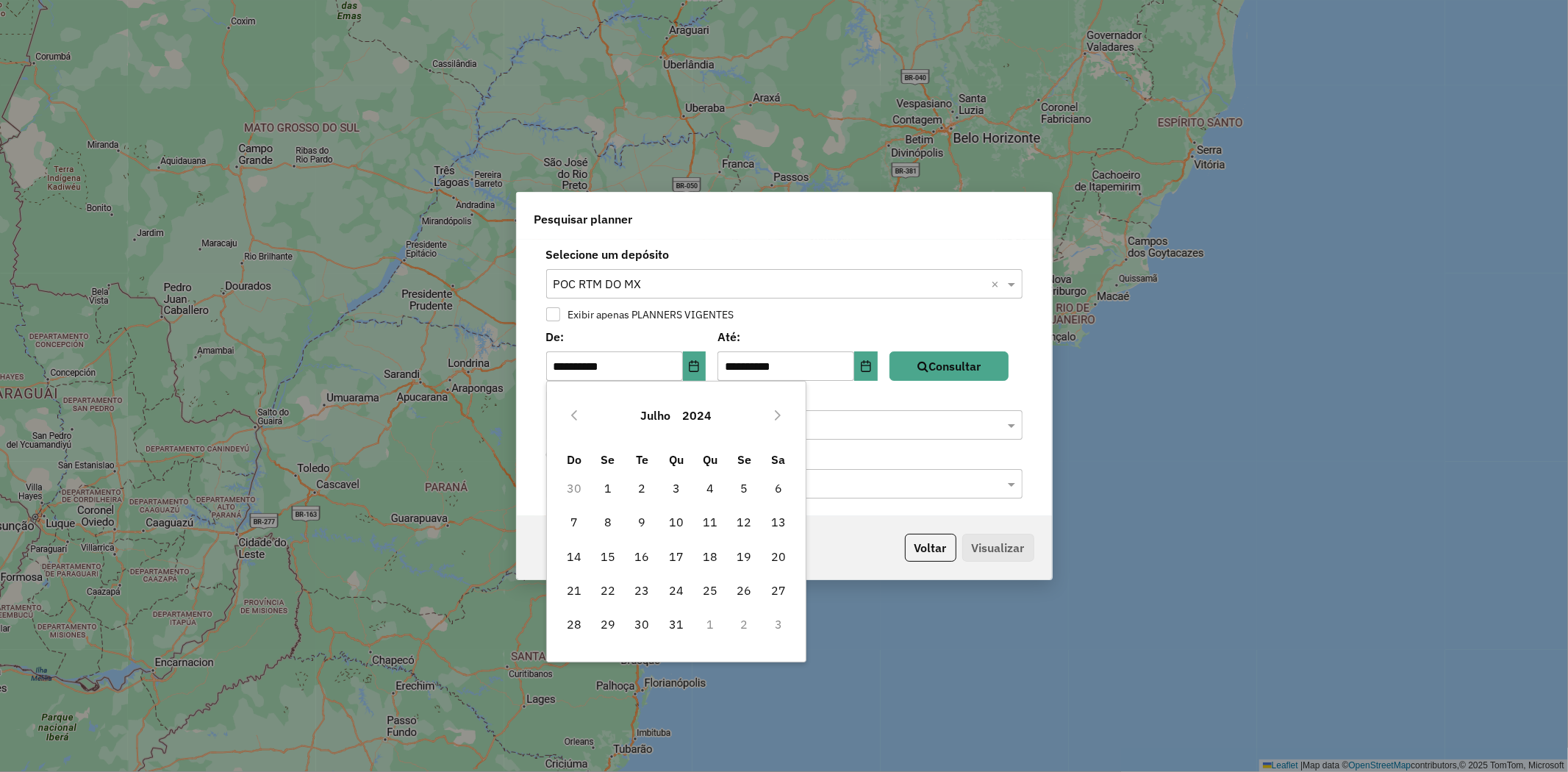 click 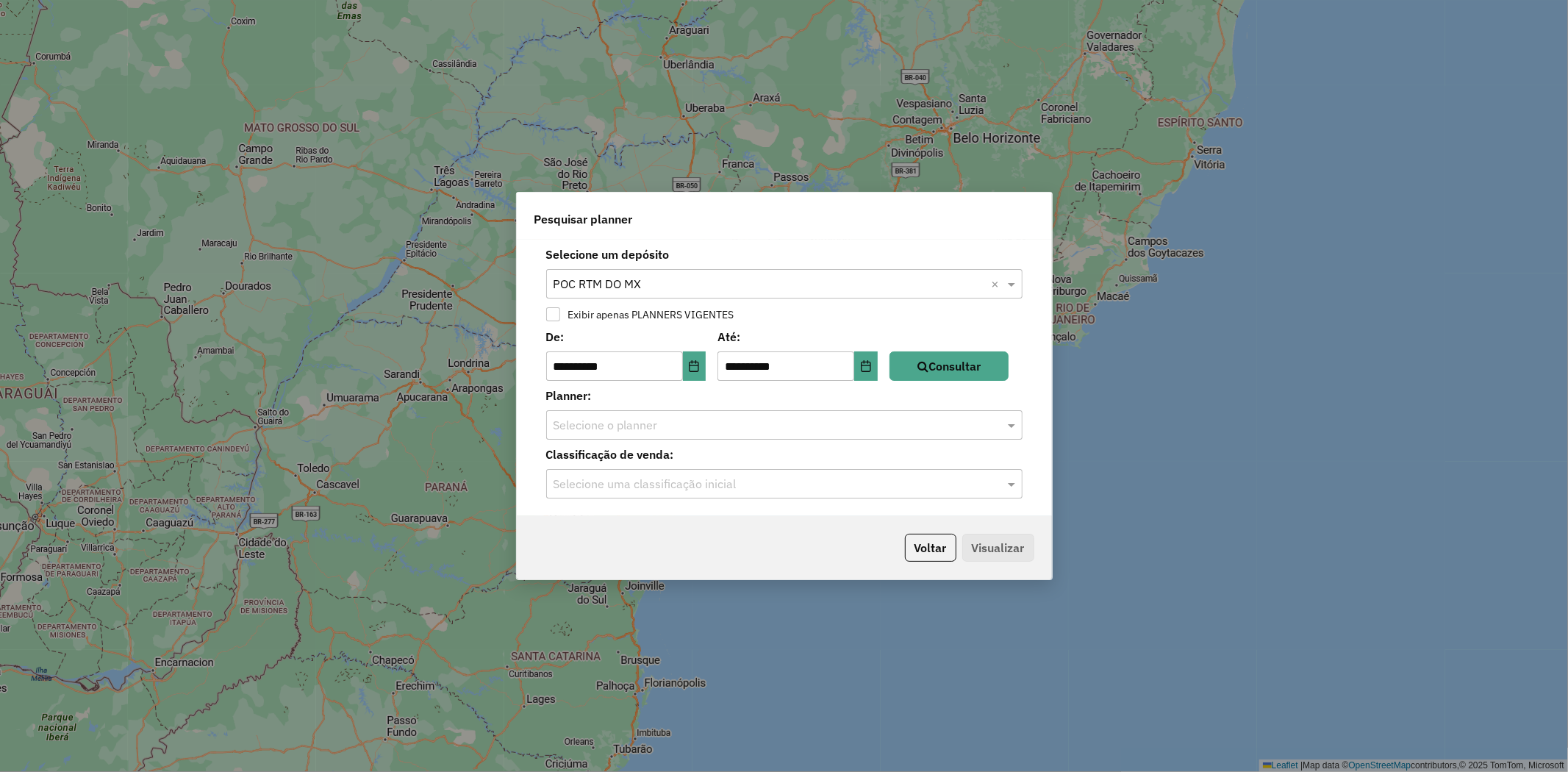 drag, startPoint x: 524, startPoint y: 493, endPoint x: 532, endPoint y: 496, distance: 8.544004 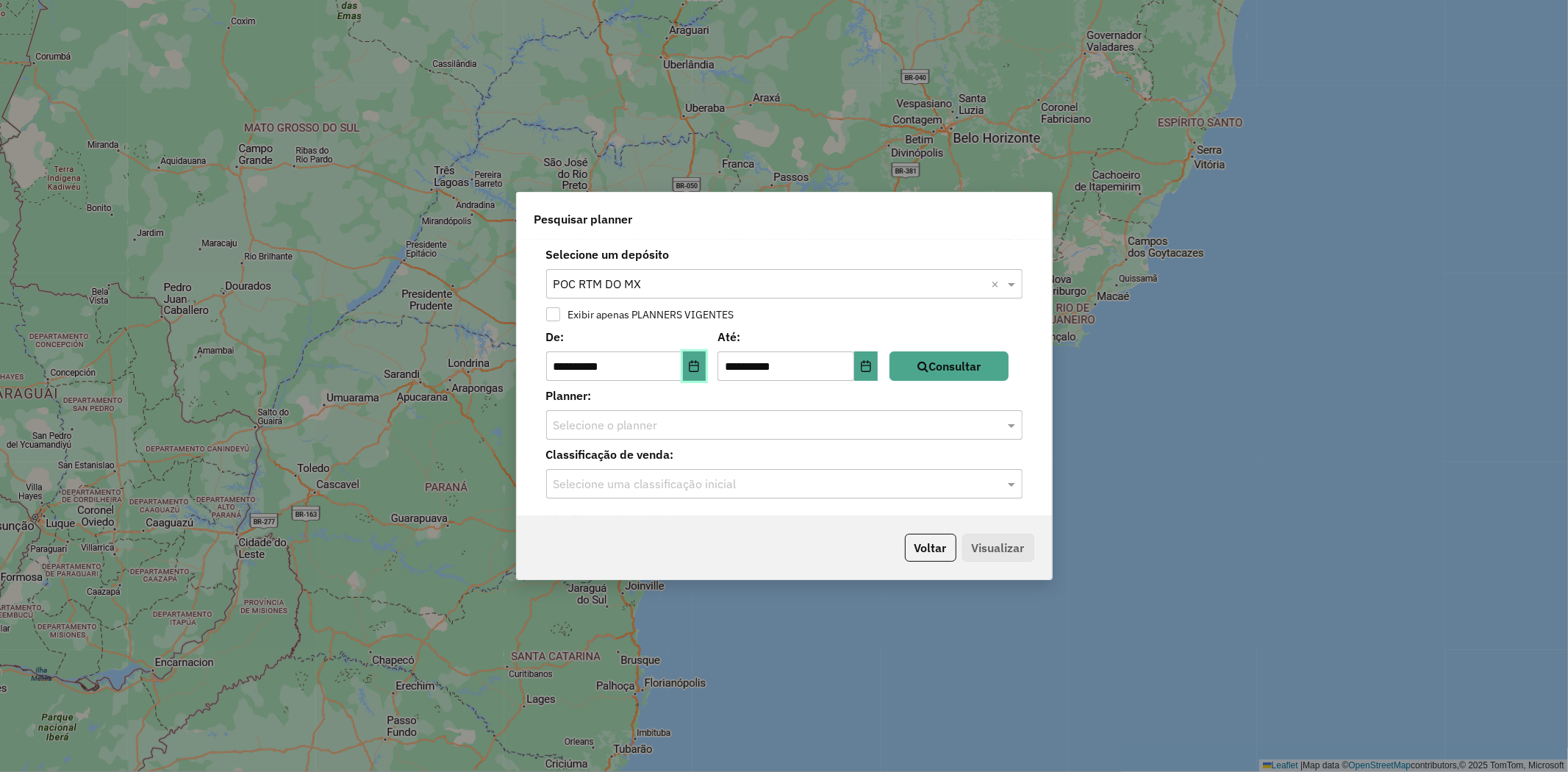 click 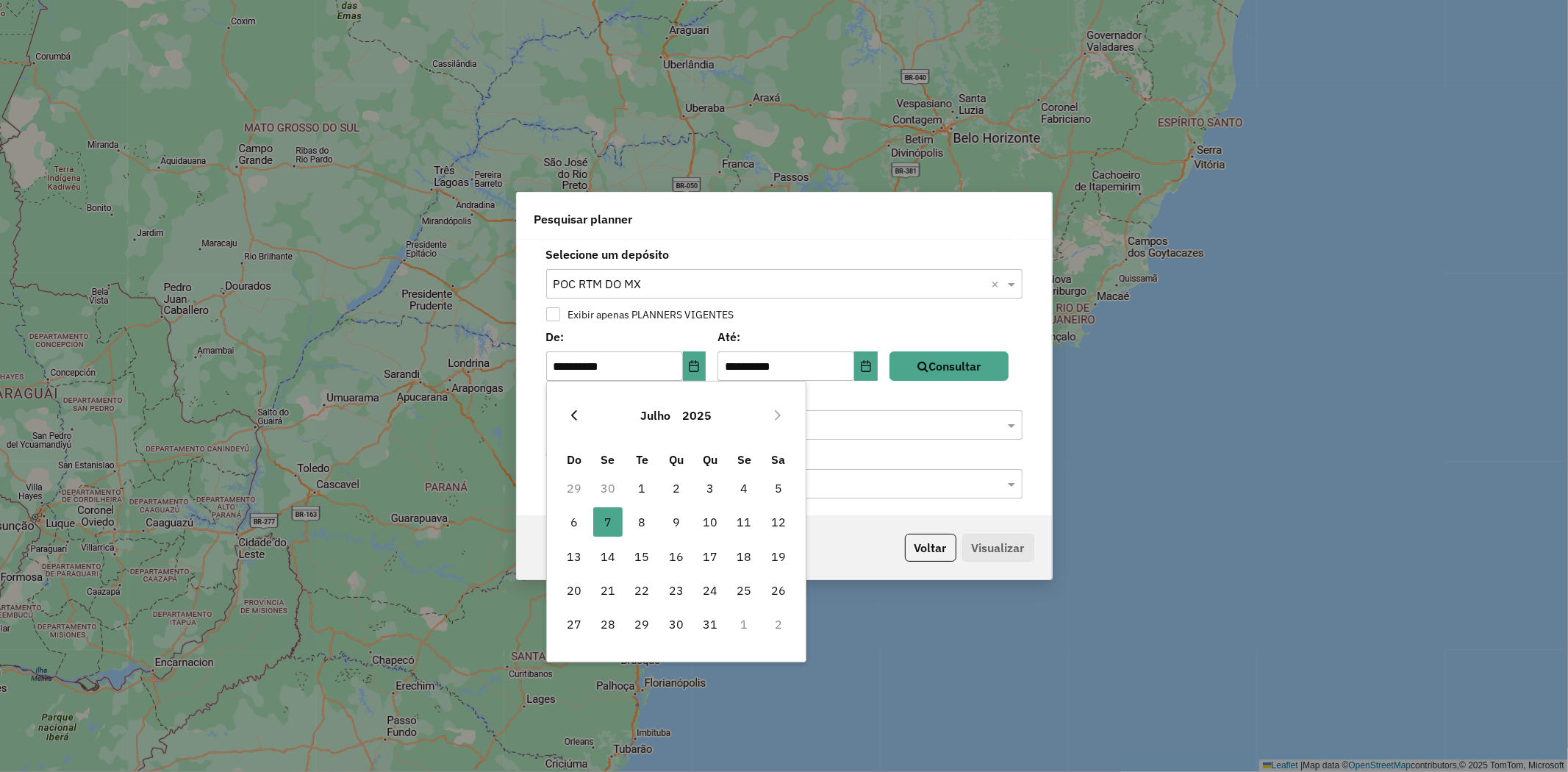 click 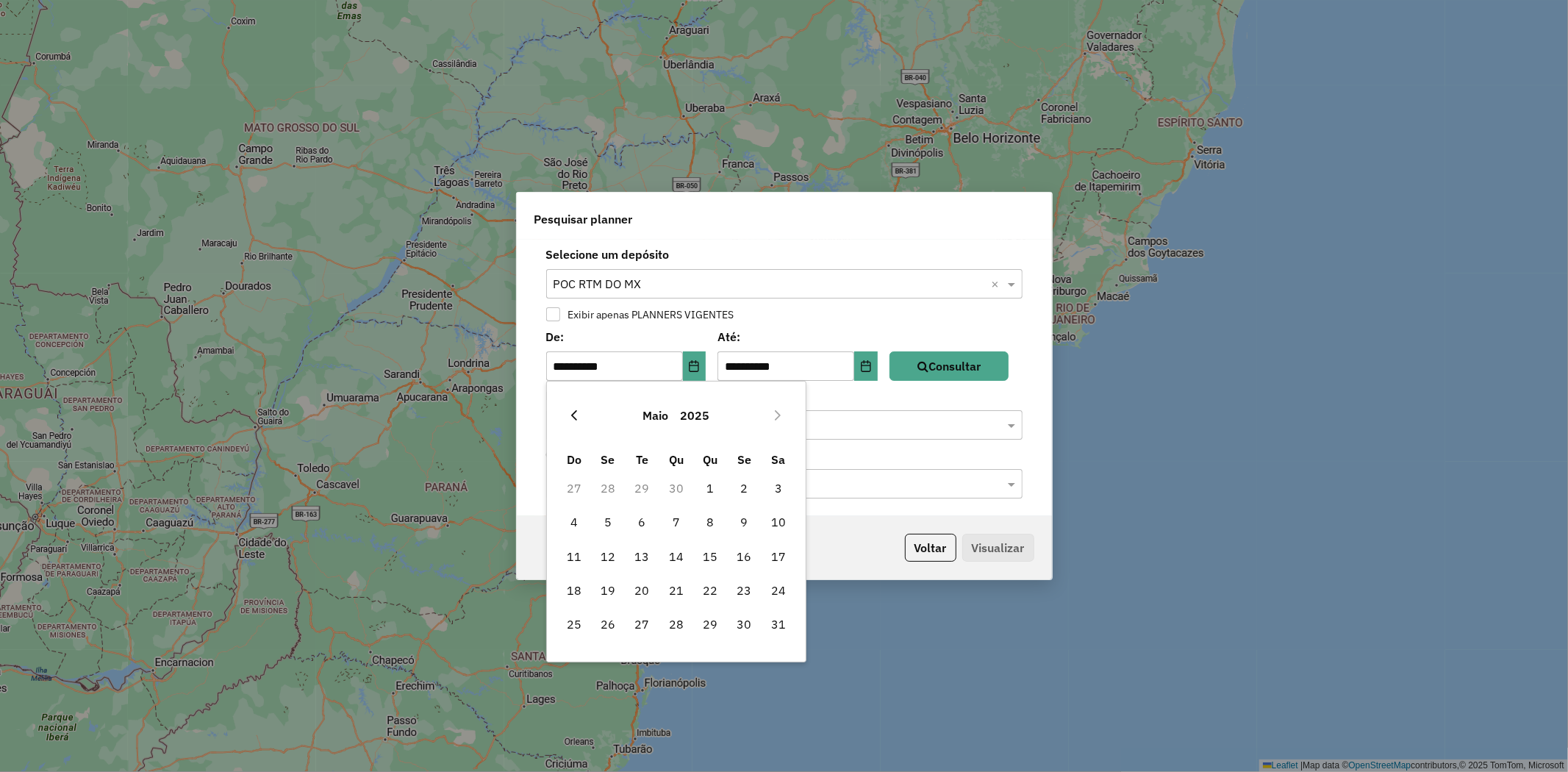 click 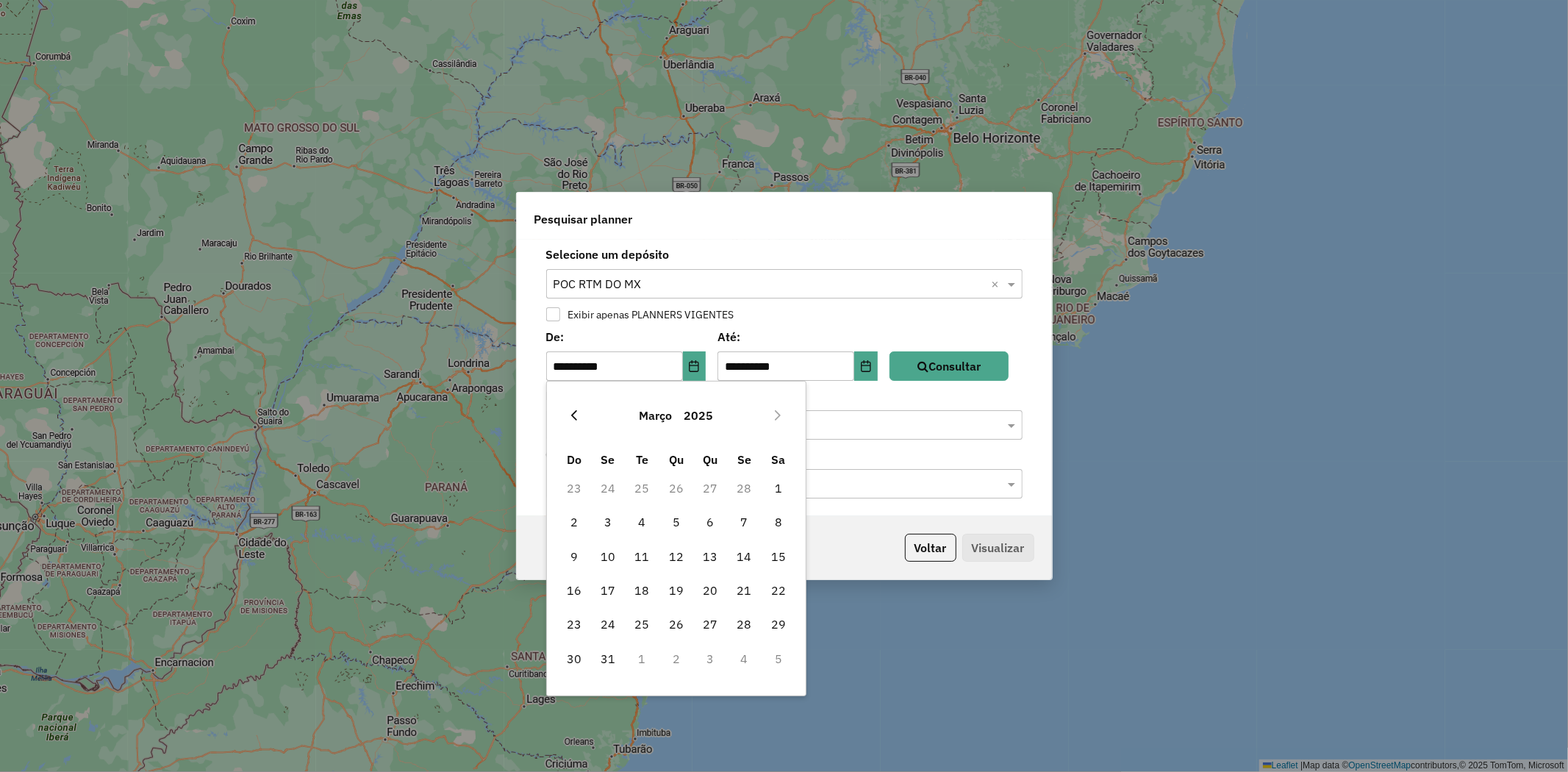 click 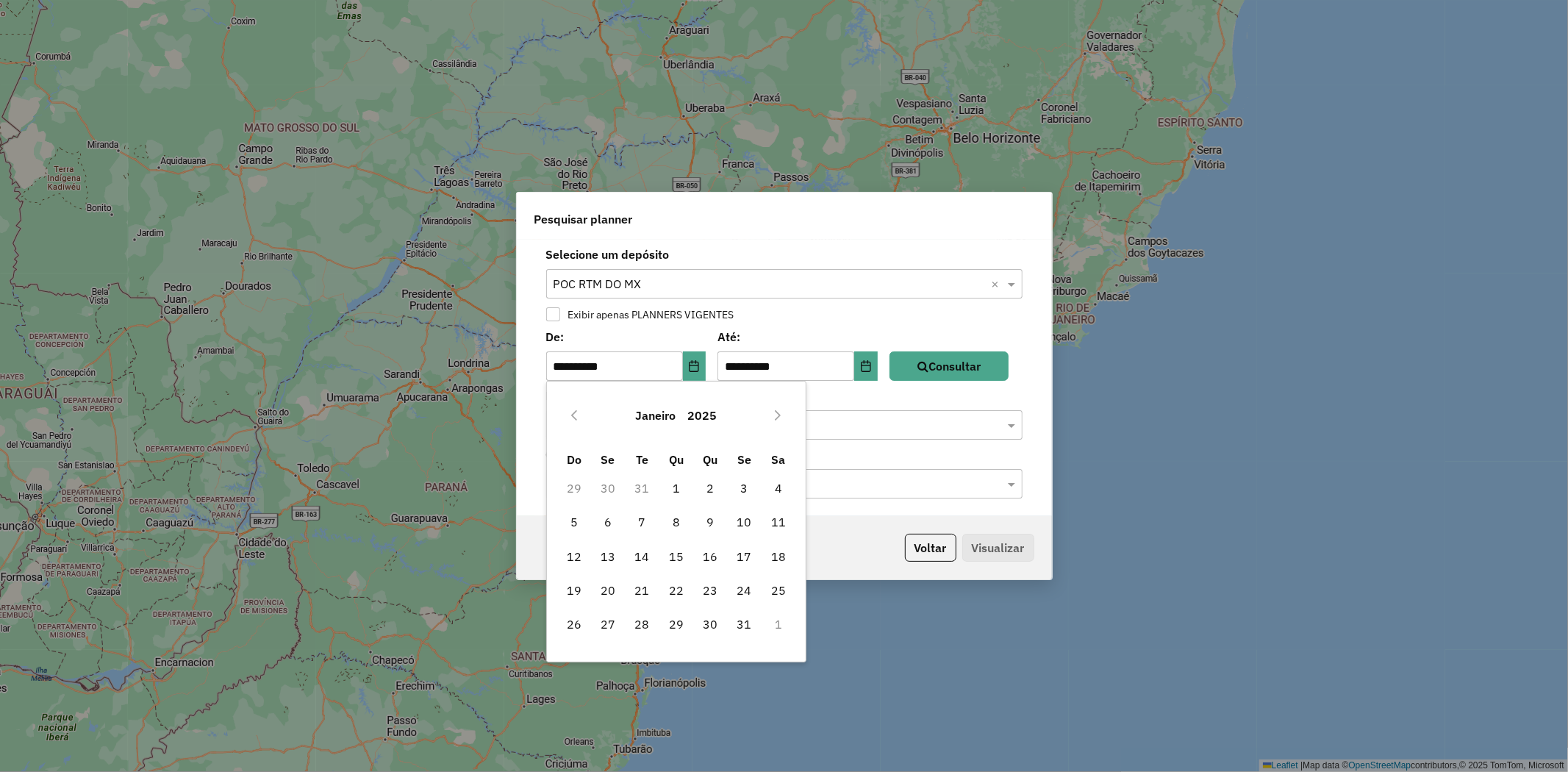 click 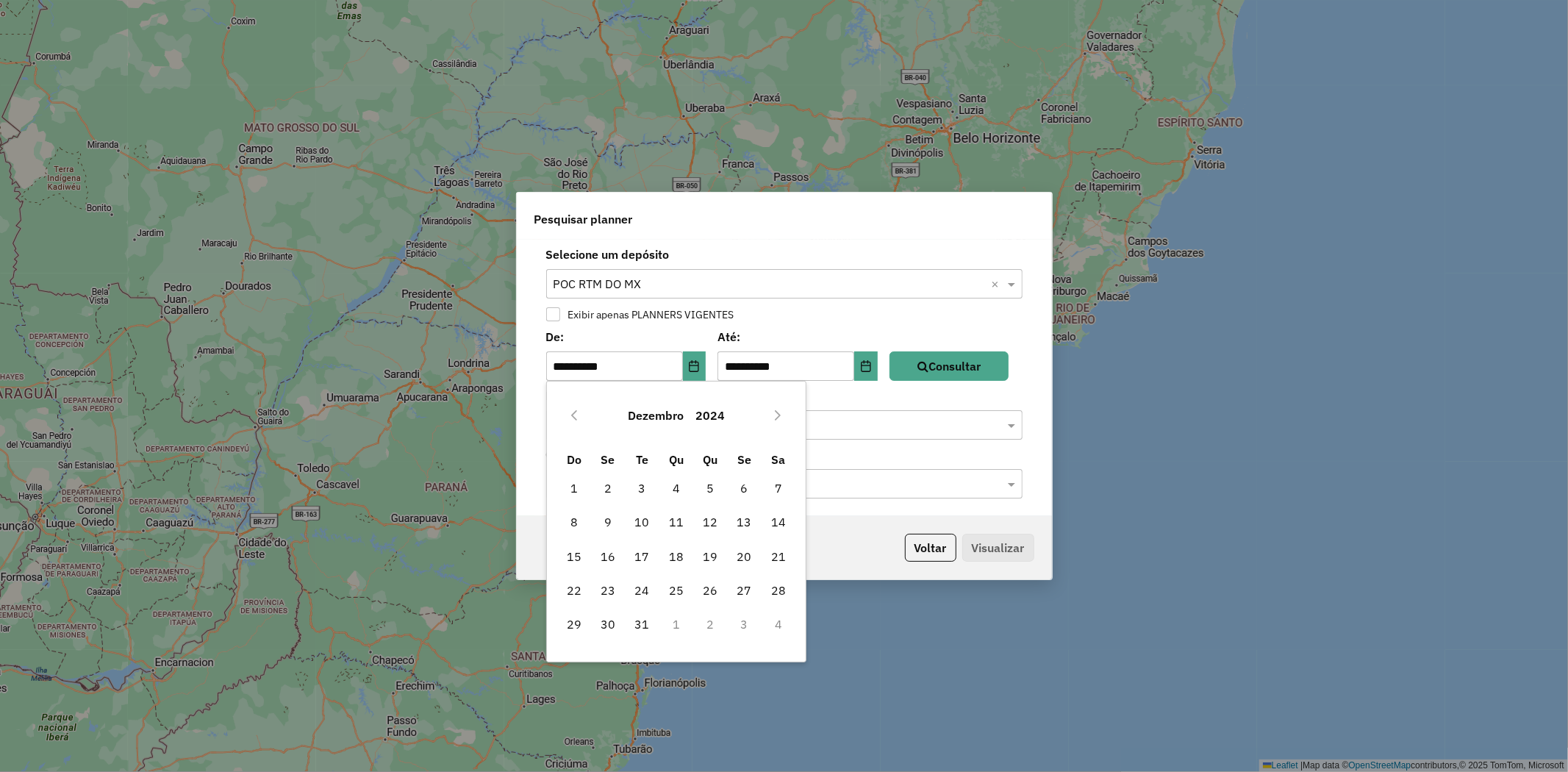 click 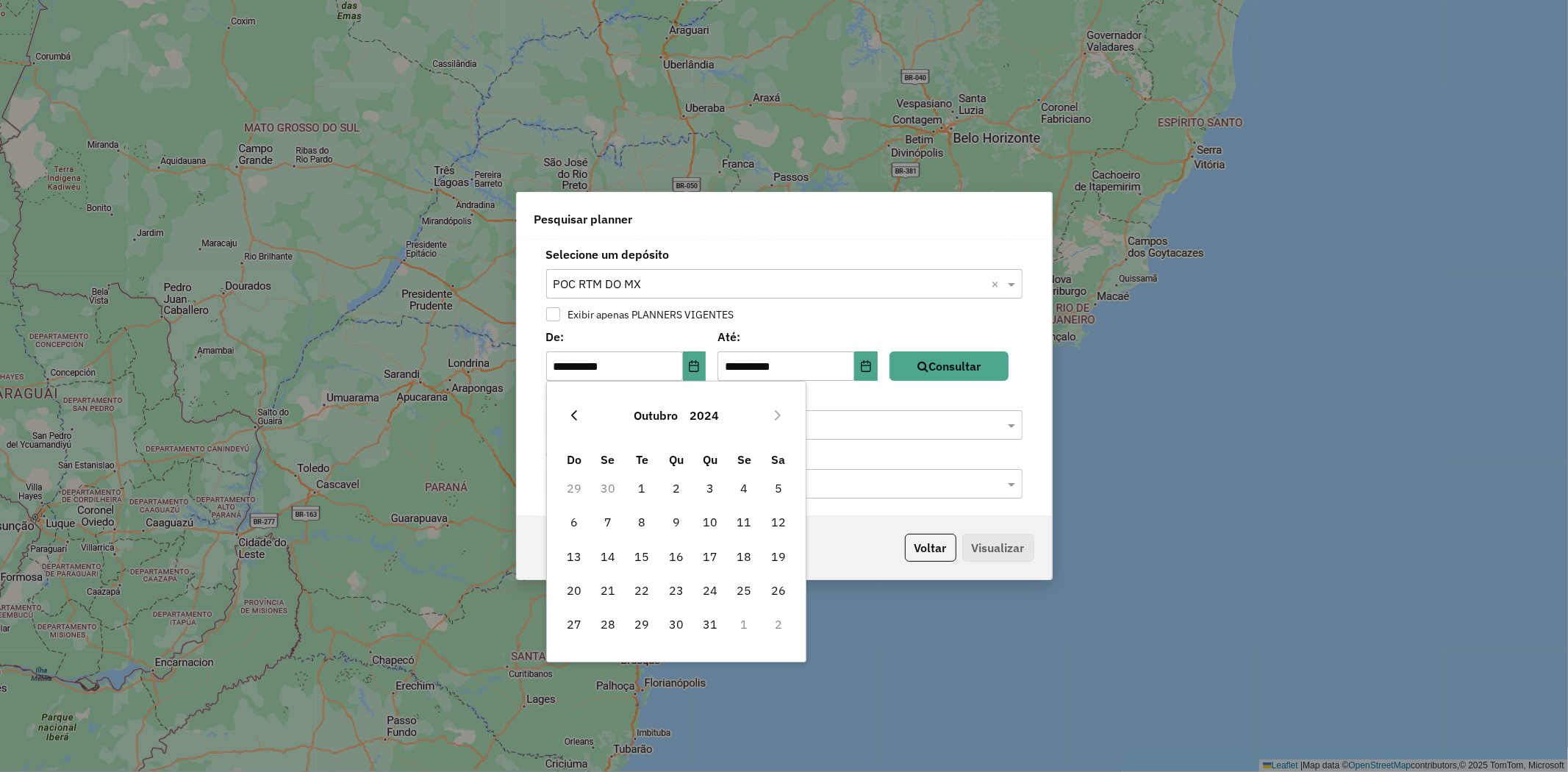 click 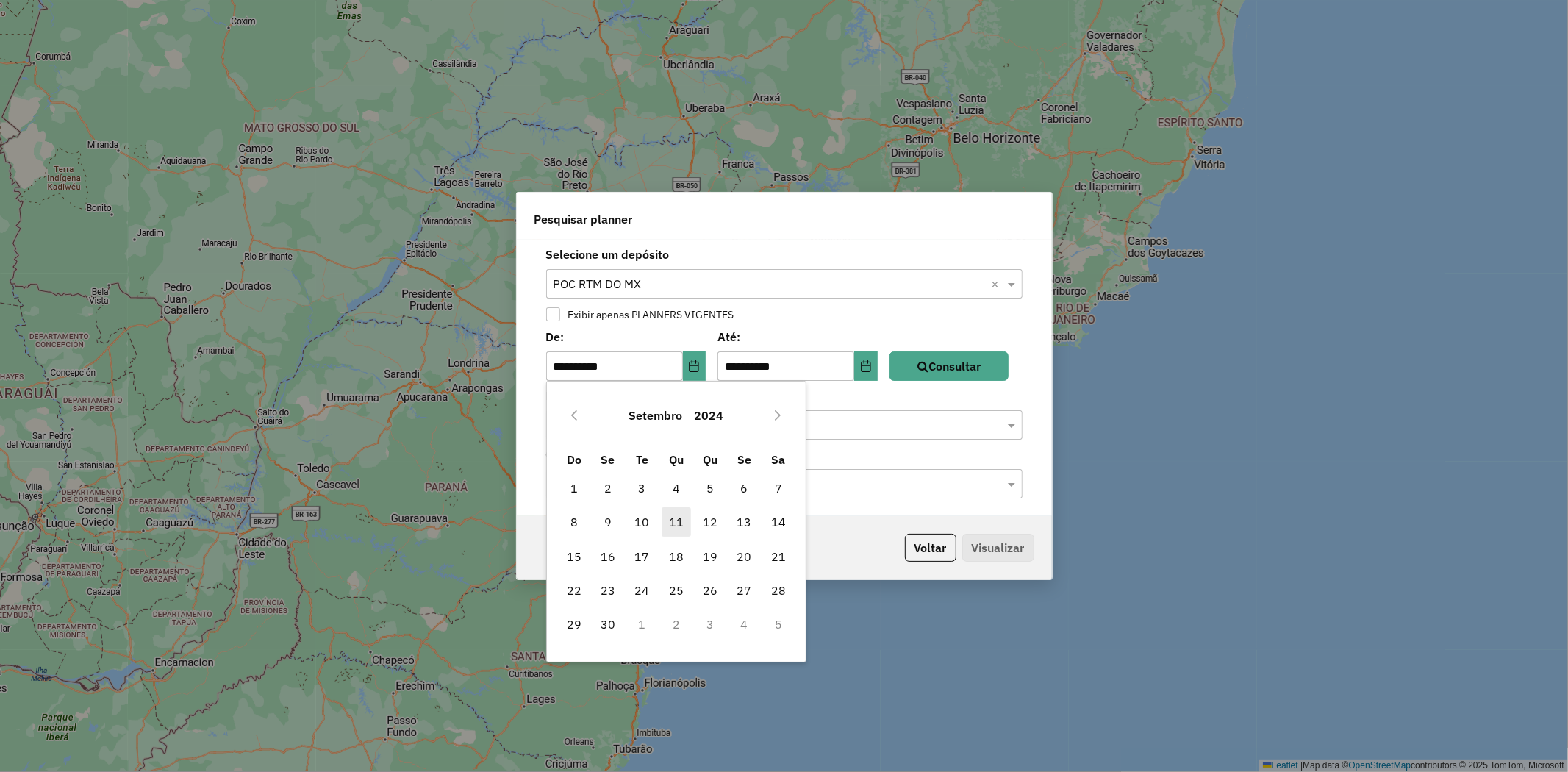 click on "11" at bounding box center [676, 522] 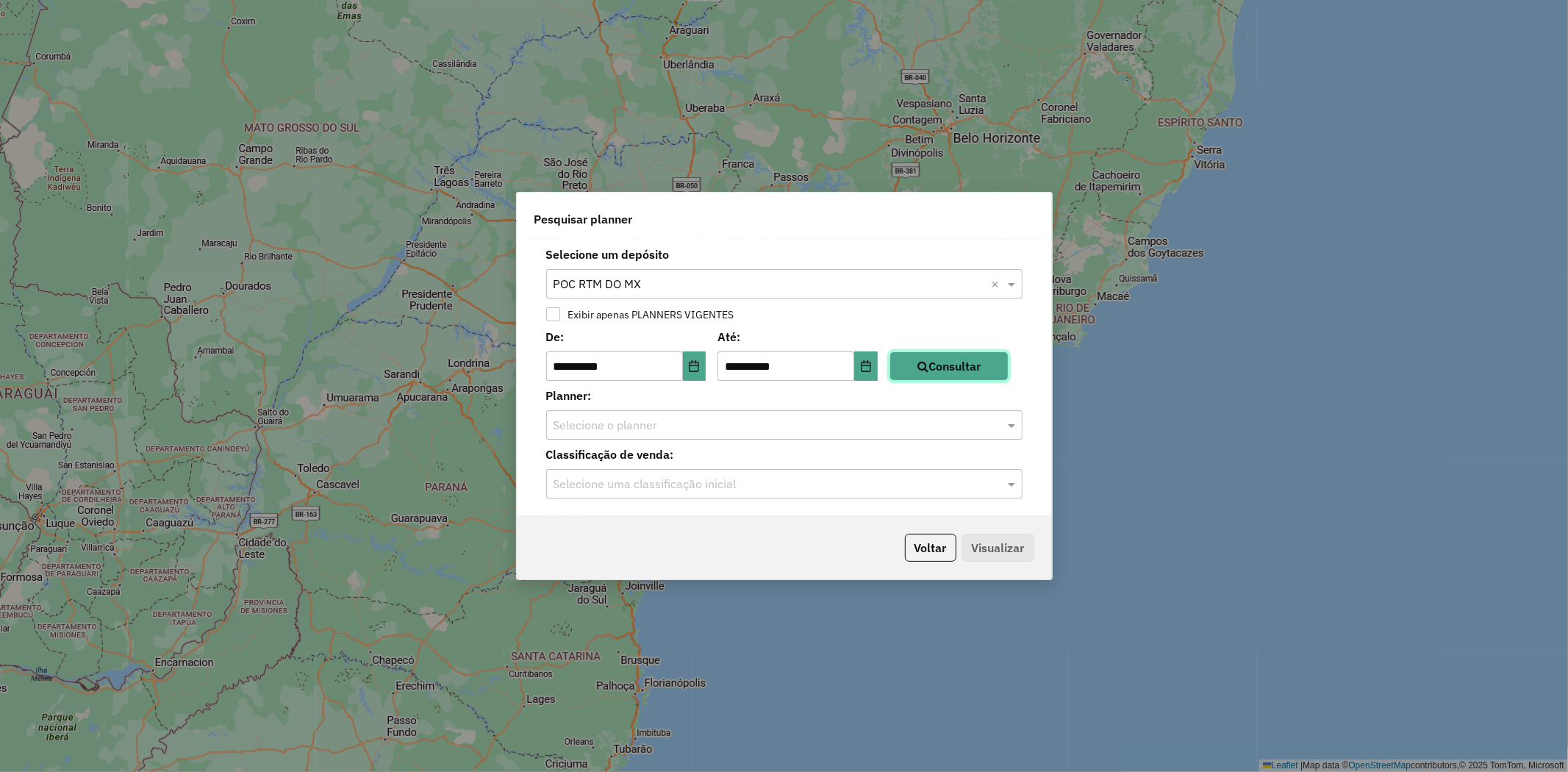 click on "Consultar" 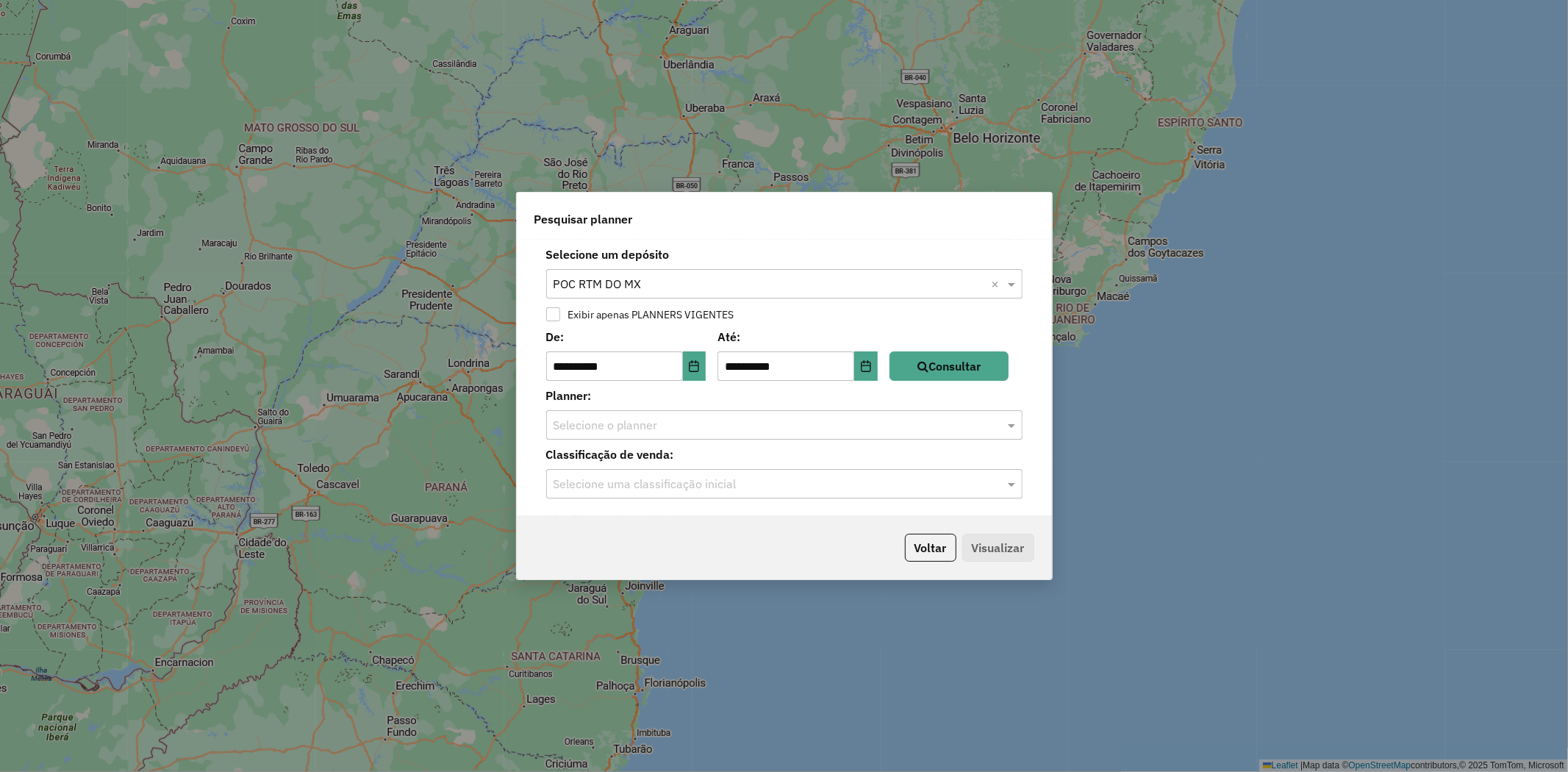 click 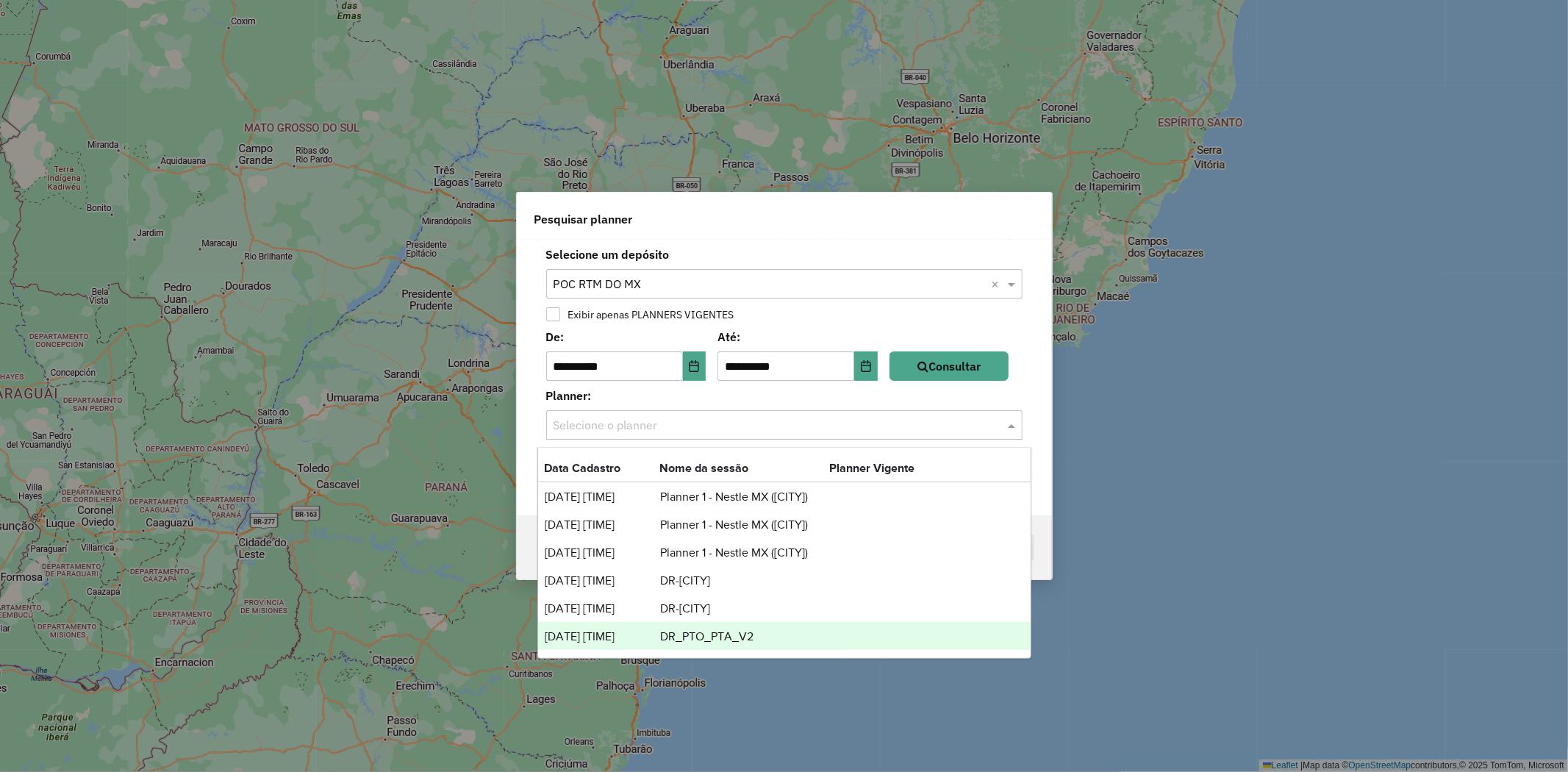 click on "DR_PTO_PTA_V2" at bounding box center [744, 637] 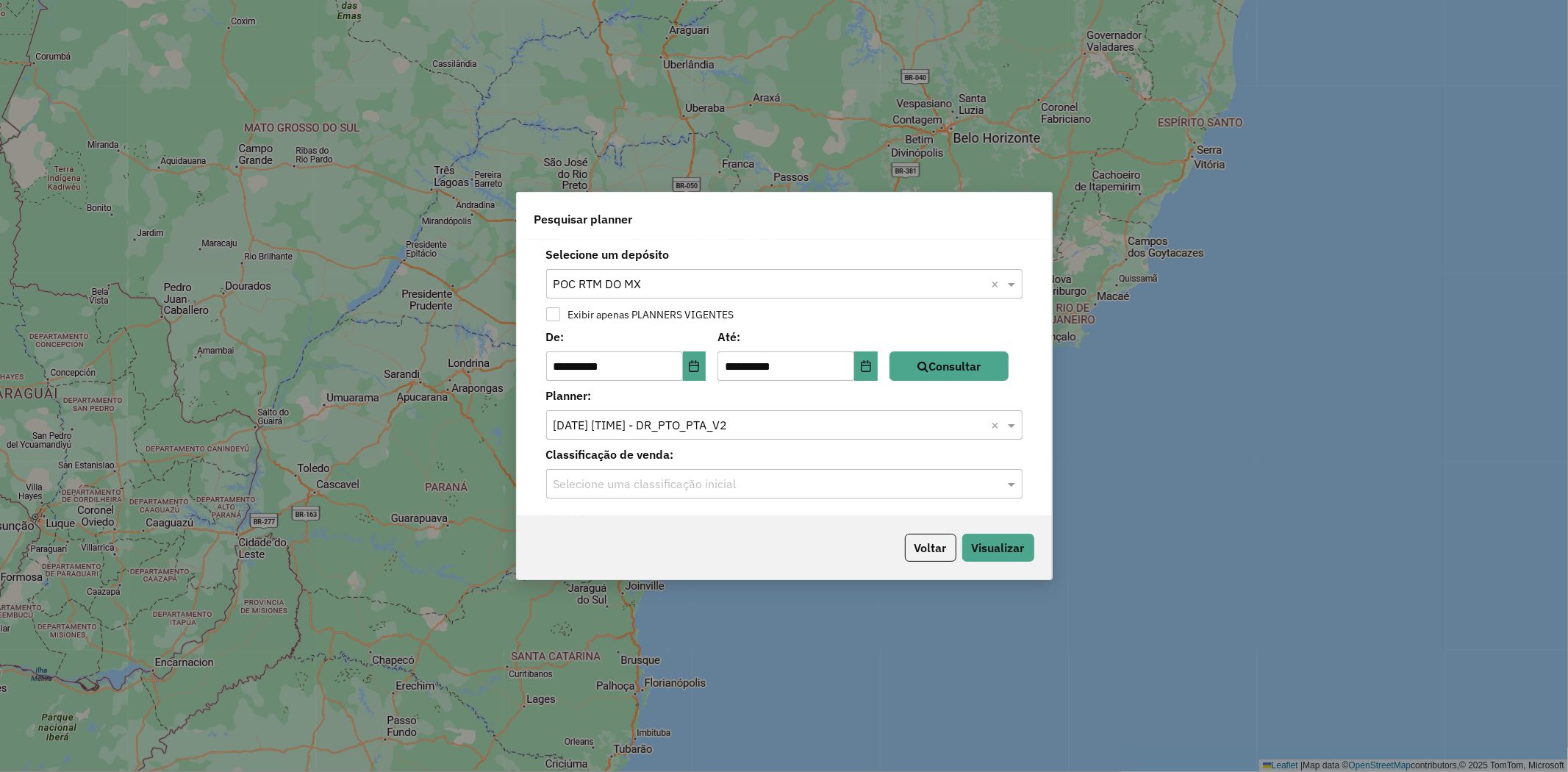 click 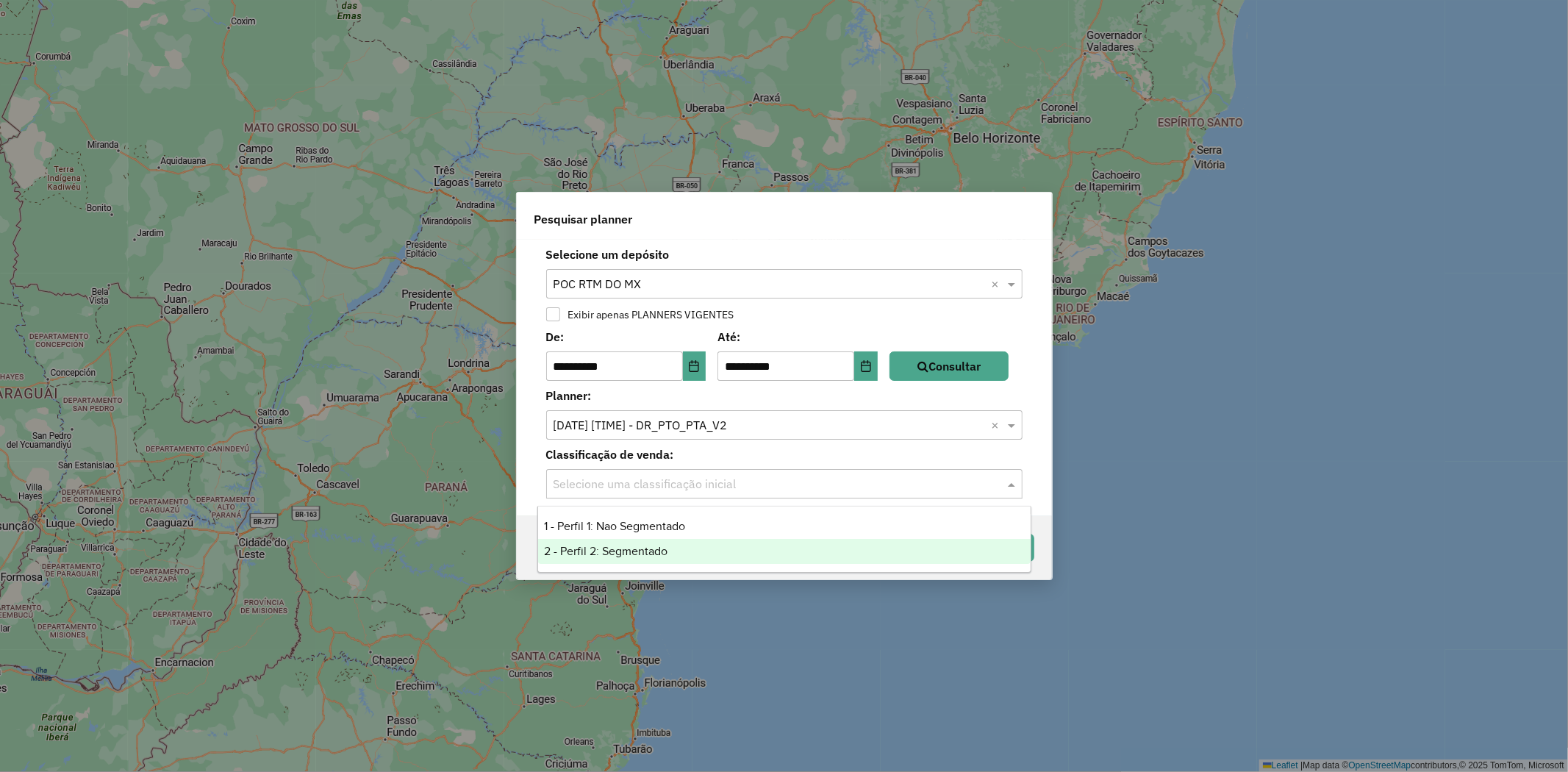 click on "1 - Perfil 1: Nao Segmentado" at bounding box center [784, 526] 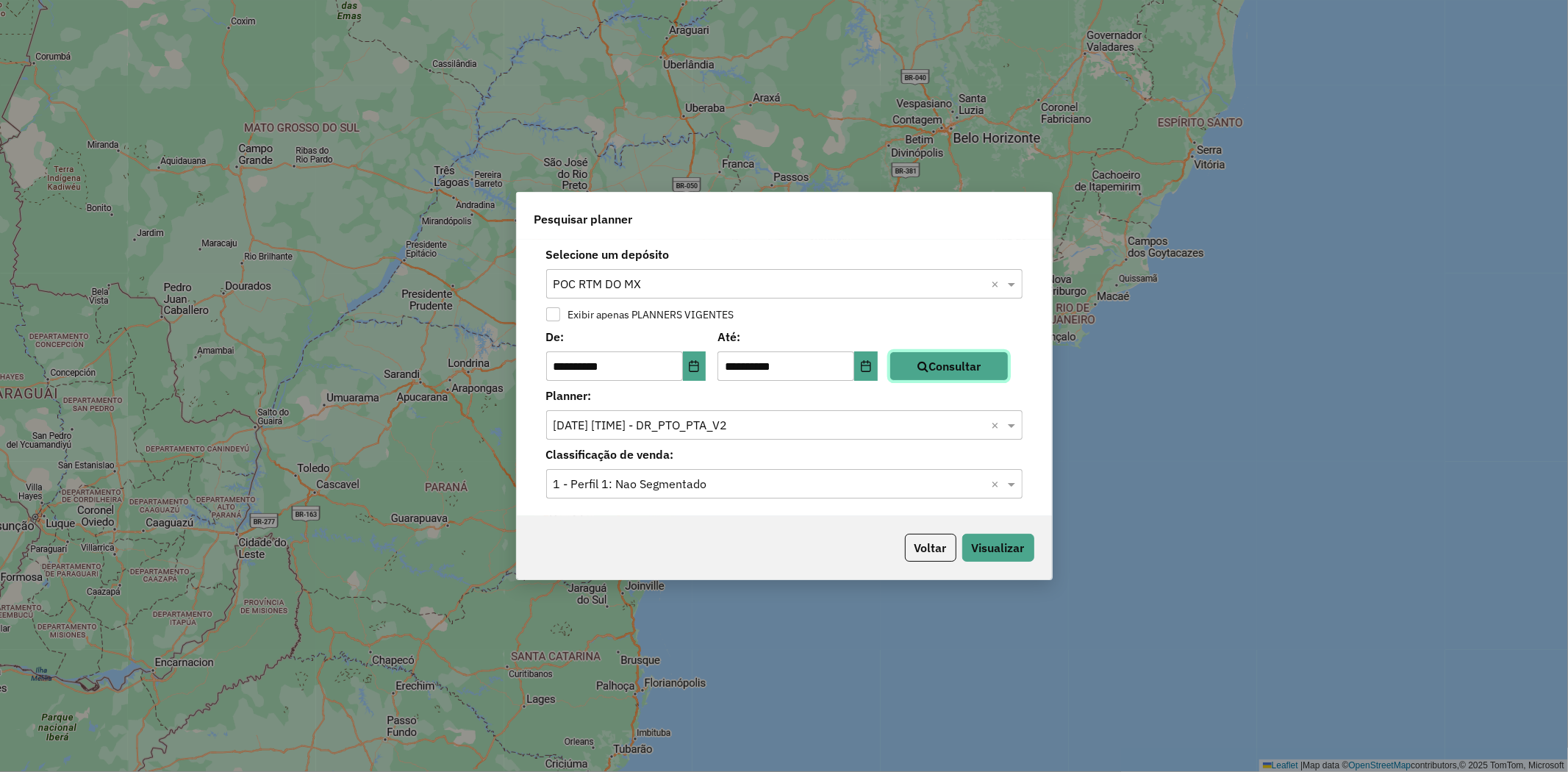click on "Consultar" 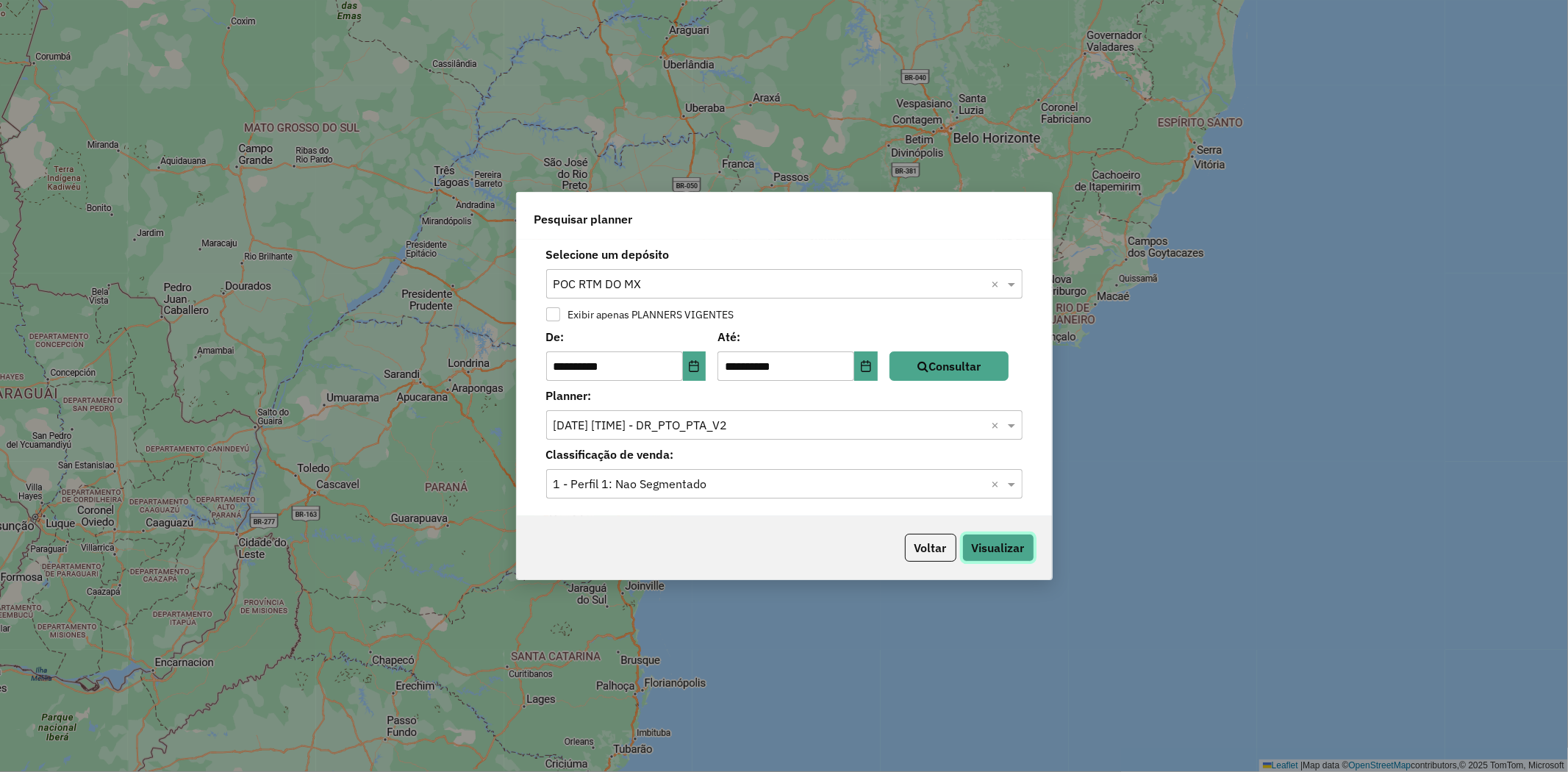 click on "Visualizar" 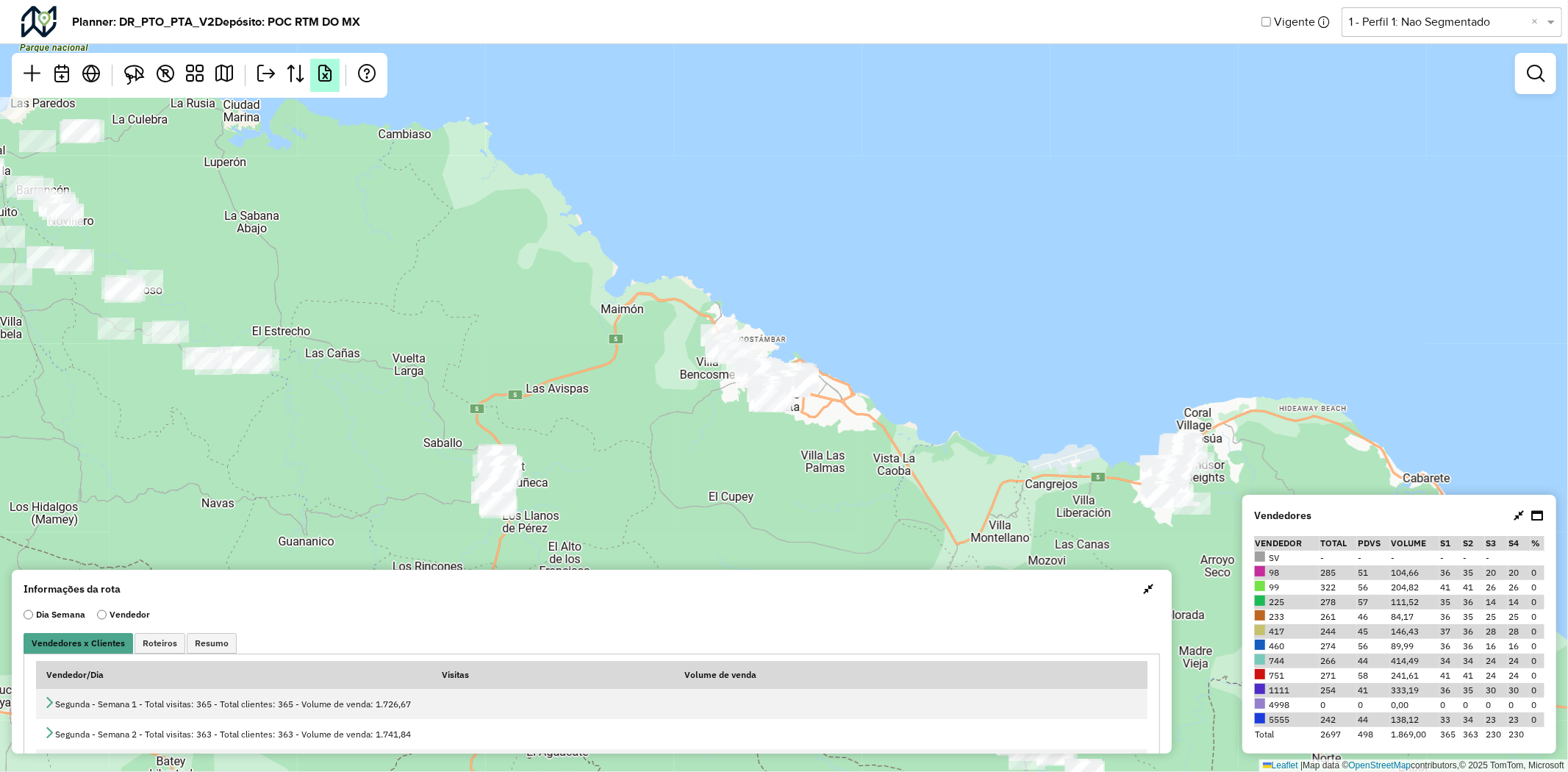click at bounding box center (325, 74) 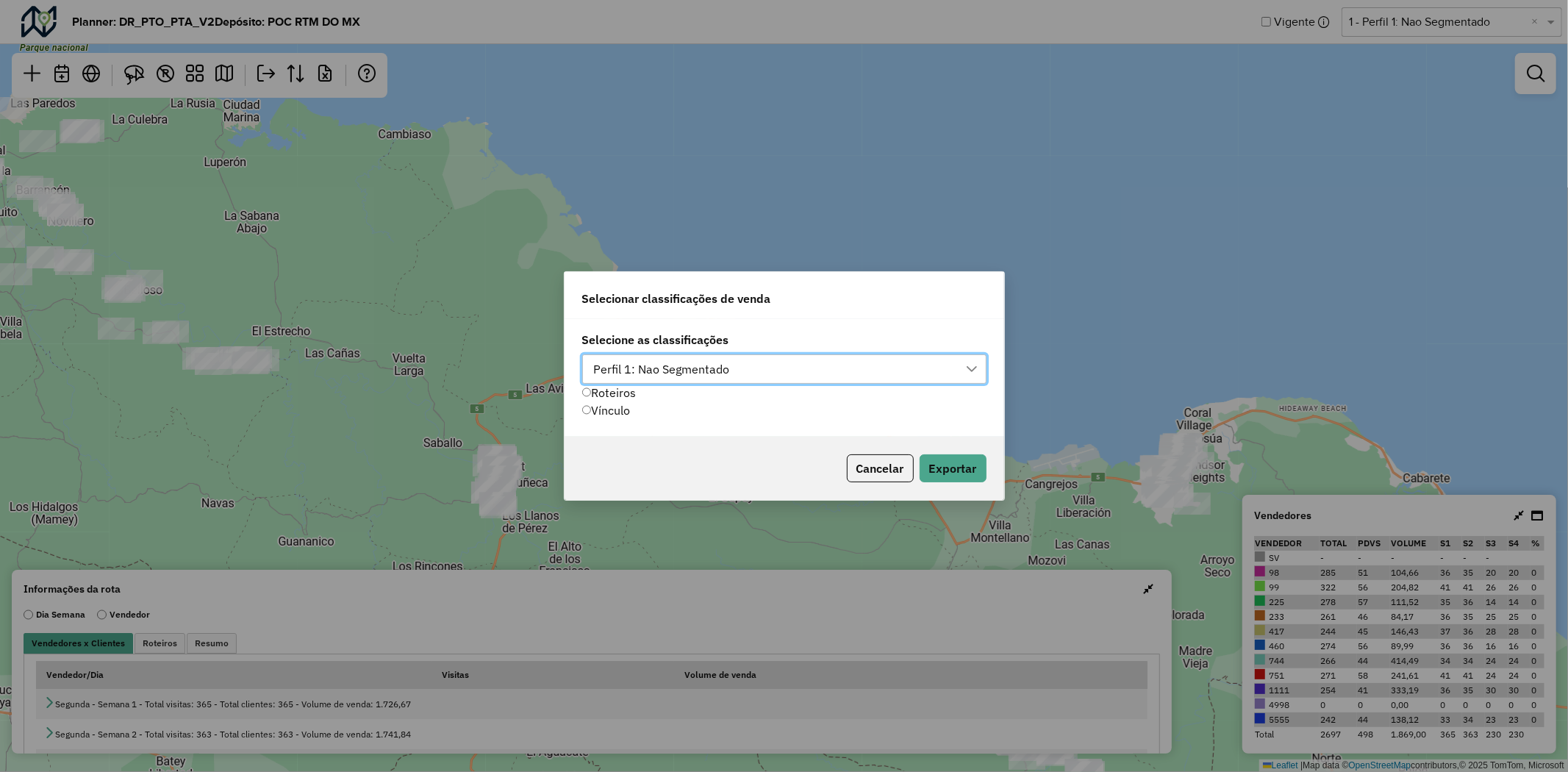 scroll, scrollTop: 10, scrollLeft: 65, axis: both 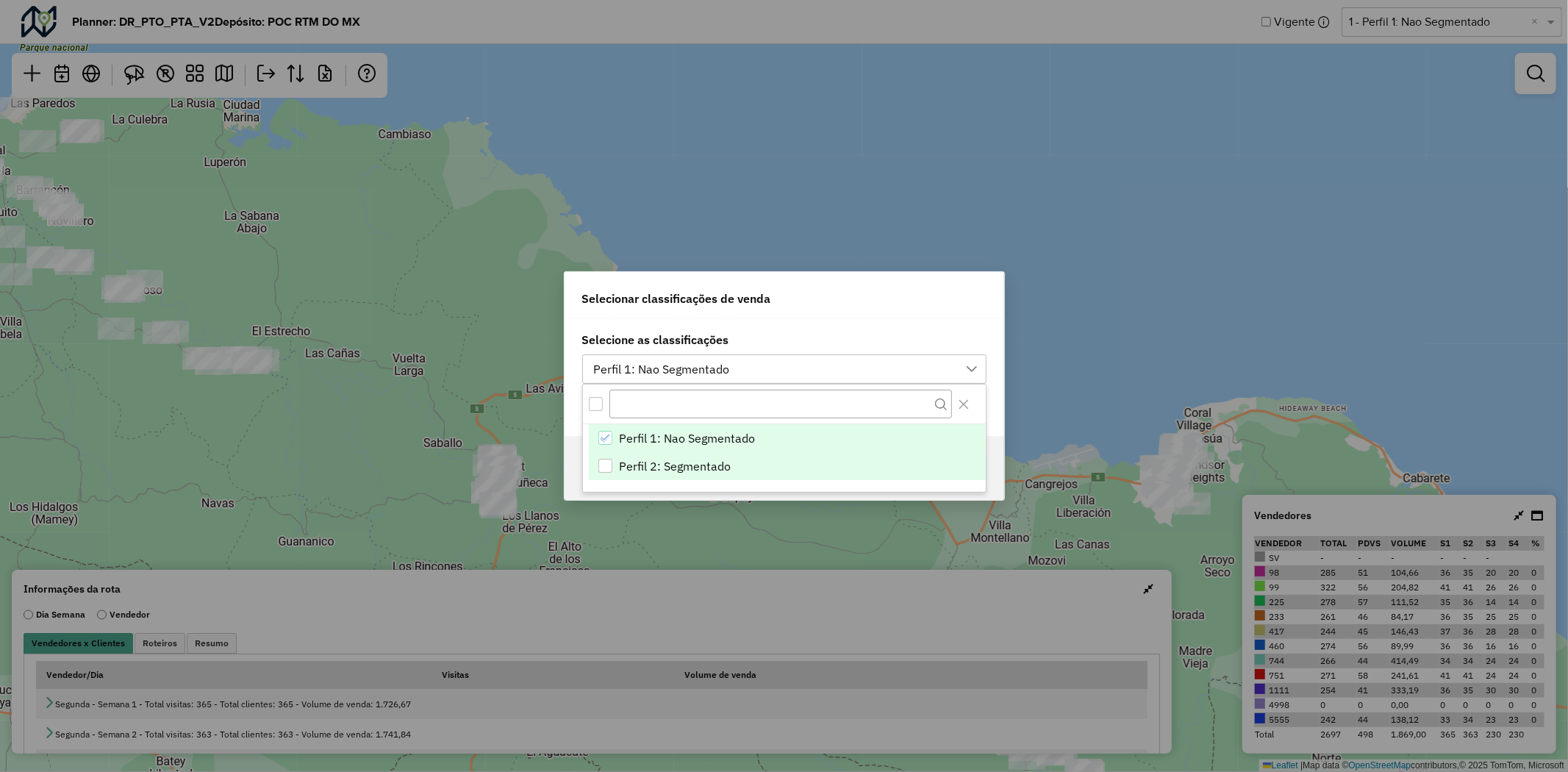 click at bounding box center (605, 465) 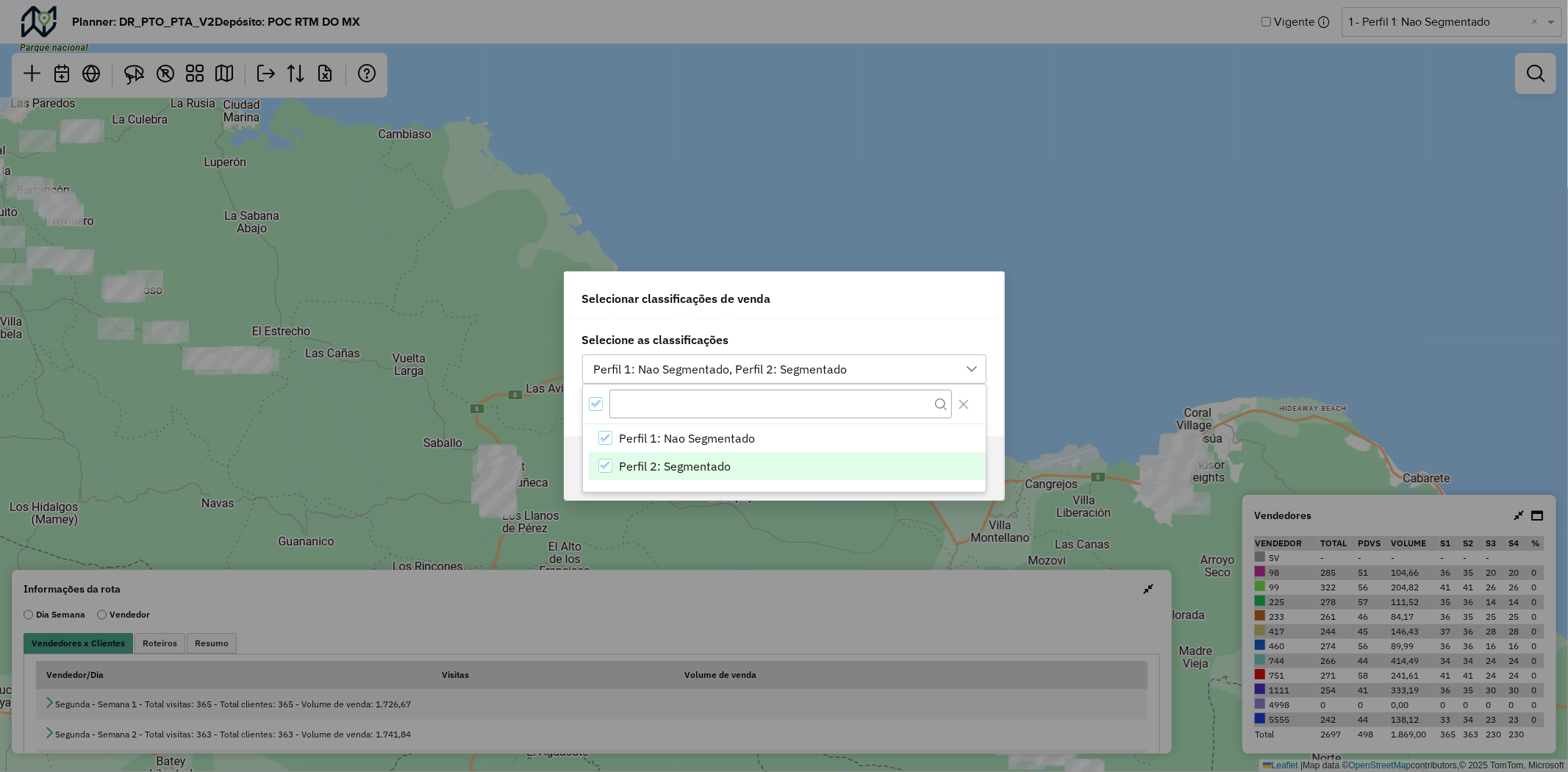 click on "Selecione as classificações Perfil 1: Nao Segmentado, Perfil 2: Segmentado  Roteiros   Vínculo" 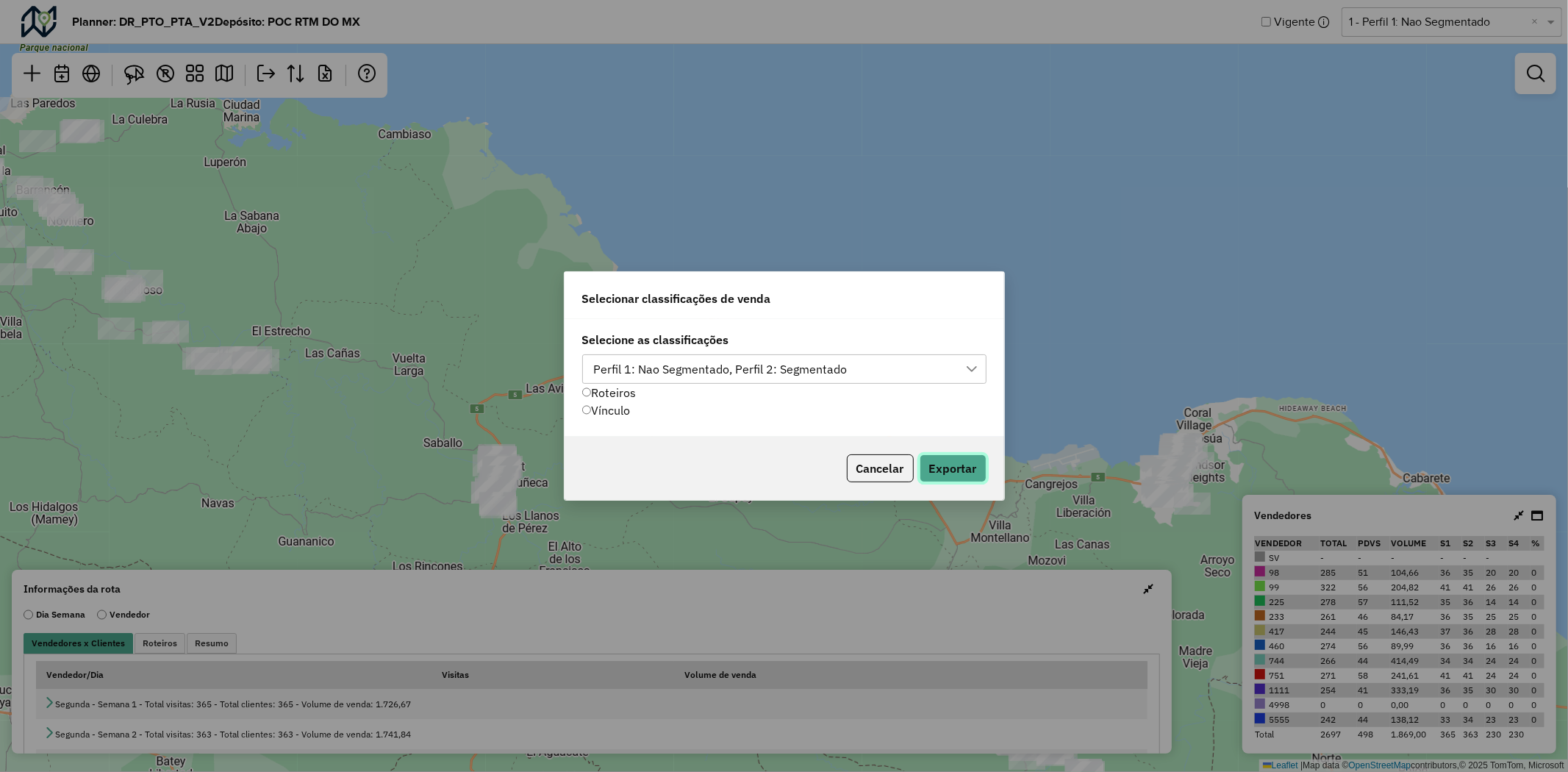 click on "Exportar" 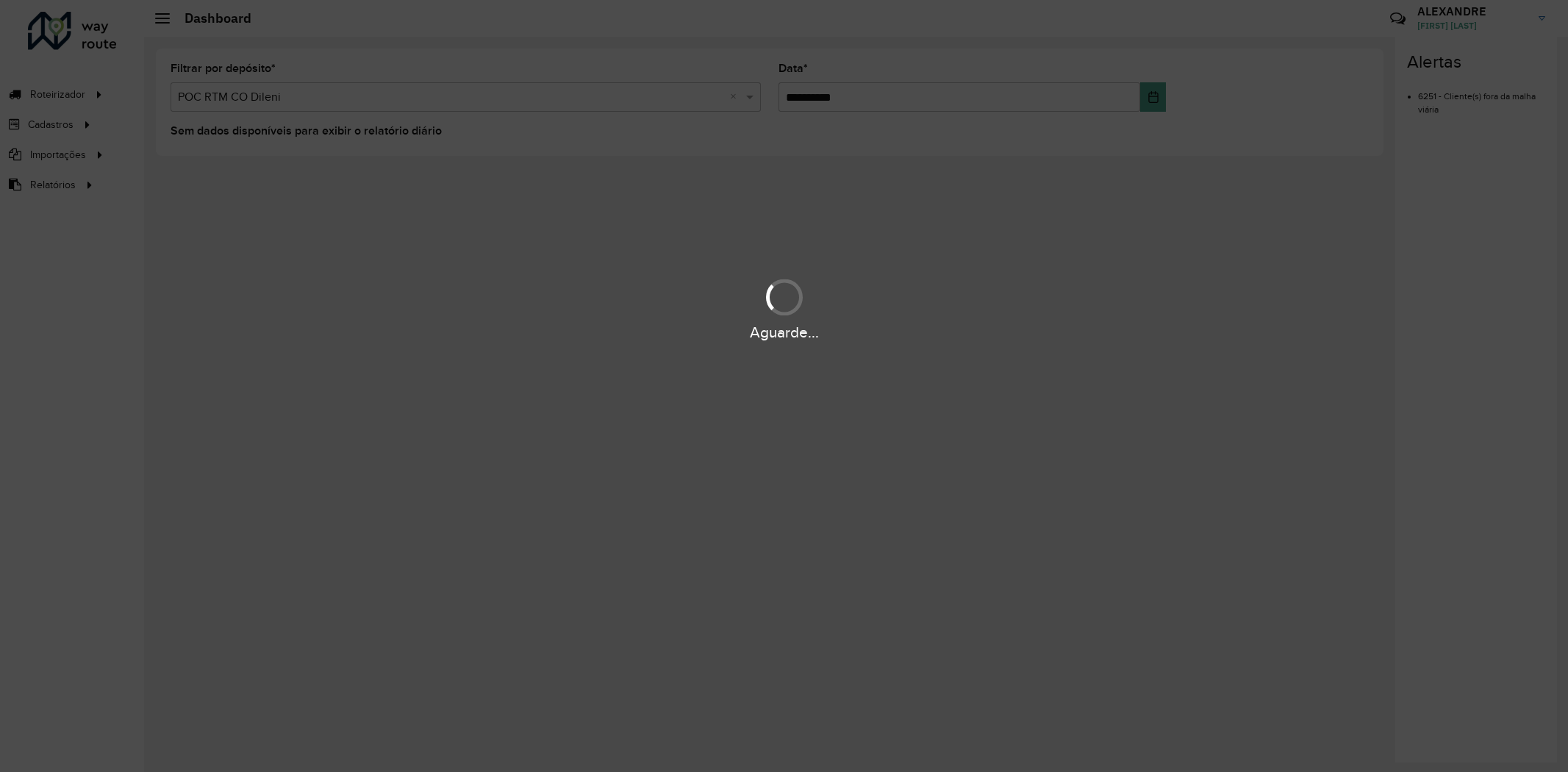 scroll, scrollTop: 0, scrollLeft: 0, axis: both 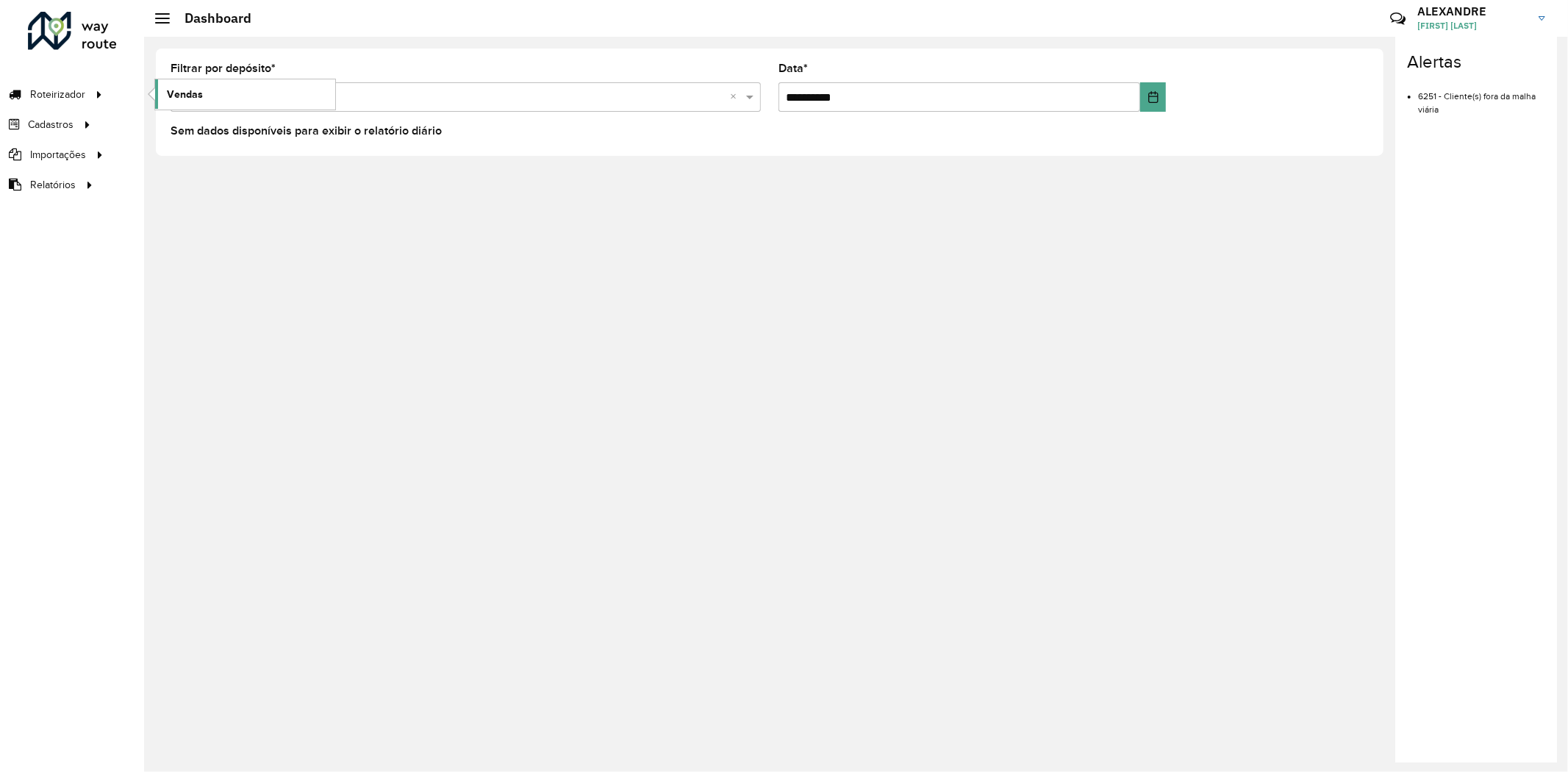click on "Vendas" 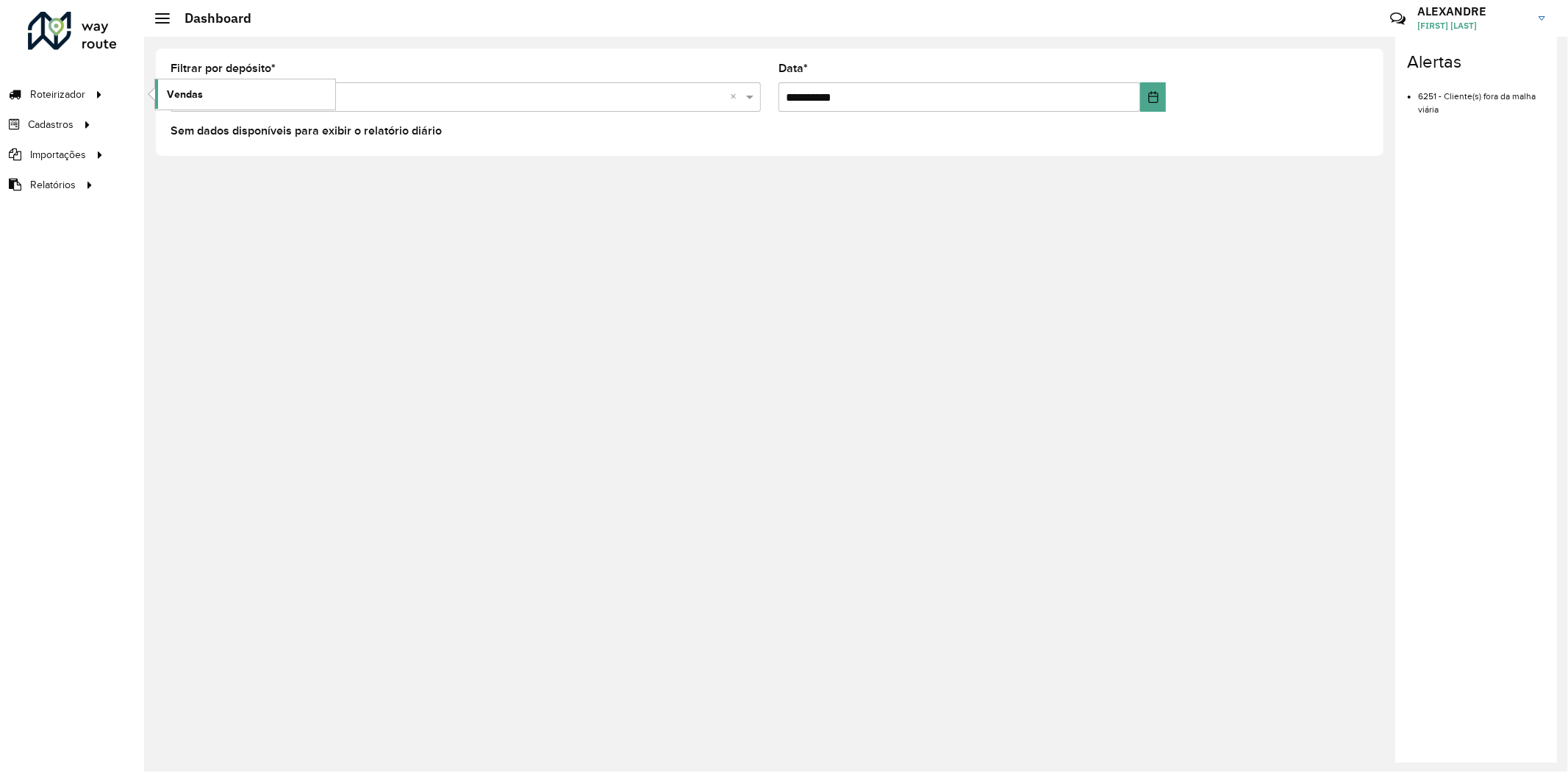 click on "Vendas" 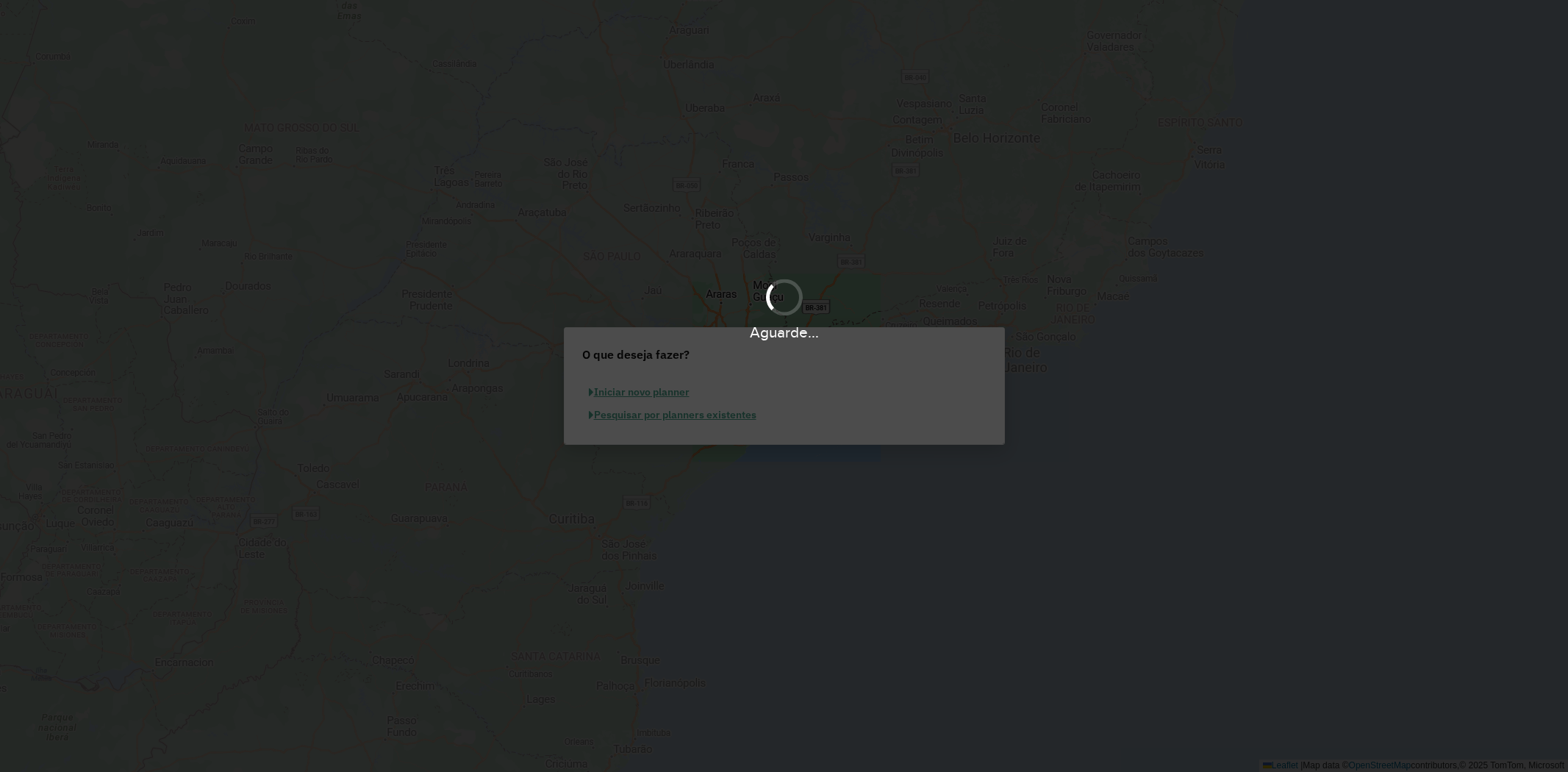 scroll, scrollTop: 0, scrollLeft: 0, axis: both 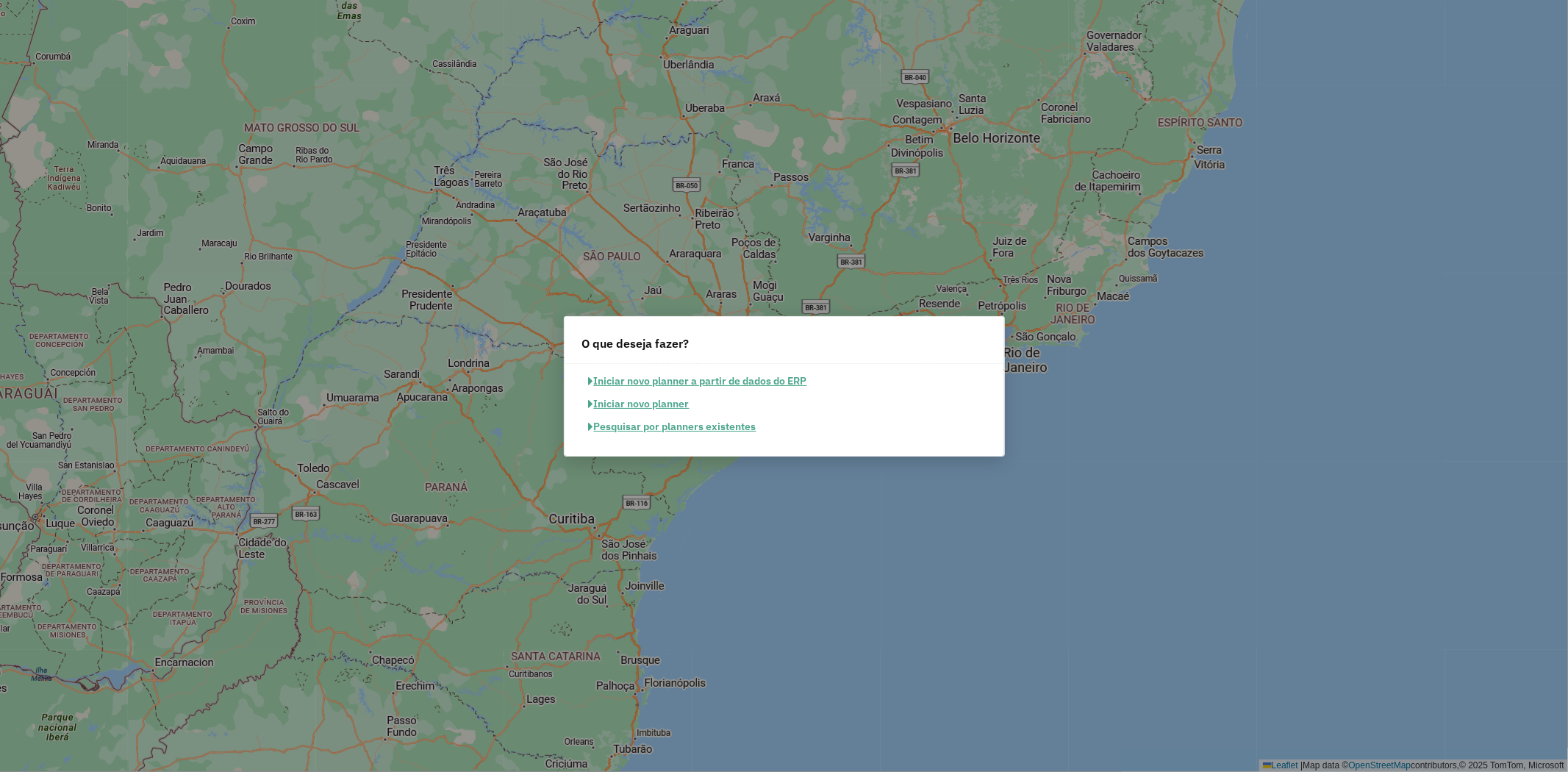 click on "Pesquisar por planners existentes" 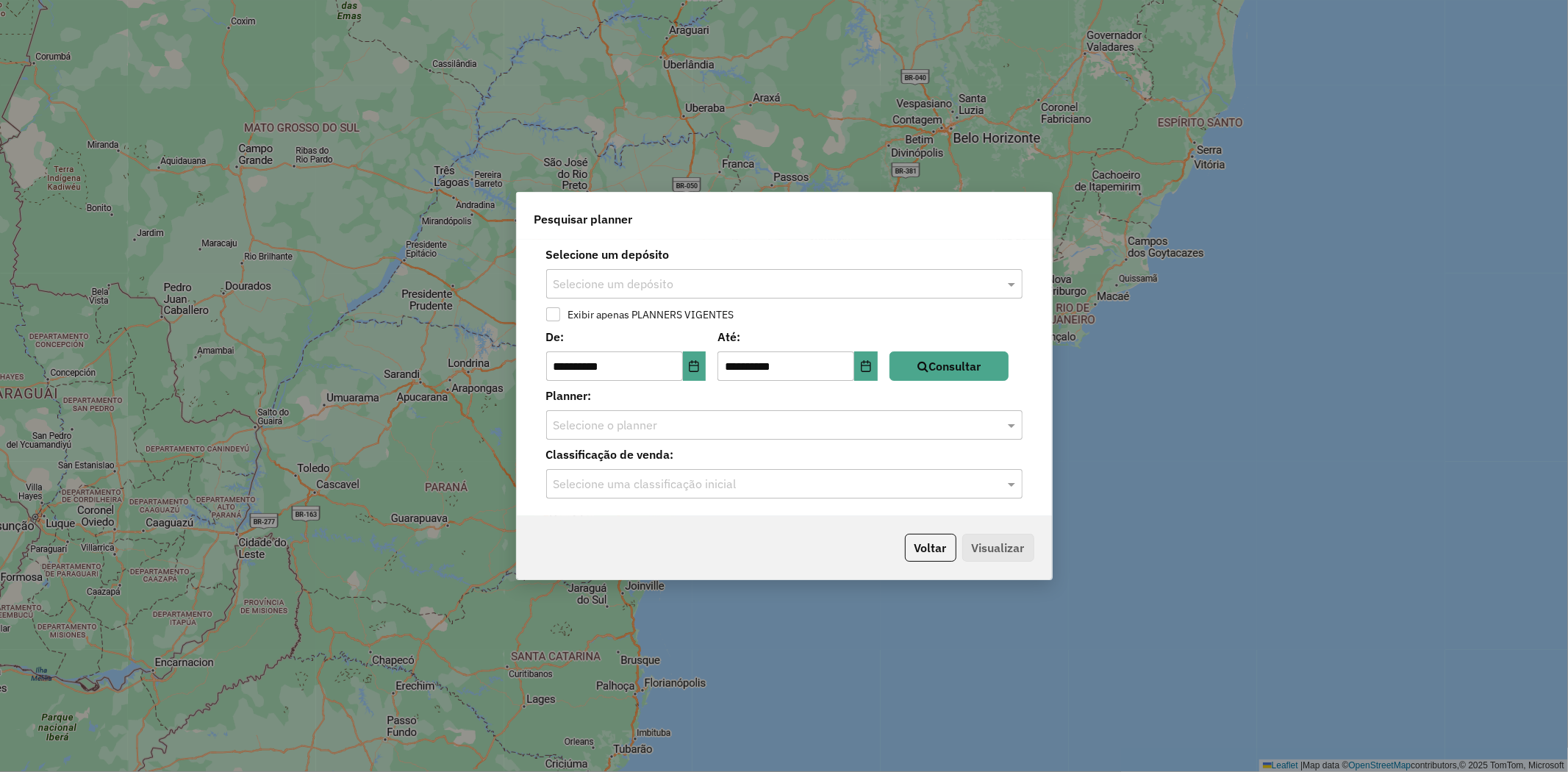 click on "Exibir apenas PLANNERS VIGENTES" 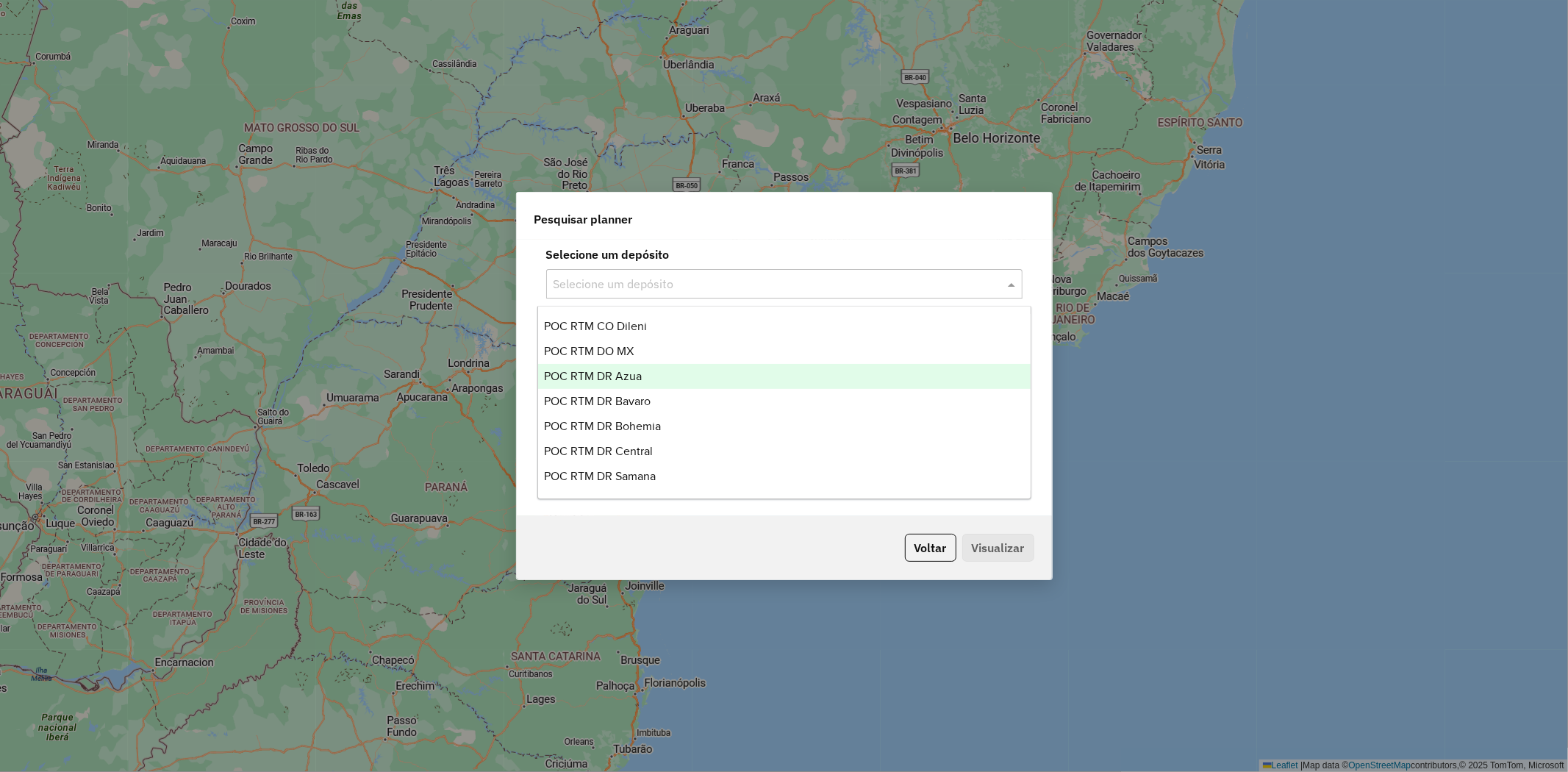 click on "POC RTM DR Azua" at bounding box center [784, 376] 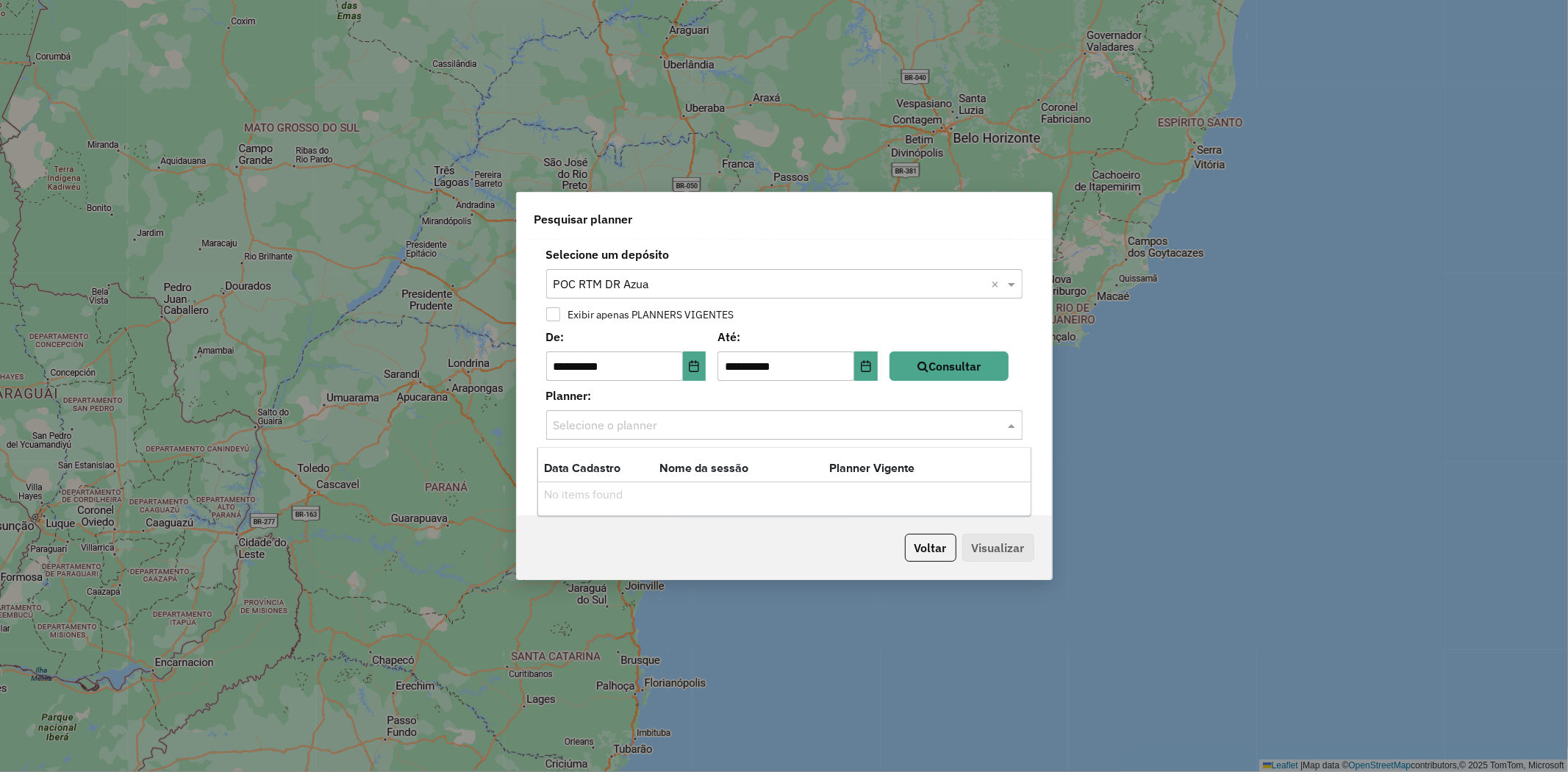 drag, startPoint x: 618, startPoint y: 421, endPoint x: 626, endPoint y: 425, distance: 8.944272 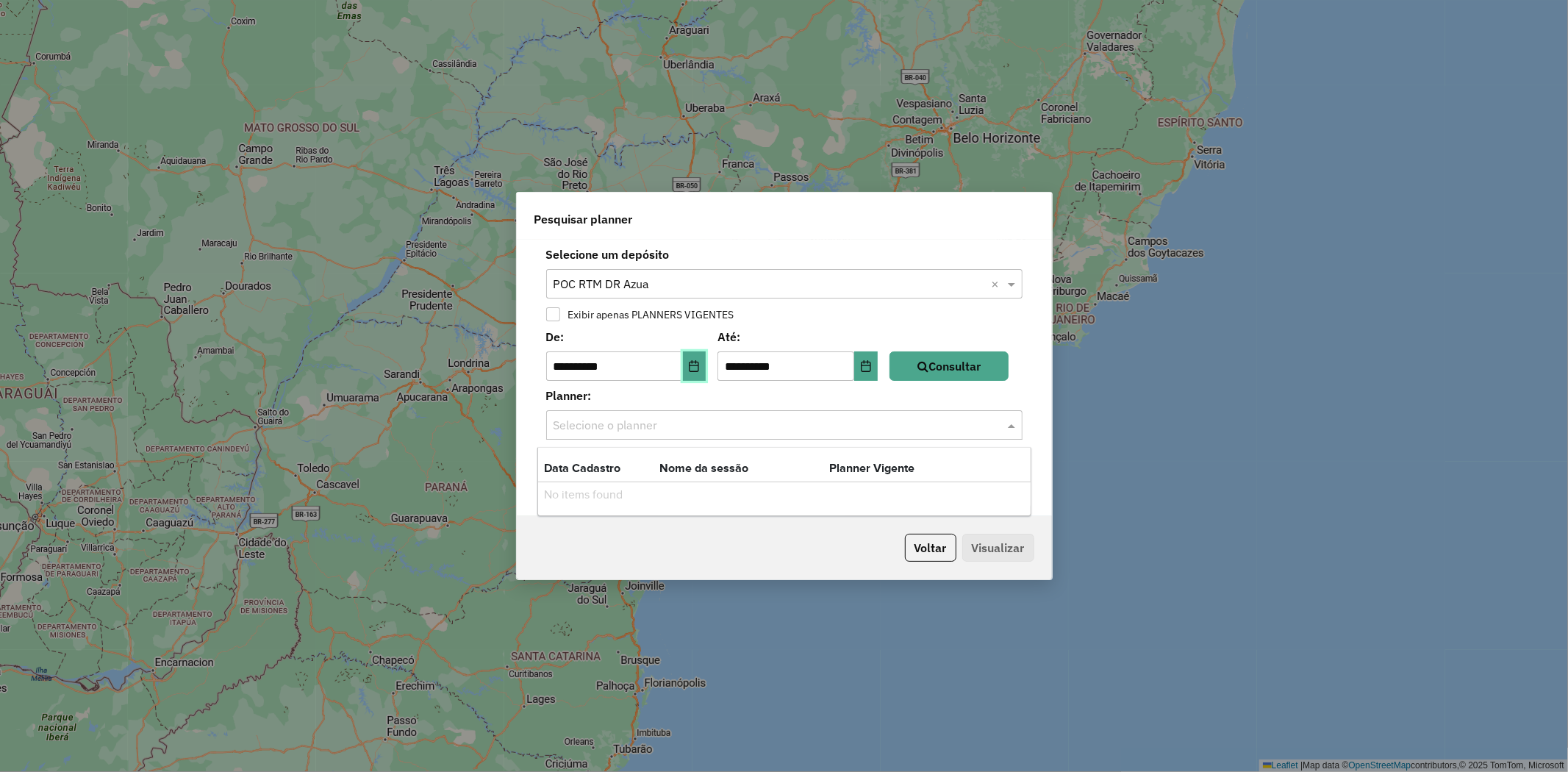 click at bounding box center (695, 366) 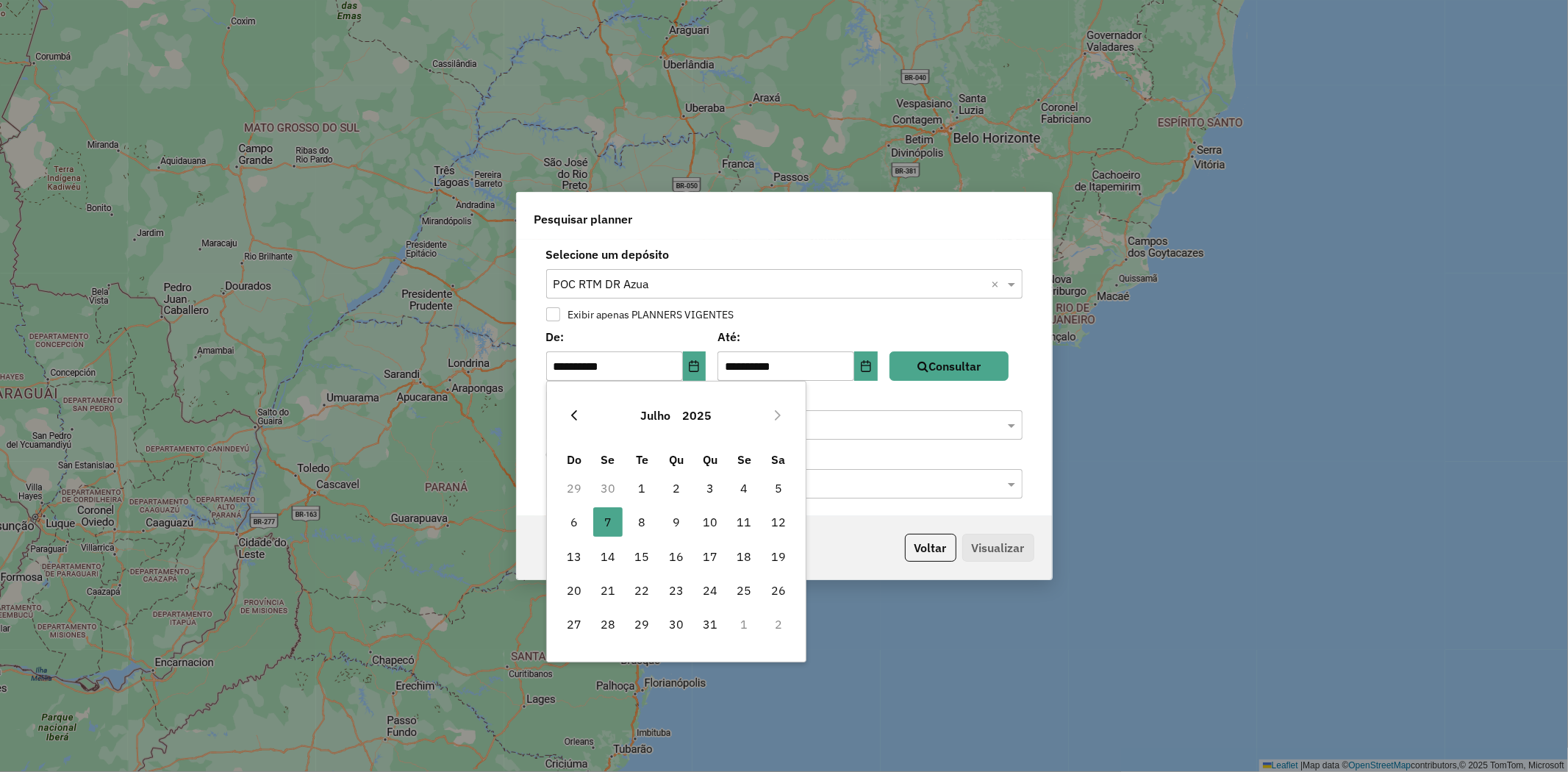 click at bounding box center (574, 415) 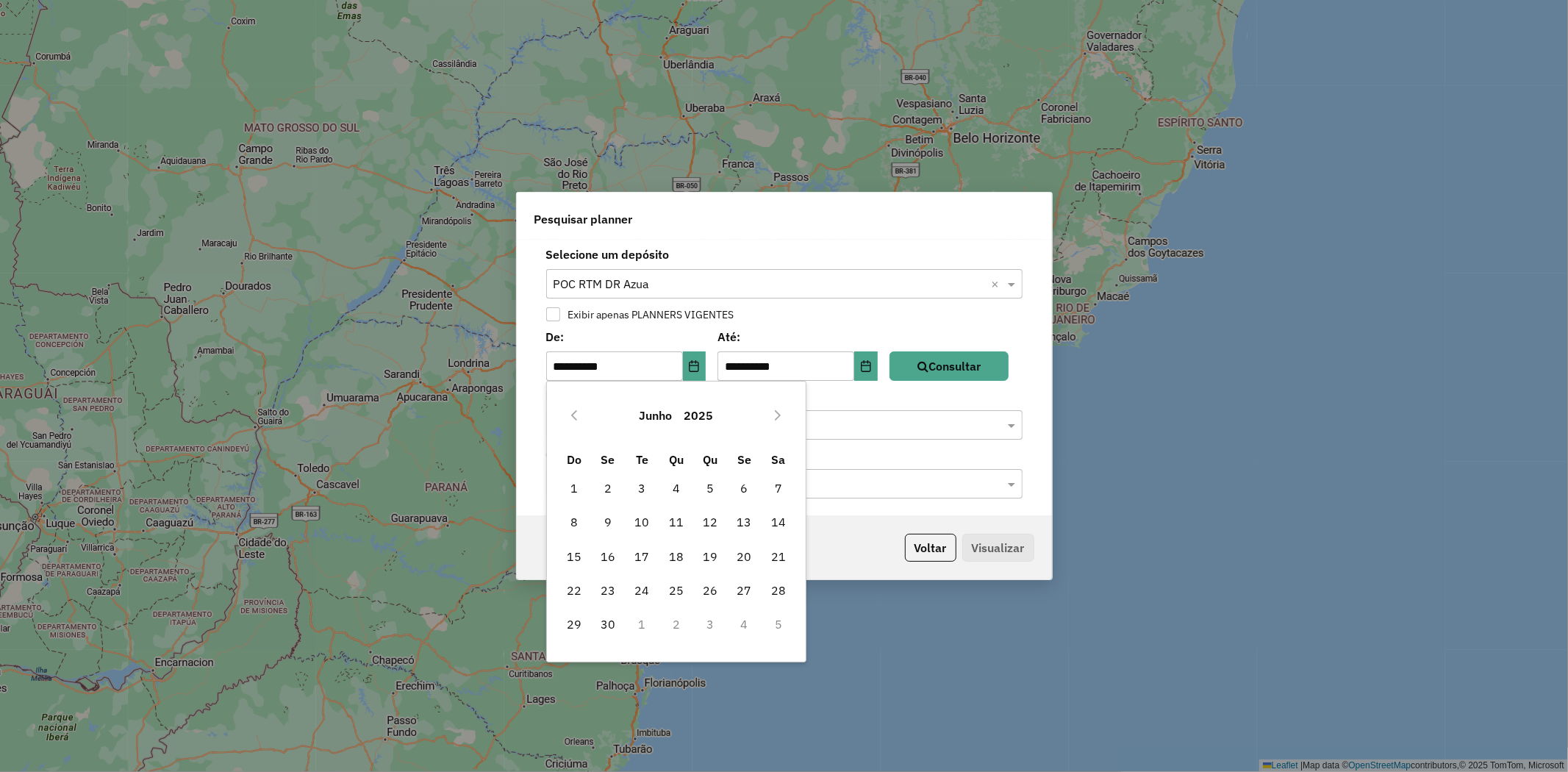 click 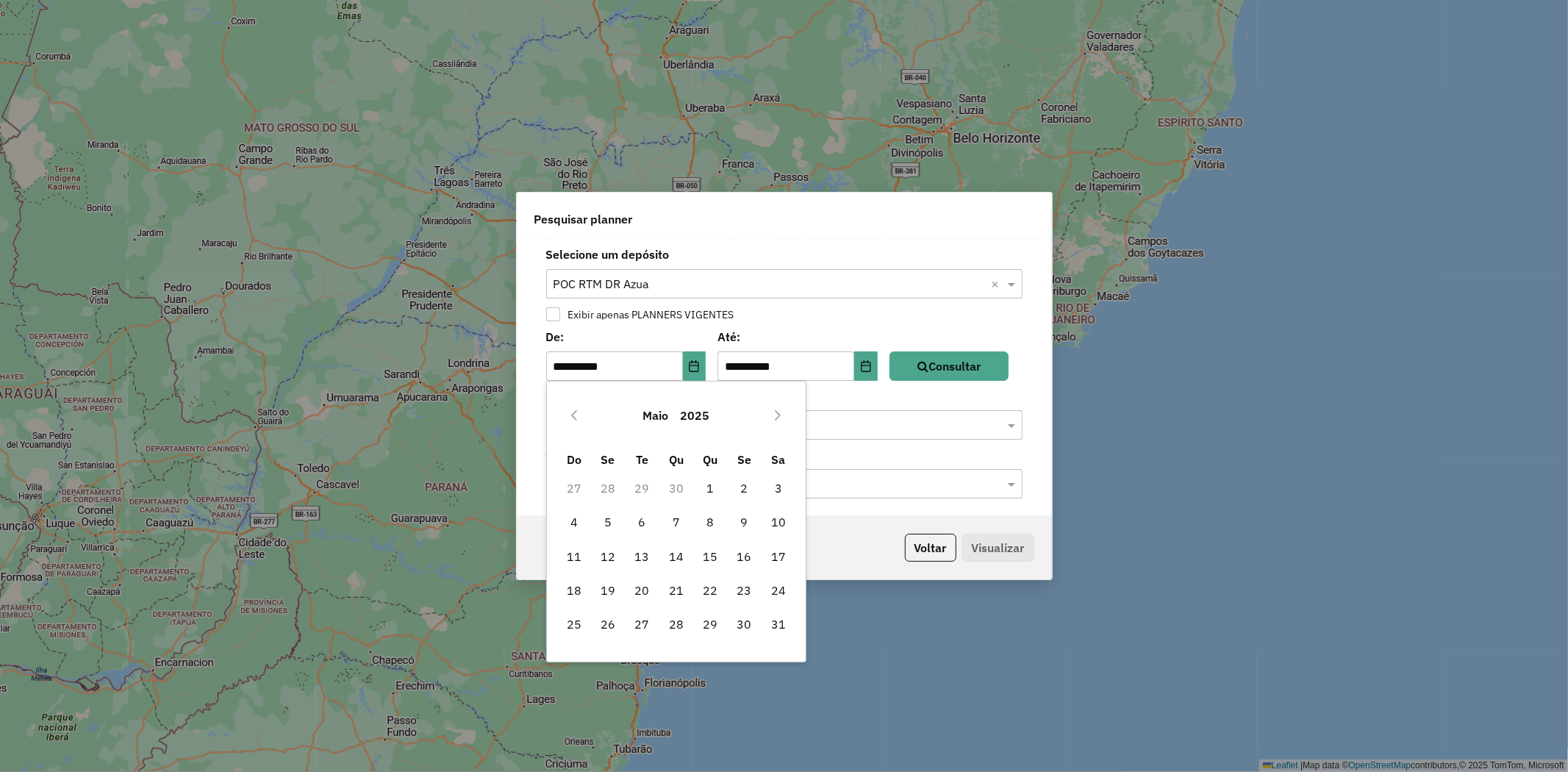 click 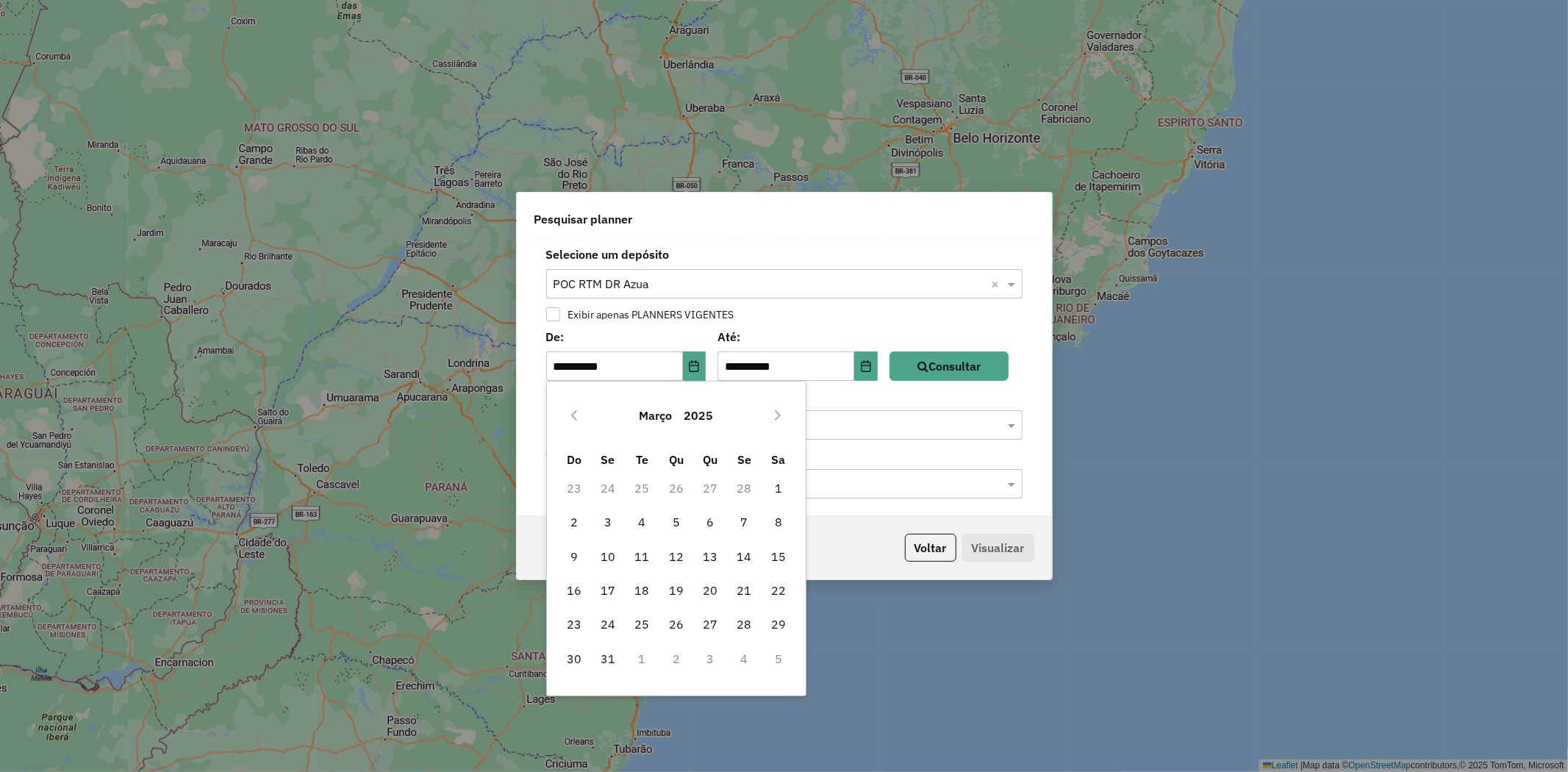 click 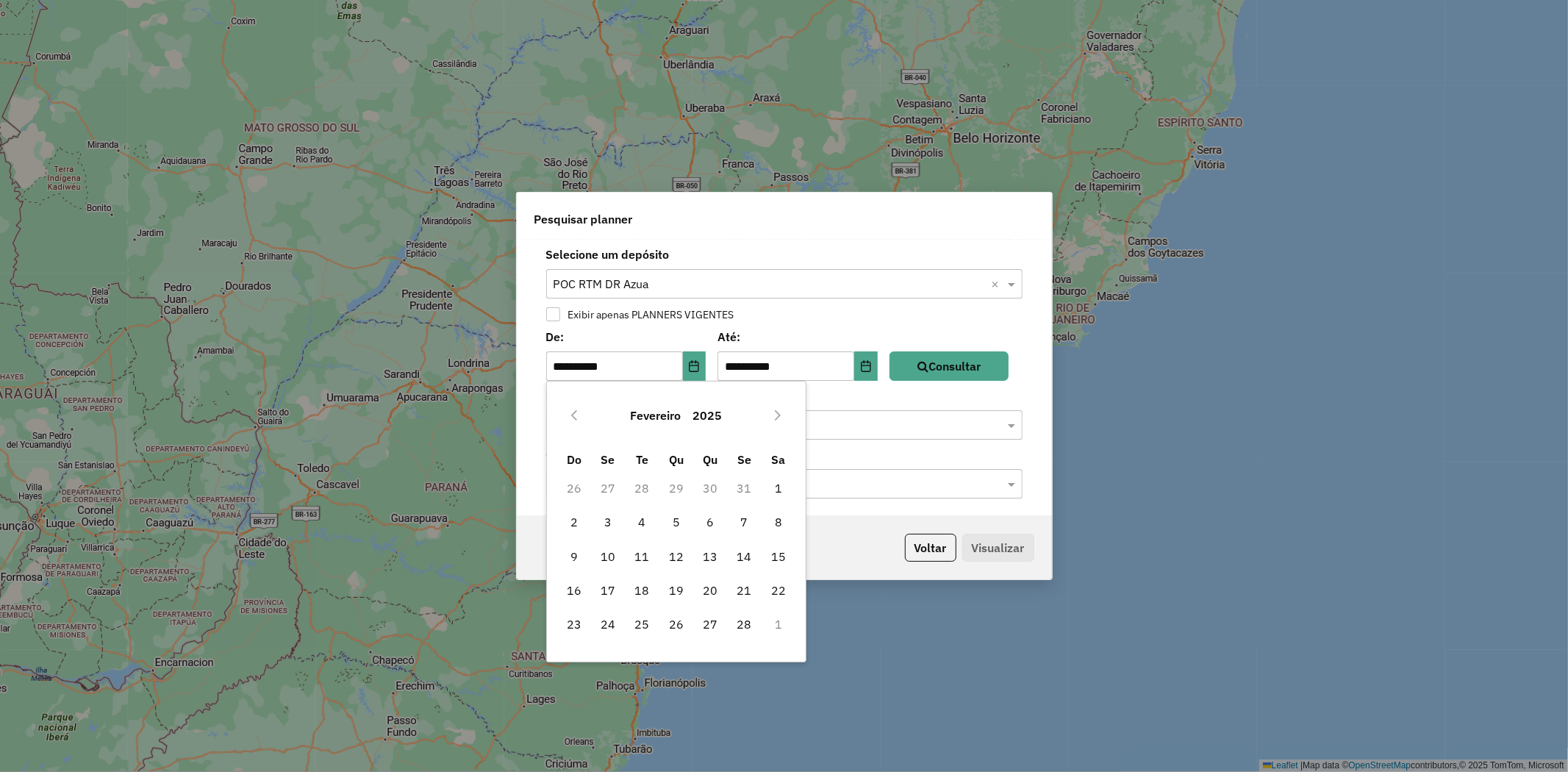 click 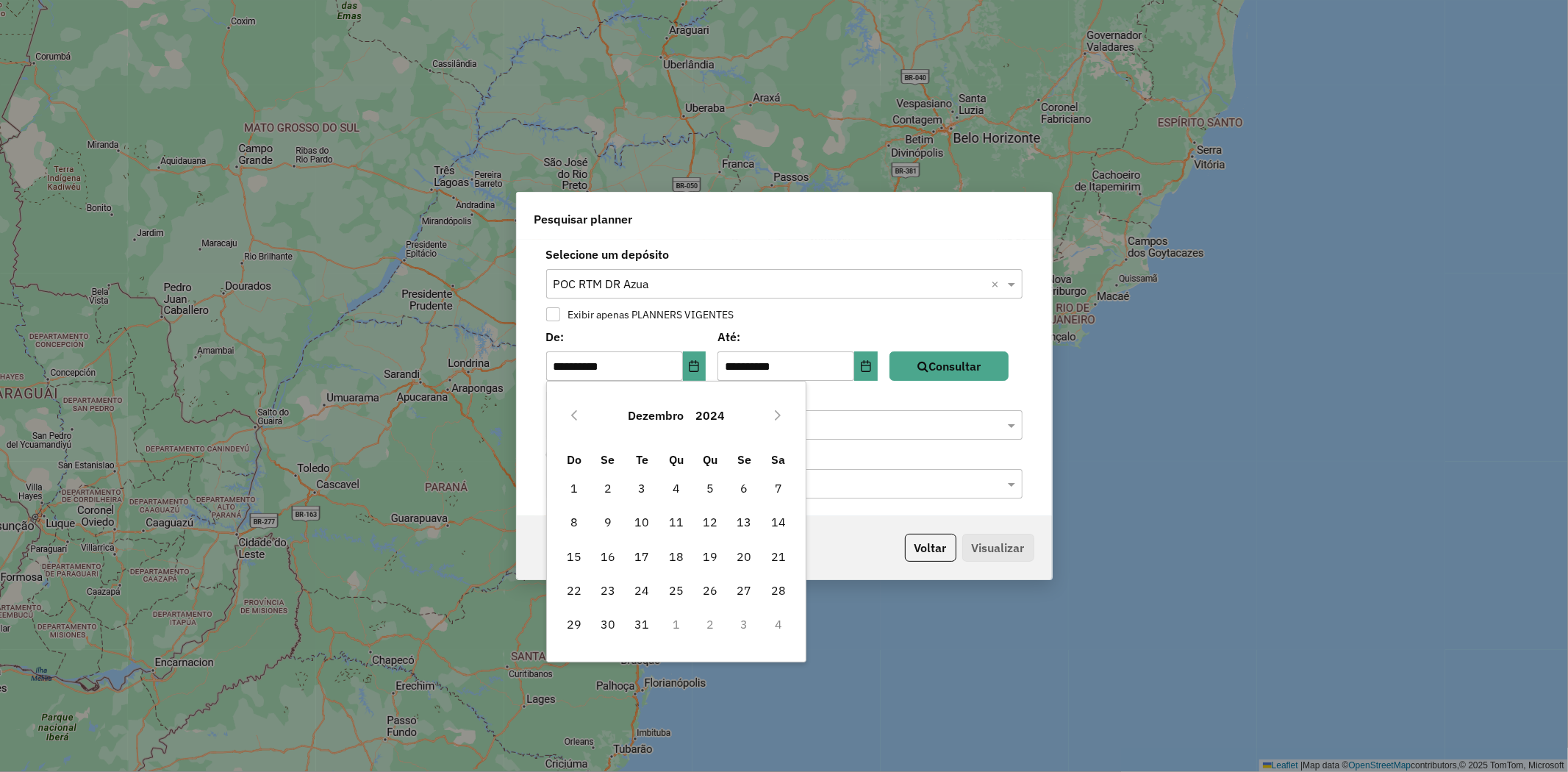 click 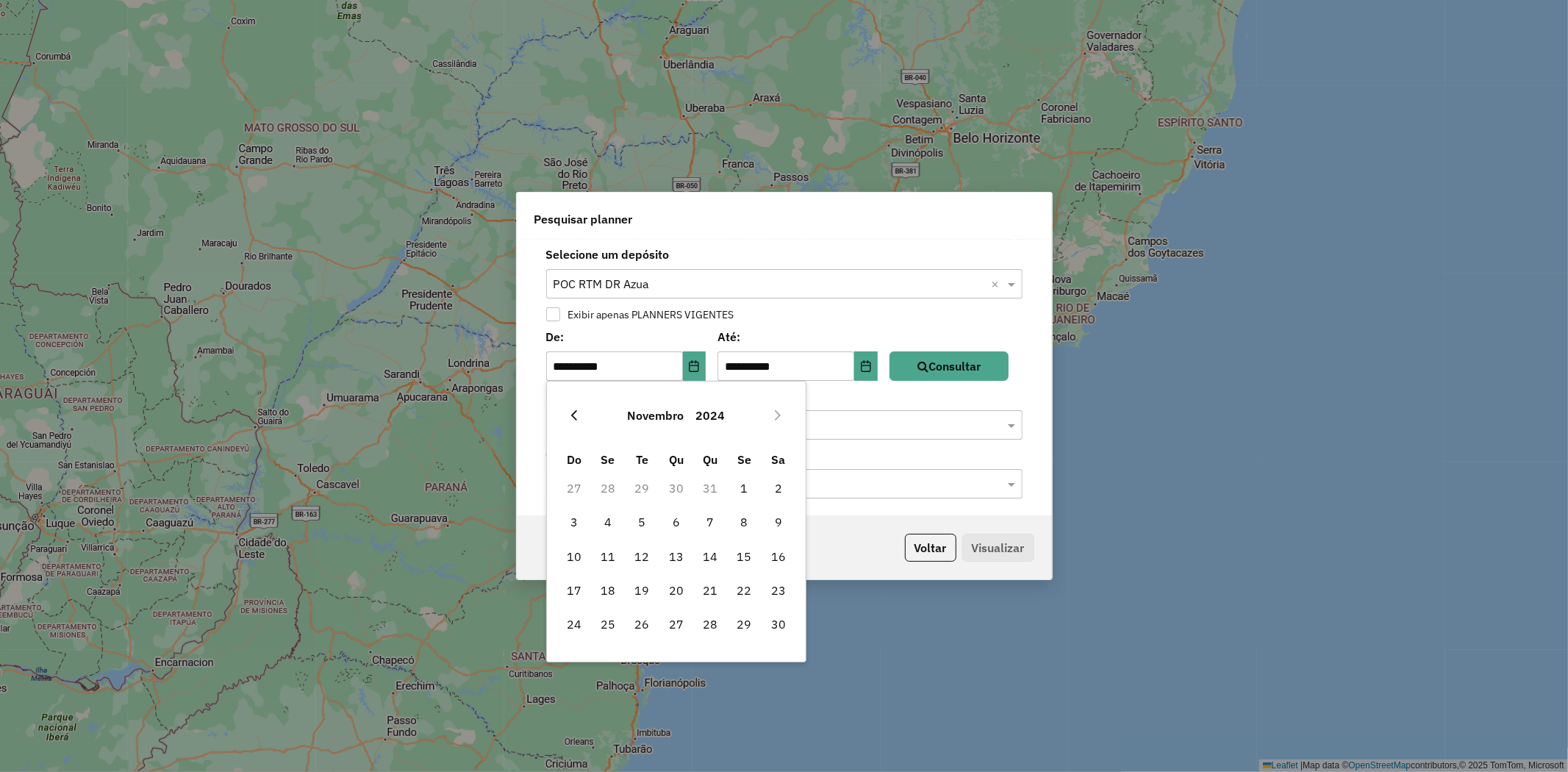 click 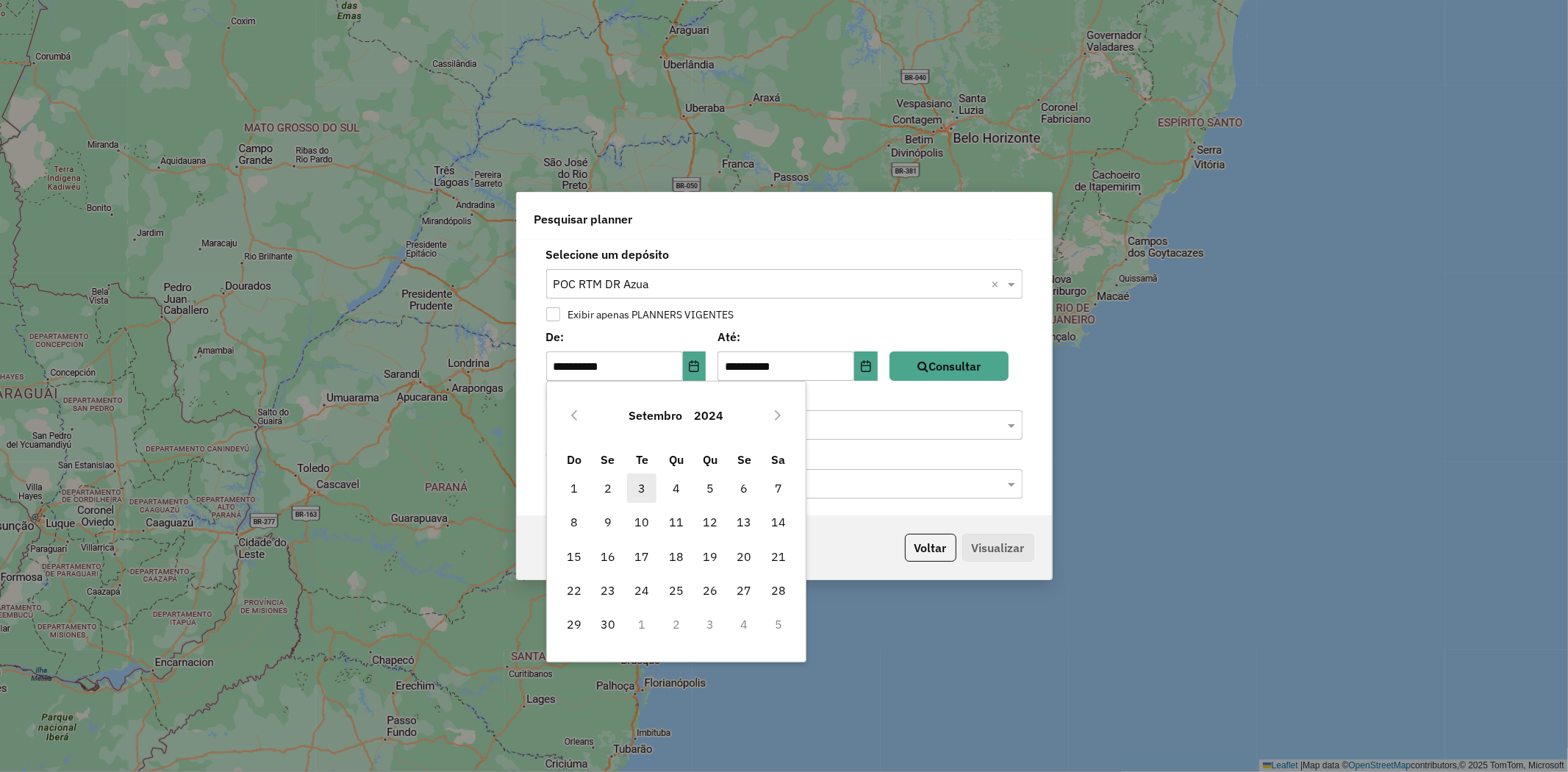 click on "3" at bounding box center (642, 488) 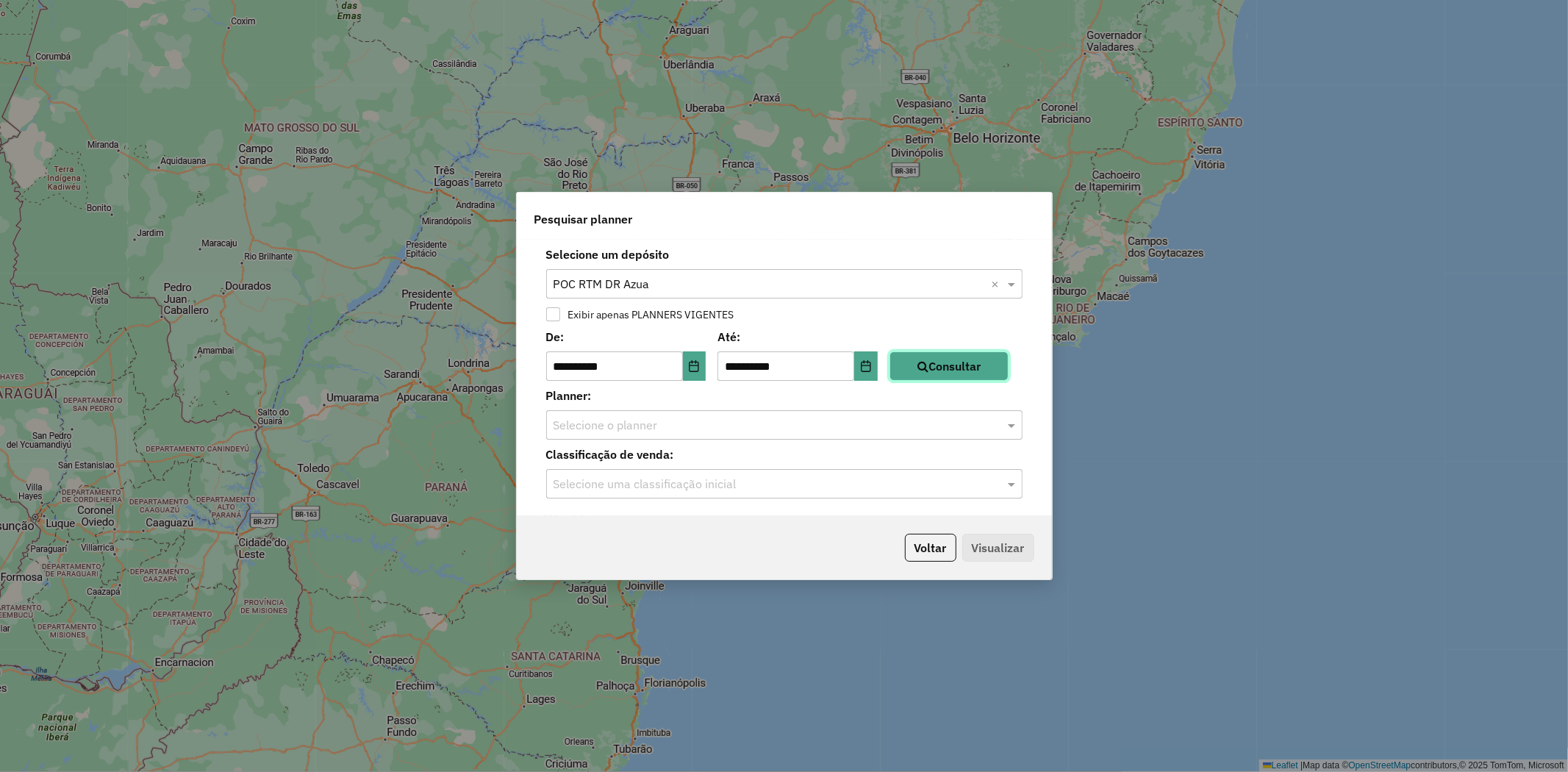 click 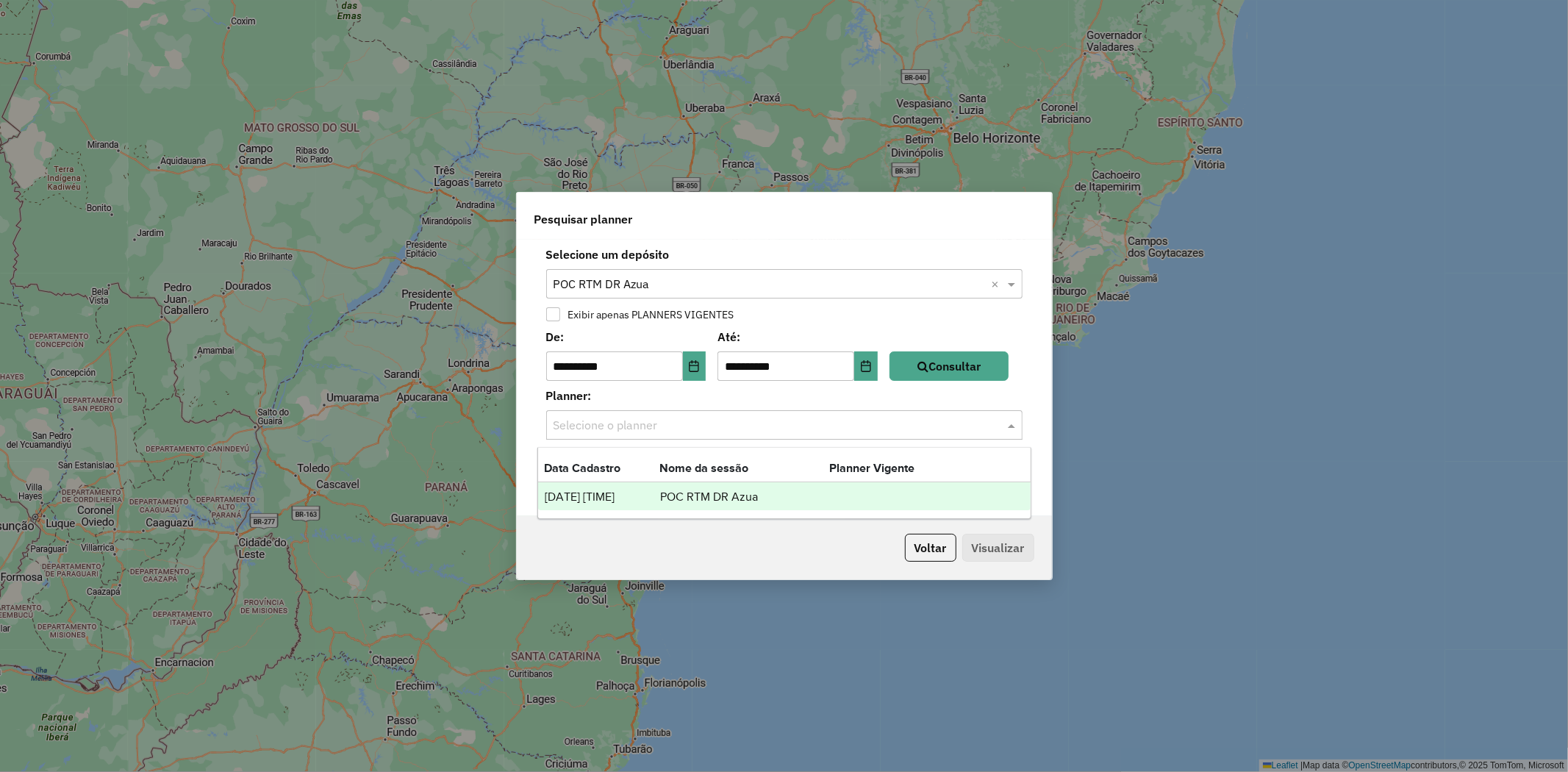 drag, startPoint x: 652, startPoint y: 425, endPoint x: 662, endPoint y: 429, distance: 10.7703296 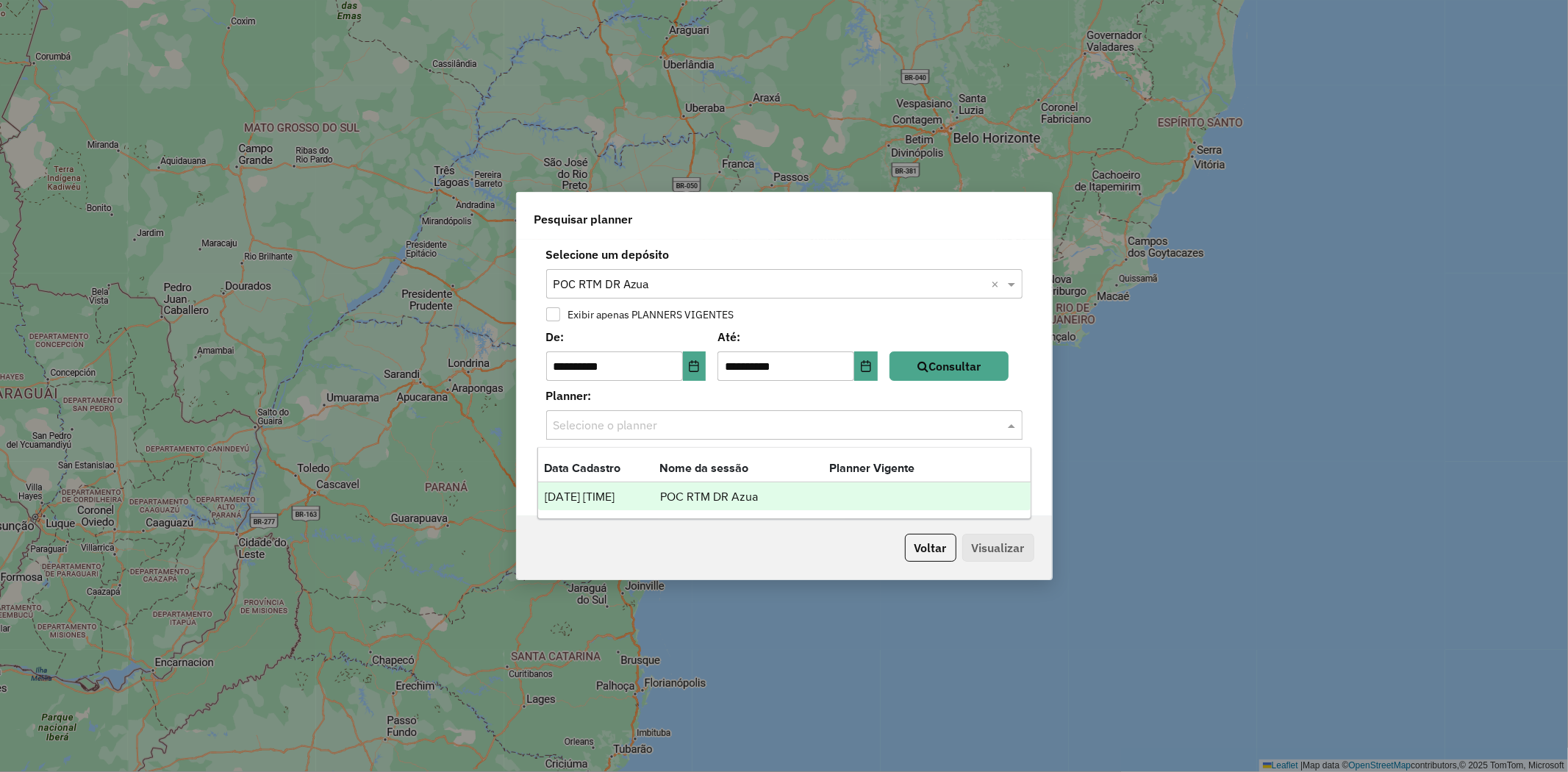 click on "POC RTM DR Azua" at bounding box center (744, 497) 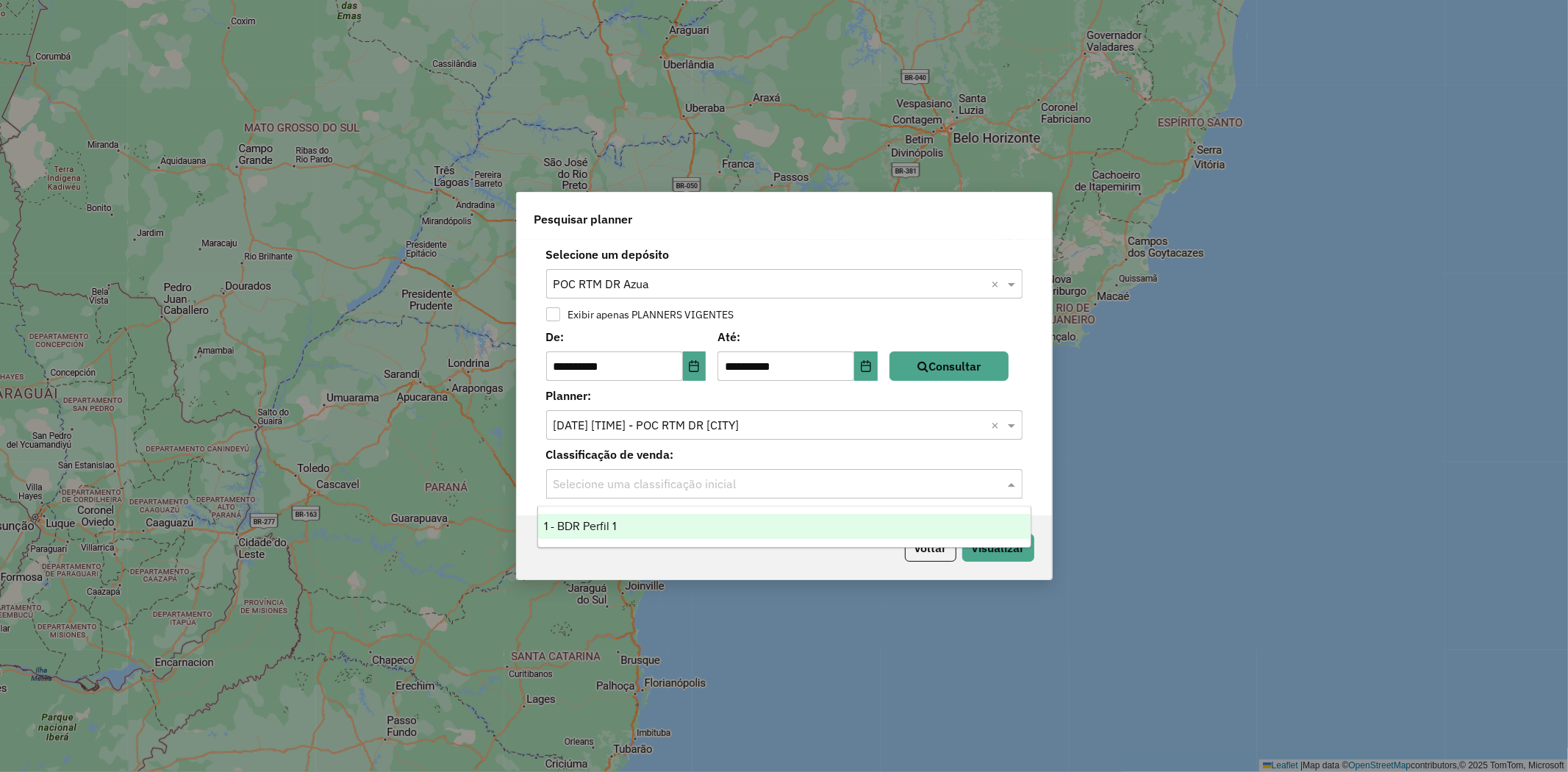 drag, startPoint x: 687, startPoint y: 484, endPoint x: 695, endPoint y: 487, distance: 8.544 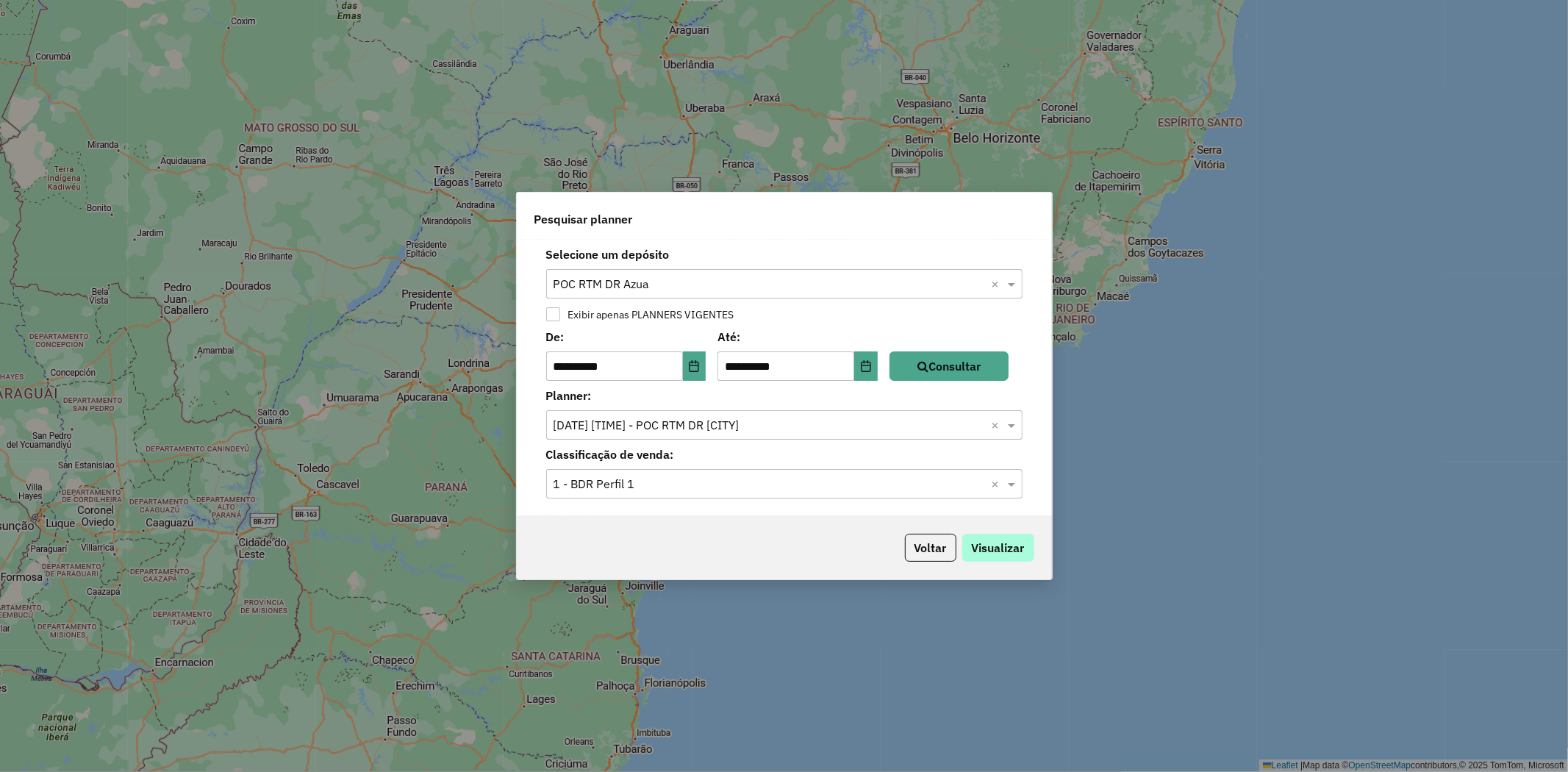 click on "Voltar   Visualizar" 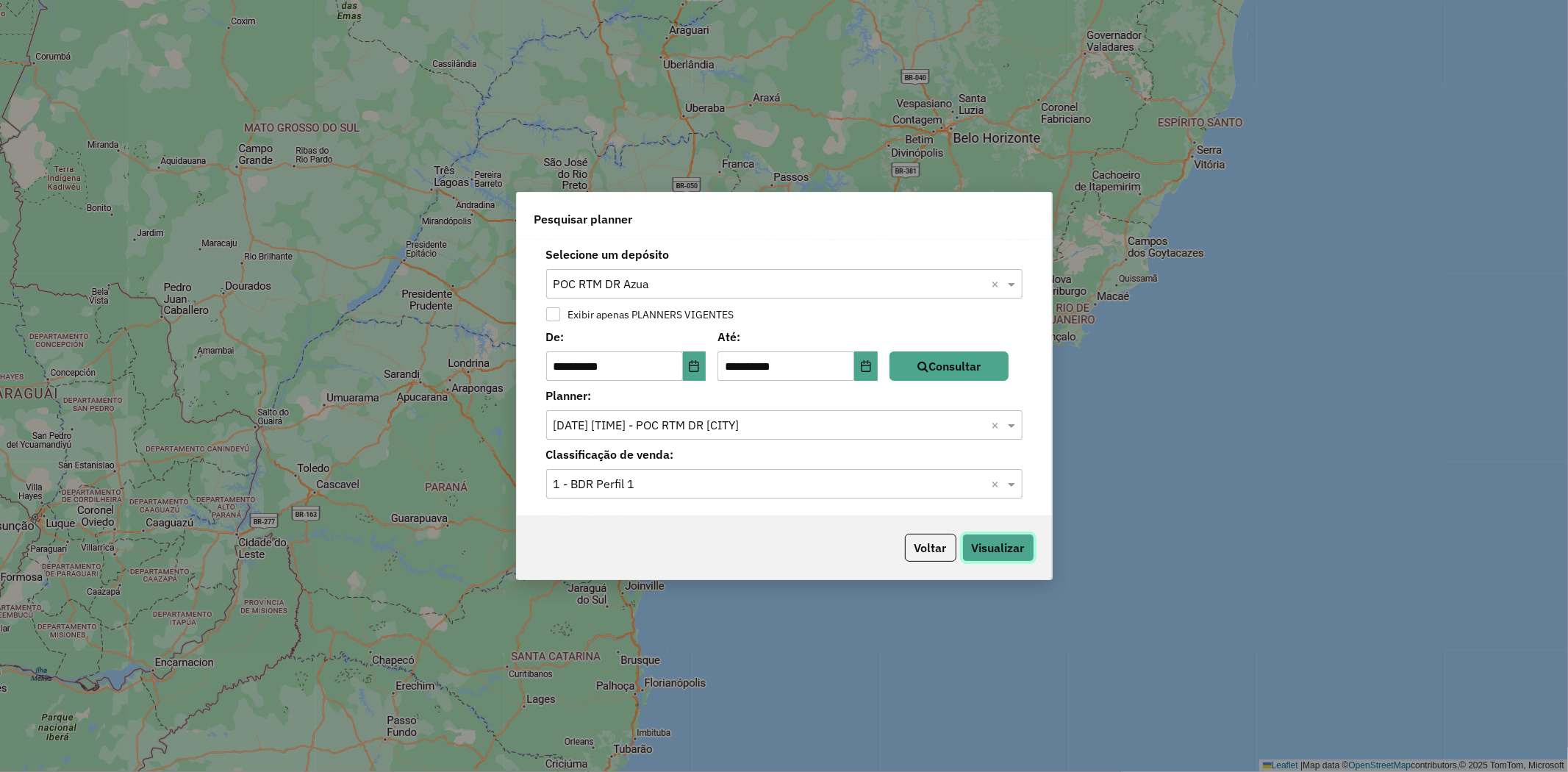 click on "Visualizar" 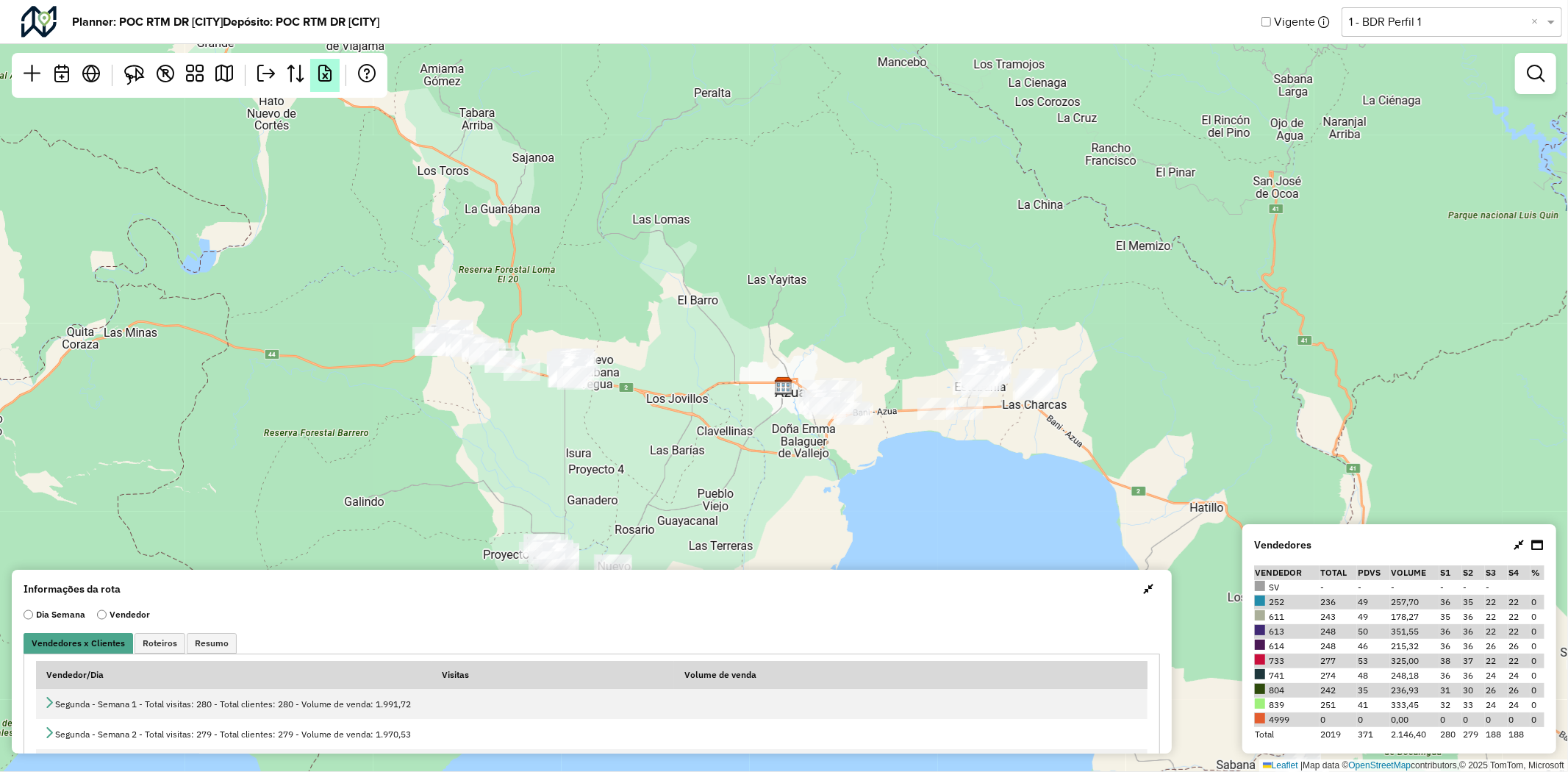 click at bounding box center [325, 75] 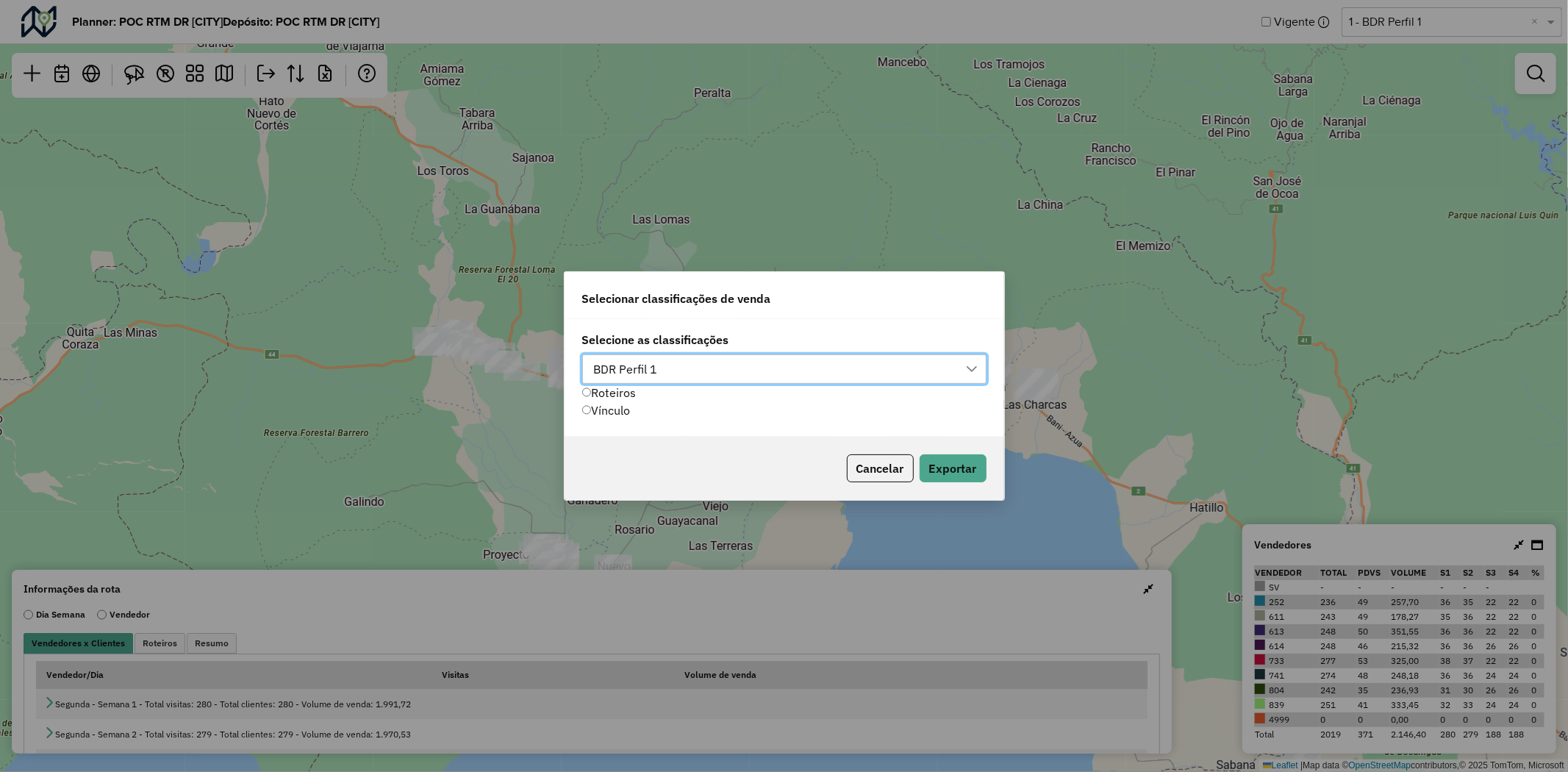 scroll, scrollTop: 10, scrollLeft: 65, axis: both 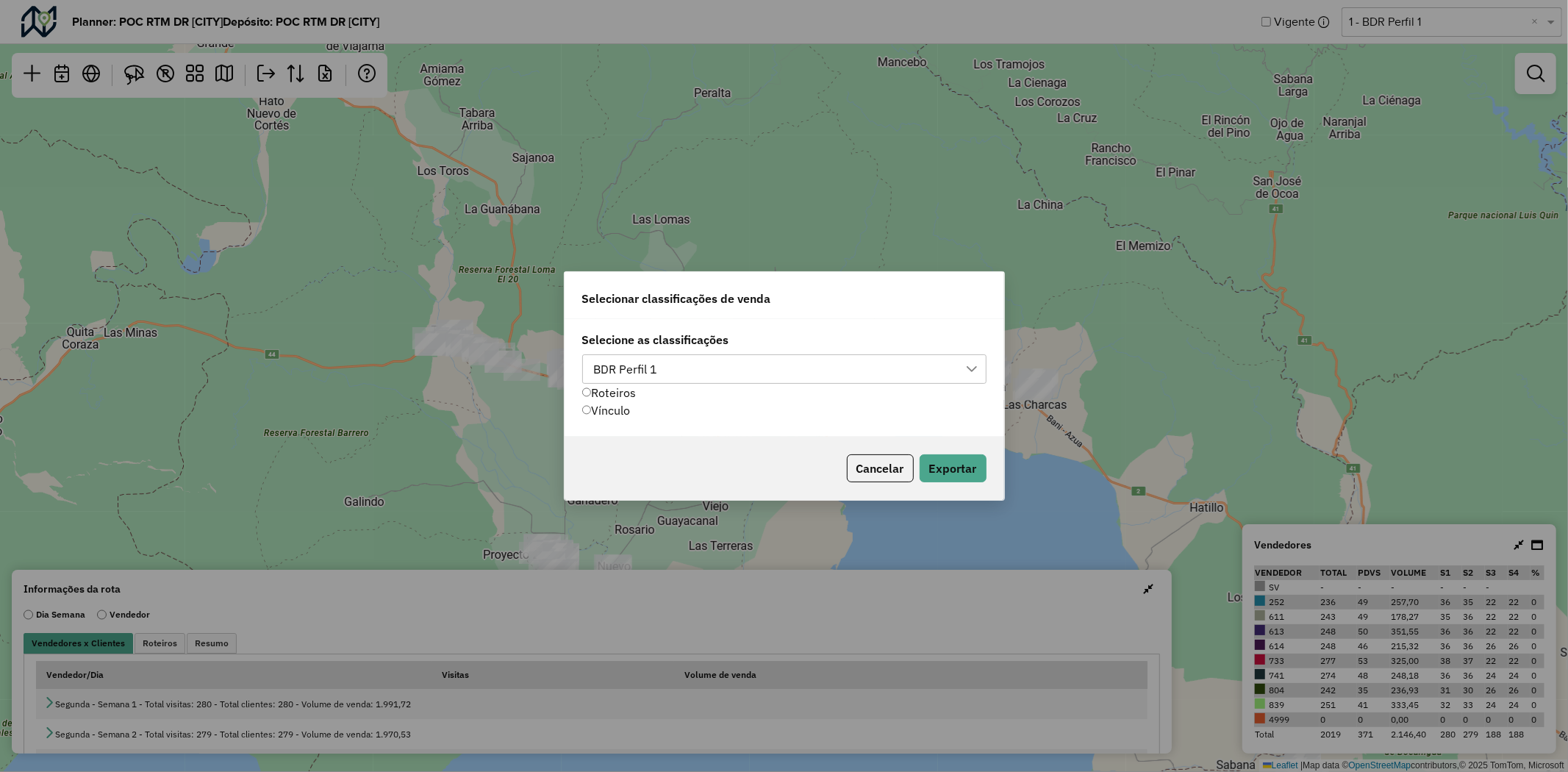 click on "BDR Perfil 1" at bounding box center [626, 369] 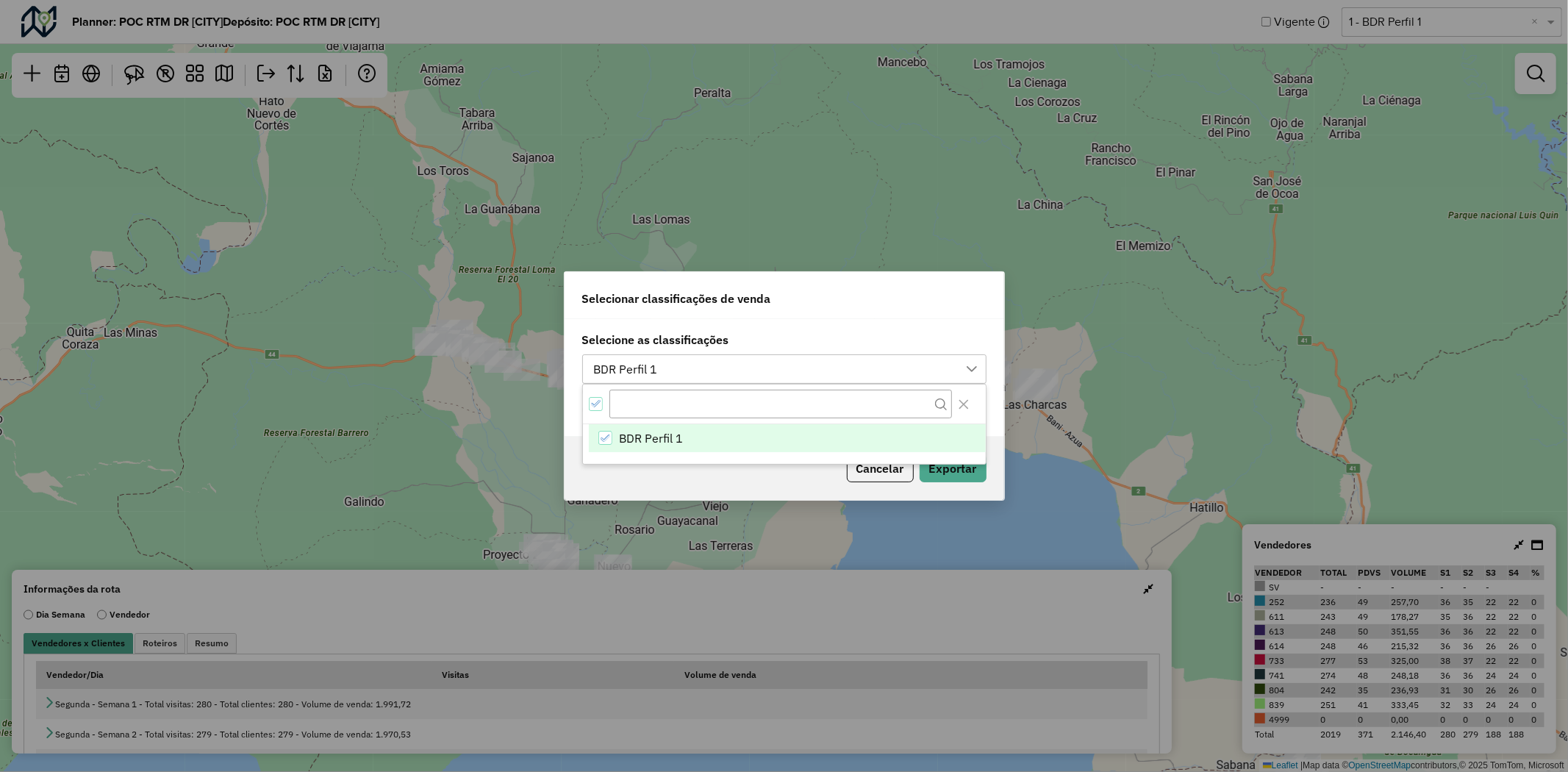 scroll, scrollTop: 10, scrollLeft: 66, axis: both 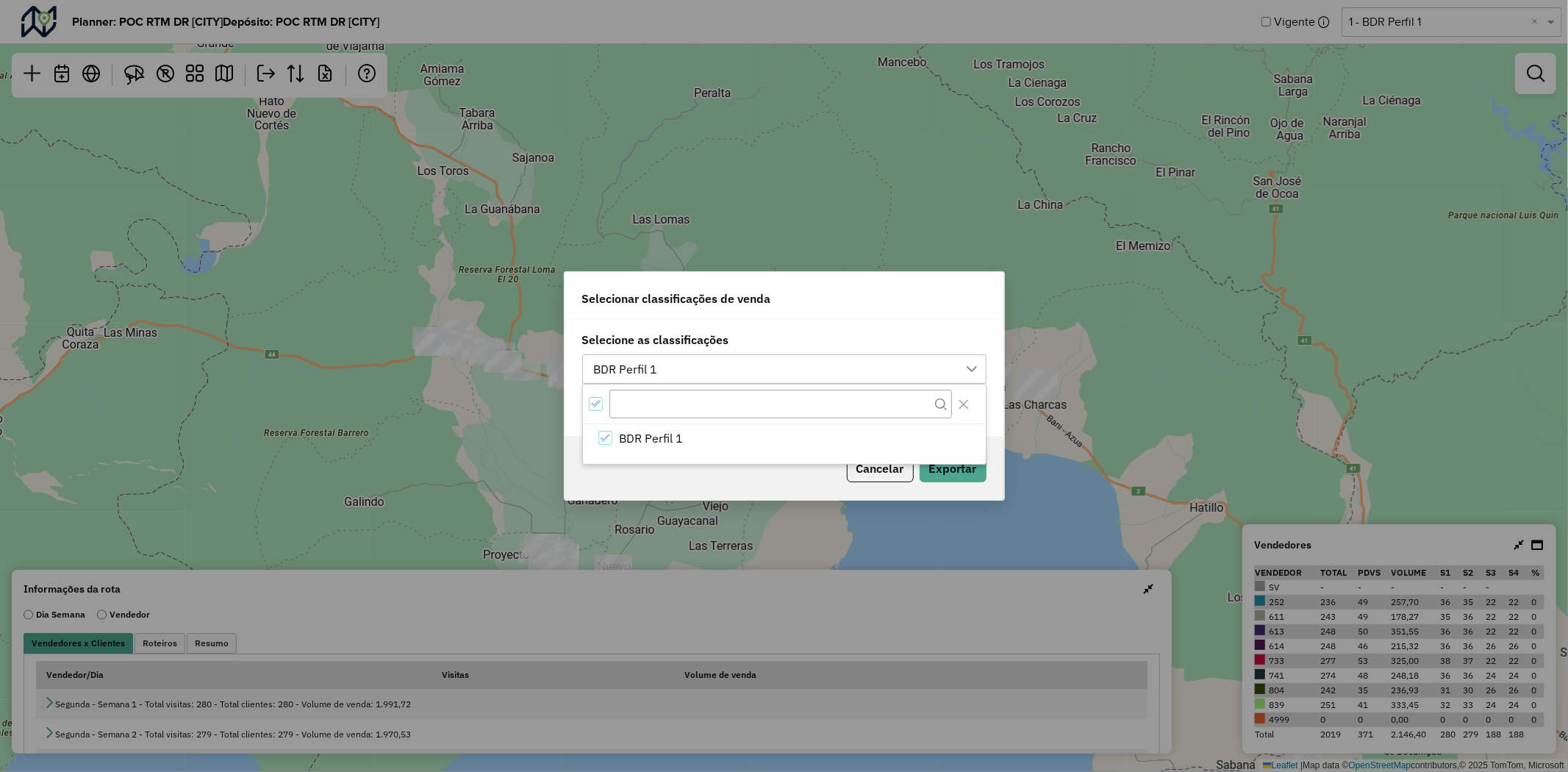 drag, startPoint x: 798, startPoint y: 341, endPoint x: 820, endPoint y: 379, distance: 43.909 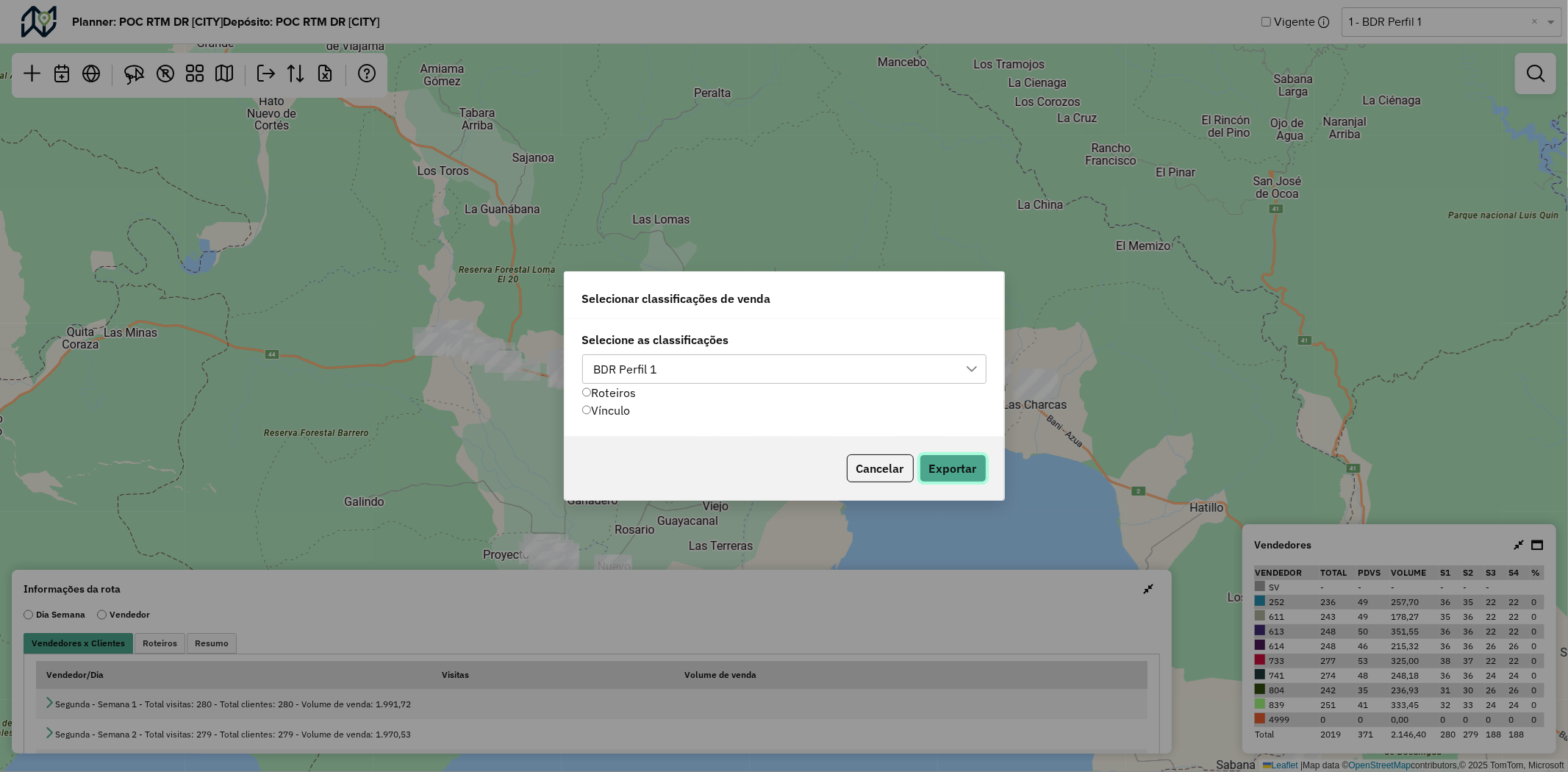 click on "Exportar" 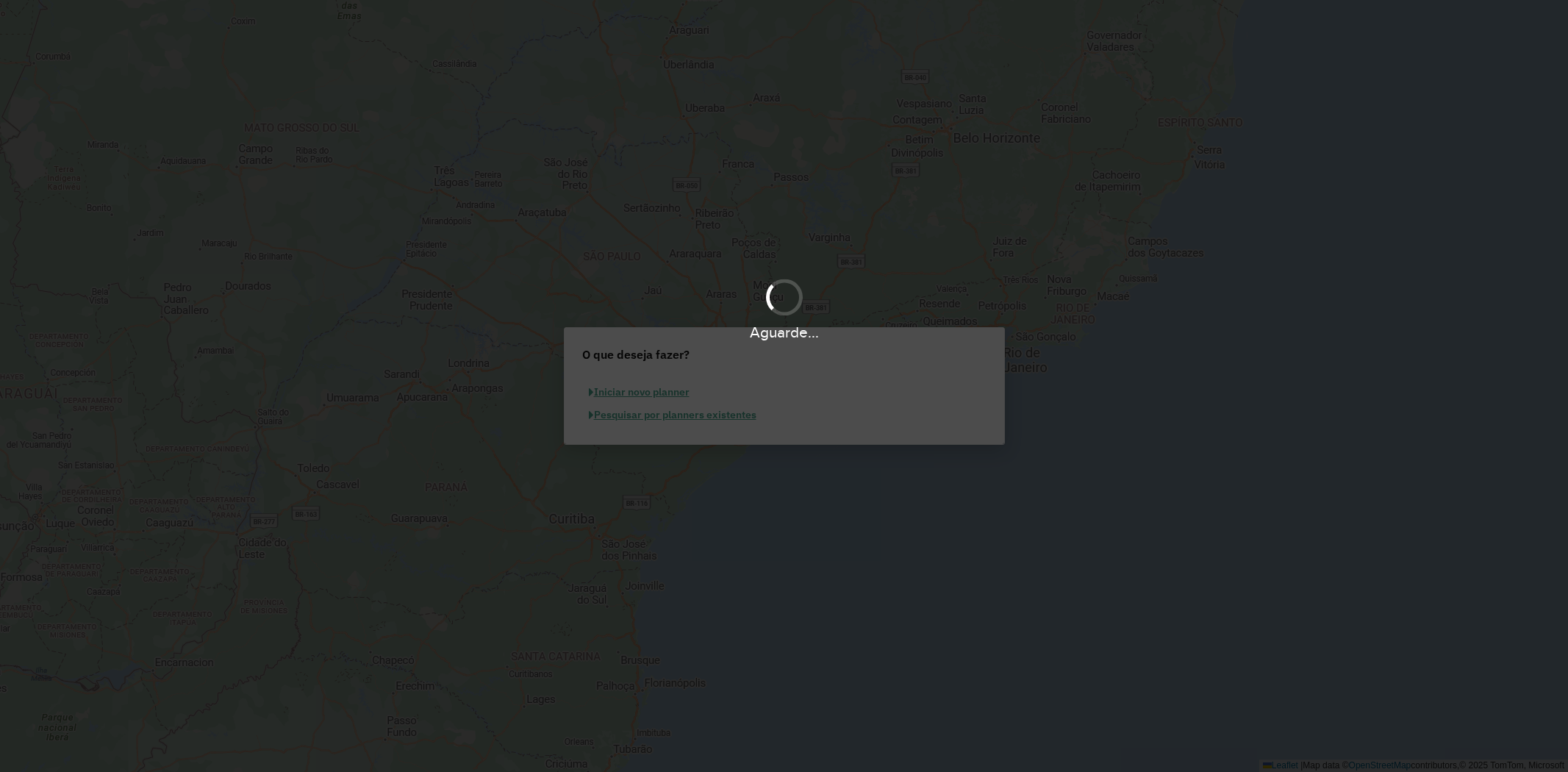 scroll, scrollTop: 0, scrollLeft: 0, axis: both 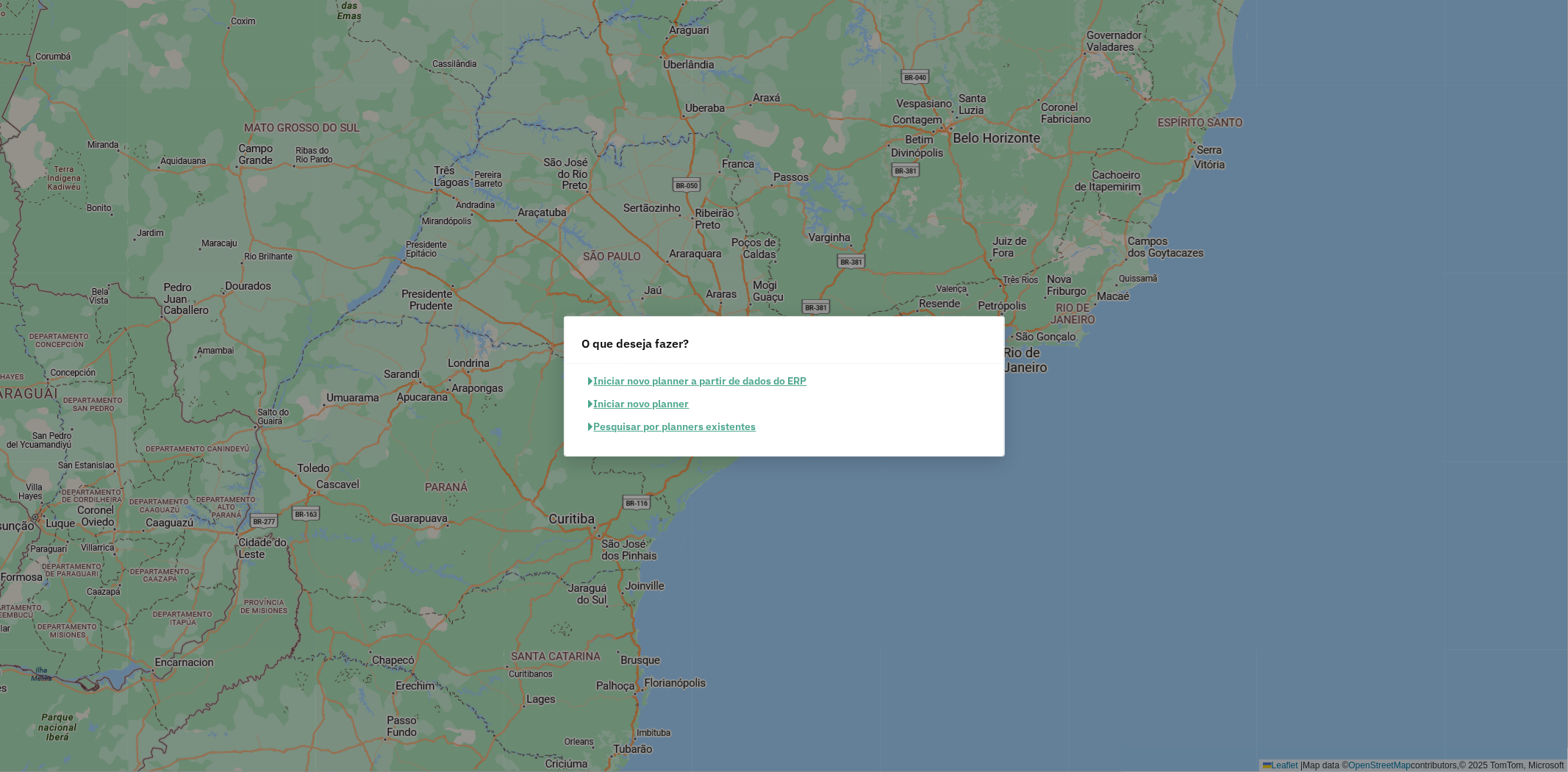 drag, startPoint x: 692, startPoint y: 414, endPoint x: 696, endPoint y: 425, distance: 11.7047 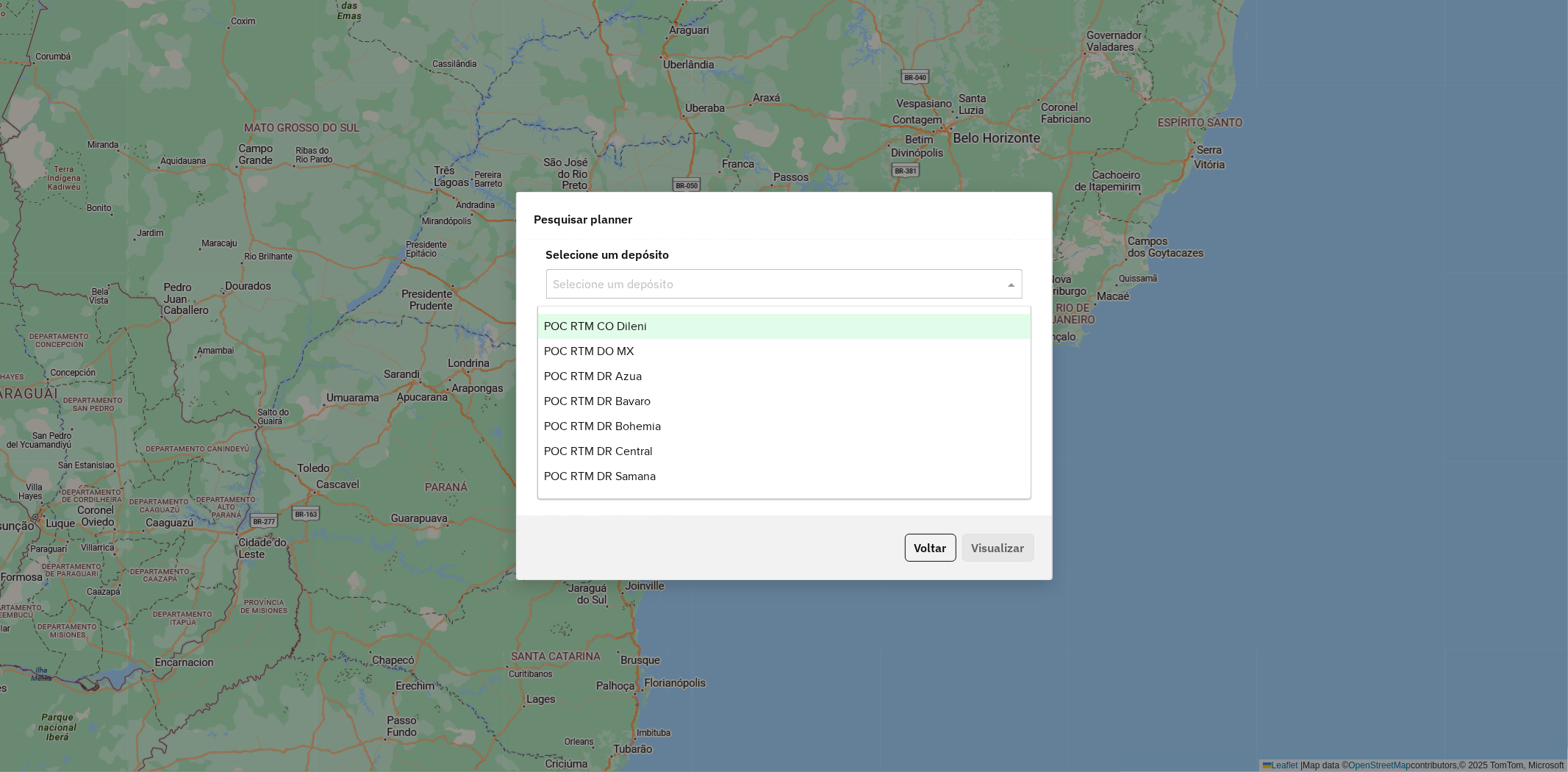 click on "Selecione um depósito" 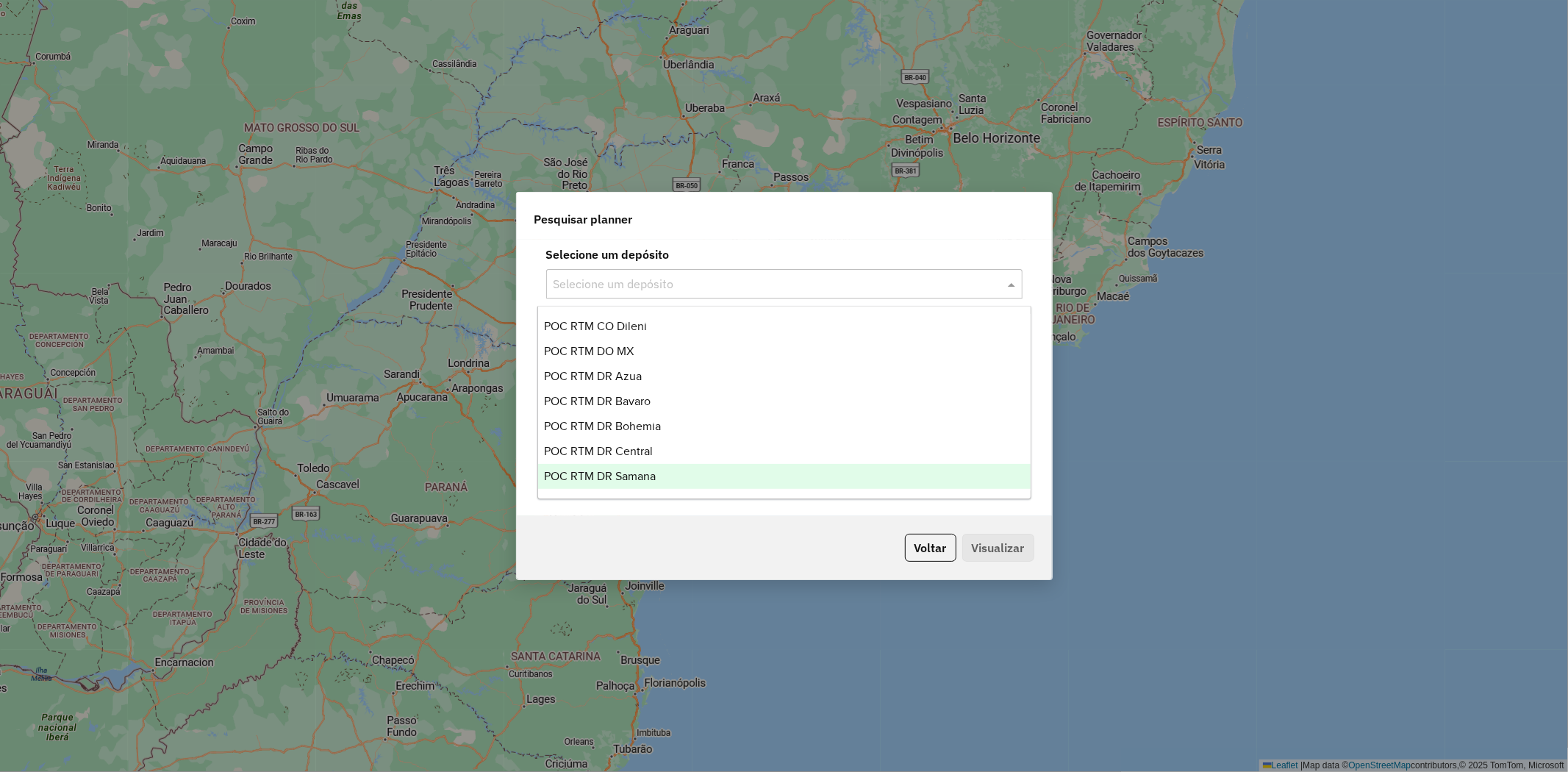 click on "POC RTM DR Samana" at bounding box center (784, 476) 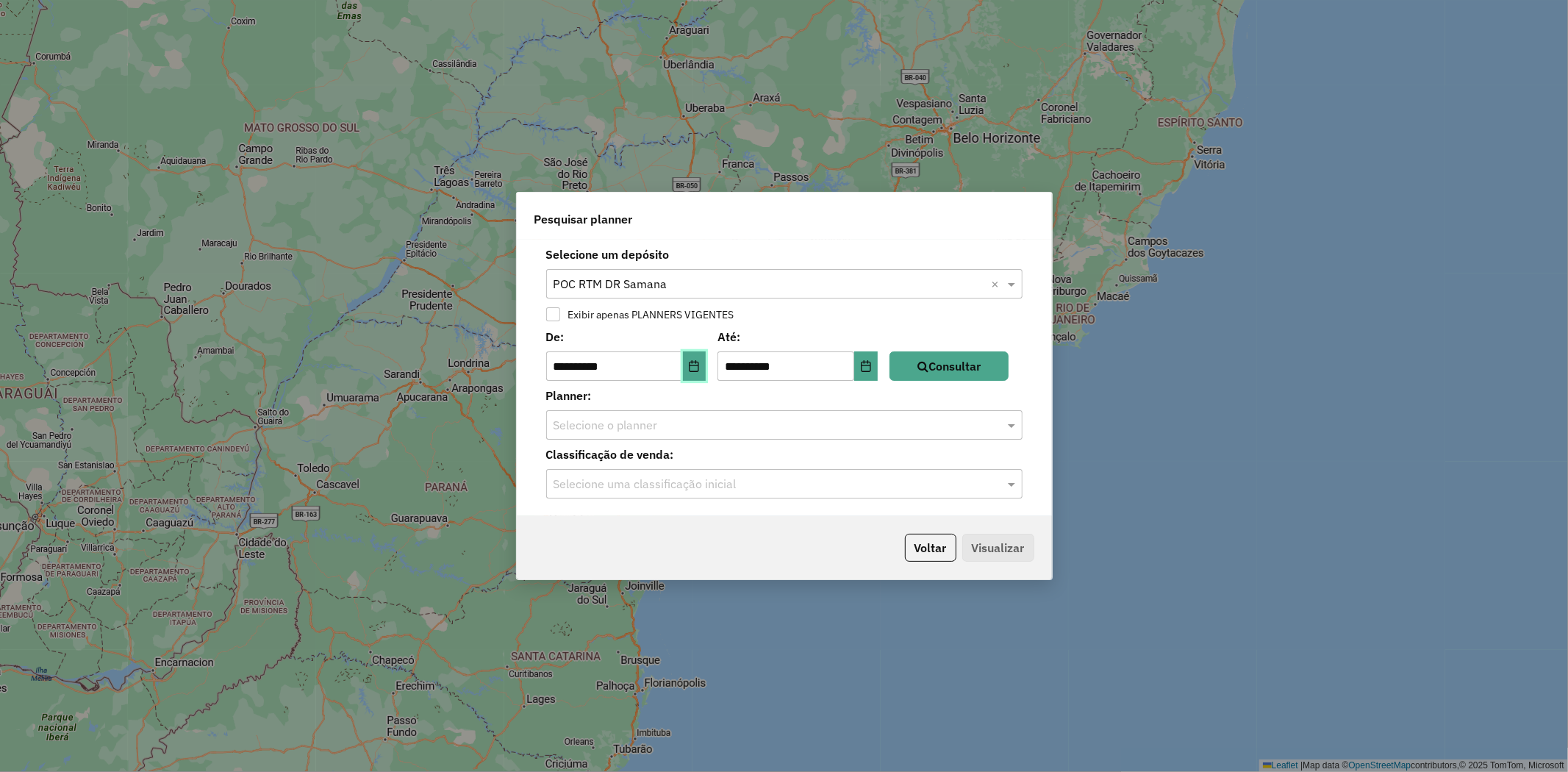 click 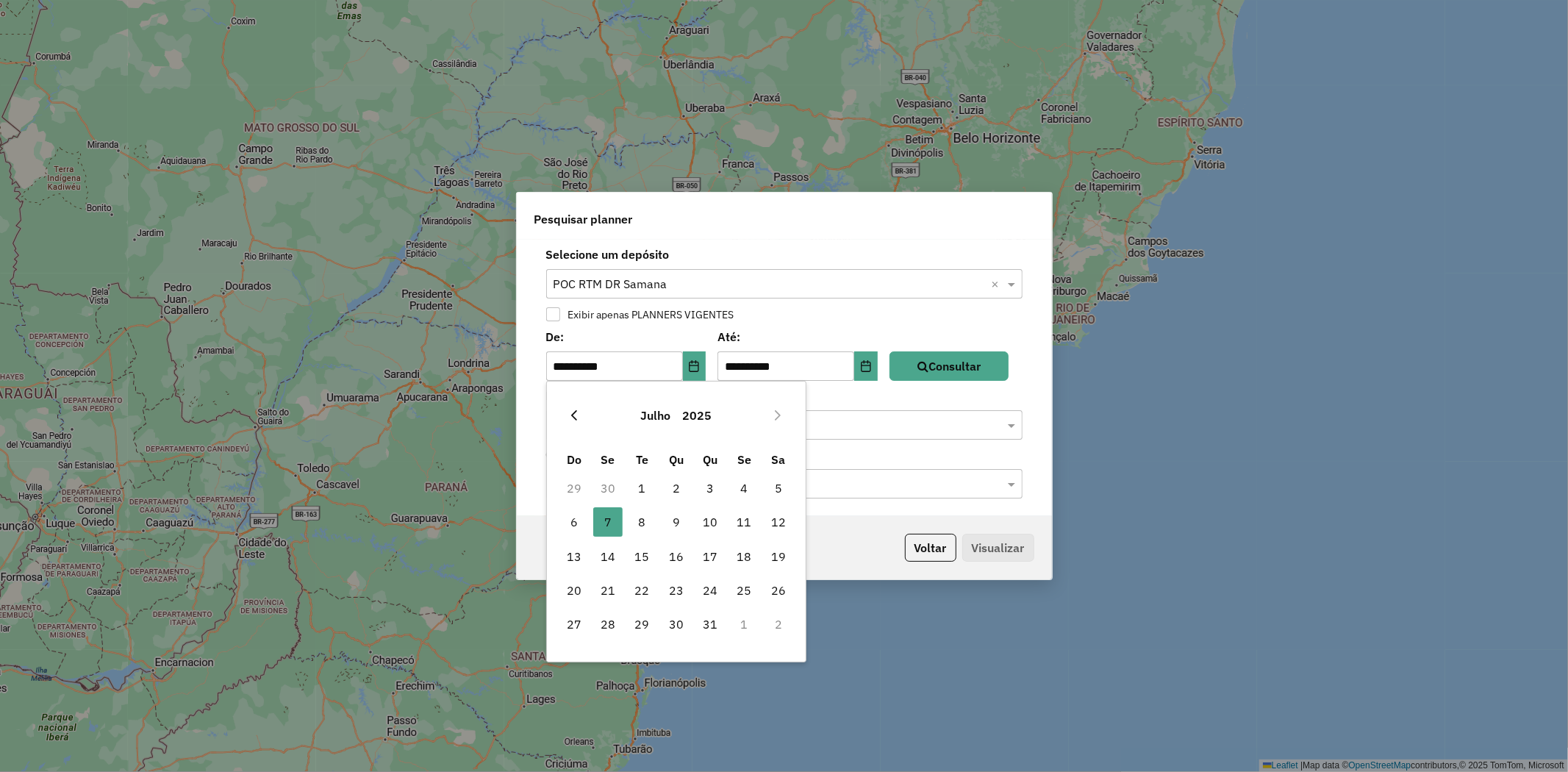 click 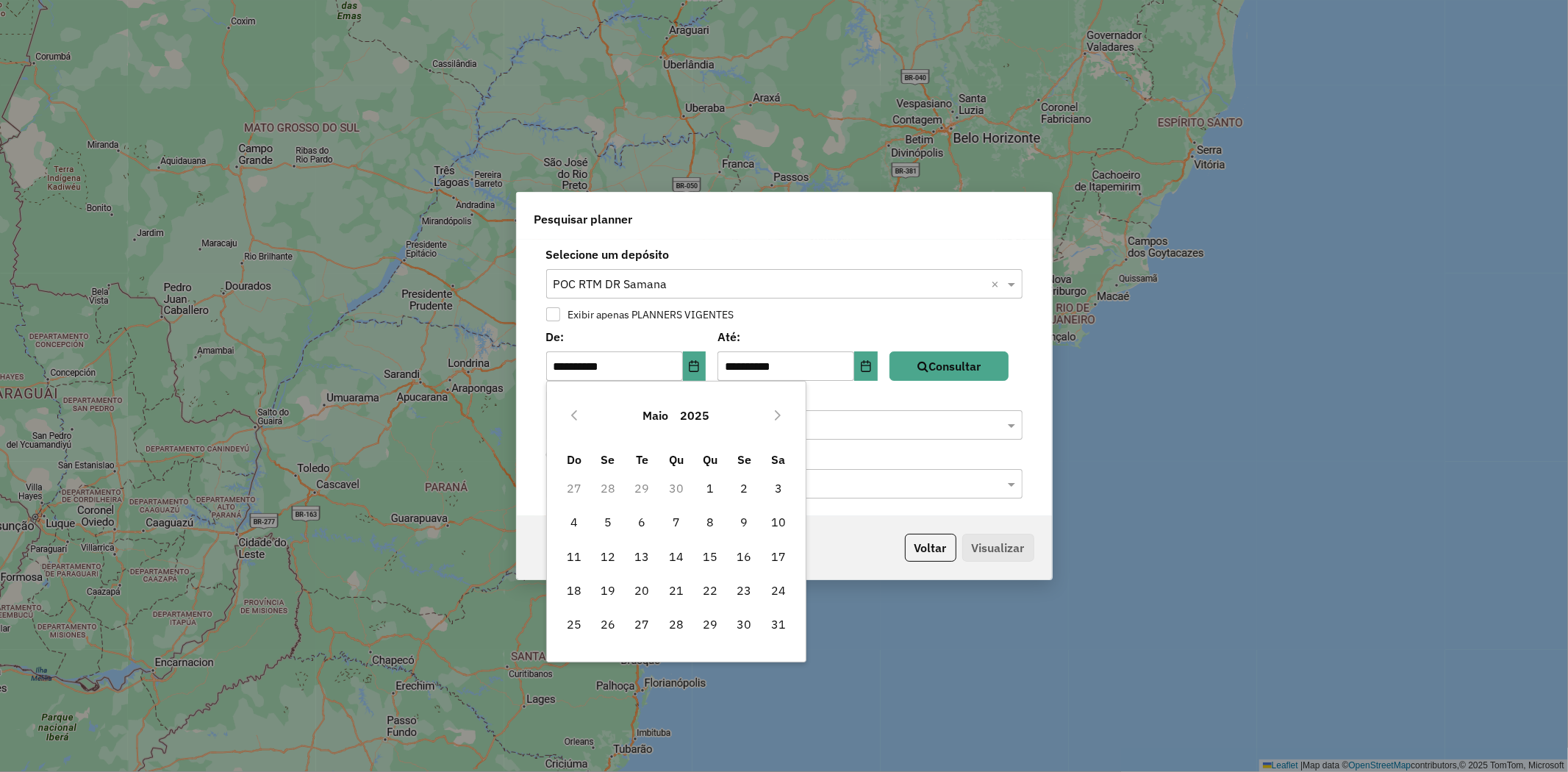 click 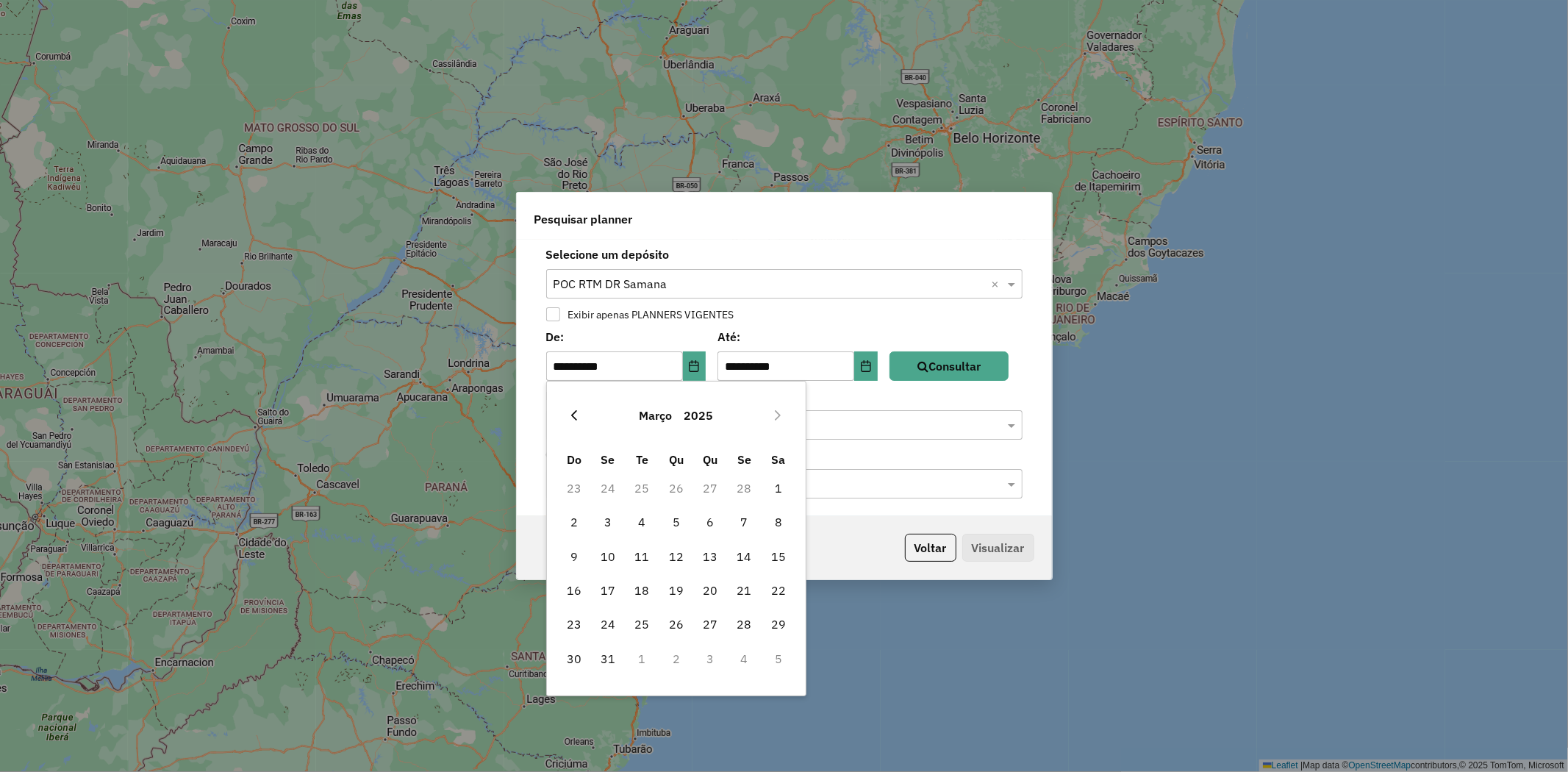 click 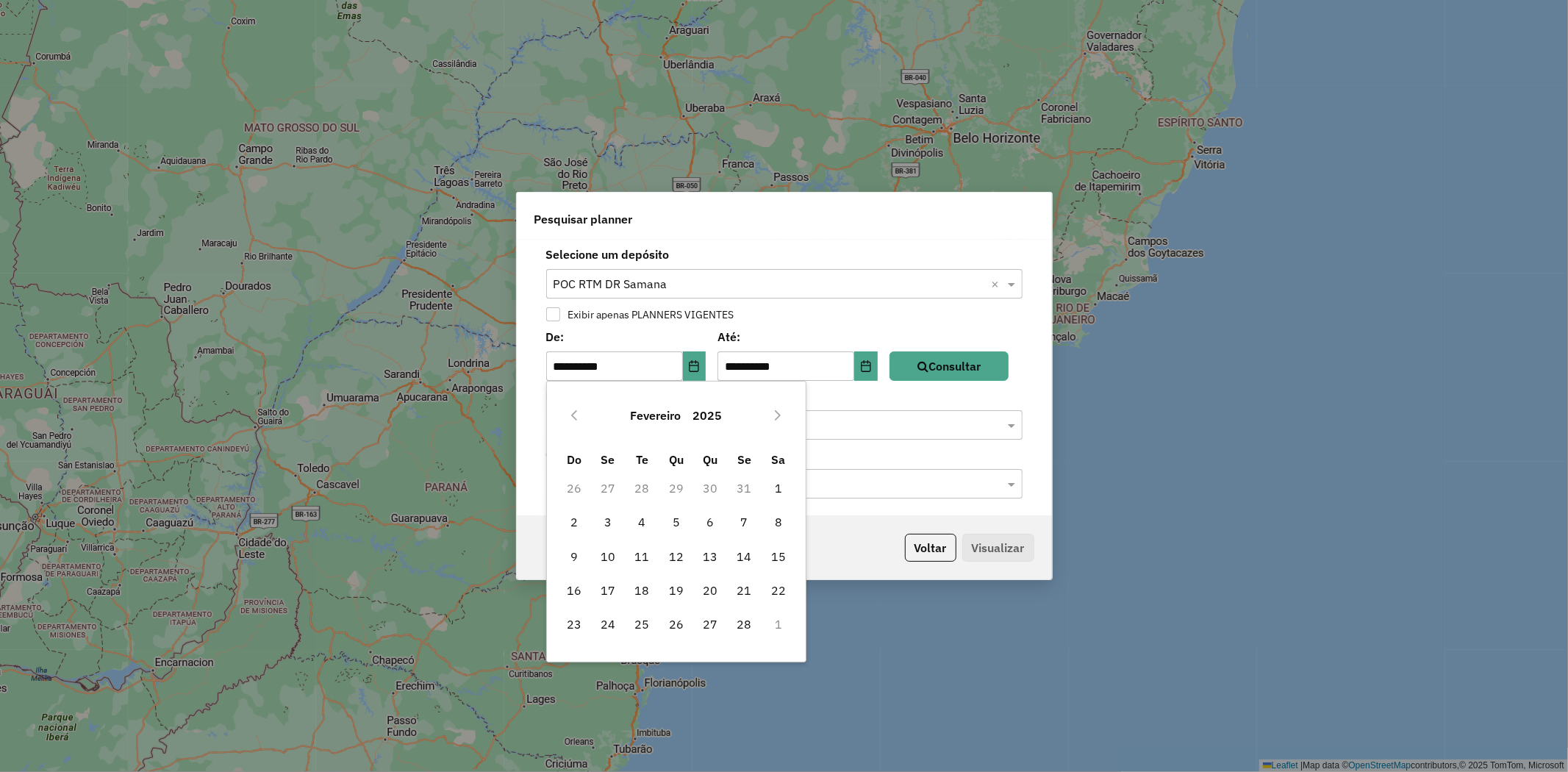 click 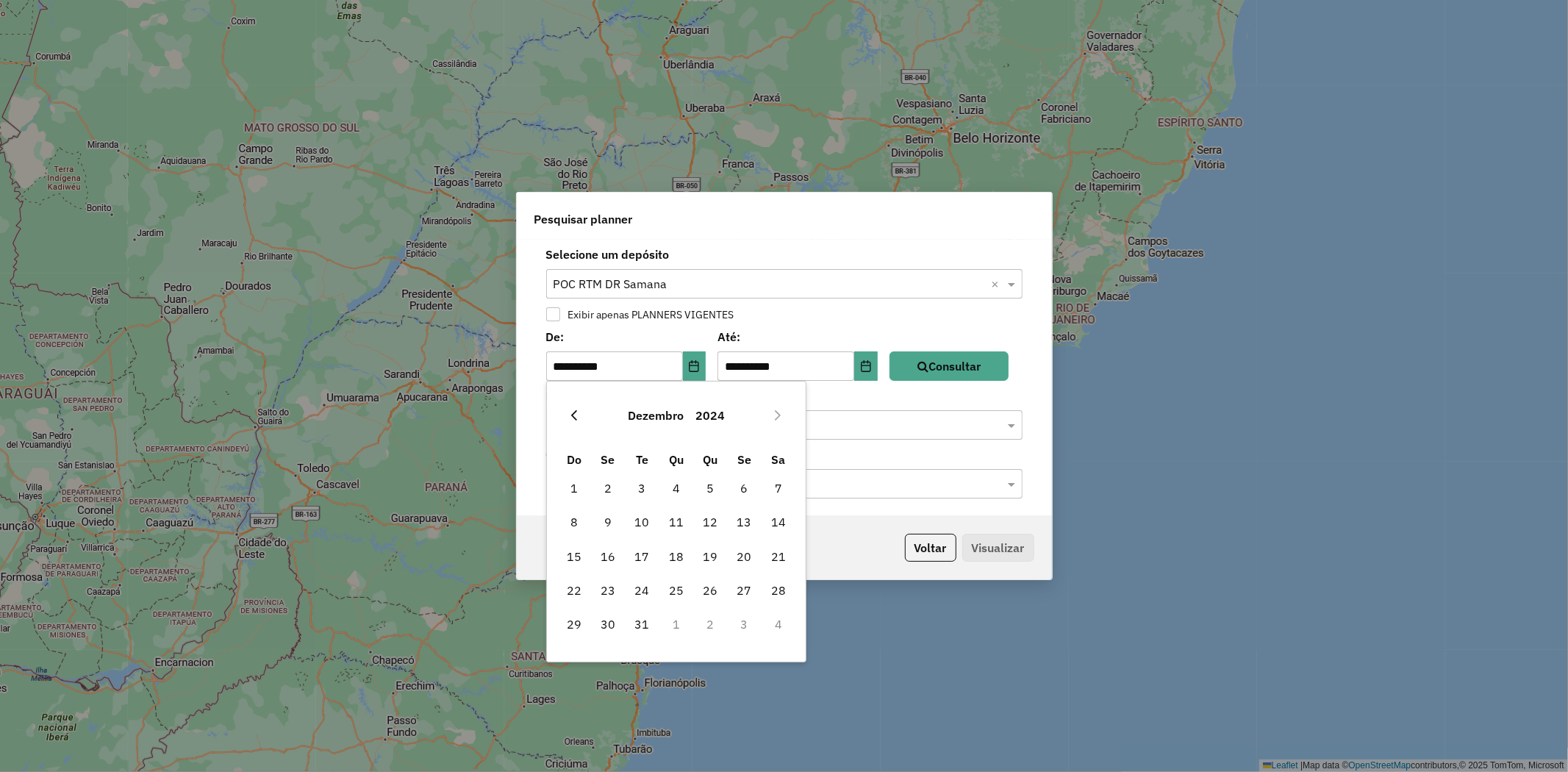 click 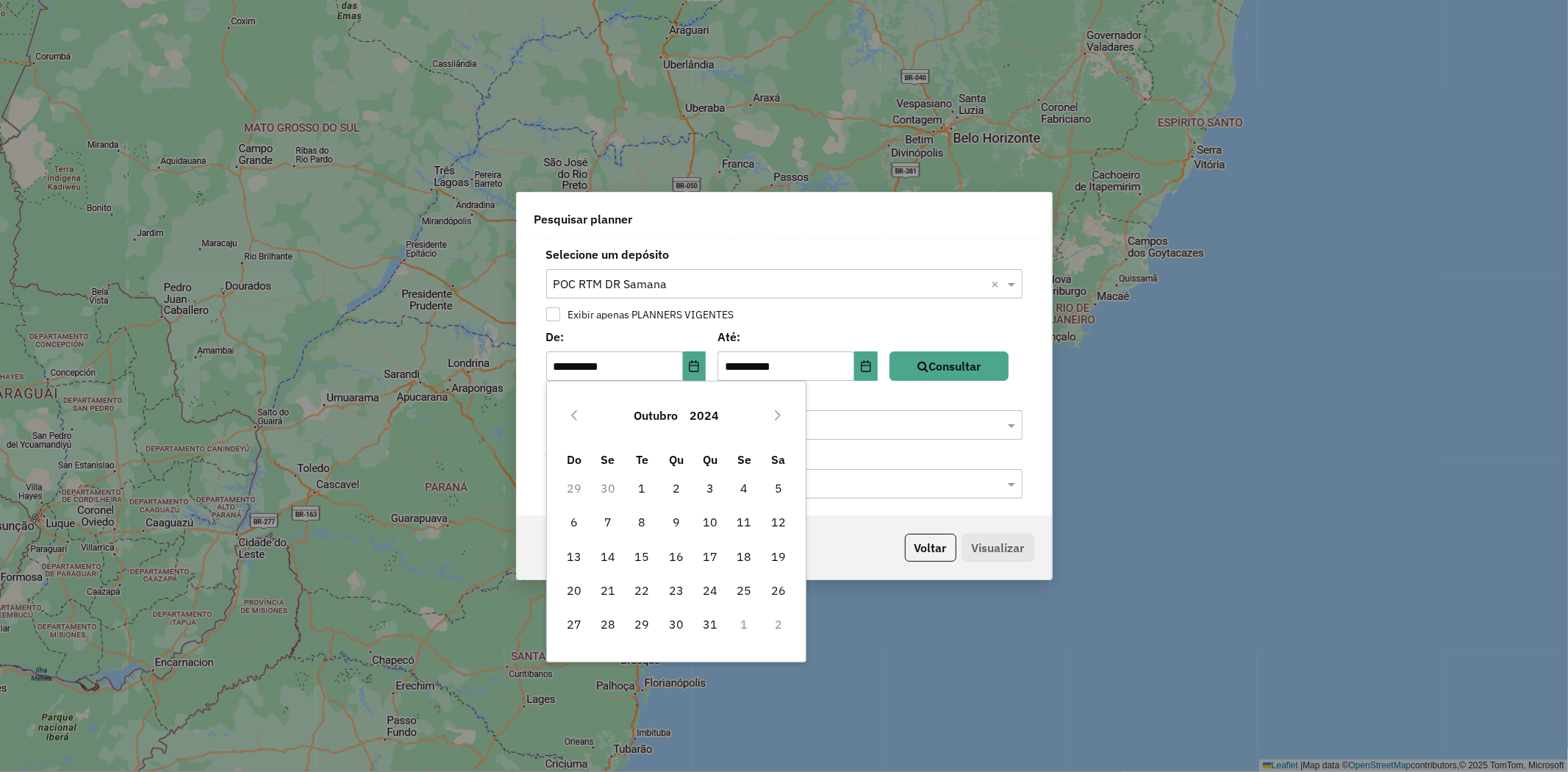 click 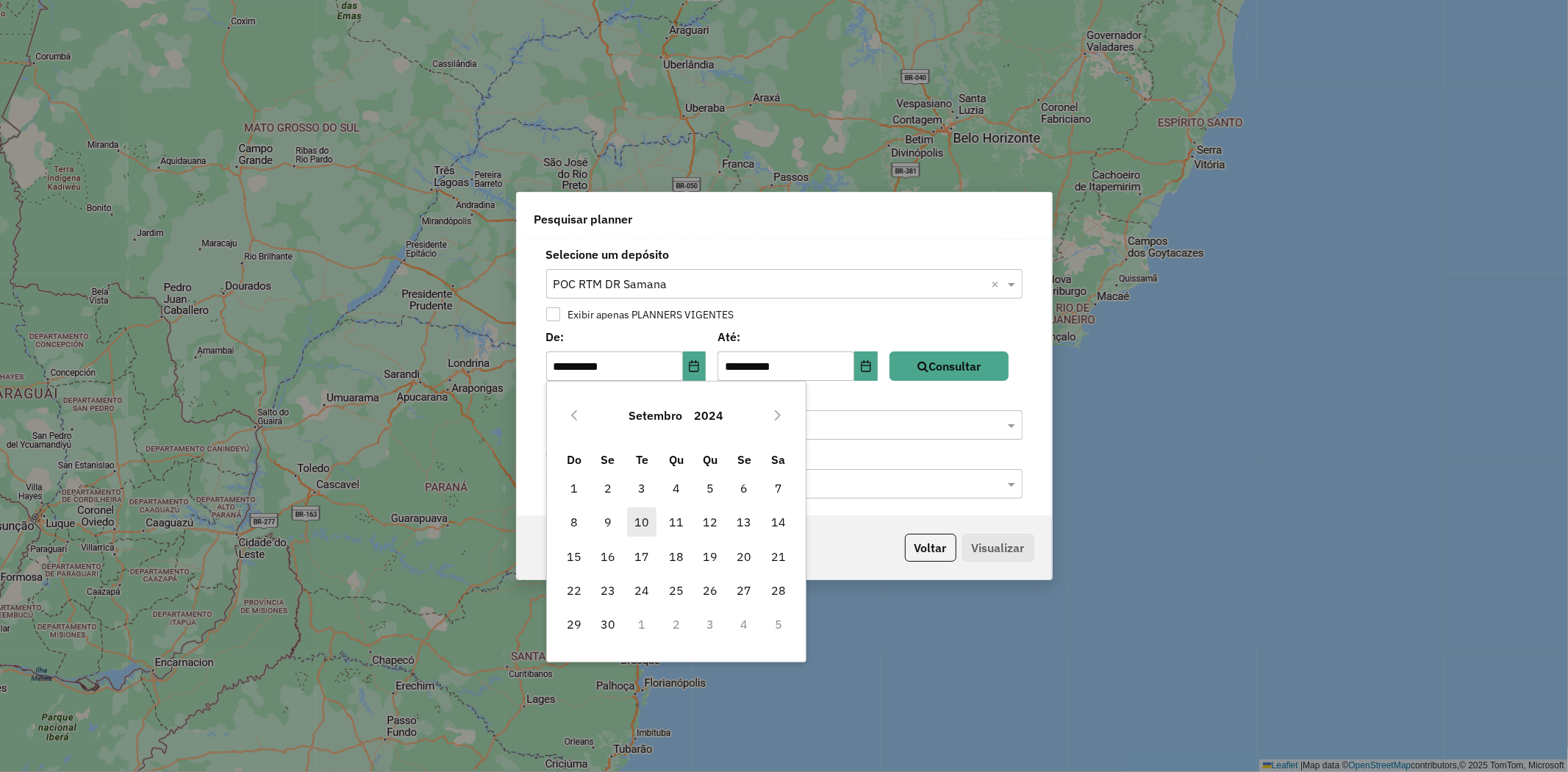 click on "10" at bounding box center [642, 522] 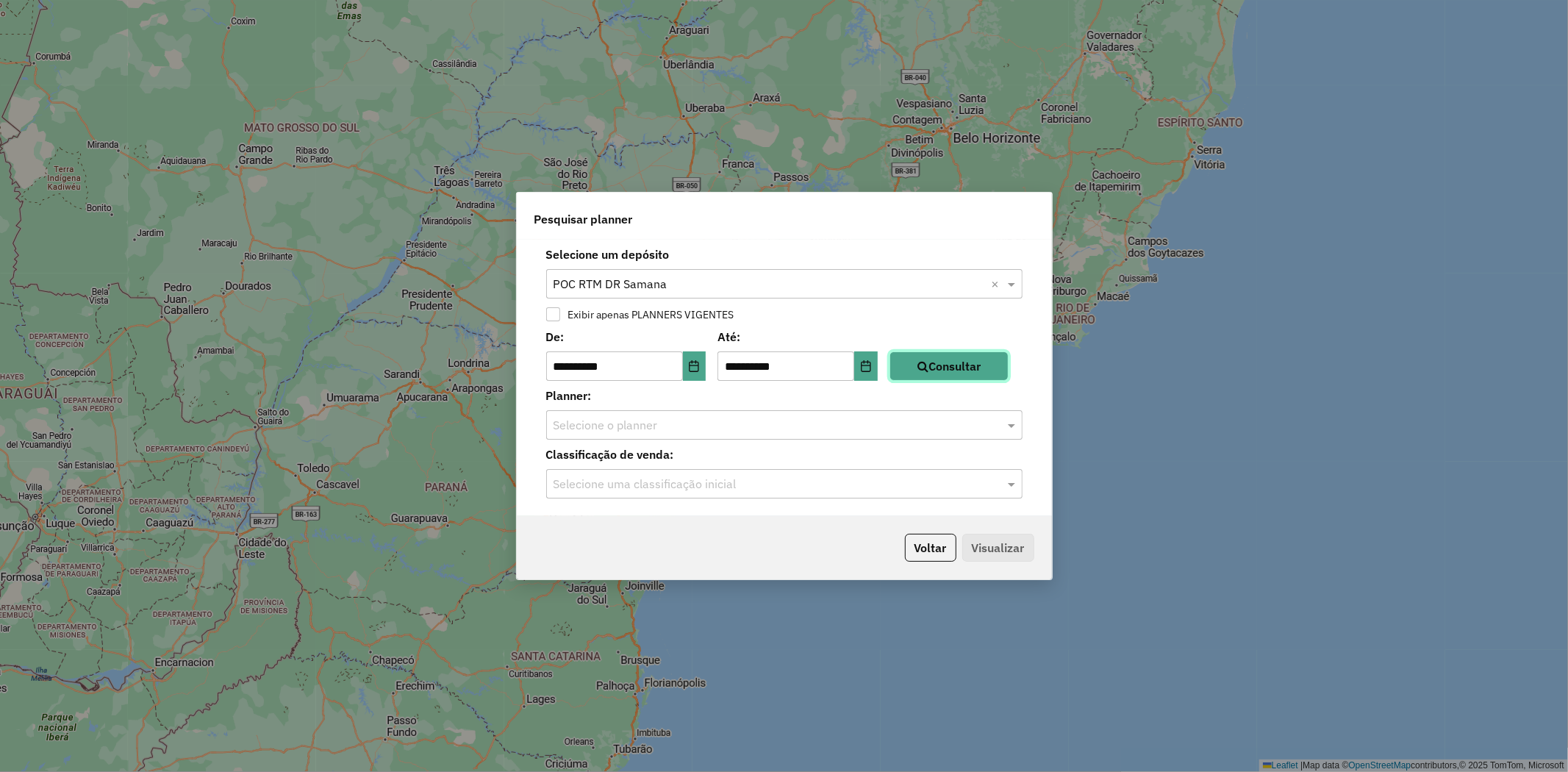 click 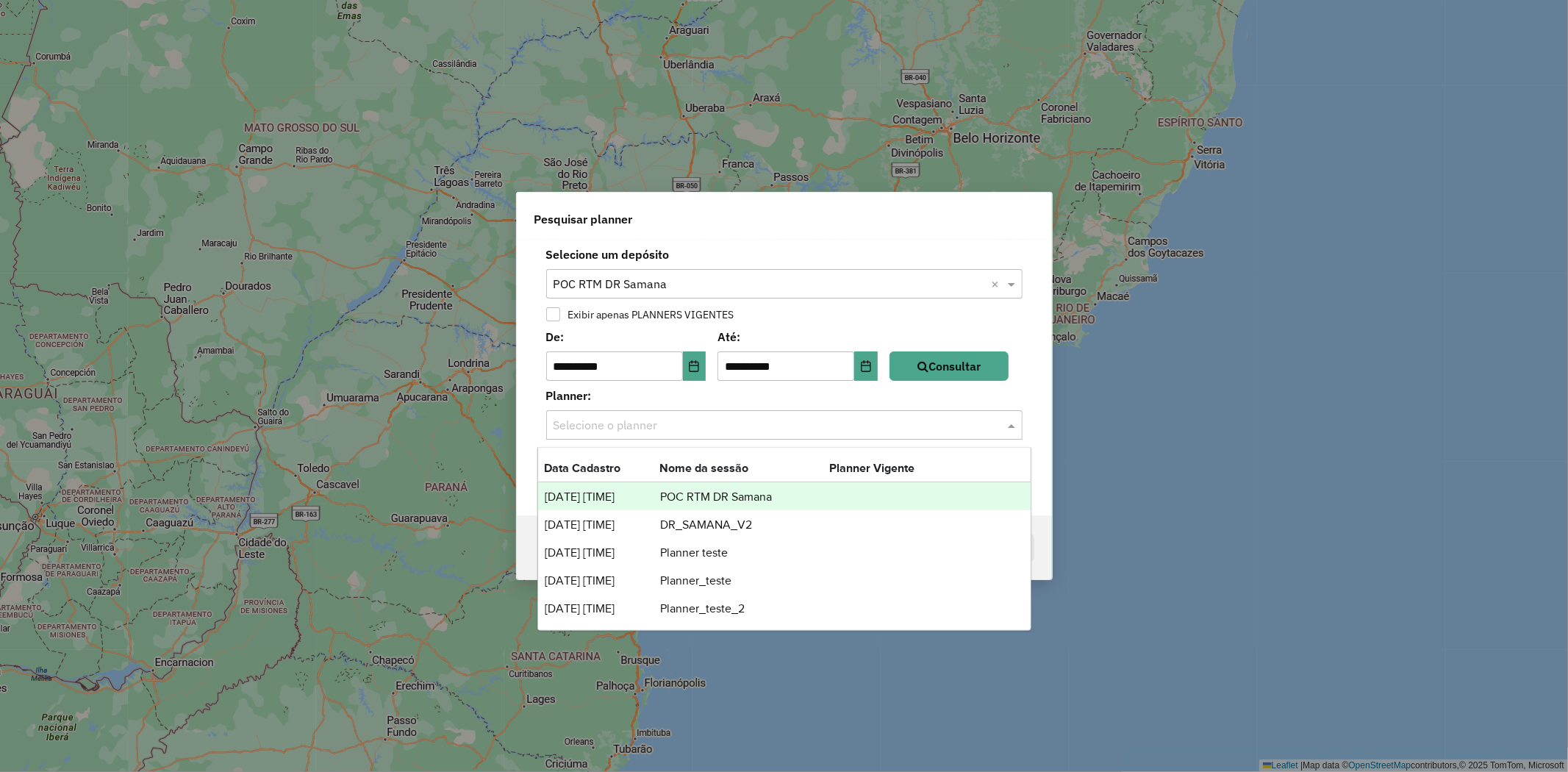 drag, startPoint x: 632, startPoint y: 437, endPoint x: 642, endPoint y: 435, distance: 10.198039 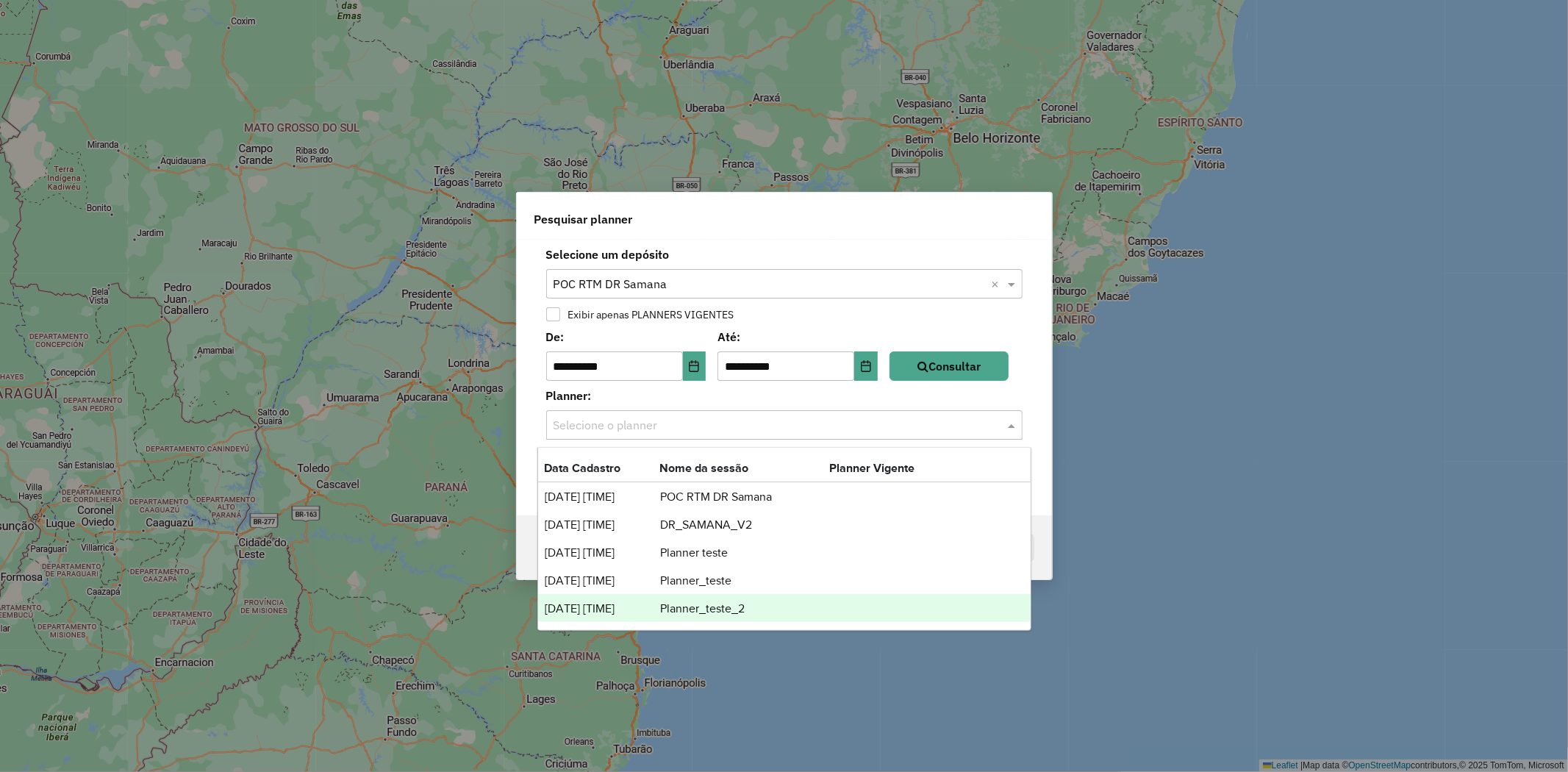 click on "Planner_teste_2" at bounding box center (744, 609) 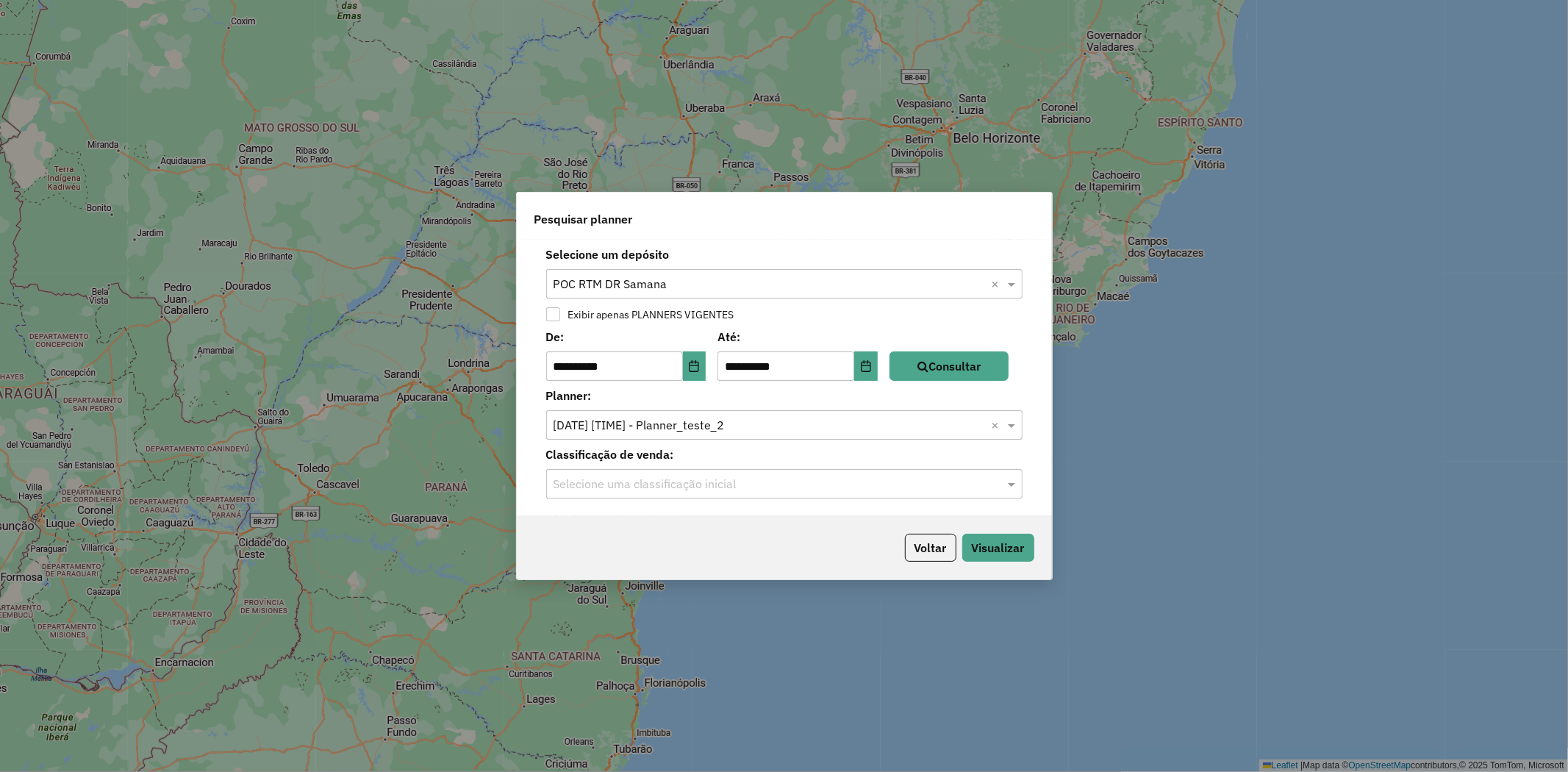 click on "Planner: Selecione o planner × 08/07/2025 16:50 - Planner_teste_2  ×" 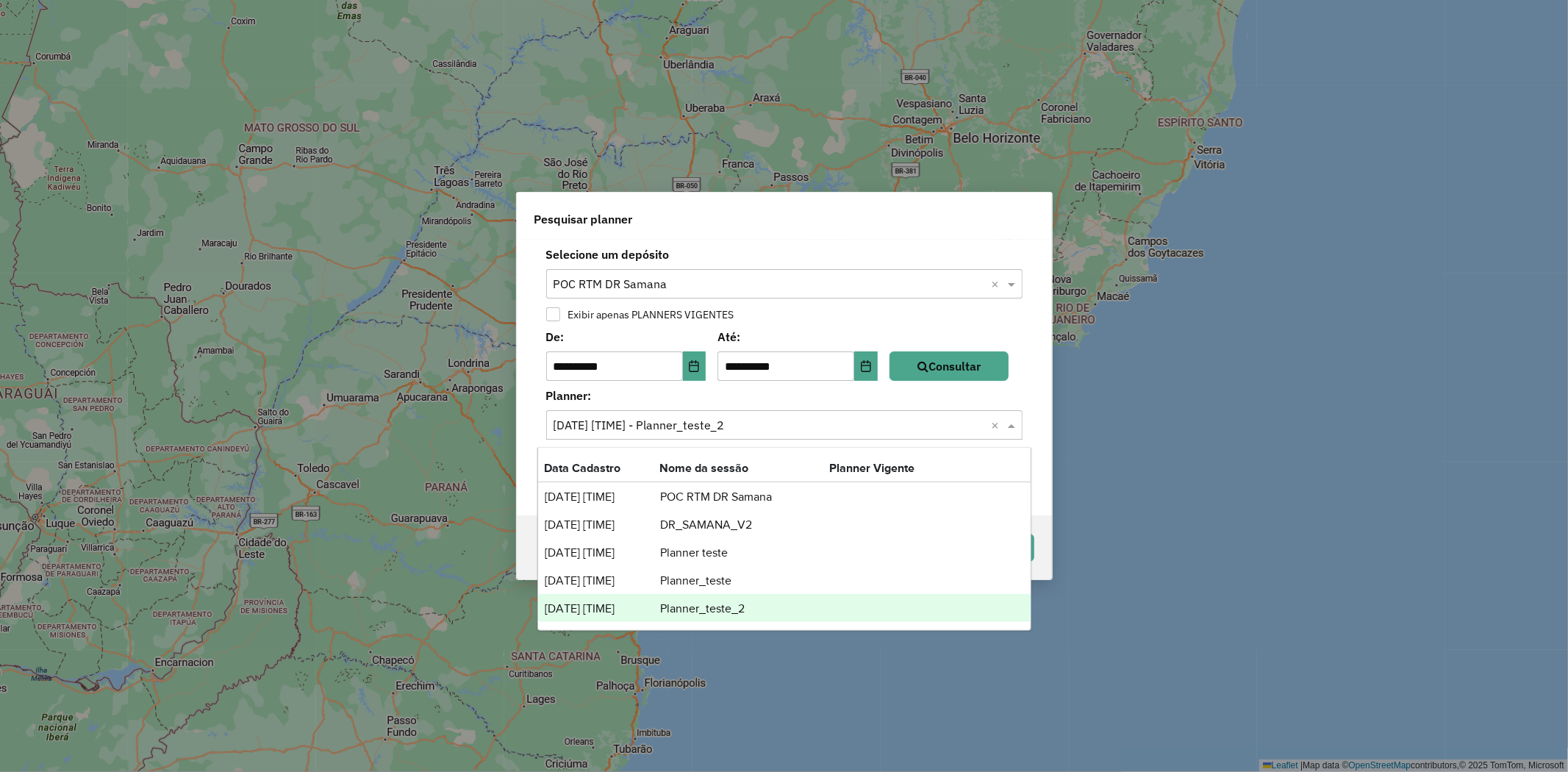 click on "Planner_teste_2" at bounding box center (744, 609) 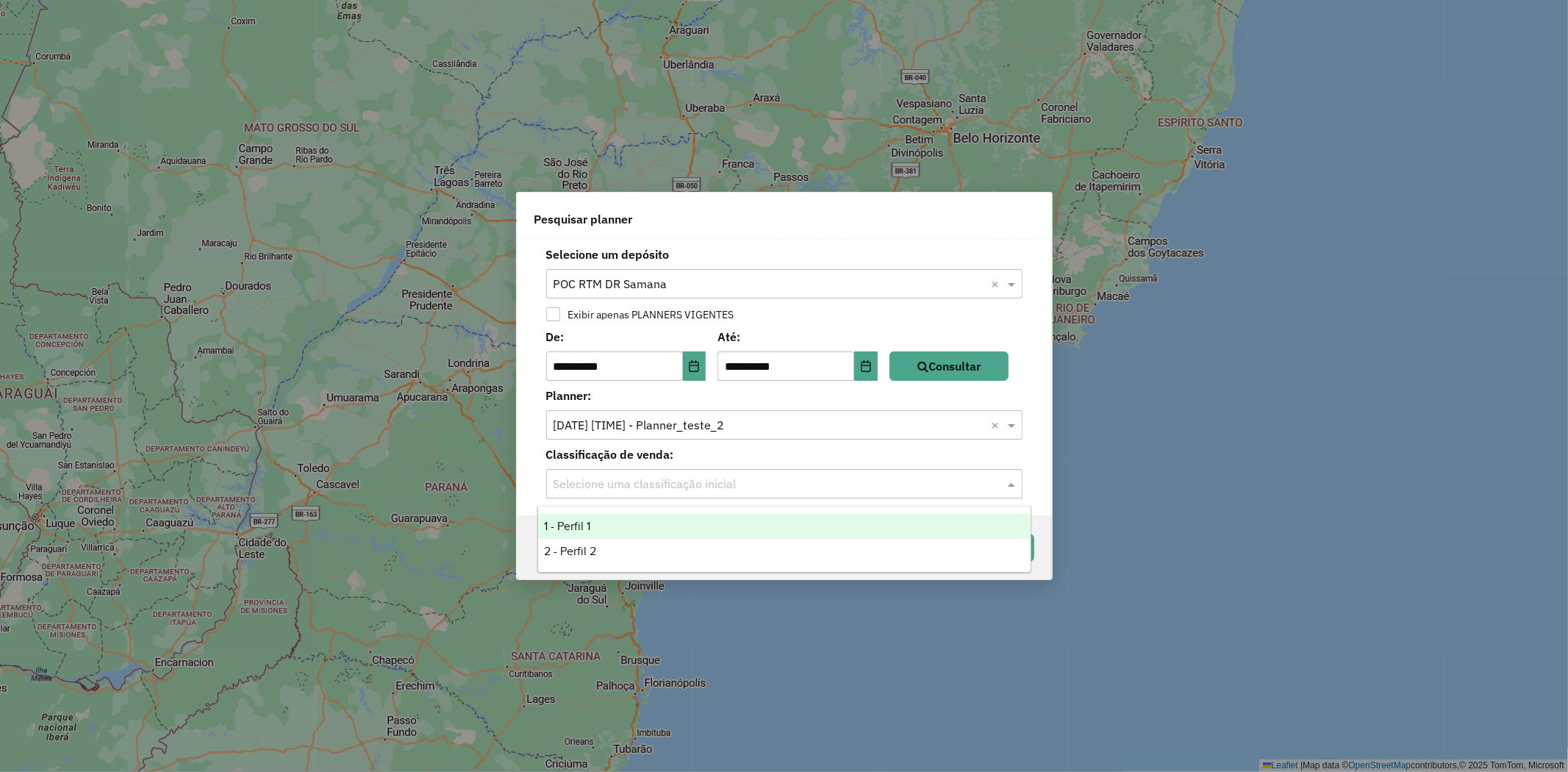 click on "Selecione uma classificação inicial" 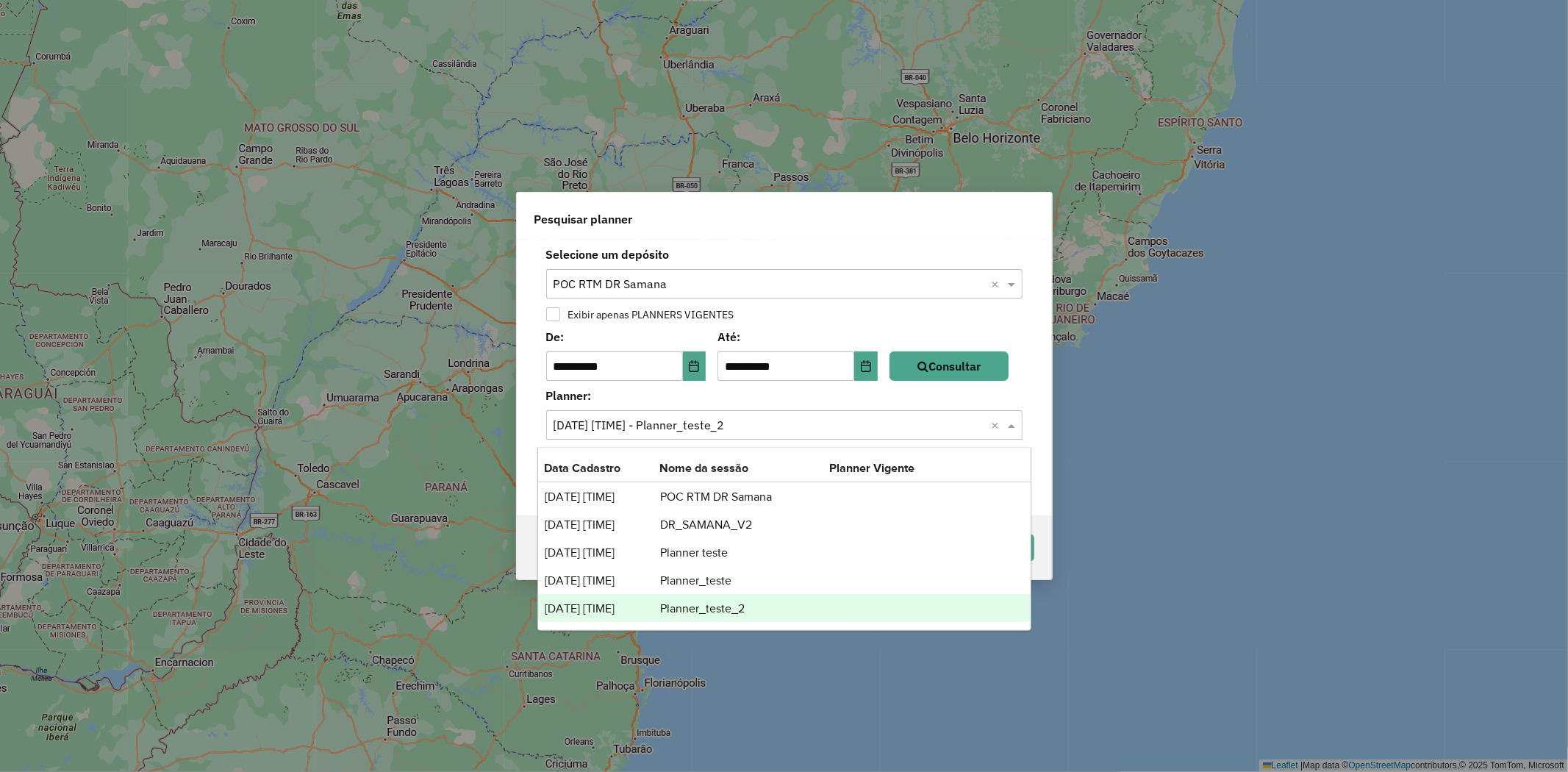 click 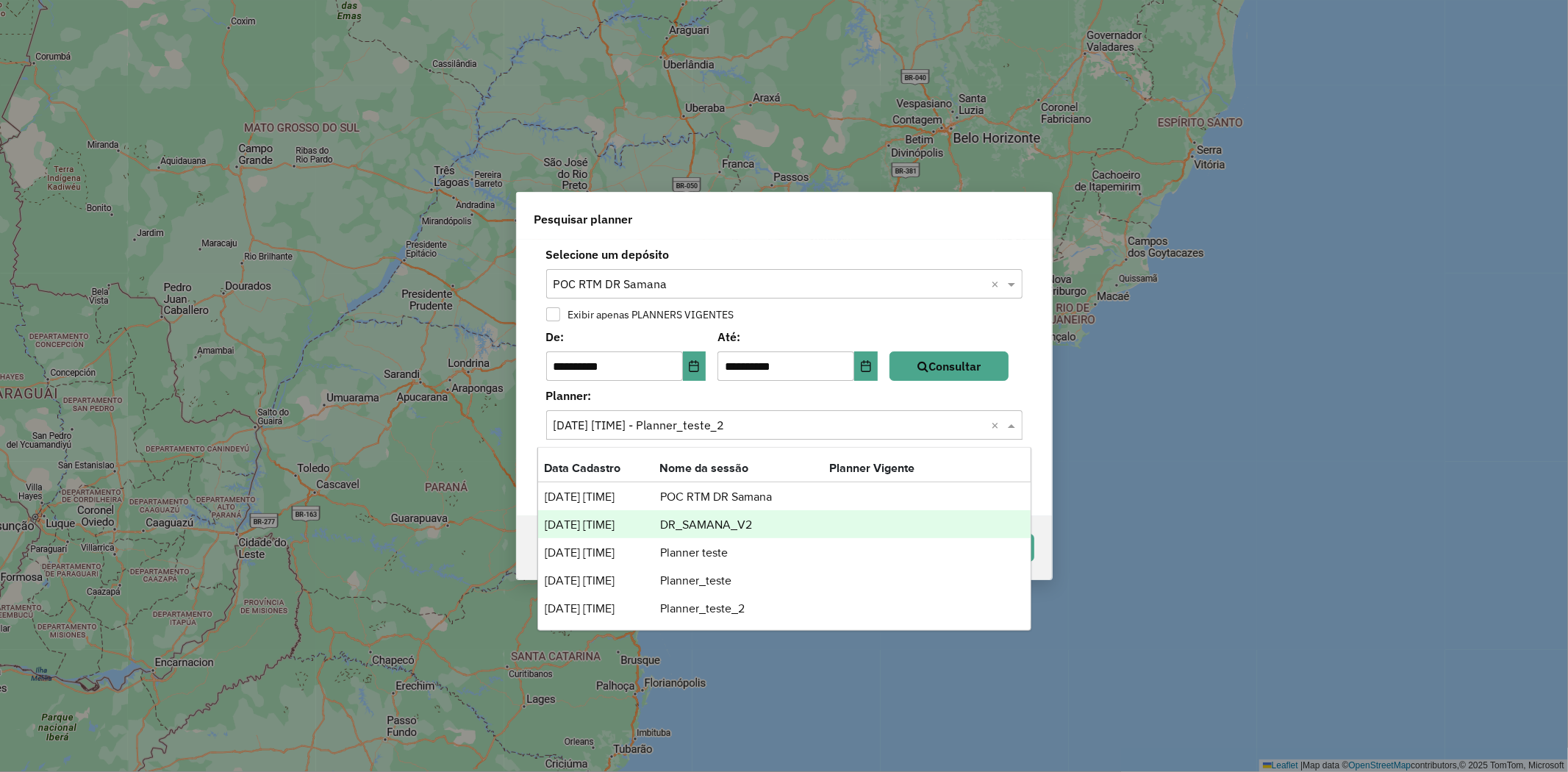 click on "DR_SAMANA_V2" at bounding box center (744, 525) 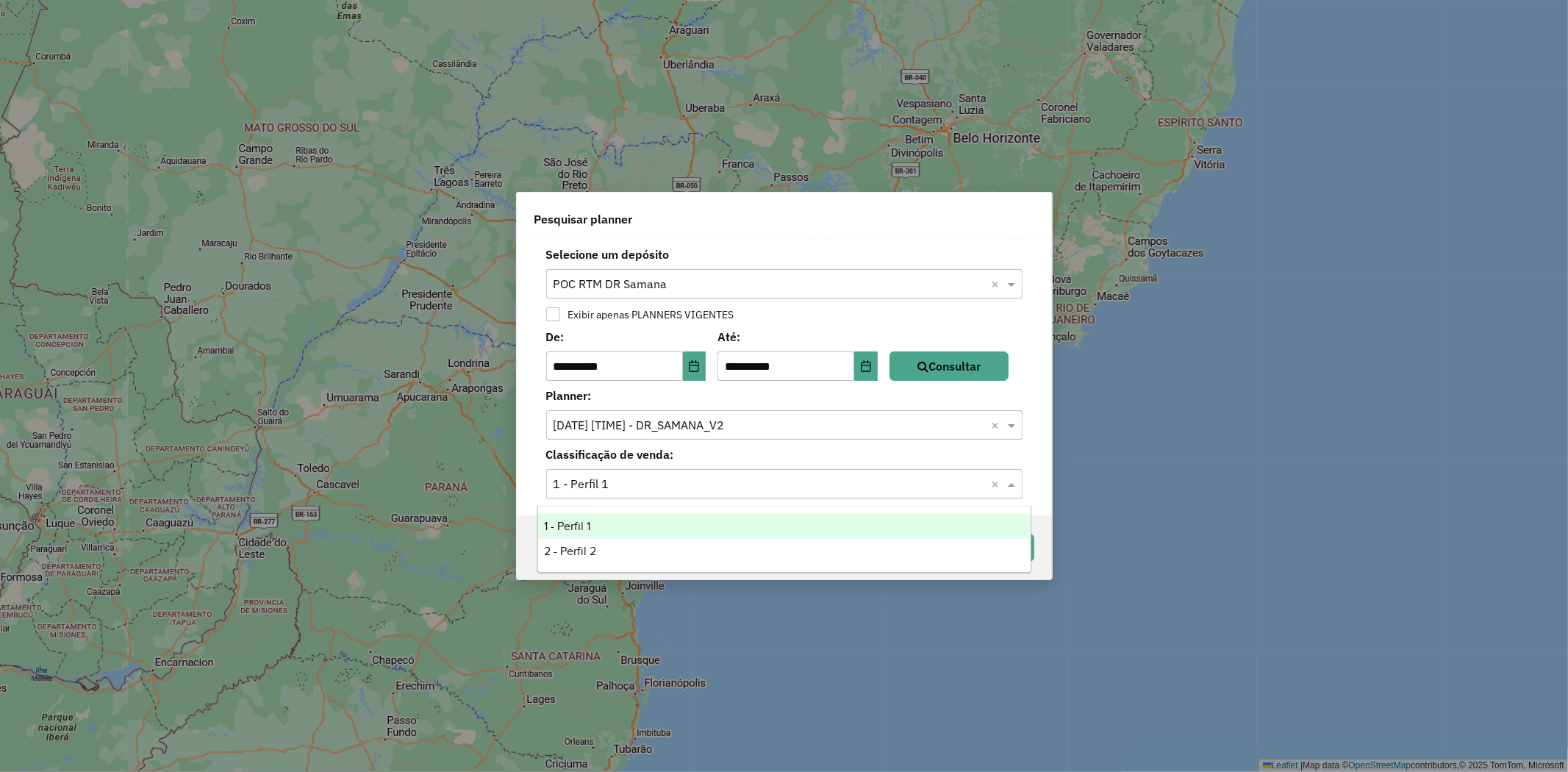 click 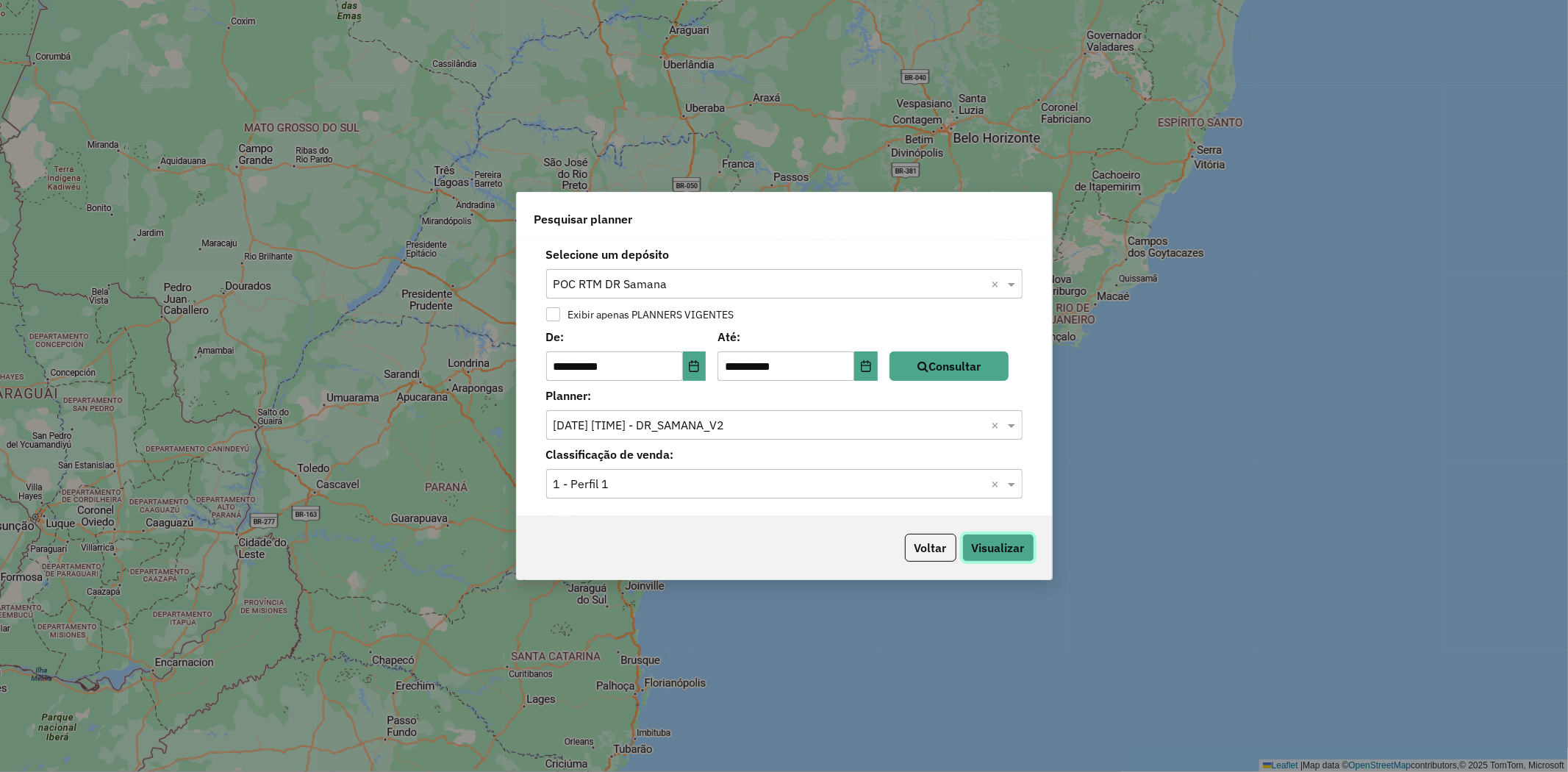 drag, startPoint x: 981, startPoint y: 548, endPoint x: 989, endPoint y: 552, distance: 8.944272 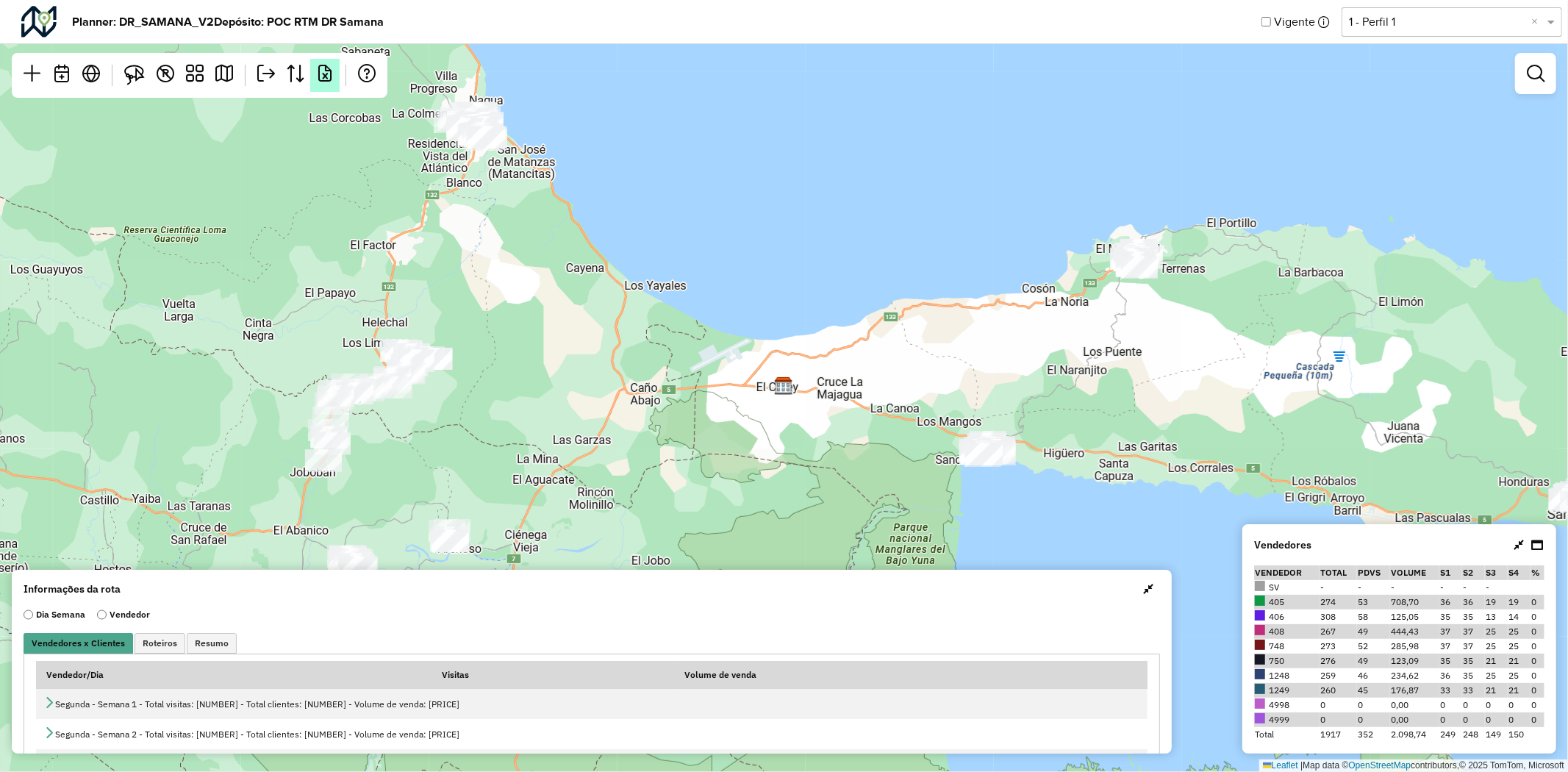 click at bounding box center [325, 74] 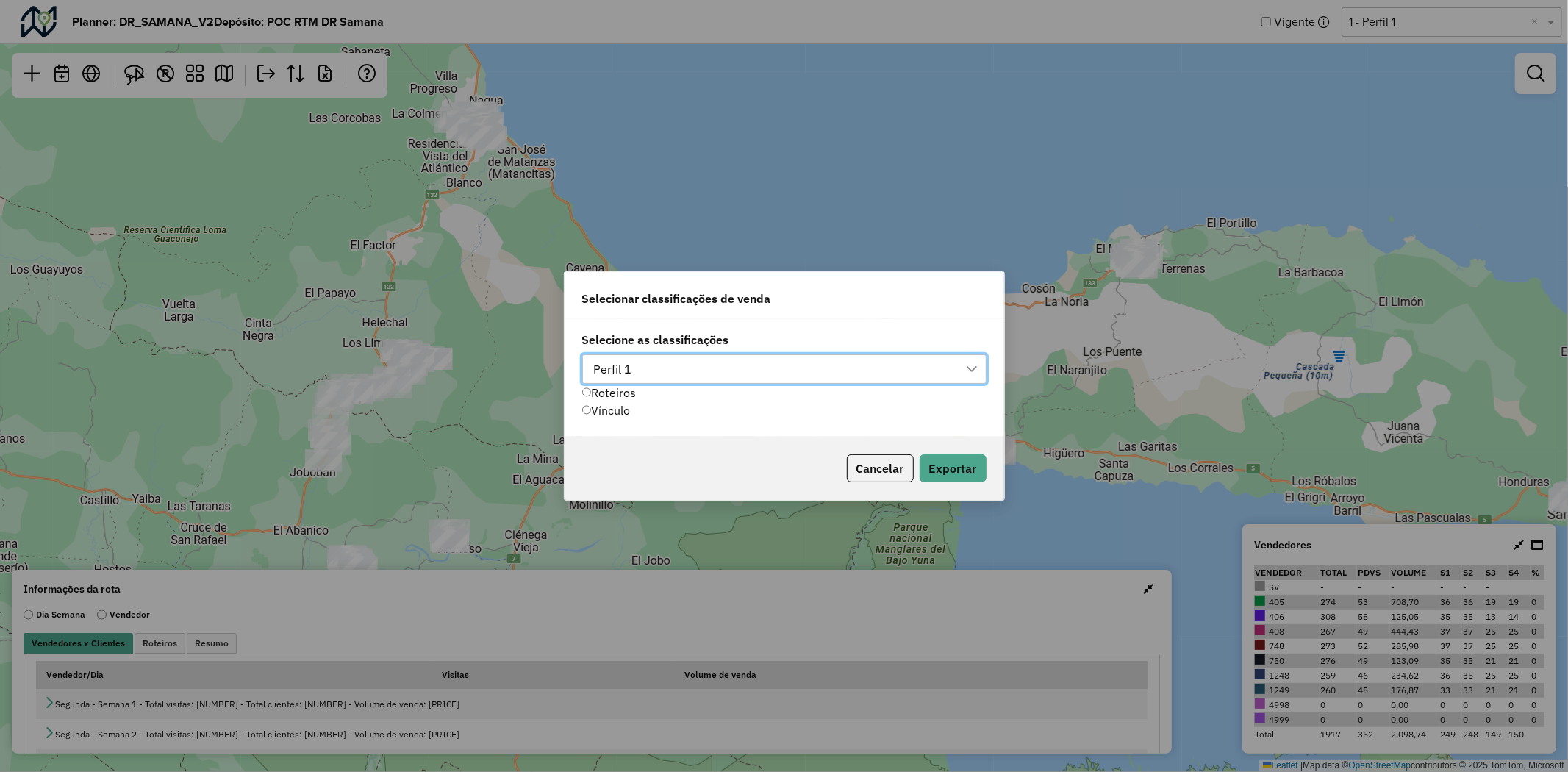 scroll, scrollTop: 10, scrollLeft: 65, axis: both 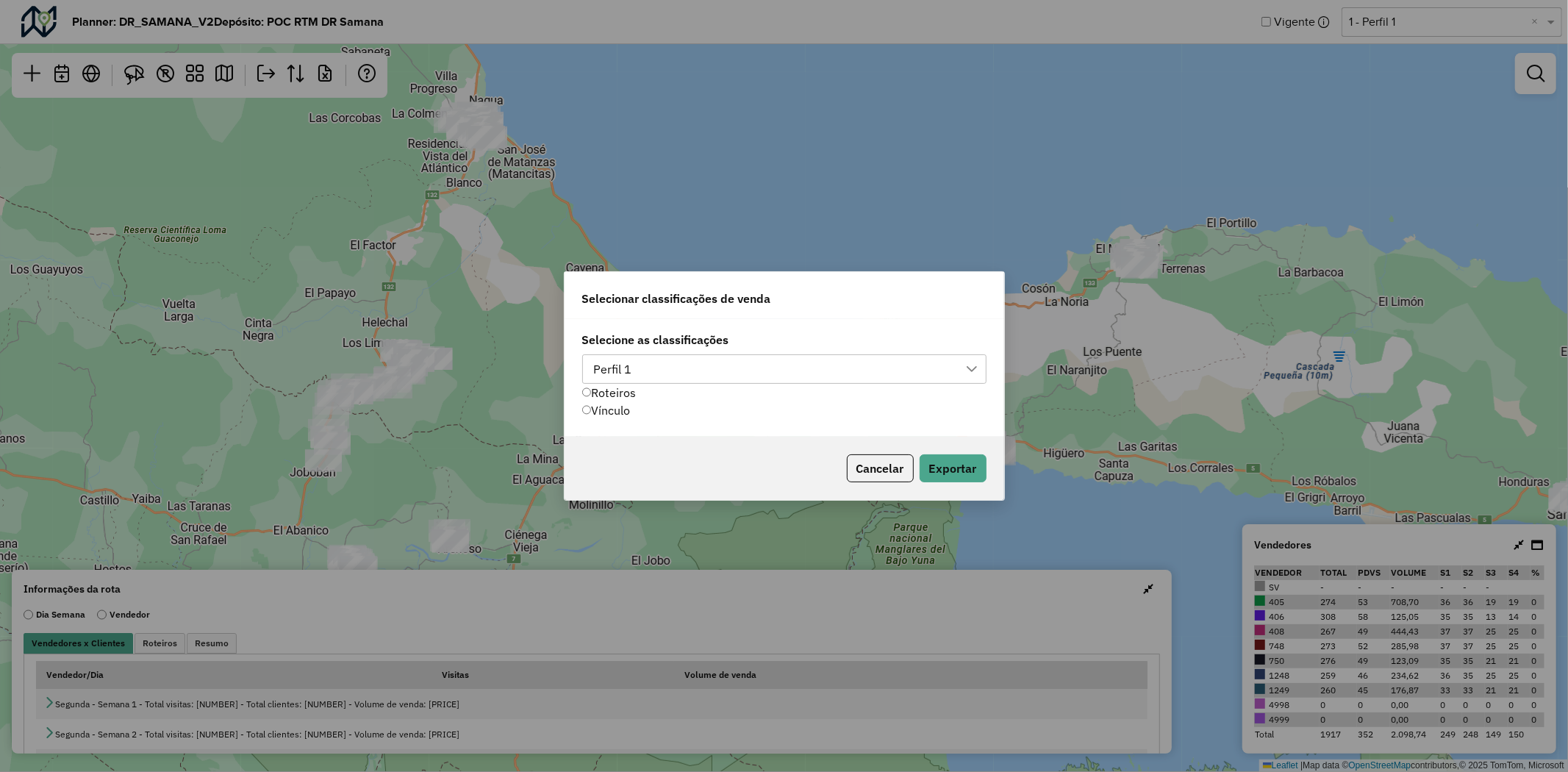 click on "Perfil 1" at bounding box center [773, 369] 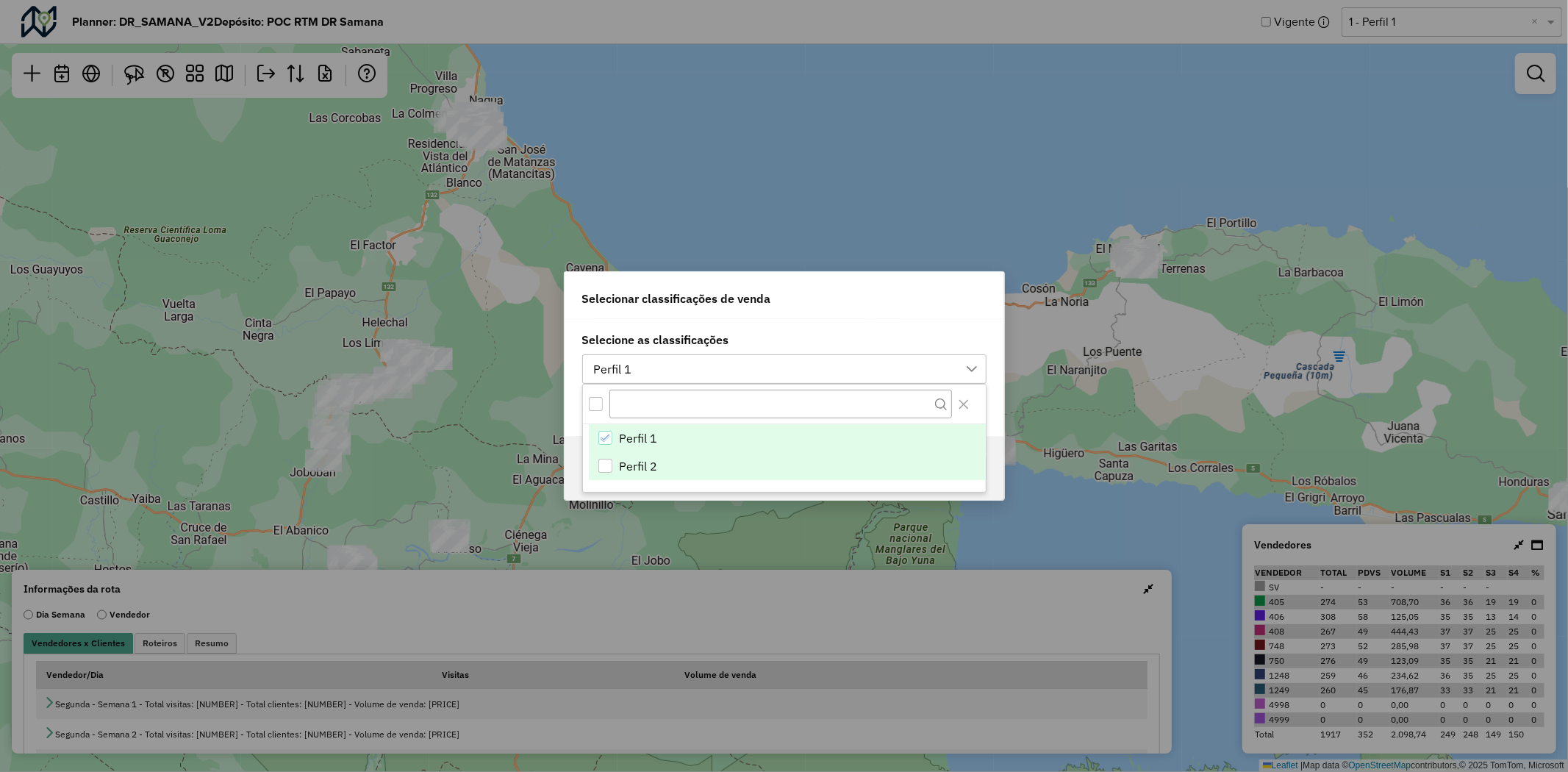 click at bounding box center [605, 465] 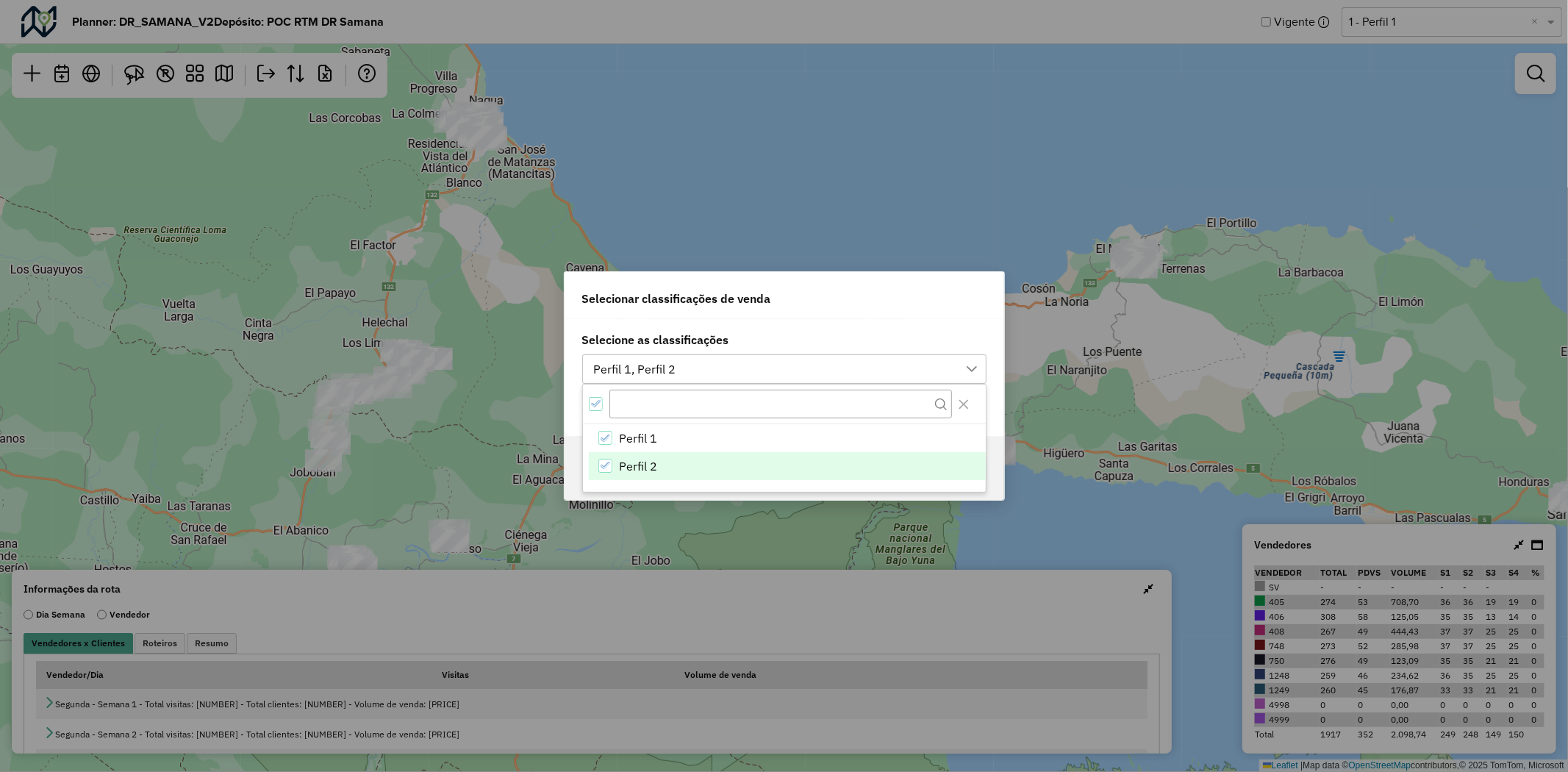 drag, startPoint x: 748, startPoint y: 338, endPoint x: 766, endPoint y: 361, distance: 29.206164 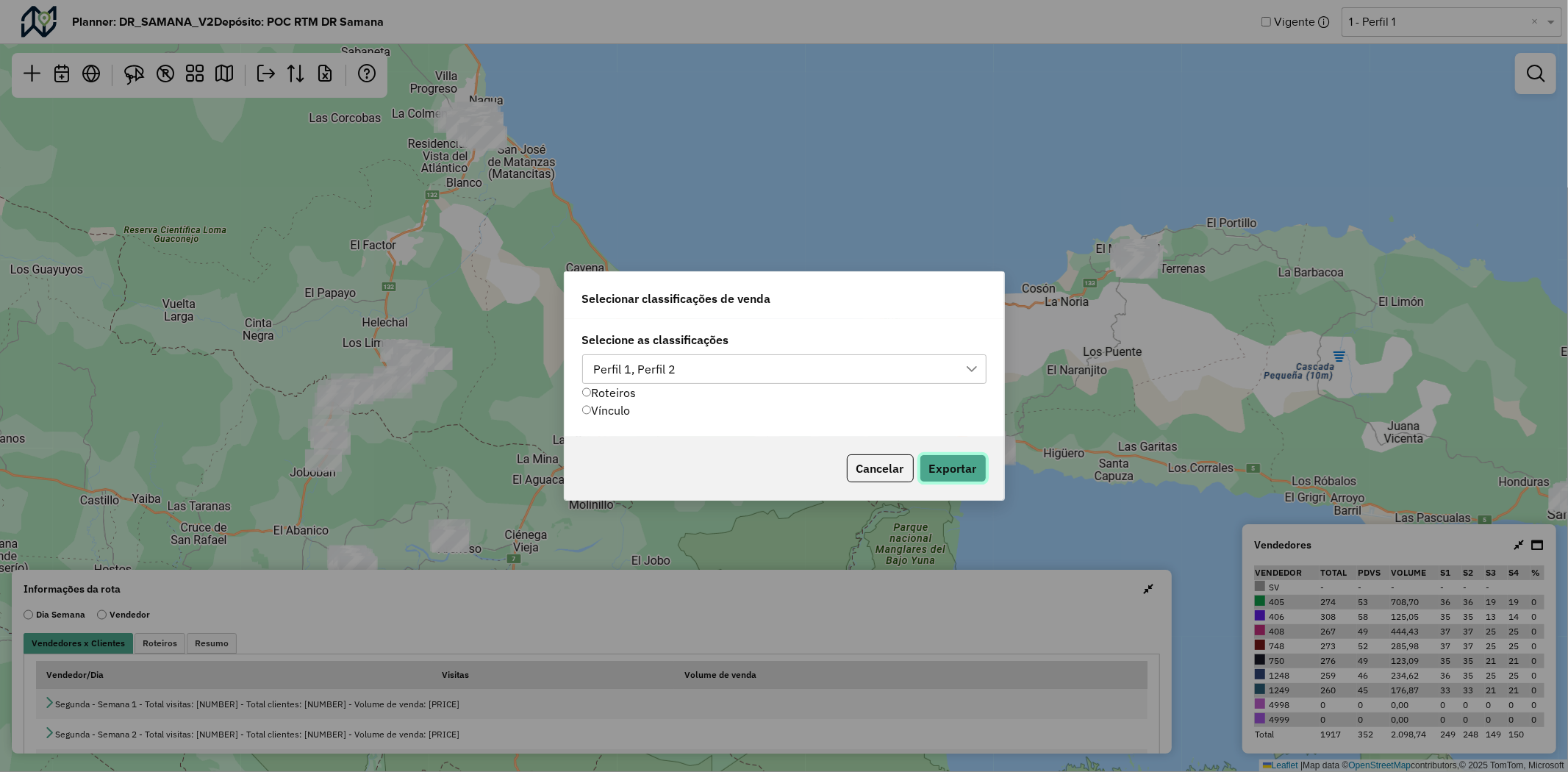 click on "Exportar" 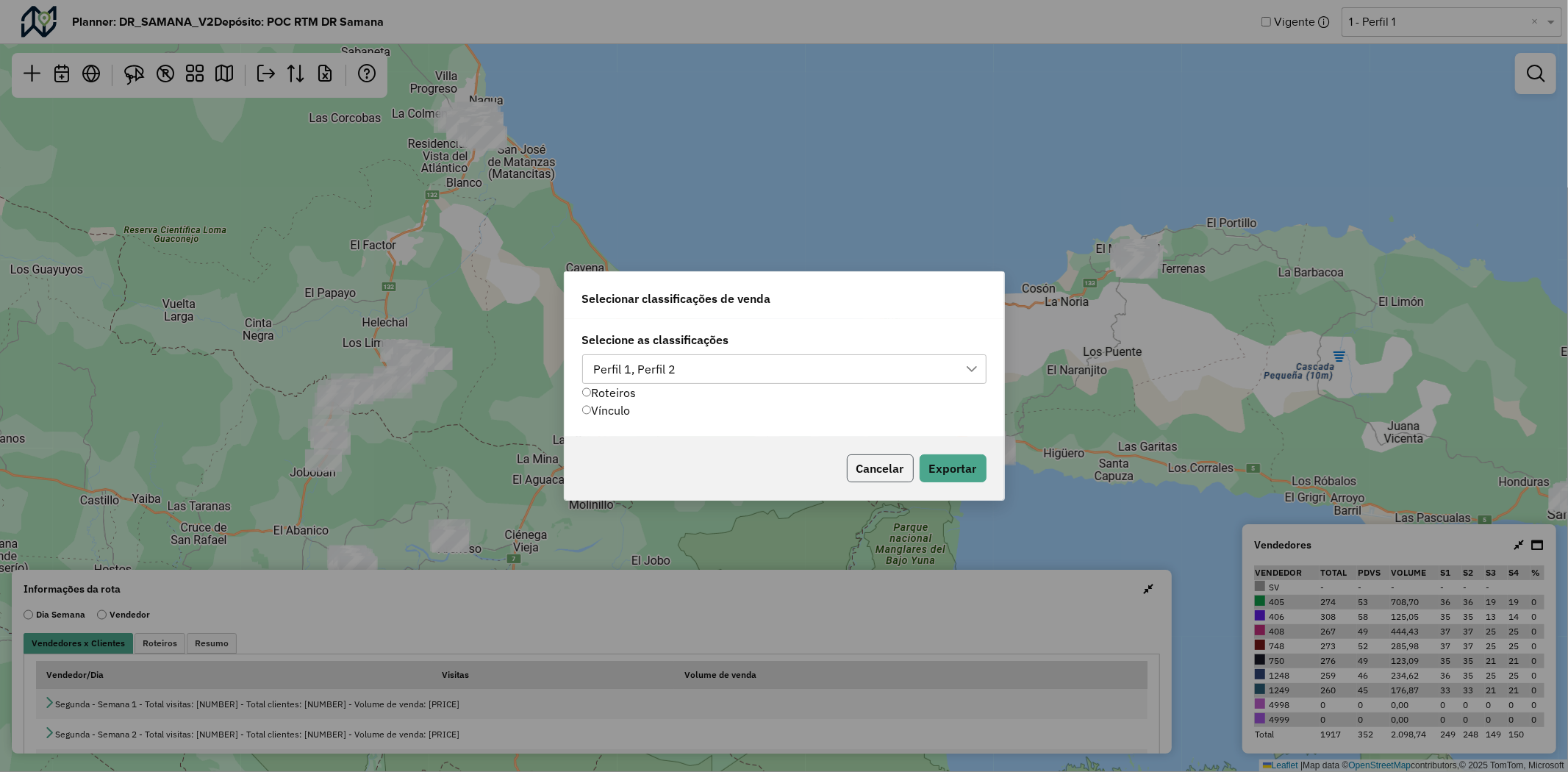 click on "Cancelar" 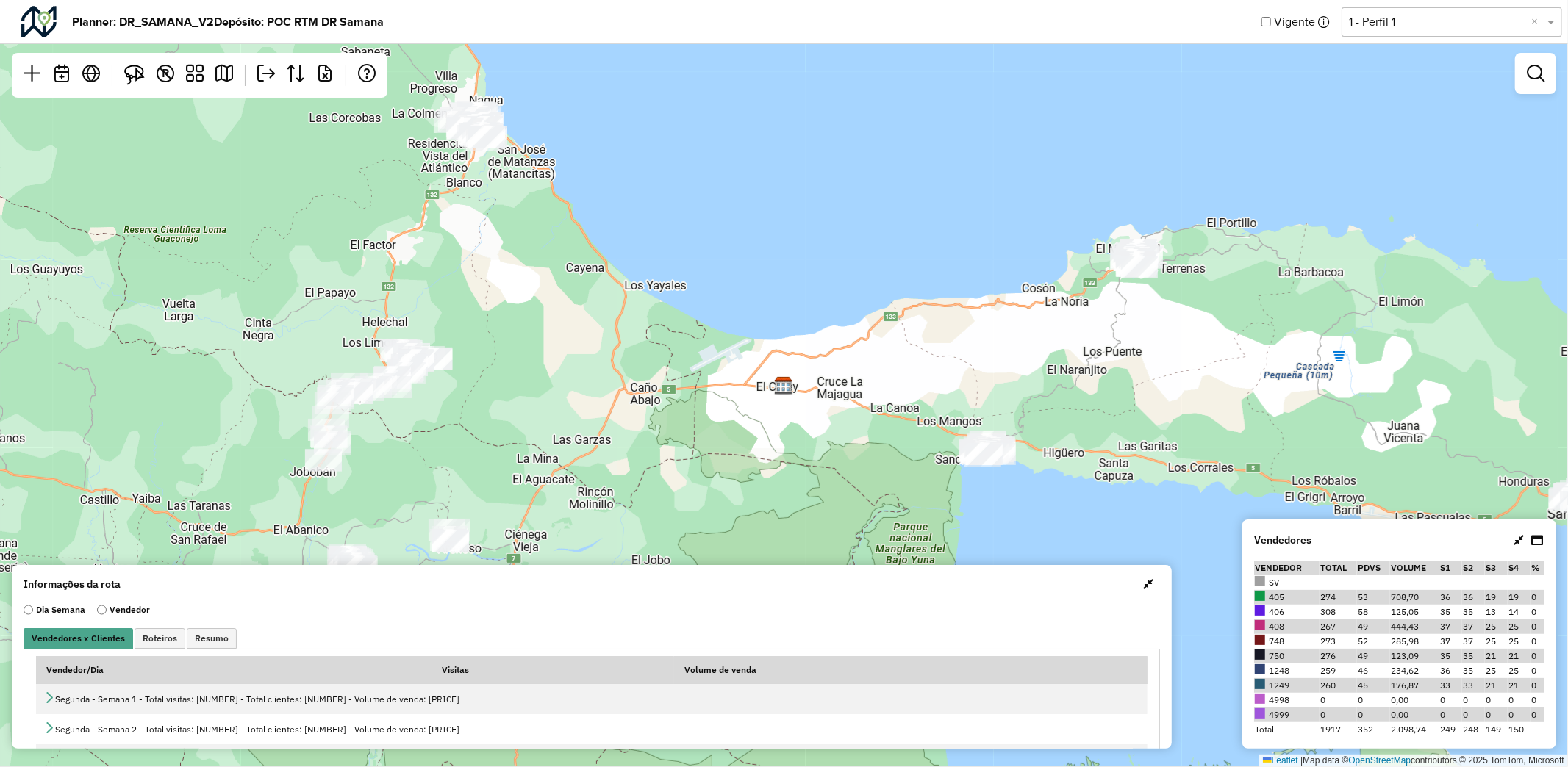 click 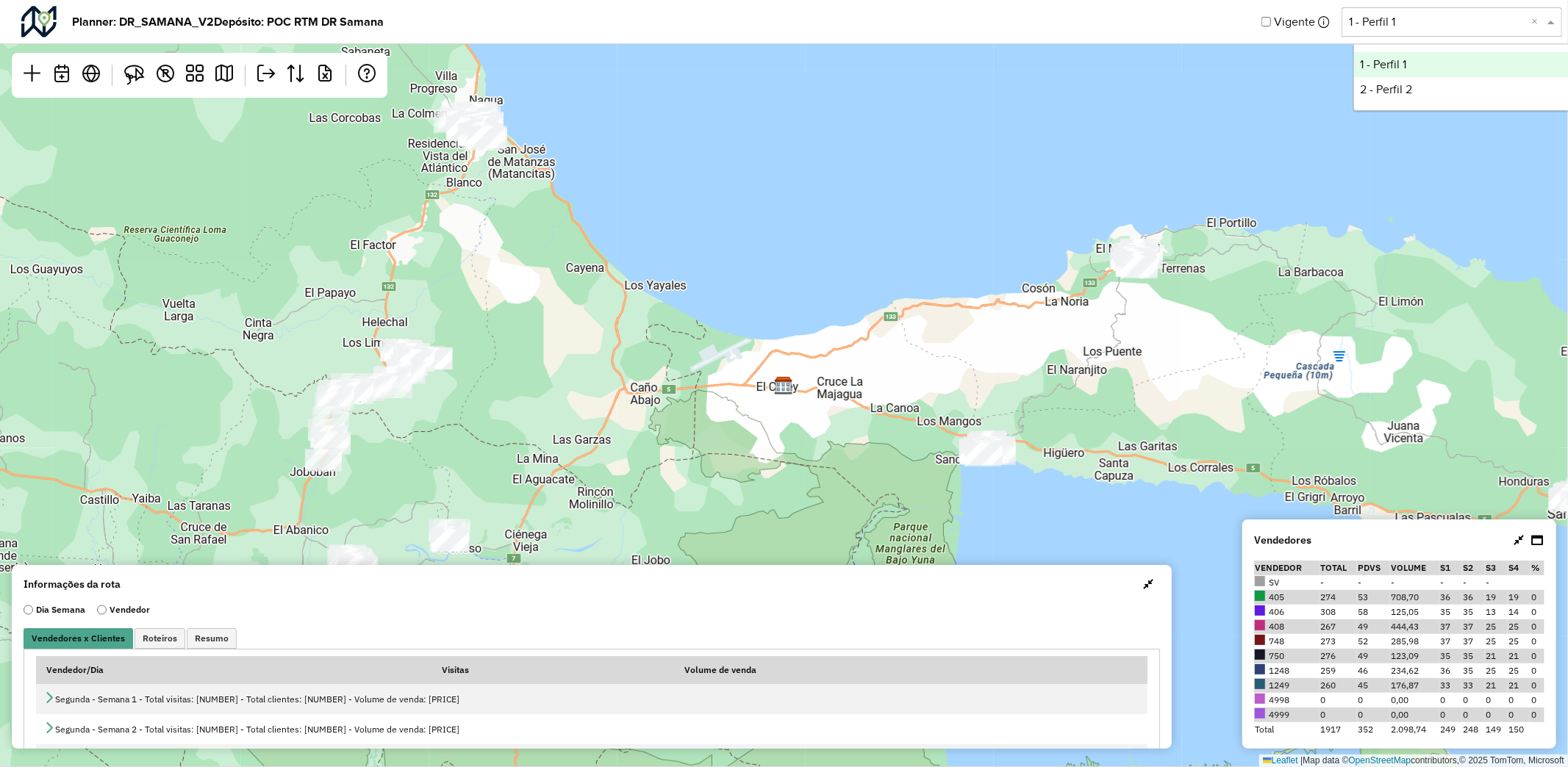 click 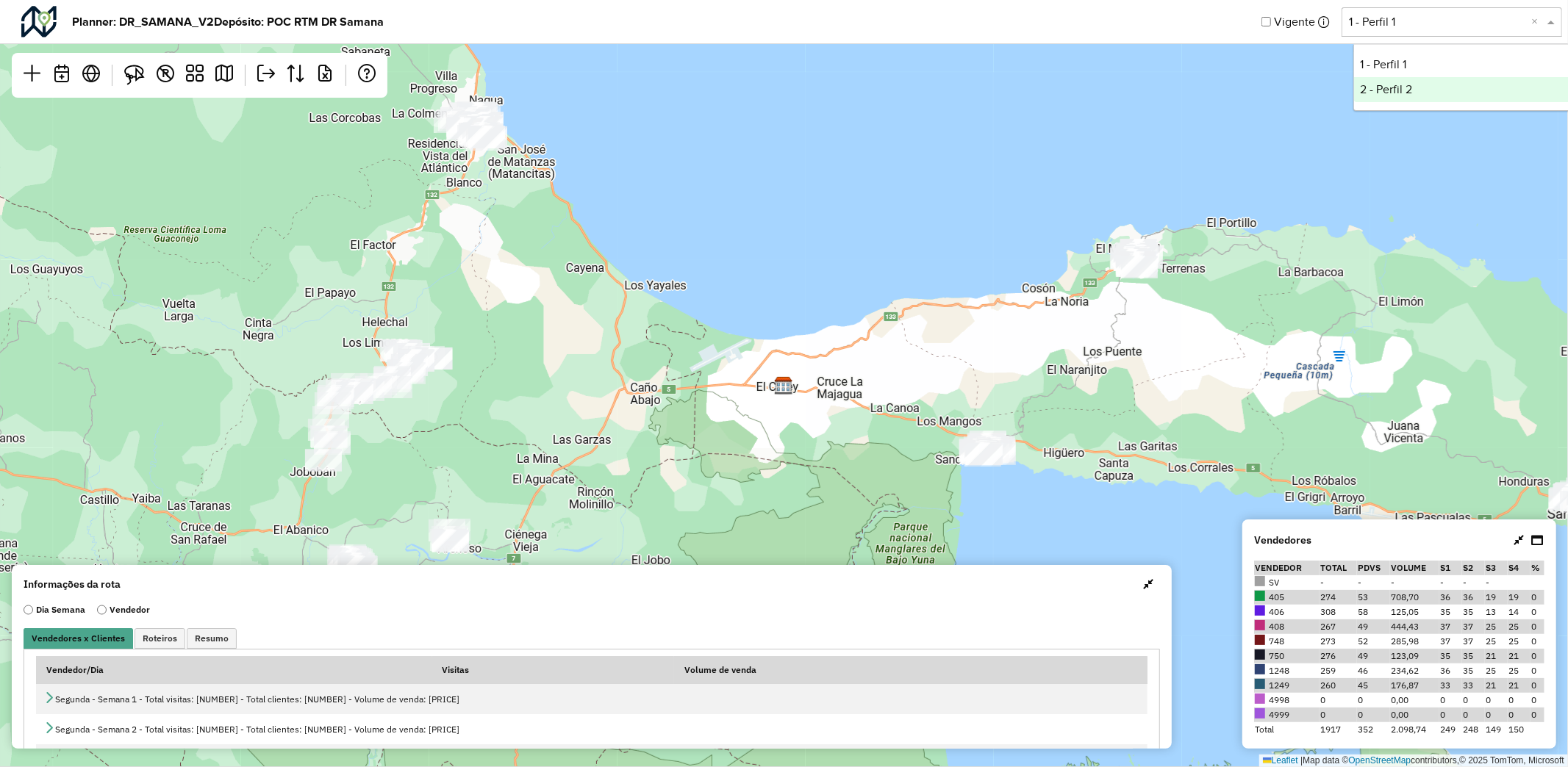 click on "Leaflet   |  Map data ©  OpenStreetMap  contributors,© 2025 TomTom, Microsoft" 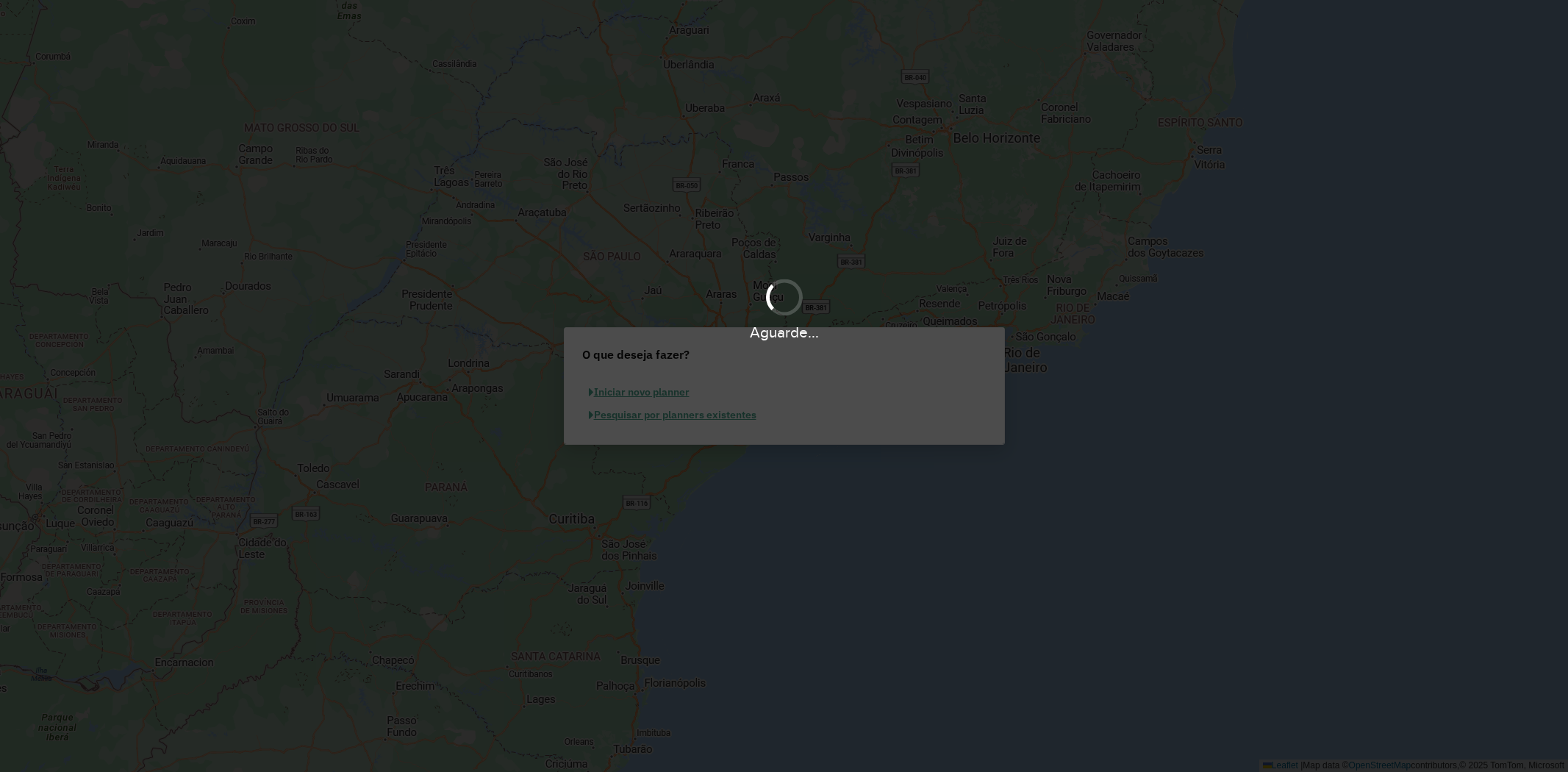 scroll, scrollTop: 0, scrollLeft: 0, axis: both 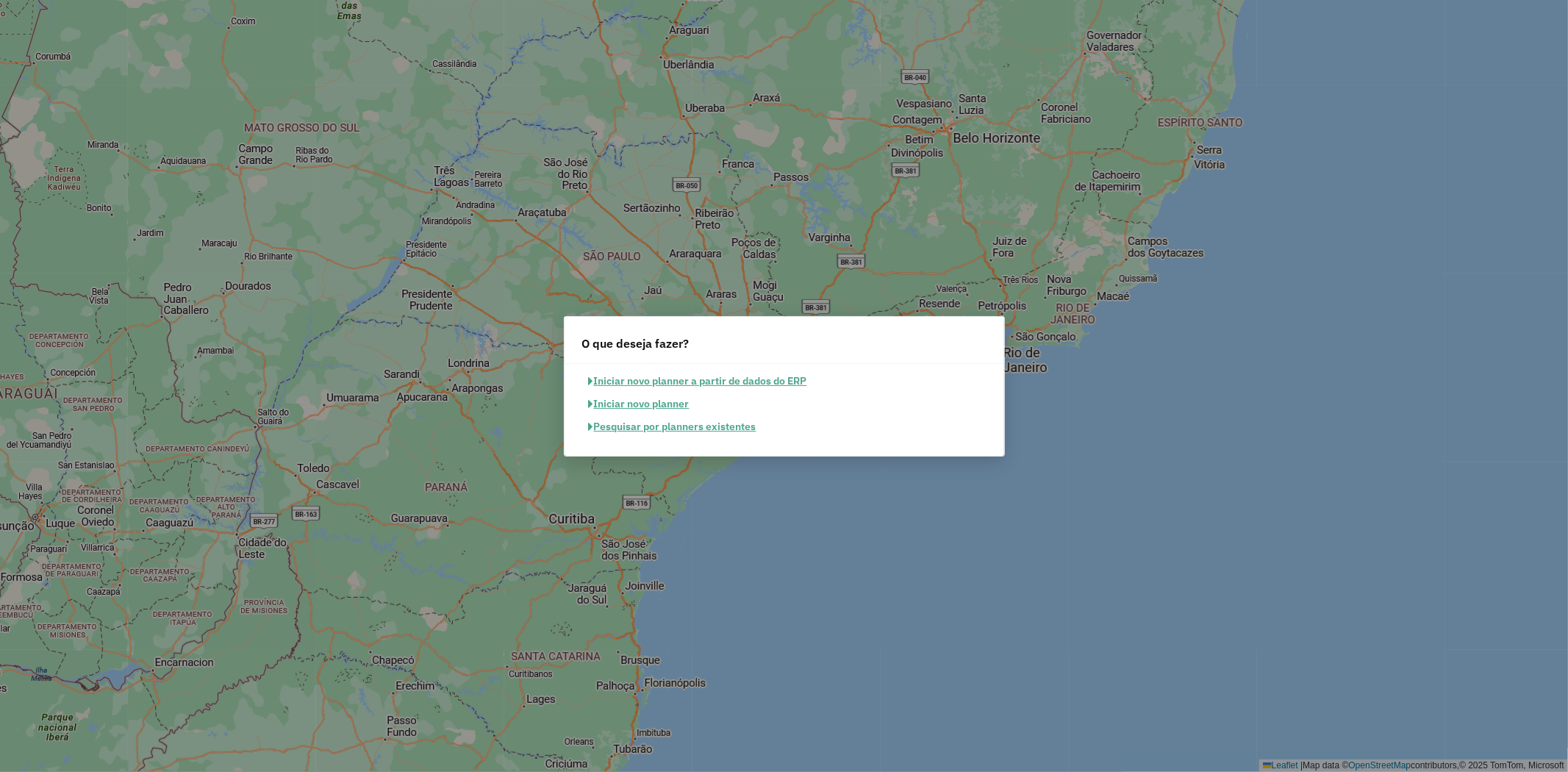 click on "Pesquisar por planners existentes" 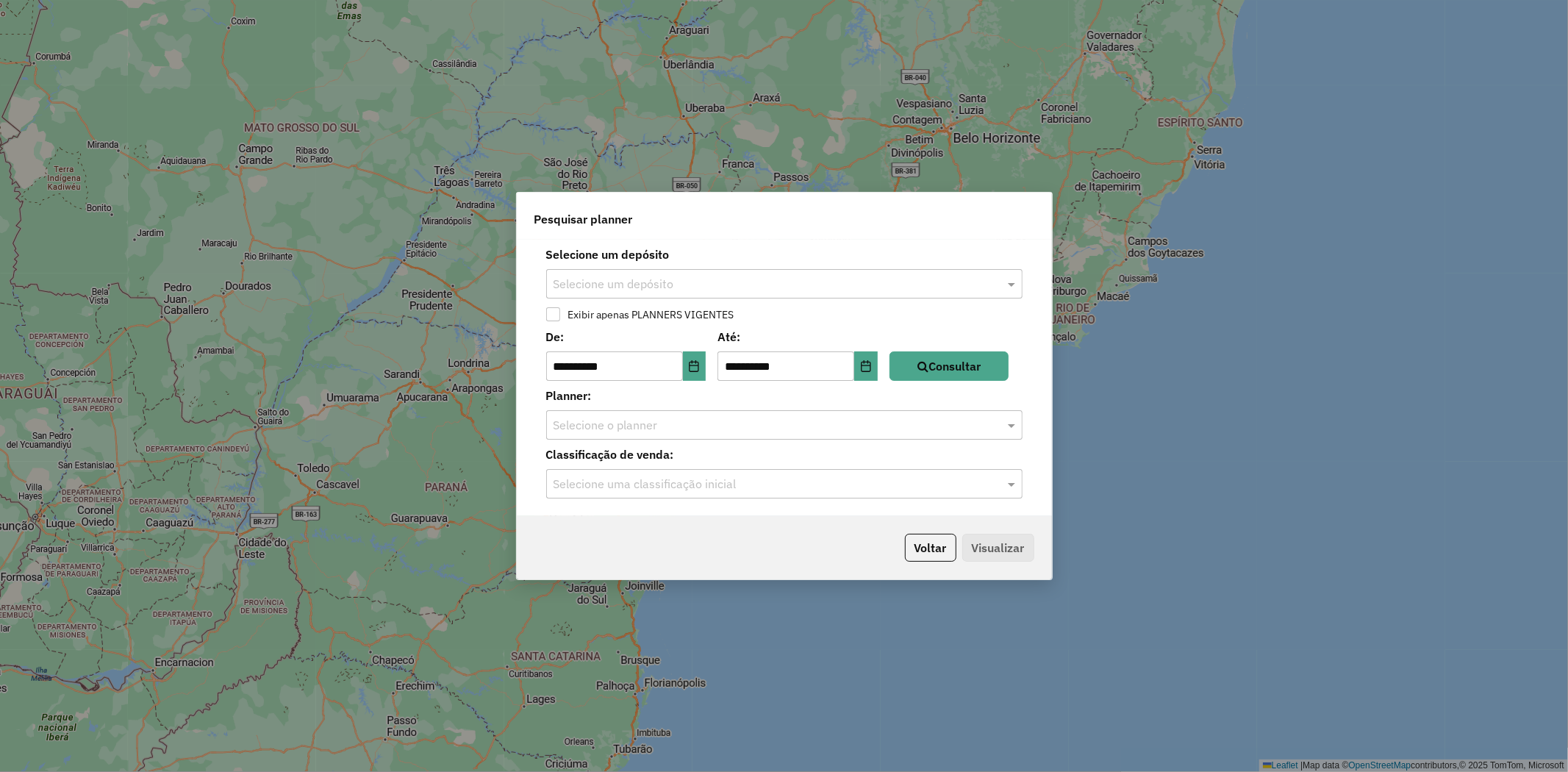 click on "Selecione um depósito" 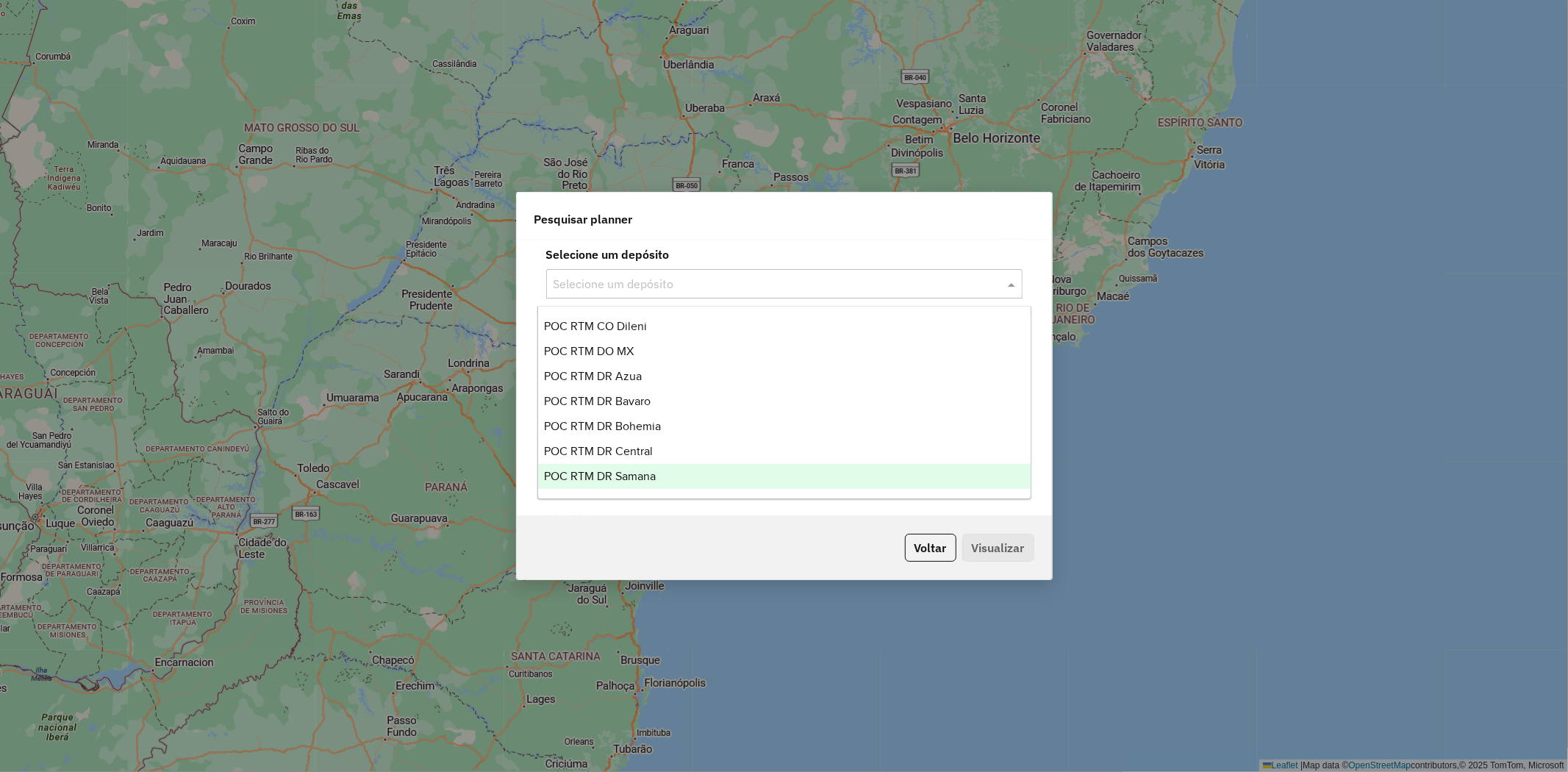 click on "POC RTM DR Samana" at bounding box center [600, 476] 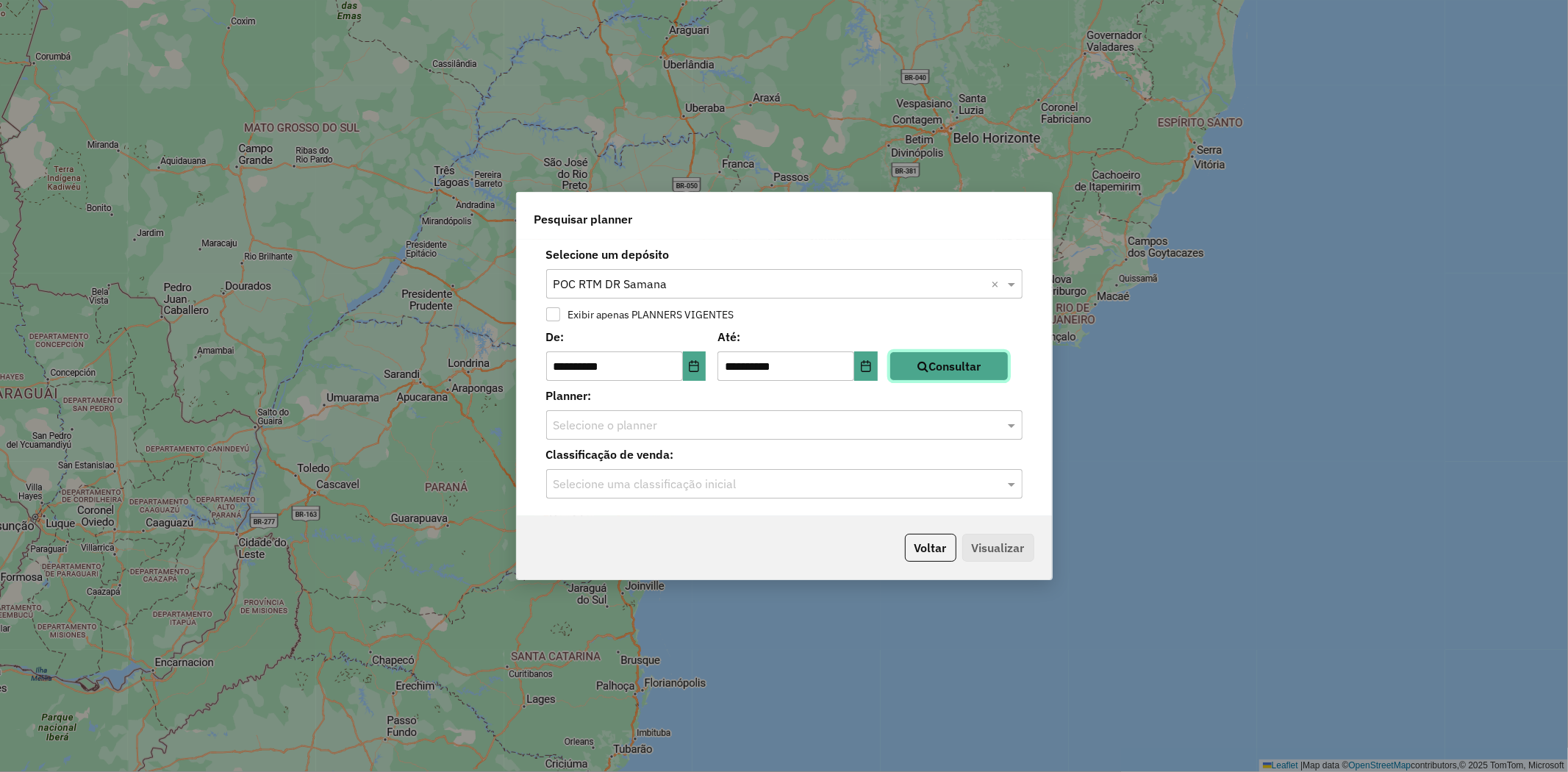 click on "Consultar" 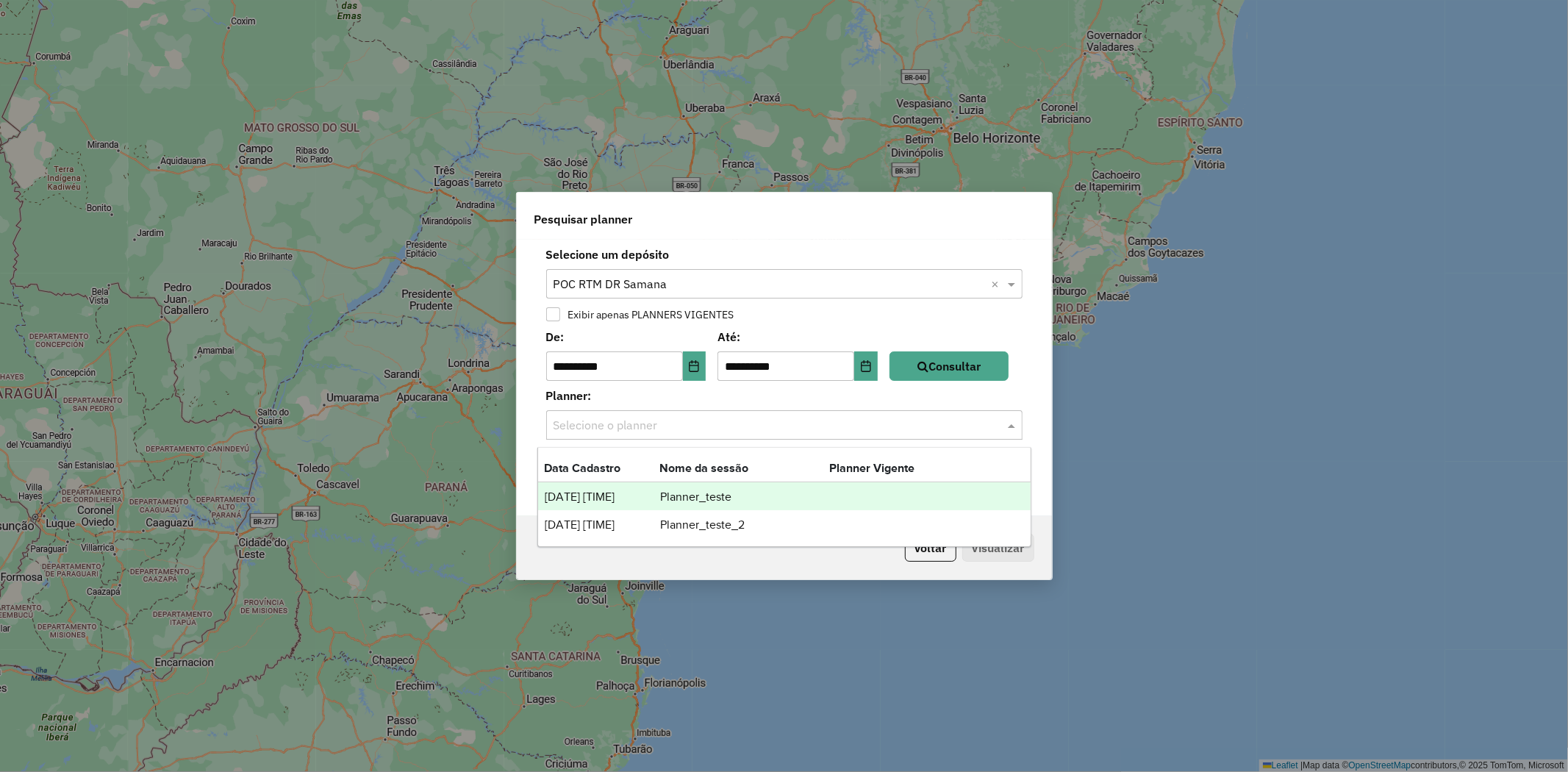 click 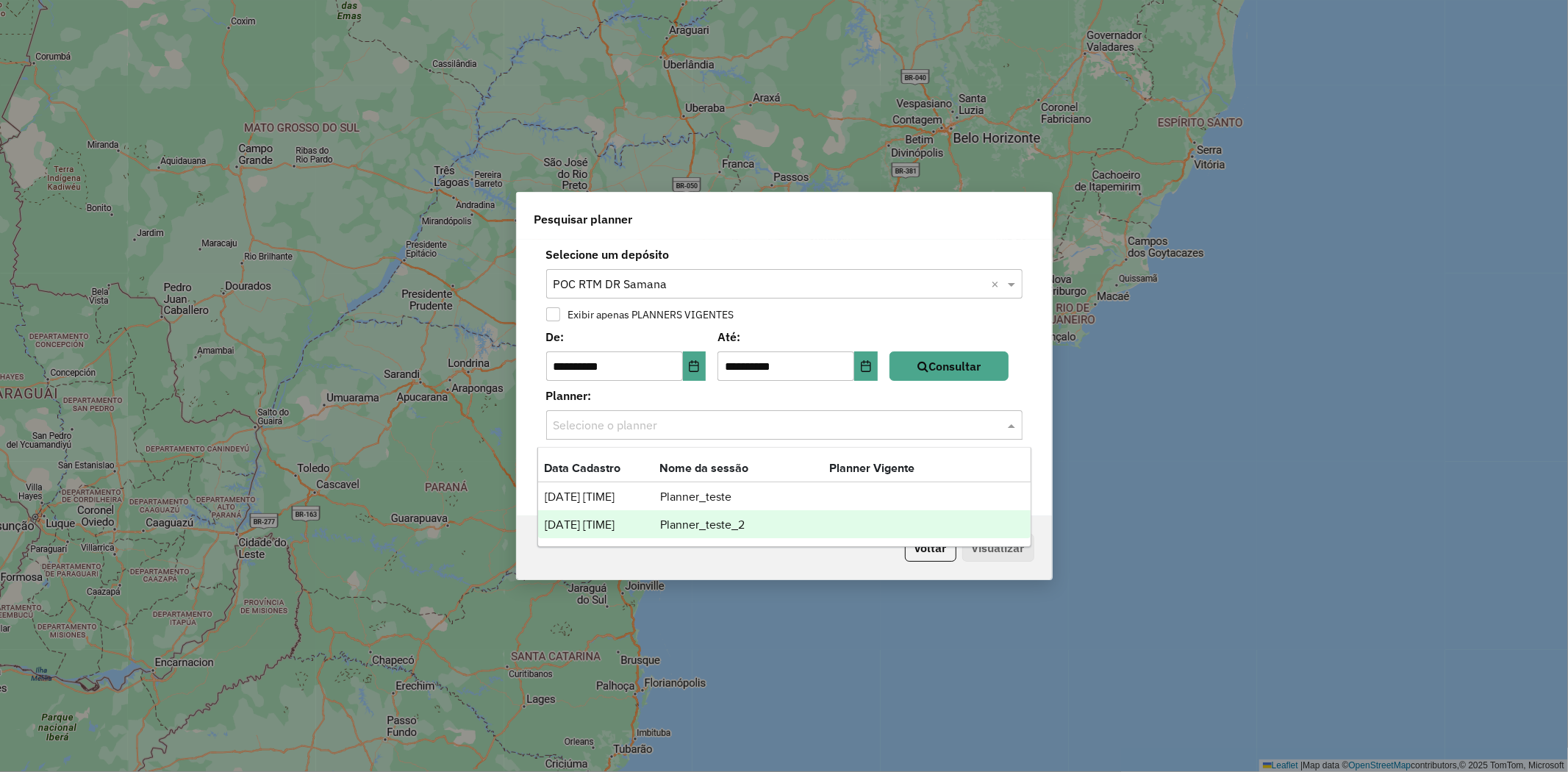 click on "Planner_teste_2" at bounding box center (744, 525) 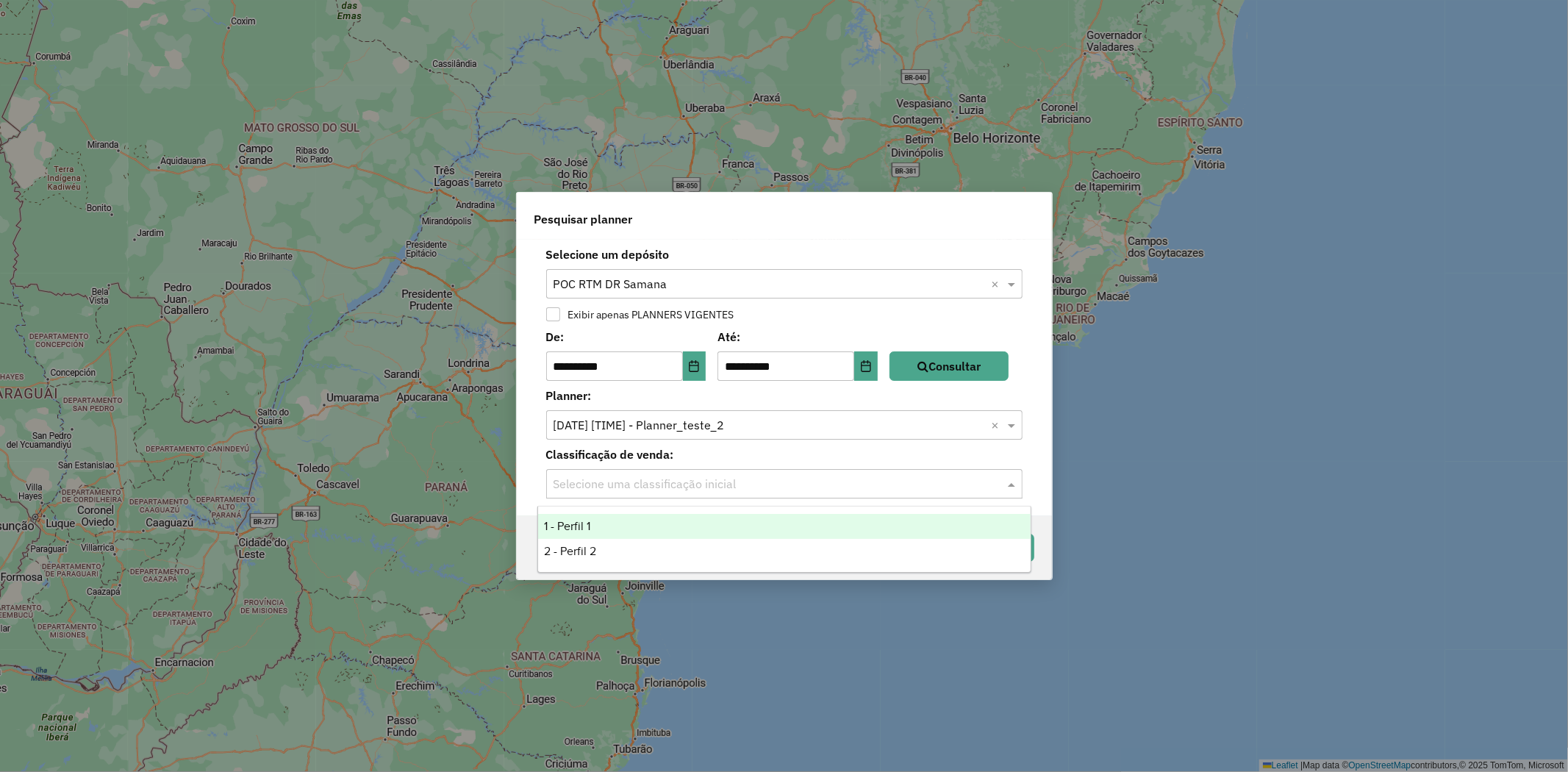 click 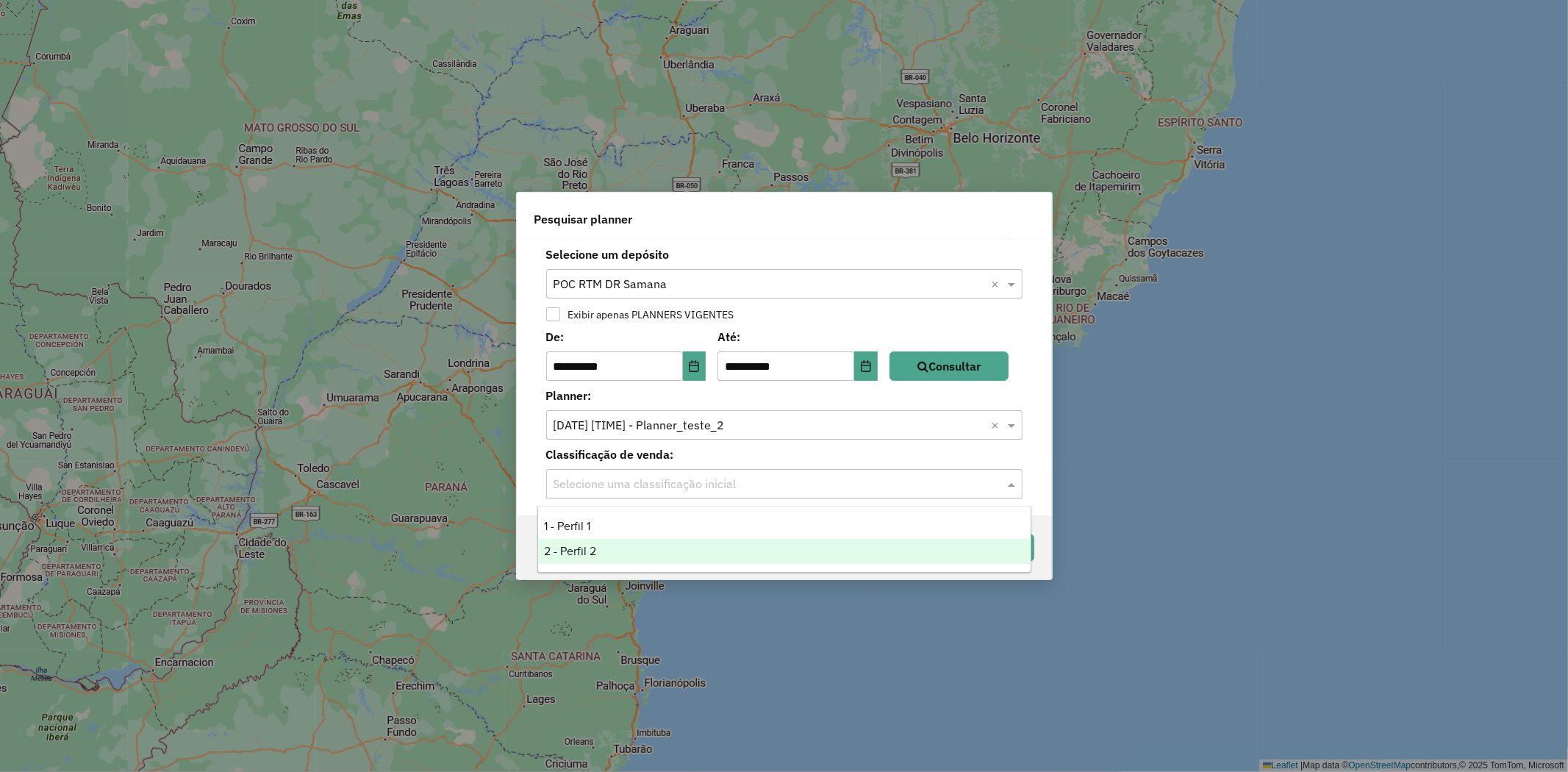 click on "2 - Perfil 2" at bounding box center (784, 551) 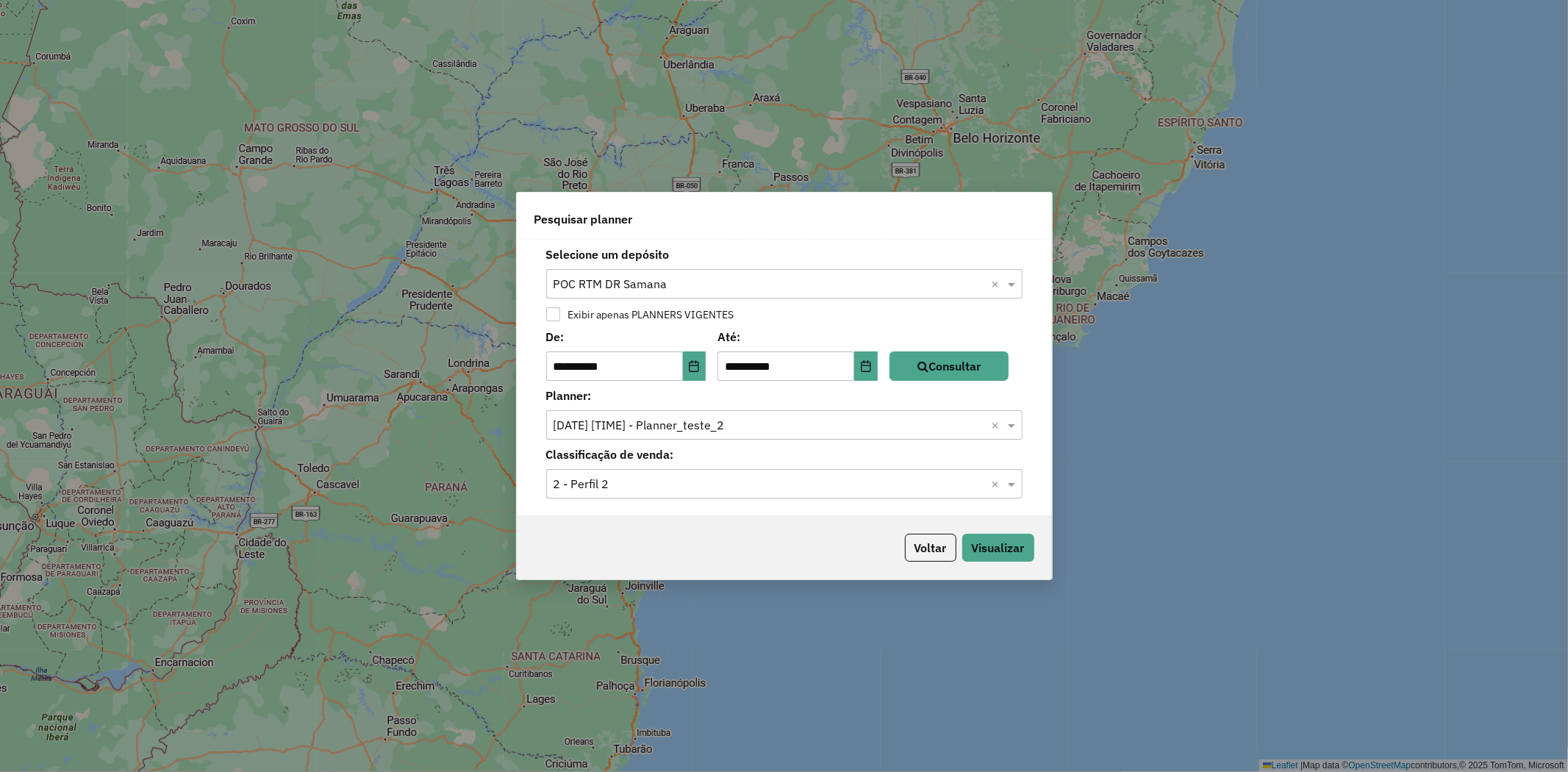 drag, startPoint x: 697, startPoint y: 503, endPoint x: 704, endPoint y: 489, distance: 15.652476 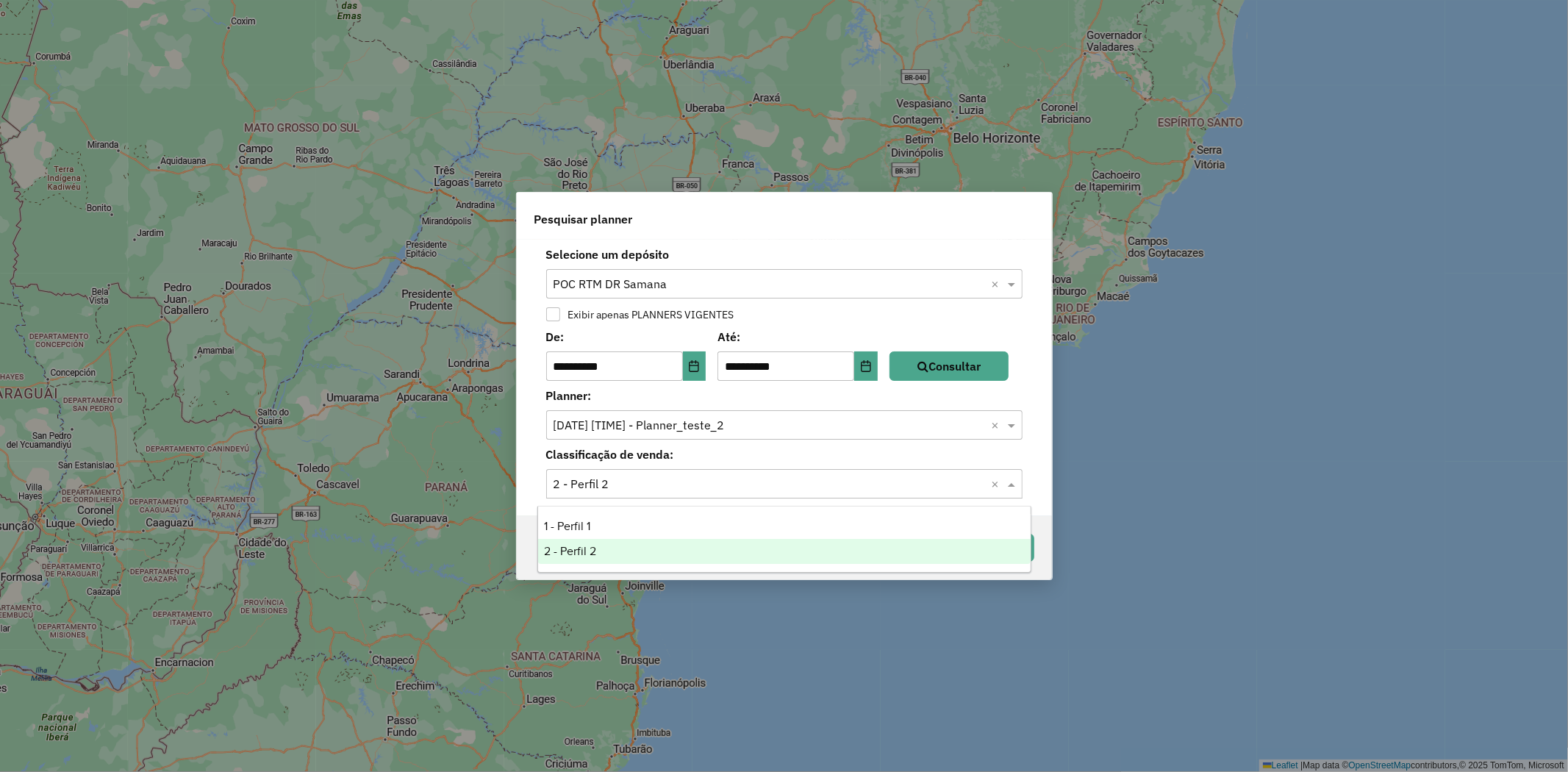 drag, startPoint x: 704, startPoint y: 487, endPoint x: 708, endPoint y: 496, distance: 9.848858 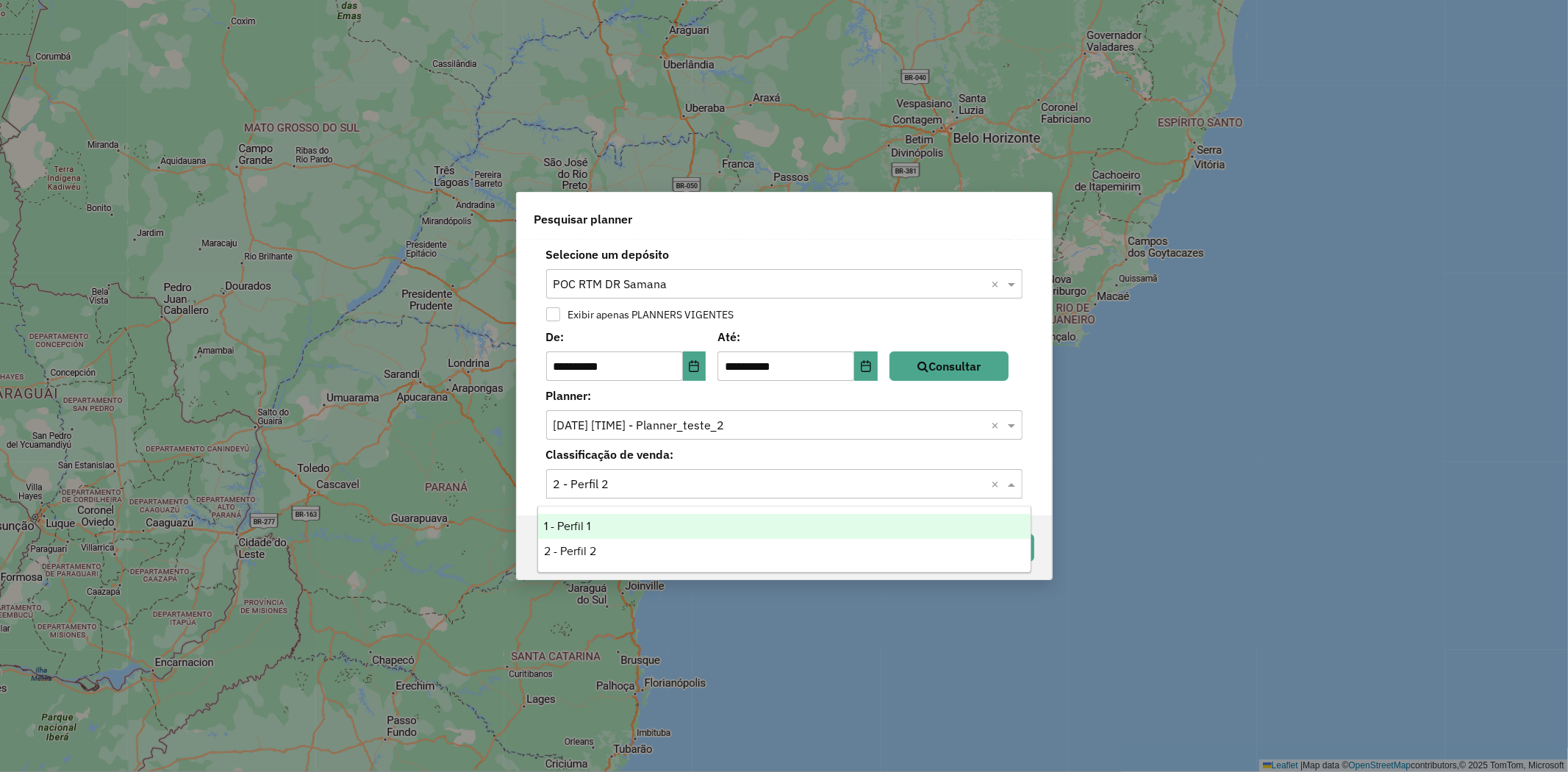 click on "1 - Perfil 1" at bounding box center (784, 526) 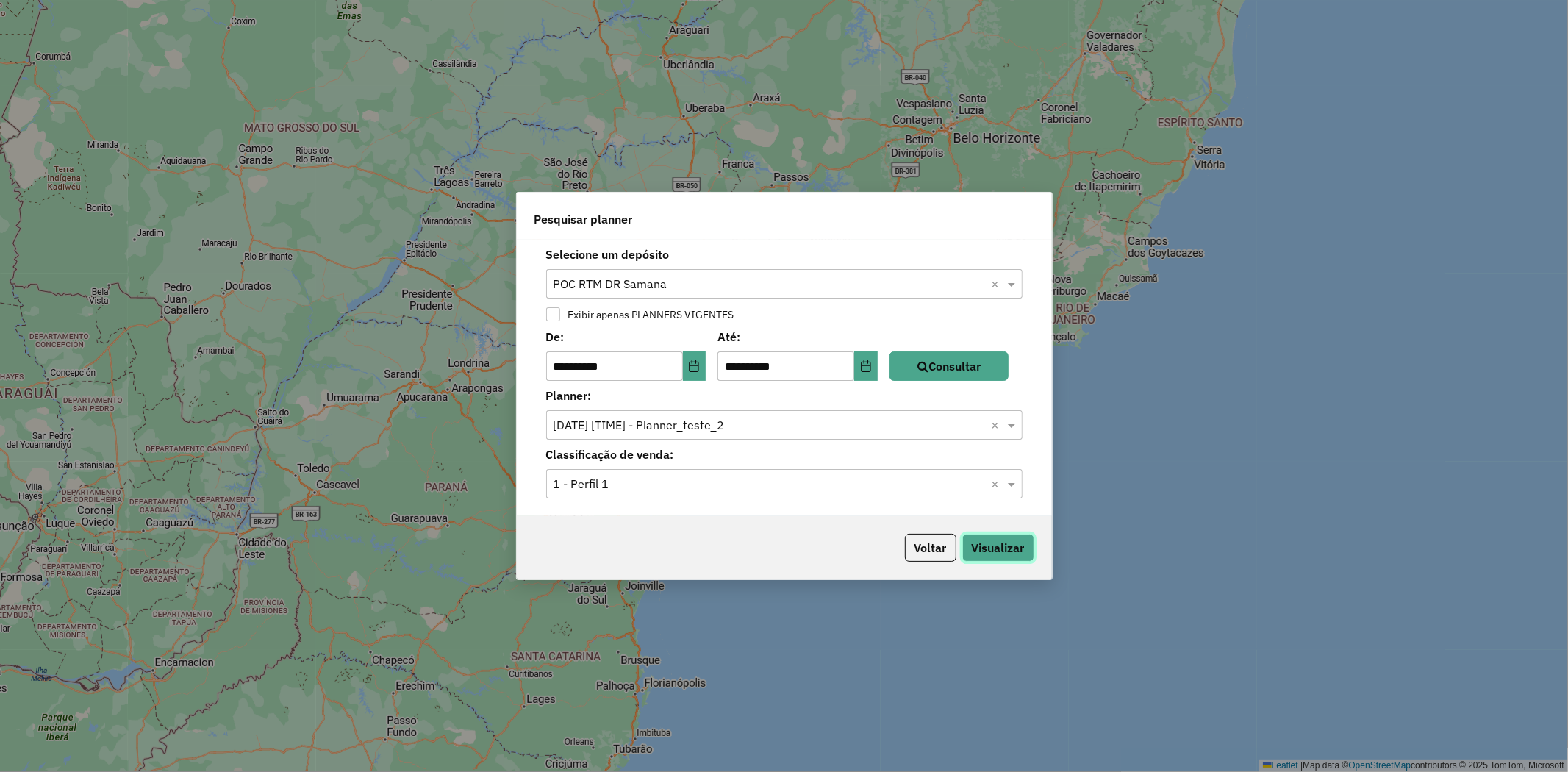 click on "Visualizar" 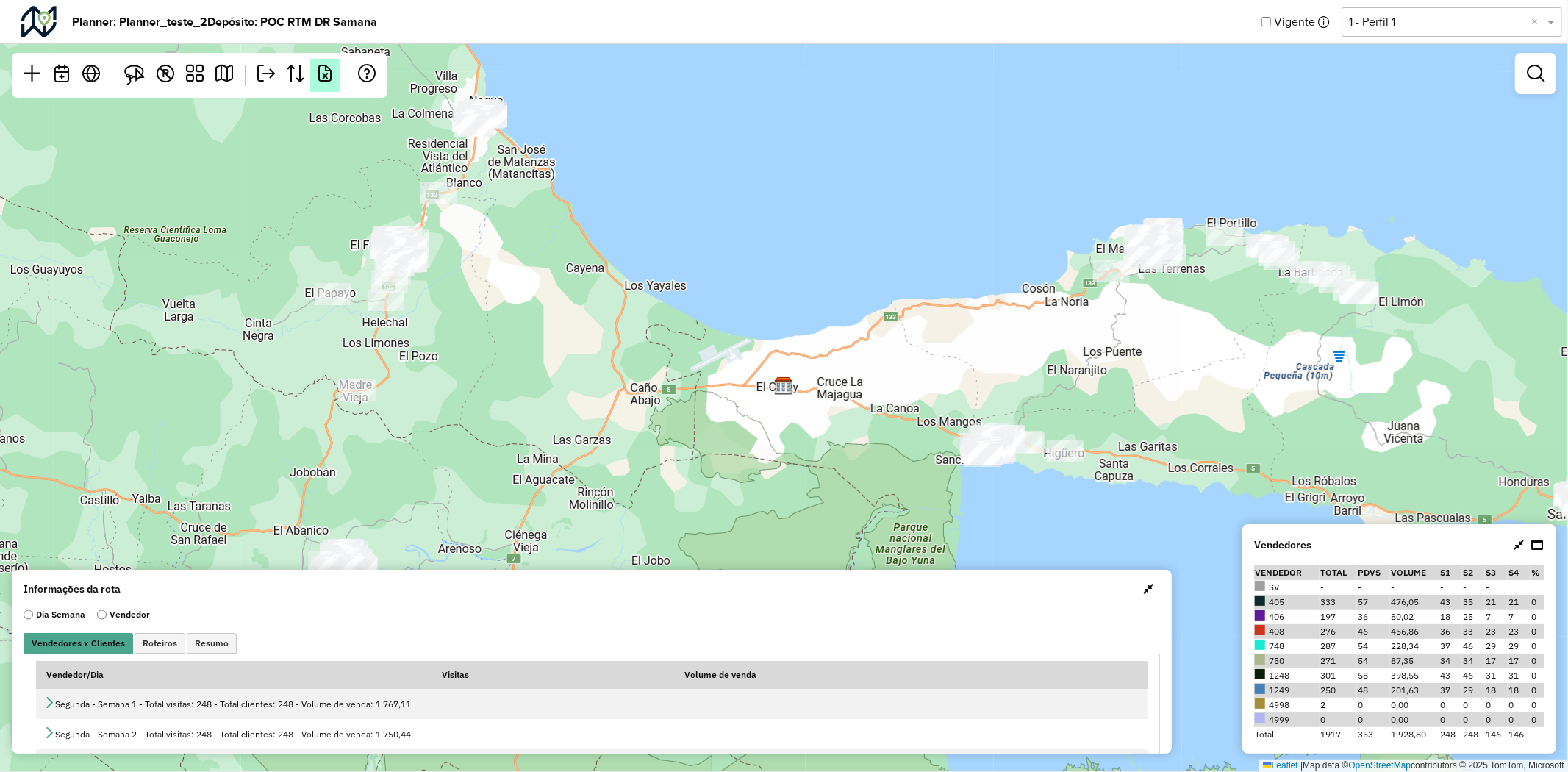 click at bounding box center (325, 74) 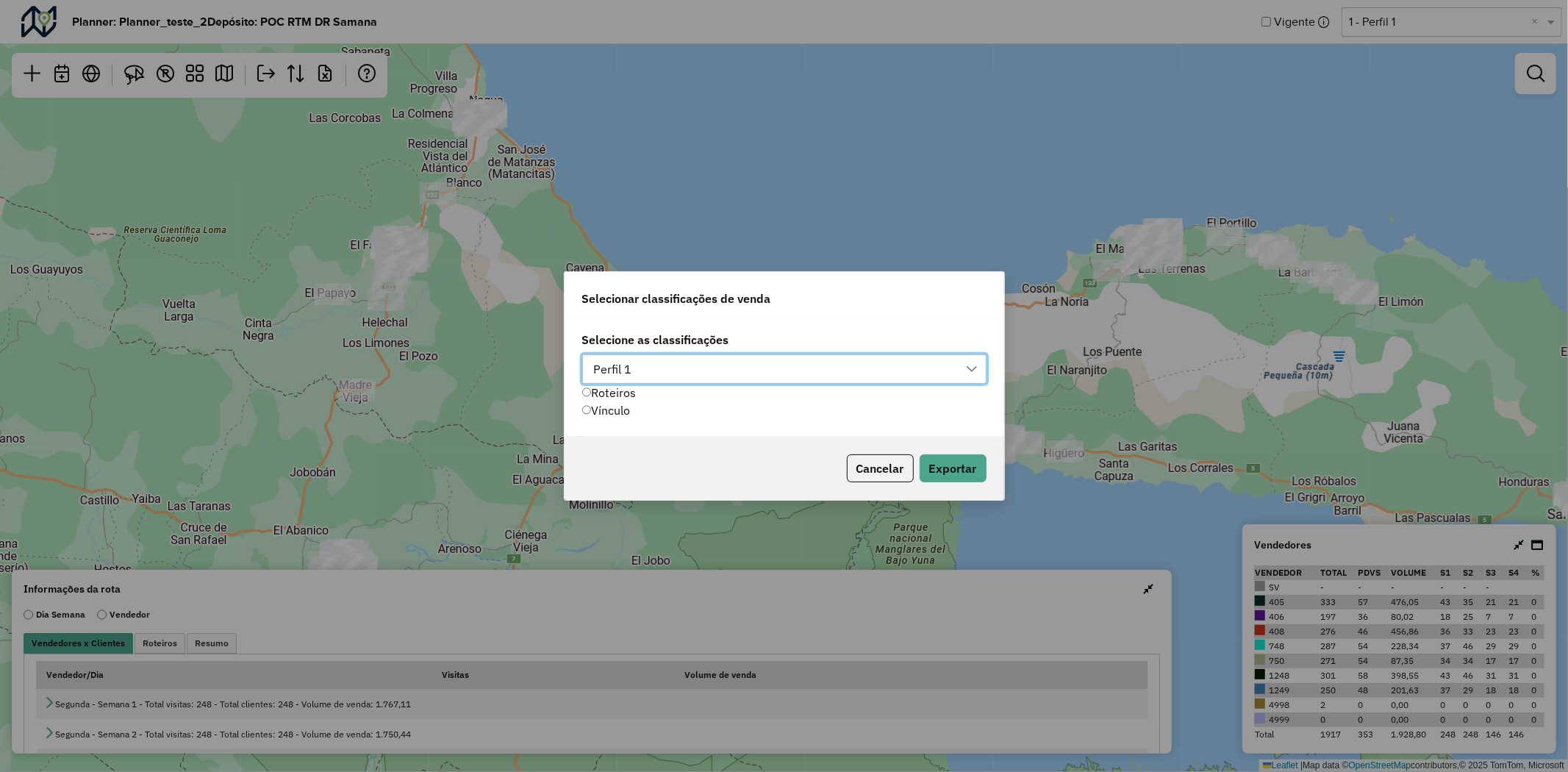 scroll, scrollTop: 10, scrollLeft: 65, axis: both 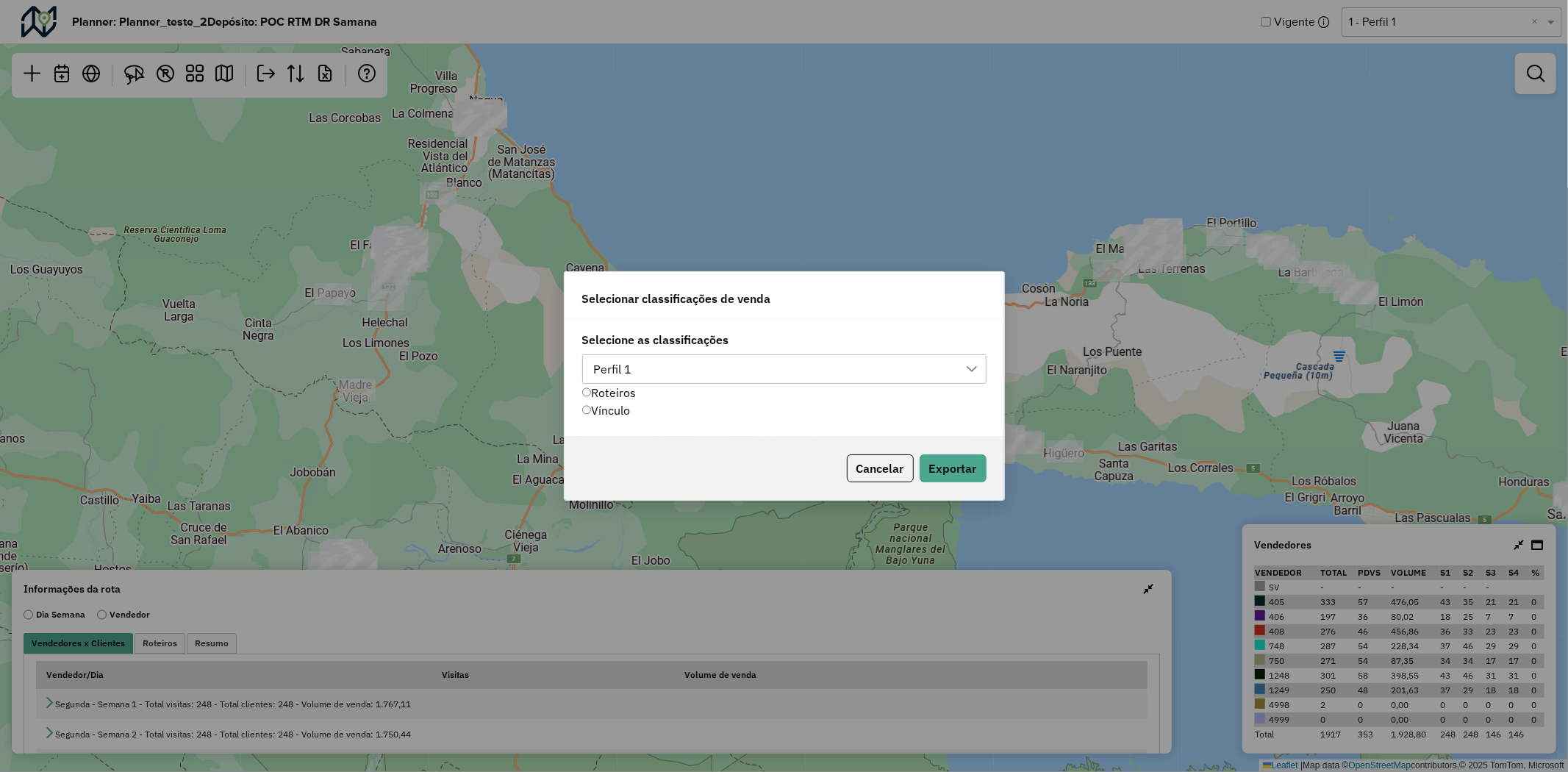 click on "Perfil 1" at bounding box center (773, 369) 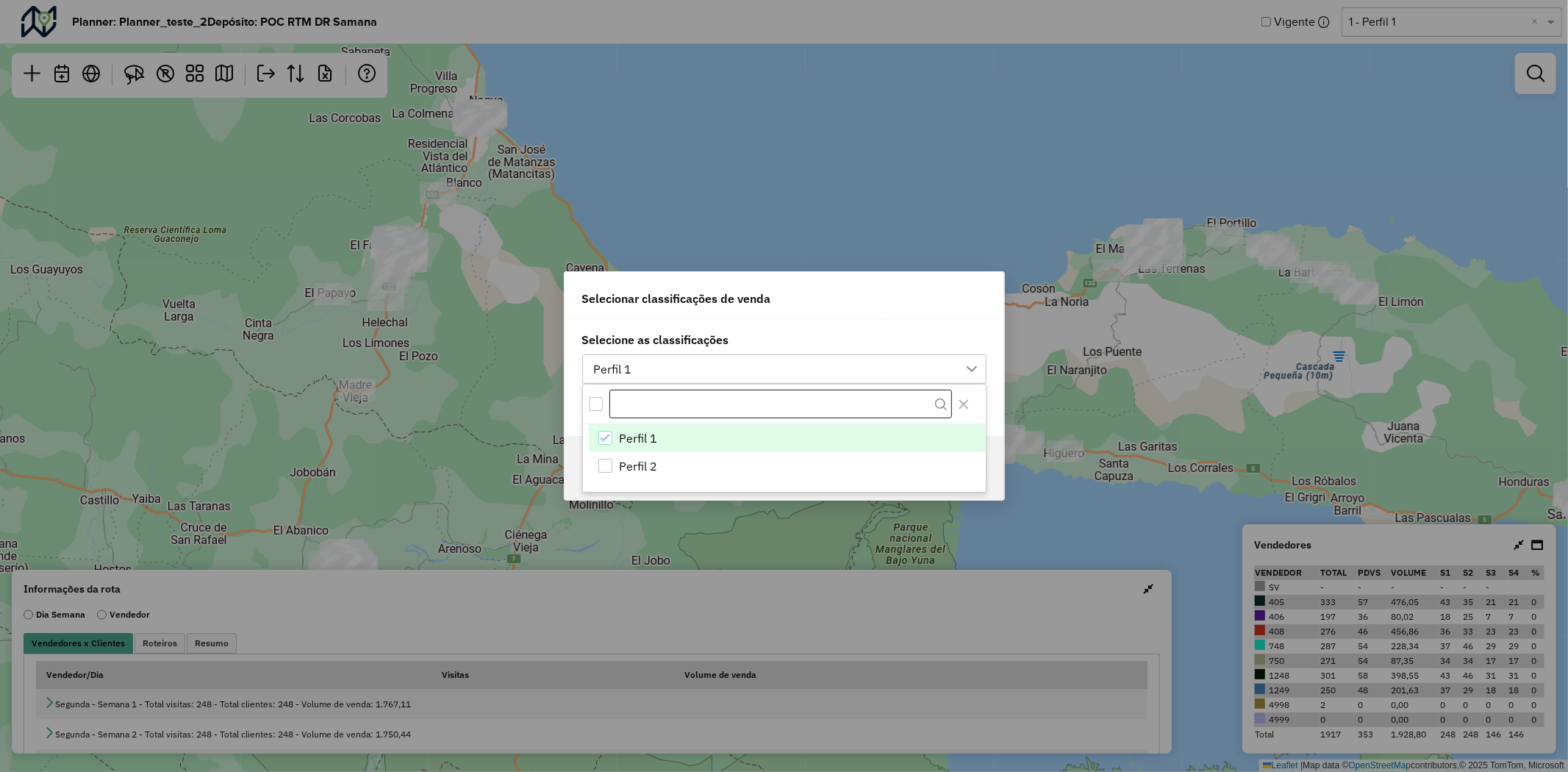 scroll, scrollTop: 10, scrollLeft: 66, axis: both 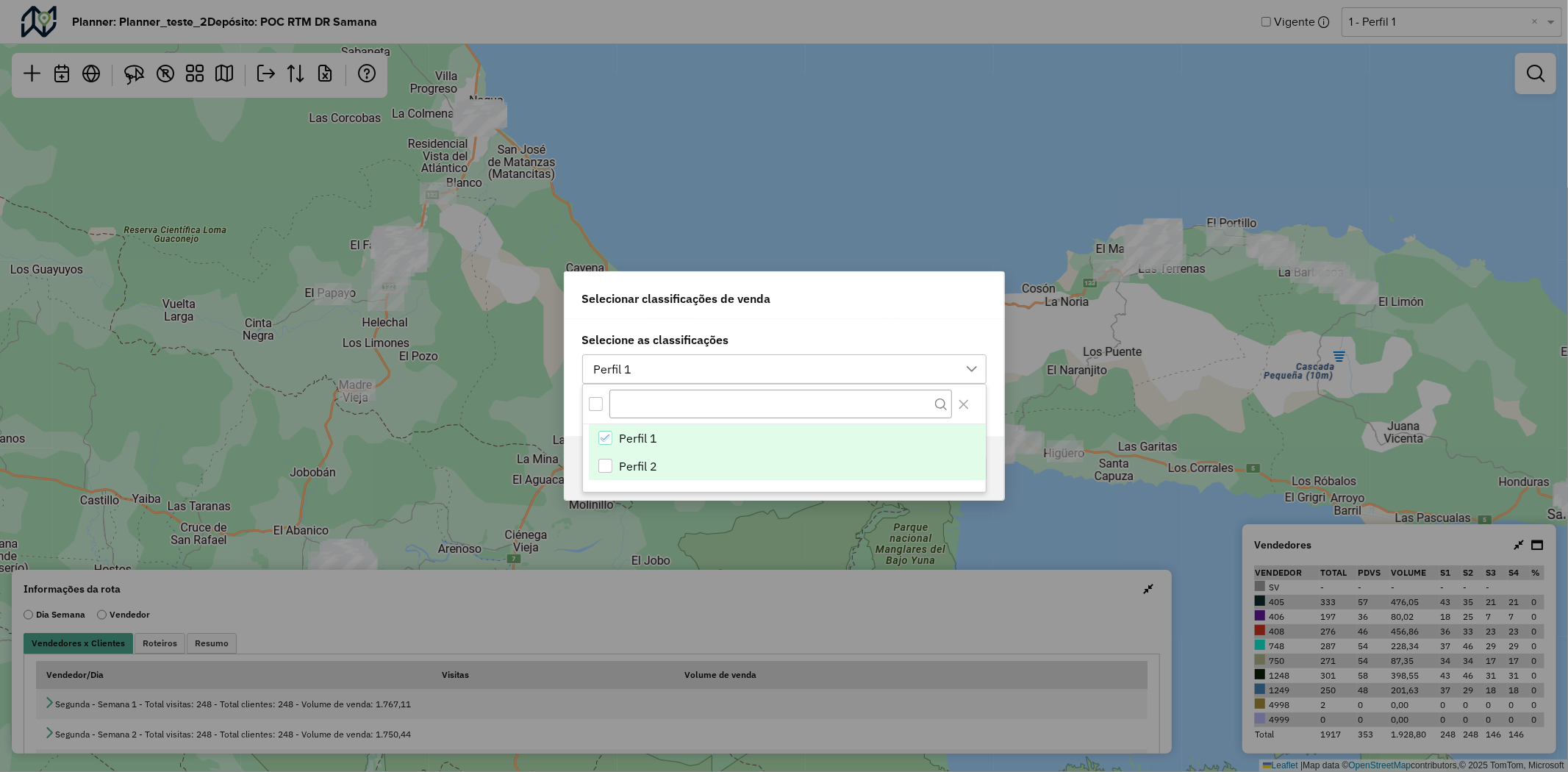 click at bounding box center (605, 465) 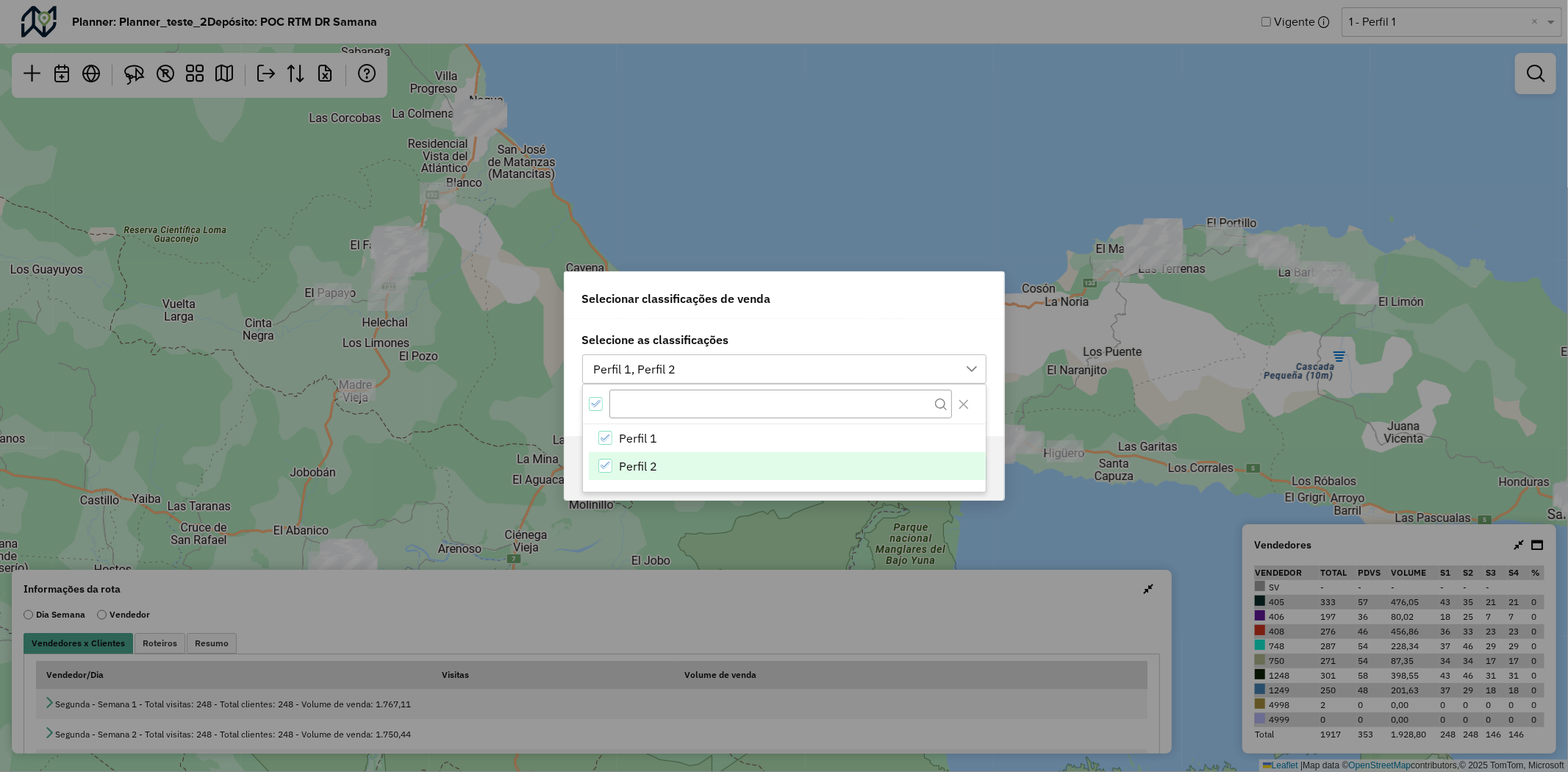 click on "Selecione as classificações Perfil 1, Perfil 2  Roteiros   Vínculo" 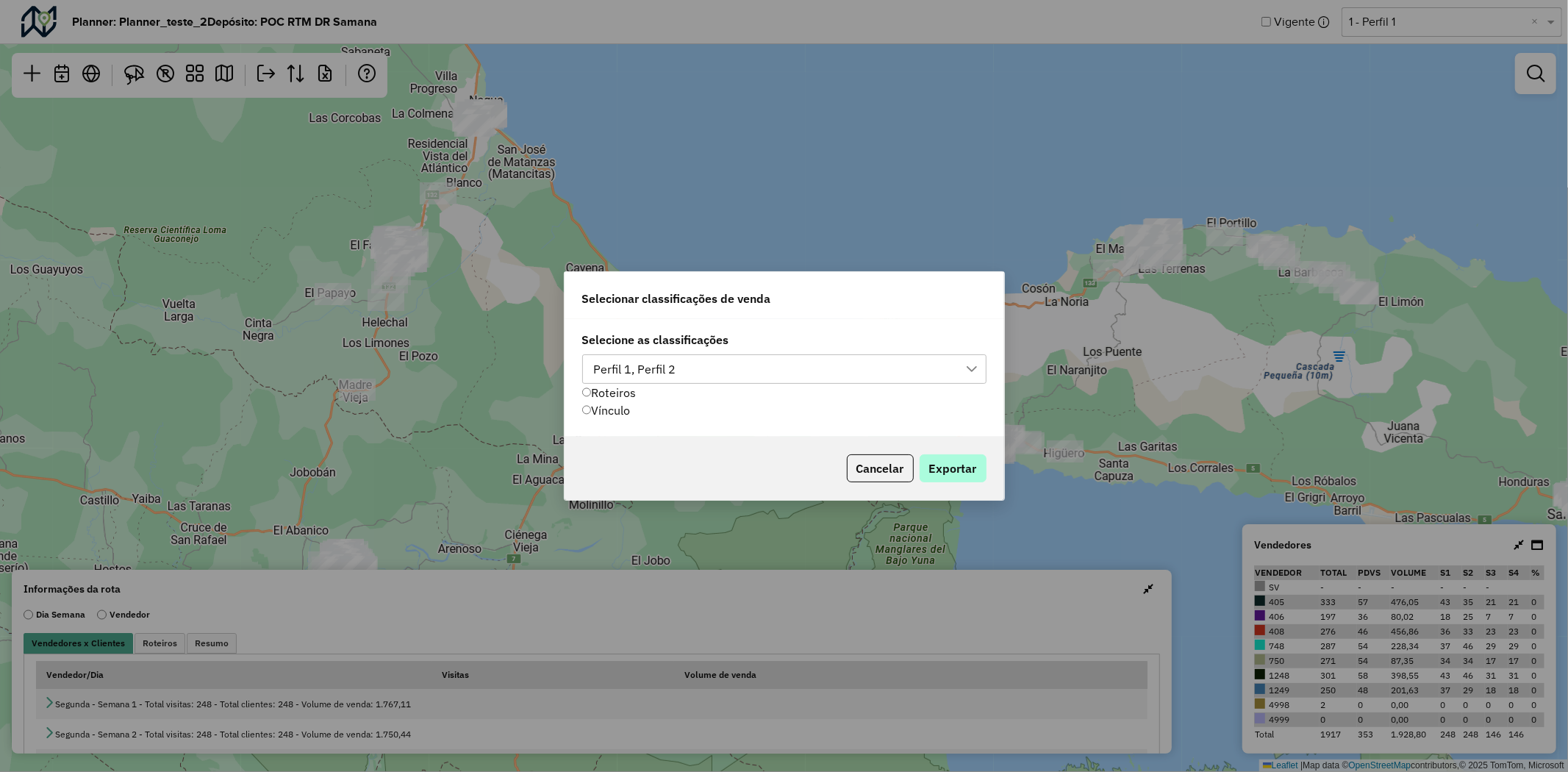 click on "Cancelar   Exportar" 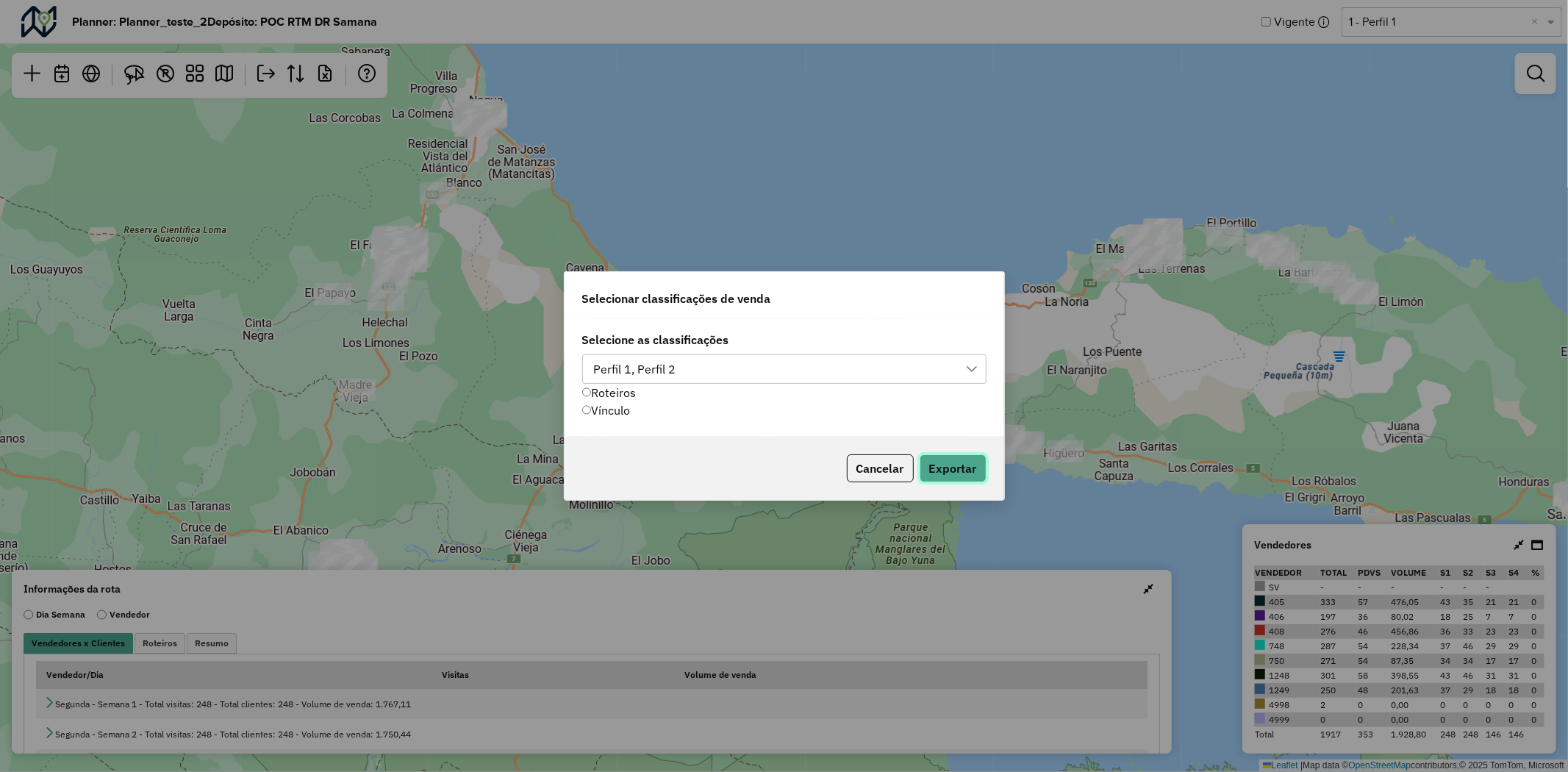 click on "Exportar" 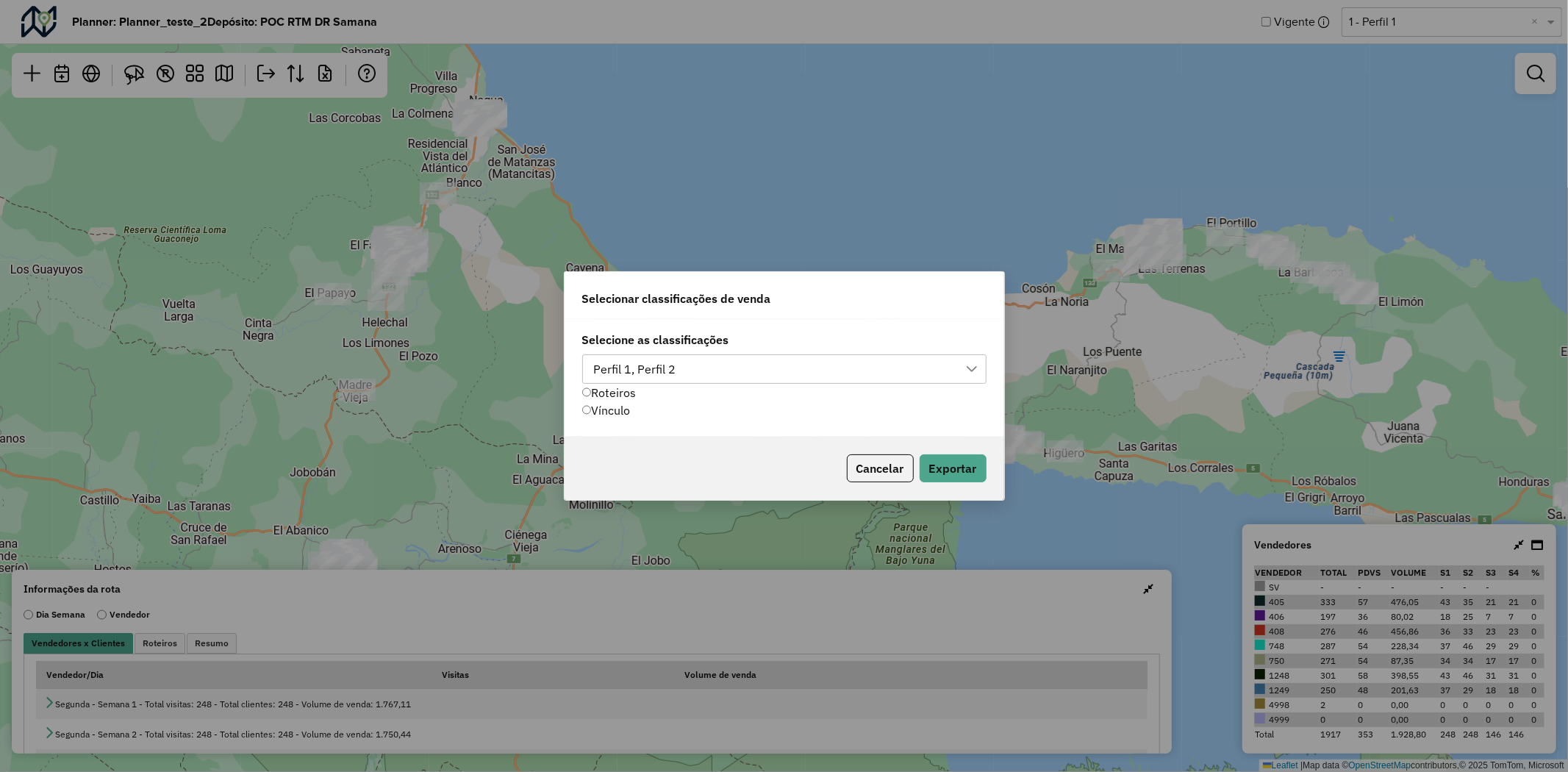 click on "Selecionar classificações de venda Selecione as classificações Perfil 1, Perfil 2  Roteiros   Vínculo   Cancelar   Exportar" 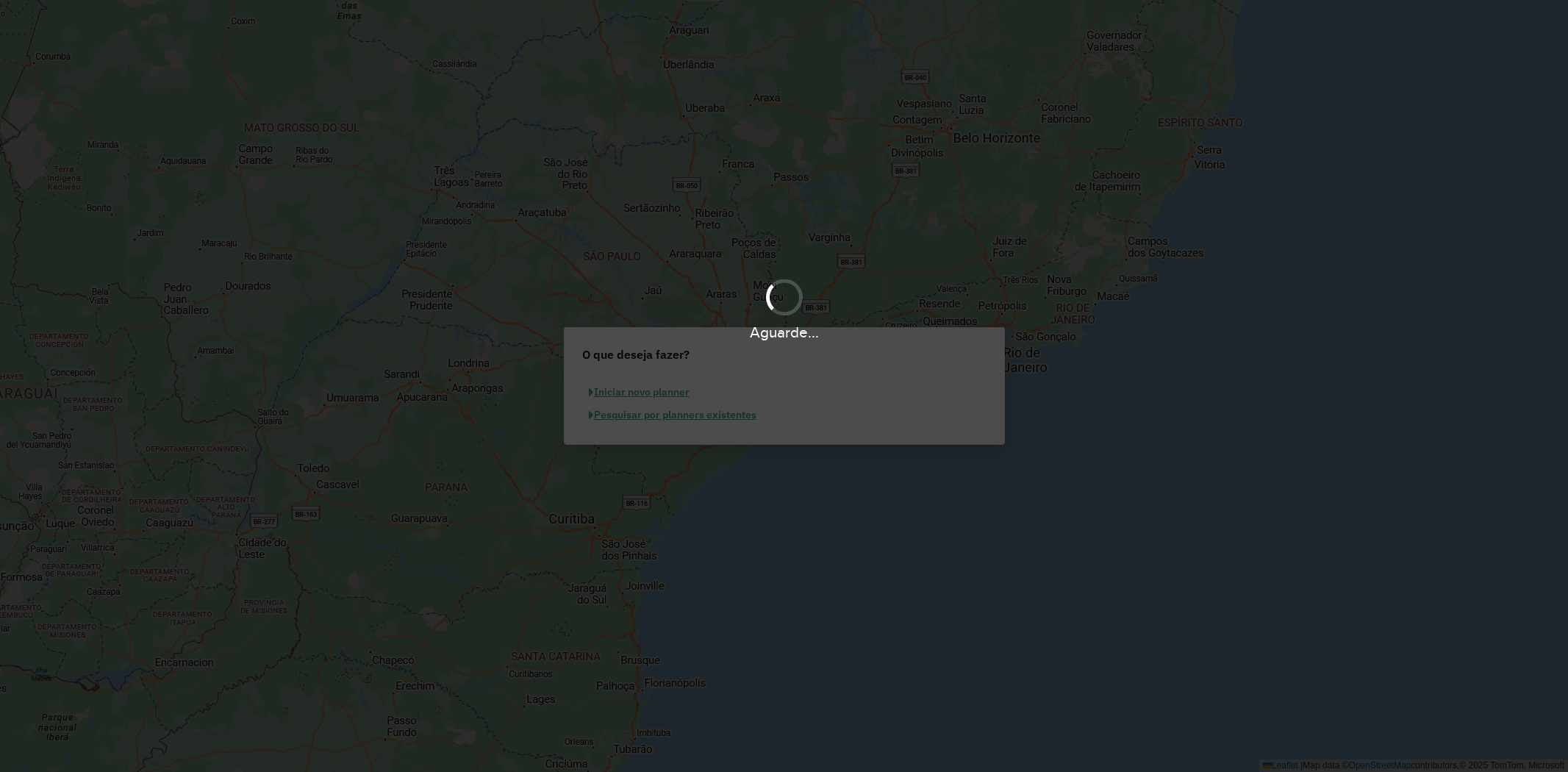scroll, scrollTop: 0, scrollLeft: 0, axis: both 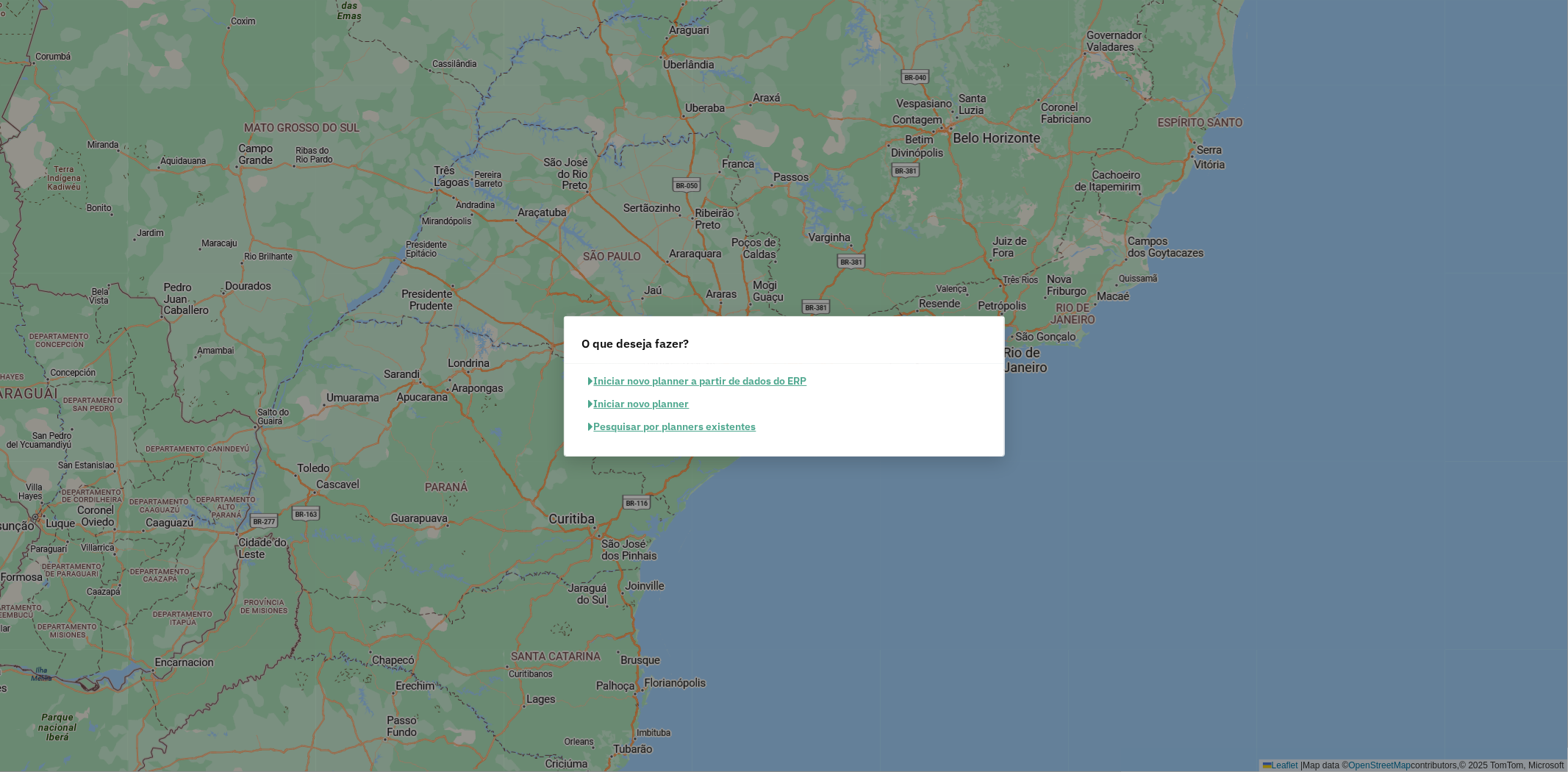 click on "Pesquisar por planners existentes" 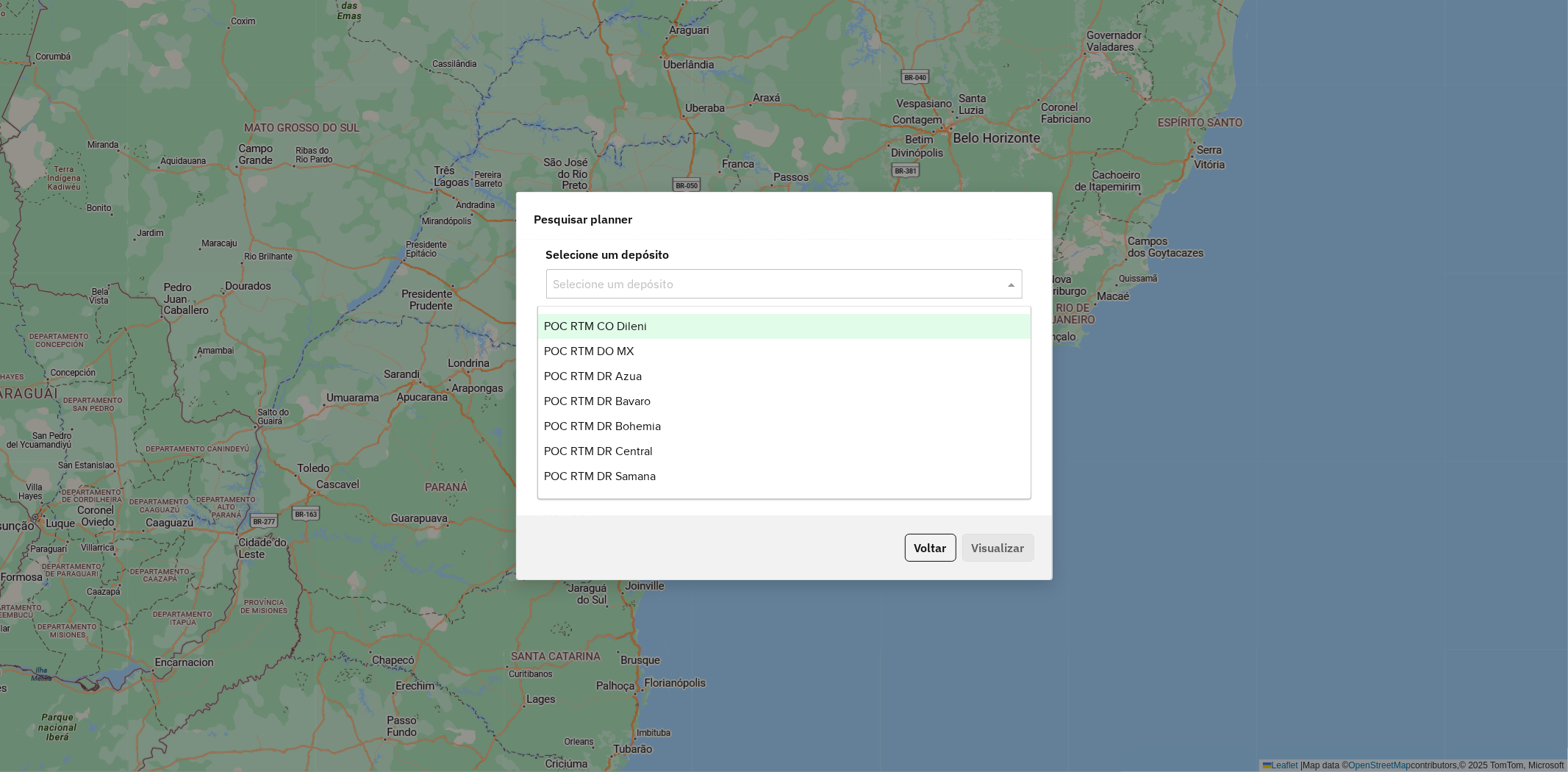 click on "Selecione um depósito" 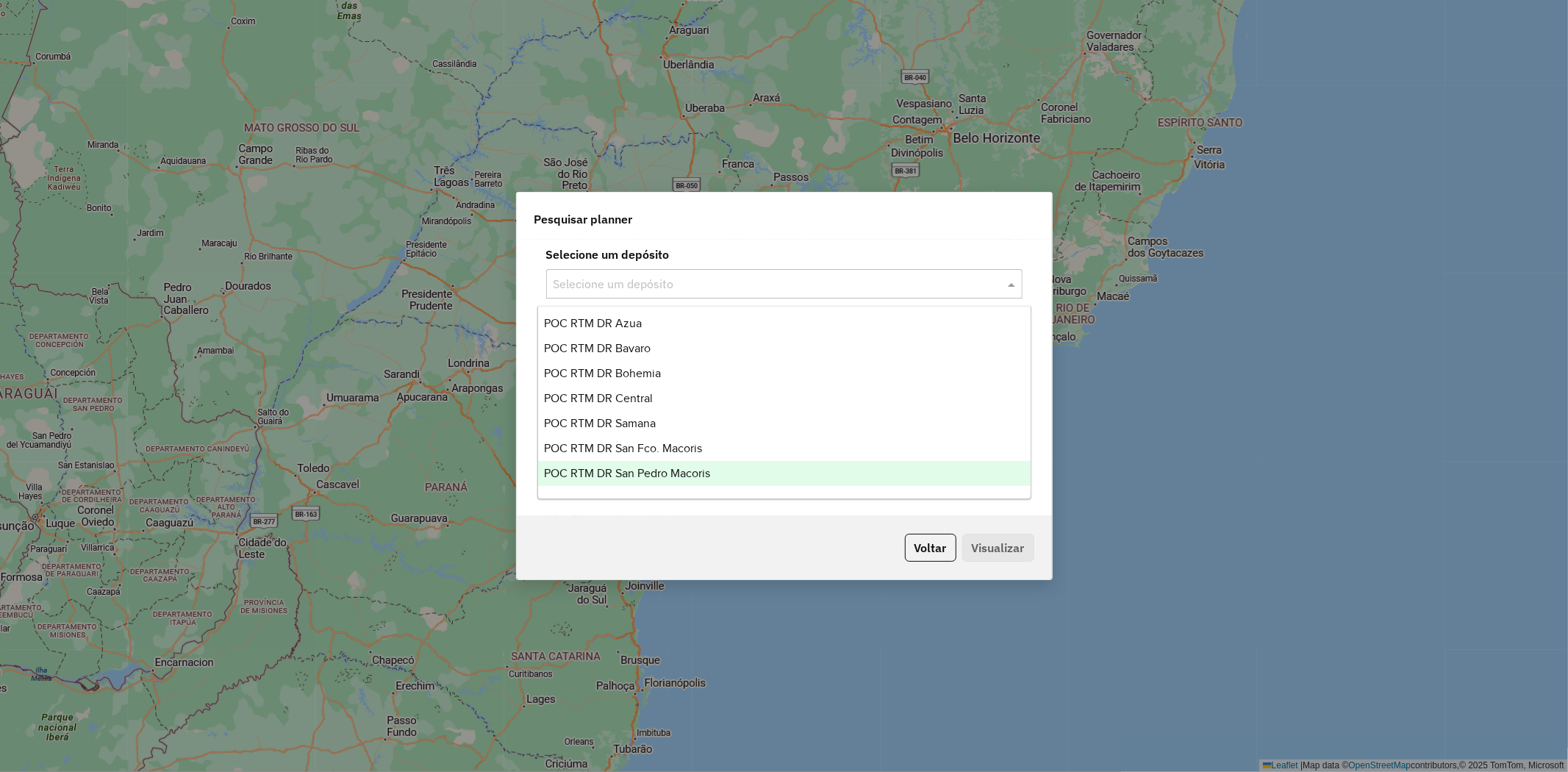 scroll, scrollTop: 82, scrollLeft: 0, axis: vertical 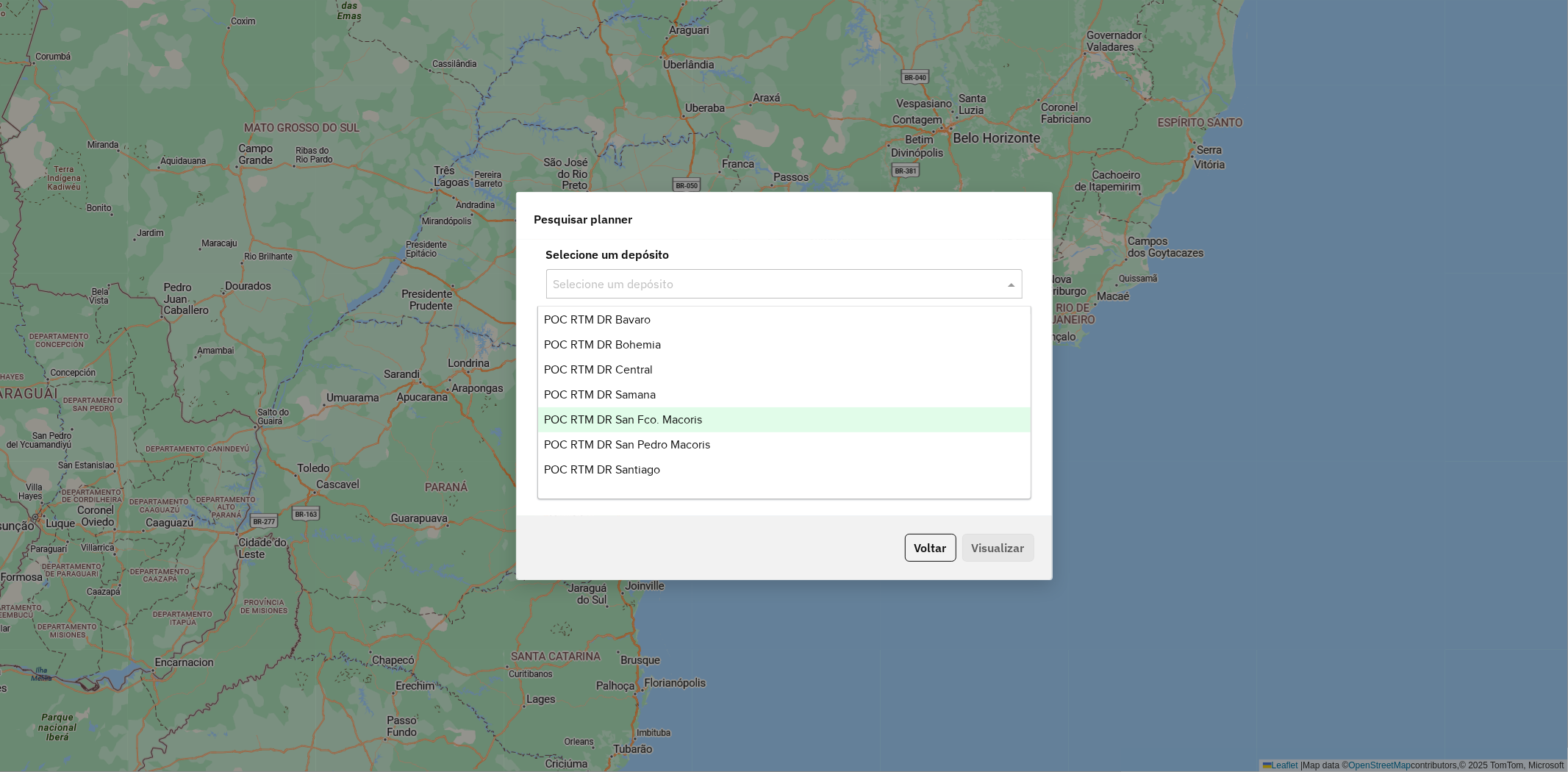 click on "POC RTM DR San Fco. Macoris" at bounding box center (623, 419) 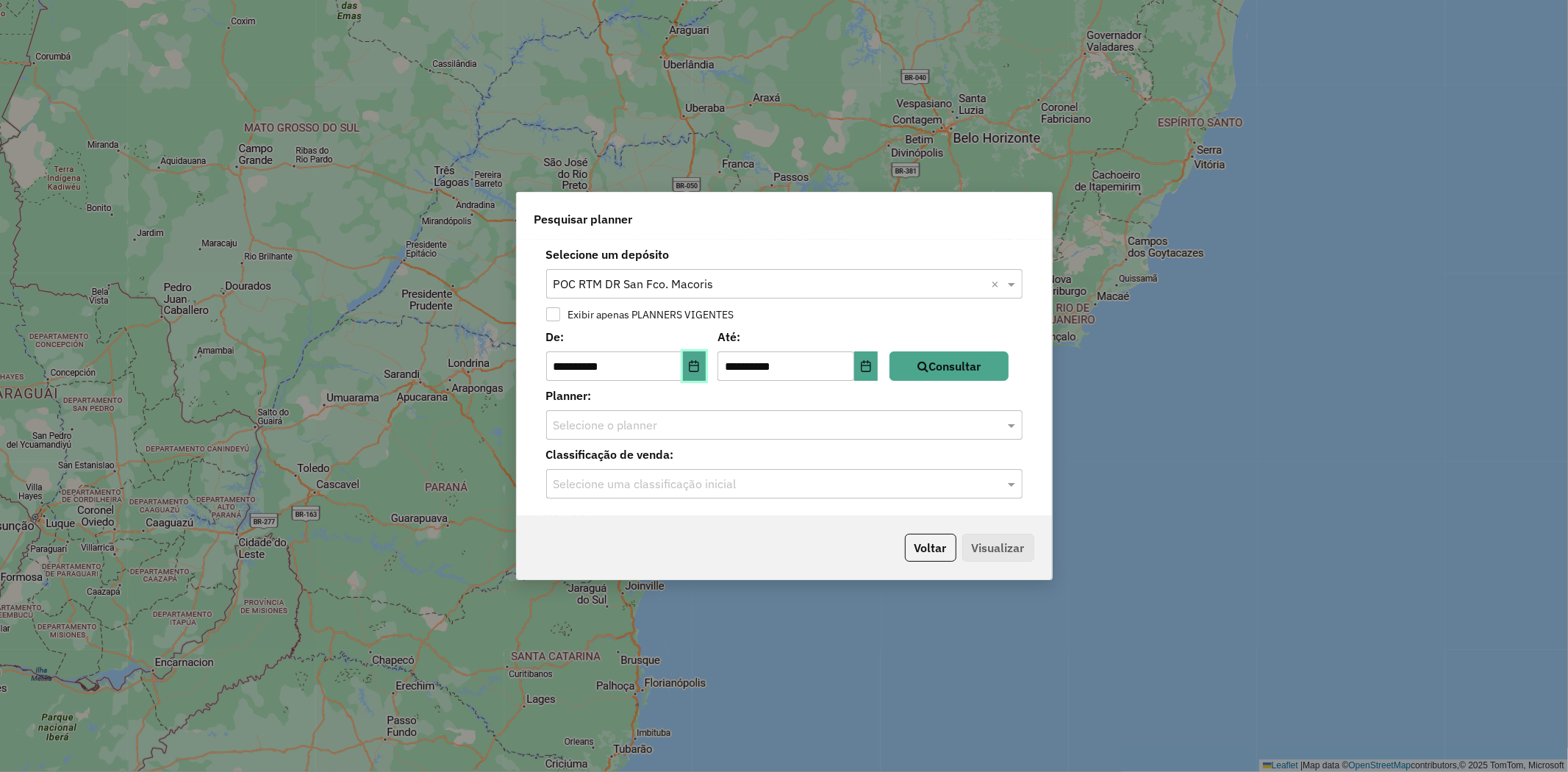 click at bounding box center [695, 366] 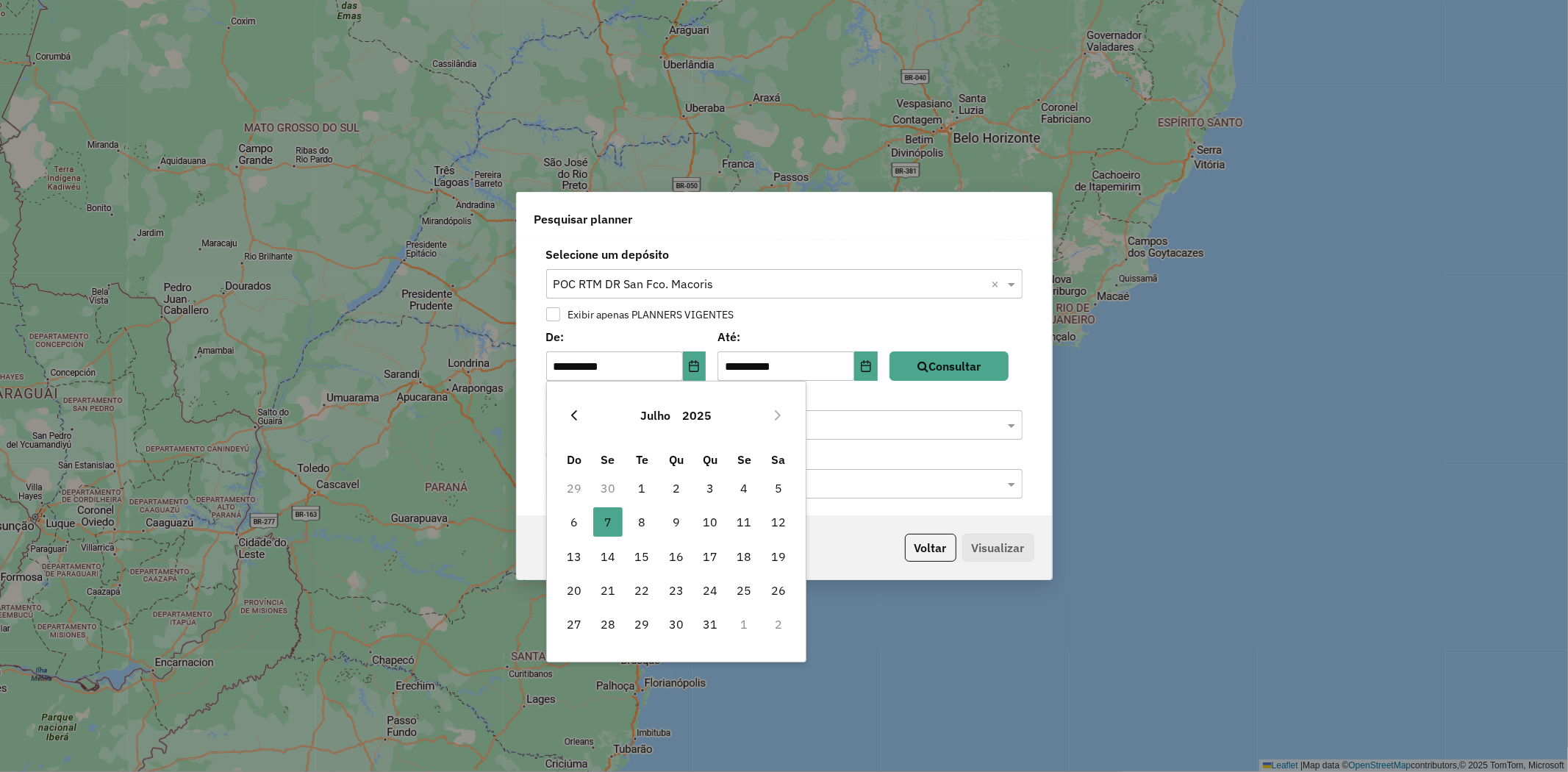 drag, startPoint x: 574, startPoint y: 398, endPoint x: 576, endPoint y: 410, distance: 12.16553 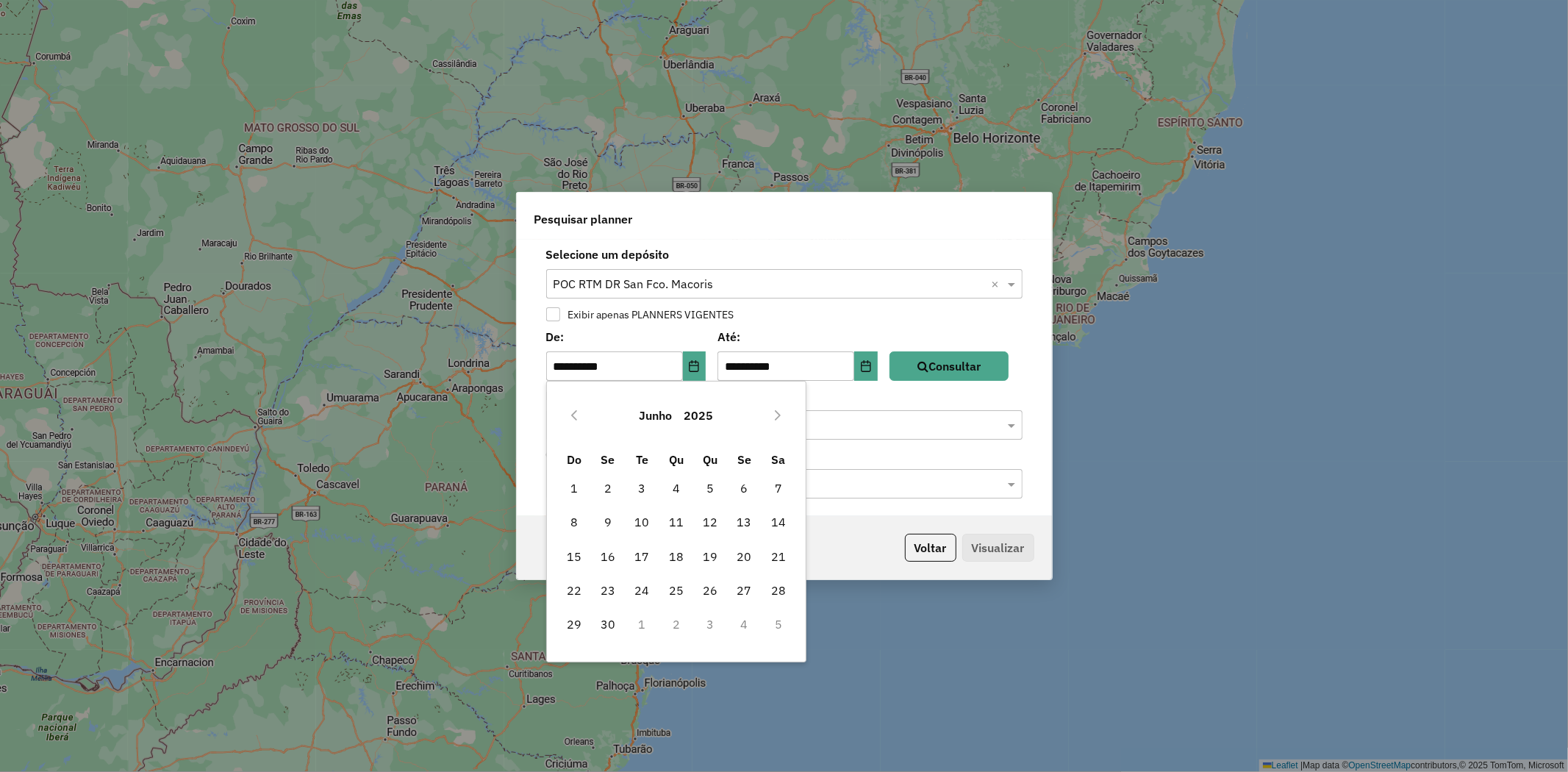 click 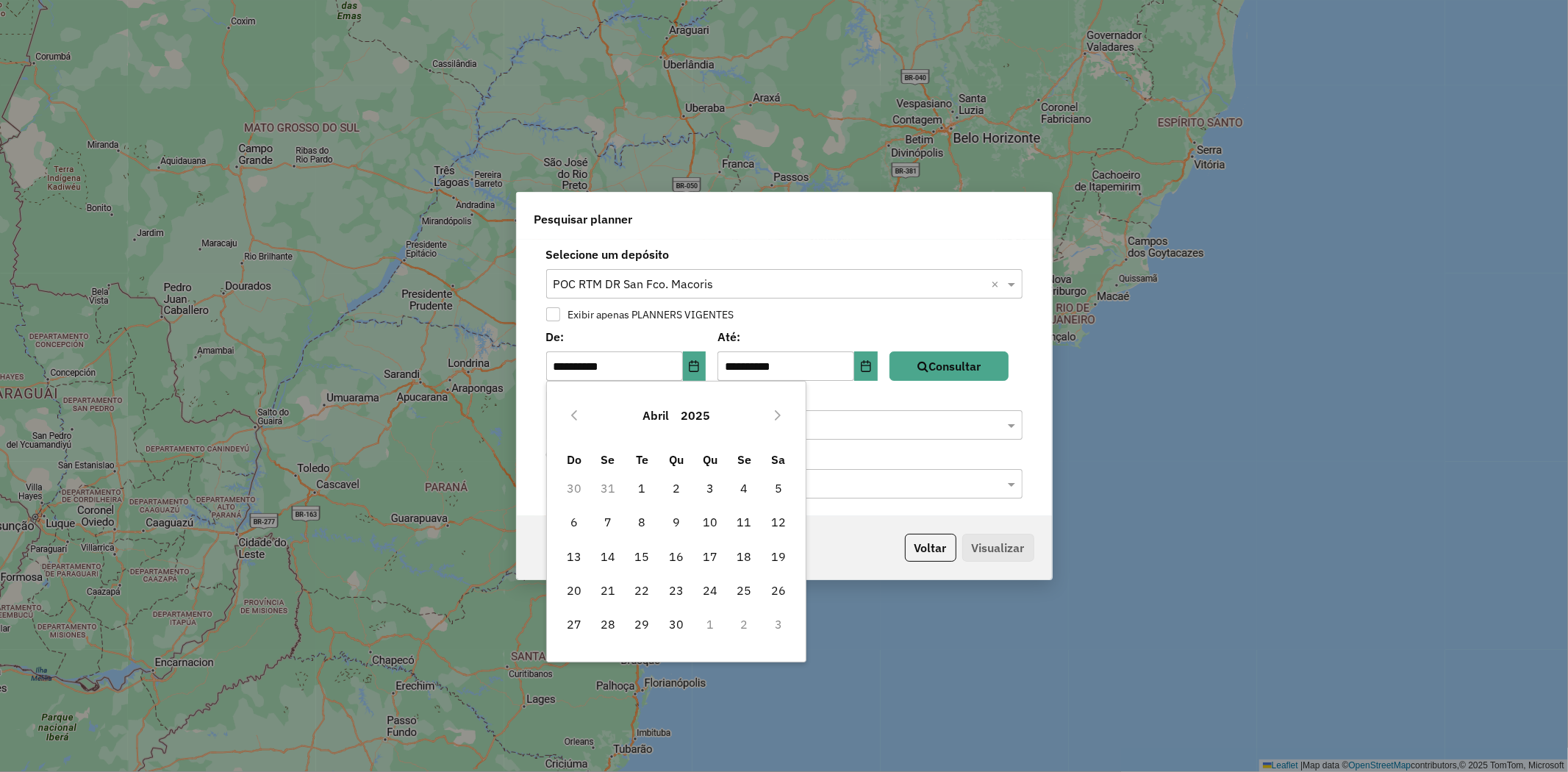 click 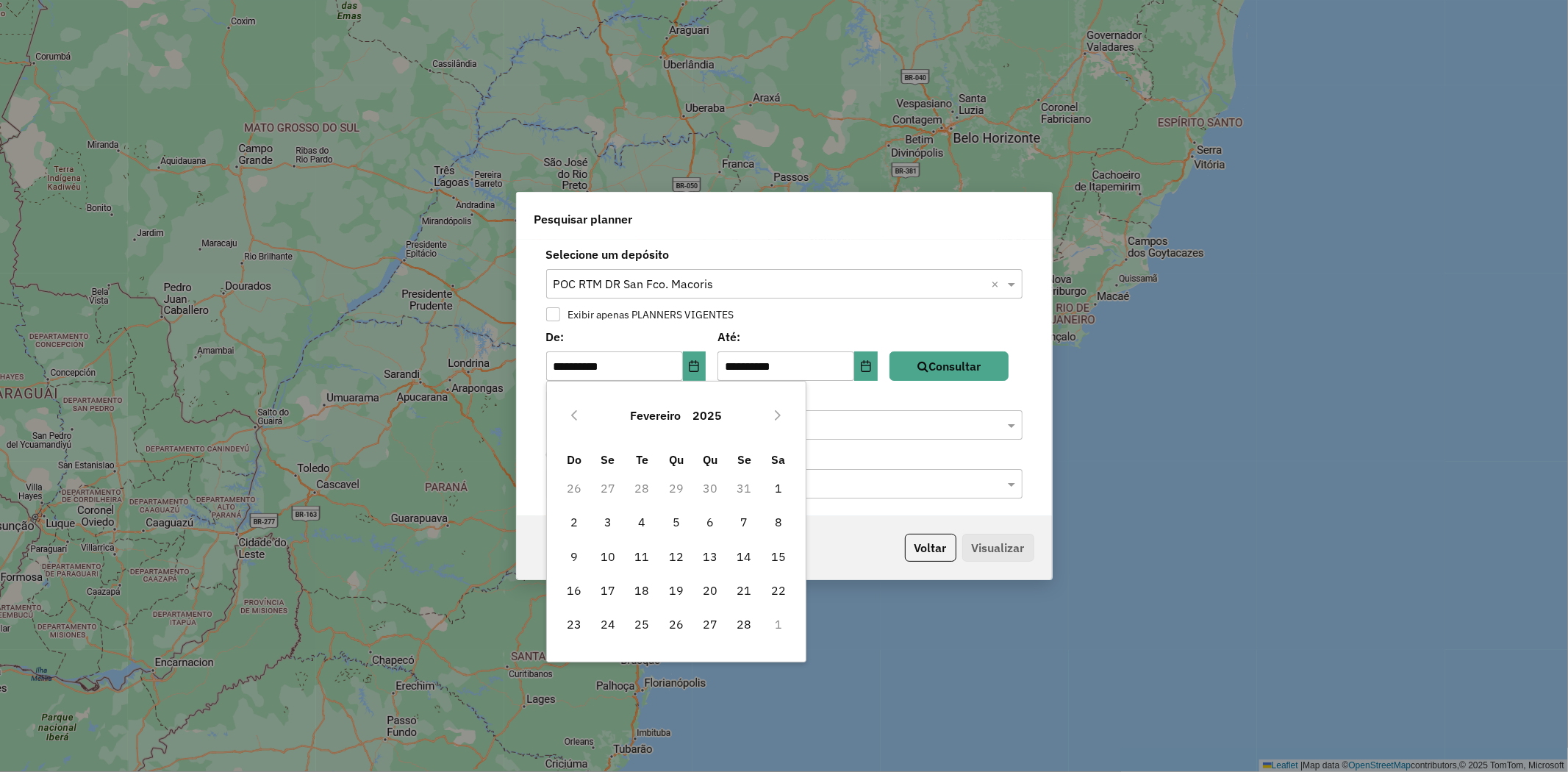 click 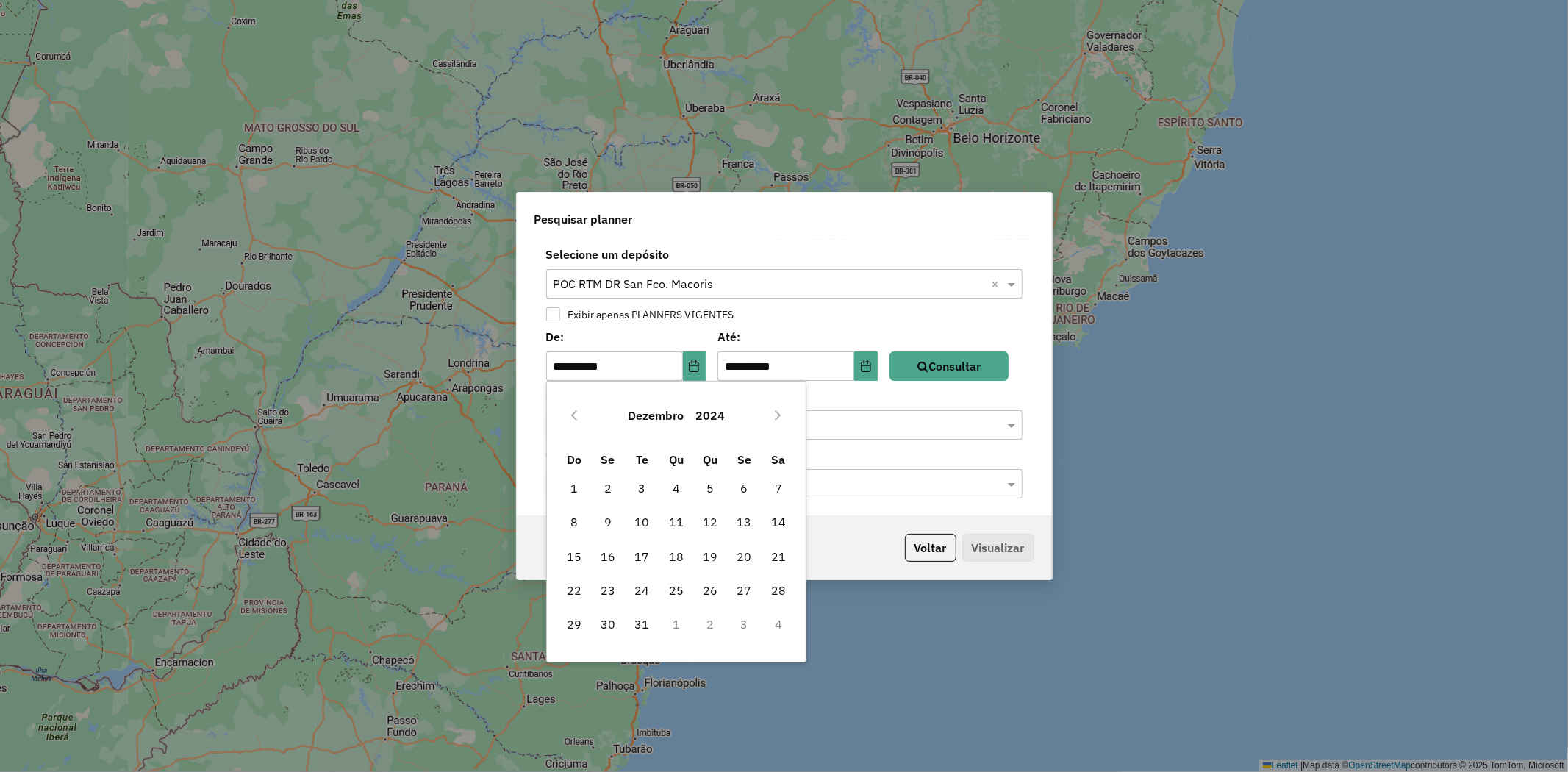 click 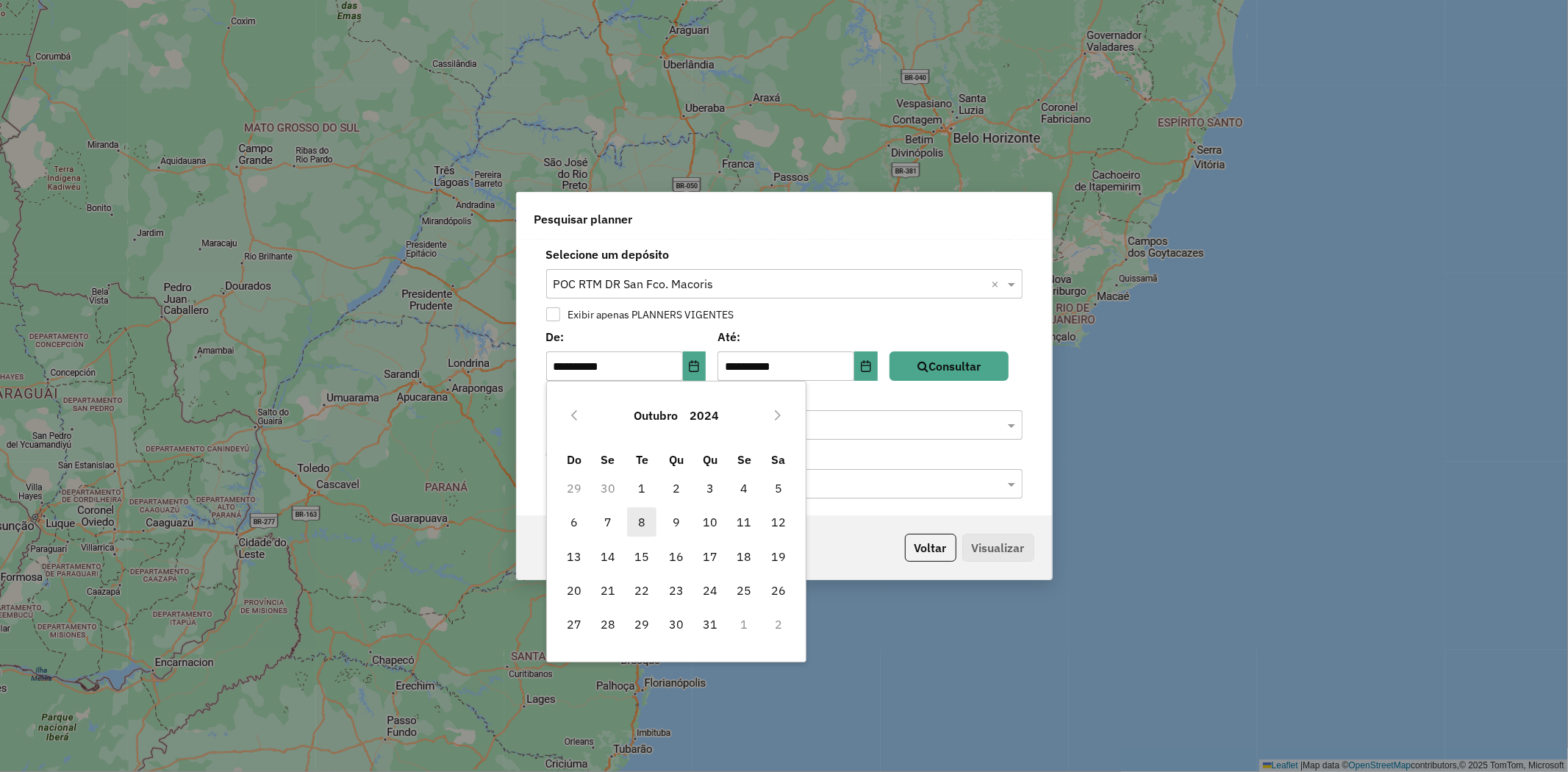 click on "8" at bounding box center (642, 522) 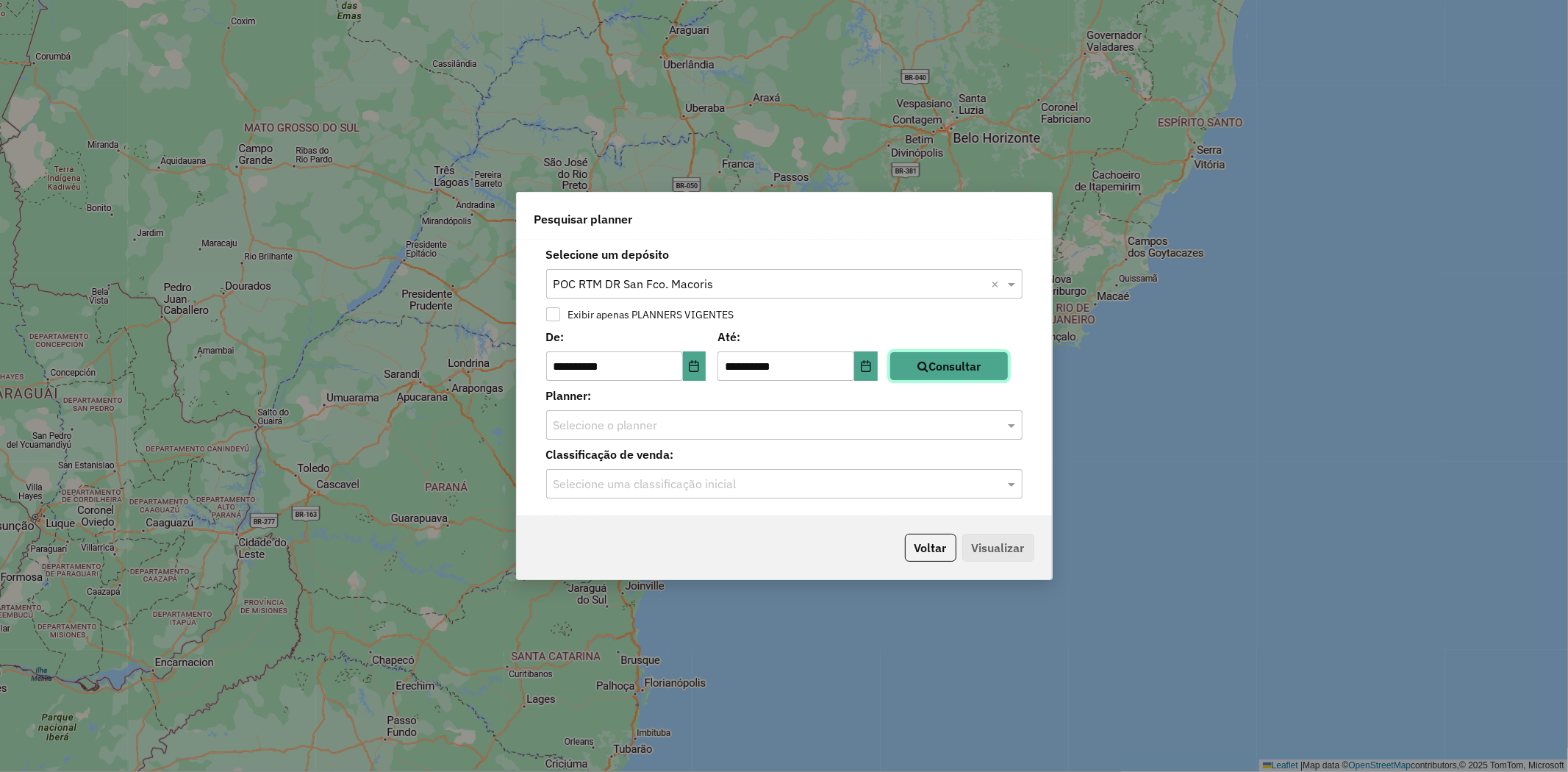 click on "Consultar" 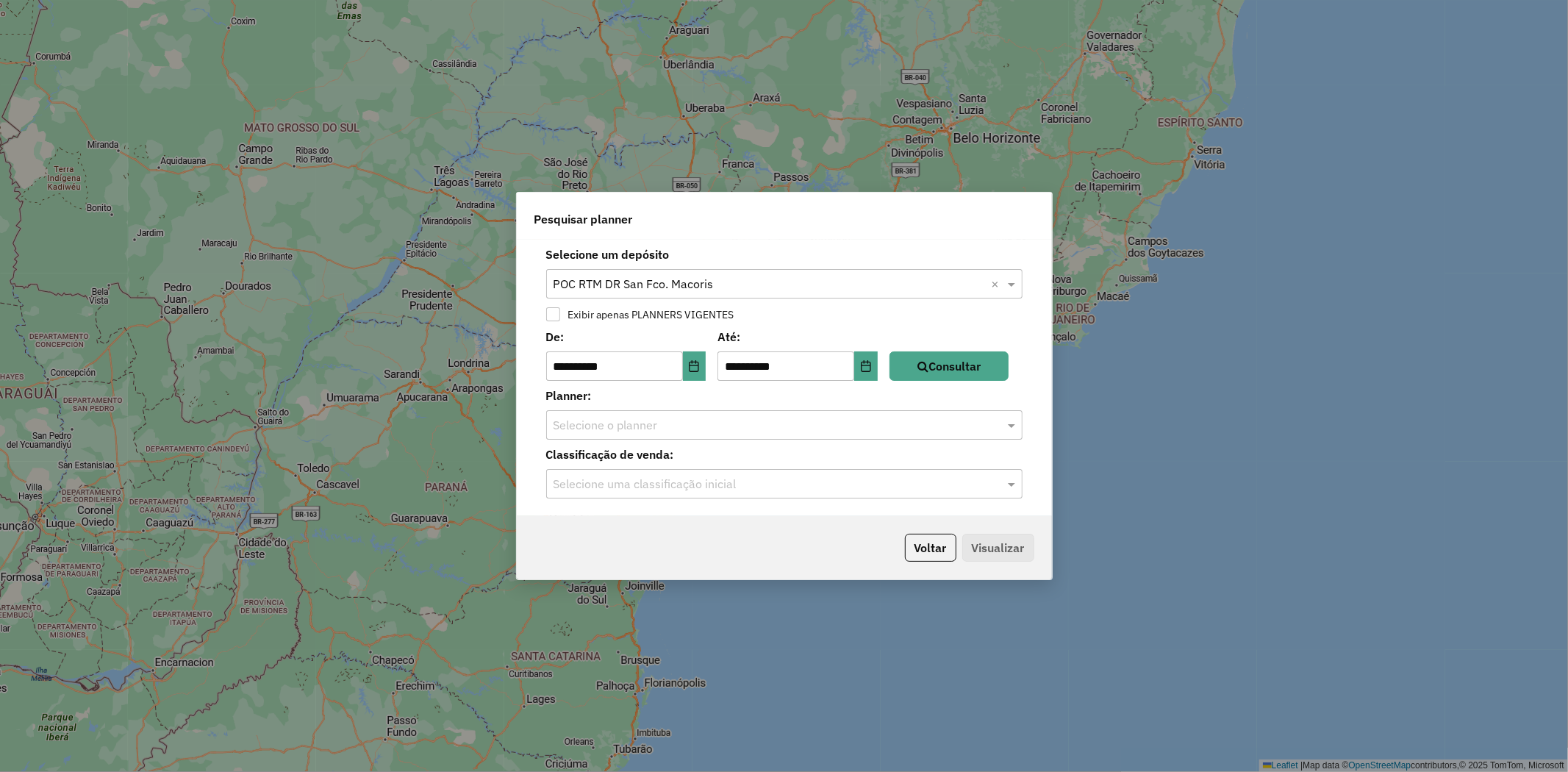 drag, startPoint x: 633, startPoint y: 429, endPoint x: 649, endPoint y: 443, distance: 21.260292 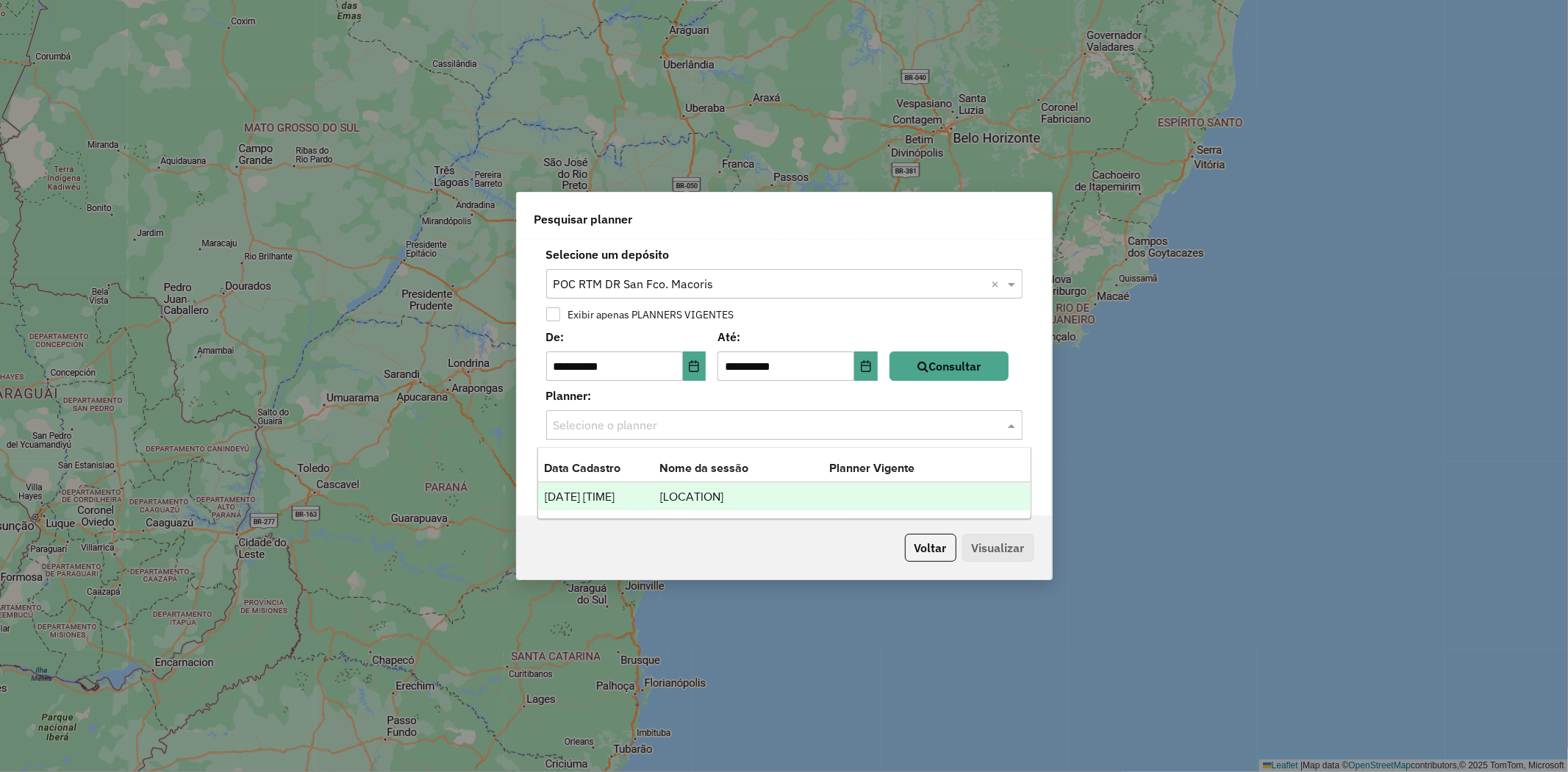 click on "DR_SAN FCO MACORIS" at bounding box center [744, 497] 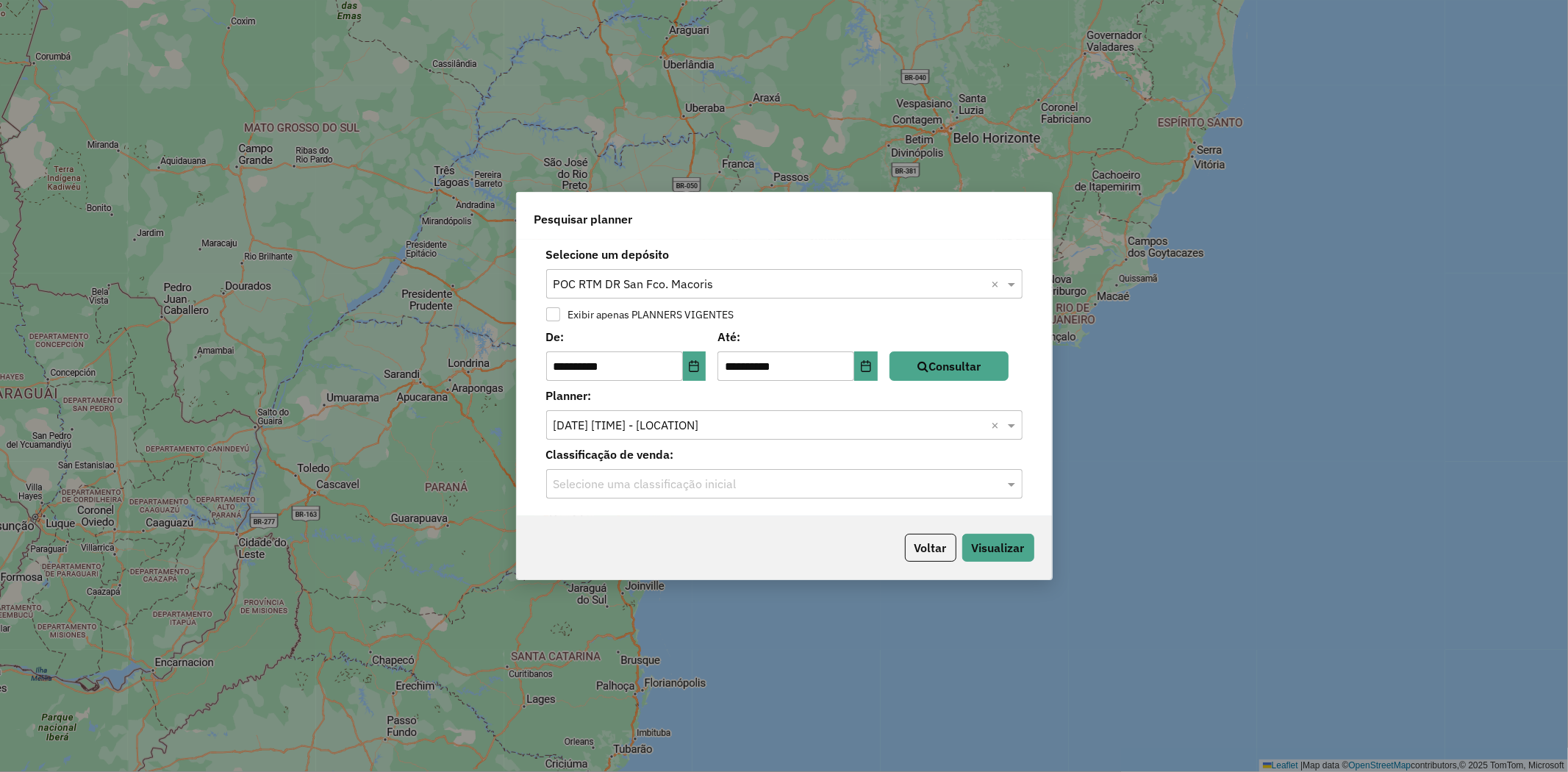 click on "Classificação de venda: Selecione uma classificação inicial" 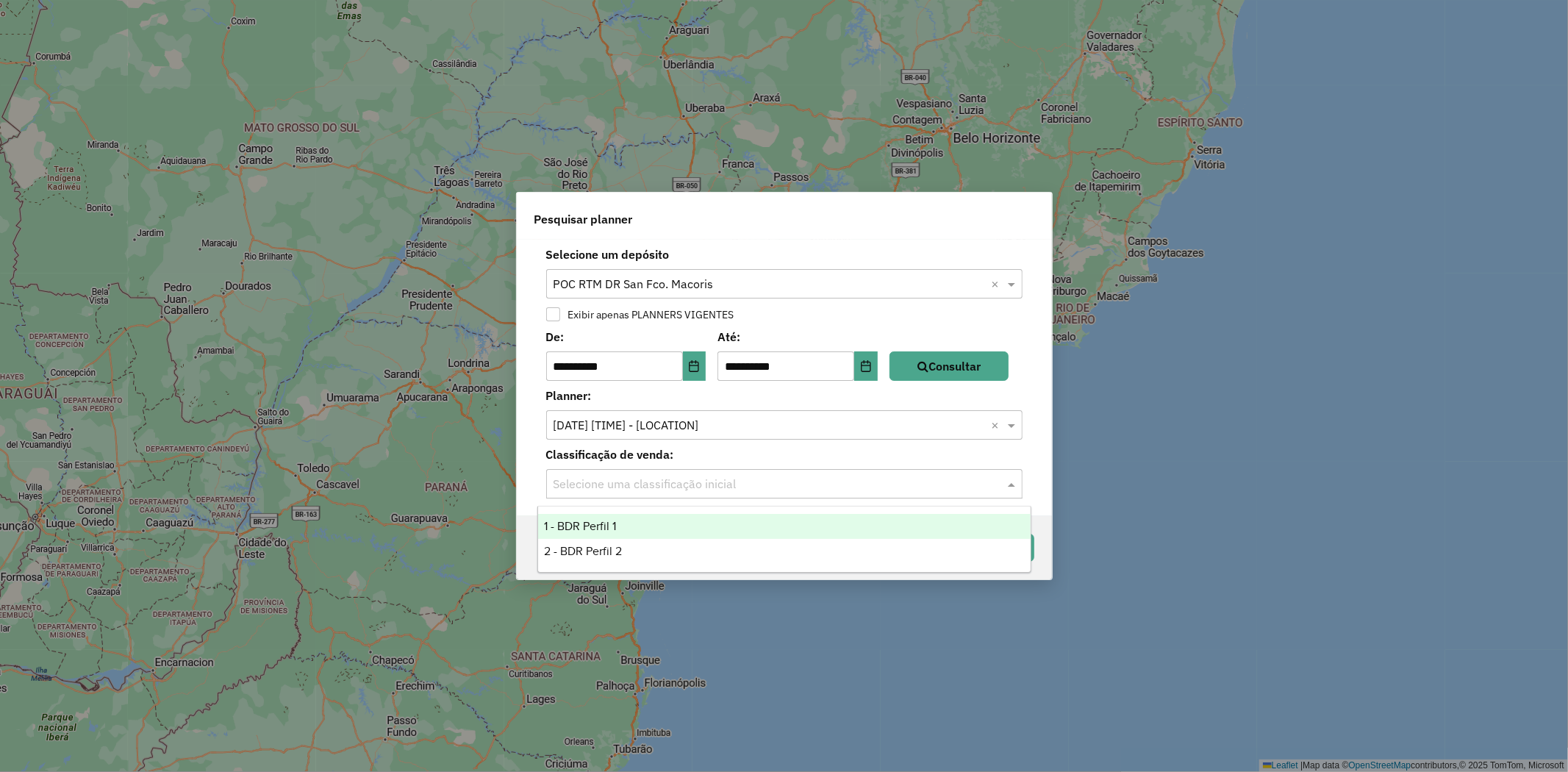 drag, startPoint x: 721, startPoint y: 485, endPoint x: 704, endPoint y: 517, distance: 36.23534 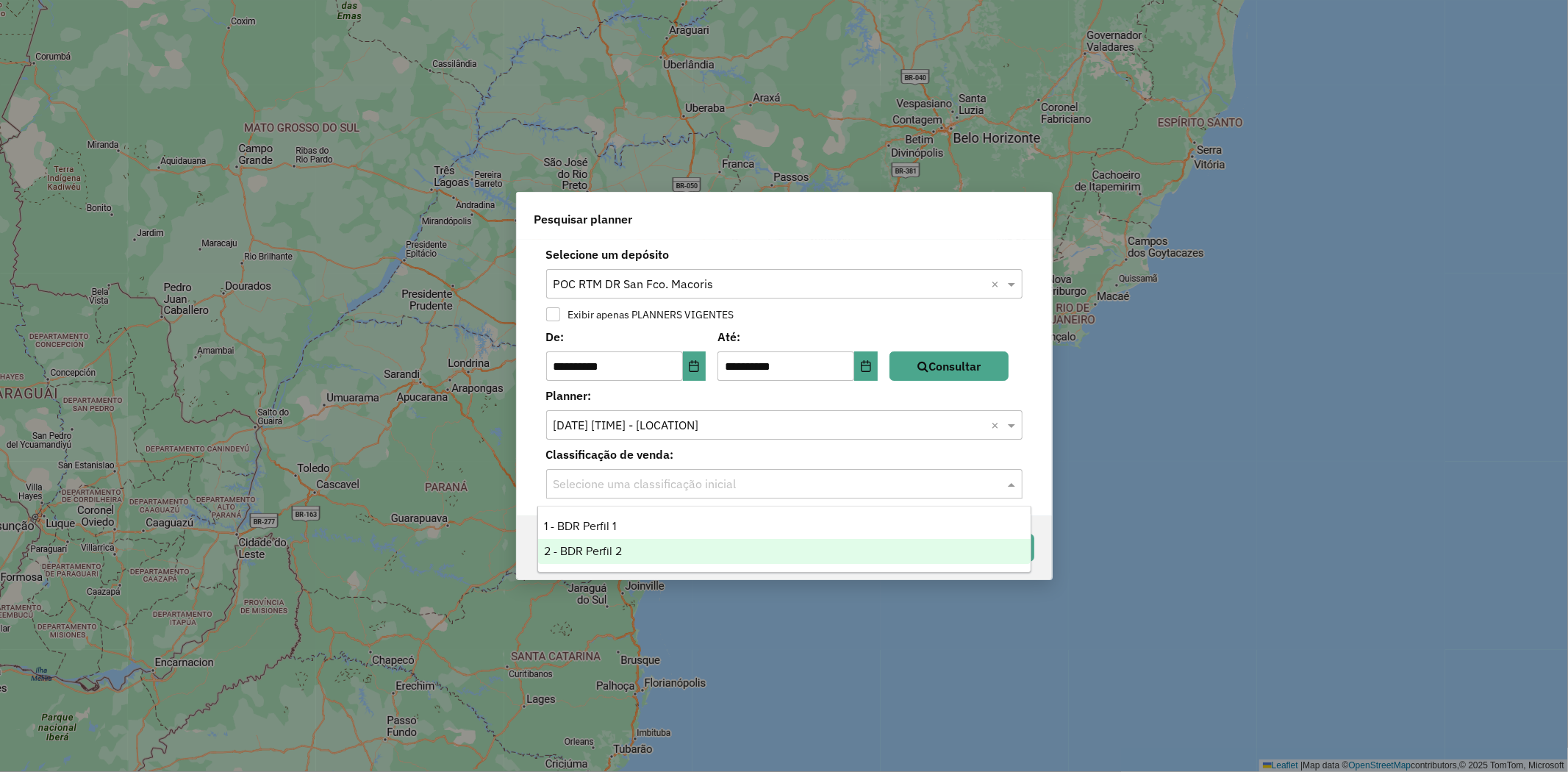 click on "2 - BDR Perfil 2" at bounding box center (784, 551) 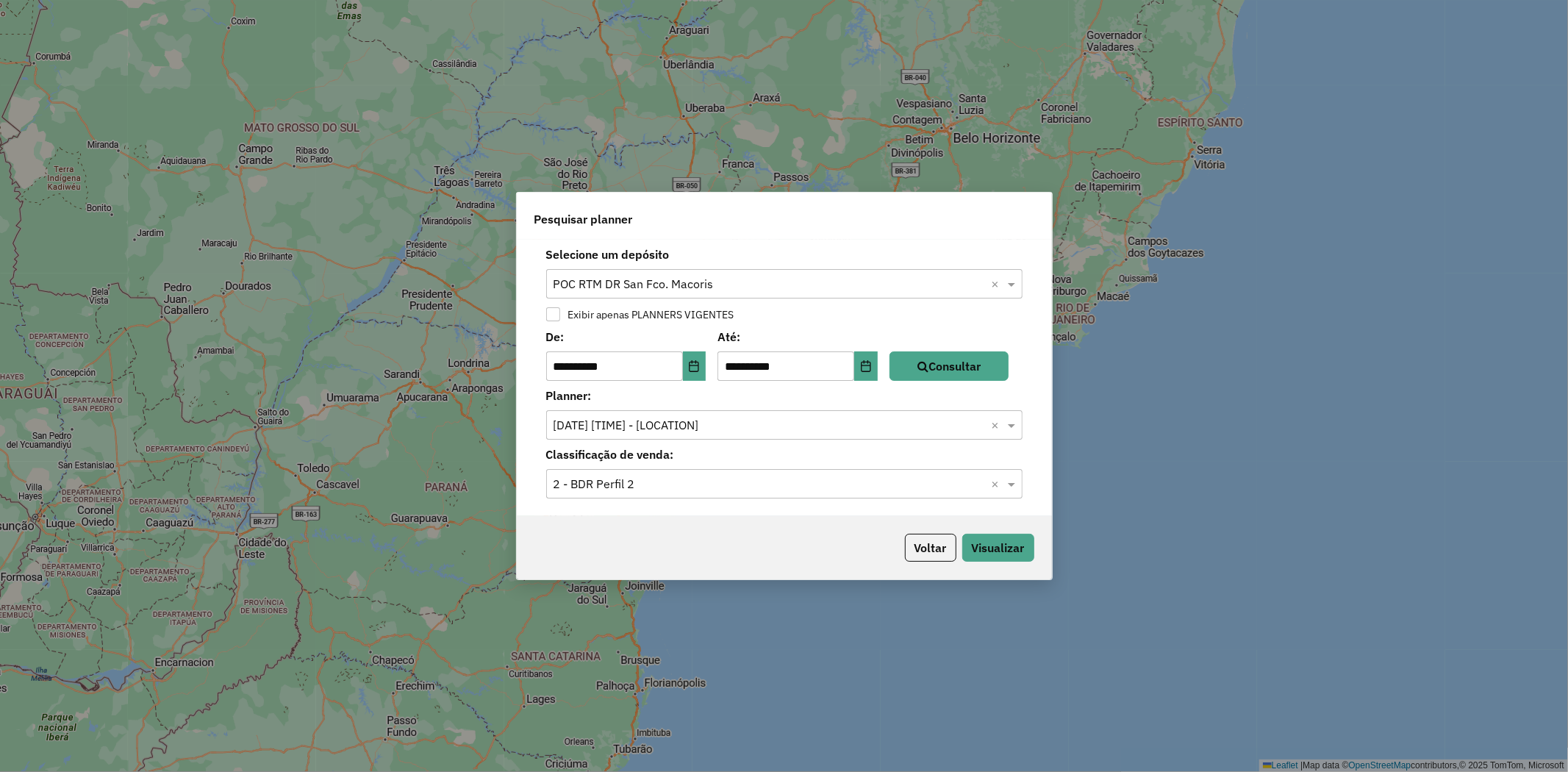 click 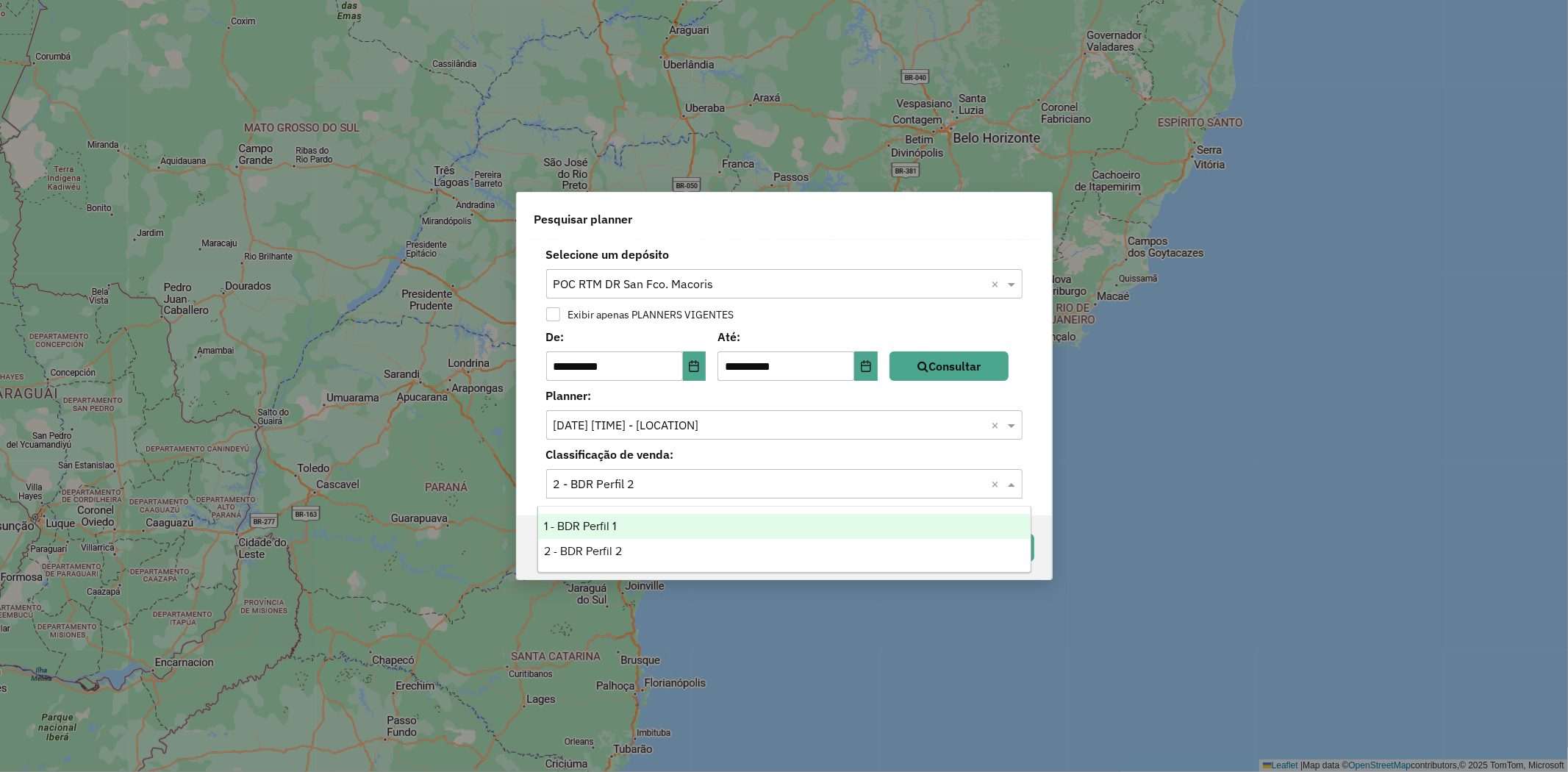 click on "1 - BDR Perfil 1" at bounding box center (784, 526) 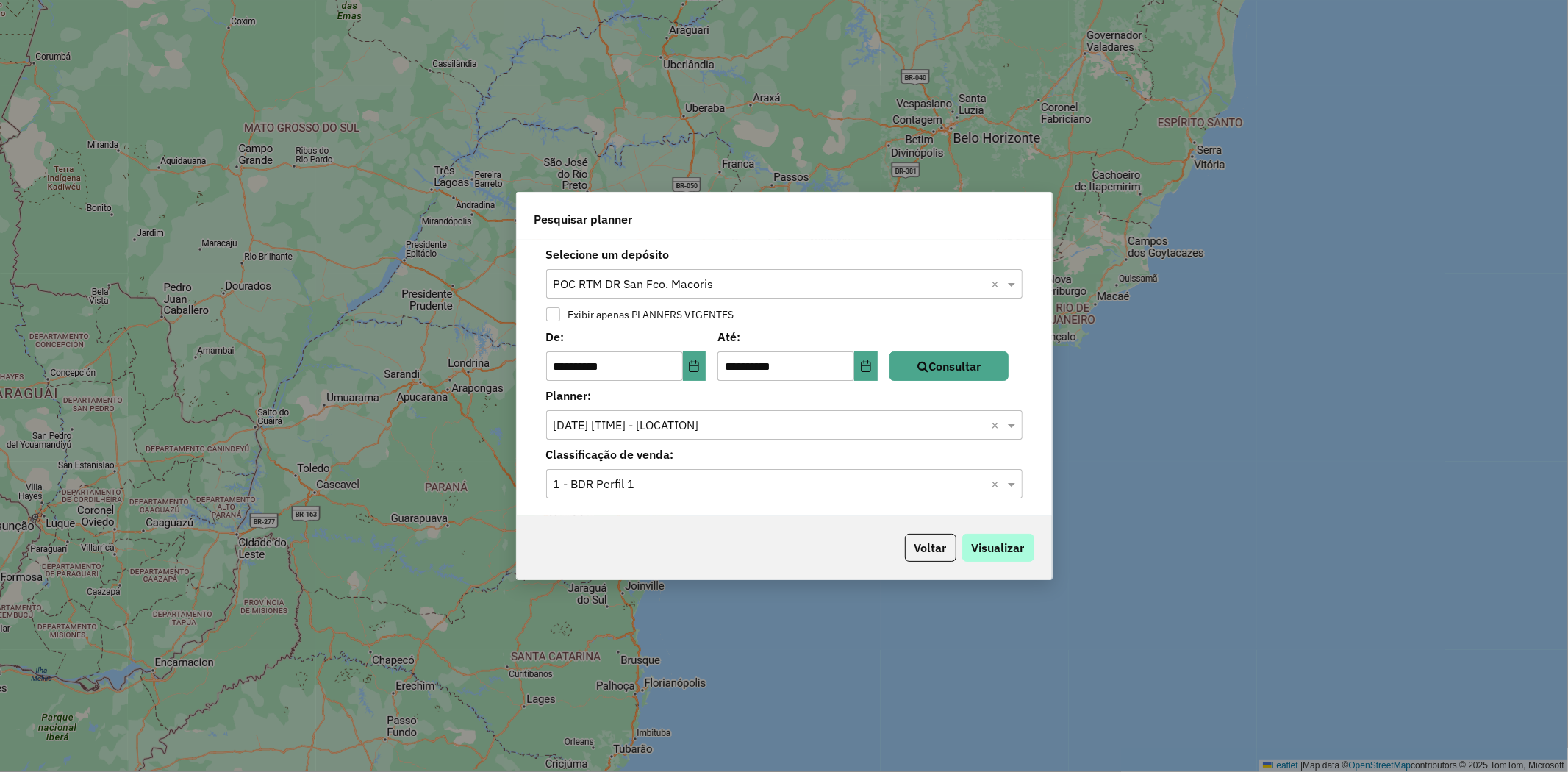 drag, startPoint x: 1009, startPoint y: 567, endPoint x: 1003, endPoint y: 560, distance: 9.219544 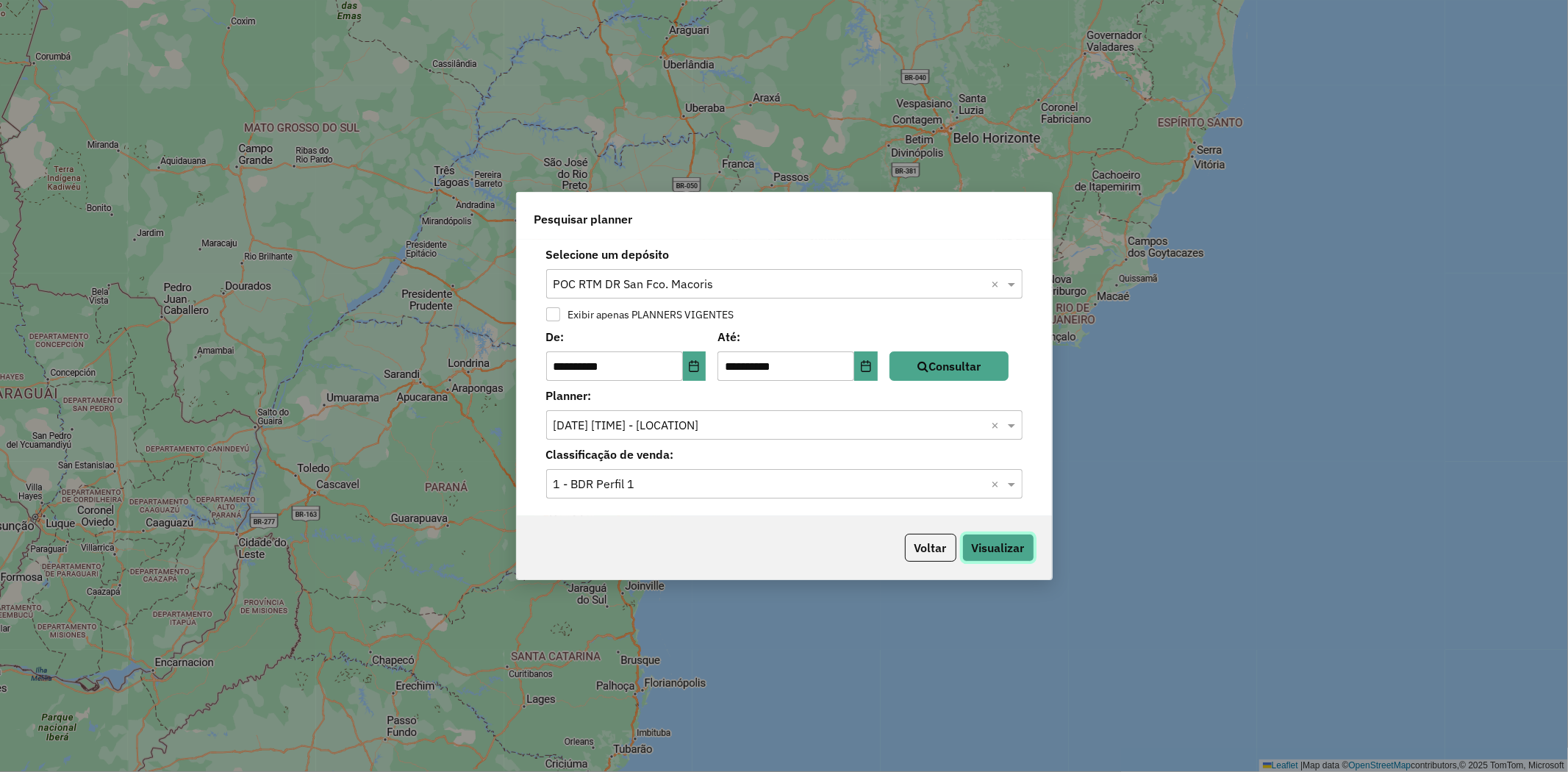 click on "Visualizar" 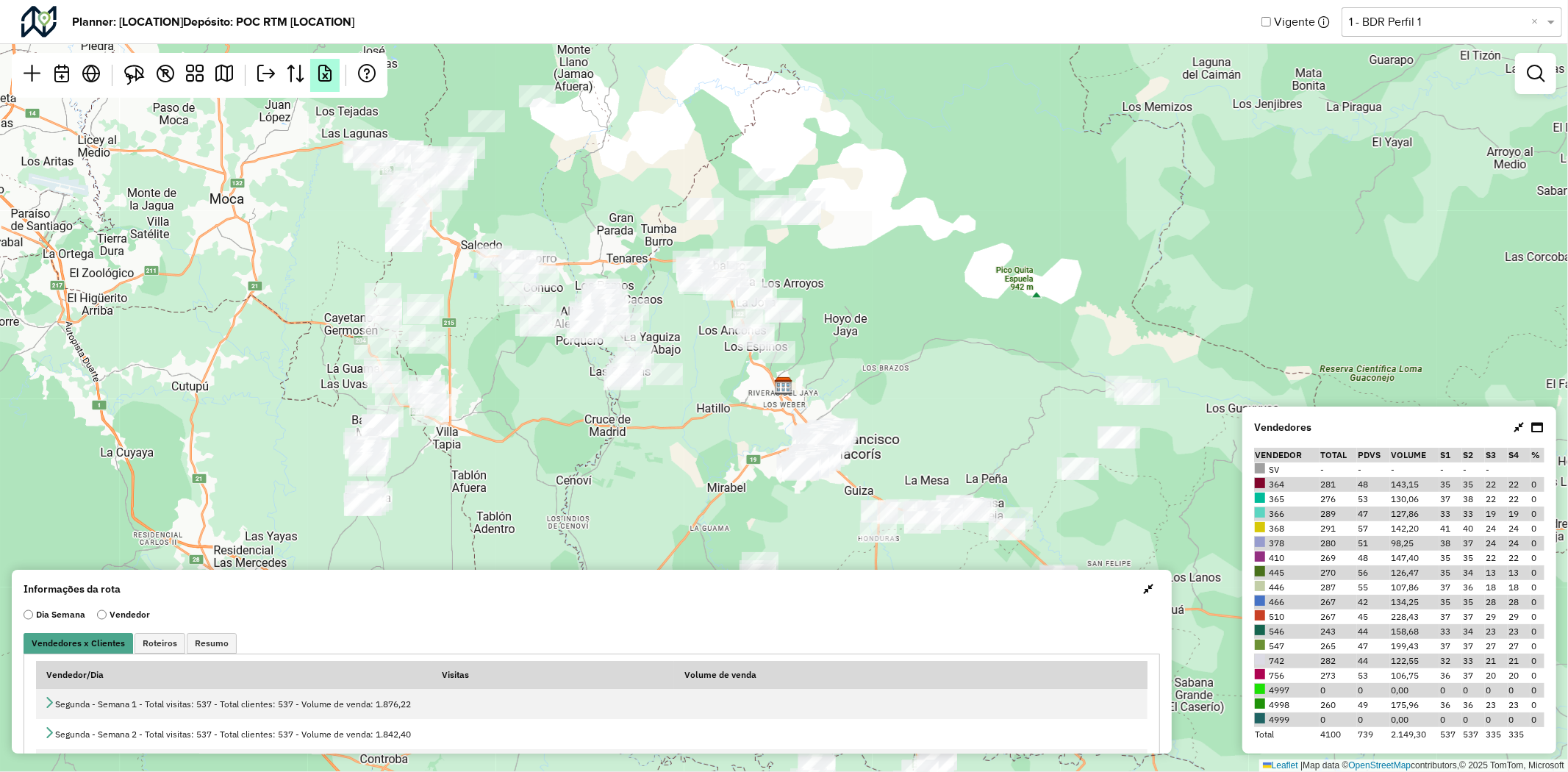 click at bounding box center [325, 74] 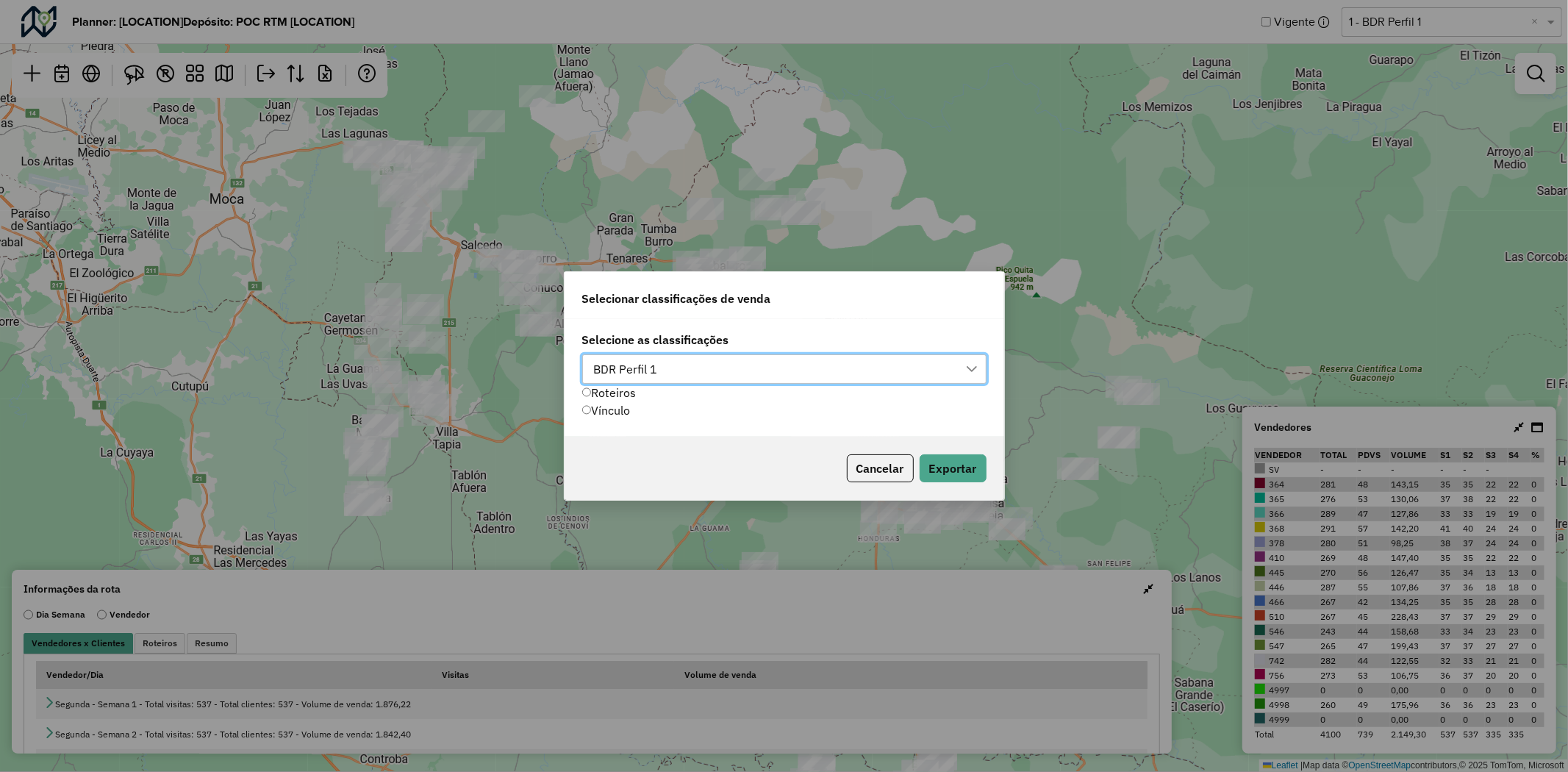 scroll, scrollTop: 10, scrollLeft: 65, axis: both 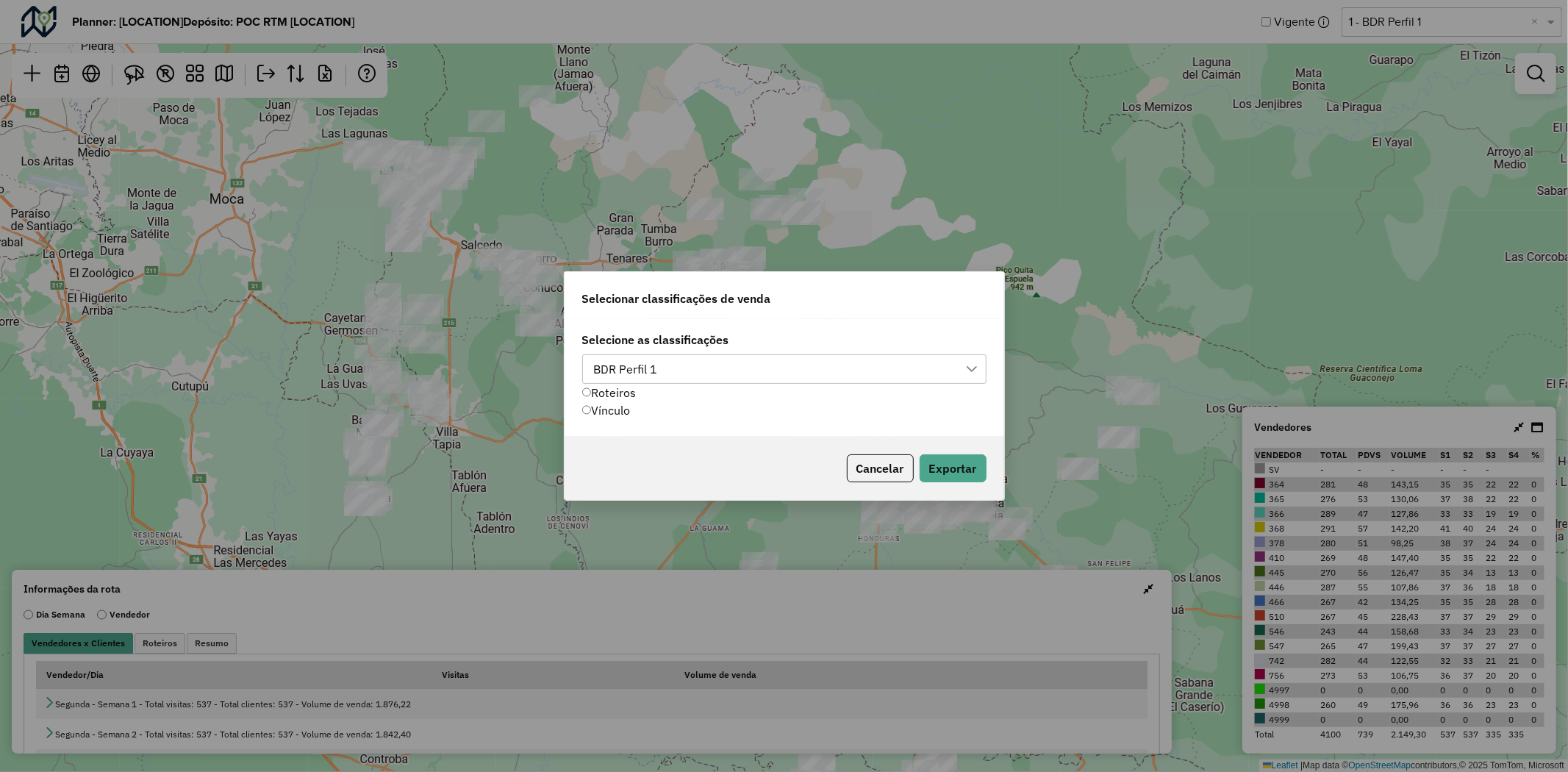 click on "BDR Perfil 1" at bounding box center [626, 369] 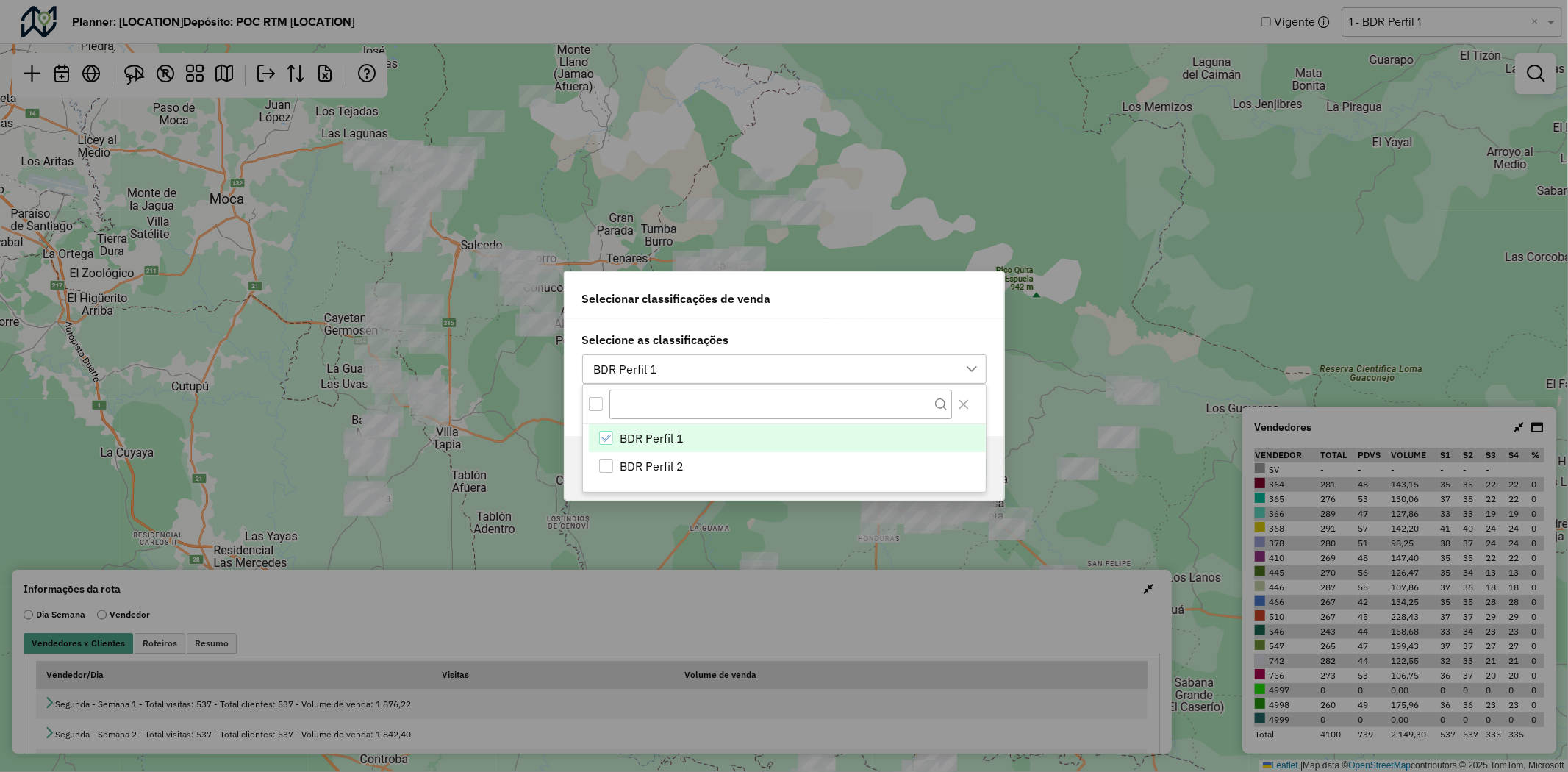 scroll, scrollTop: 10, scrollLeft: 66, axis: both 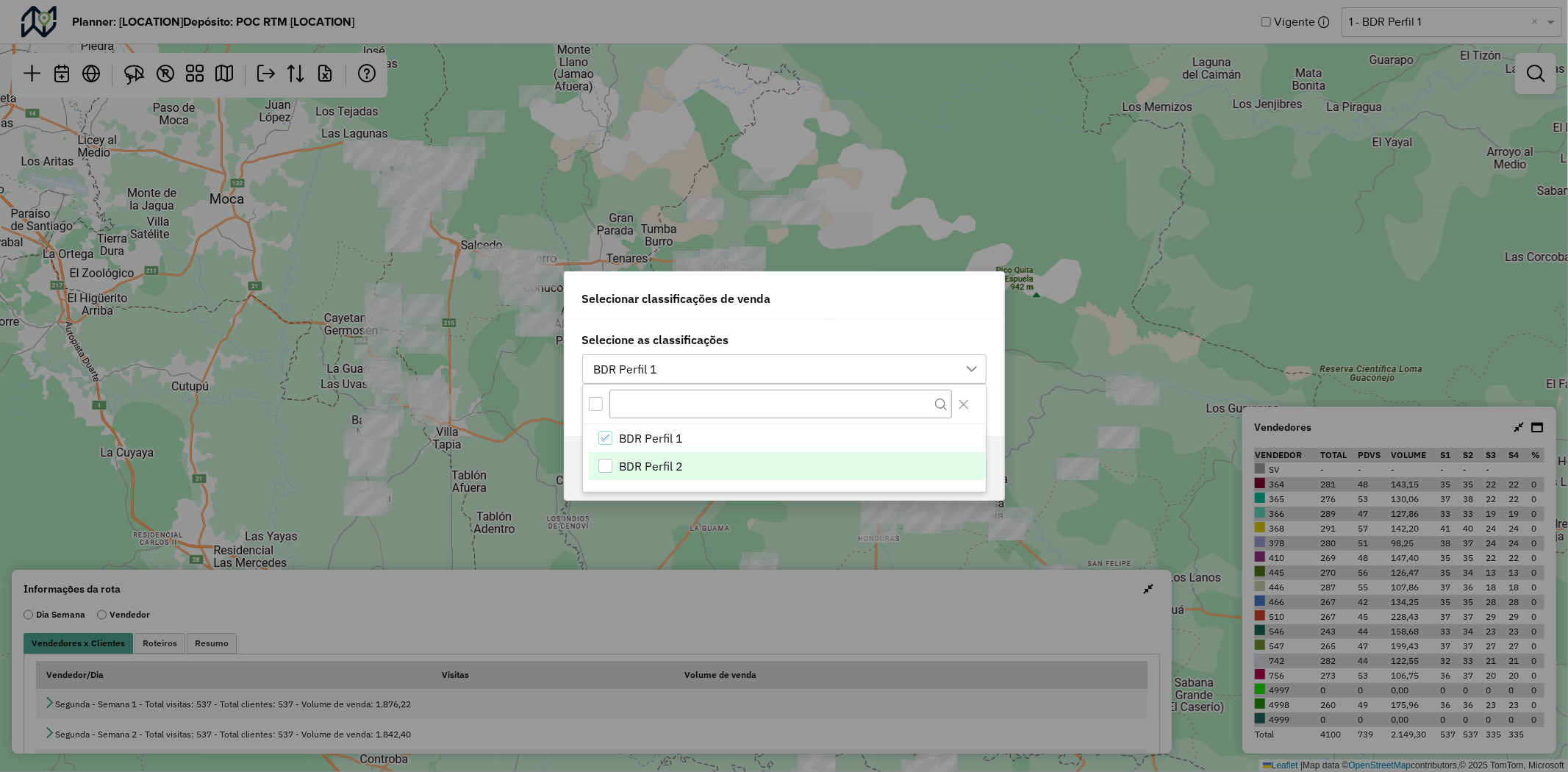 click at bounding box center (605, 465) 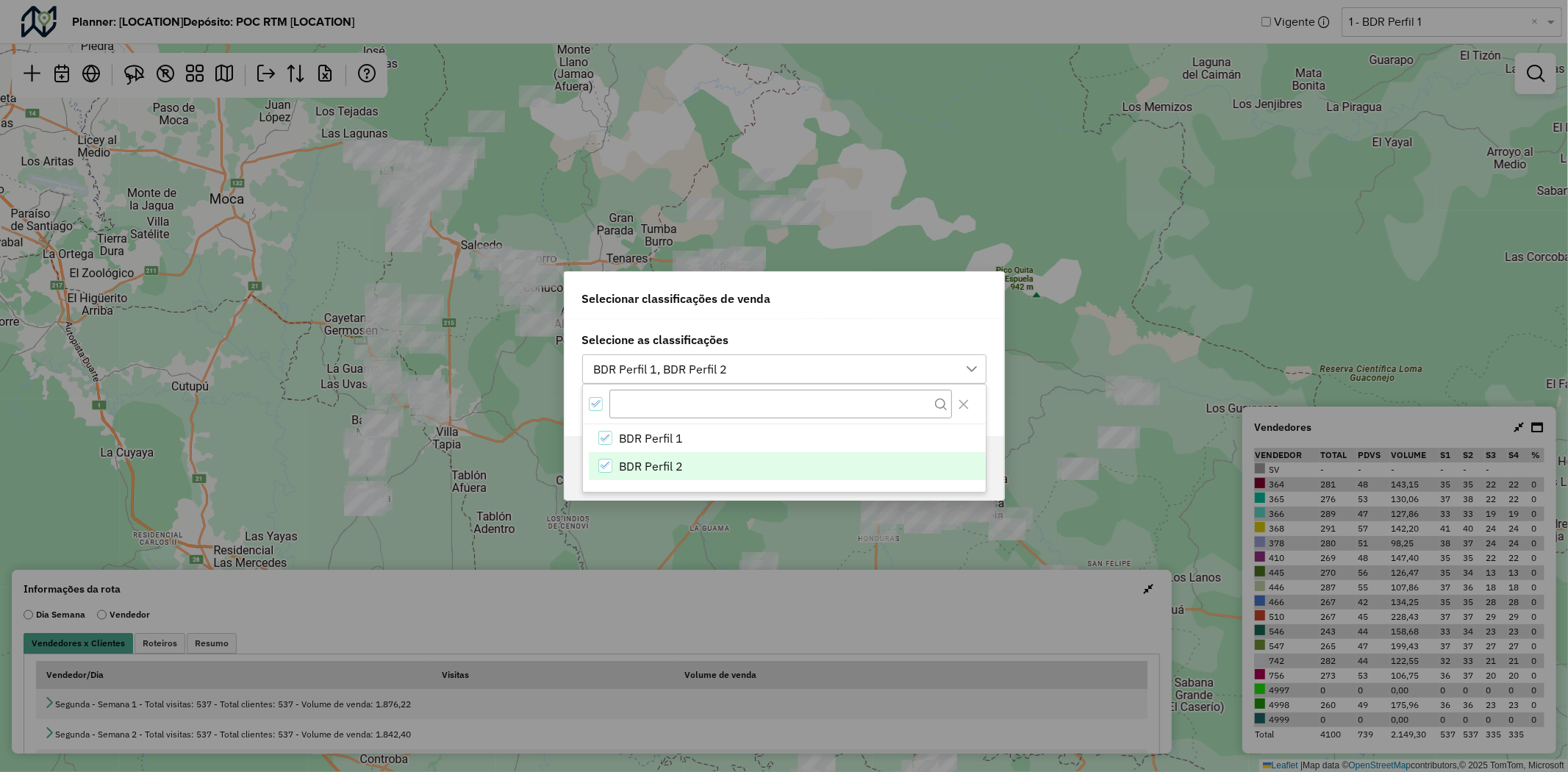 drag, startPoint x: 726, startPoint y: 311, endPoint x: 746, endPoint y: 335, distance: 31.240999 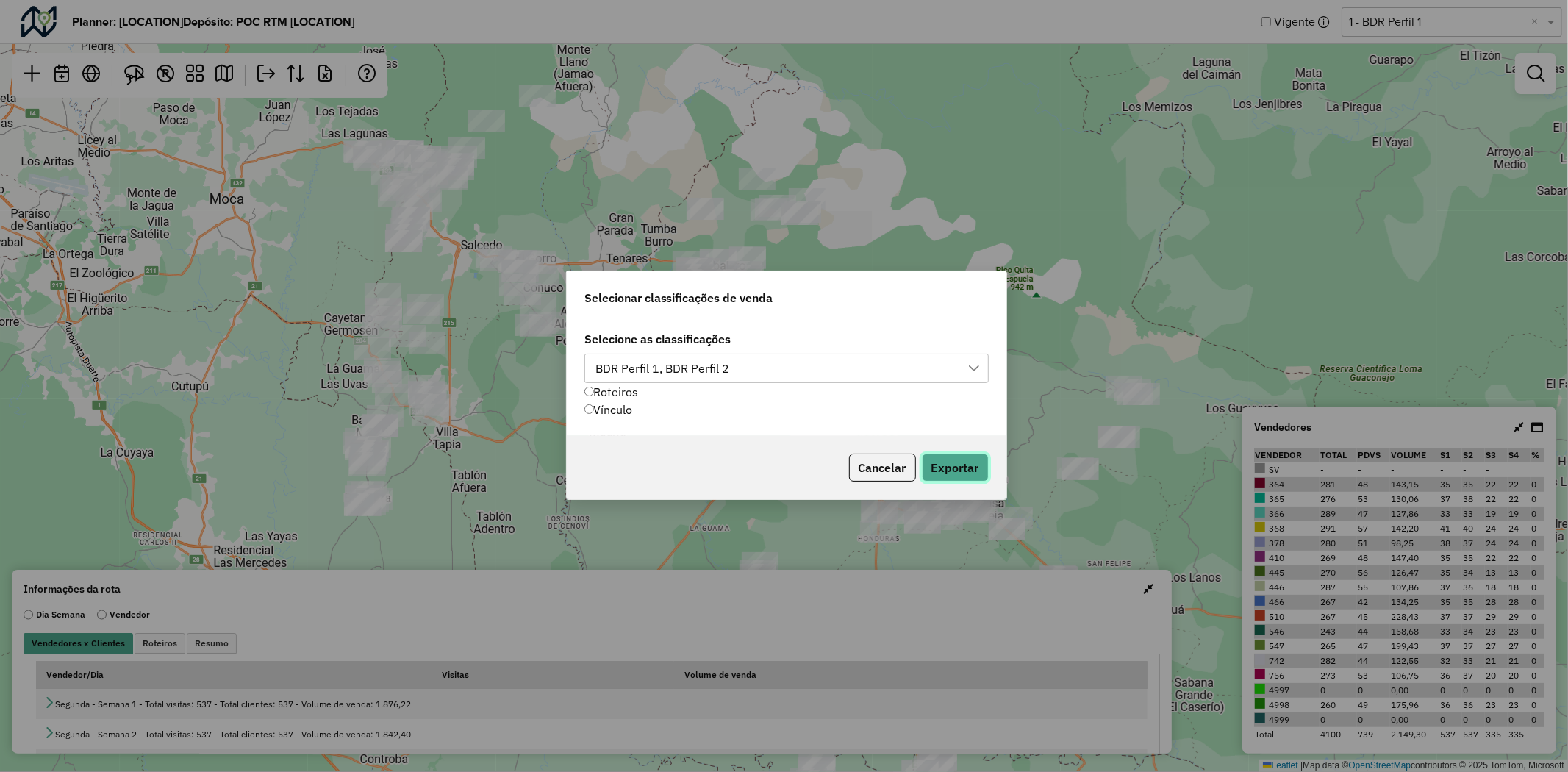 click on "Exportar" 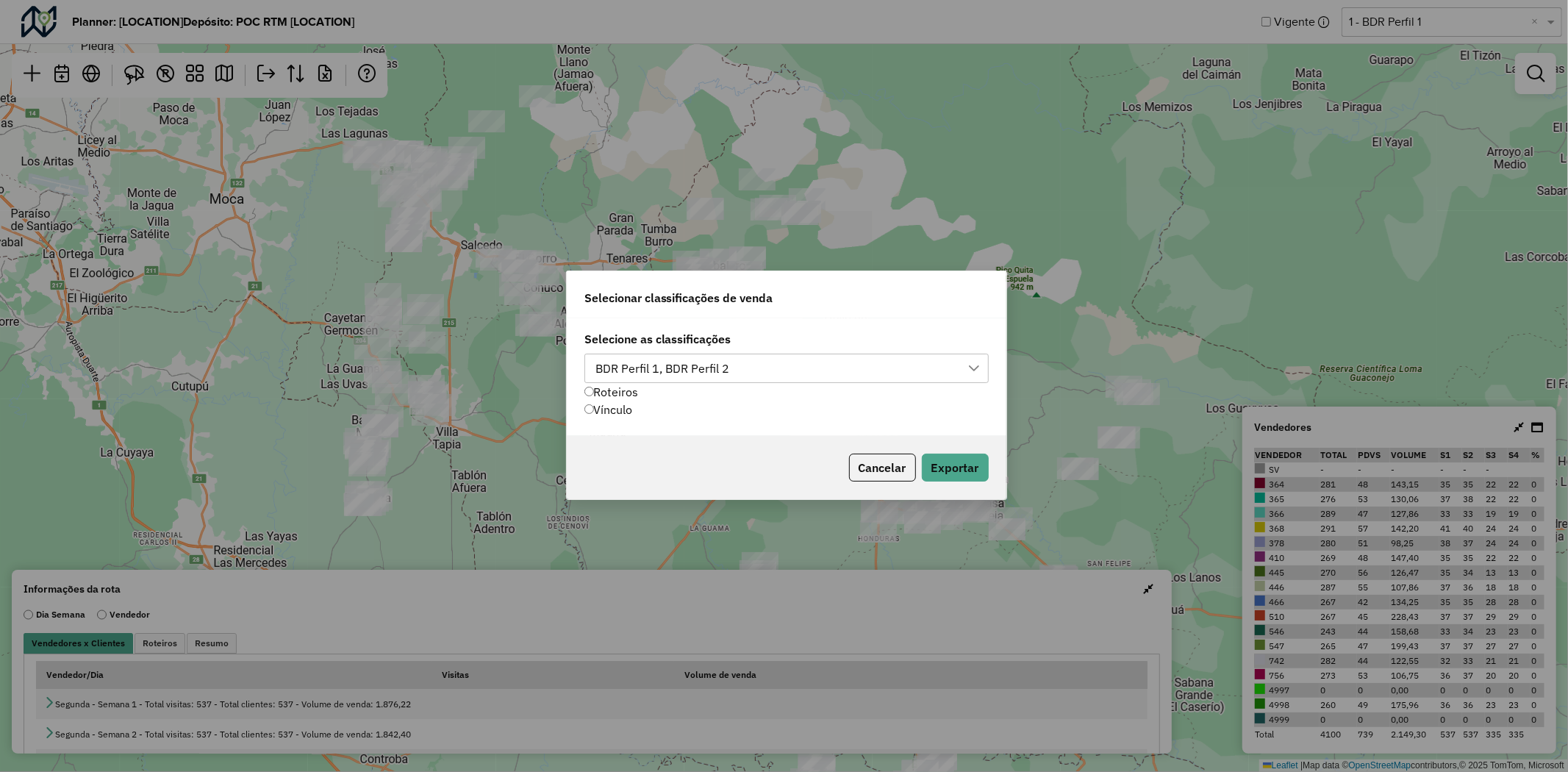 drag, startPoint x: 892, startPoint y: 151, endPoint x: 888, endPoint y: 141, distance: 10.77033 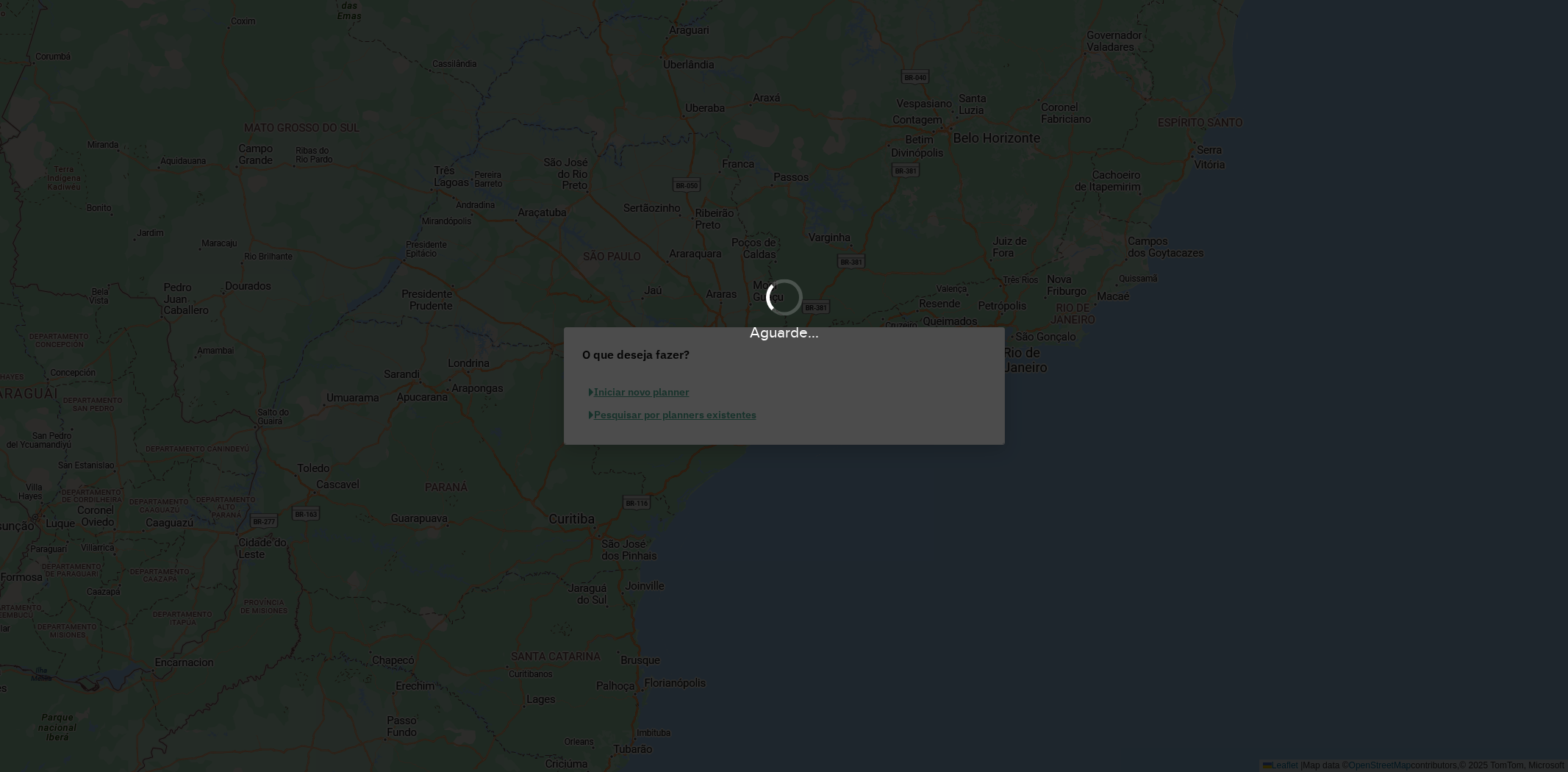 scroll, scrollTop: 0, scrollLeft: 0, axis: both 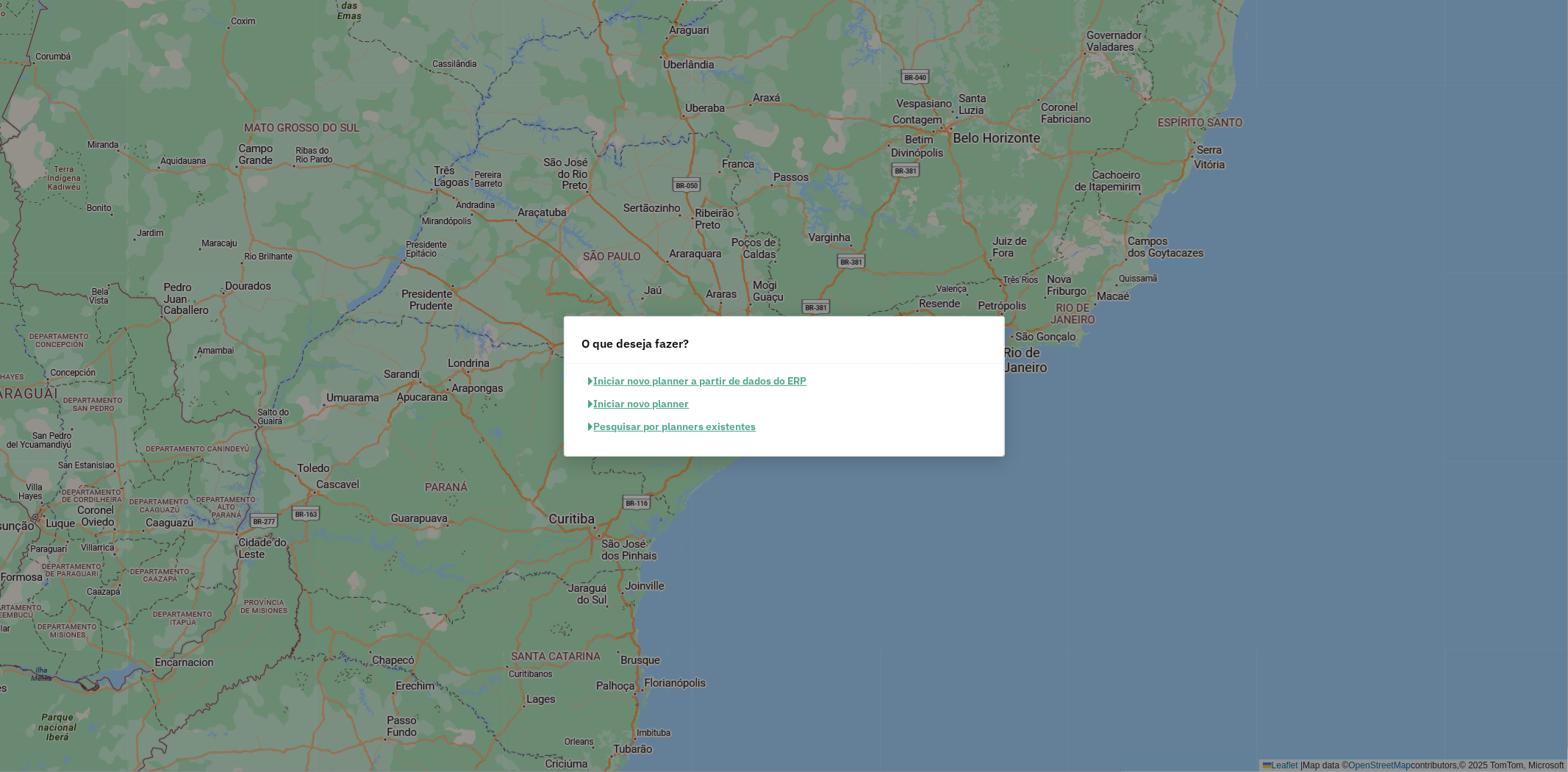 click on "Pesquisar por planners existentes" 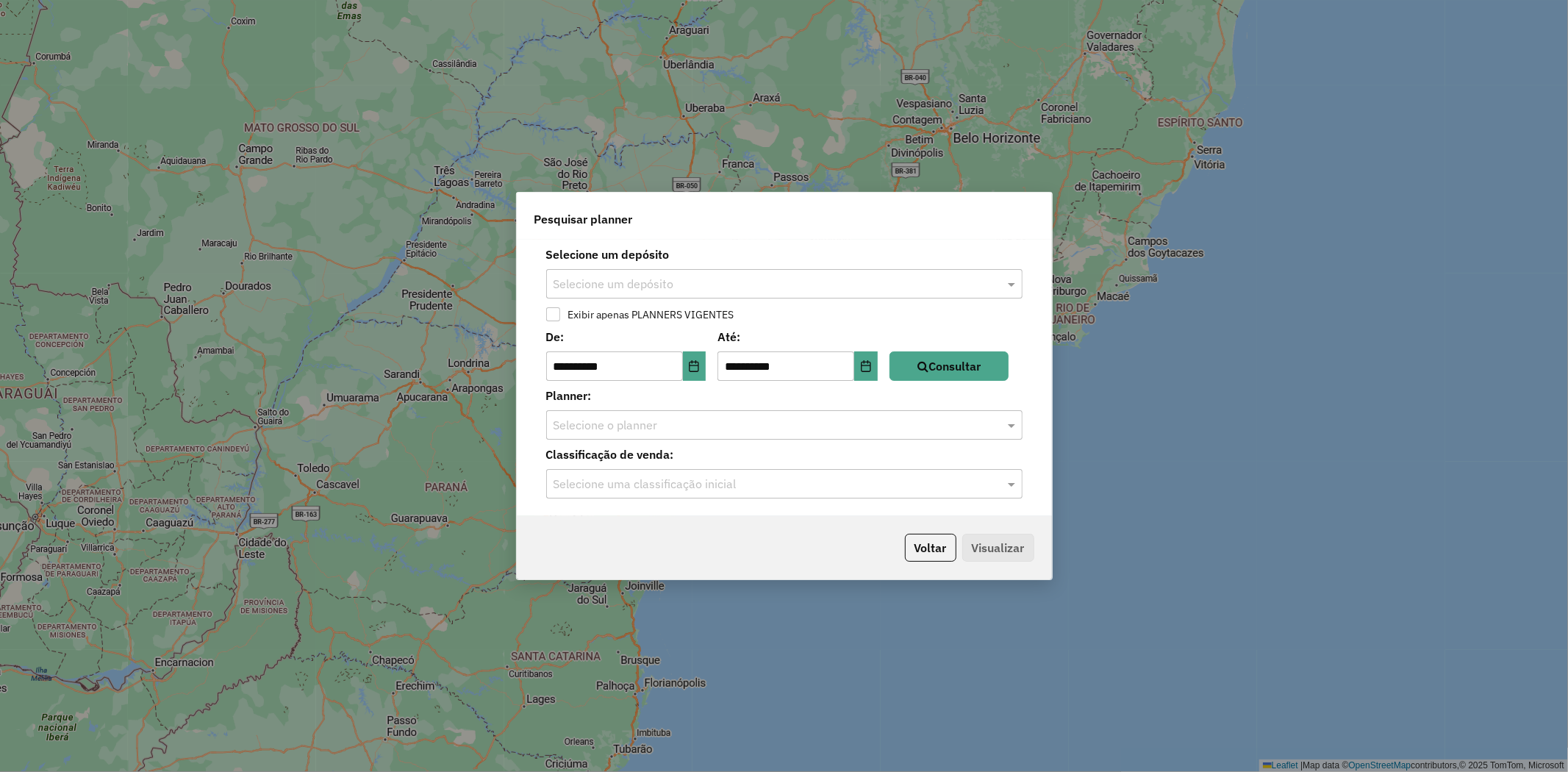 click 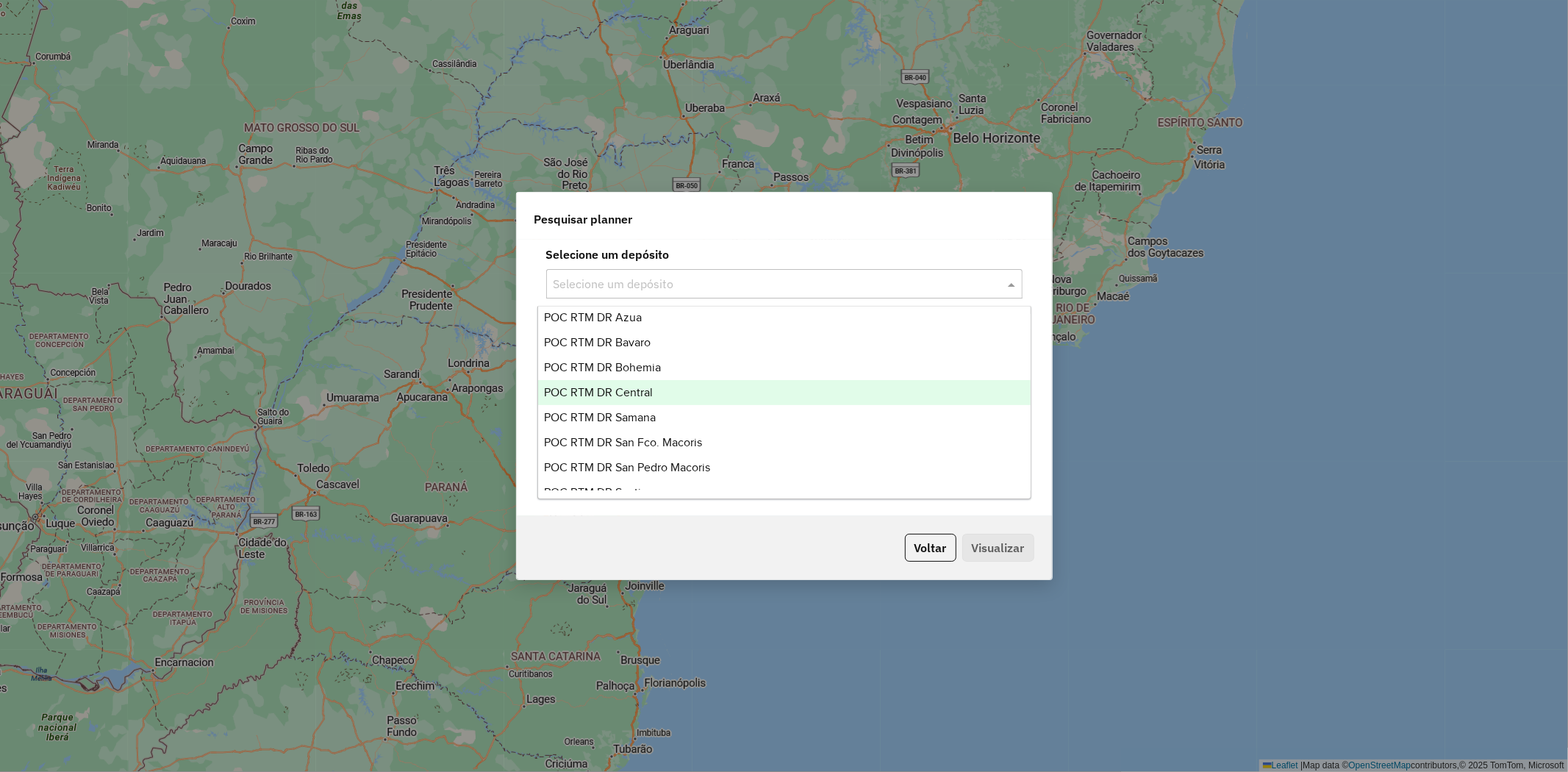 scroll, scrollTop: 82, scrollLeft: 0, axis: vertical 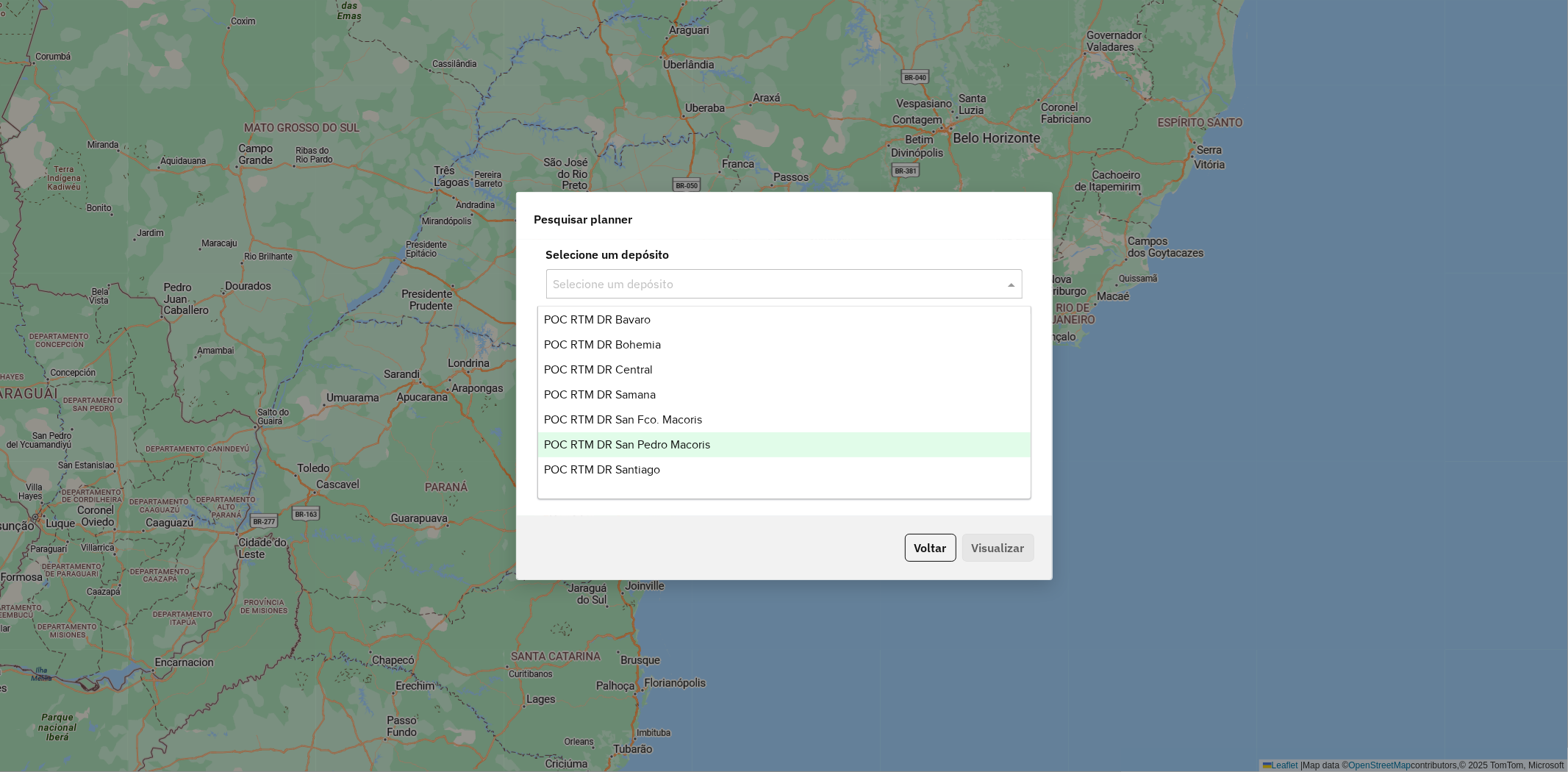 click on "POC RTM DR San Pedro Macoris" at bounding box center [627, 444] 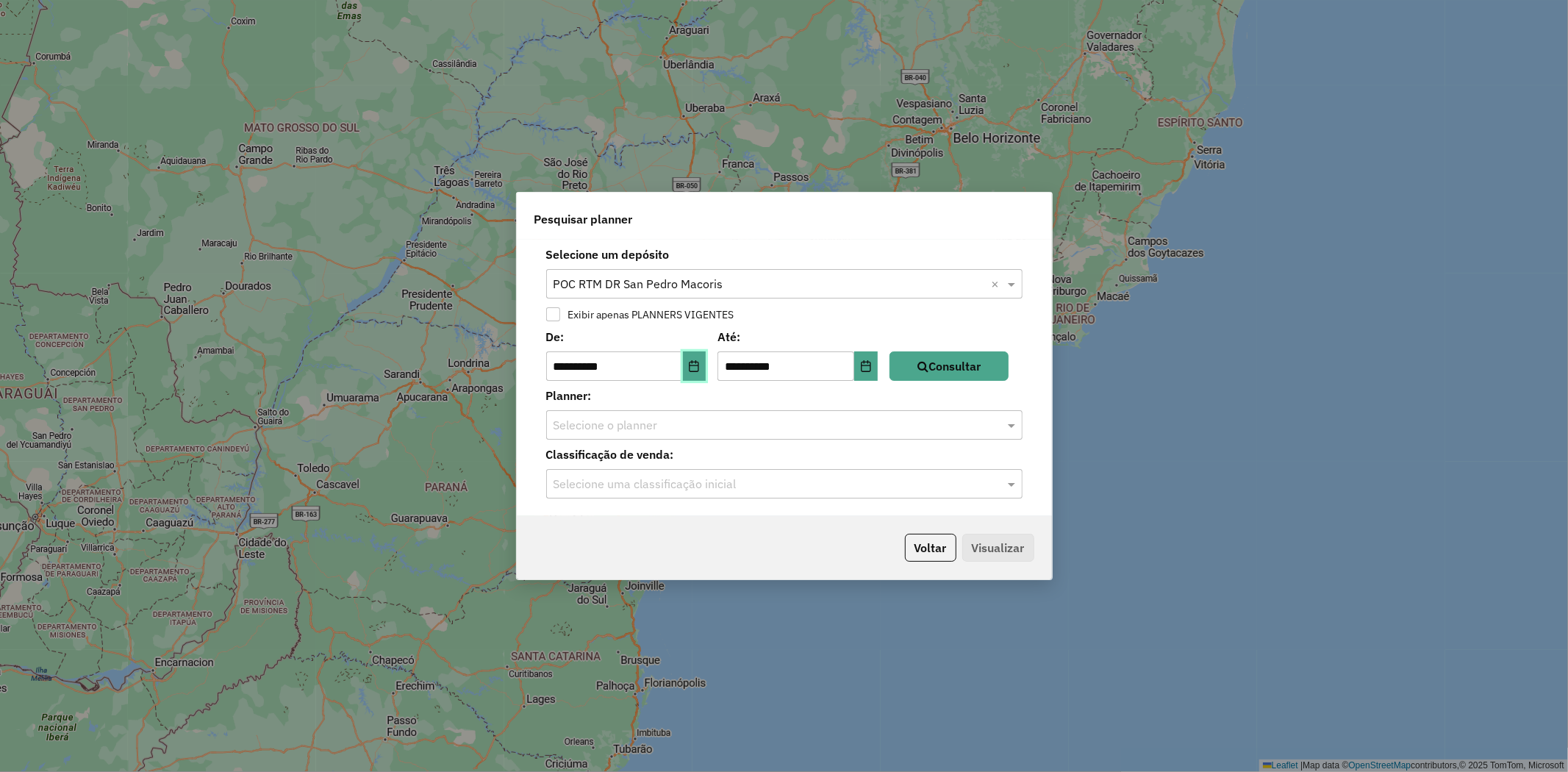 click 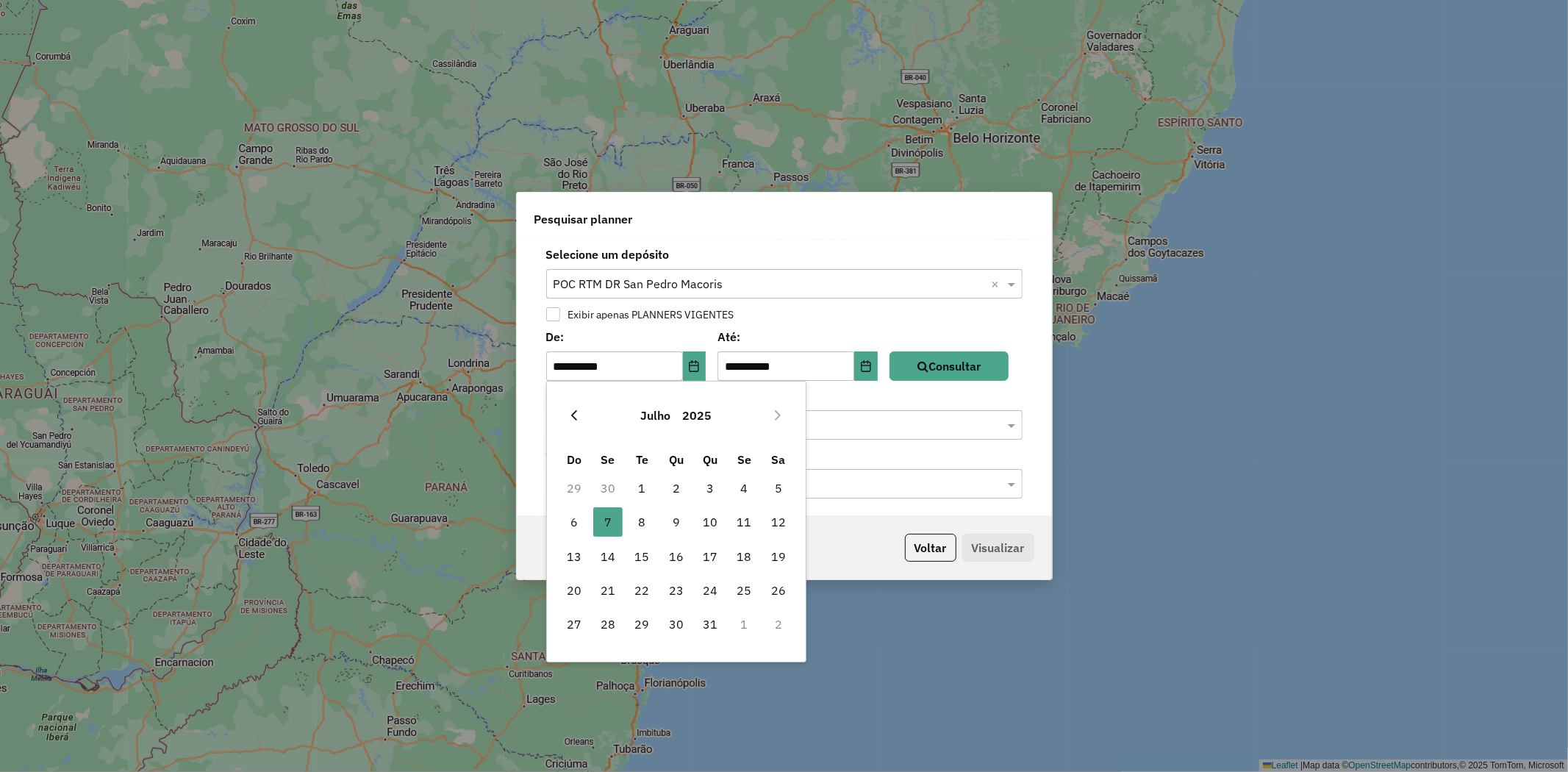 click 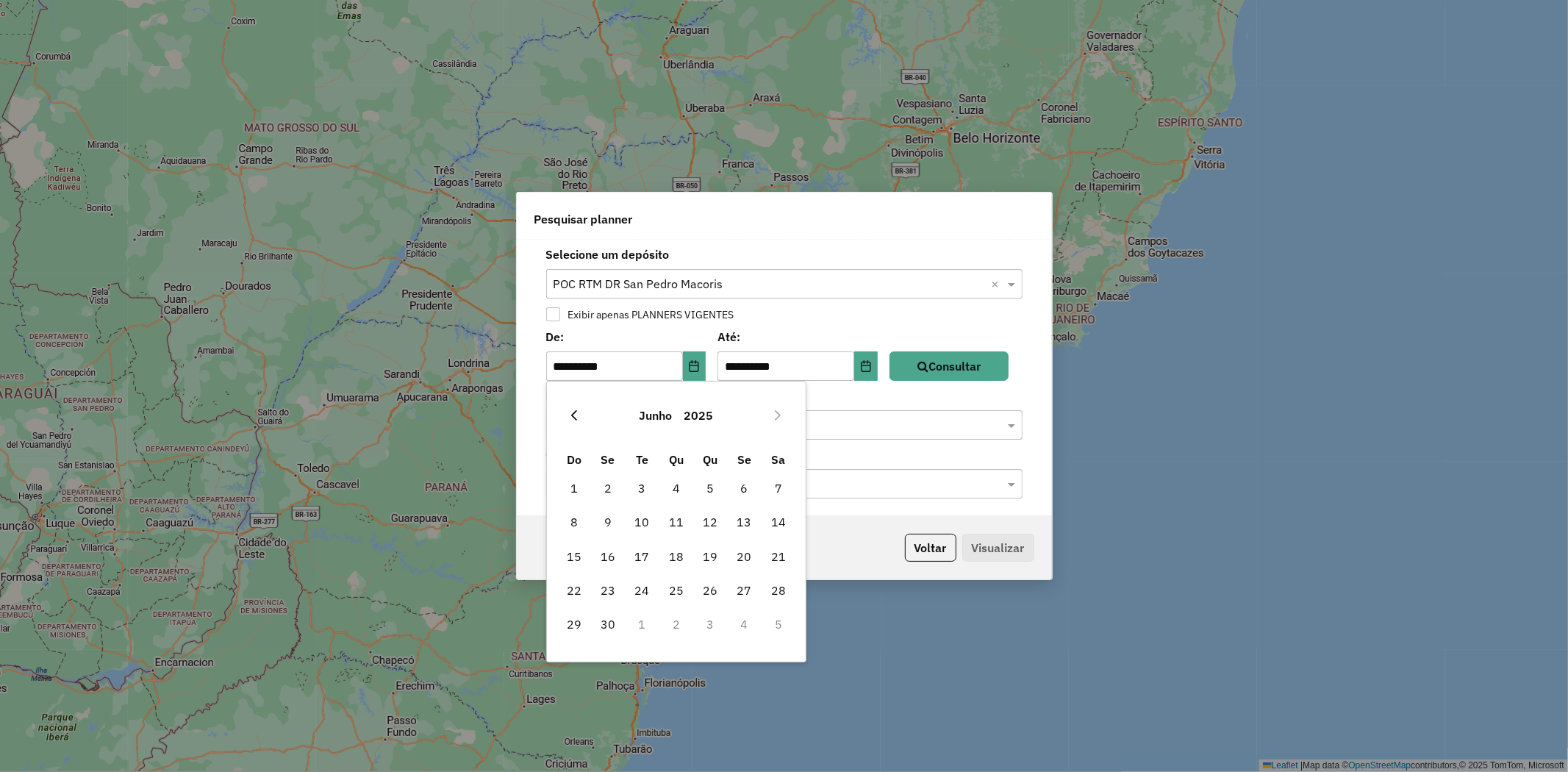 click 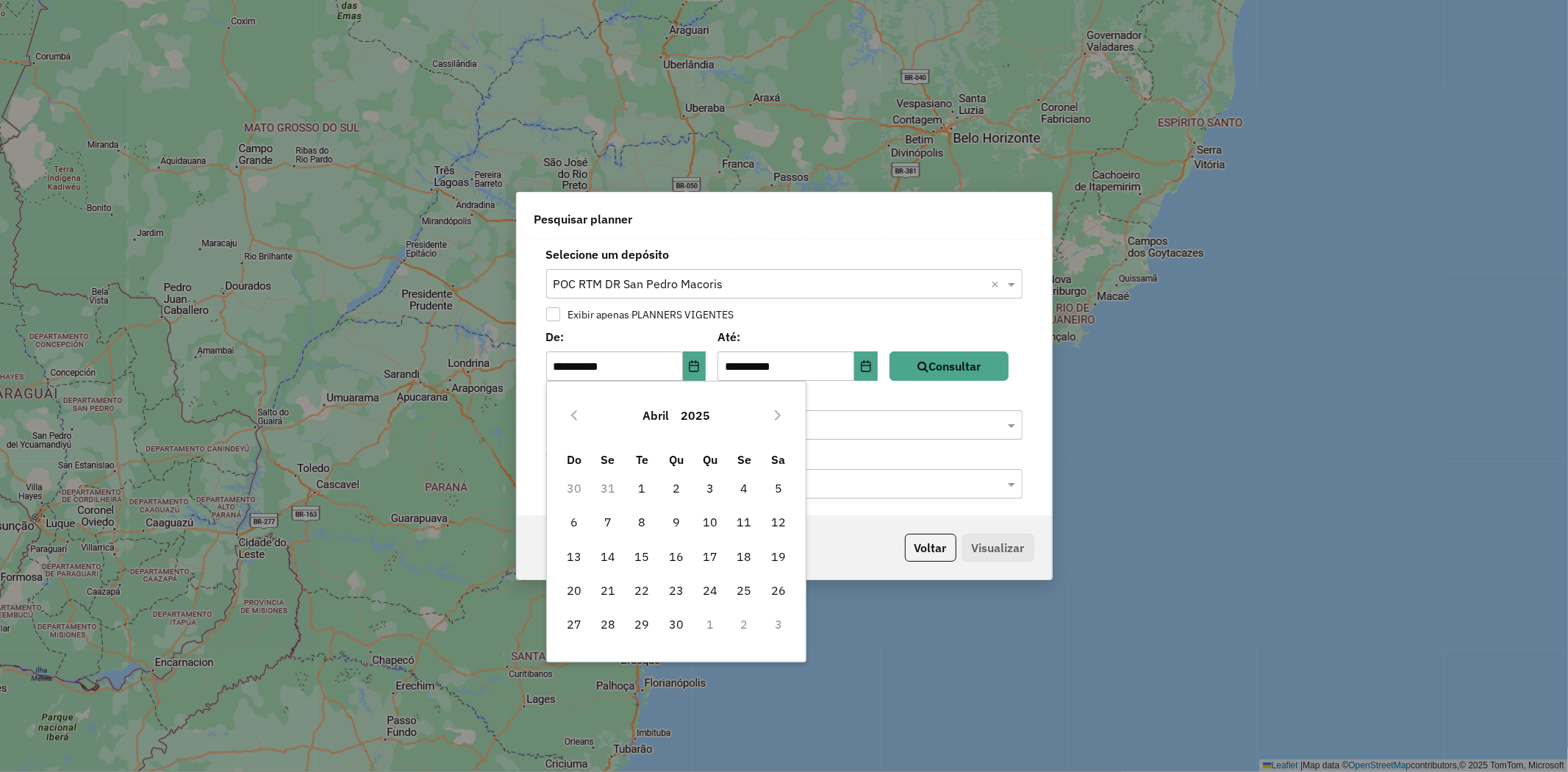click 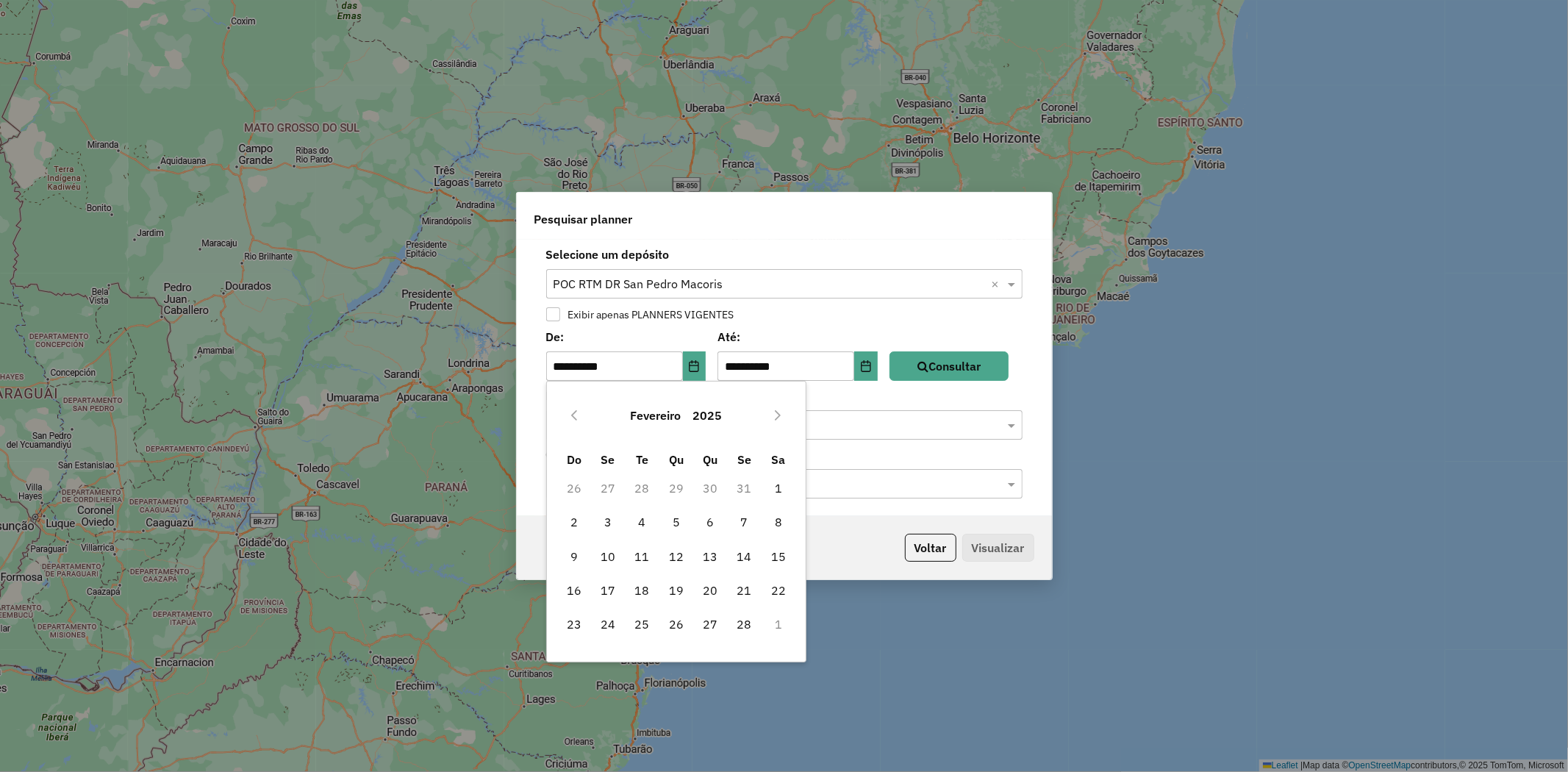 click 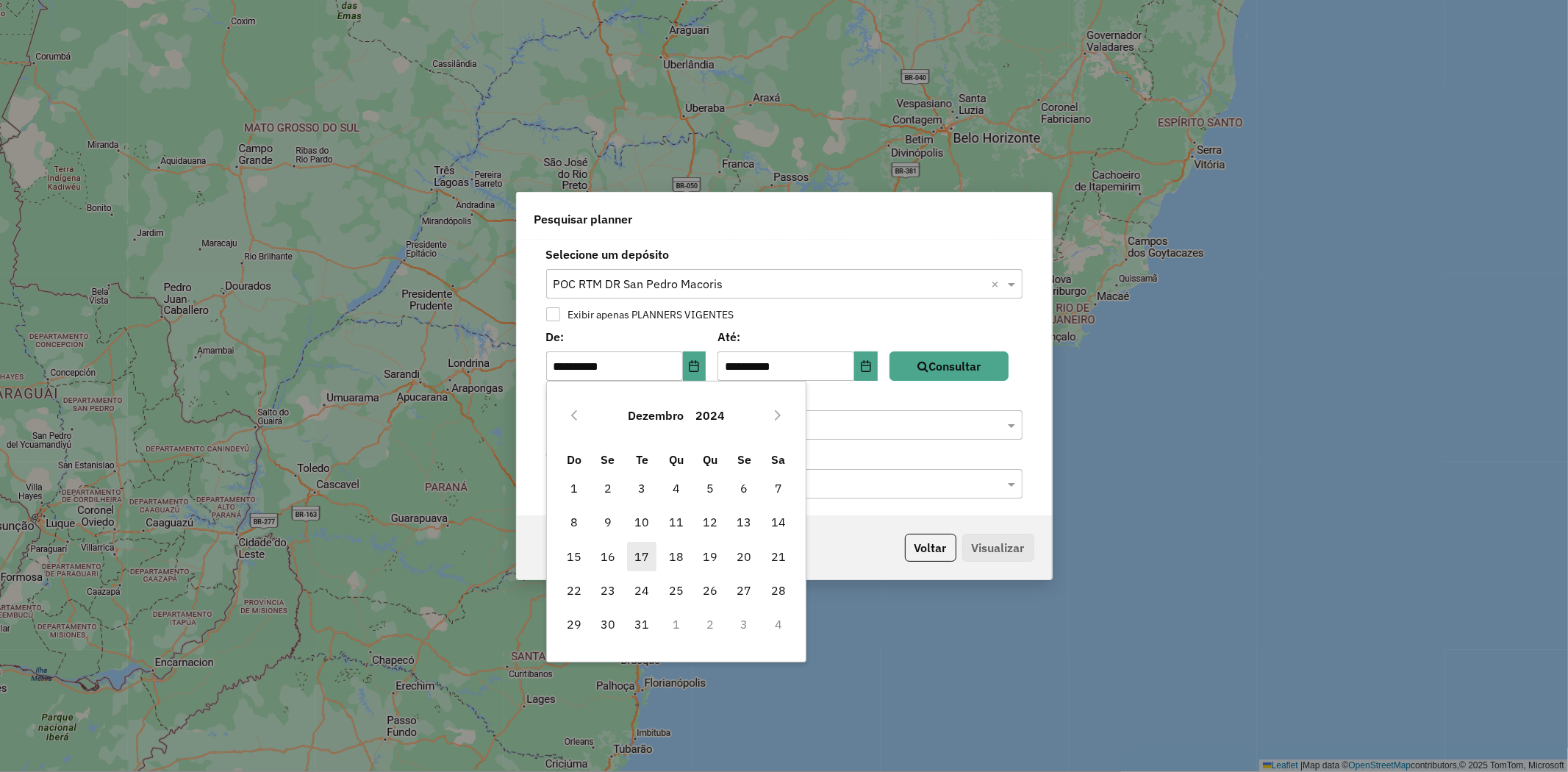 click on "17" at bounding box center (642, 557) 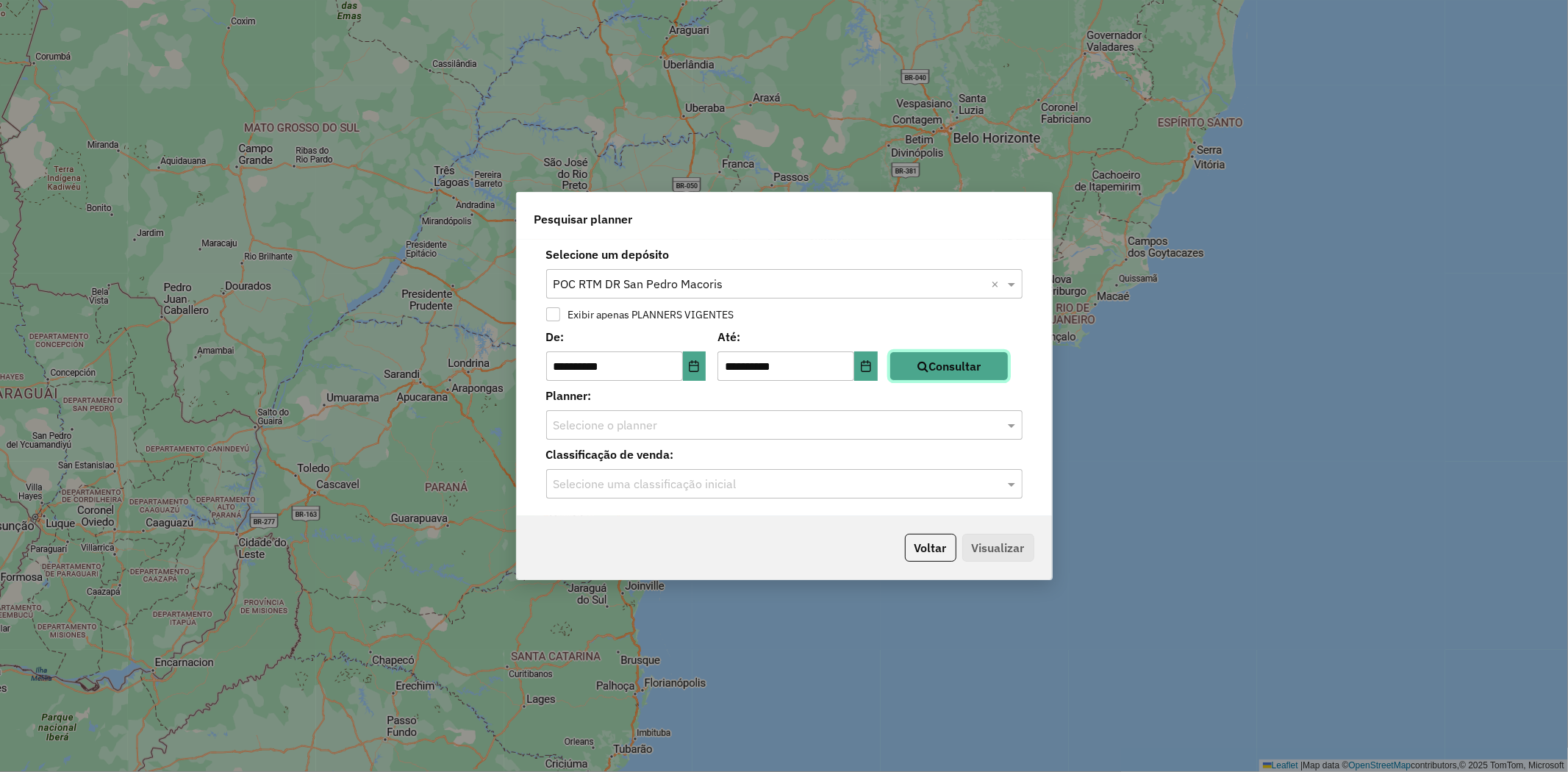drag, startPoint x: 942, startPoint y: 366, endPoint x: 948, endPoint y: 371, distance: 7.81025 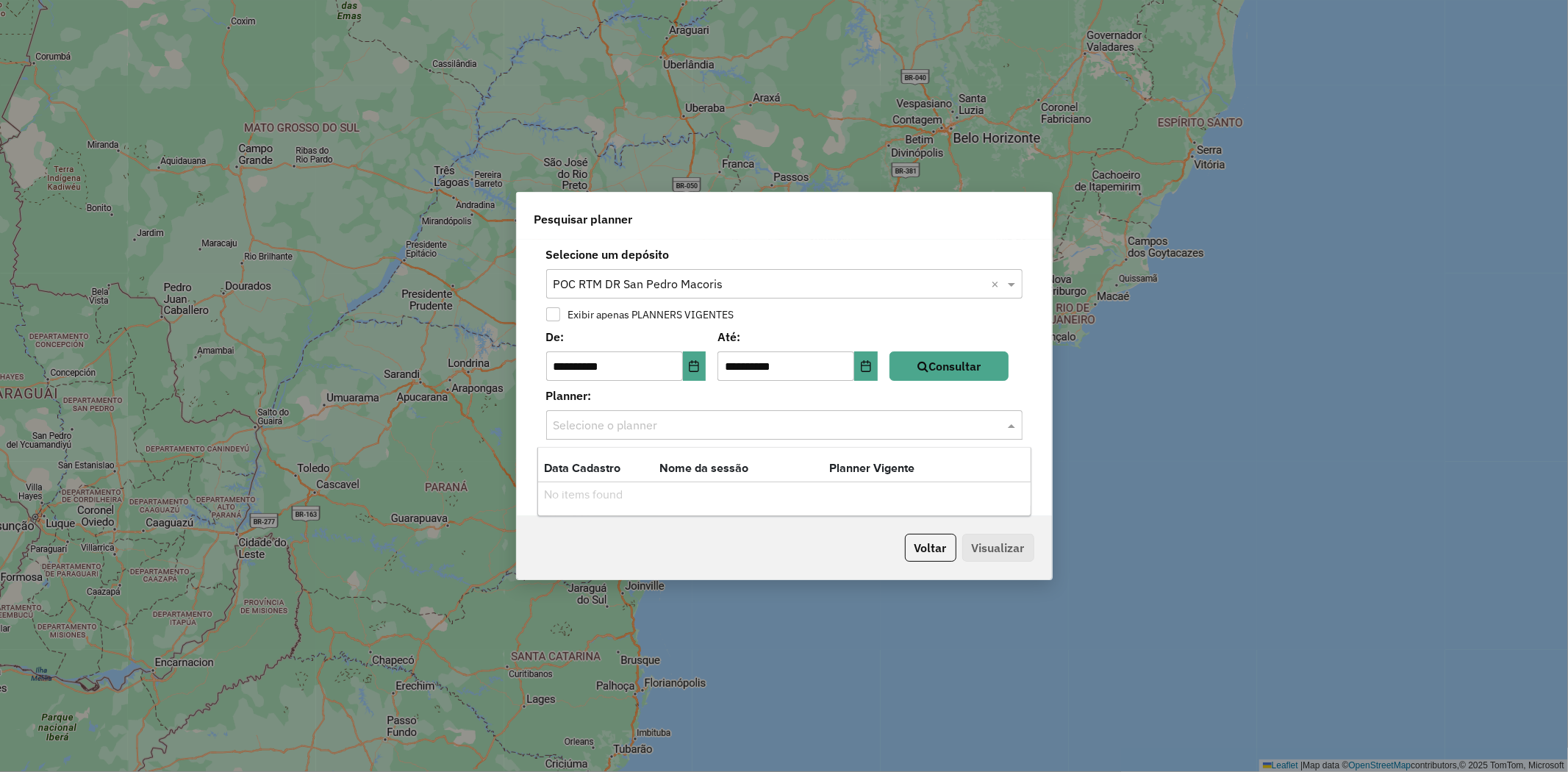 click 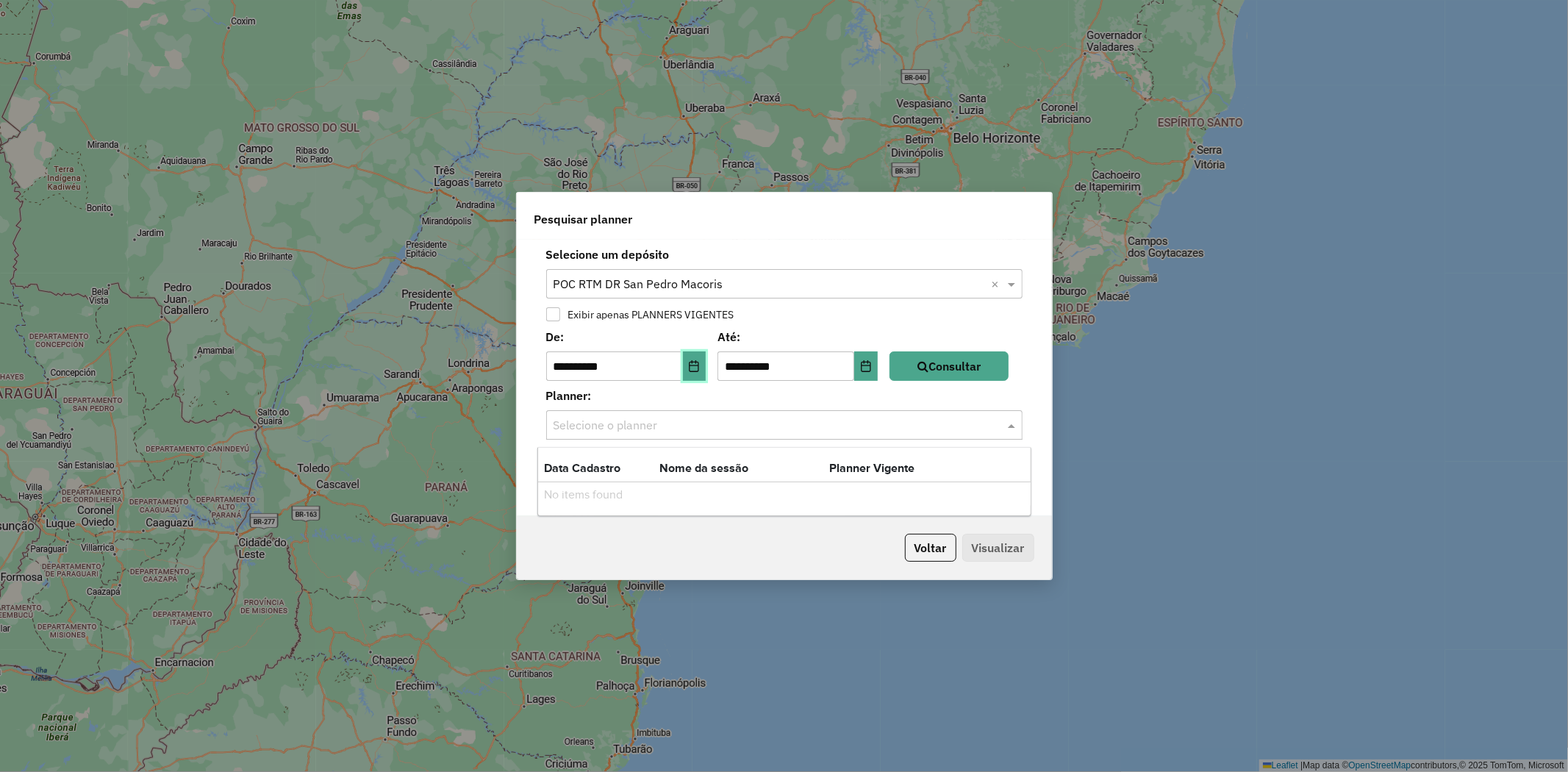 click 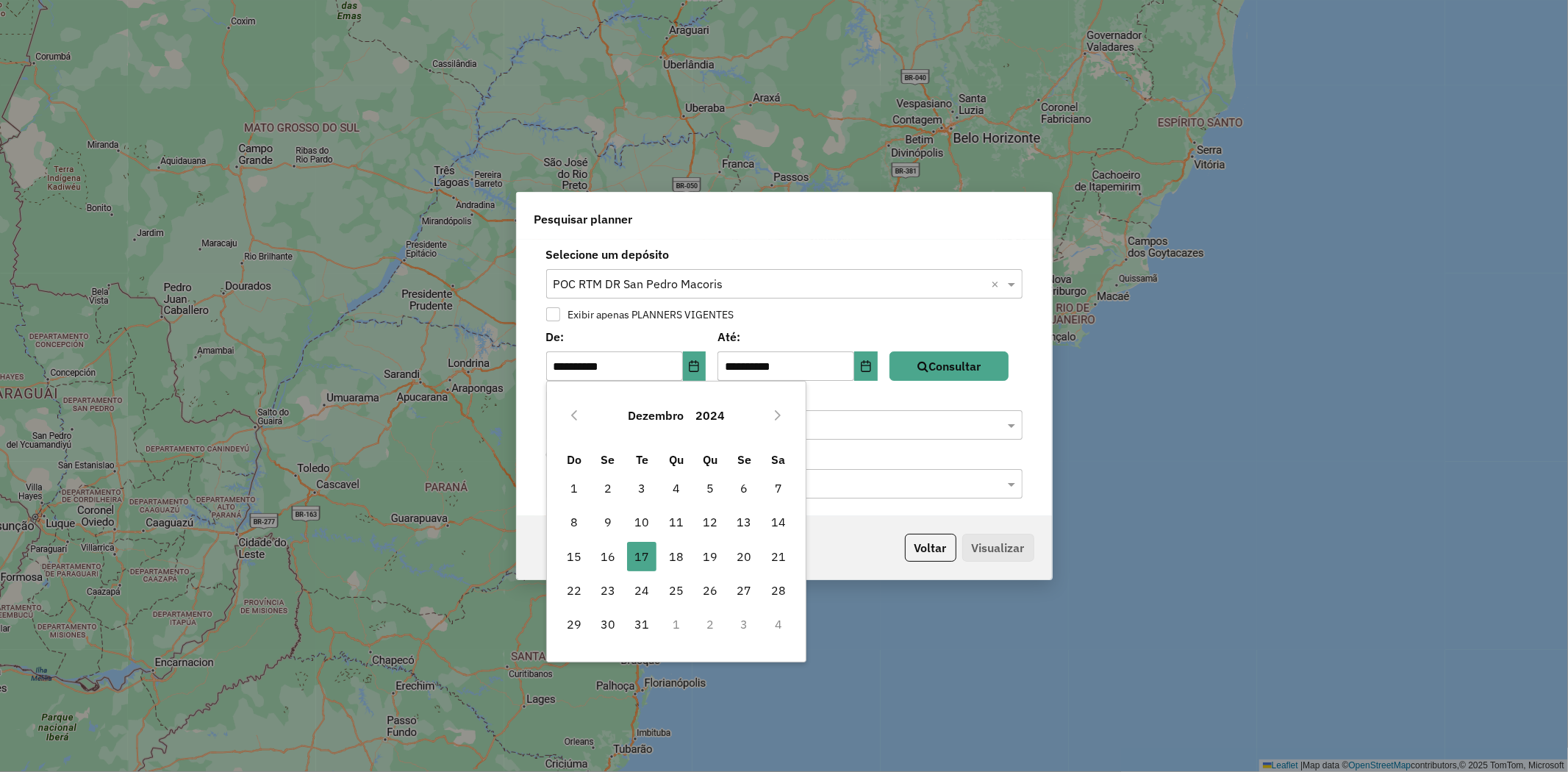 click on "Dezembro   2024" at bounding box center [676, 415] 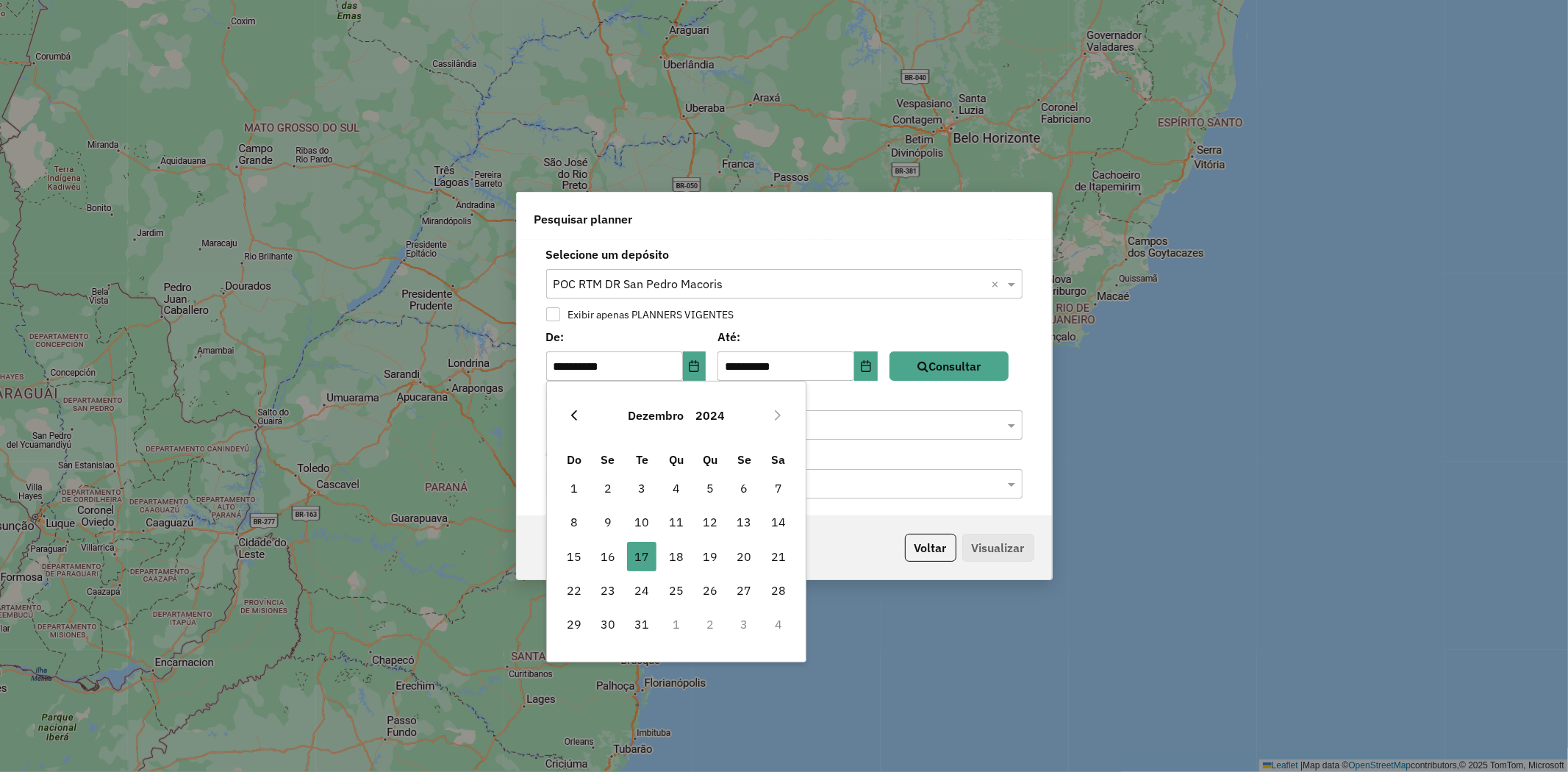 click on "Dezembro   2024" at bounding box center (676, 415) 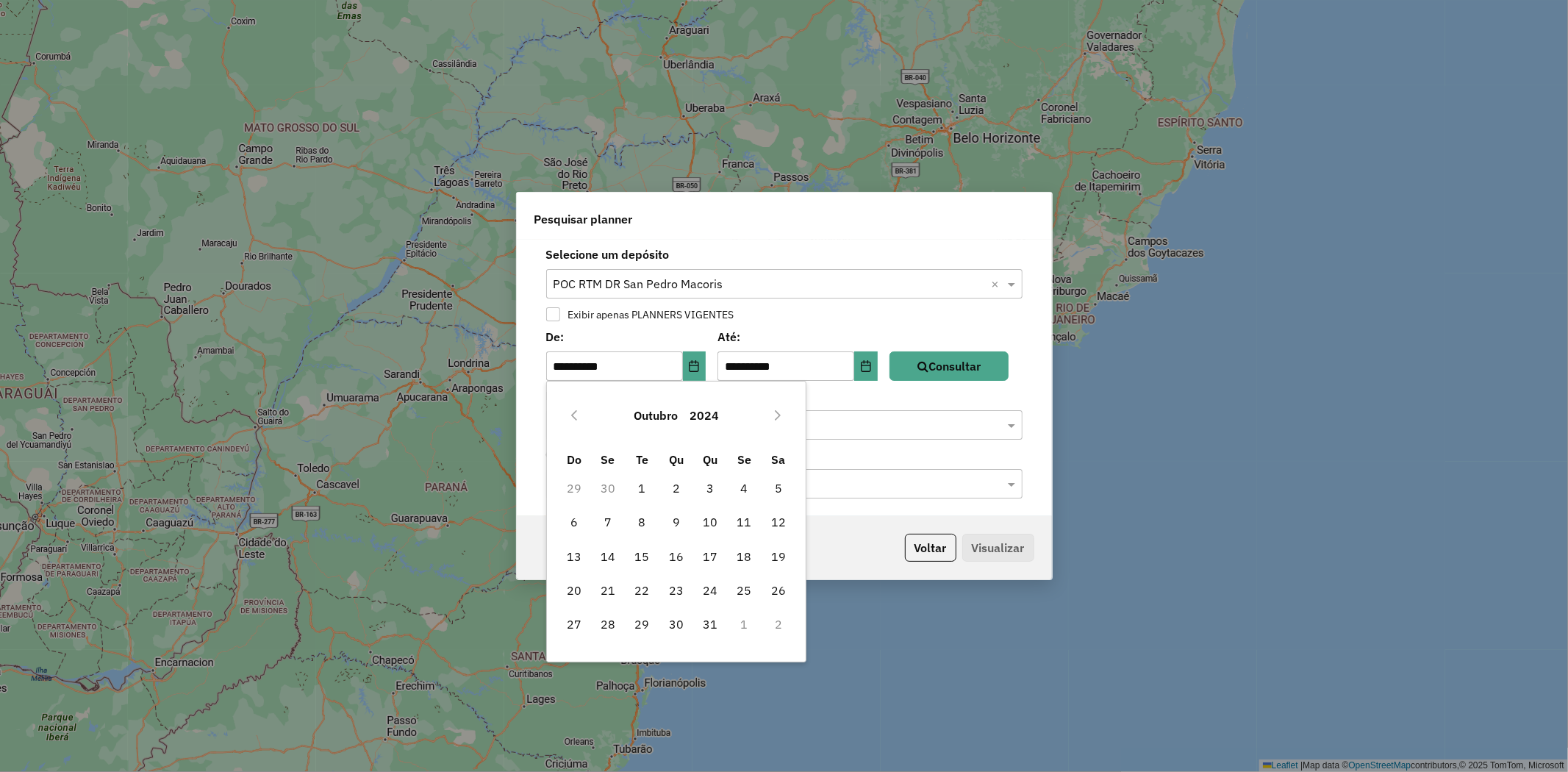 click 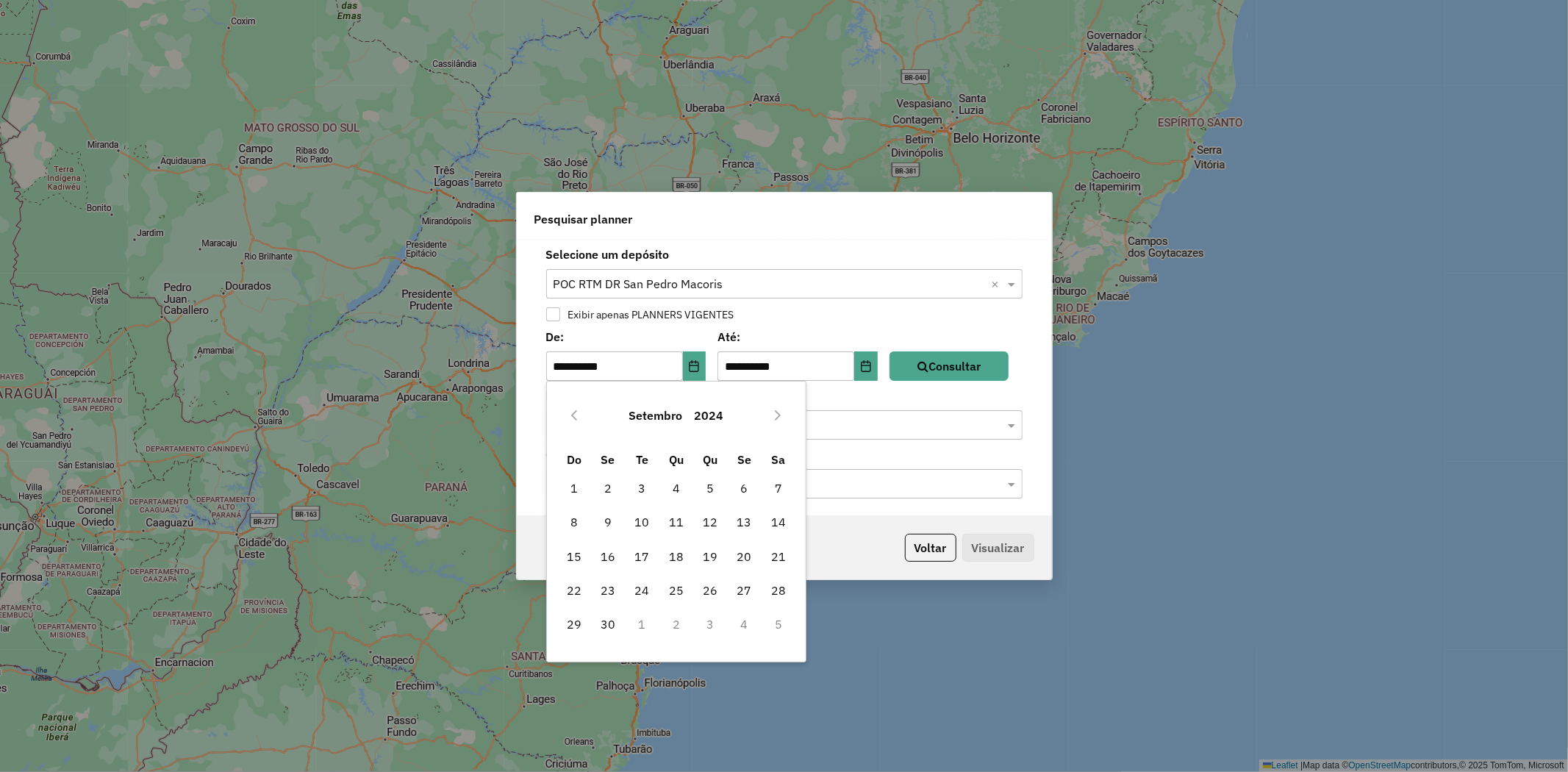 click 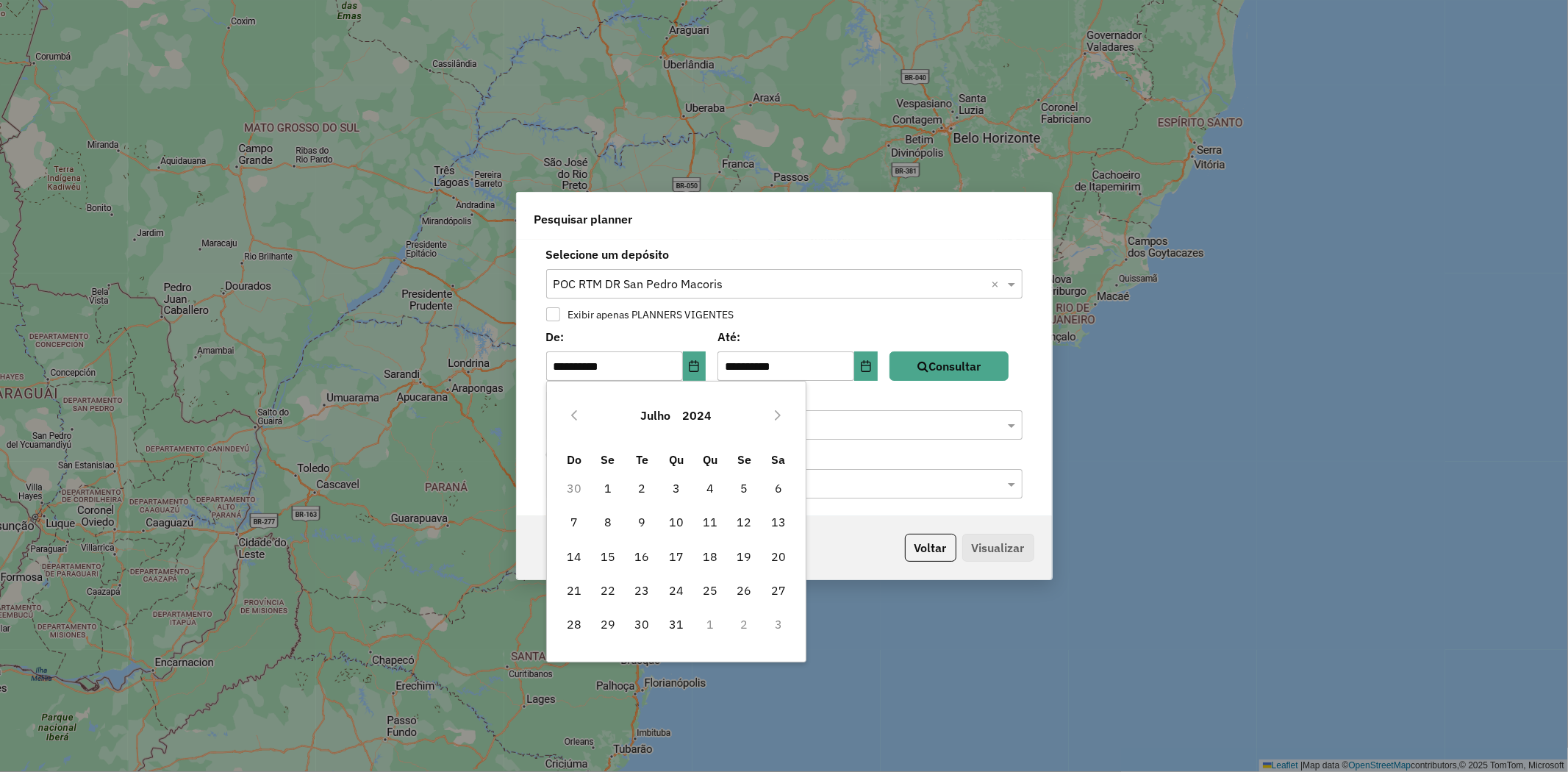 click 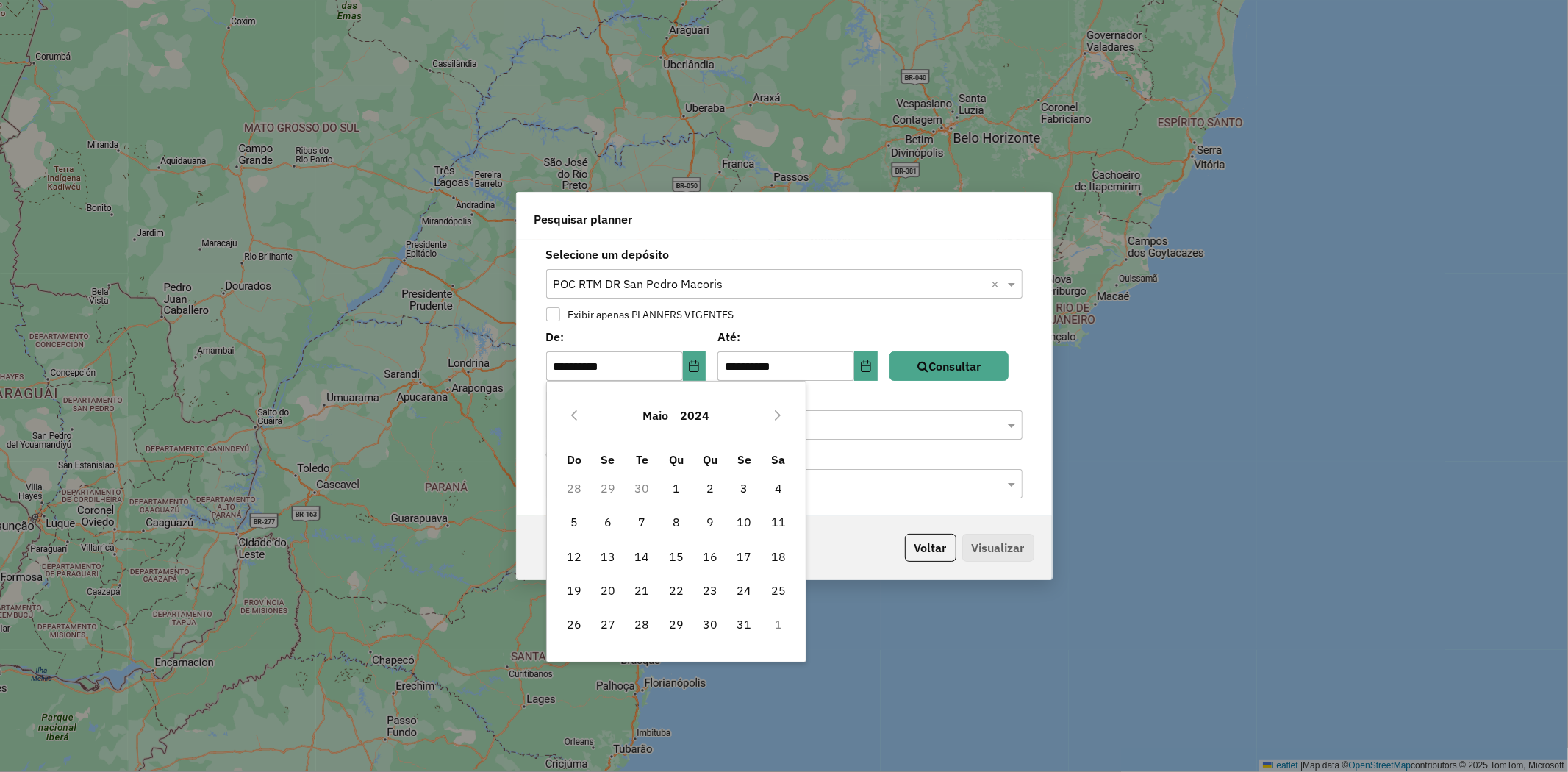 click 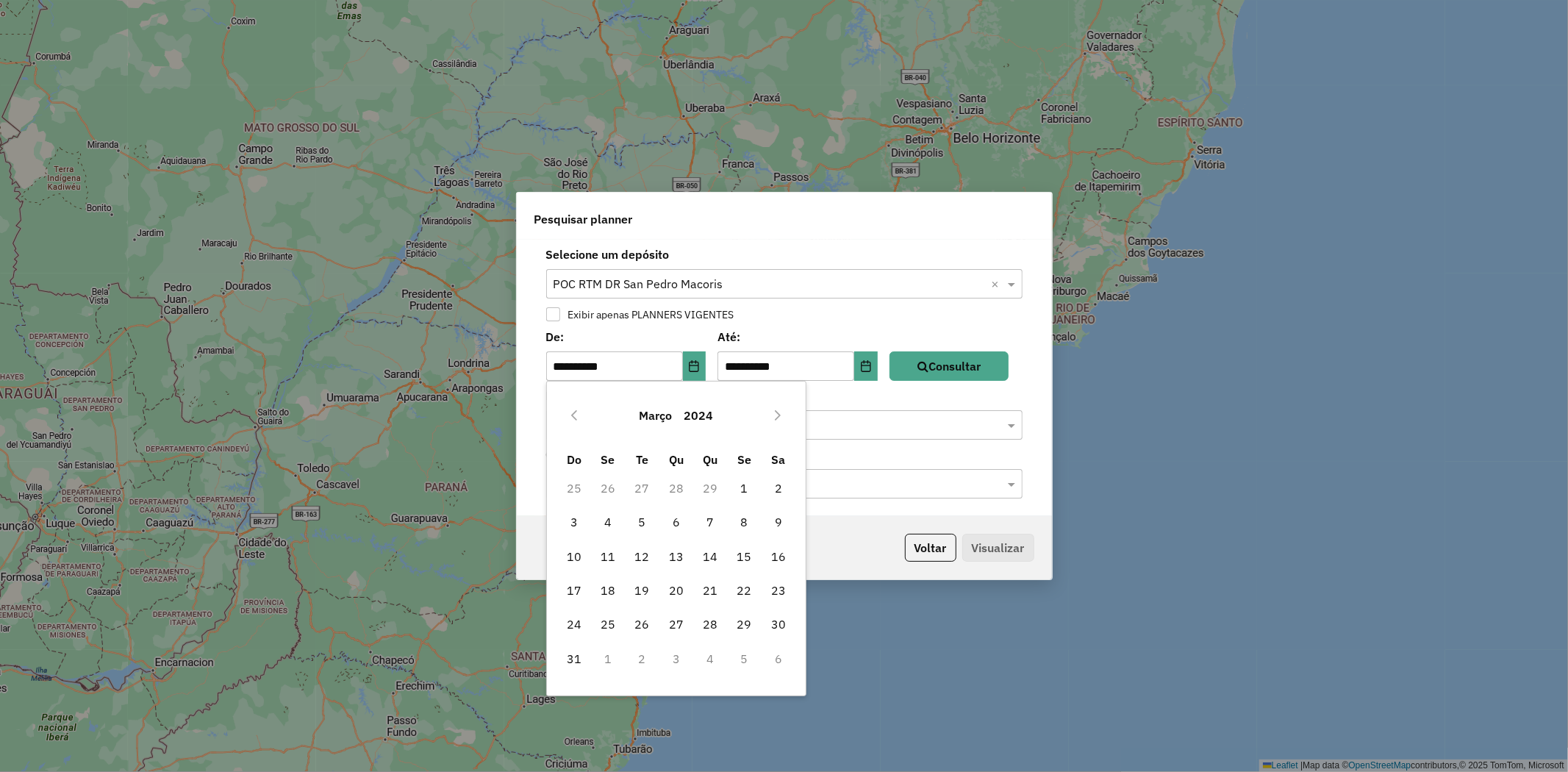 click 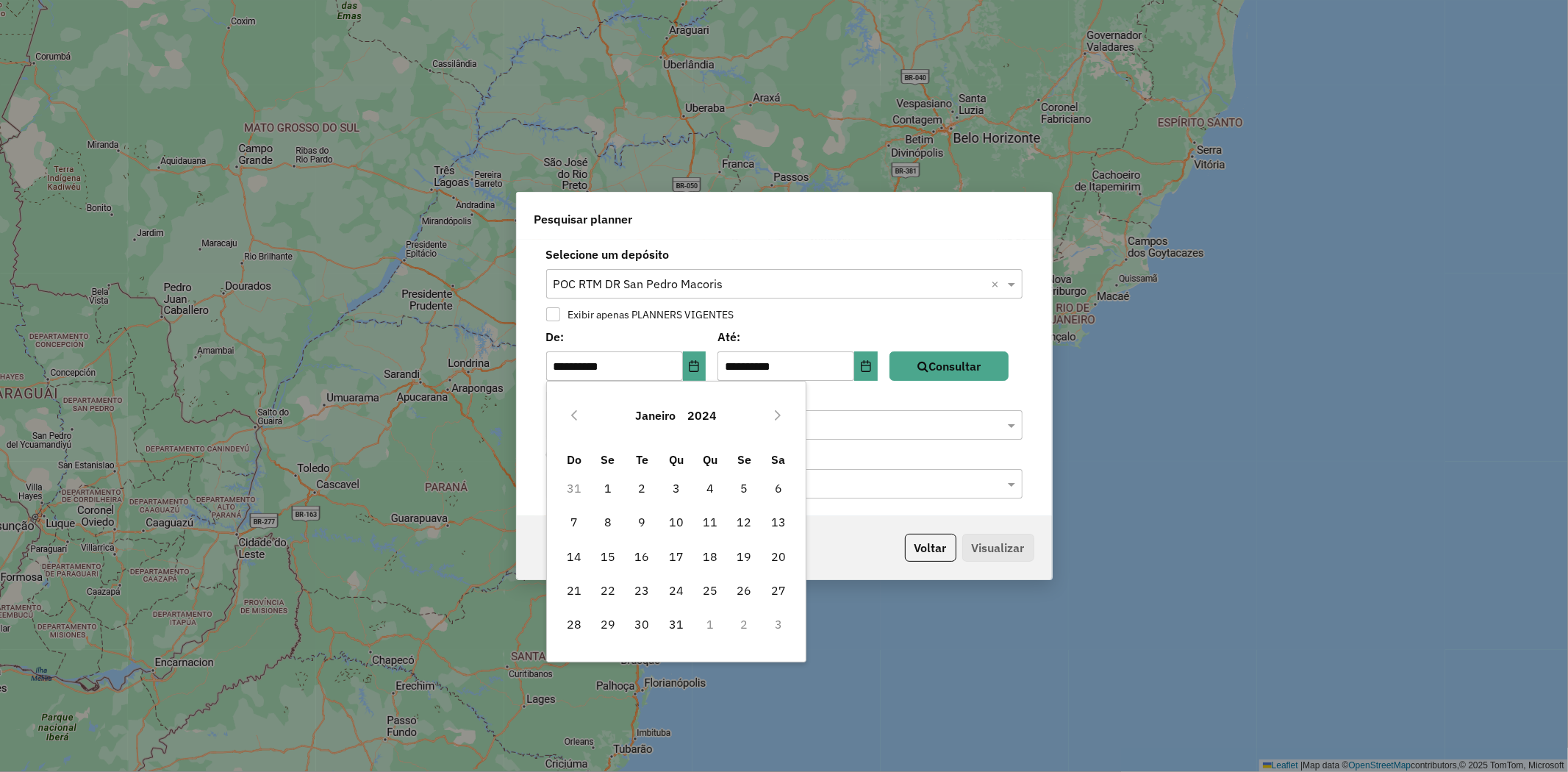 click 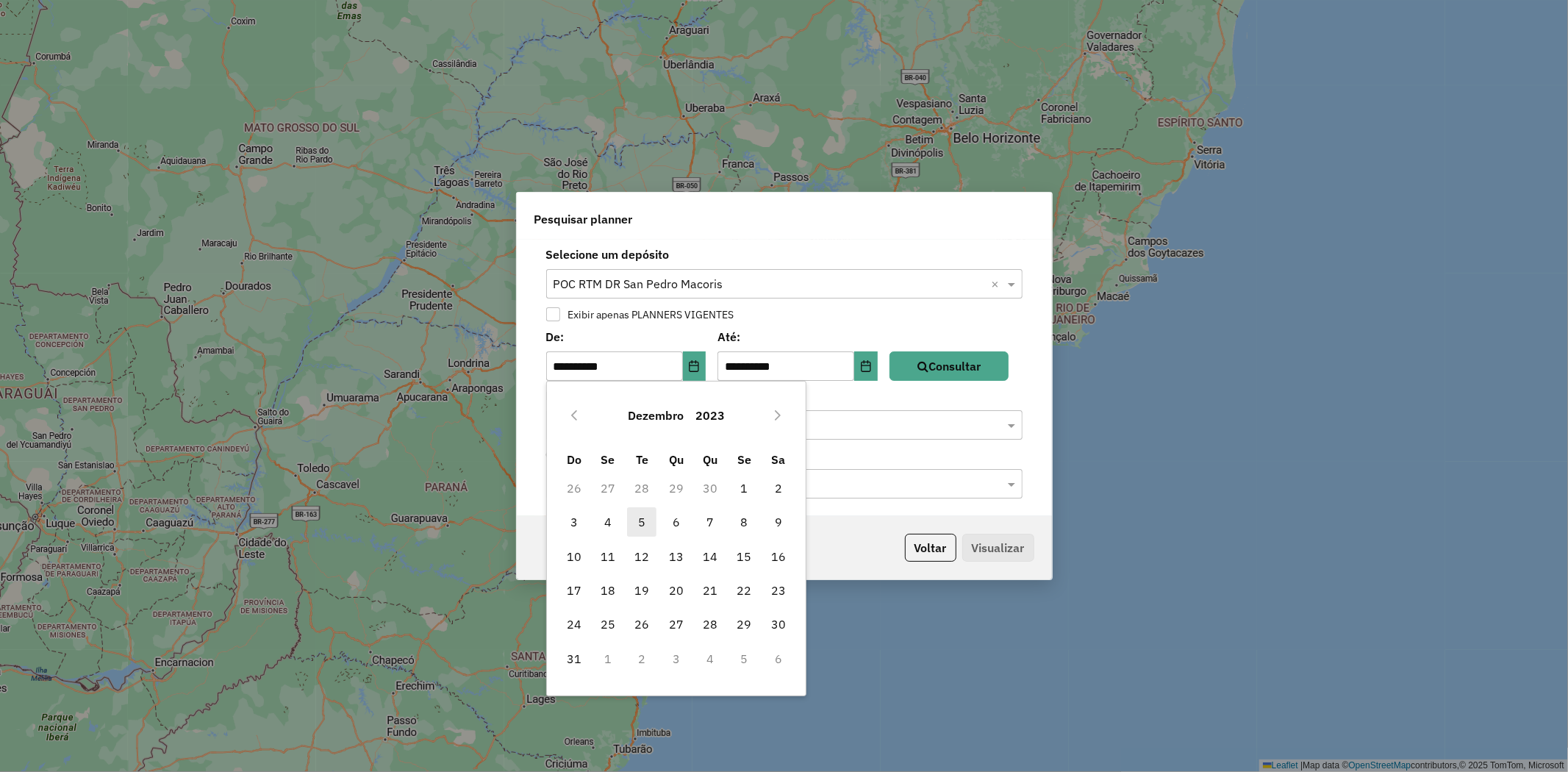 click on "5" at bounding box center [642, 522] 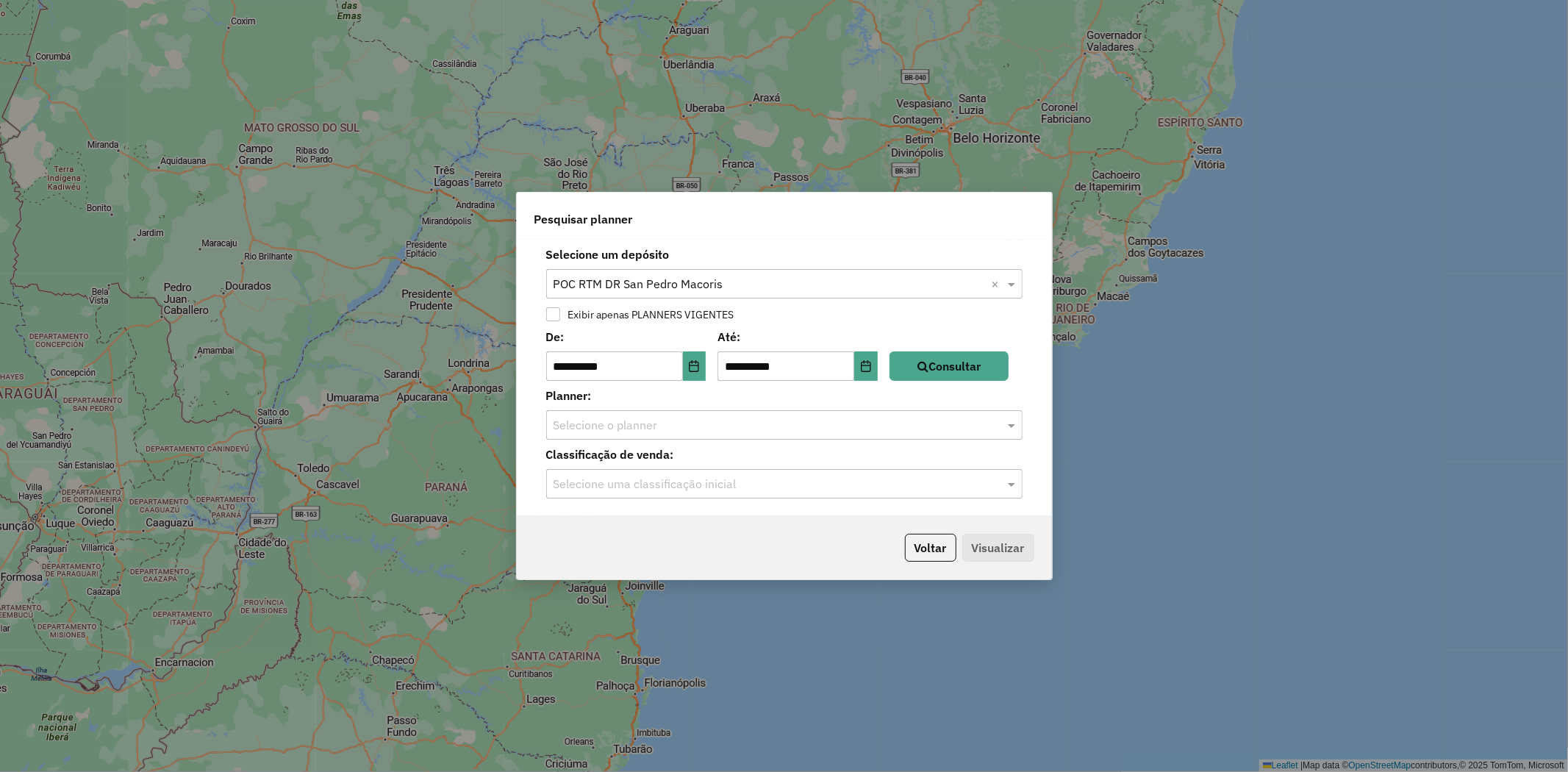 click on "**********" 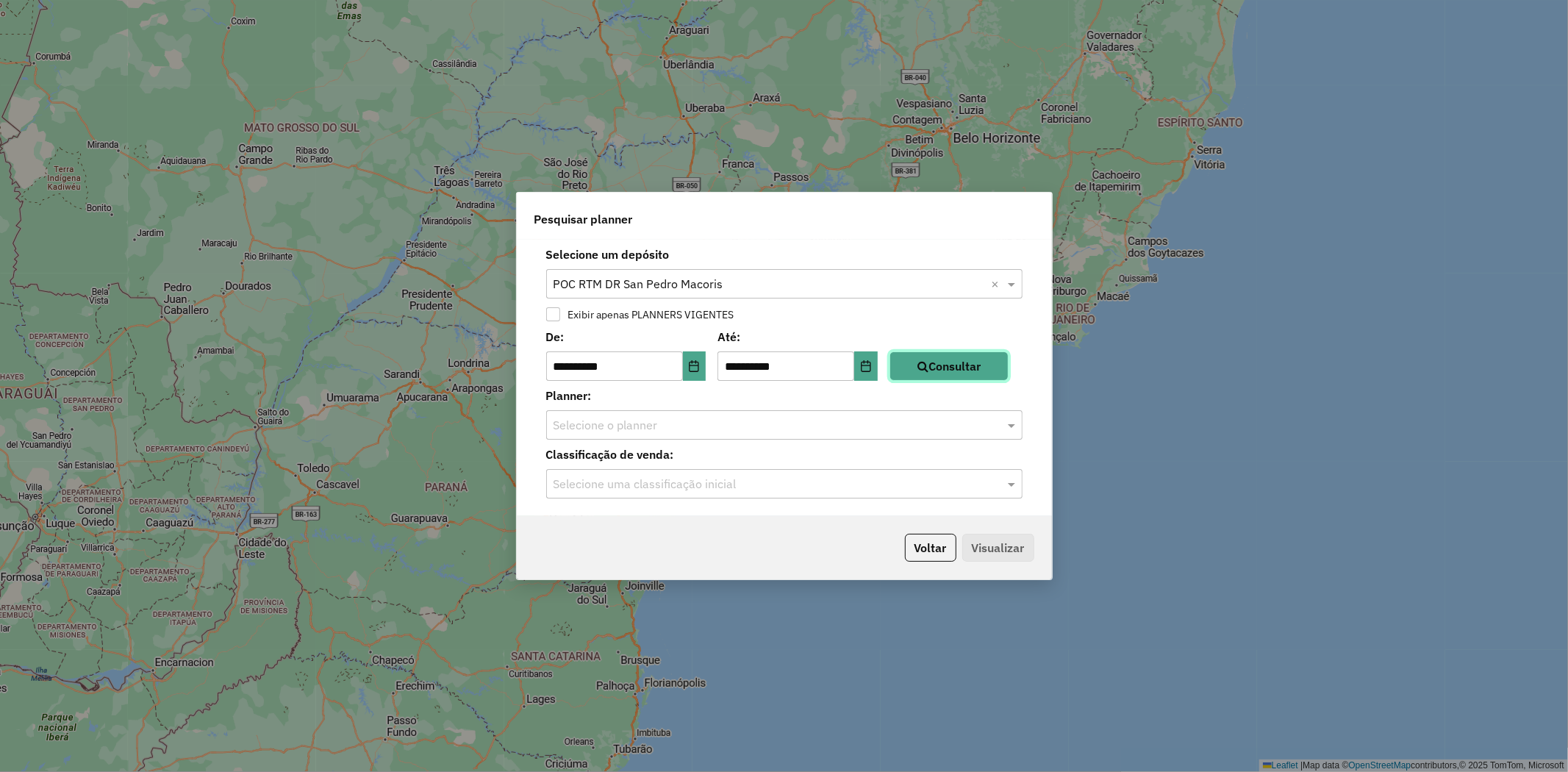 click on "Consultar" 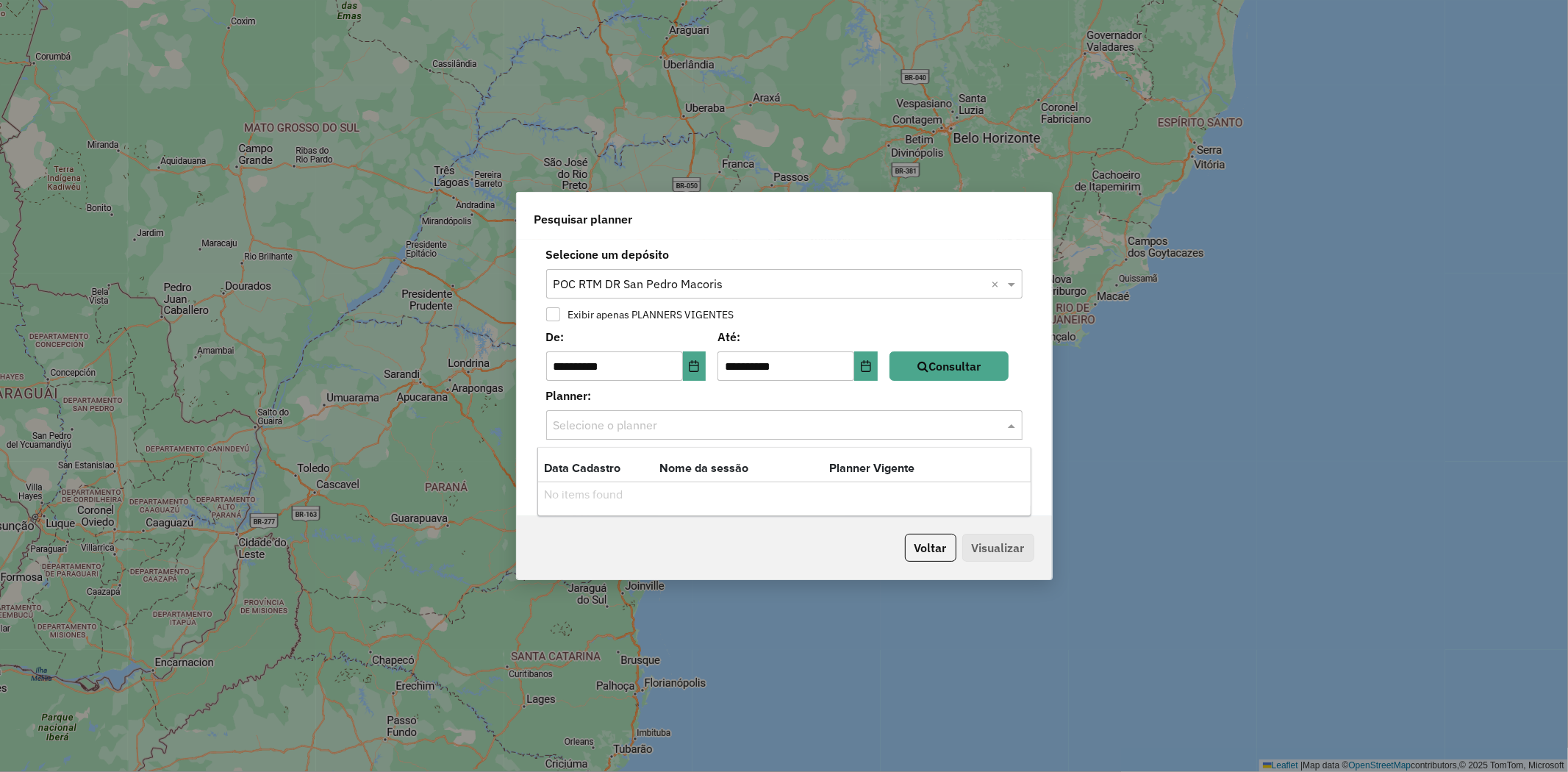 drag, startPoint x: 654, startPoint y: 435, endPoint x: 670, endPoint y: 446, distance: 19.416488 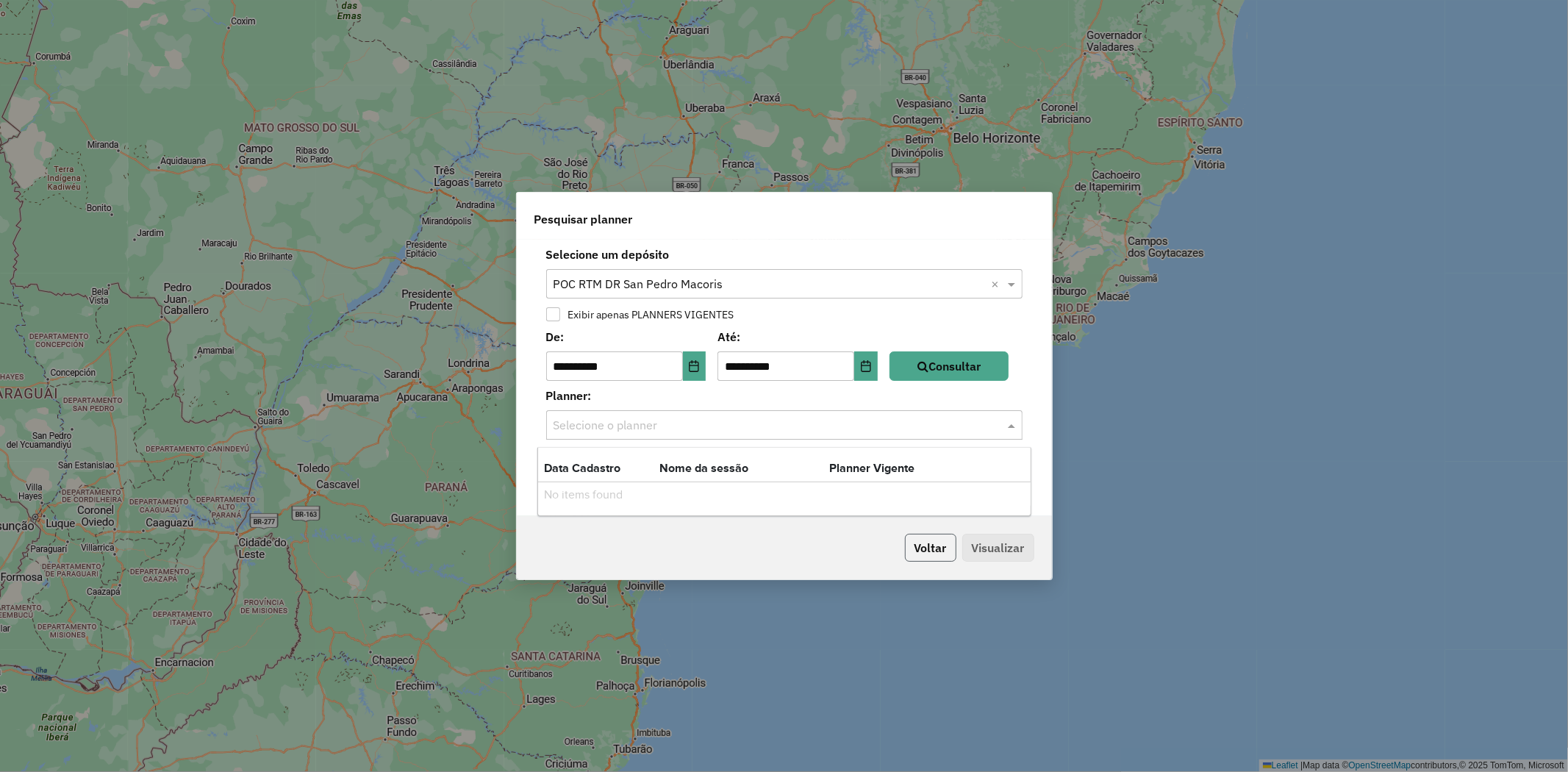 click on "Voltar" 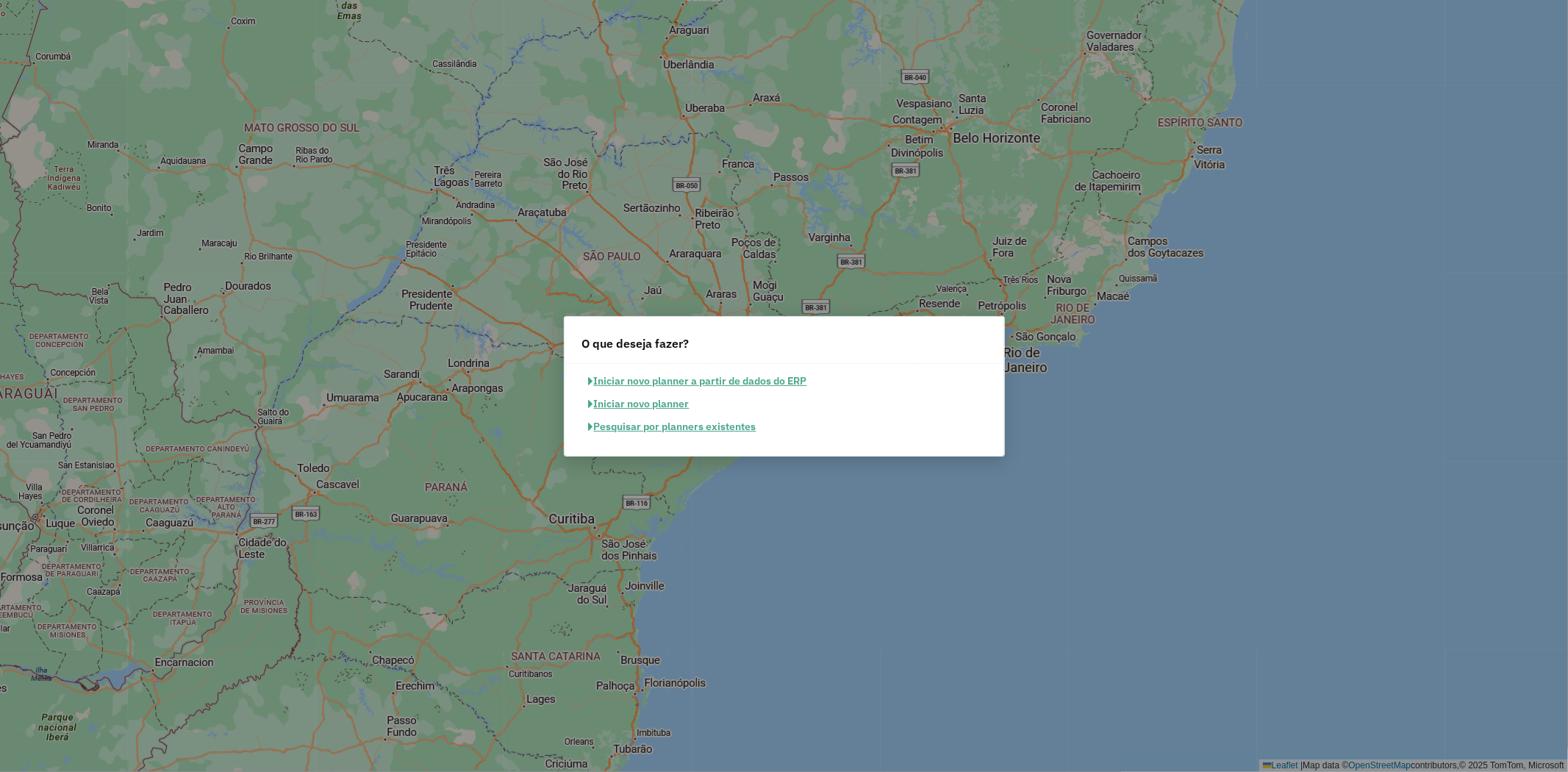 click on "Pesquisar por planners existentes" 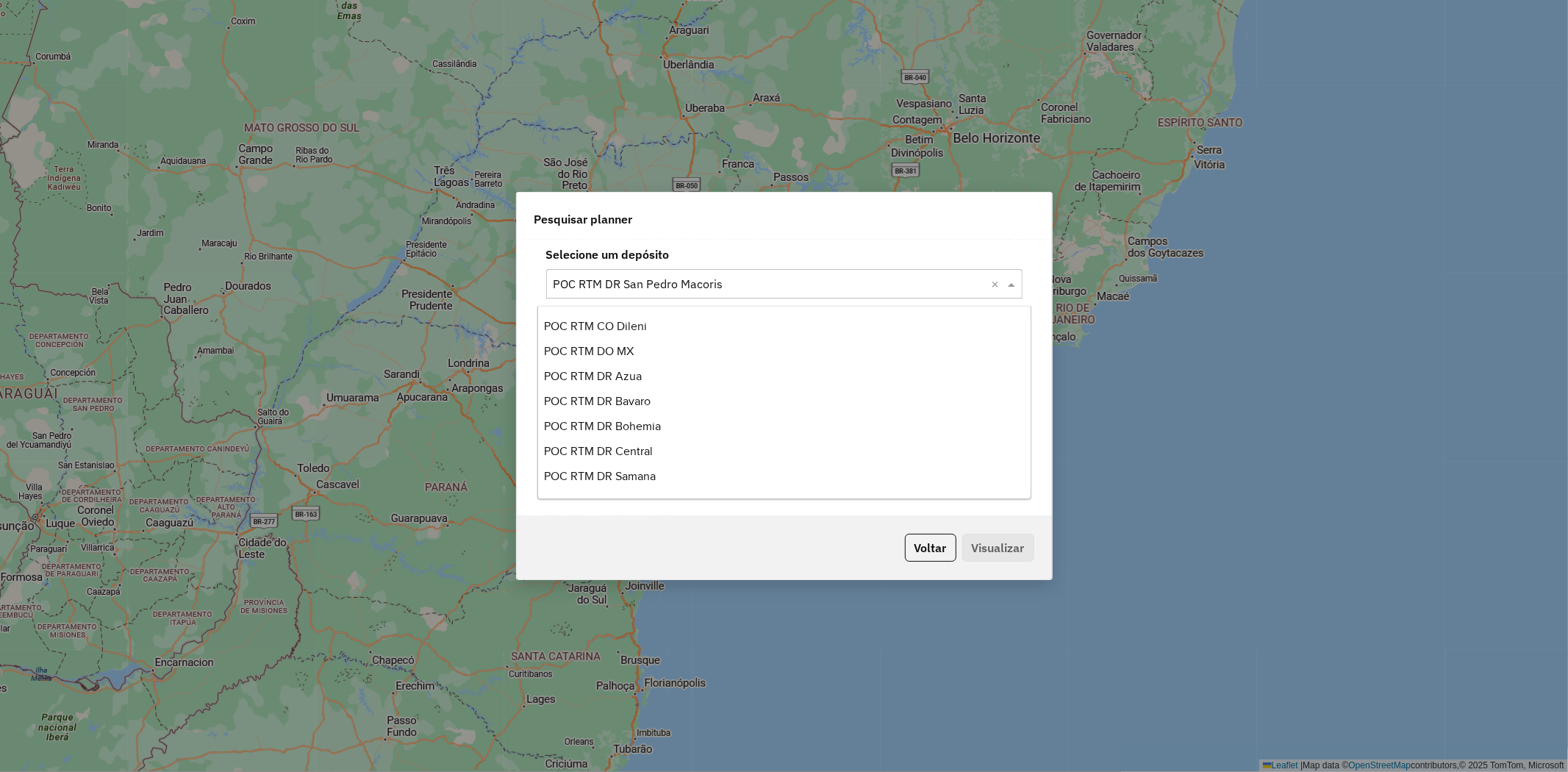 click 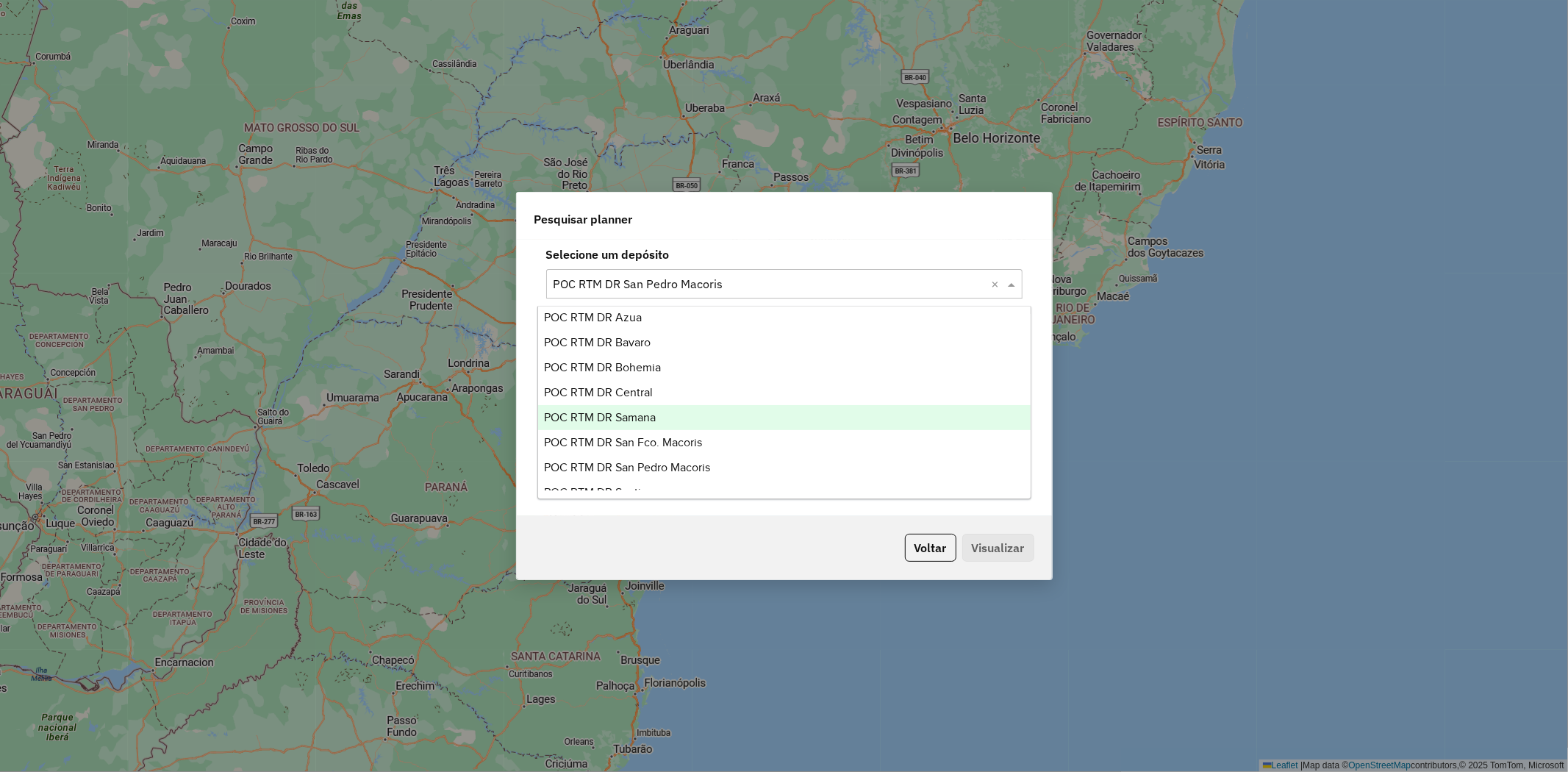 scroll, scrollTop: 82, scrollLeft: 0, axis: vertical 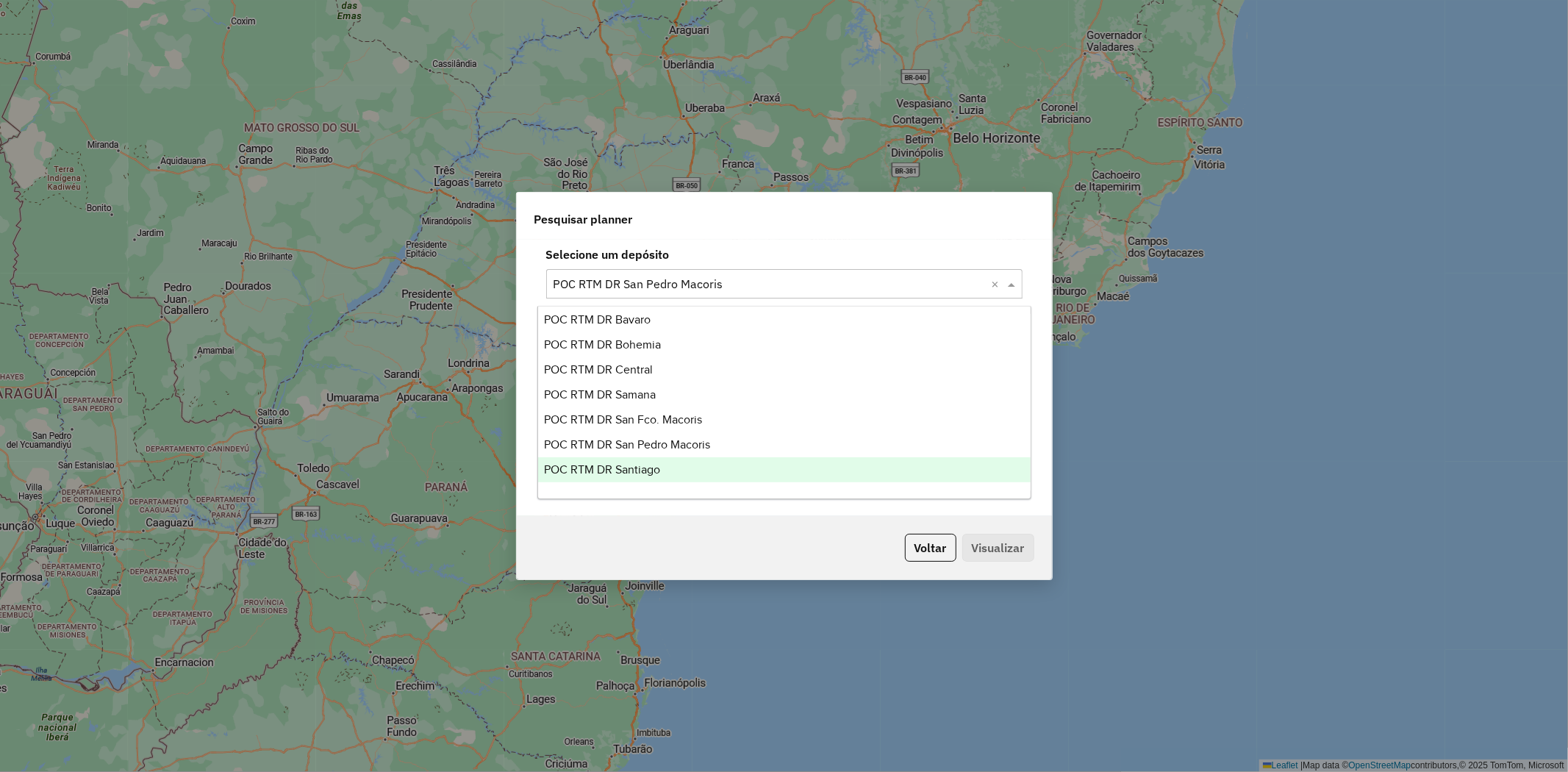 click on "POC RTM DR Santiago" at bounding box center [602, 469] 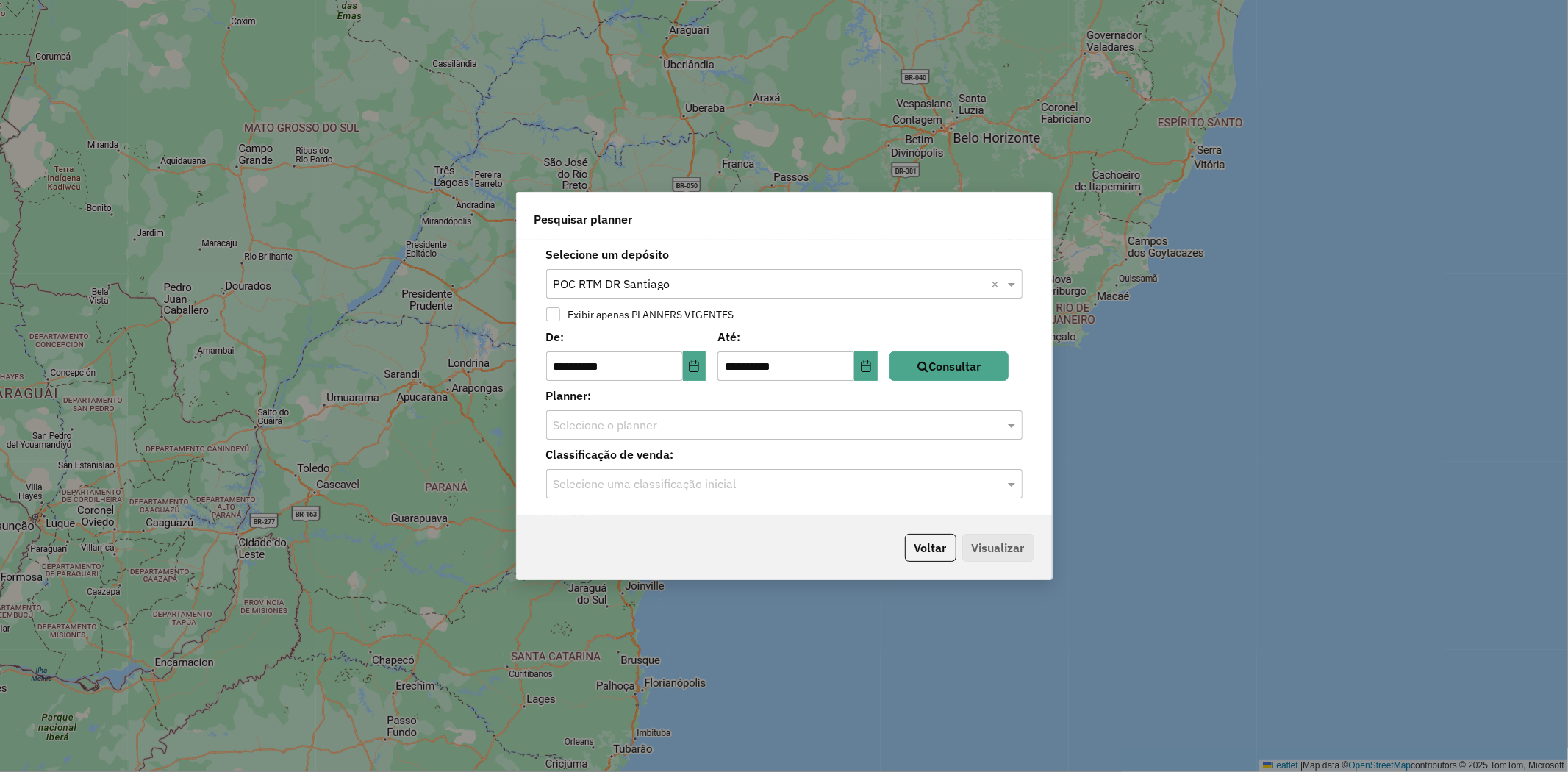 drag, startPoint x: 717, startPoint y: 369, endPoint x: 712, endPoint y: 377, distance: 9.433981 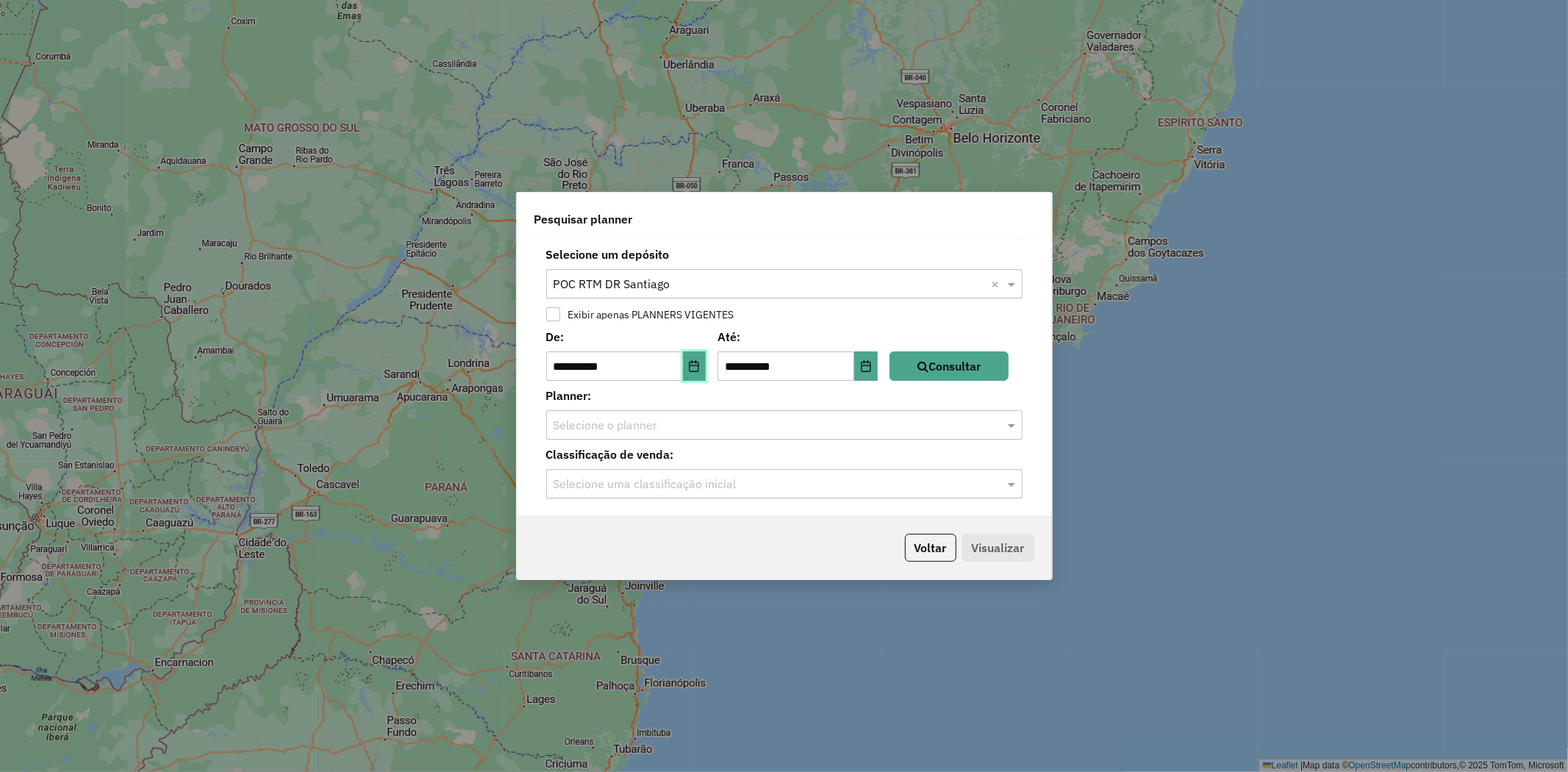 click at bounding box center [695, 366] 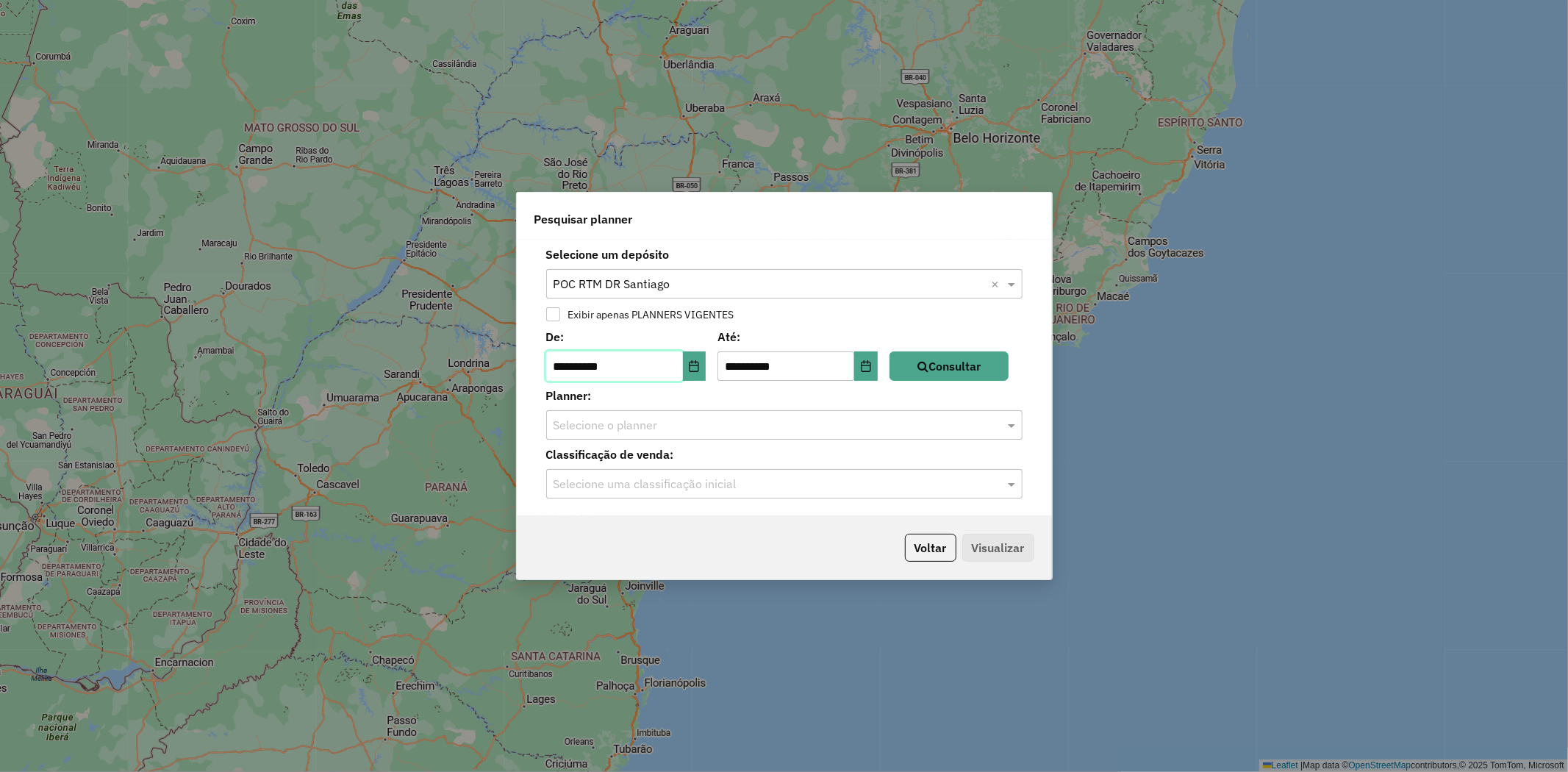 click on "Selecione o planner" 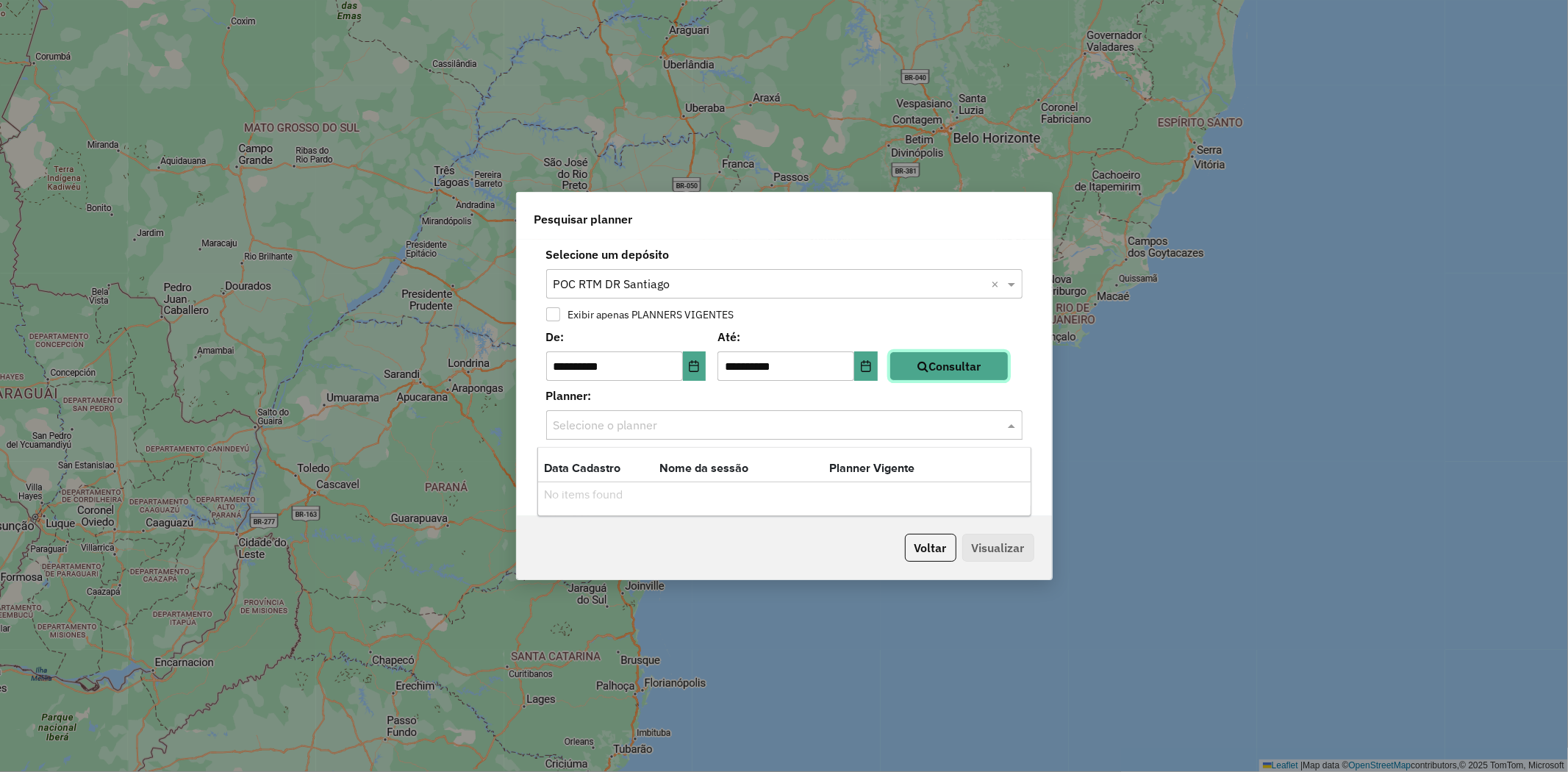 click on "Consultar" 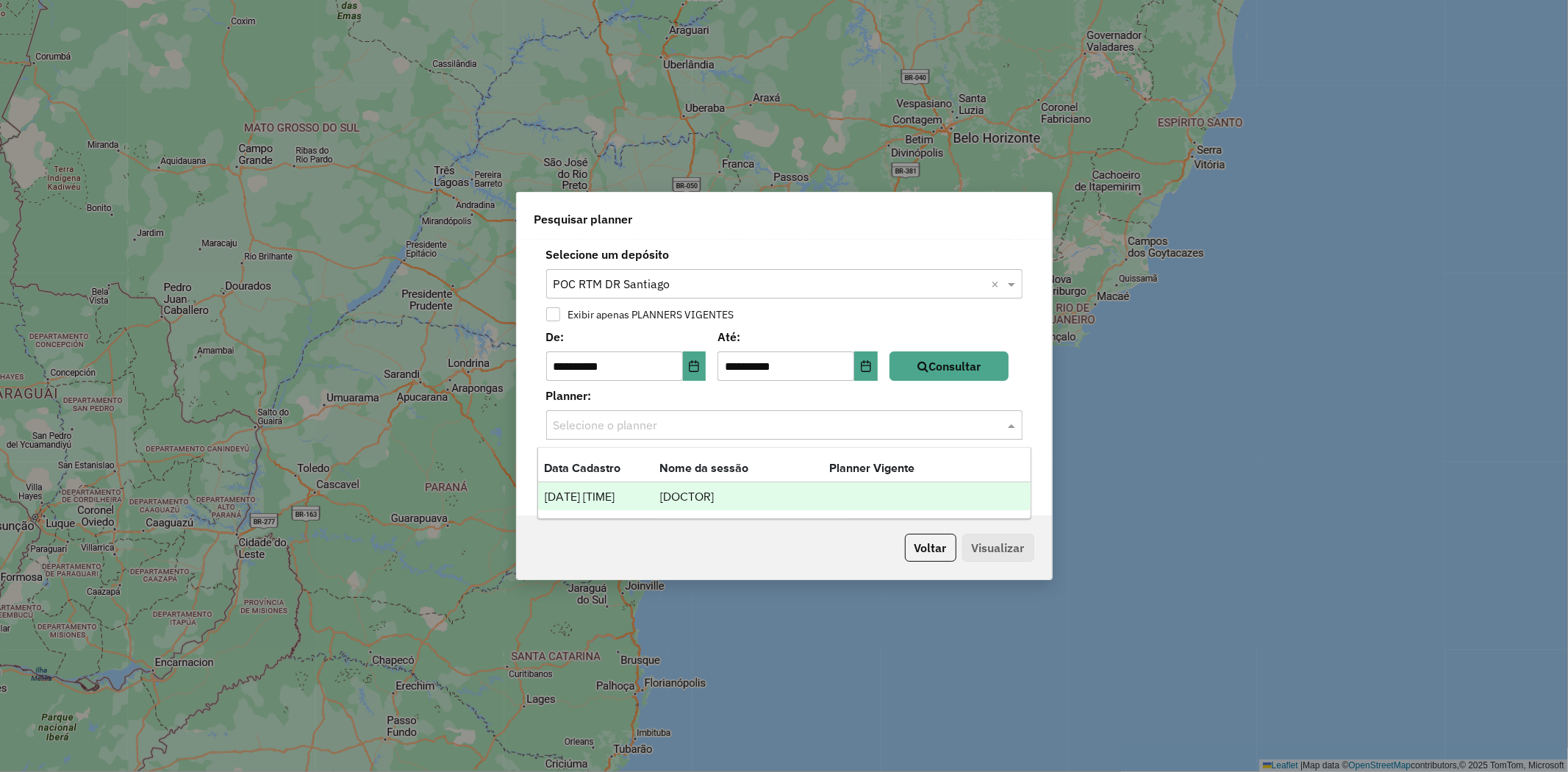 click 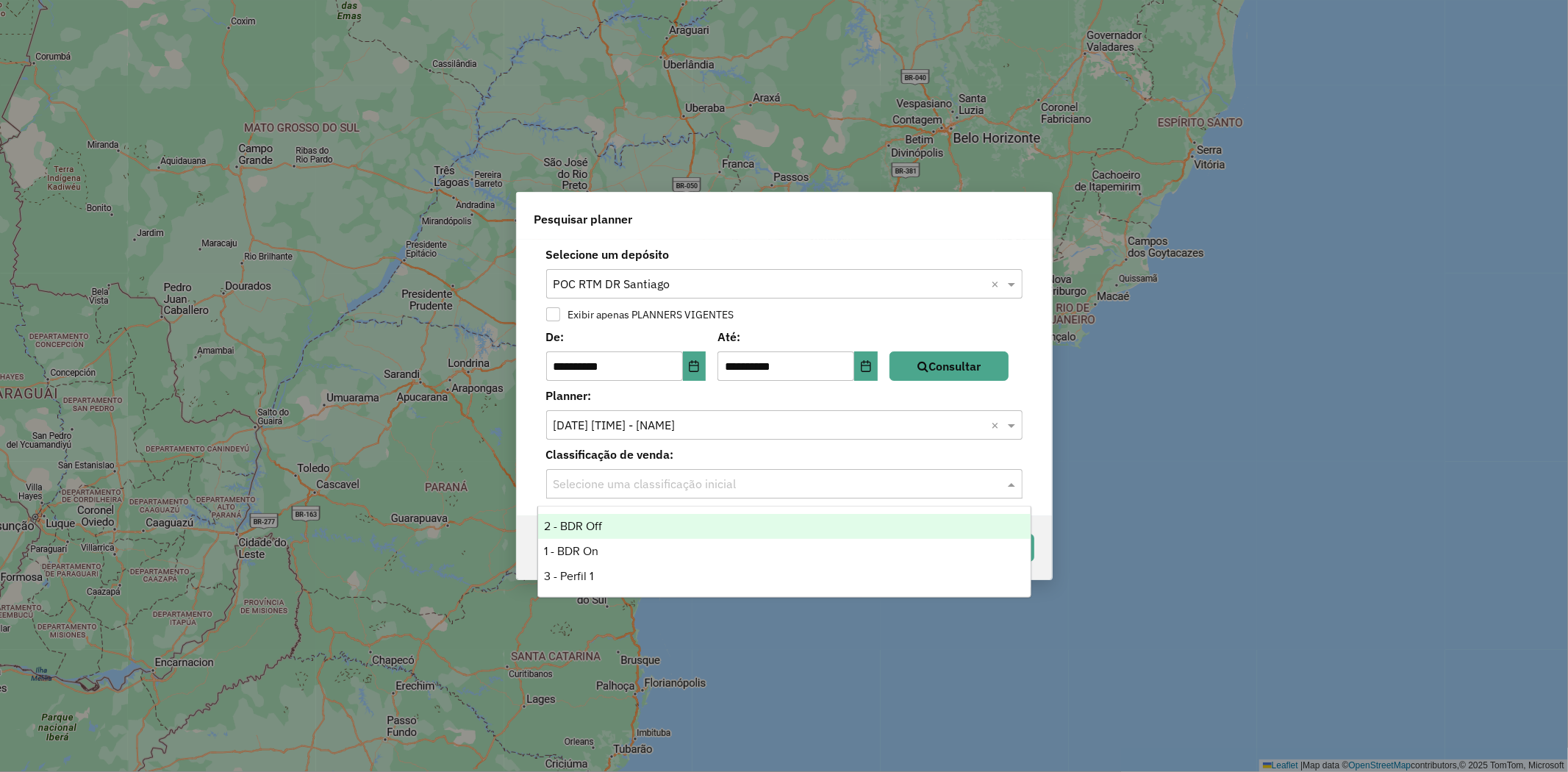 click 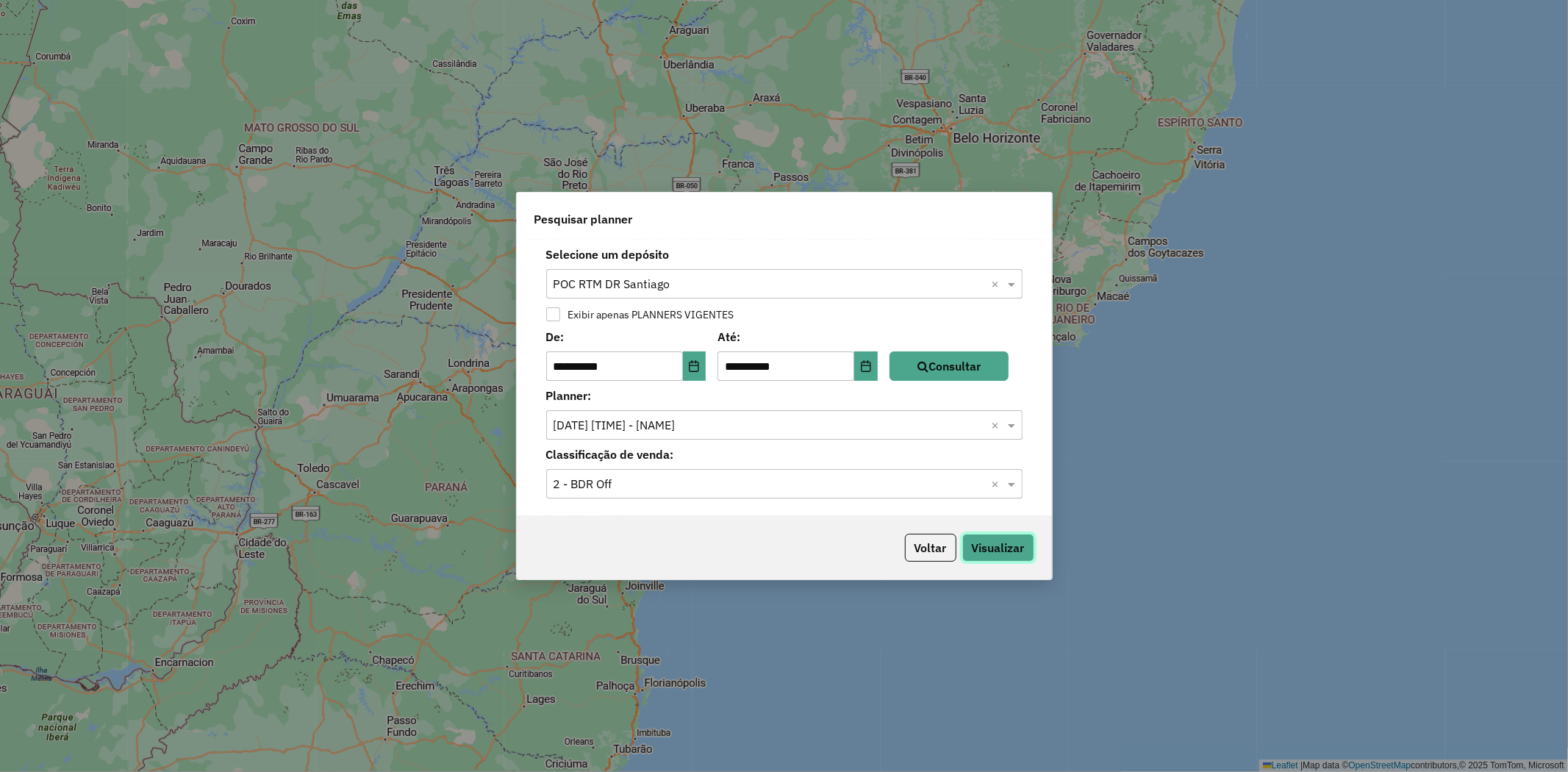 click on "Visualizar" 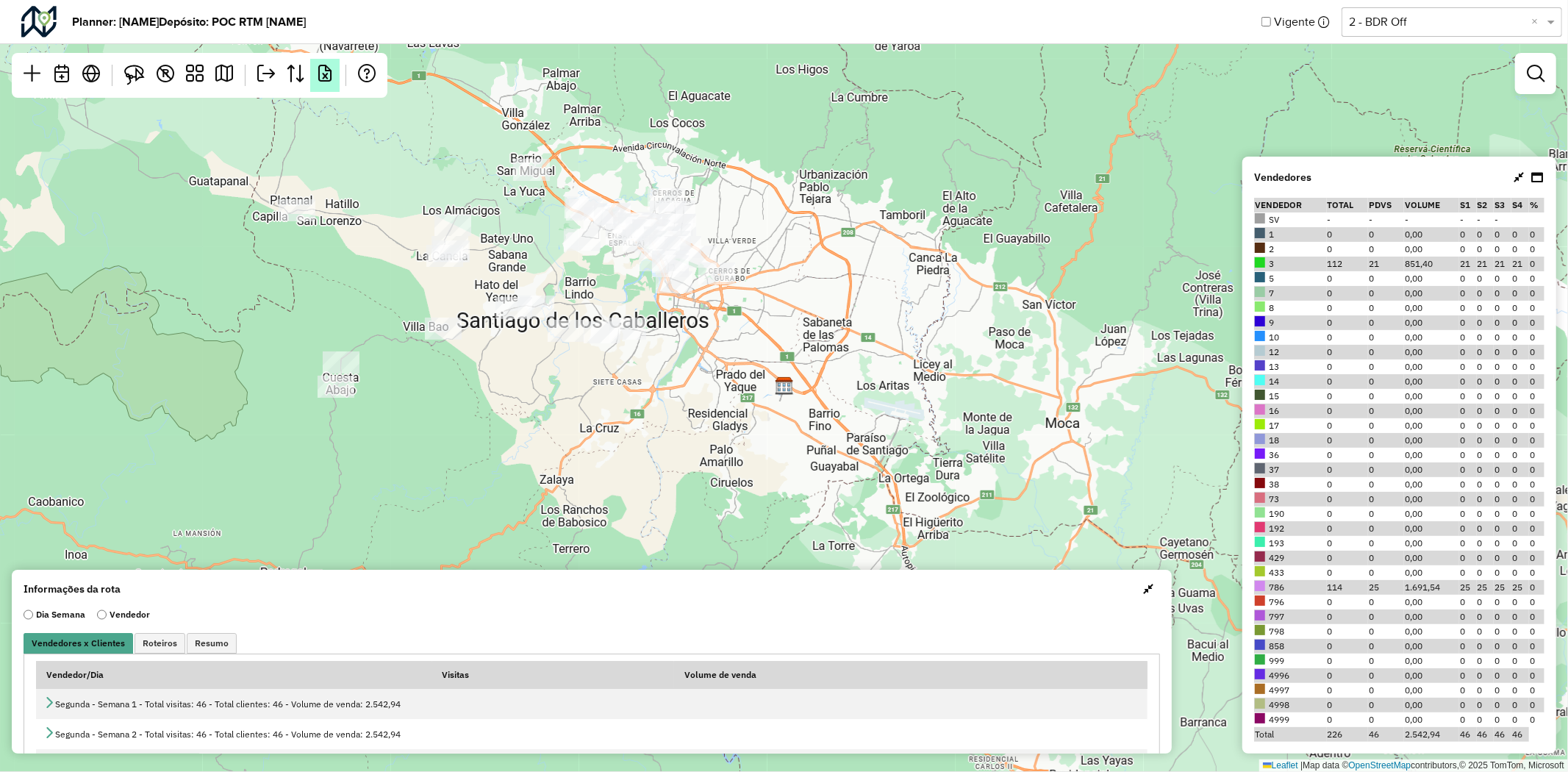 click at bounding box center (325, 75) 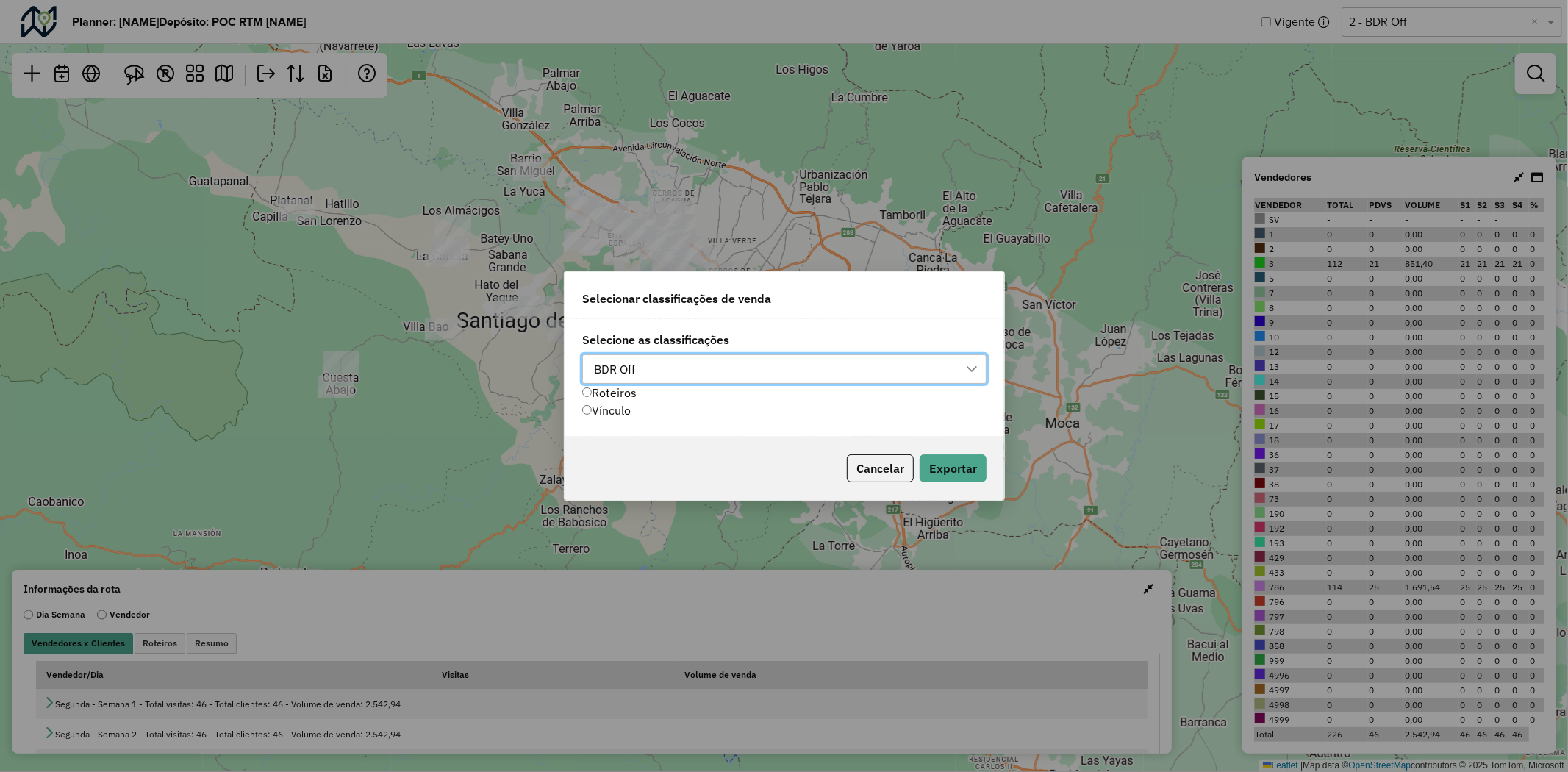 scroll, scrollTop: 10, scrollLeft: 65, axis: both 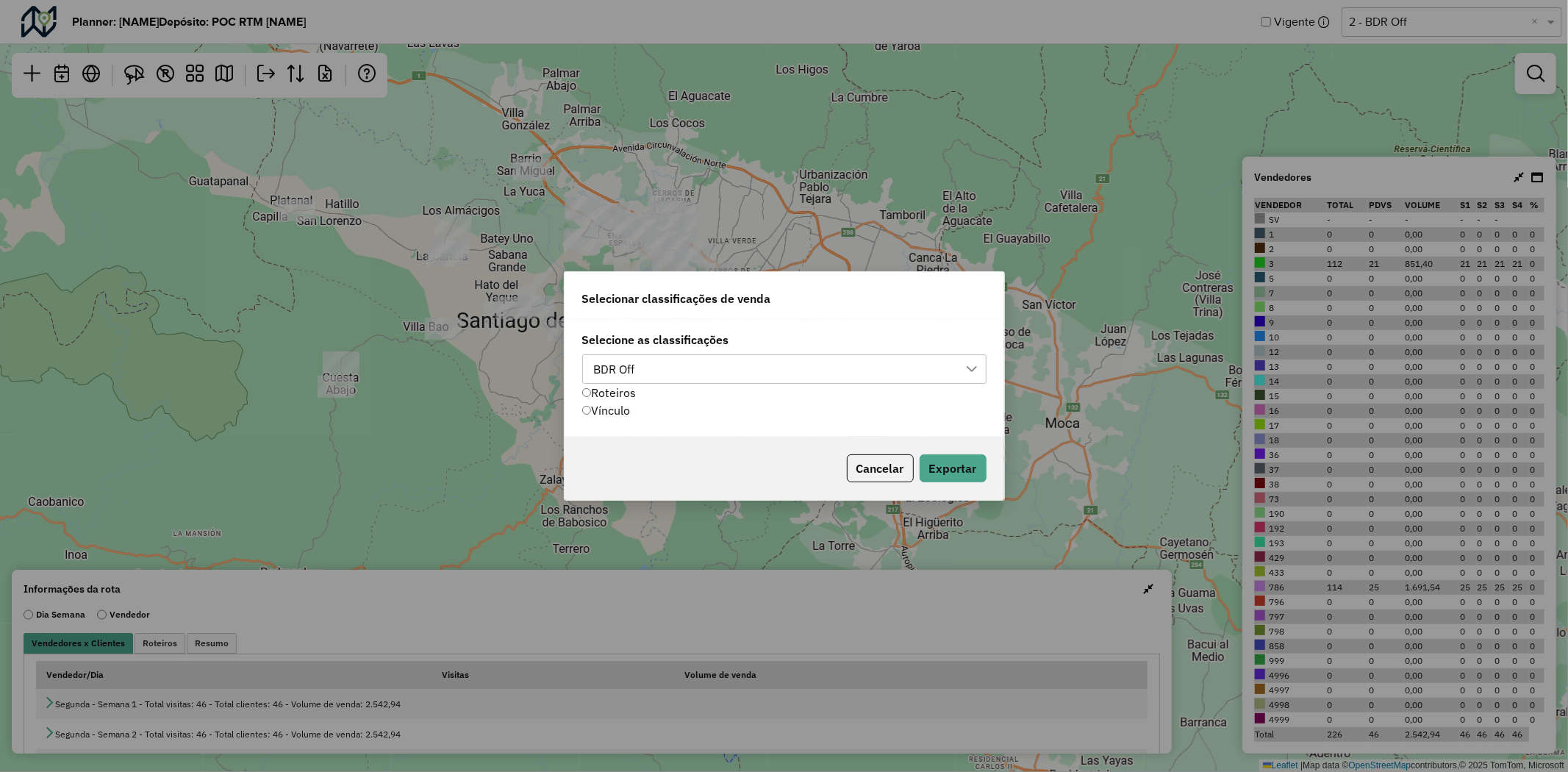 click on "Vínculo" 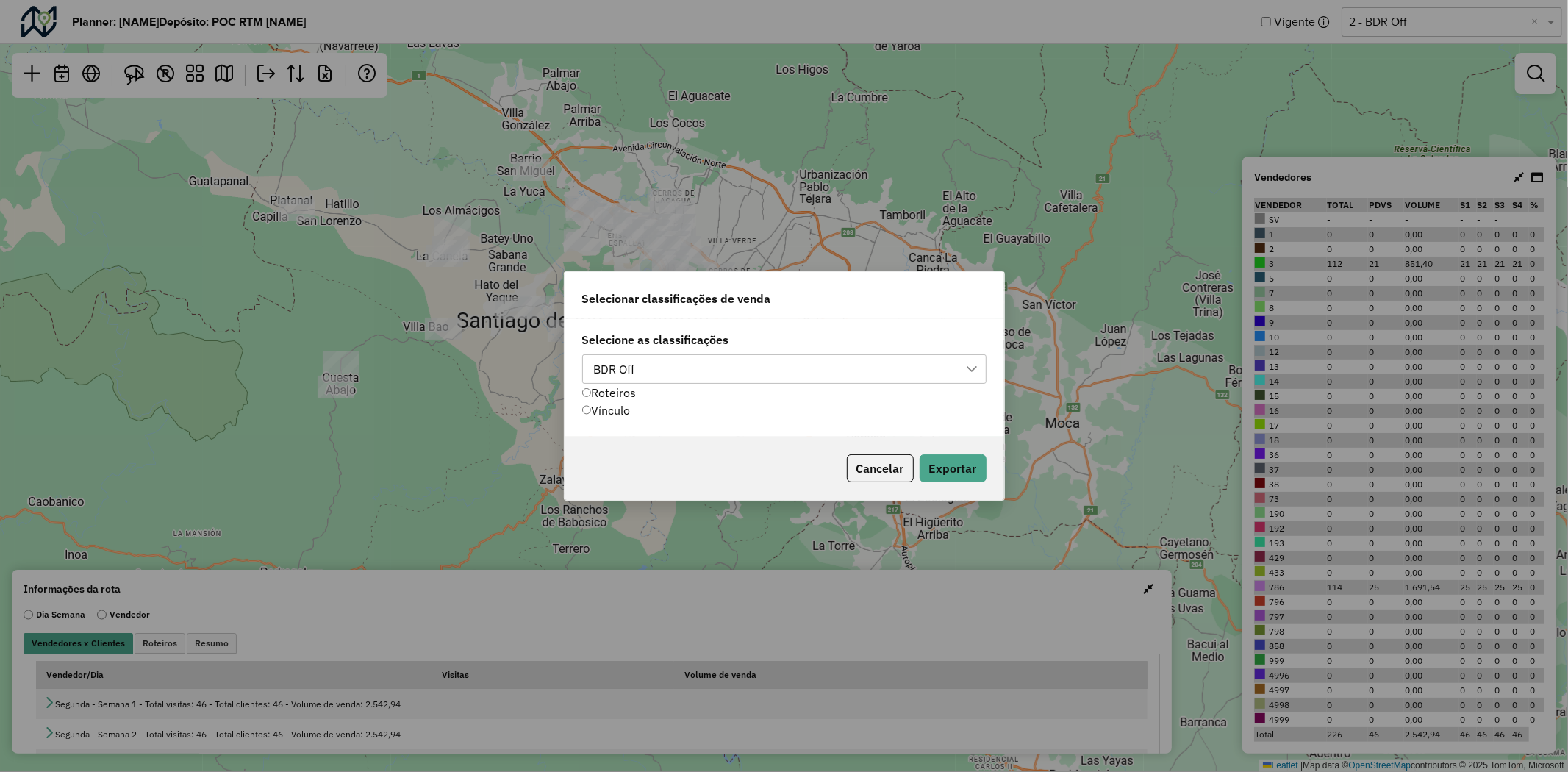 click on "BDR Off" at bounding box center (773, 369) 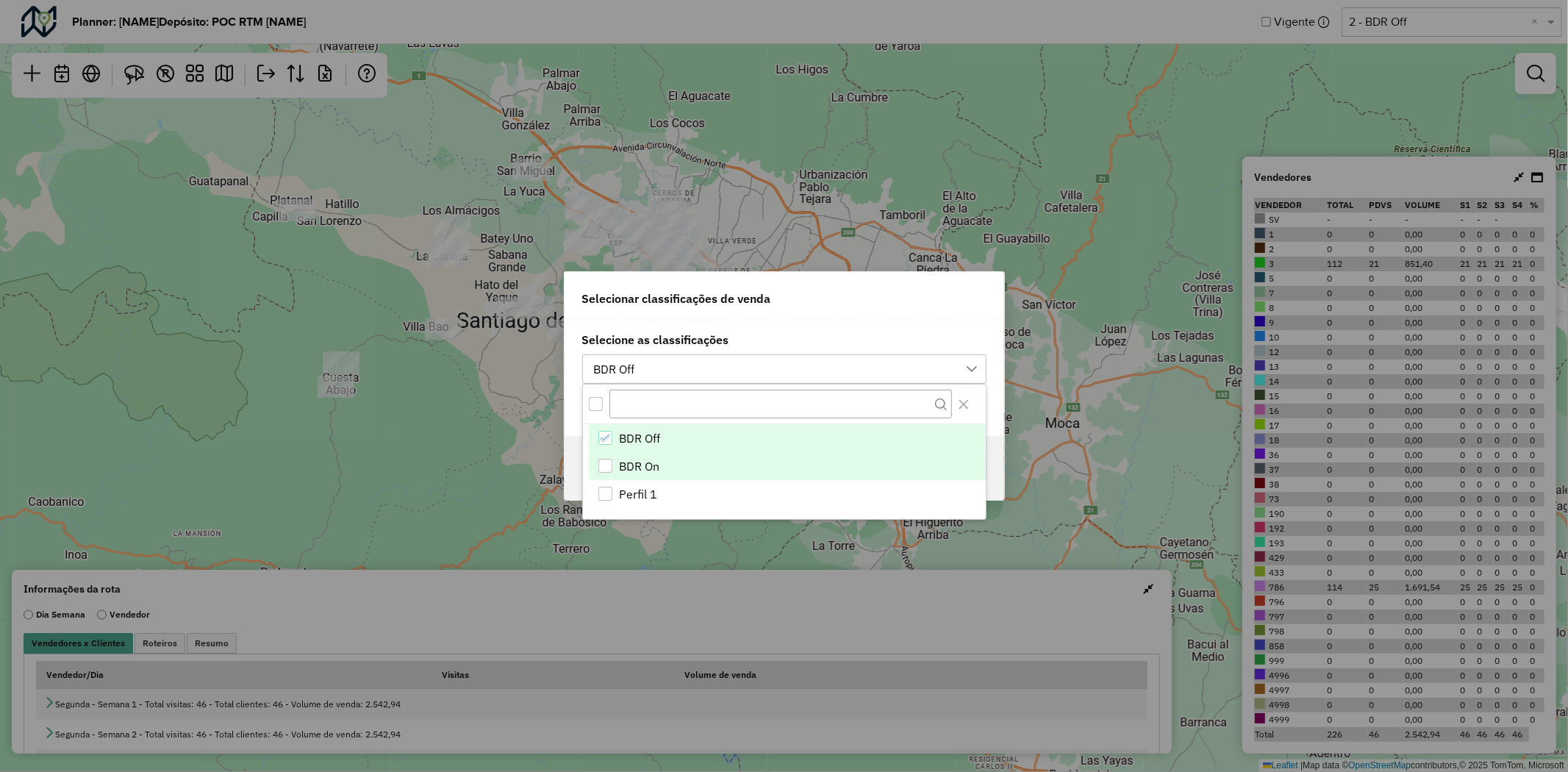 click at bounding box center (605, 465) 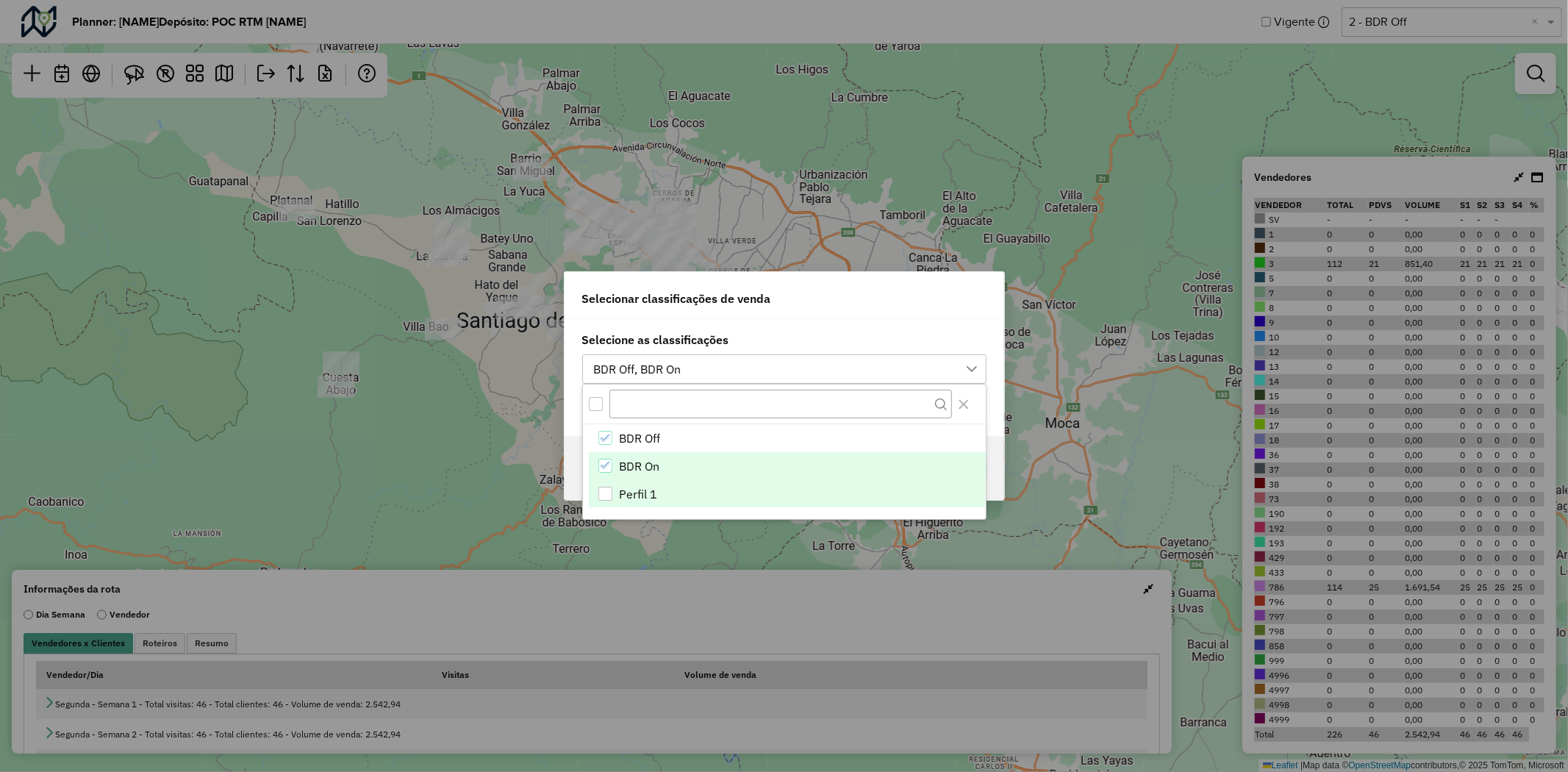 click at bounding box center [605, 493] 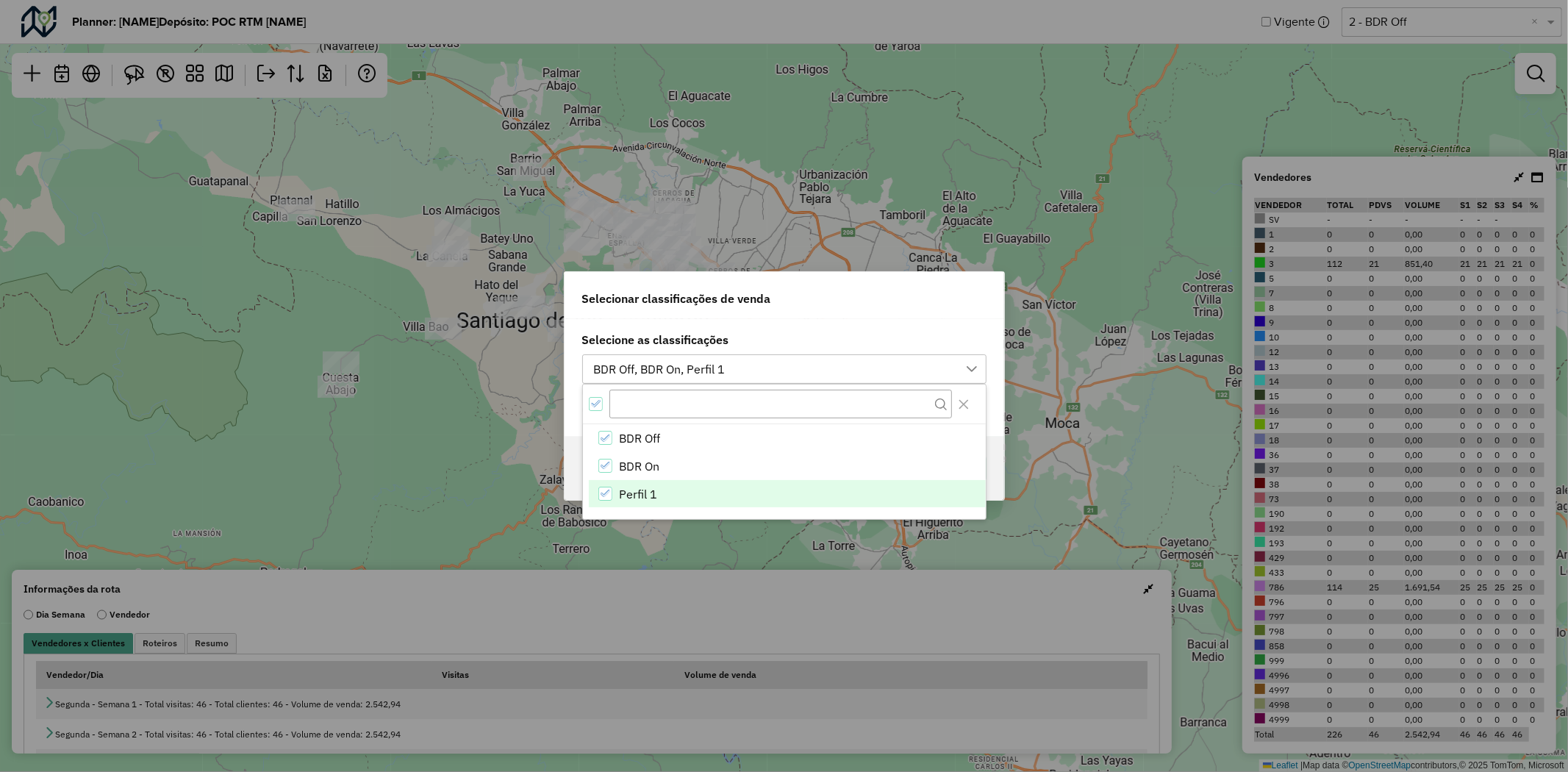 click on "Selecione as classificações" 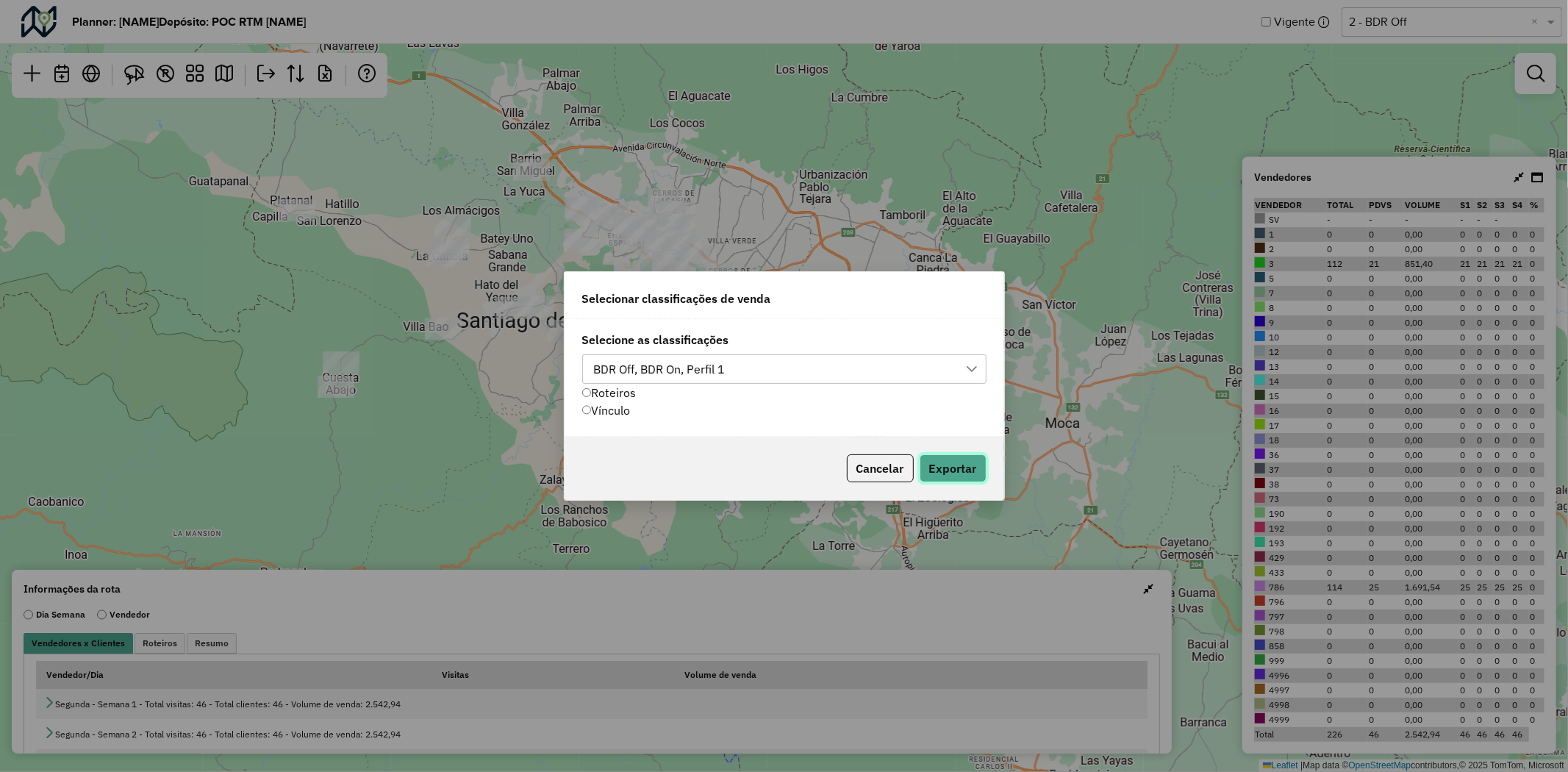 click on "Exportar" 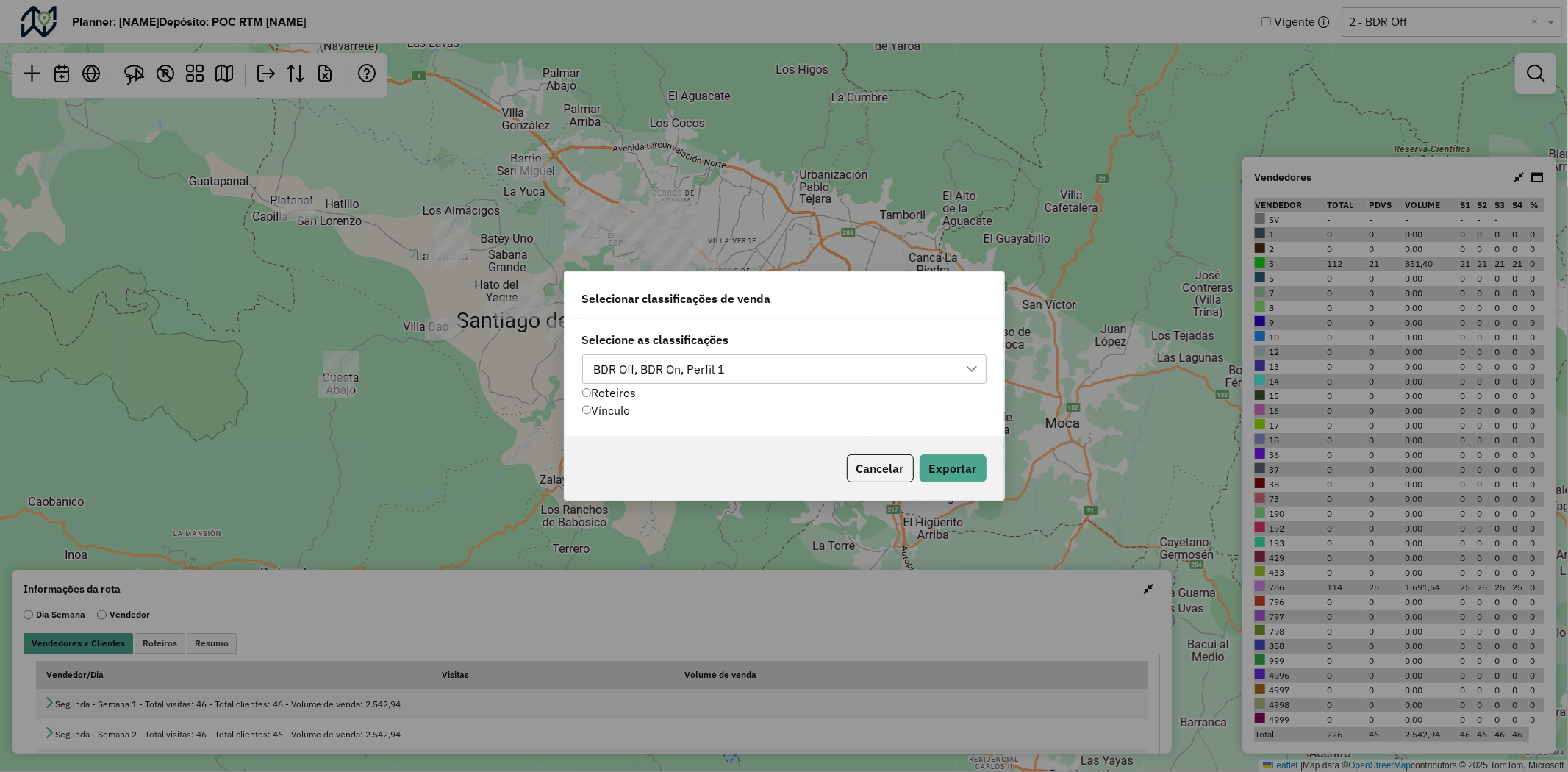 click on "Selecionar classificações de venda Selecione as classificações BDR Off, BDR On, Perfil 1  Roteiros   Vínculo   Cancelar   Exportar" 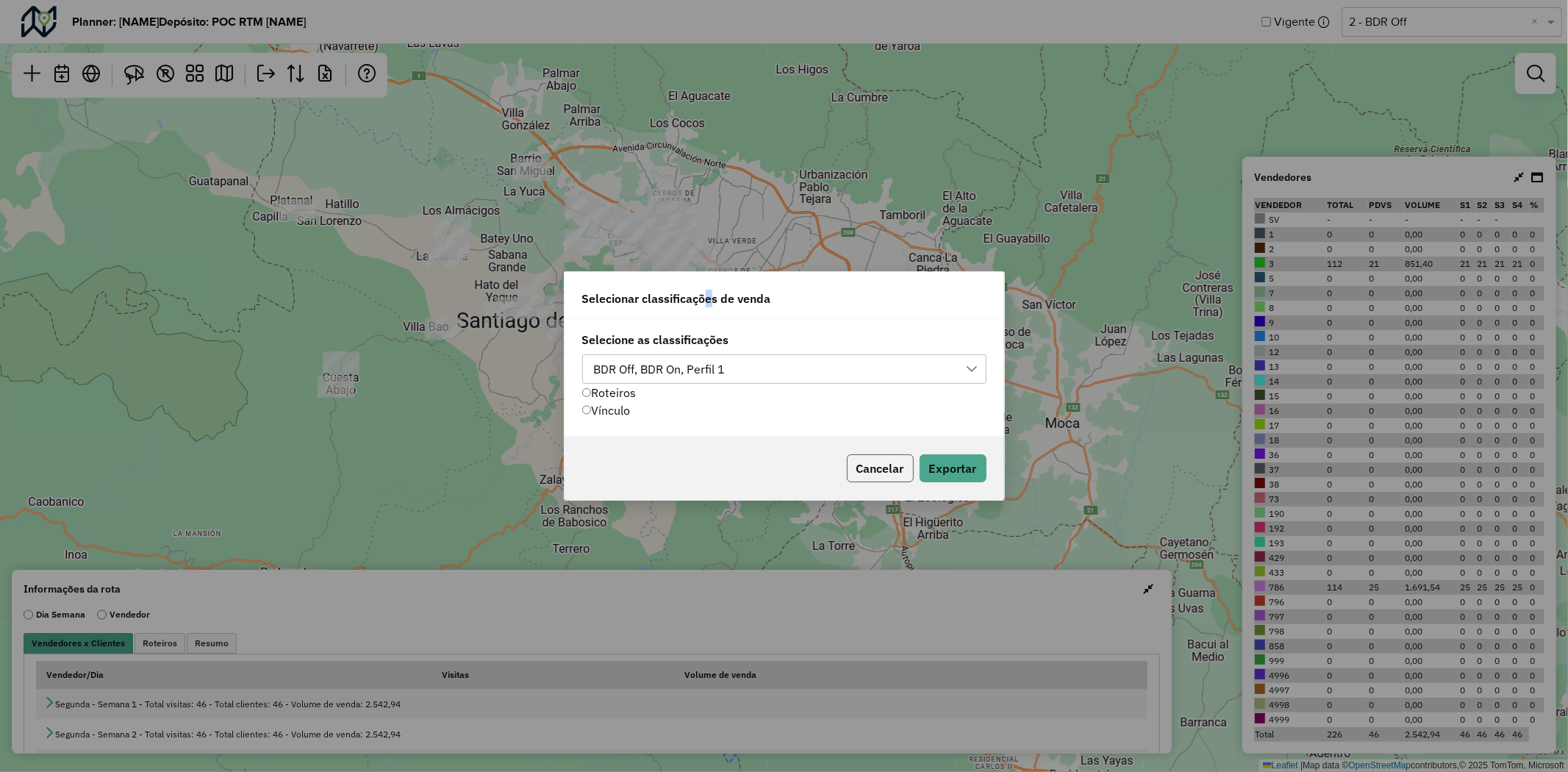 click on "Cancelar" 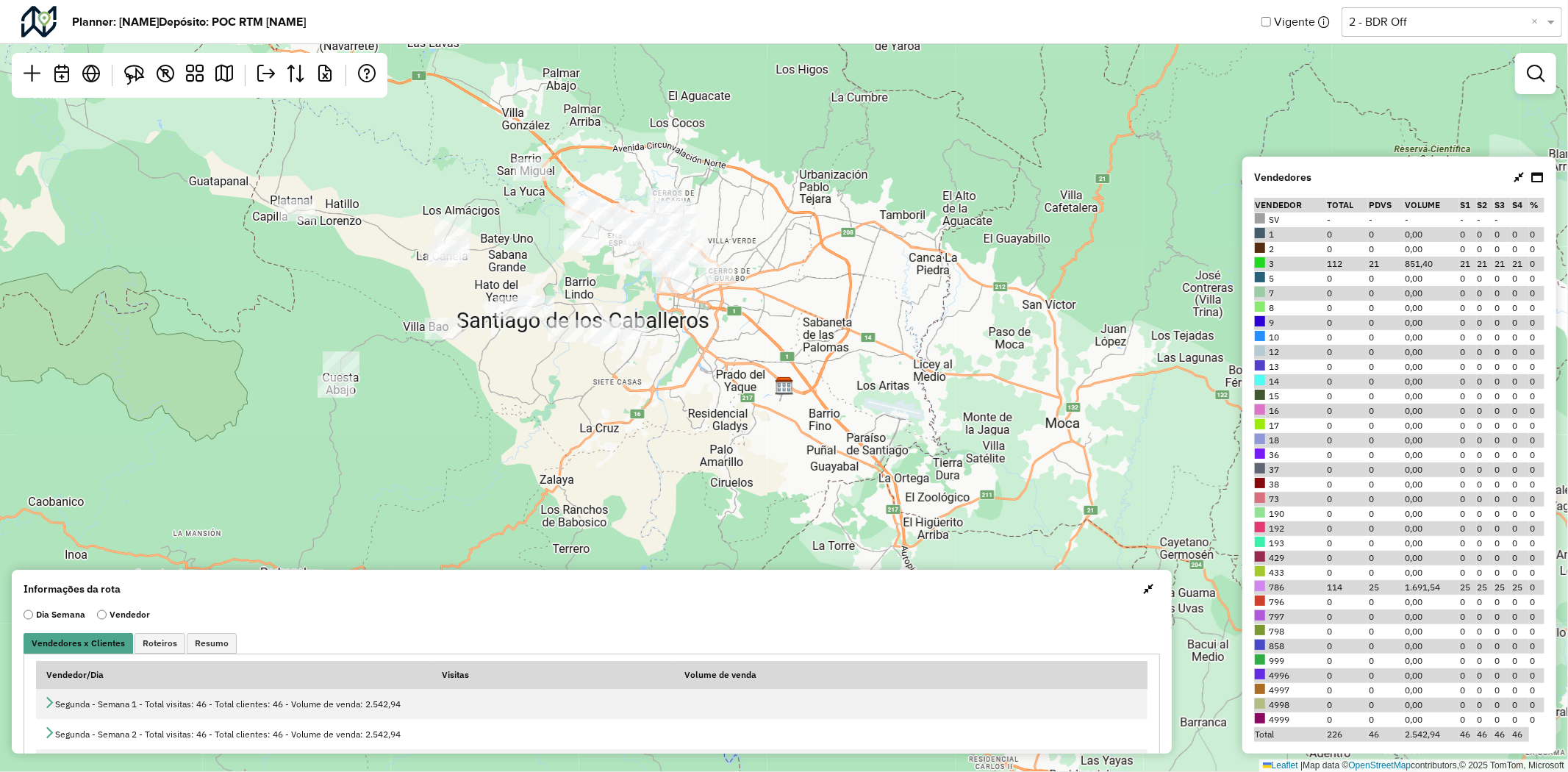click 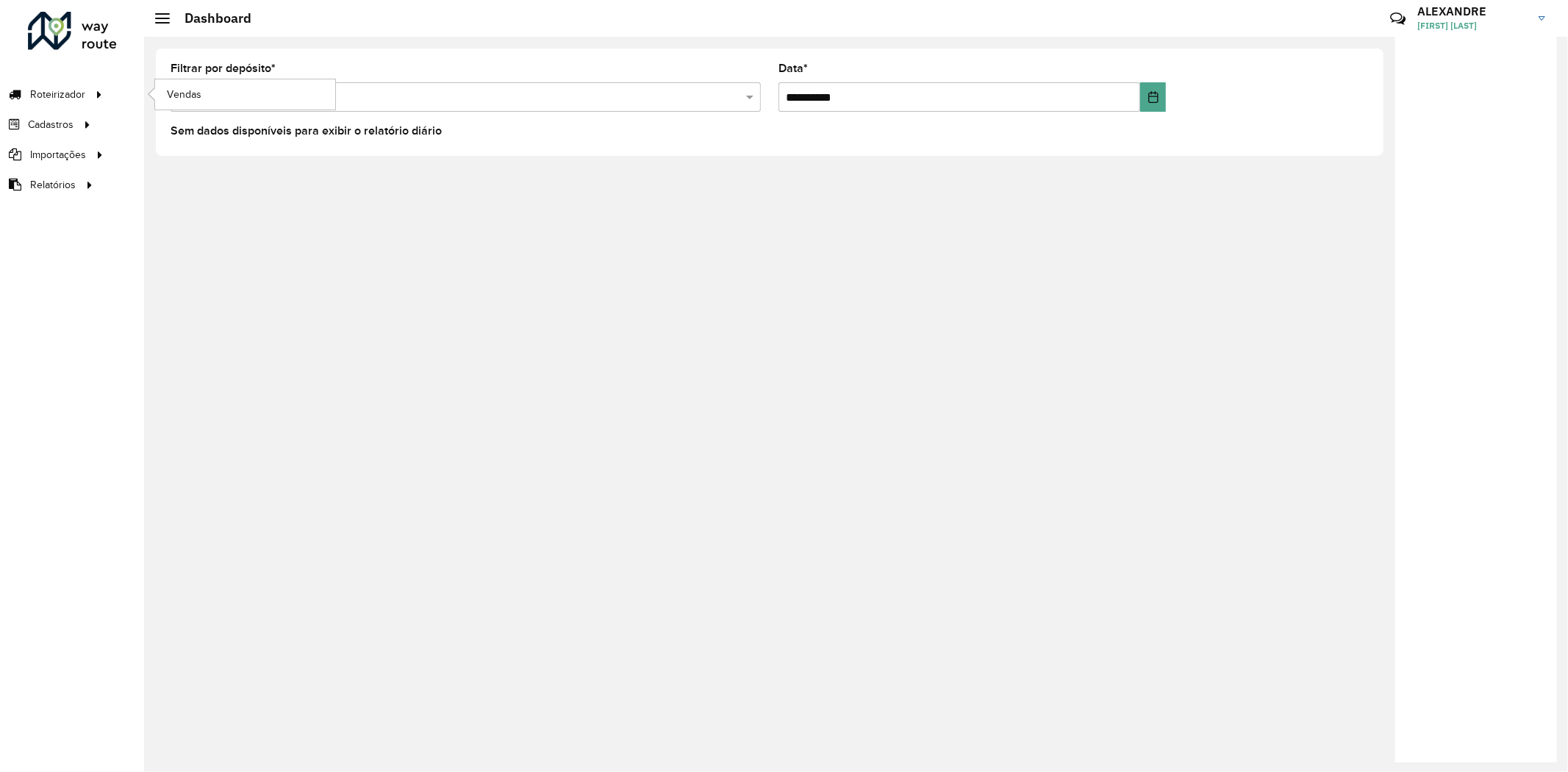 click on "Vendas" 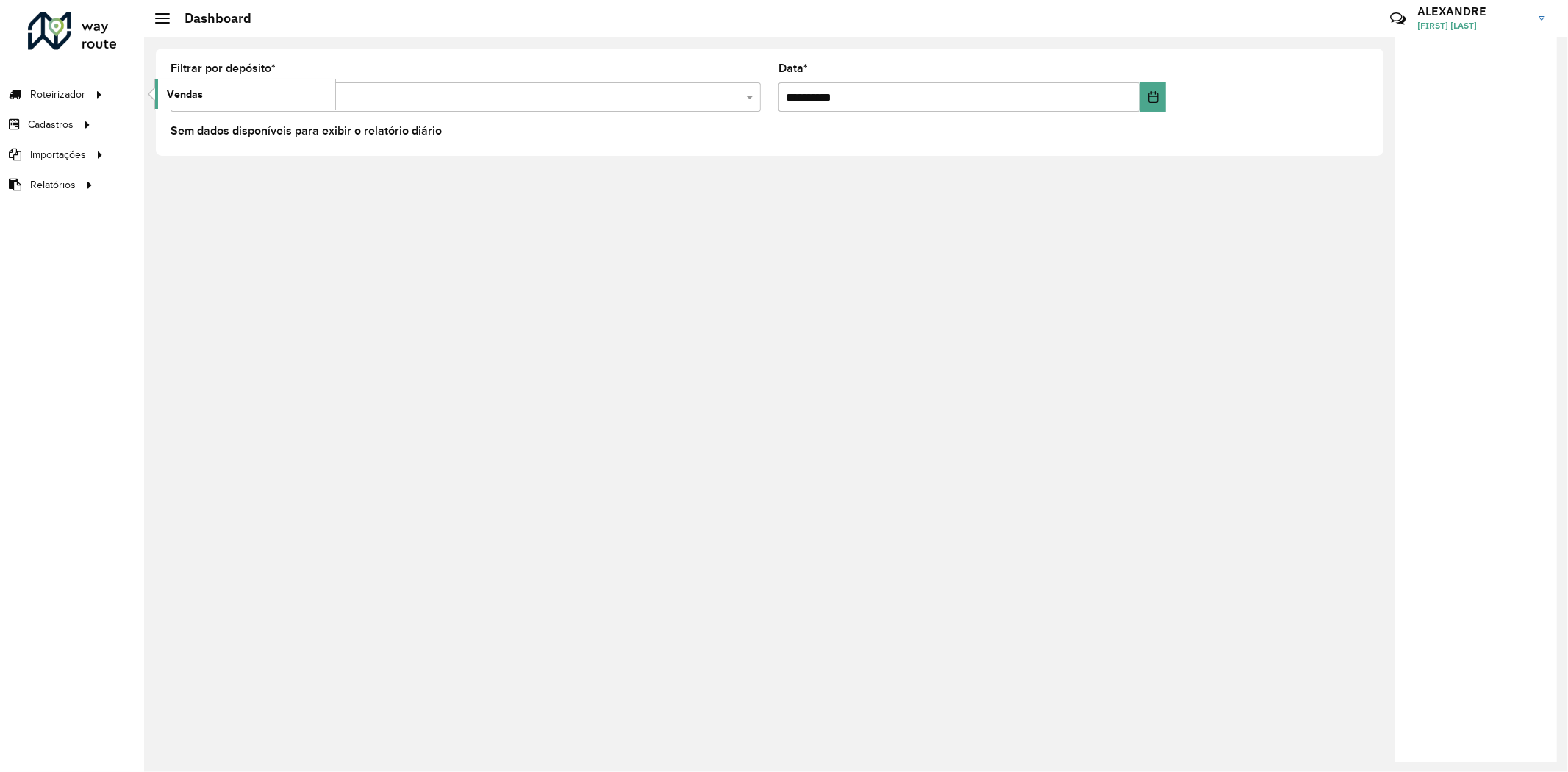 click on "Vendas" 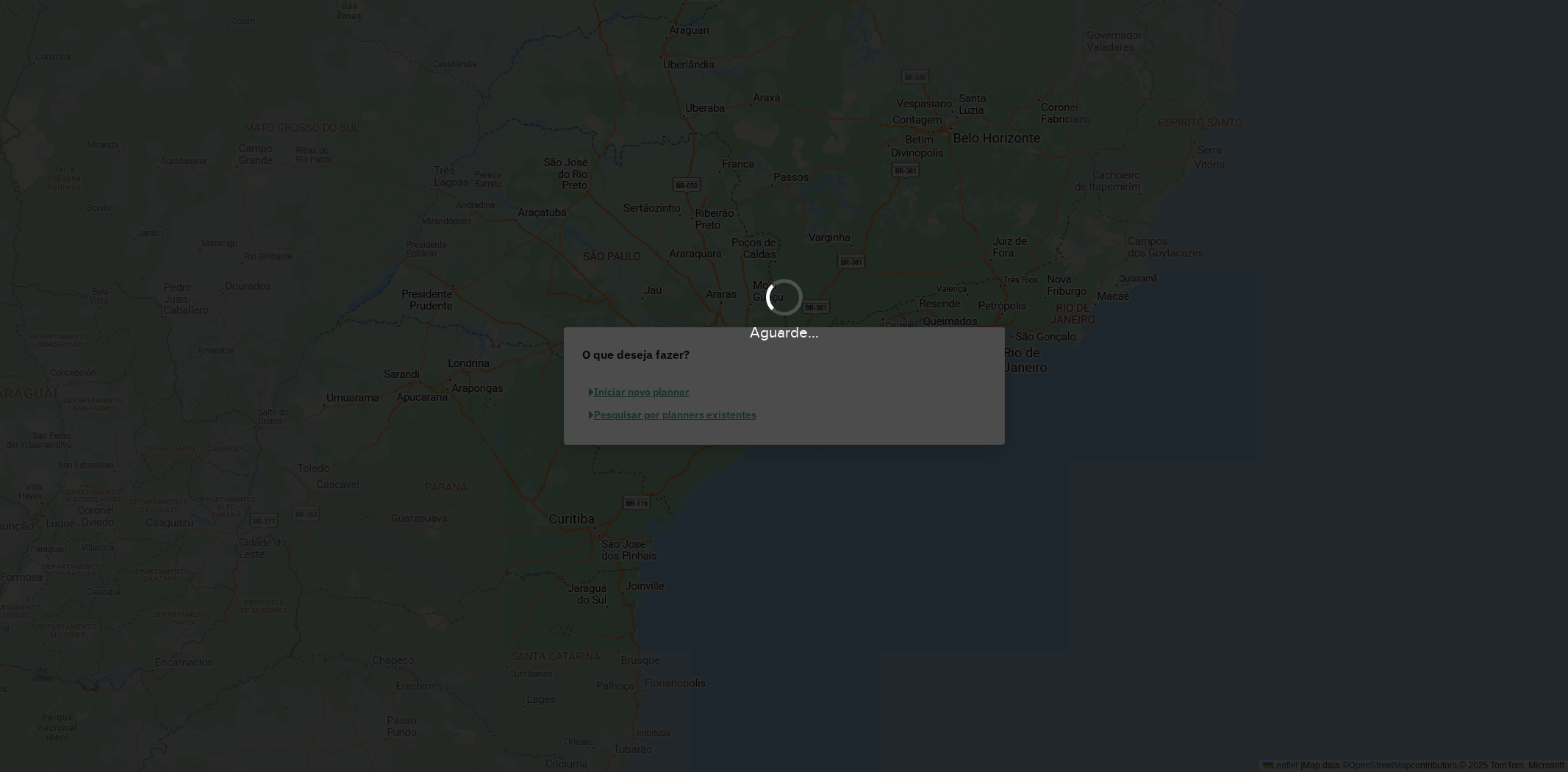 scroll, scrollTop: 0, scrollLeft: 0, axis: both 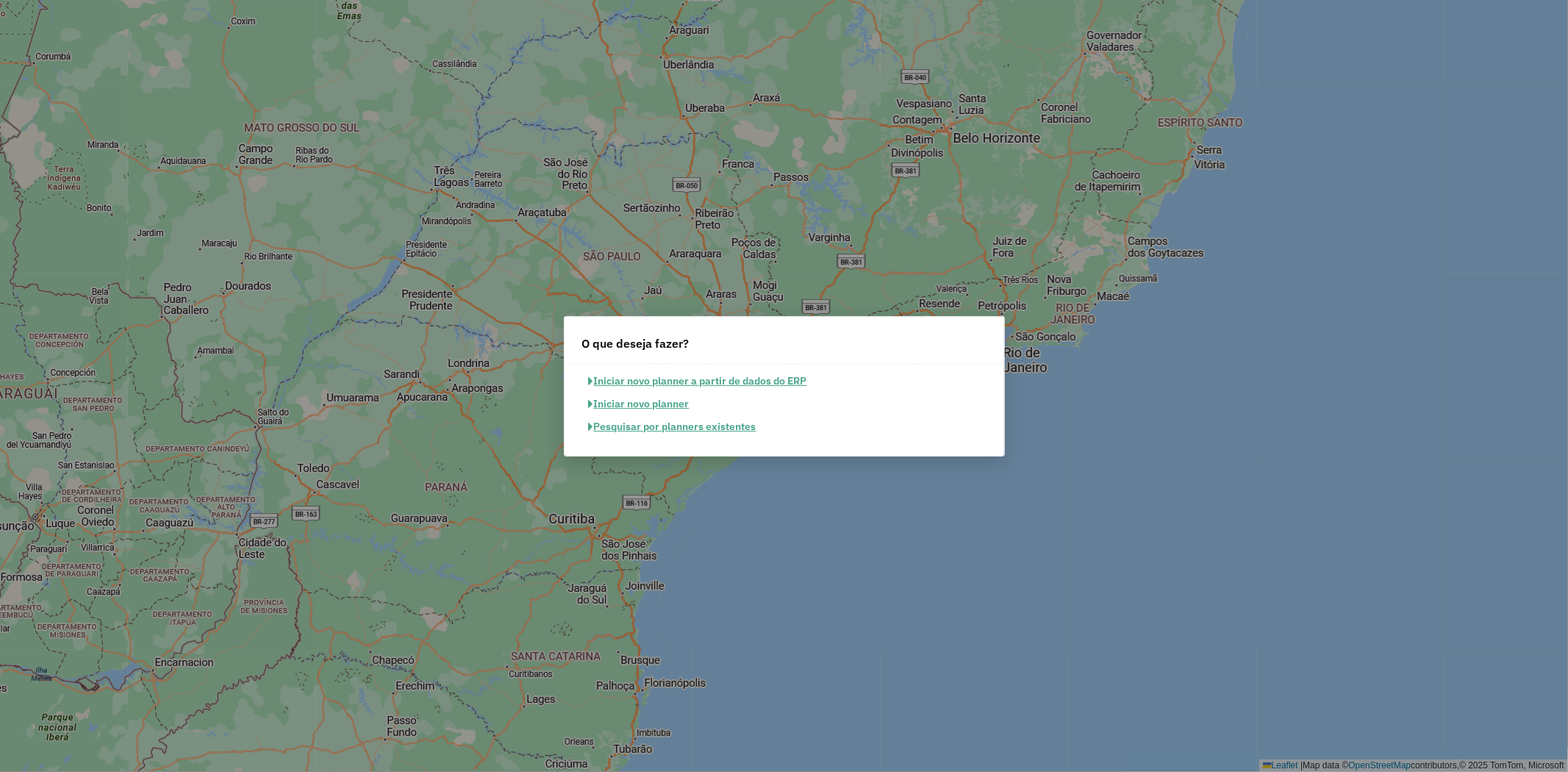 click on "Pesquisar por planners existentes" 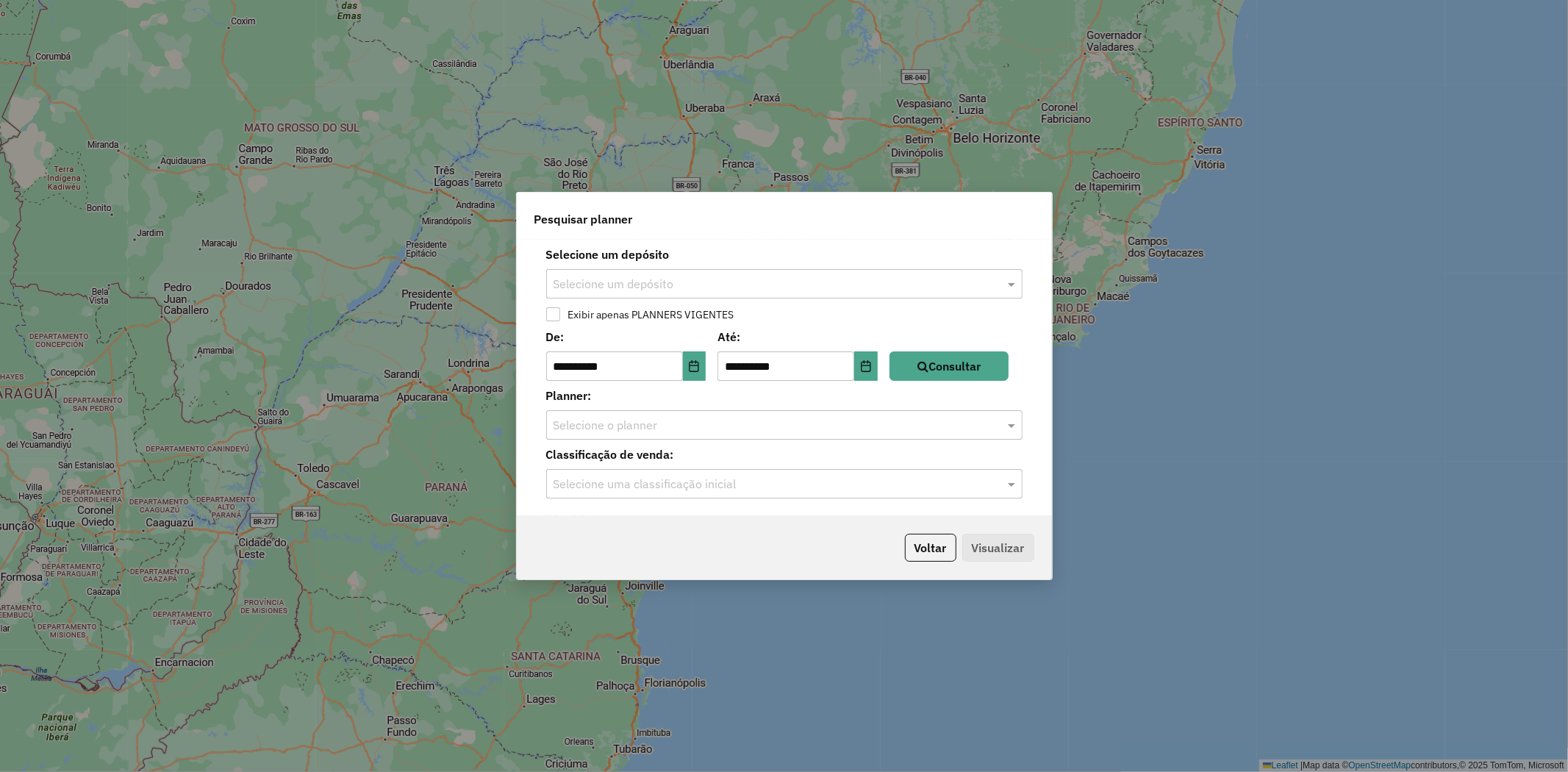 click 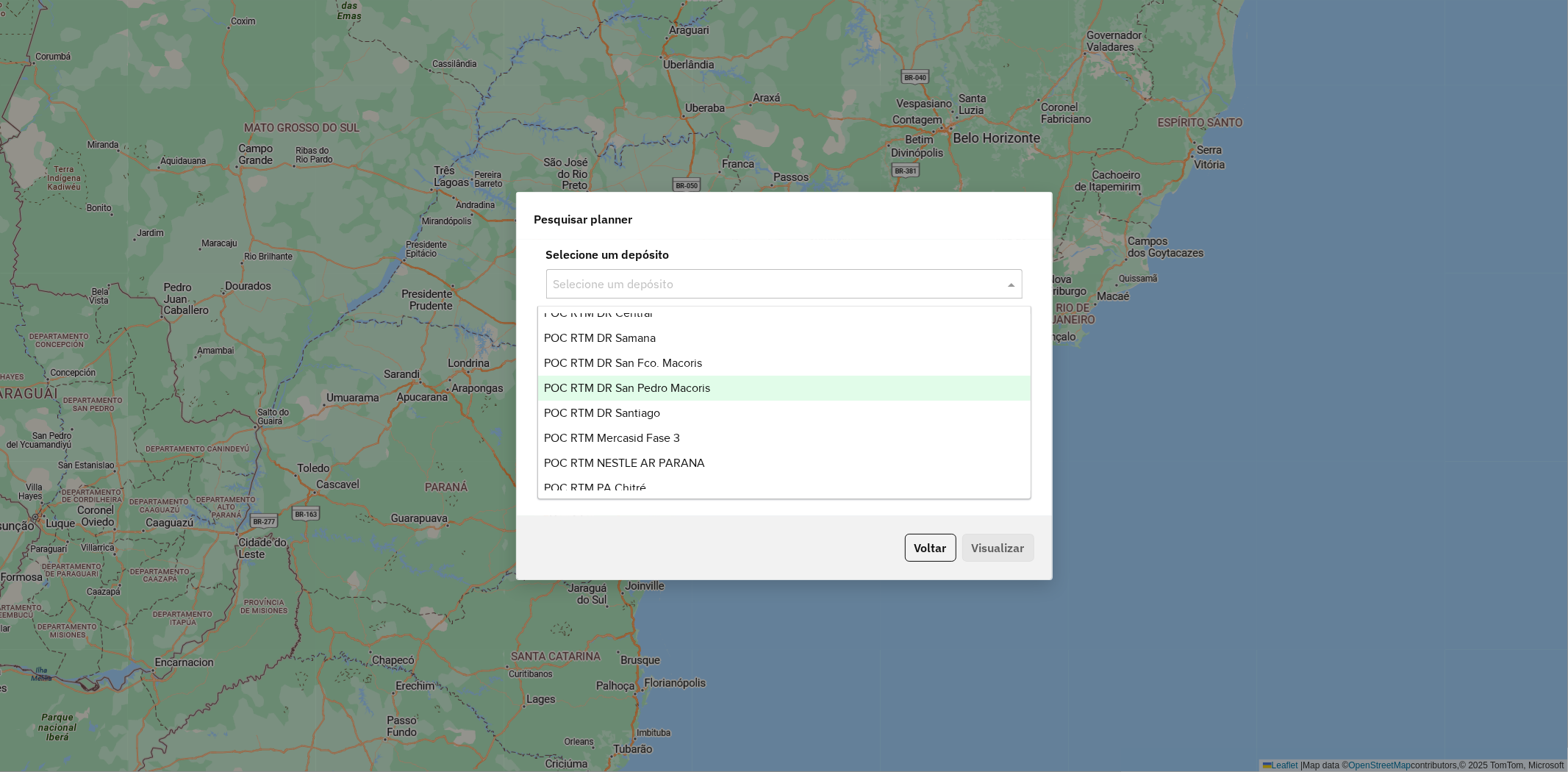 scroll, scrollTop: 163, scrollLeft: 0, axis: vertical 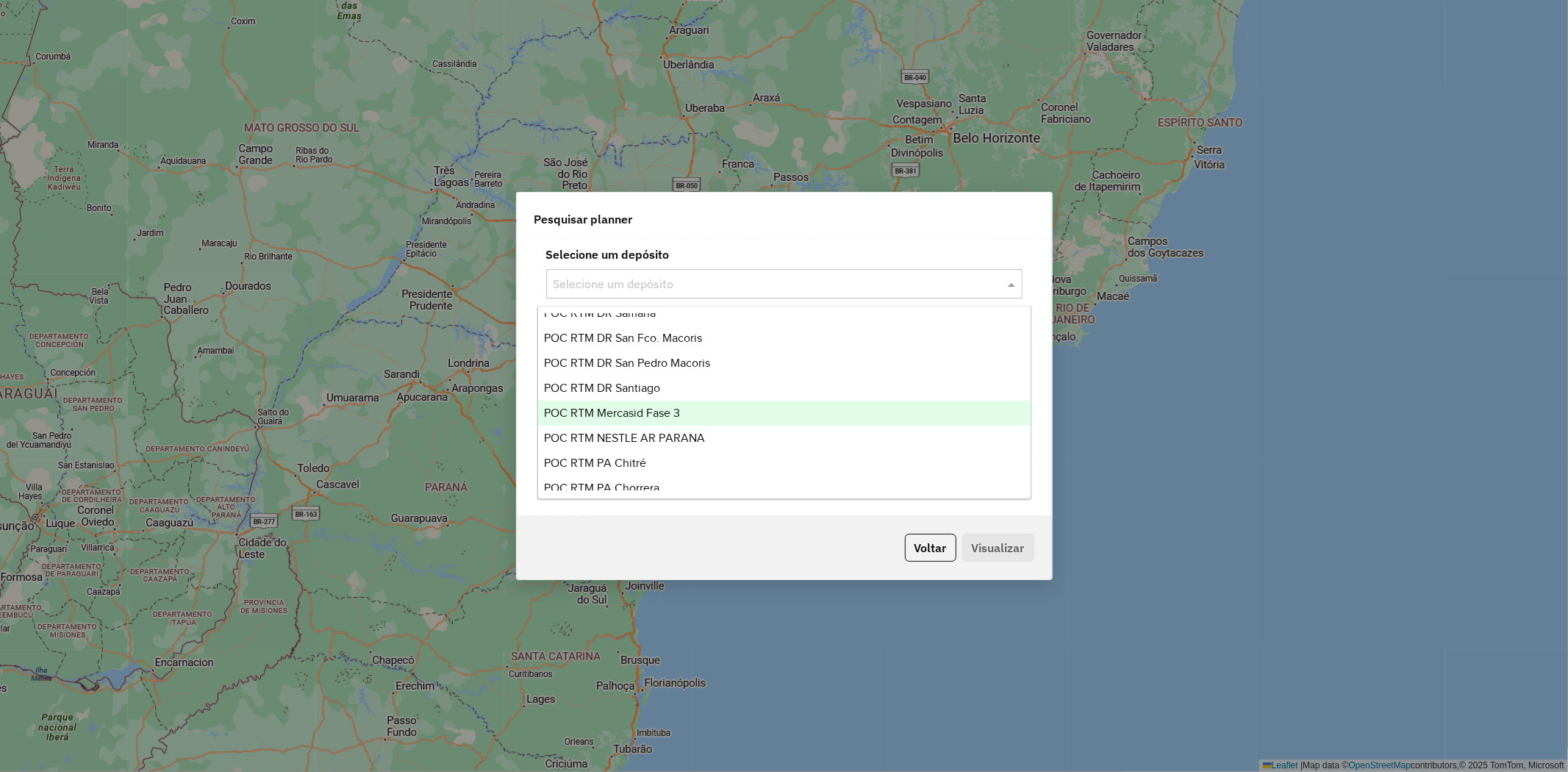 click on "POC RTM Mercasid Fase 3" at bounding box center (612, 412) 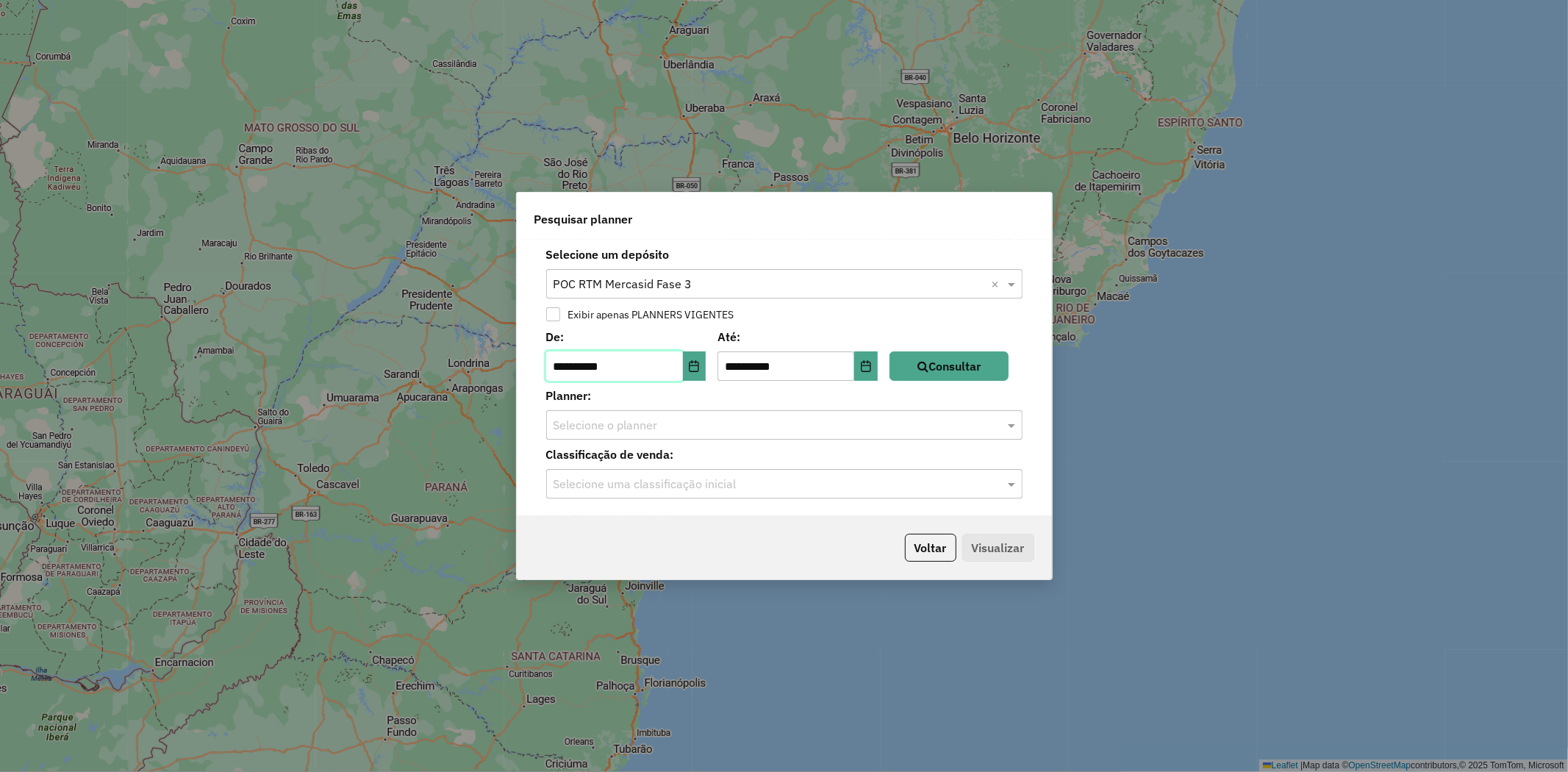 click on "**********" at bounding box center (626, 366) 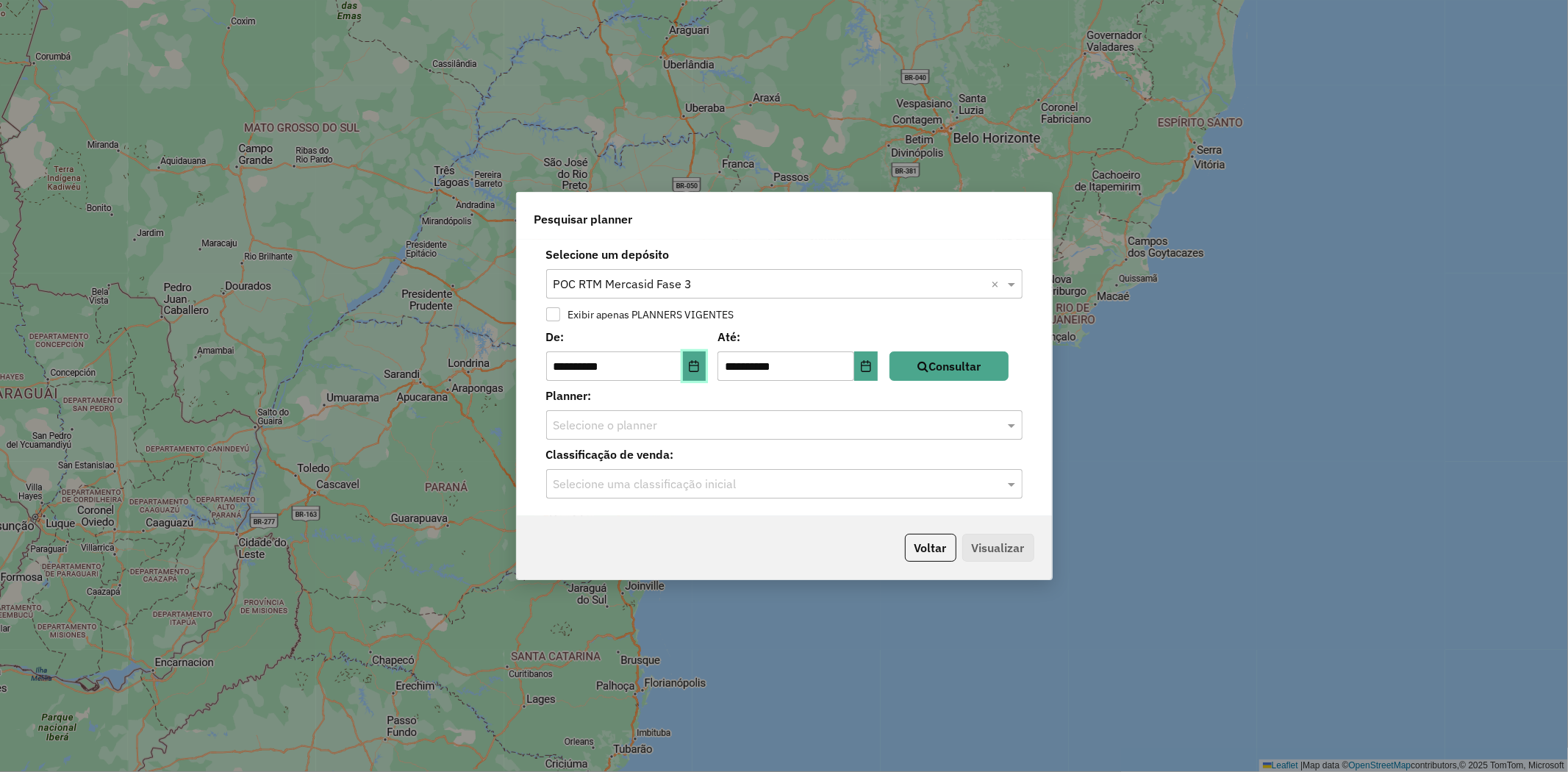 click at bounding box center (695, 366) 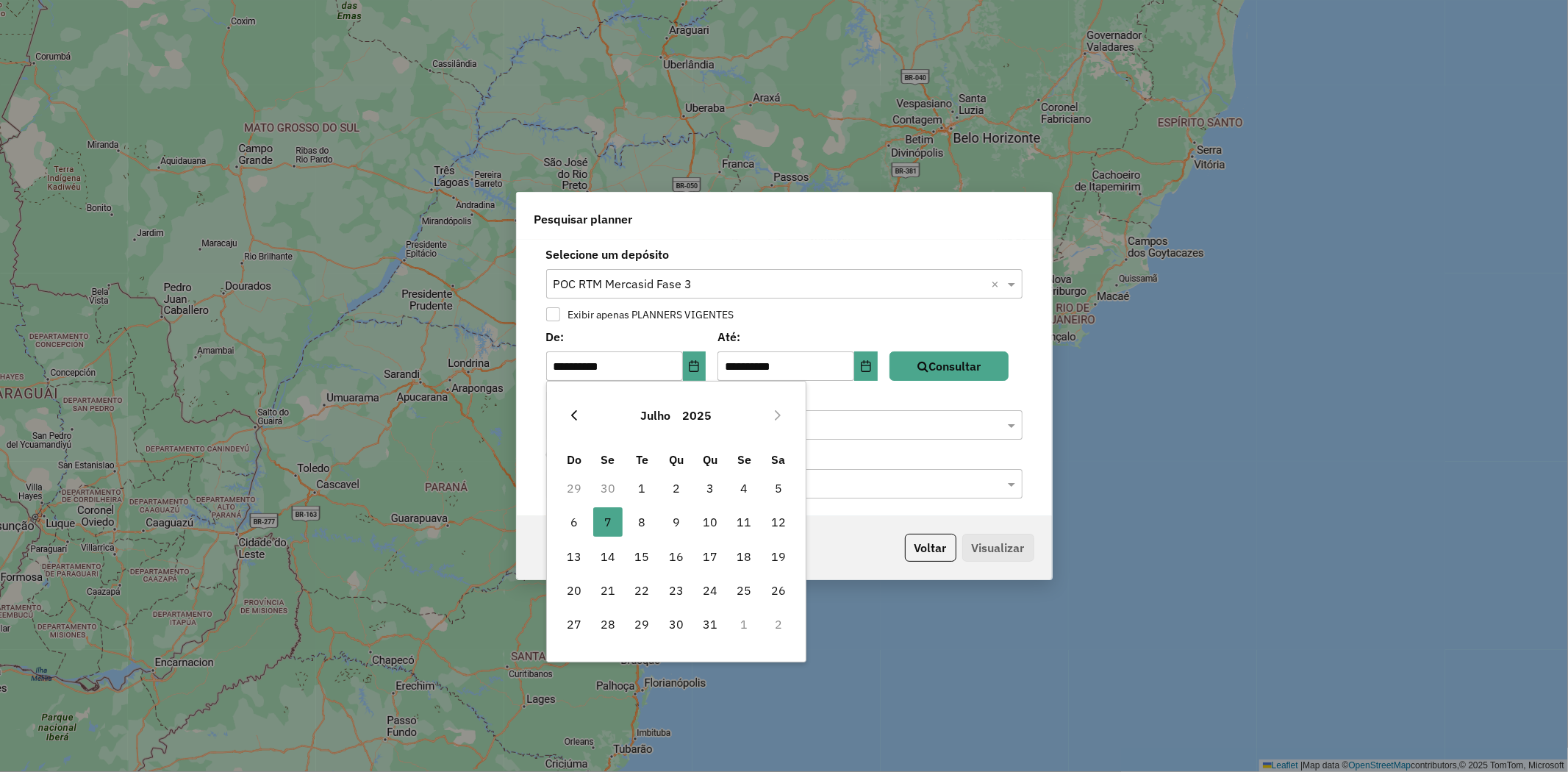 click at bounding box center [574, 415] 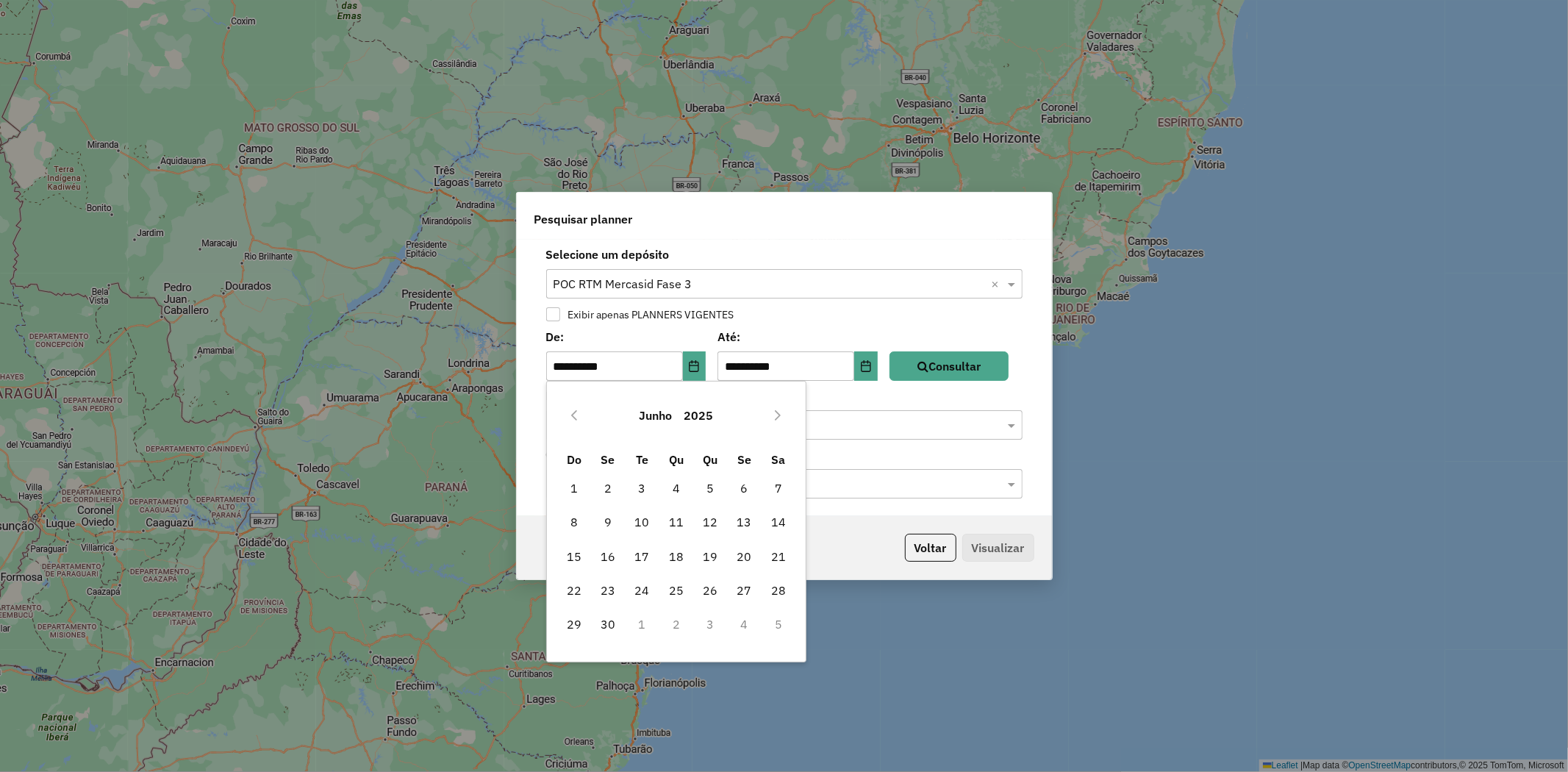 click at bounding box center (574, 415) 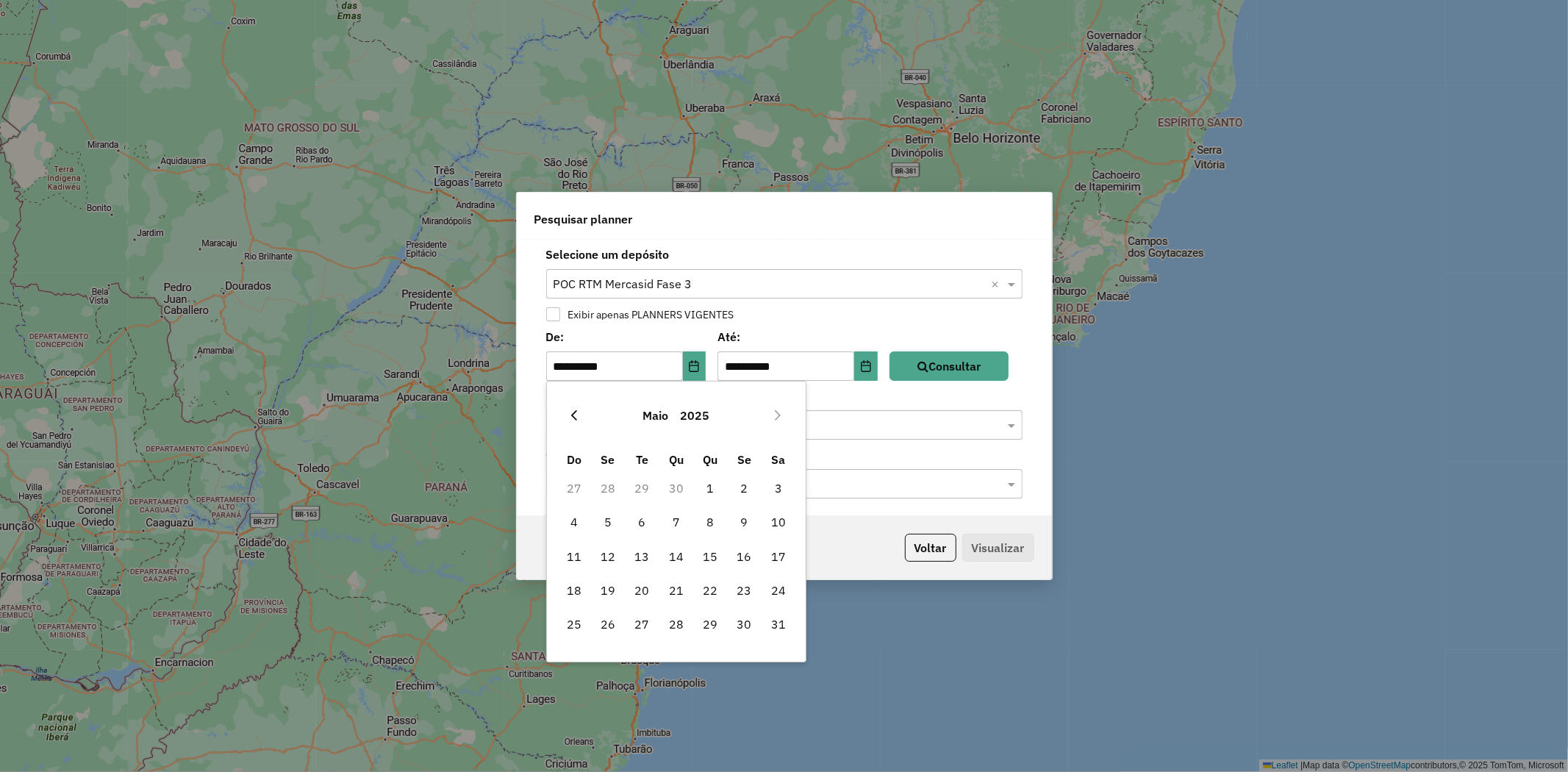 click 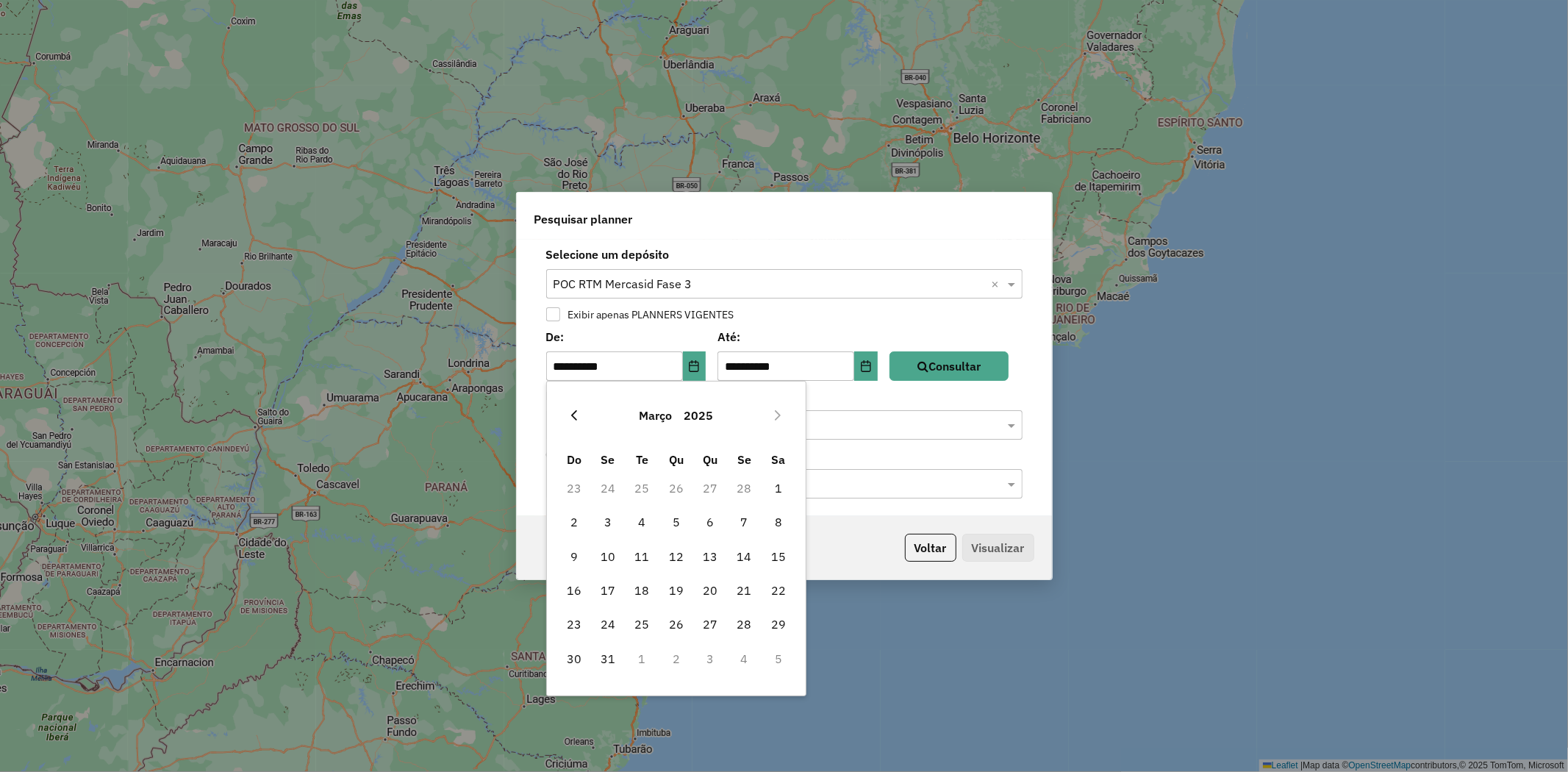 click 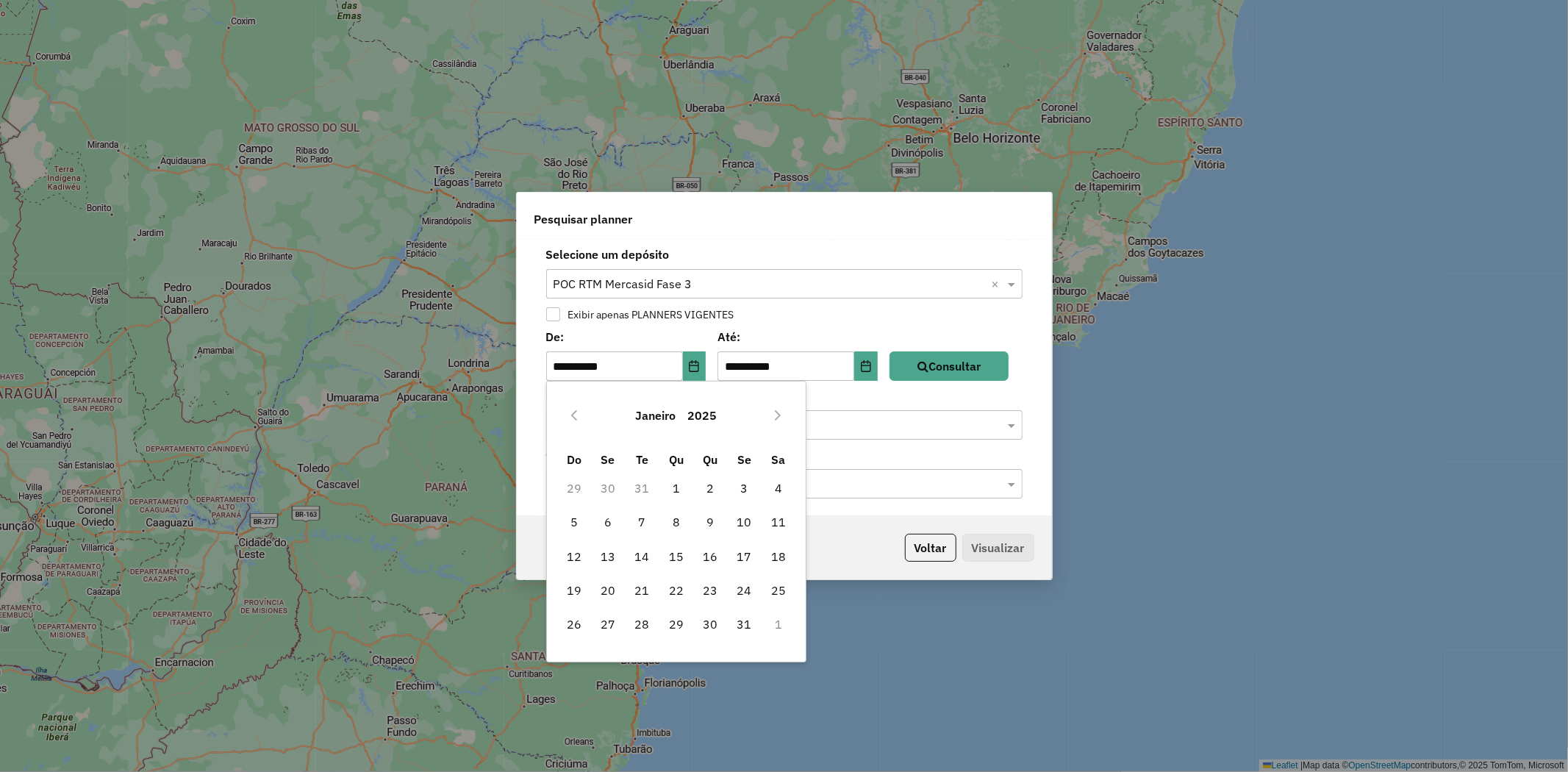 click 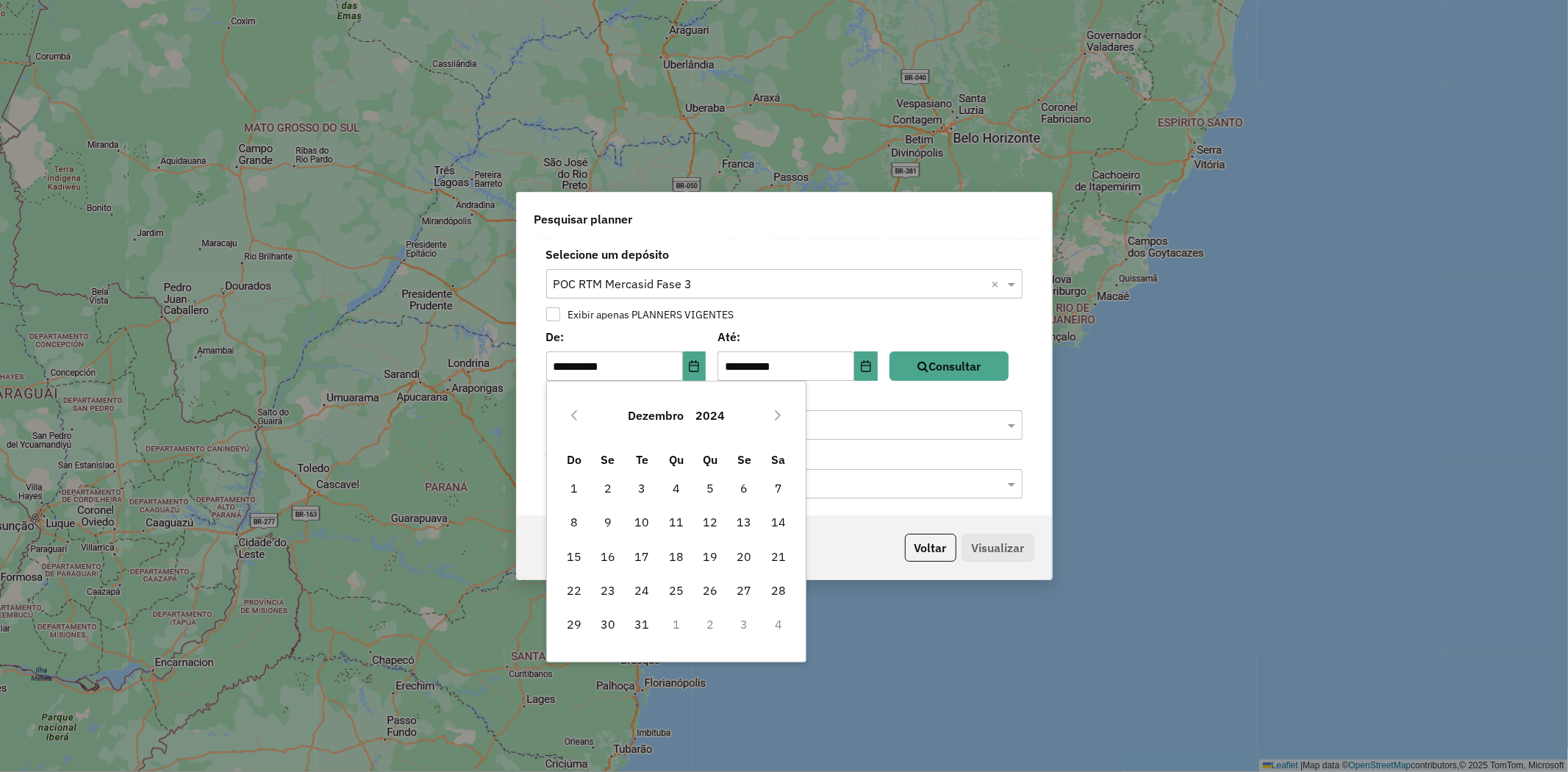click 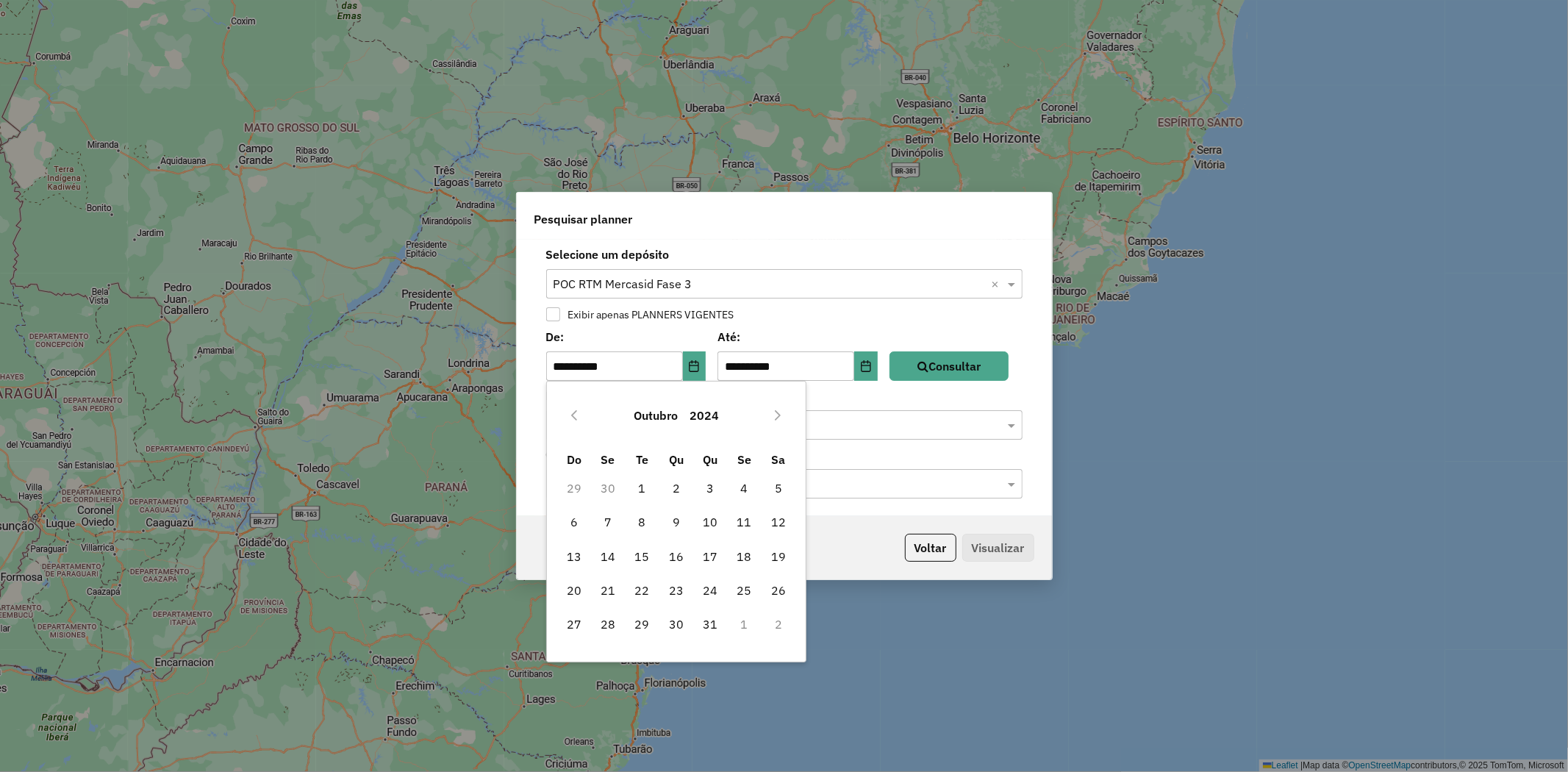 click 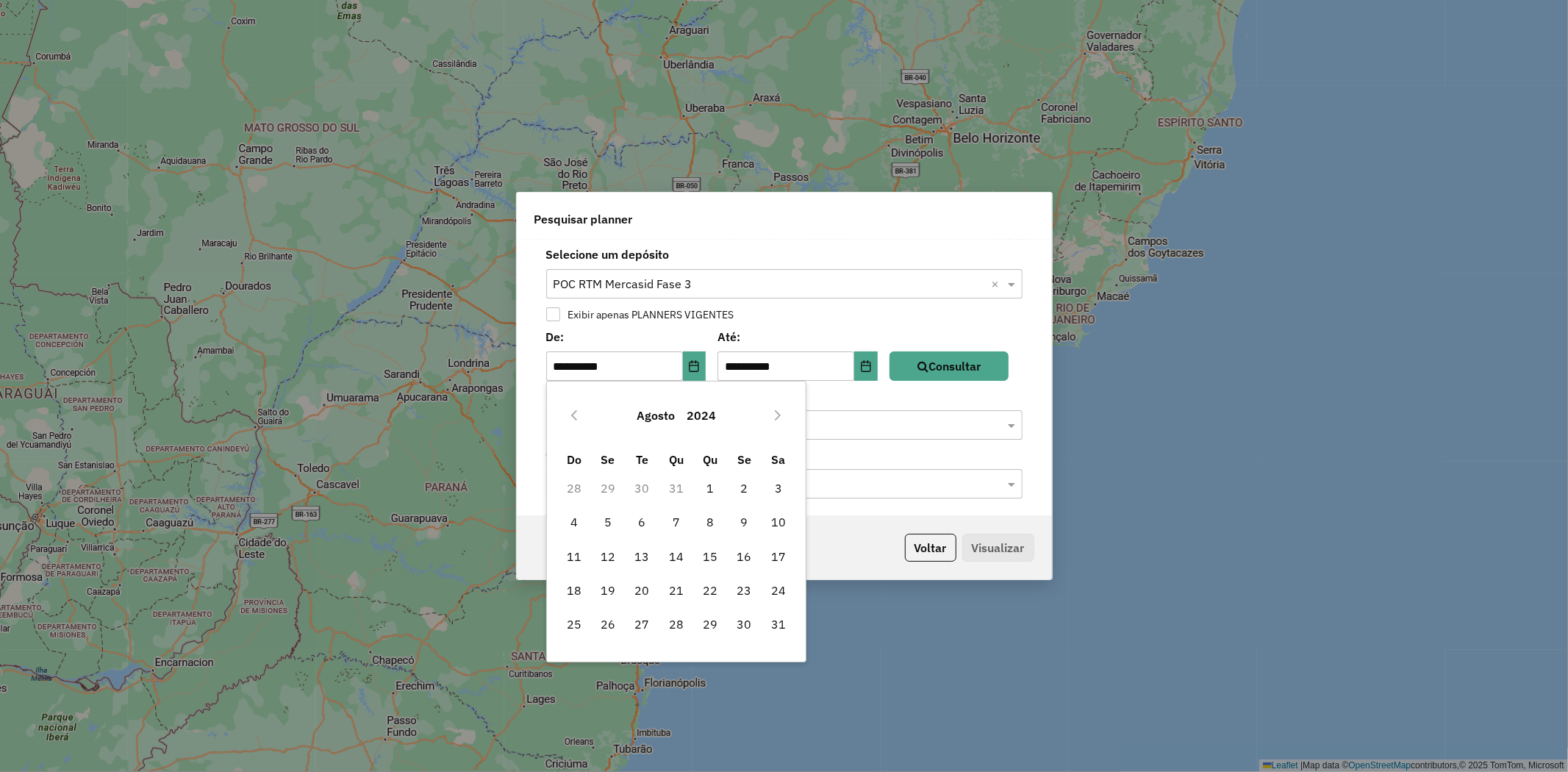 click 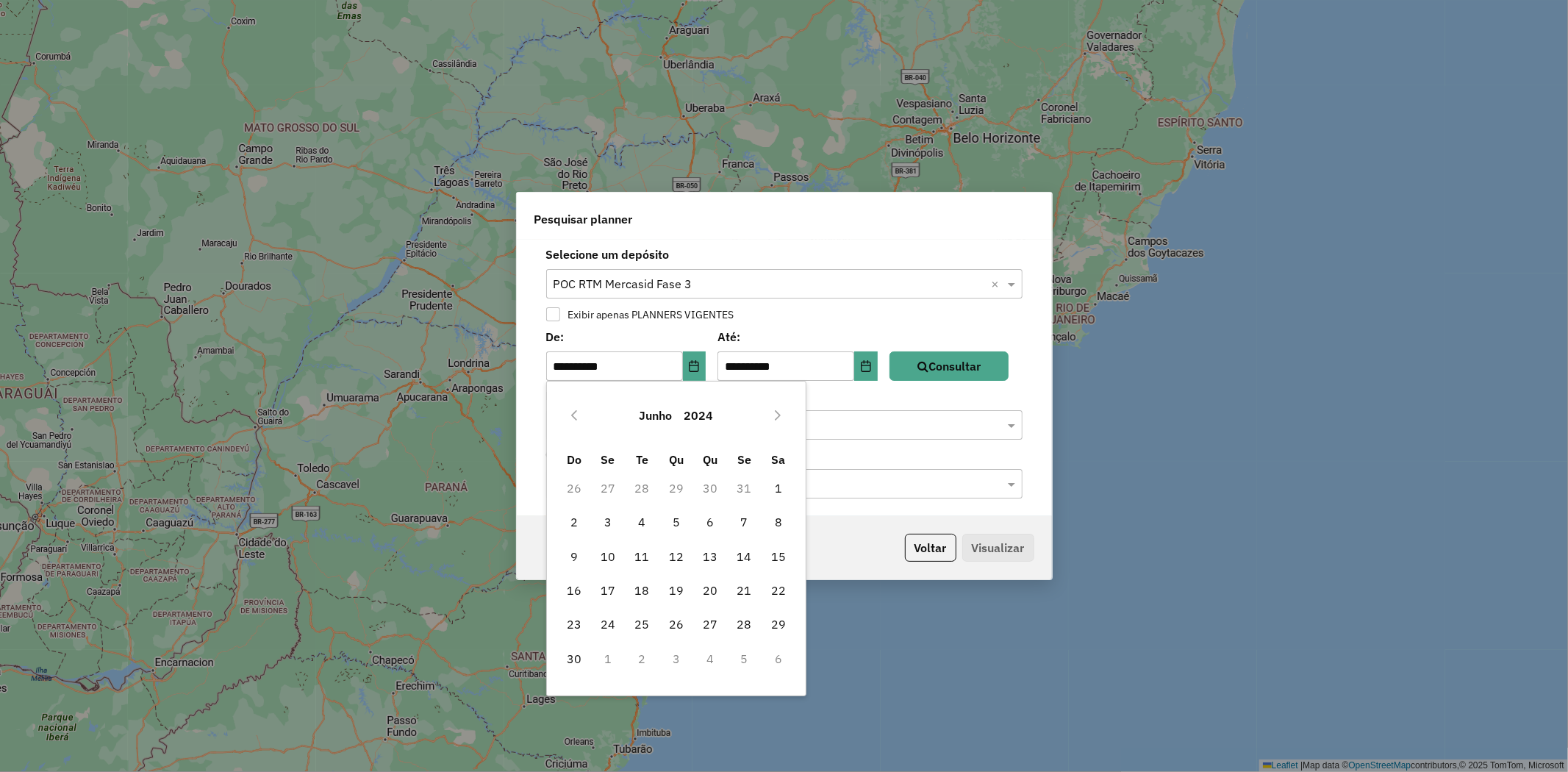 click on "30" at bounding box center (710, 488) 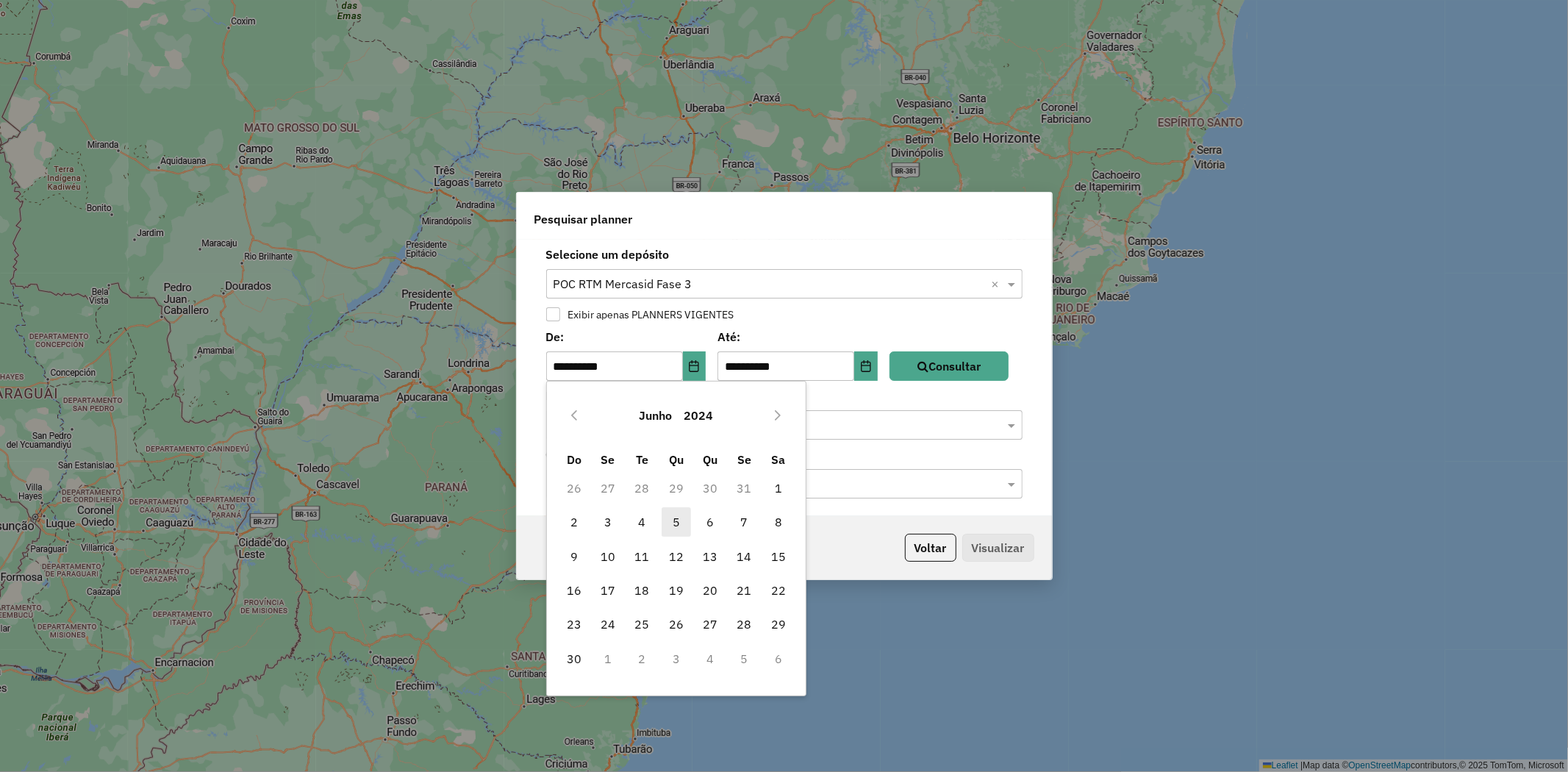 click on "5" at bounding box center [676, 522] 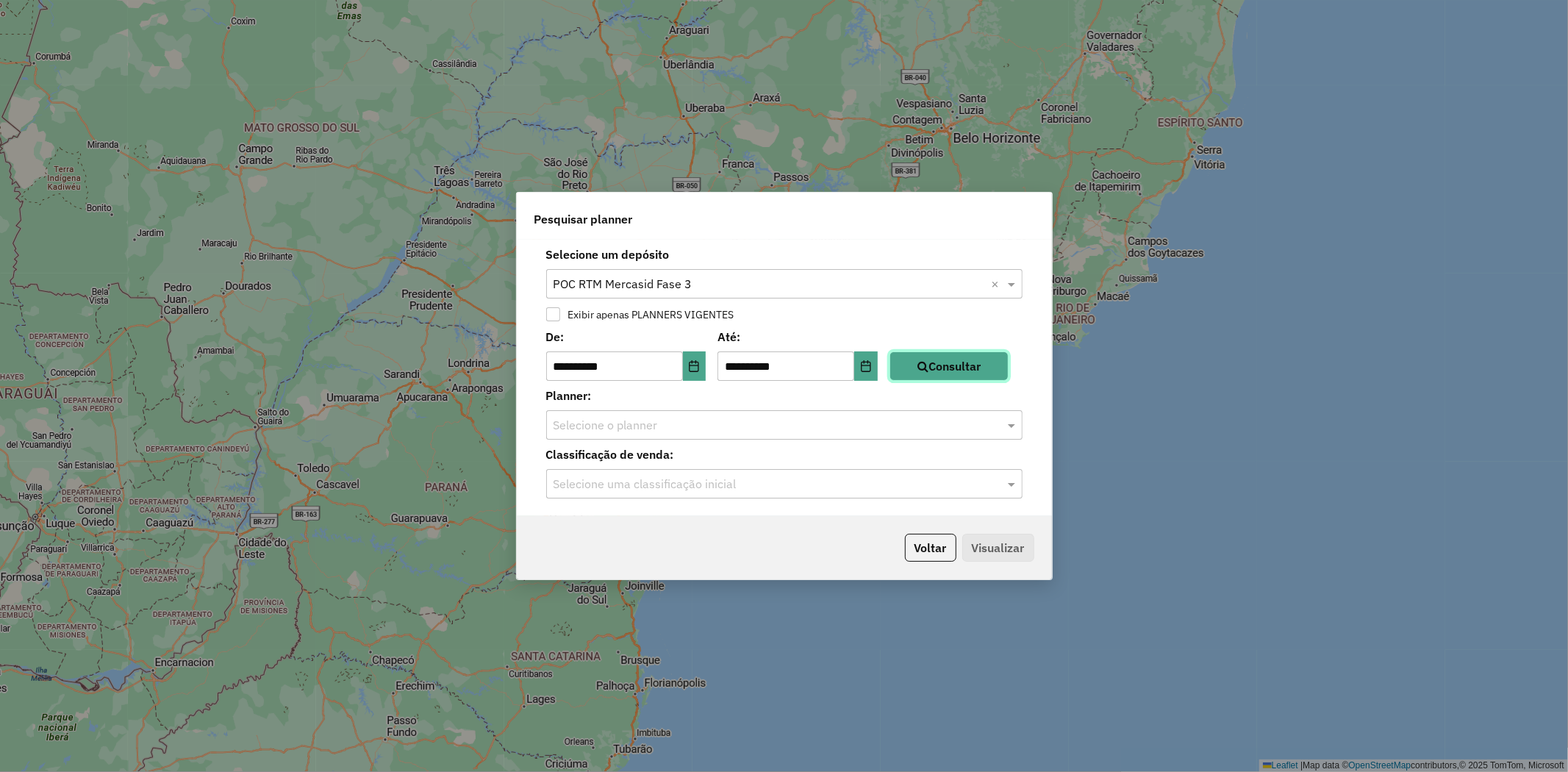 click on "Consultar" 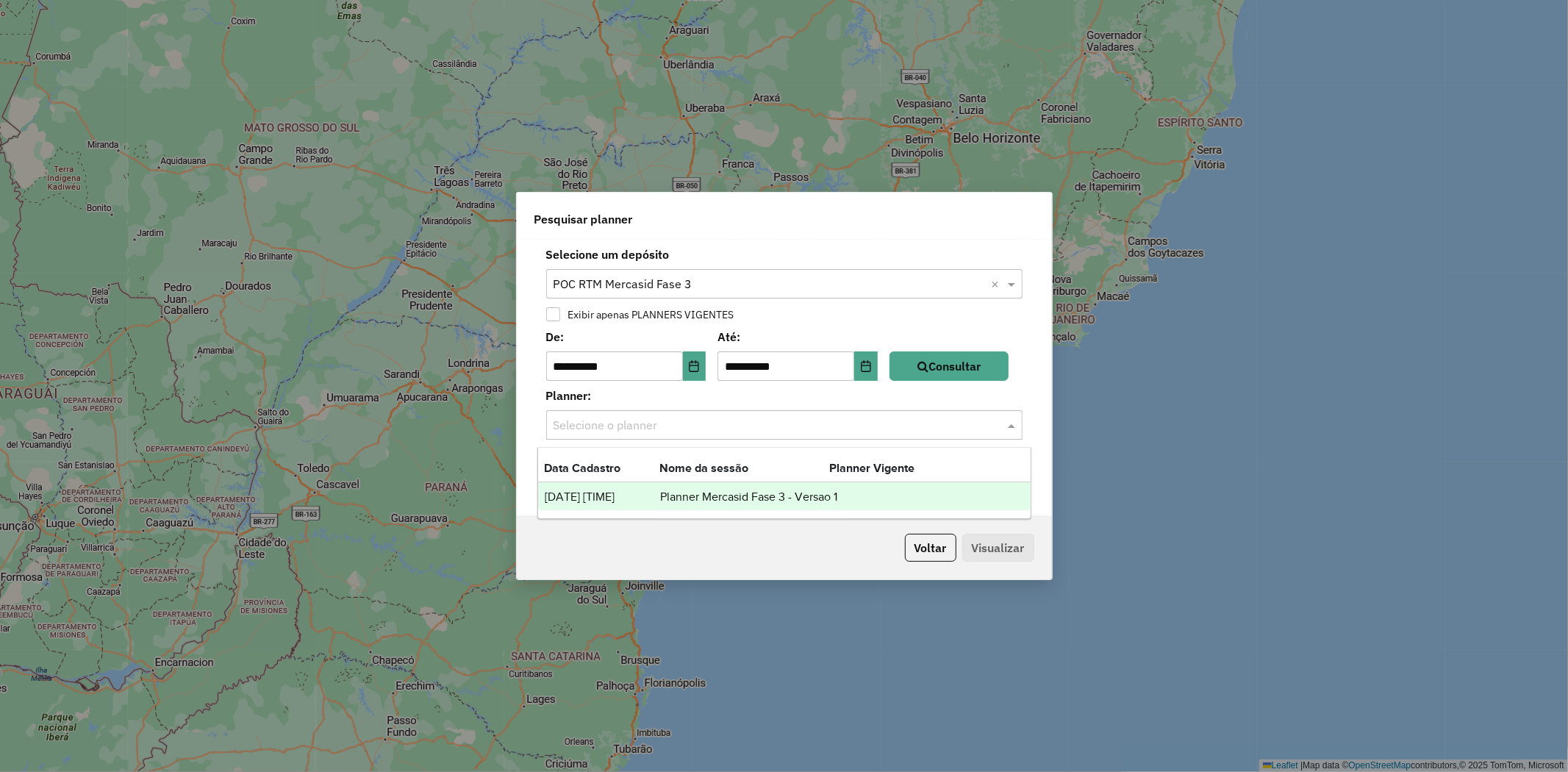 click 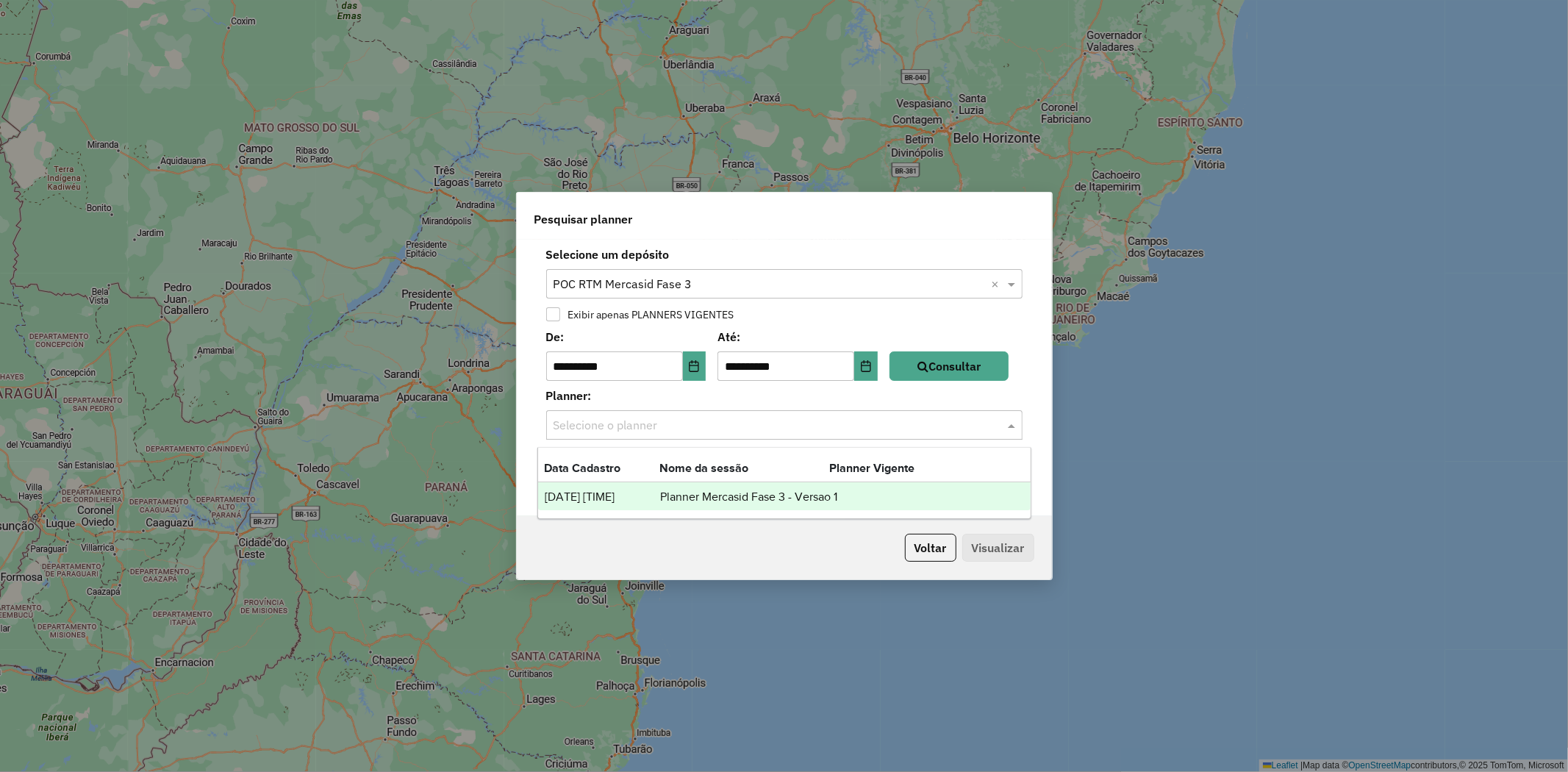 drag, startPoint x: 675, startPoint y: 497, endPoint x: 691, endPoint y: 505, distance: 17.888544 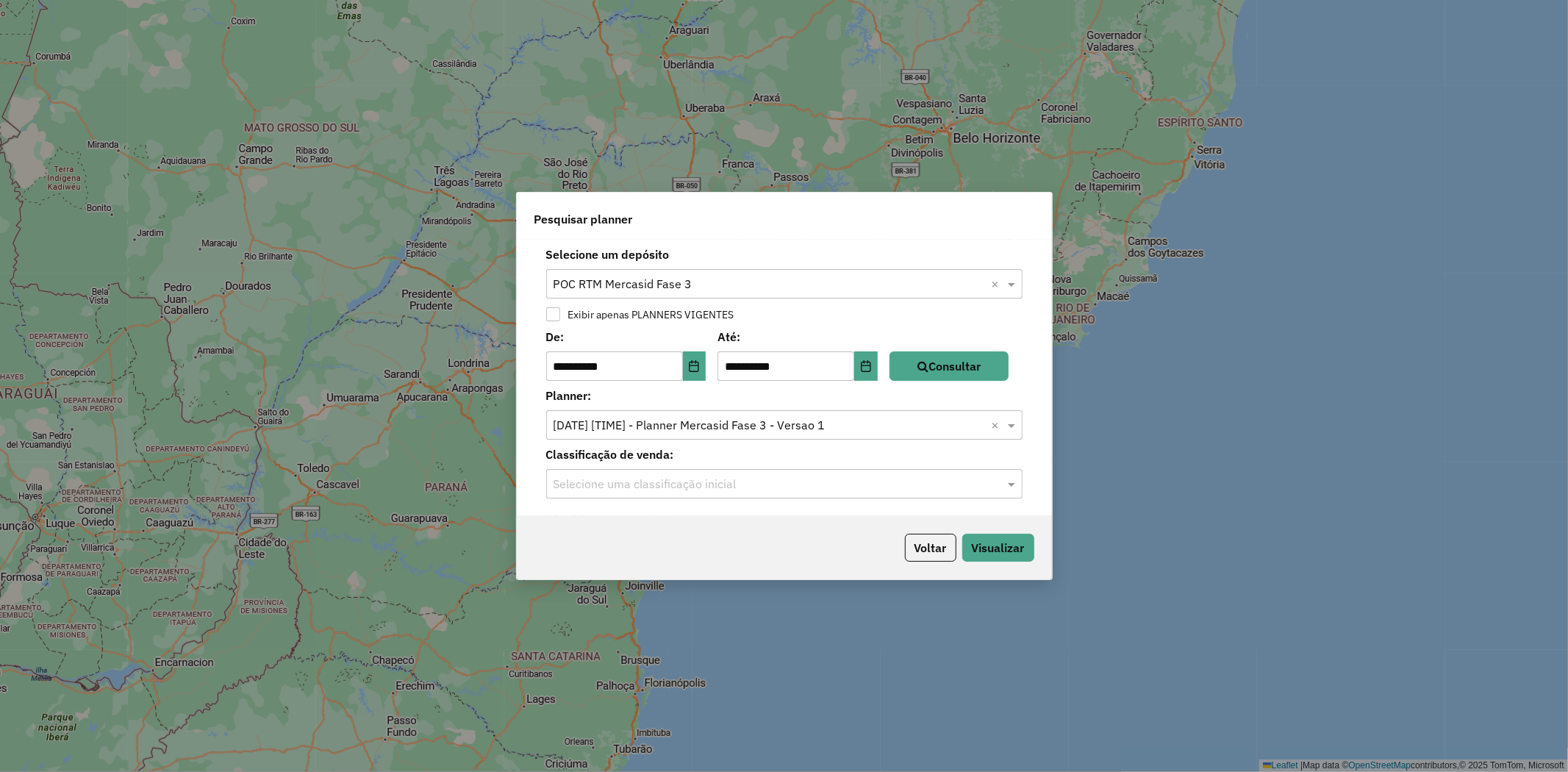 click 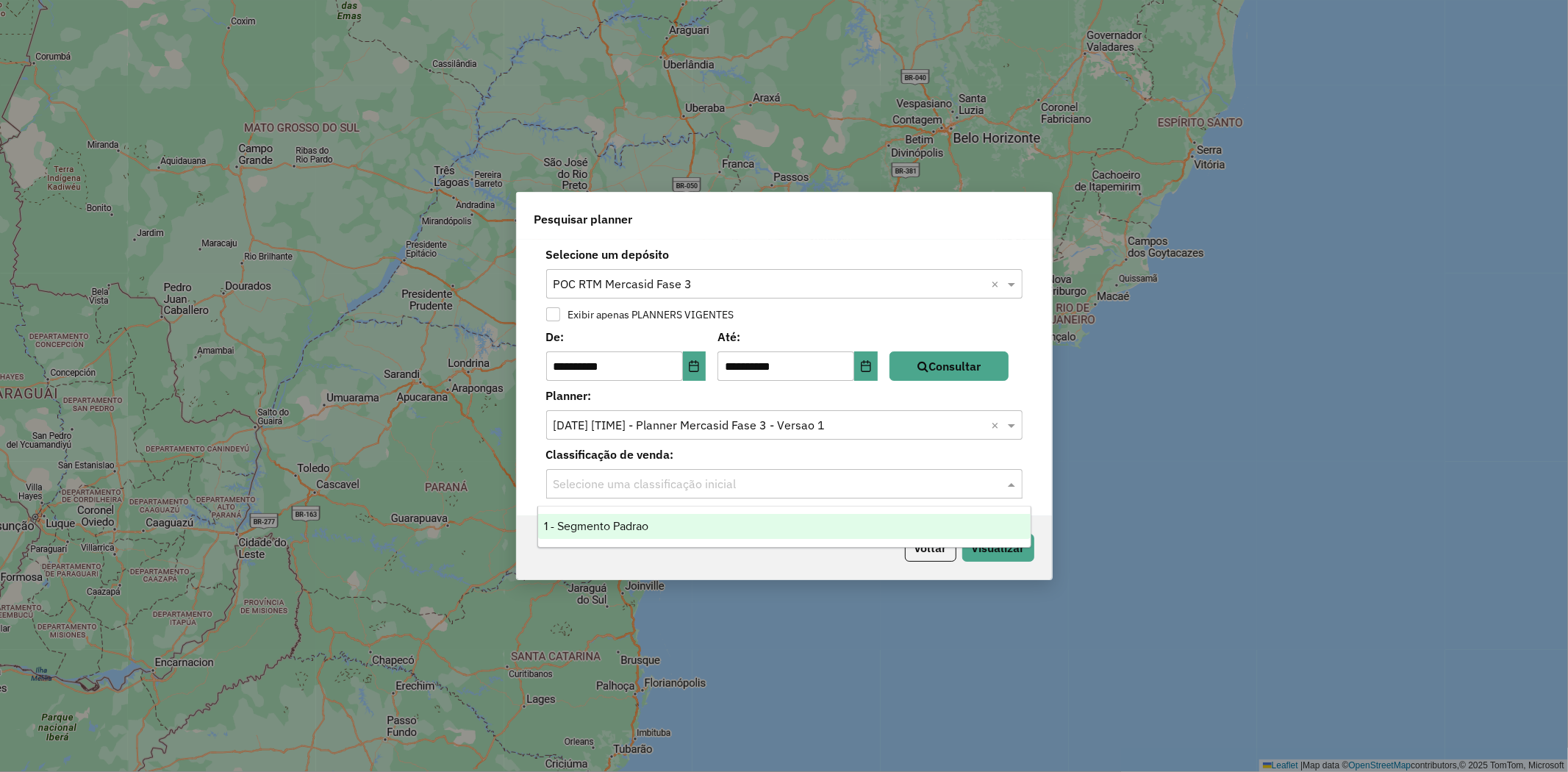drag, startPoint x: 643, startPoint y: 528, endPoint x: 765, endPoint y: 538, distance: 122.40915 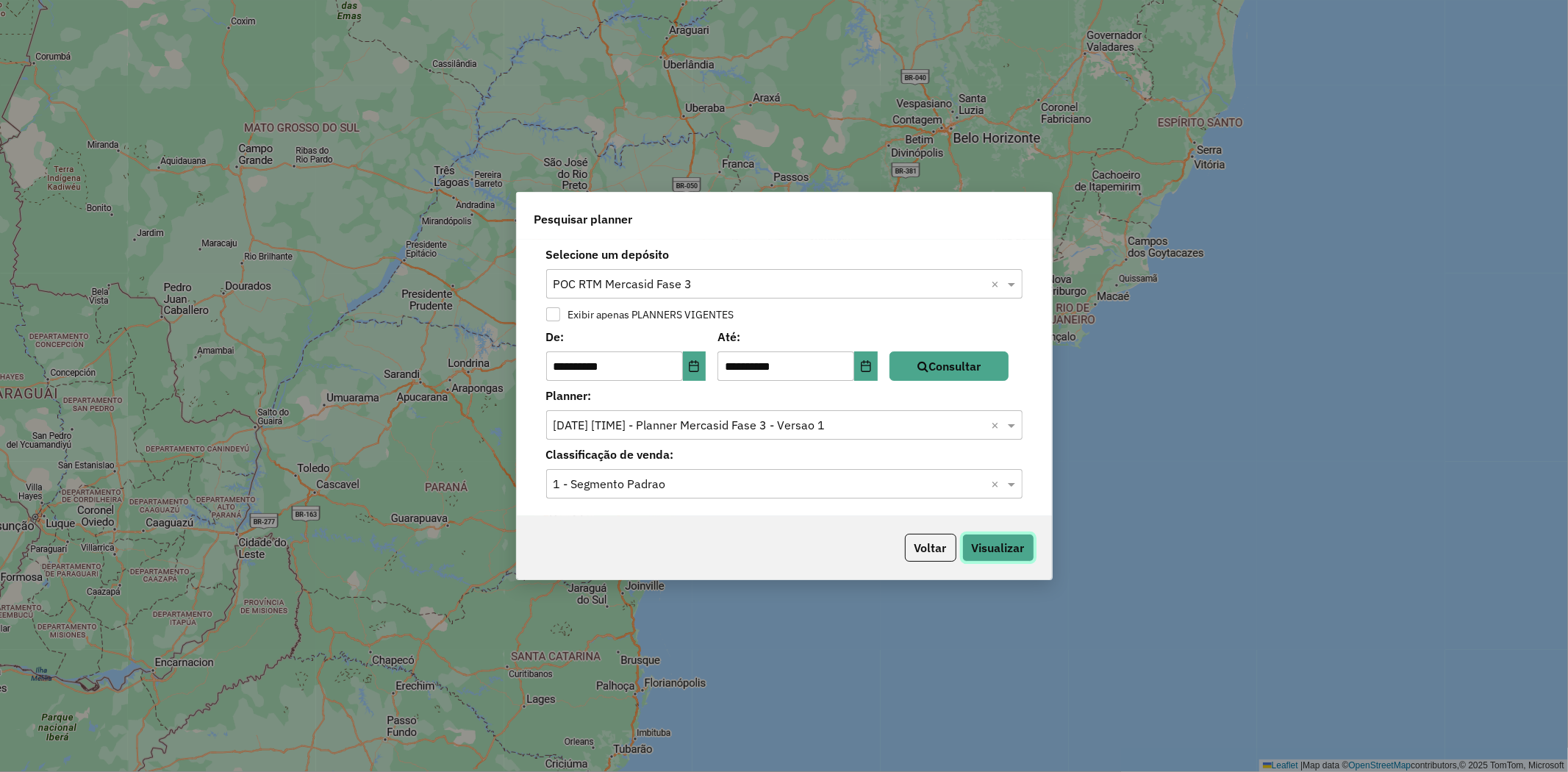 drag, startPoint x: 989, startPoint y: 535, endPoint x: 993, endPoint y: 543, distance: 8.94427 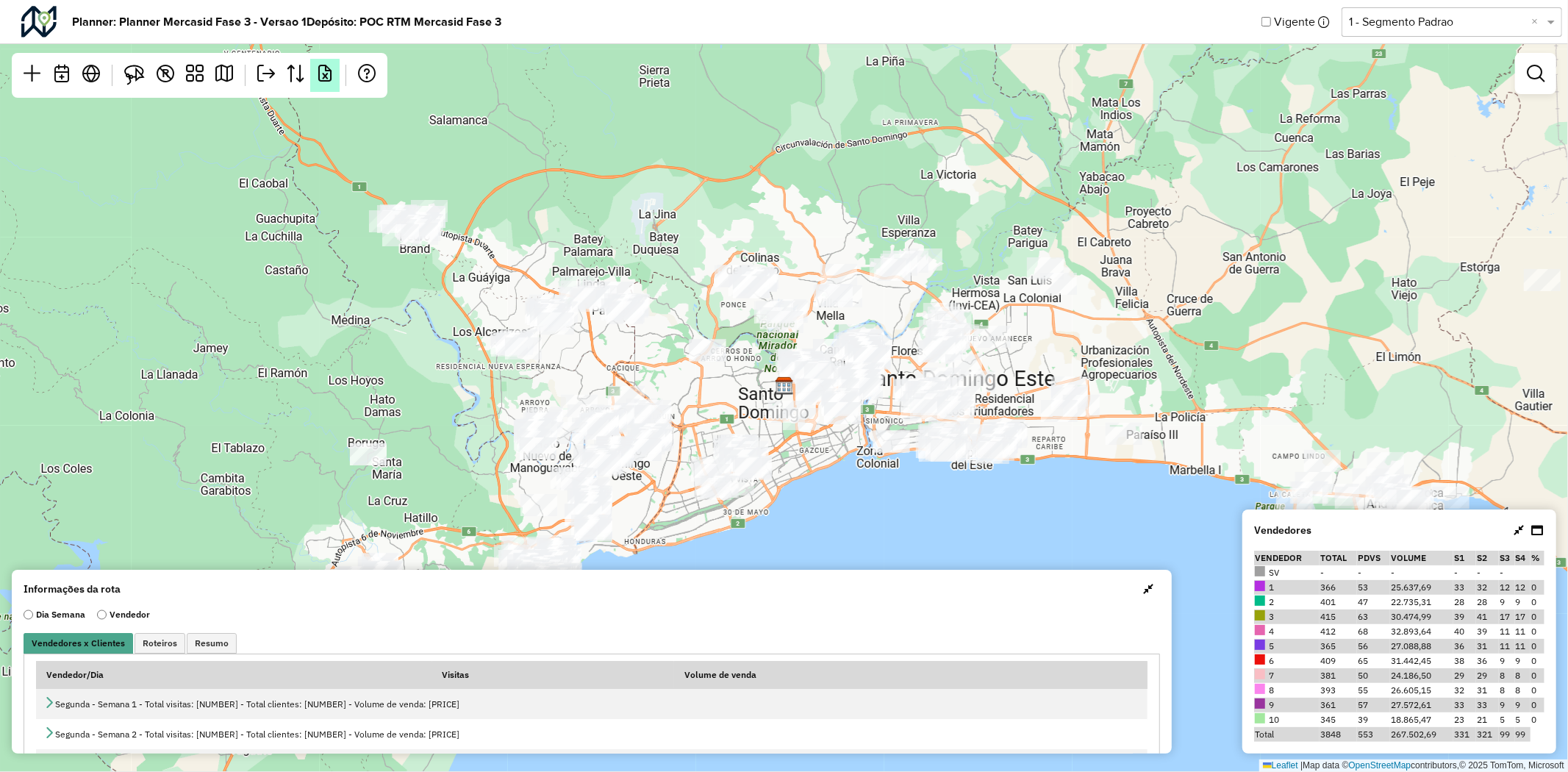click at bounding box center [325, 74] 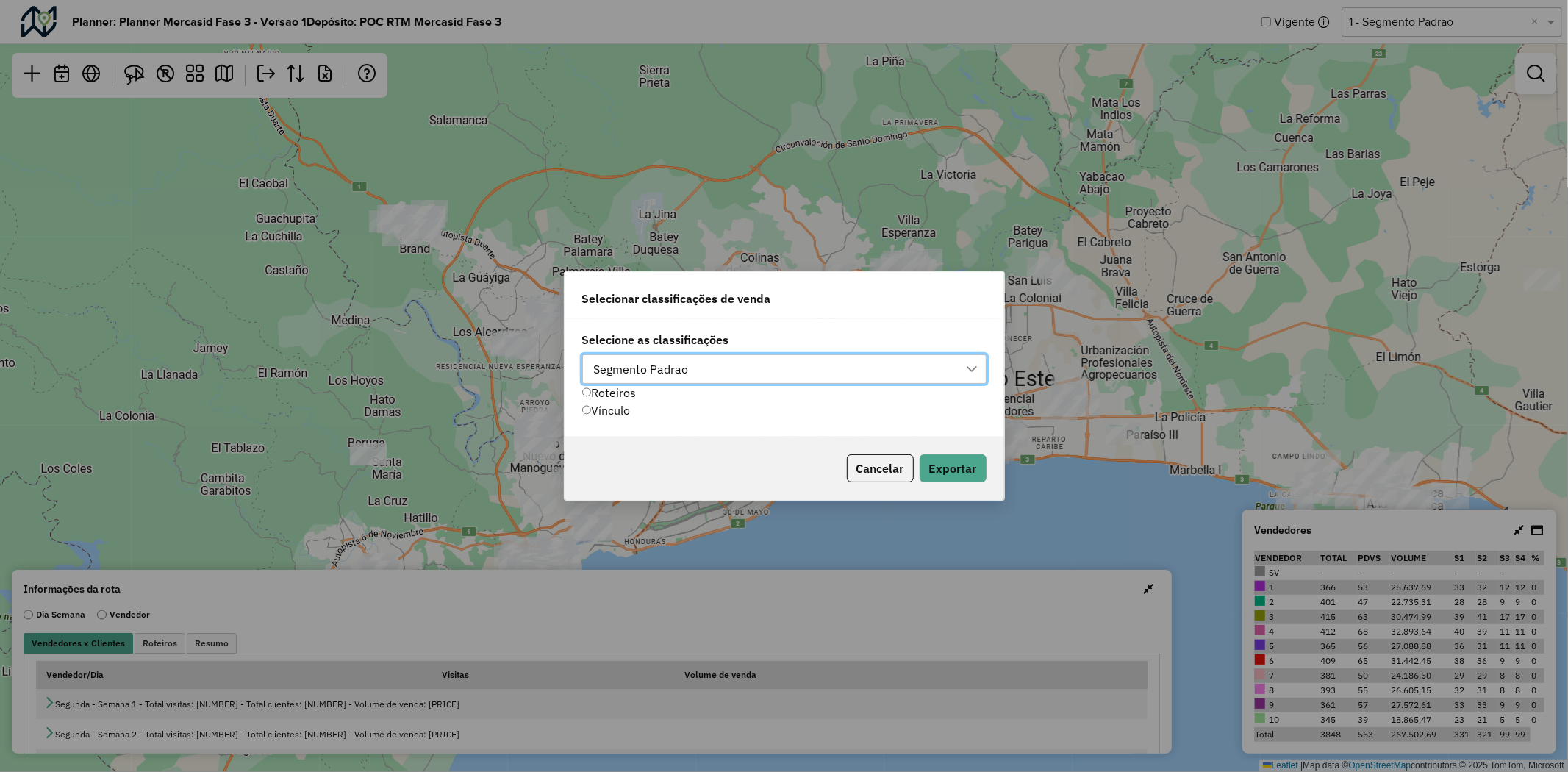 scroll, scrollTop: 10, scrollLeft: 65, axis: both 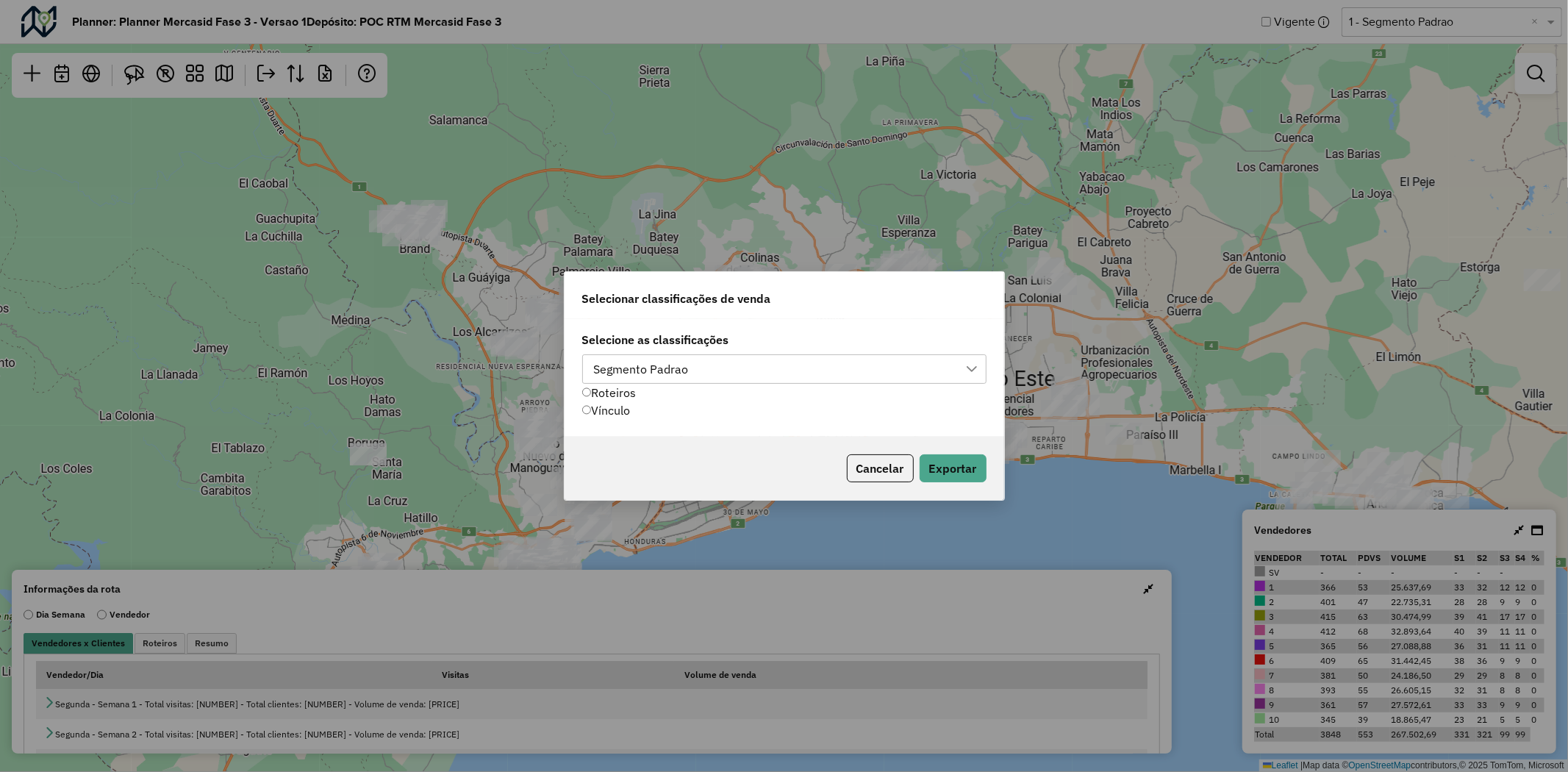 click on "Segmento Padrao" at bounding box center [641, 369] 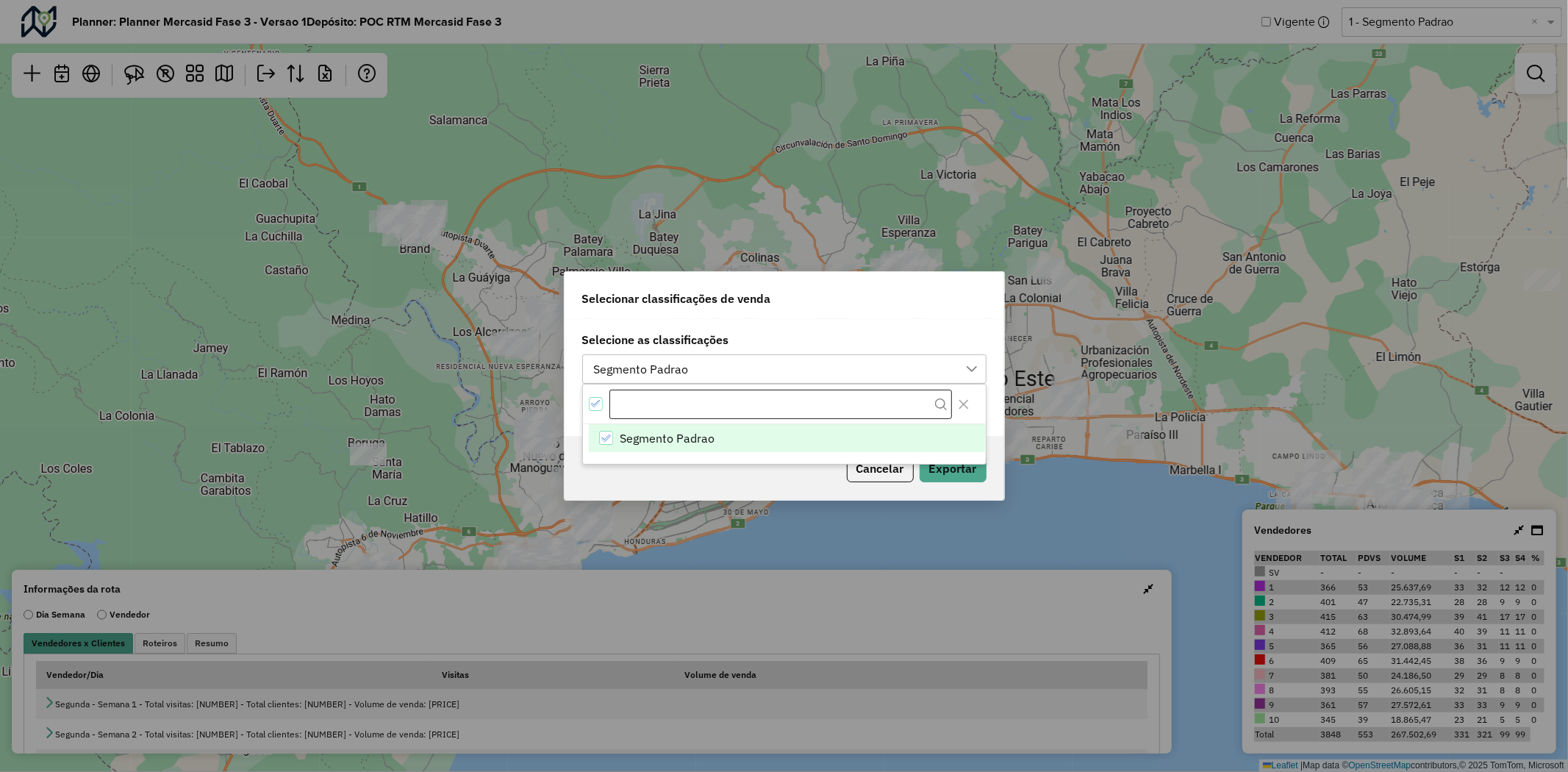 scroll, scrollTop: 10, scrollLeft: 66, axis: both 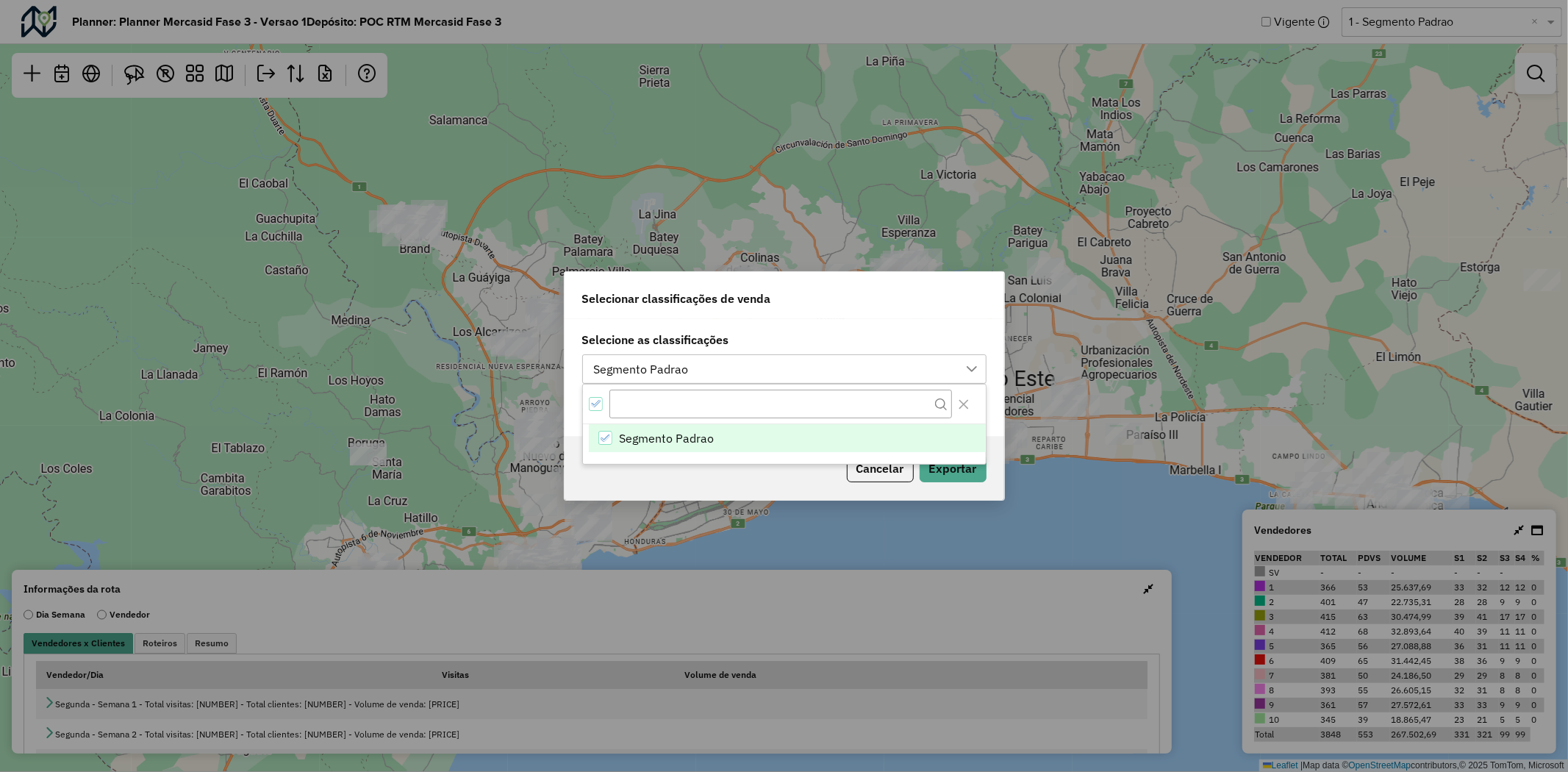 drag, startPoint x: 795, startPoint y: 321, endPoint x: 803, endPoint y: 326, distance: 9.433981 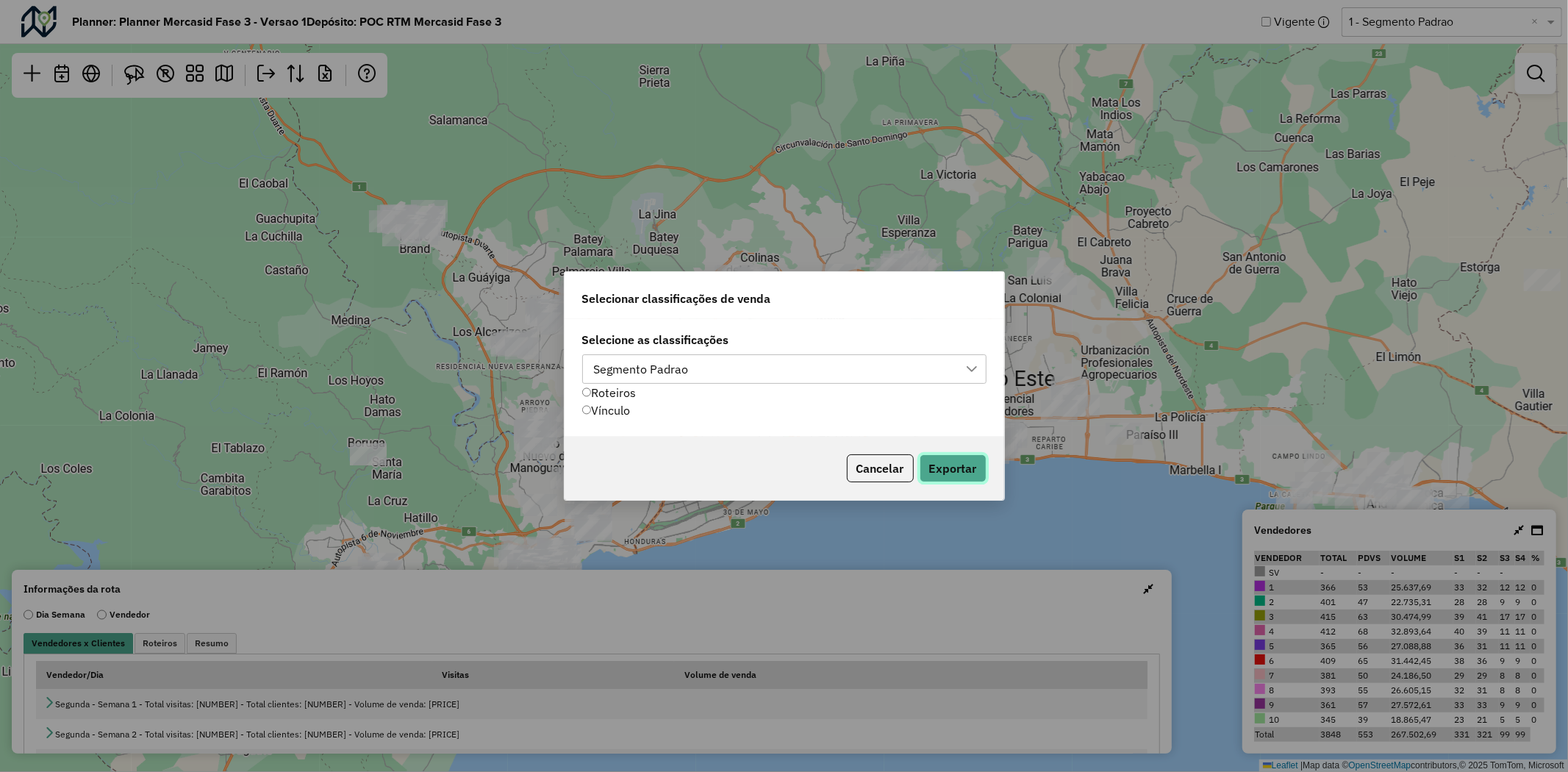 click on "Exportar" 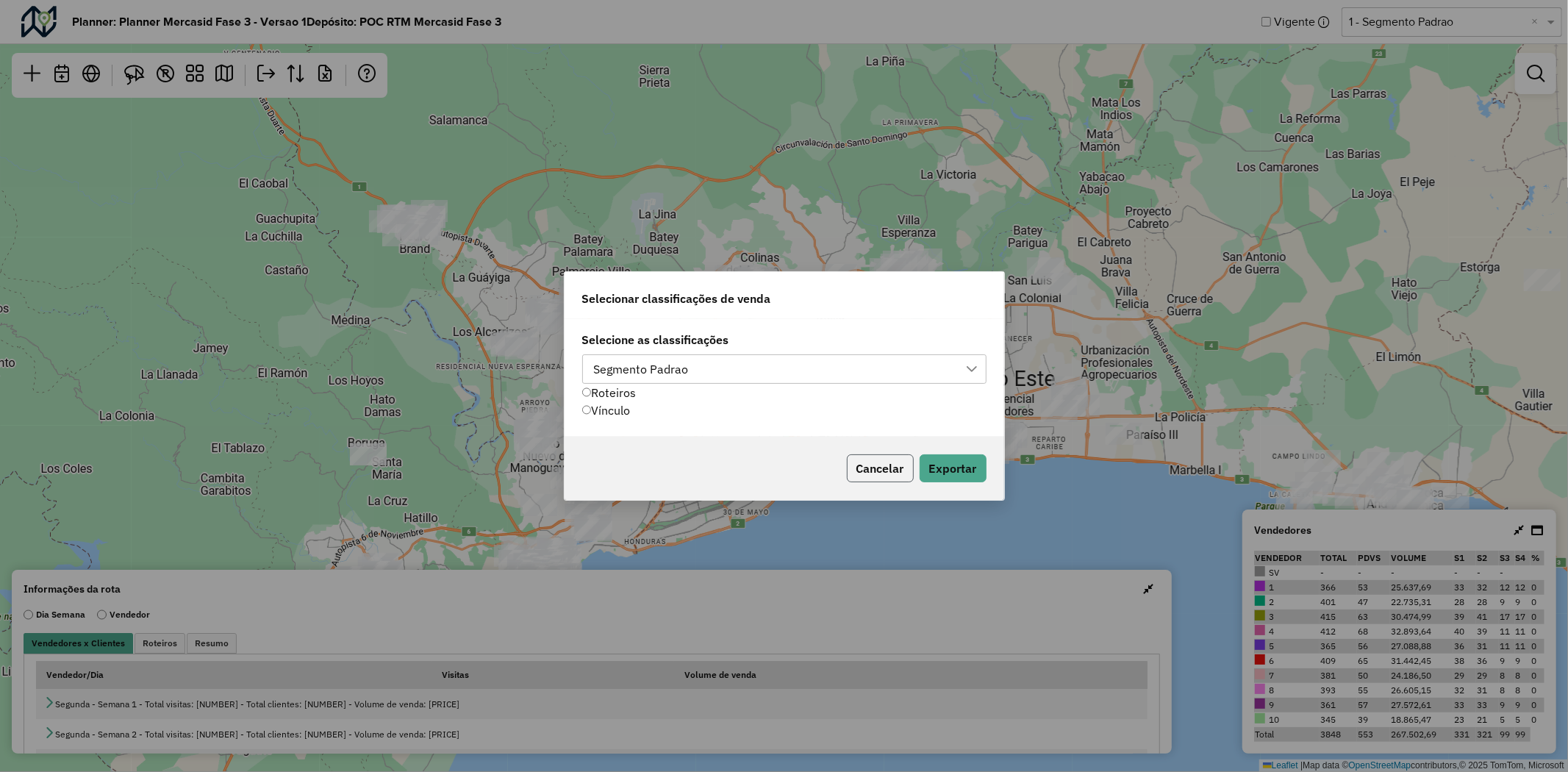 click on "Cancelar" 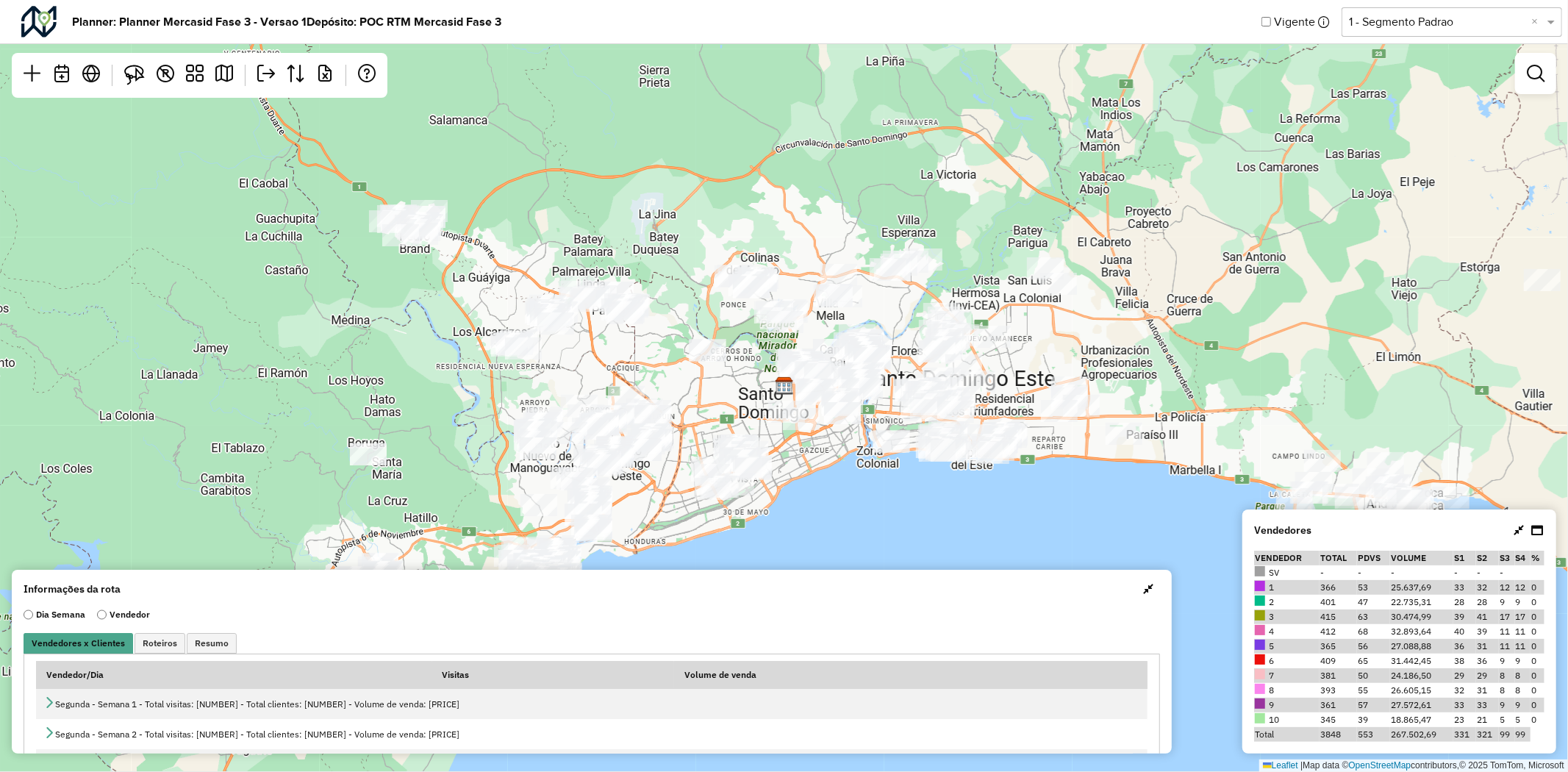 click 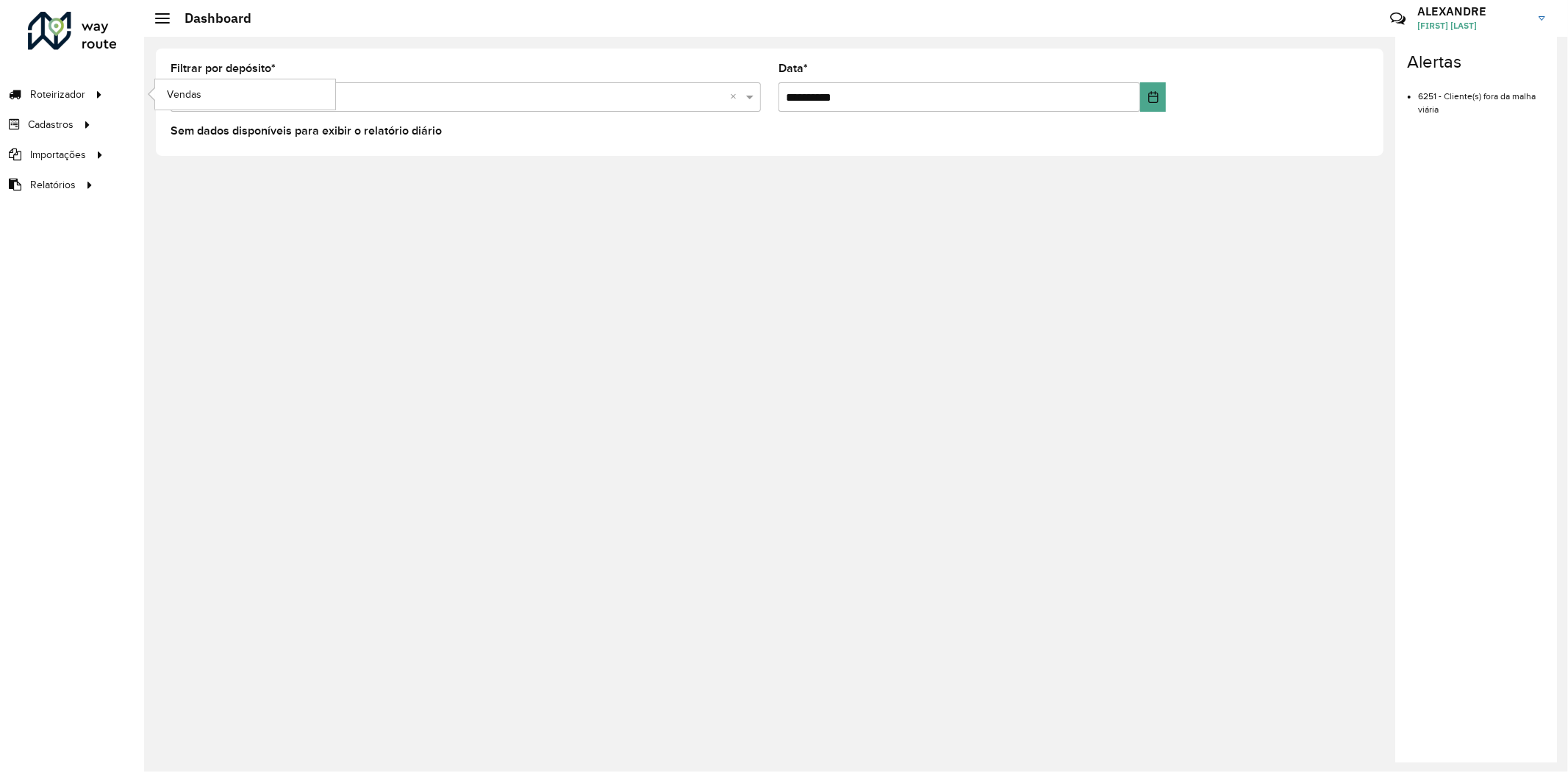 click on "Vendas" 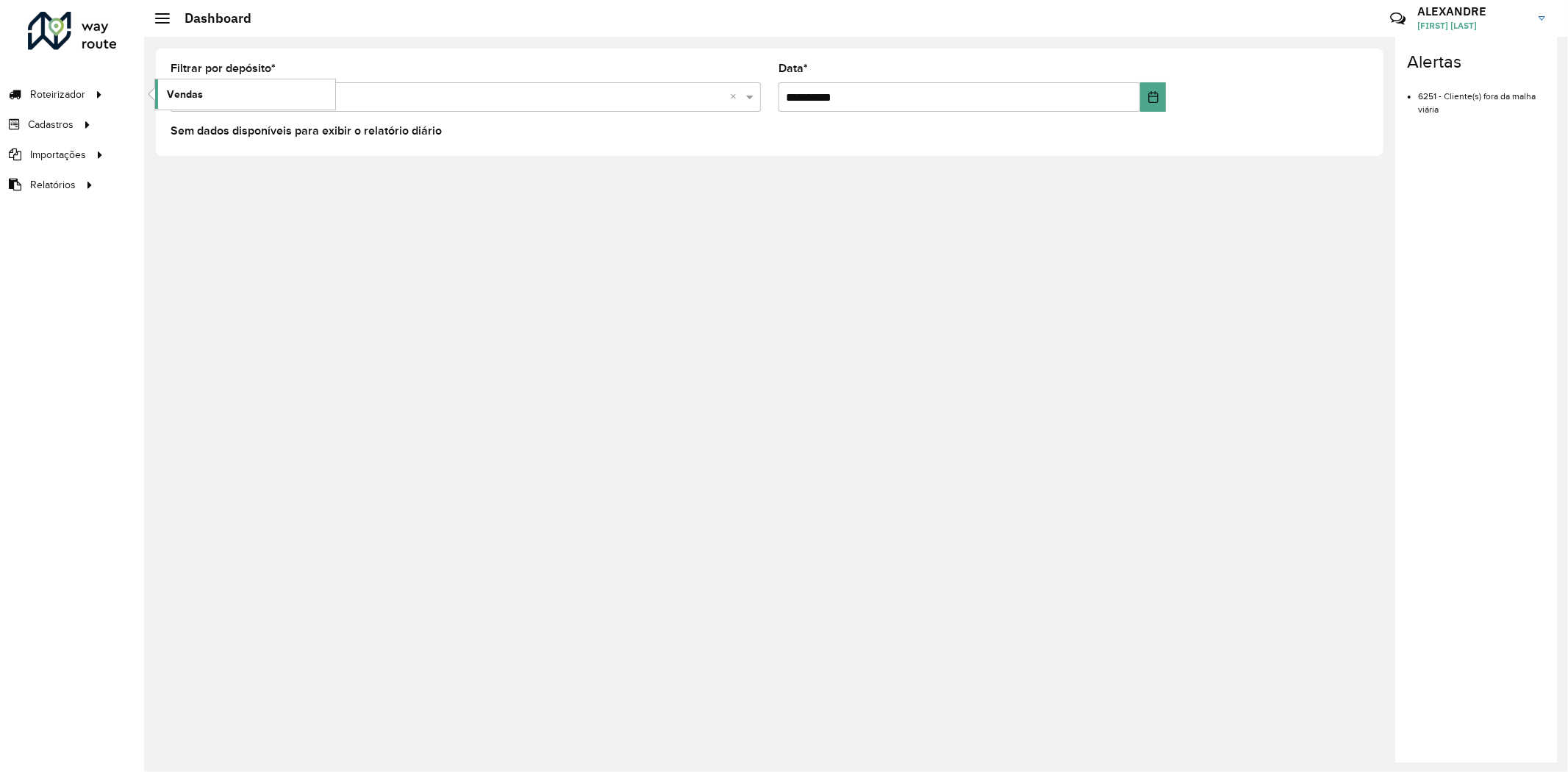 click on "Vendas" 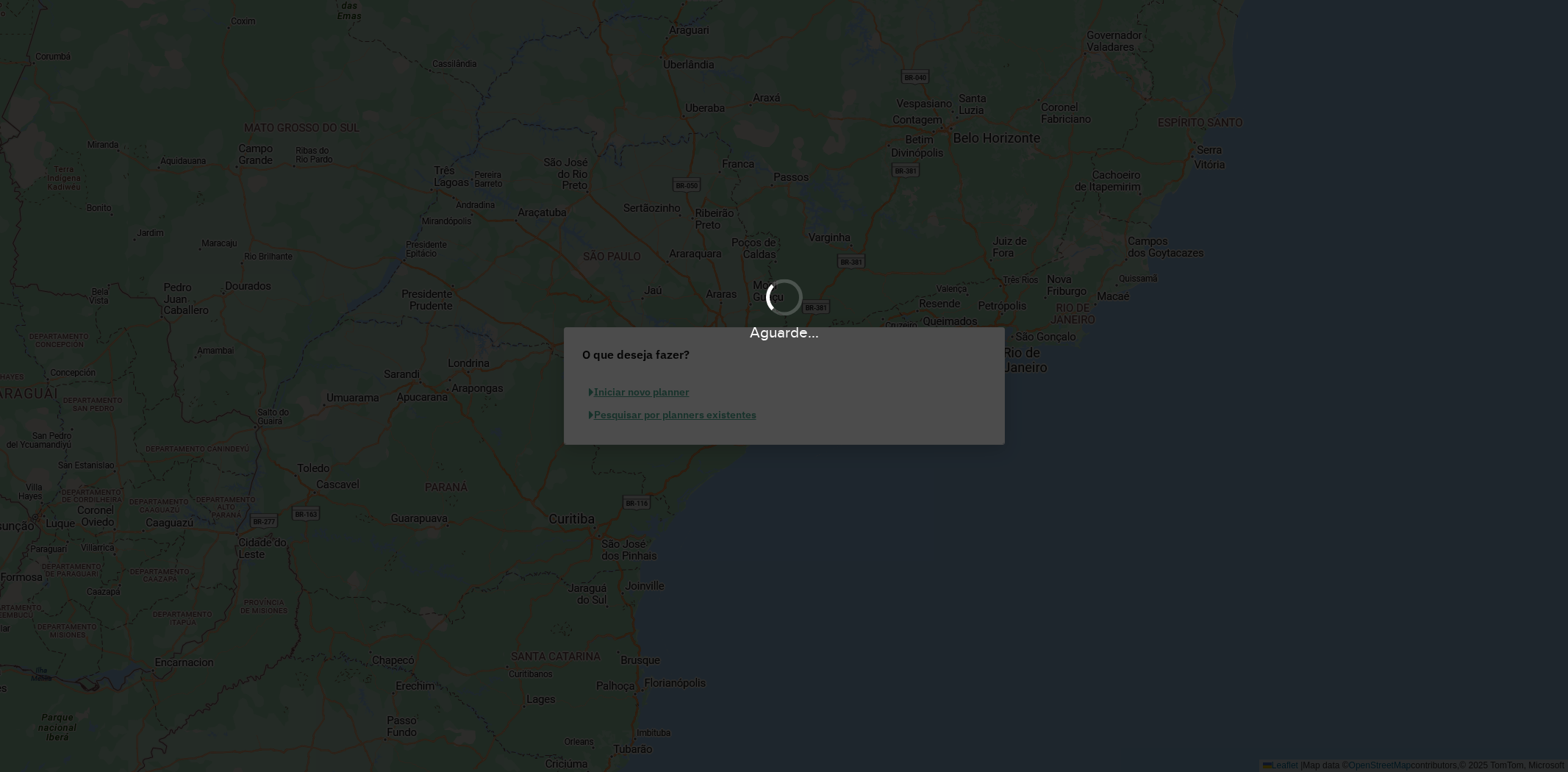 scroll, scrollTop: 0, scrollLeft: 0, axis: both 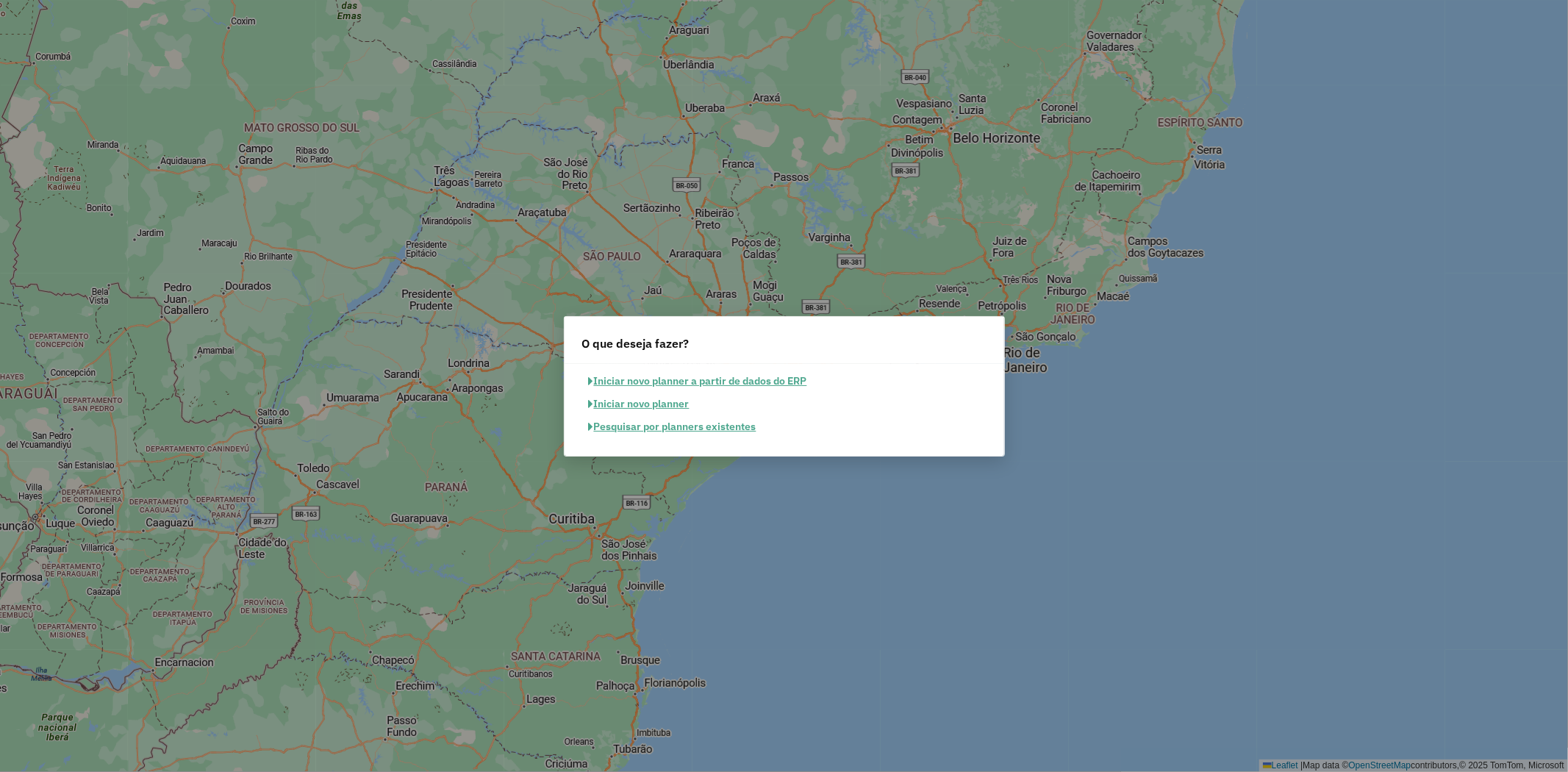 click on "Pesquisar por planners existentes" 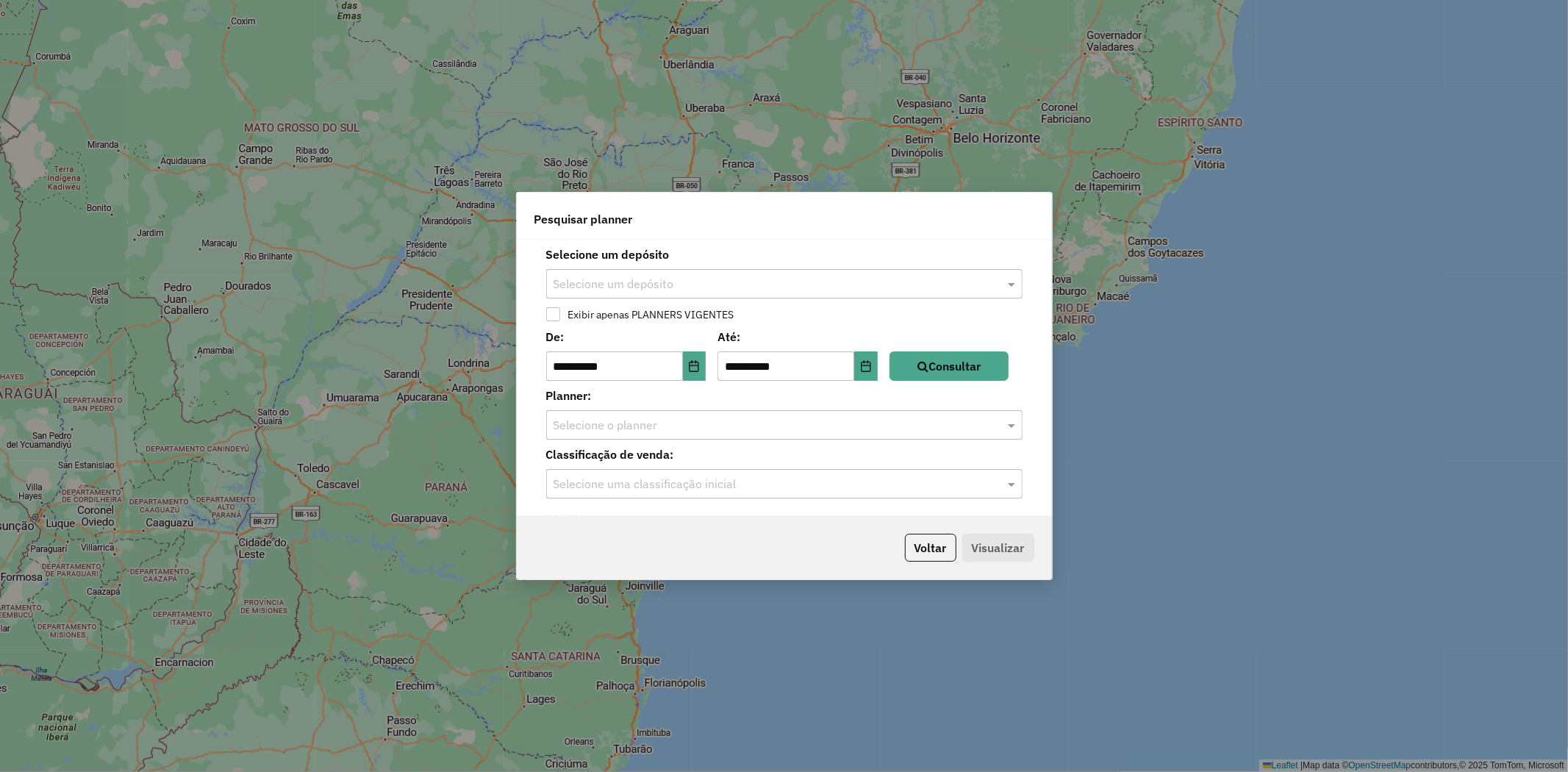click 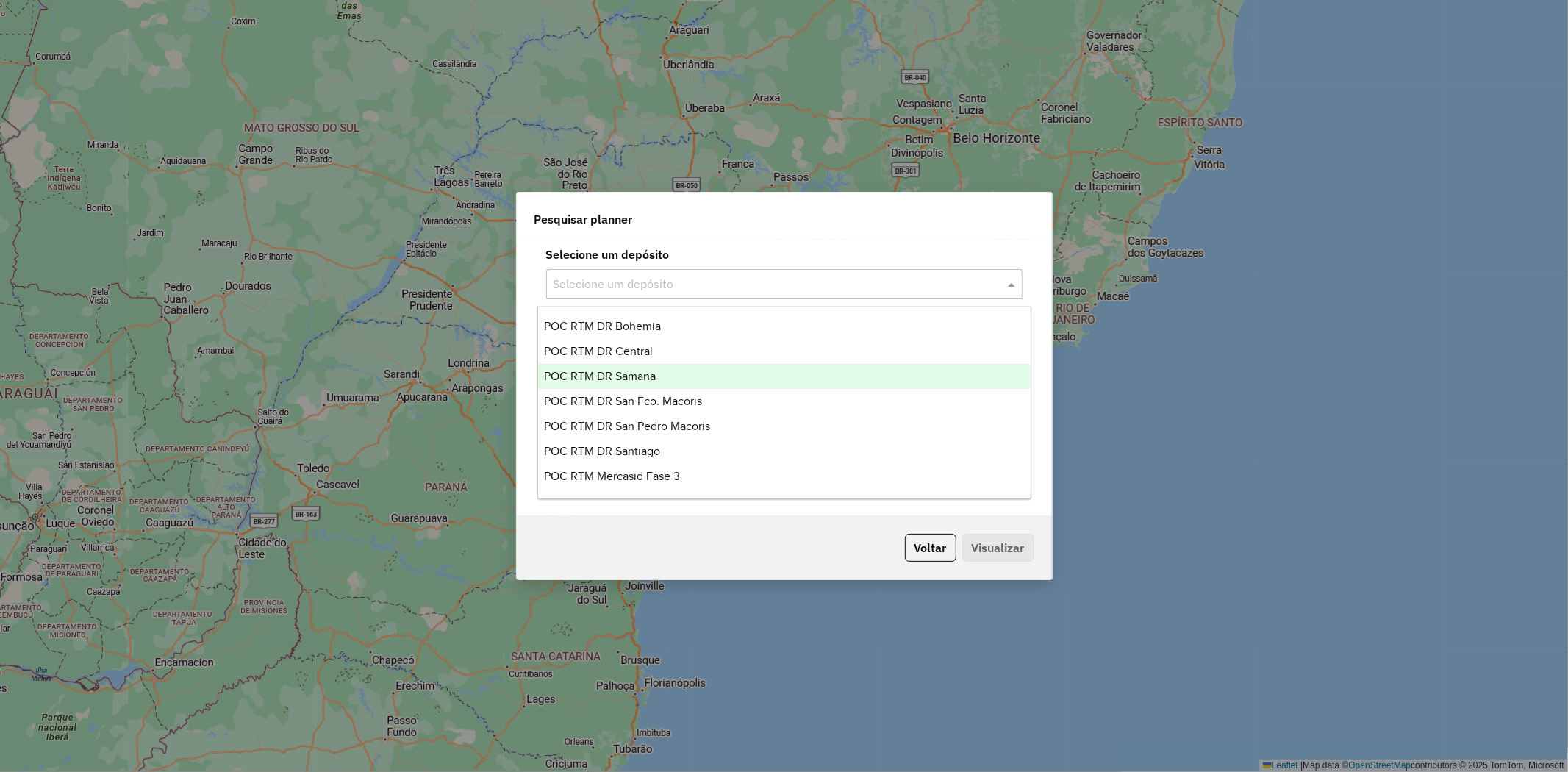 scroll, scrollTop: 163, scrollLeft: 0, axis: vertical 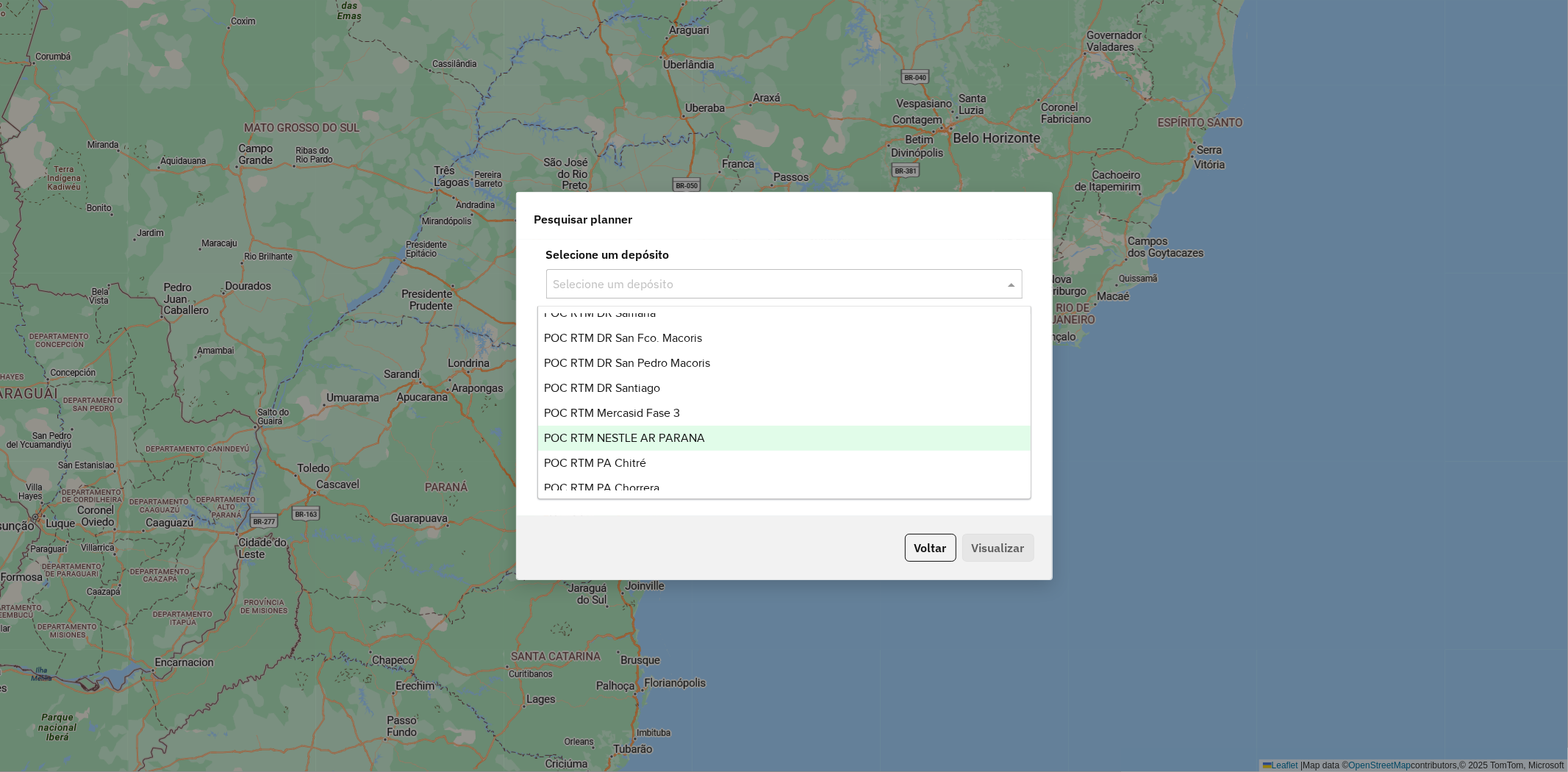 click on "POC RTM NESTLE AR PARANA" at bounding box center [624, 437] 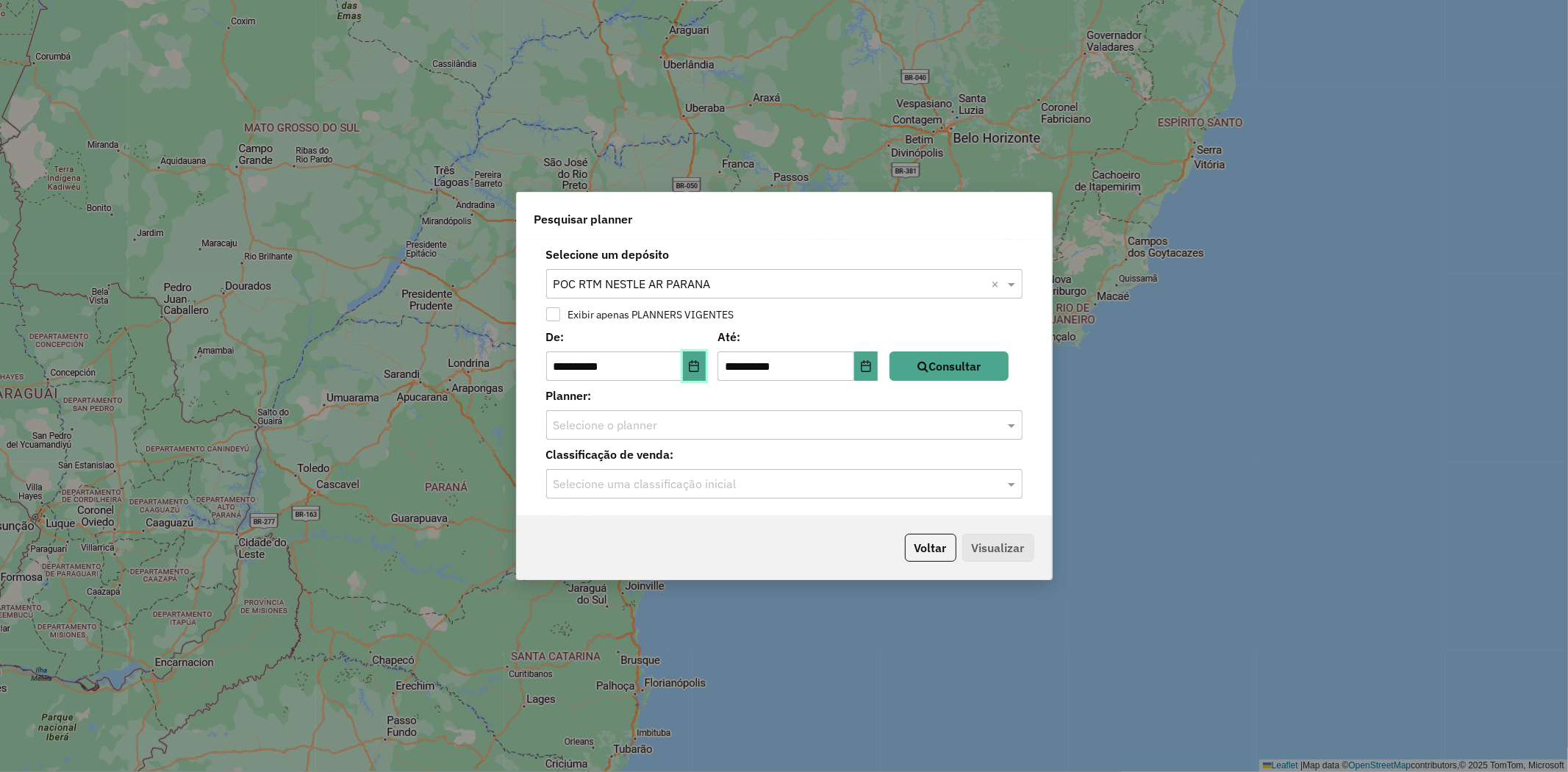 click at bounding box center [695, 366] 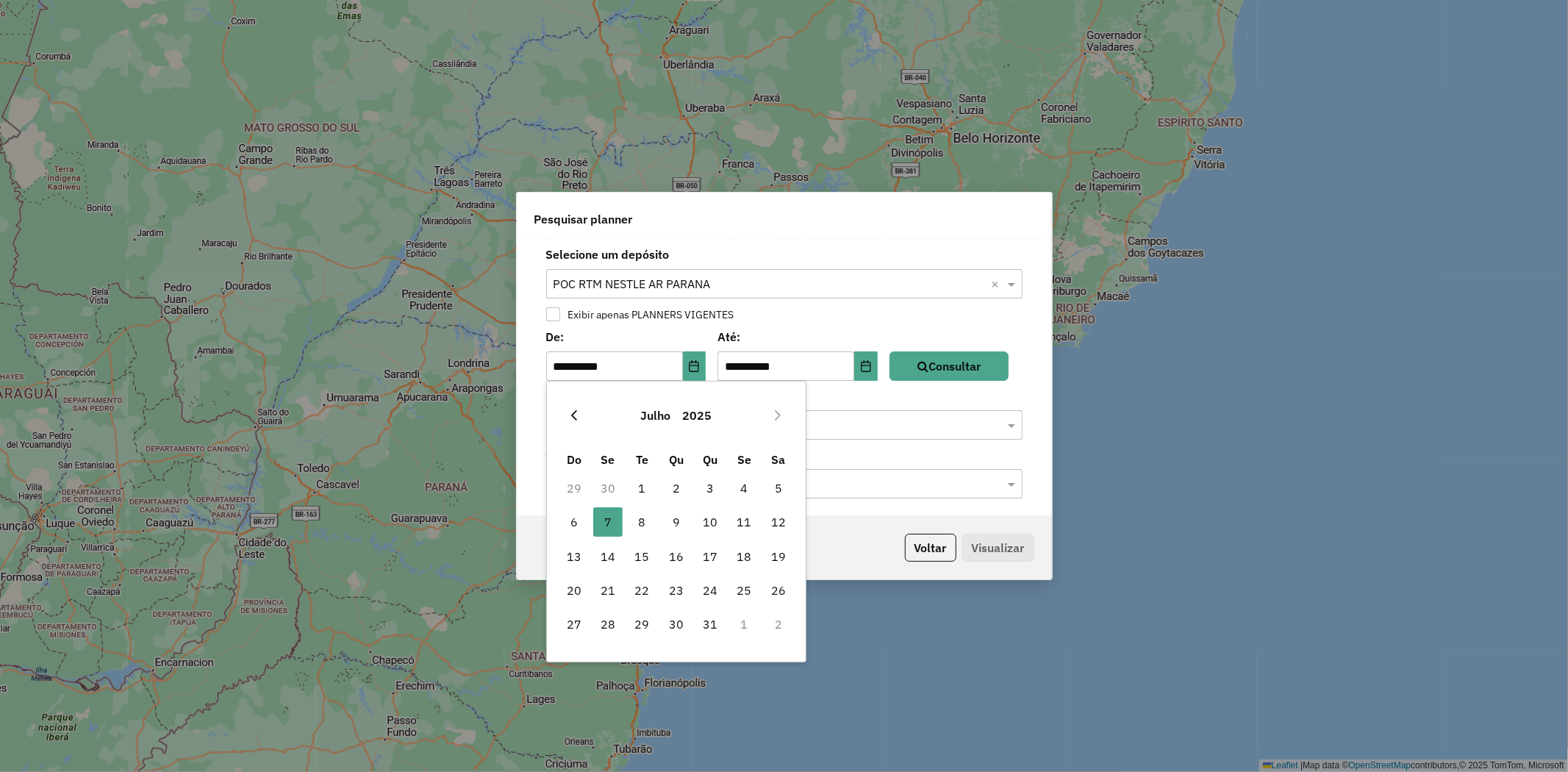 click at bounding box center (574, 415) 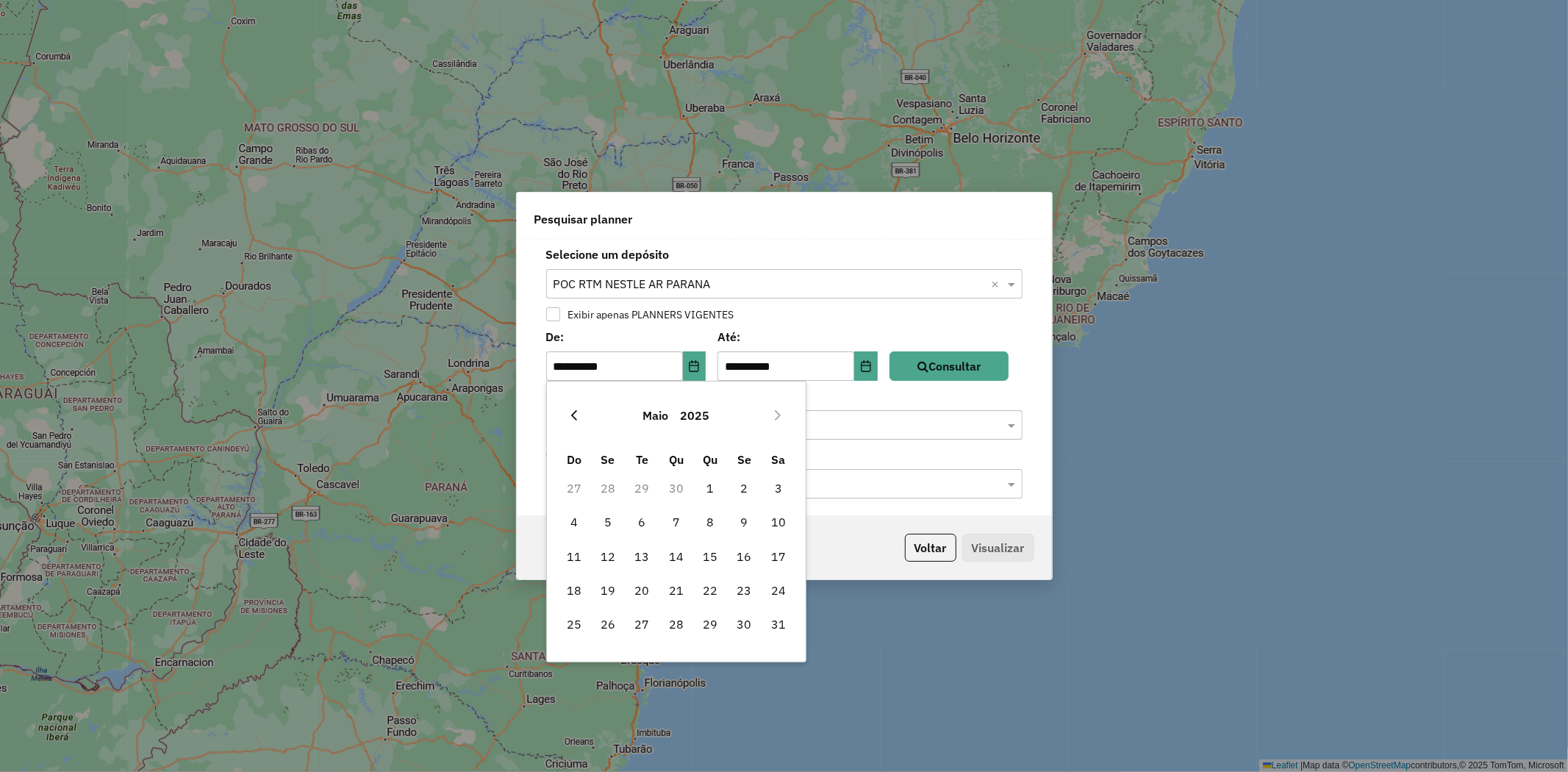 click 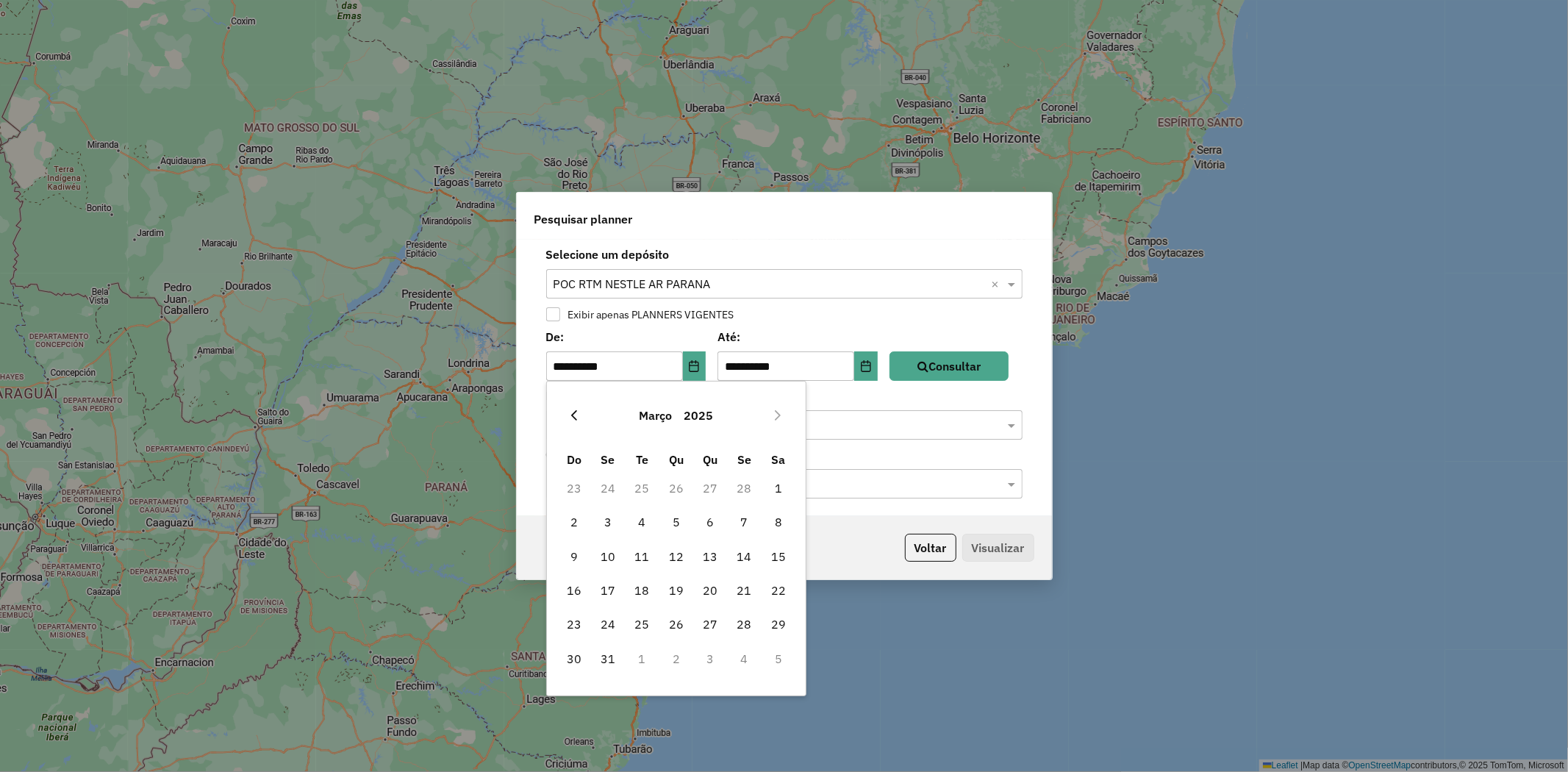 click 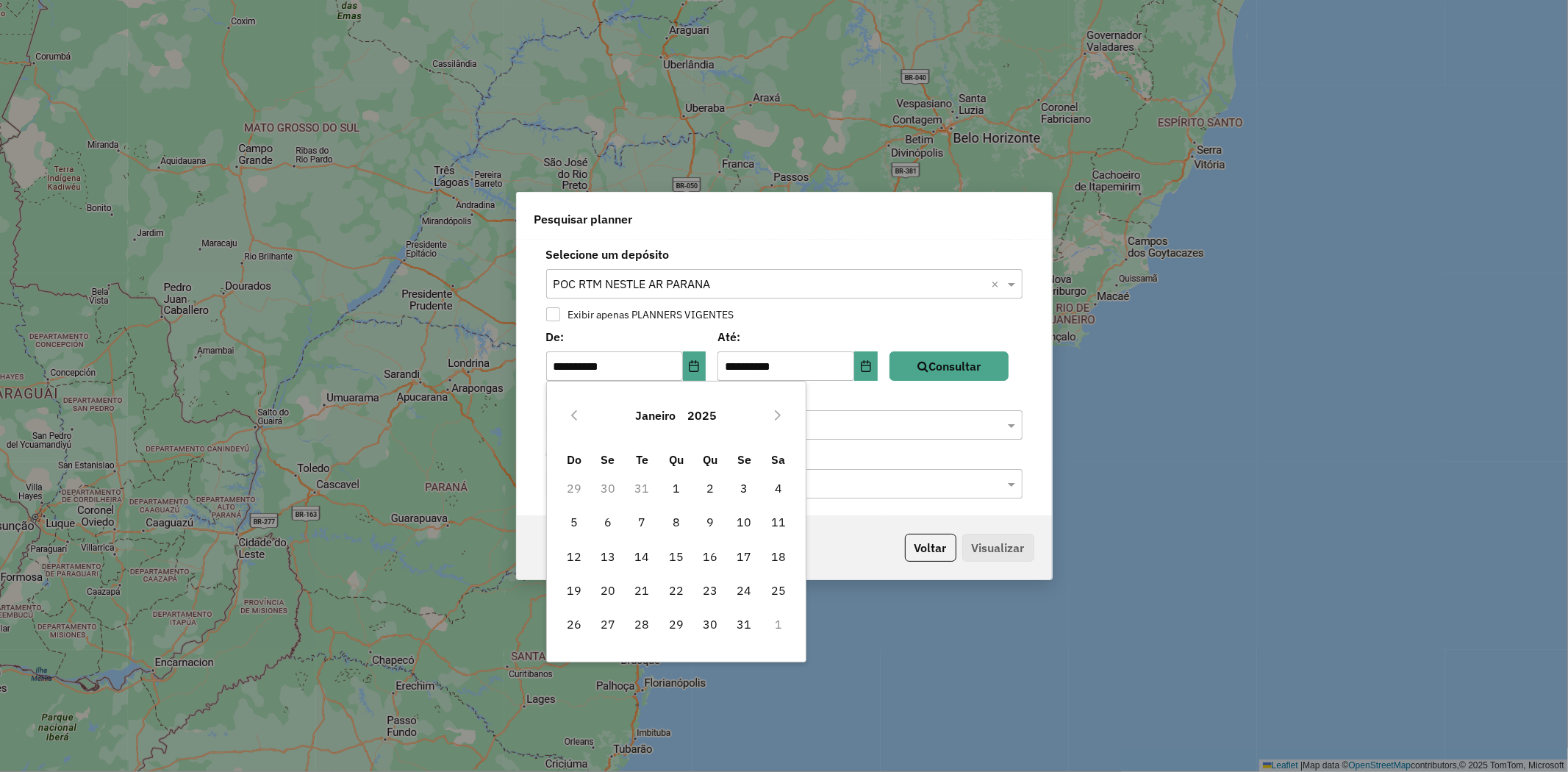 click 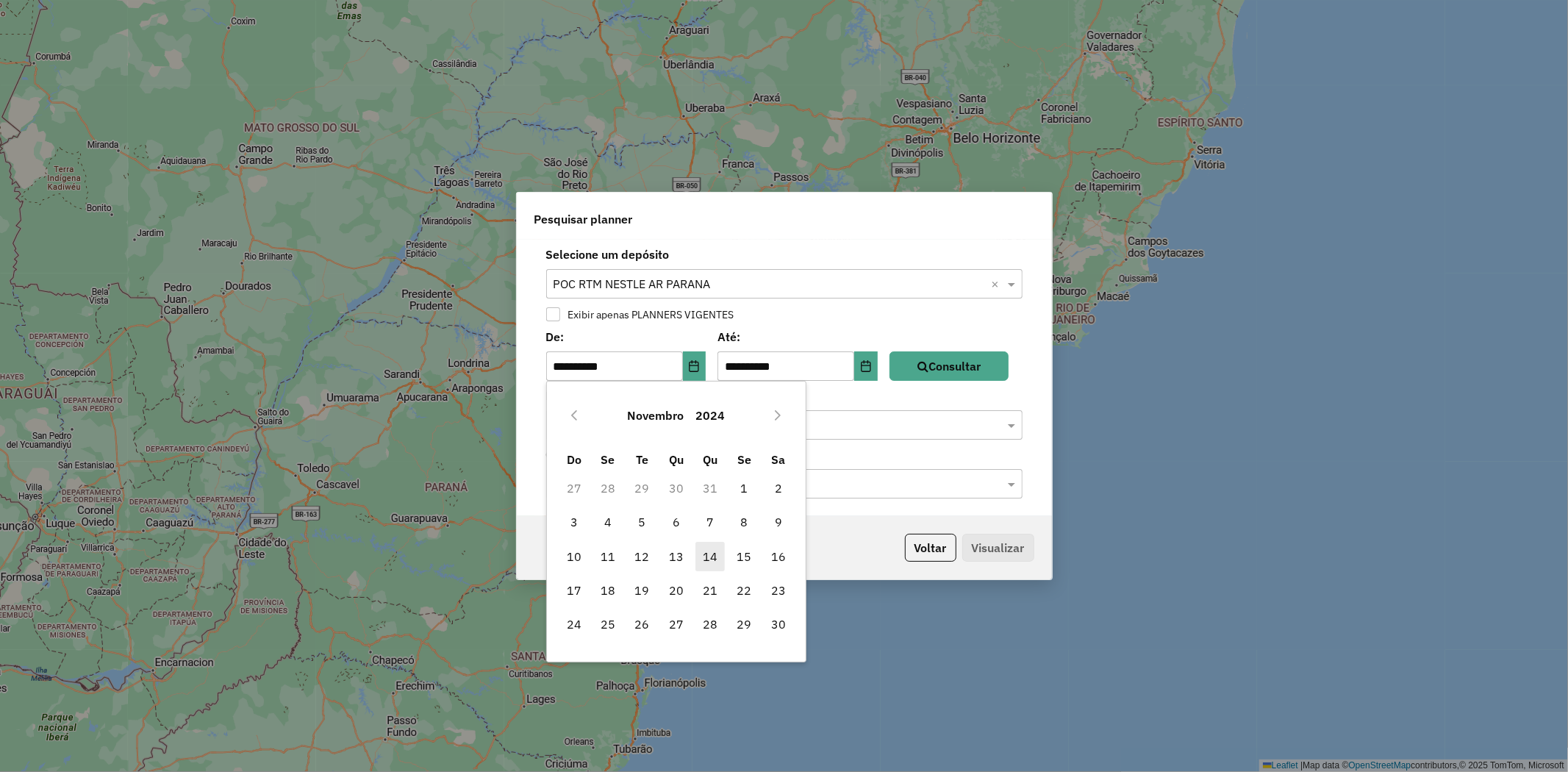 click on "14" at bounding box center (710, 557) 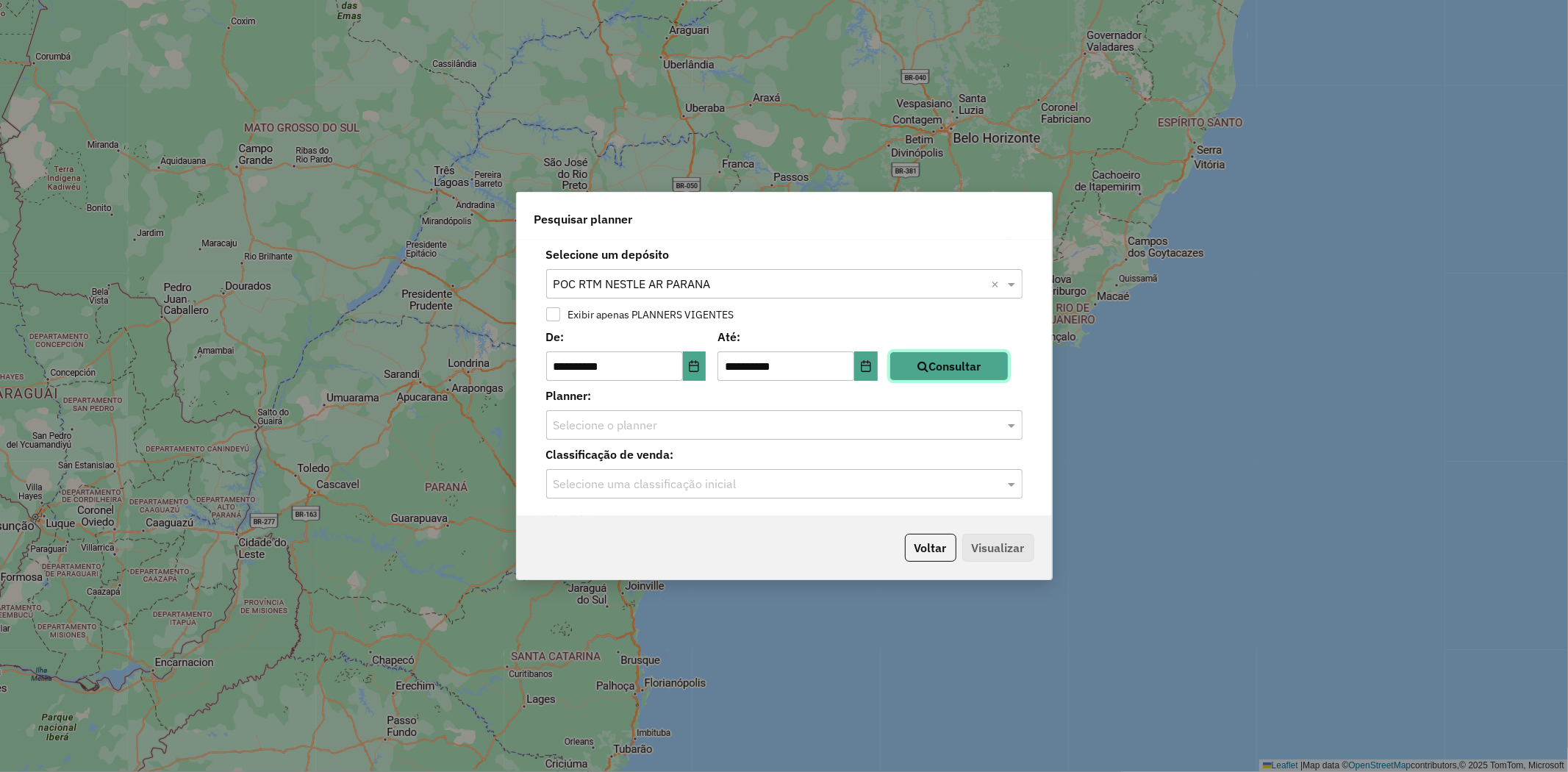 click on "Consultar" 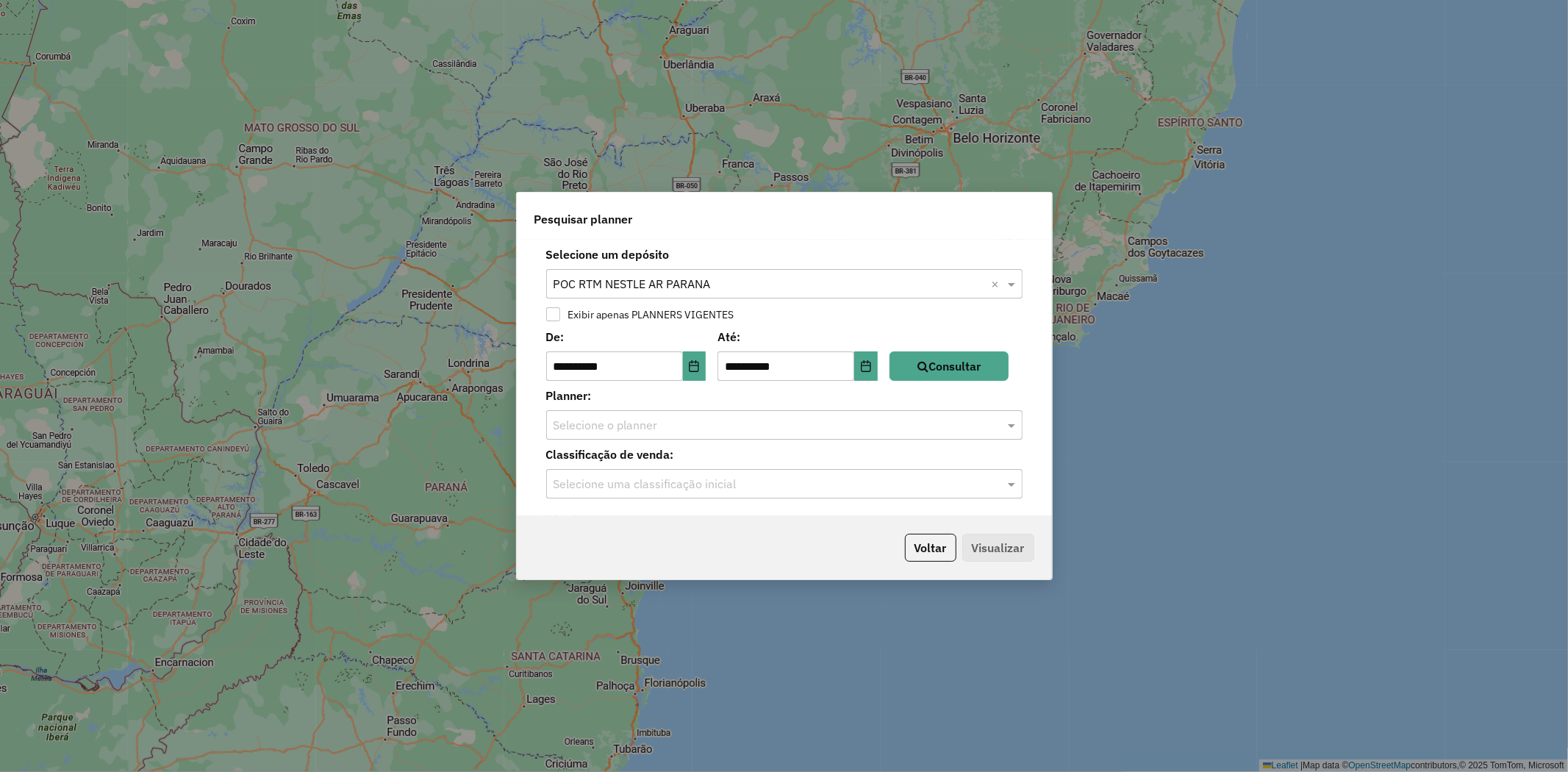 click 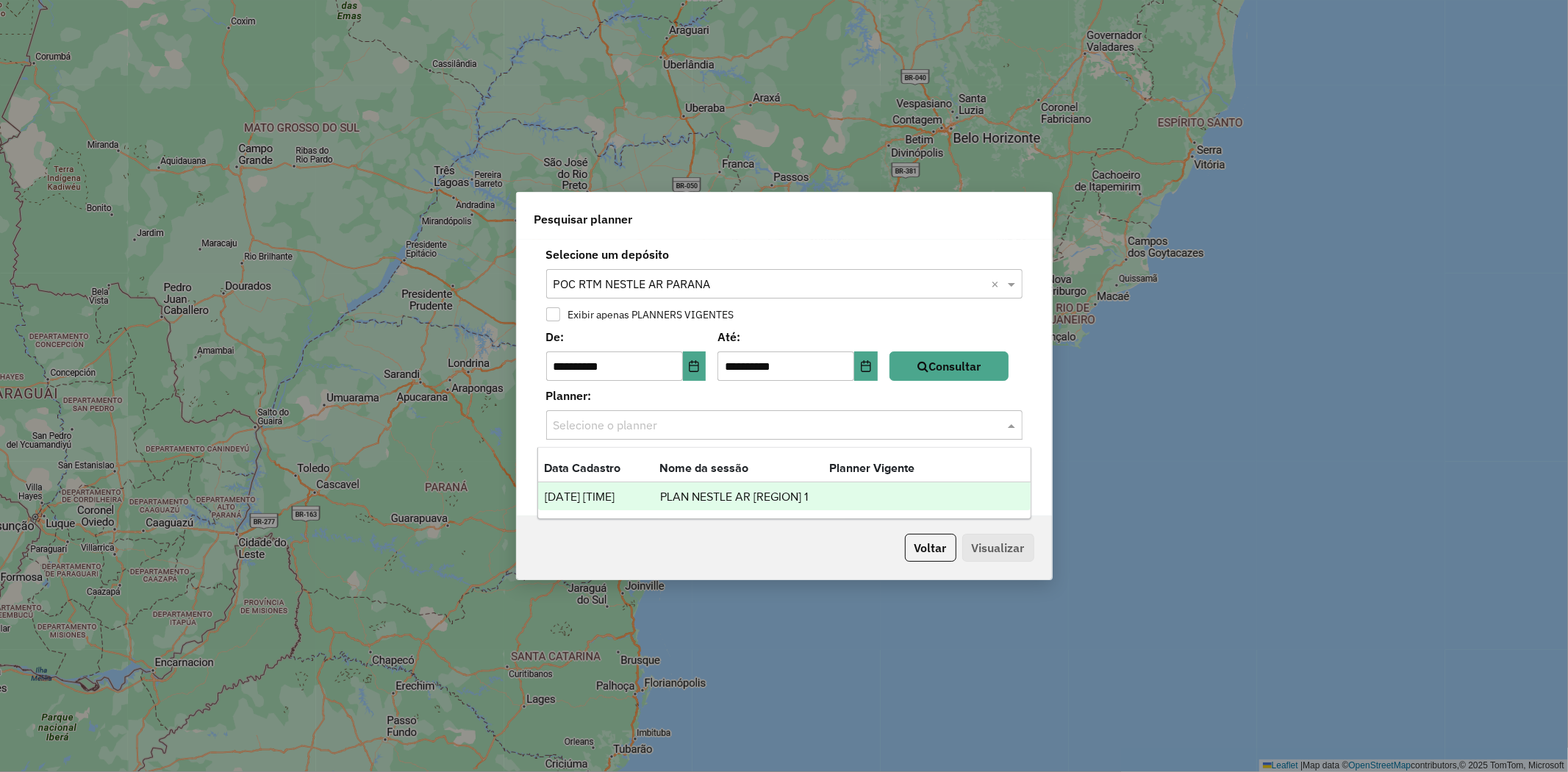 click on "PLAN NESTLE AR [REGION] 1" at bounding box center [744, 497] 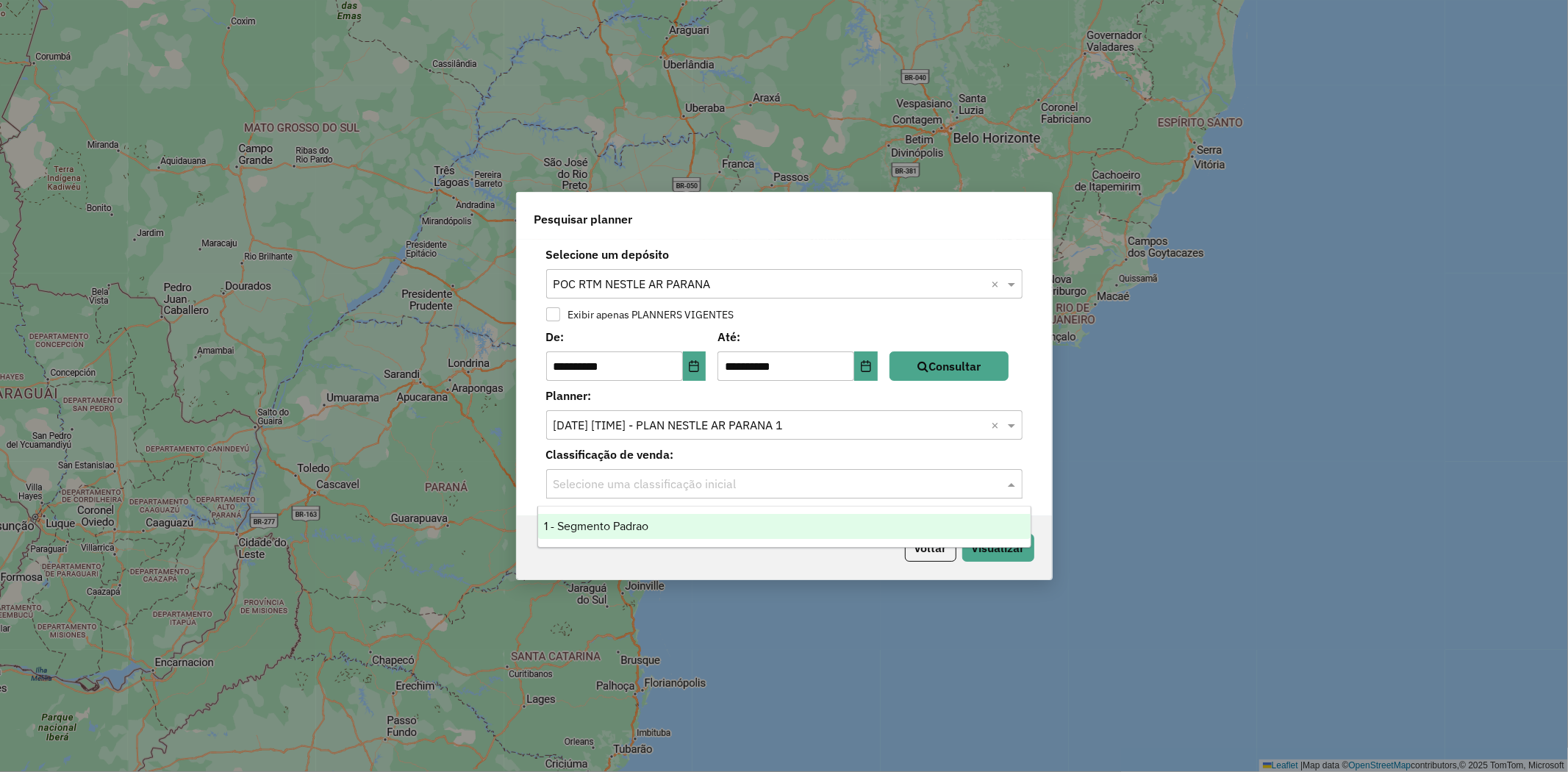 drag, startPoint x: 742, startPoint y: 480, endPoint x: 759, endPoint y: 493, distance: 21.400935 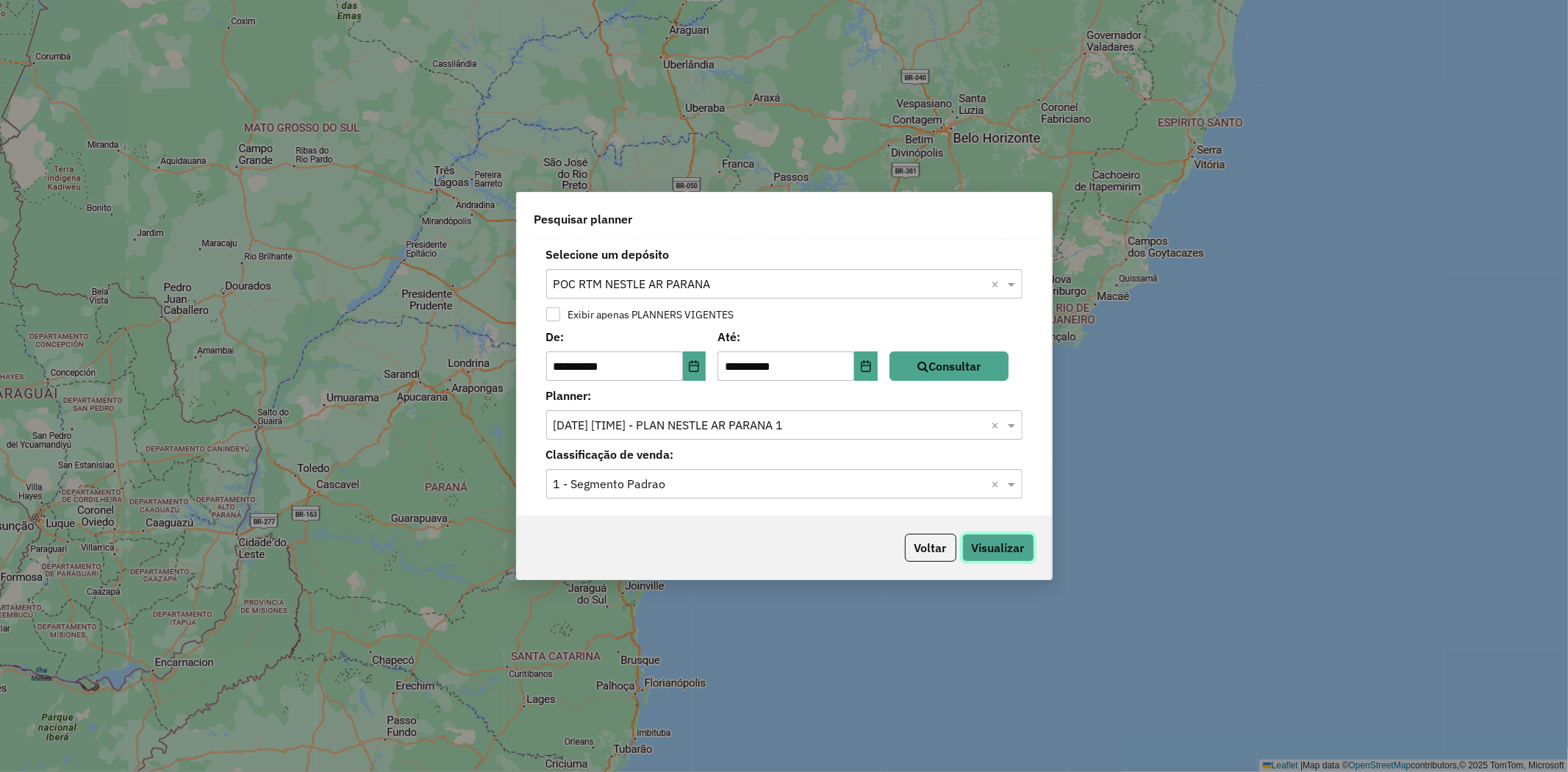 click on "Visualizar" 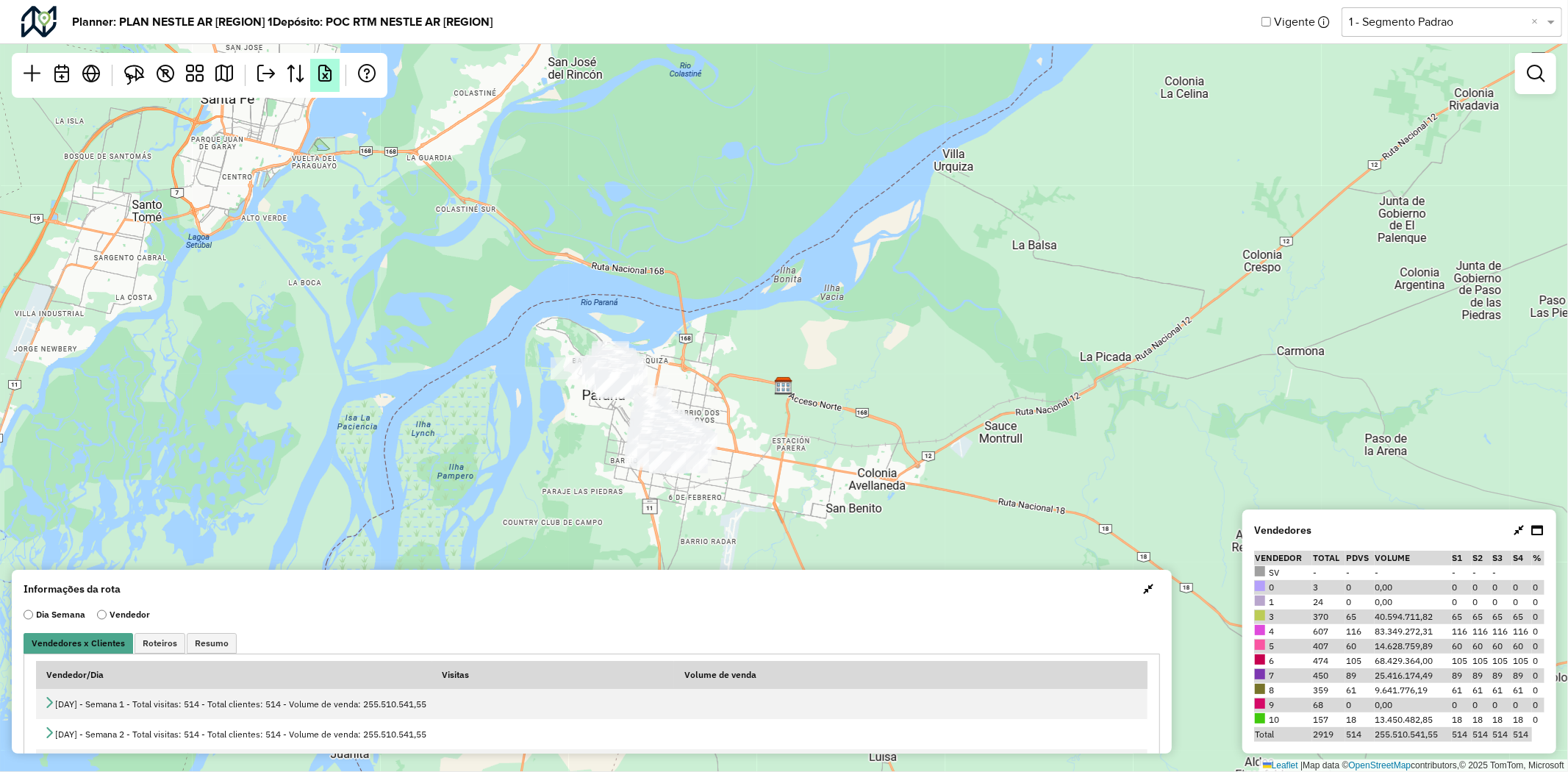 click at bounding box center [325, 75] 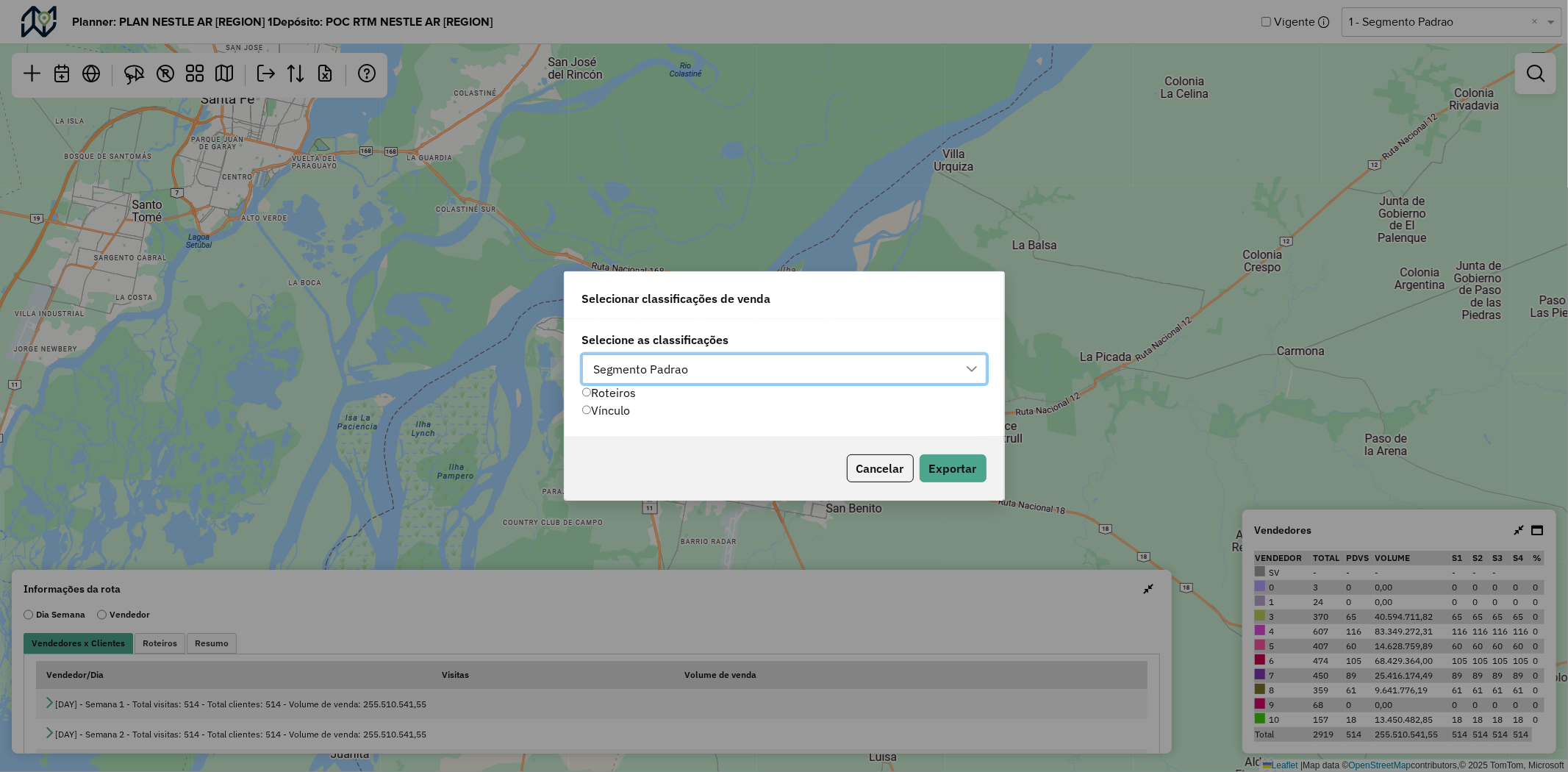 scroll, scrollTop: 10, scrollLeft: 65, axis: both 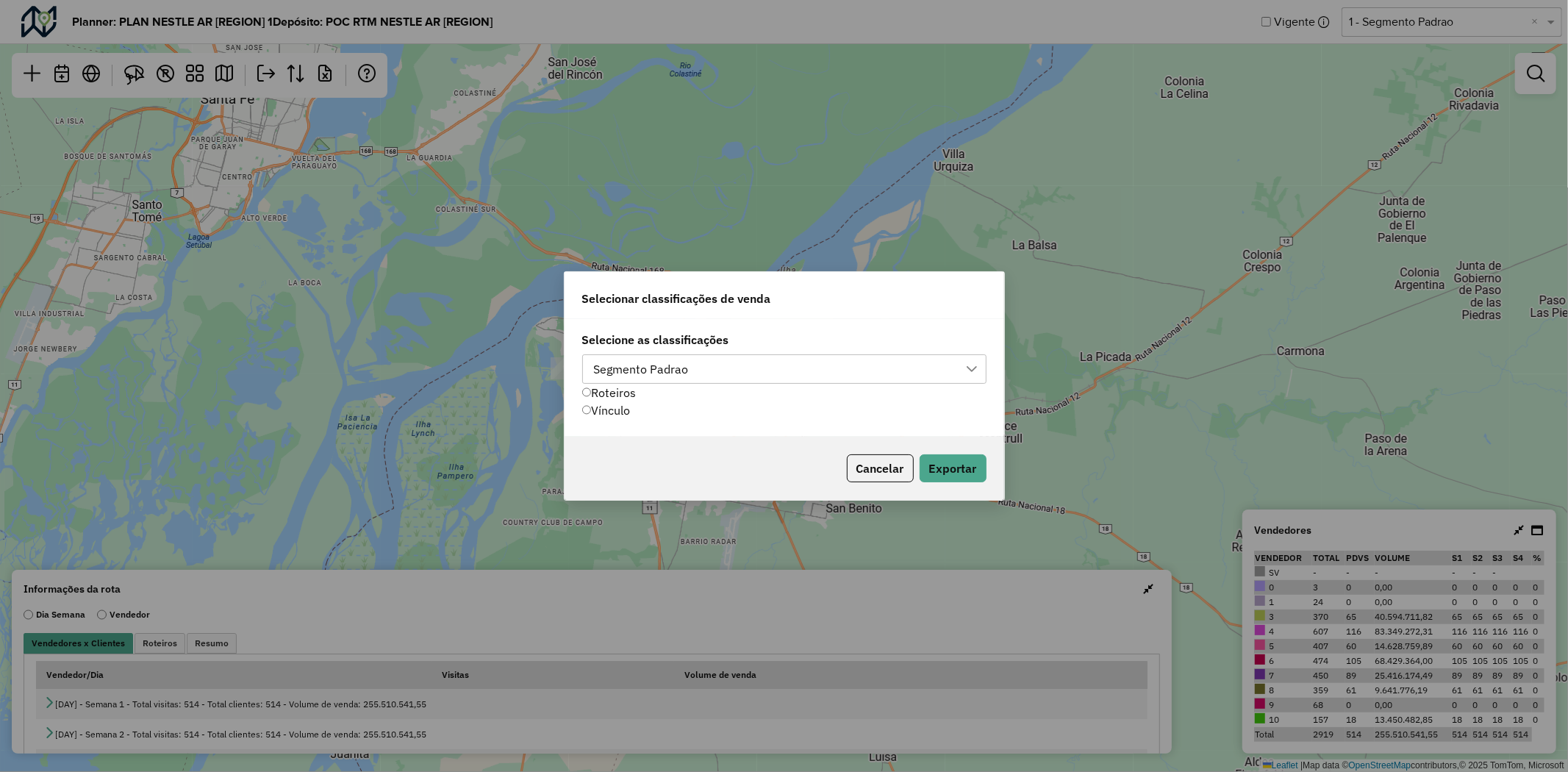 click on "Segmento Padrao" at bounding box center (641, 369) 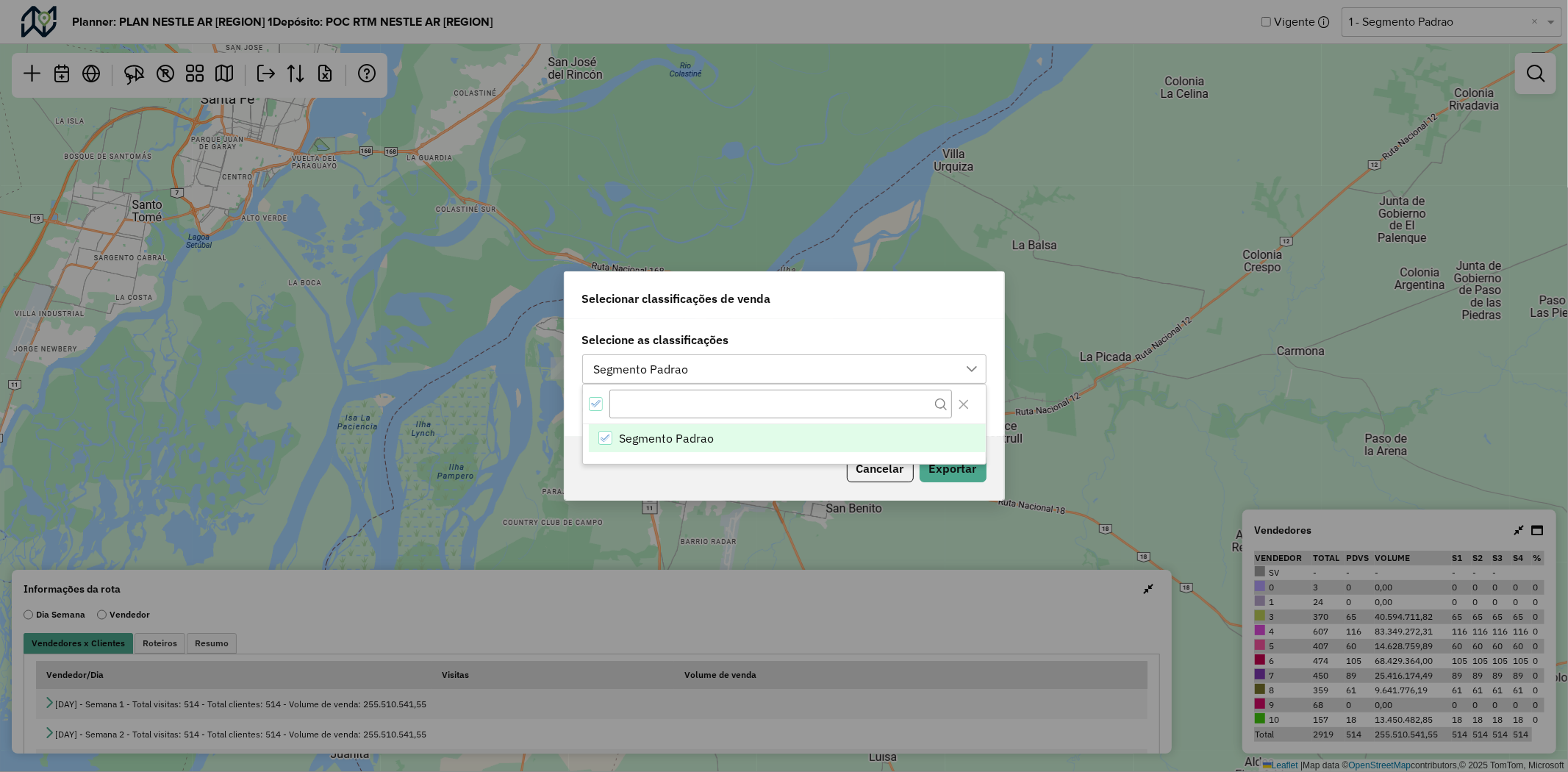 click on "Selecione as classificações Segmento Padrao" 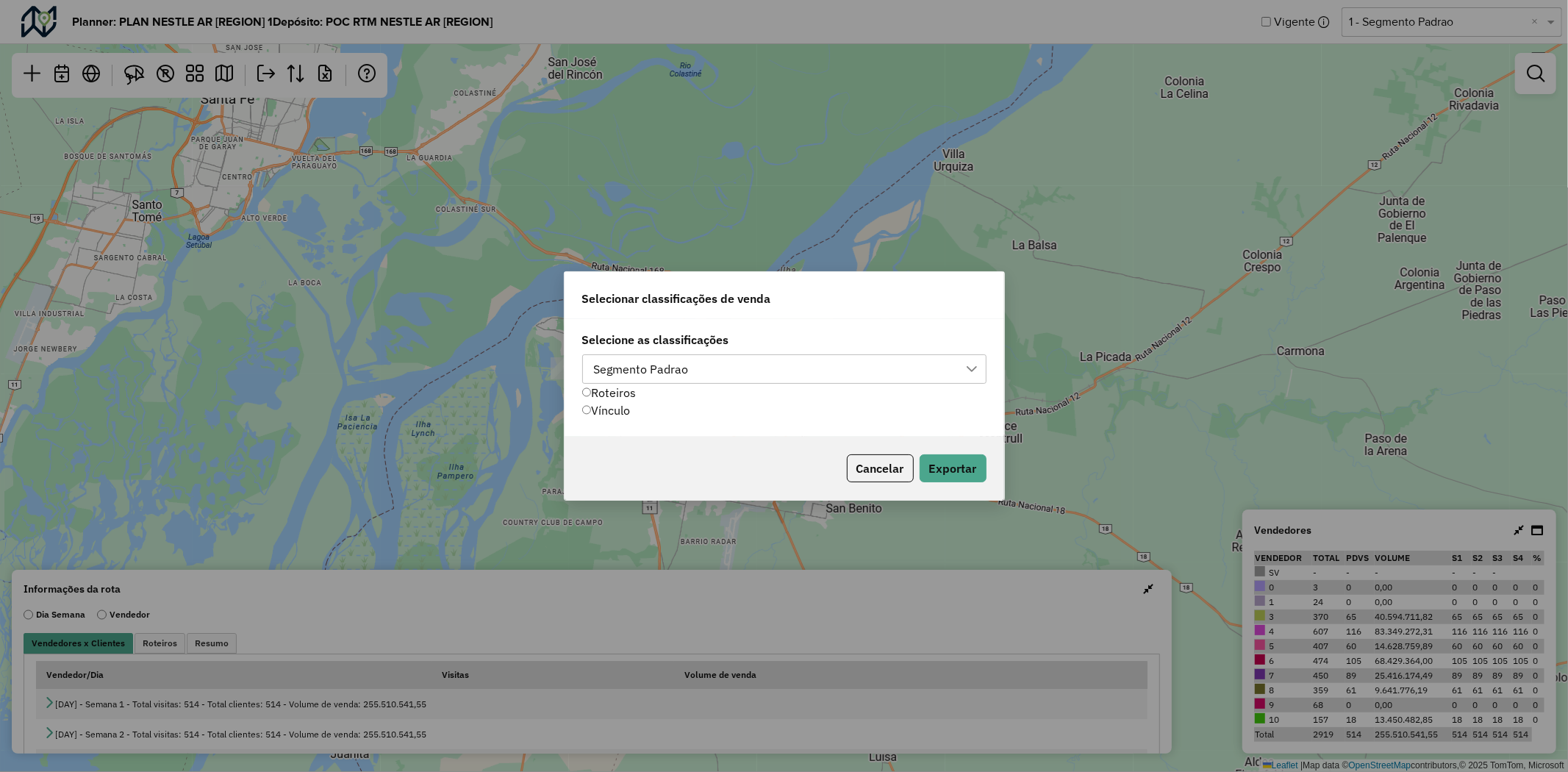 click on "Segmento Padrao" at bounding box center (641, 369) 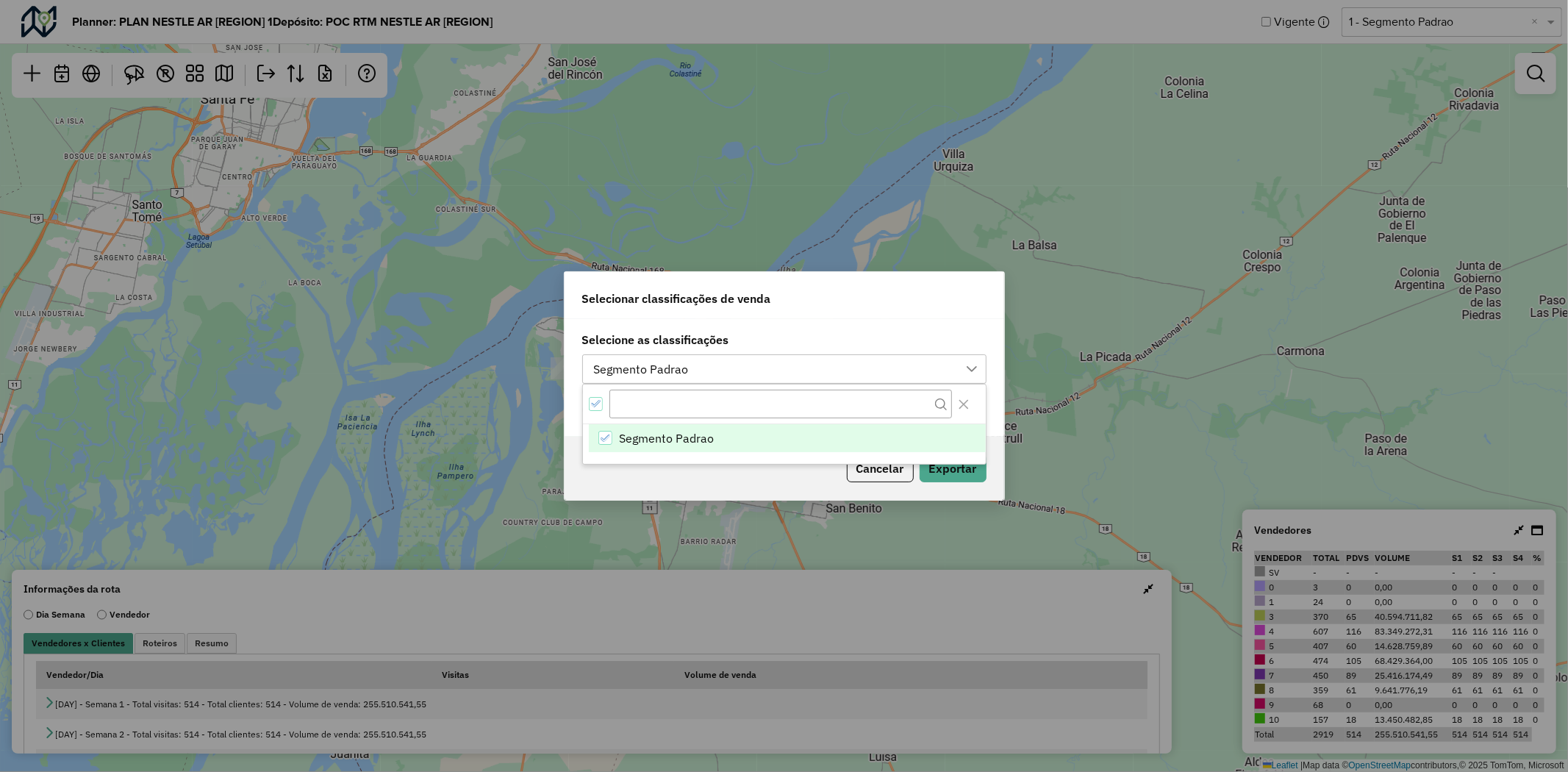 drag, startPoint x: 667, startPoint y: 362, endPoint x: 674, endPoint y: 363, distance: 7.071068 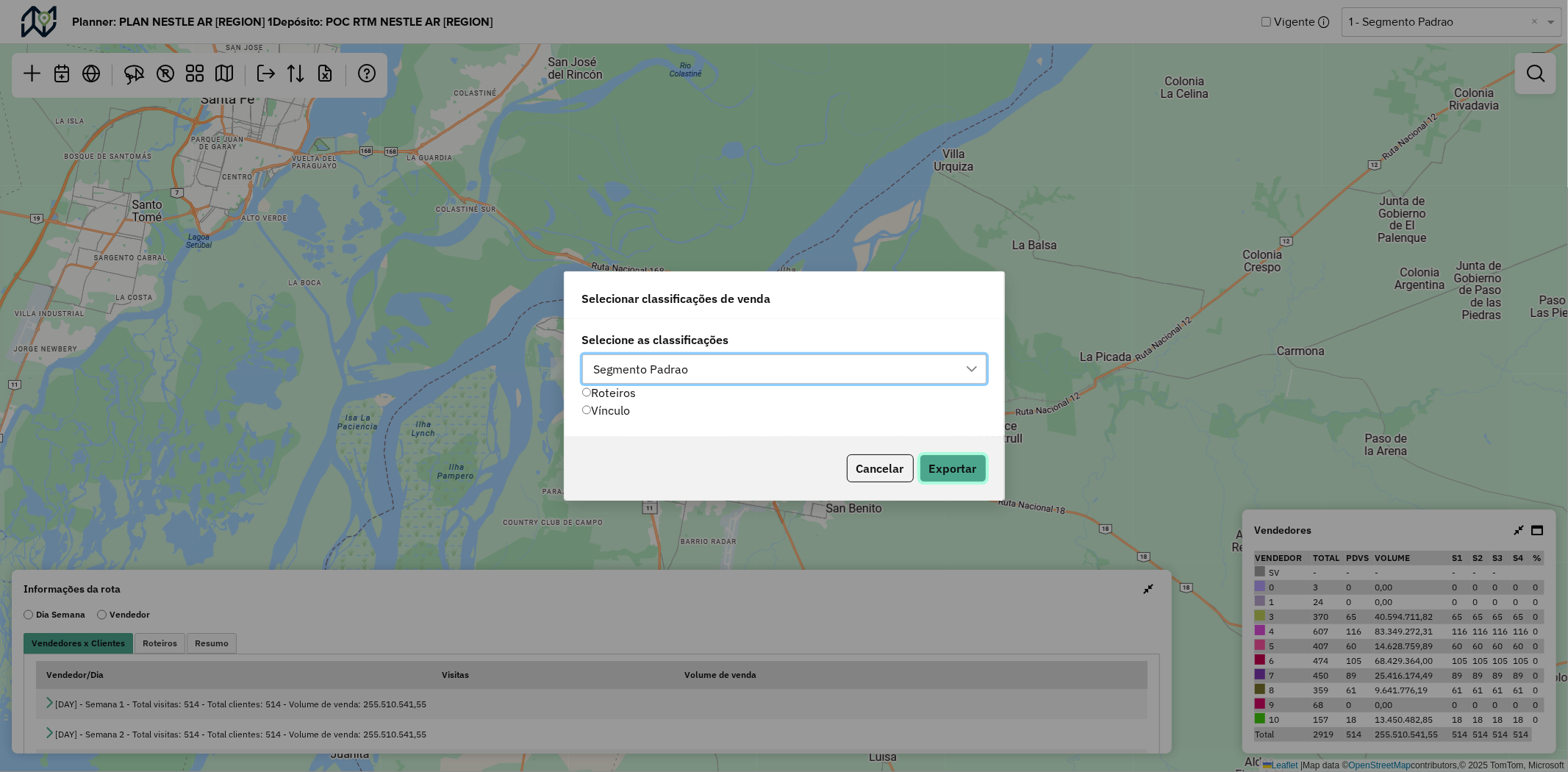 click on "Exportar" 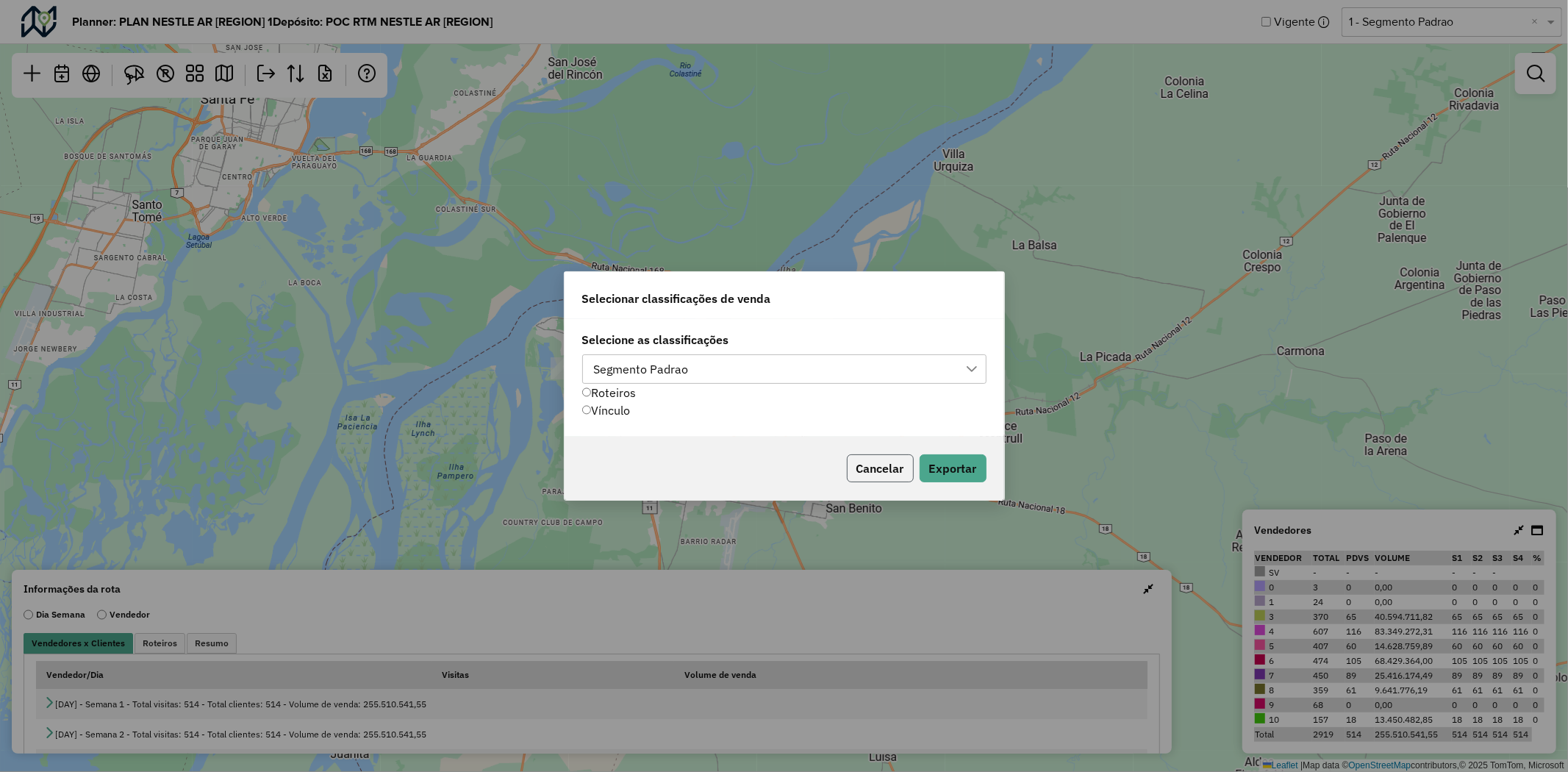 click on "Cancelar" 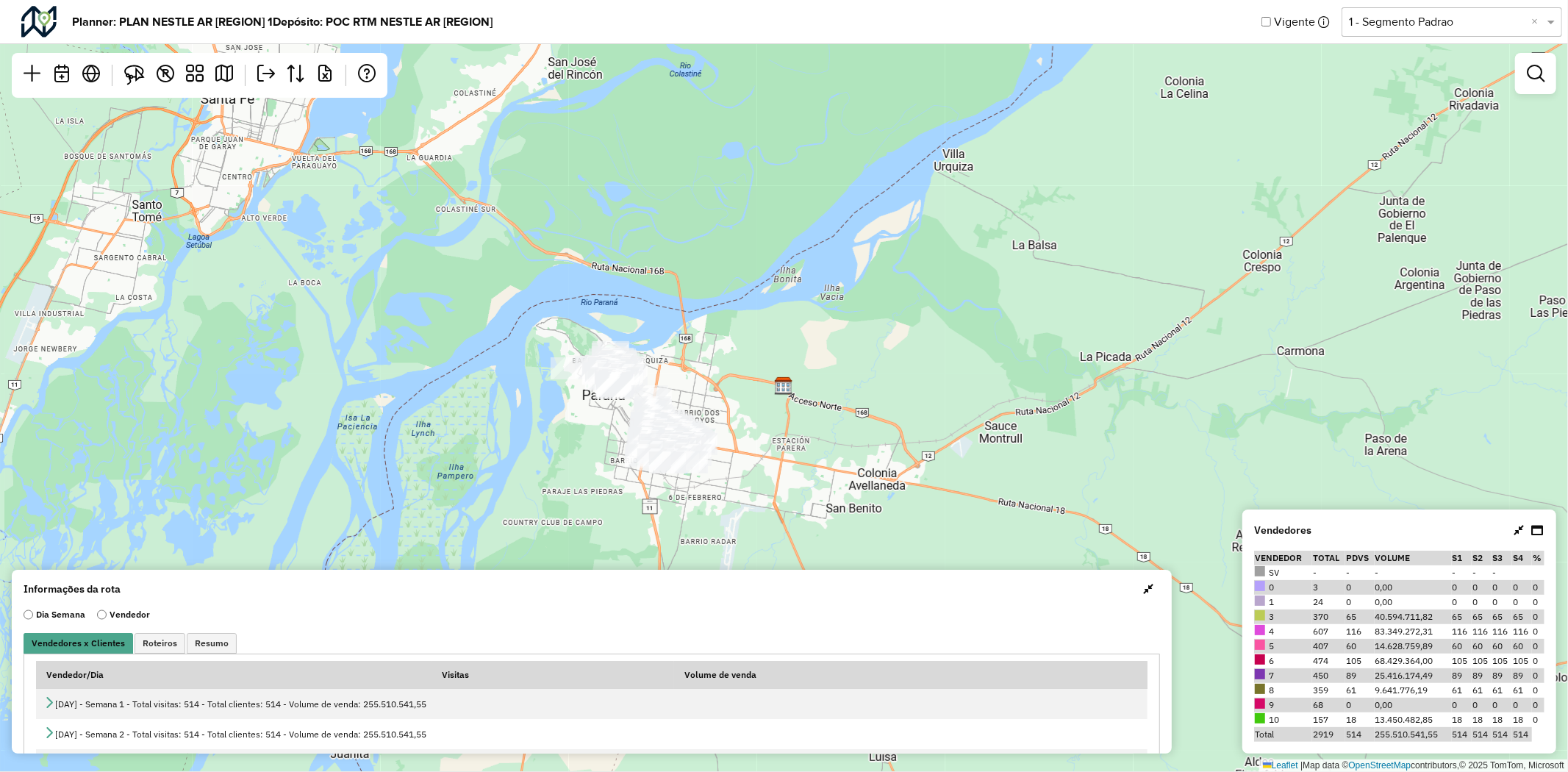click 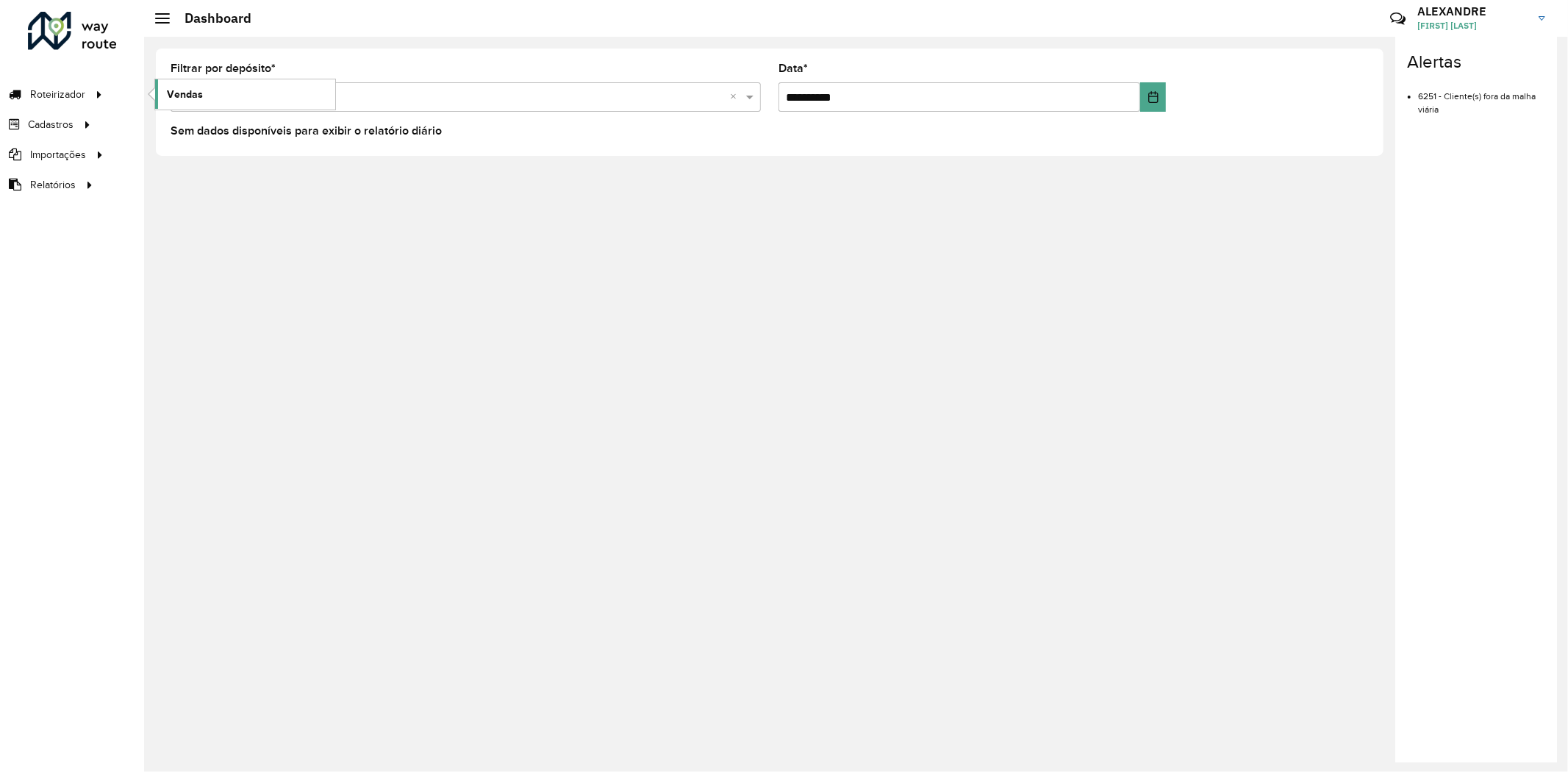 click on "Vendas" 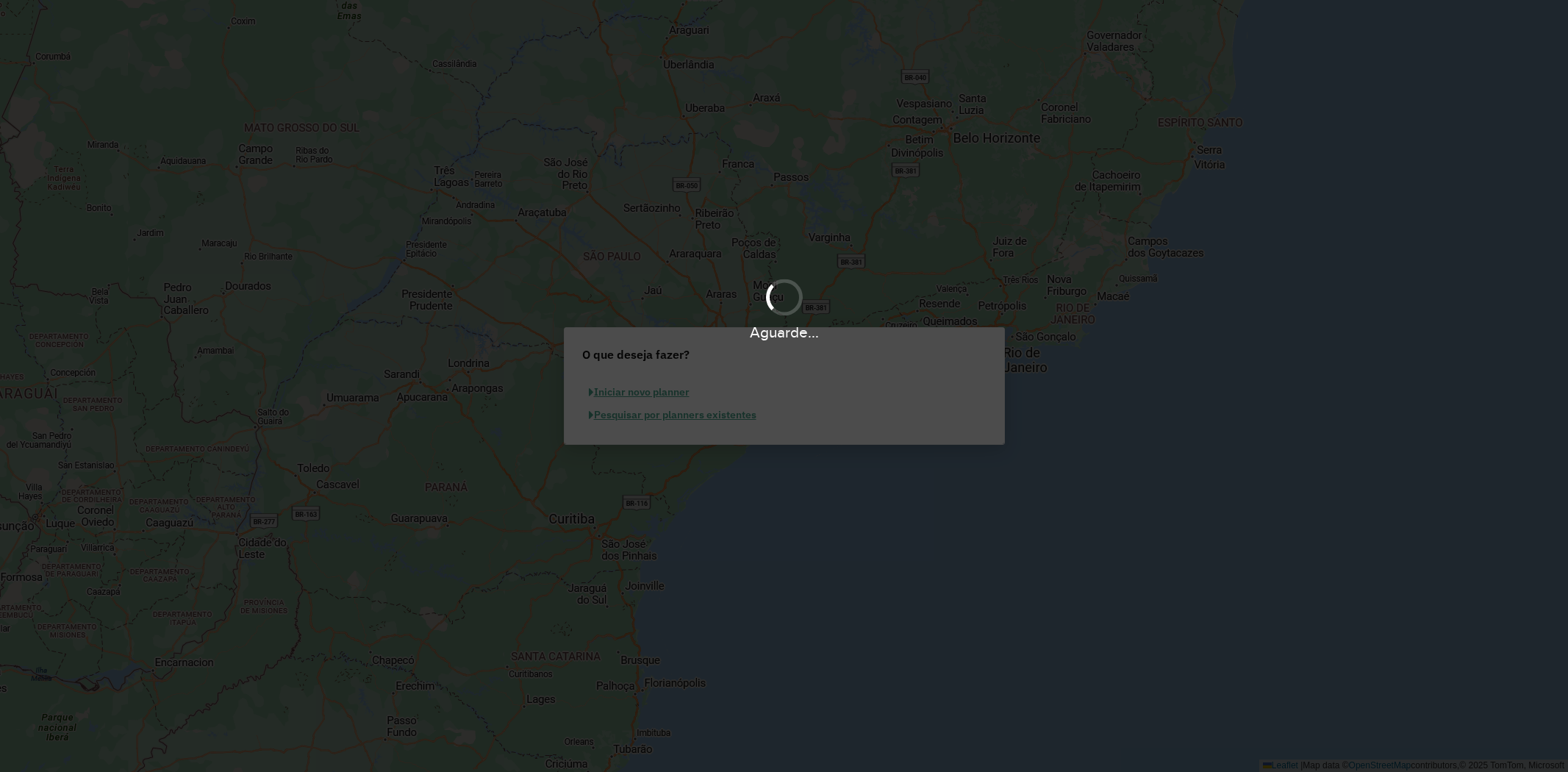 scroll, scrollTop: 0, scrollLeft: 0, axis: both 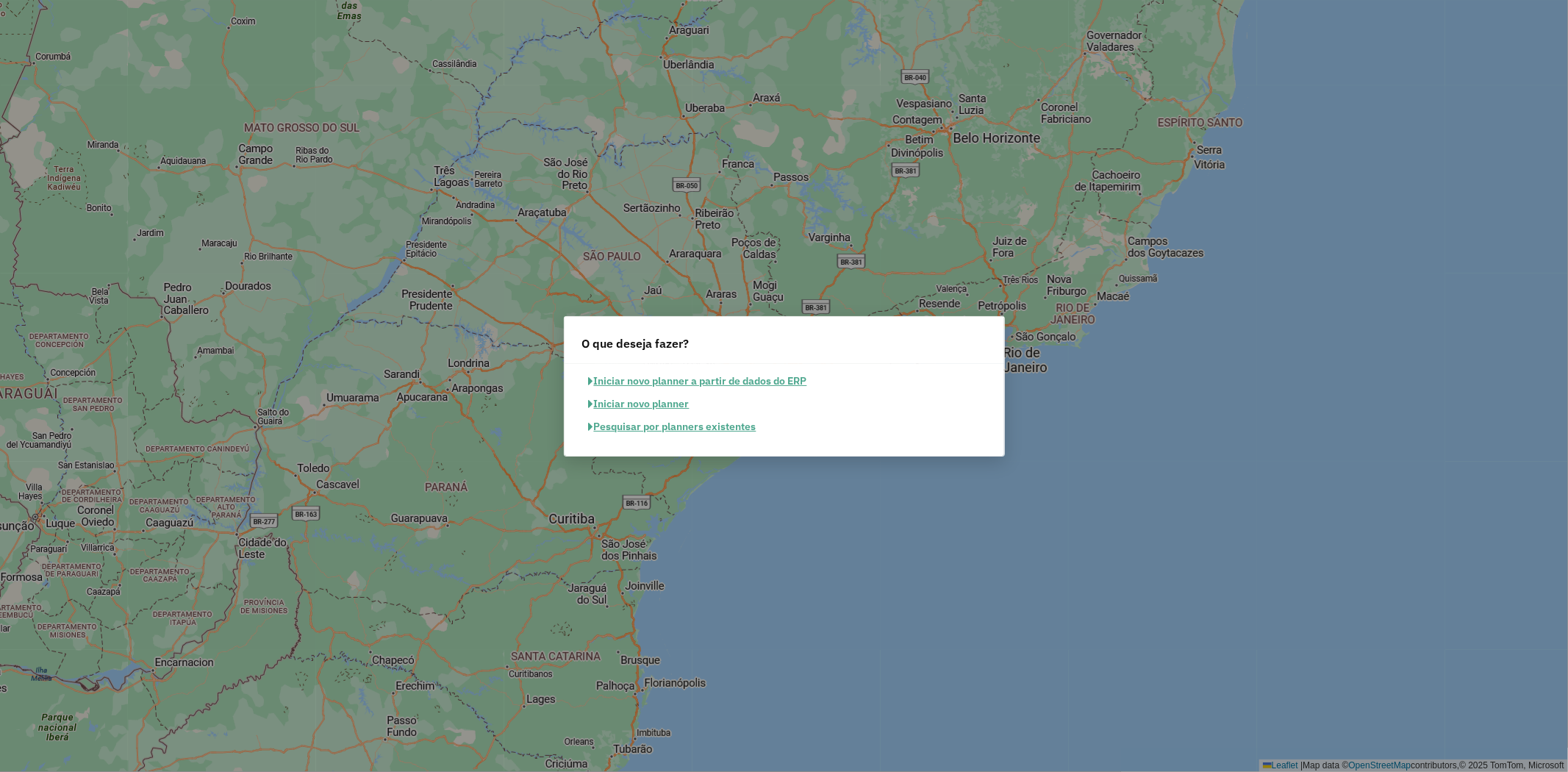 click on "Pesquisar por planners existentes" 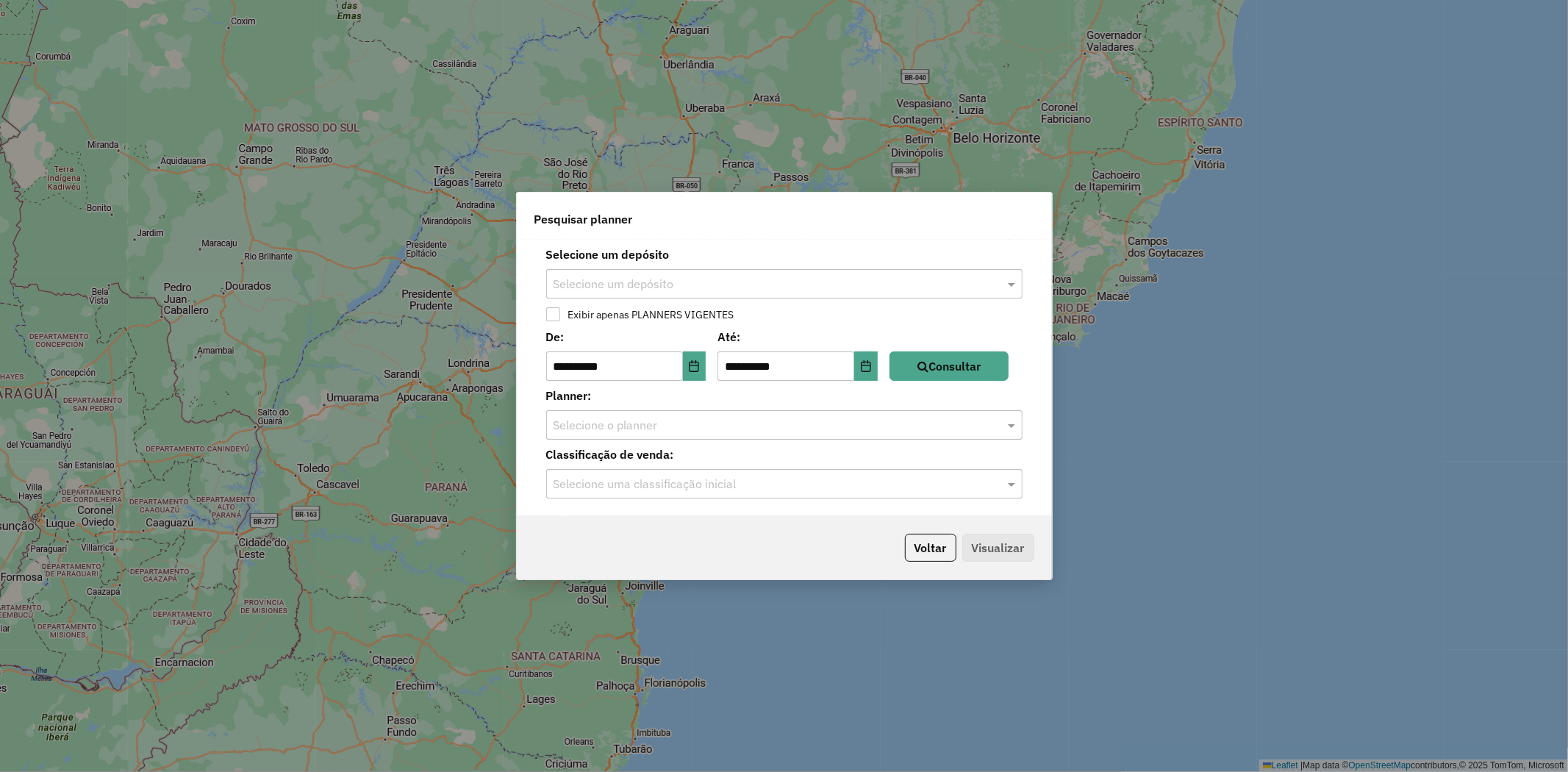 click on "Selecione um depósito" 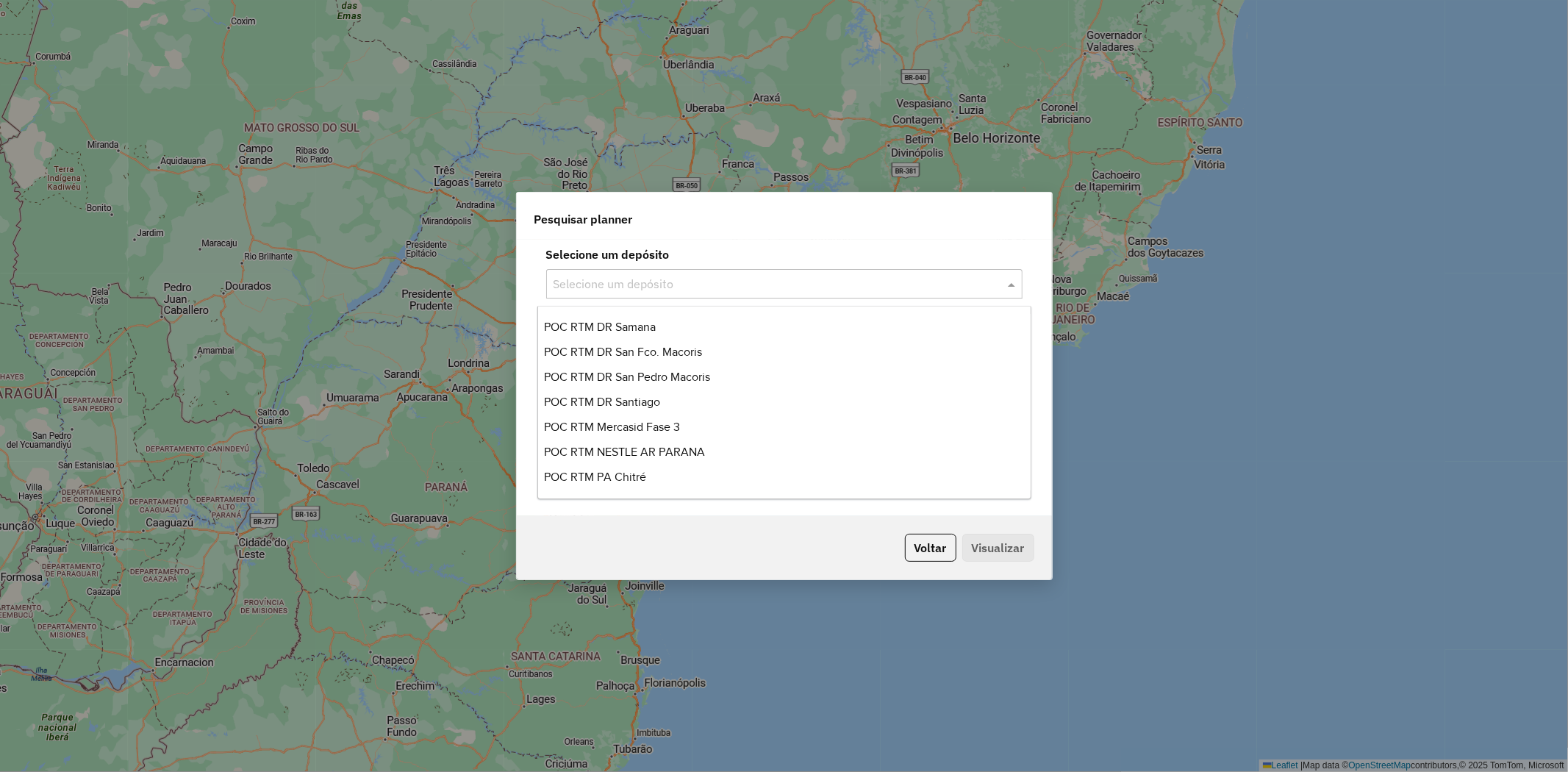 scroll, scrollTop: 163, scrollLeft: 0, axis: vertical 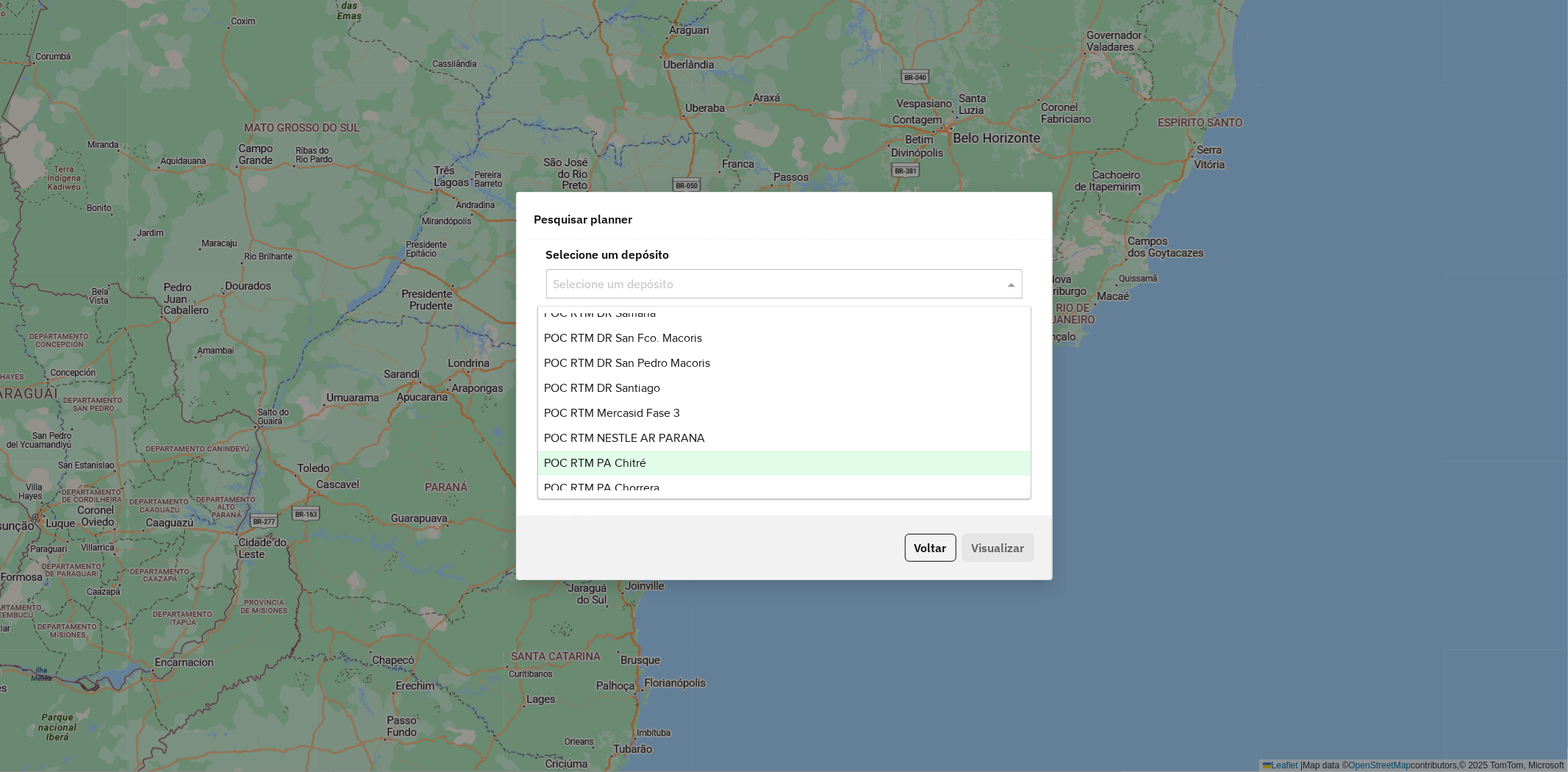 click on "POC RTM PA Chitré" at bounding box center (595, 462) 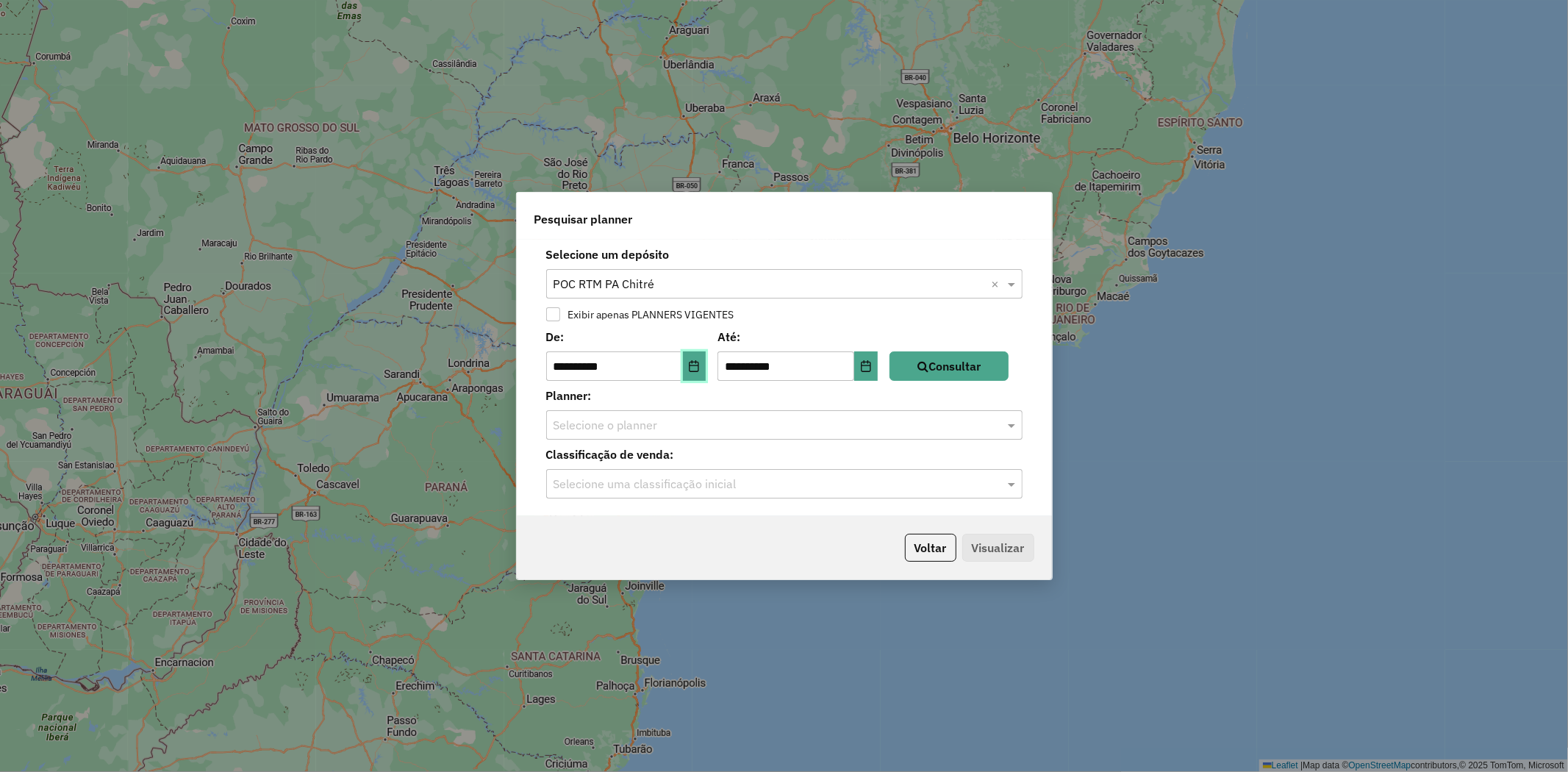 click 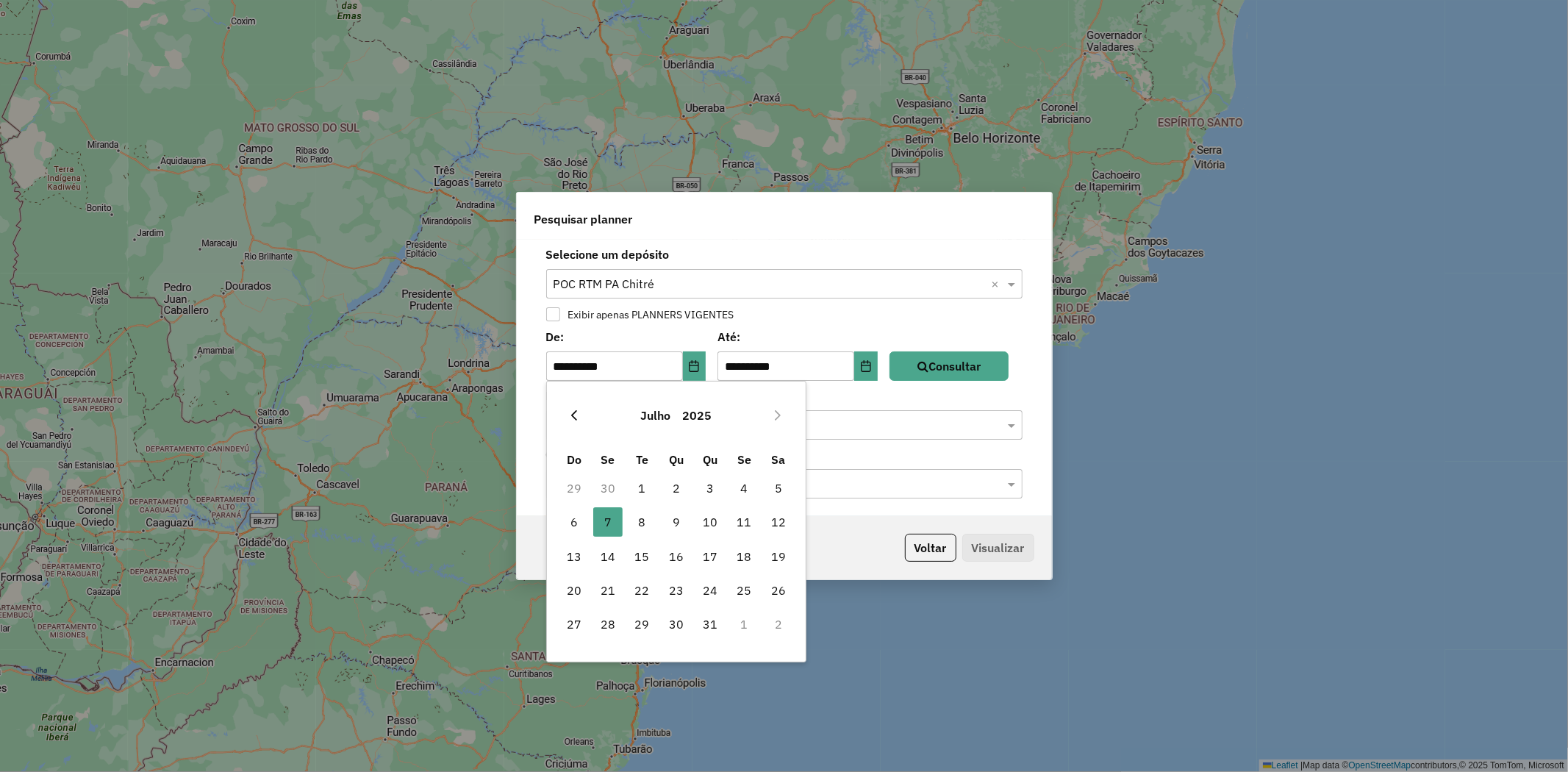 drag, startPoint x: 587, startPoint y: 415, endPoint x: 579, endPoint y: 414, distance: 8.062258 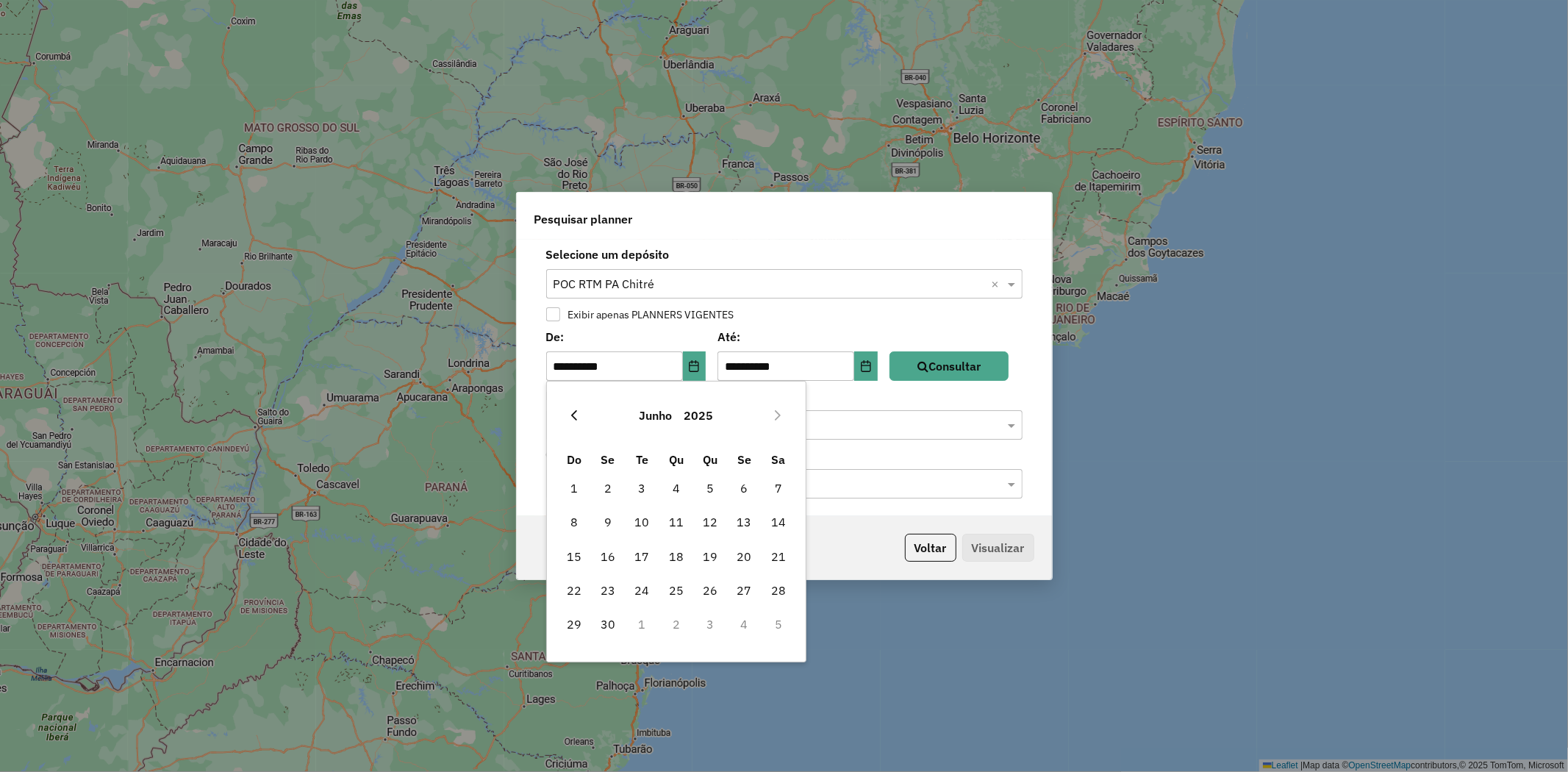 click 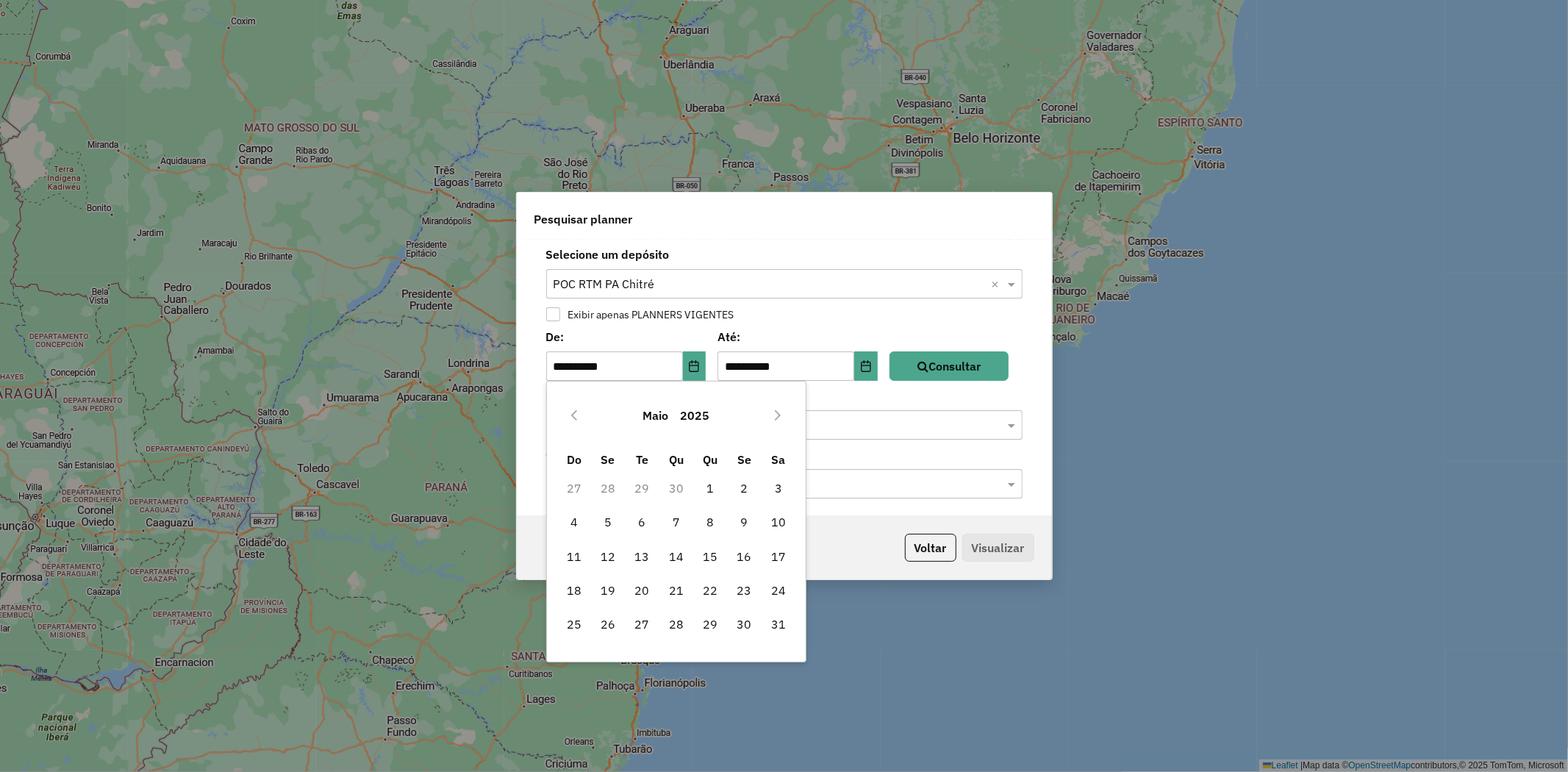 click 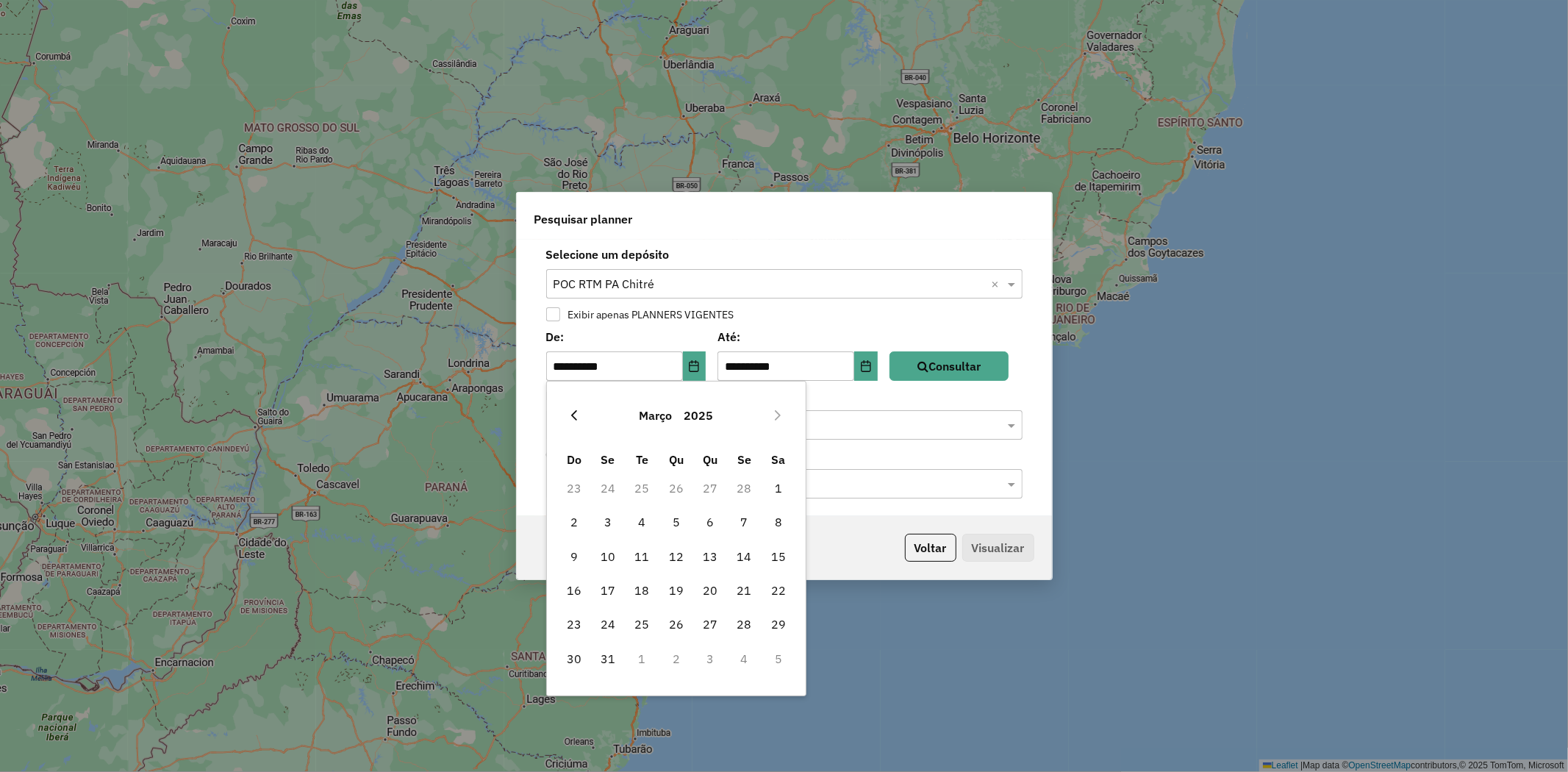click 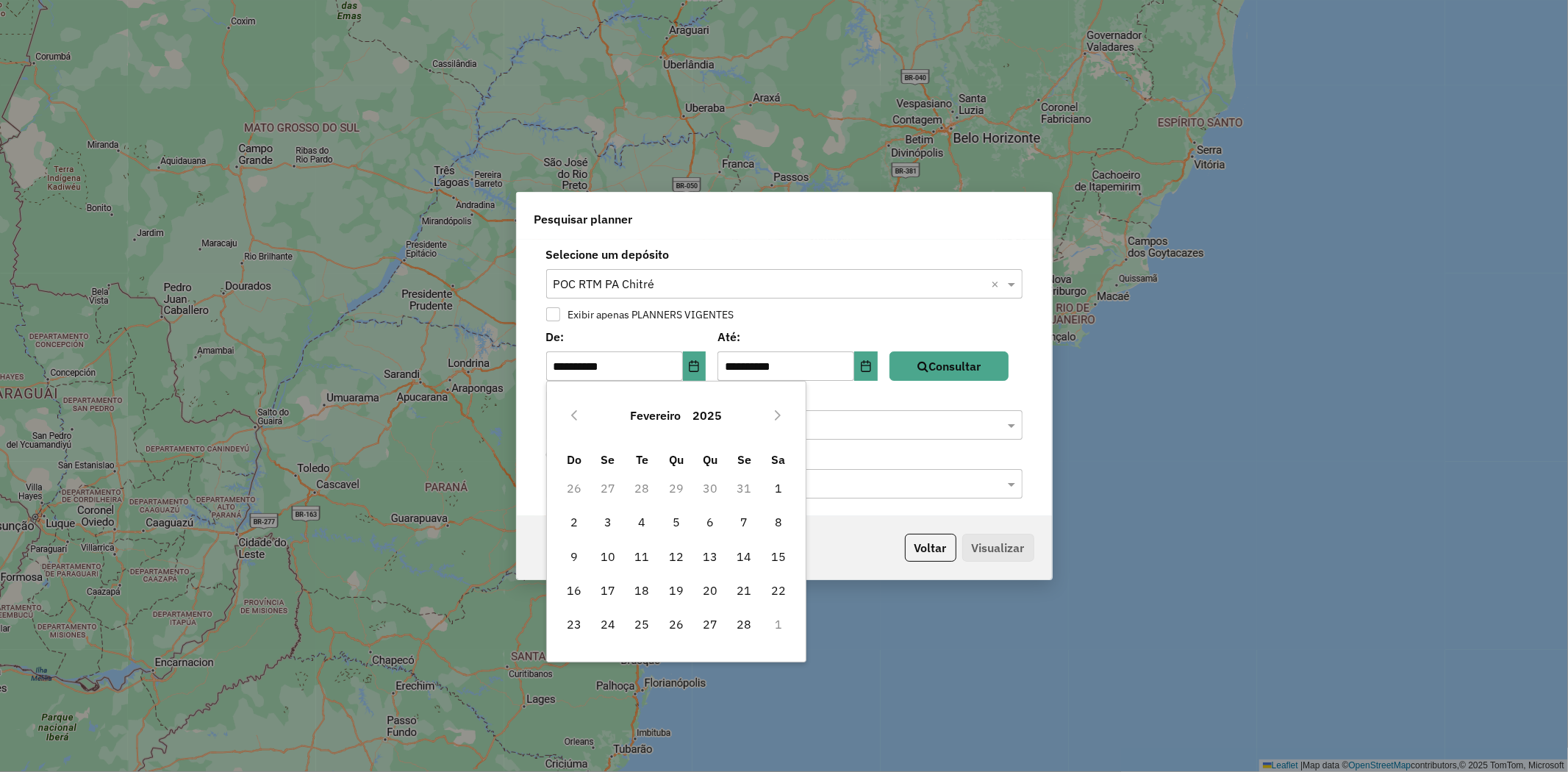 click on "28" at bounding box center [642, 488] 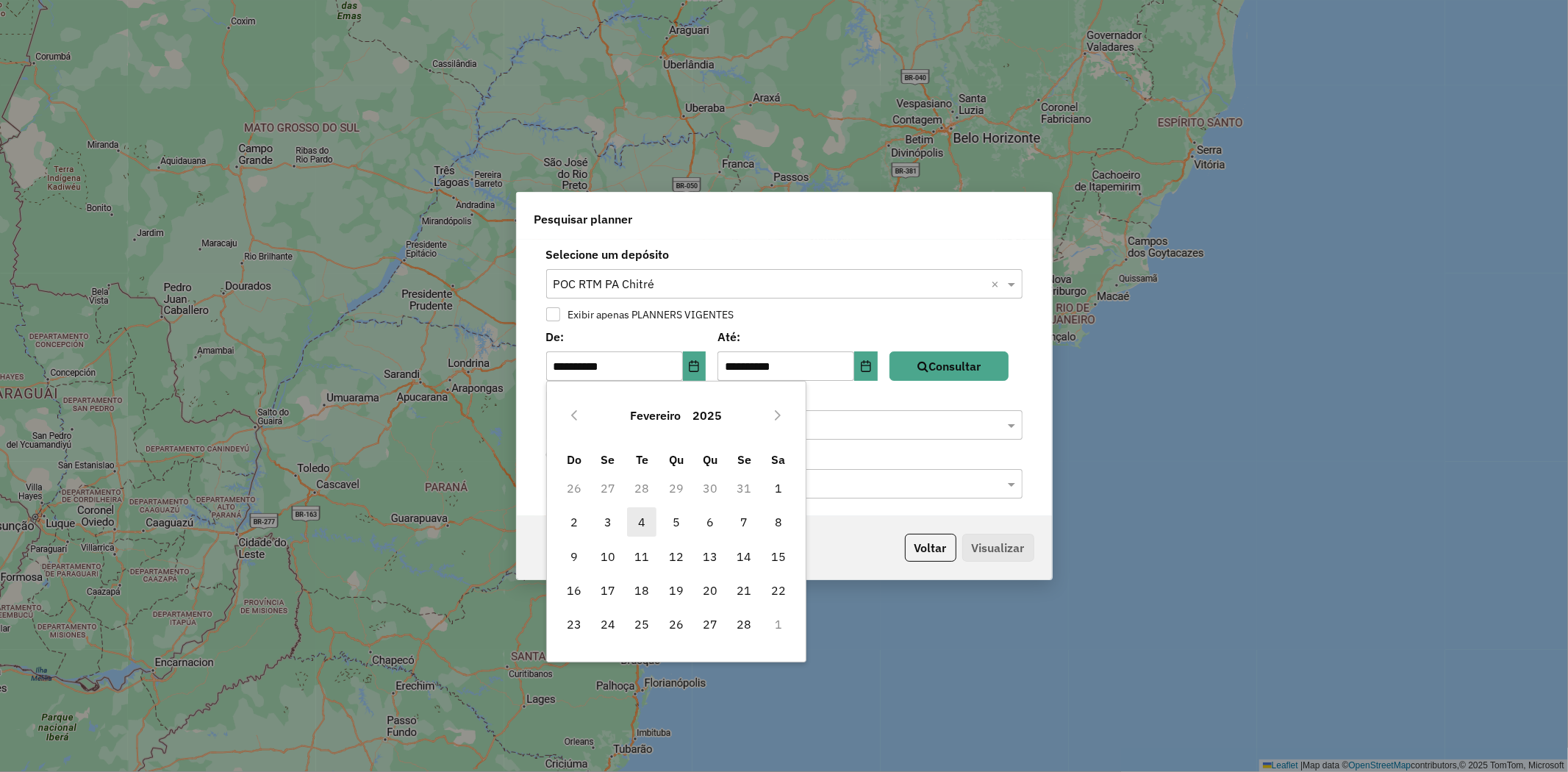 click on "4" at bounding box center [642, 522] 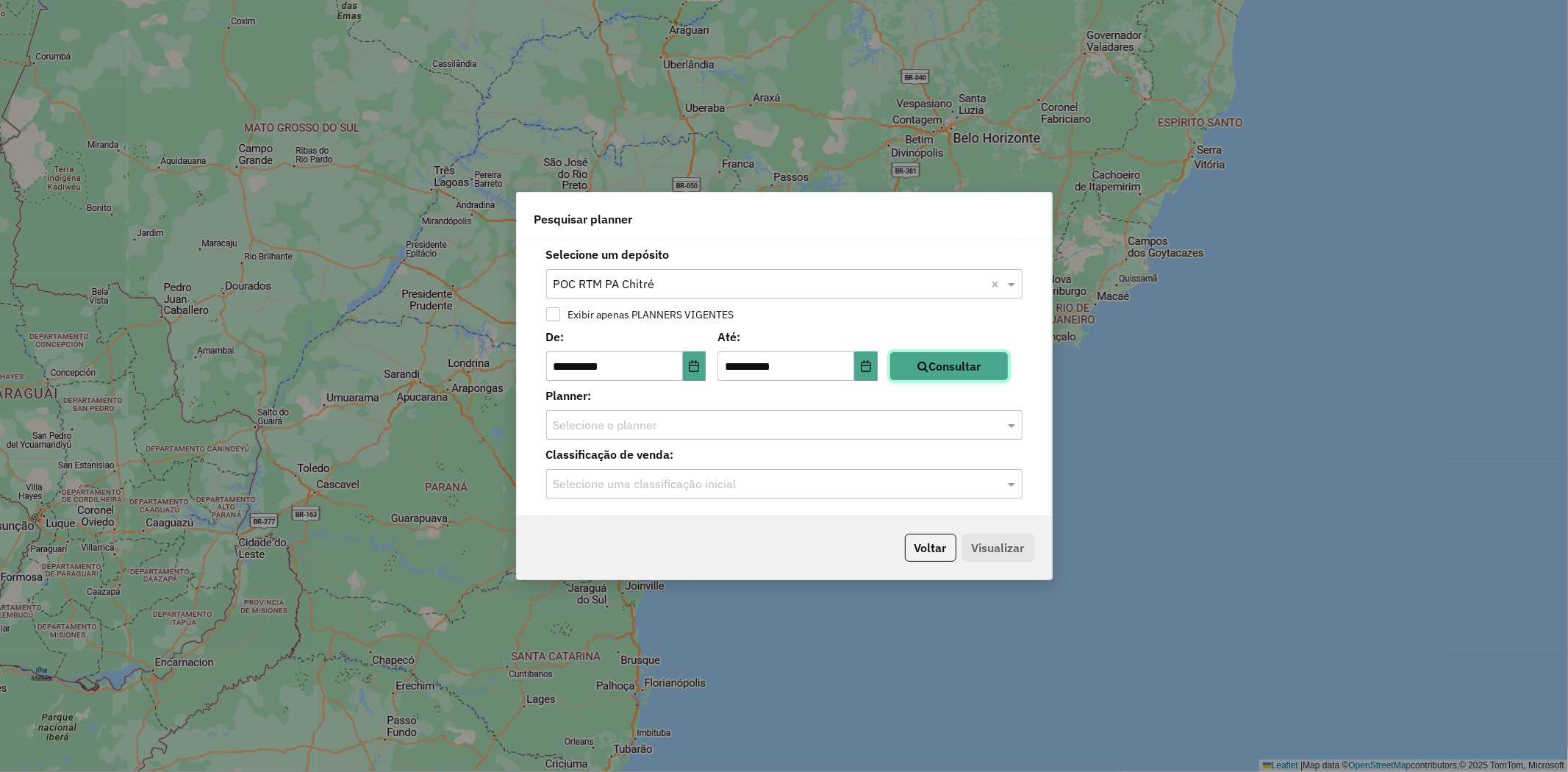 drag, startPoint x: 964, startPoint y: 366, endPoint x: 973, endPoint y: 379, distance: 15.811388 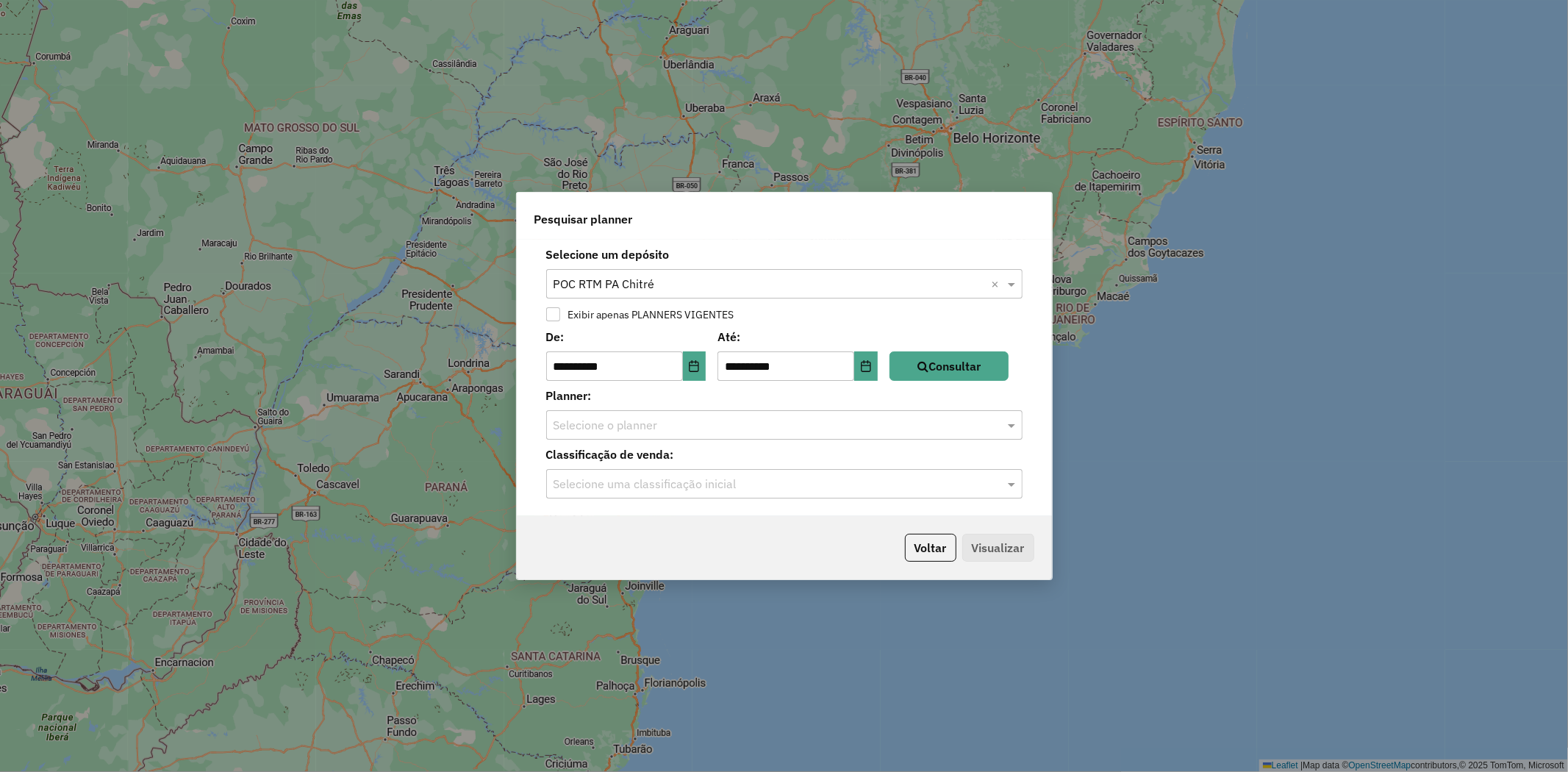 click on "Selecione o planner" 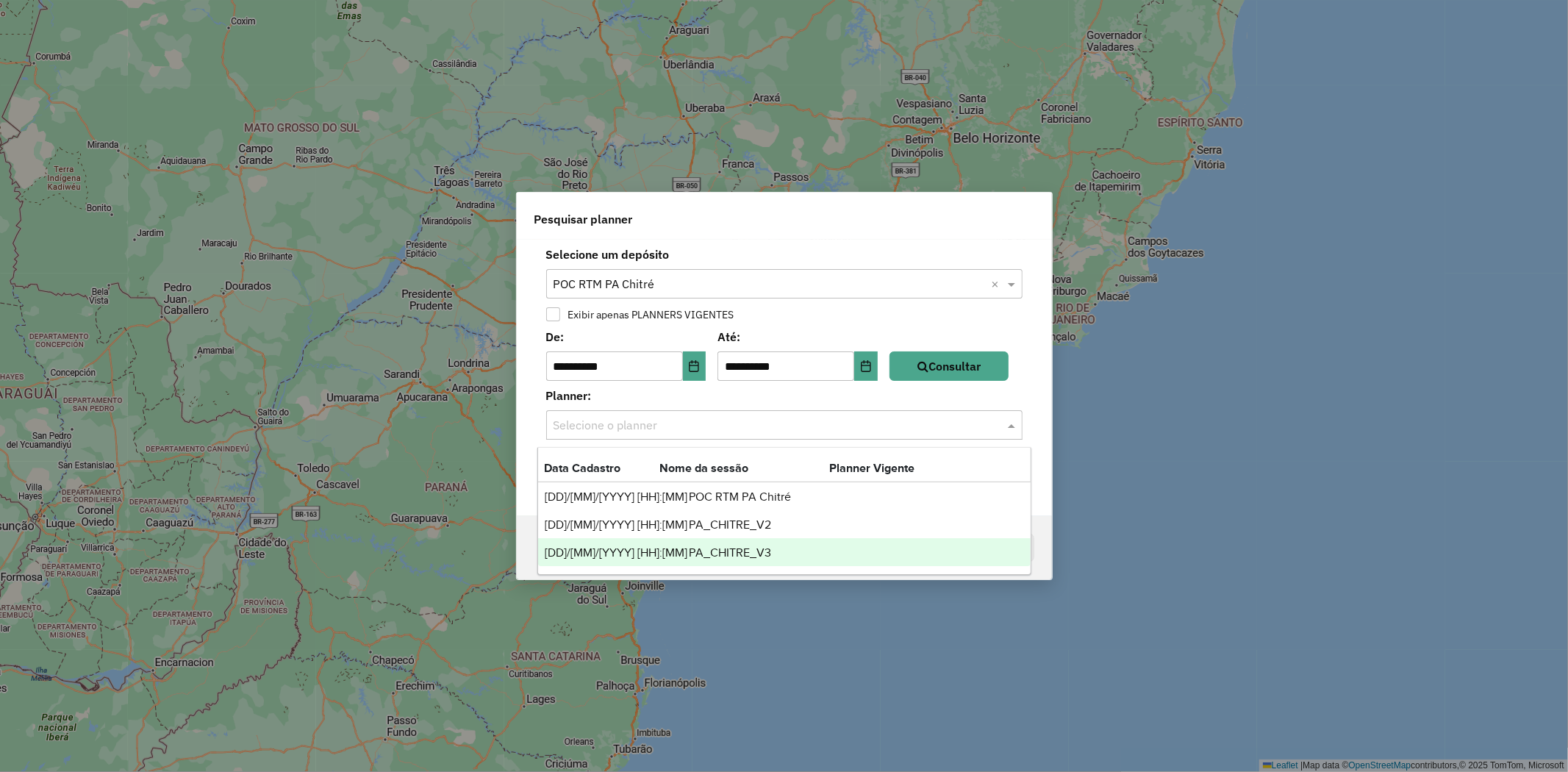 drag, startPoint x: 702, startPoint y: 557, endPoint x: 709, endPoint y: 553, distance: 8.062258 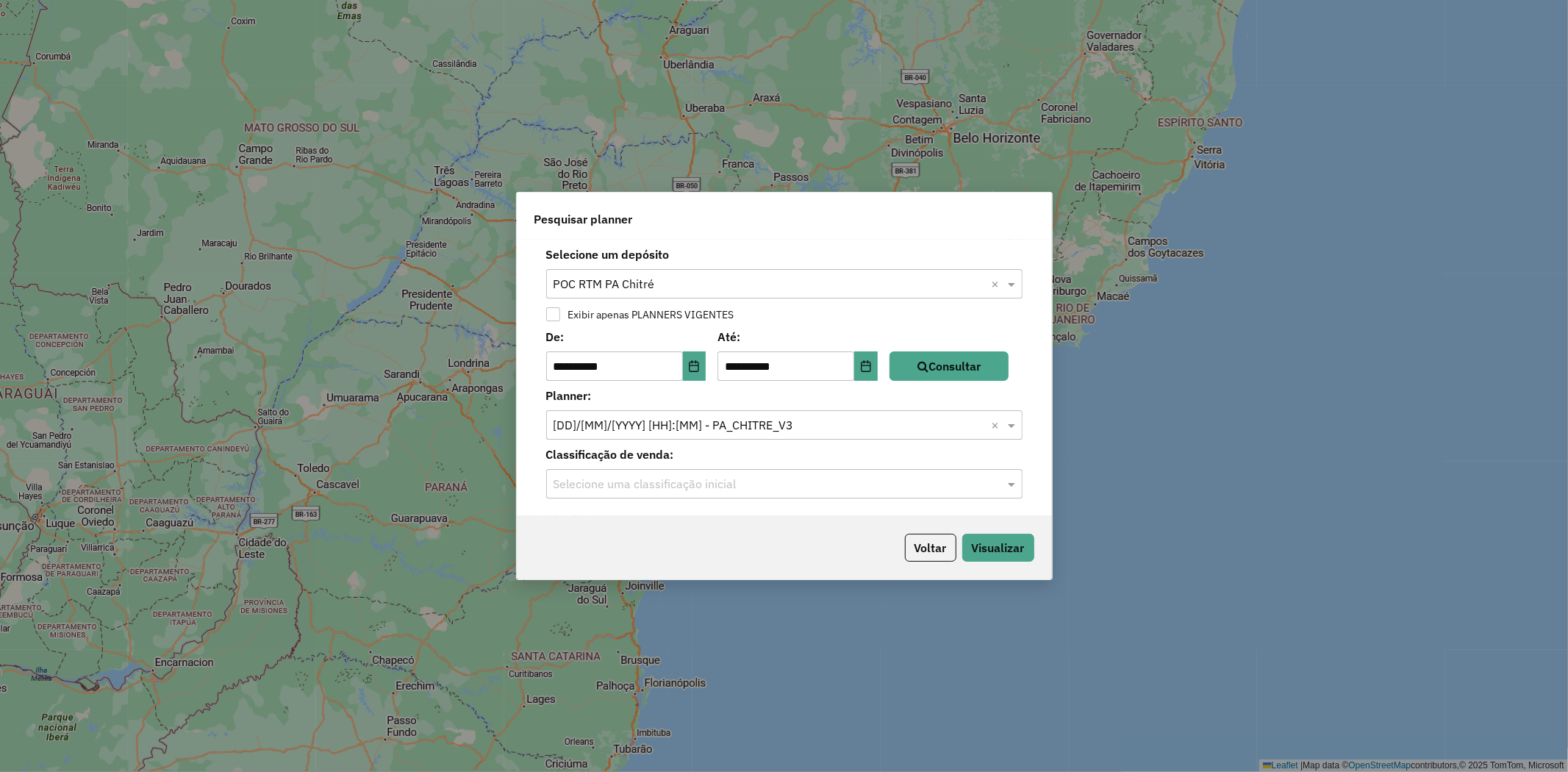 drag, startPoint x: 762, startPoint y: 483, endPoint x: 773, endPoint y: 490, distance: 13.0384 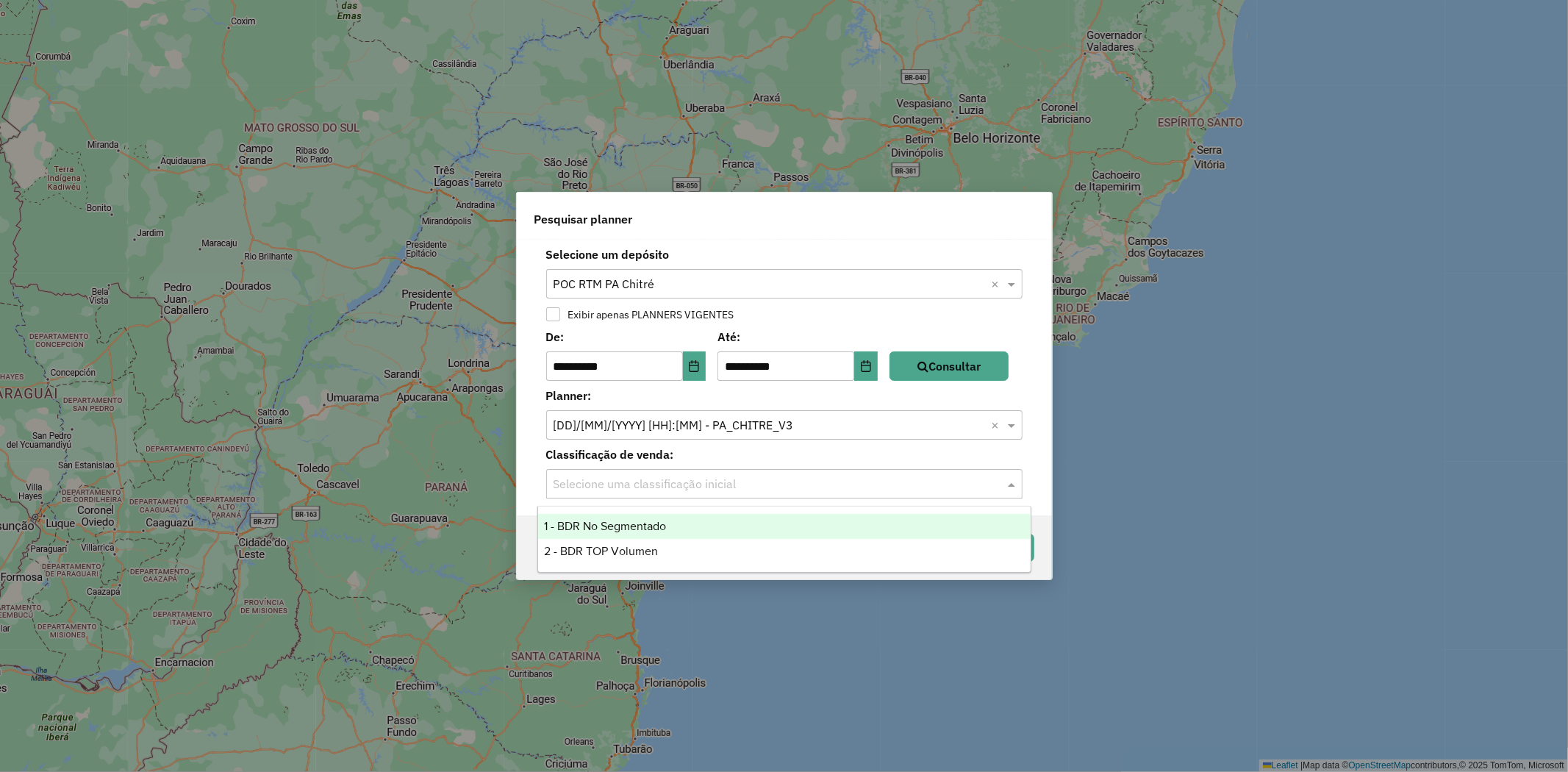 drag, startPoint x: 633, startPoint y: 528, endPoint x: 643, endPoint y: 522, distance: 11.661904 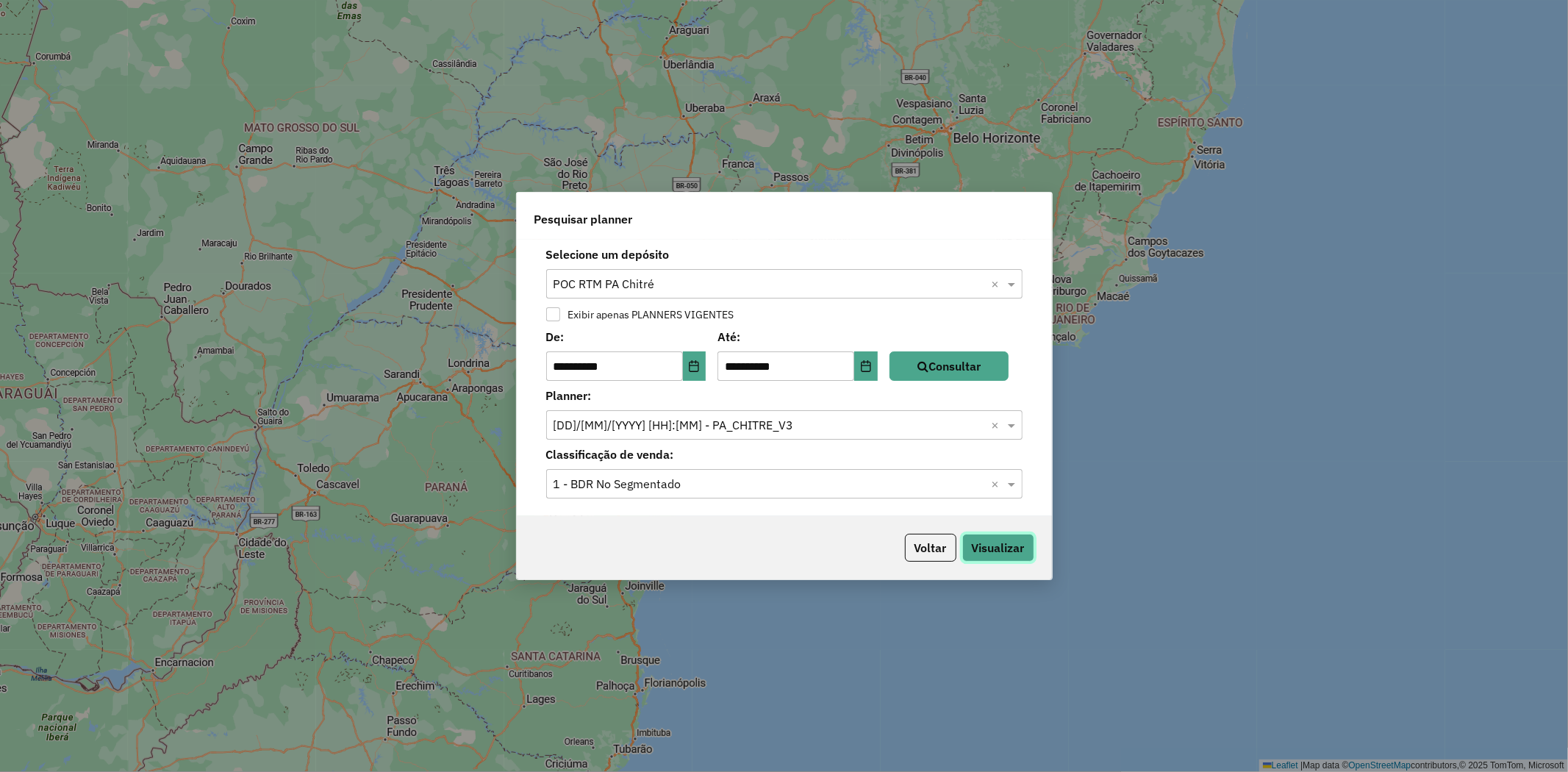 click on "Visualizar" 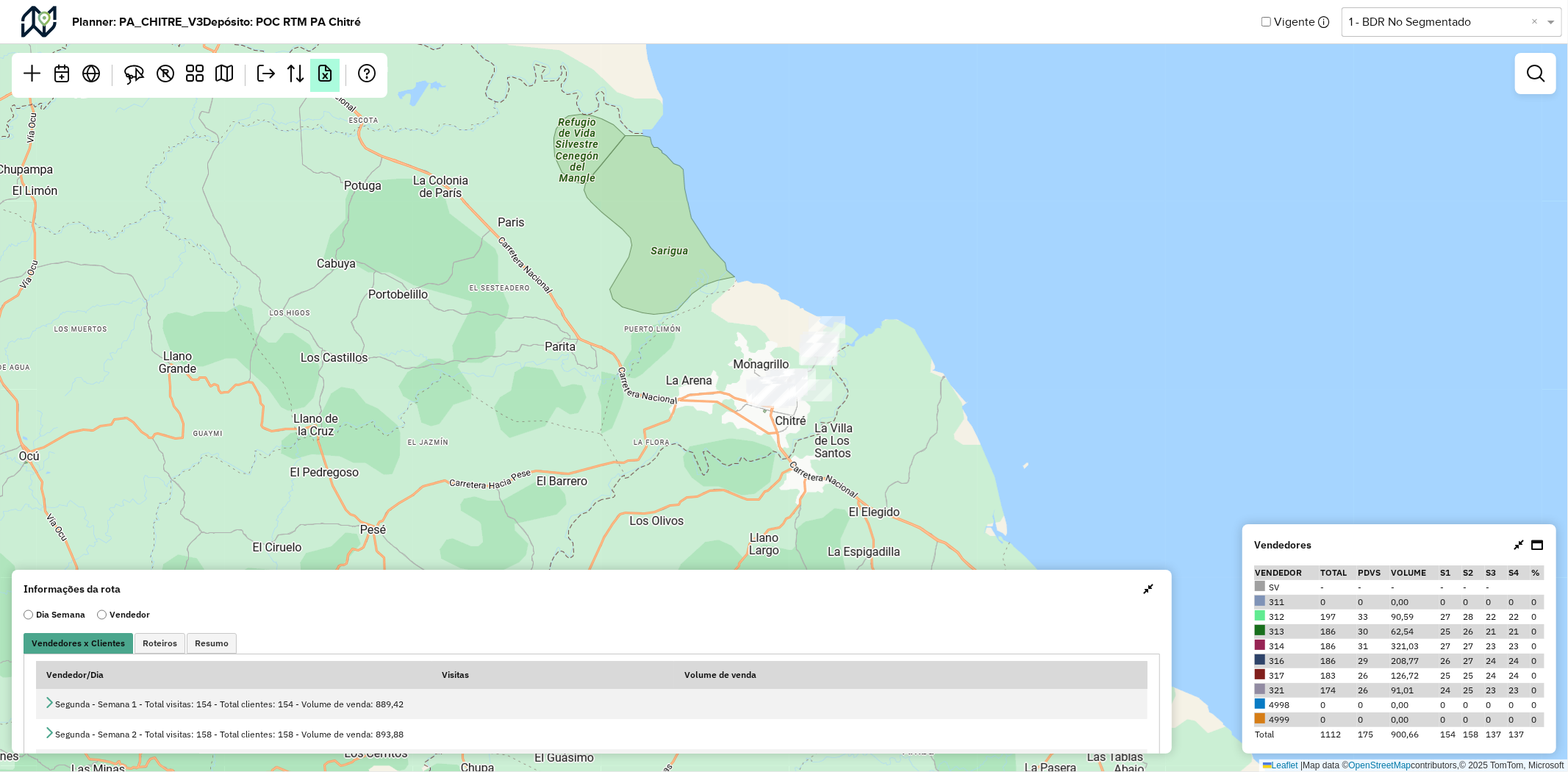 click at bounding box center [325, 74] 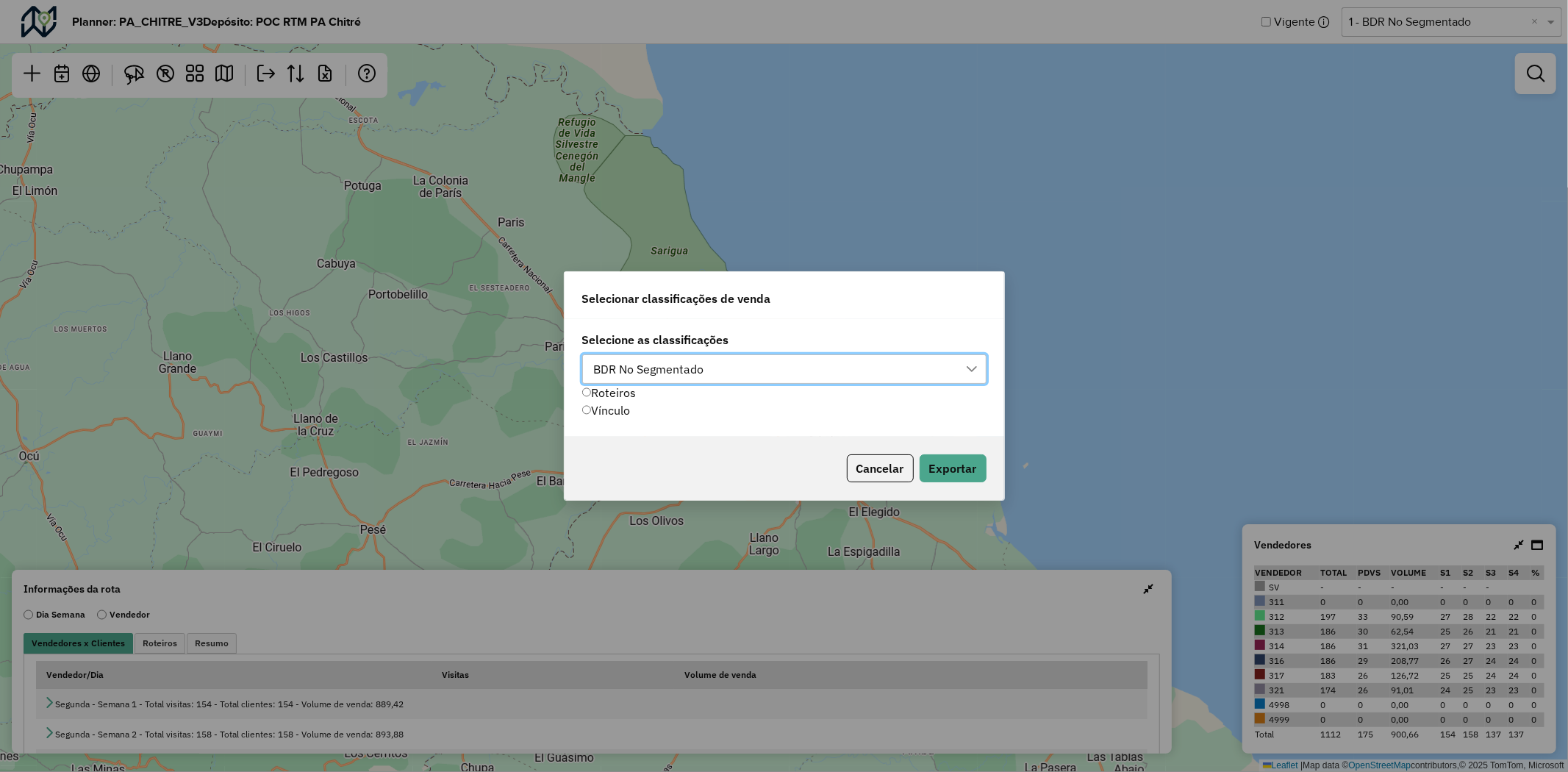 scroll, scrollTop: 10, scrollLeft: 65, axis: both 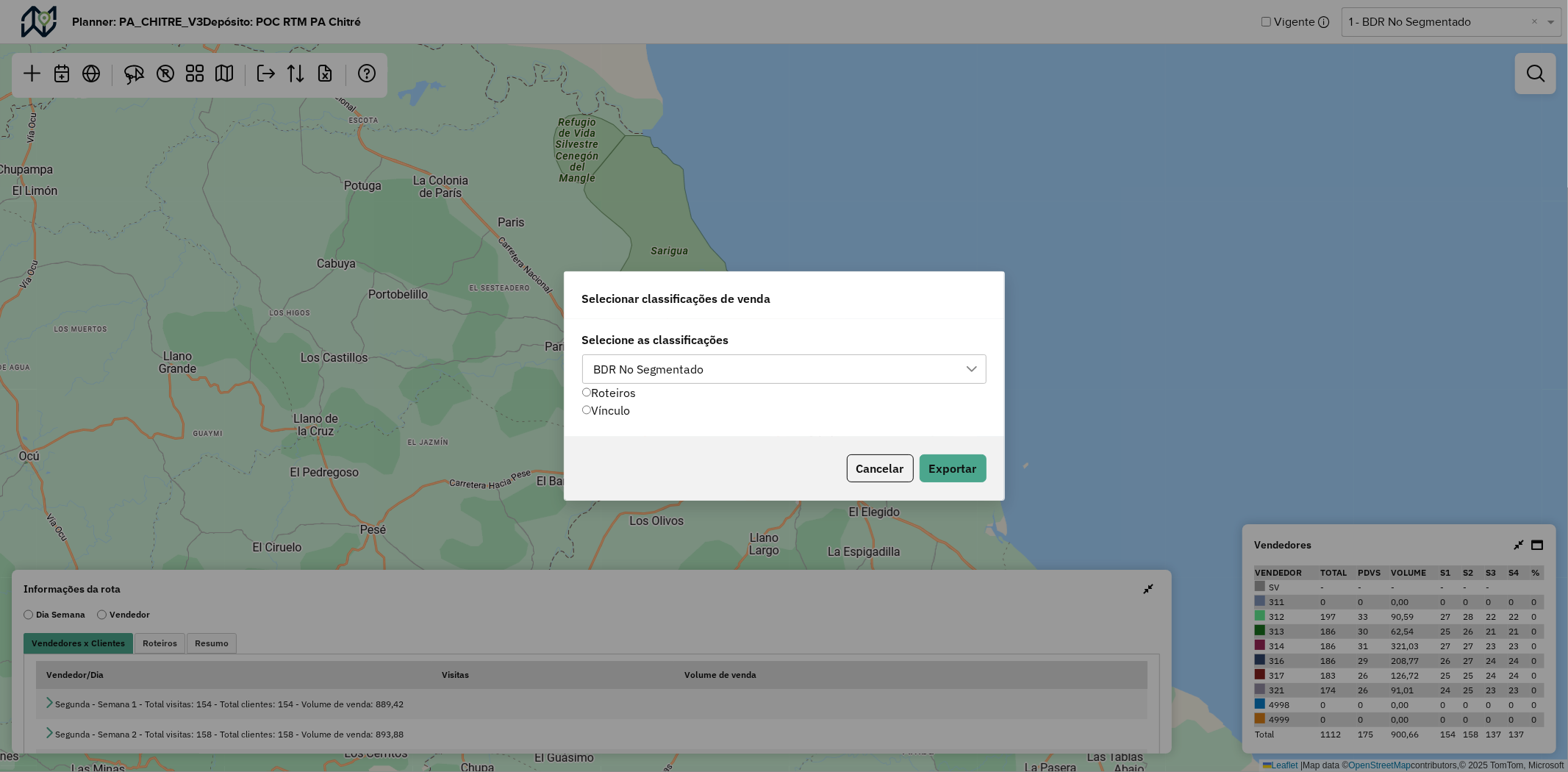 drag, startPoint x: 656, startPoint y: 364, endPoint x: 670, endPoint y: 376, distance: 18.439089 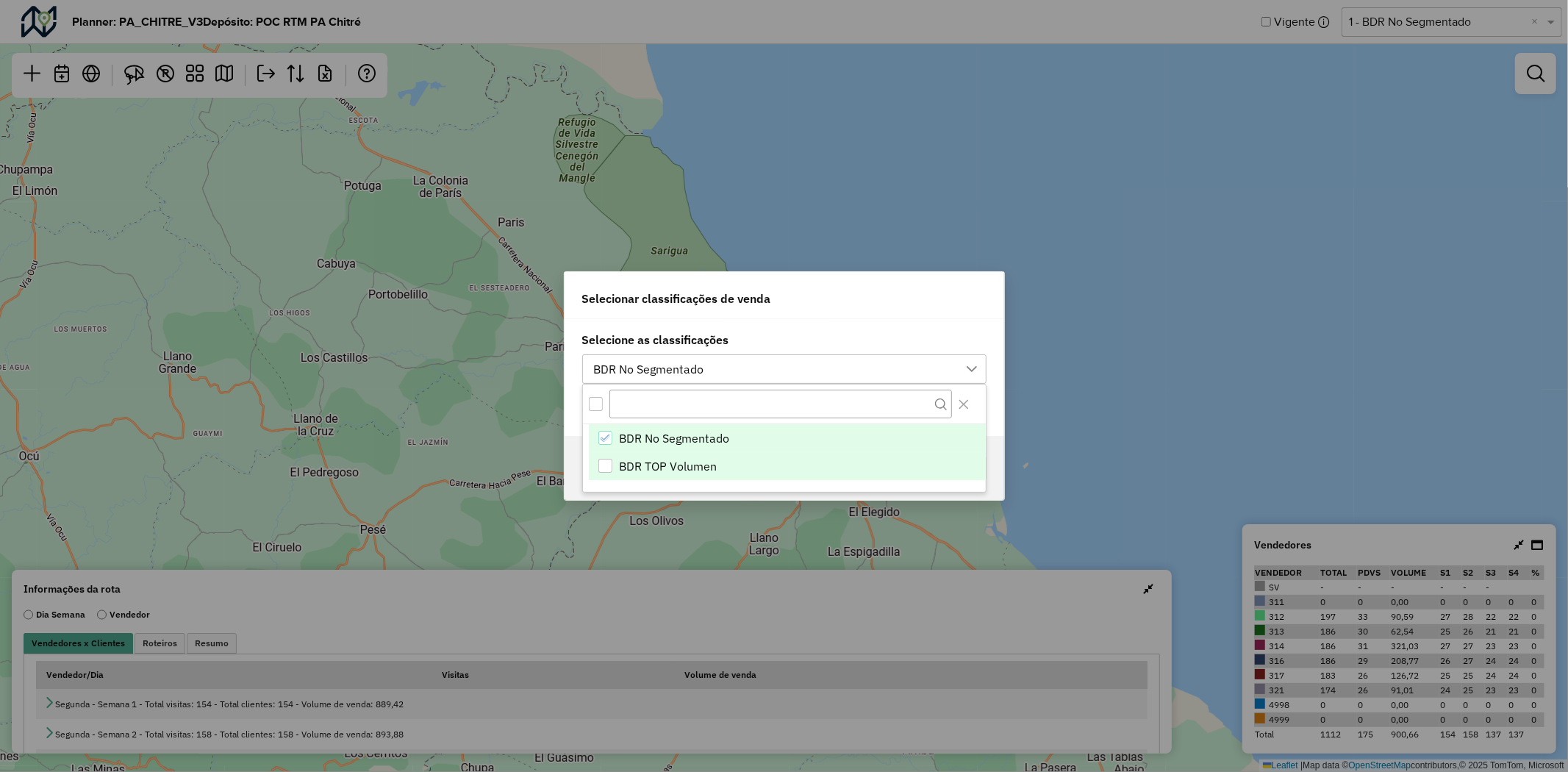 click at bounding box center [606, 466] 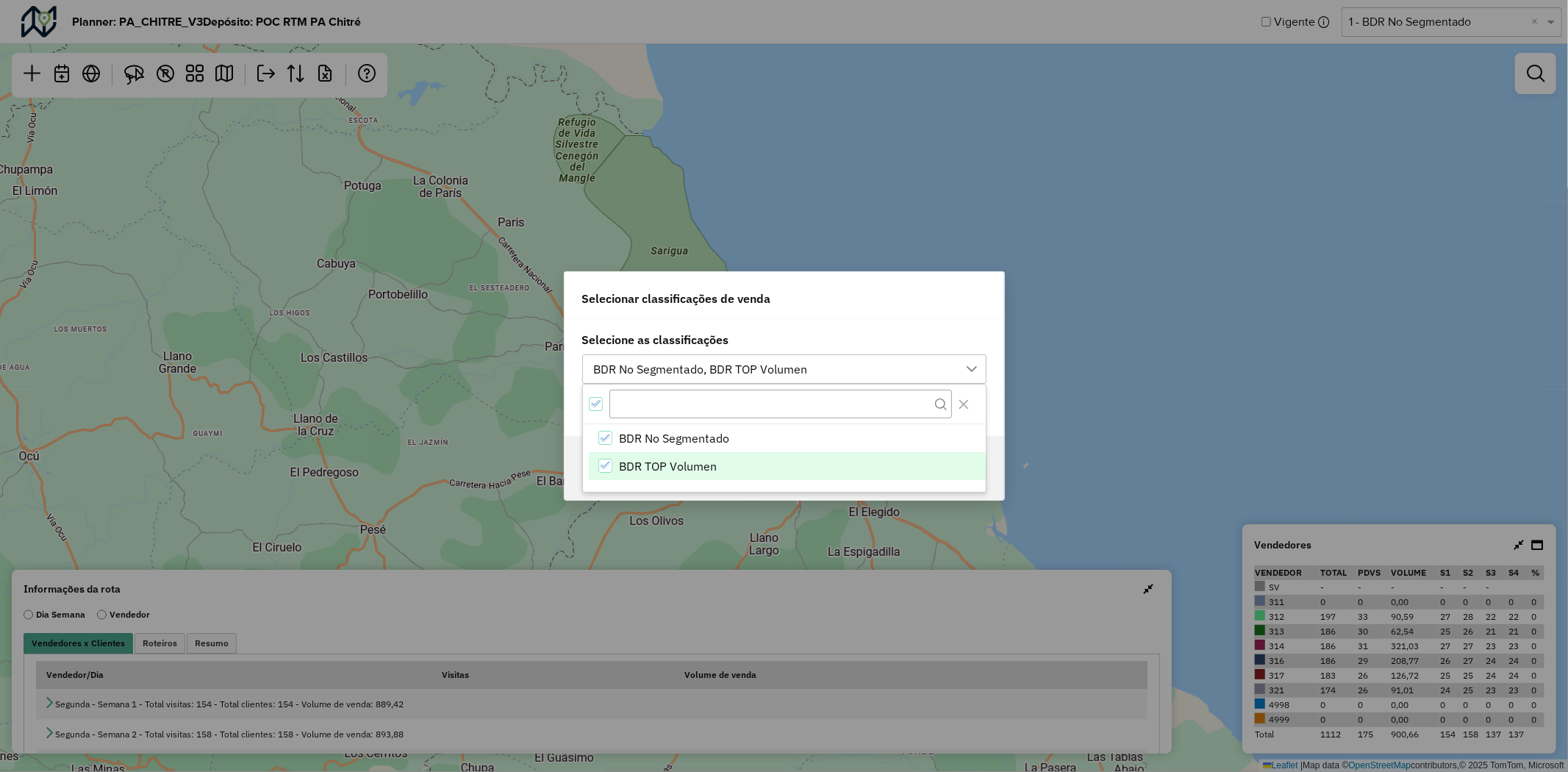 click on "Selecione as classificações BDR No Segmentado, BDR TOP Volumen  Roteiros   Vínculo" 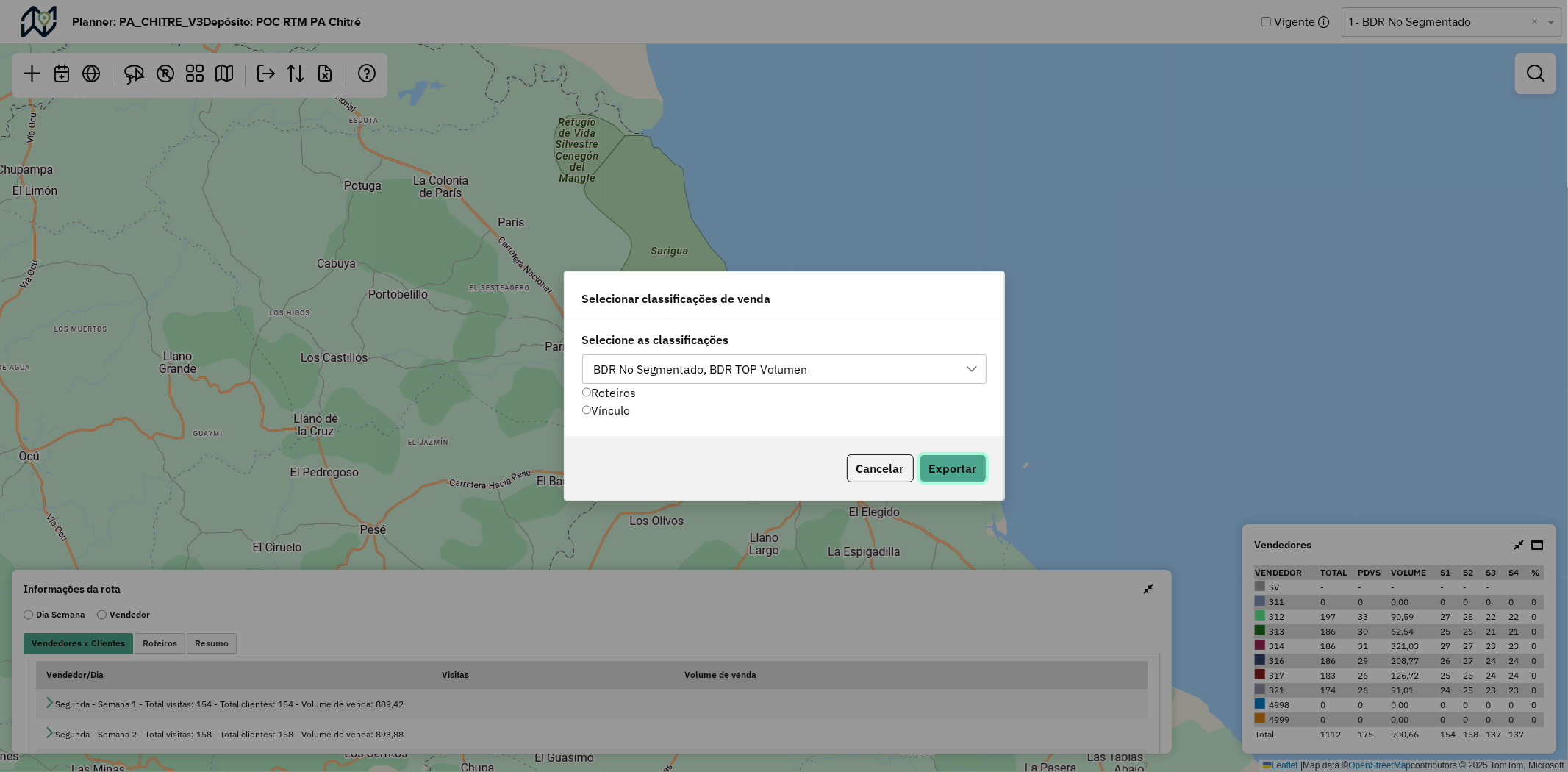 click on "Exportar" 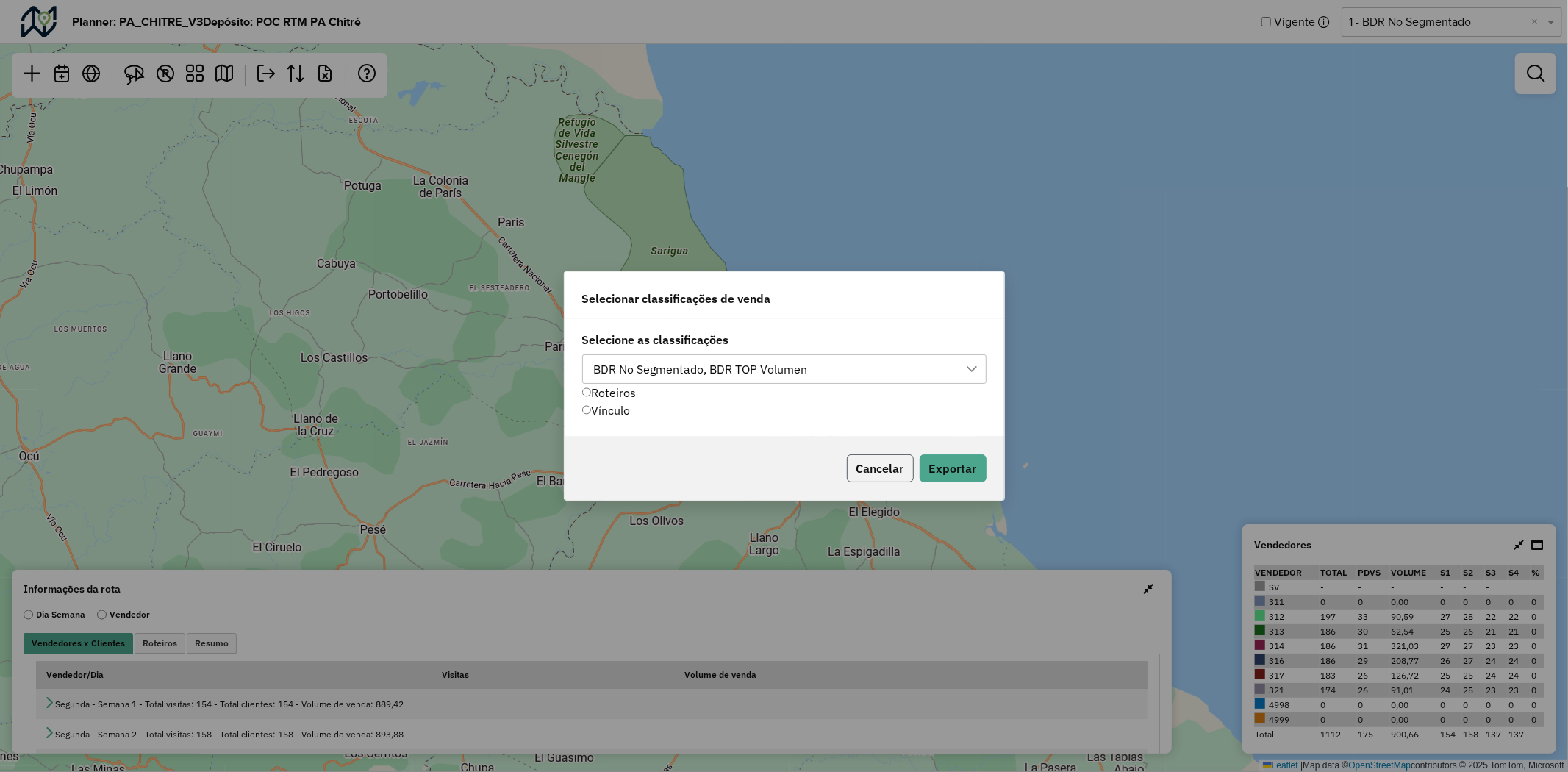 click on "Cancelar" 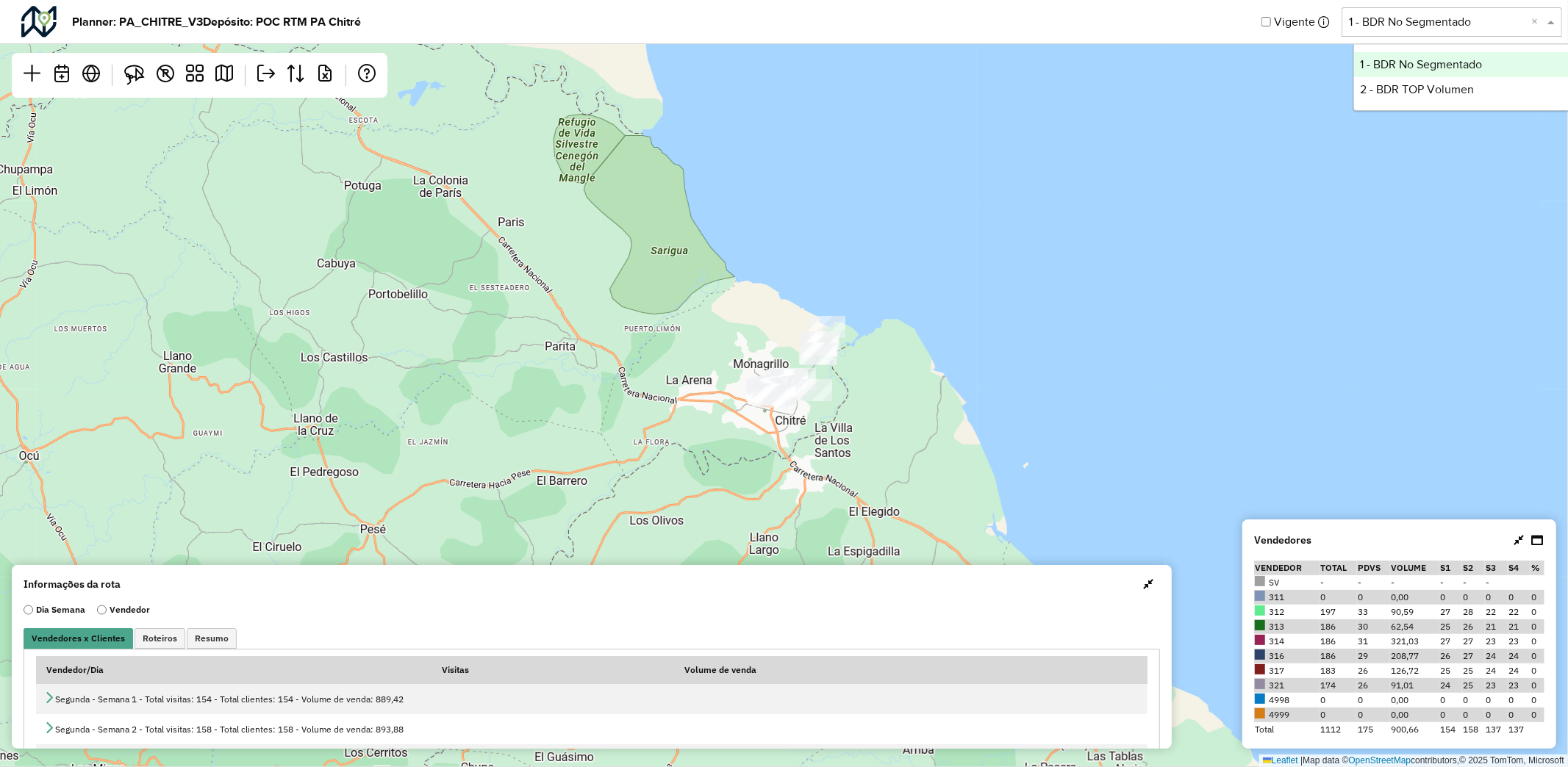 click on "Selecione uma opção  1 - BDR No Segmentado  ×" 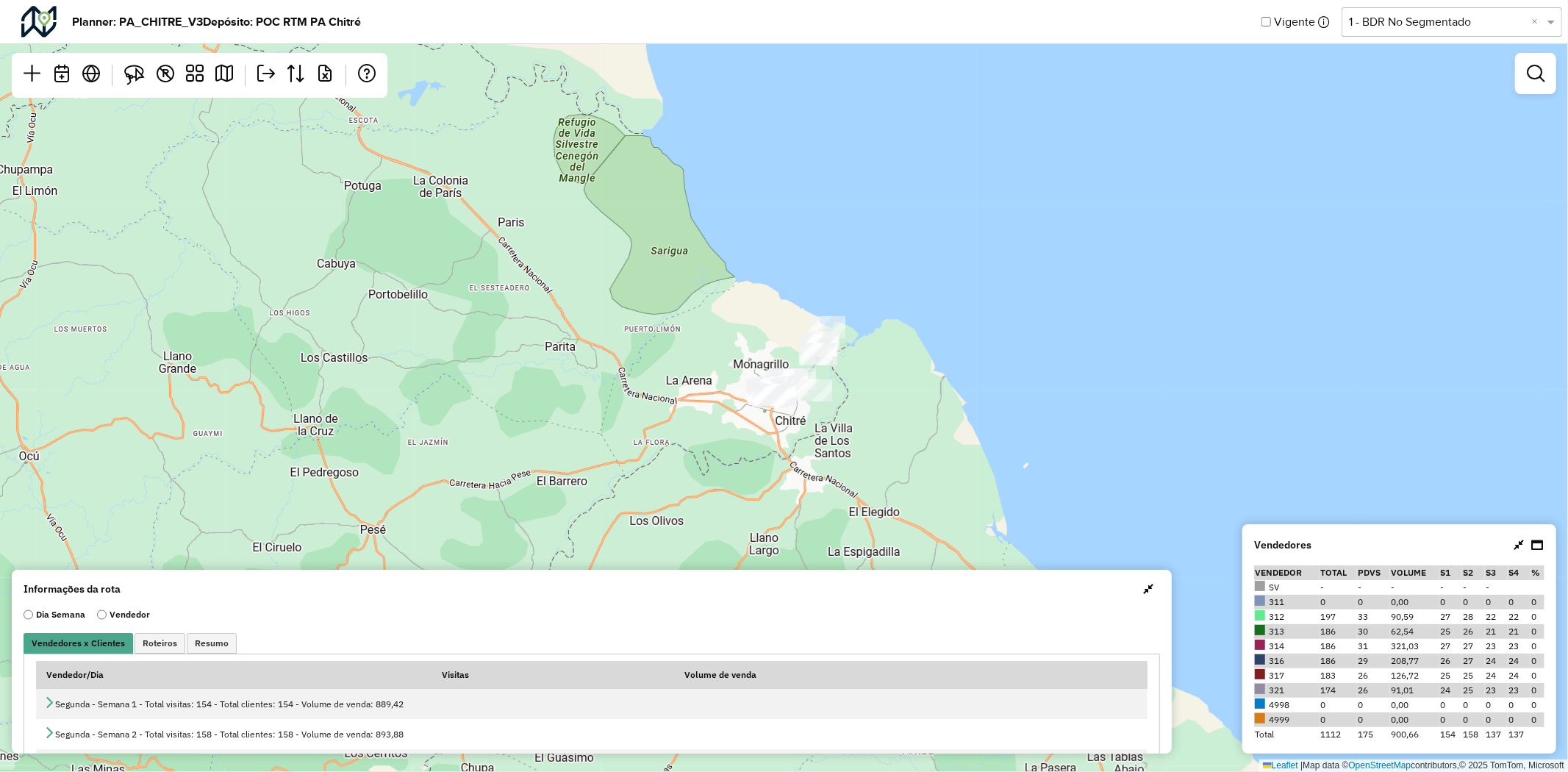 click on "Vigente  Selecione uma opção  1 - BDR No Segmentado  ×" 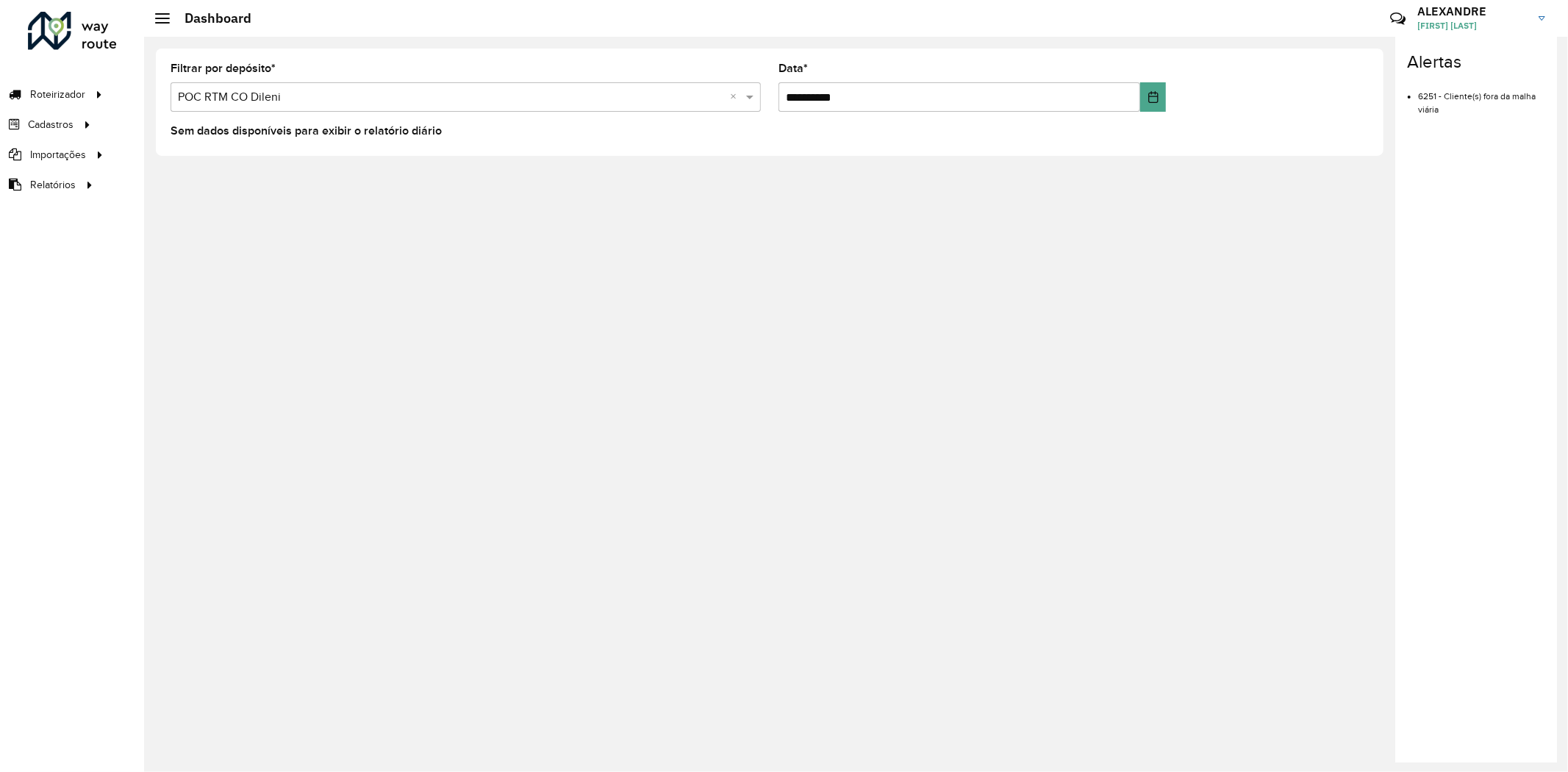 drag, startPoint x: 248, startPoint y: 74, endPoint x: 209, endPoint y: 93, distance: 43.38202 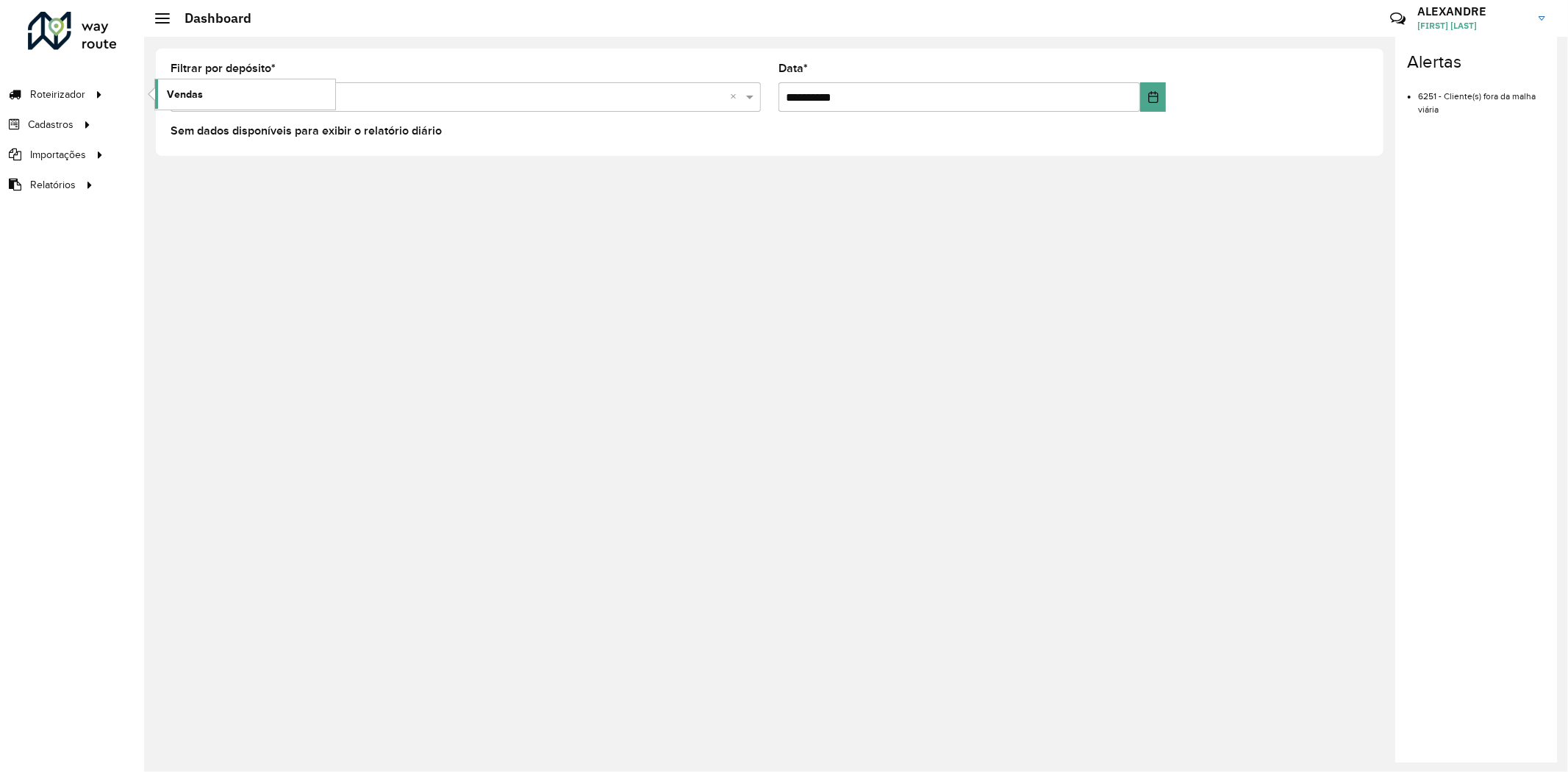 click on "Vendas" 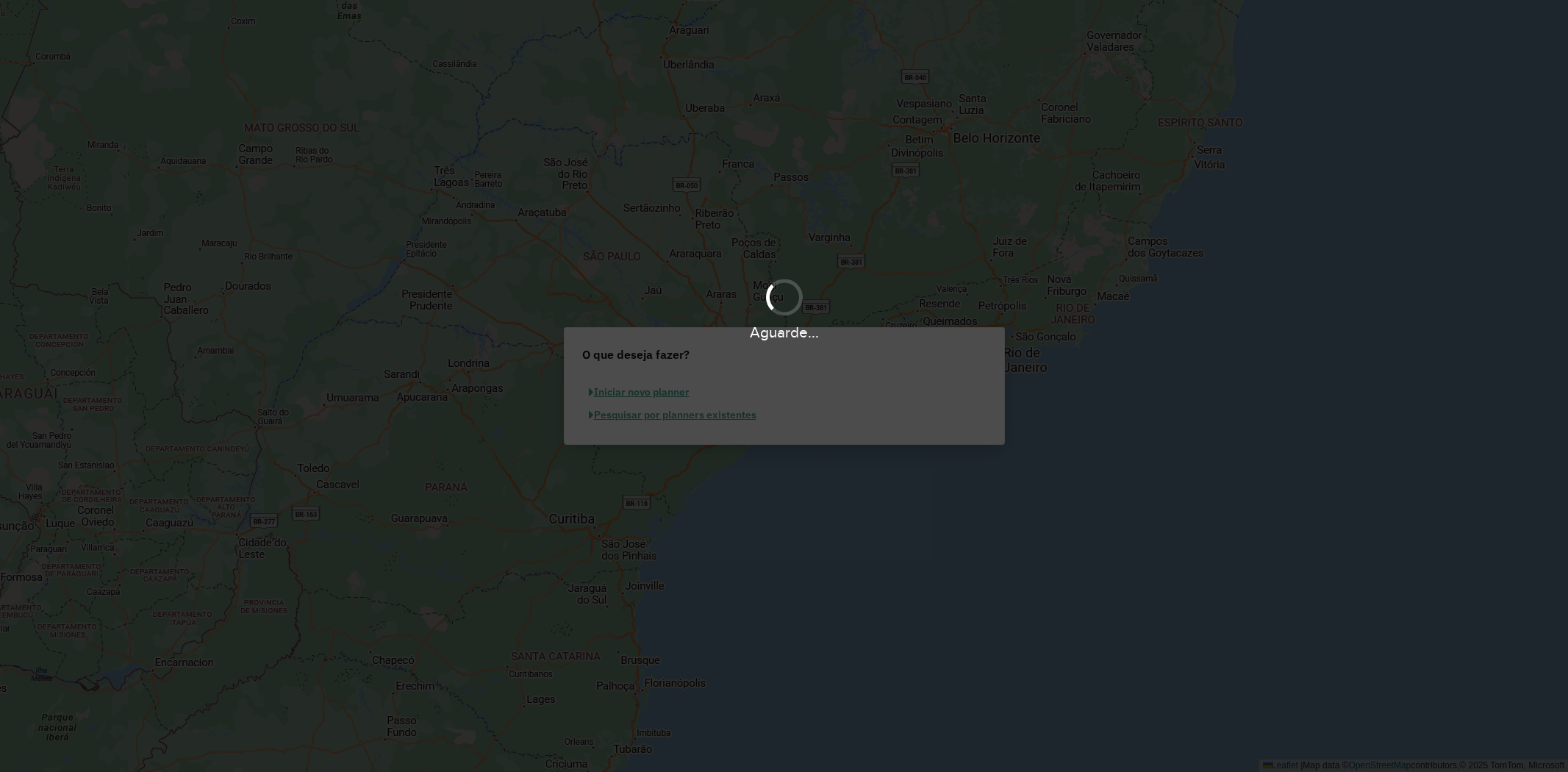 scroll, scrollTop: 0, scrollLeft: 0, axis: both 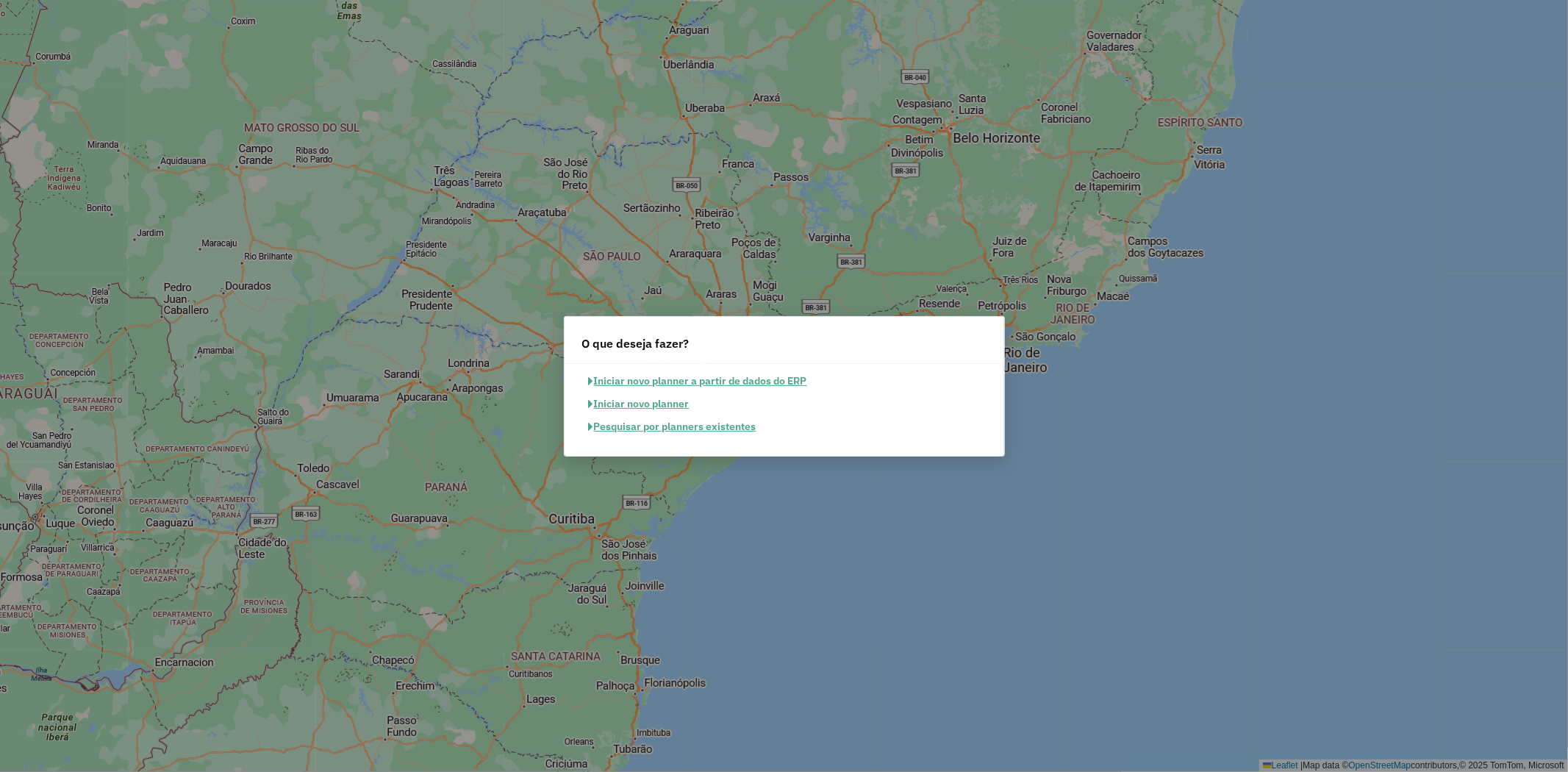 click on "Pesquisar por planners existentes" 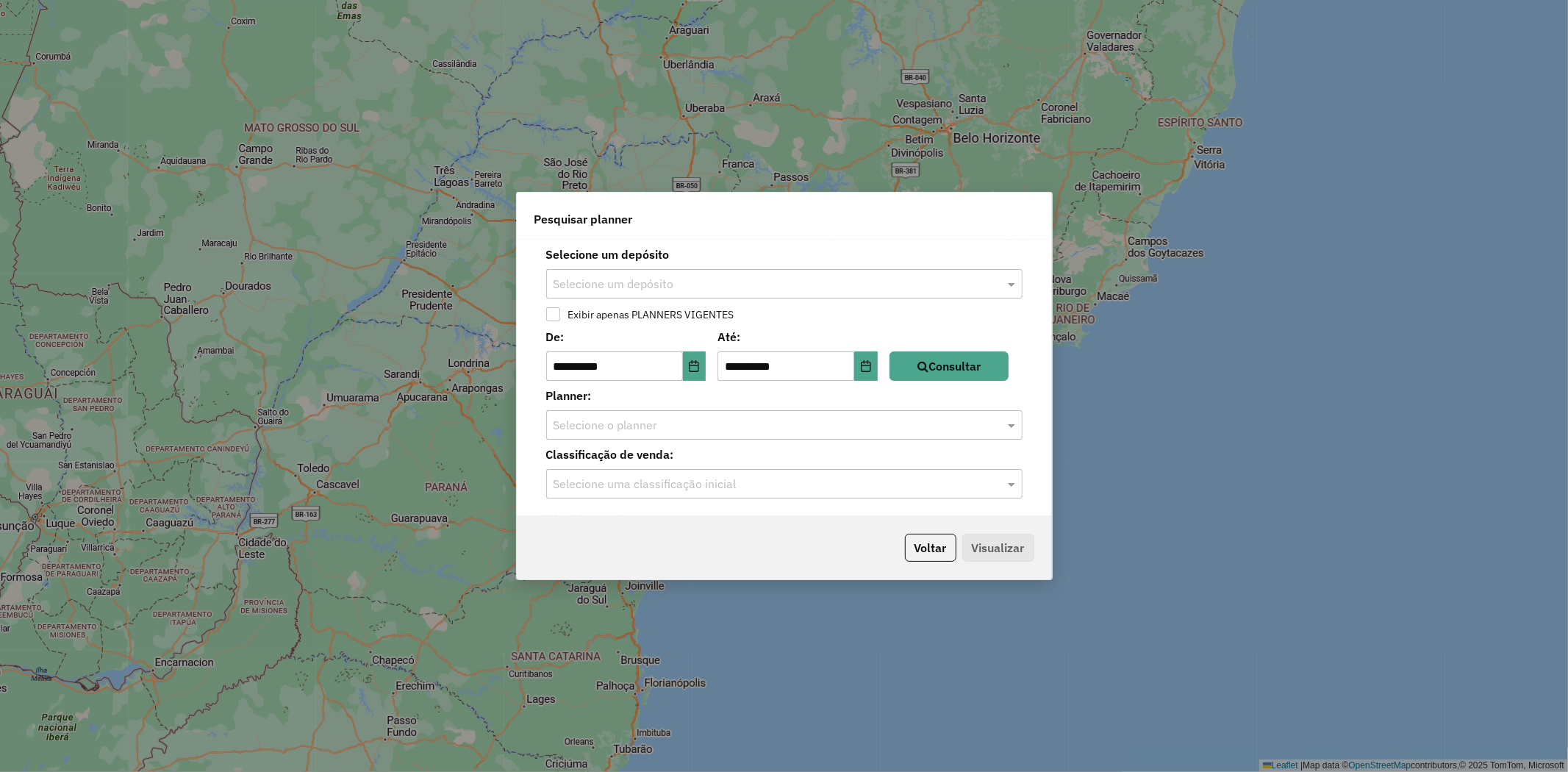 click 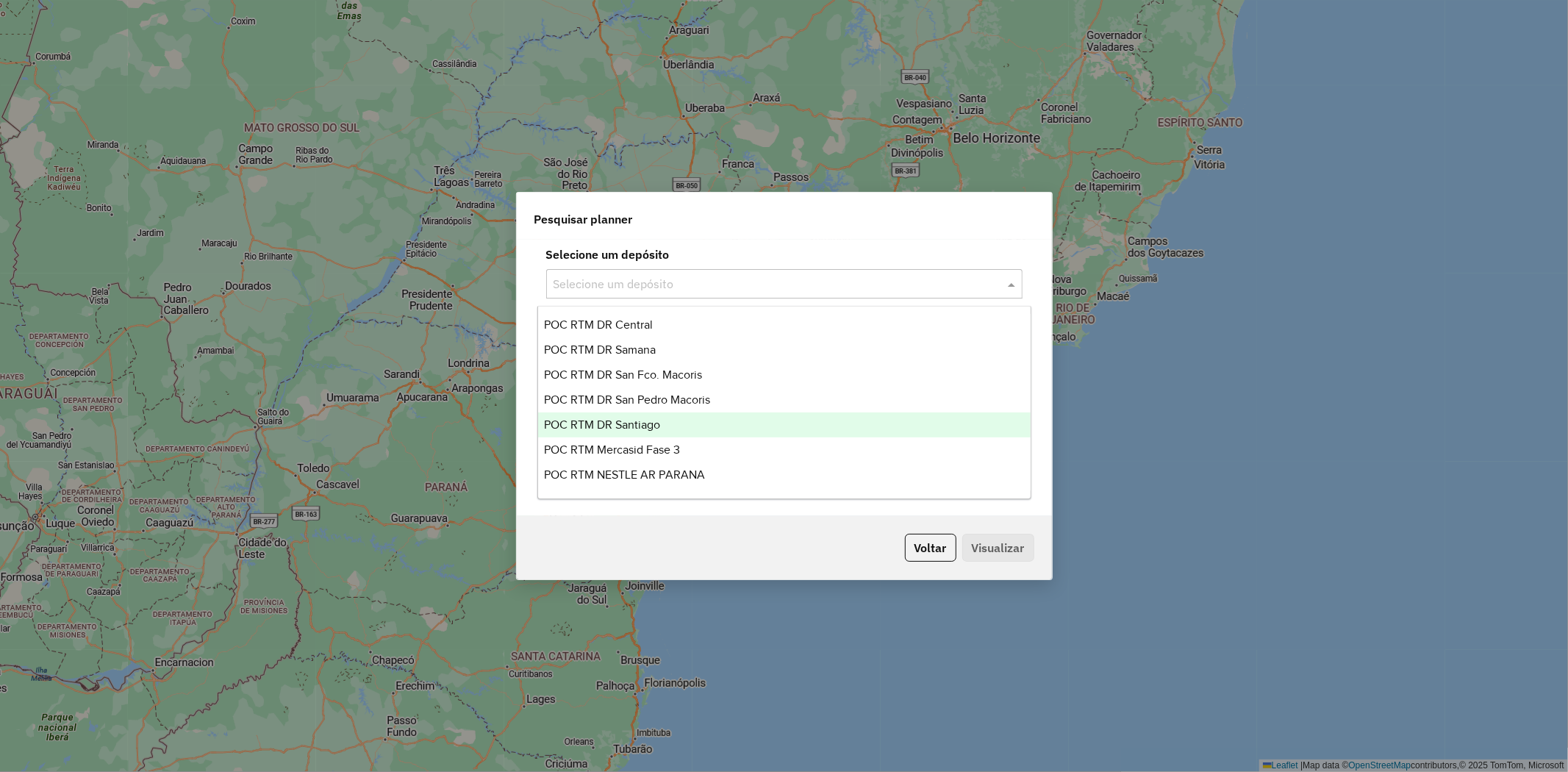 scroll, scrollTop: 163, scrollLeft: 0, axis: vertical 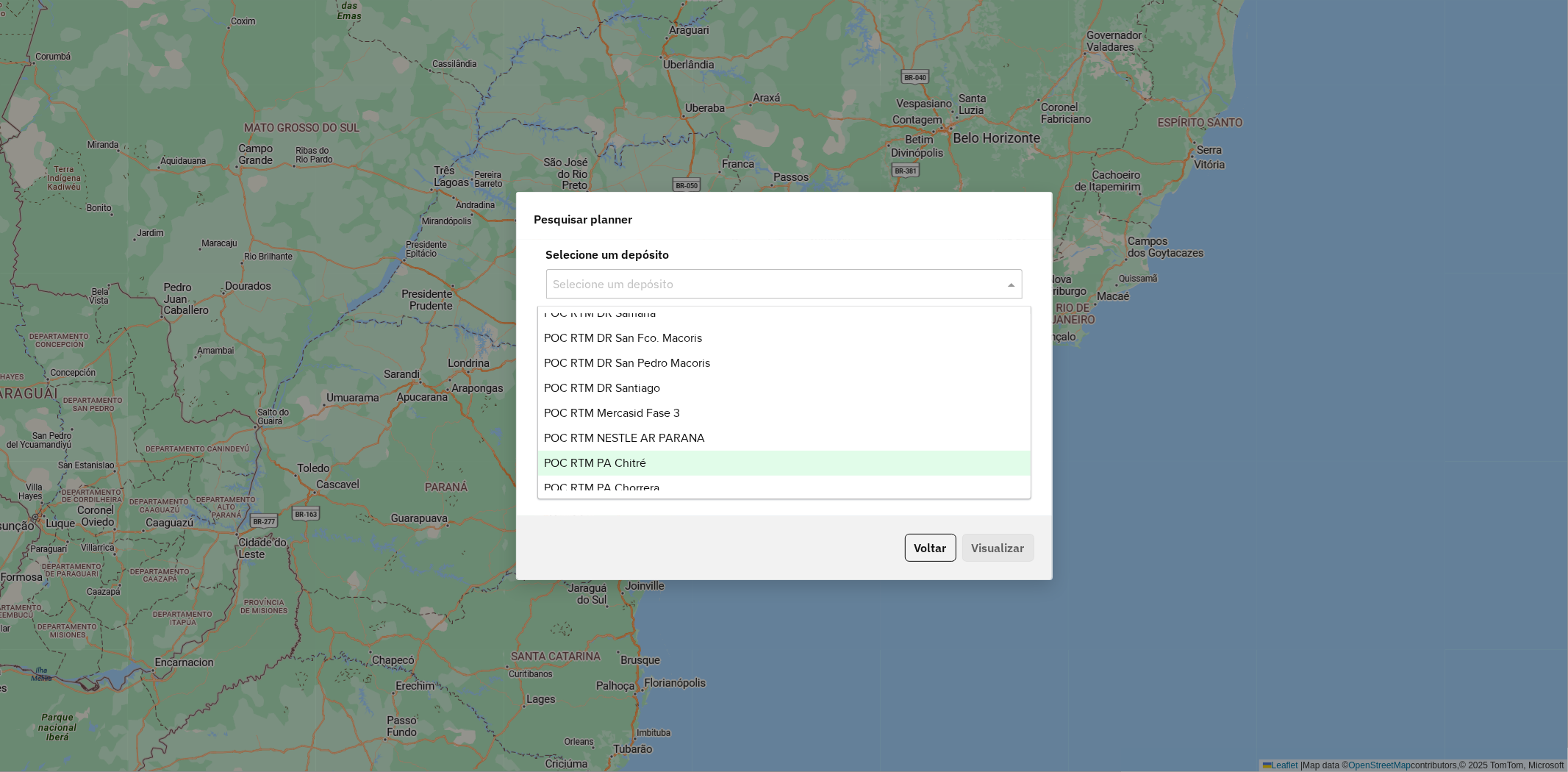 click on "POC RTM PA Chitré" at bounding box center [784, 463] 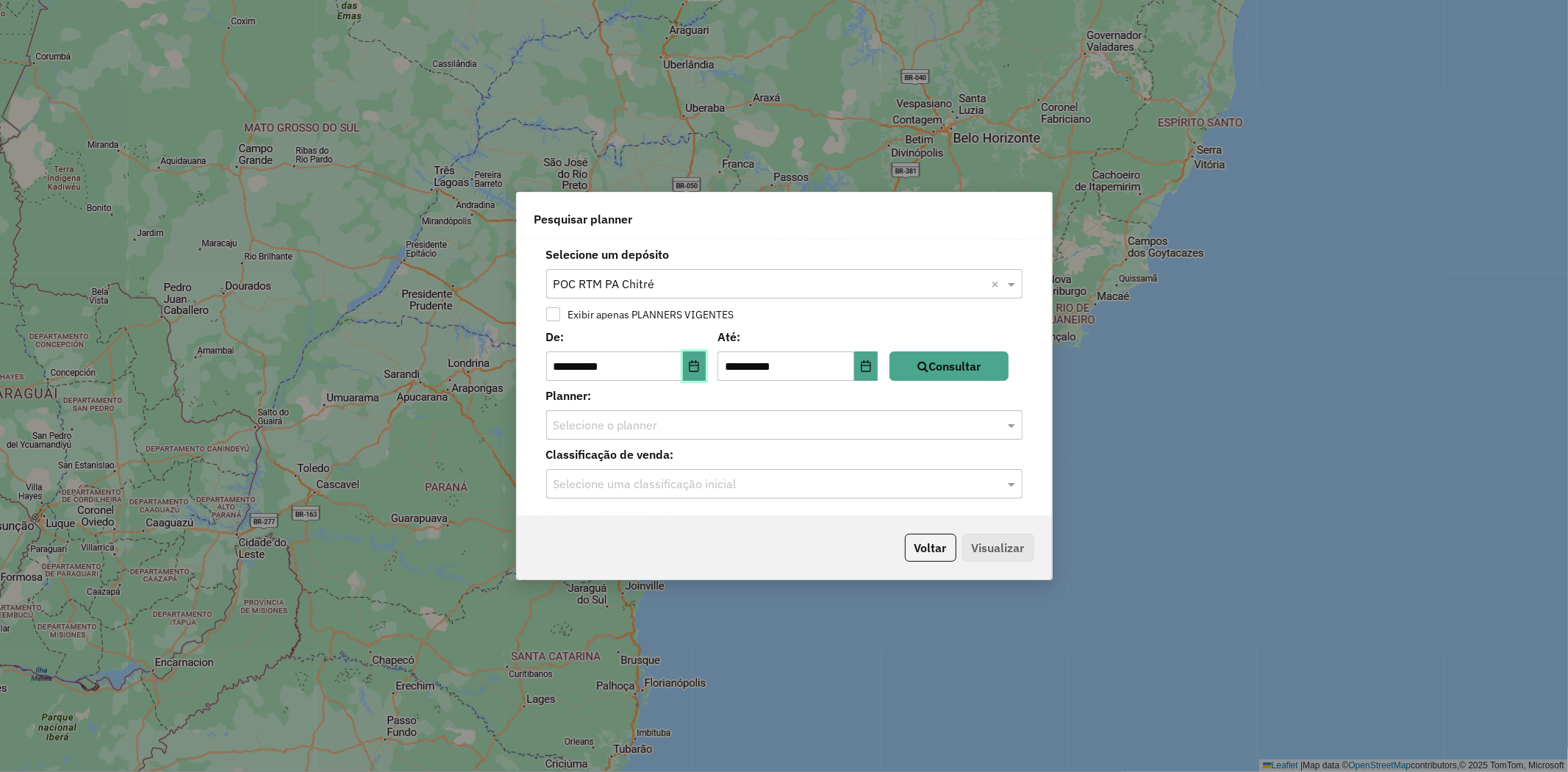 click 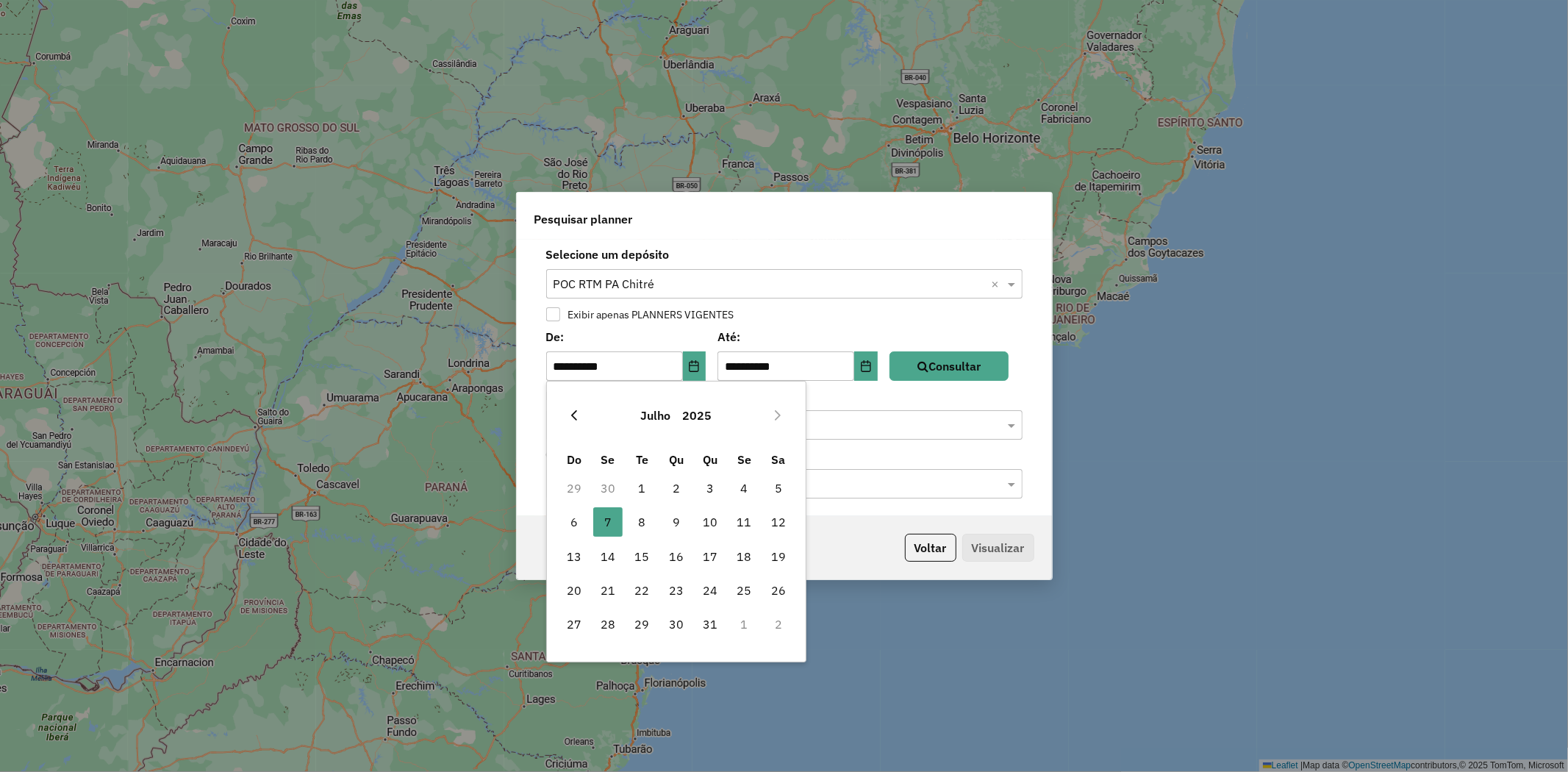 click 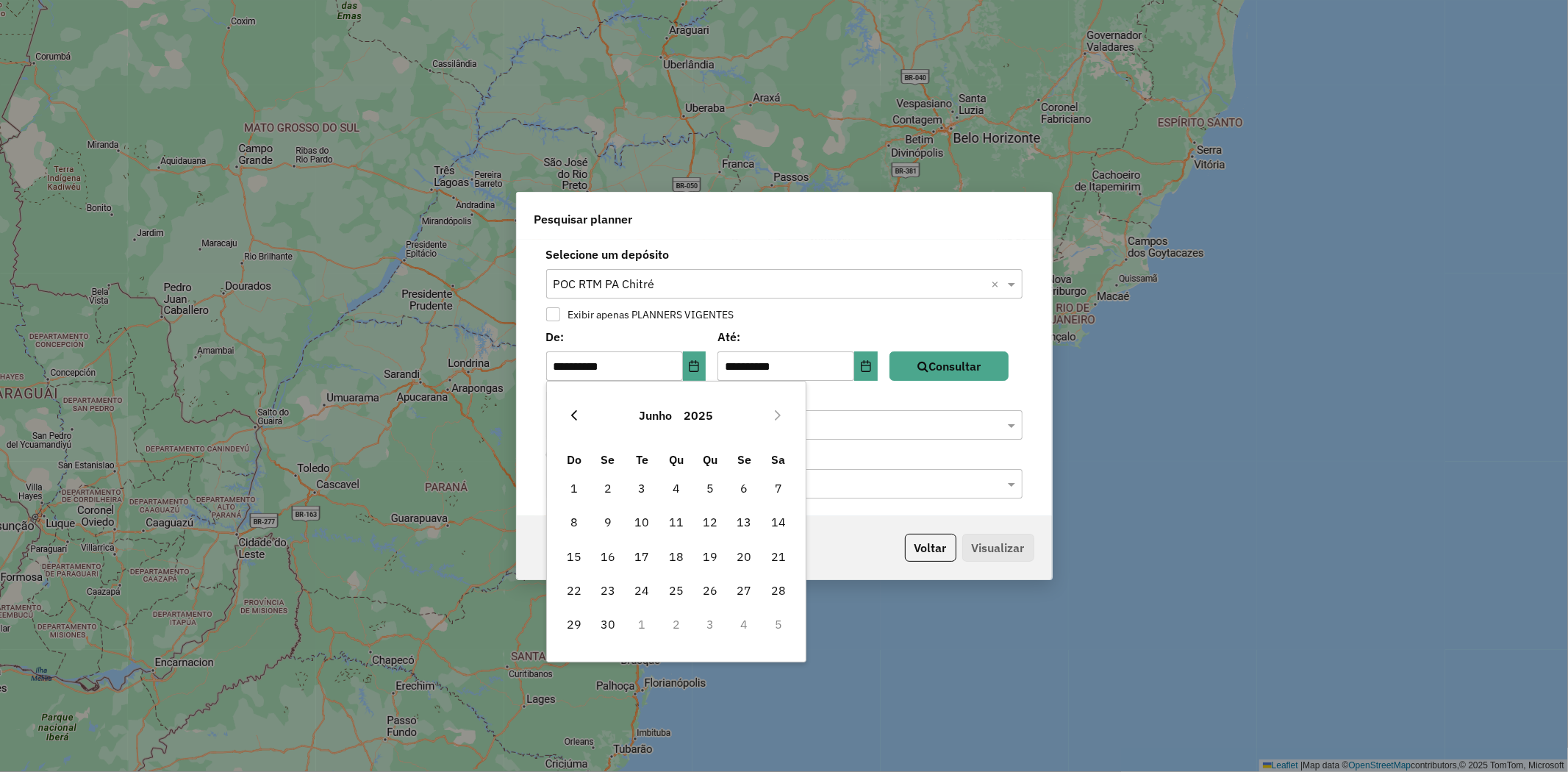 click 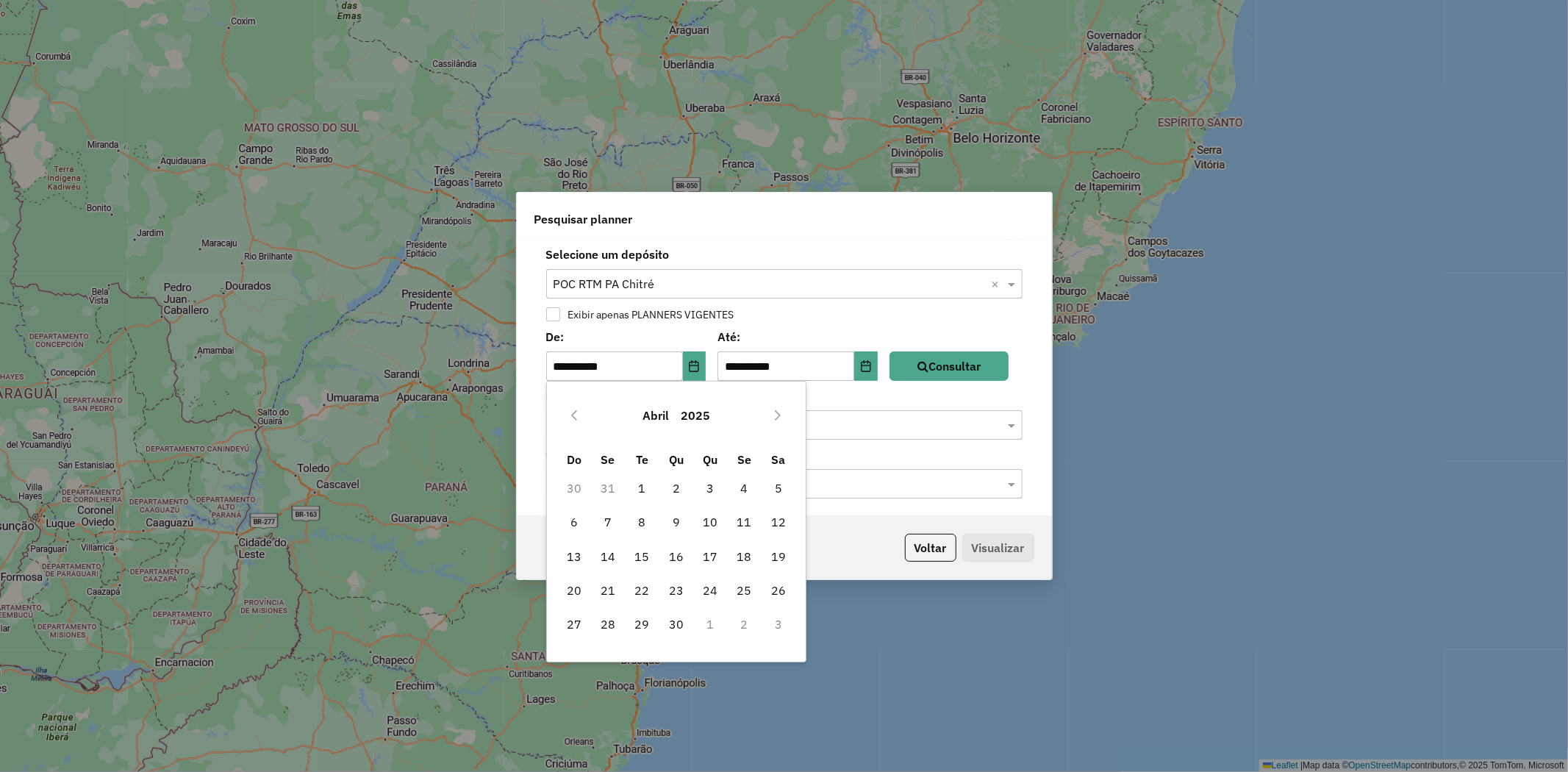 click 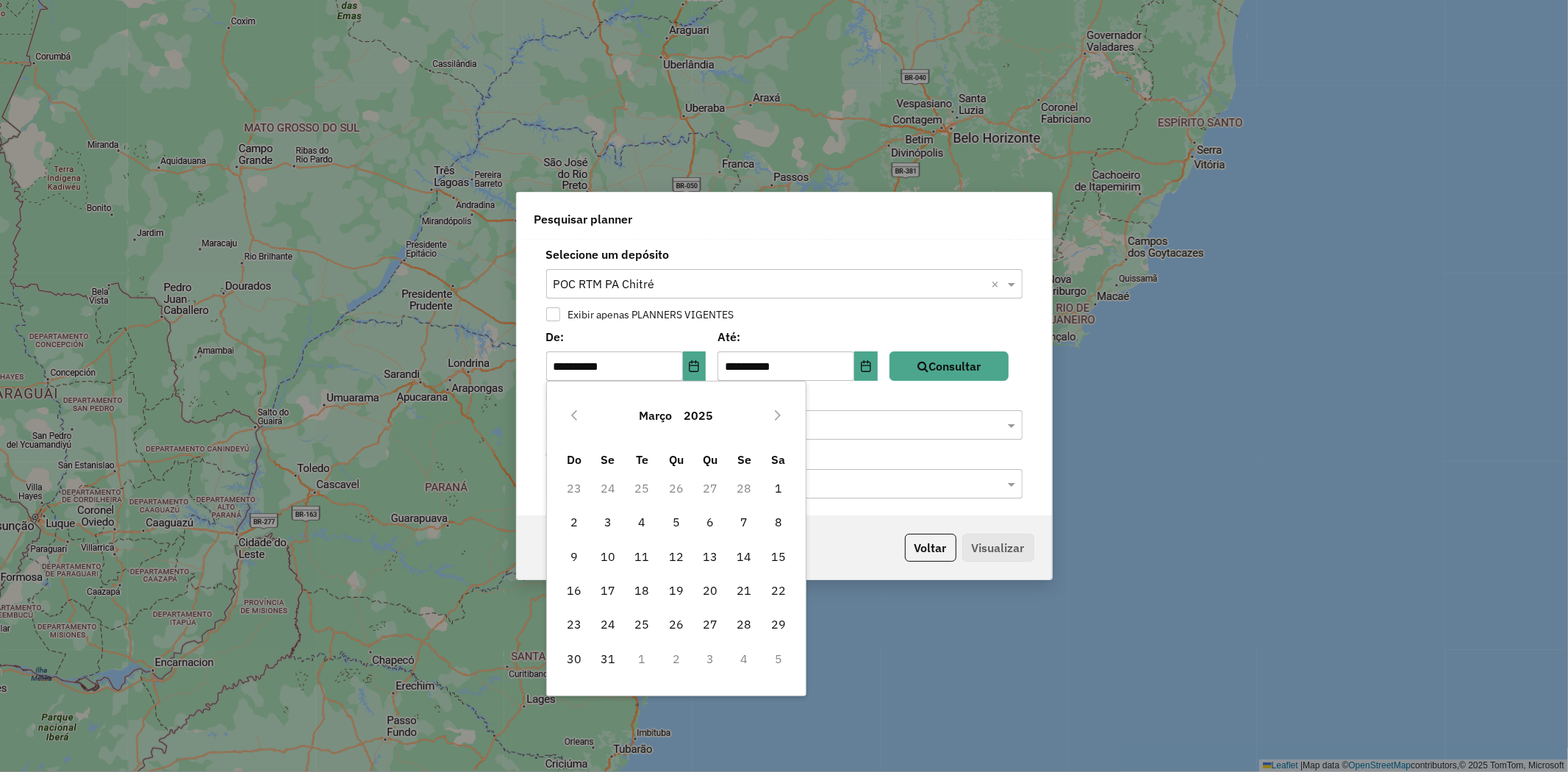 click on "5" at bounding box center (676, 522) 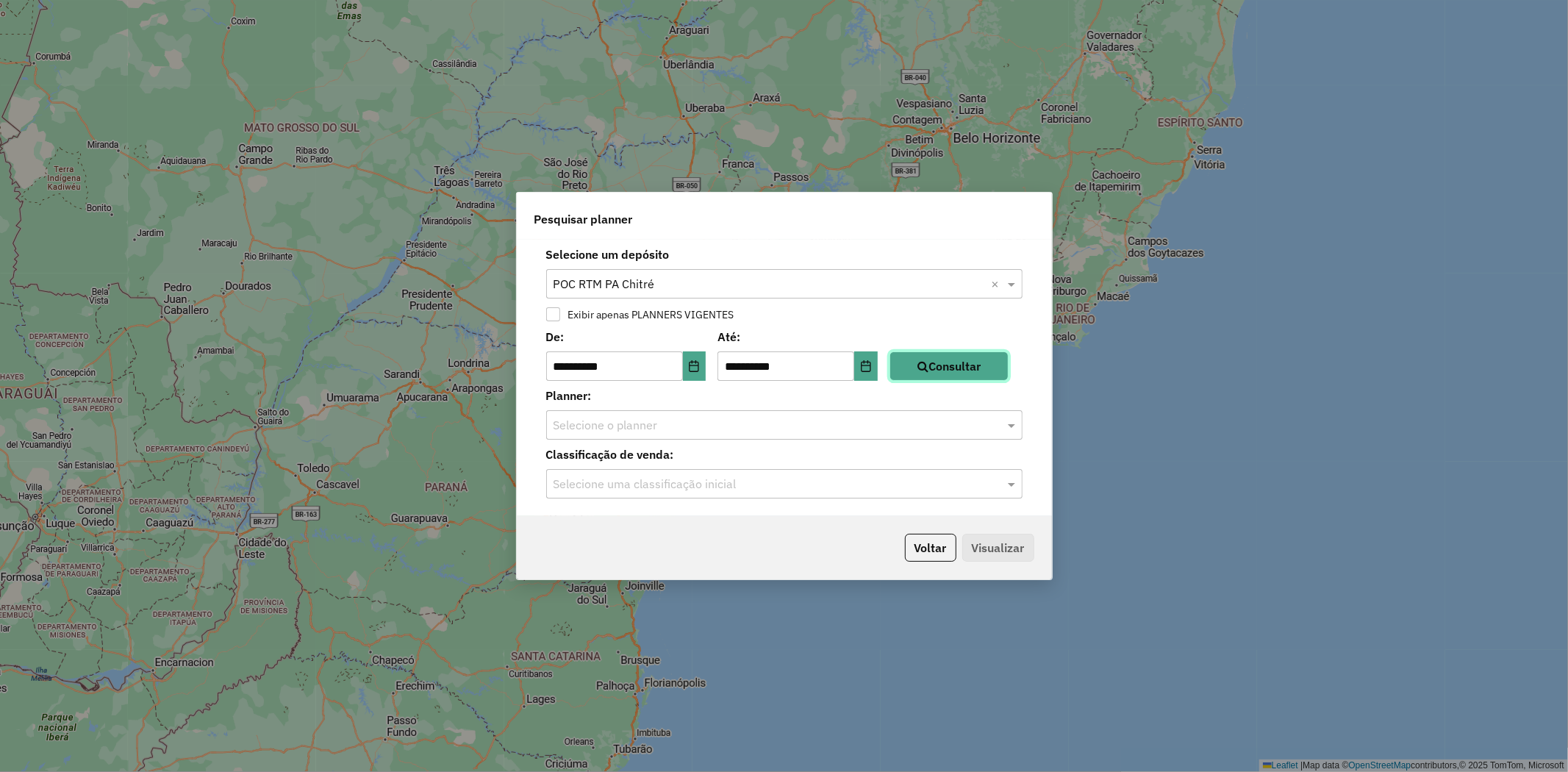 drag, startPoint x: 942, startPoint y: 373, endPoint x: 967, endPoint y: 390, distance: 30.232433 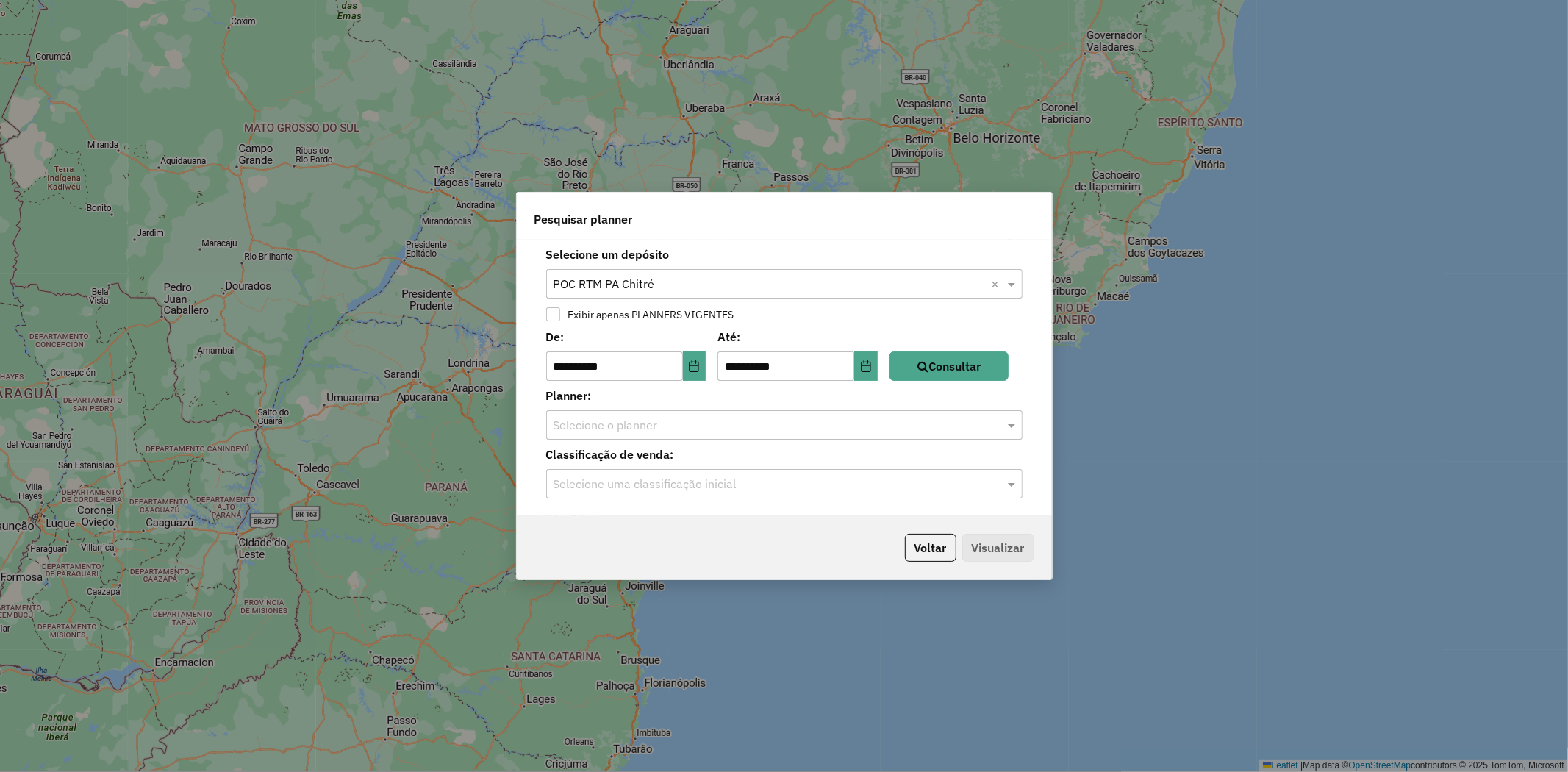 click 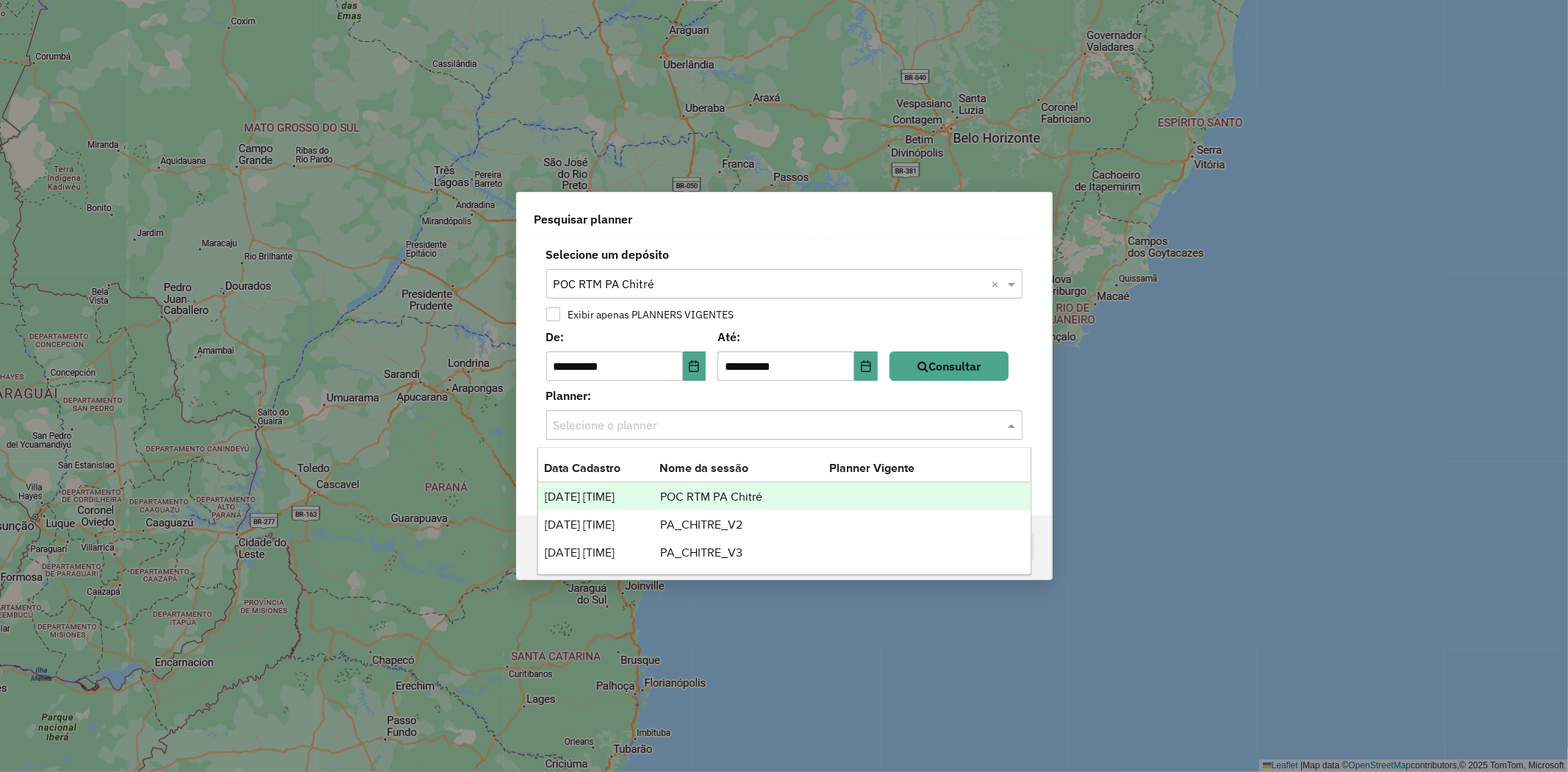 click on "Pesquisar planner" 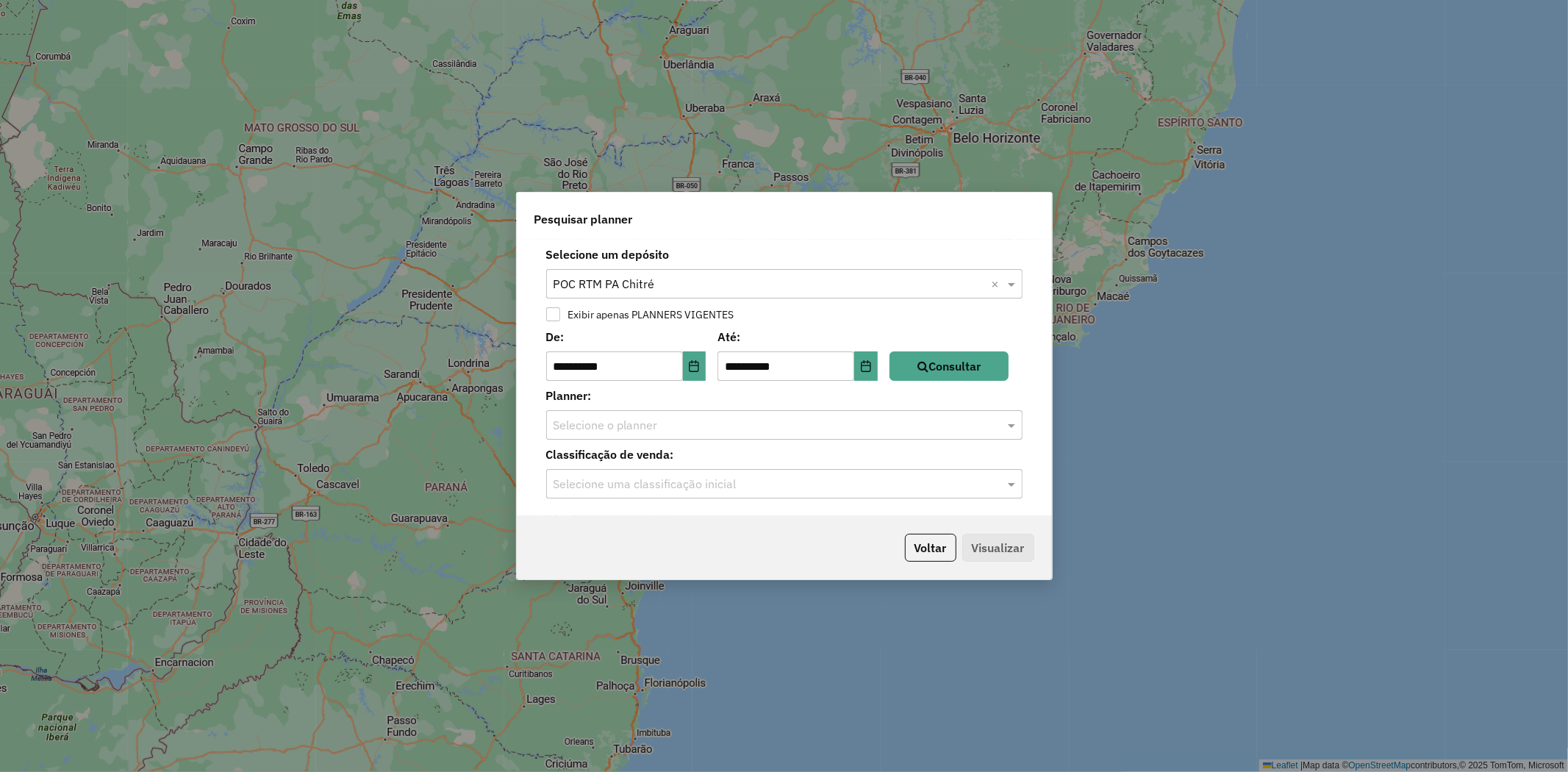 click on "Selecione um depósito Selecione um depósito × POC RTM PA Chitré ×" 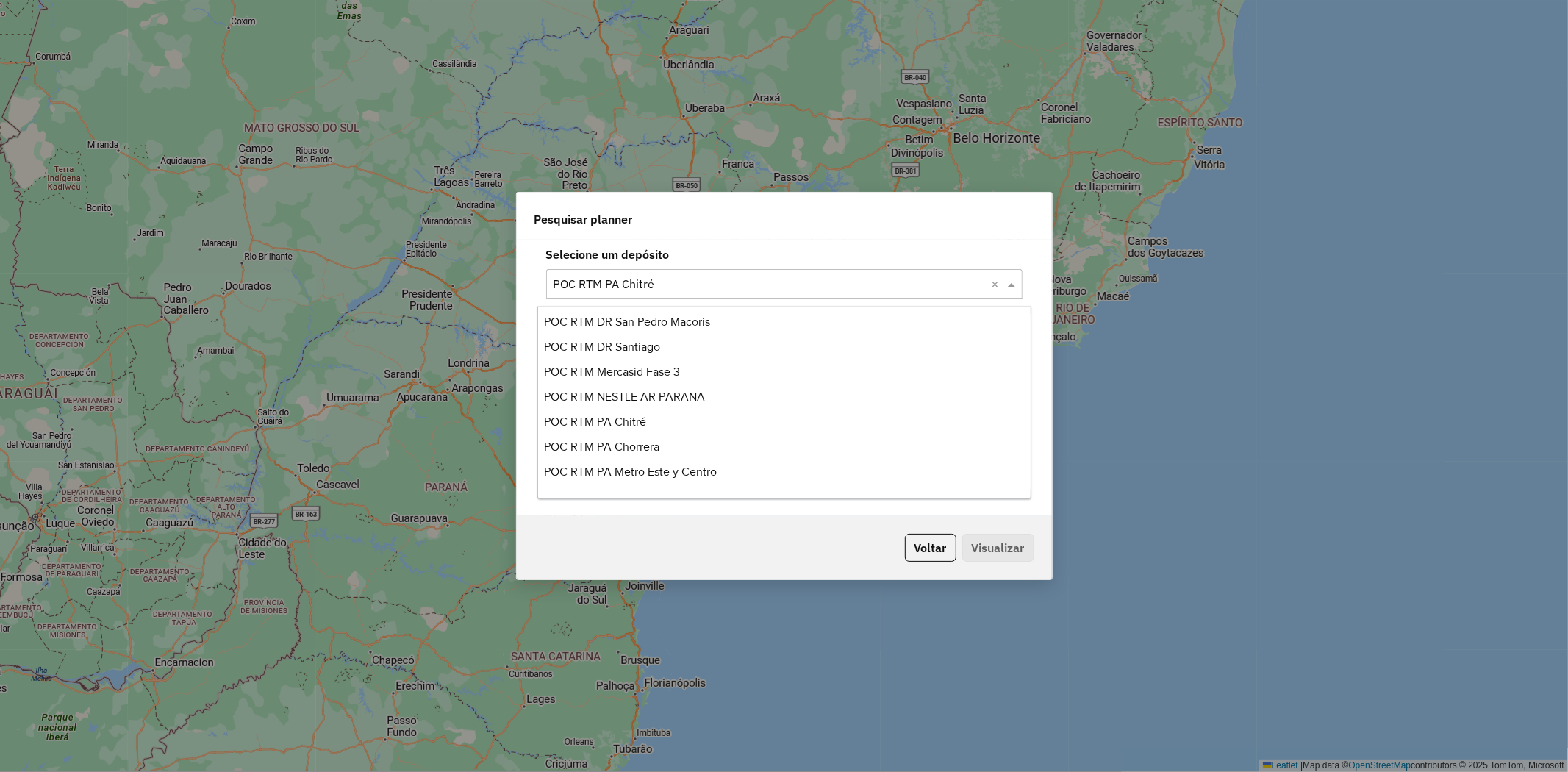 scroll, scrollTop: 204, scrollLeft: 0, axis: vertical 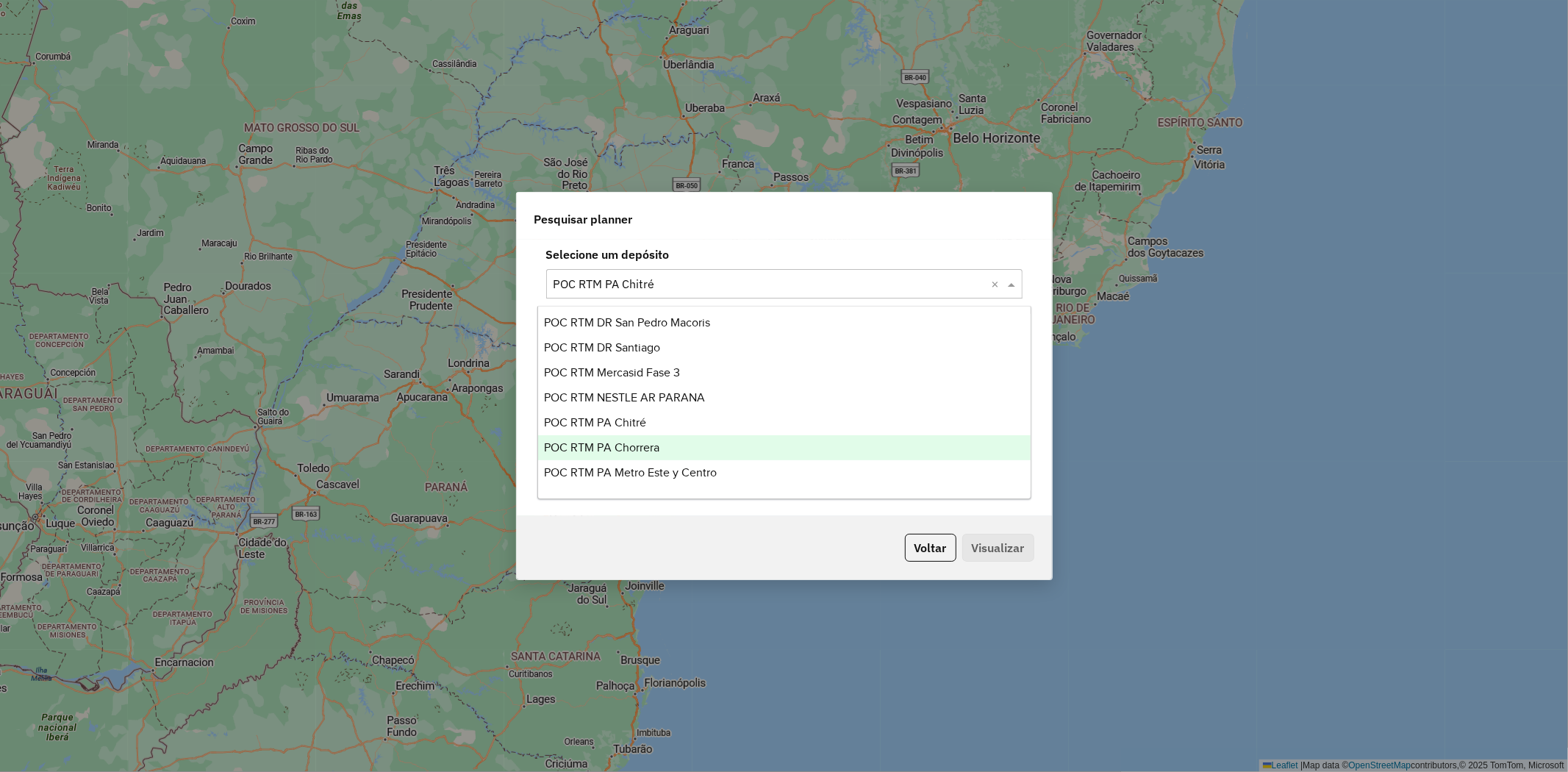 click on "POC RTM PA Chorrera" at bounding box center [601, 447] 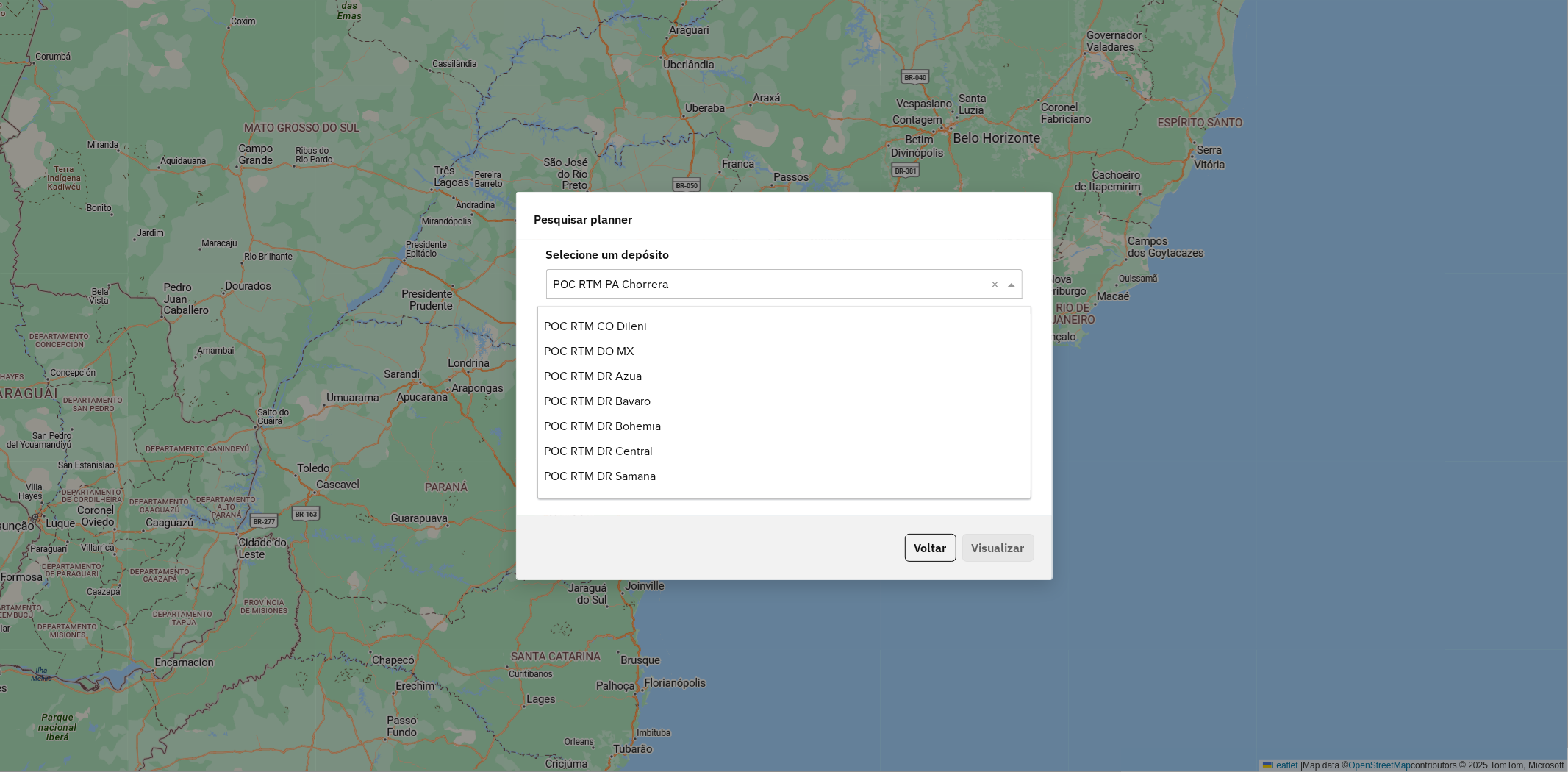 click 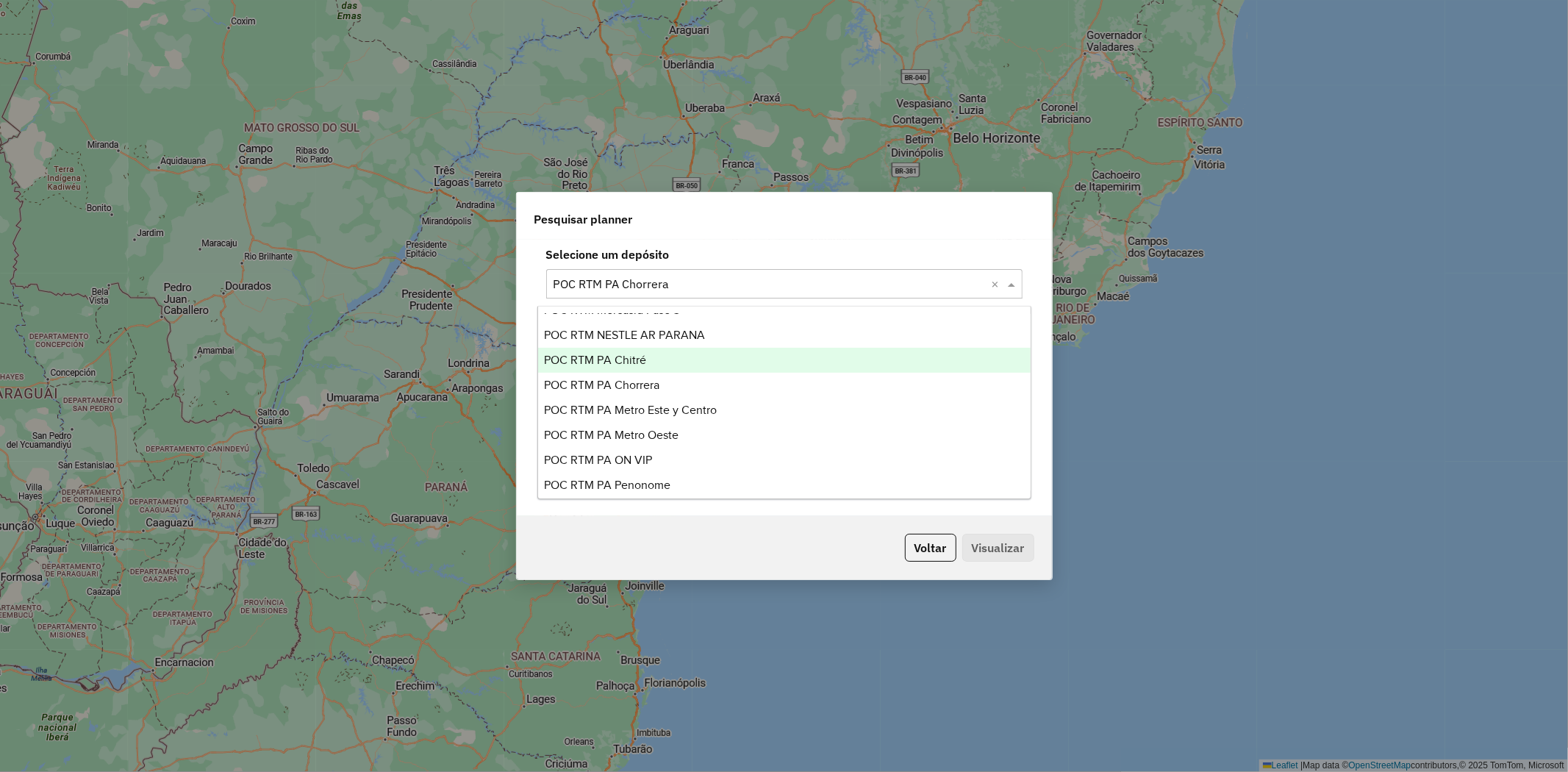 scroll, scrollTop: 243, scrollLeft: 0, axis: vertical 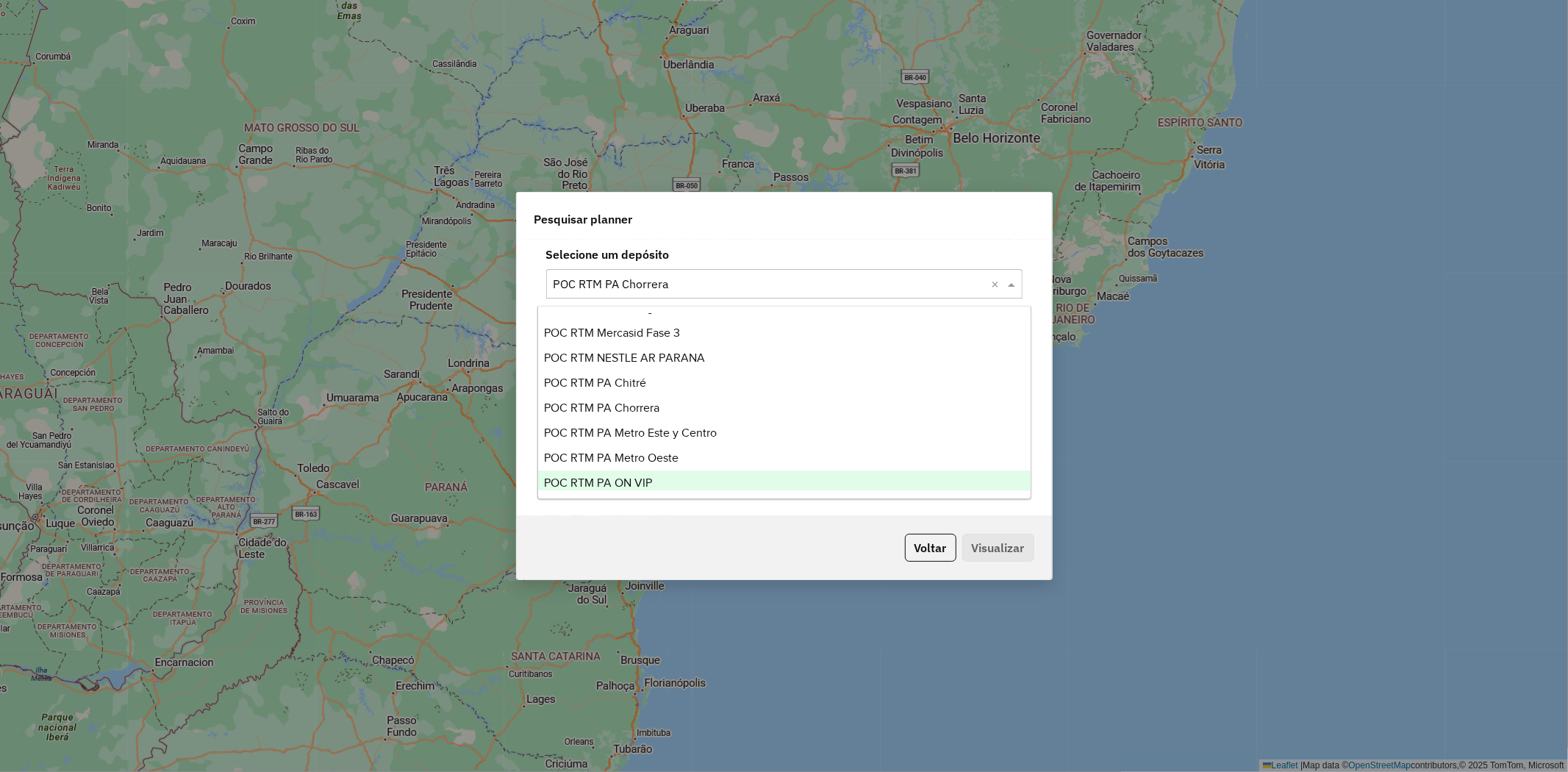 click on "Voltar   Visualizar" 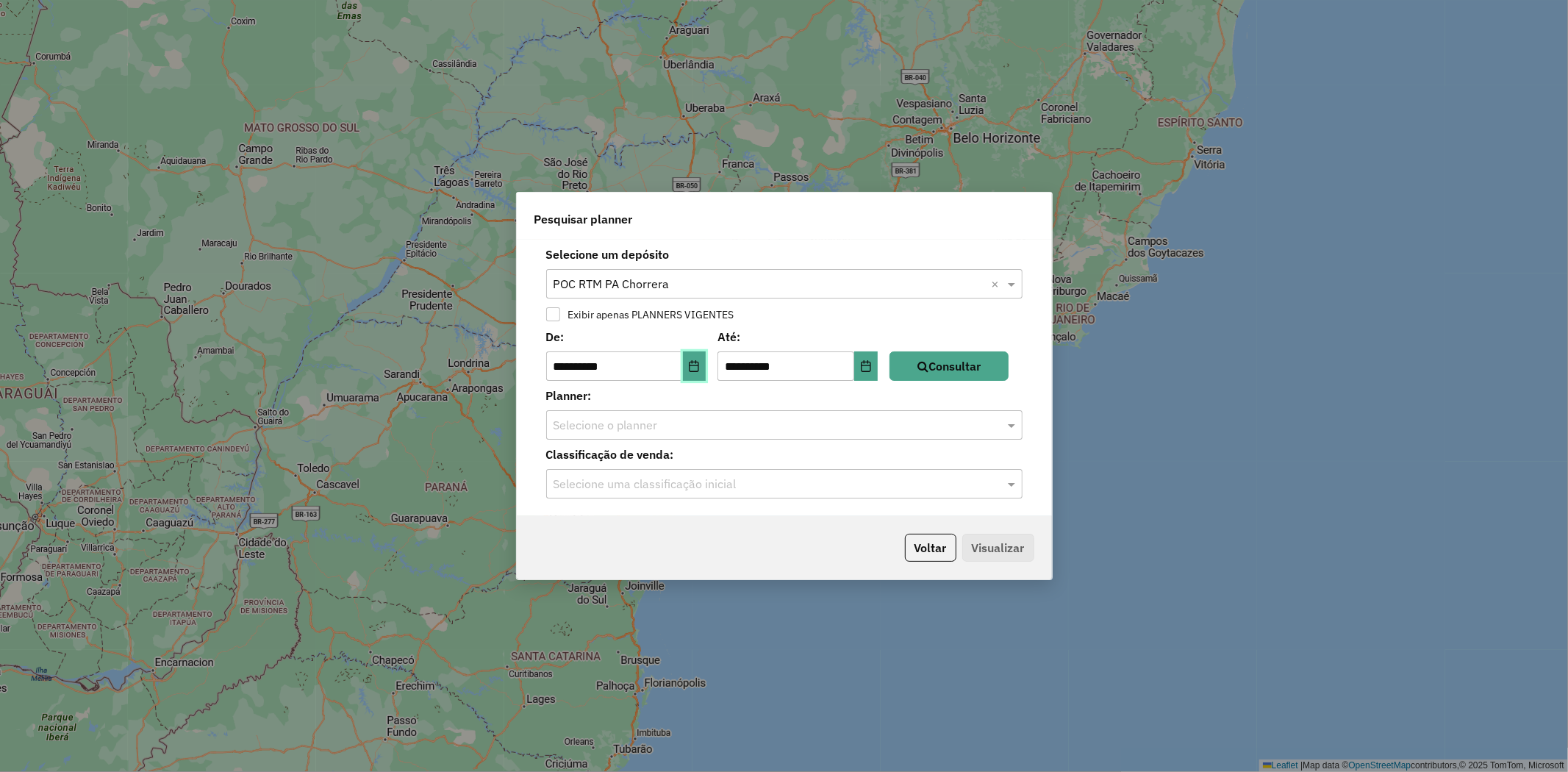 click at bounding box center [695, 366] 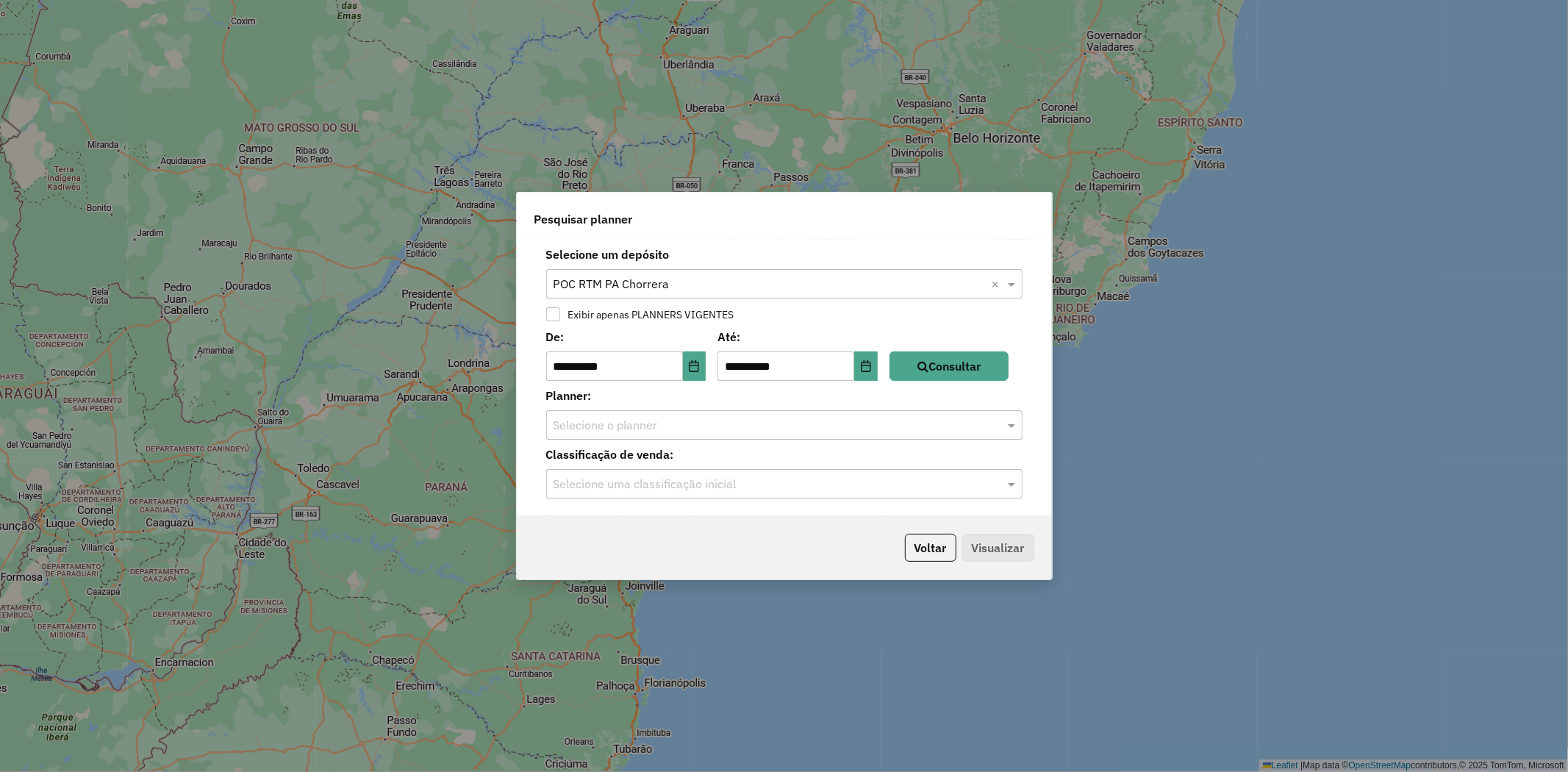 click on "Exibir apenas PLANNERS VIGENTES" 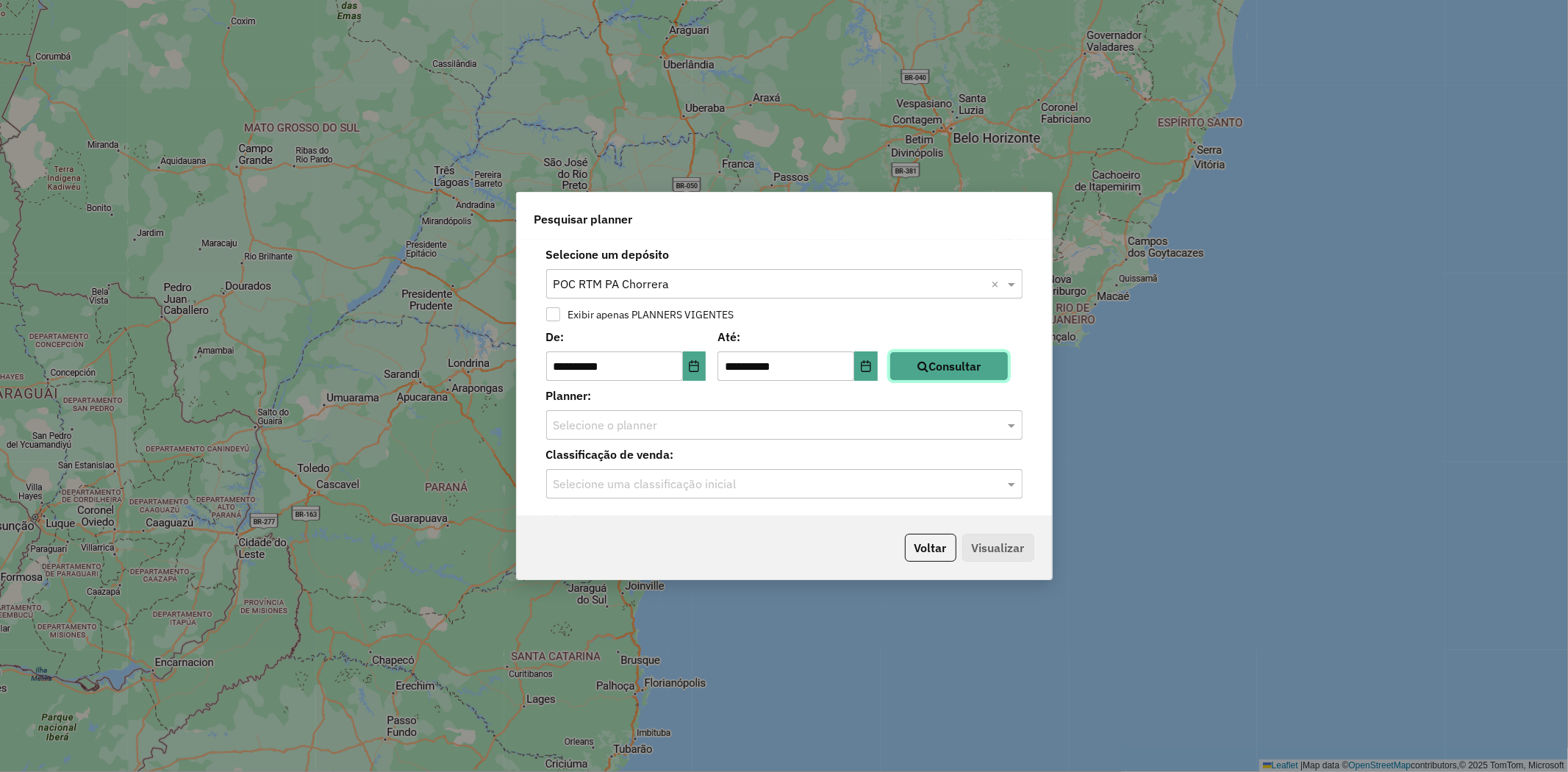drag, startPoint x: 938, startPoint y: 362, endPoint x: 937, endPoint y: 395, distance: 33.015148 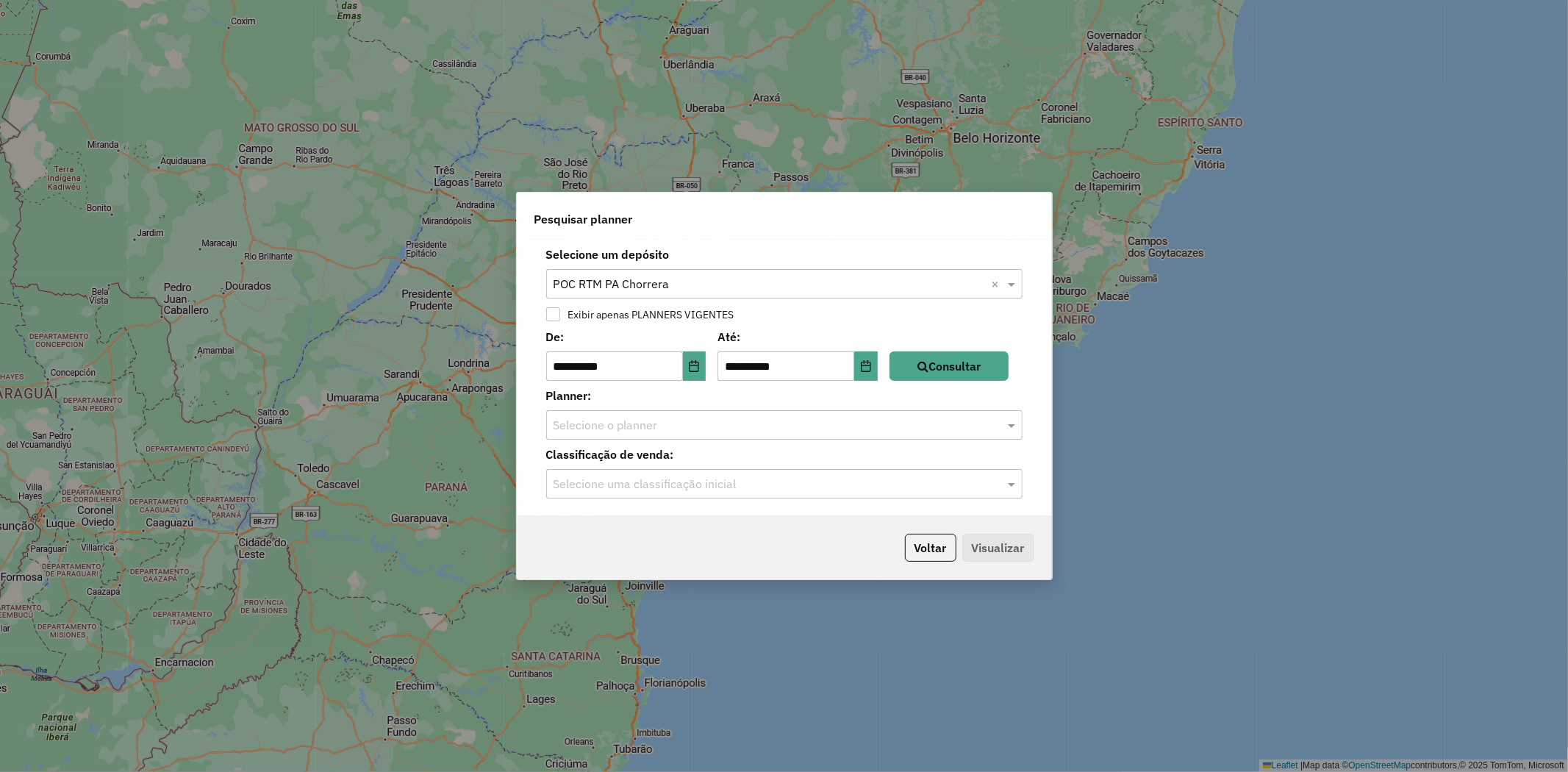 click 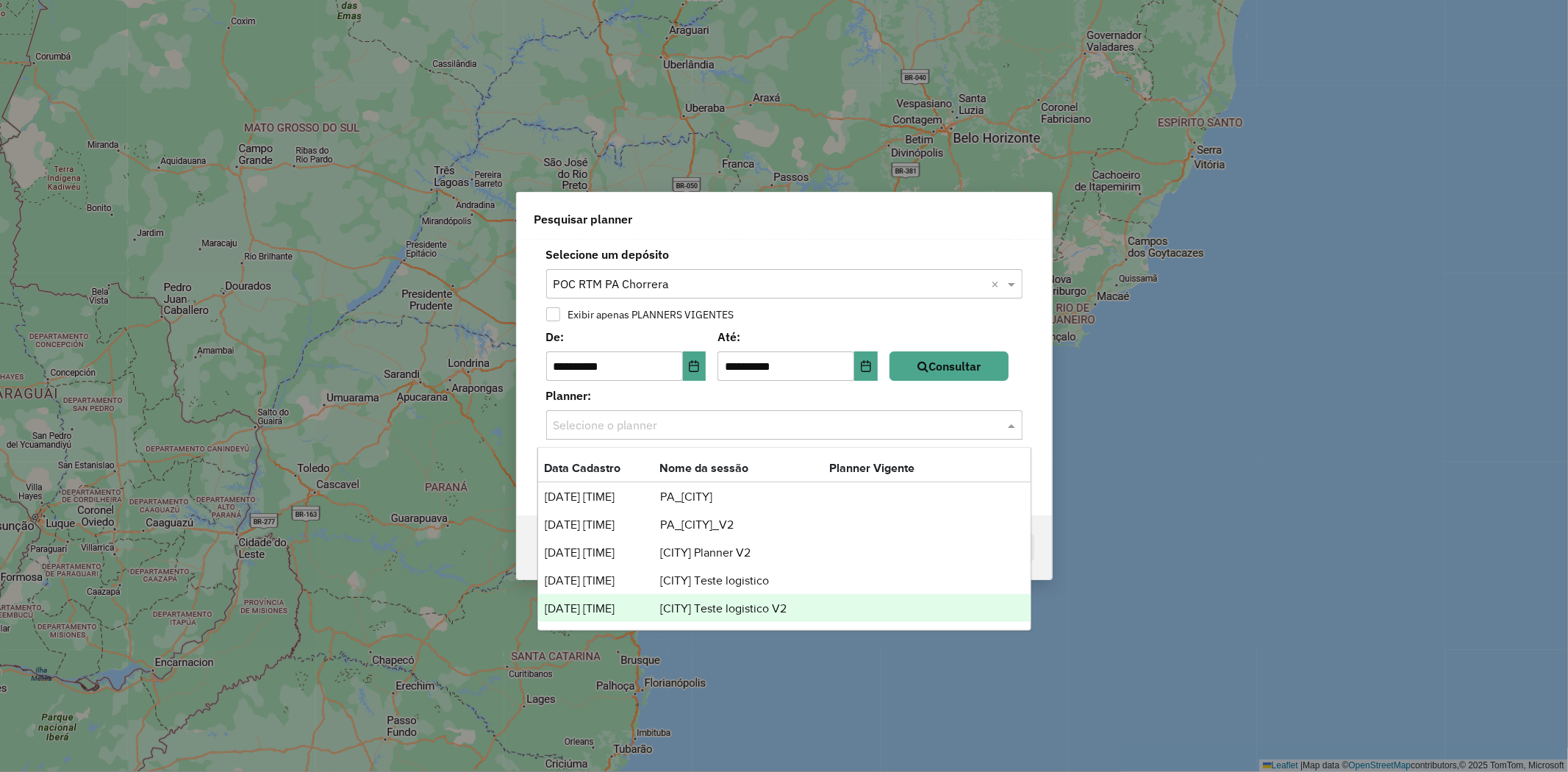 click on "Chorrera Teste logistico V2" at bounding box center [744, 609] 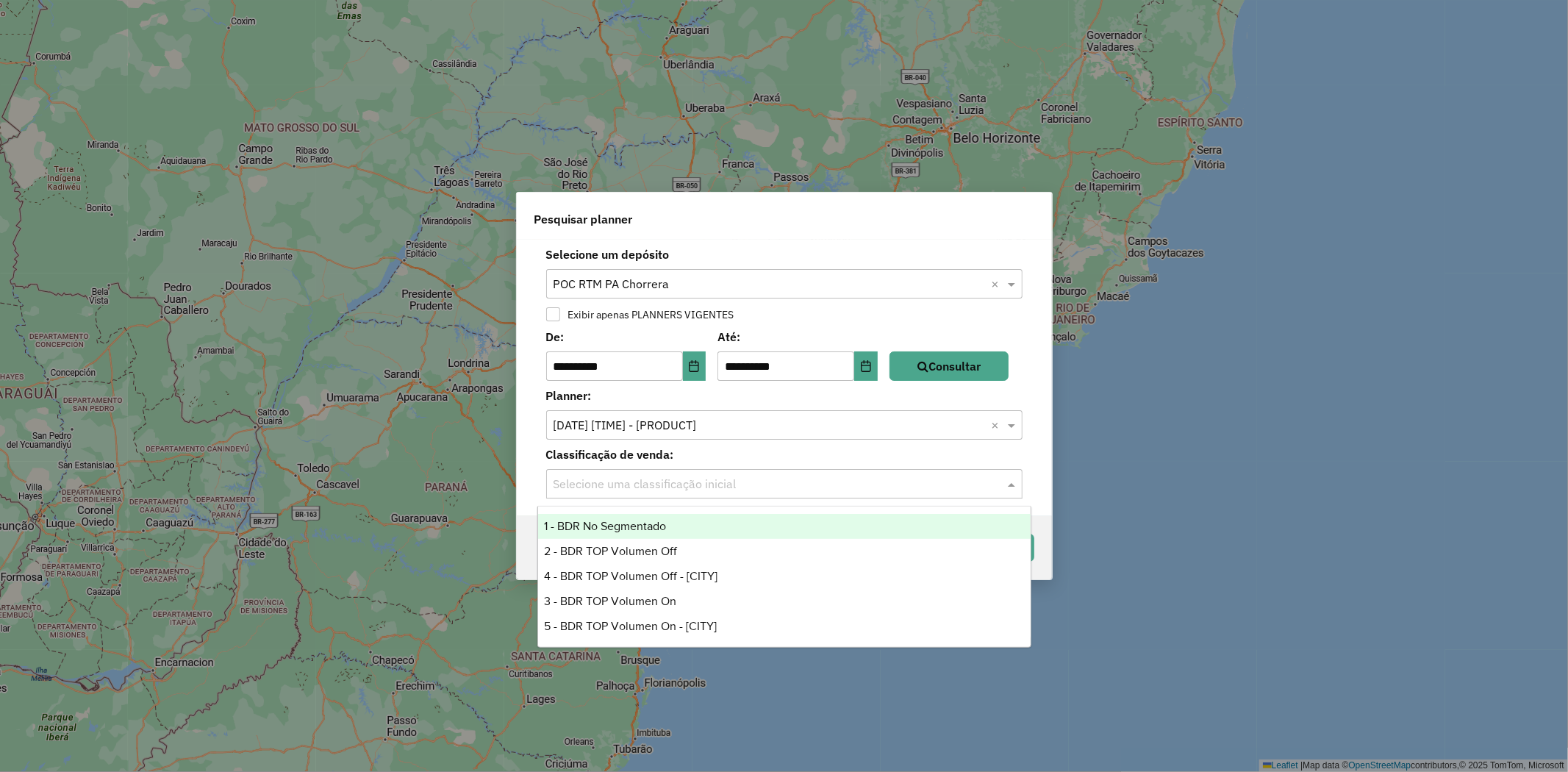 click 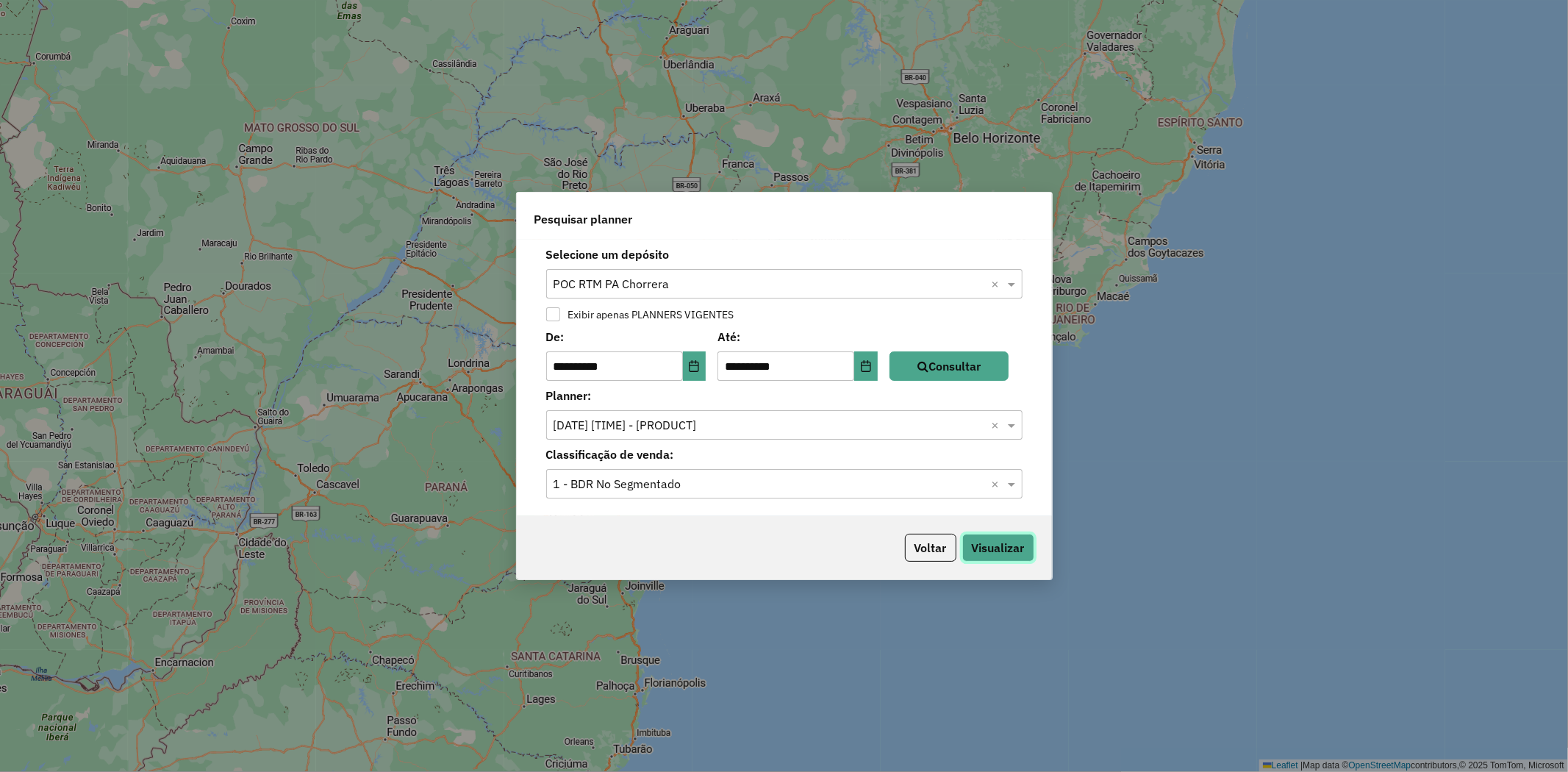 click on "Visualizar" 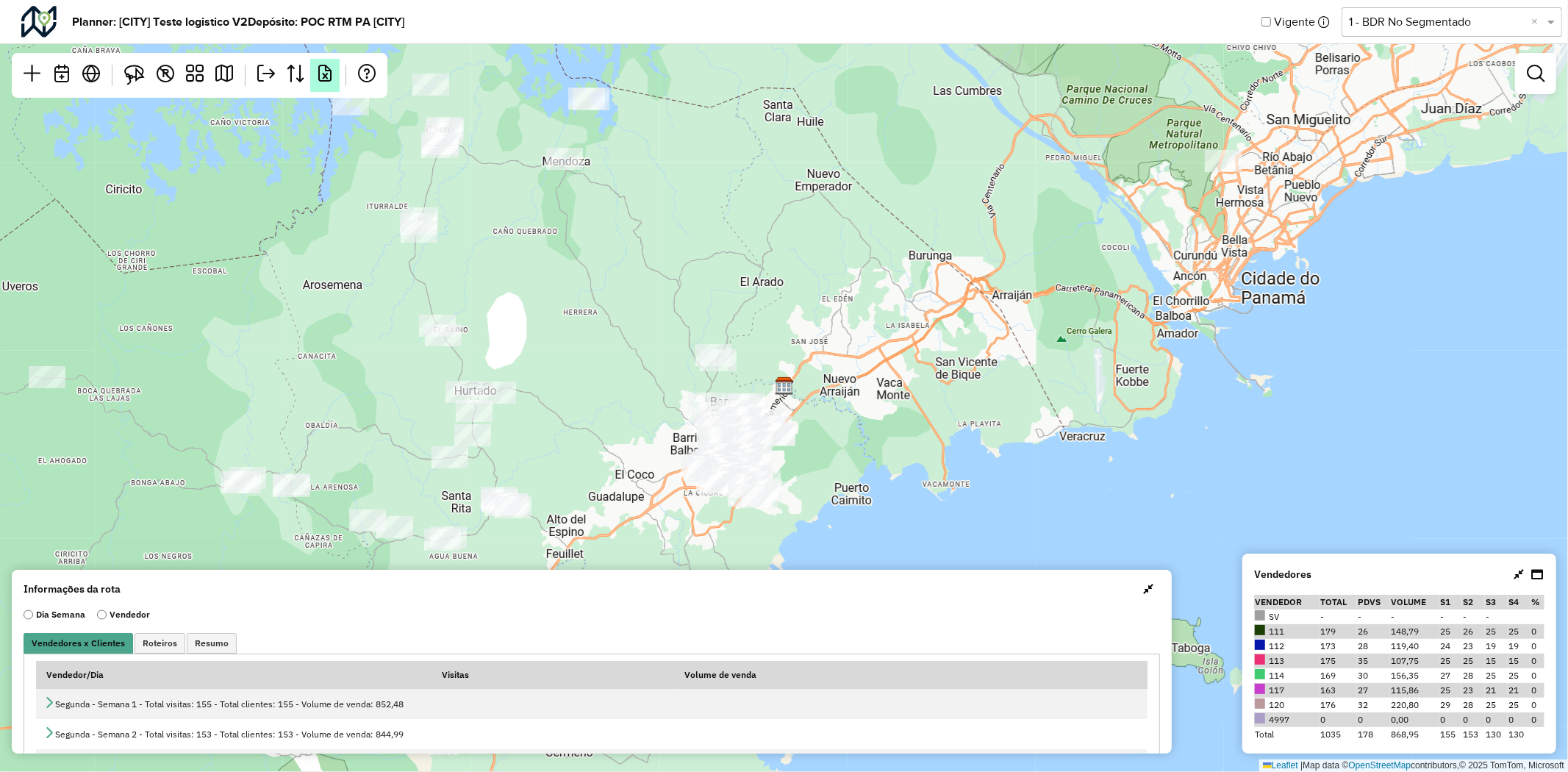click at bounding box center (325, 74) 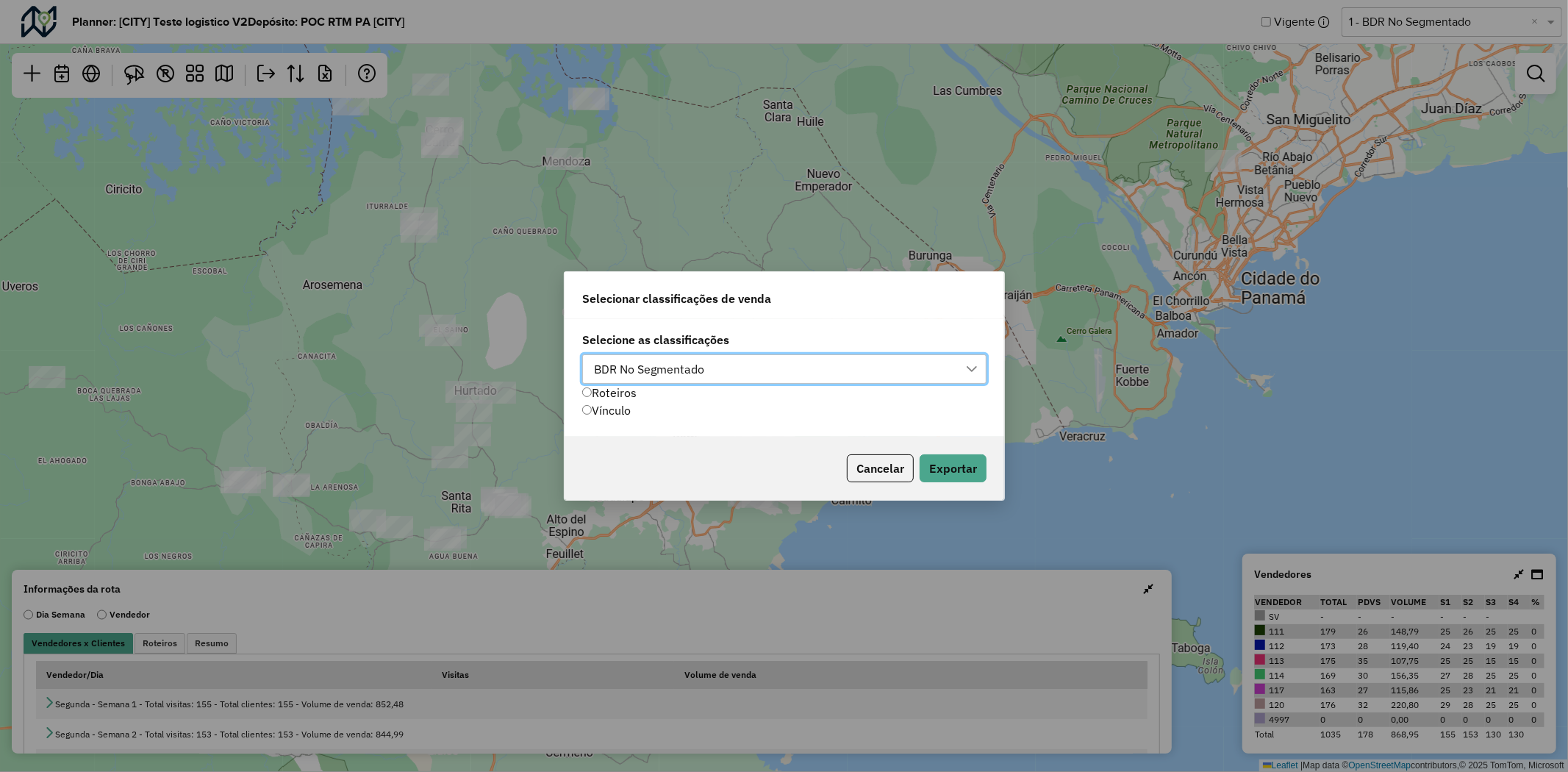 scroll, scrollTop: 10, scrollLeft: 65, axis: both 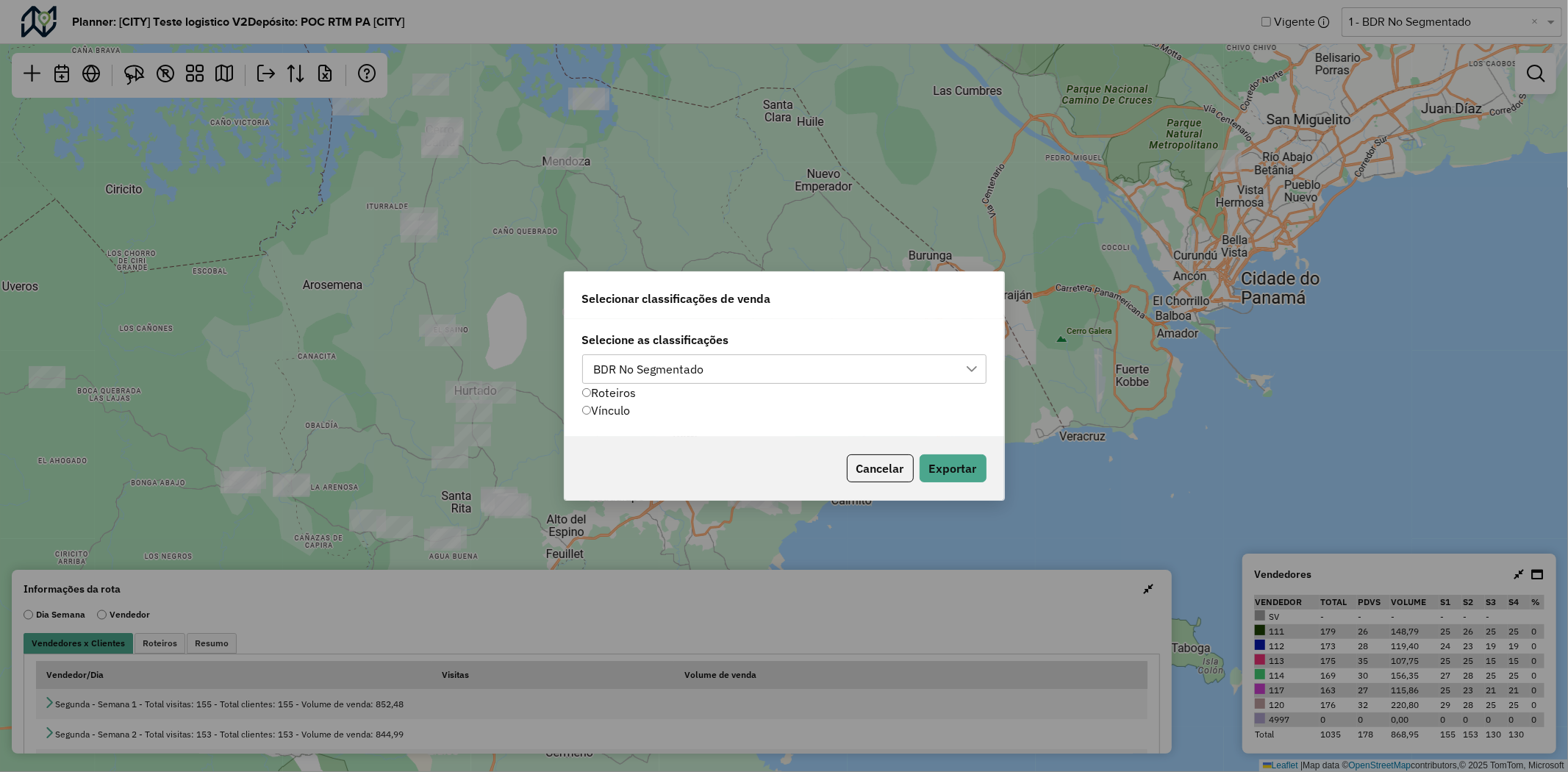 click on "BDR No Segmentado" at bounding box center (649, 369) 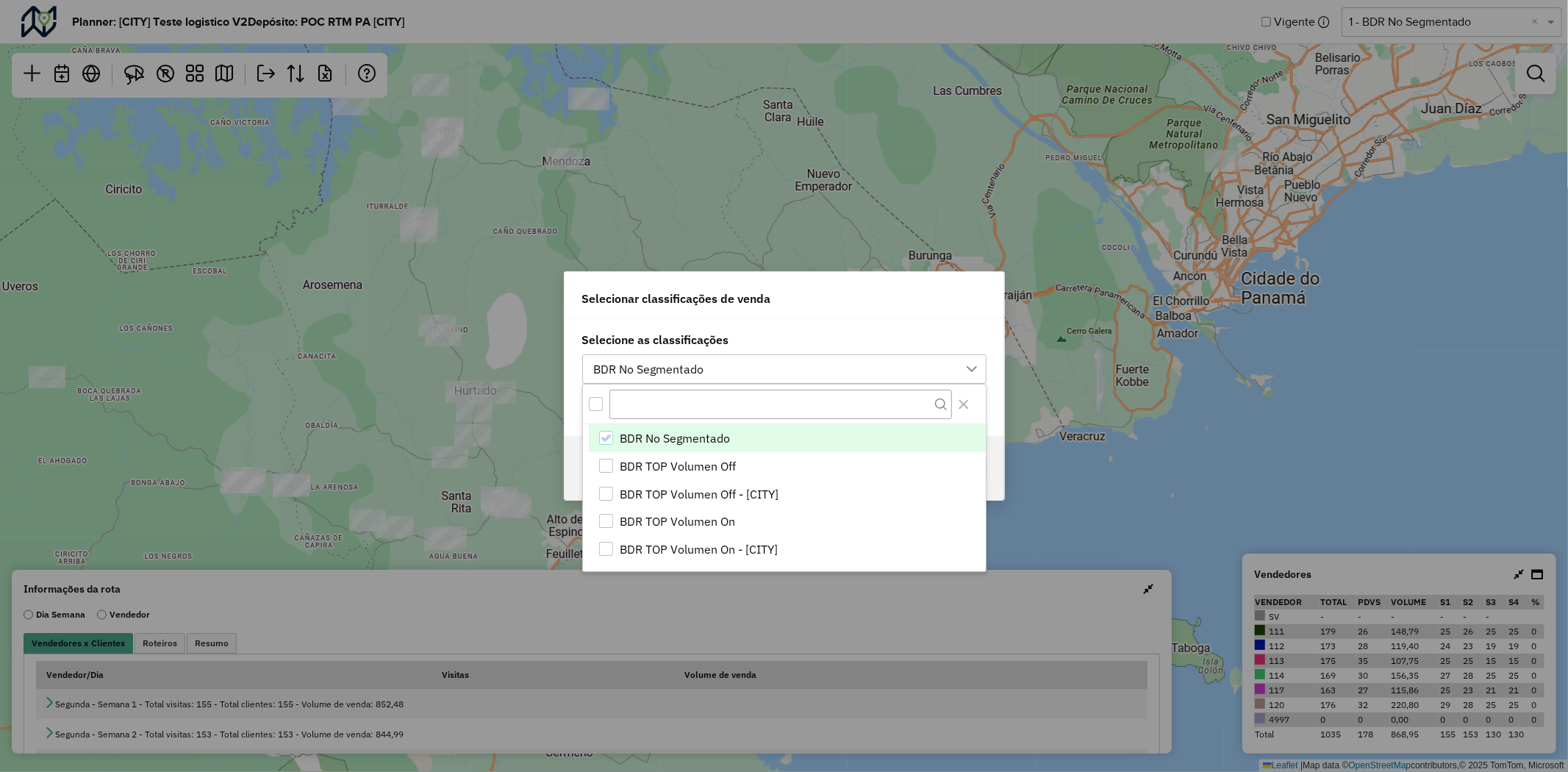 scroll, scrollTop: 10, scrollLeft: 66, axis: both 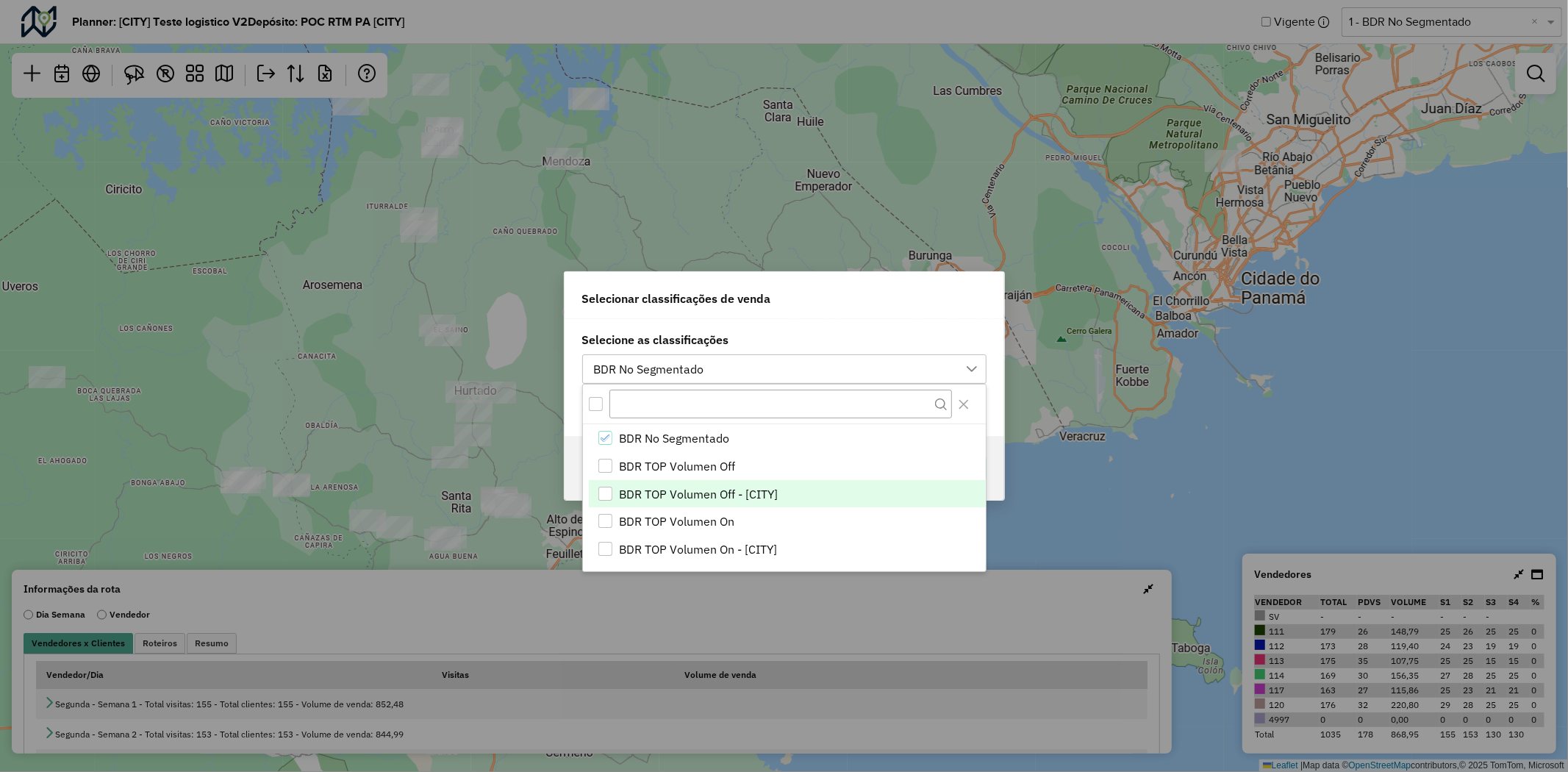 drag, startPoint x: 604, startPoint y: 462, endPoint x: 611, endPoint y: 480, distance: 19.31321 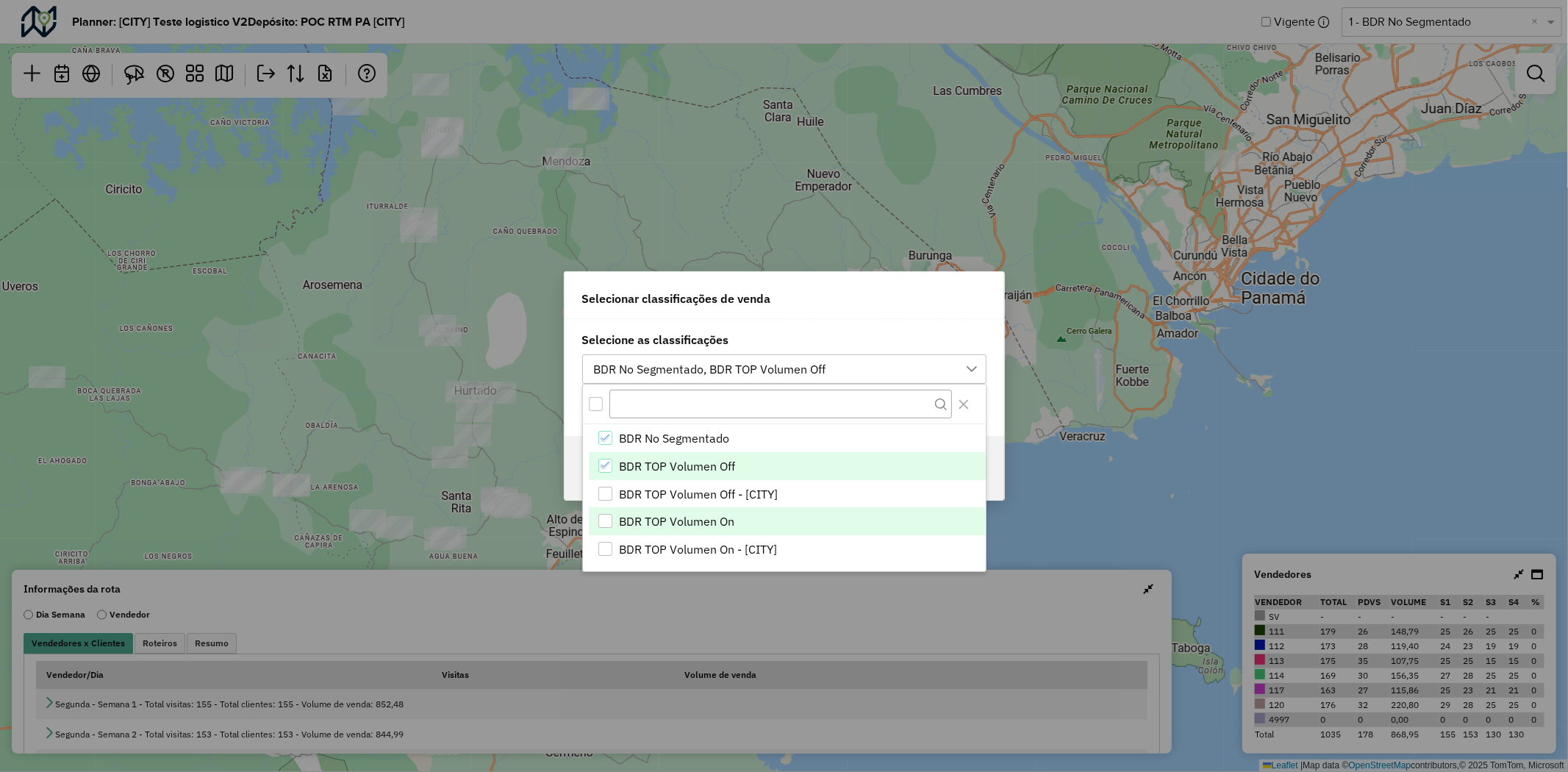 click on "BDR TOP Volumen Off - Chorrera Sur" at bounding box center [787, 494] 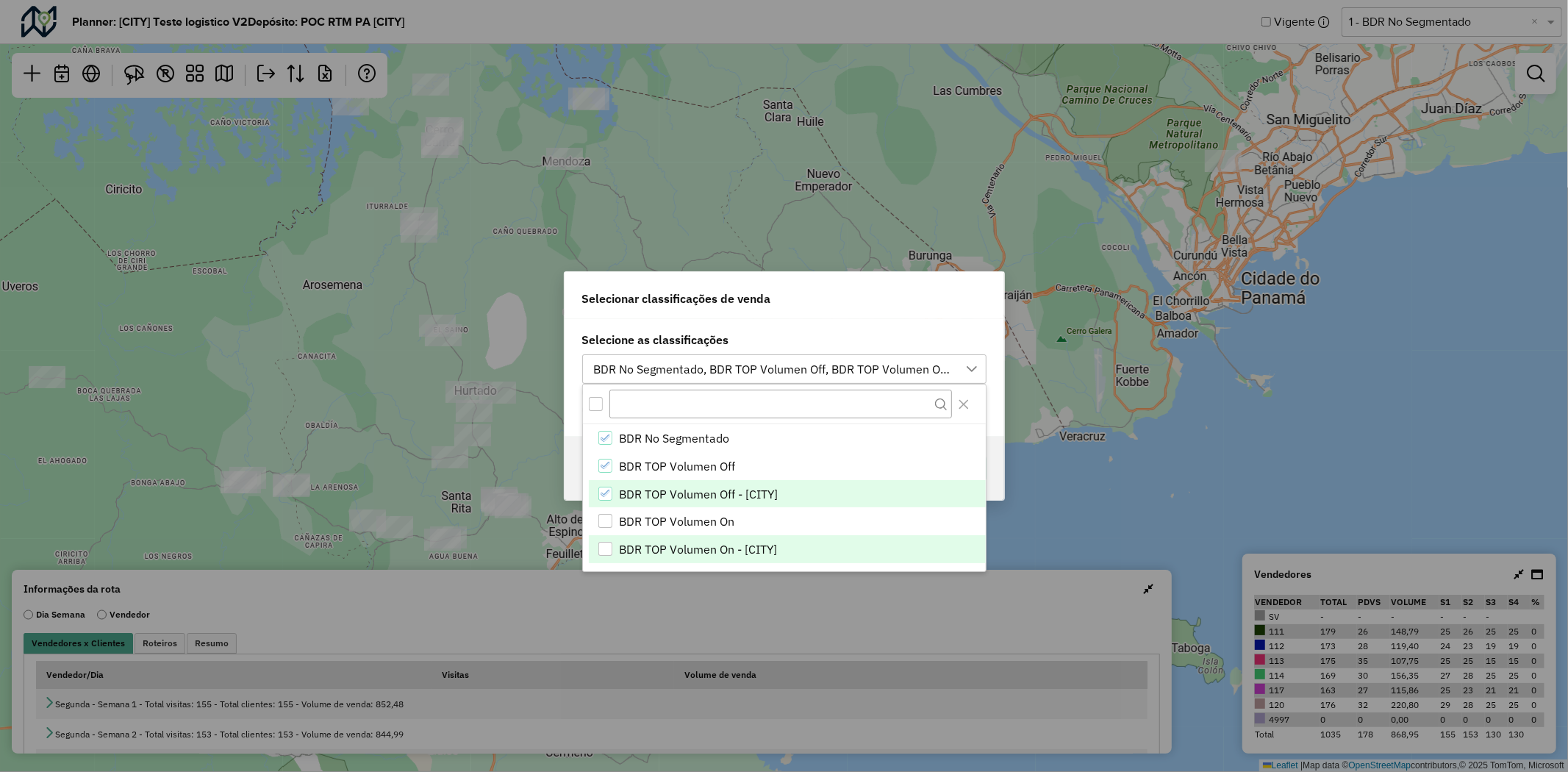 drag, startPoint x: 610, startPoint y: 518, endPoint x: 612, endPoint y: 557, distance: 39.051248 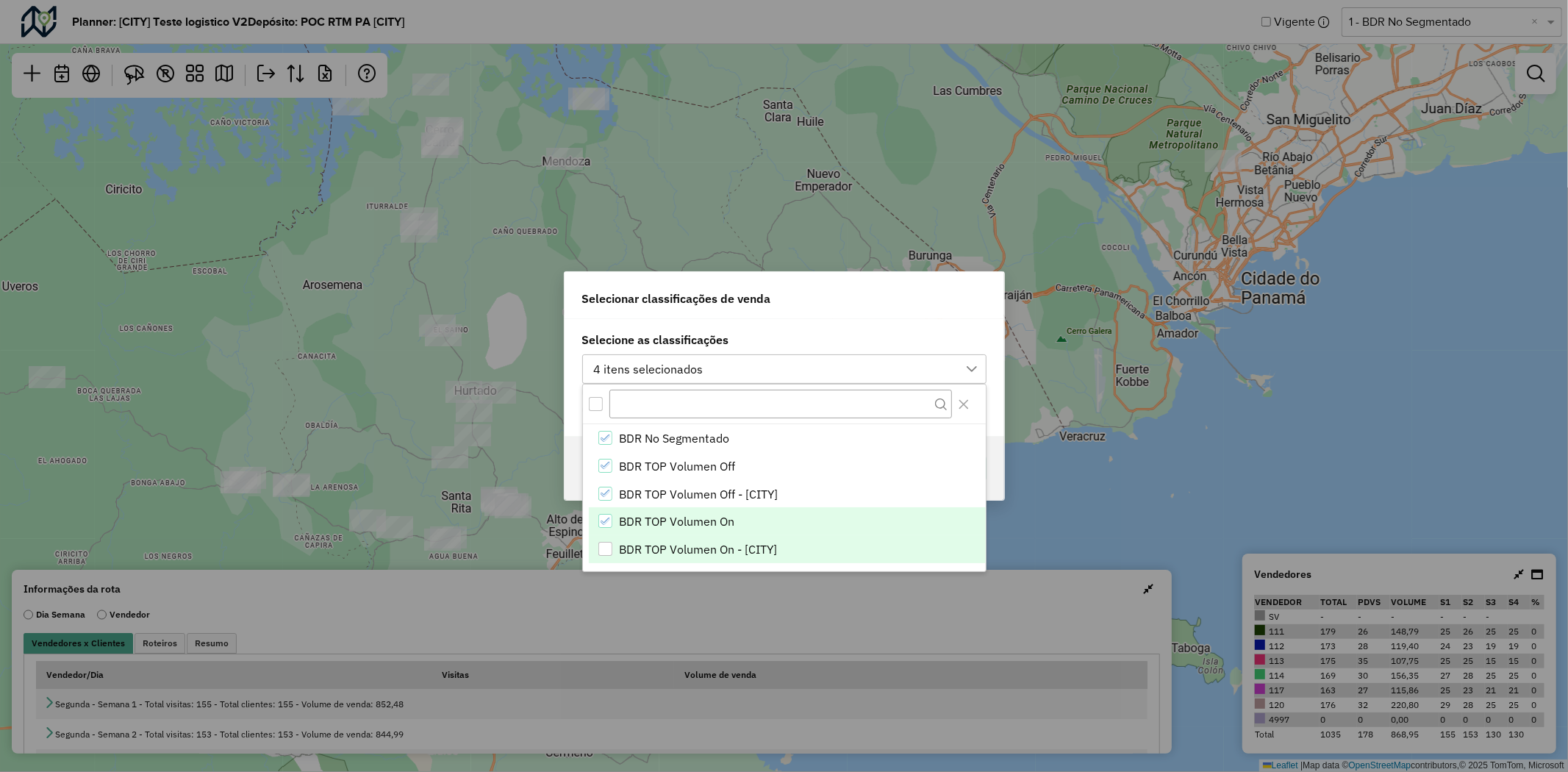 click on "BDR TOP Volumen On - Chorrera Sur" at bounding box center [787, 549] 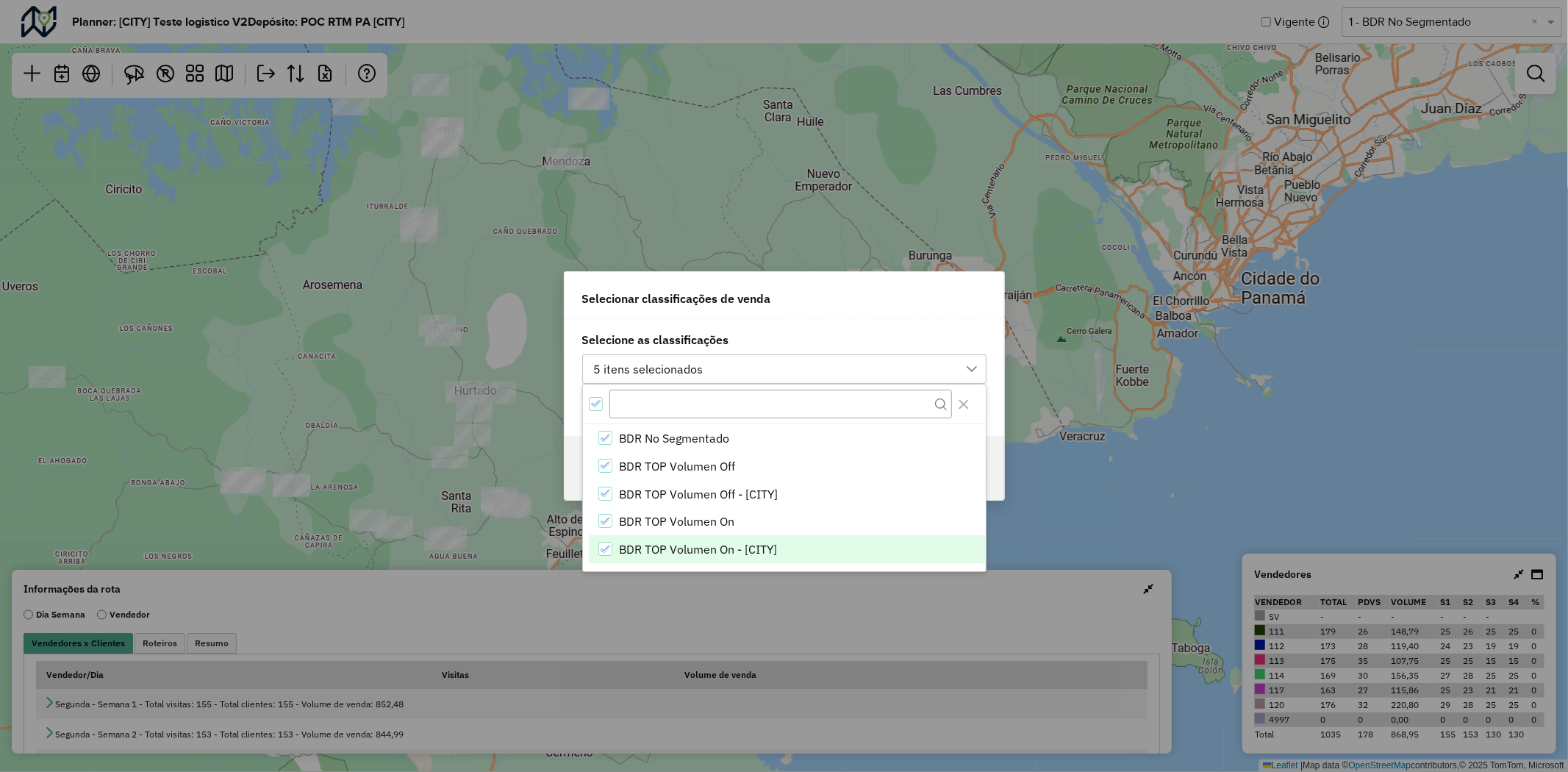 drag, startPoint x: 828, startPoint y: 322, endPoint x: 843, endPoint y: 353, distance: 34.438351 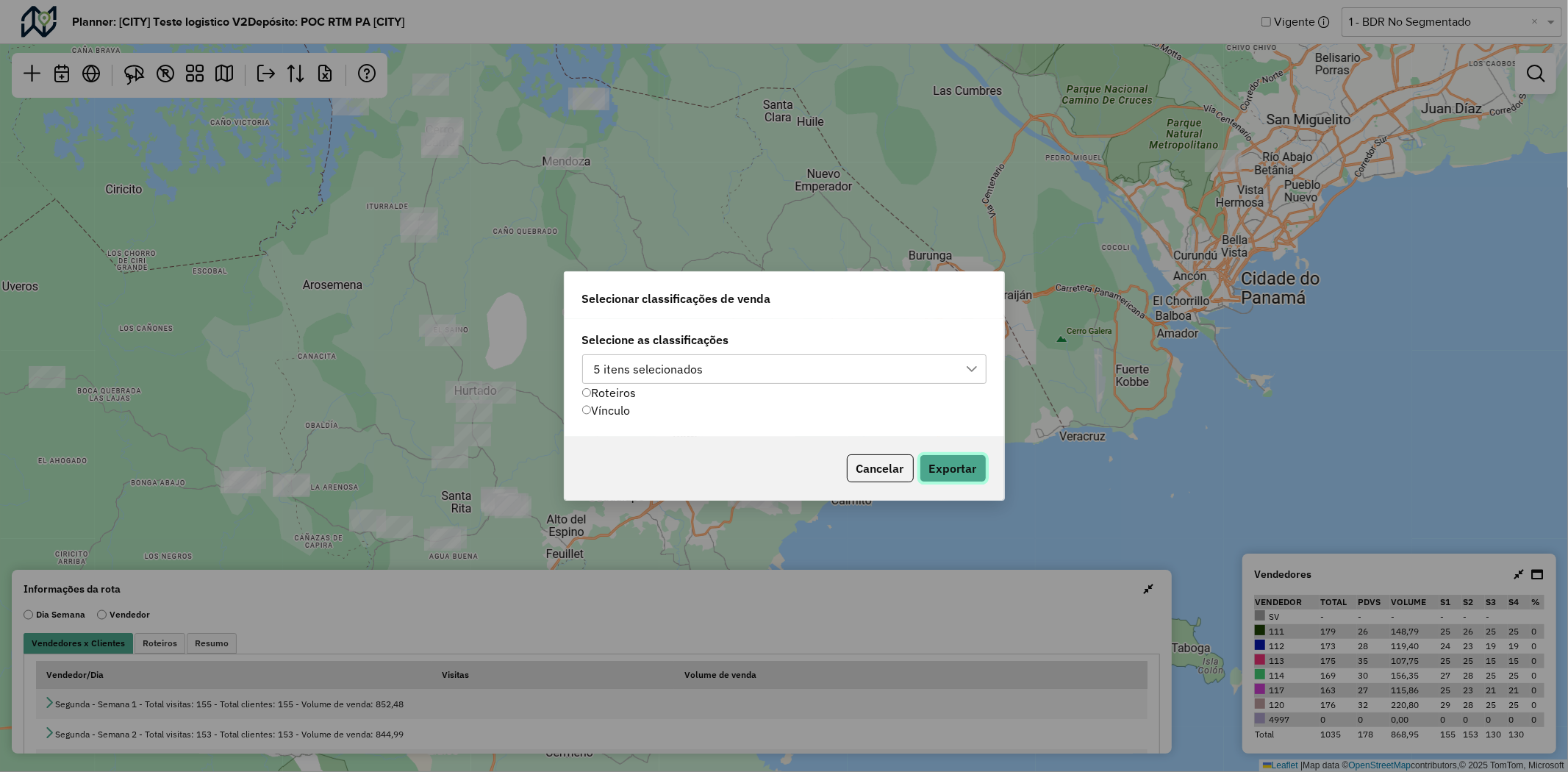 click on "Exportar" 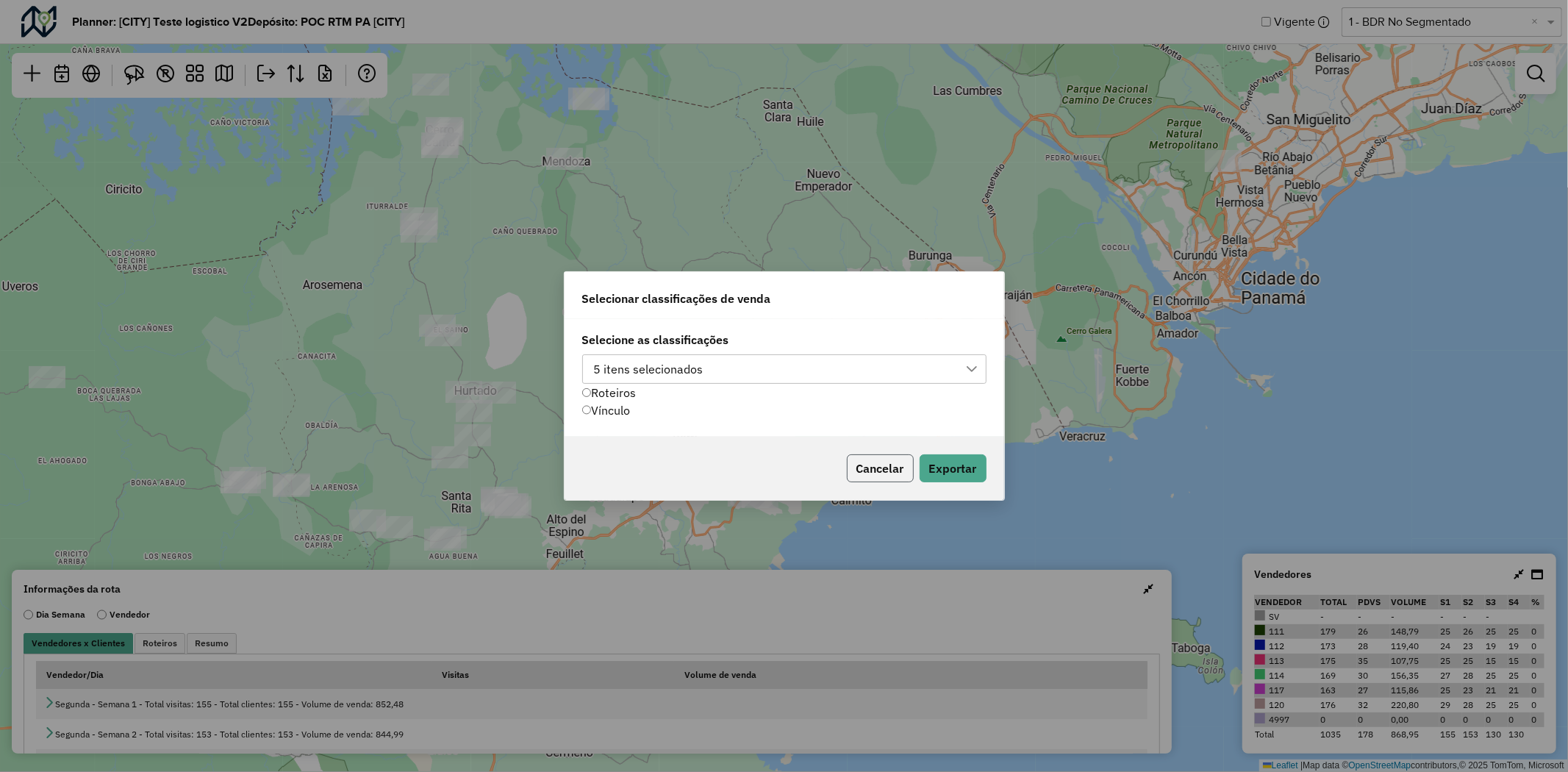 click on "Cancelar" 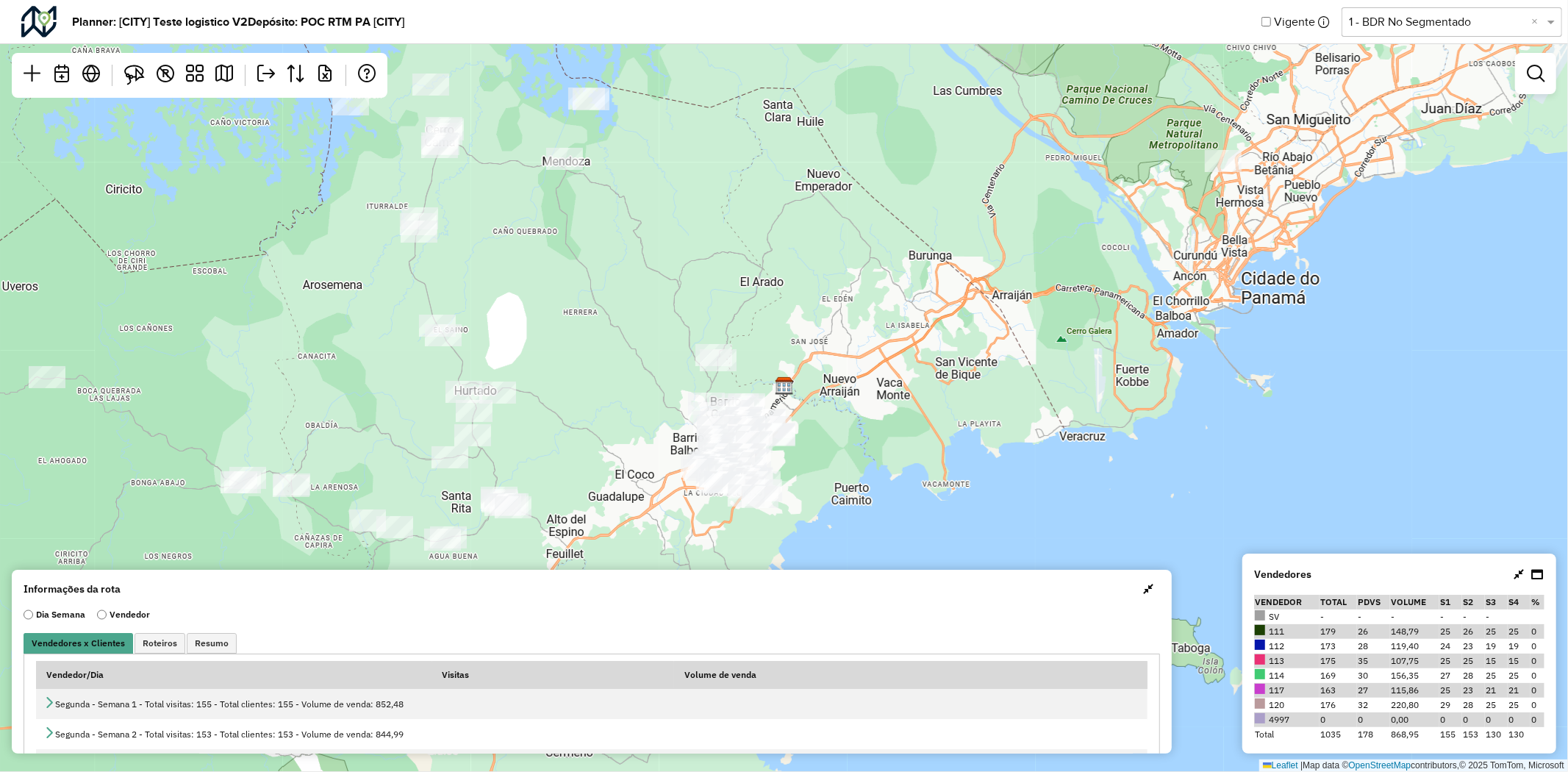 click 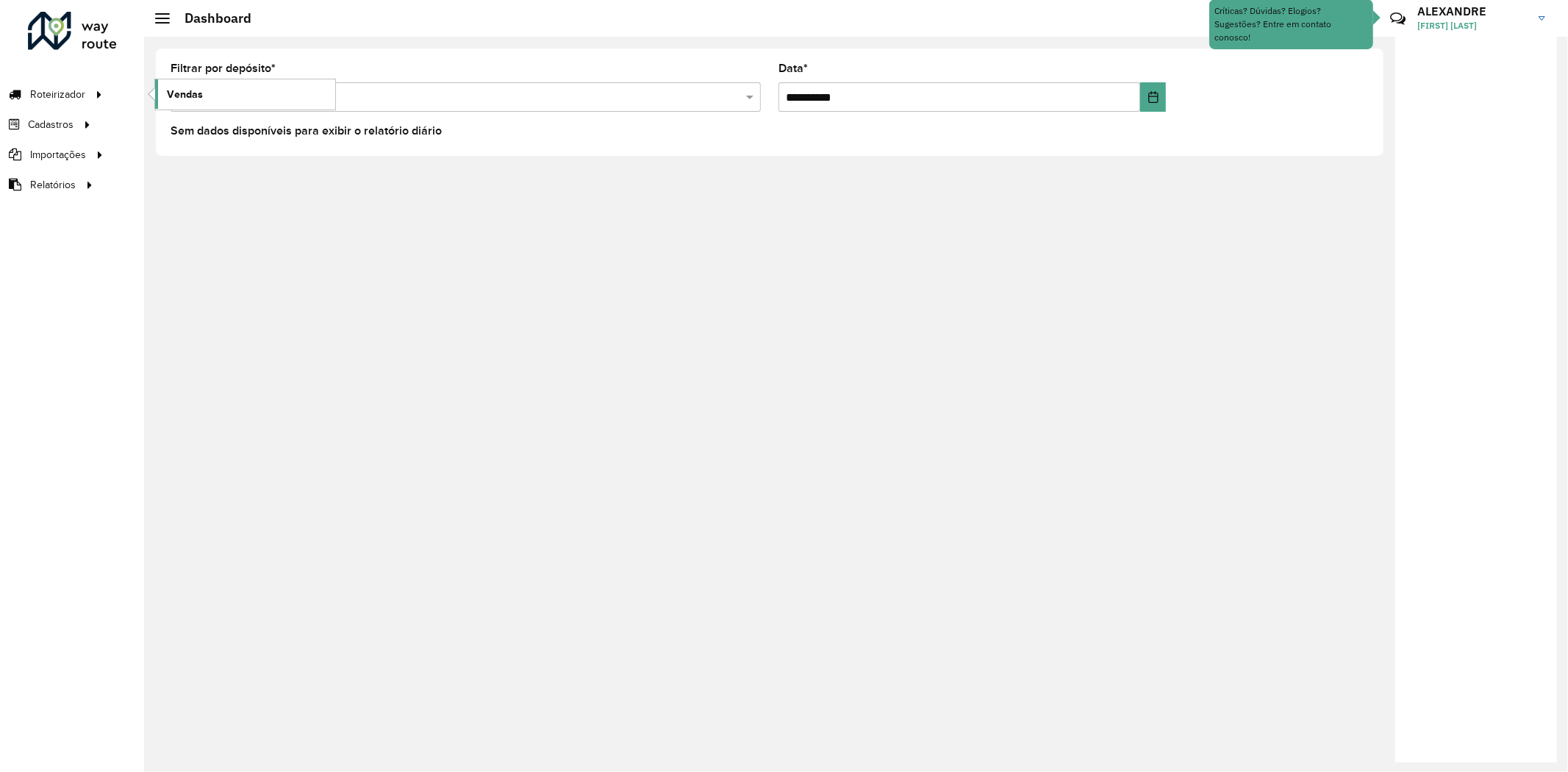 click on "Vendas" 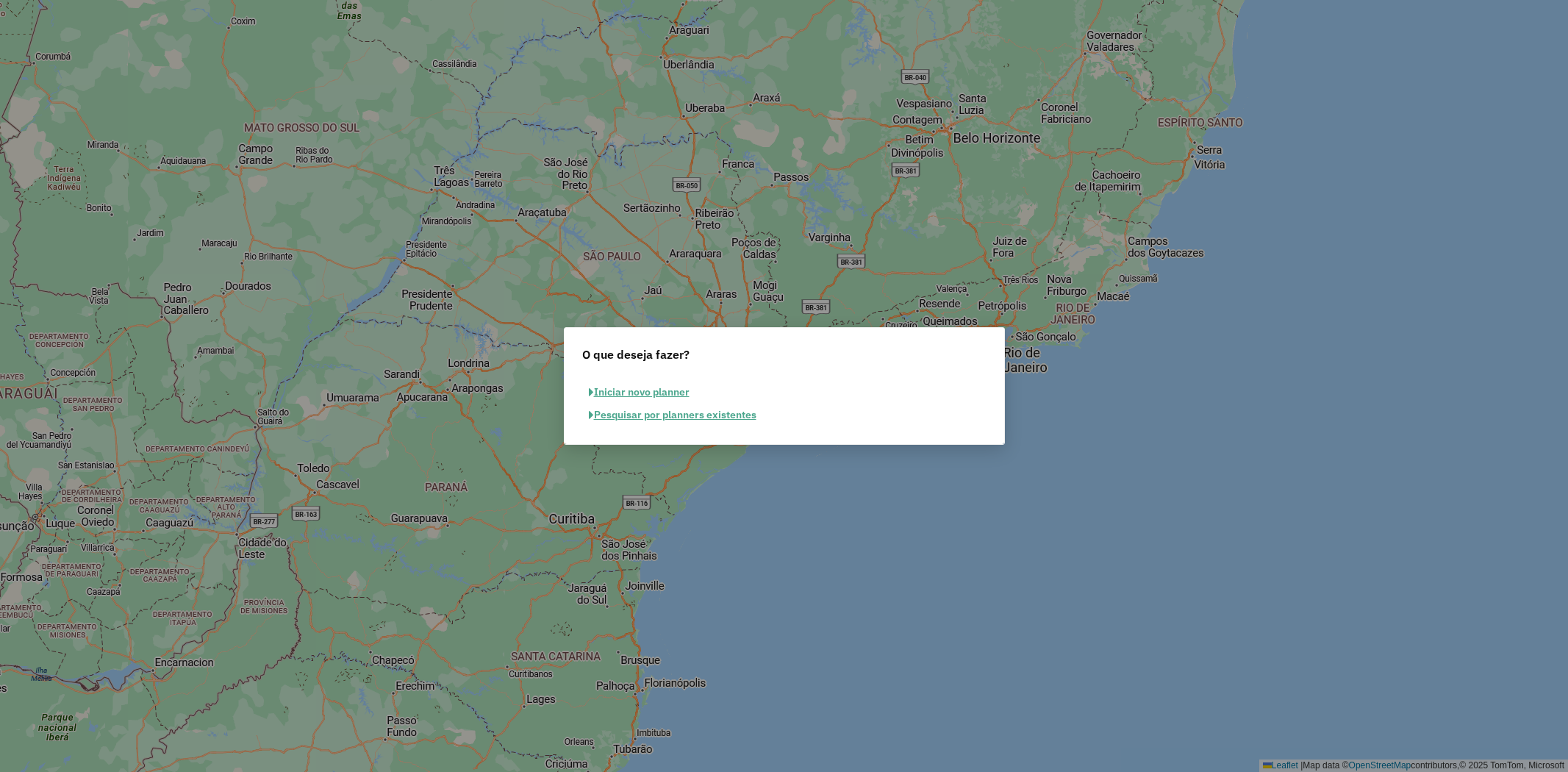 scroll, scrollTop: 0, scrollLeft: 0, axis: both 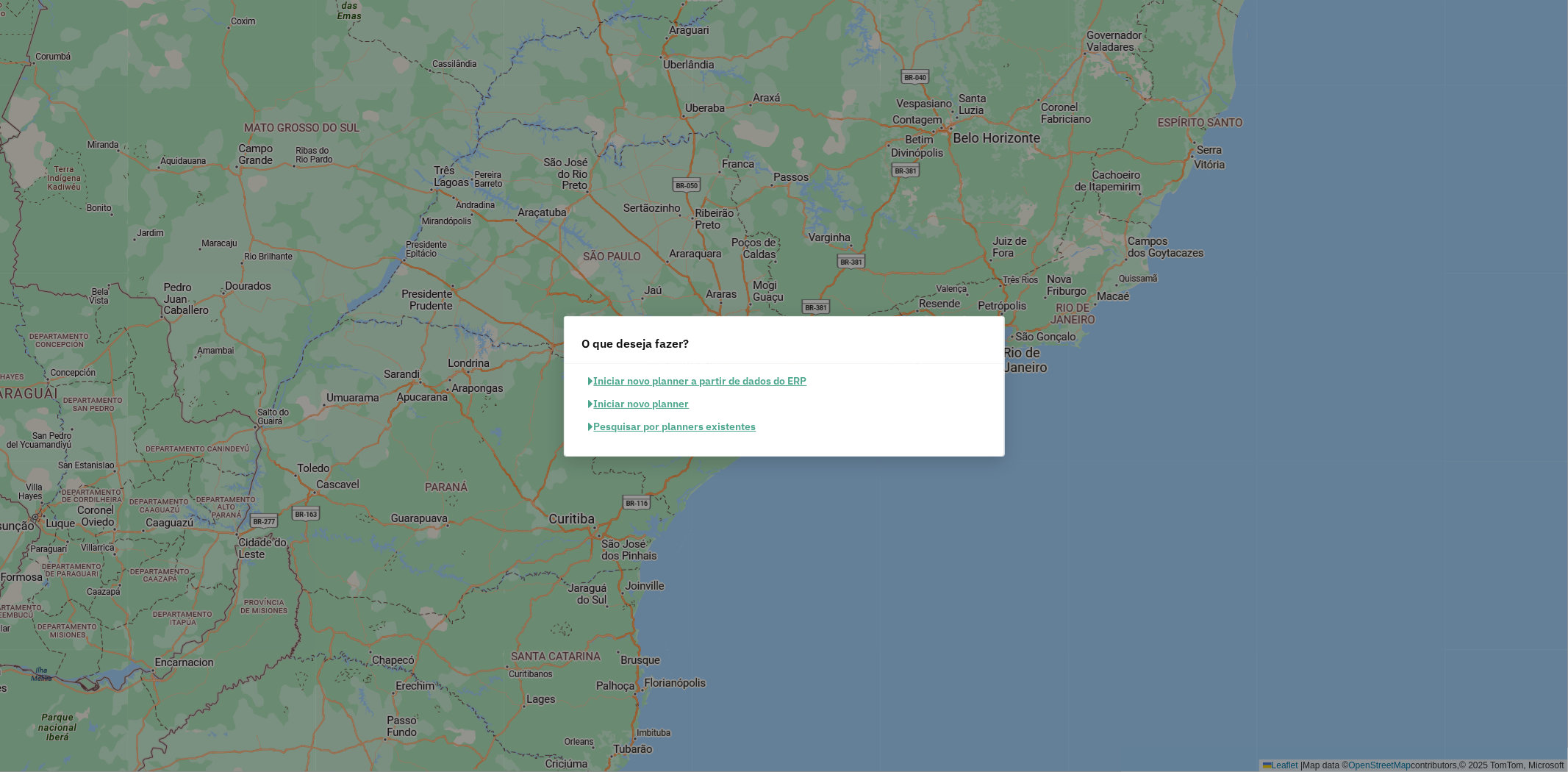 click on "Pesquisar por planners existentes" 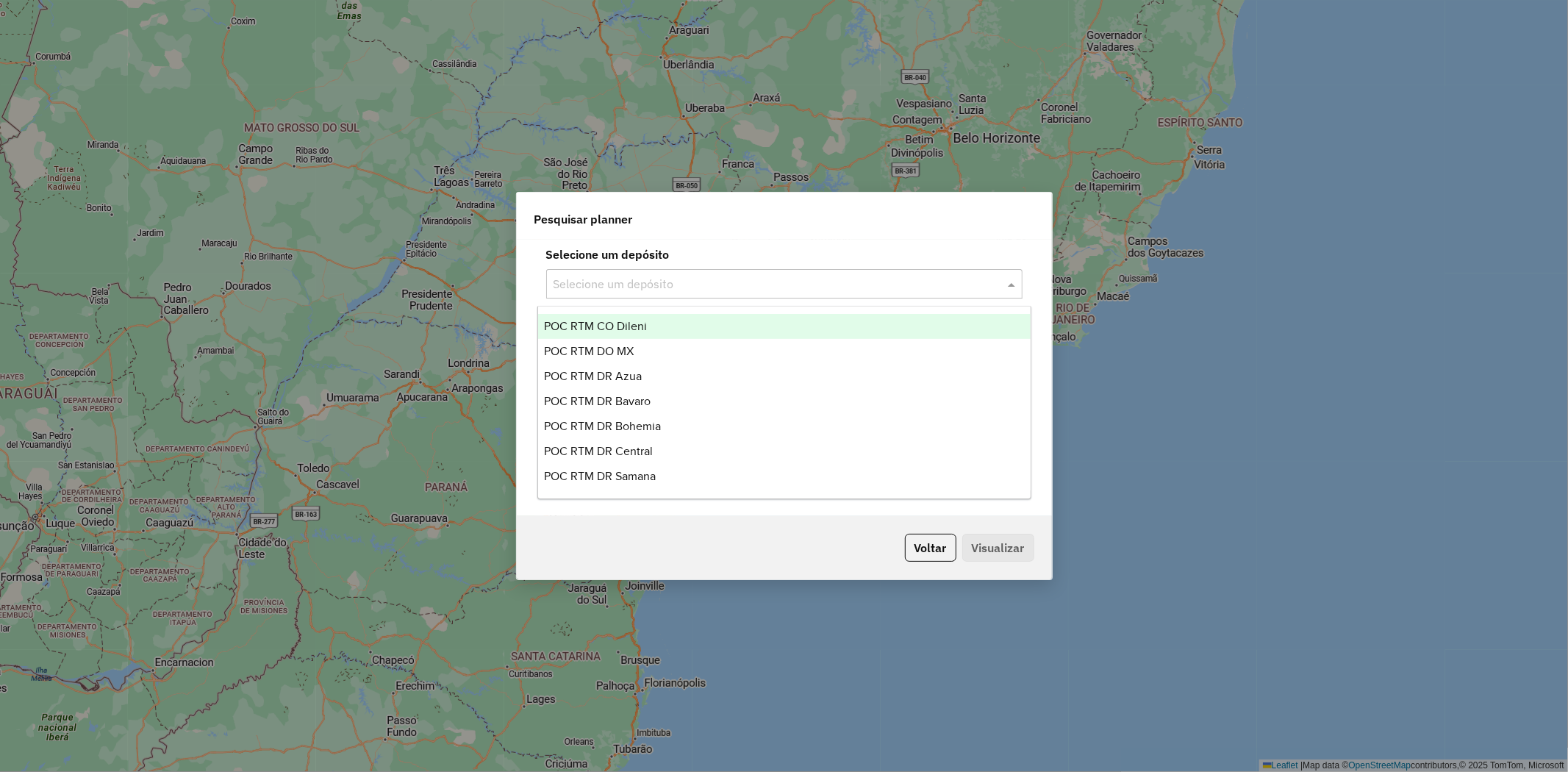 click 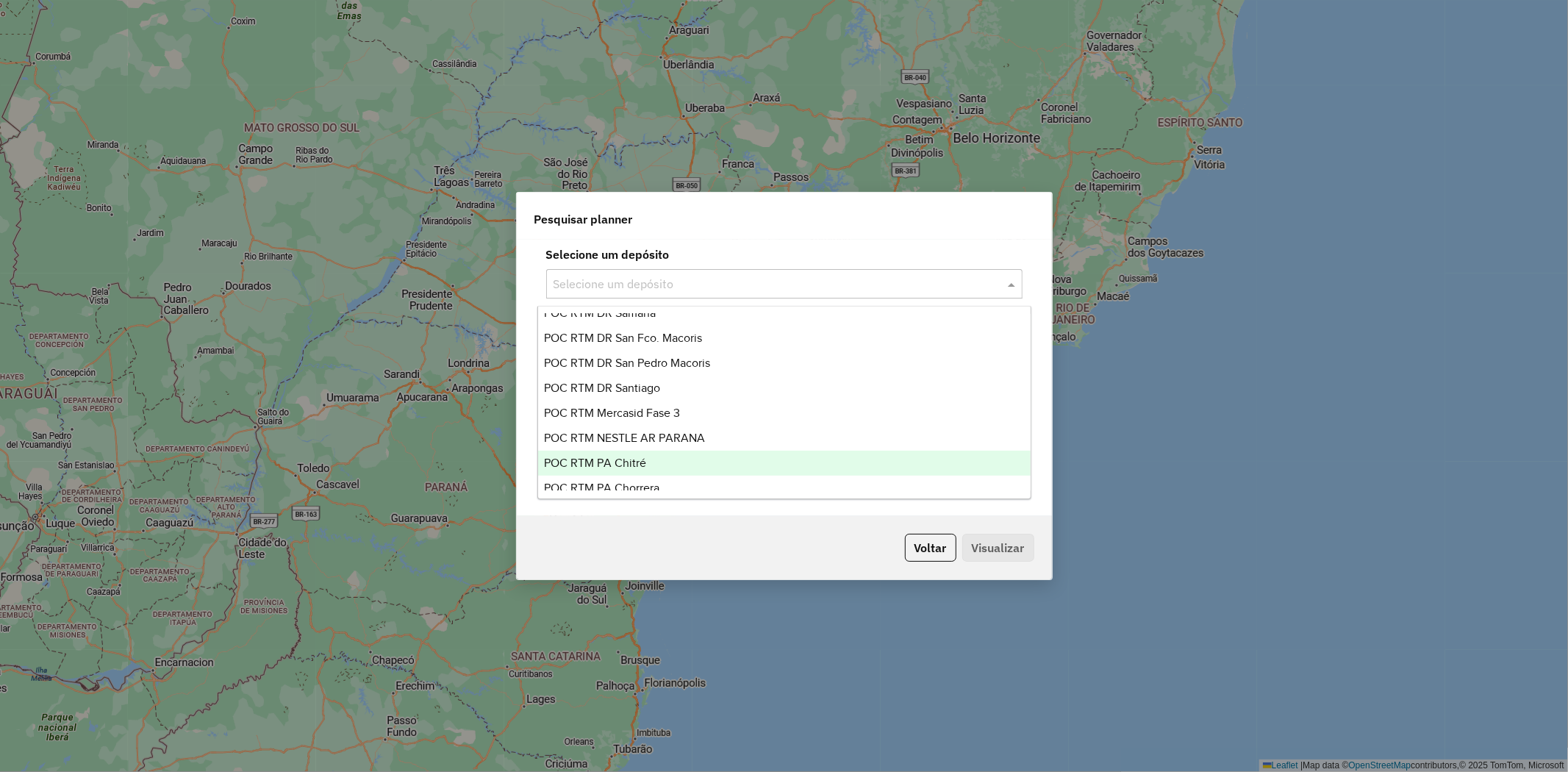 scroll, scrollTop: 245, scrollLeft: 0, axis: vertical 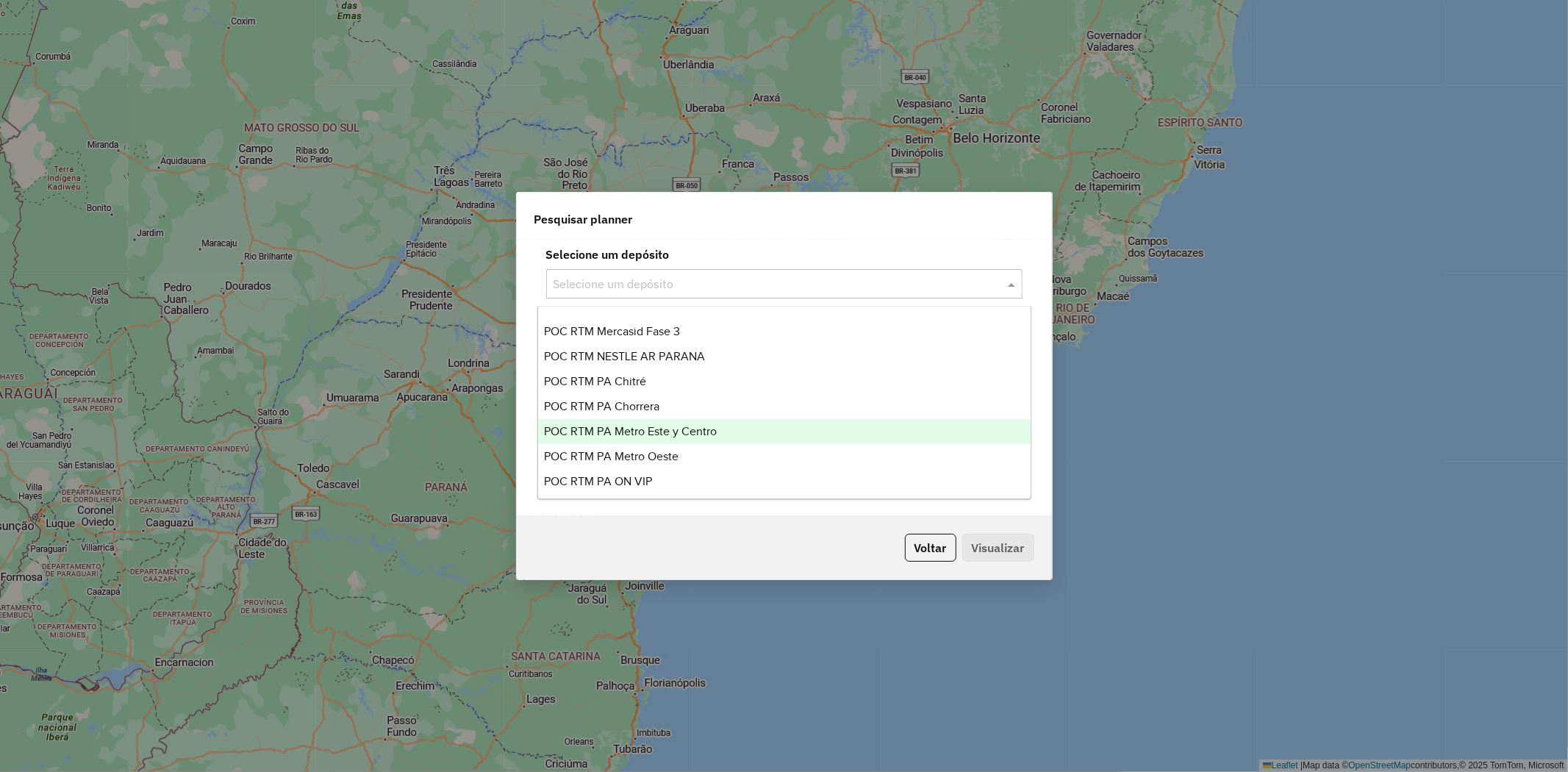 click on "POC RTM PA Metro Este y Centro" at bounding box center [630, 431] 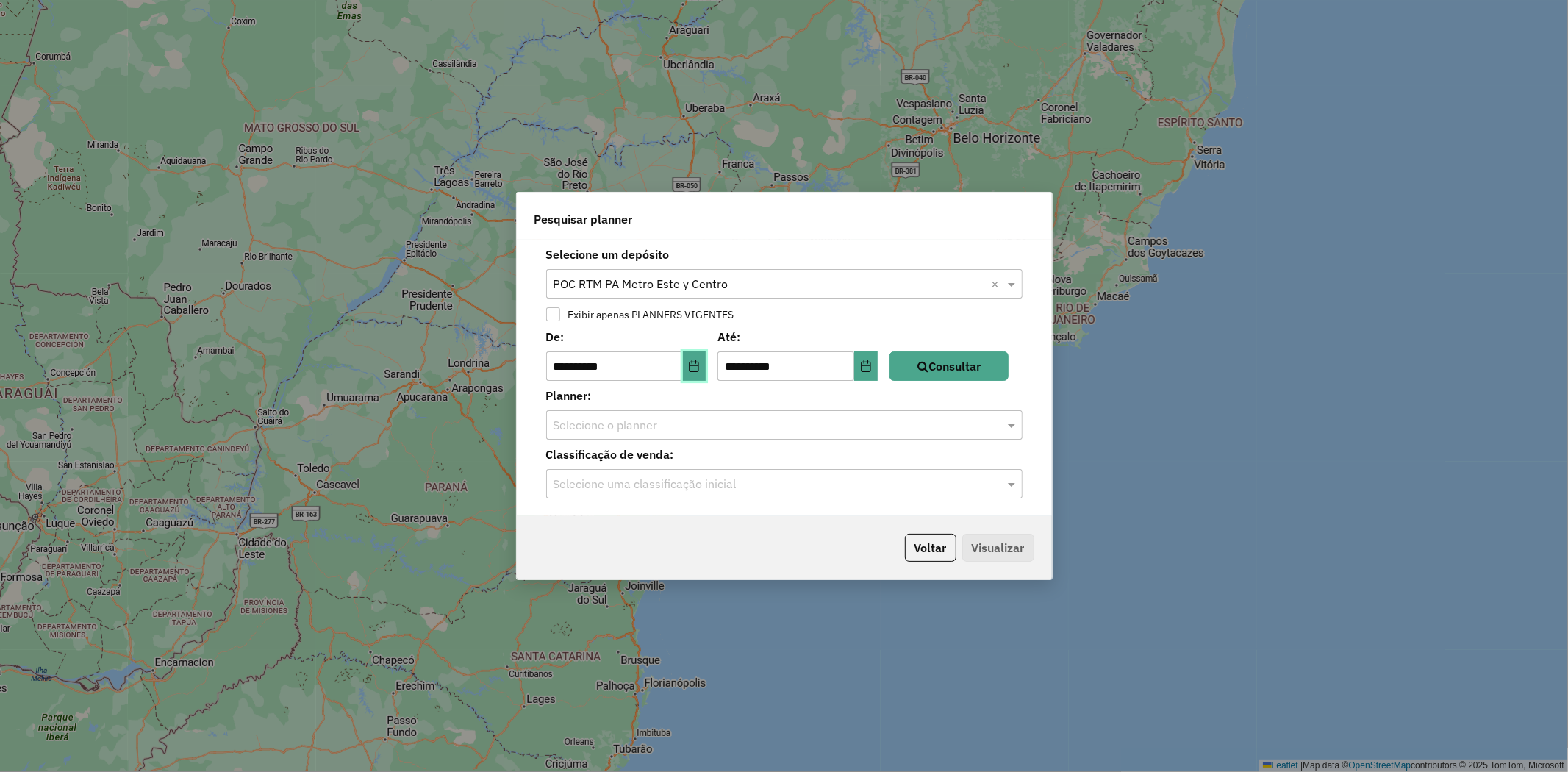 click 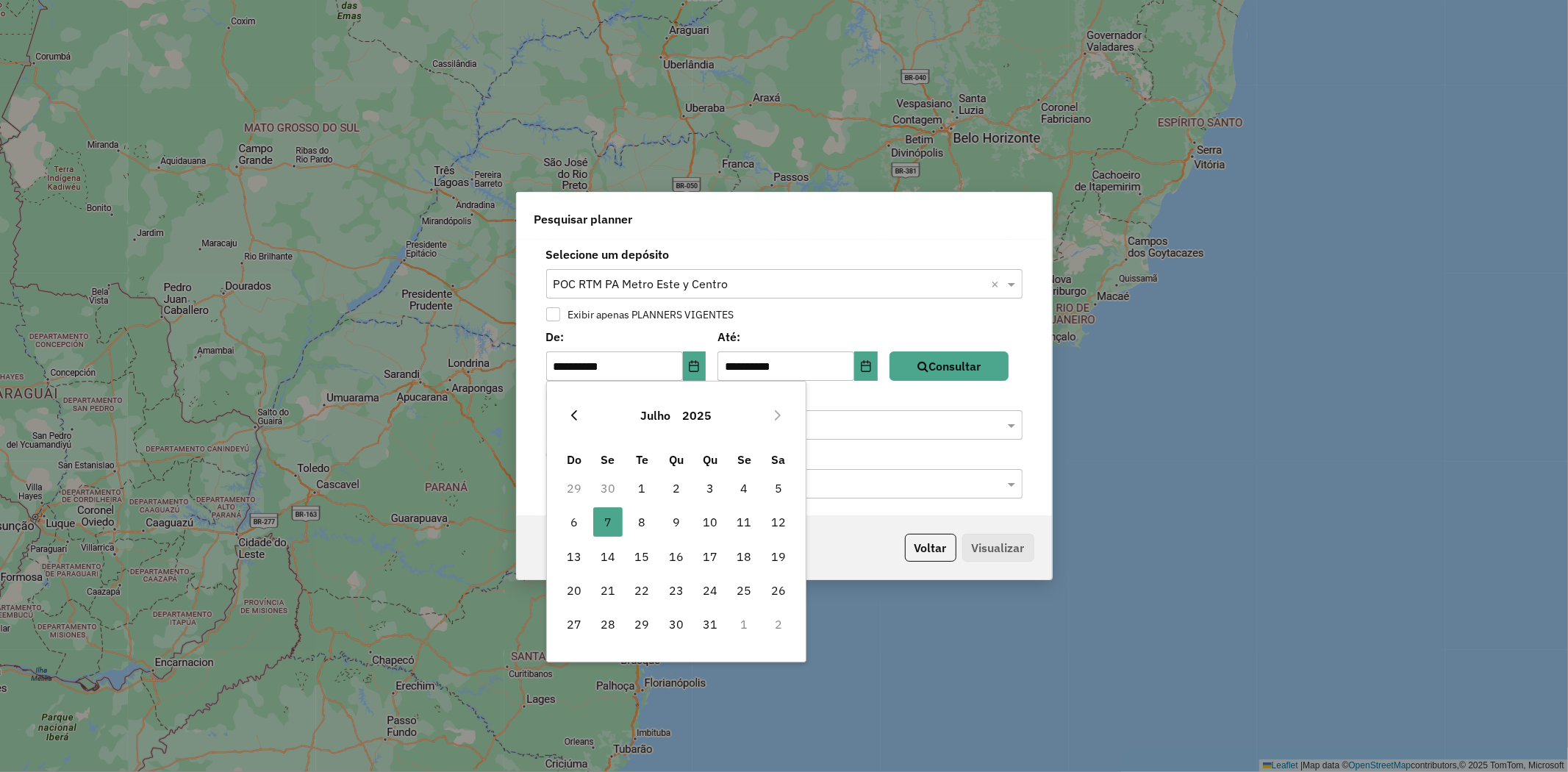 click 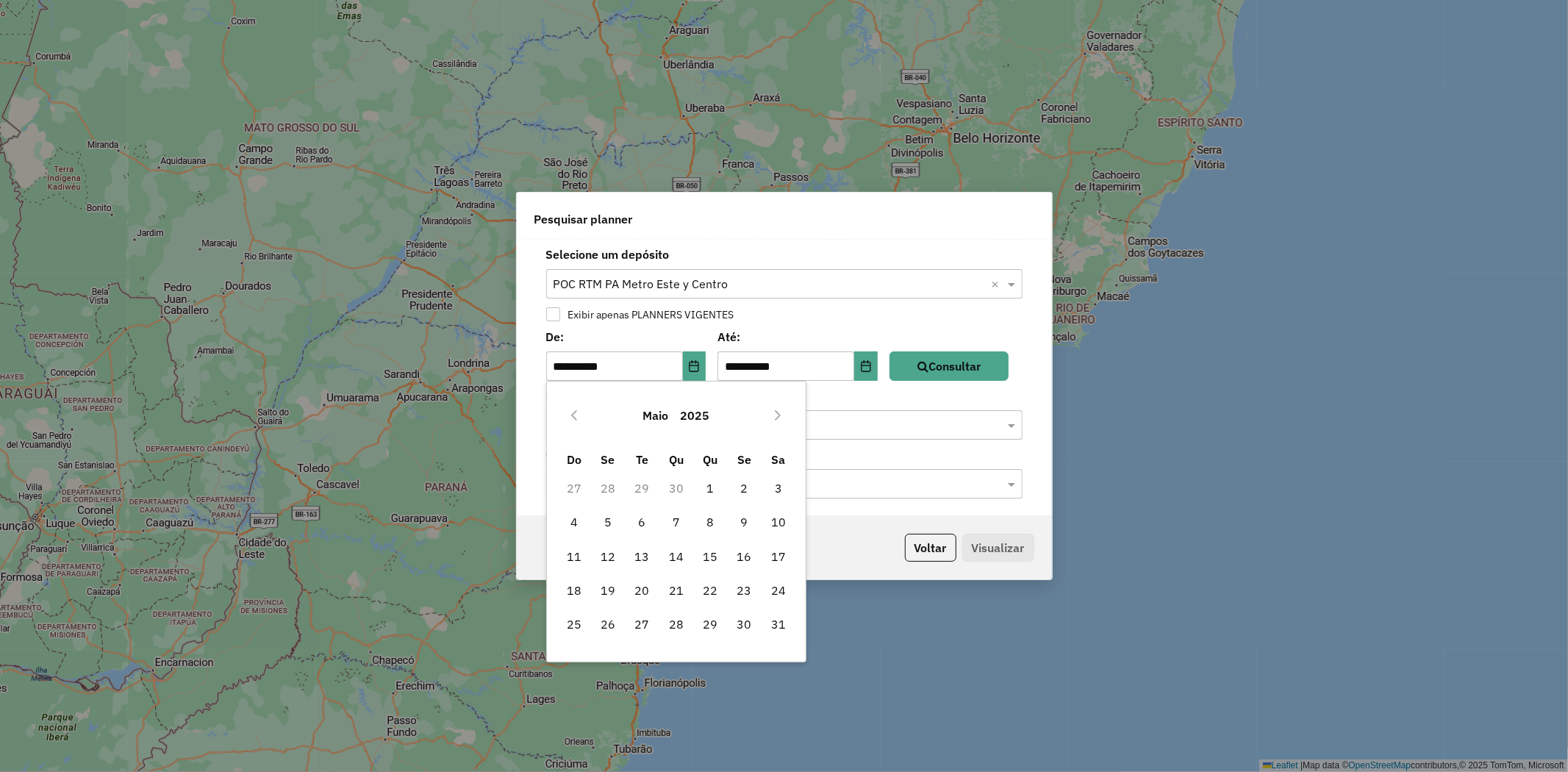 click 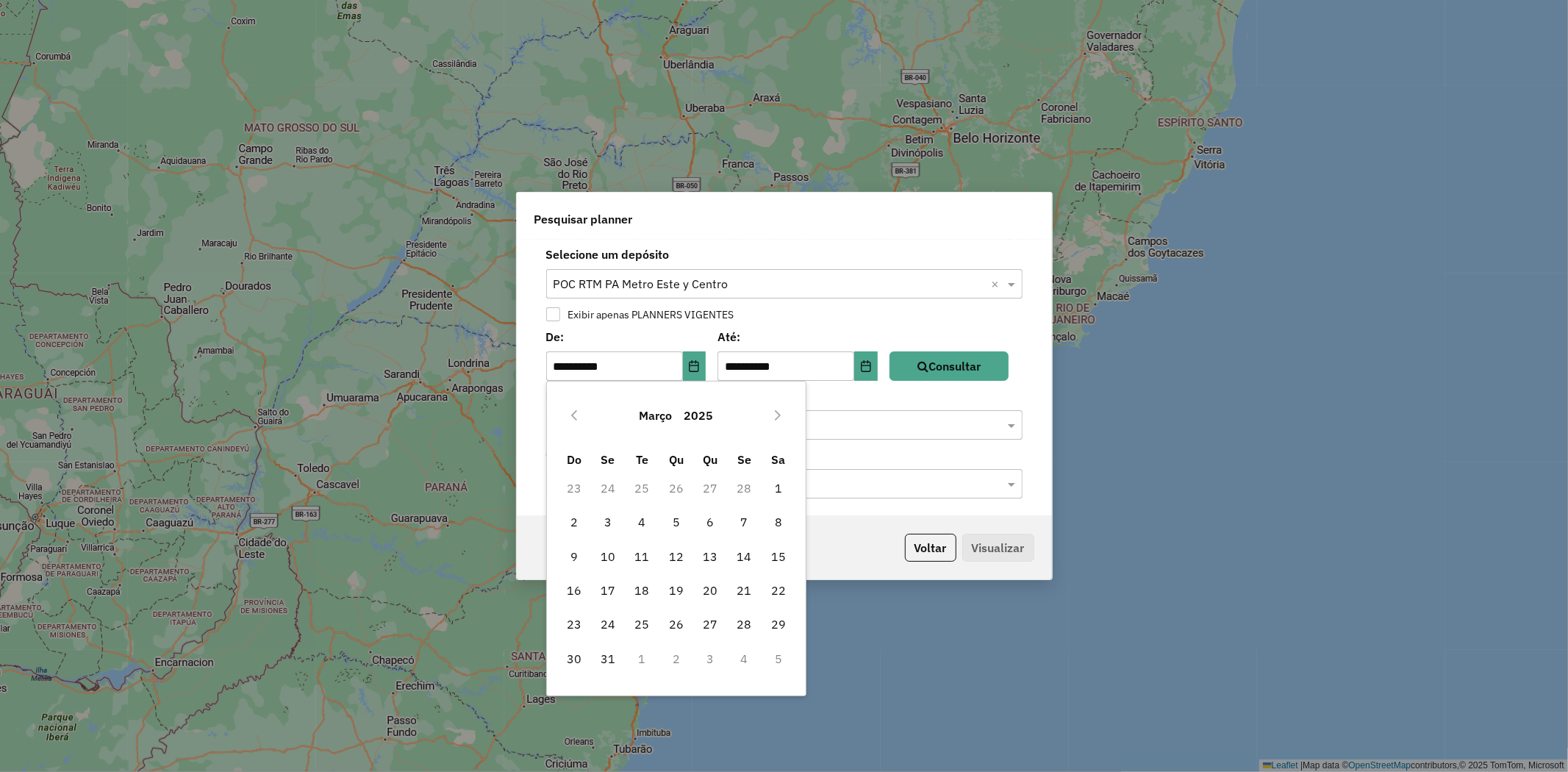 click 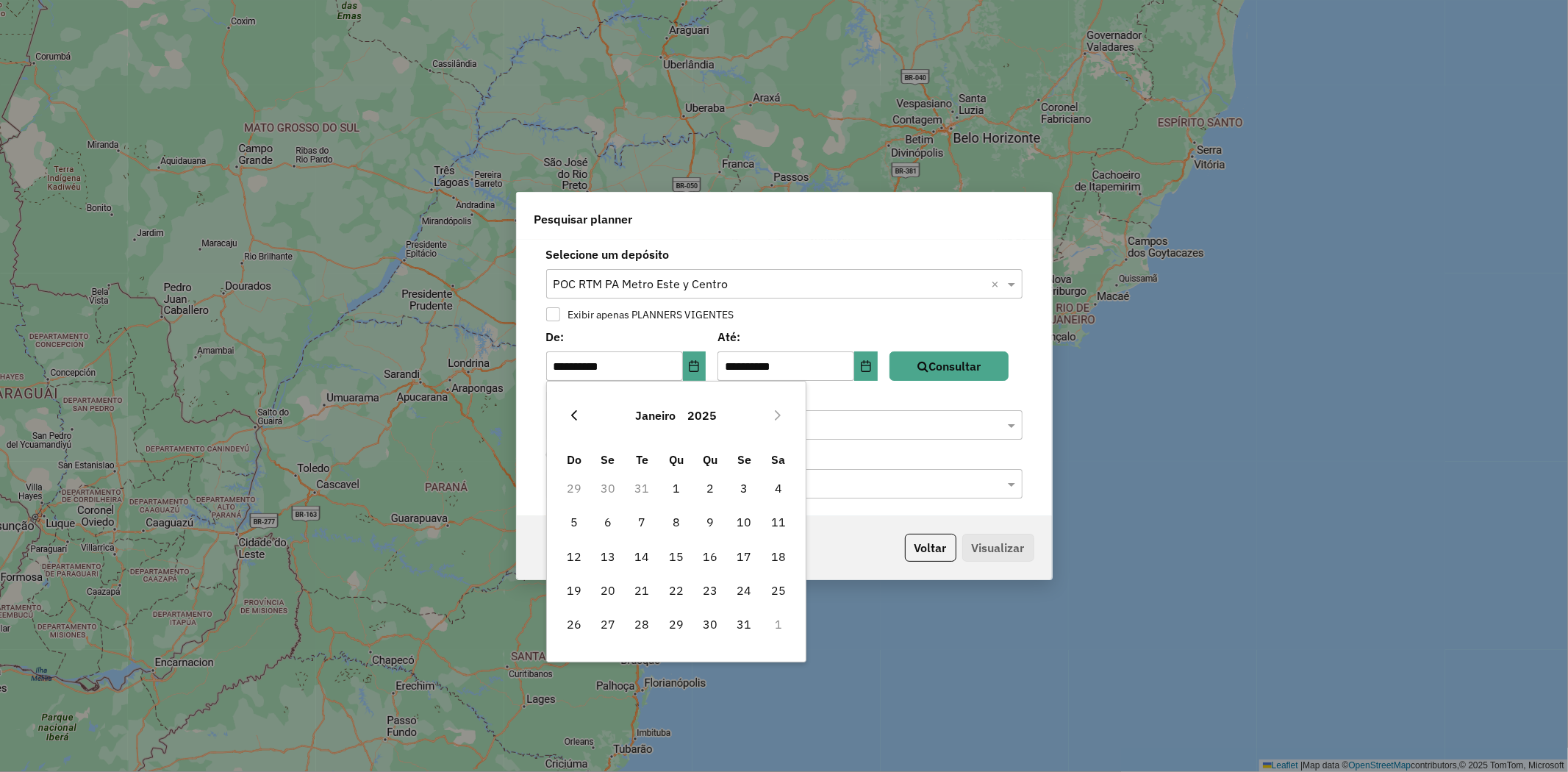 click 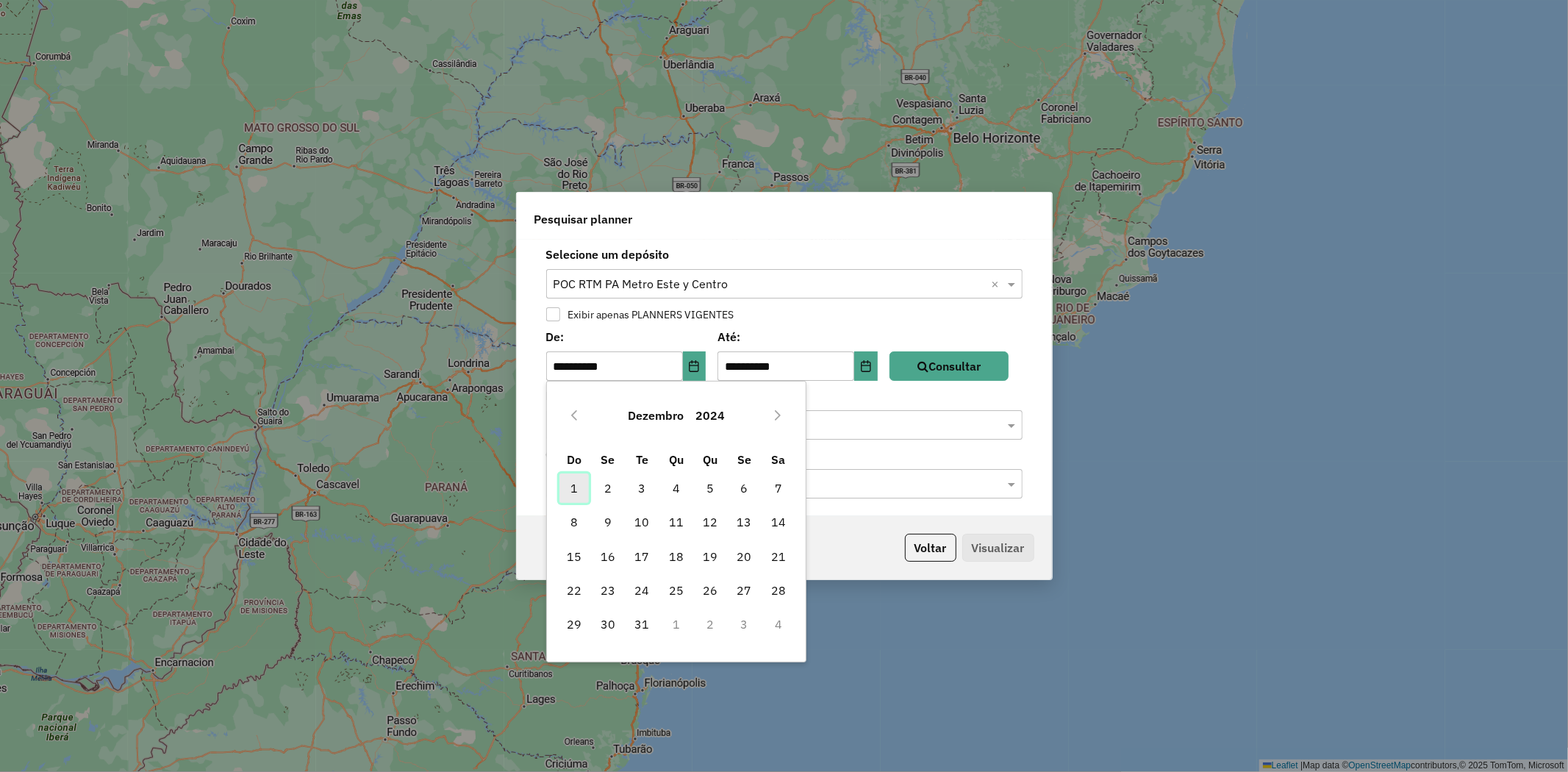 click on "1" at bounding box center [574, 488] 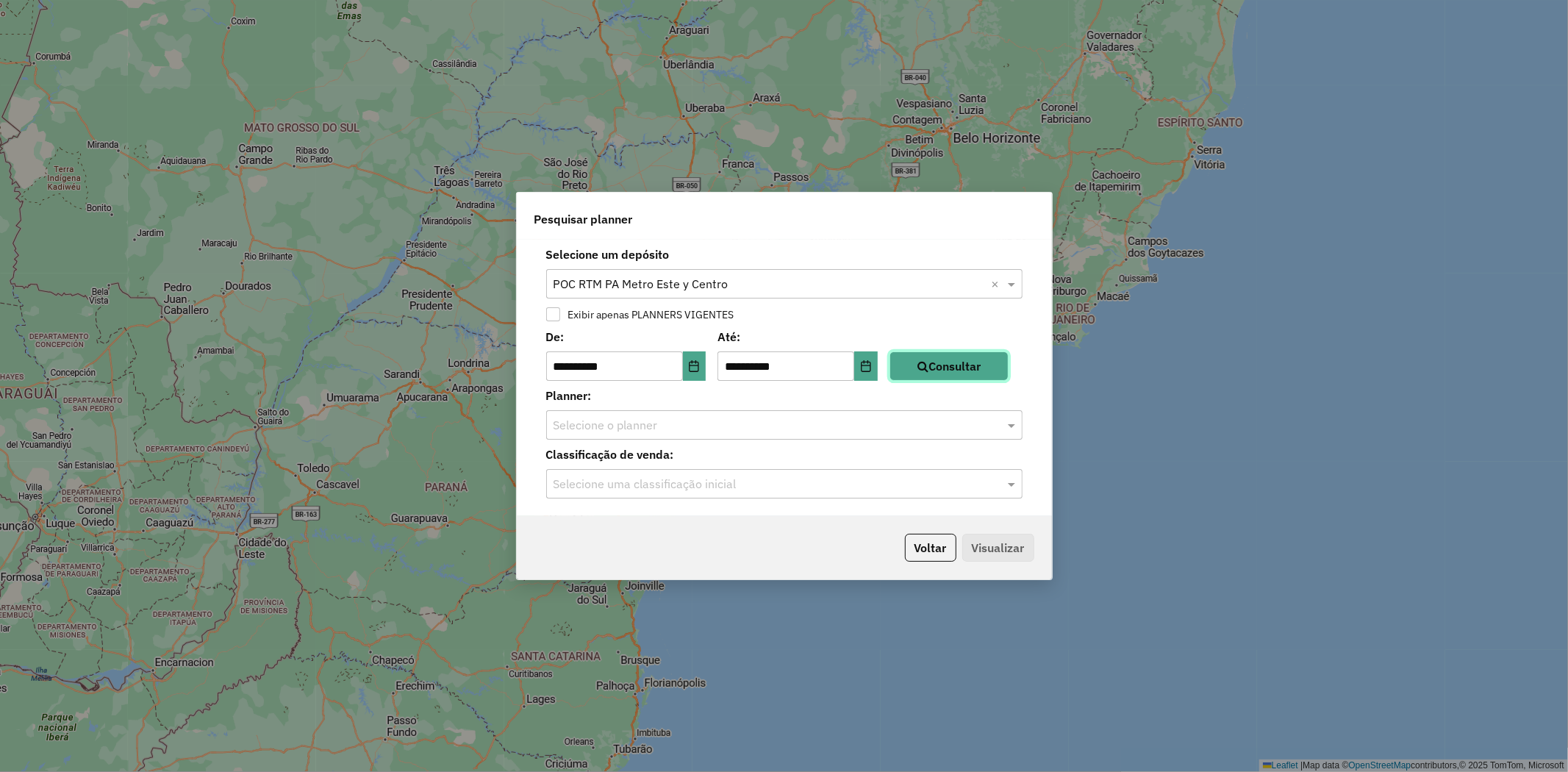 click 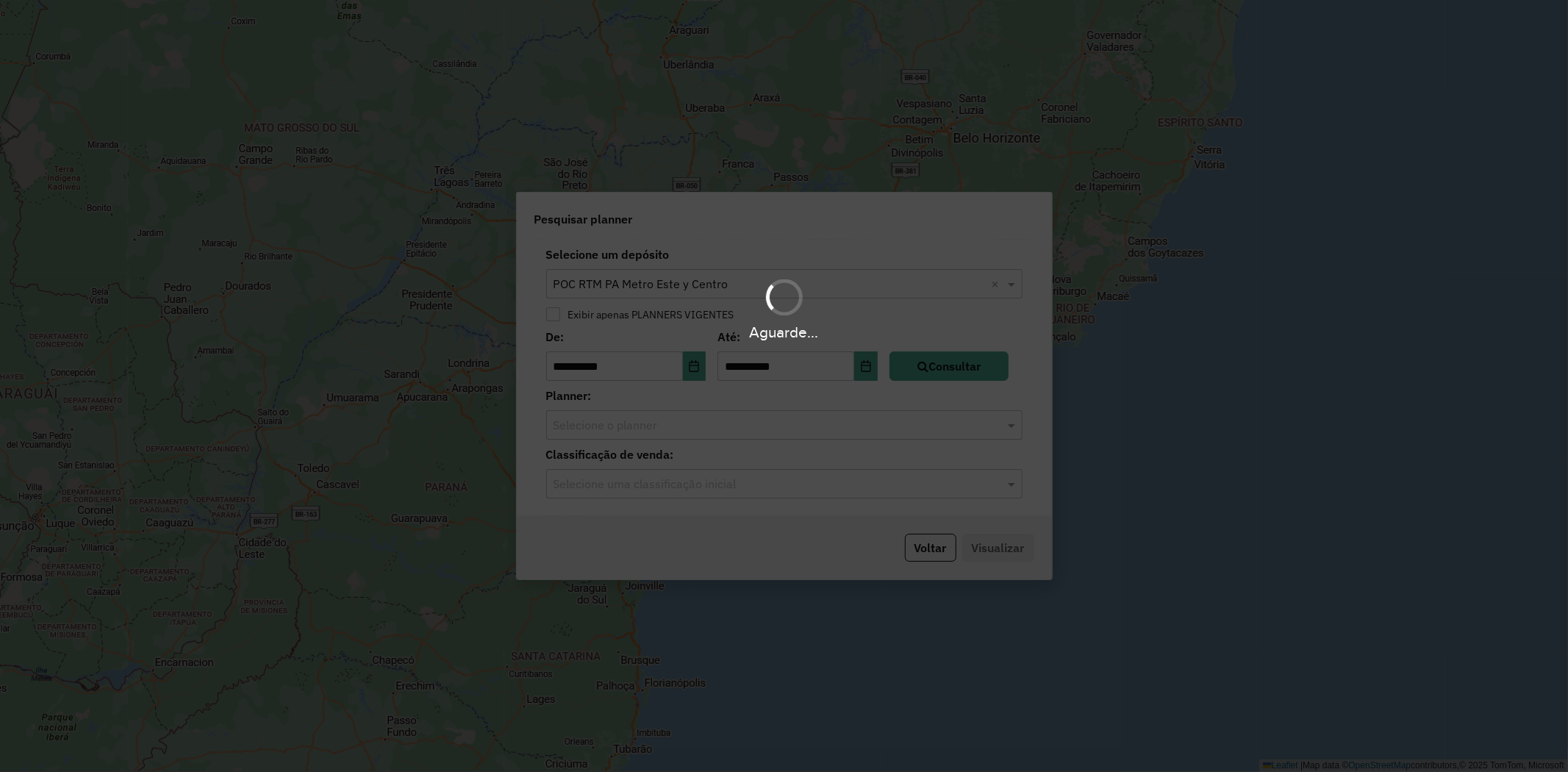 click 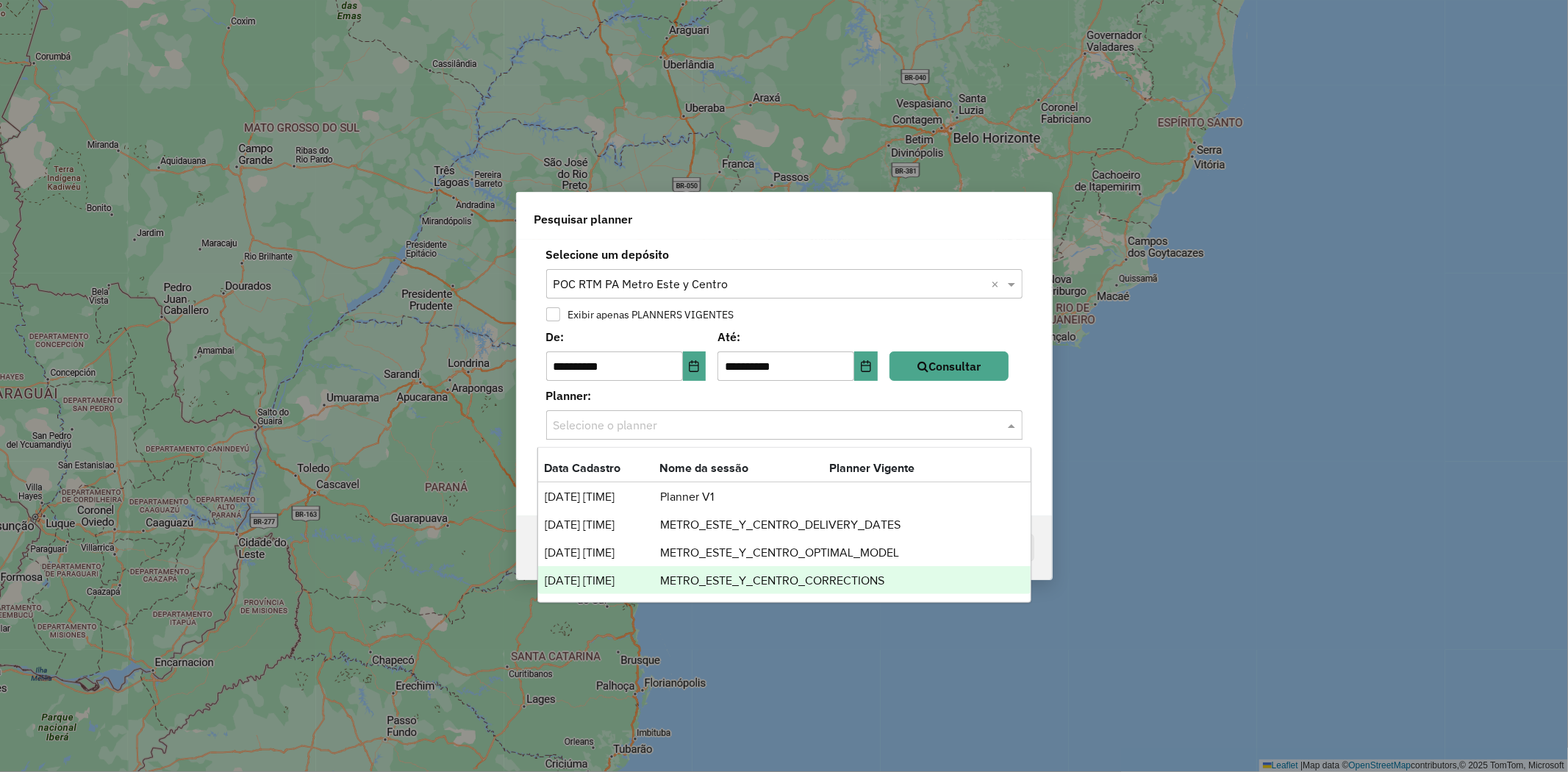 click on "METRO_ESTE_Y_CENTRO_CORRECTIONS" at bounding box center [772, 581] 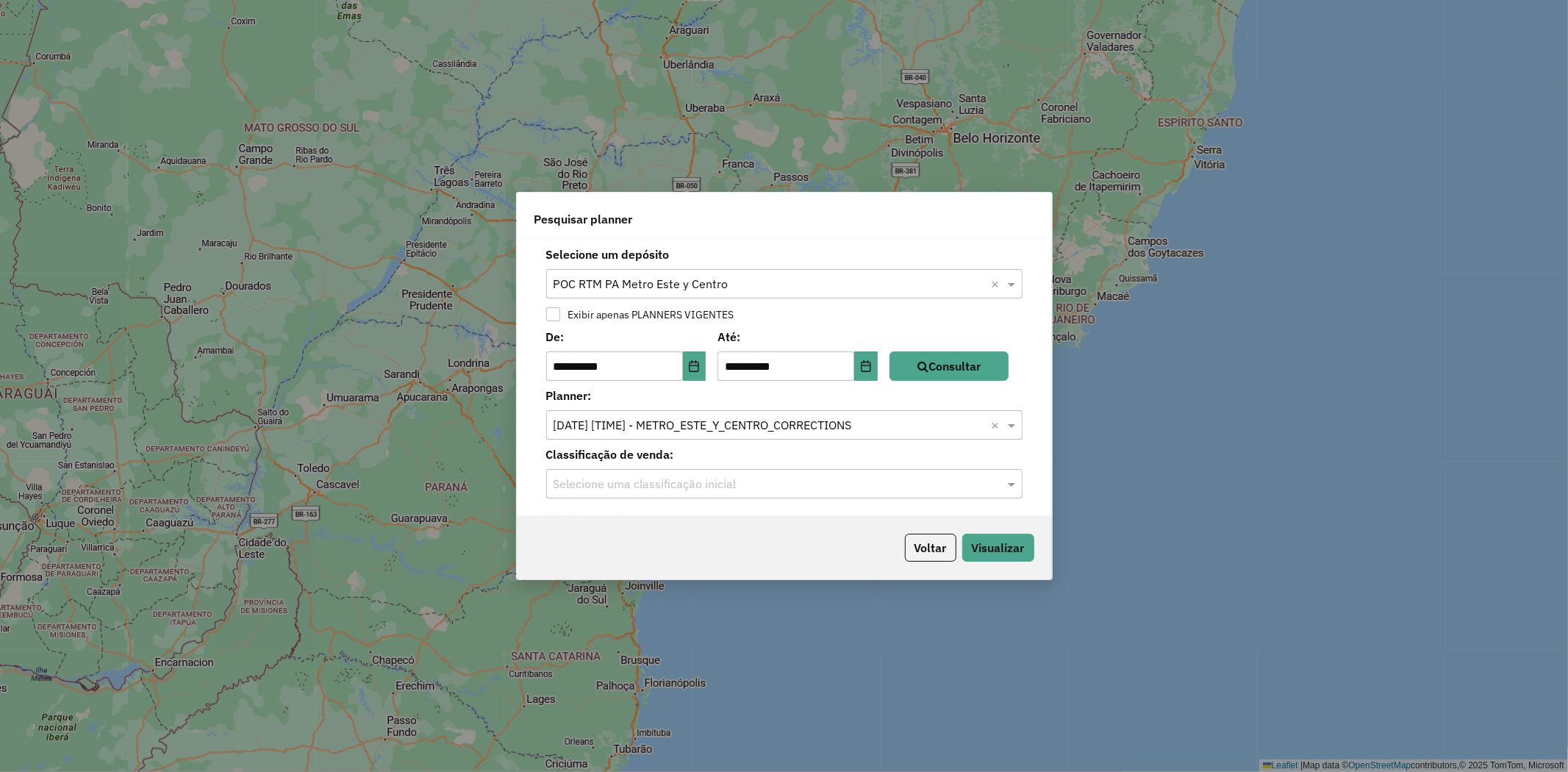 click 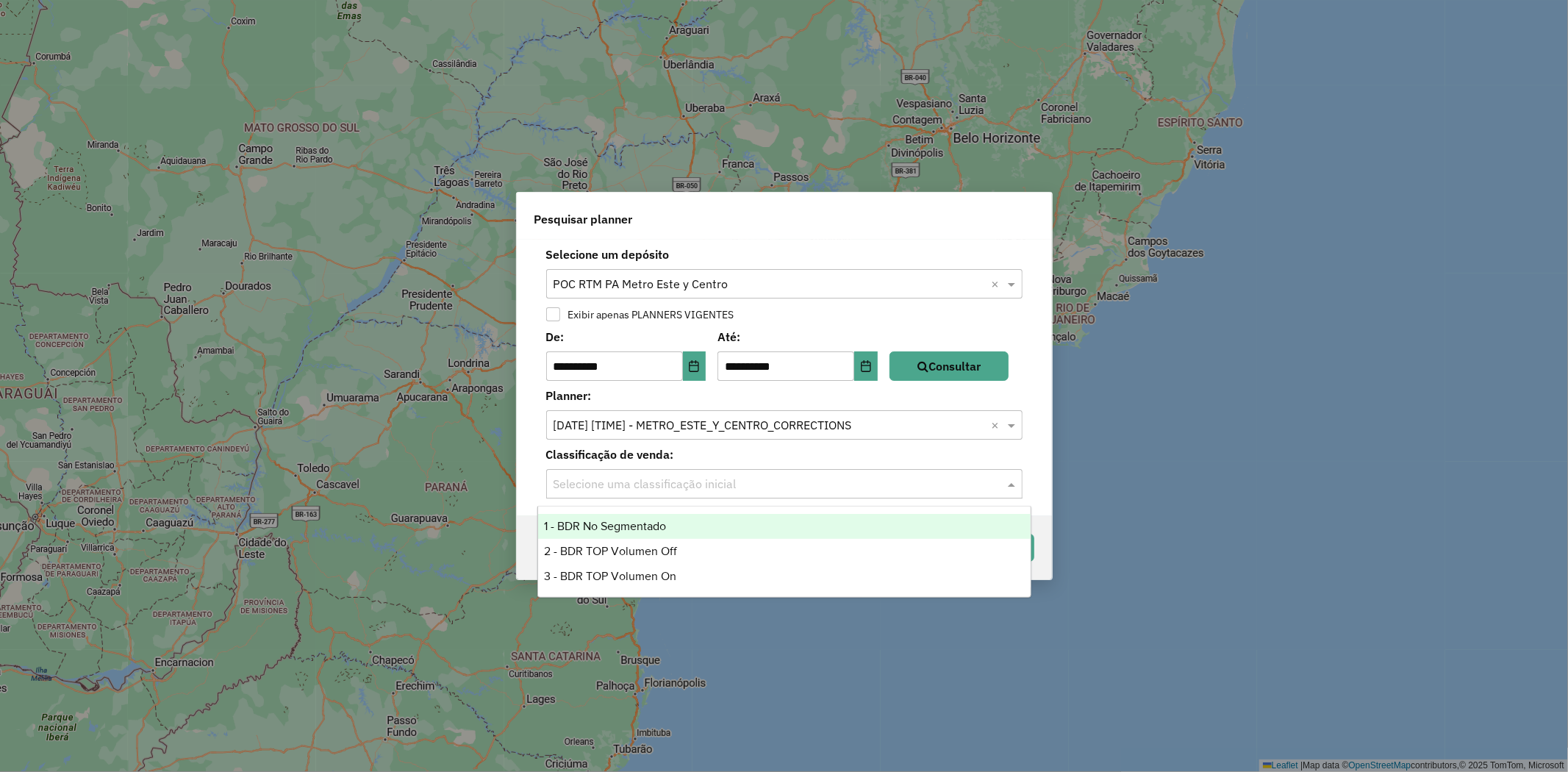 click on "1 - BDR No Segmentado" at bounding box center (784, 526) 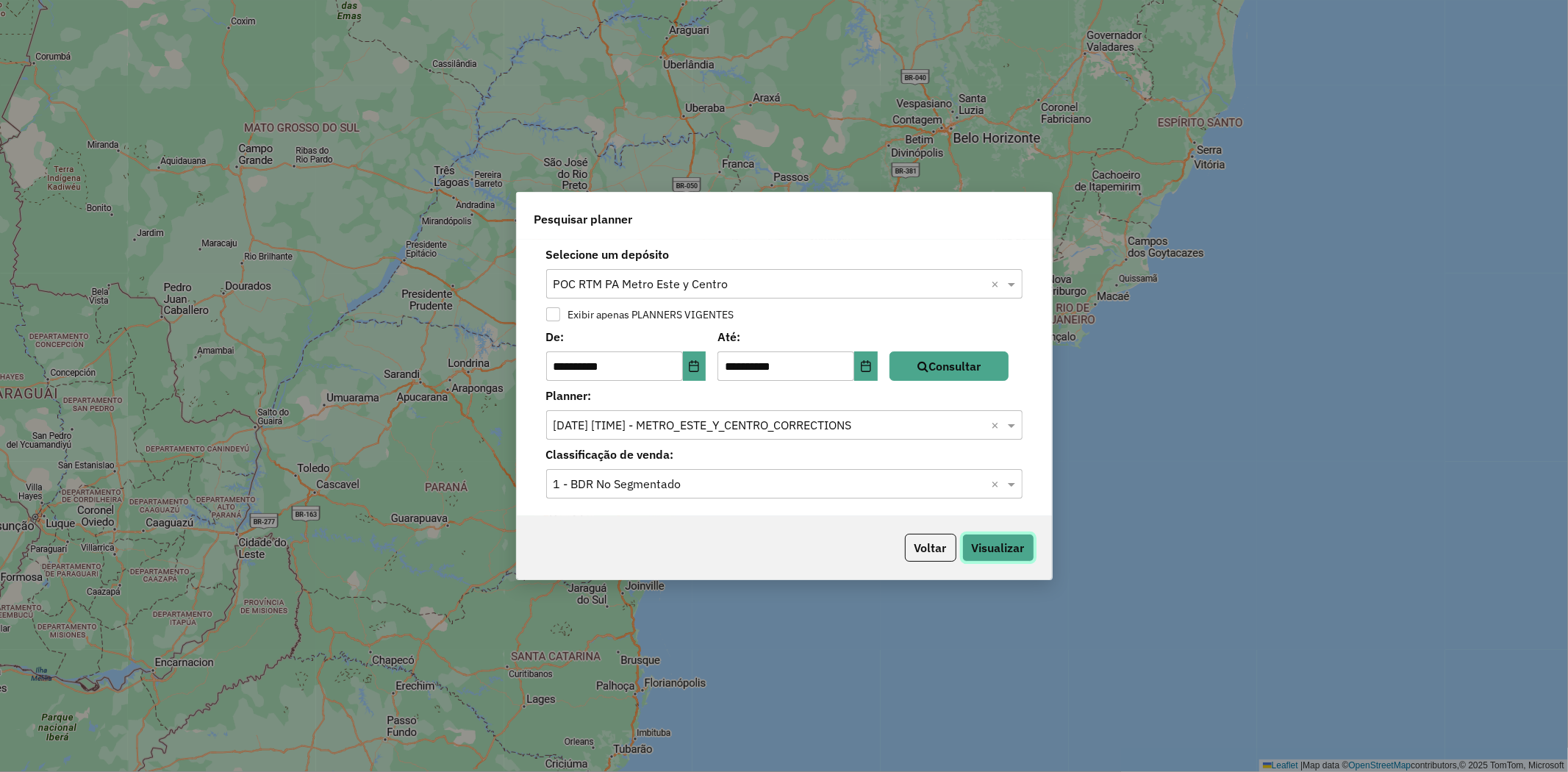 click on "Visualizar" 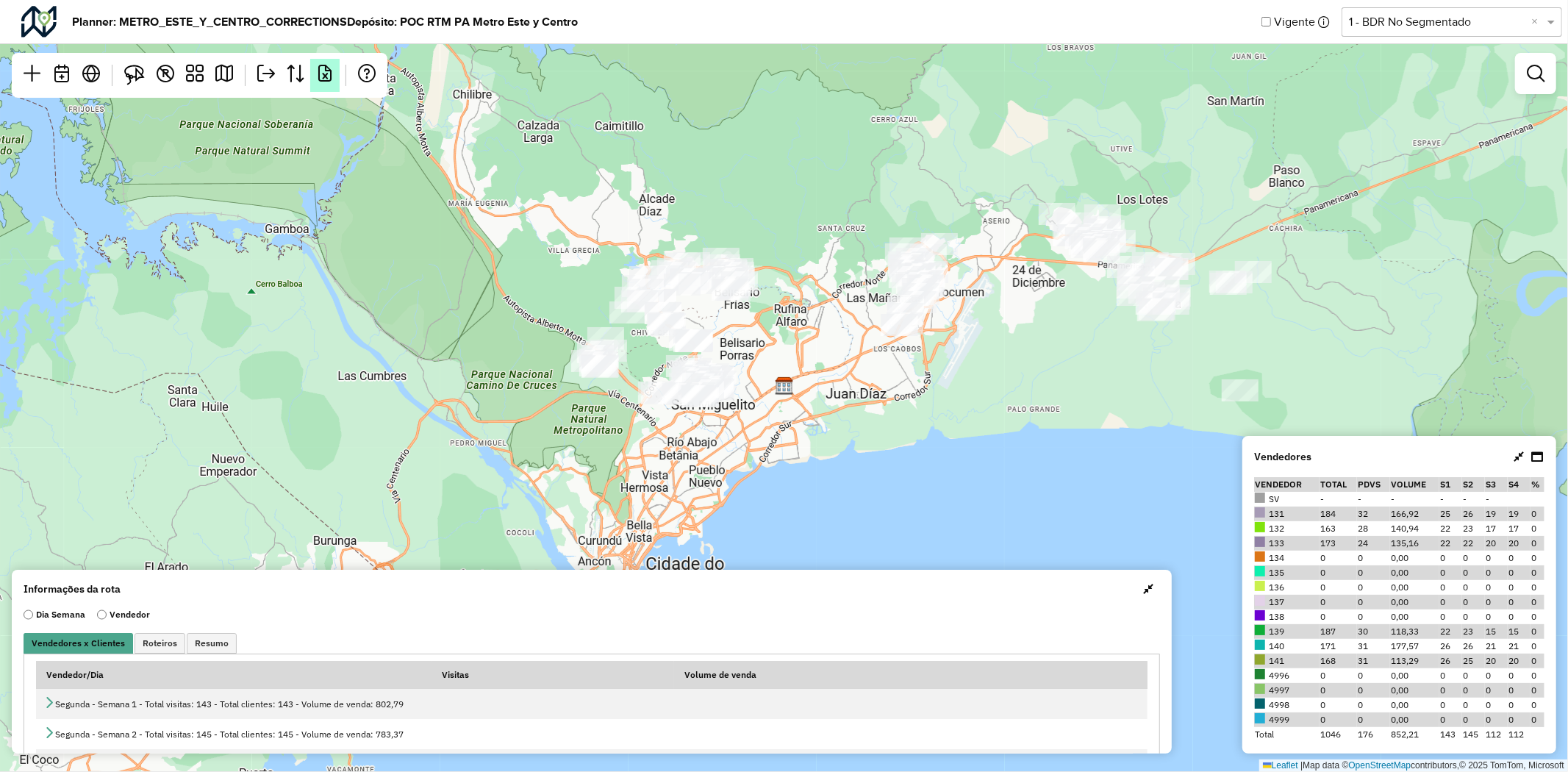 click at bounding box center (325, 74) 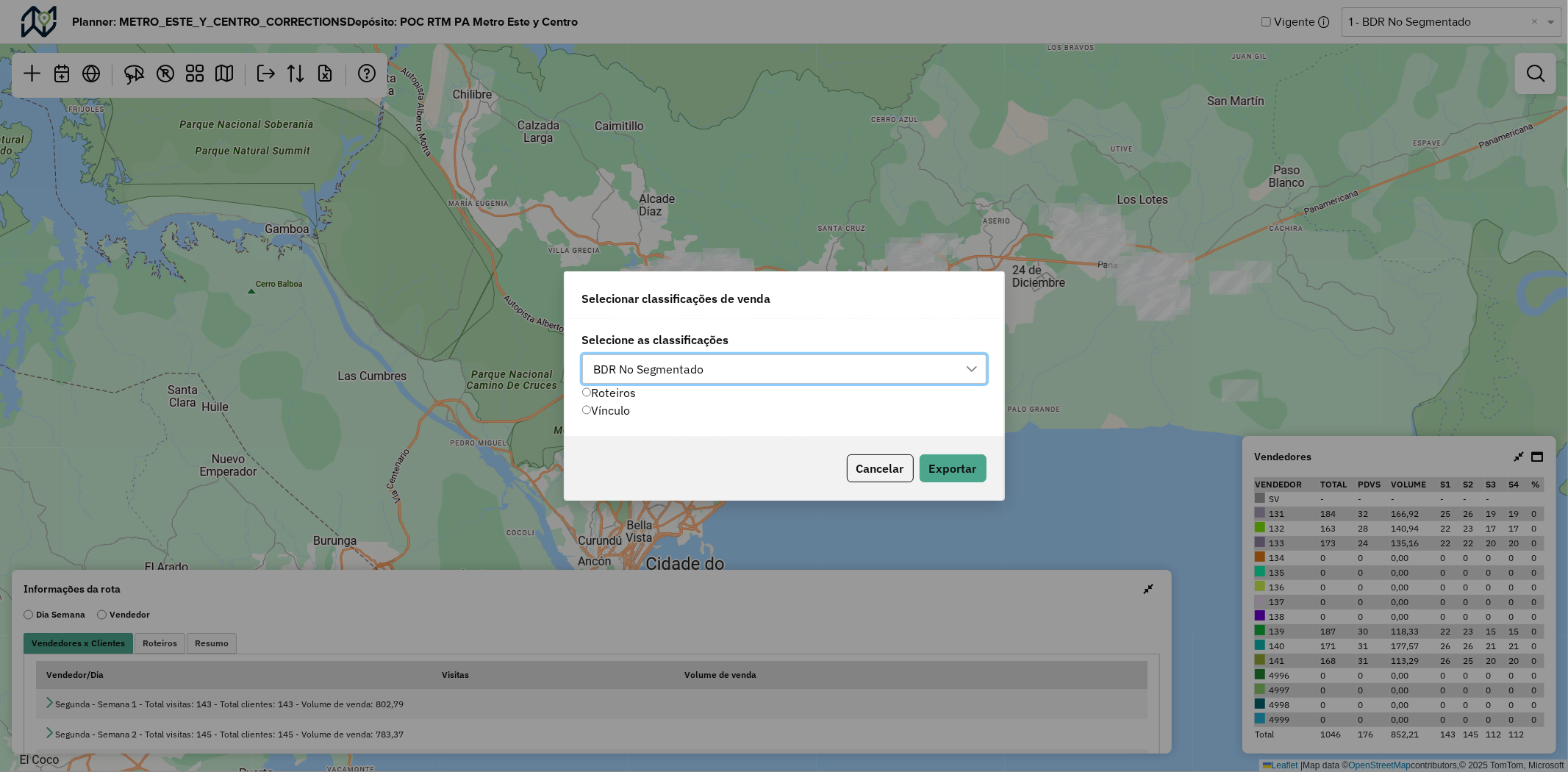 scroll, scrollTop: 10, scrollLeft: 65, axis: both 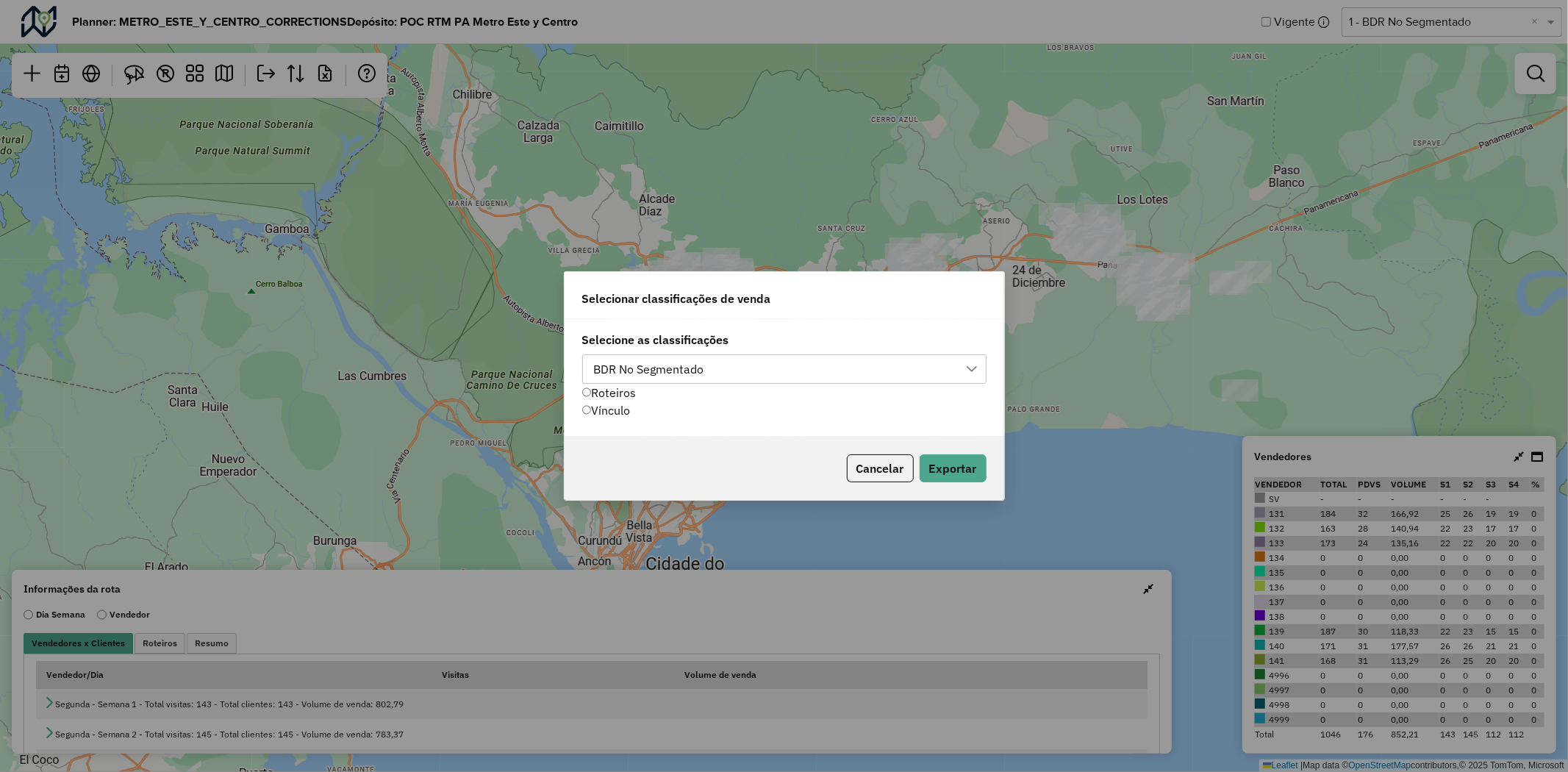 click on "BDR No Segmentado" at bounding box center [773, 369] 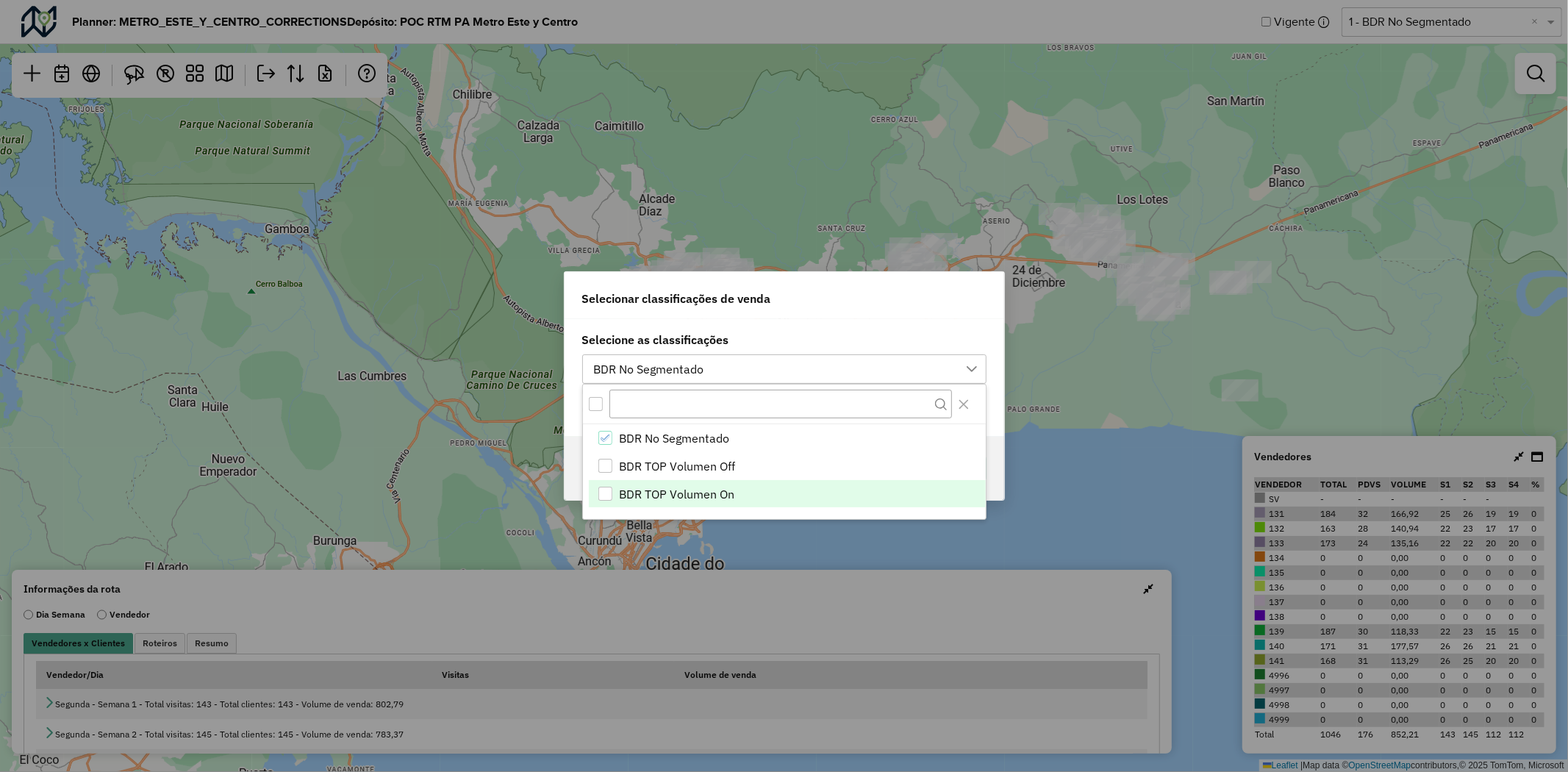 drag, startPoint x: 606, startPoint y: 464, endPoint x: 611, endPoint y: 498, distance: 34.36568 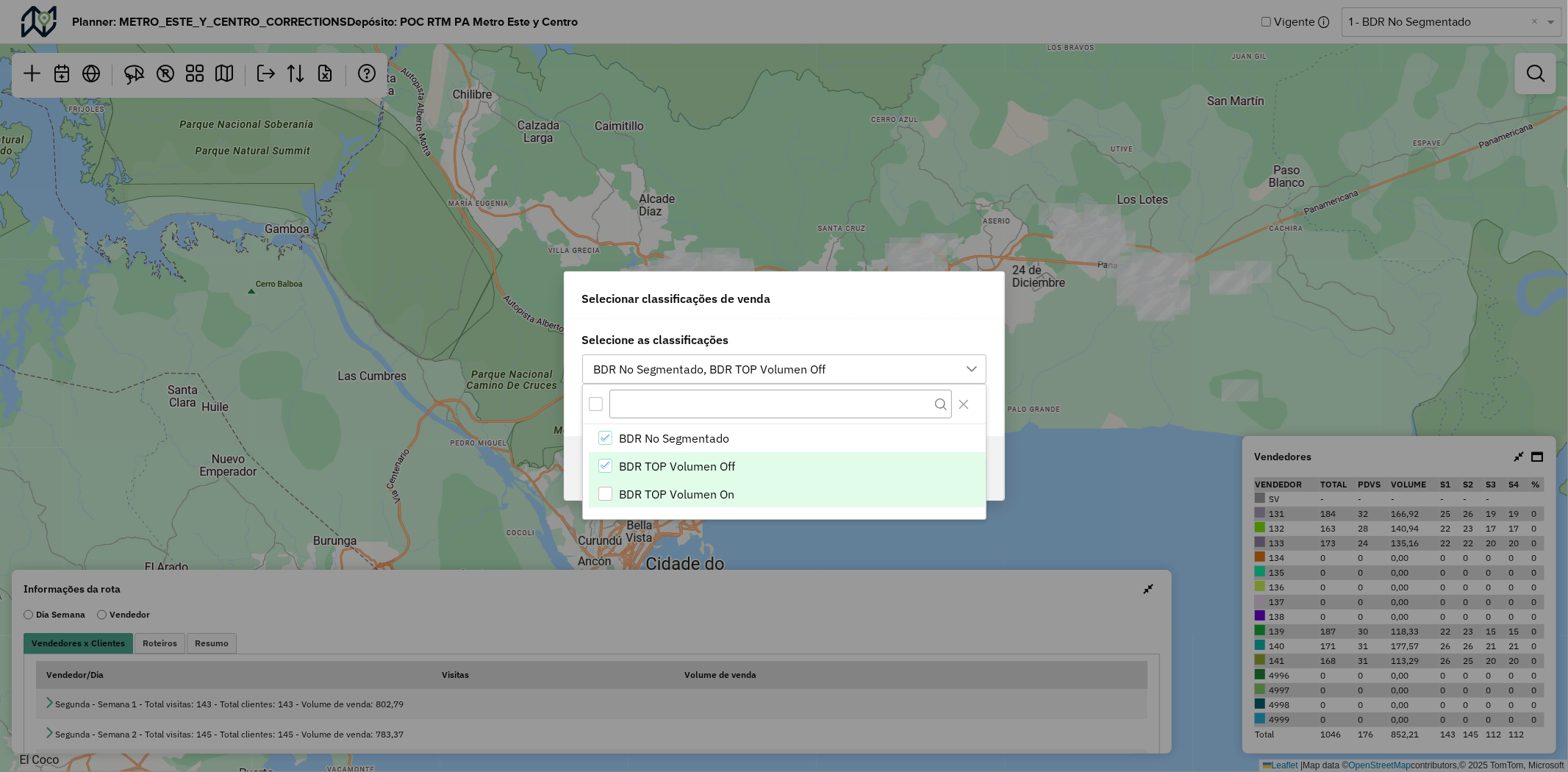 click at bounding box center [605, 493] 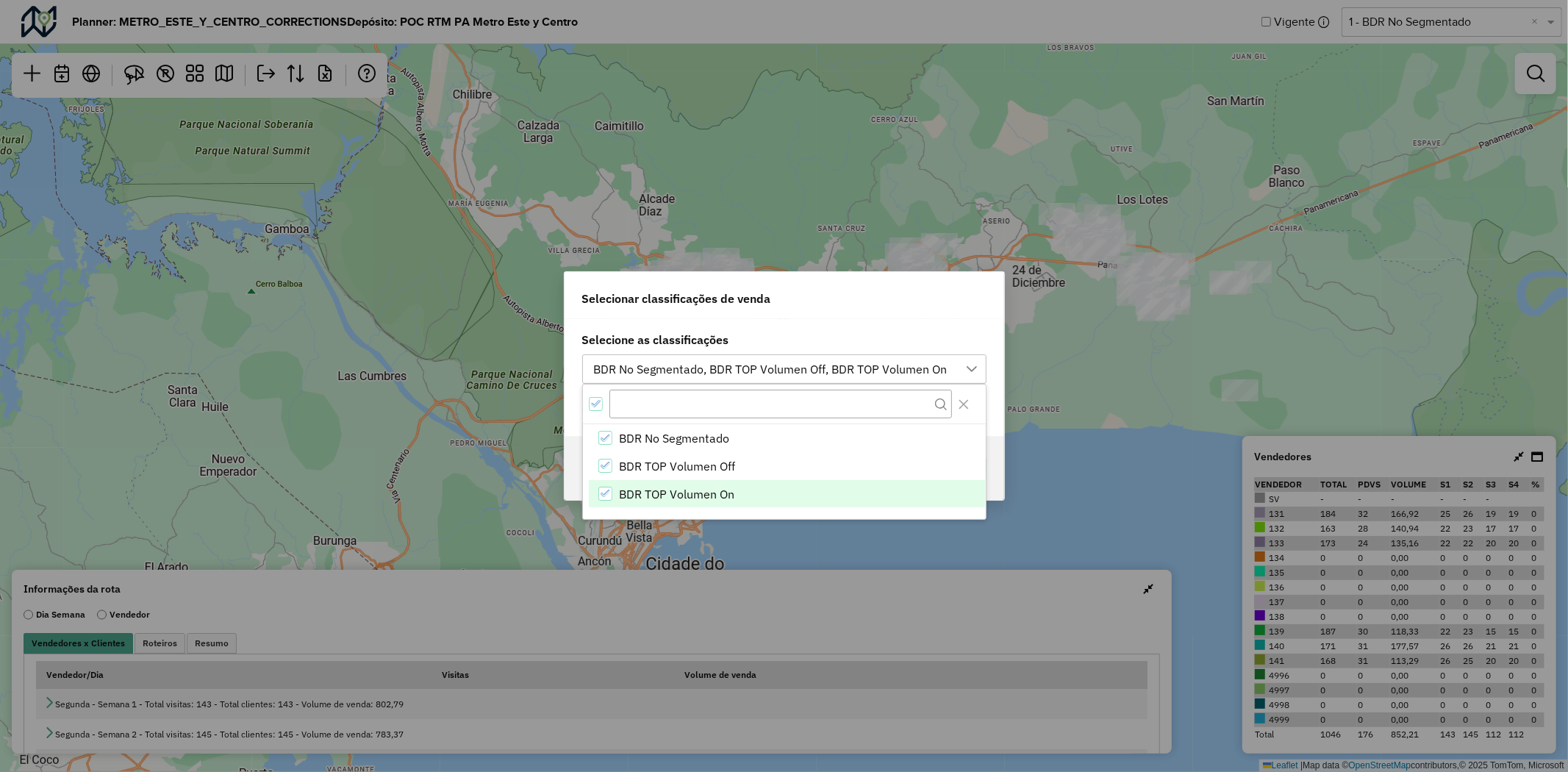 click on "Selecionar classificações de venda" 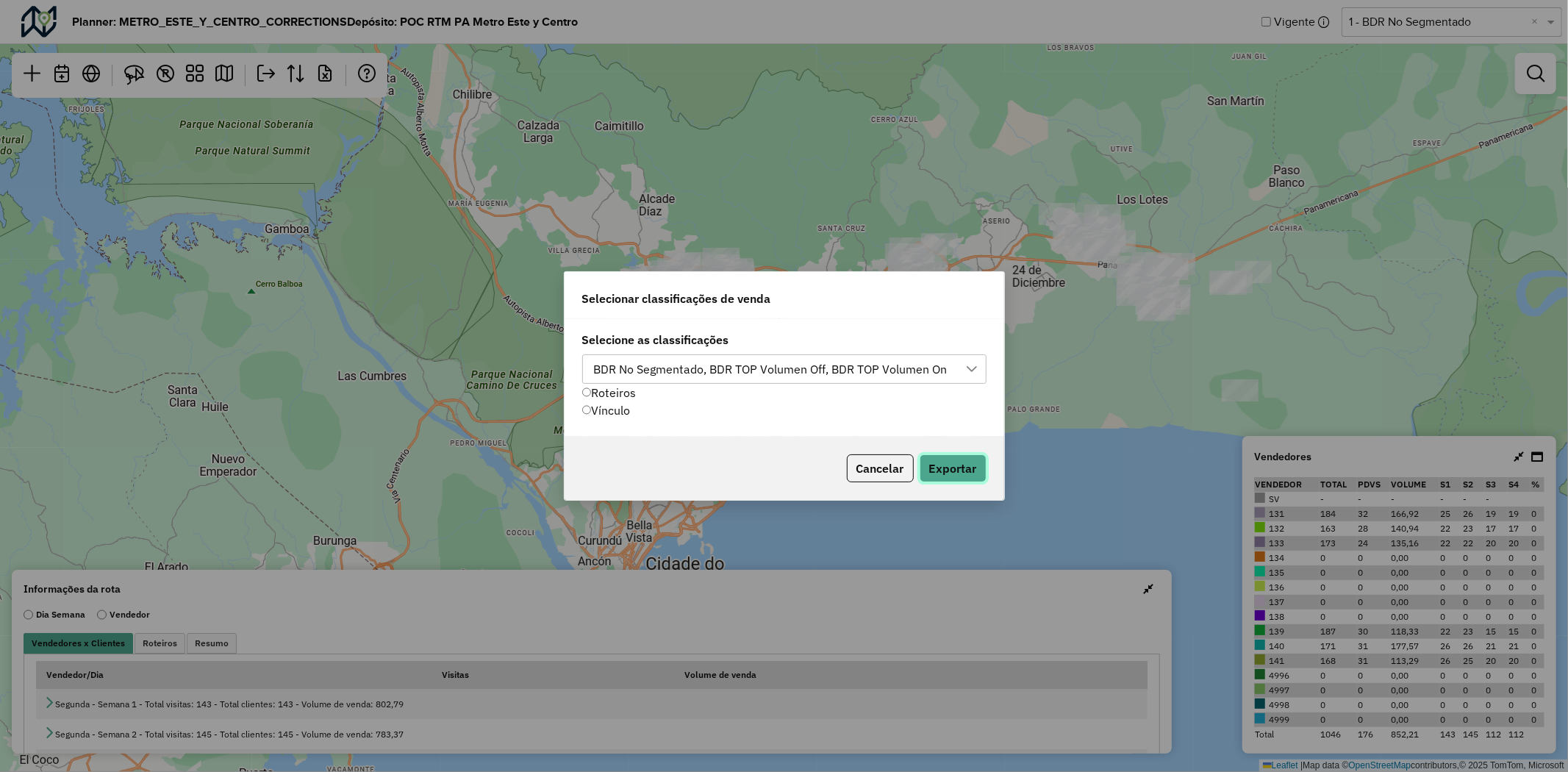 click on "Exportar" 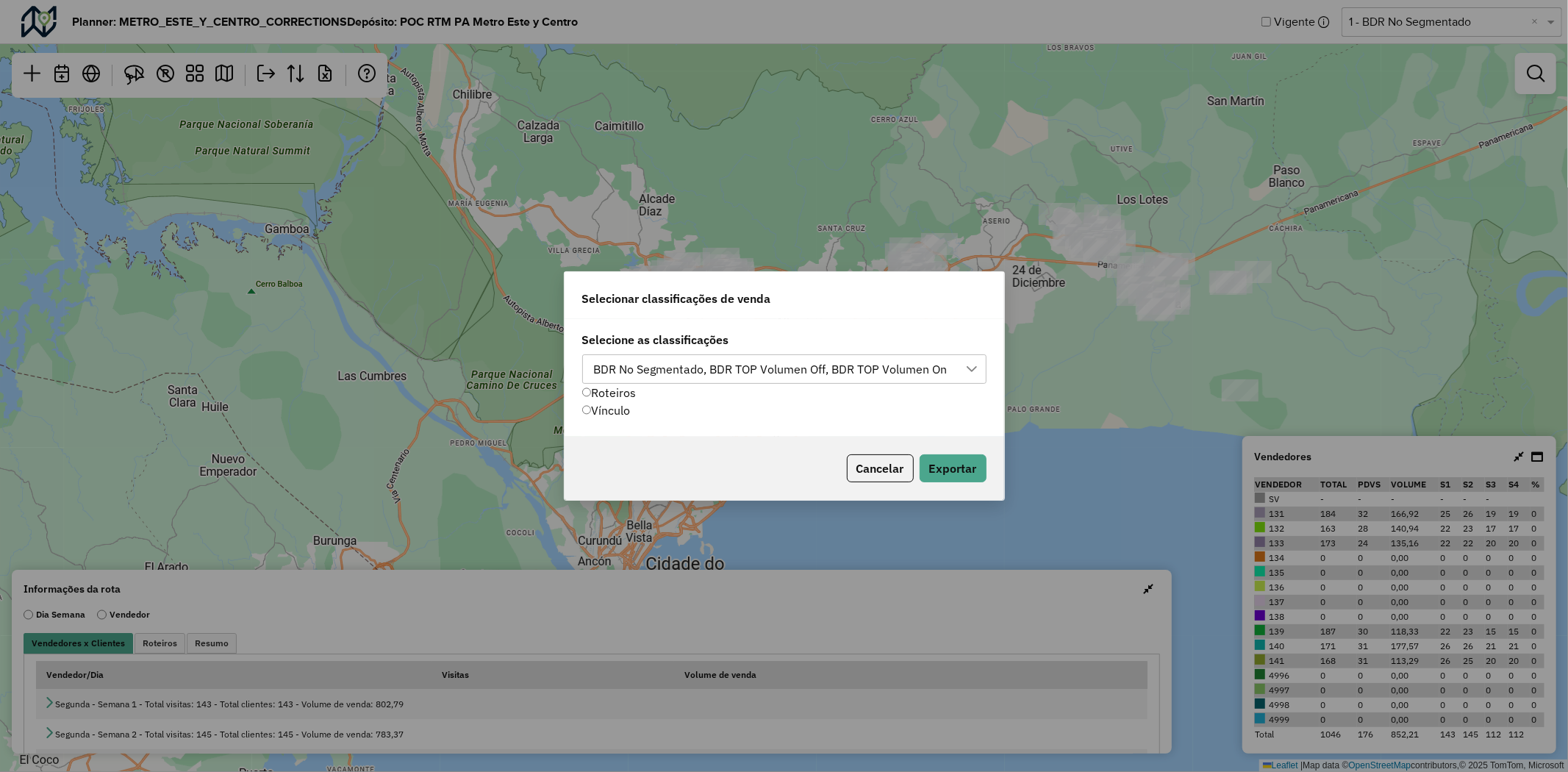 drag, startPoint x: 878, startPoint y: 460, endPoint x: 928, endPoint y: 437, distance: 55.03635 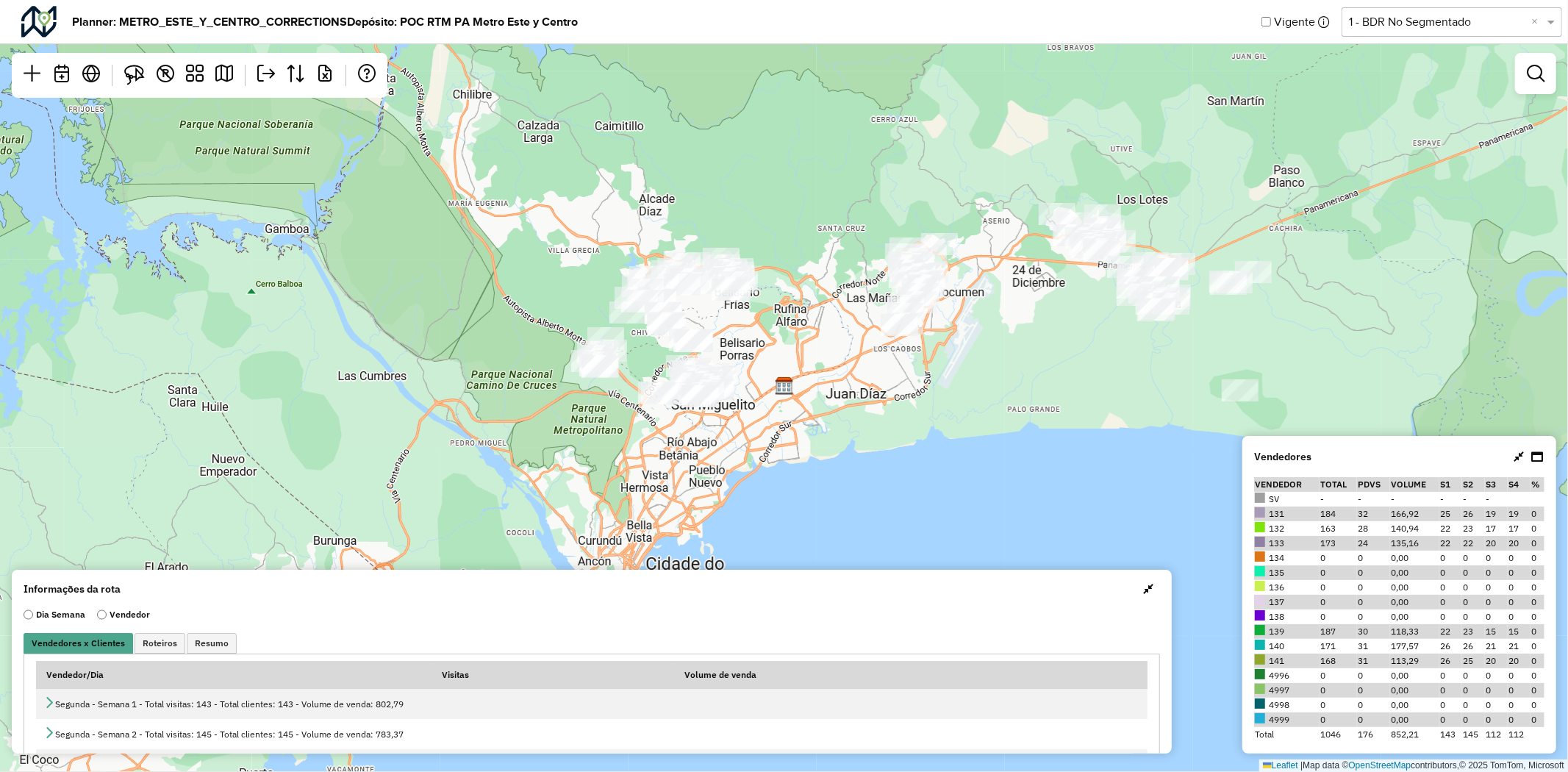 click 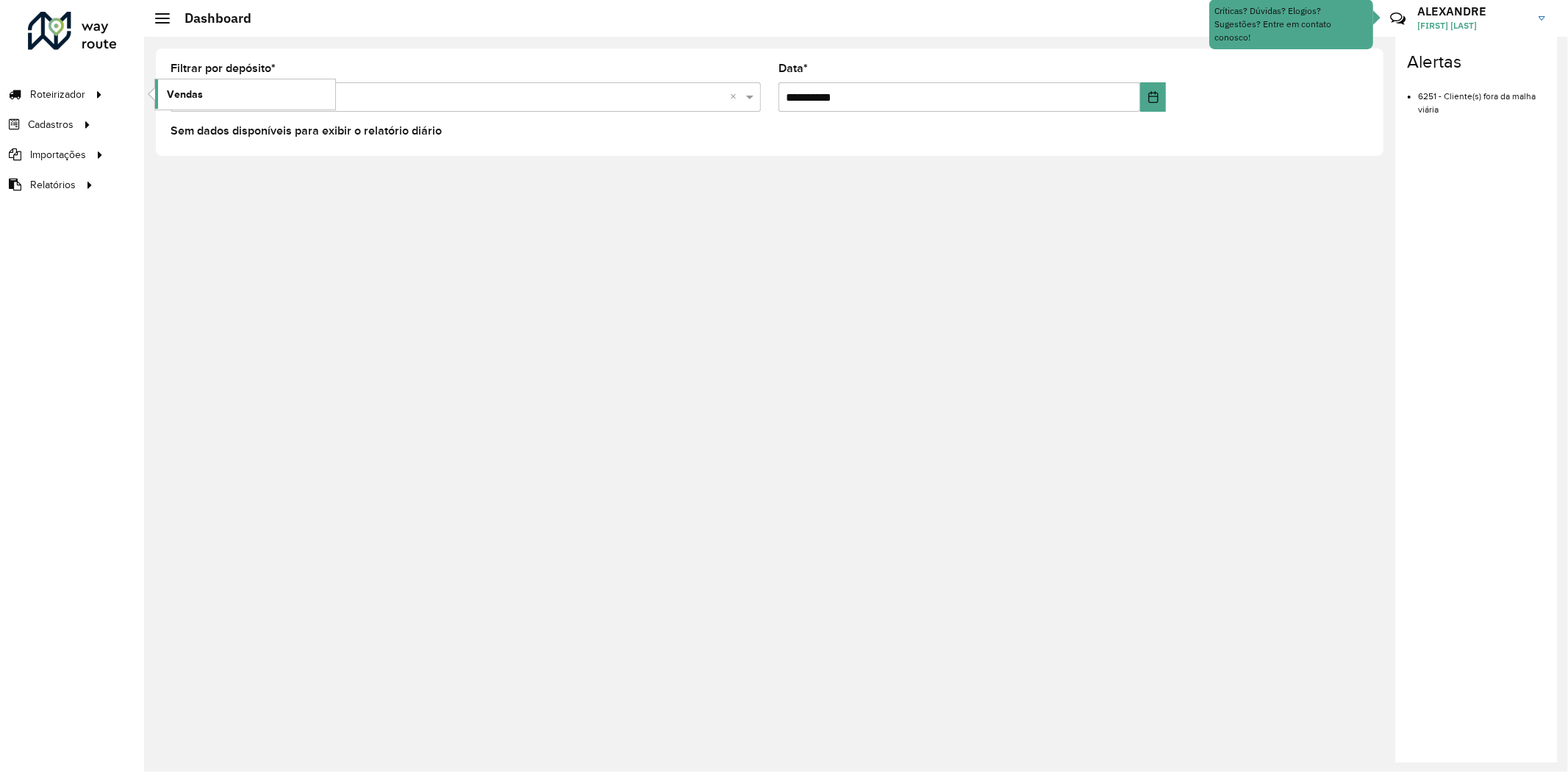 click on "Vendas" 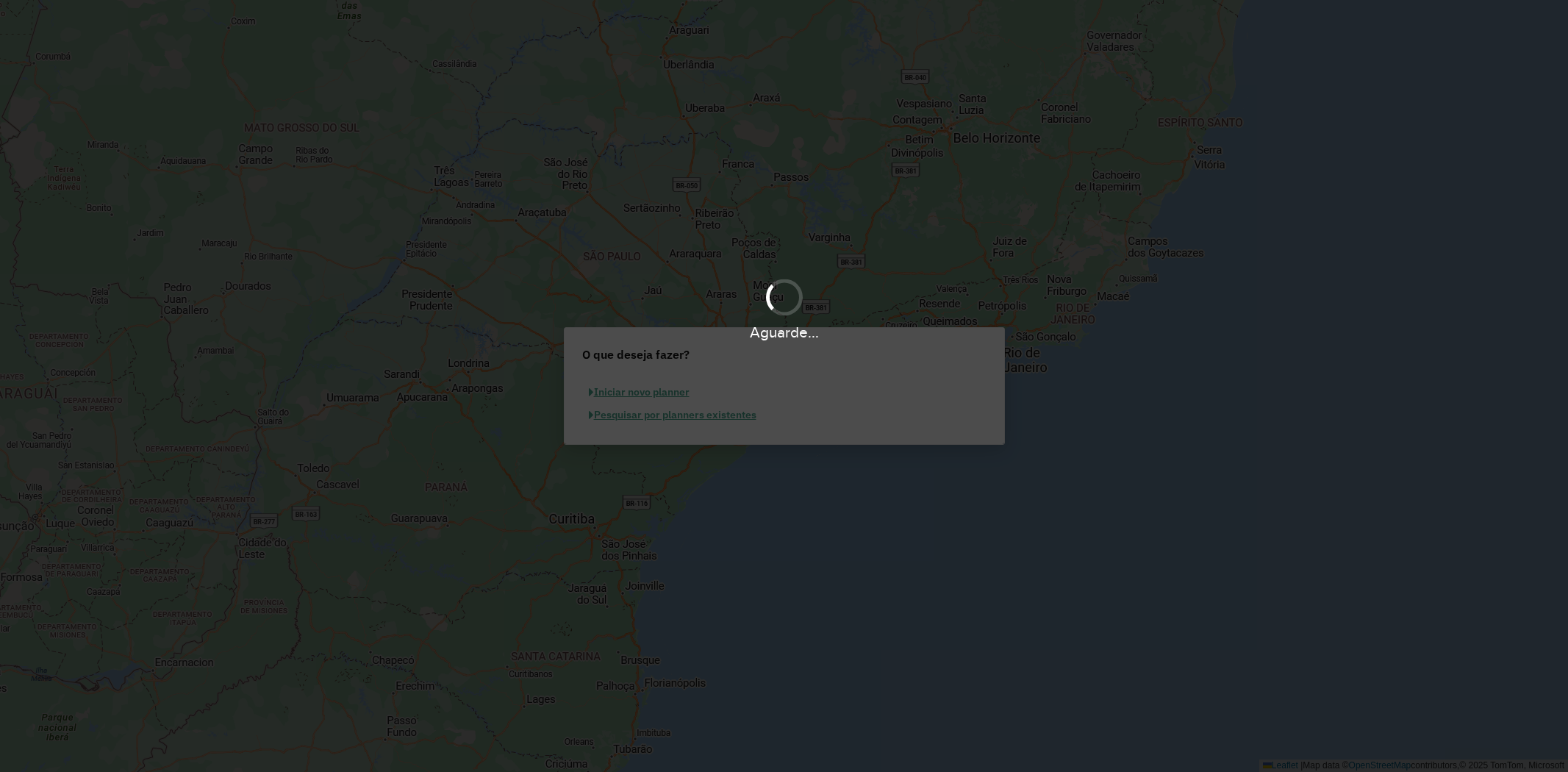 scroll, scrollTop: 0, scrollLeft: 0, axis: both 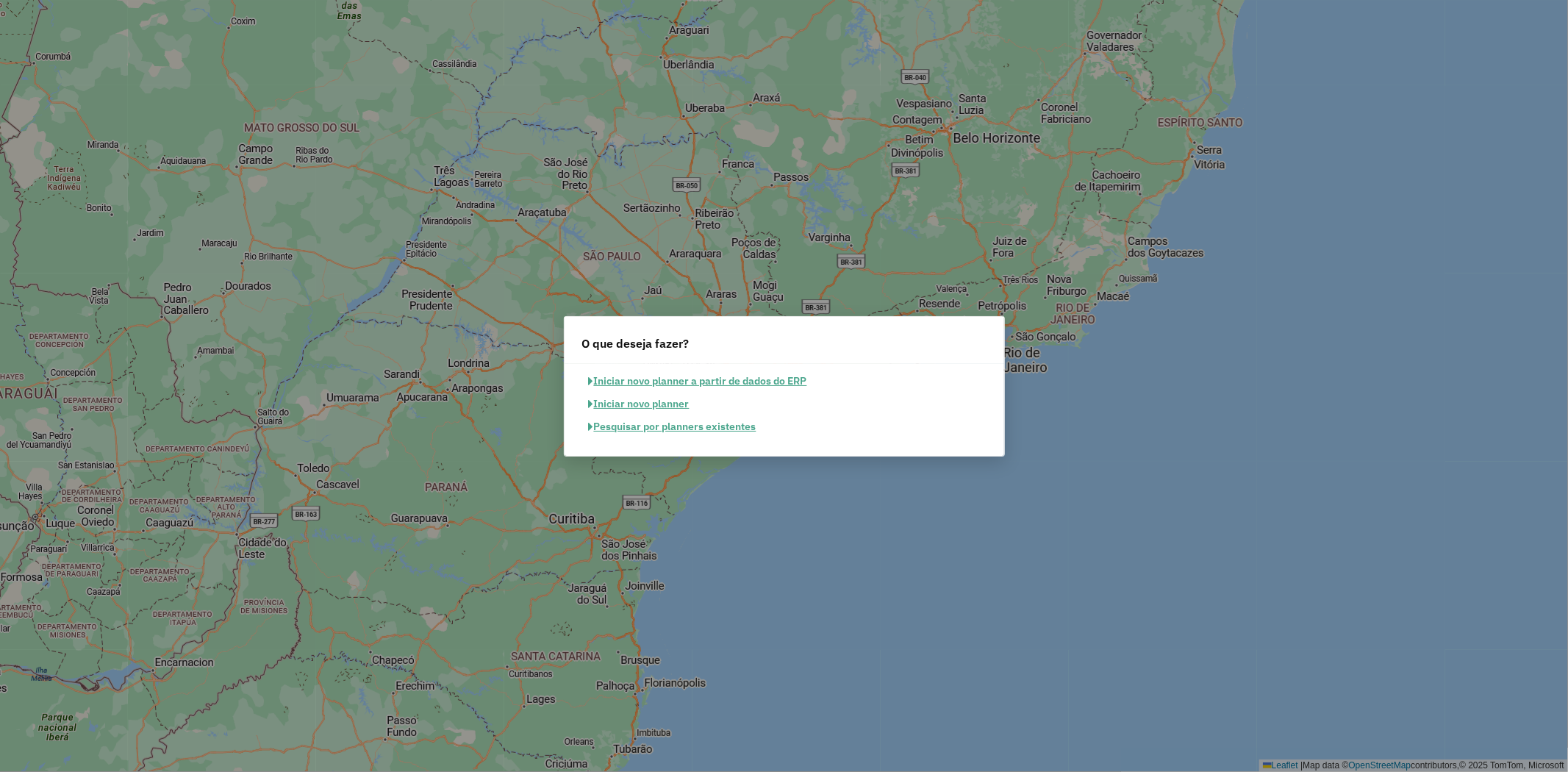 click on "Pesquisar por planners existentes" 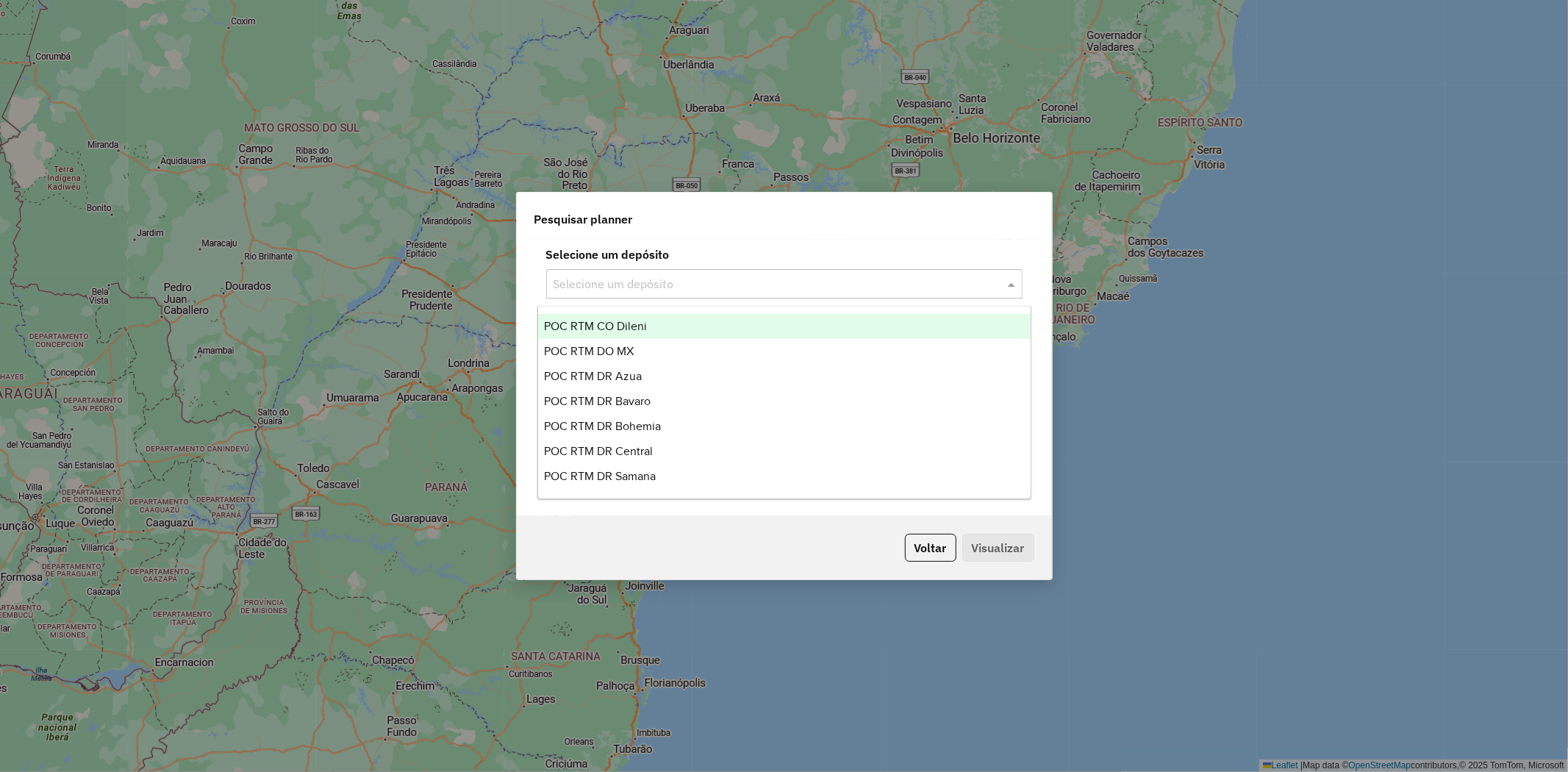 click 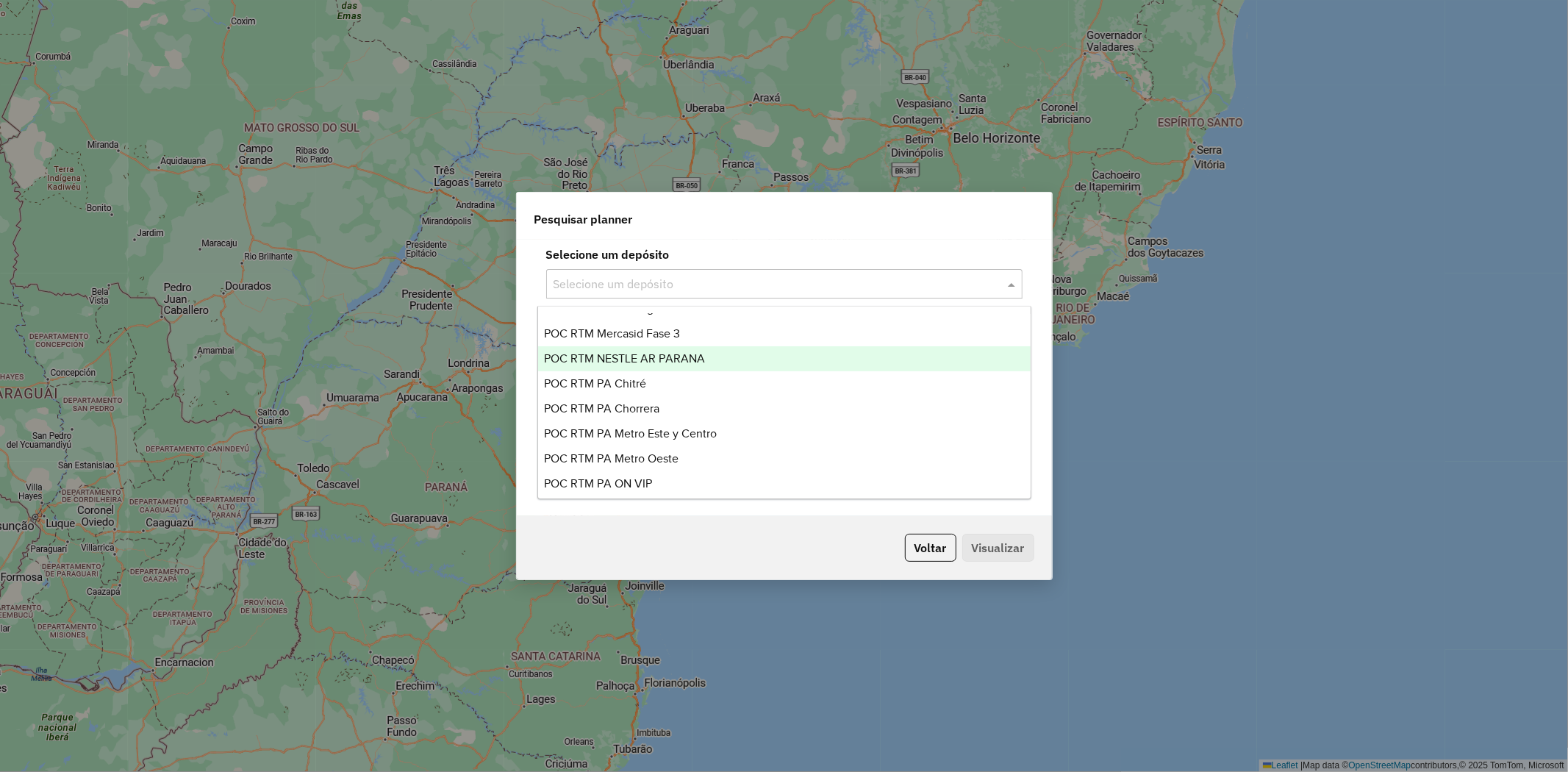 scroll, scrollTop: 245, scrollLeft: 0, axis: vertical 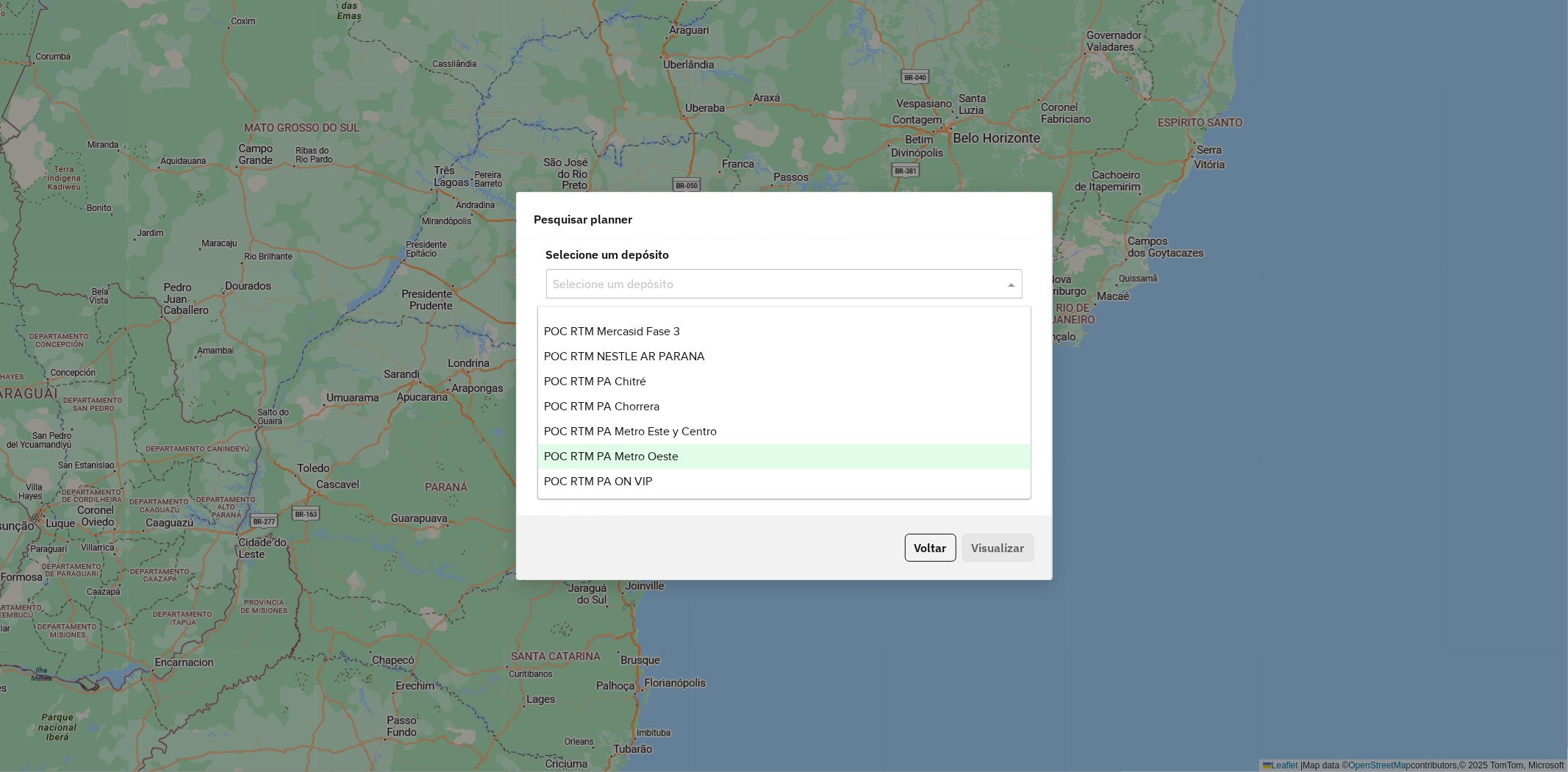 click on "POC RTM PA Metro Oeste" at bounding box center [611, 456] 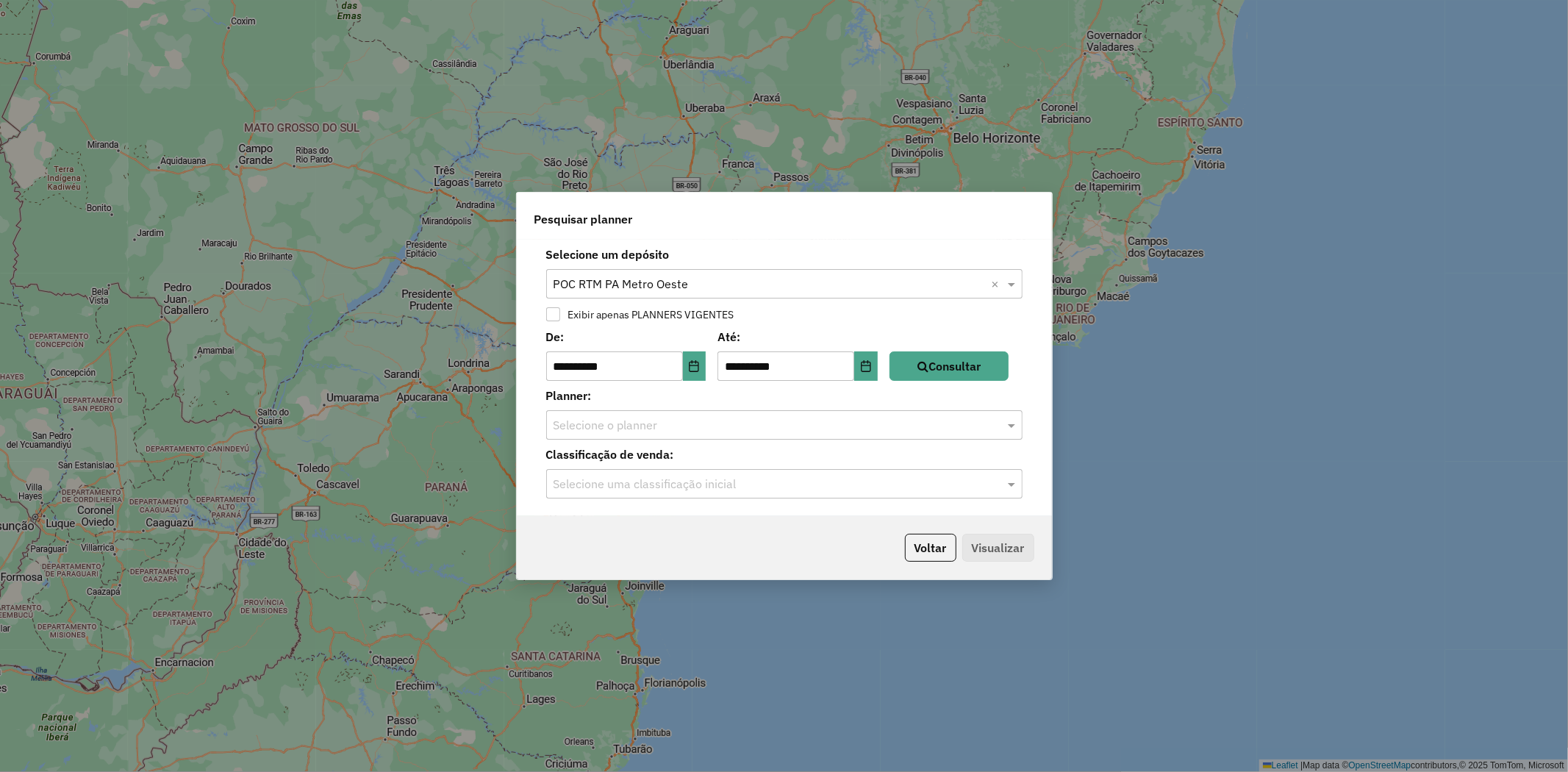 click on "Selecione um depósito × POC RTM PA Metro Oeste ×" 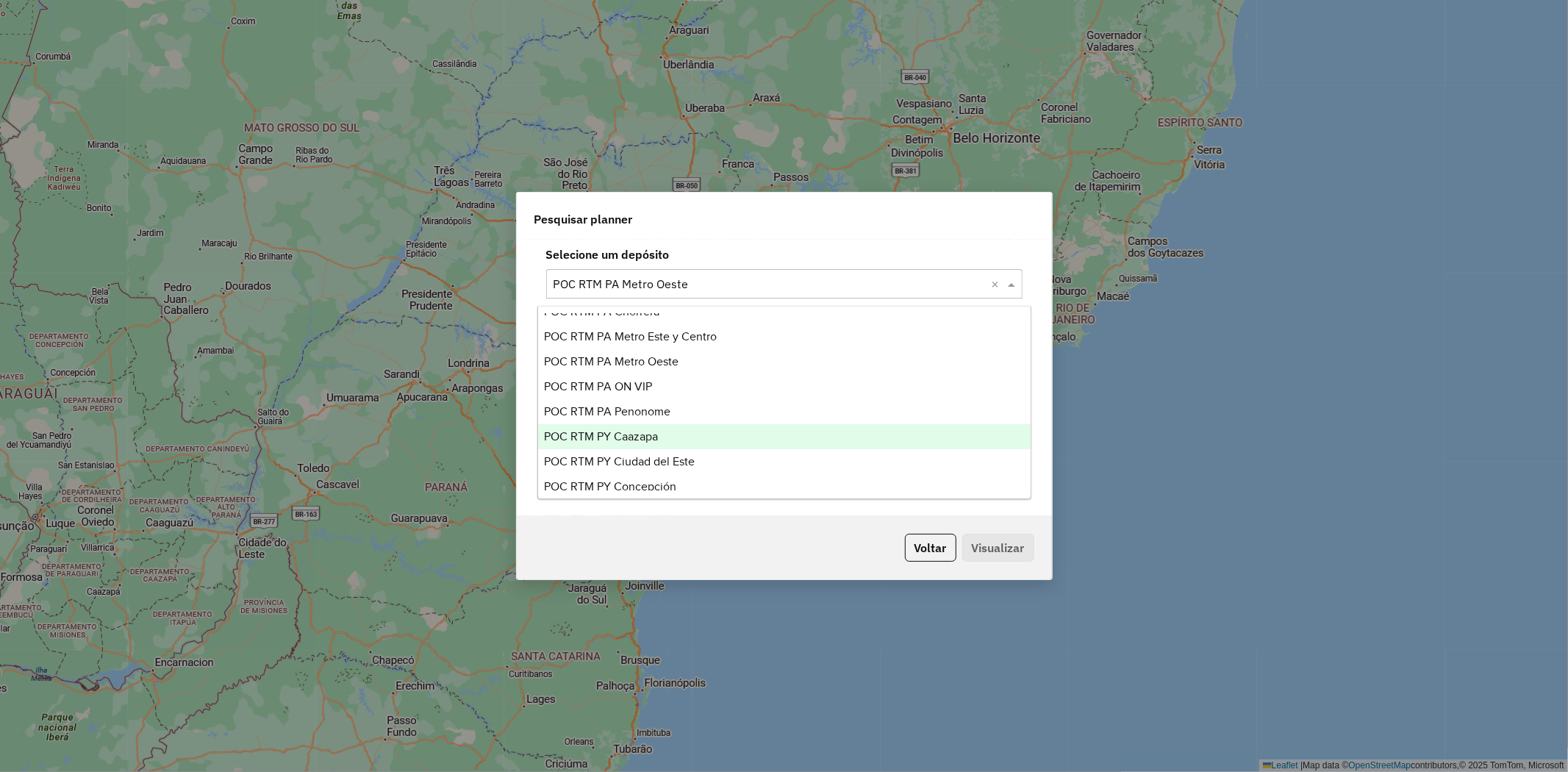 scroll, scrollTop: 368, scrollLeft: 0, axis: vertical 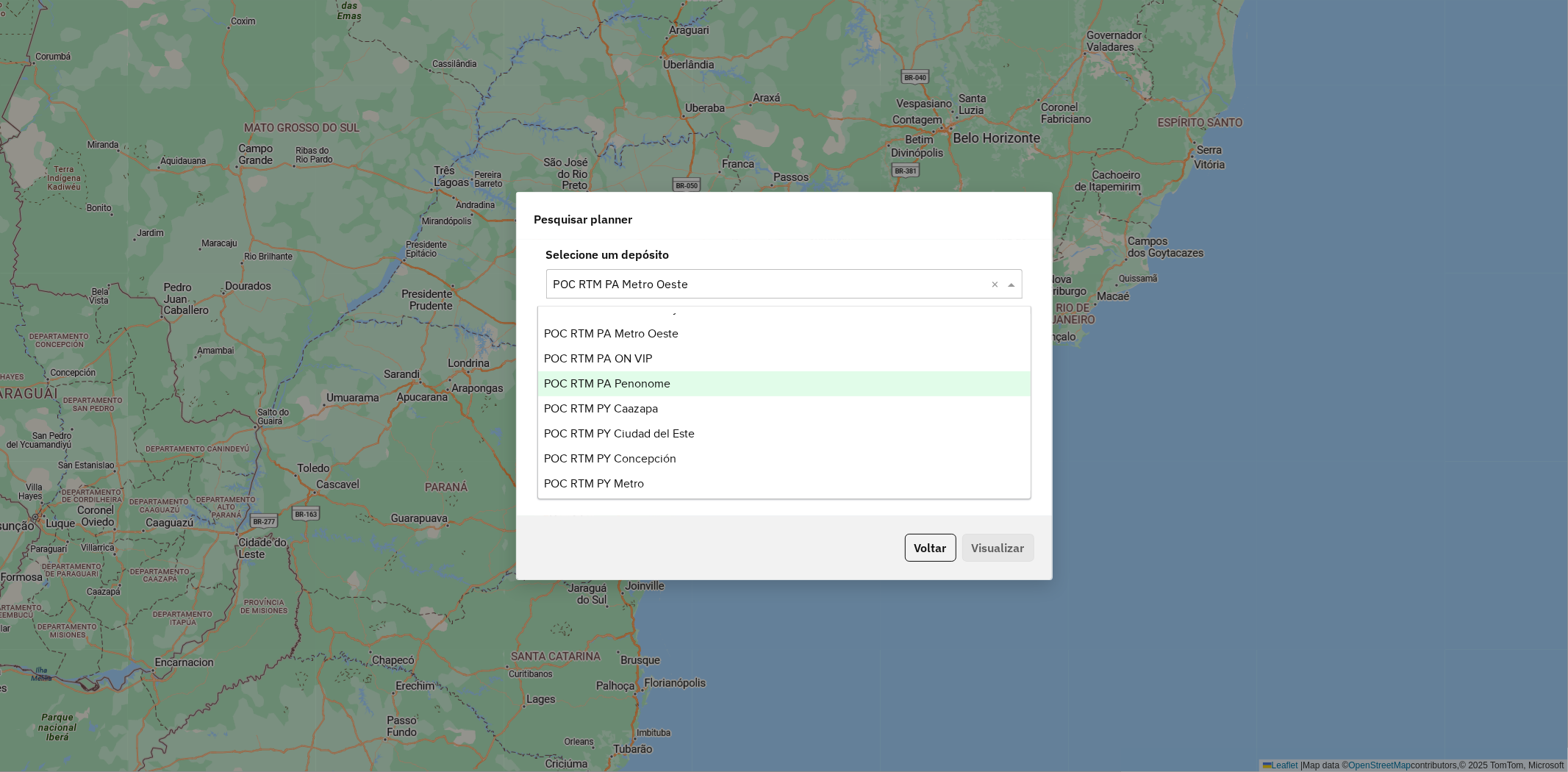 click on "POC RTM PA Penonome" at bounding box center (607, 383) 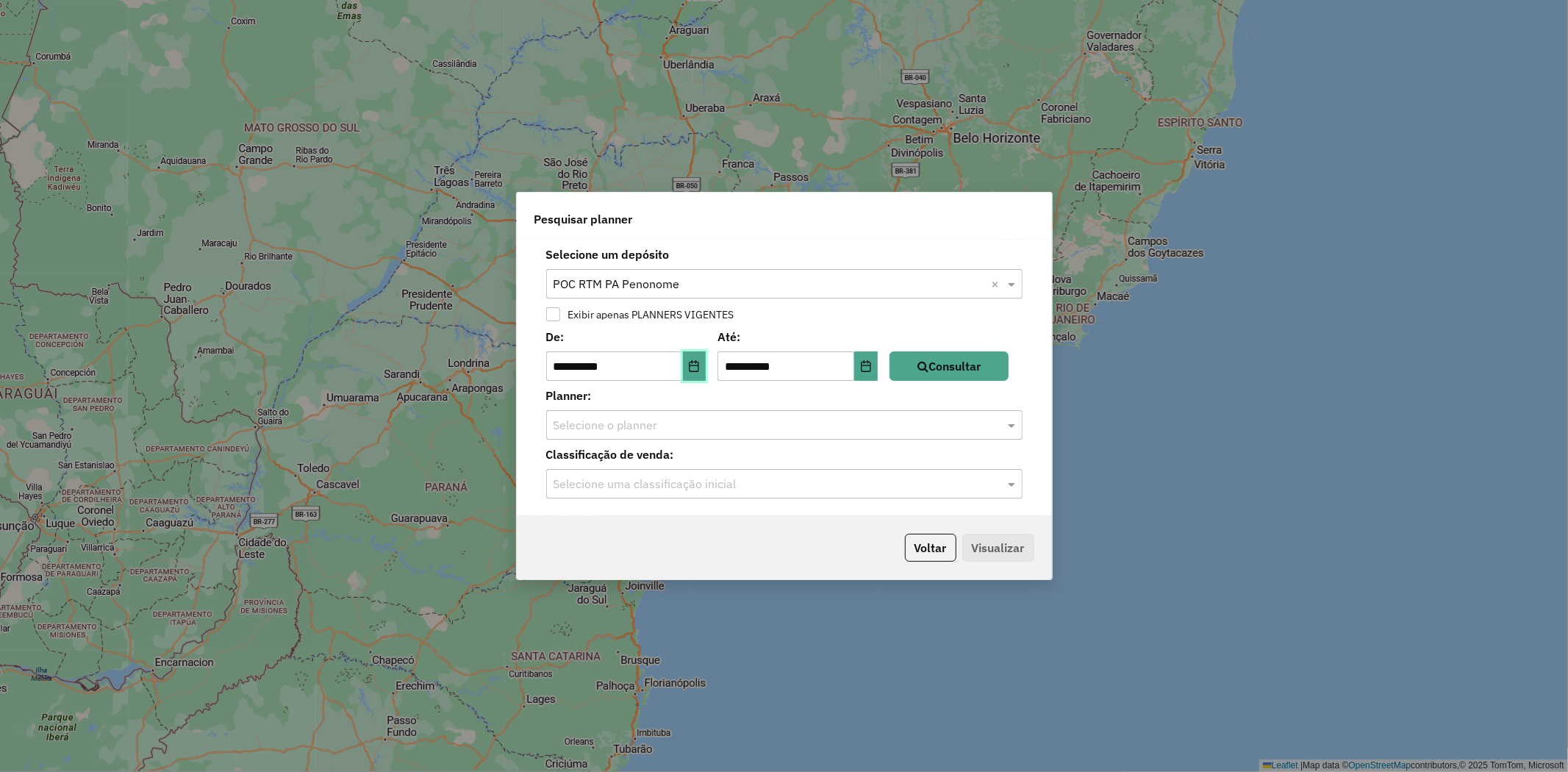 click 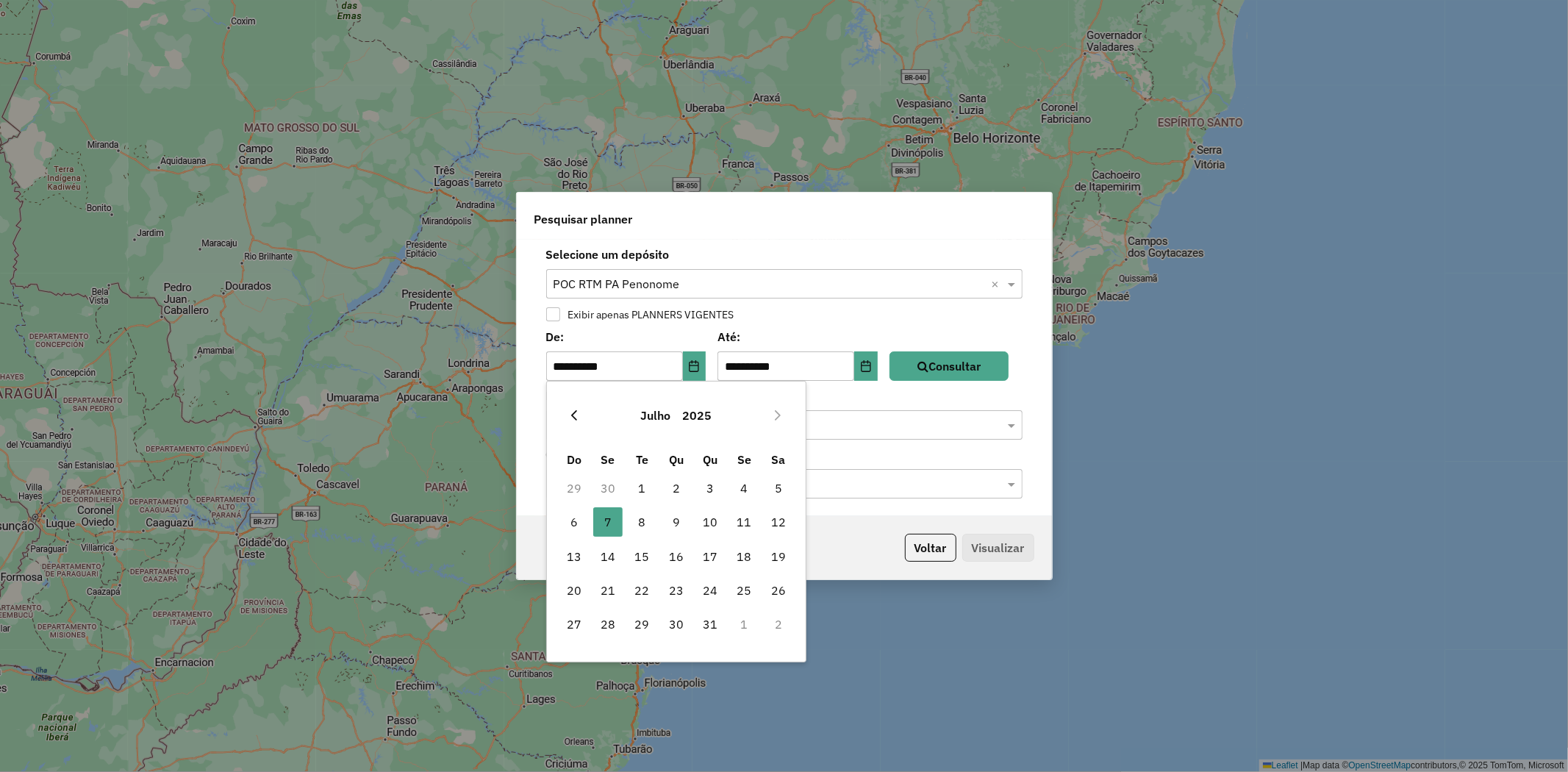click at bounding box center (574, 415) 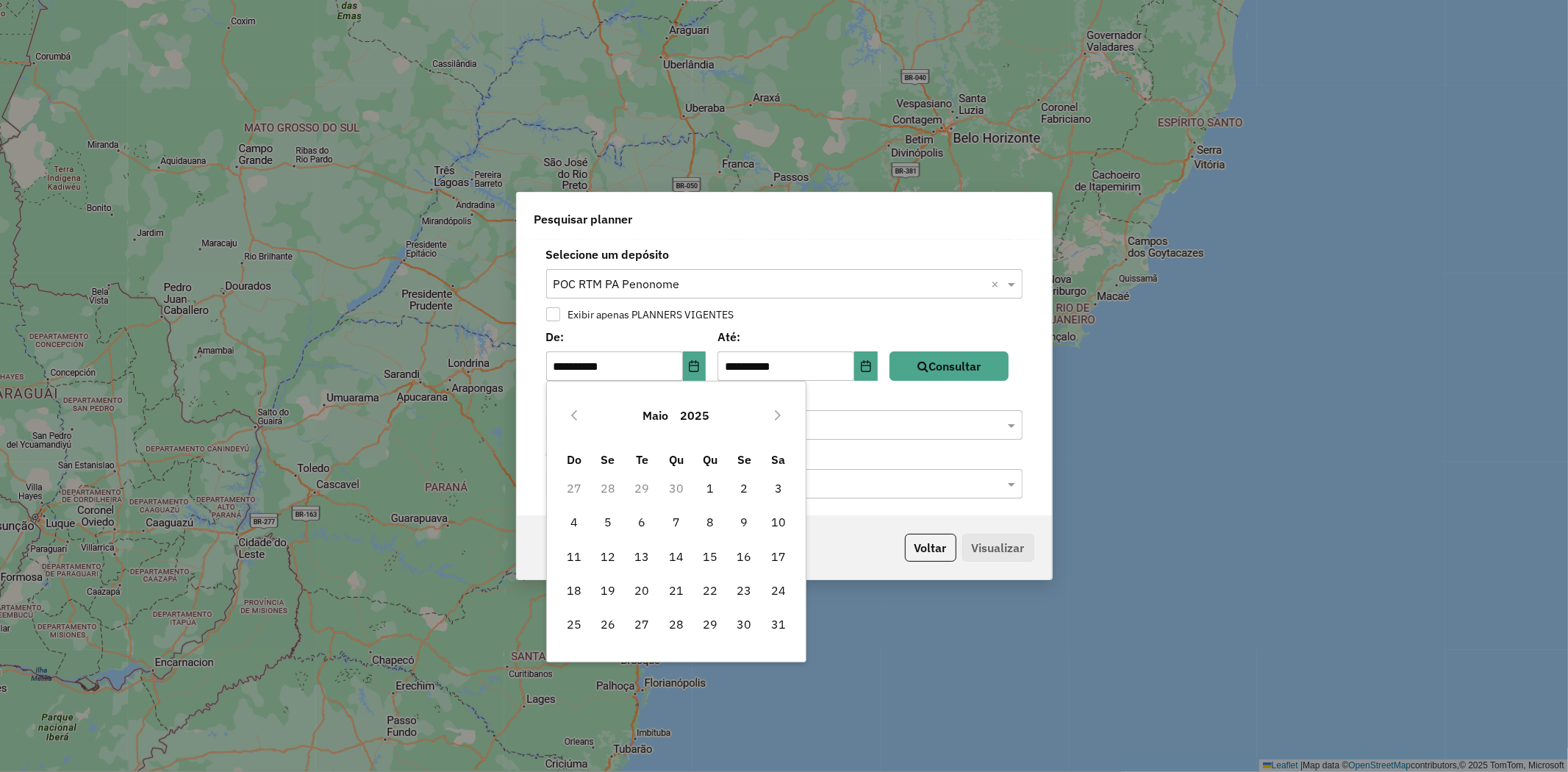 click at bounding box center (574, 415) 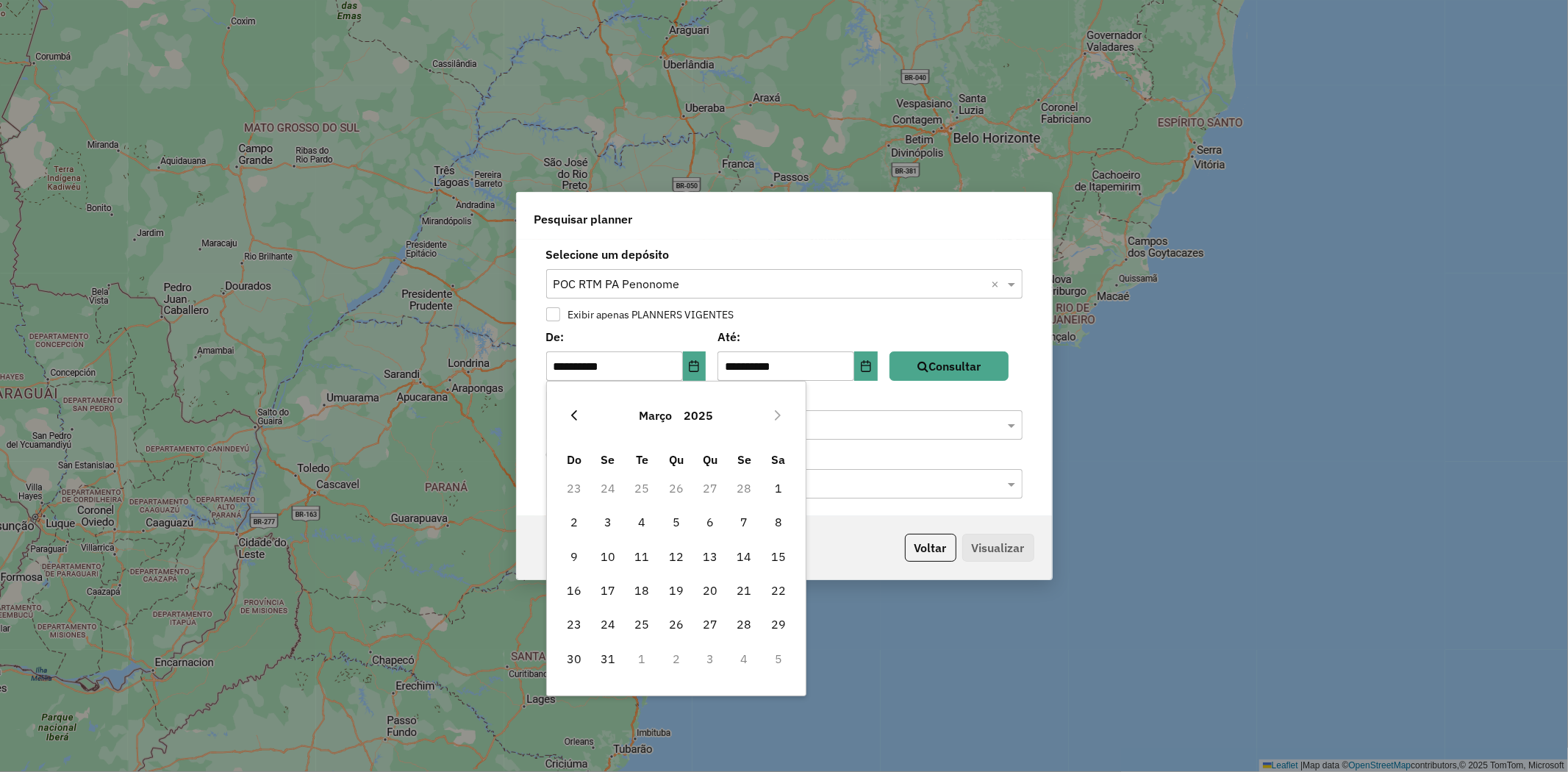 click at bounding box center [574, 415] 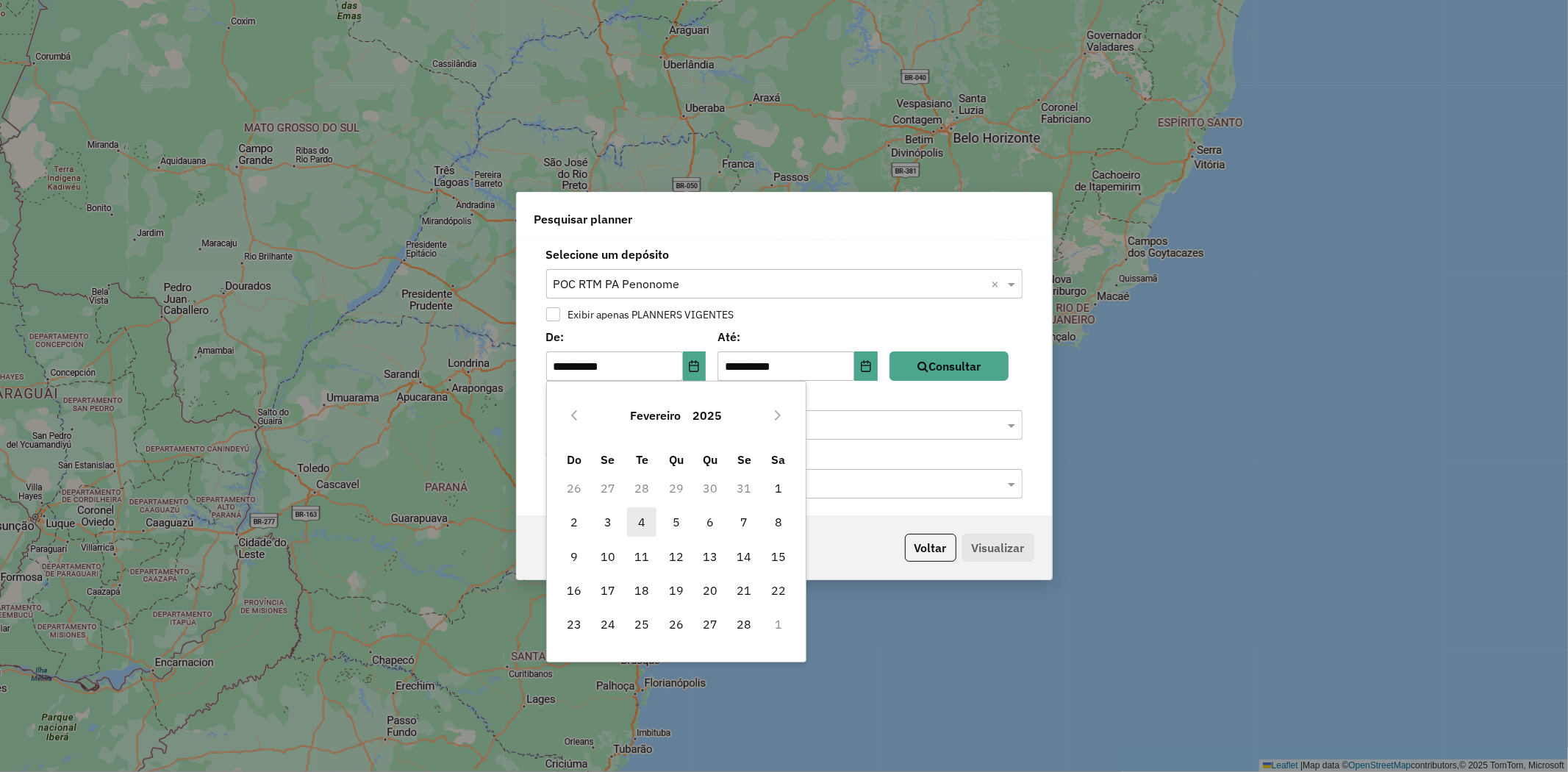 click on "4" at bounding box center [642, 522] 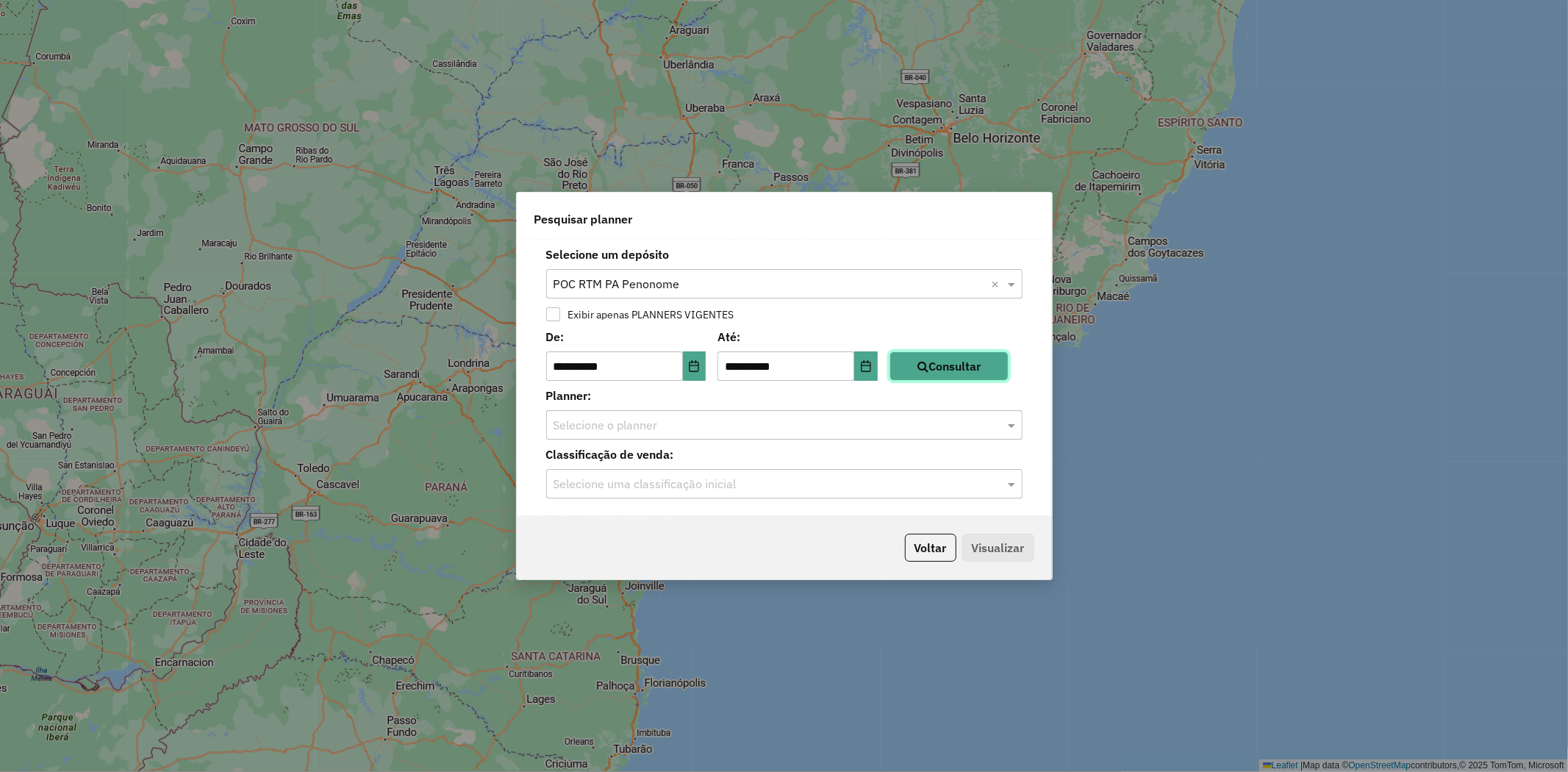 click on "Consultar" 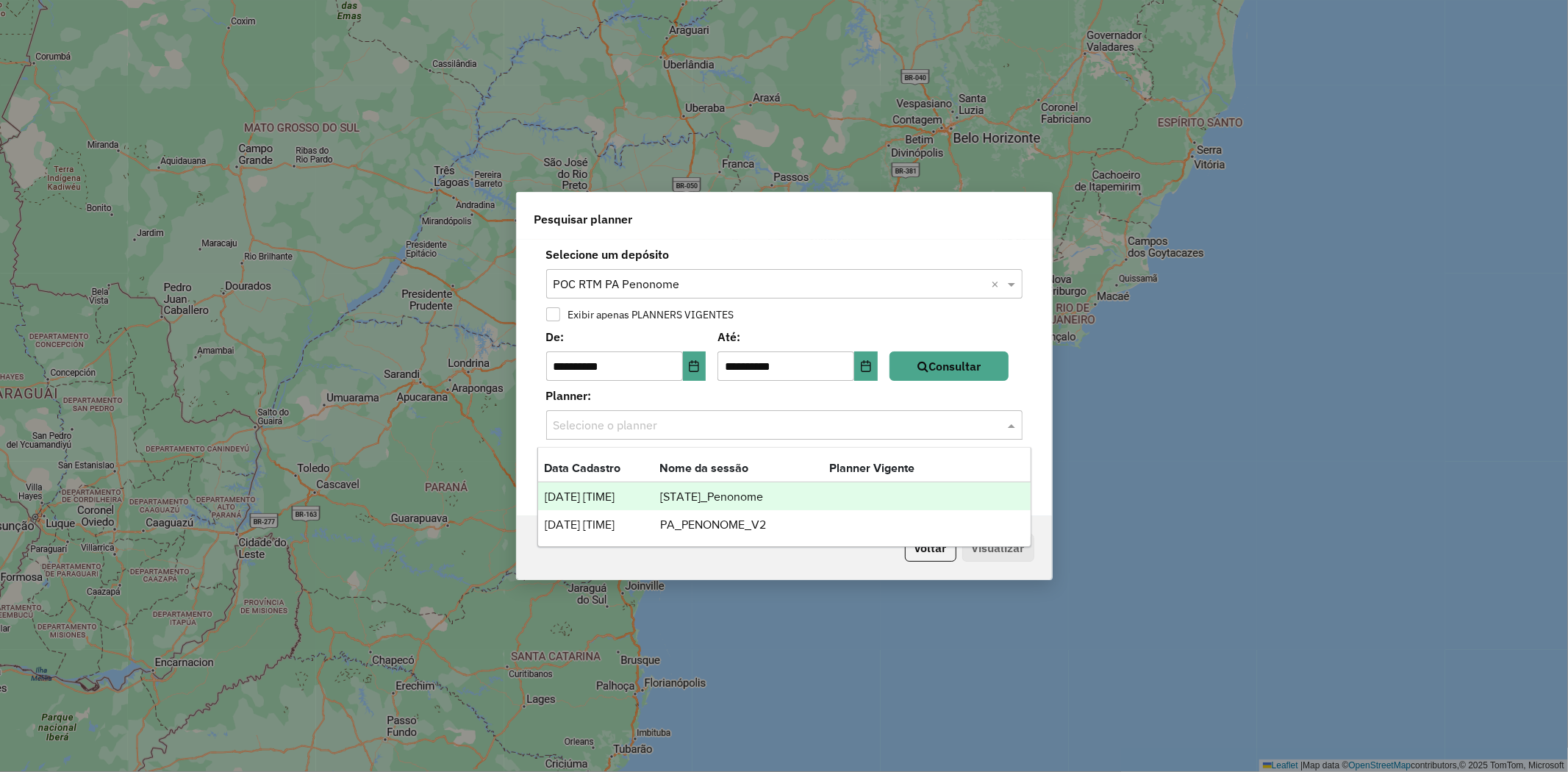 click 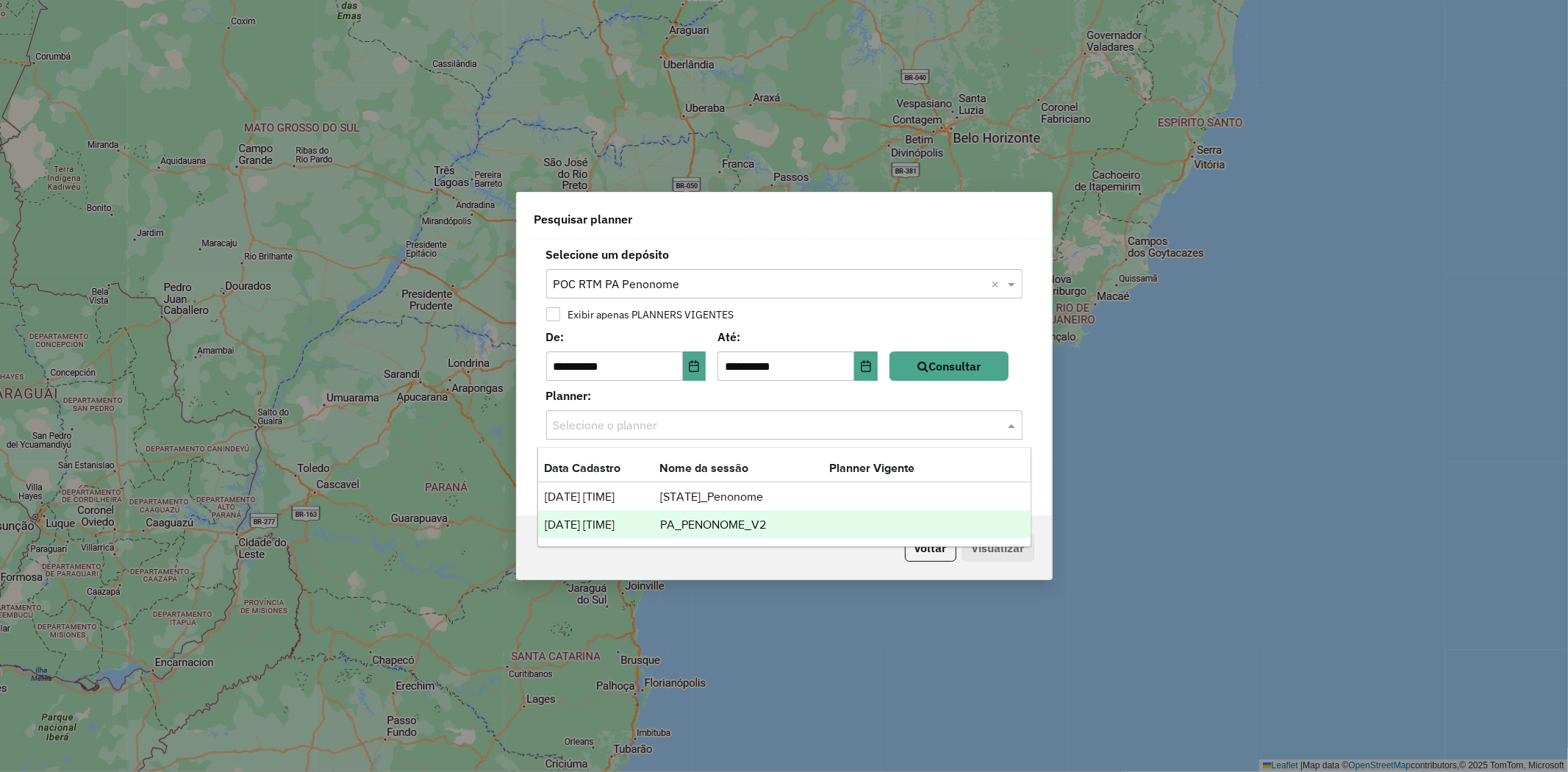 click on "PA_PENONOME_V2" at bounding box center [744, 525] 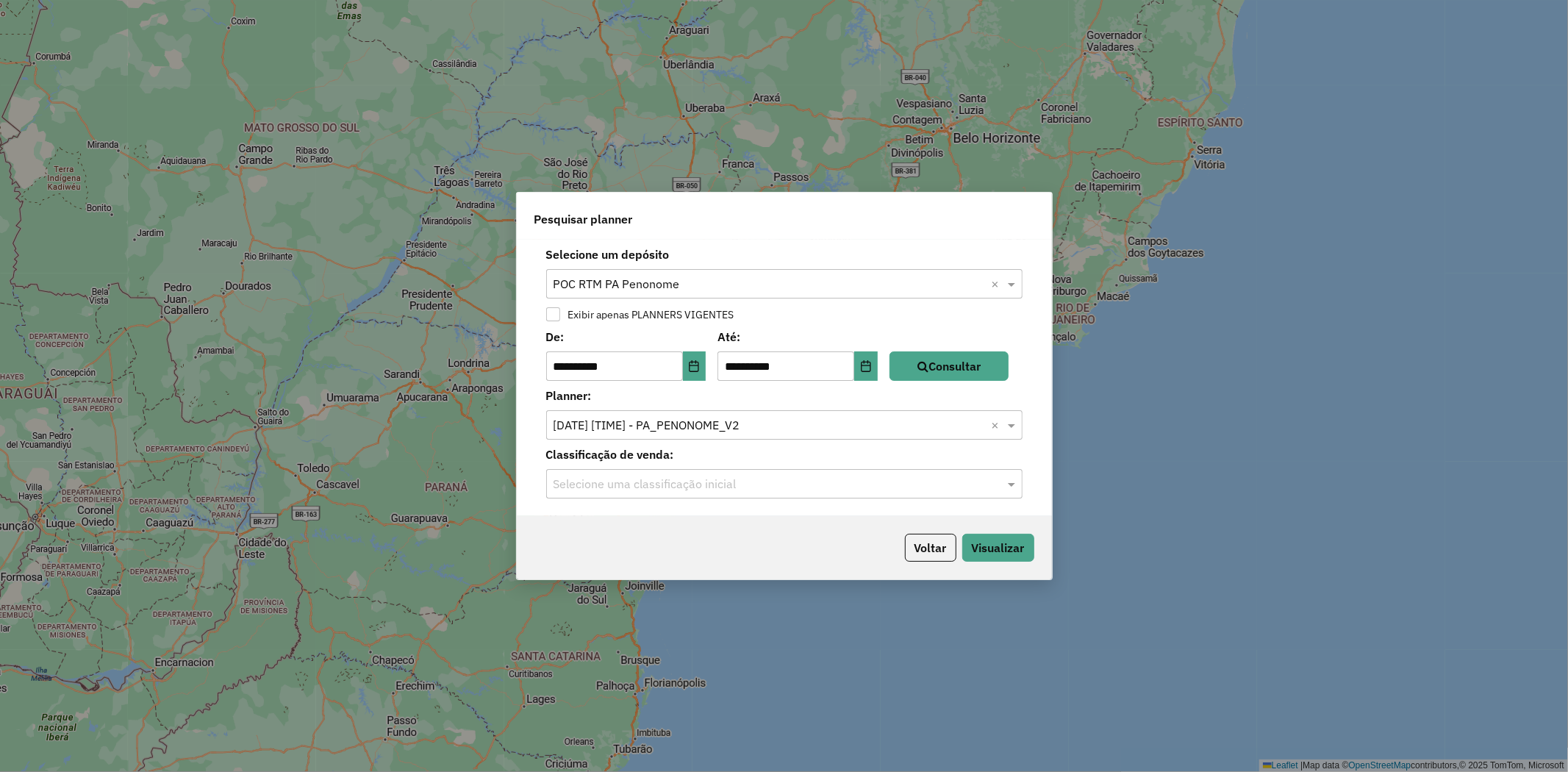 click on "Selecione uma classificação inicial" 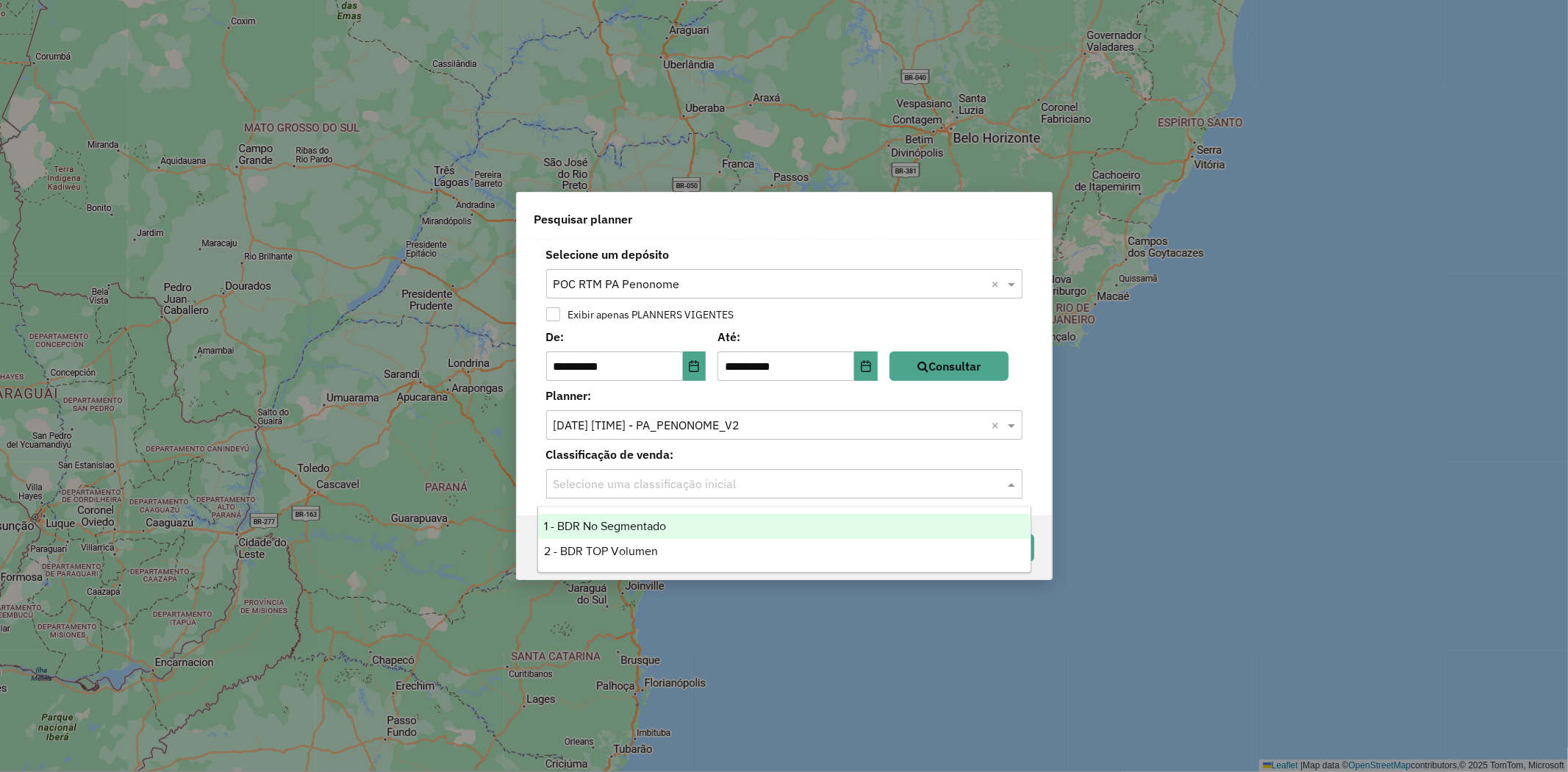 drag, startPoint x: 600, startPoint y: 531, endPoint x: 709, endPoint y: 540, distance: 109.37093 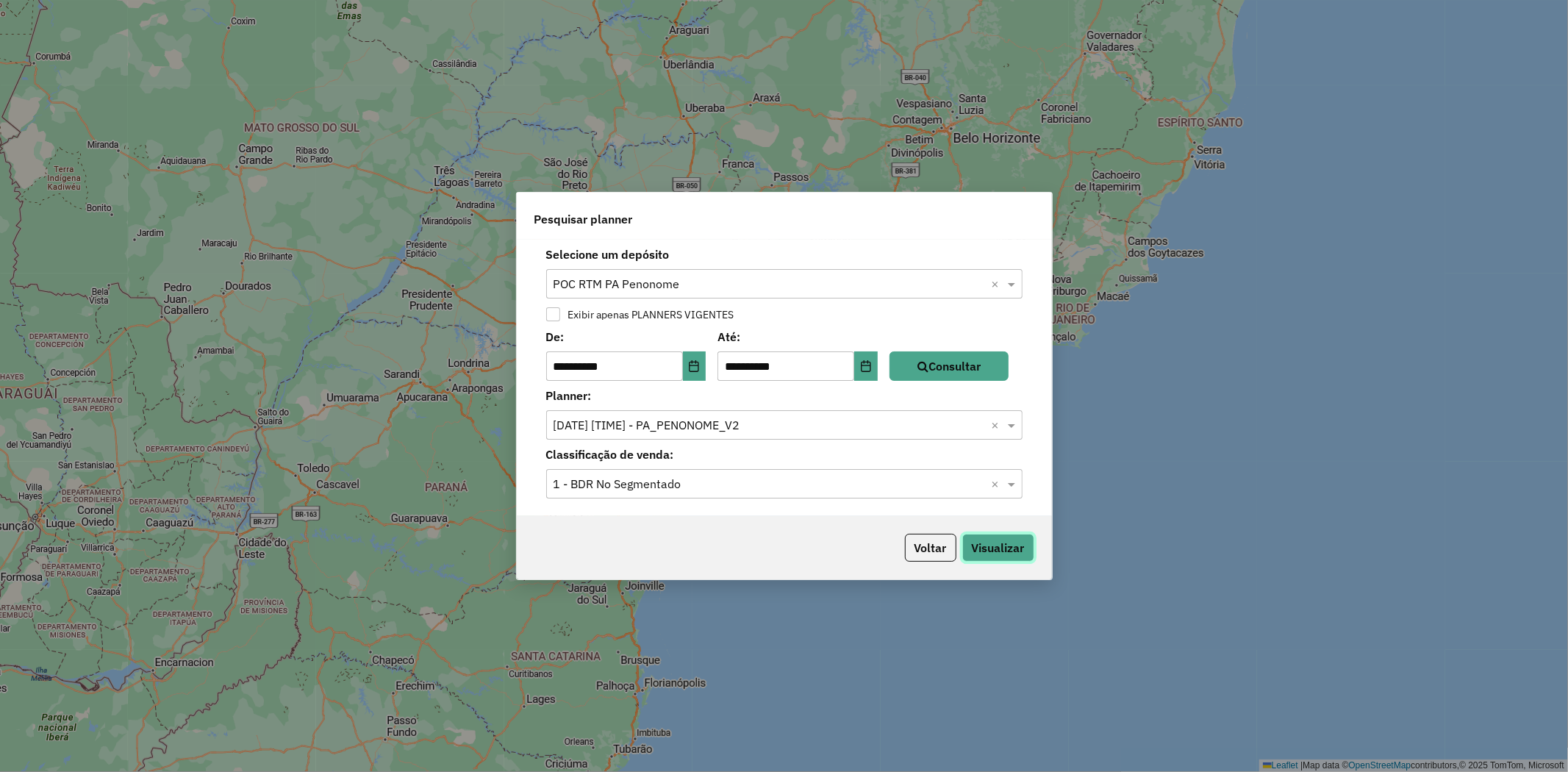 click on "Visualizar" 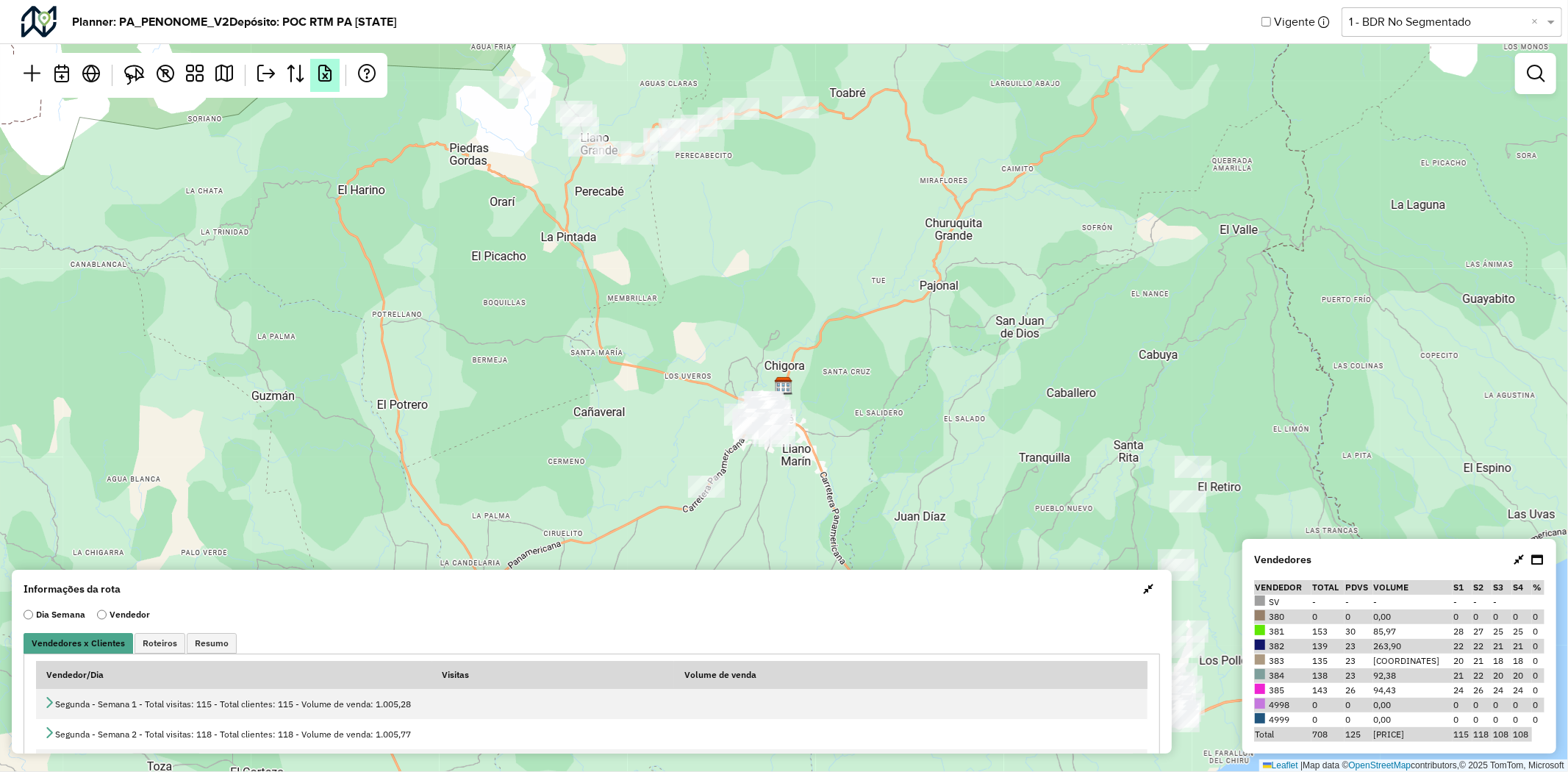 click at bounding box center (325, 75) 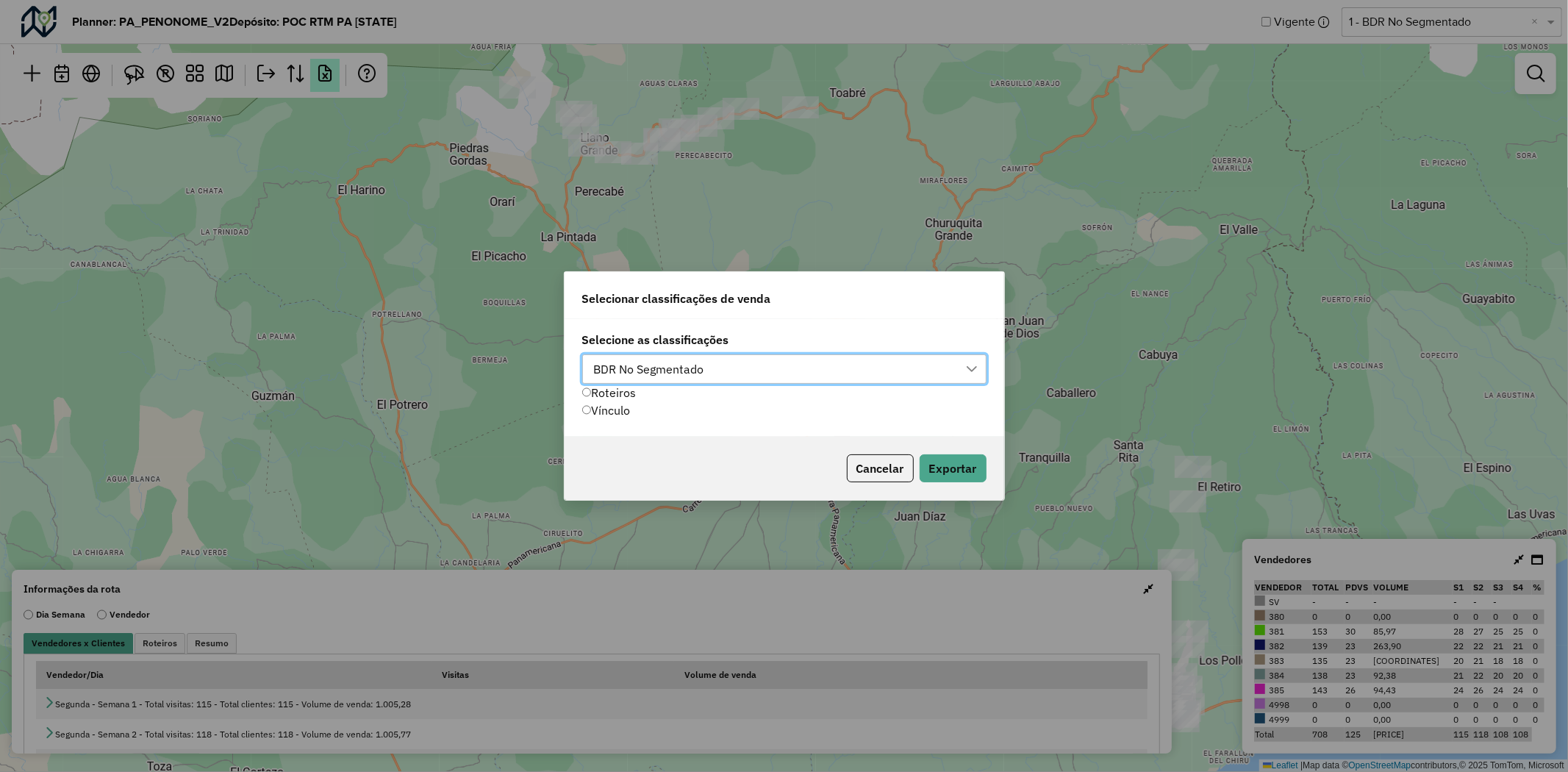 scroll, scrollTop: 10, scrollLeft: 65, axis: both 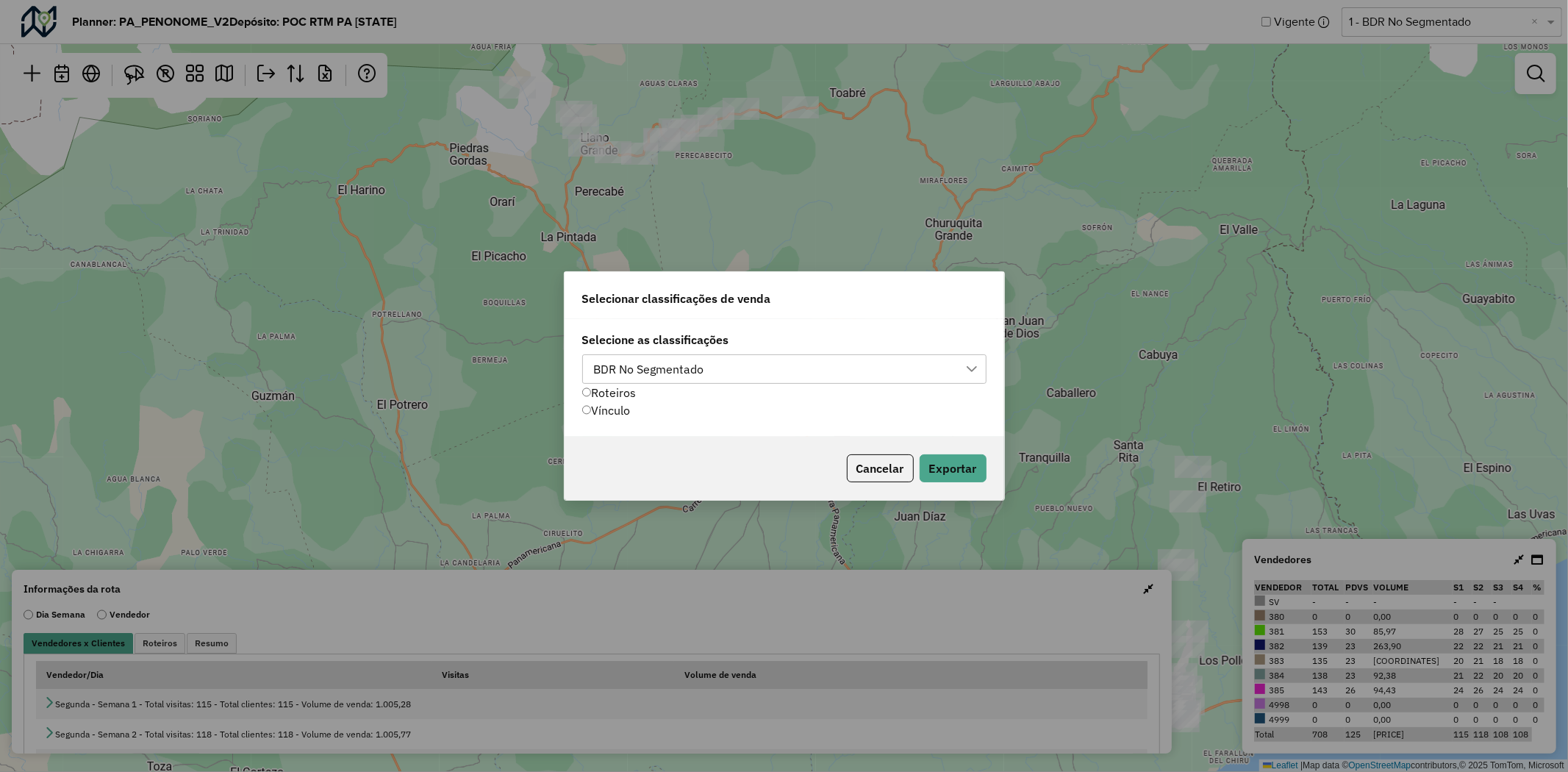 drag, startPoint x: 662, startPoint y: 375, endPoint x: 670, endPoint y: 382, distance: 10.630146 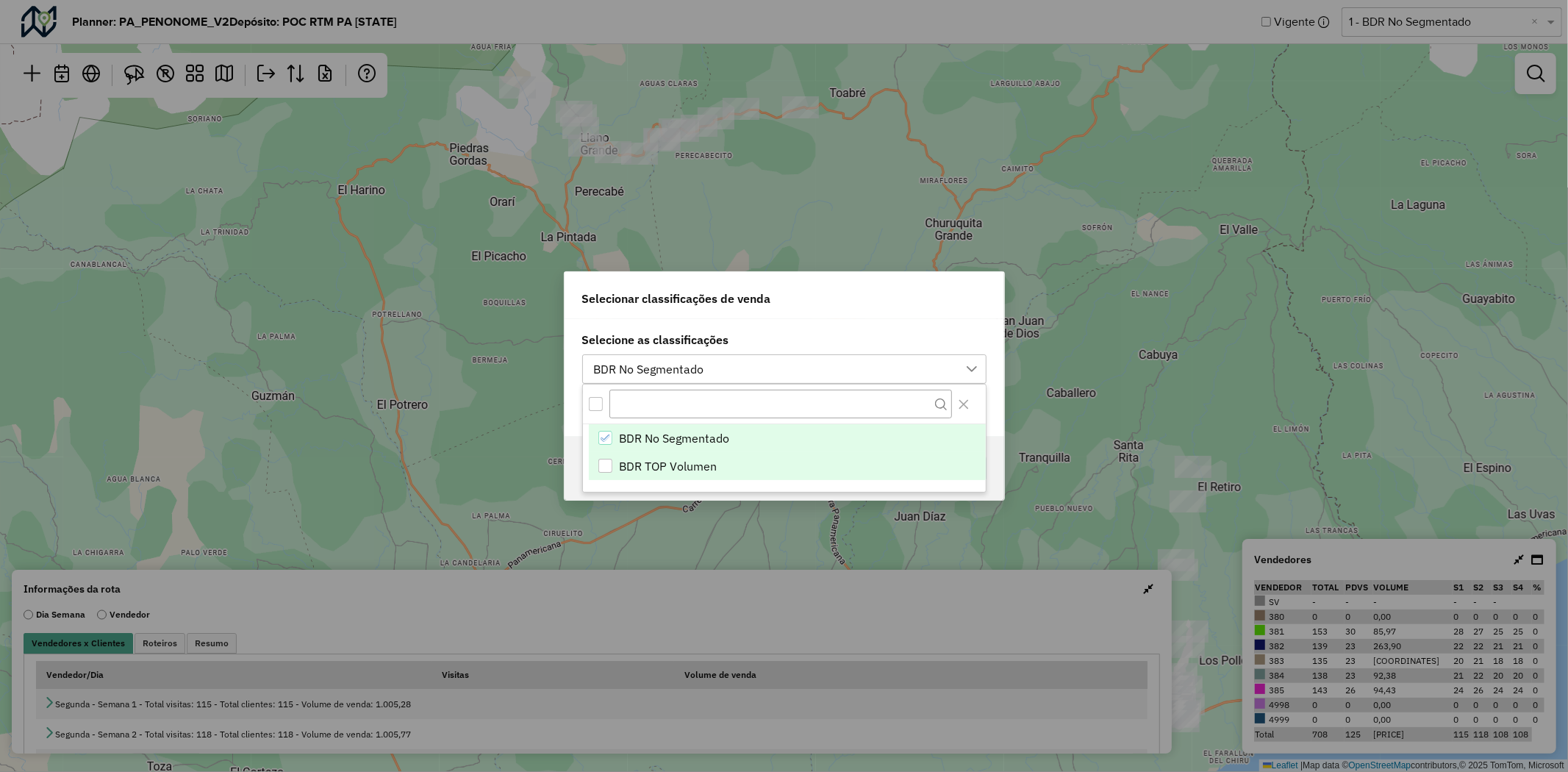click at bounding box center [605, 465] 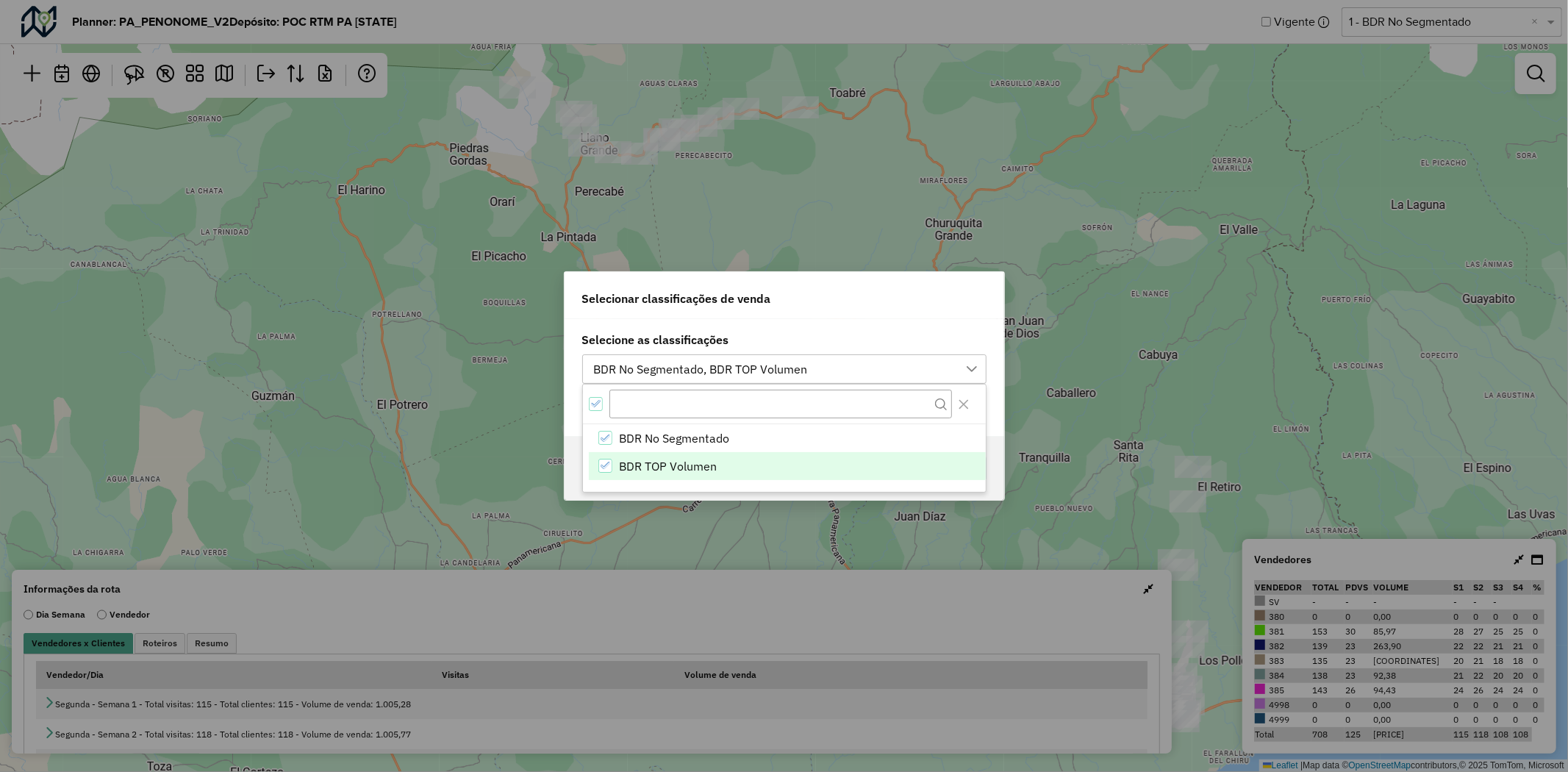 click on "BDR No Segmentado BDR TOP Volumen" at bounding box center (784, 438) 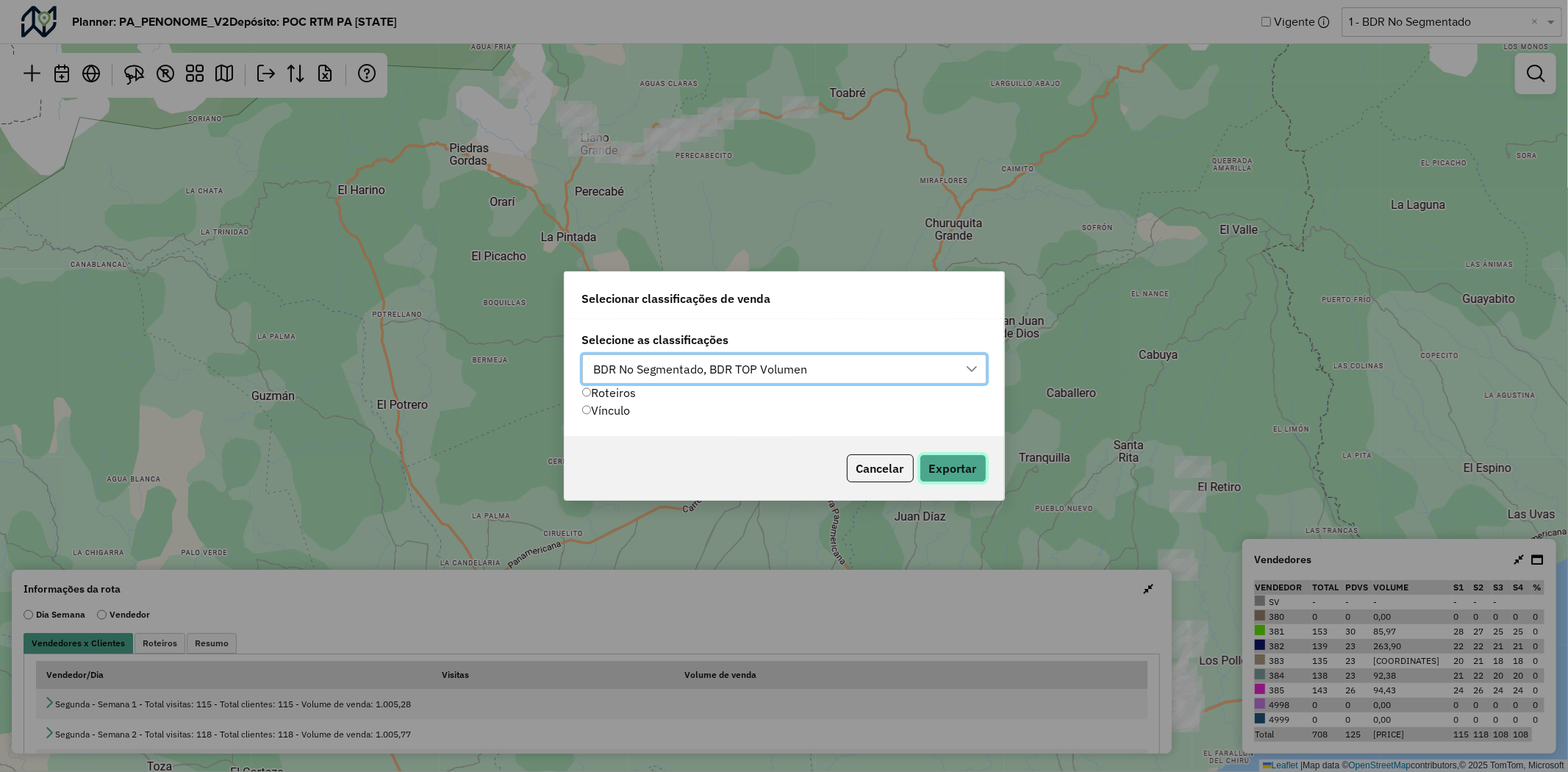click on "Exportar" 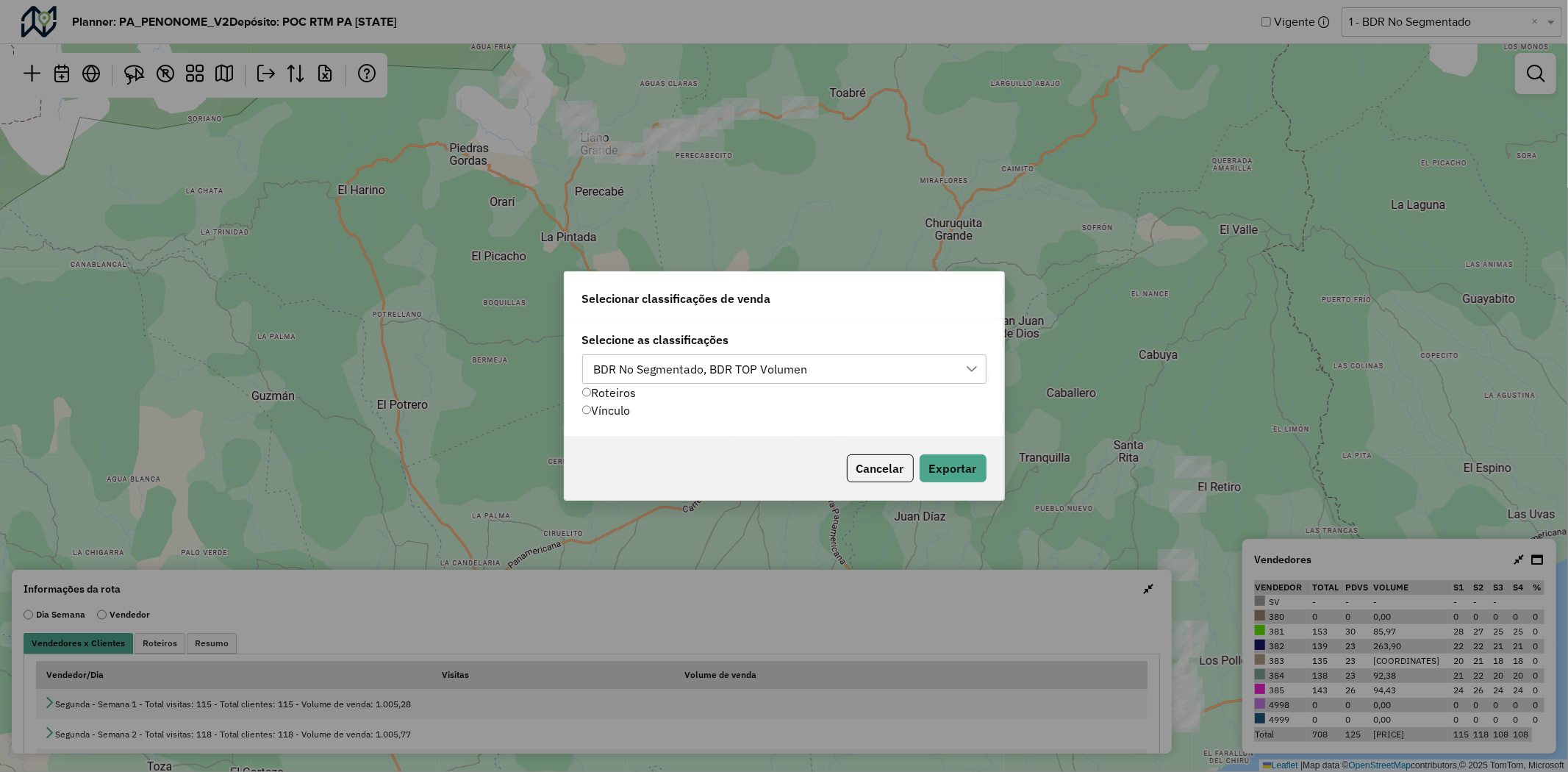 drag, startPoint x: 883, startPoint y: 467, endPoint x: 949, endPoint y: 459, distance: 66.48308 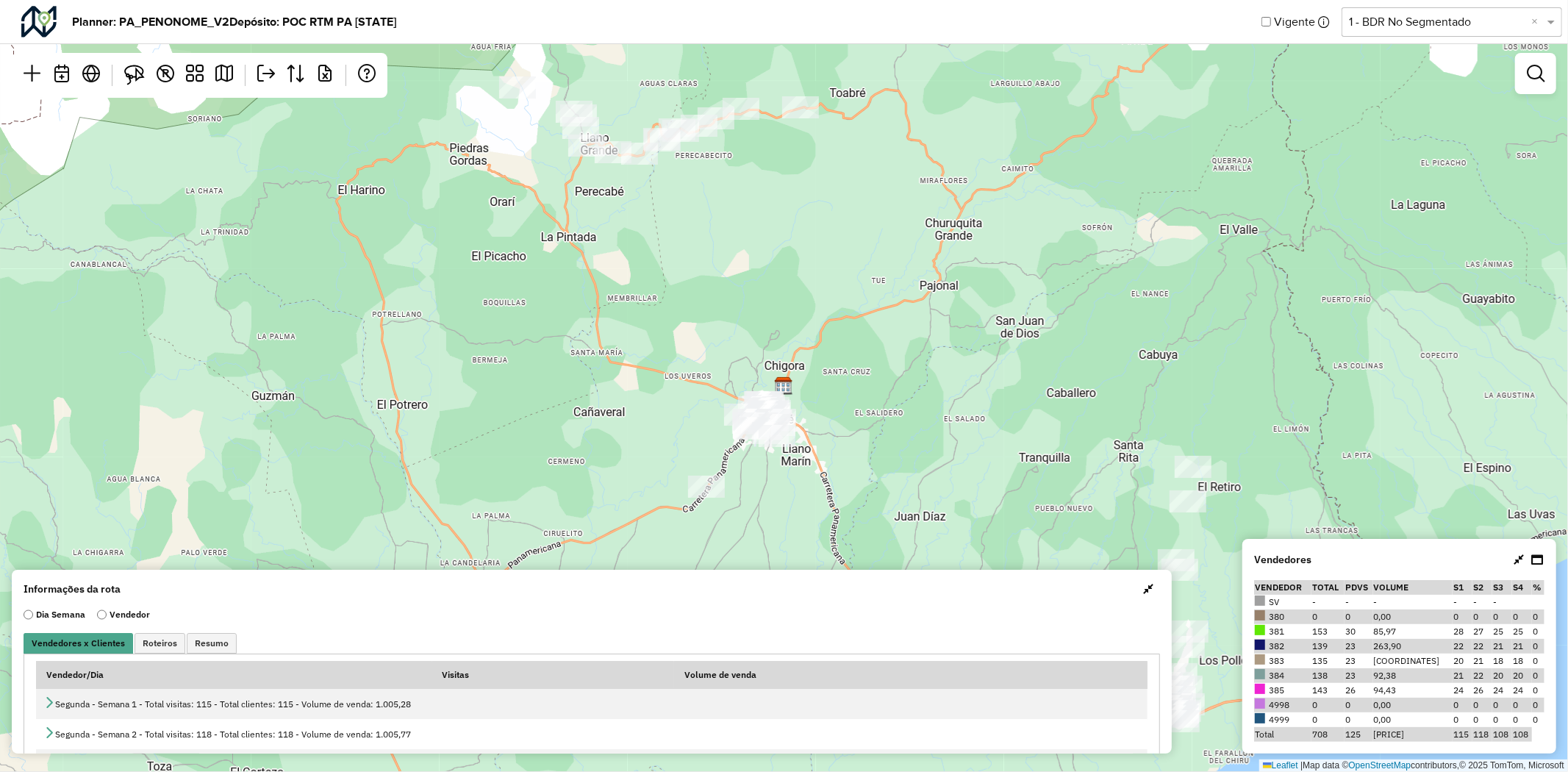click 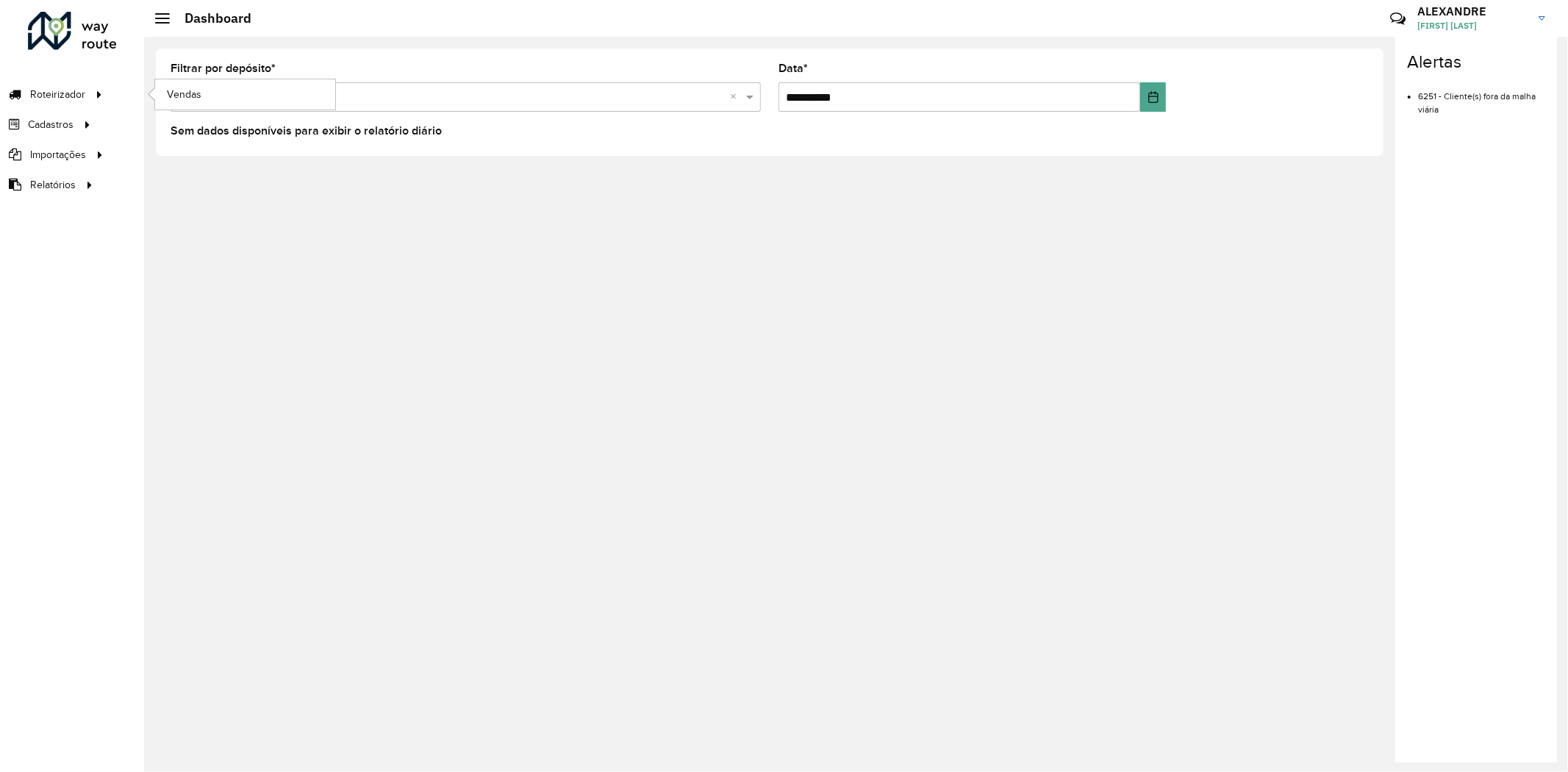click on "Vendas" 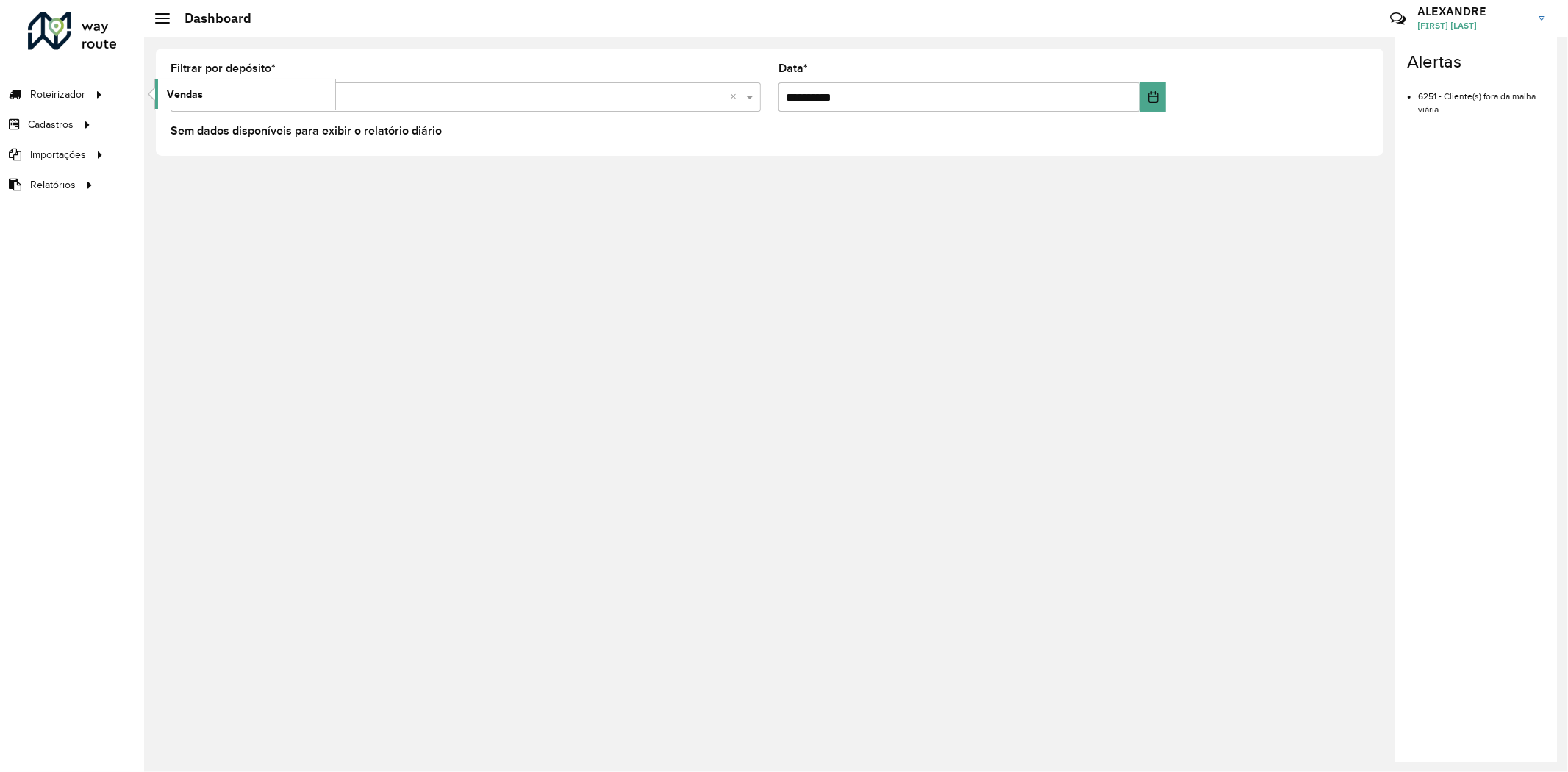 click on "Vendas" 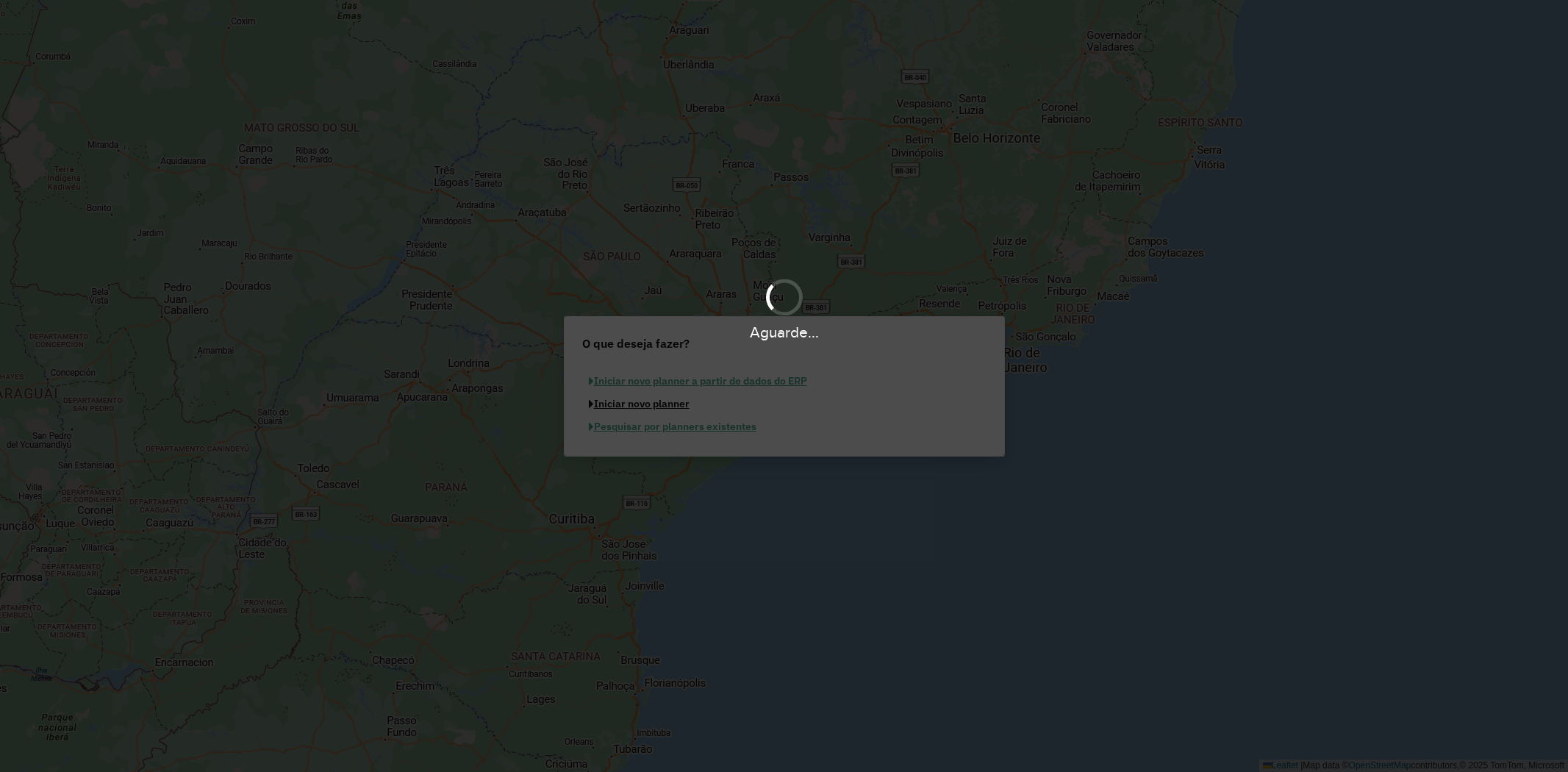 scroll, scrollTop: 0, scrollLeft: 0, axis: both 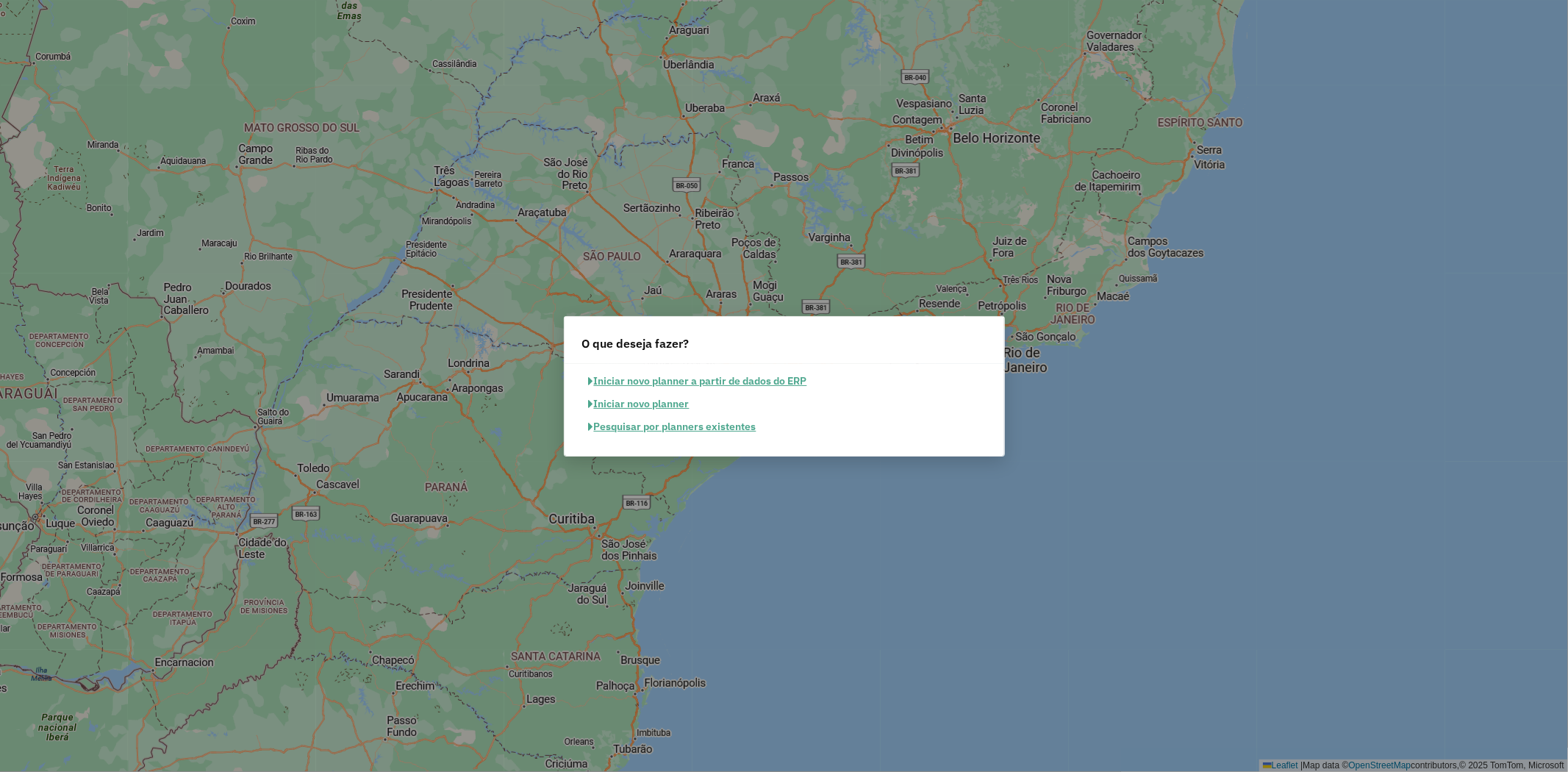 click on "Iniciar novo planner" 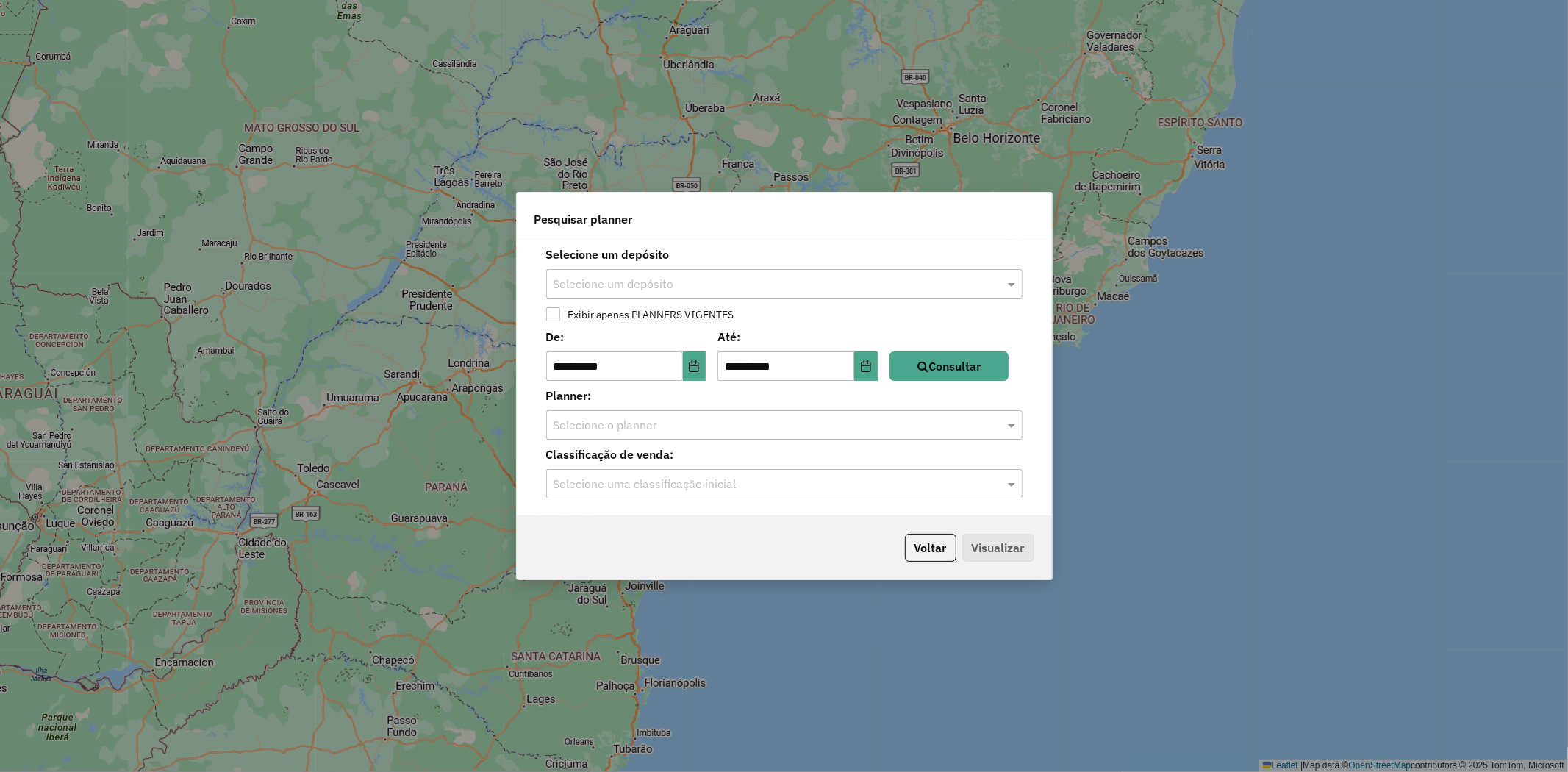 click 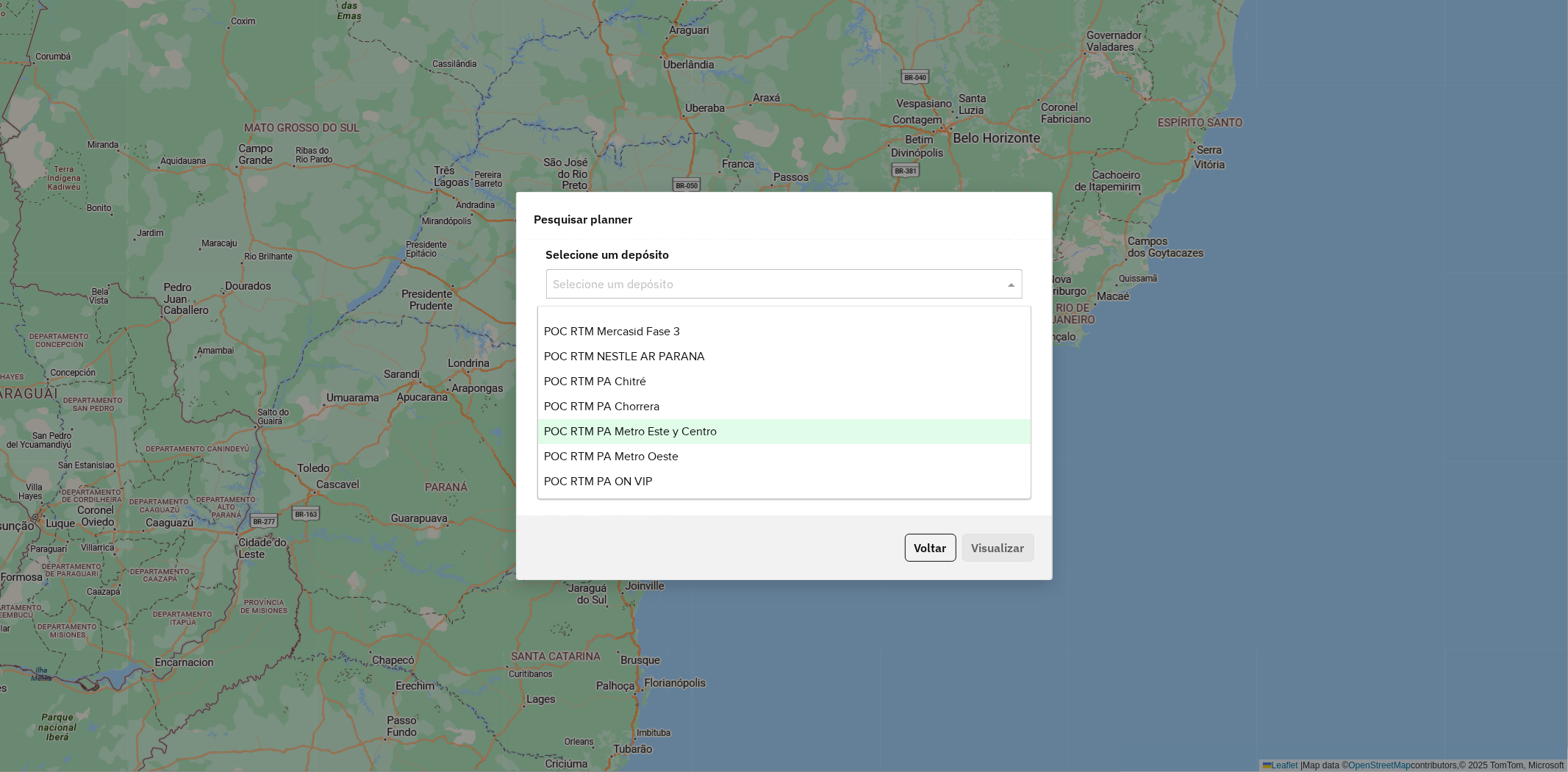 scroll, scrollTop: 326, scrollLeft: 0, axis: vertical 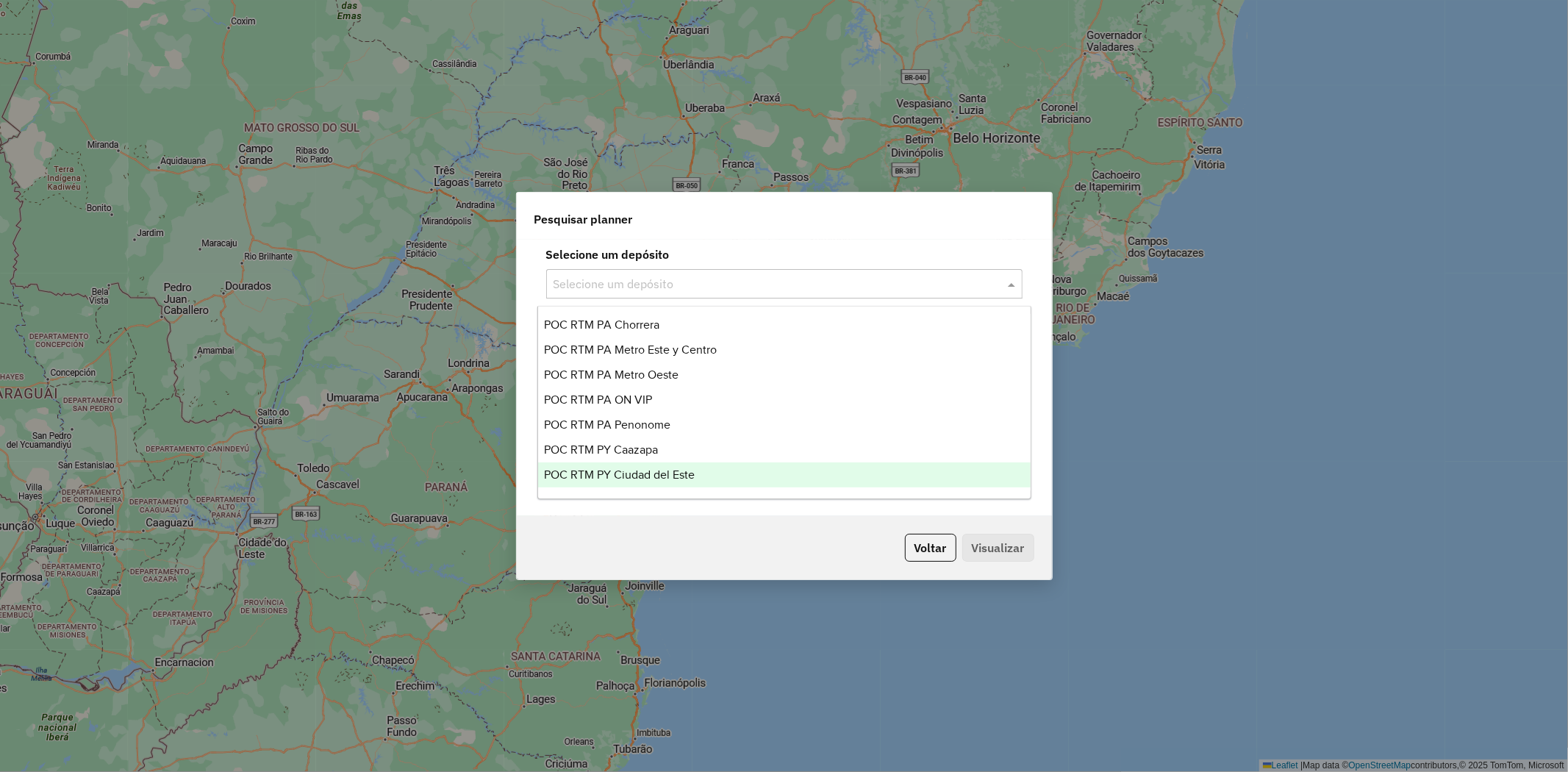 click on "POC RTM PY Ciudad del Este" at bounding box center [619, 474] 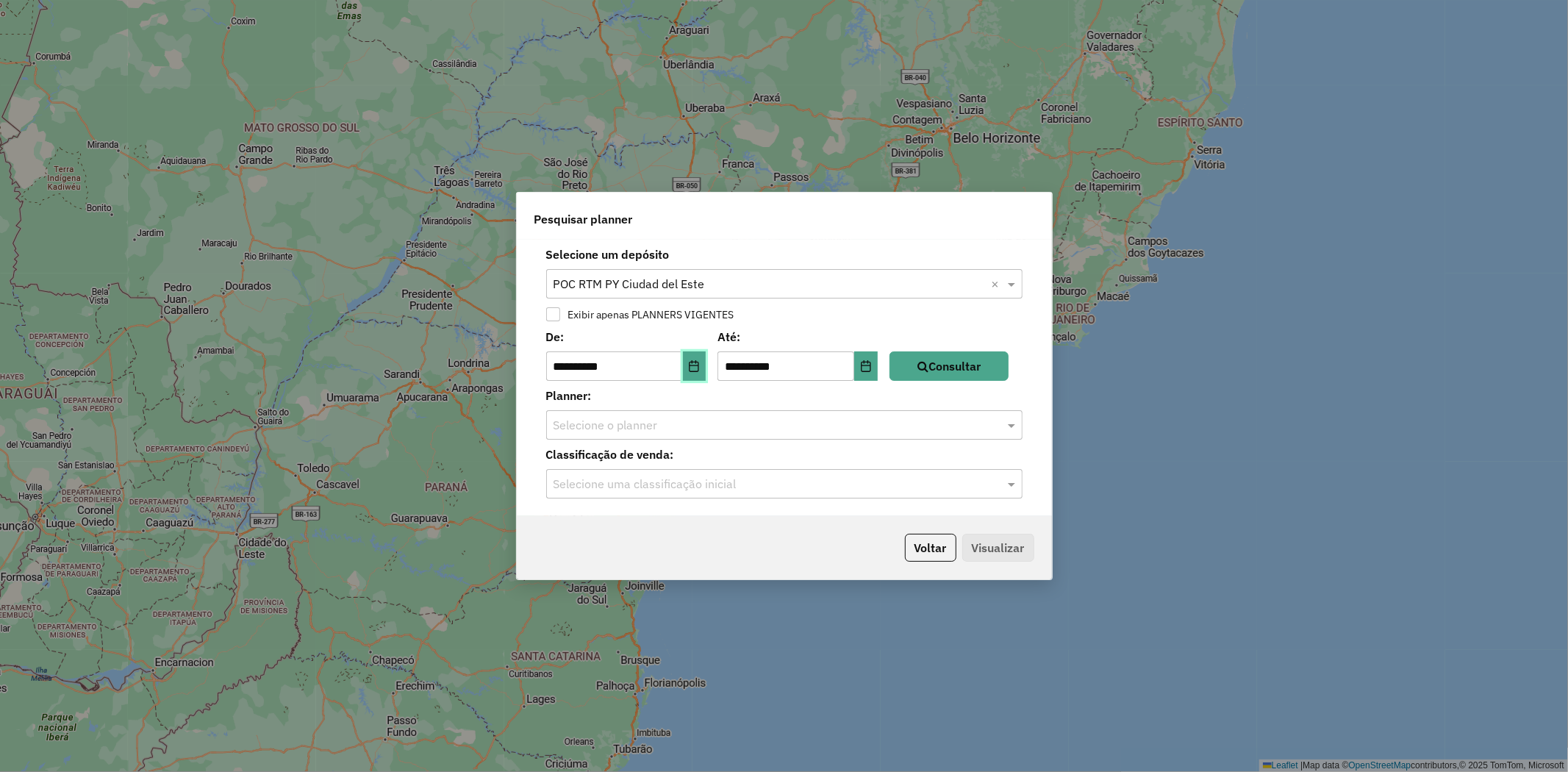 click 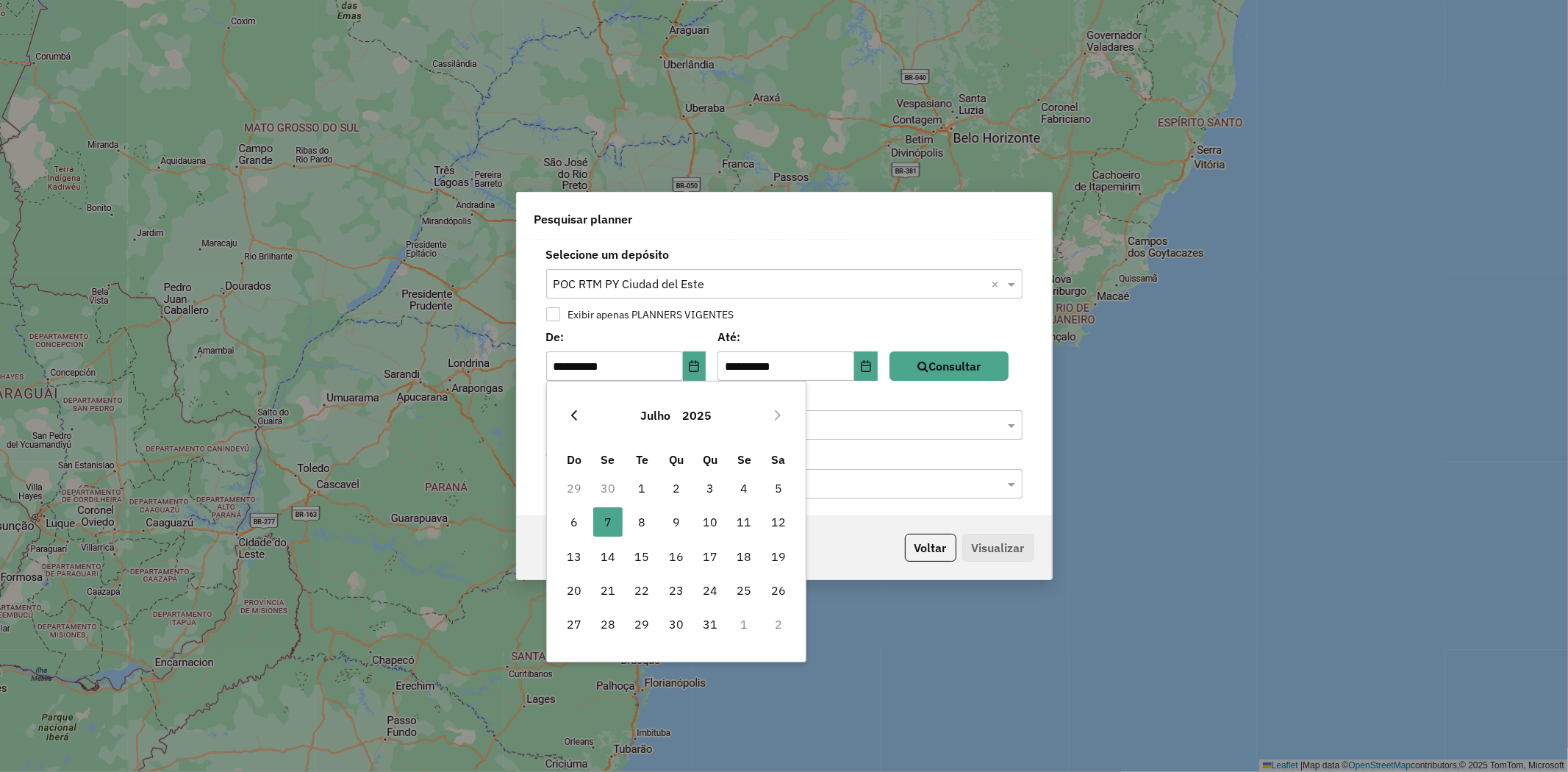 click 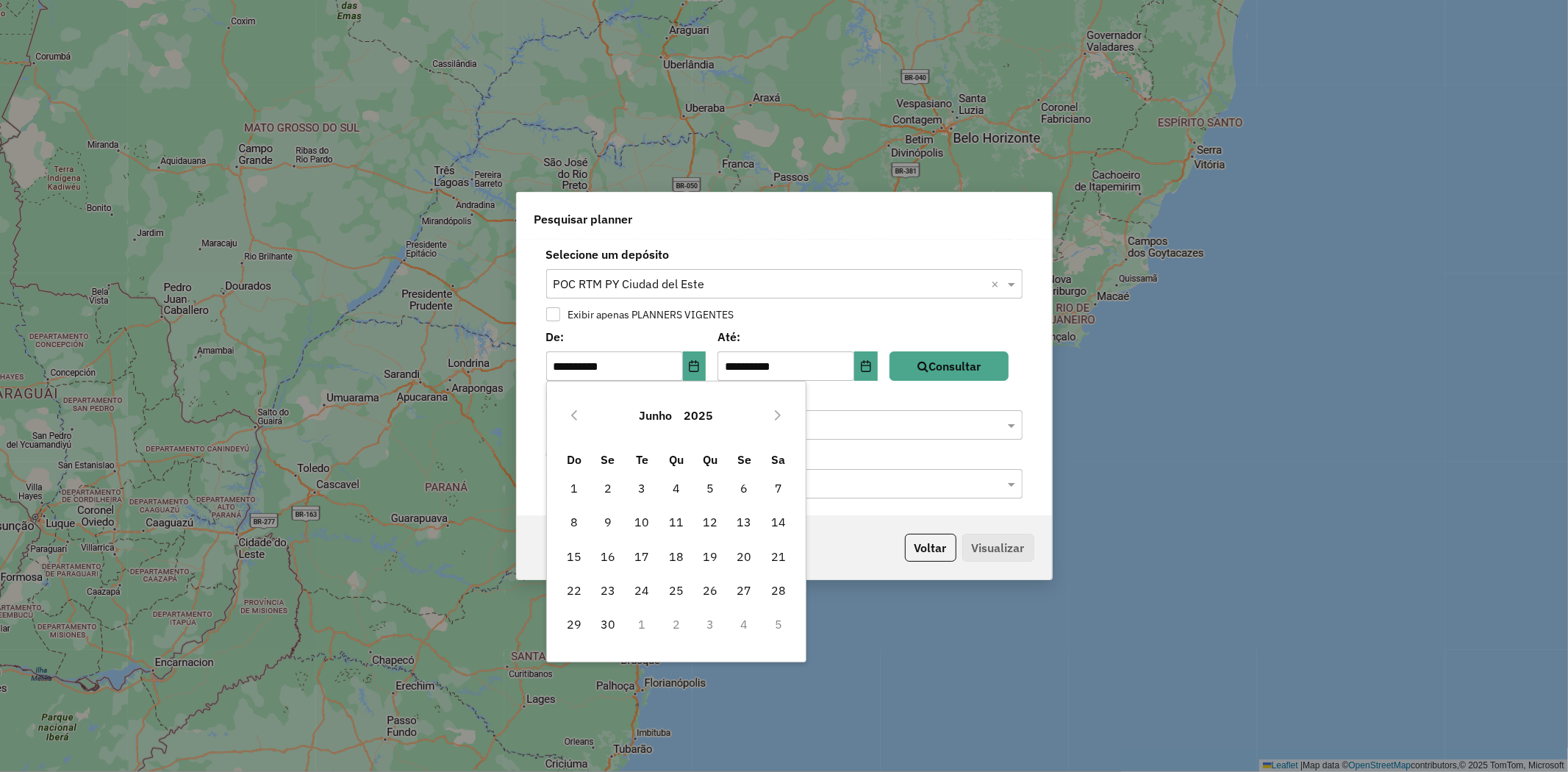click 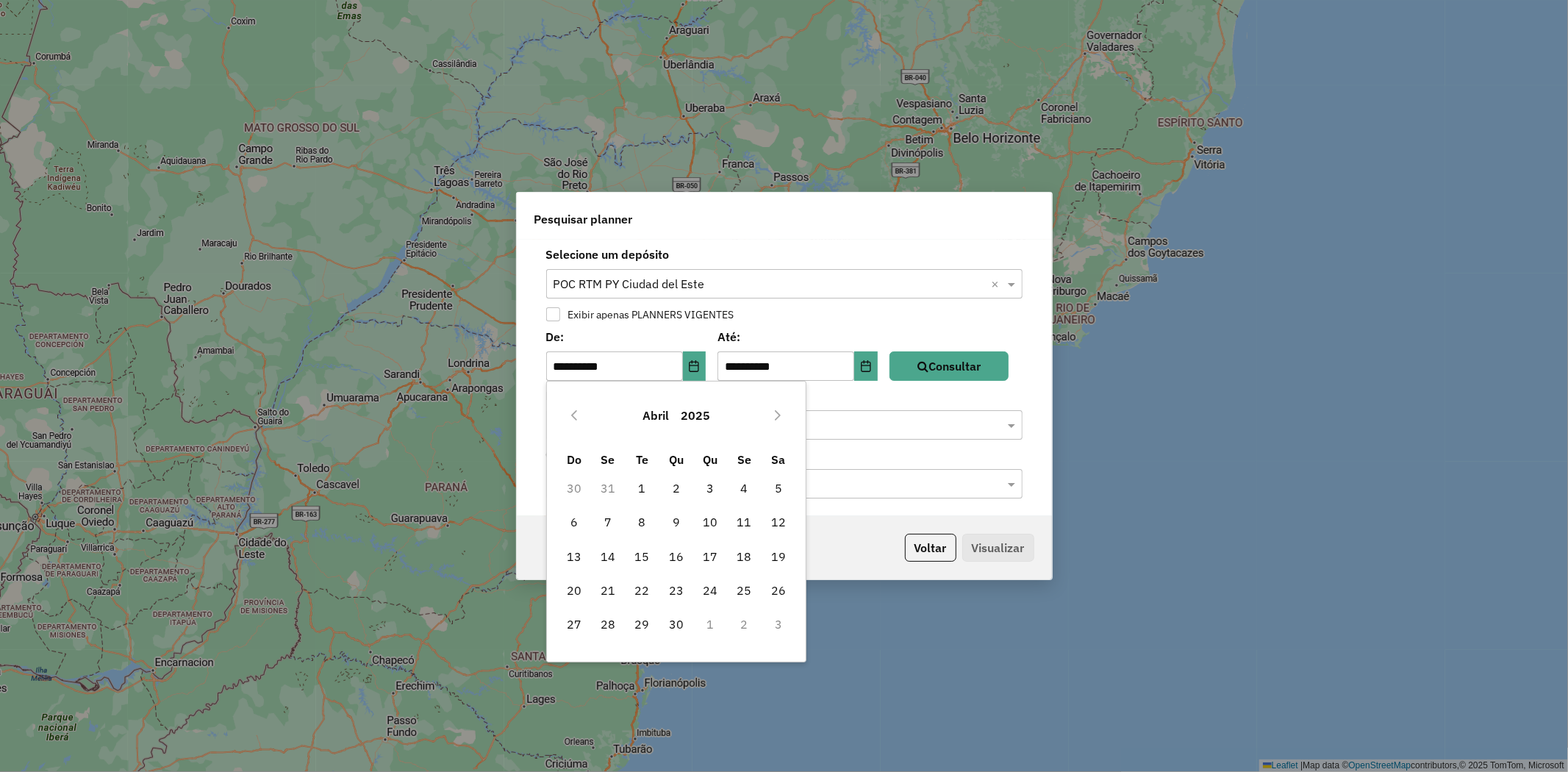 click 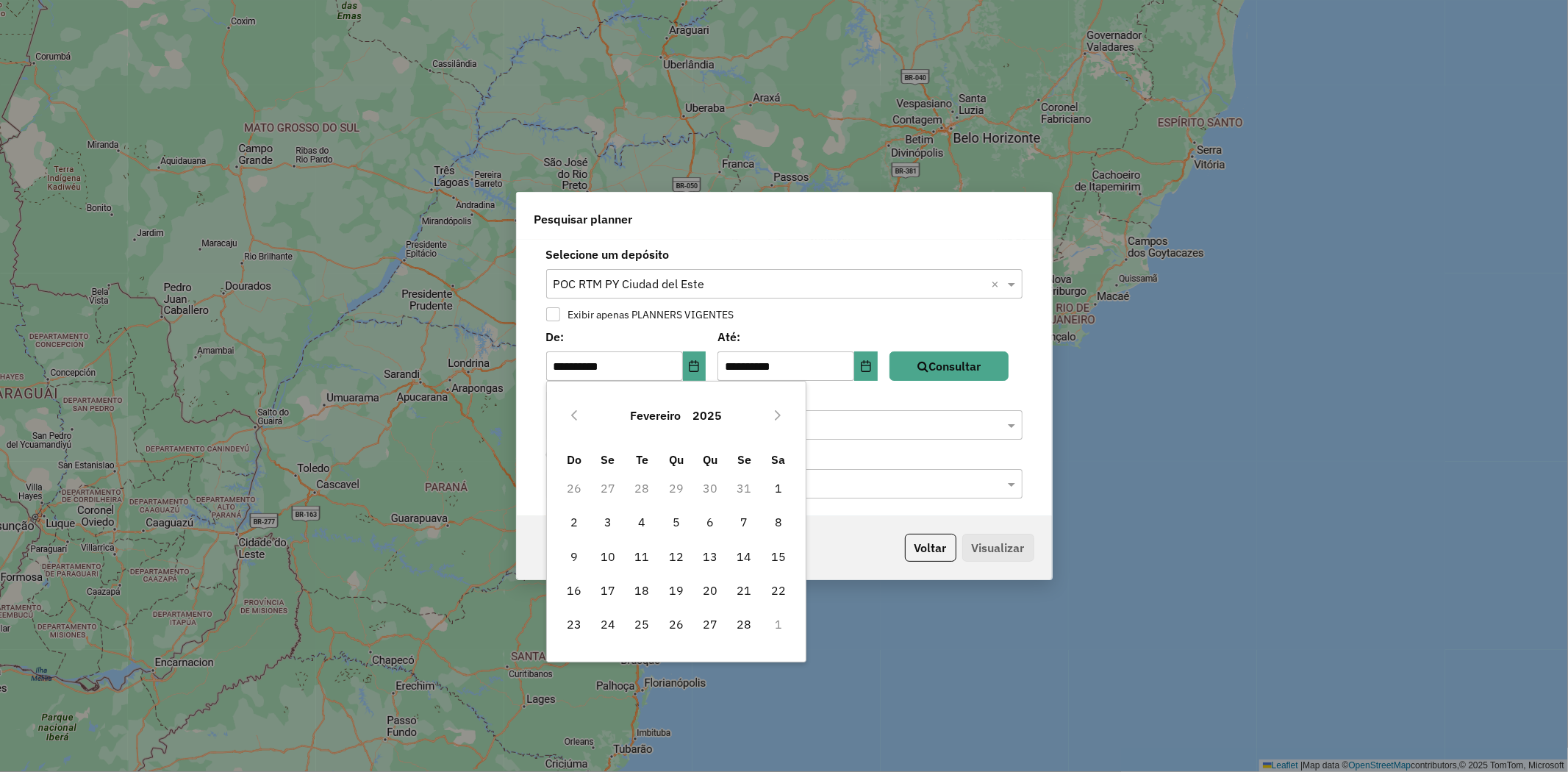 click at bounding box center [574, 415] 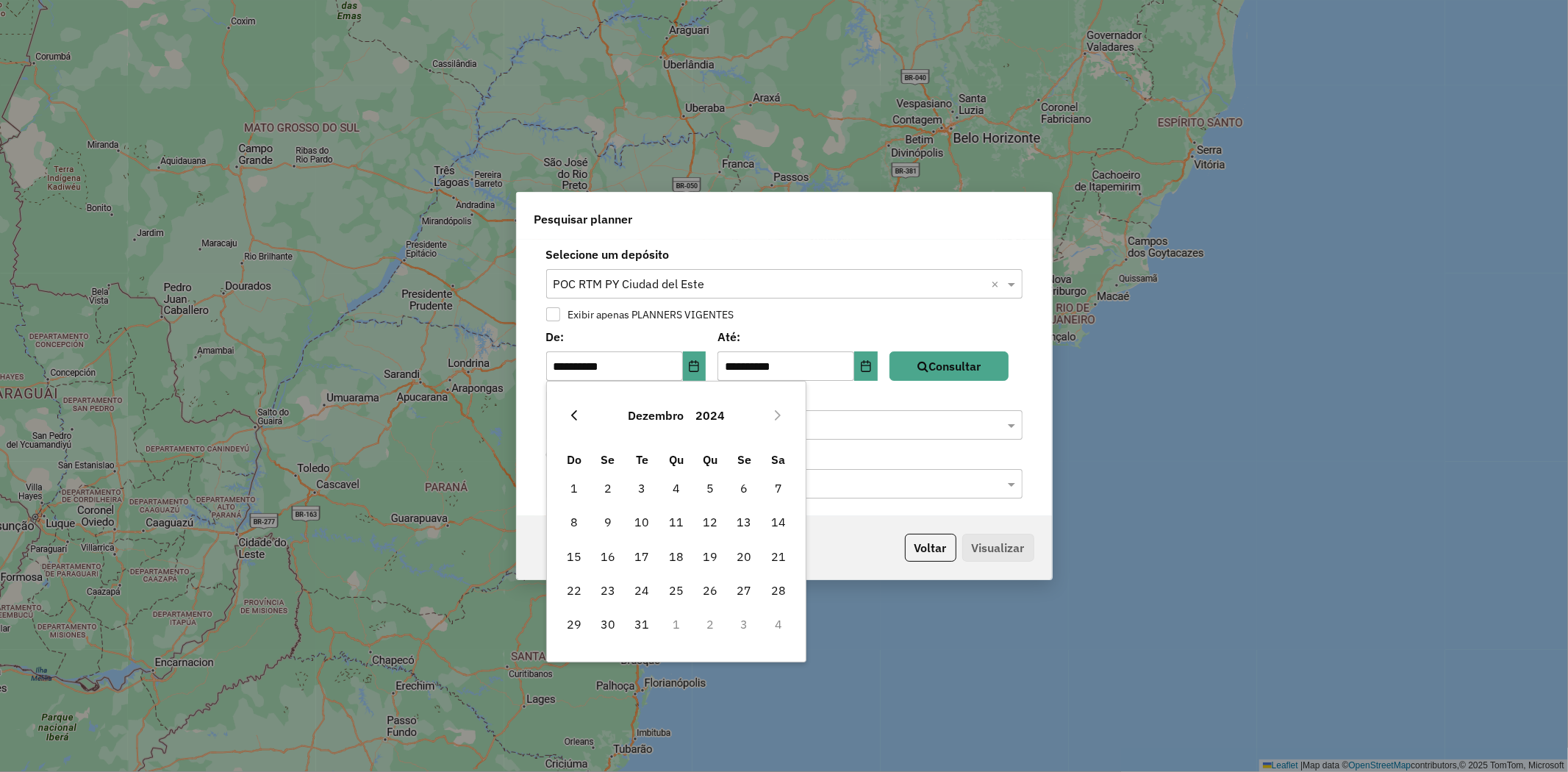 click at bounding box center (574, 415) 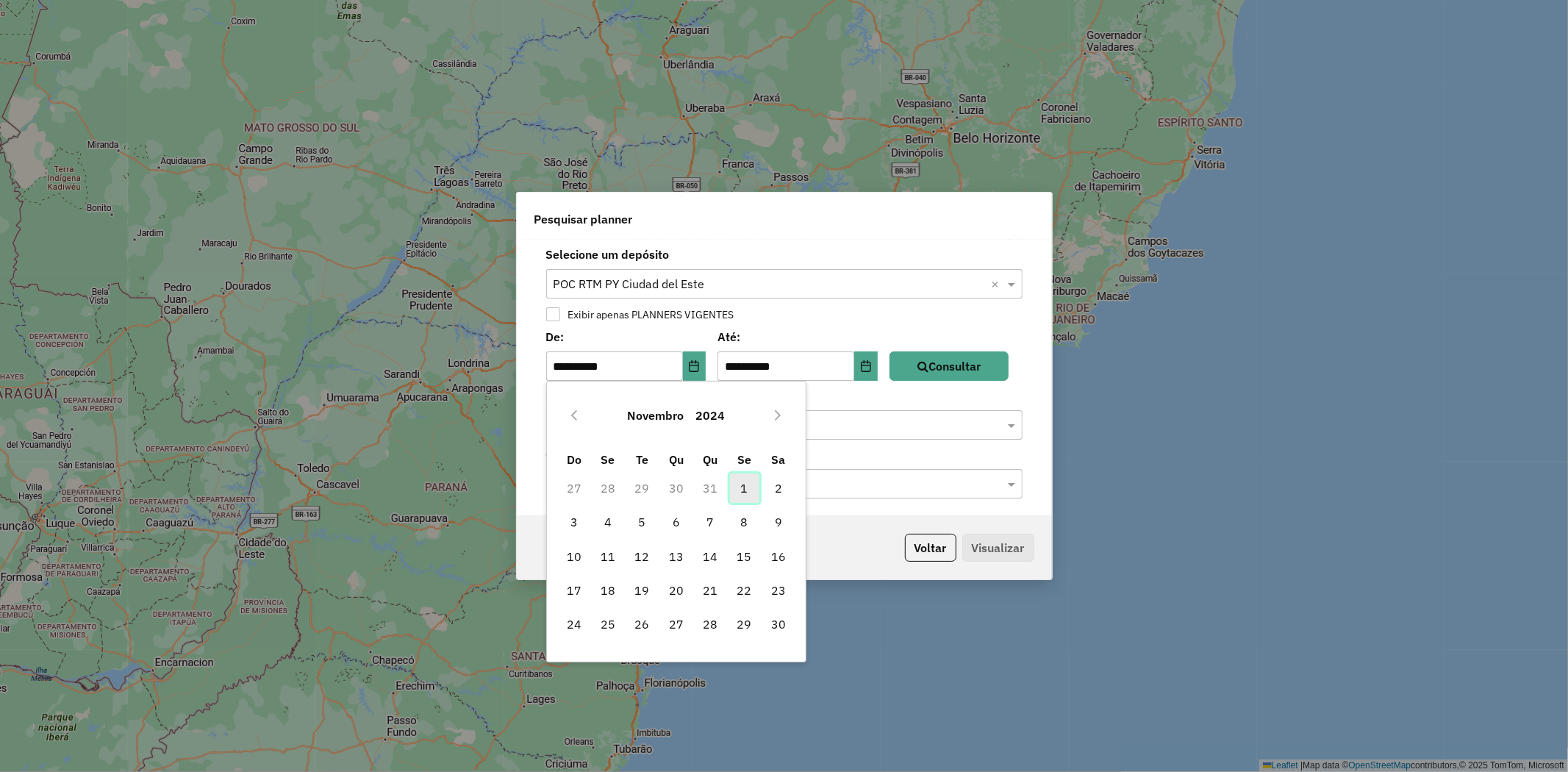 click on "1" at bounding box center (745, 488) 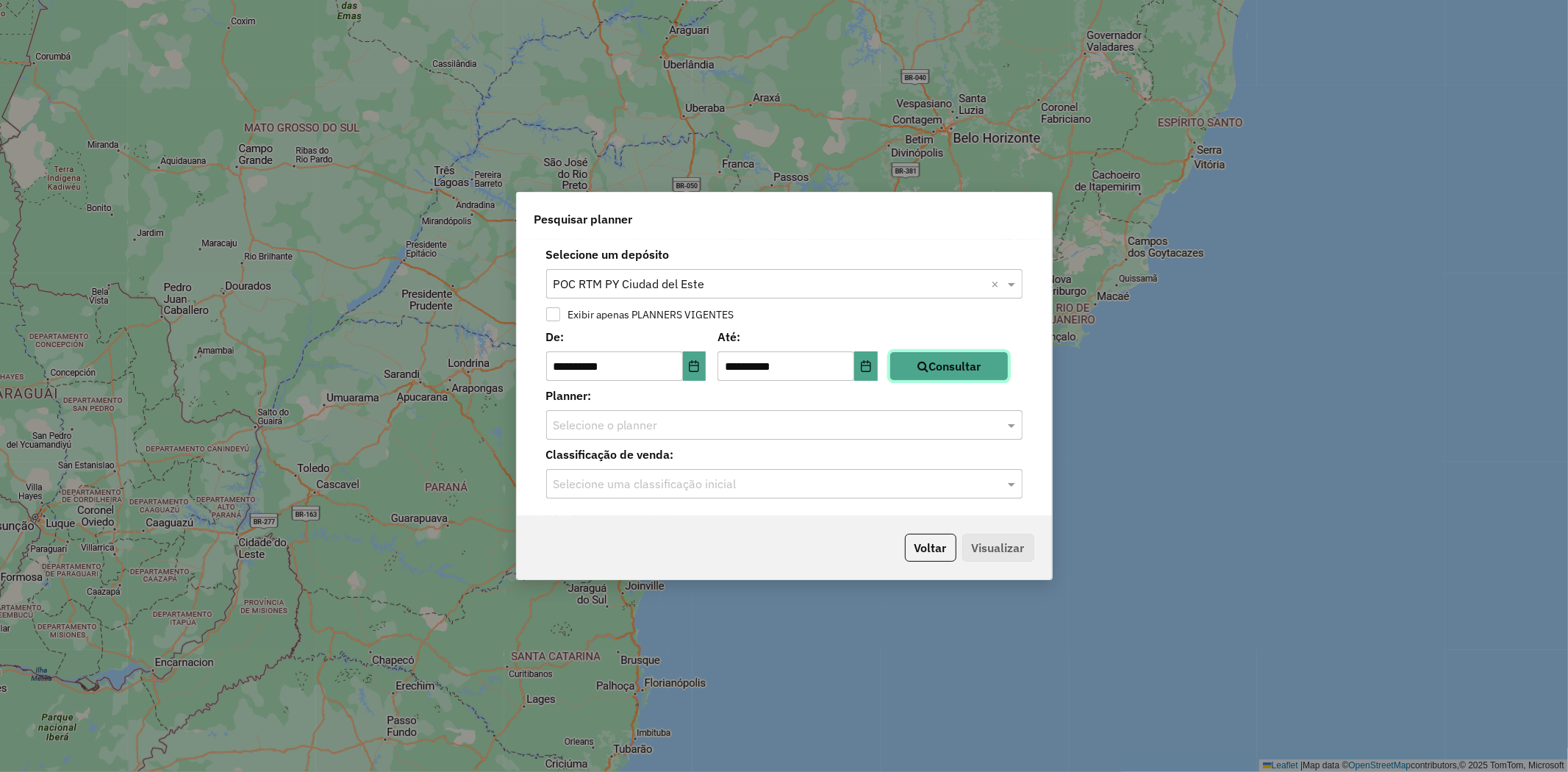 click on "Consultar" 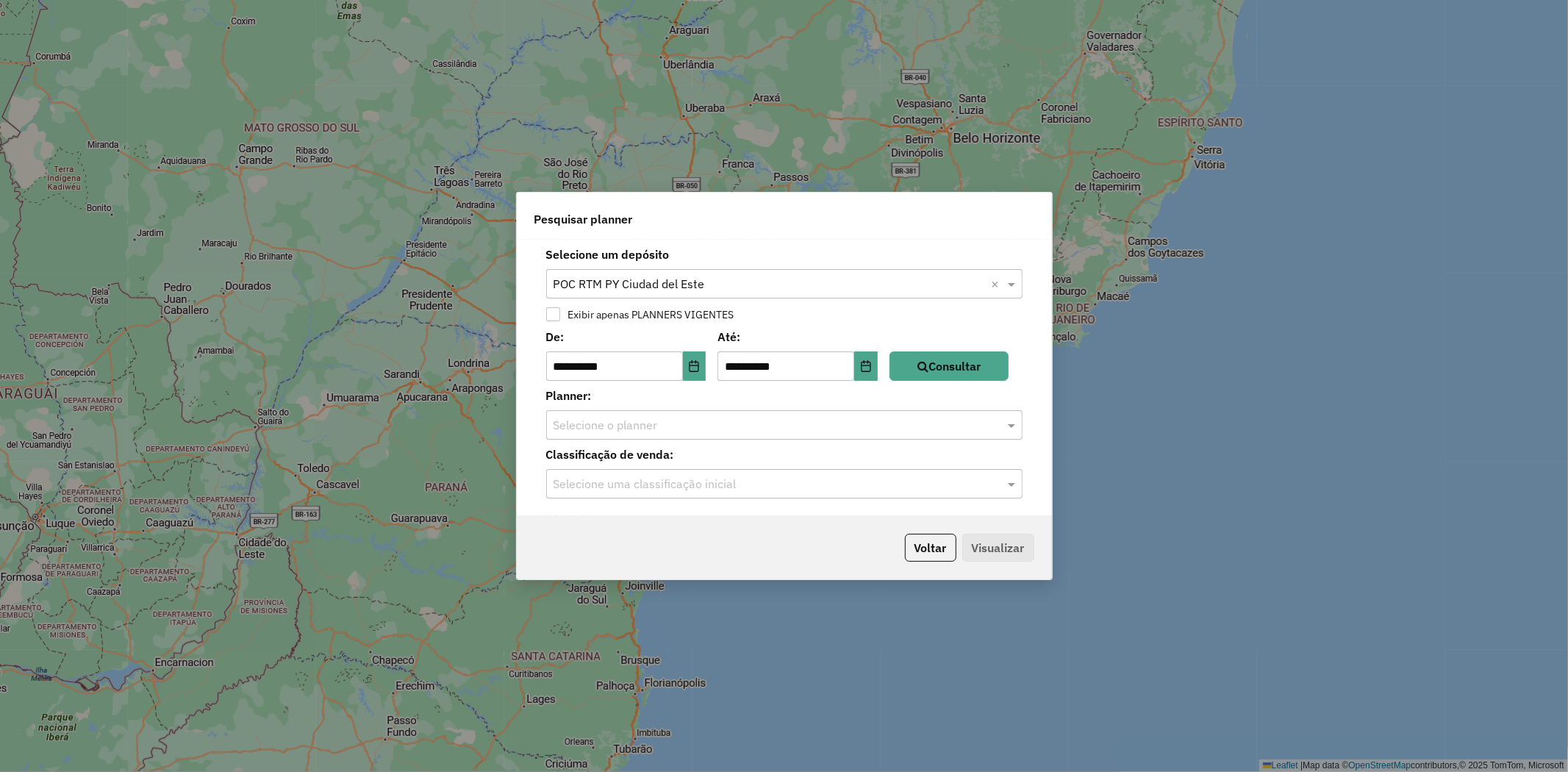 click 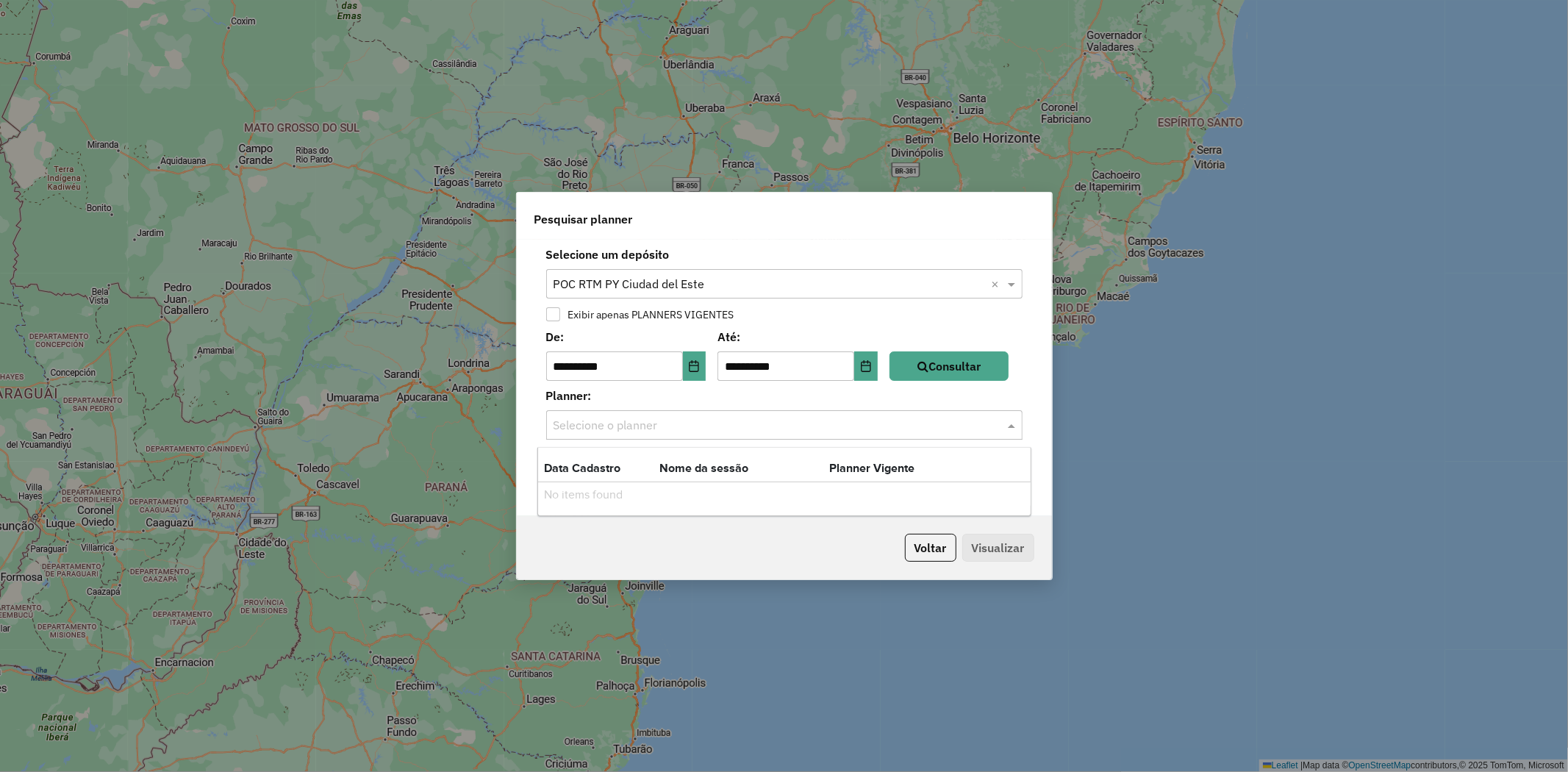 drag, startPoint x: 631, startPoint y: 424, endPoint x: 638, endPoint y: 423, distance: 7.071068 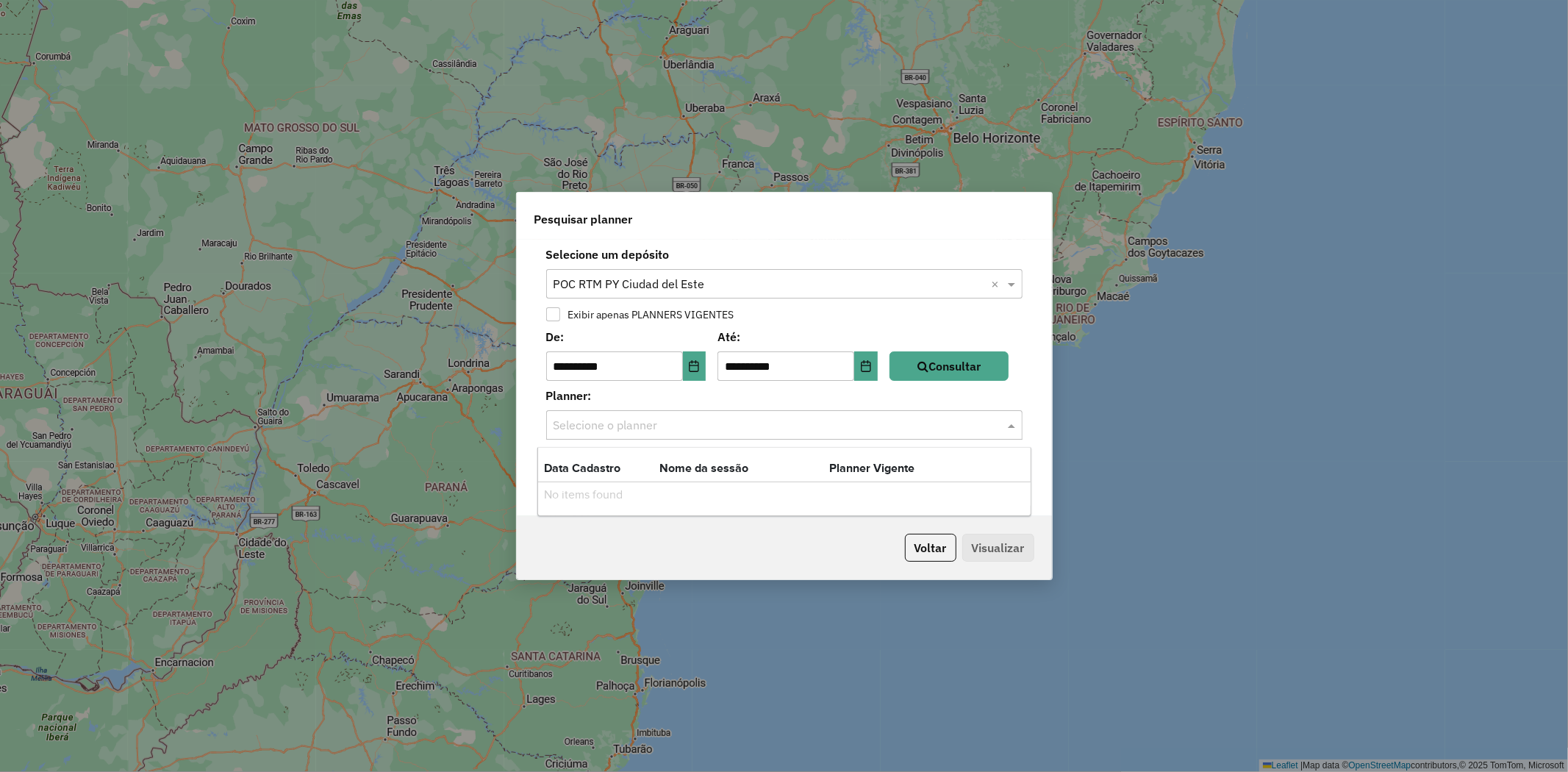 click 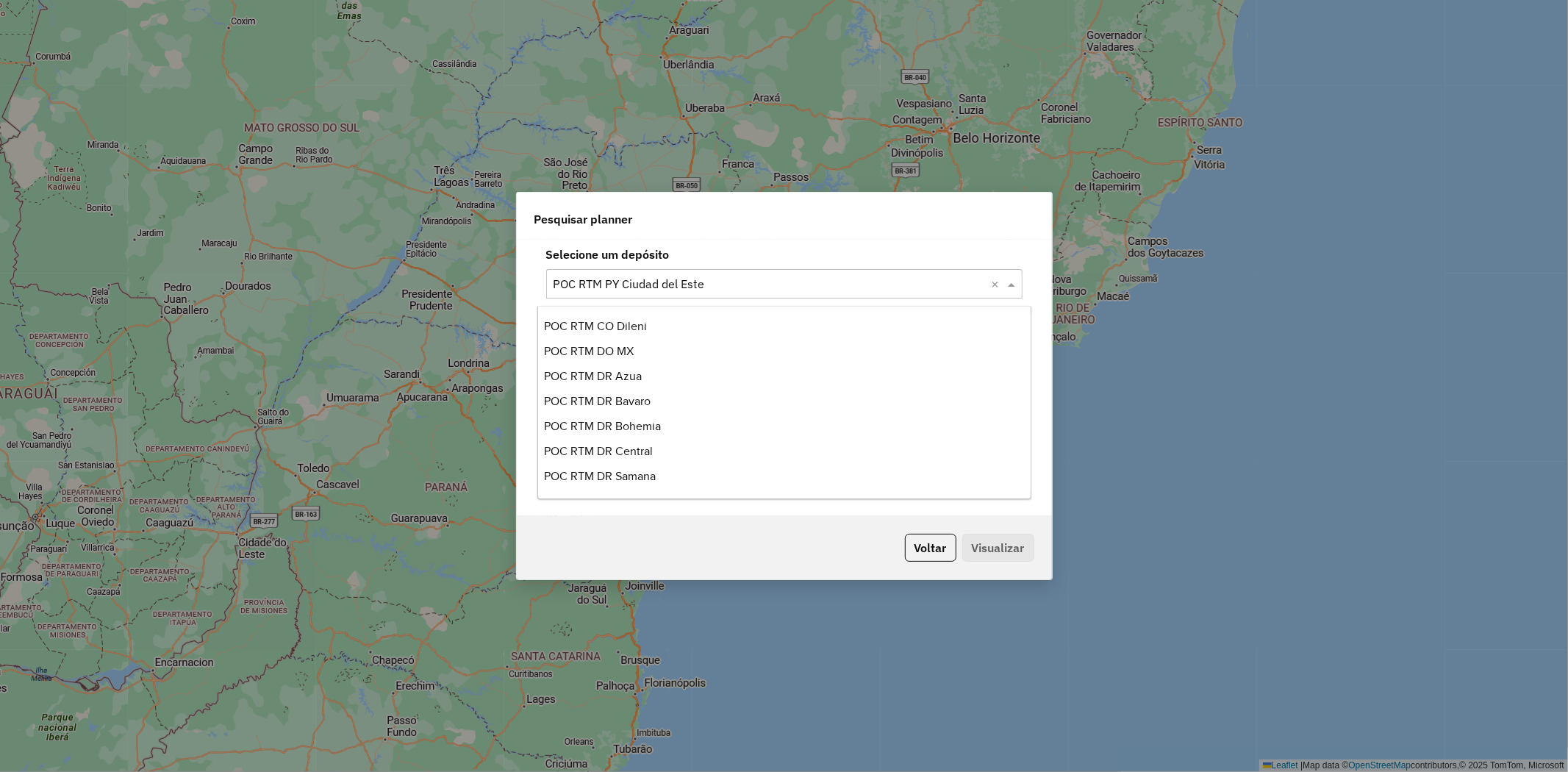 scroll, scrollTop: 448, scrollLeft: 0, axis: vertical 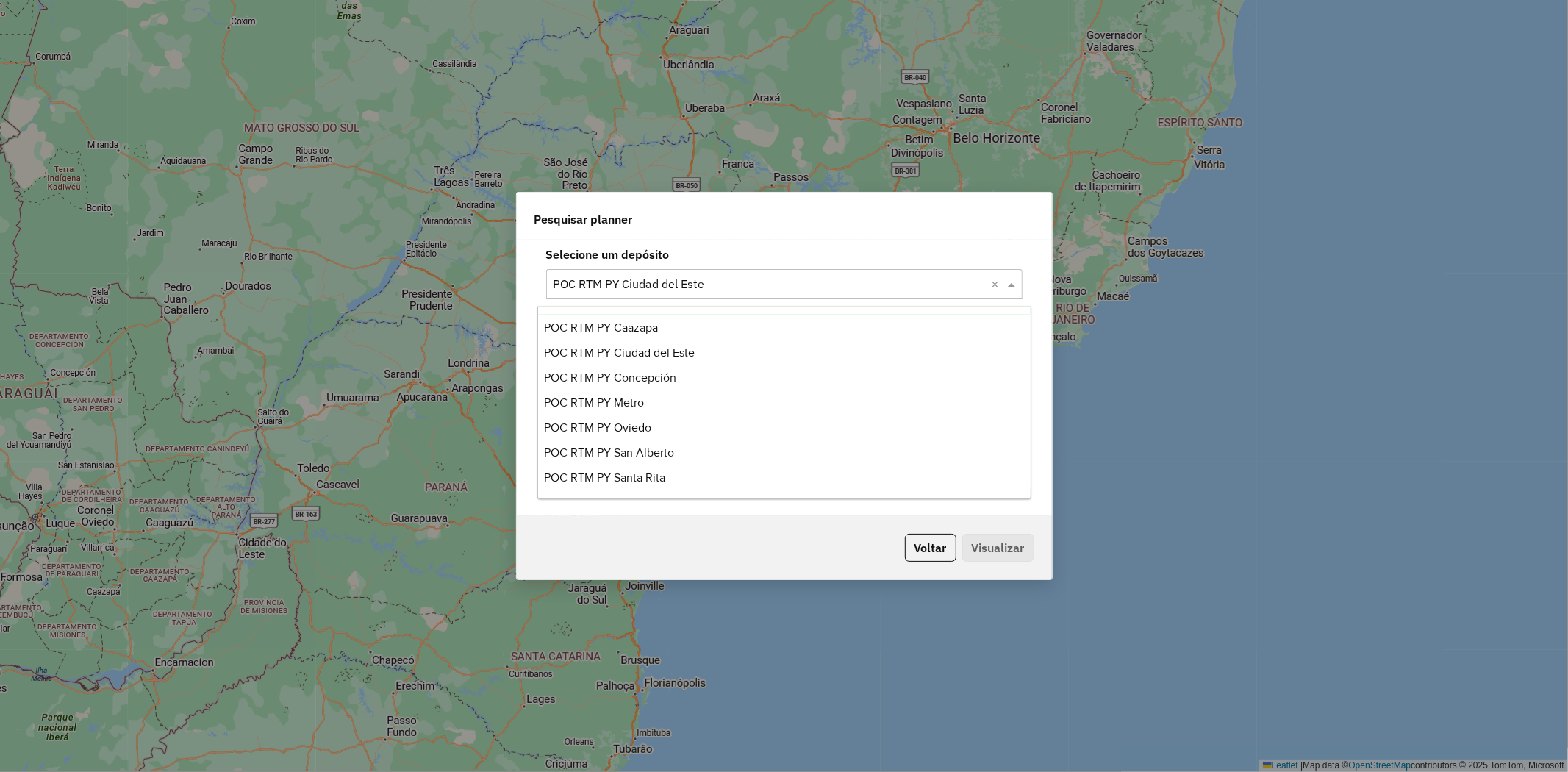 click 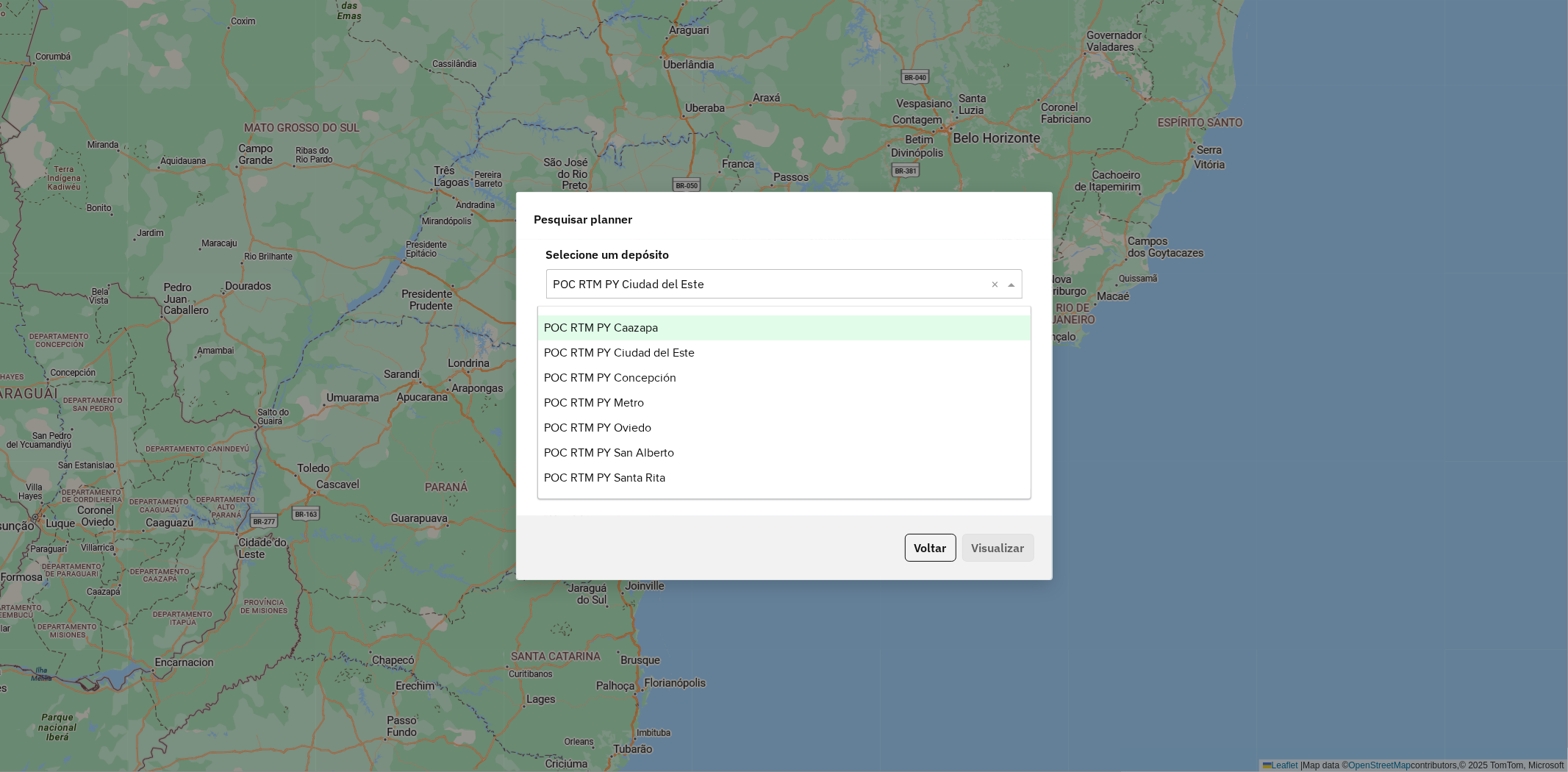 click on "Selecione um depósito × POC RTM PY [CITY] ×" 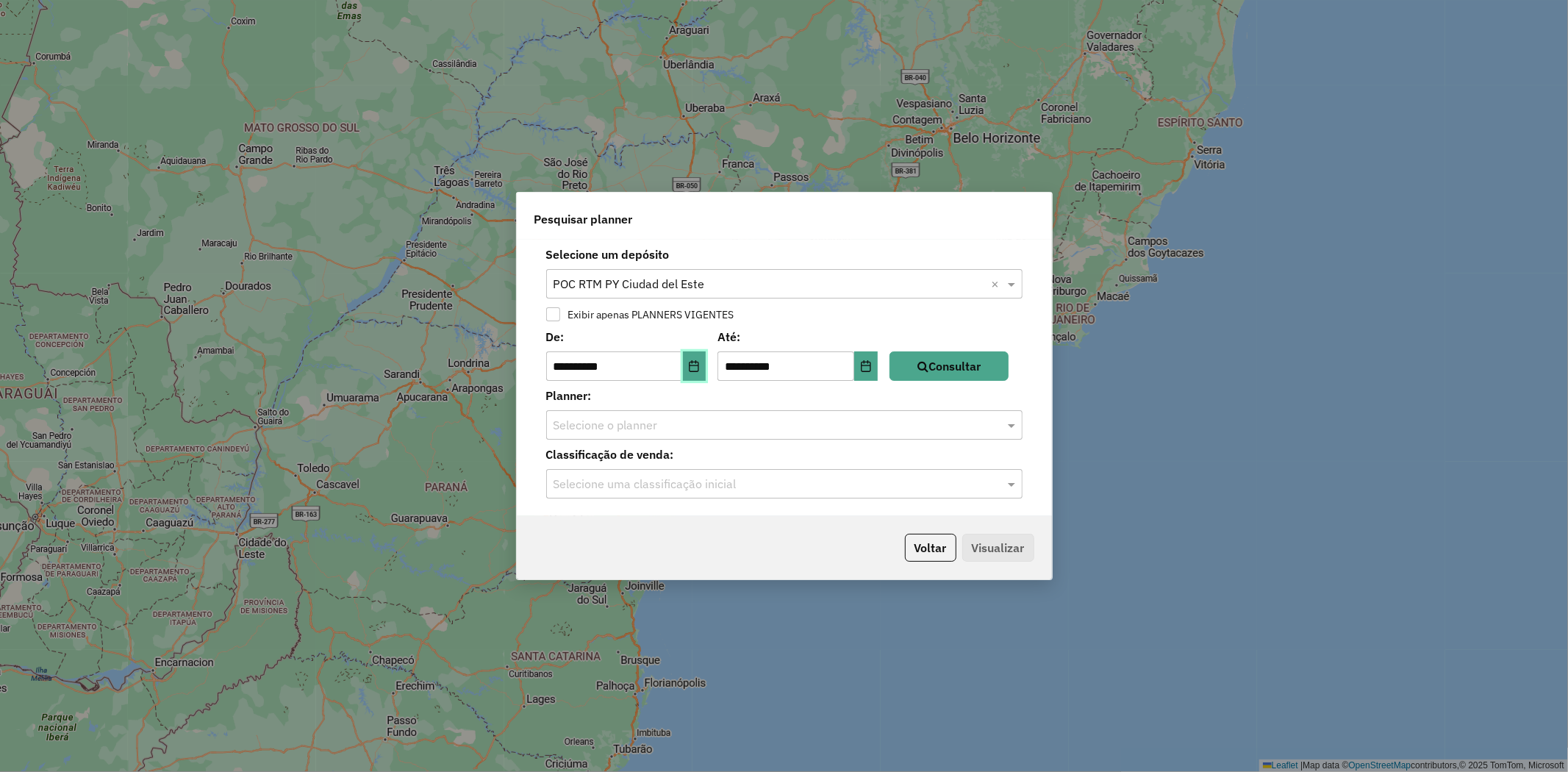 click at bounding box center (695, 366) 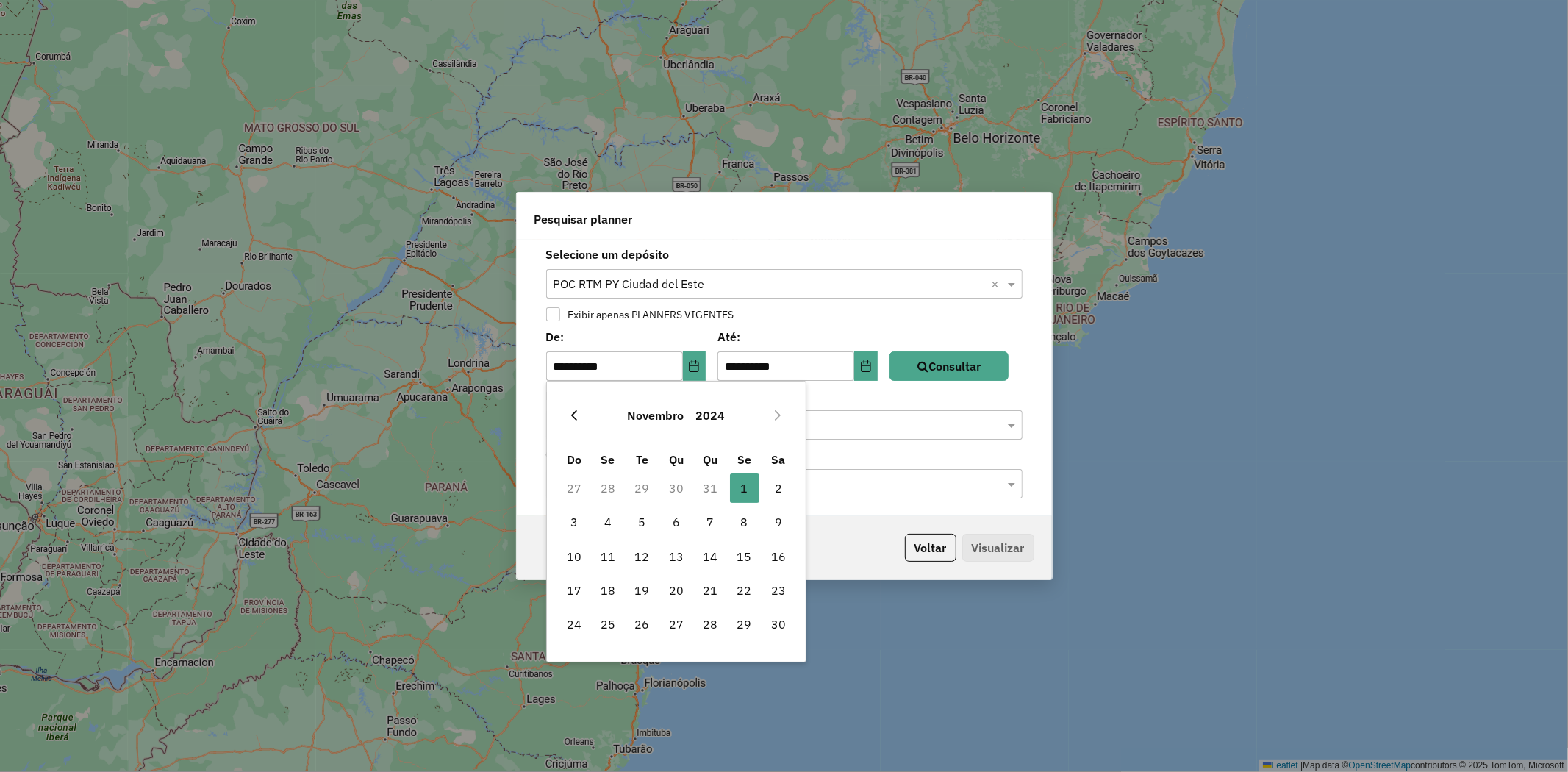 drag, startPoint x: 565, startPoint y: 420, endPoint x: 571, endPoint y: 413, distance: 9.219544 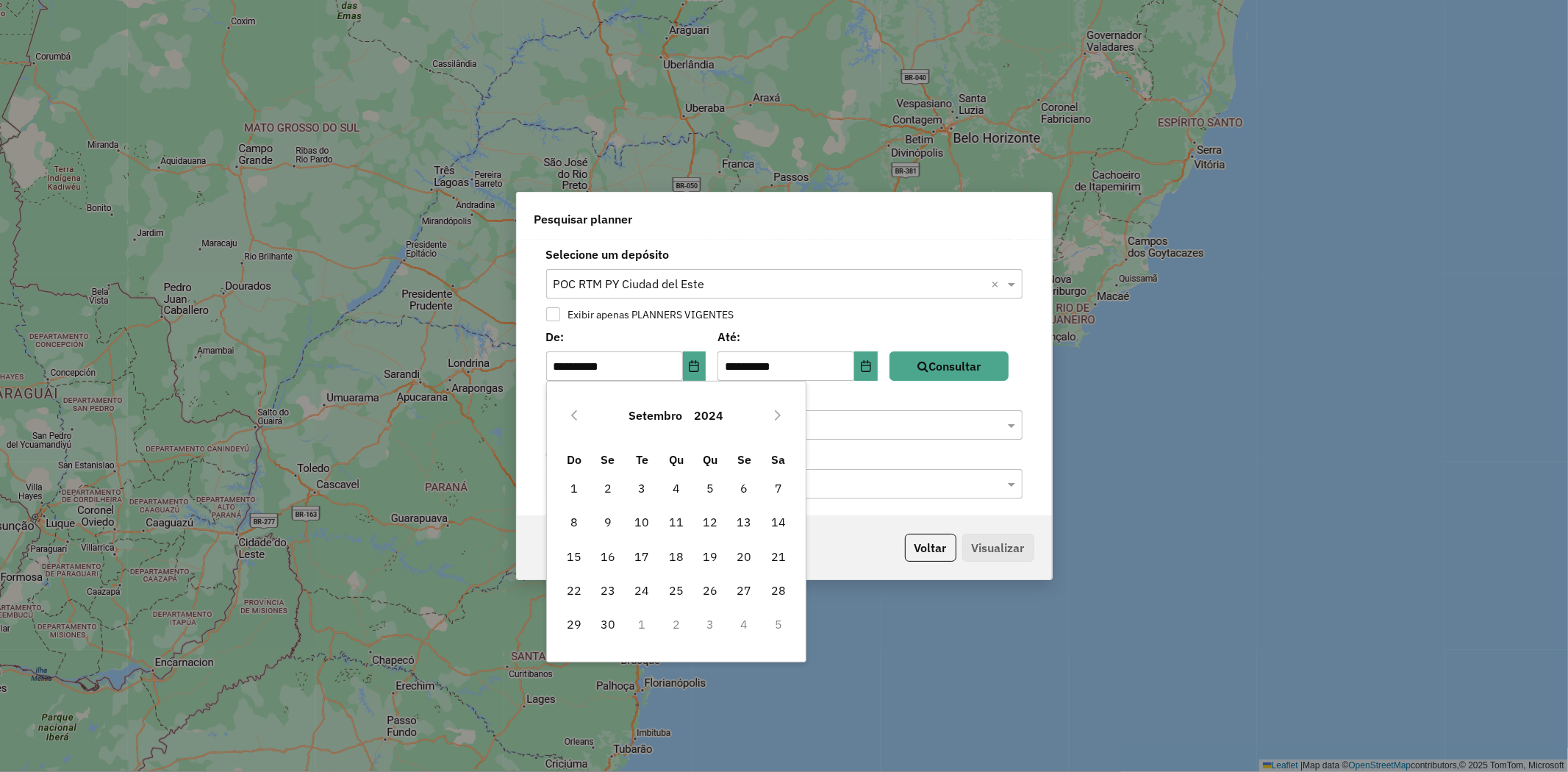 click 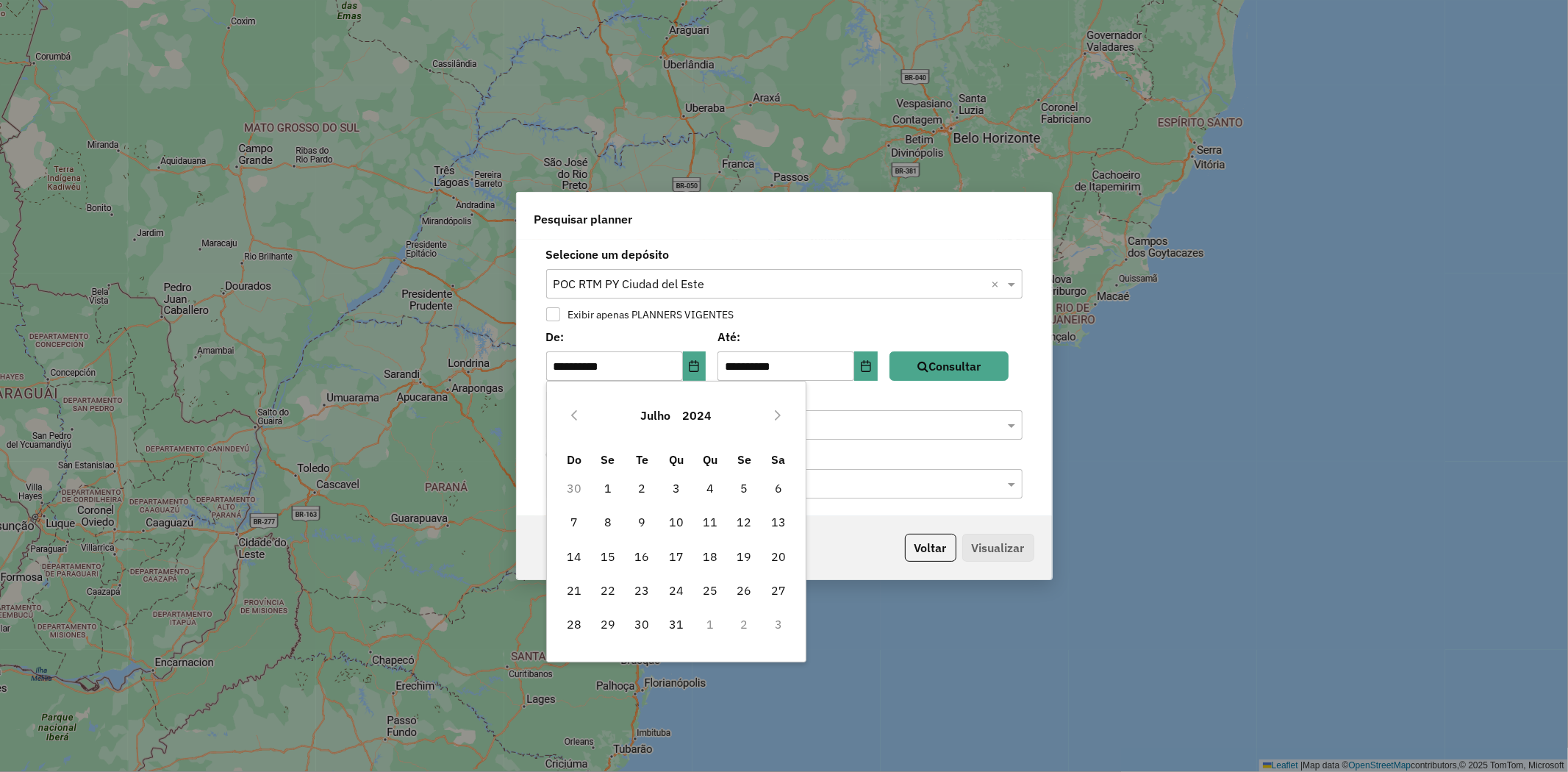 click 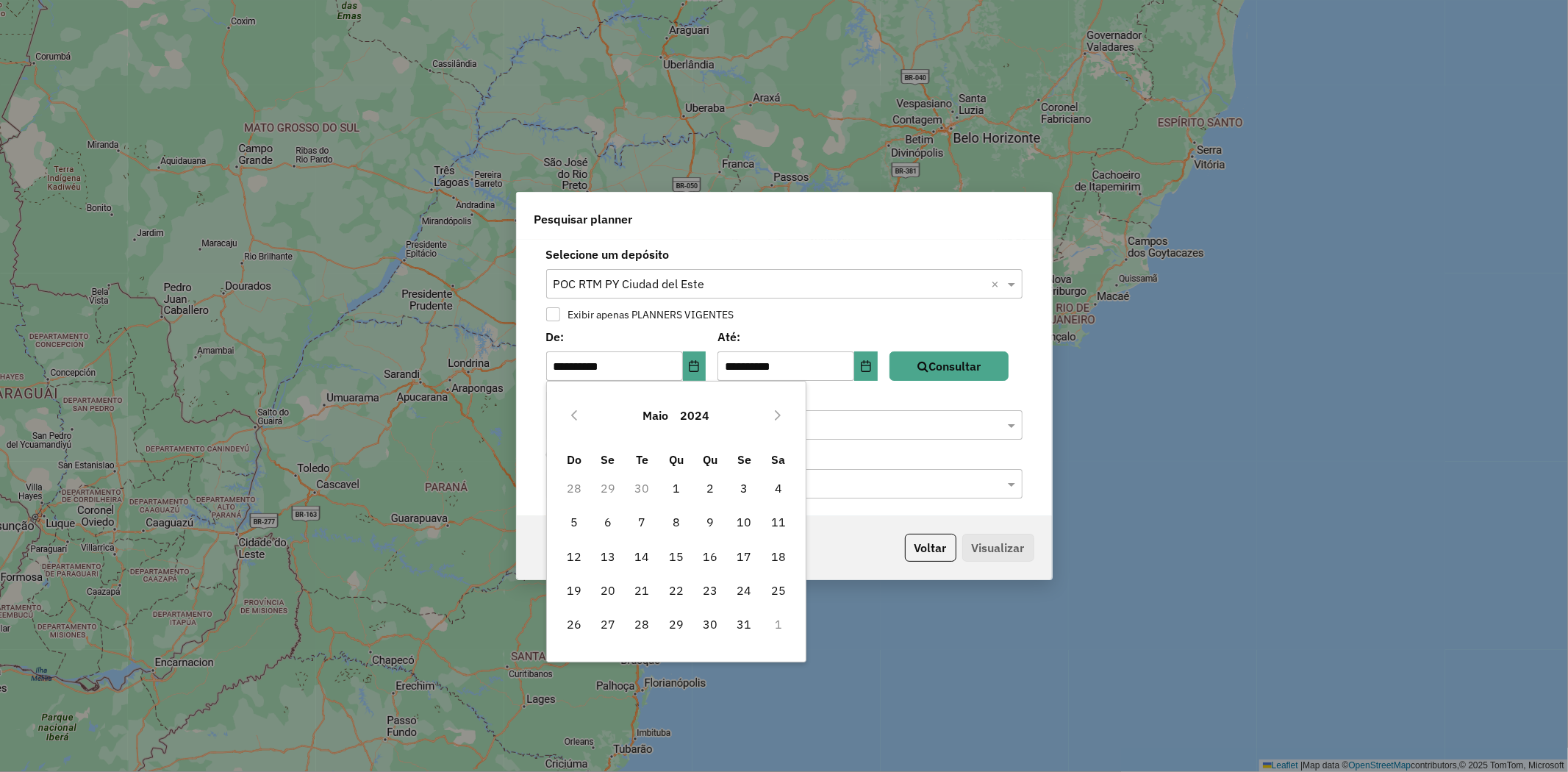 click 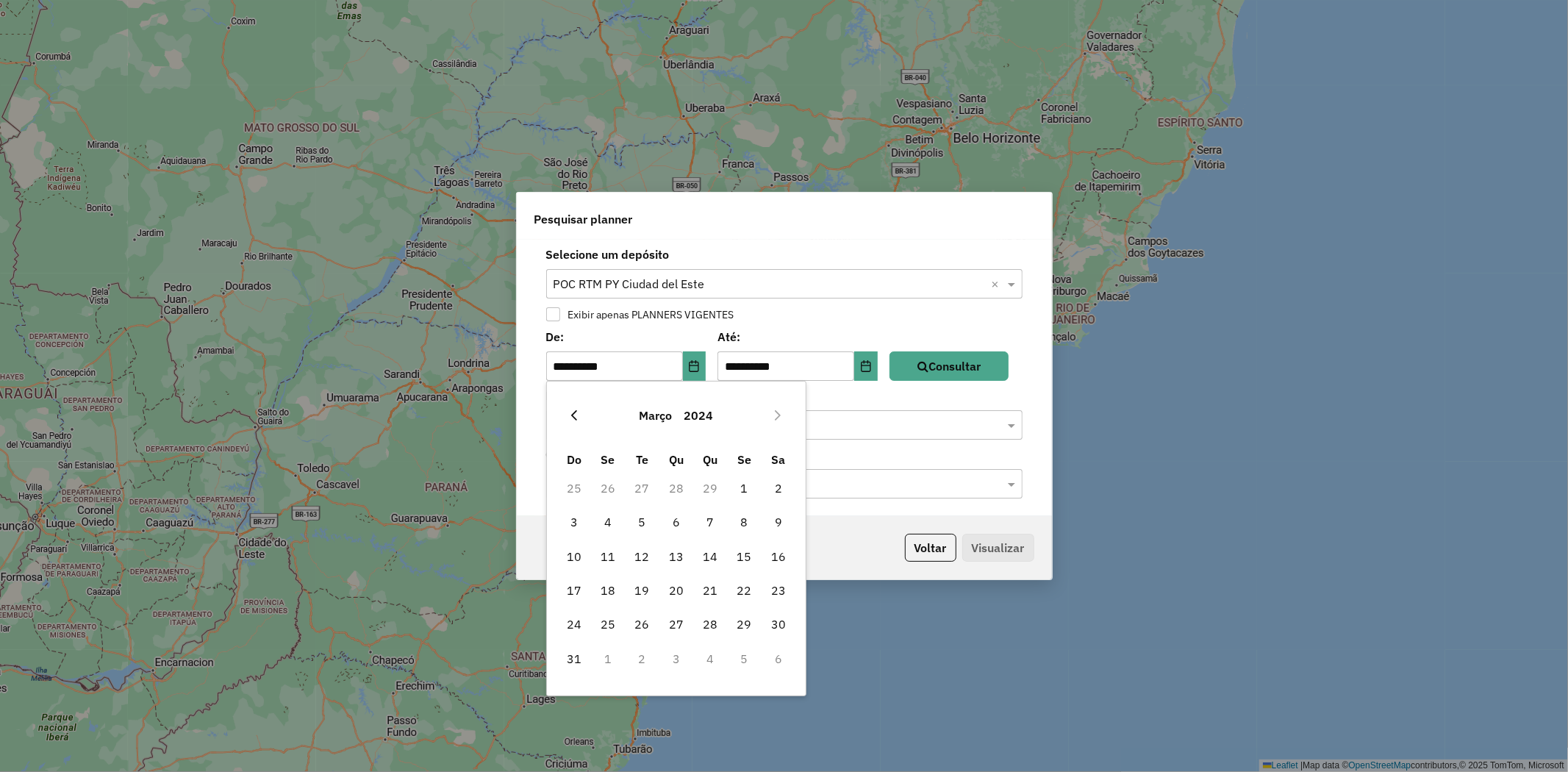click 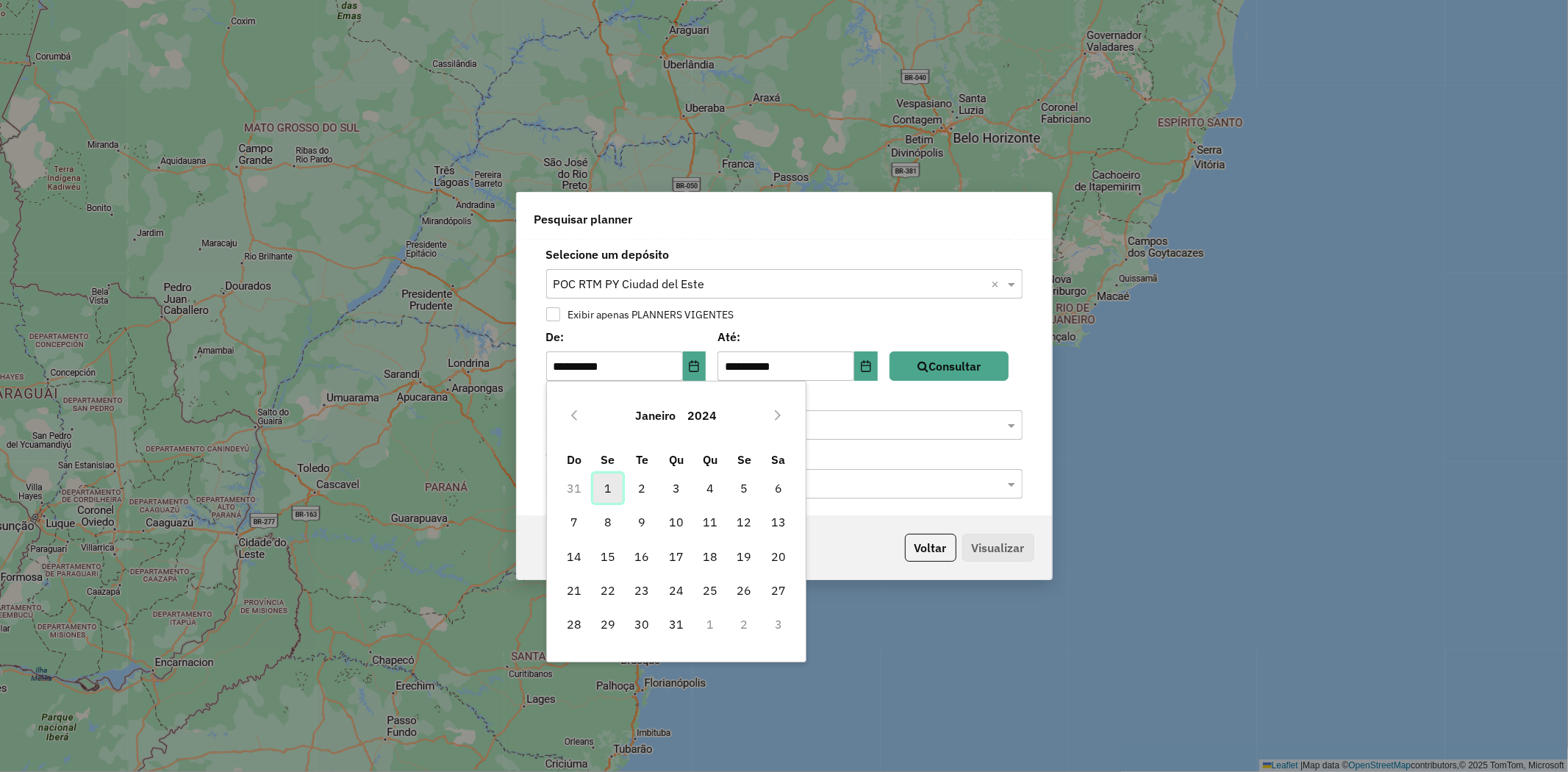 click on "1" at bounding box center (608, 488) 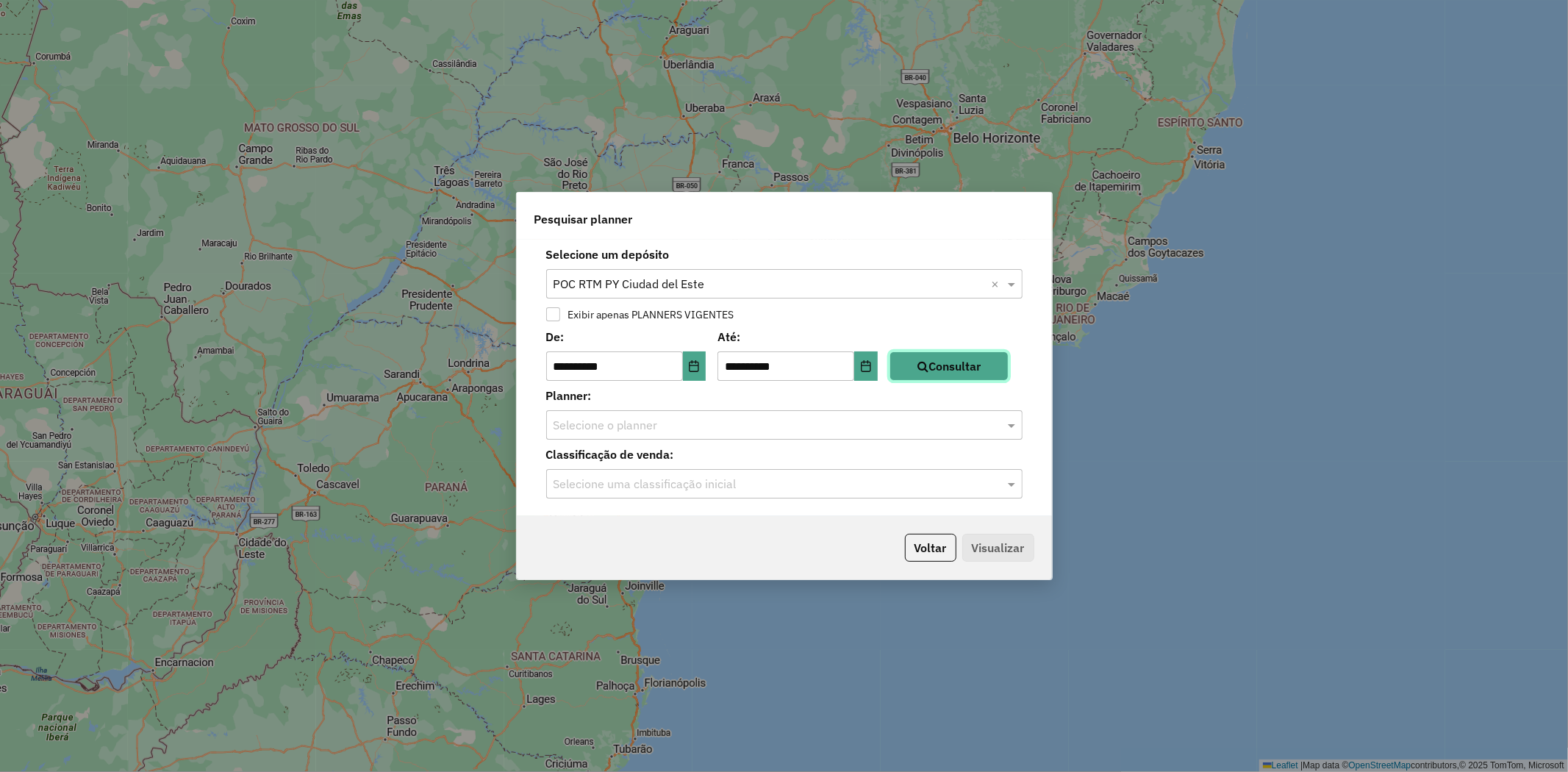 click on "Consultar" 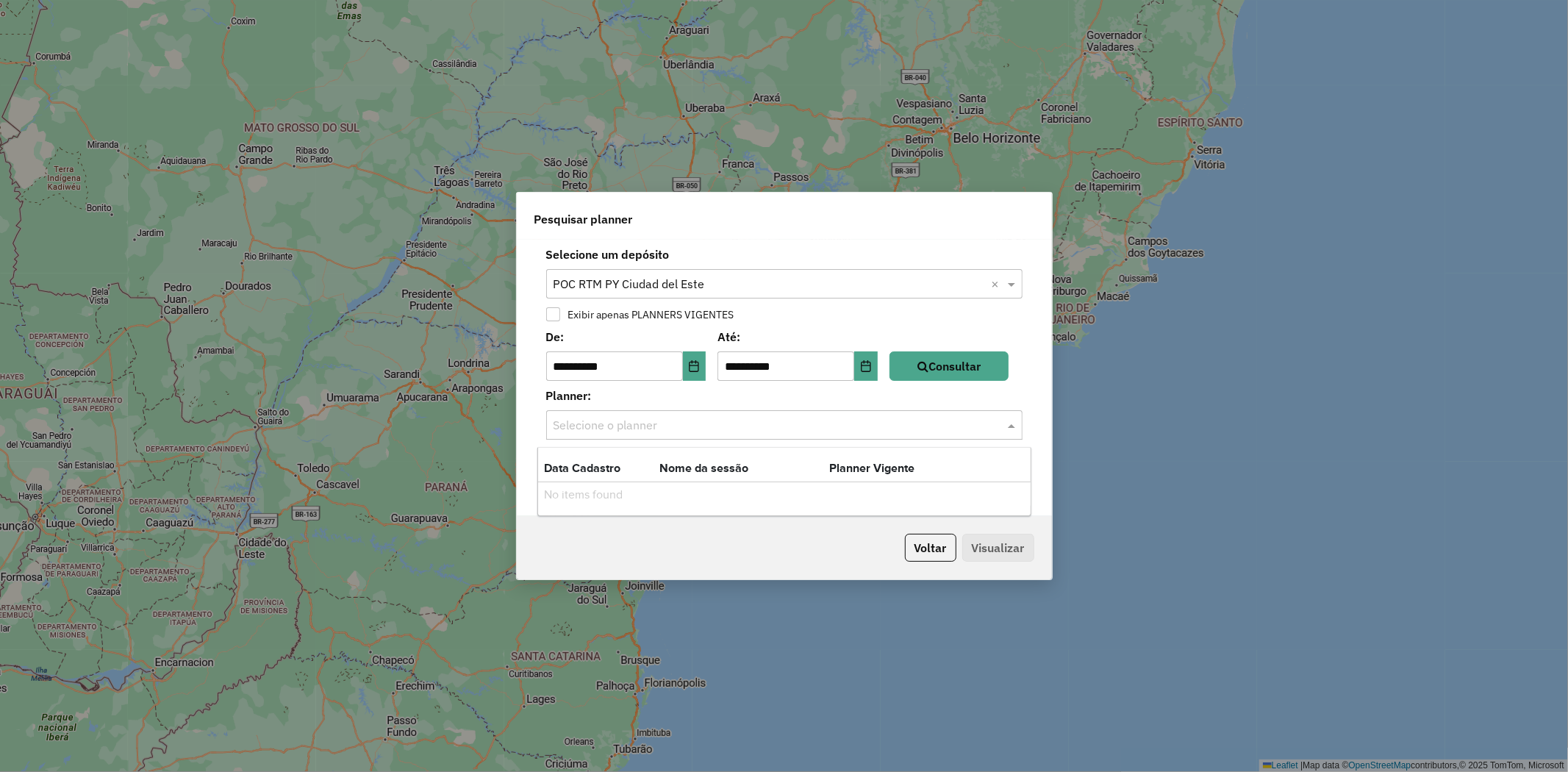click 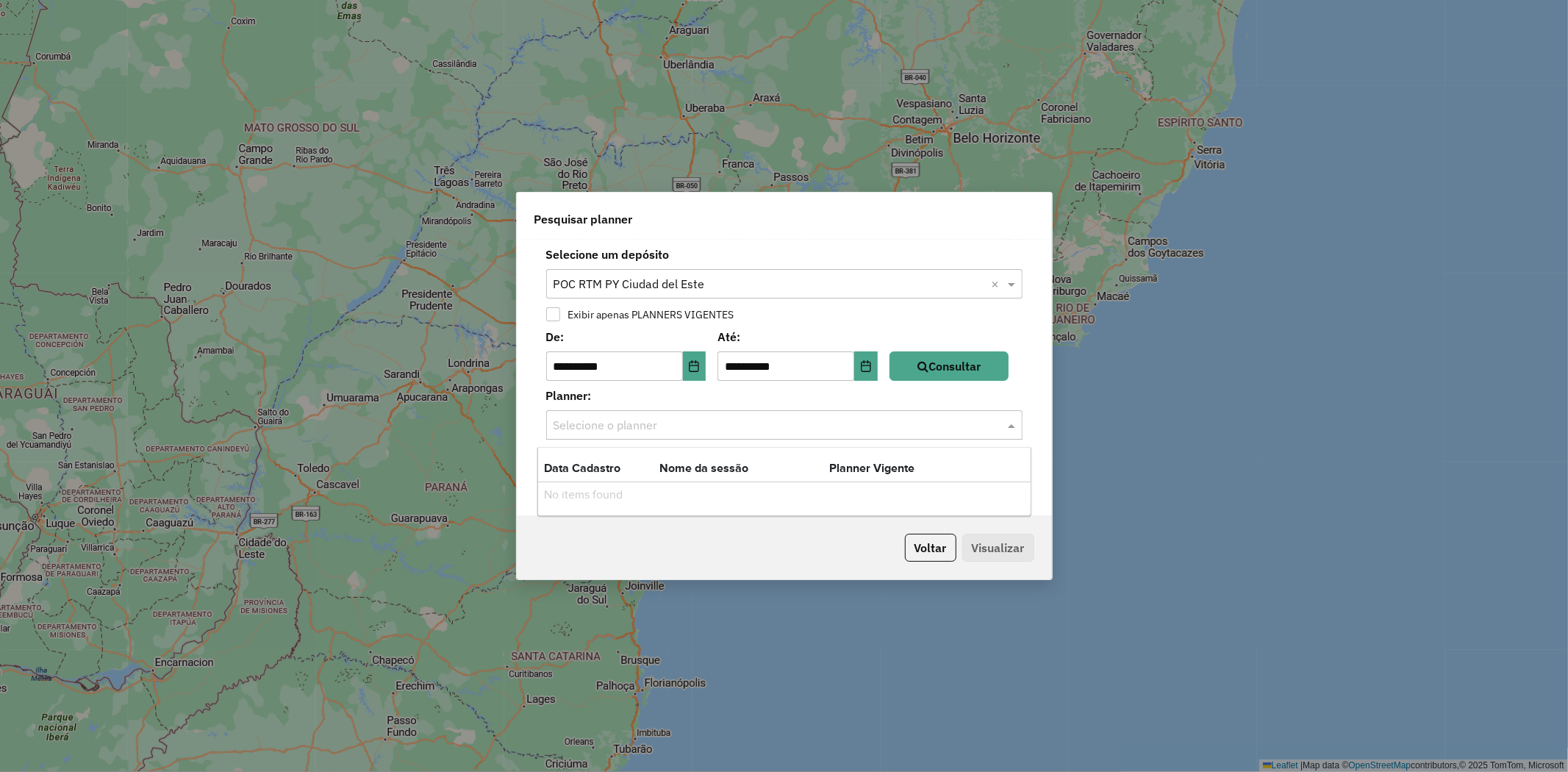 click on "Voltar   Visualizar" 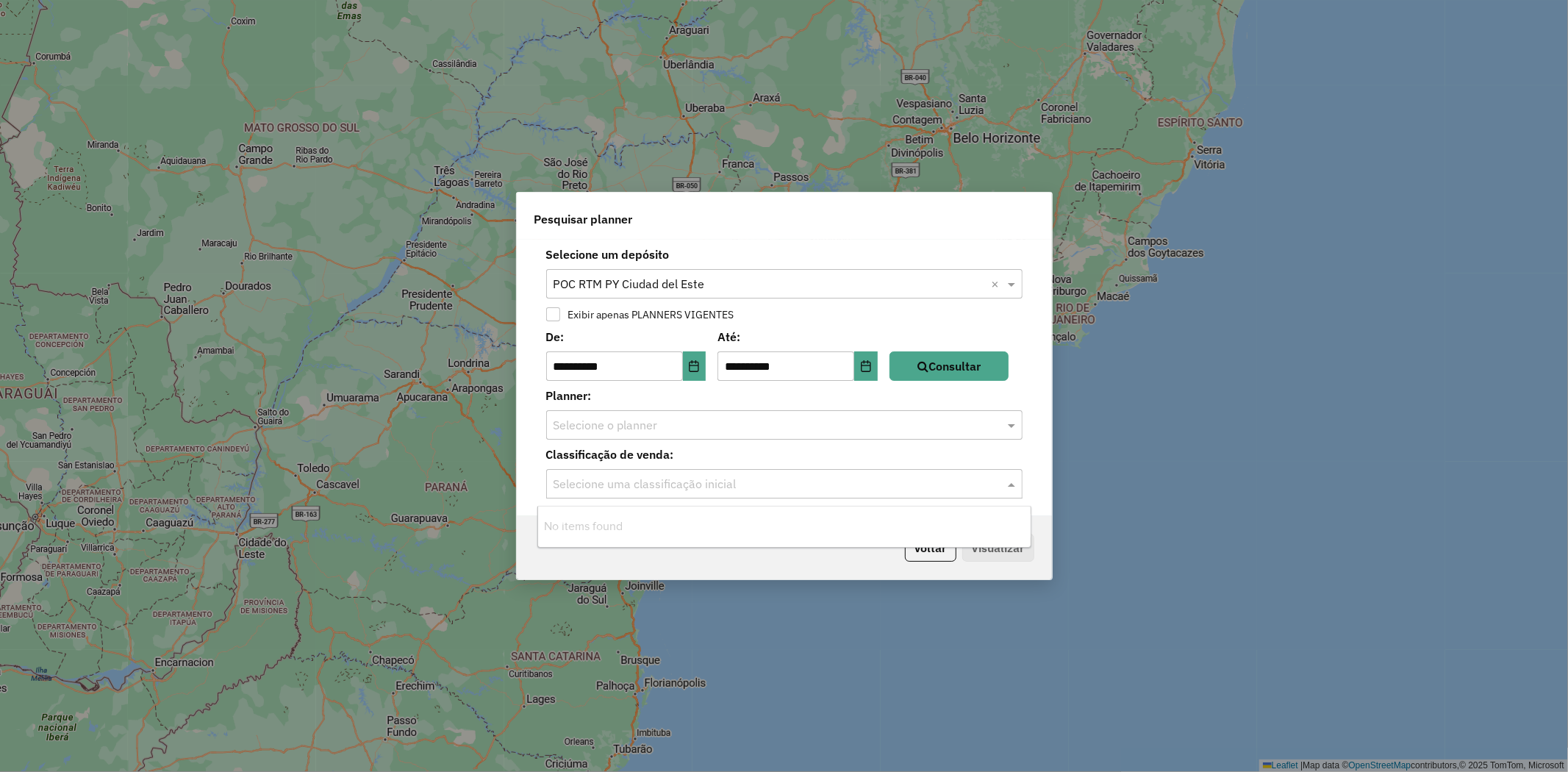 click 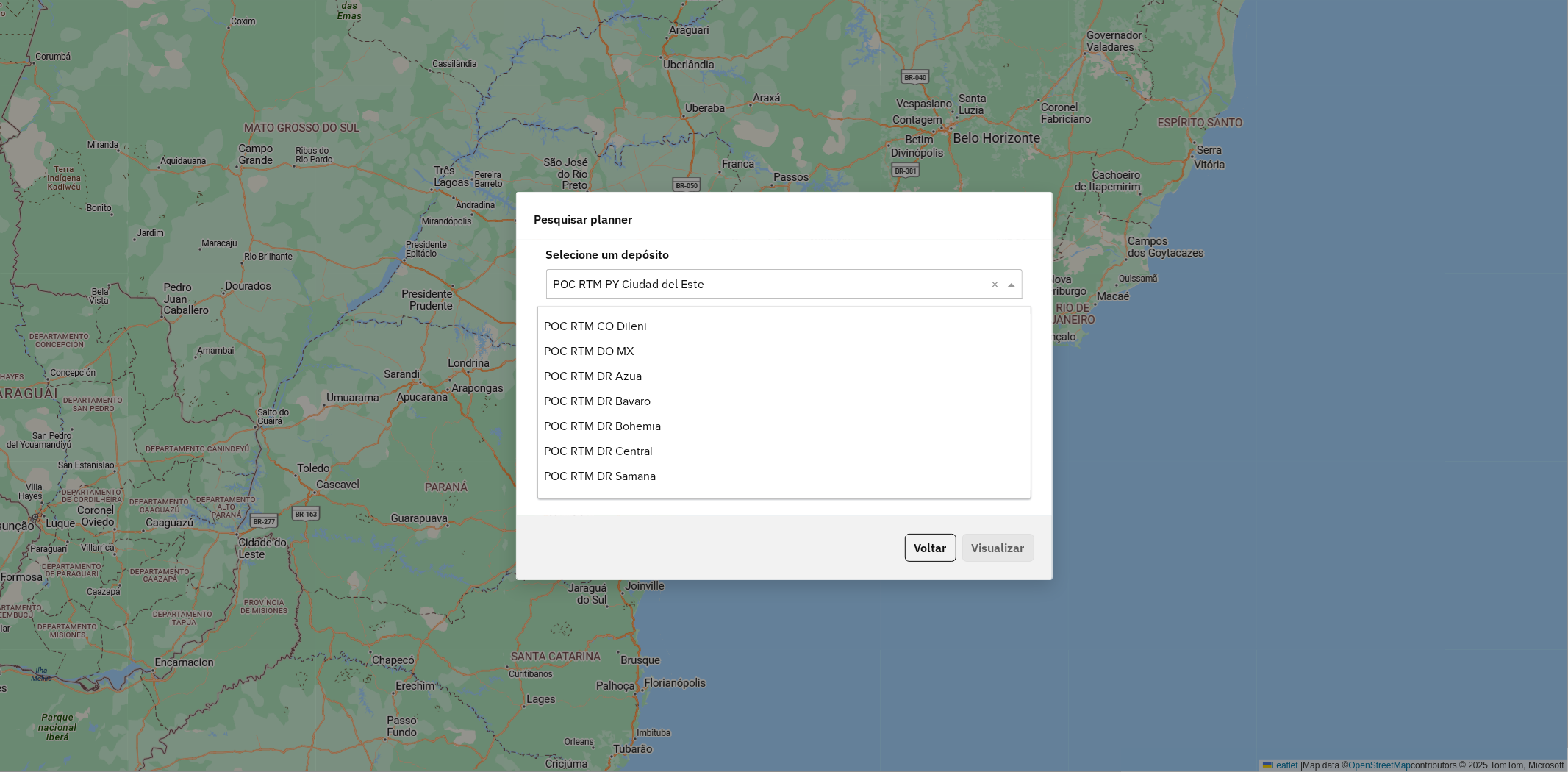 click 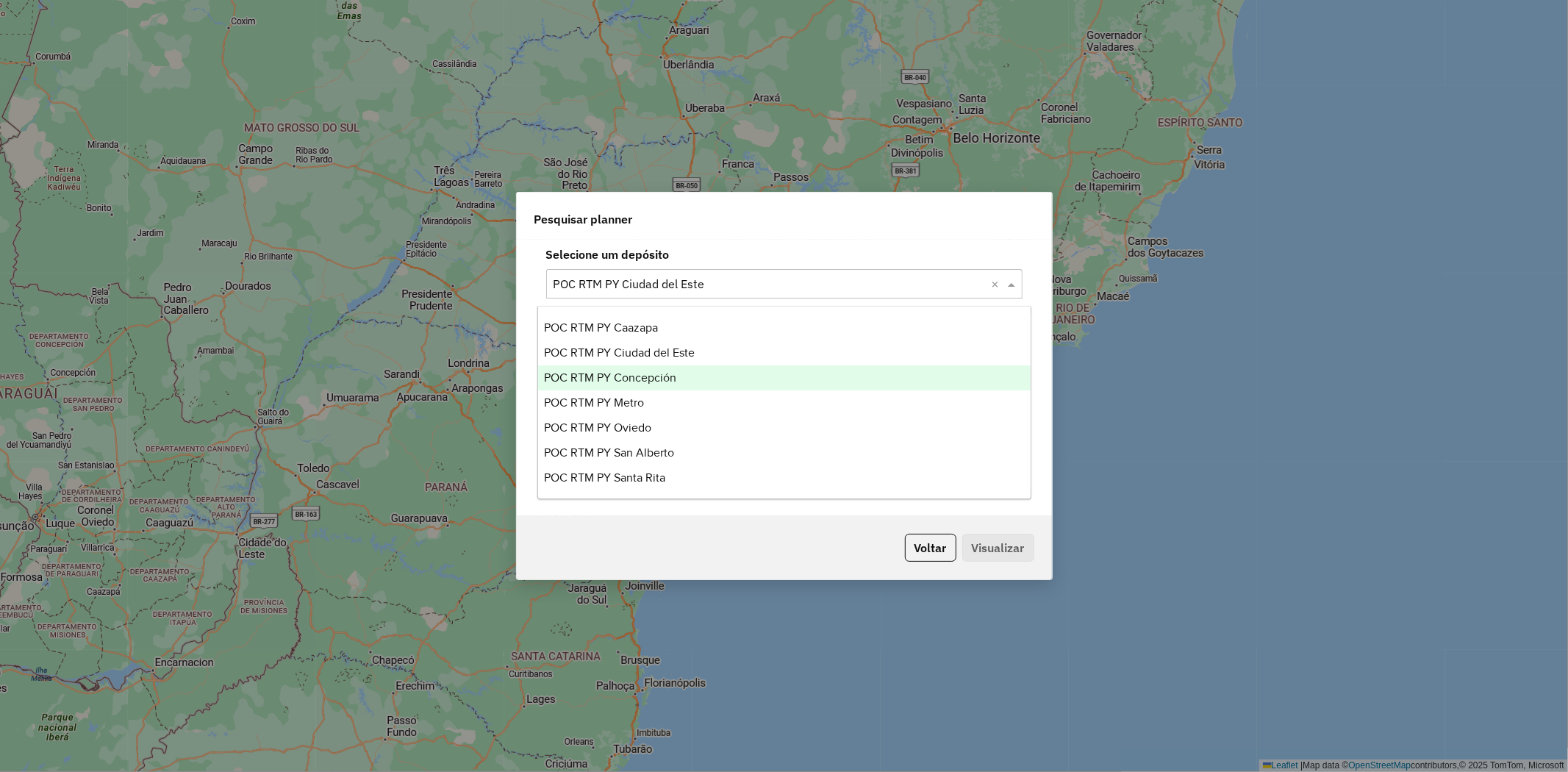 click on "POC RTM PY Concepción" at bounding box center (610, 377) 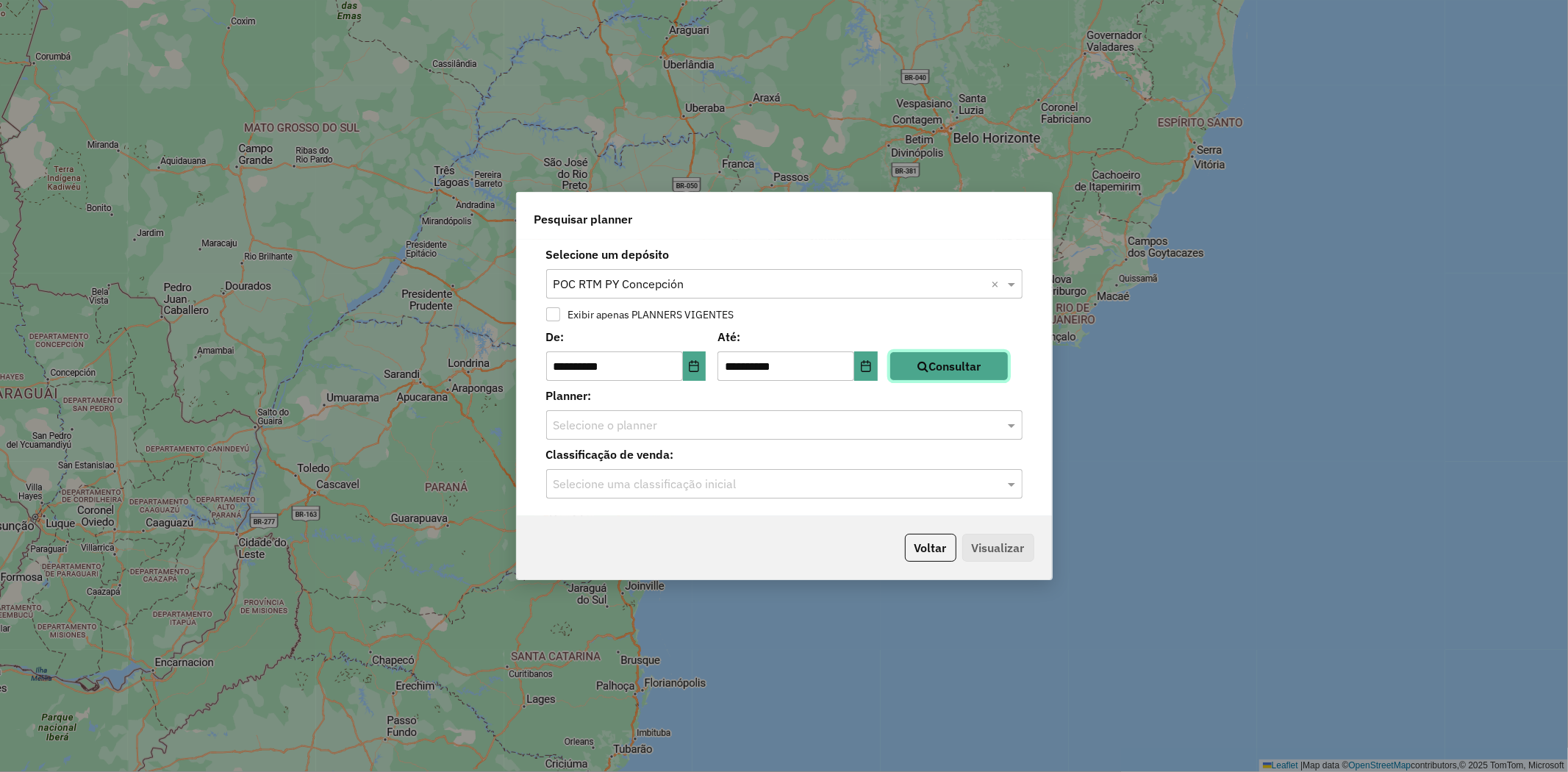 click on "Consultar" 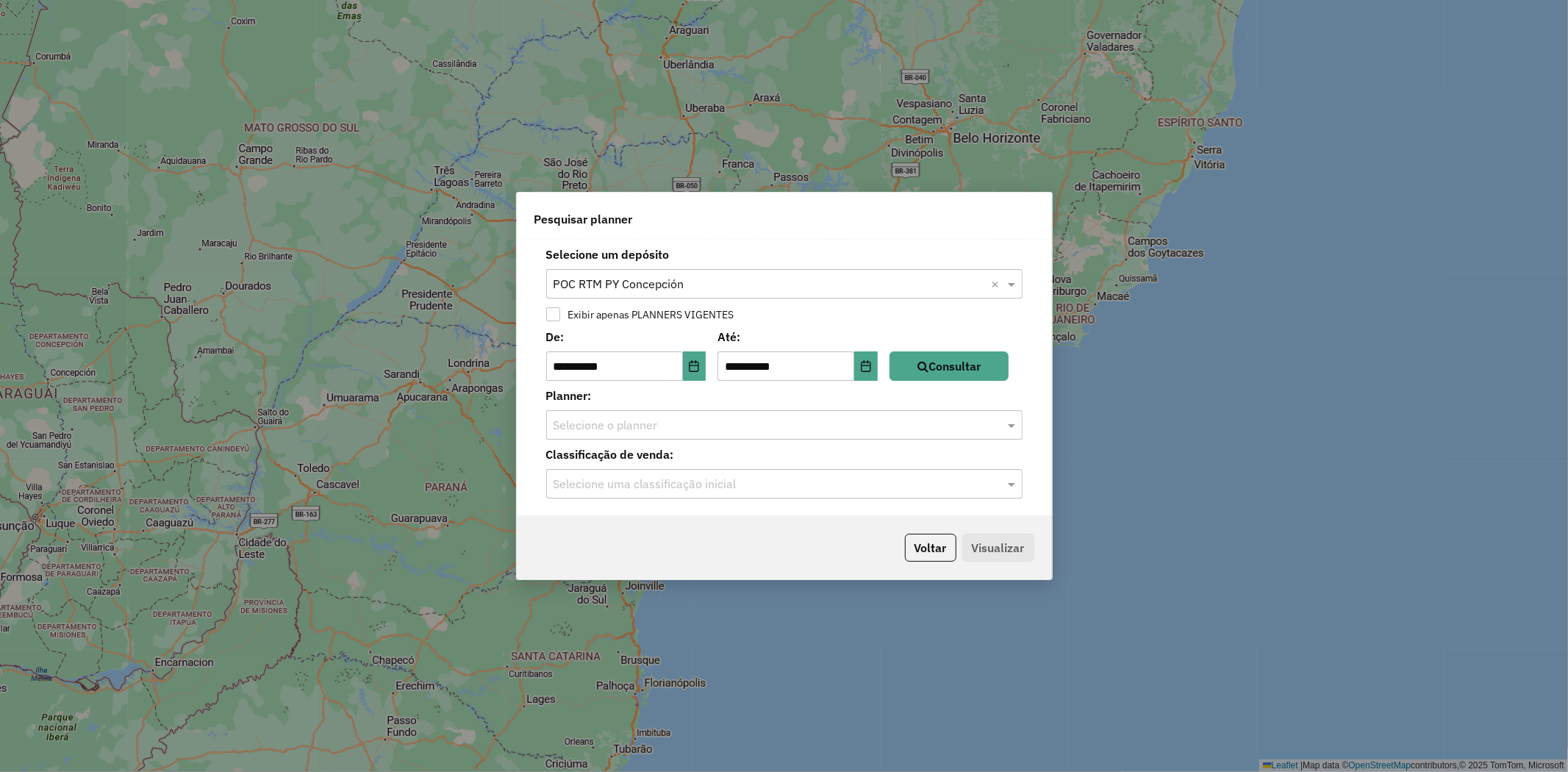 click on "Selecione o planner" 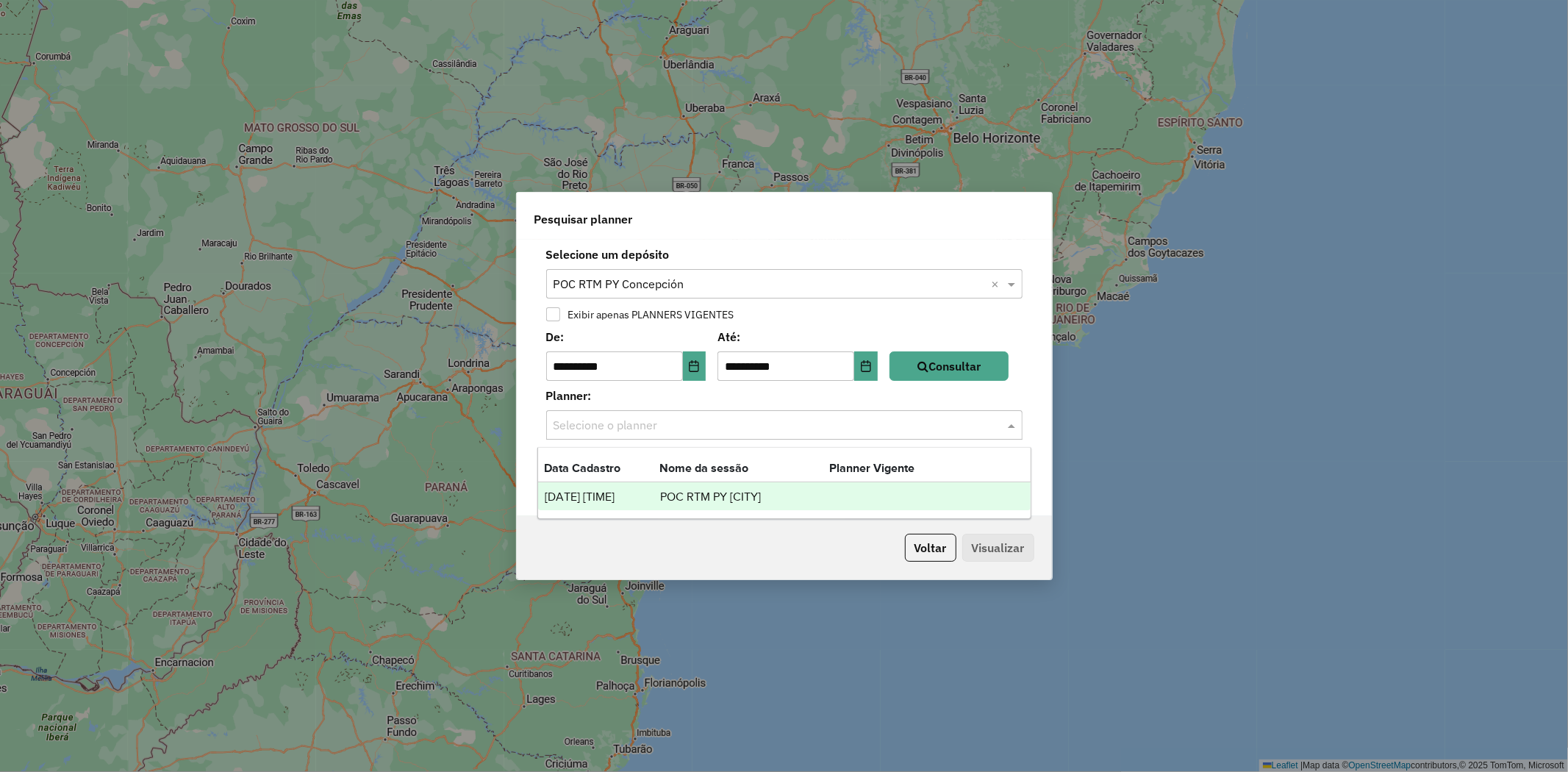 click on "POC RTM PY [CITY]" at bounding box center [744, 497] 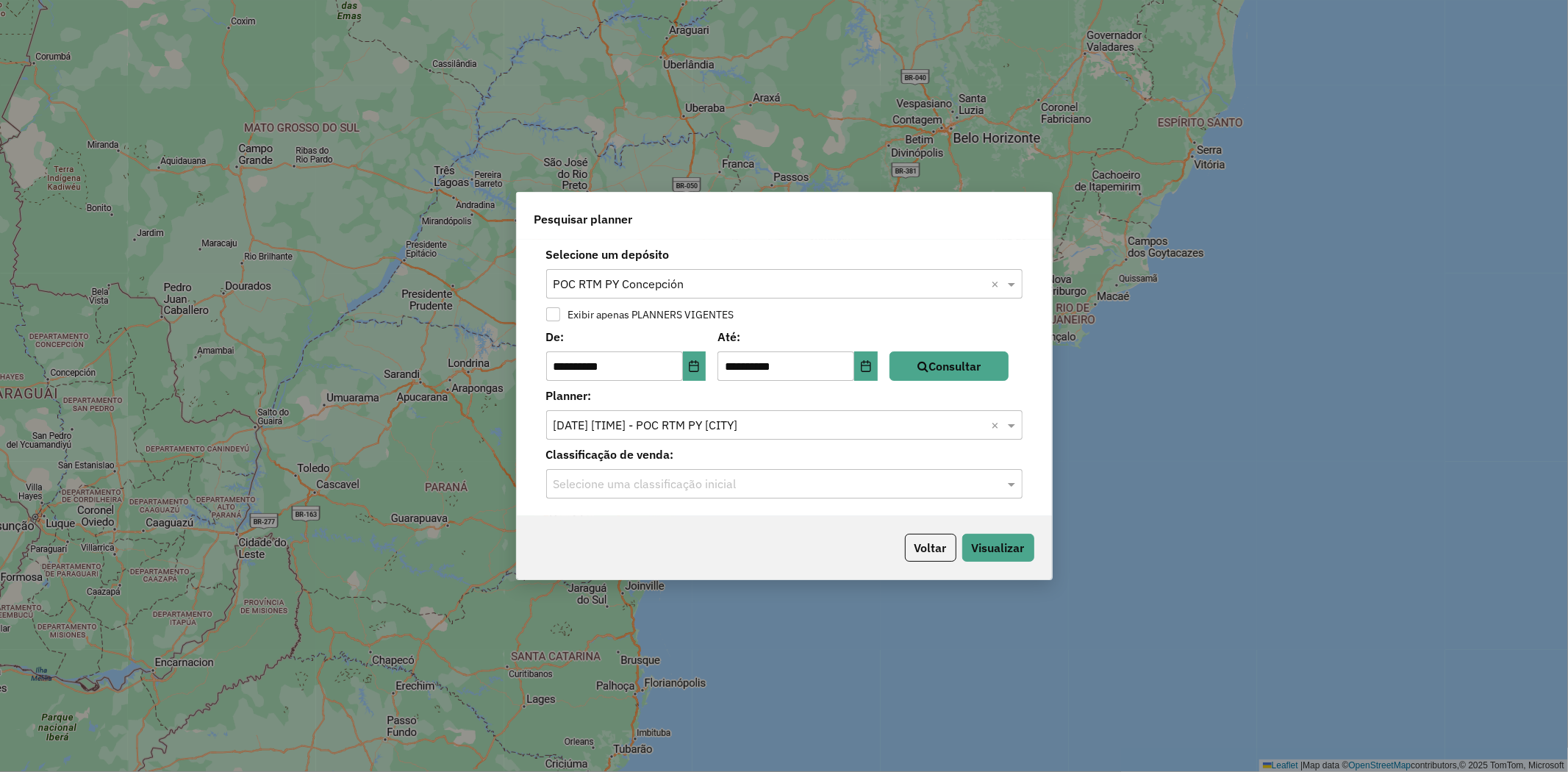 click 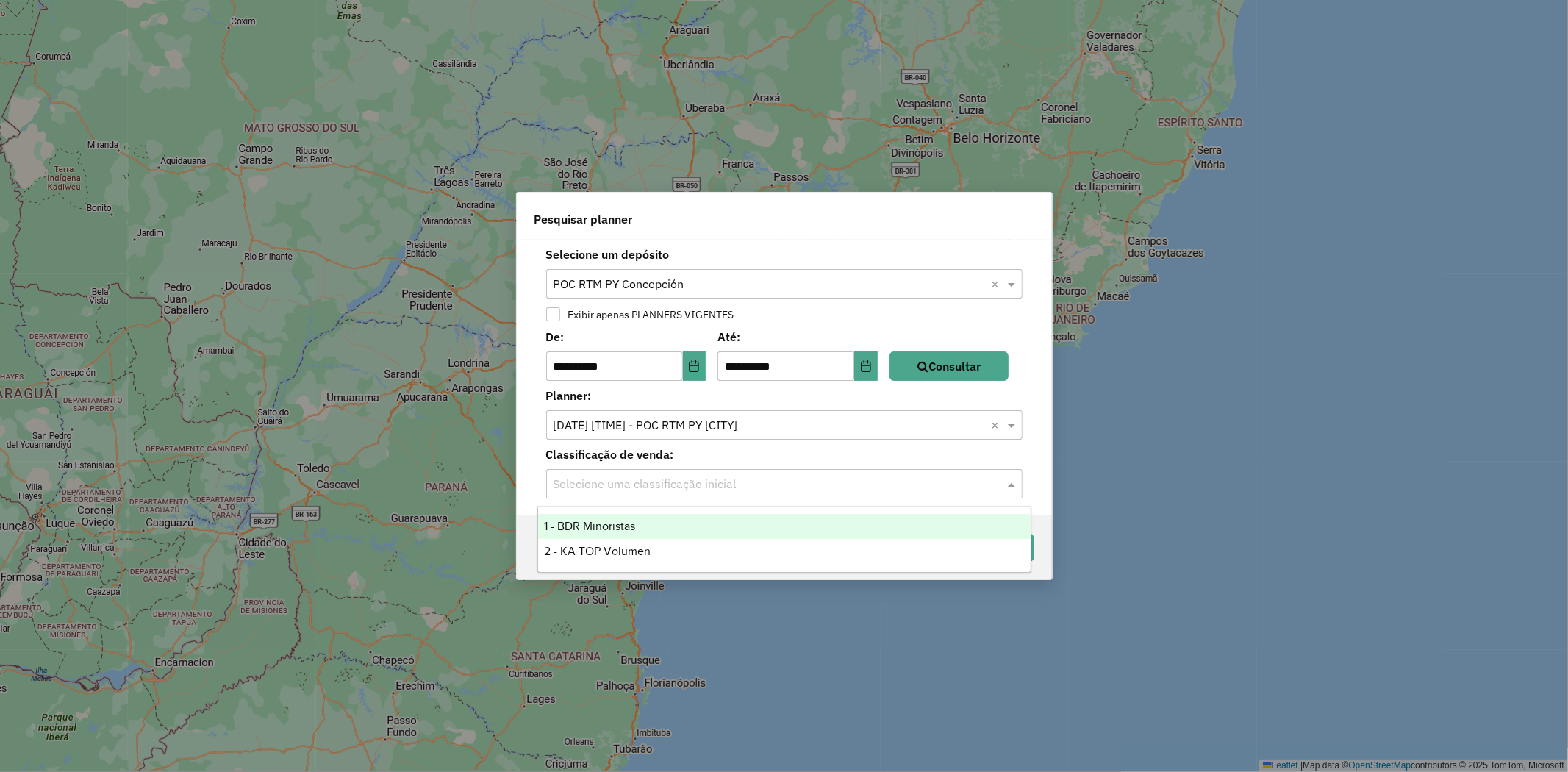 click on "1 - BDR Minoristas" at bounding box center [784, 526] 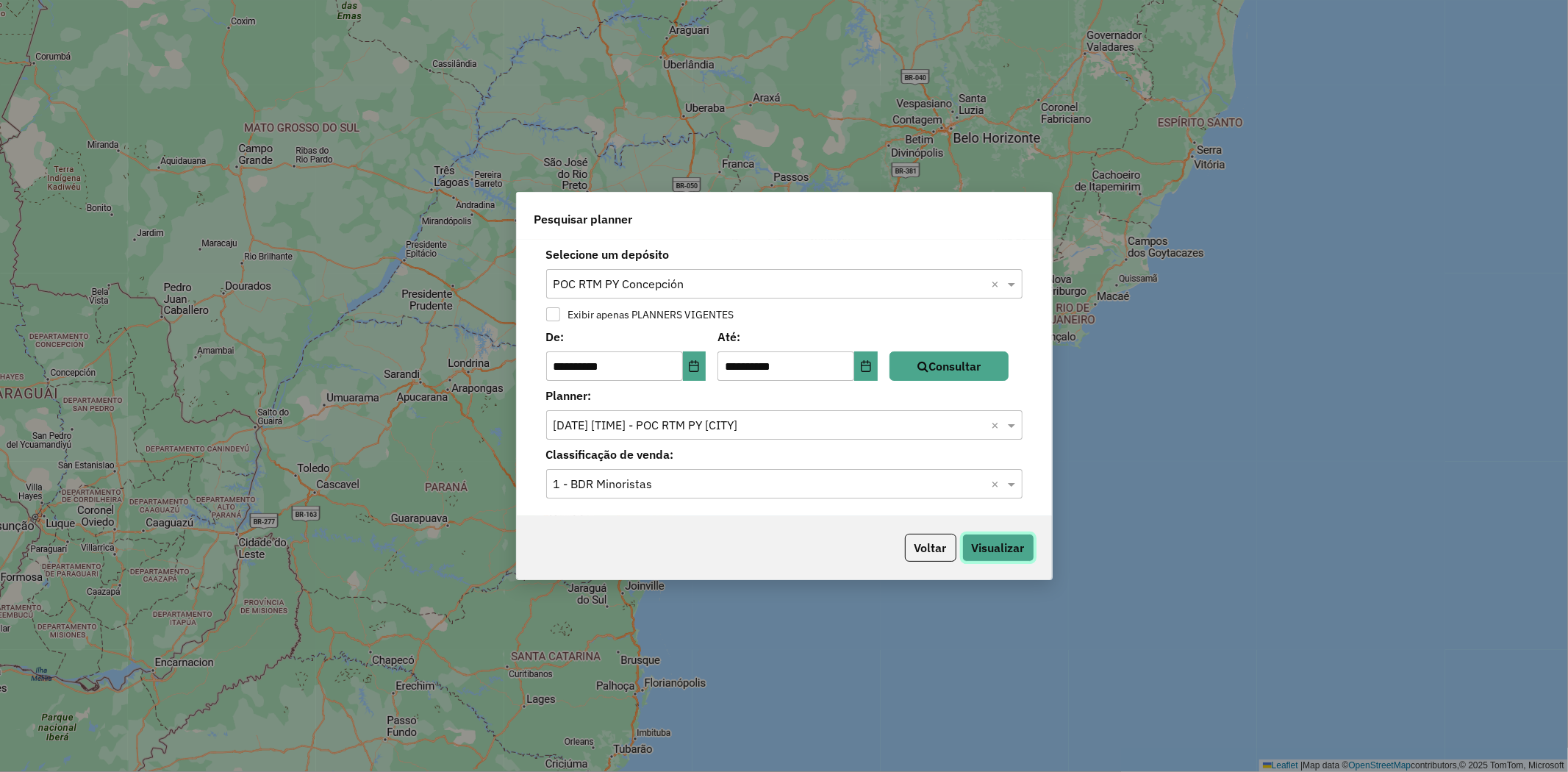 click on "Visualizar" 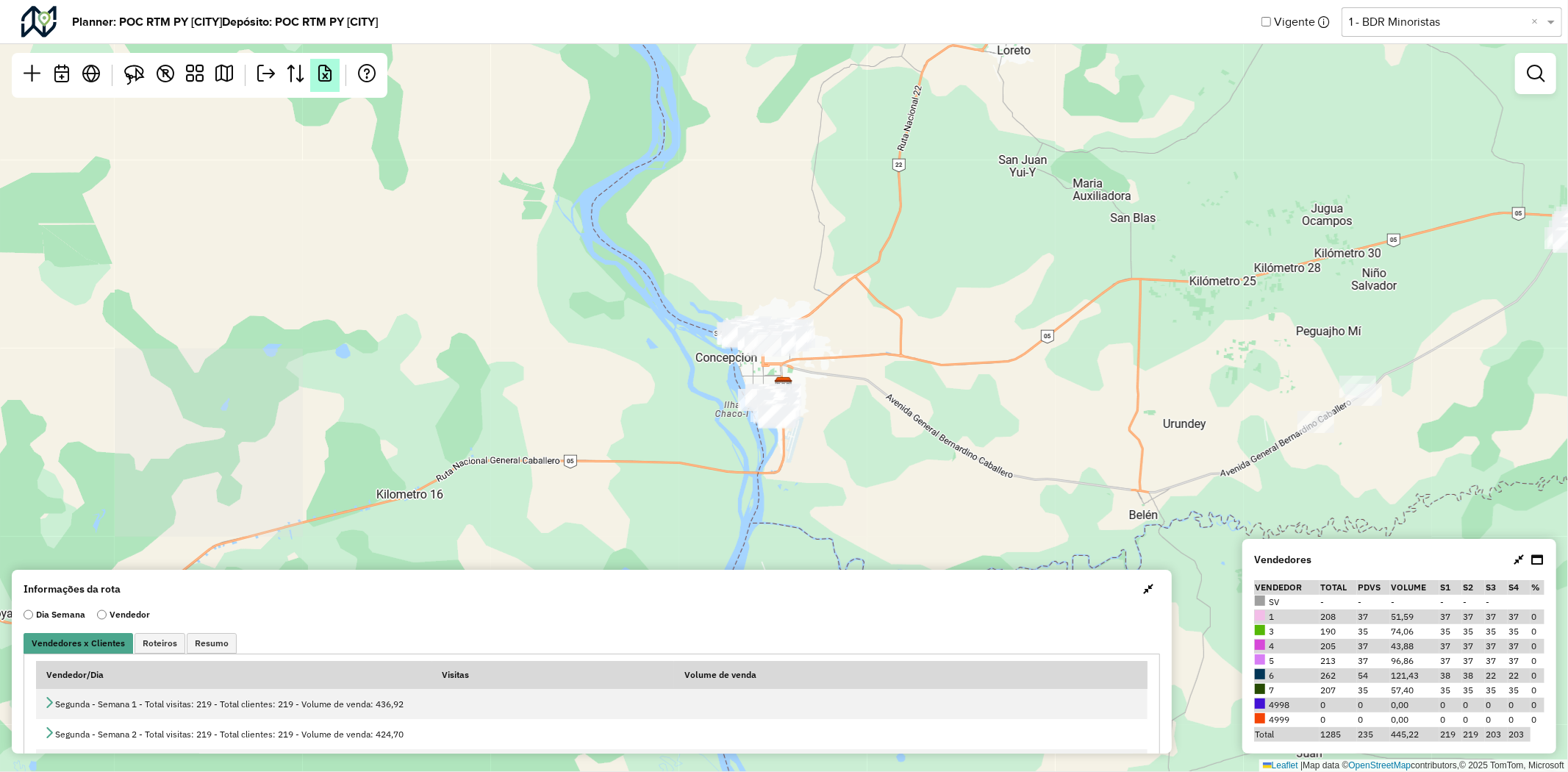 click at bounding box center [325, 74] 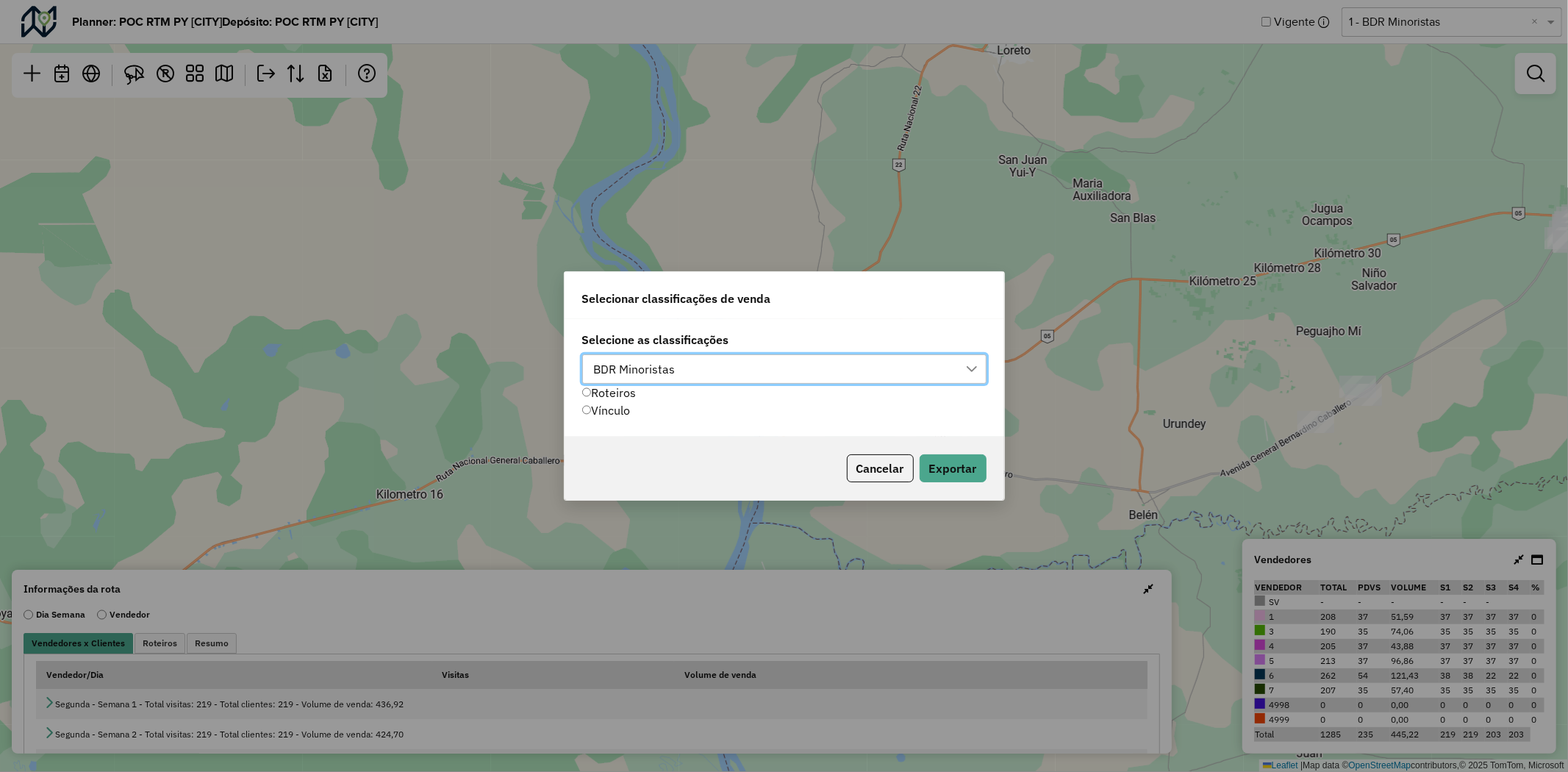 scroll, scrollTop: 10, scrollLeft: 65, axis: both 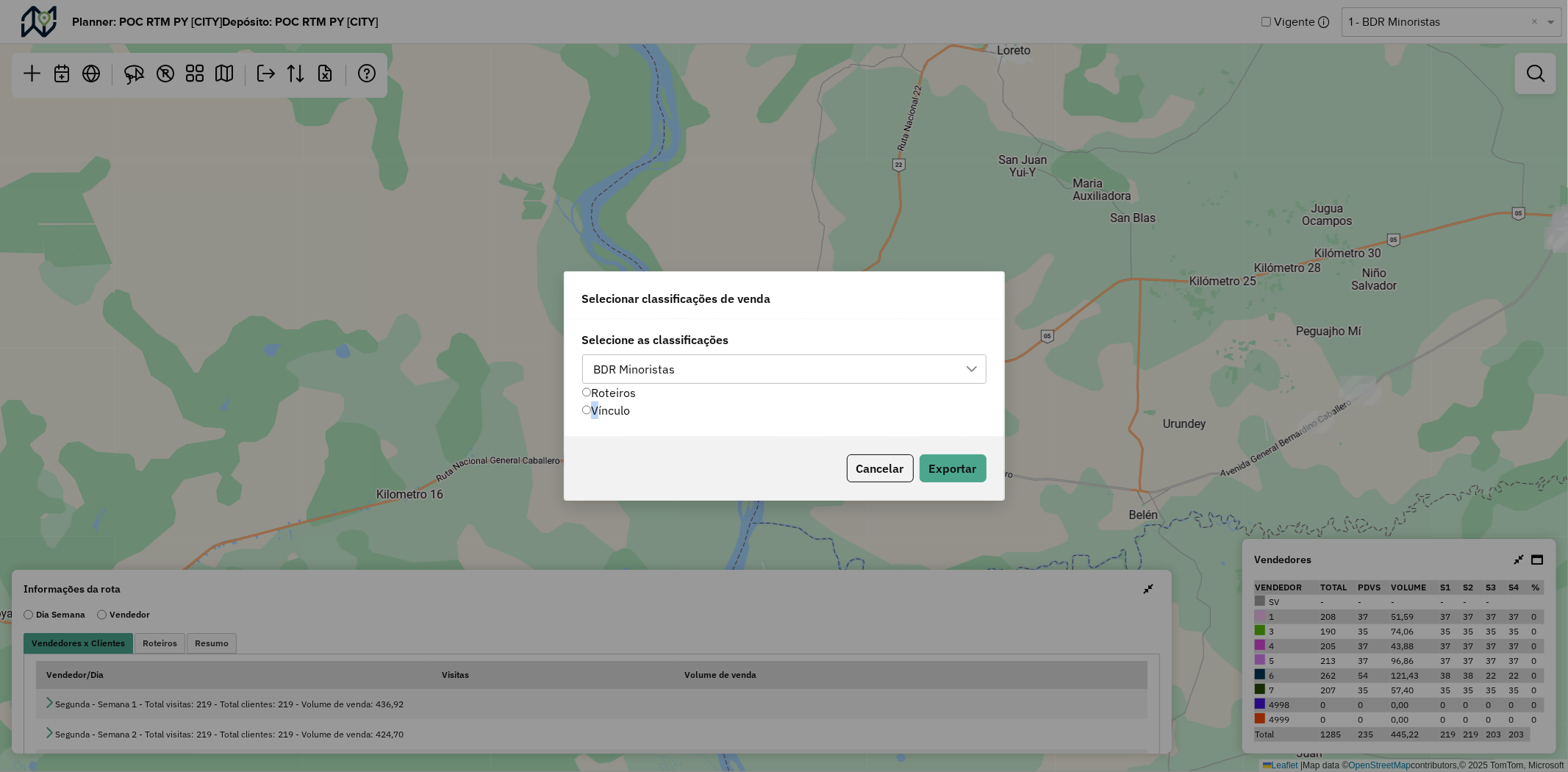 click on "Vínculo" 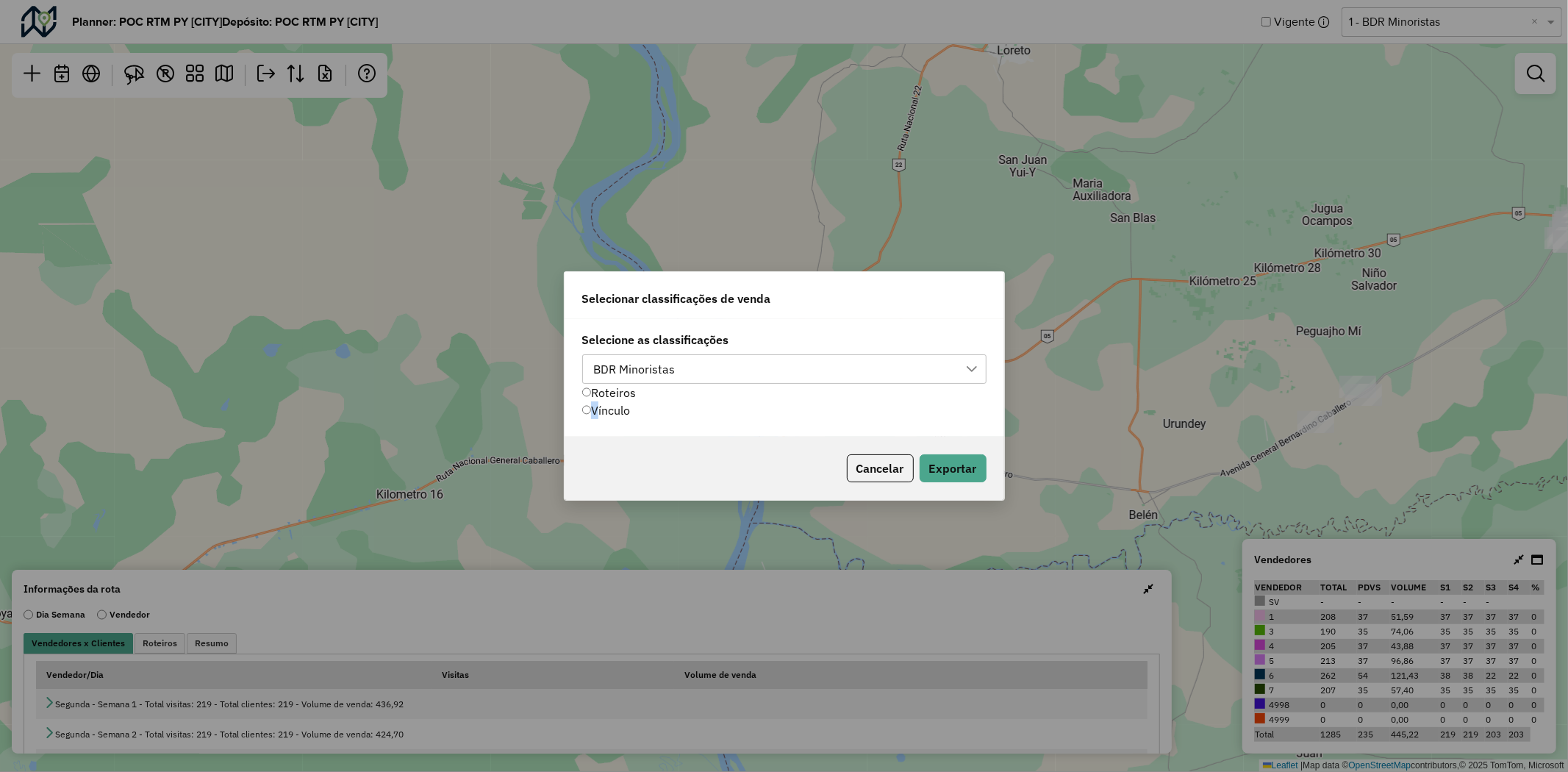 click on "BDR Minoristas" at bounding box center (634, 369) 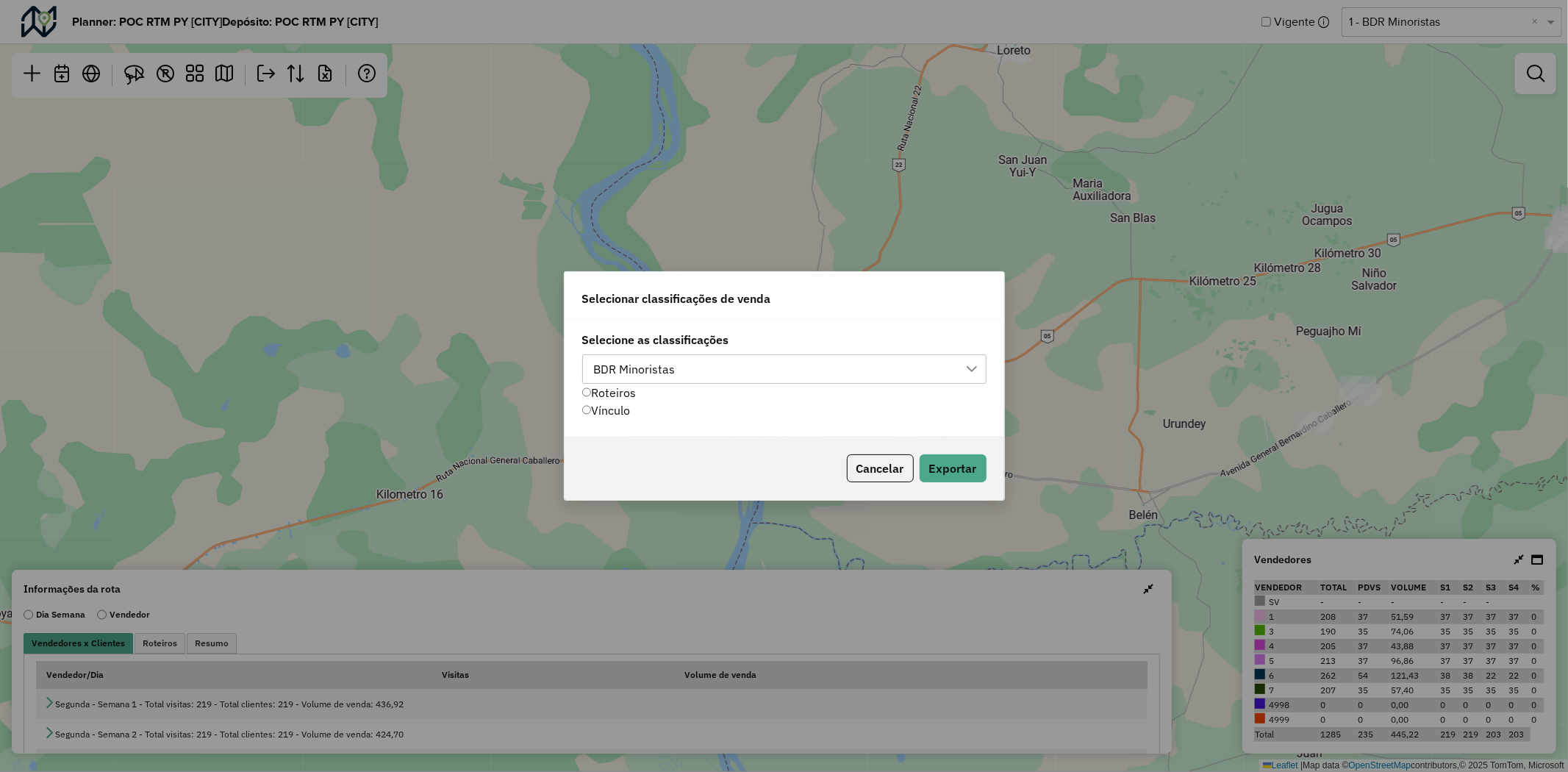 scroll, scrollTop: 10, scrollLeft: 66, axis: both 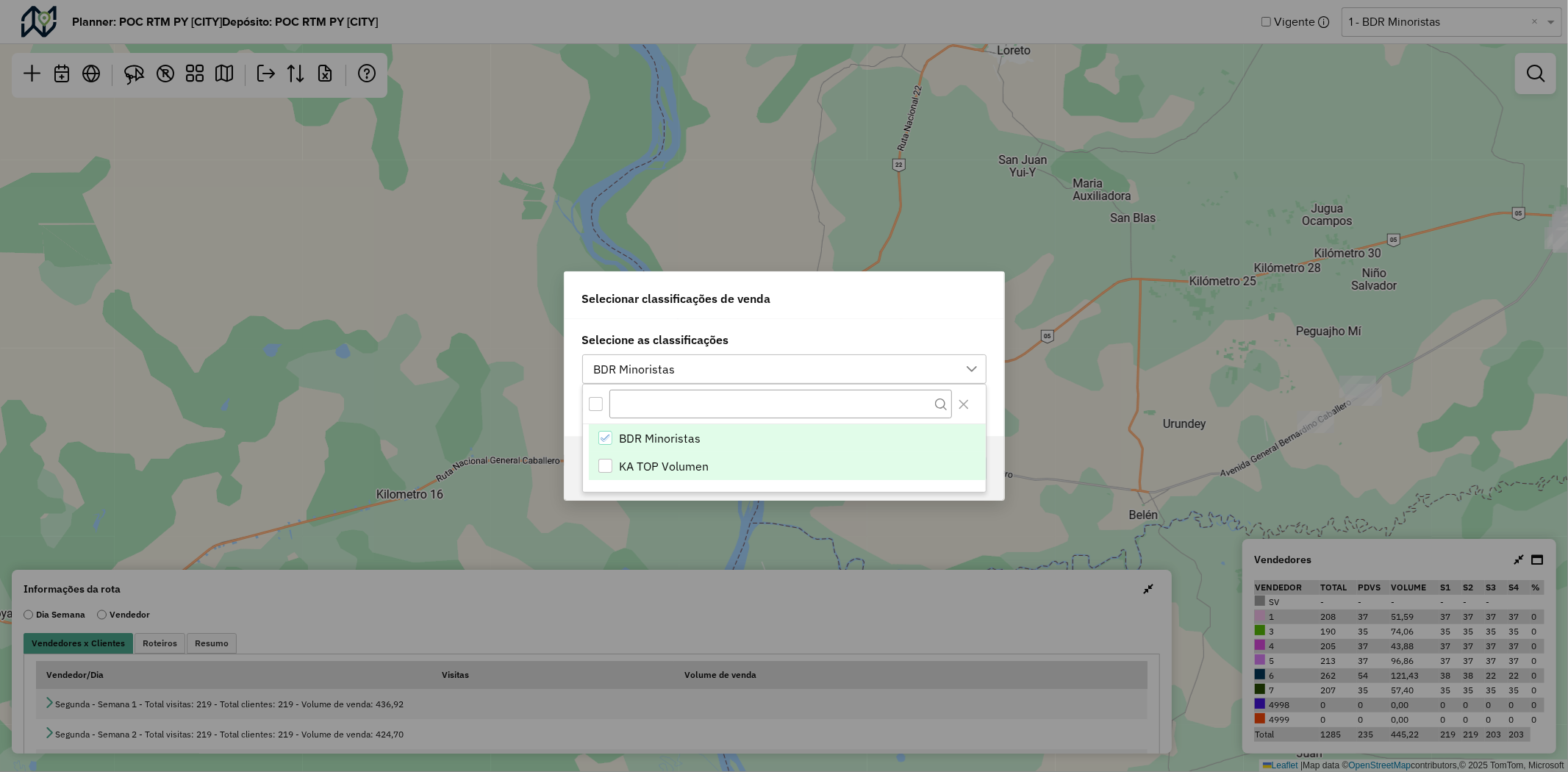 click at bounding box center [605, 465] 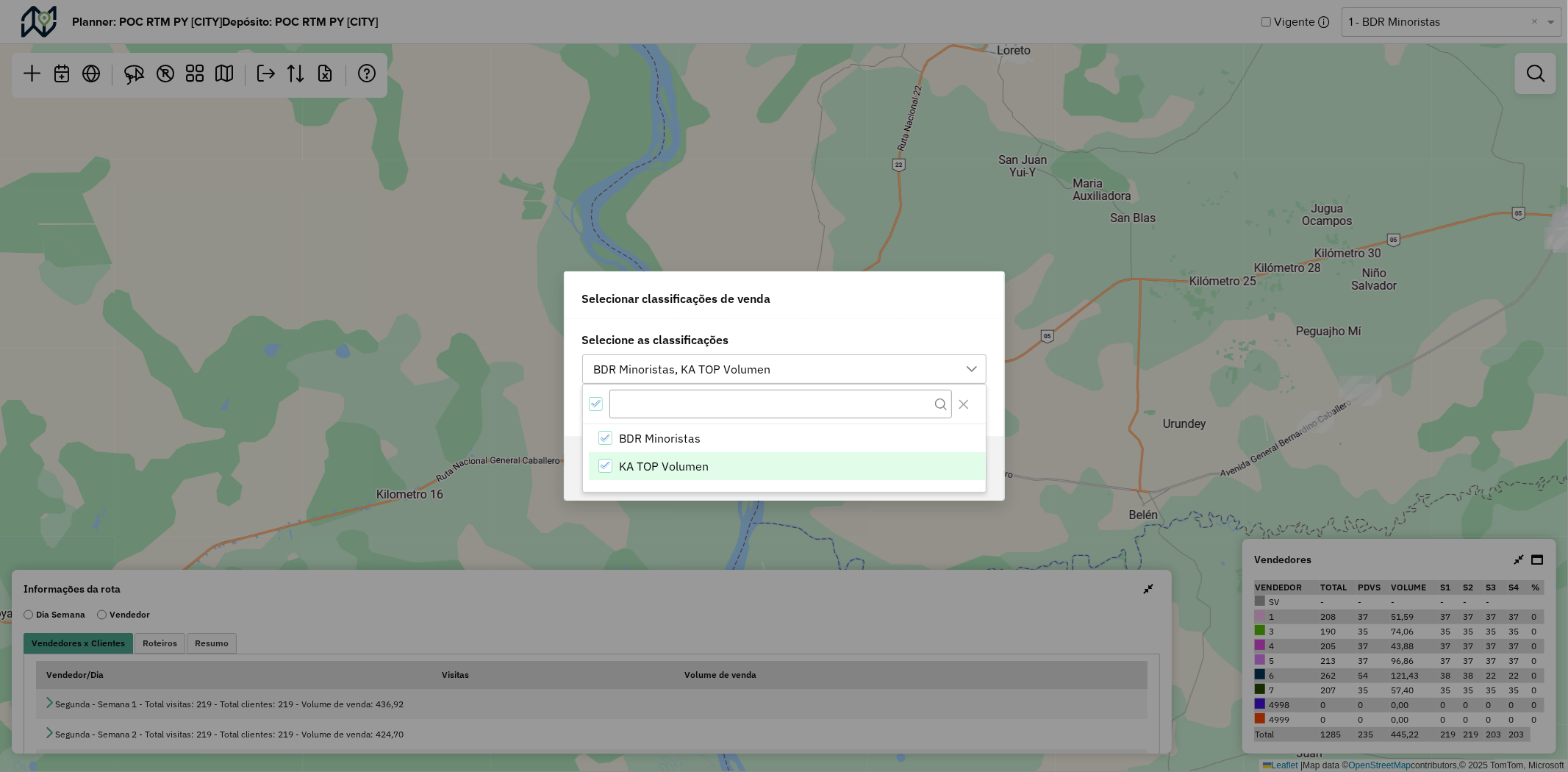 drag, startPoint x: 723, startPoint y: 326, endPoint x: 768, endPoint y: 343, distance: 48.10405 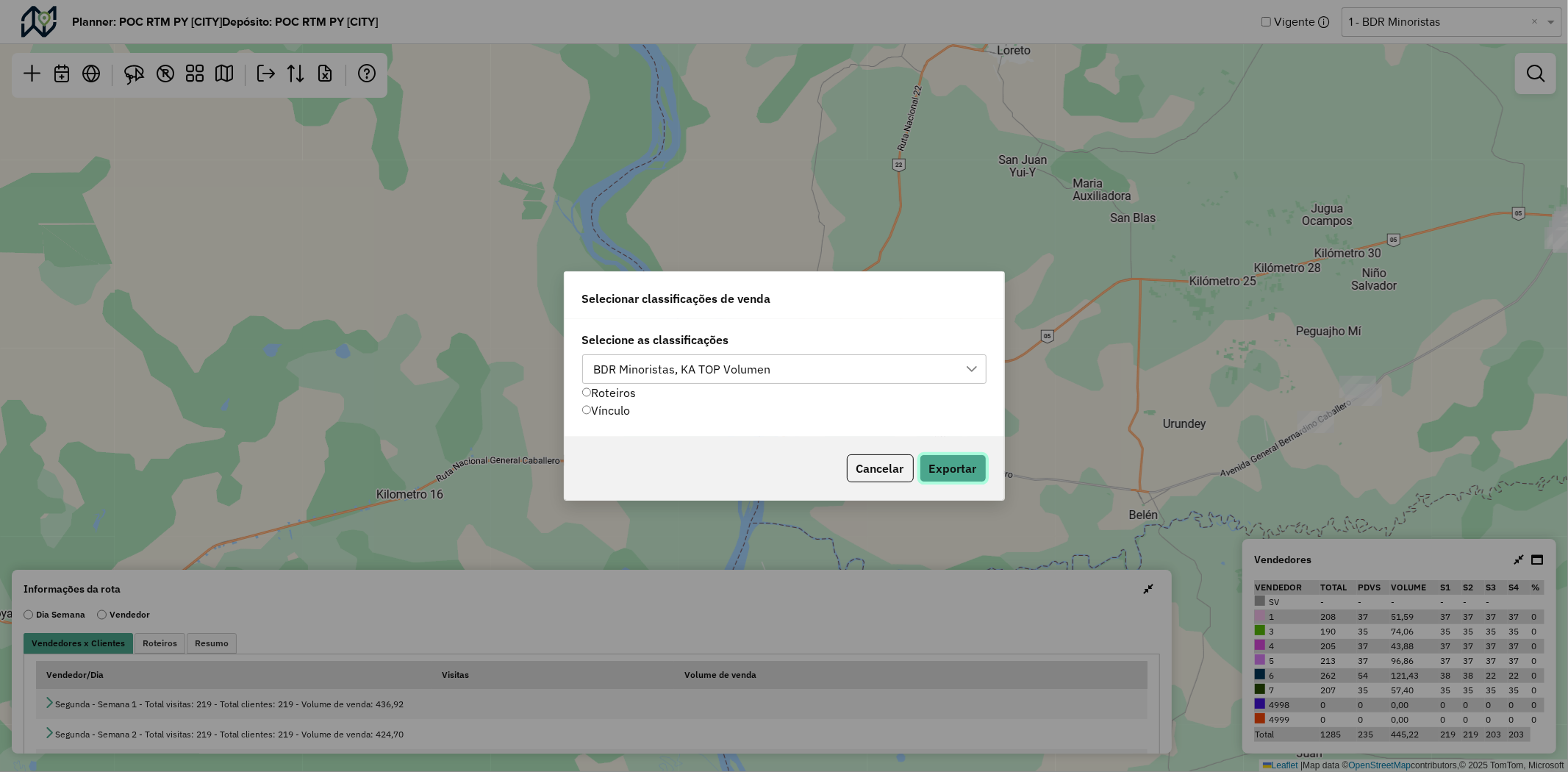 click on "Exportar" 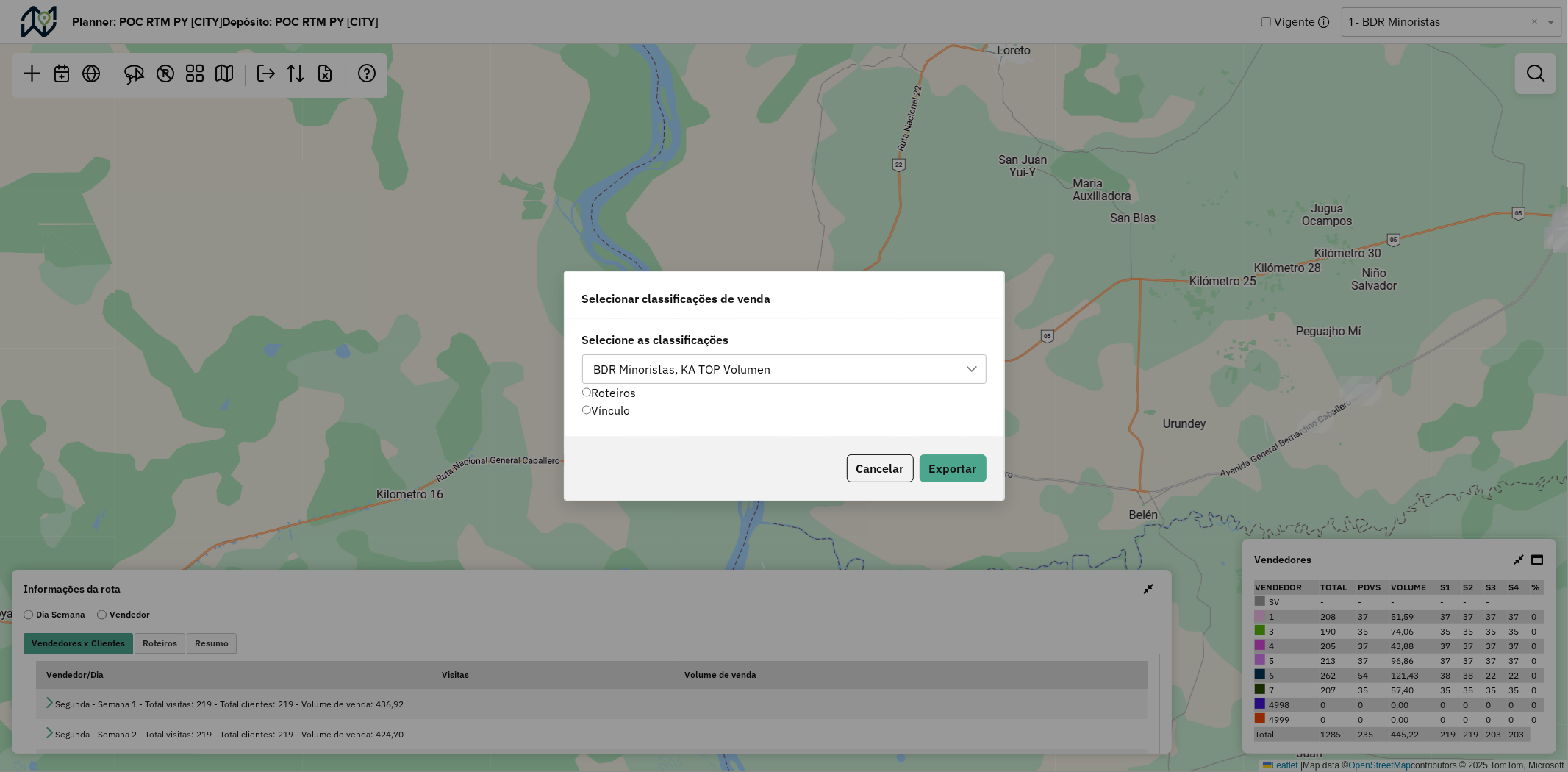 click on "Selecionar classificações de venda Selecione as classificações BDR Minoristas, KA TOP Volumen  Roteiros   Vínculo   Cancelar   Exportar" 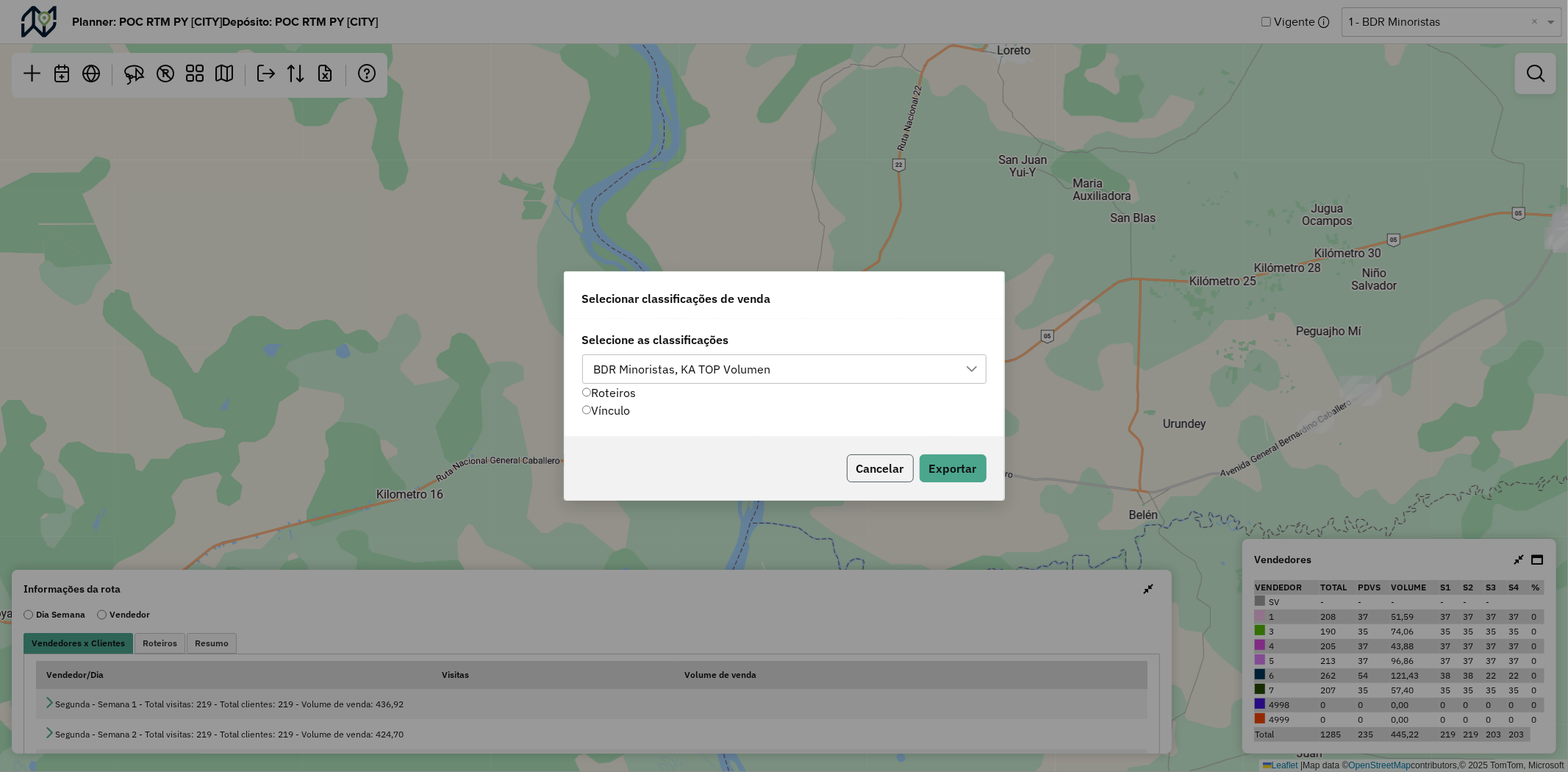 click on "Cancelar" 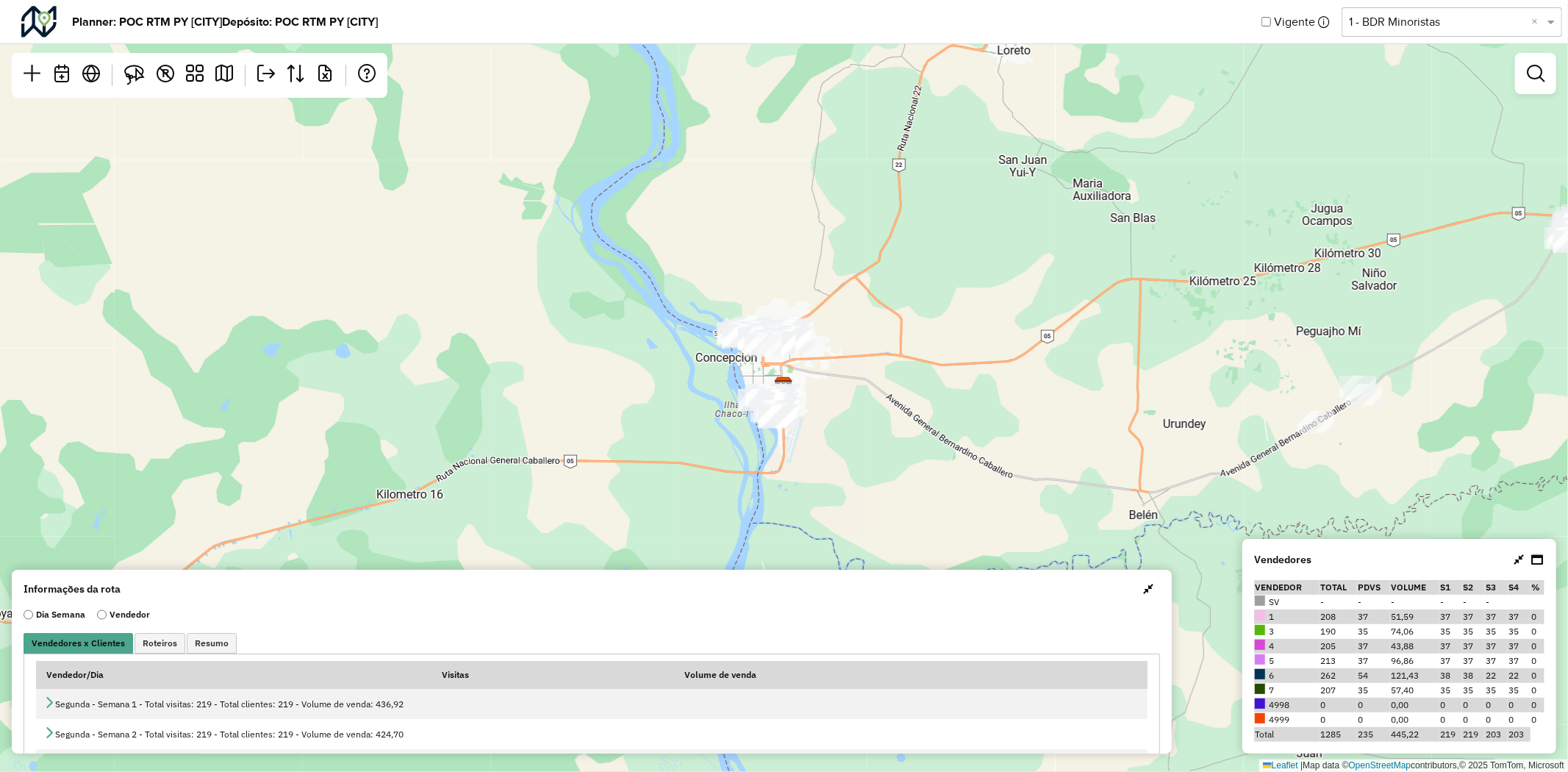click 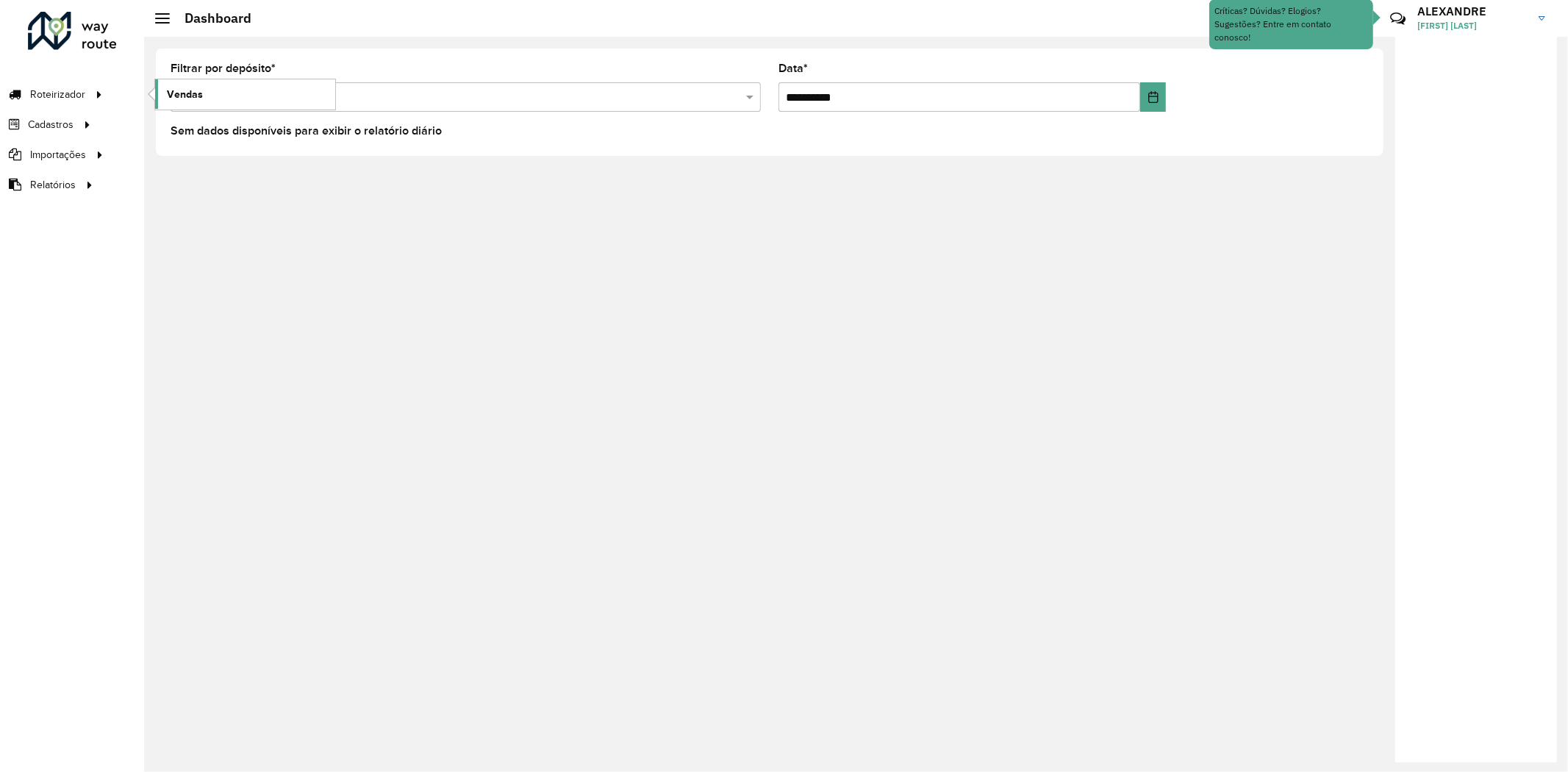 click on "Vendas" 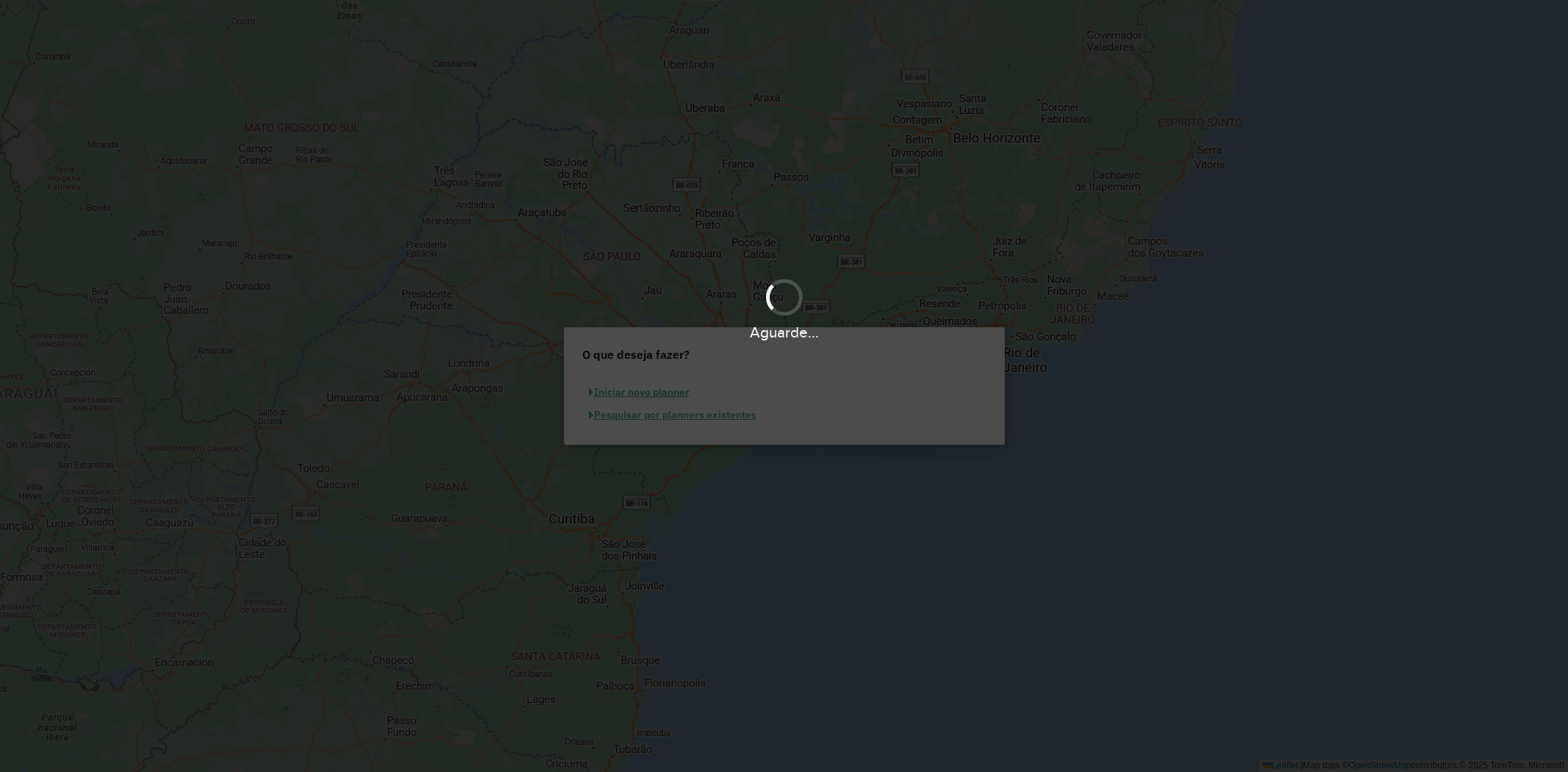 scroll, scrollTop: 0, scrollLeft: 0, axis: both 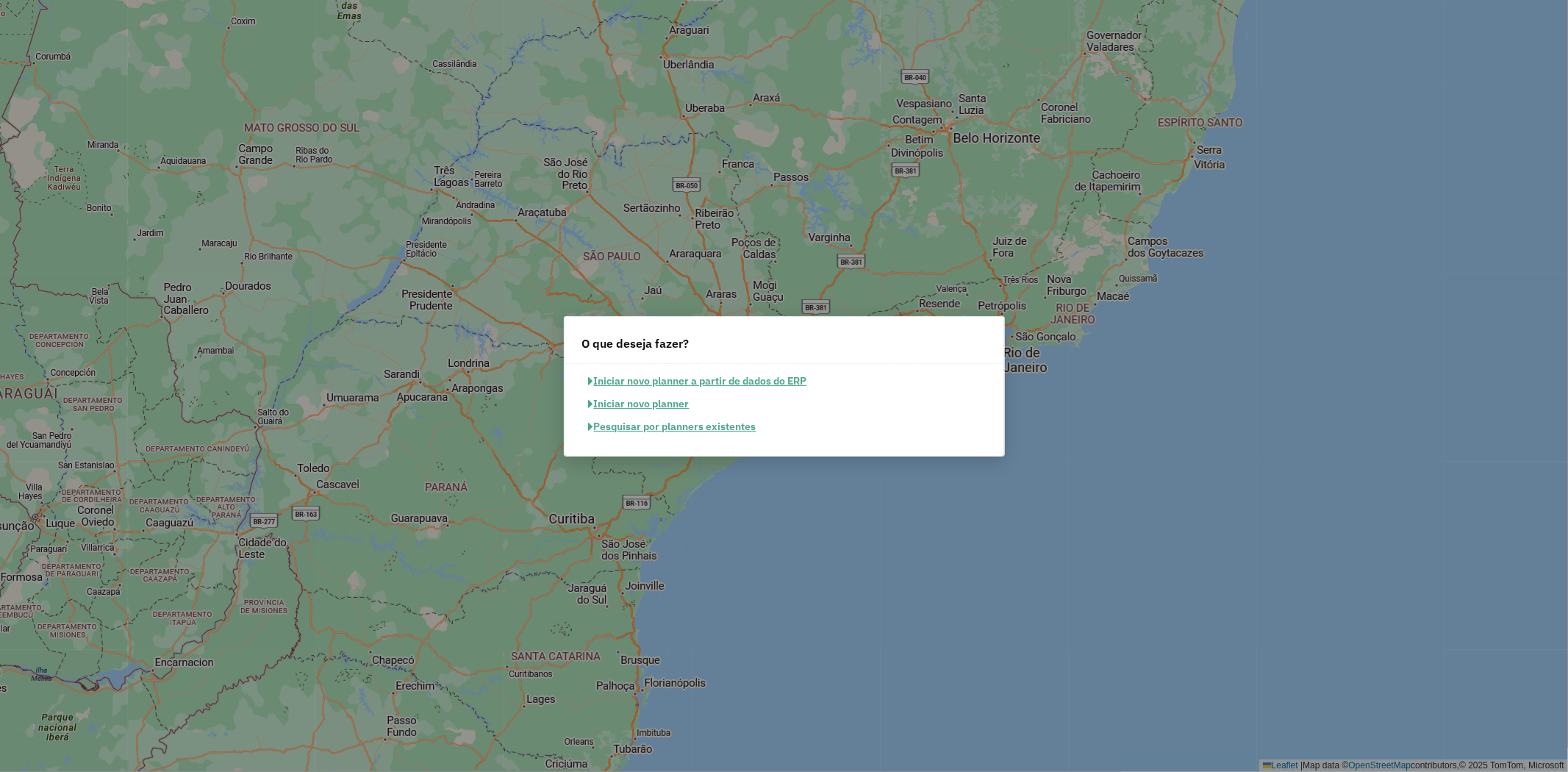 click on "Pesquisar por planners existentes" 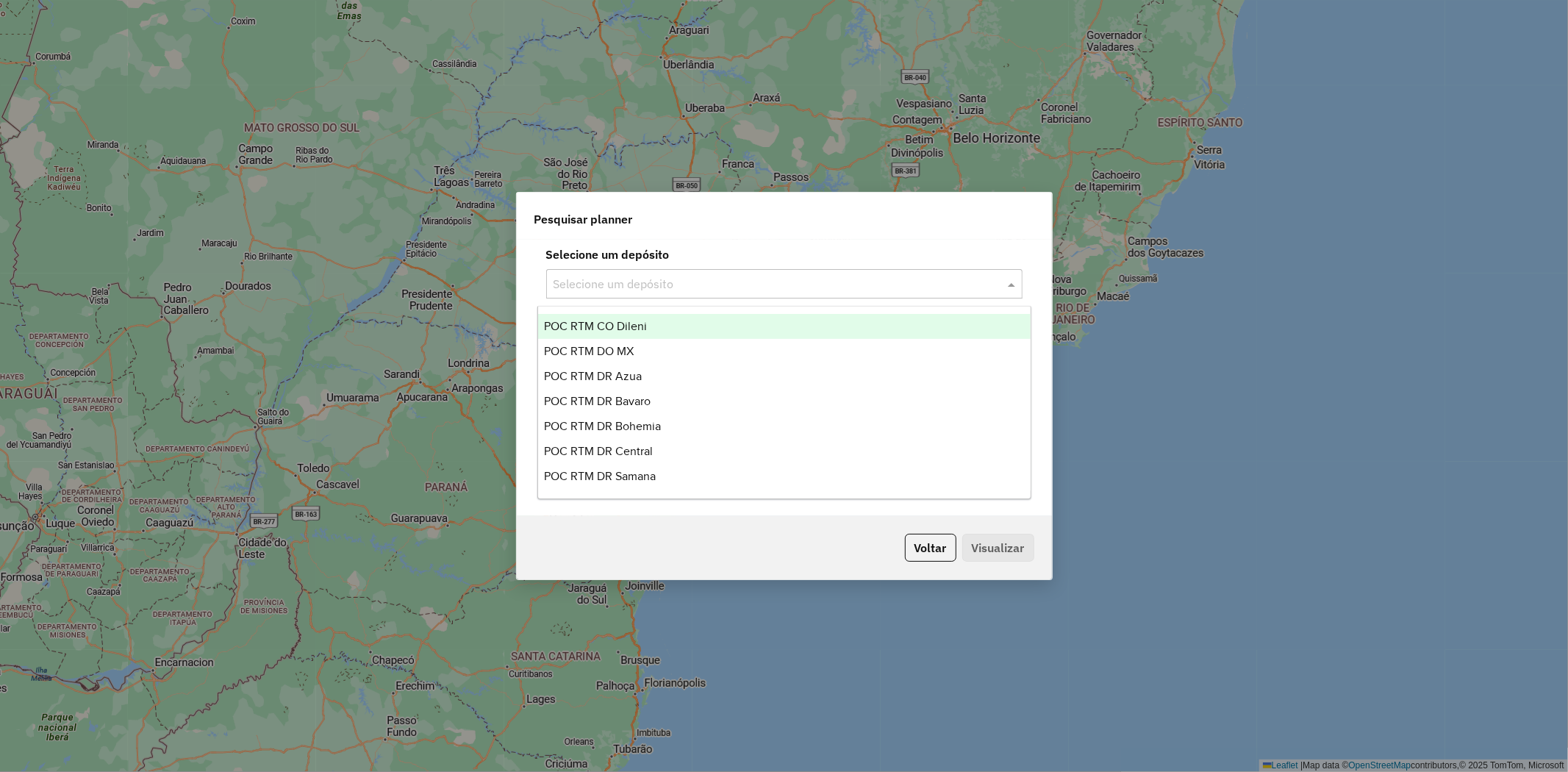 click 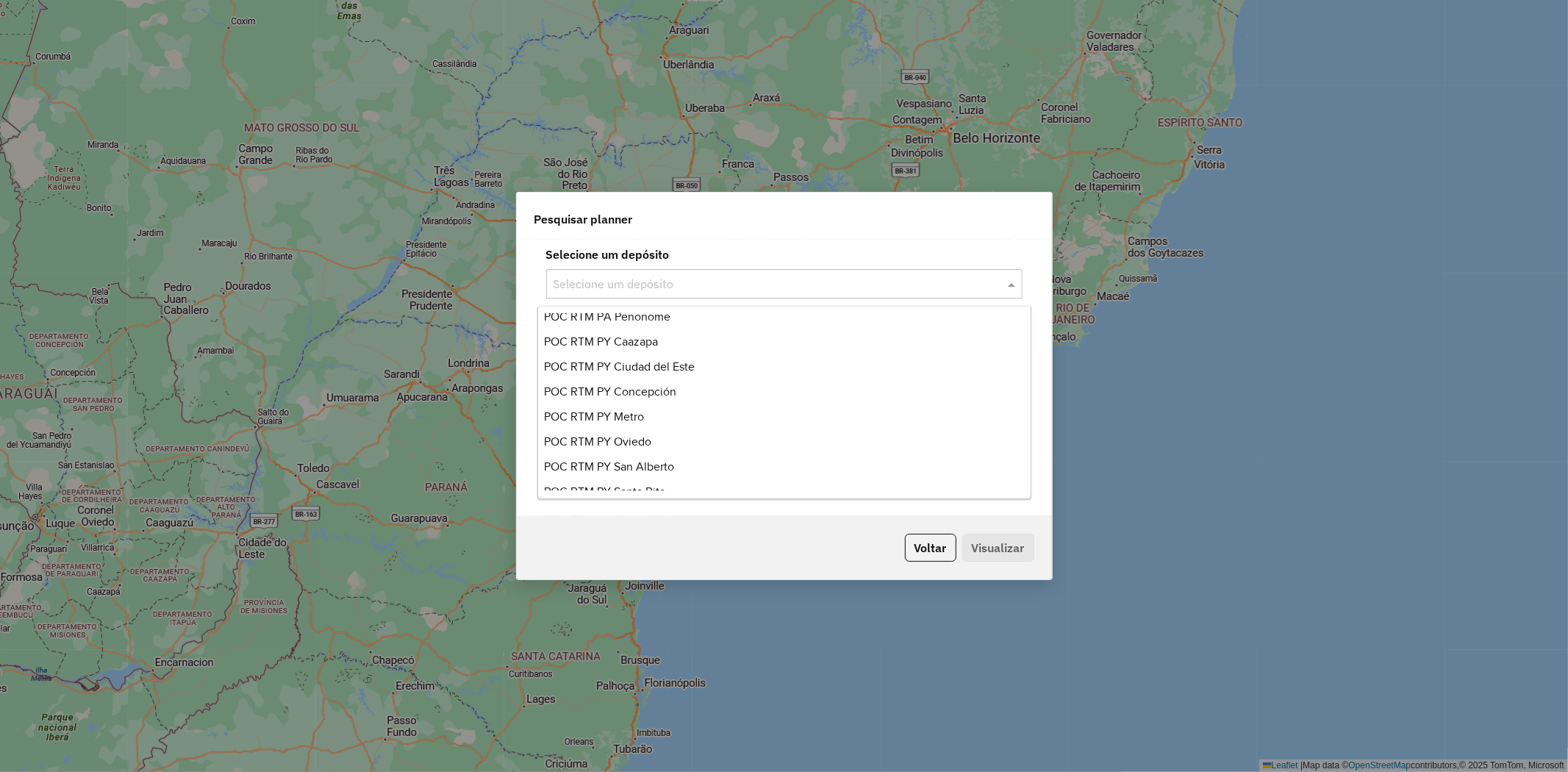 scroll, scrollTop: 448, scrollLeft: 0, axis: vertical 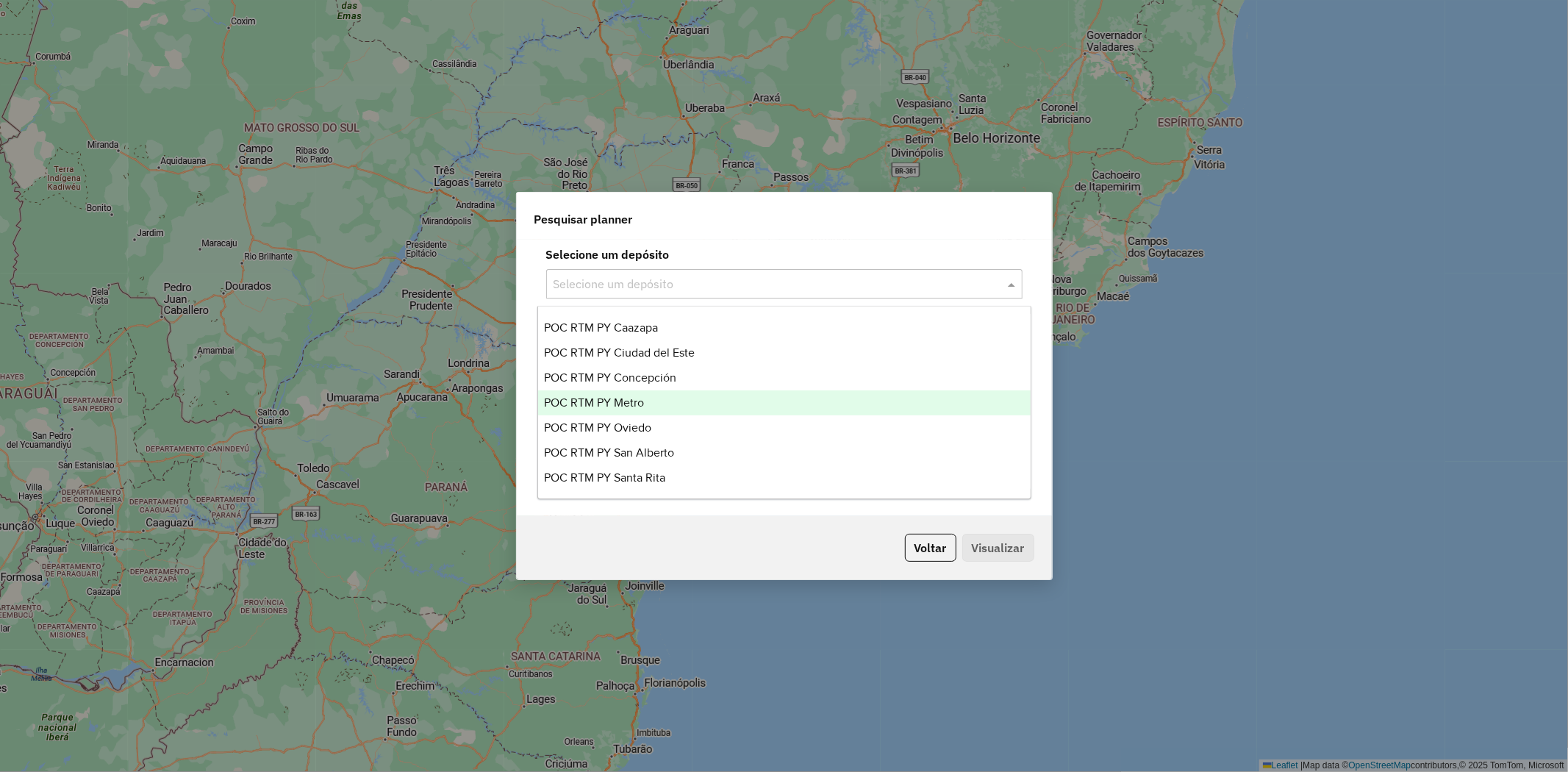 click on "POC RTM PY Metro" at bounding box center (594, 402) 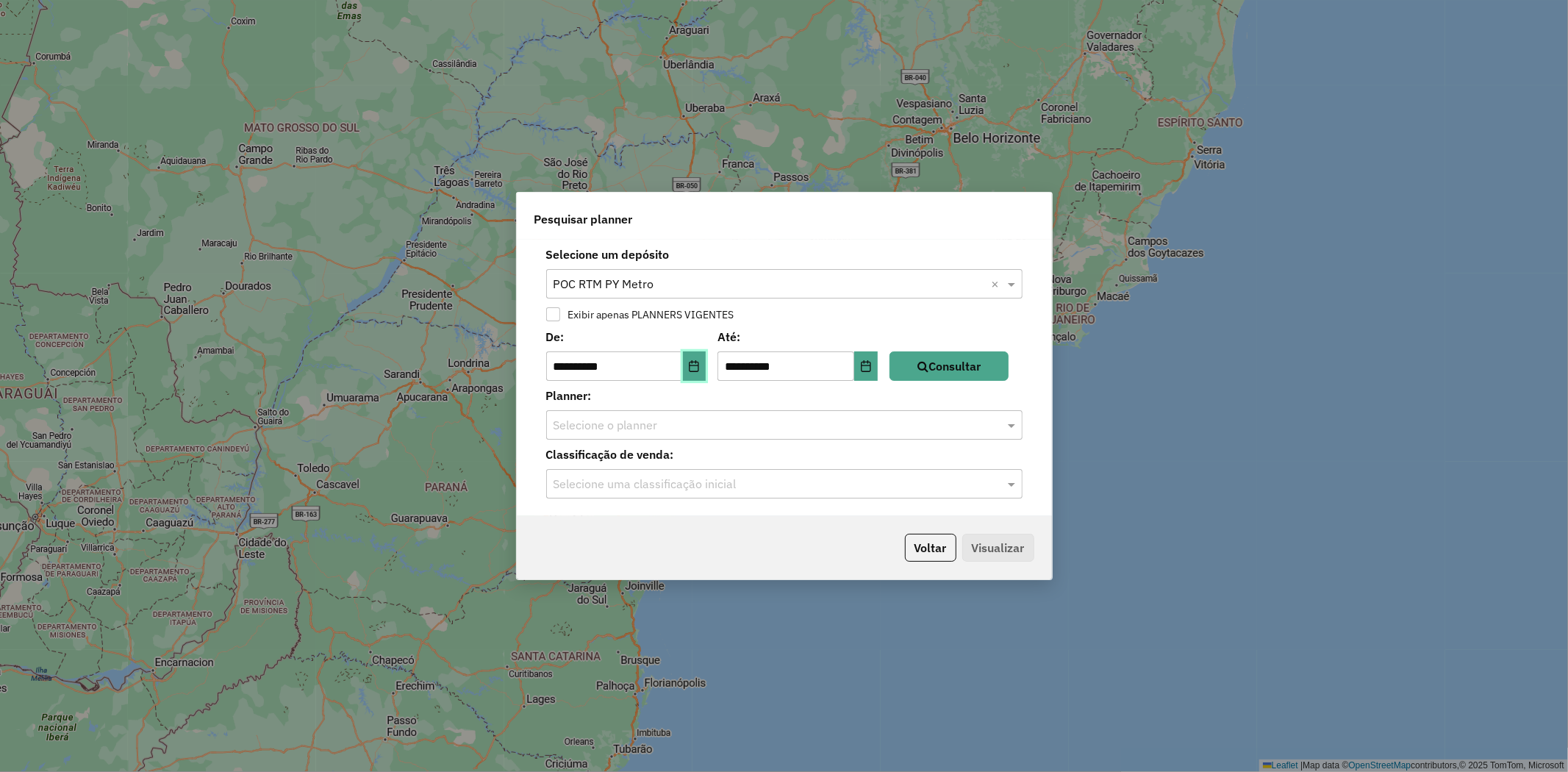 click at bounding box center [695, 366] 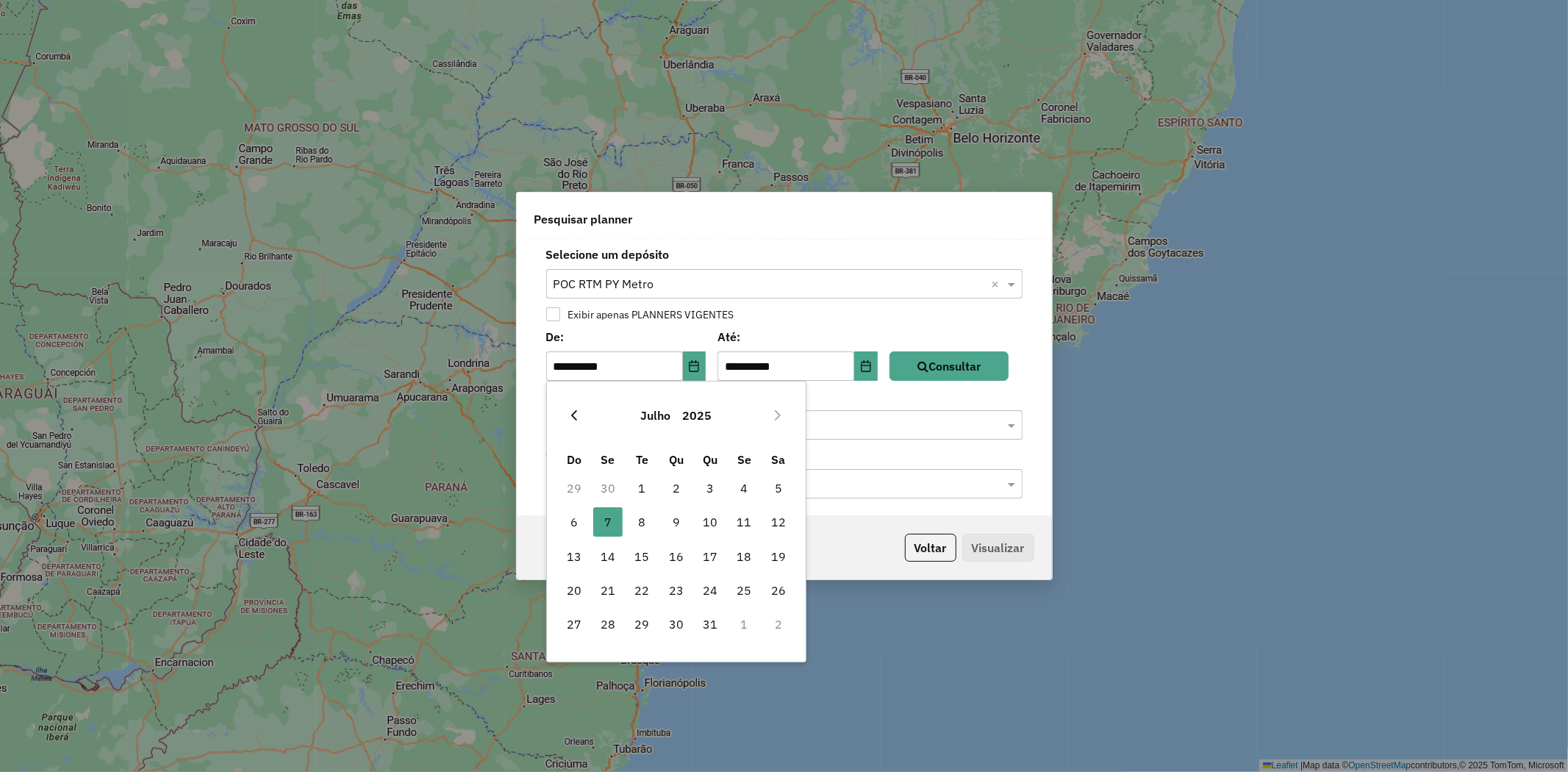 click 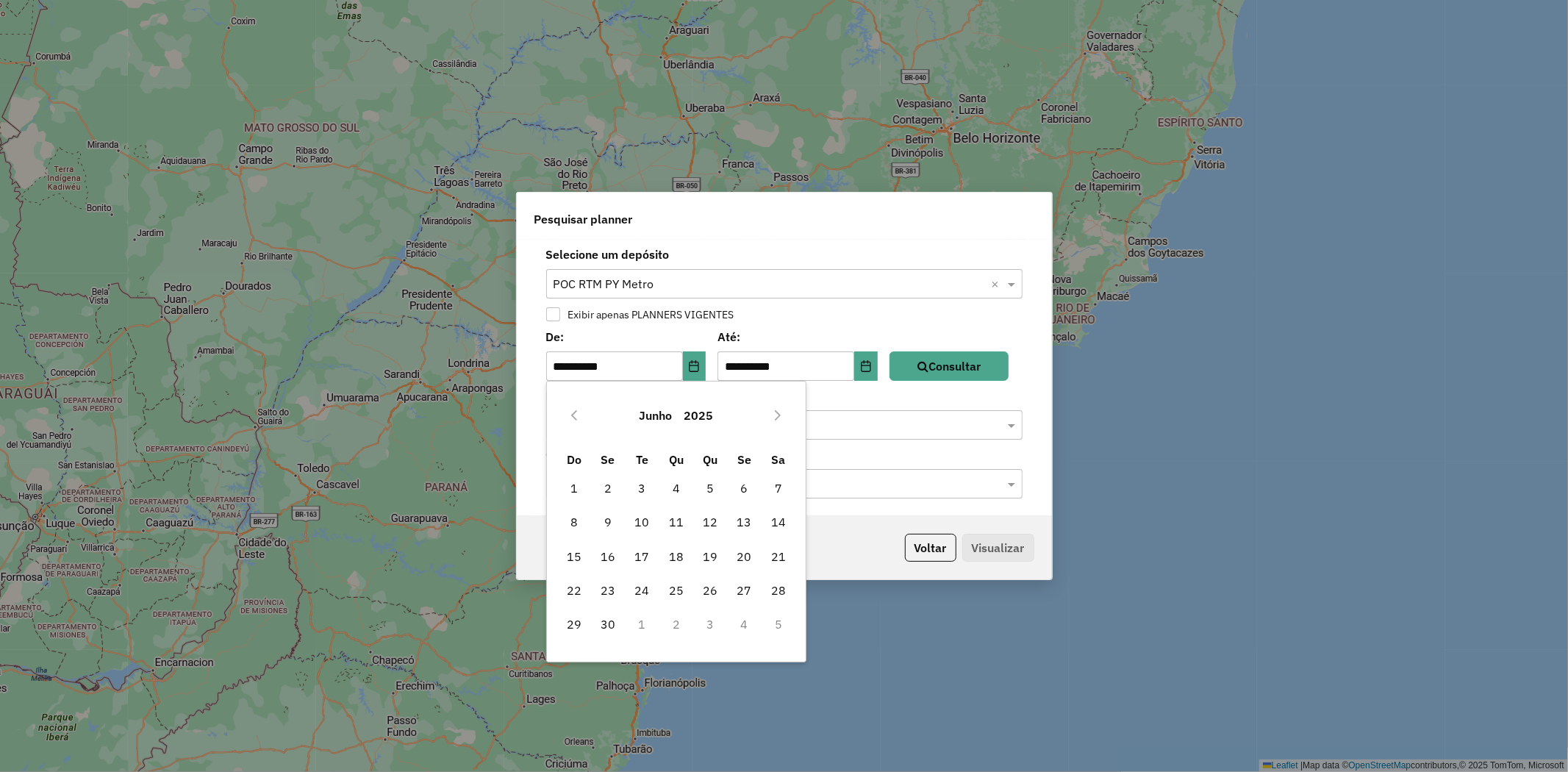 click 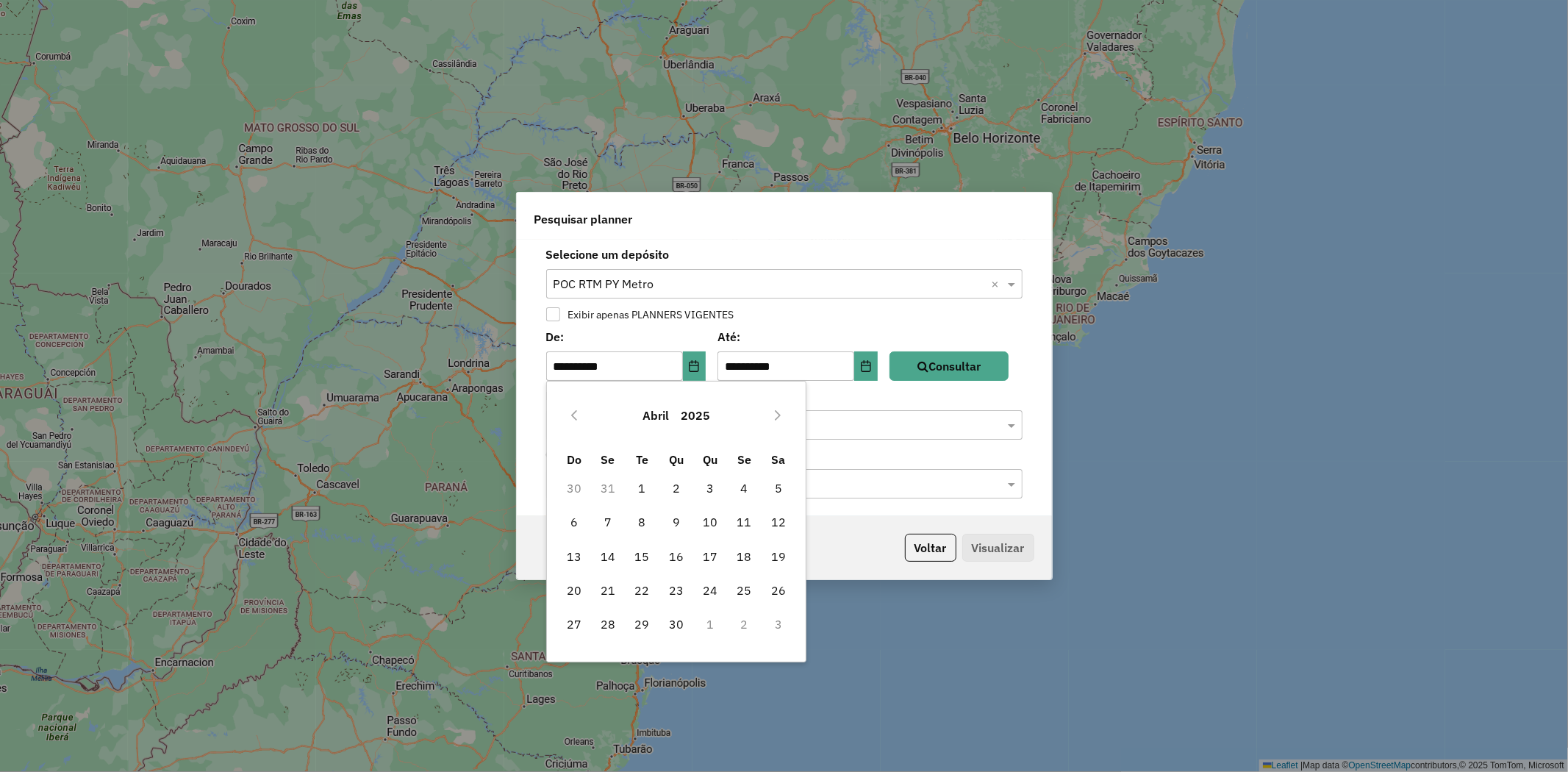 click 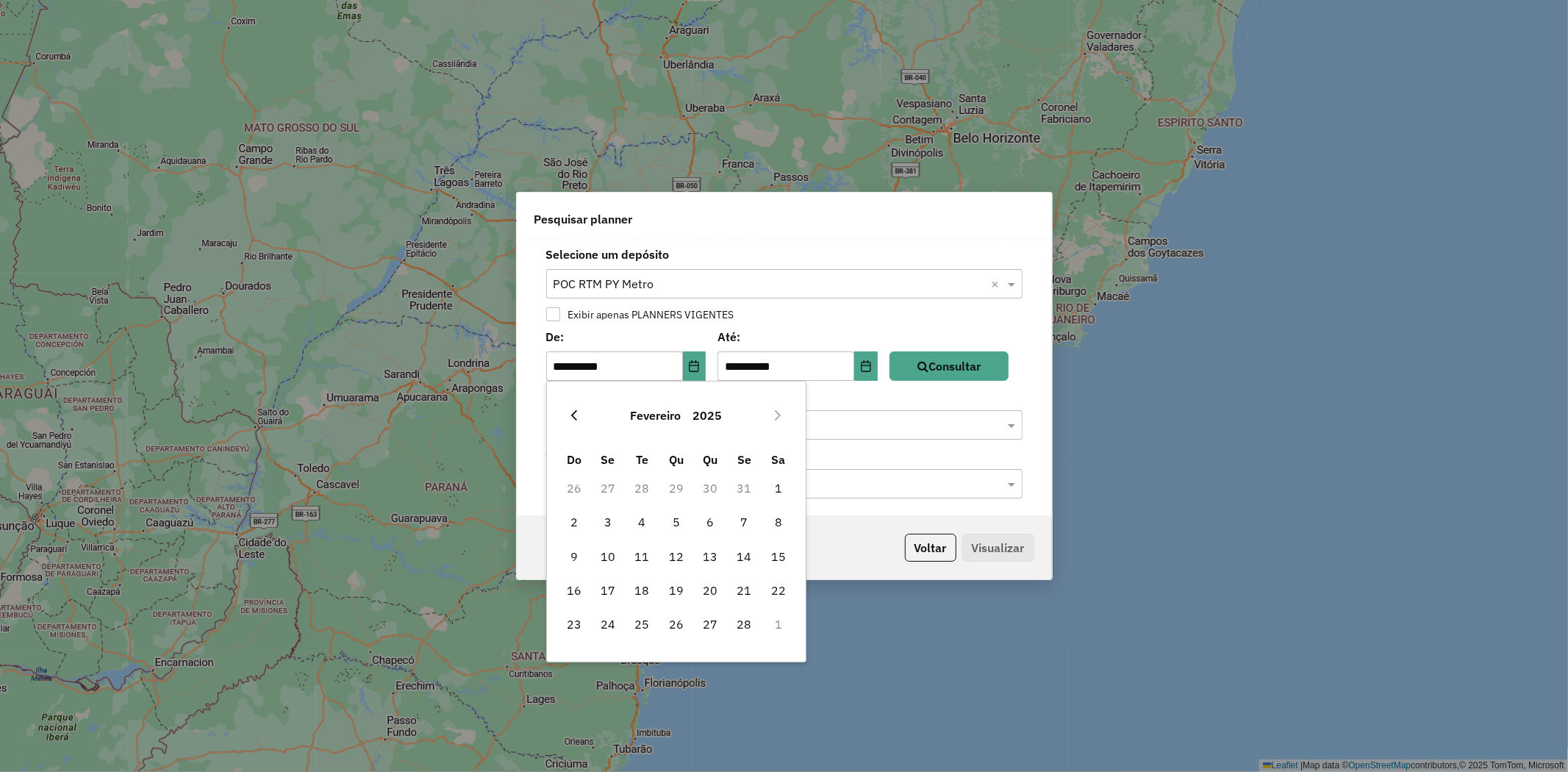 click 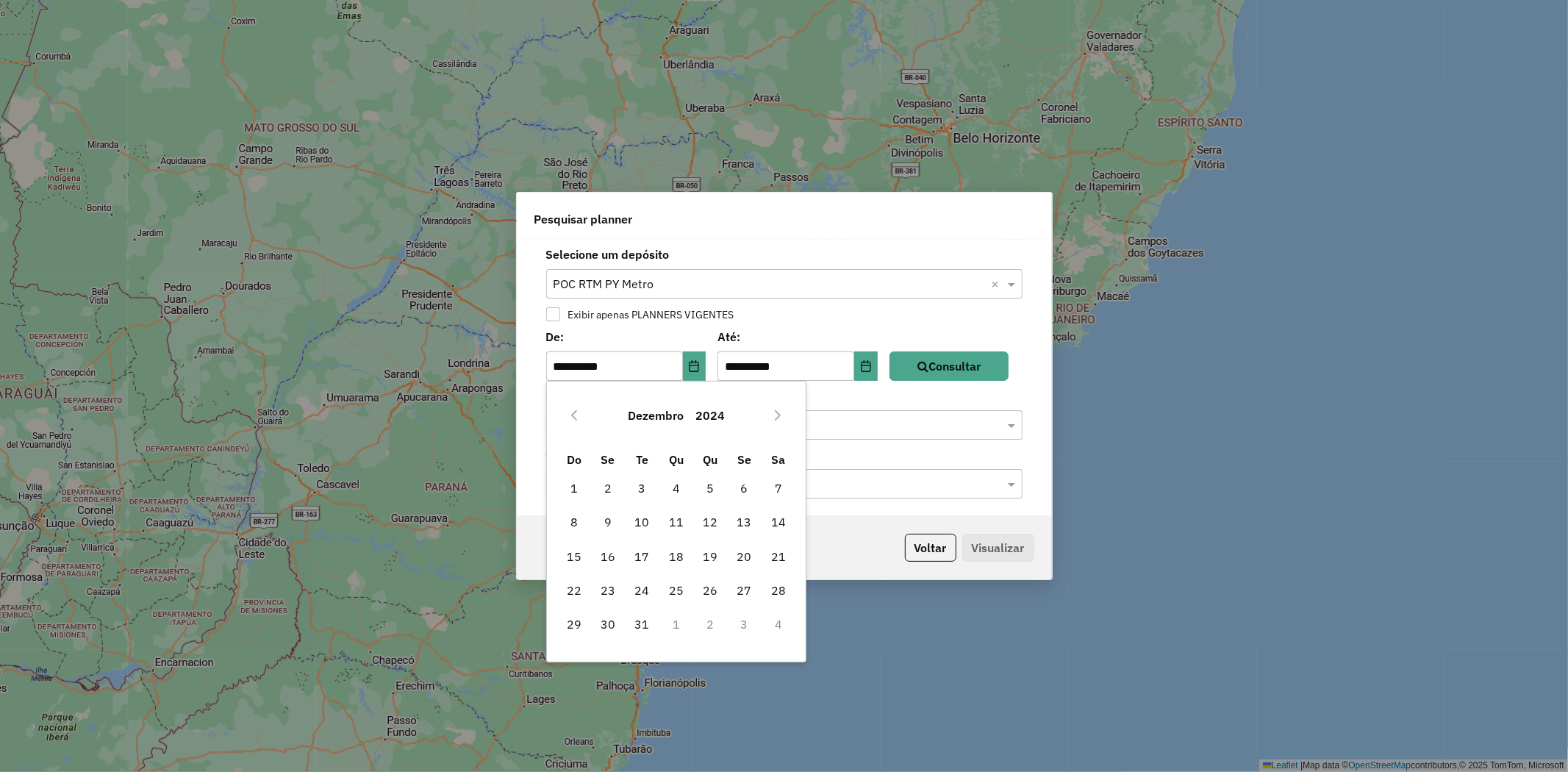 click 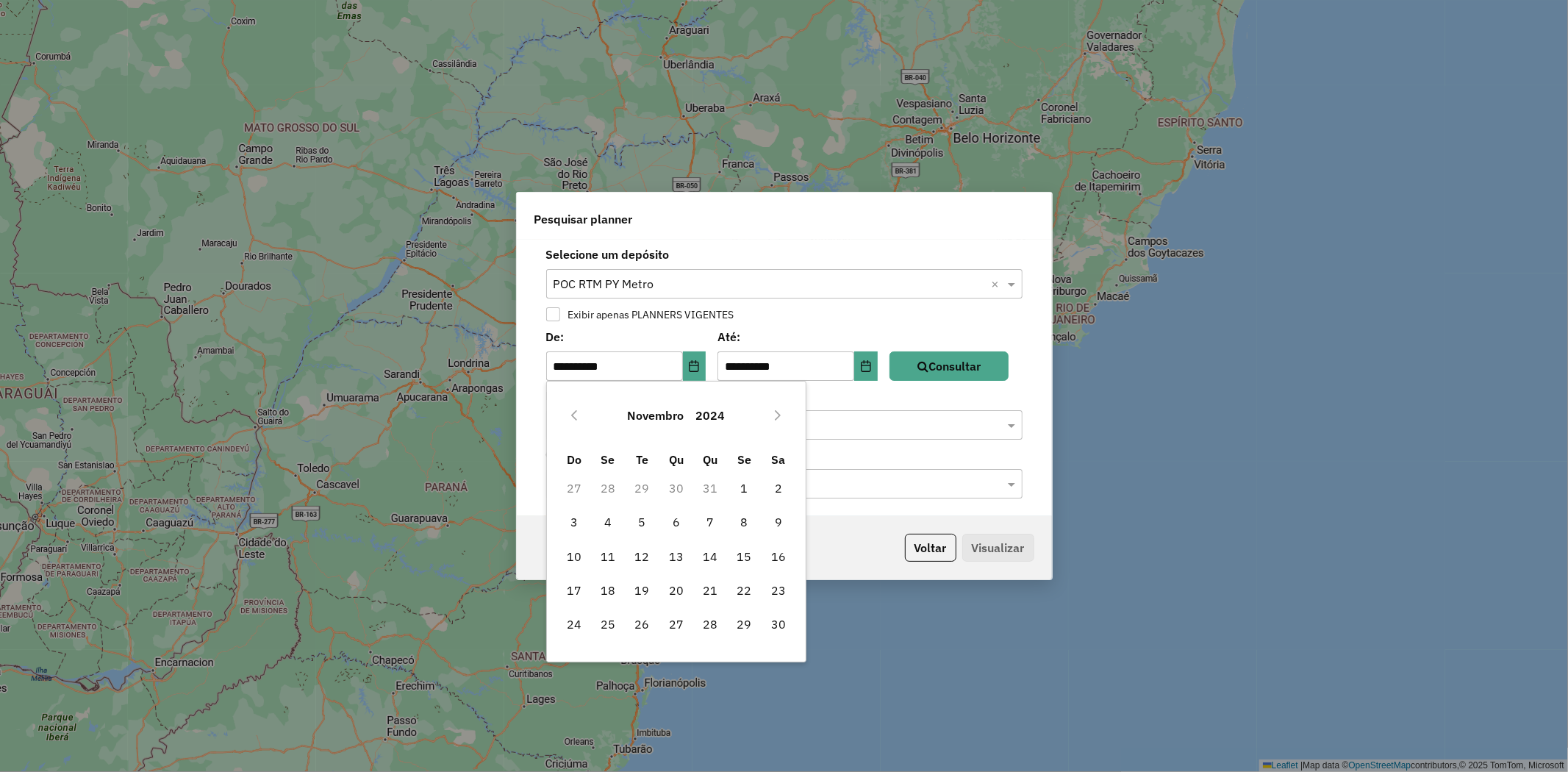 click 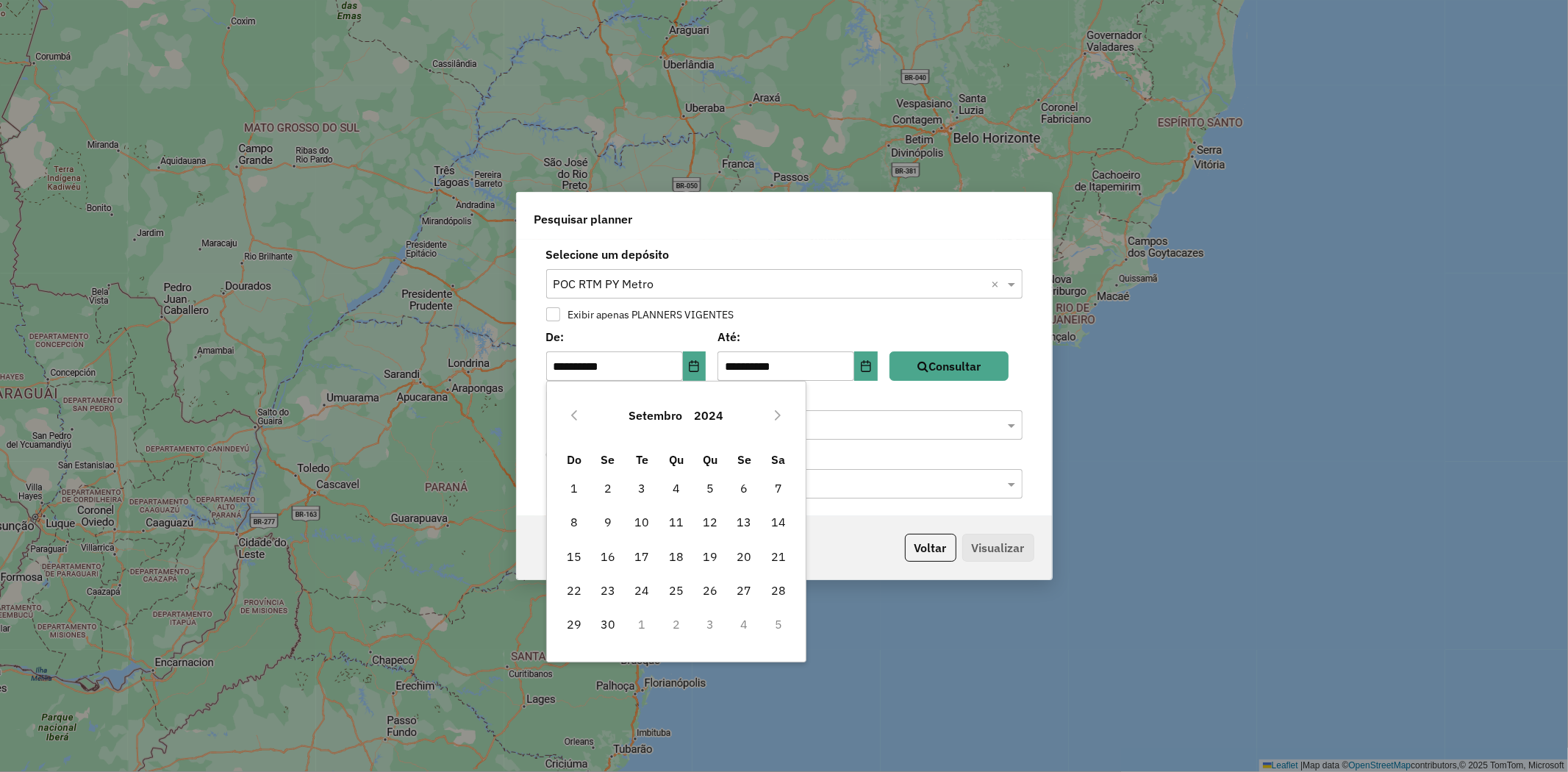 click 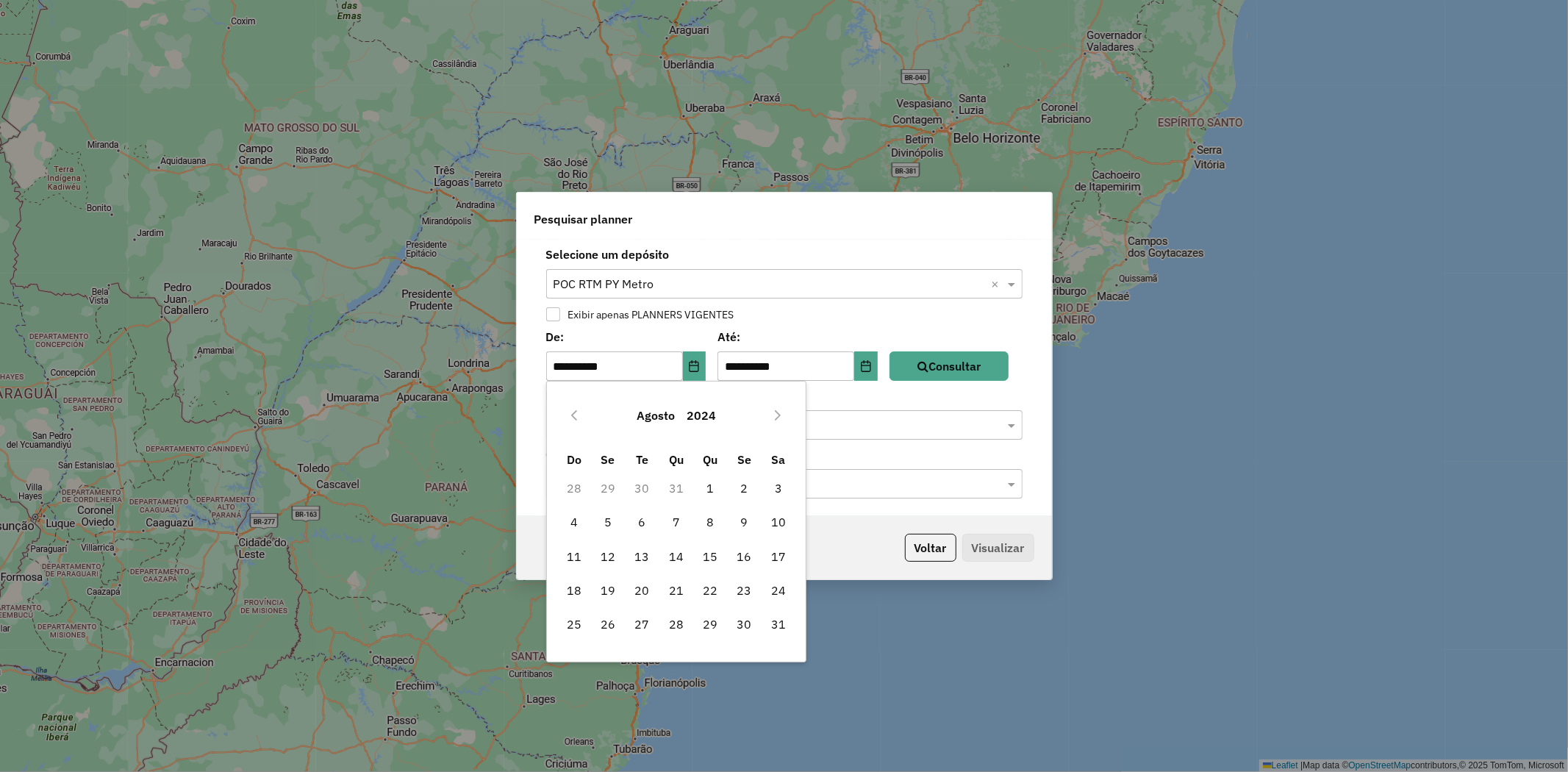 click 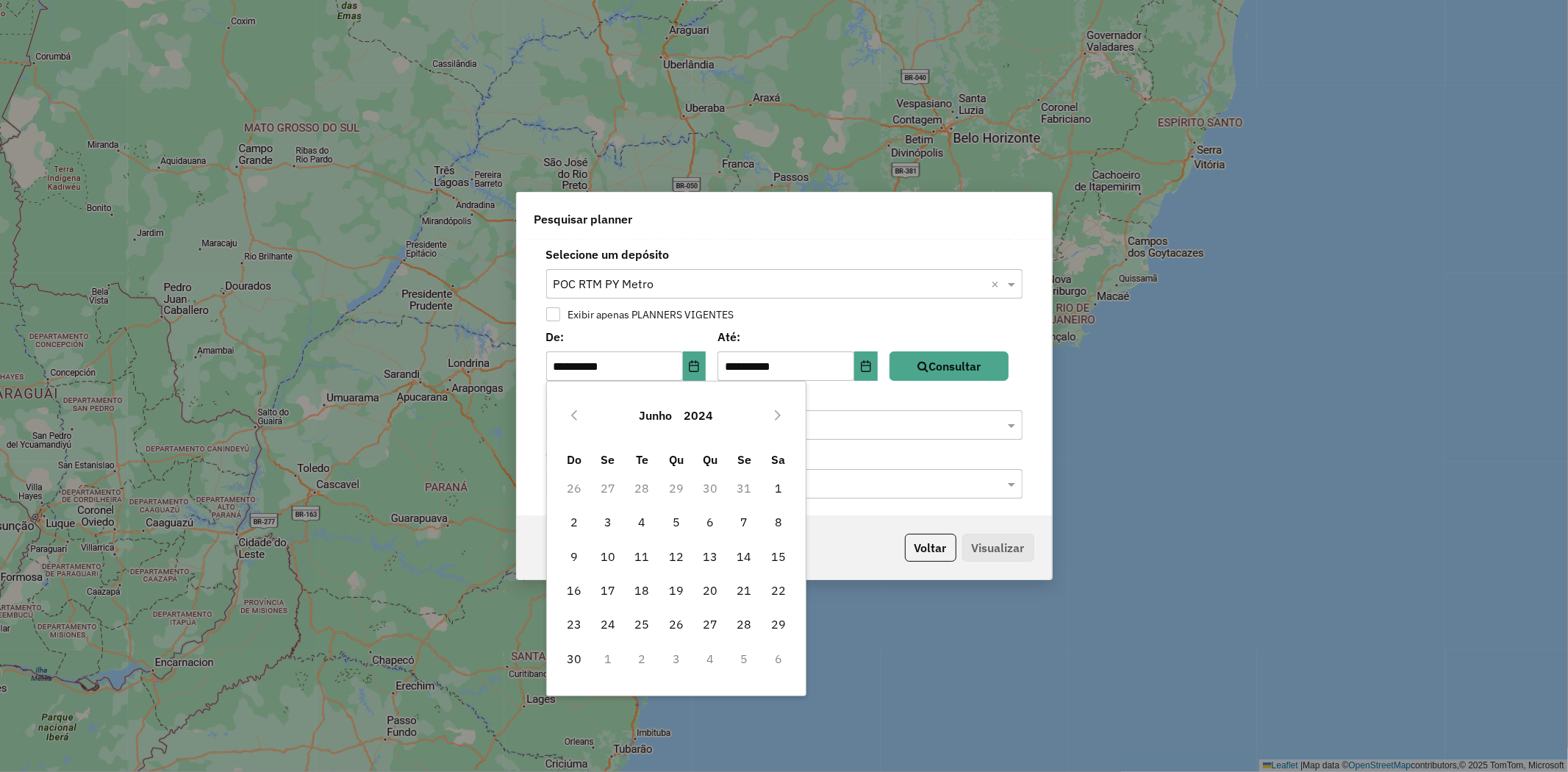 click 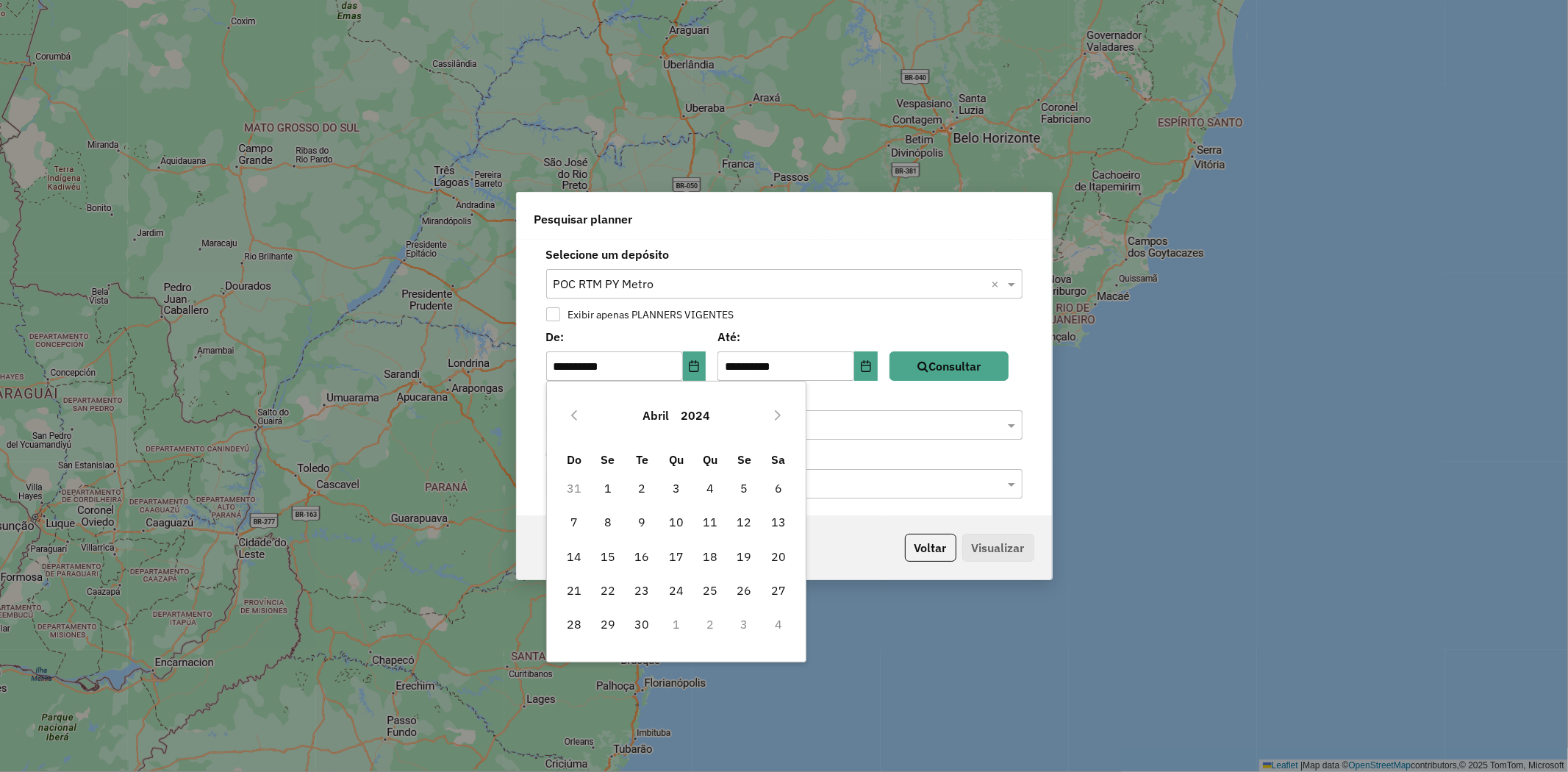 click 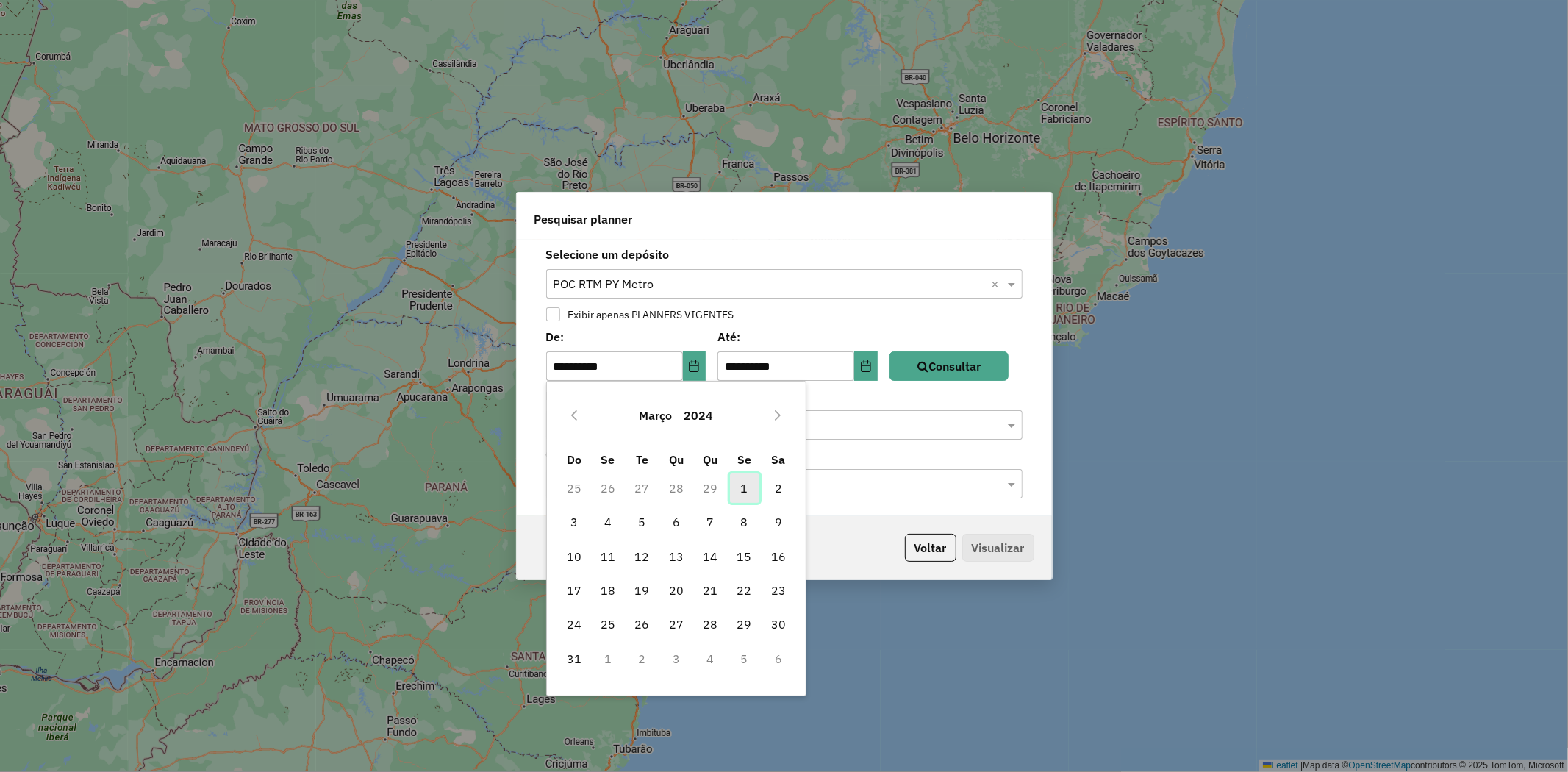 click on "1" at bounding box center (745, 488) 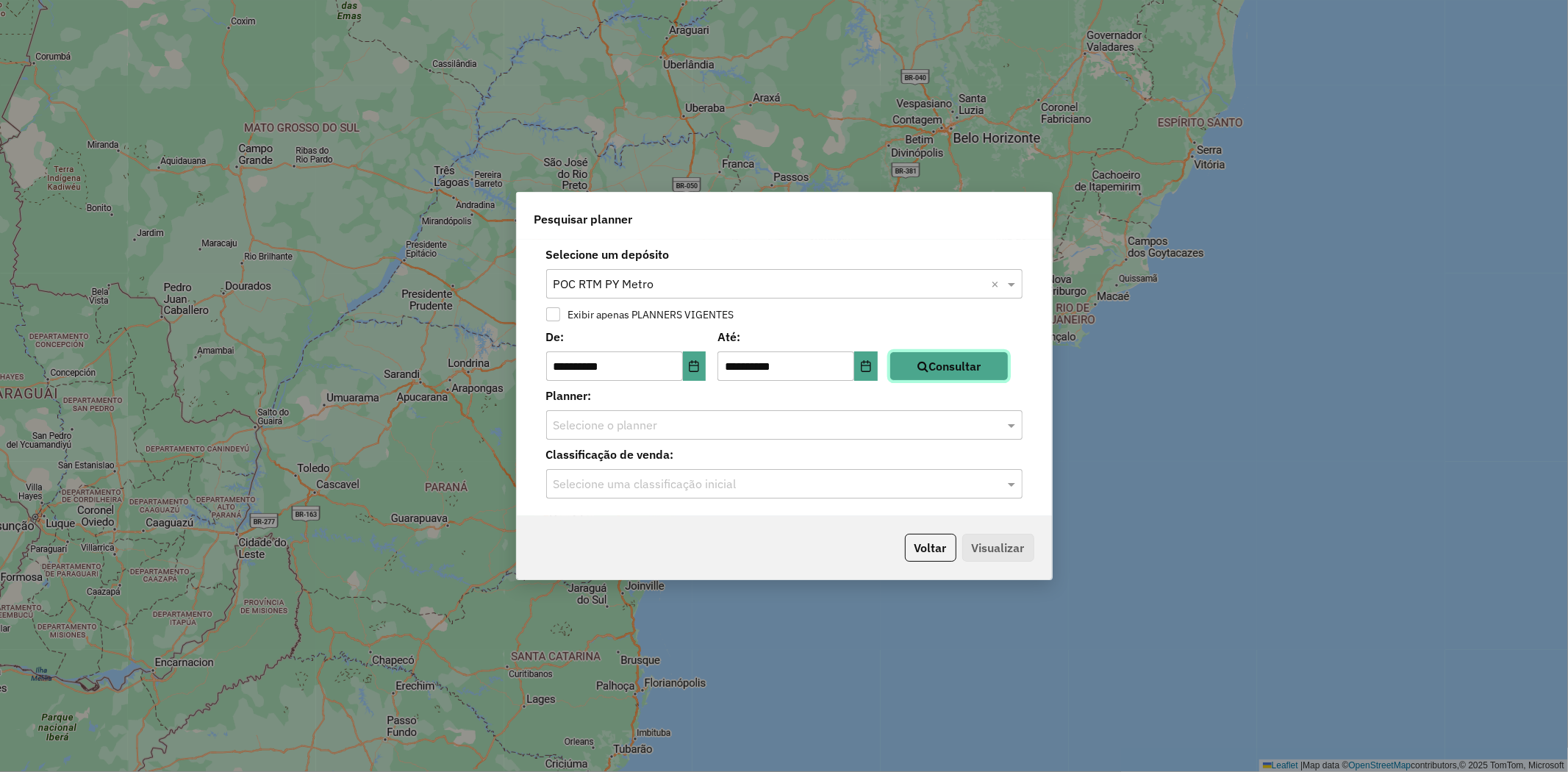 click on "Consultar" 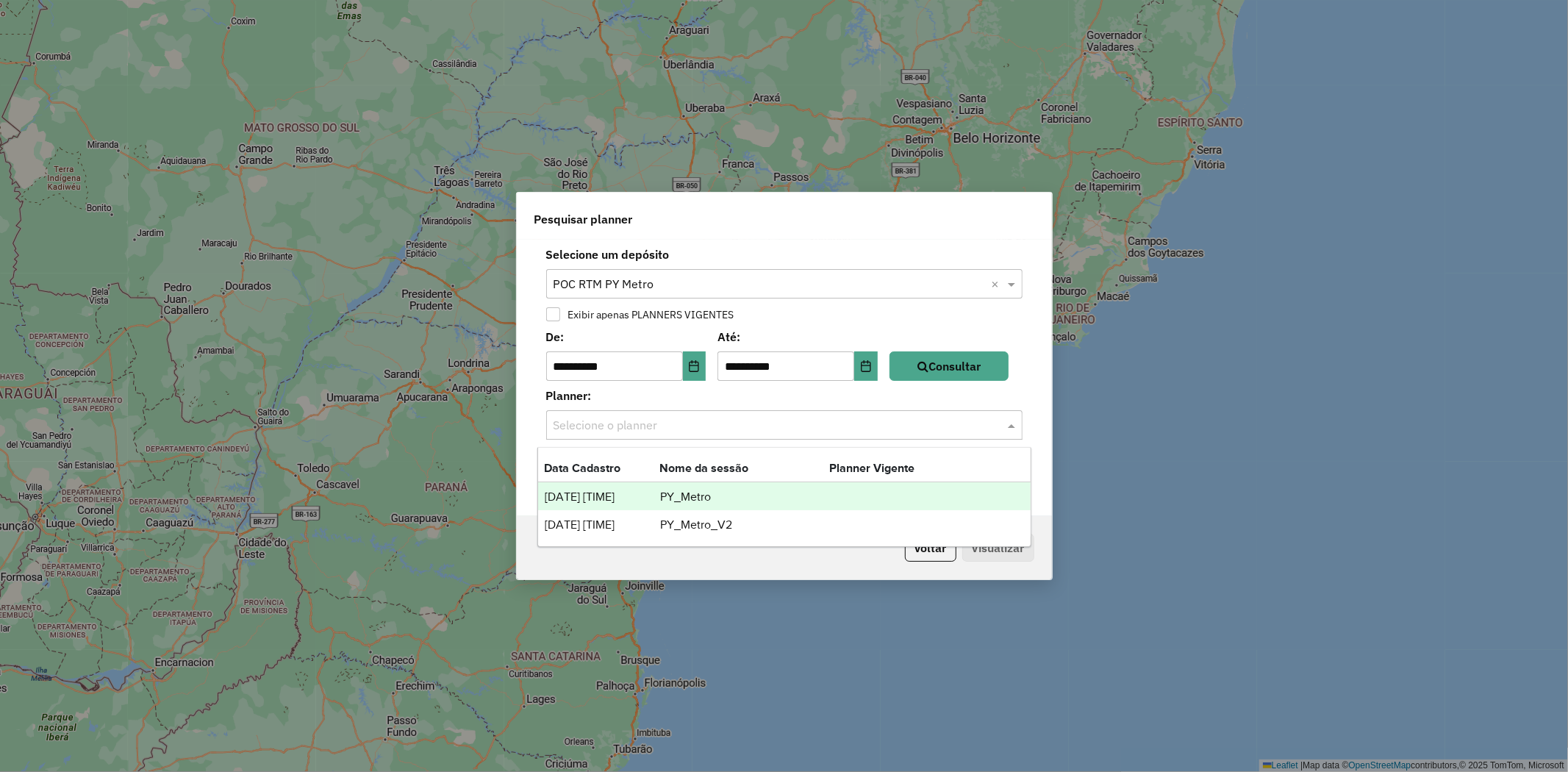 click 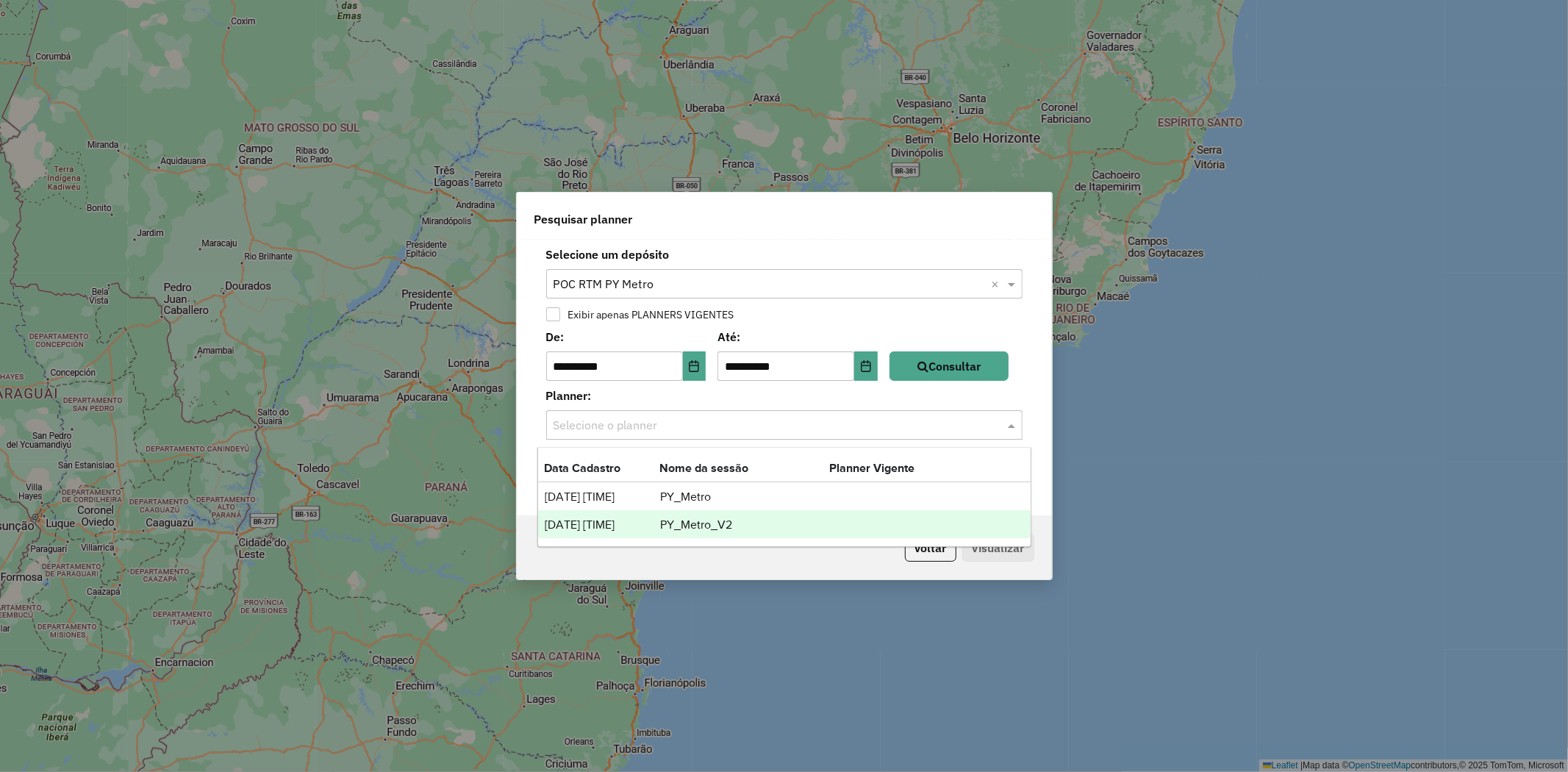 click on "PY_Metro_V2" at bounding box center (744, 525) 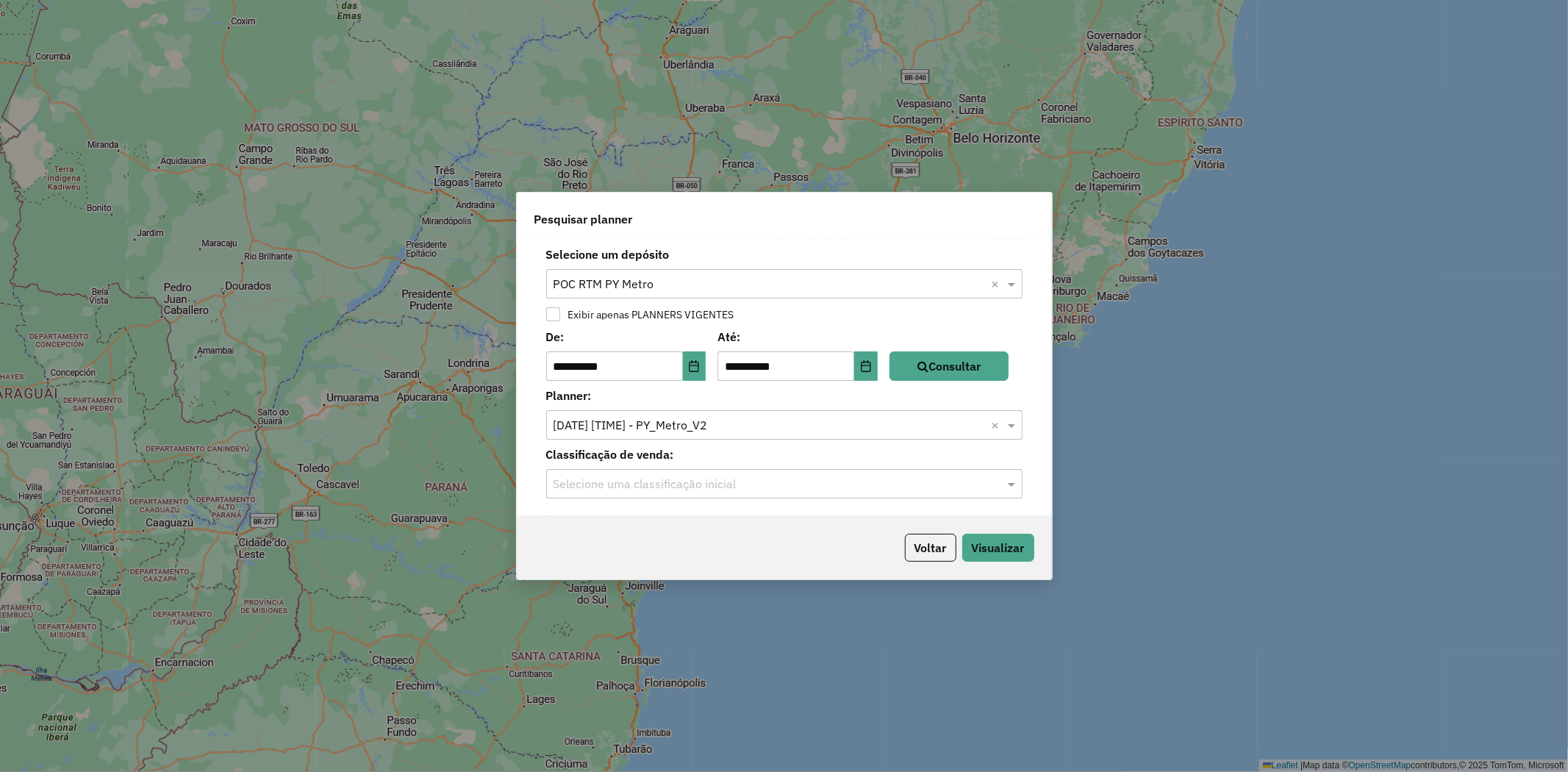 click 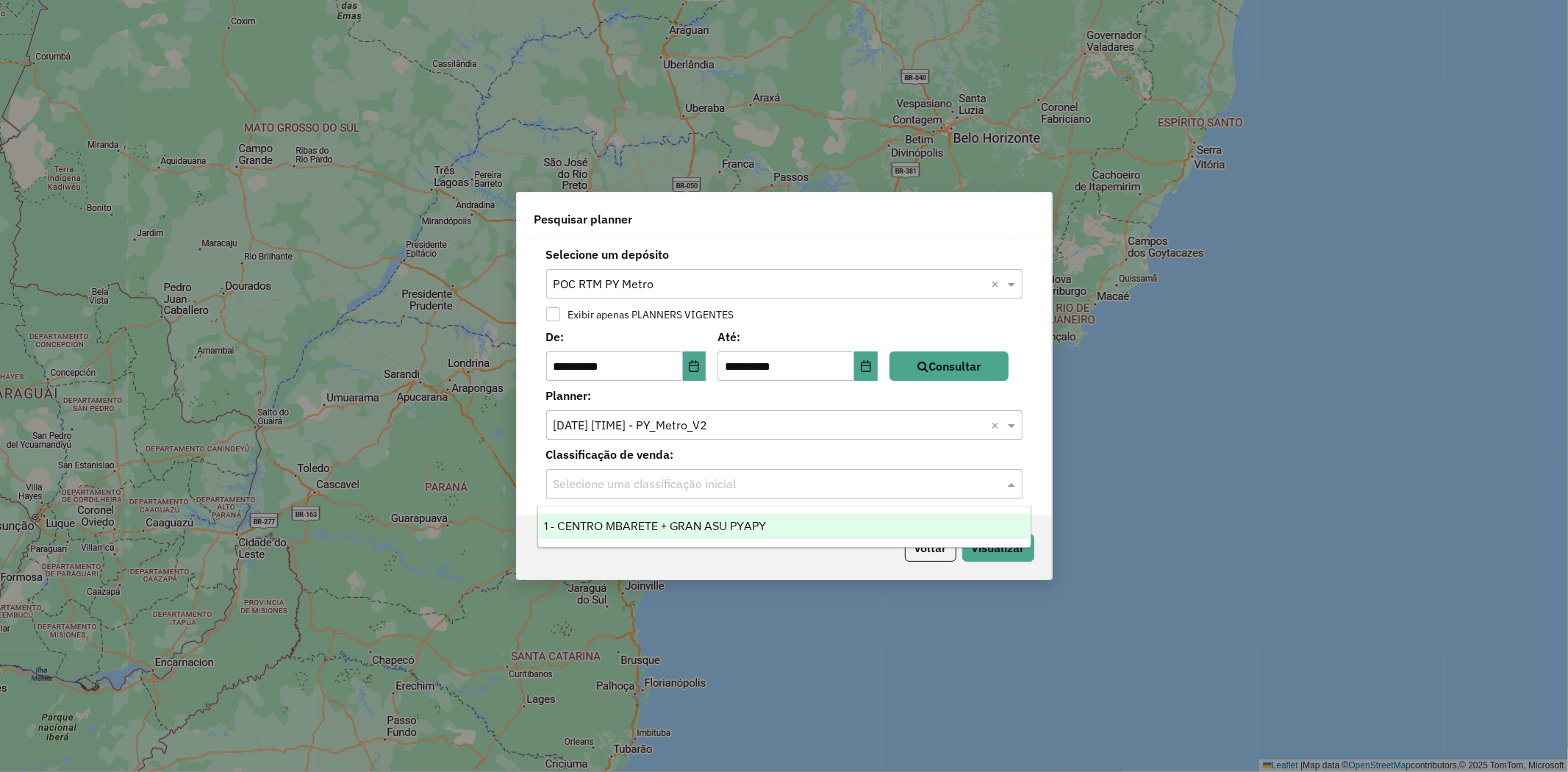 click on "1 - CENTRO MBARETE + GRAN ASU PYAPY" at bounding box center [784, 526] 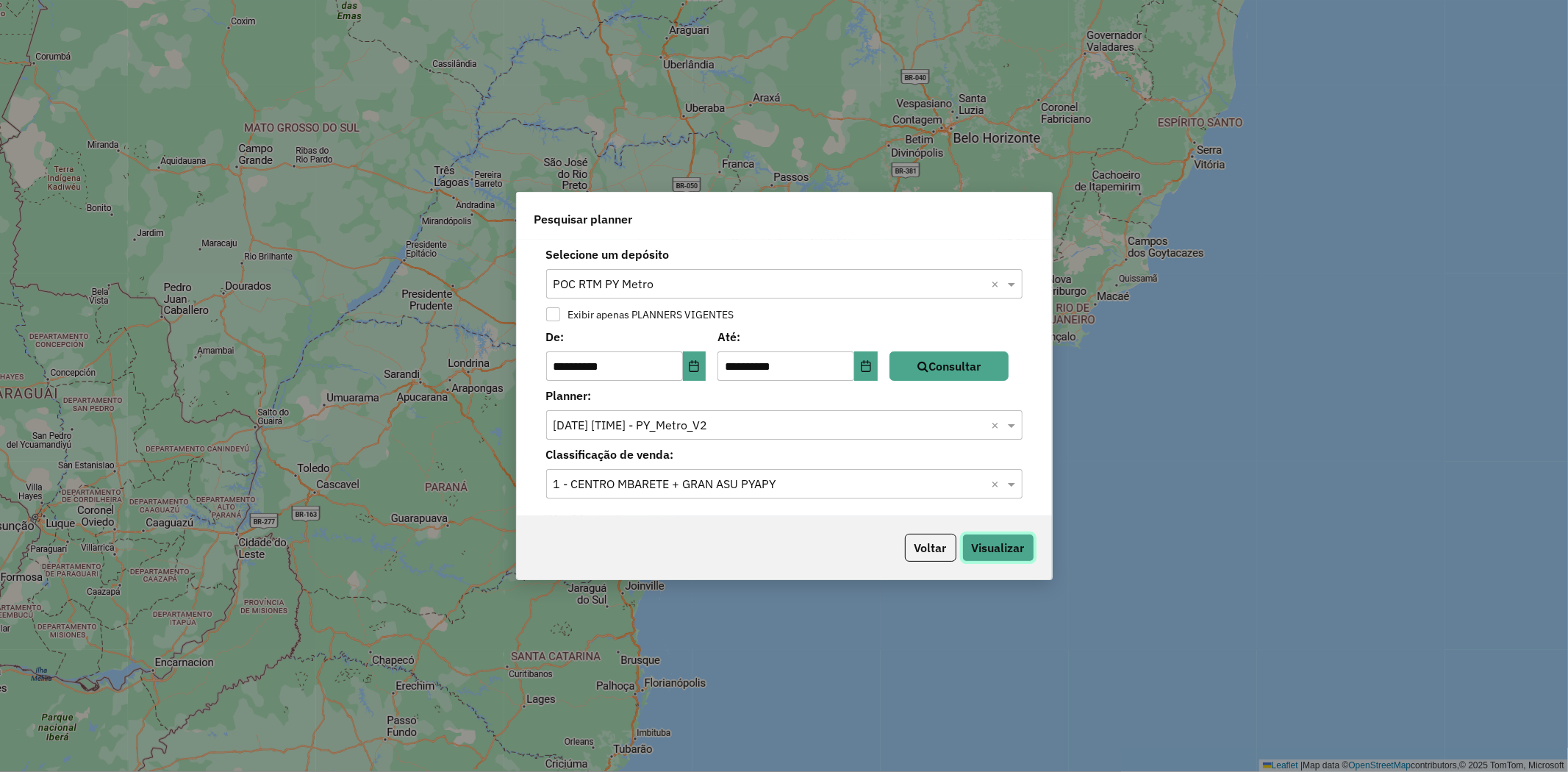 click on "Visualizar" 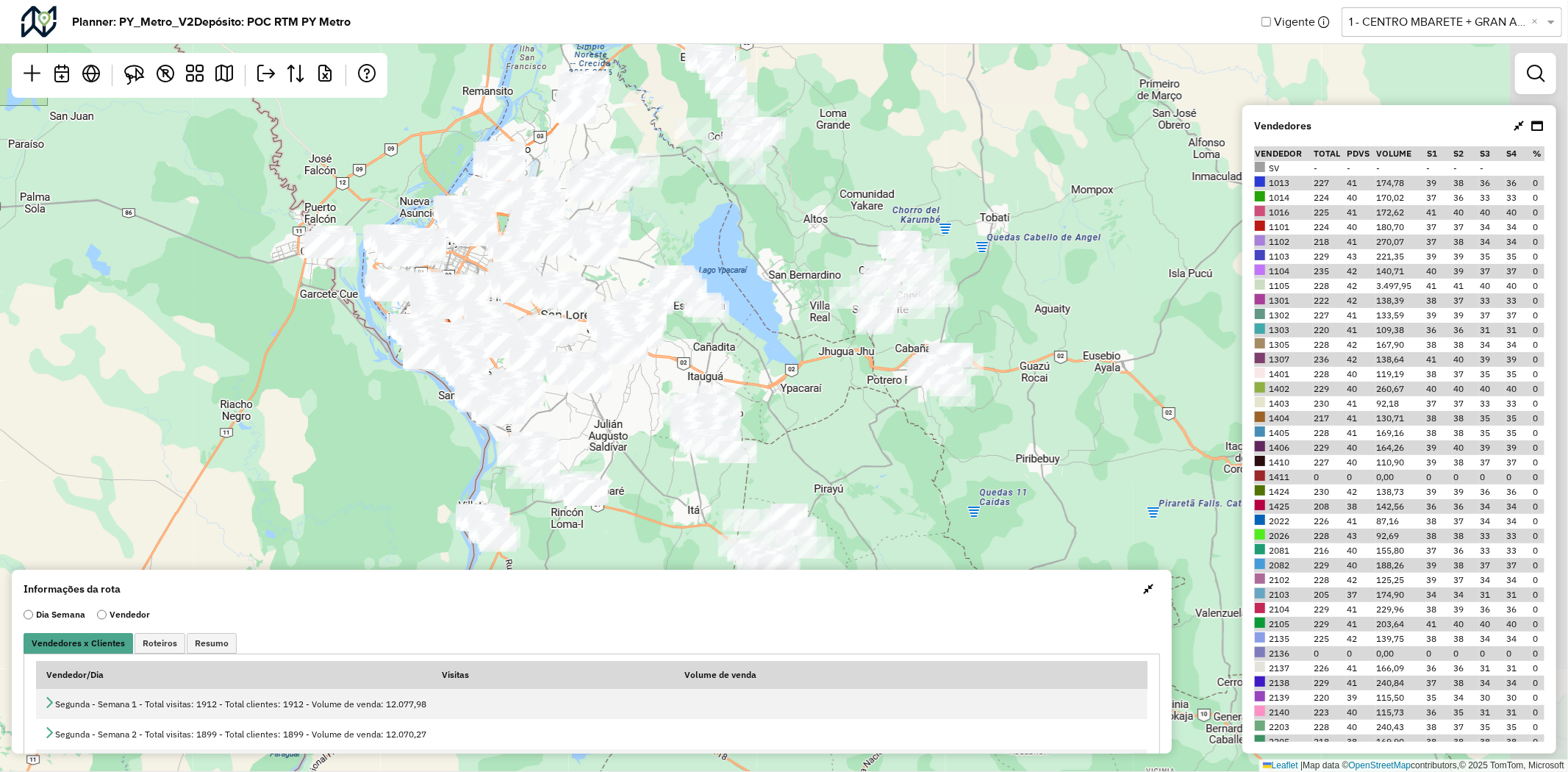drag, startPoint x: 851, startPoint y: 370, endPoint x: 780, endPoint y: 370, distance: 71 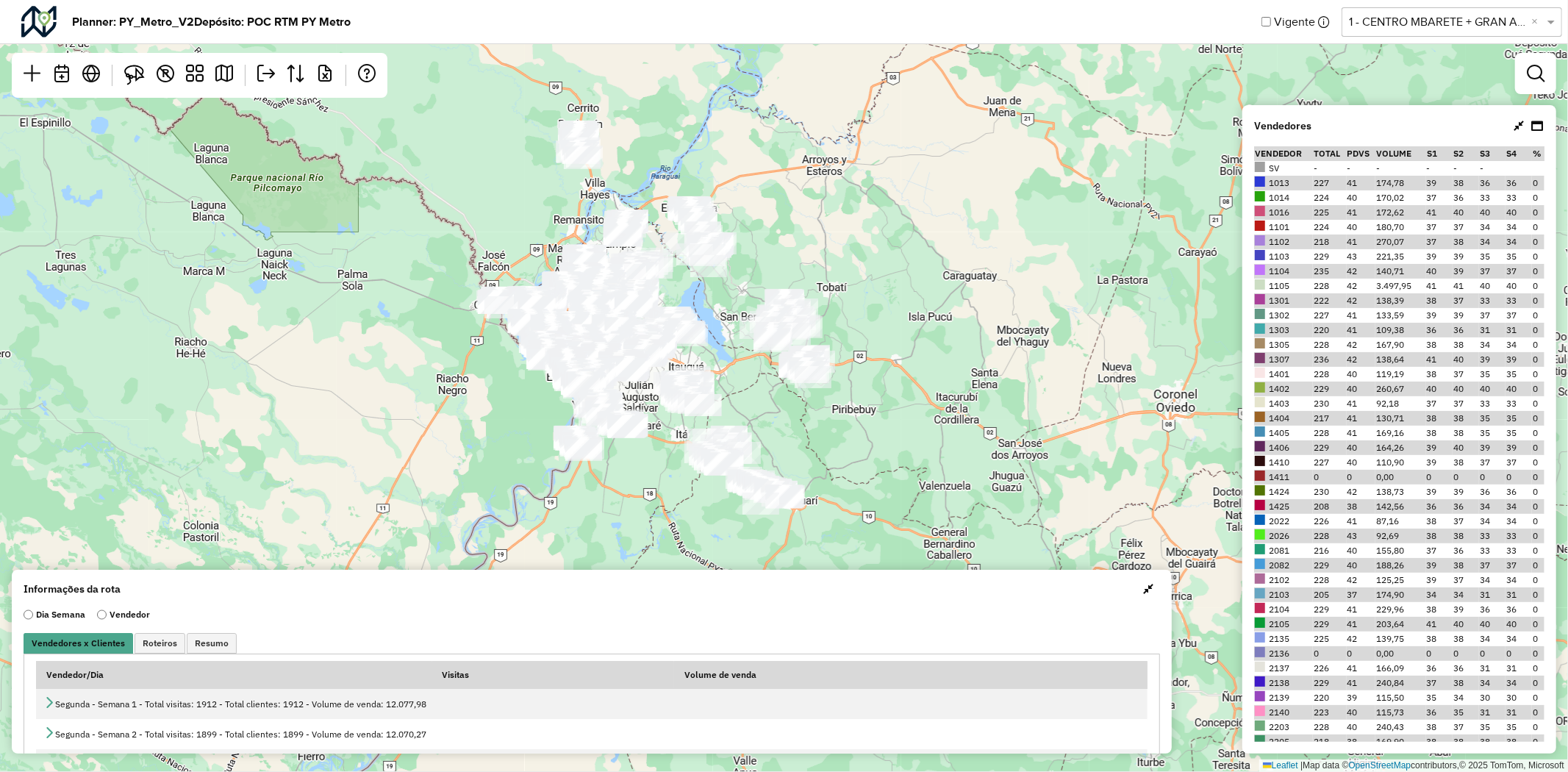 drag, startPoint x: 787, startPoint y: 375, endPoint x: 709, endPoint y: 371, distance: 78.1025 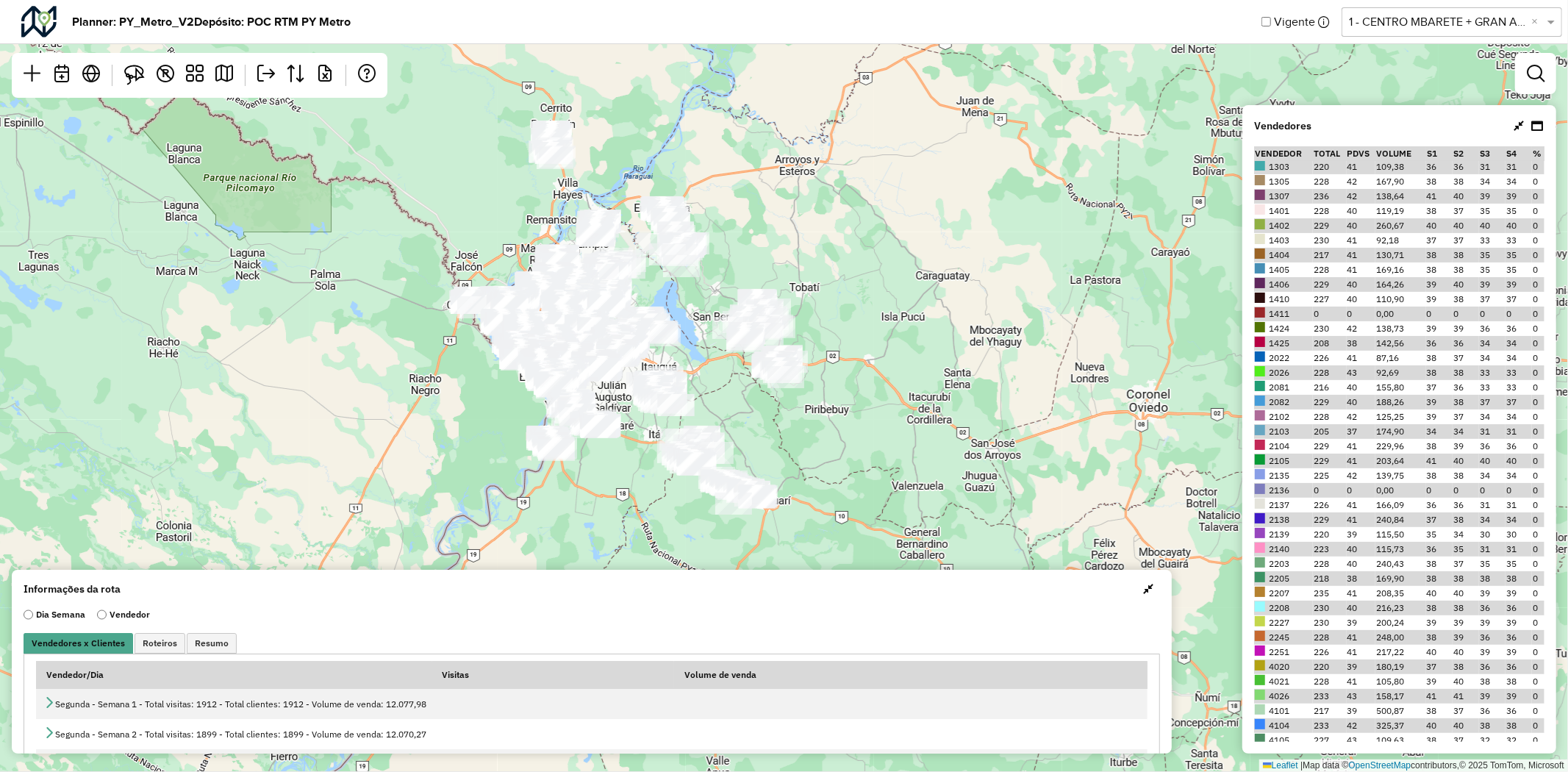 scroll, scrollTop: 240, scrollLeft: 0, axis: vertical 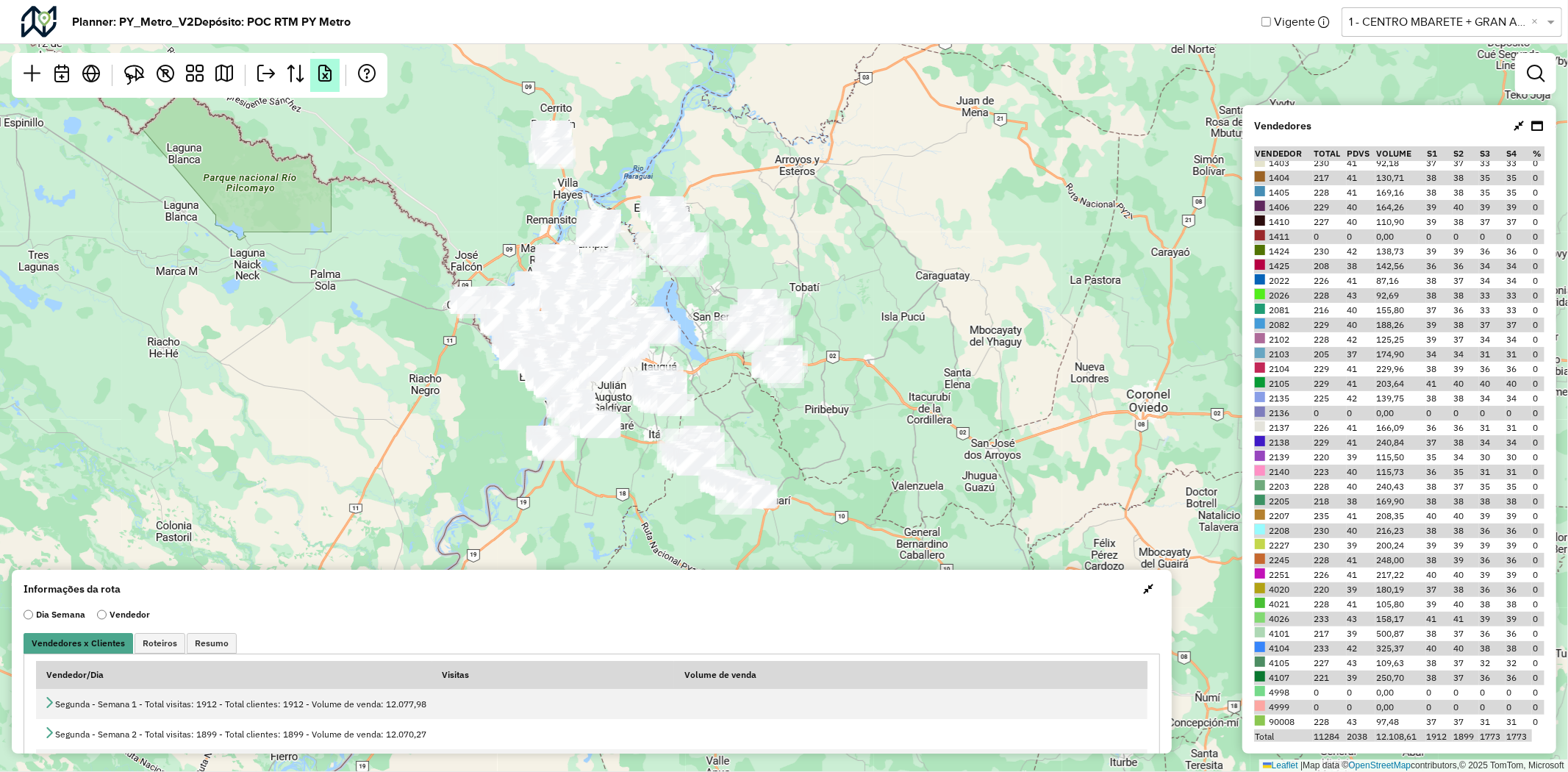 click at bounding box center (325, 74) 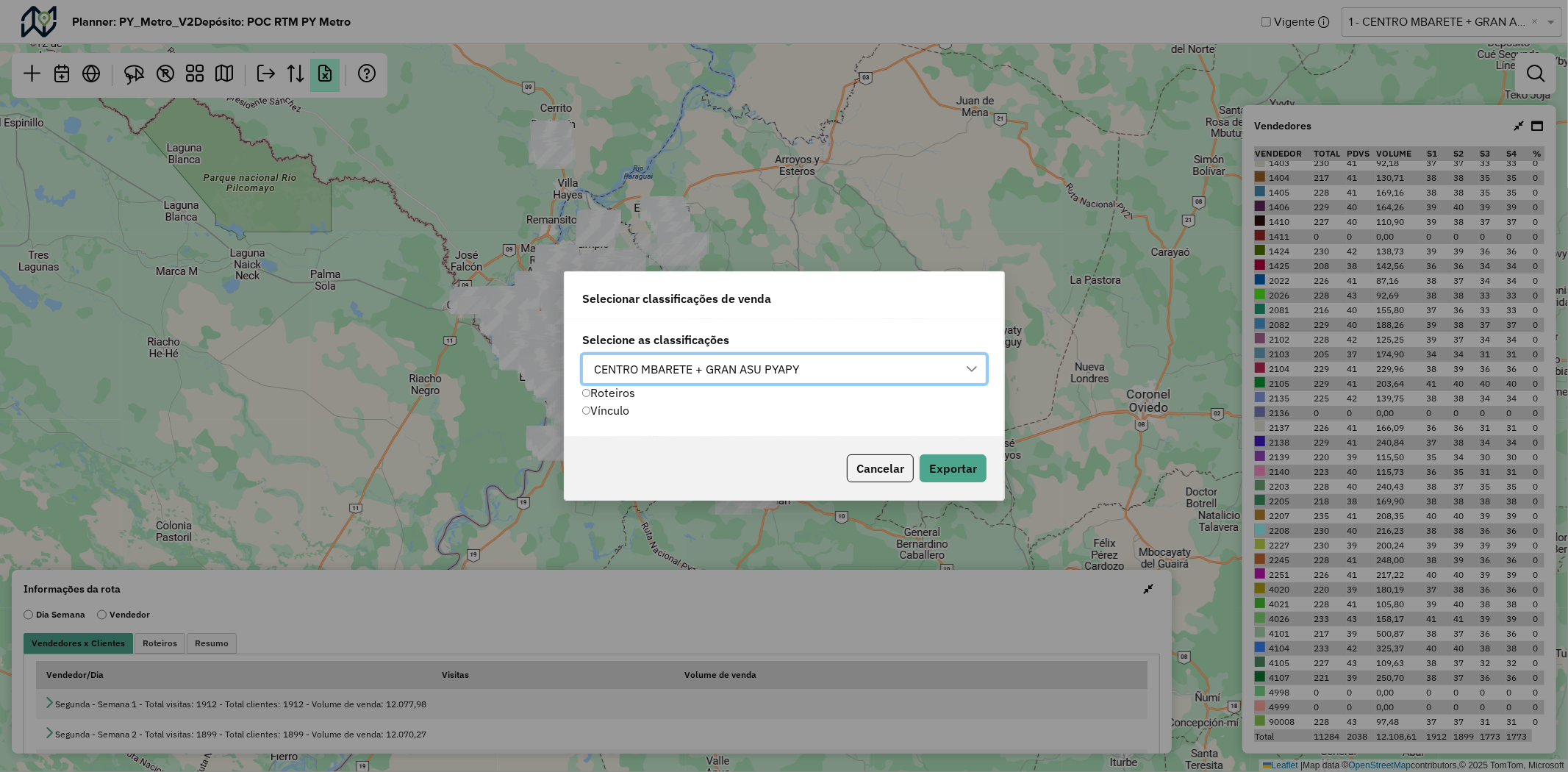 scroll, scrollTop: 10, scrollLeft: 65, axis: both 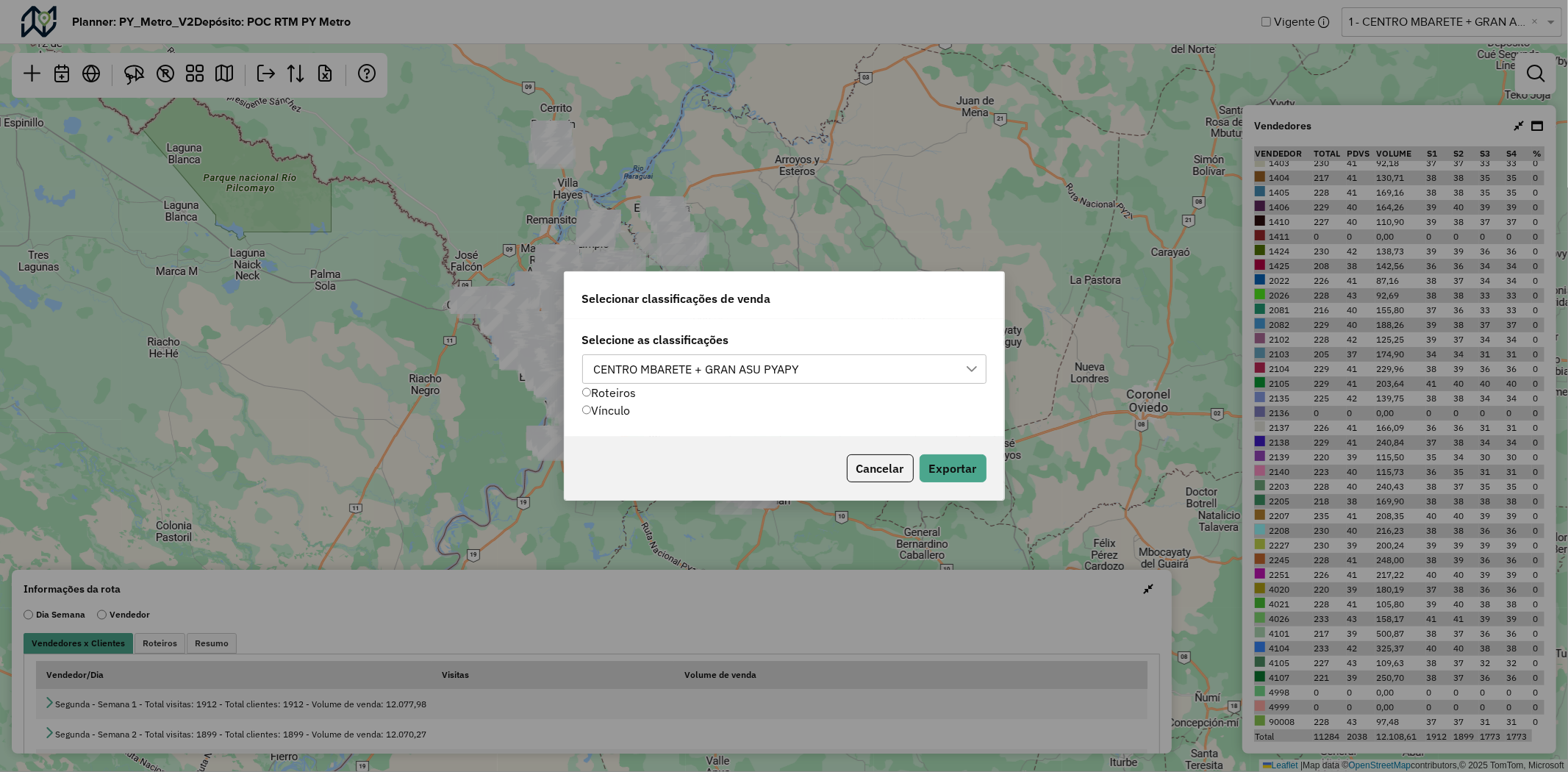 click on "CENTRO MBARETE + GRAN ASU PYAPY" at bounding box center (696, 369) 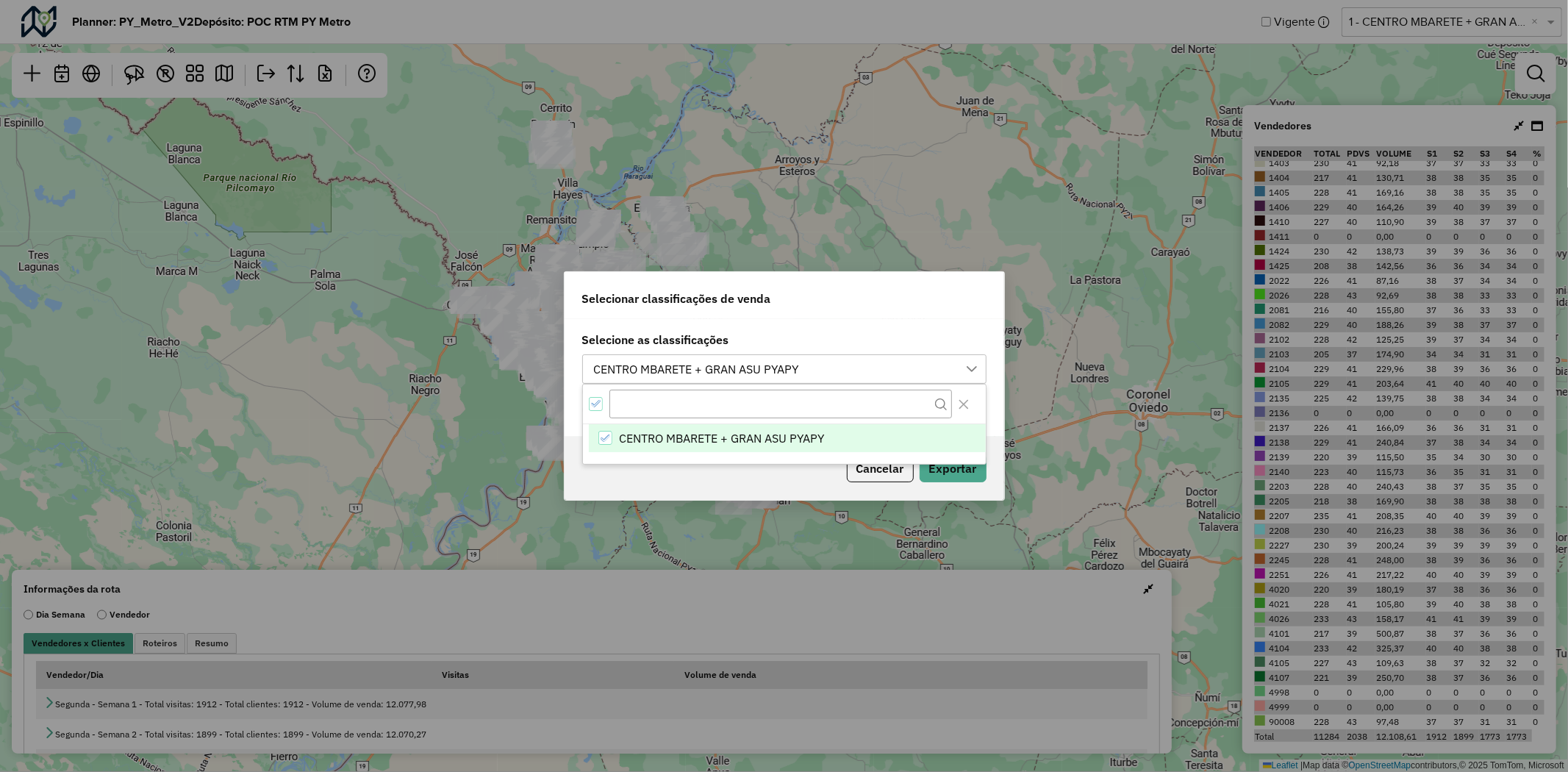 click on "CENTRO MBARETE + GRAN ASU PYAPY" at bounding box center [696, 369] 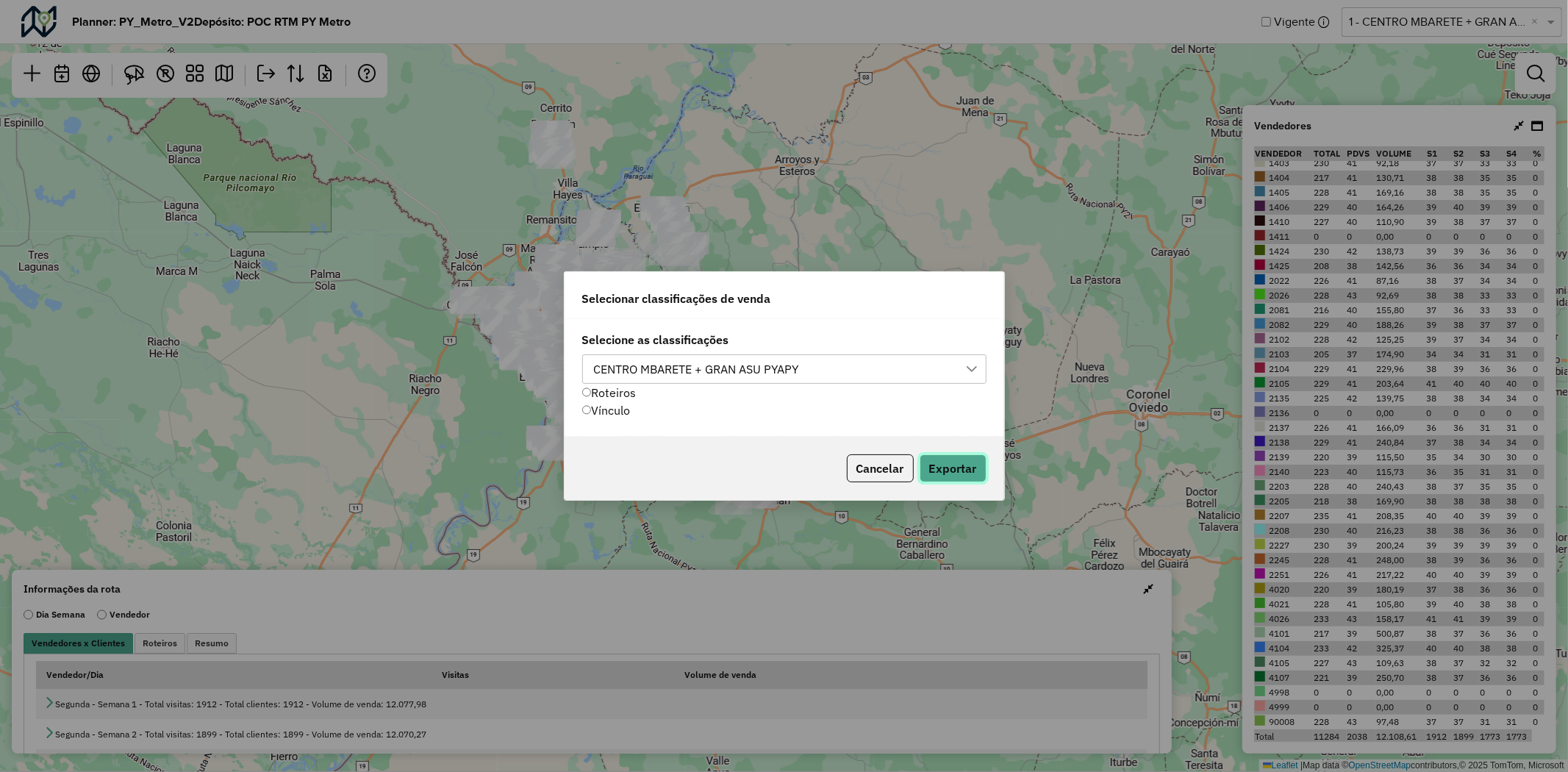 click on "Exportar" 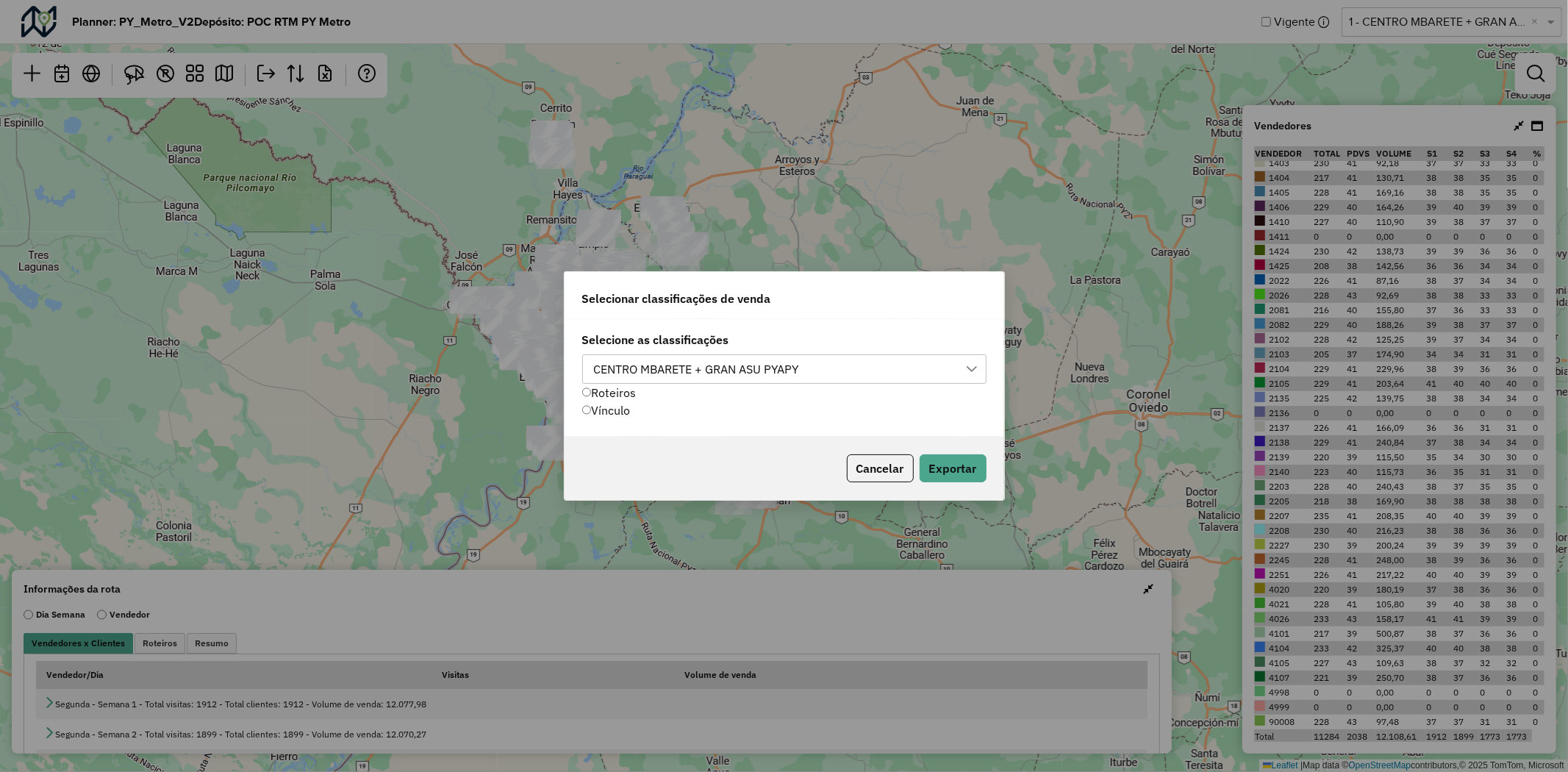 click on "Cancelar   Exportar" 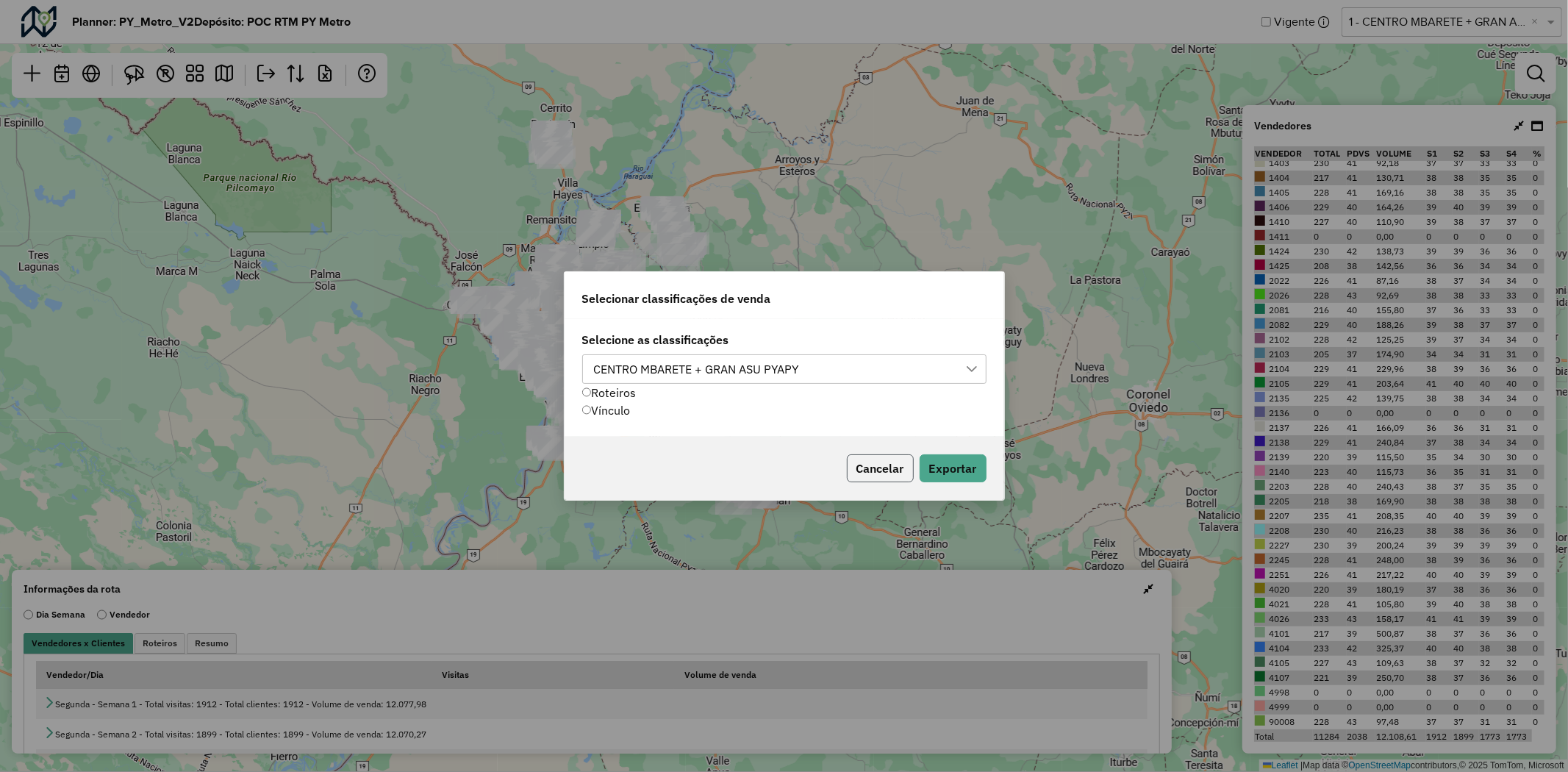 click on "Cancelar" 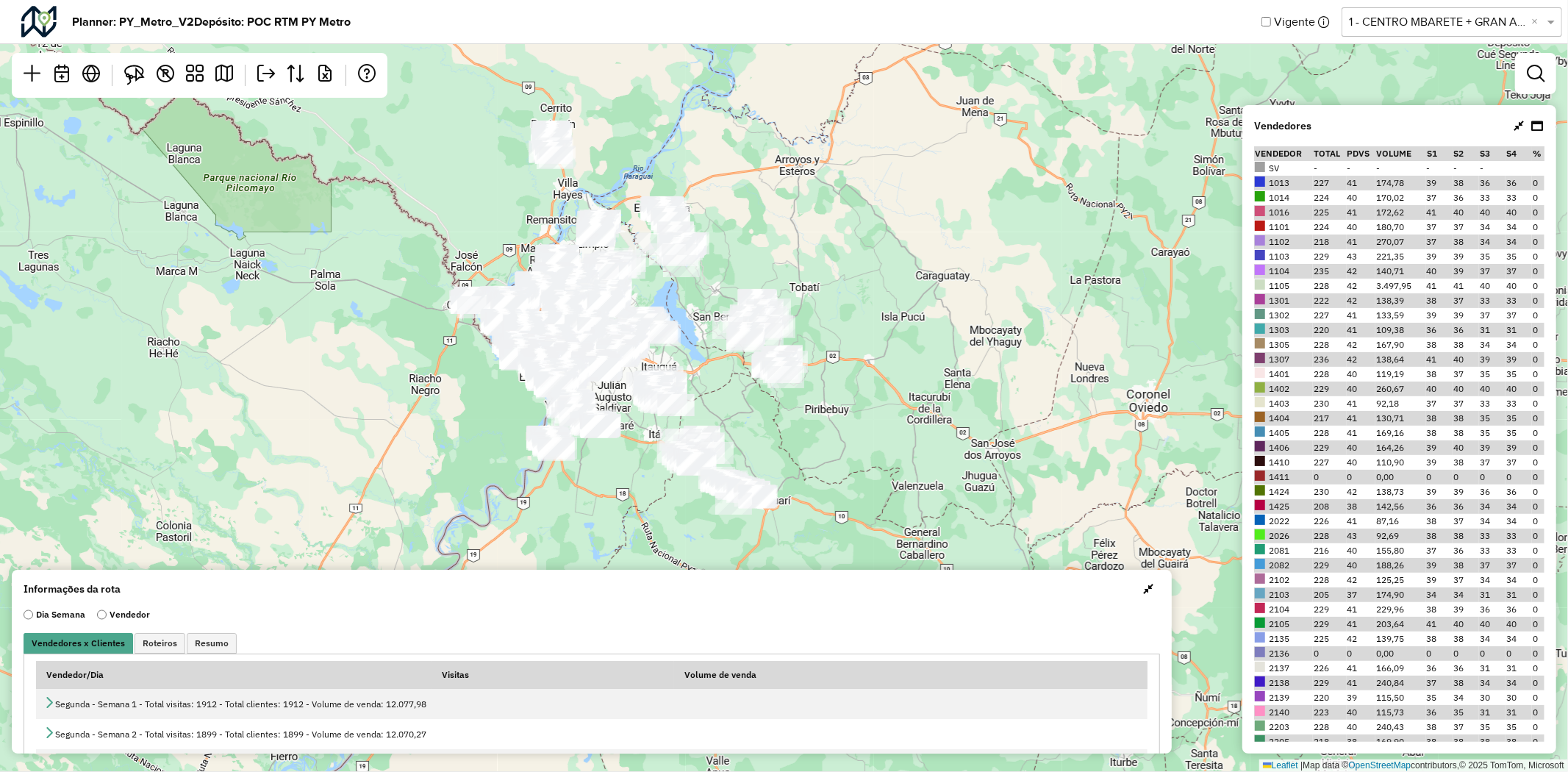 scroll, scrollTop: 240, scrollLeft: 0, axis: vertical 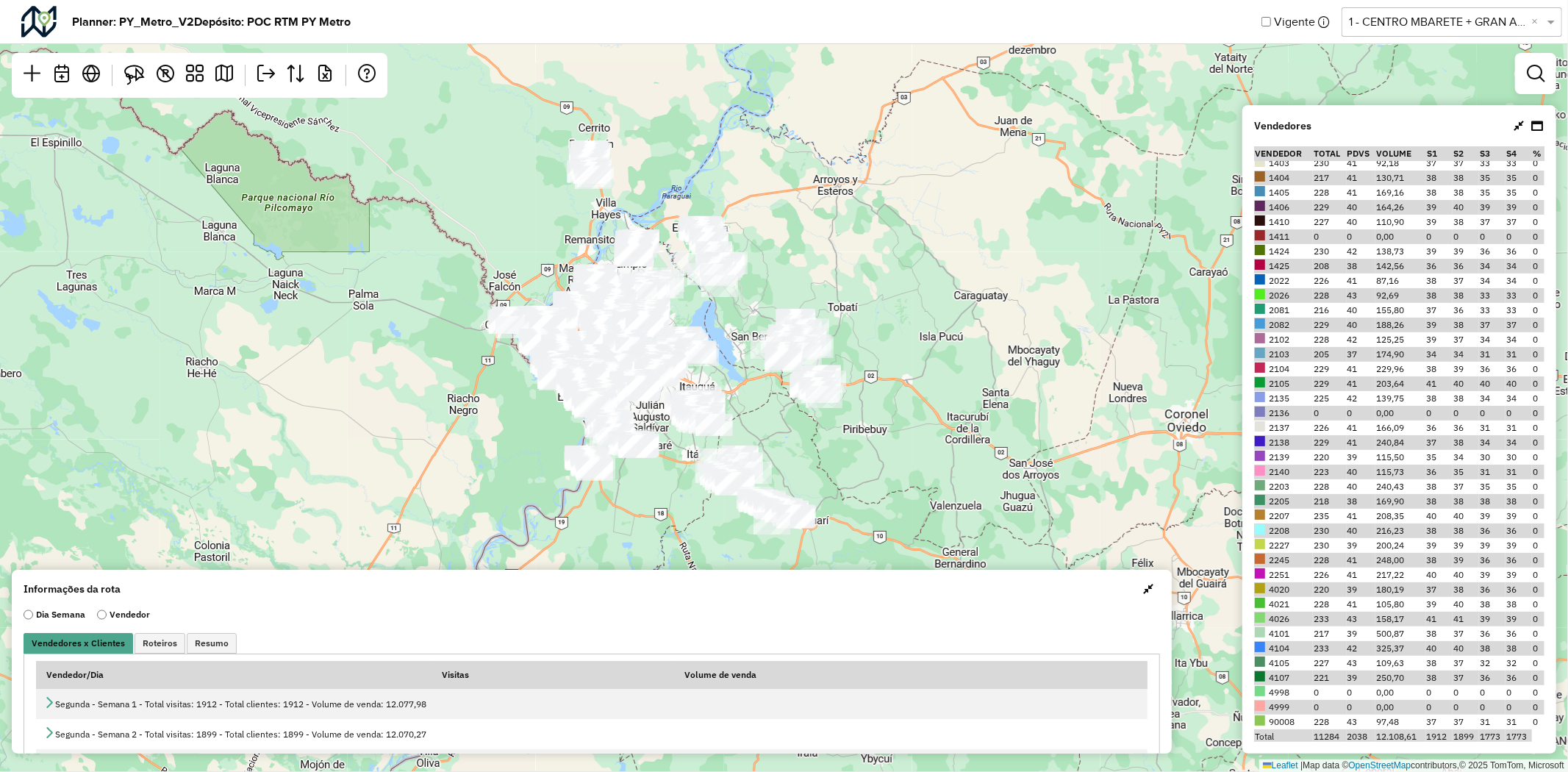 drag, startPoint x: 867, startPoint y: 437, endPoint x: 914, endPoint y: 478, distance: 62.36986 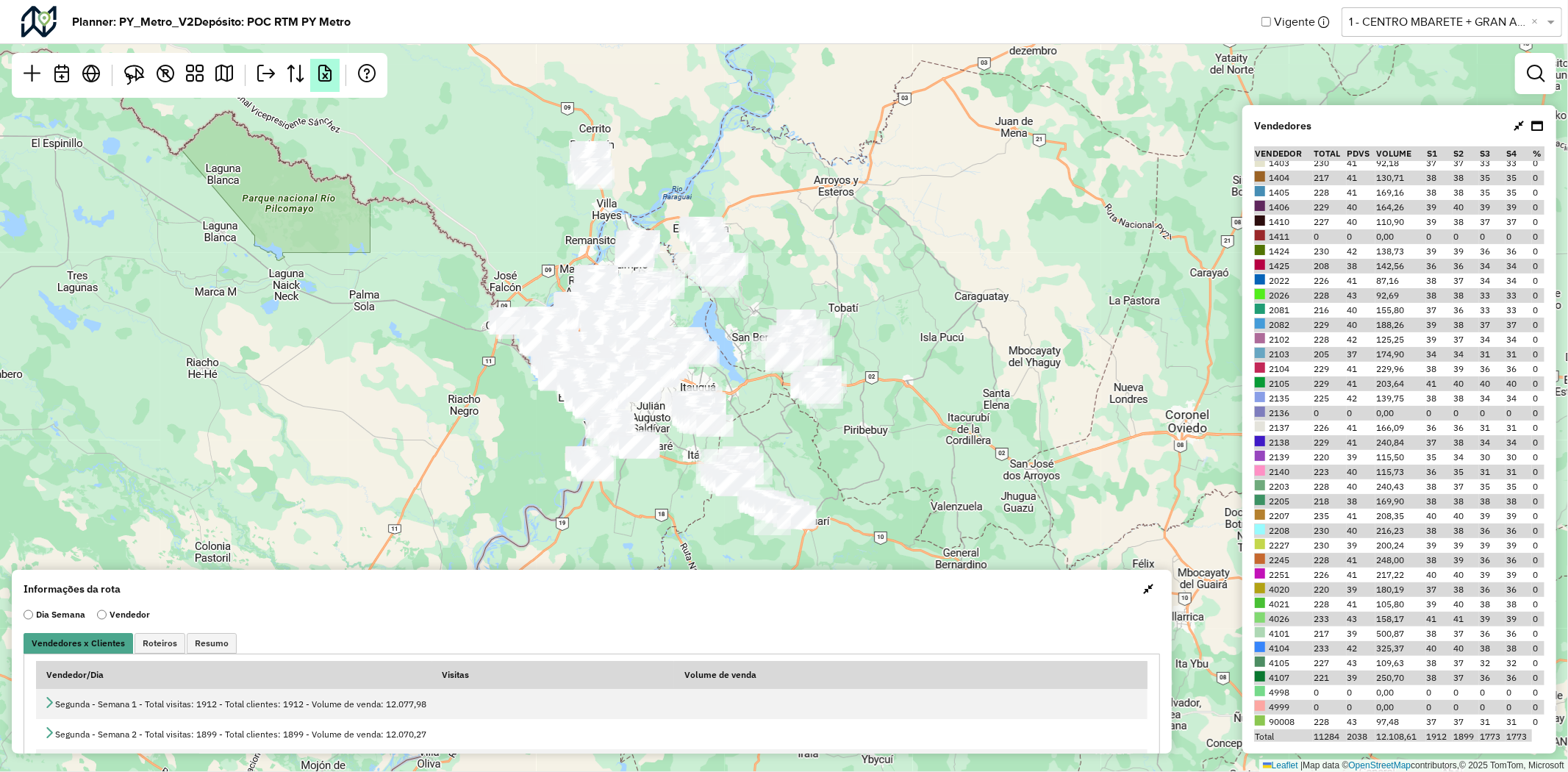 click at bounding box center [325, 74] 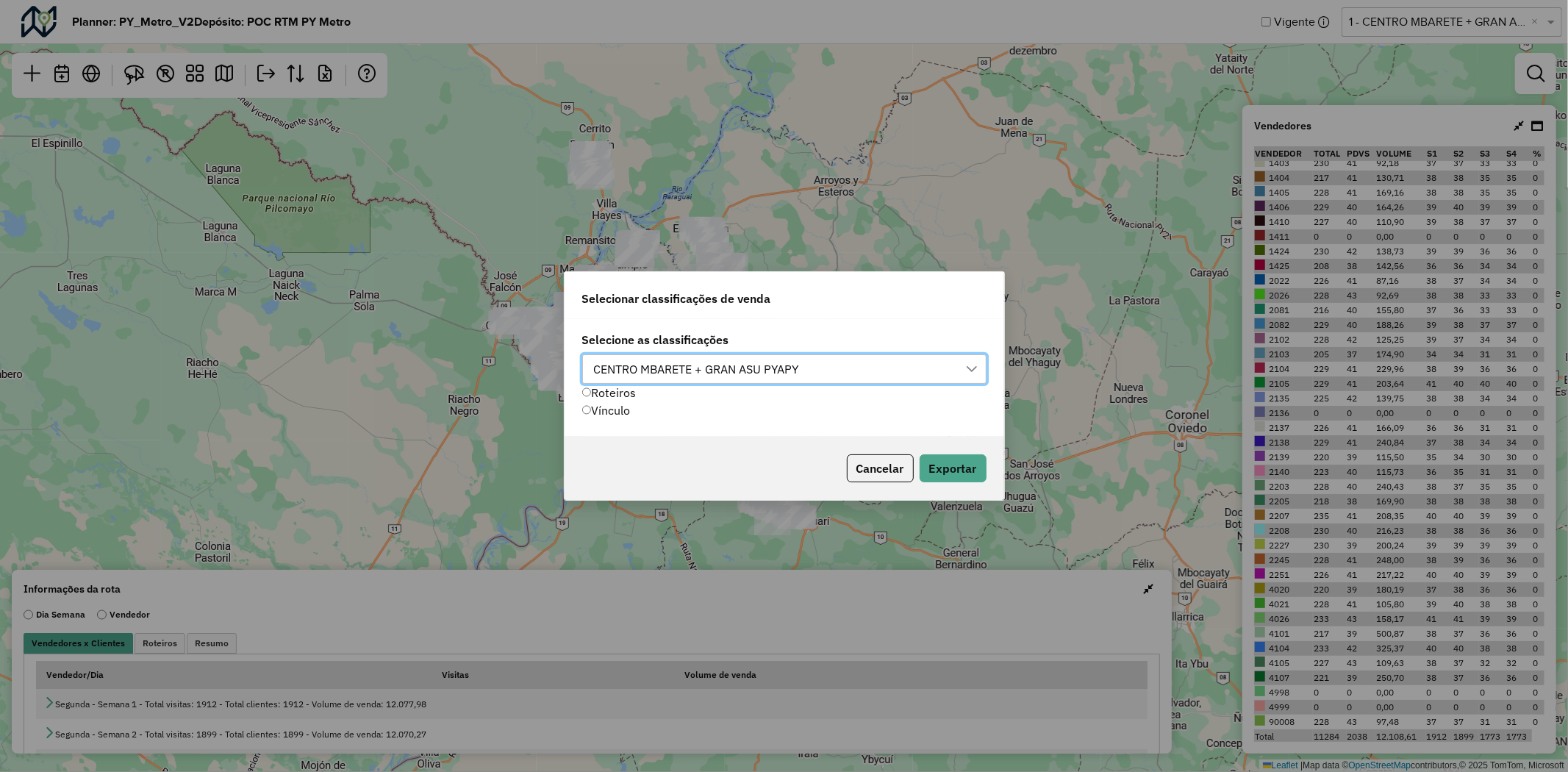 scroll, scrollTop: 10, scrollLeft: 65, axis: both 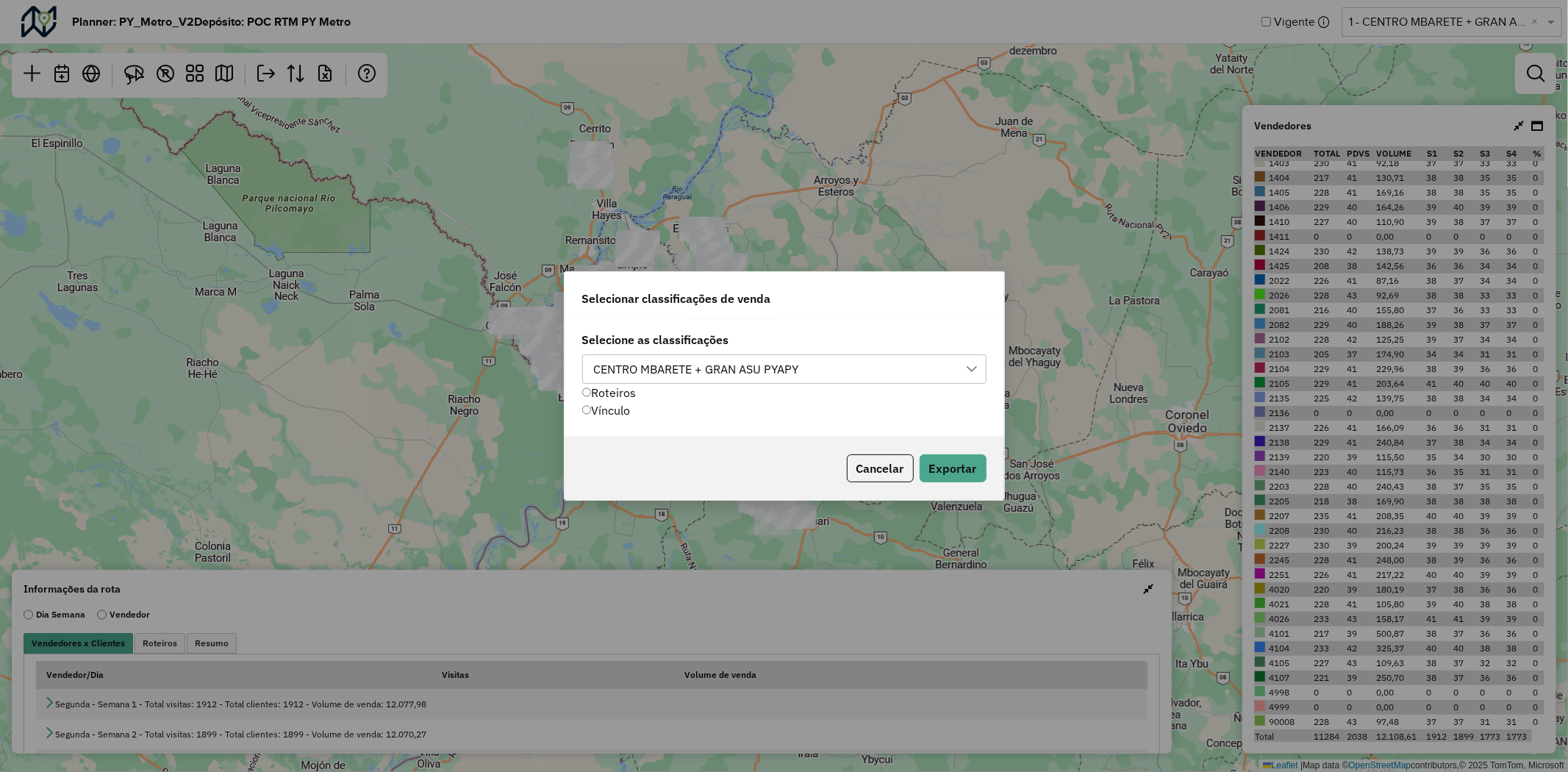 click on "CENTRO MBARETE + GRAN ASU PYAPY" at bounding box center [696, 369] 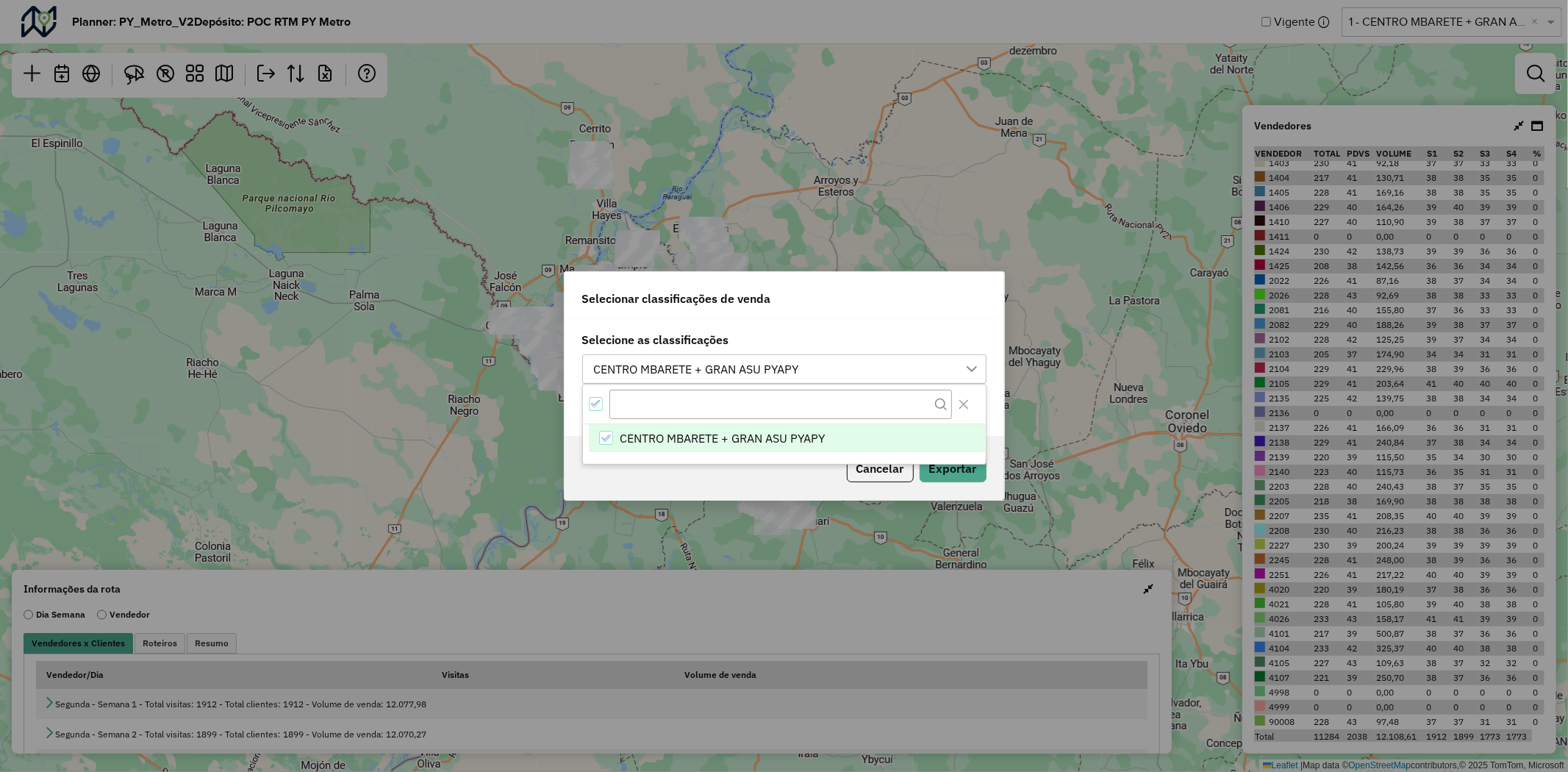 scroll, scrollTop: 10, scrollLeft: 66, axis: both 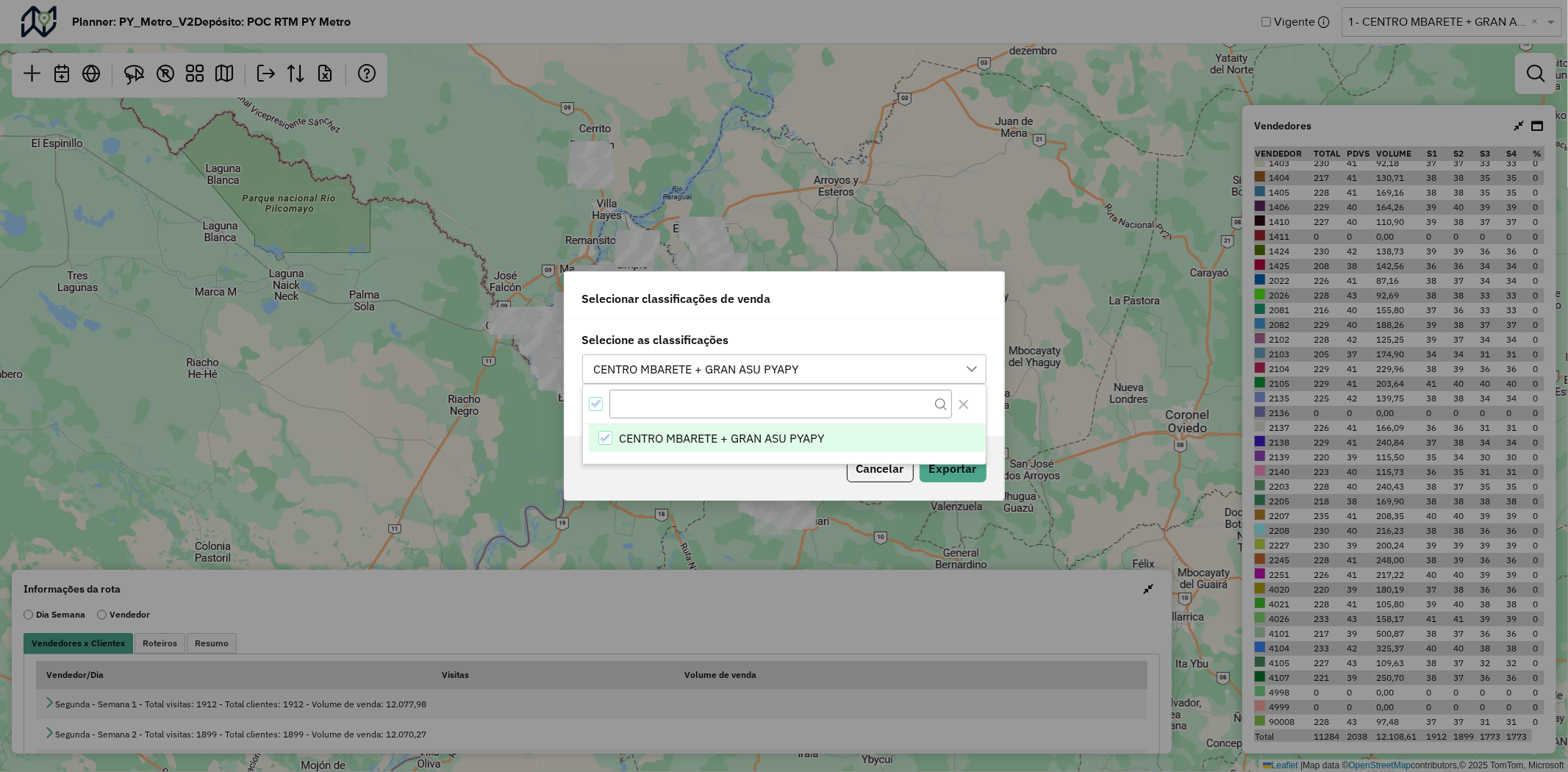 click on "CENTRO MBARETE + GRAN ASU PYAPY" at bounding box center (696, 369) 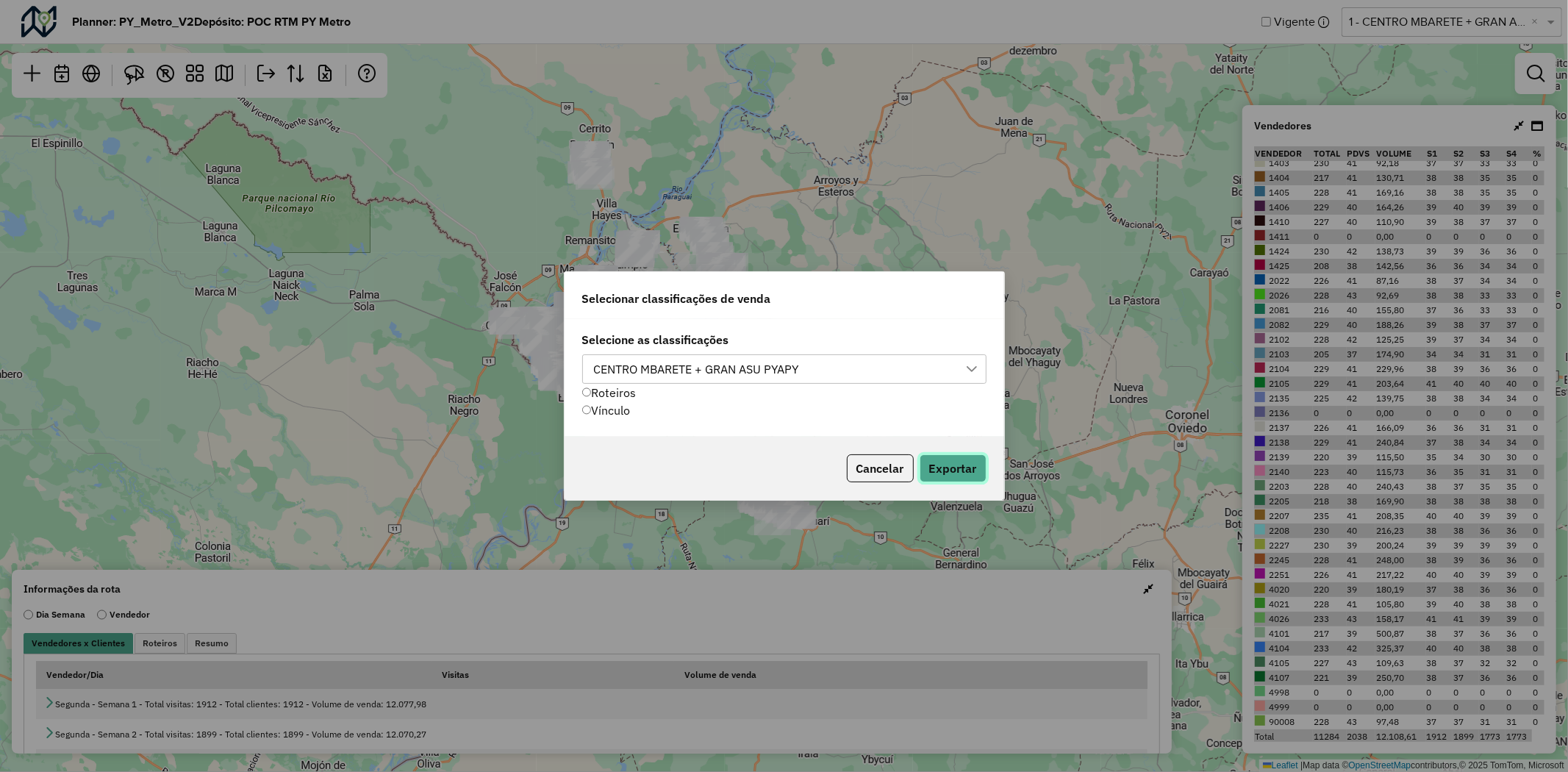 click on "Exportar" 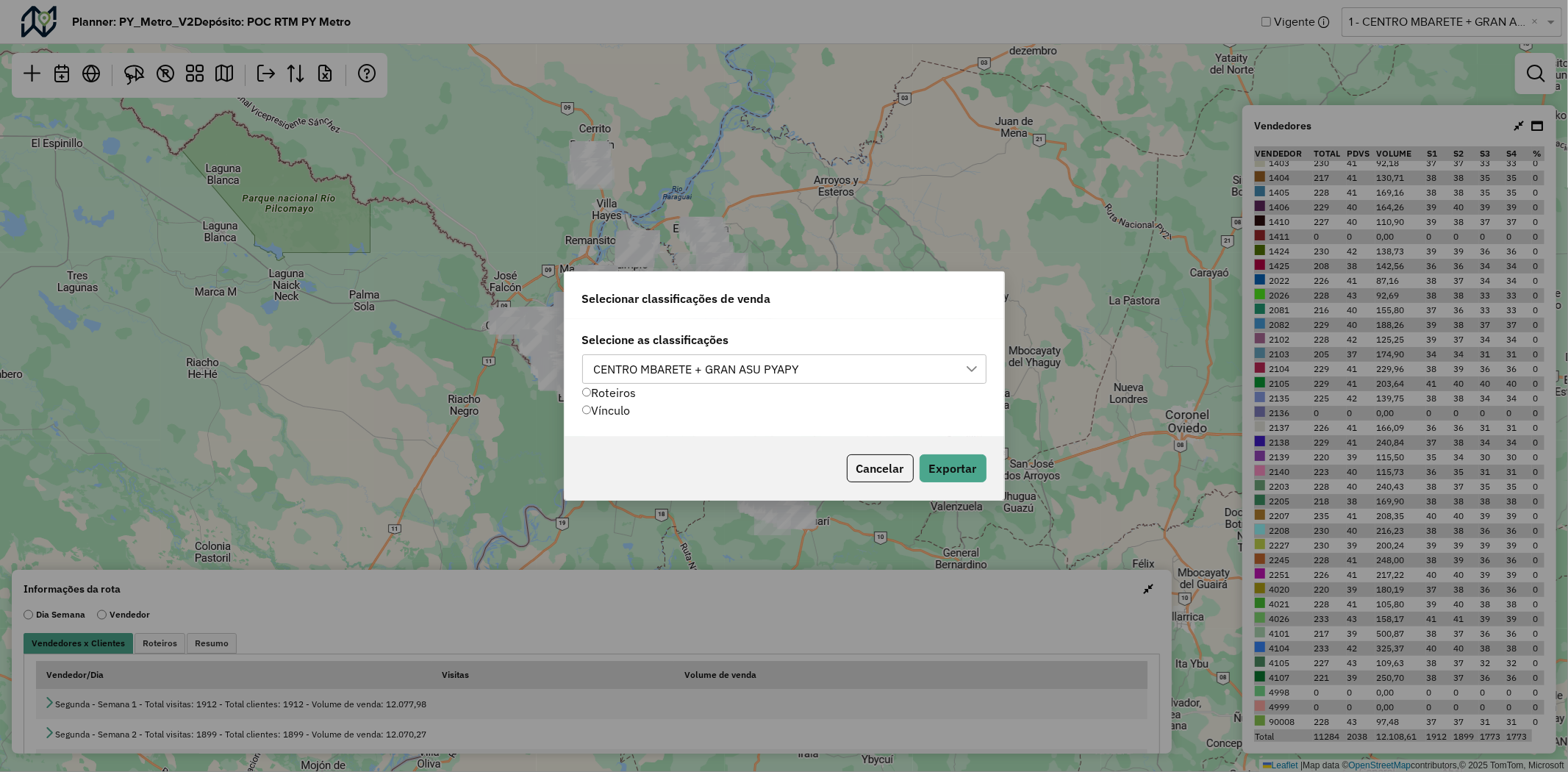 click on "Selecionar classificações de venda Selecione as classificações CENTRO MBARETE + GRAN ASU PYAPY  Roteiros   Vínculo   Cancelar   Exportar" 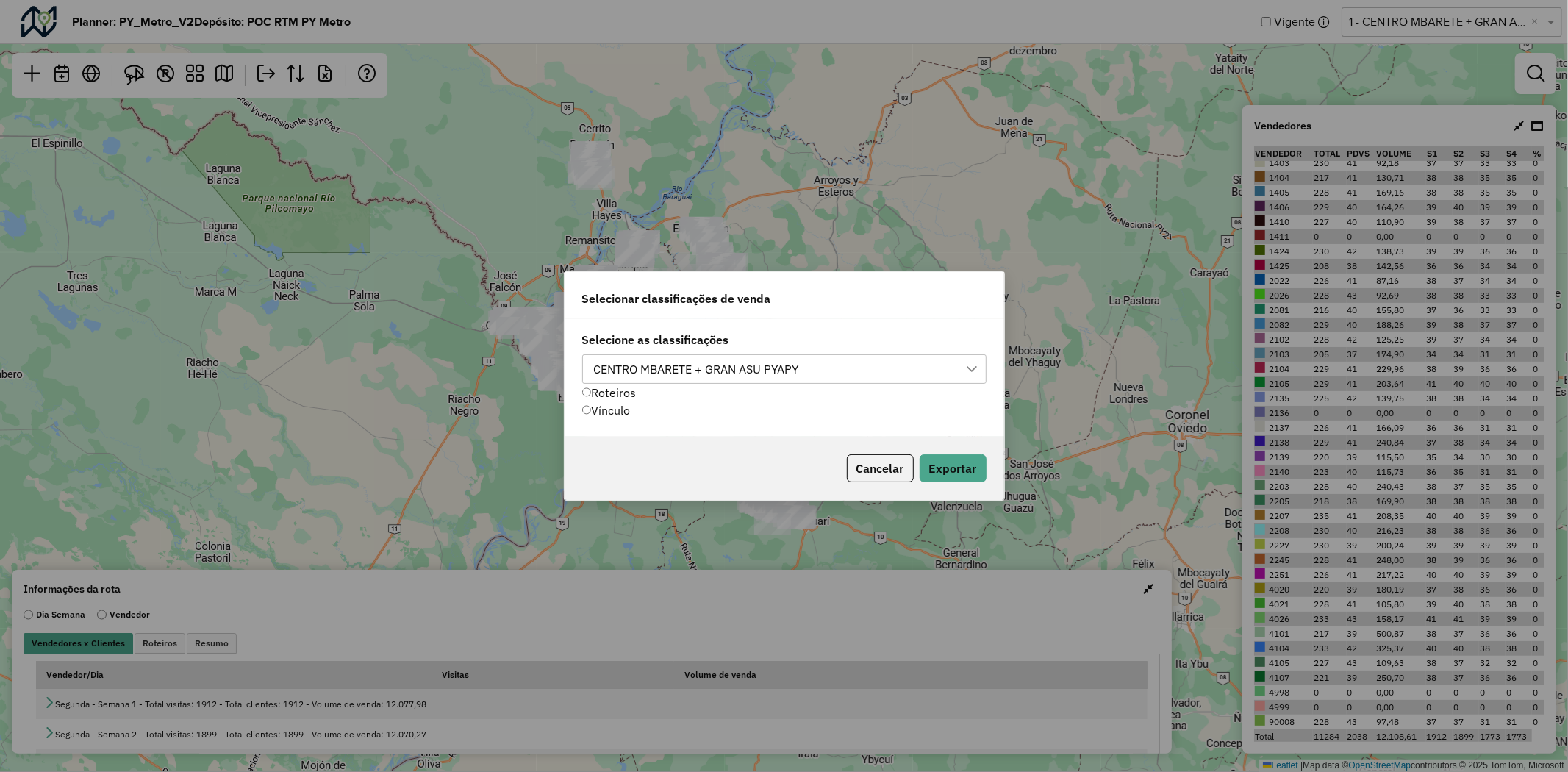 drag, startPoint x: 883, startPoint y: 466, endPoint x: 898, endPoint y: 446, distance: 25 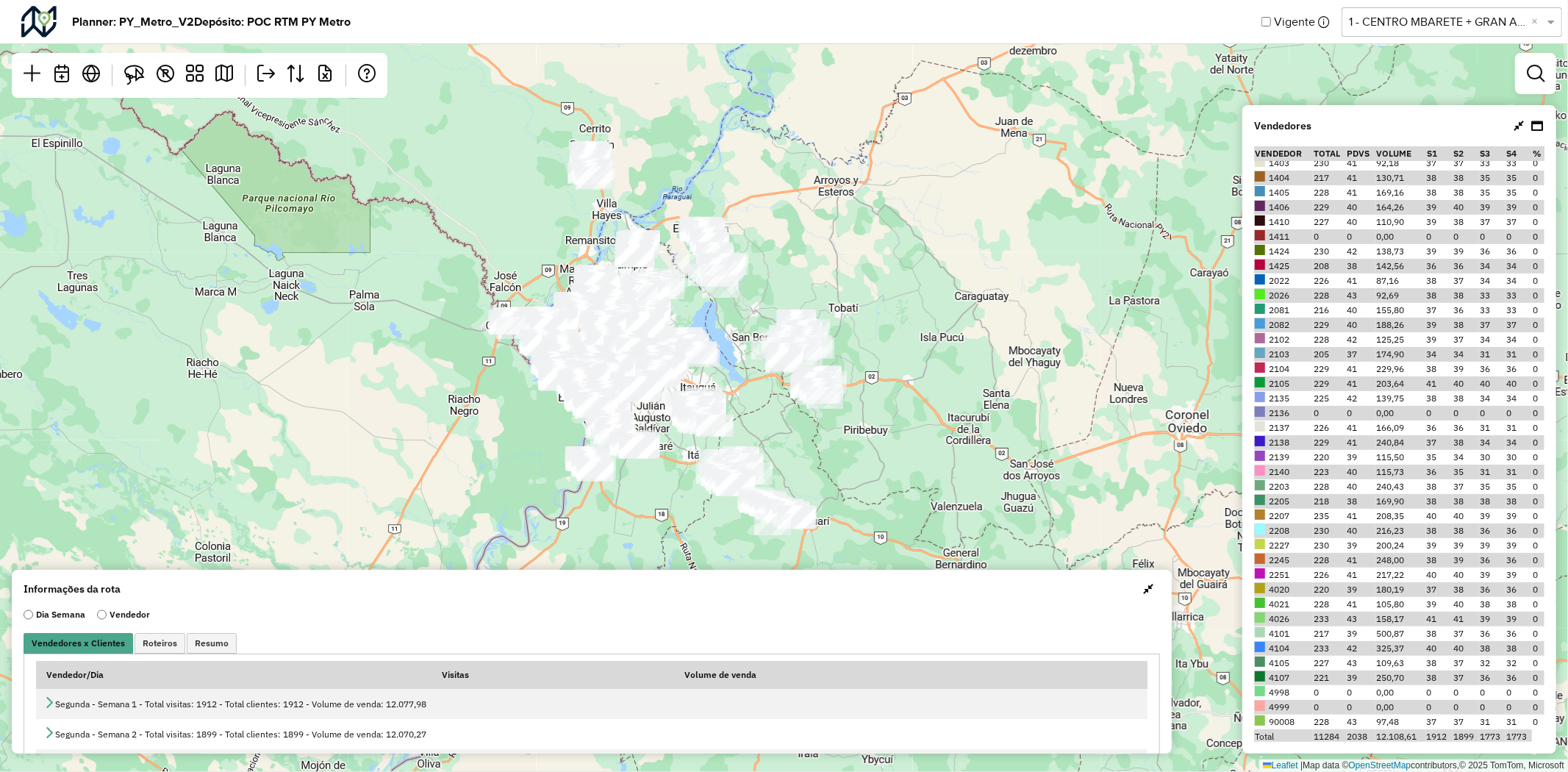 click 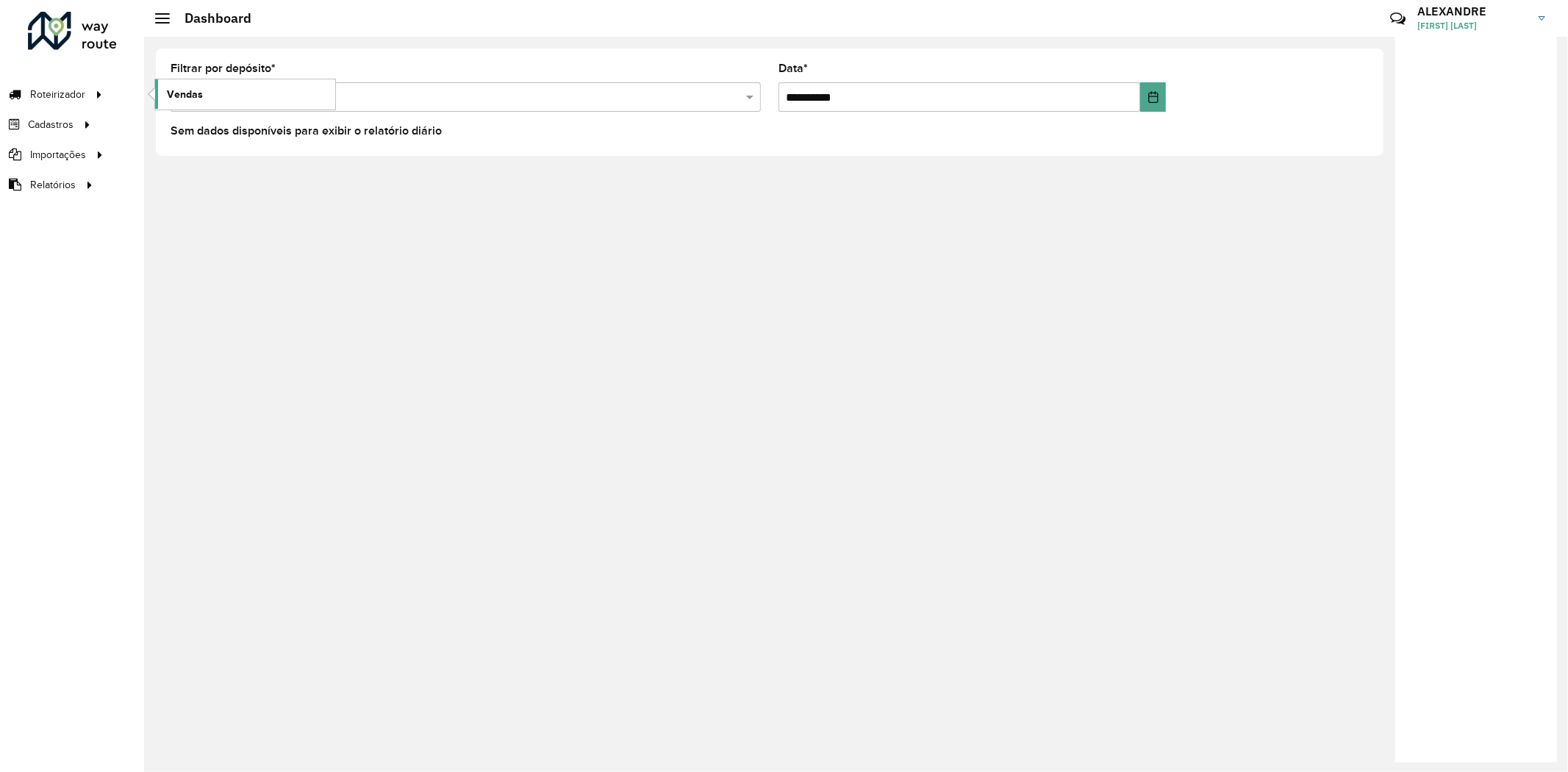 click on "Vendas" 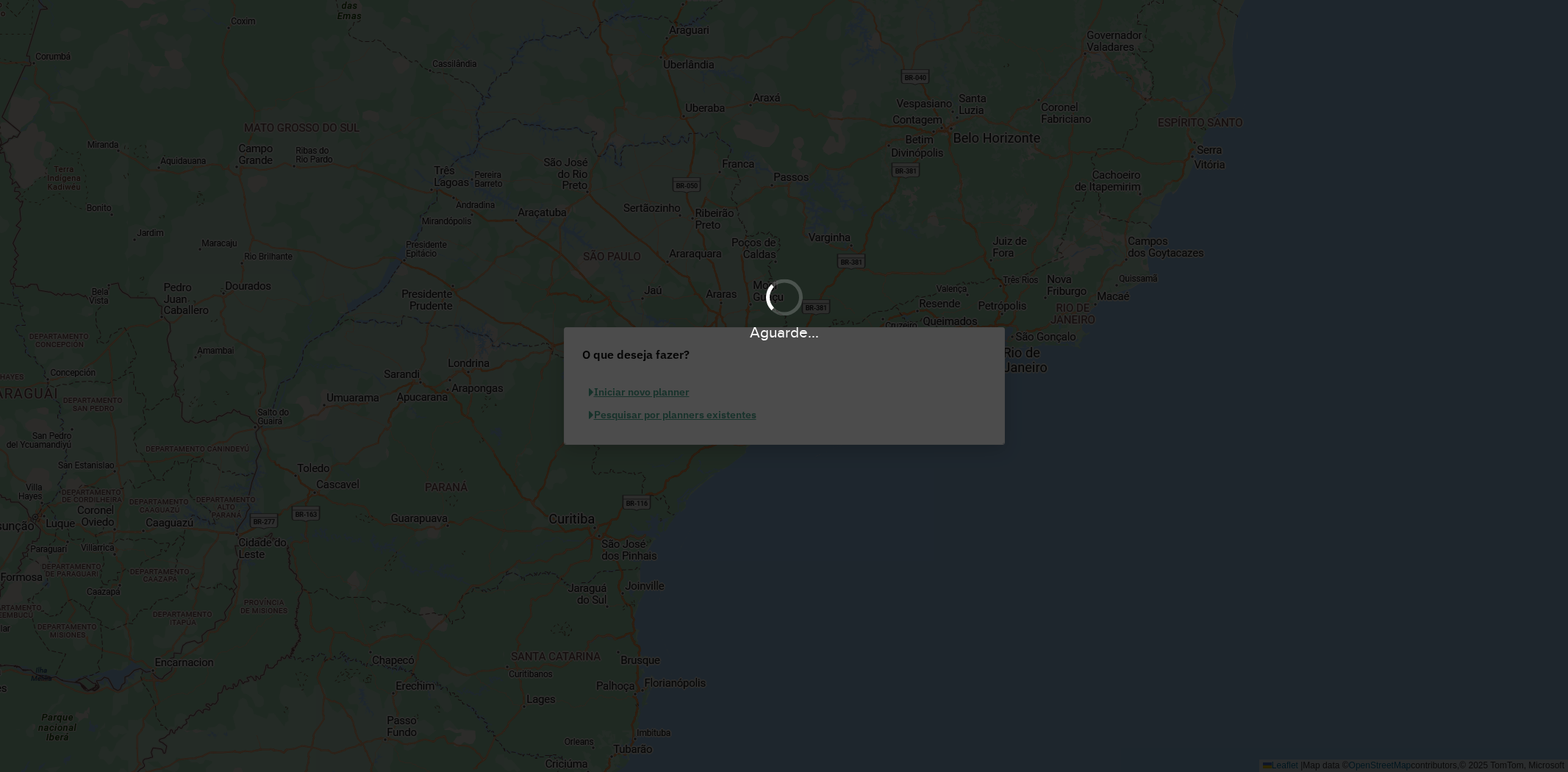 scroll, scrollTop: 0, scrollLeft: 0, axis: both 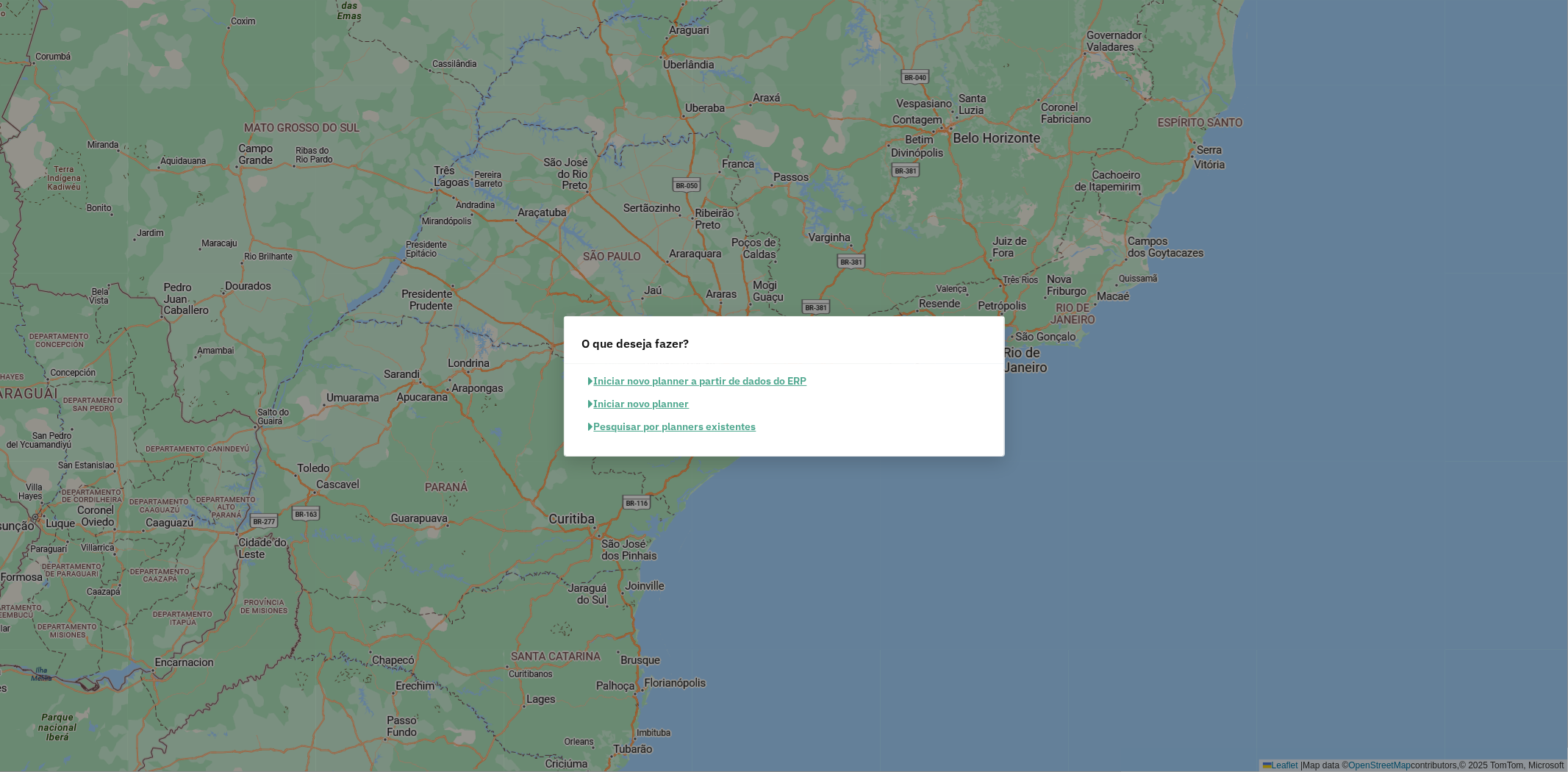 click on "Pesquisar por planners existentes" 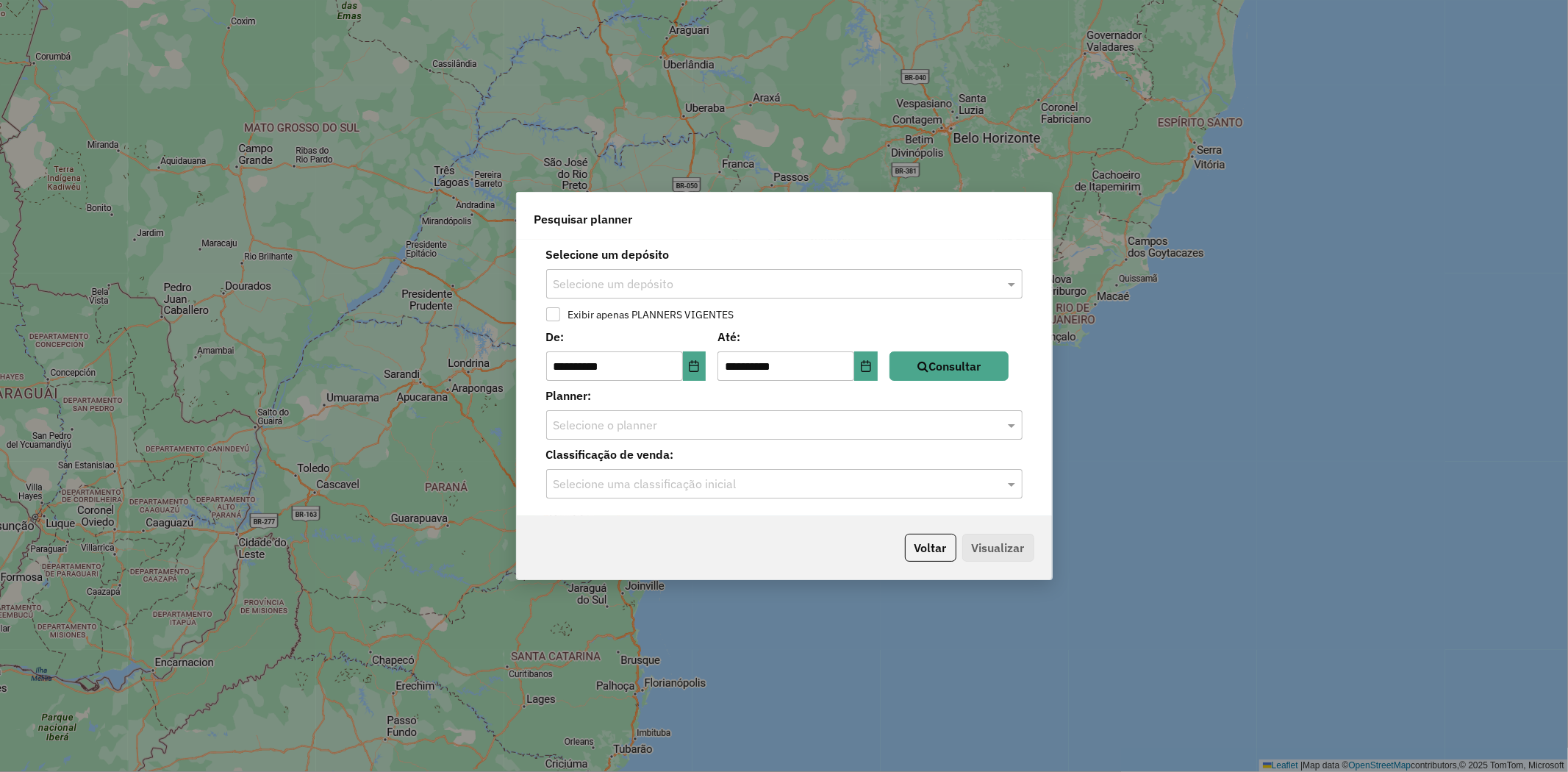 click 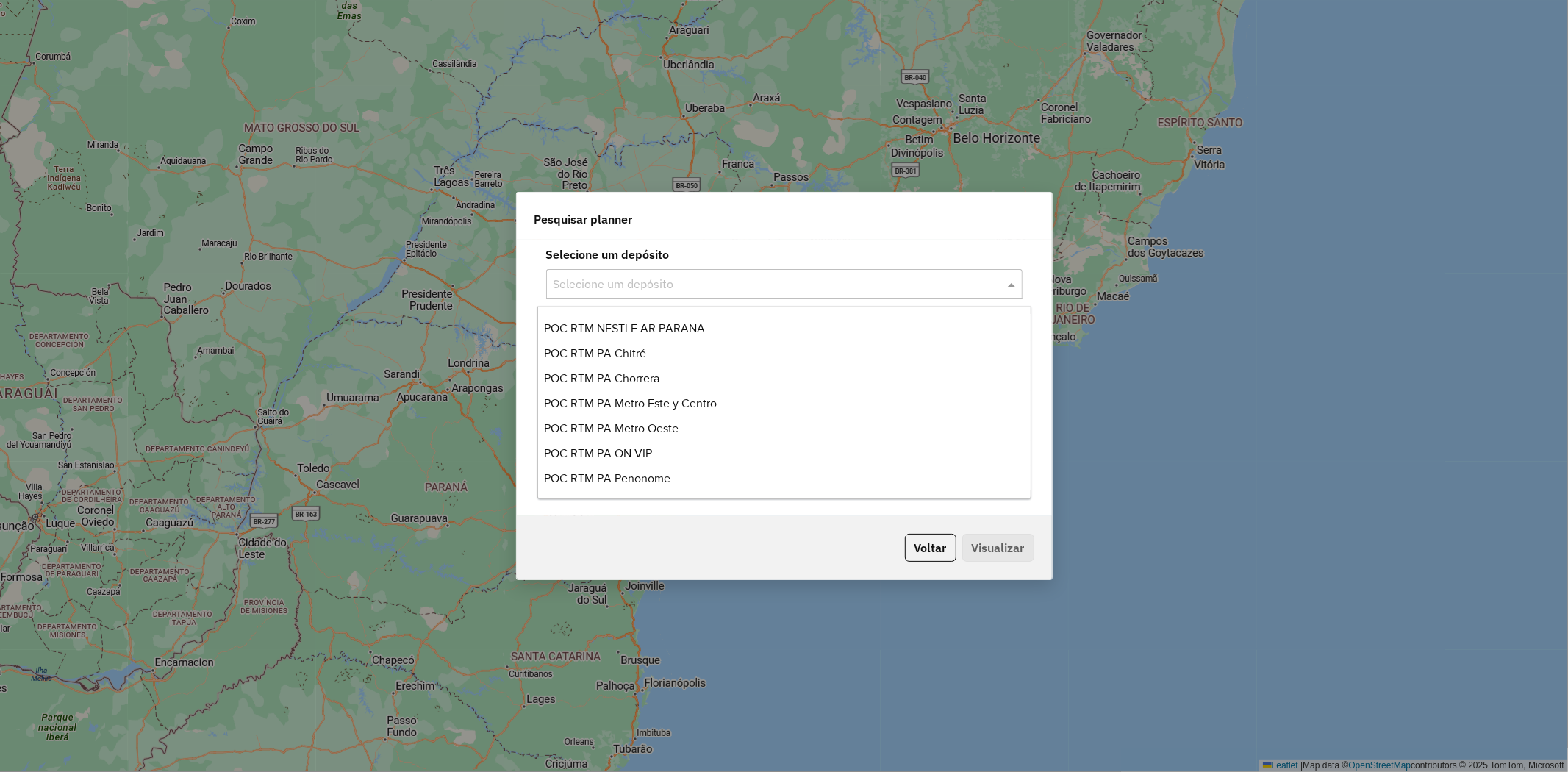 scroll, scrollTop: 448, scrollLeft: 0, axis: vertical 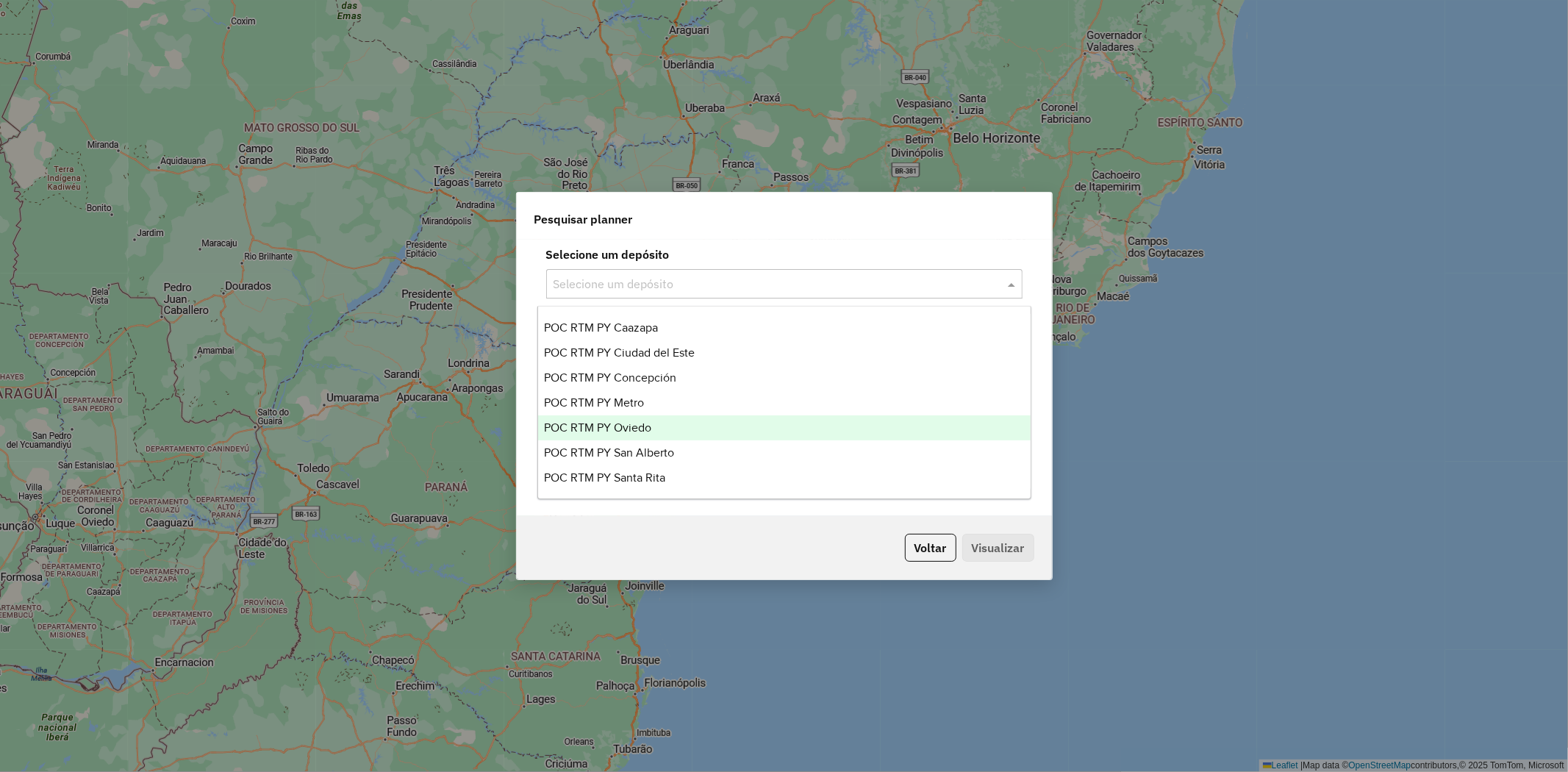 click on "POC RTM PY Oviedo" at bounding box center (598, 427) 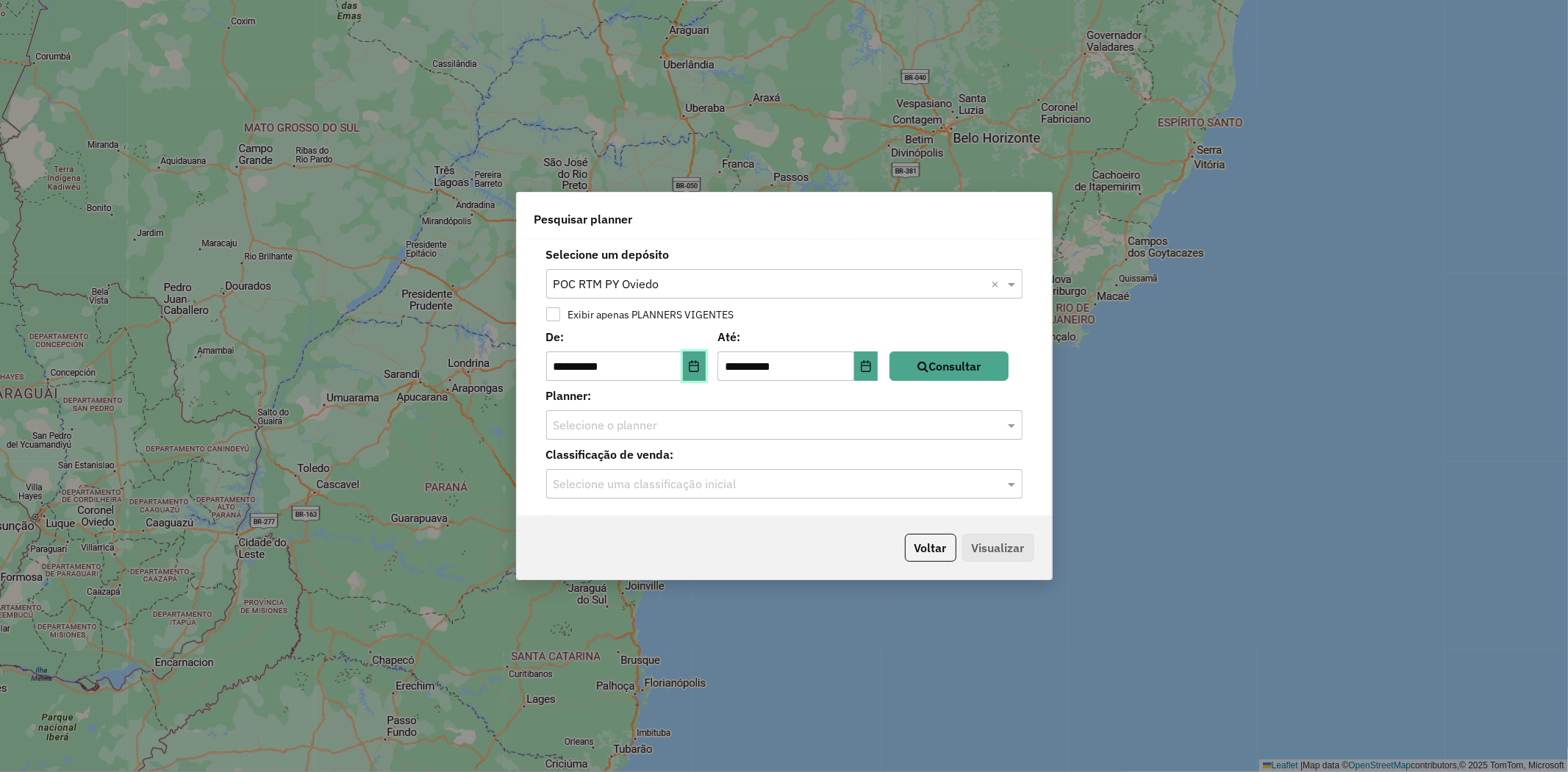 click at bounding box center (695, 366) 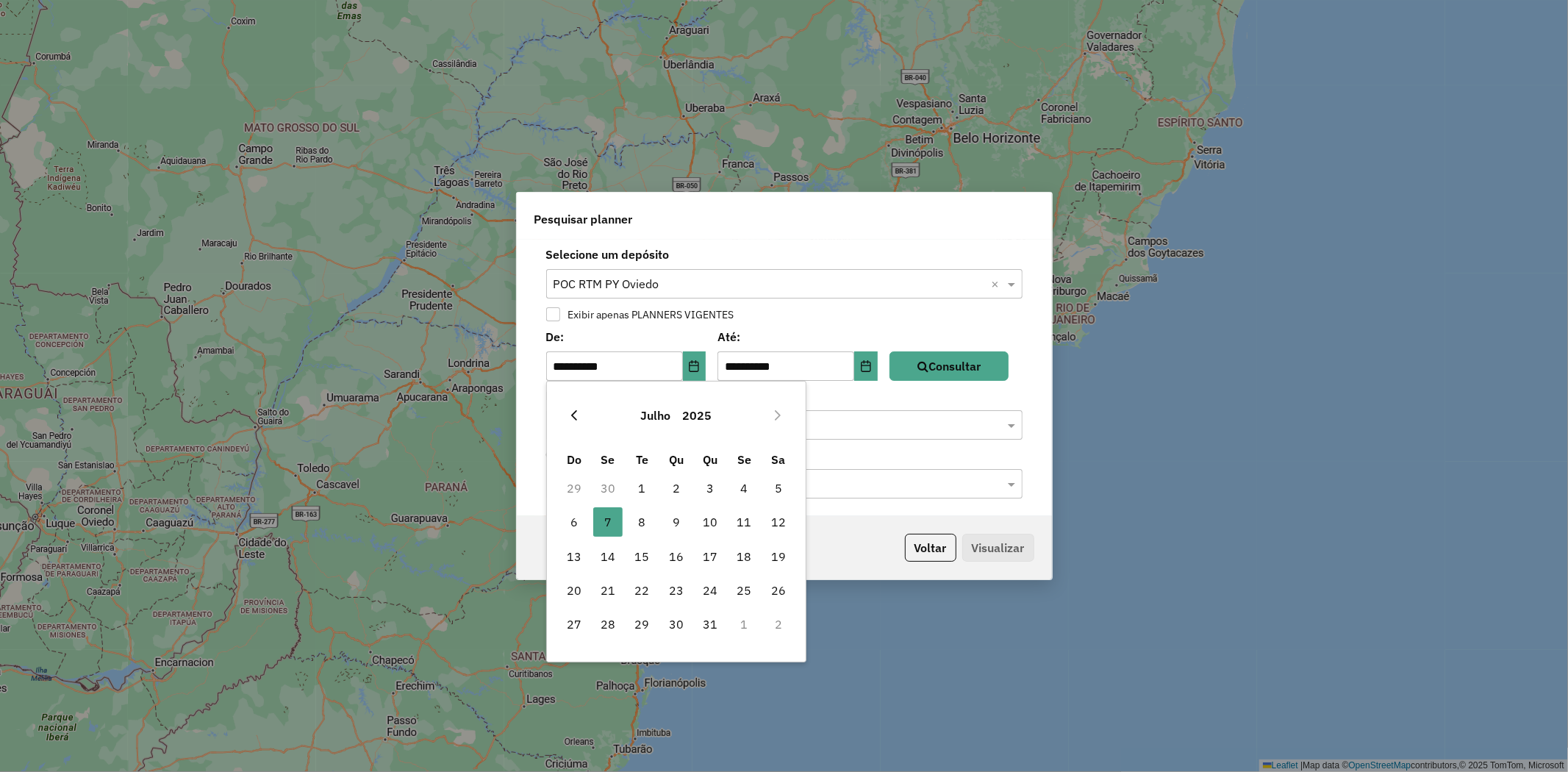 click at bounding box center [574, 415] 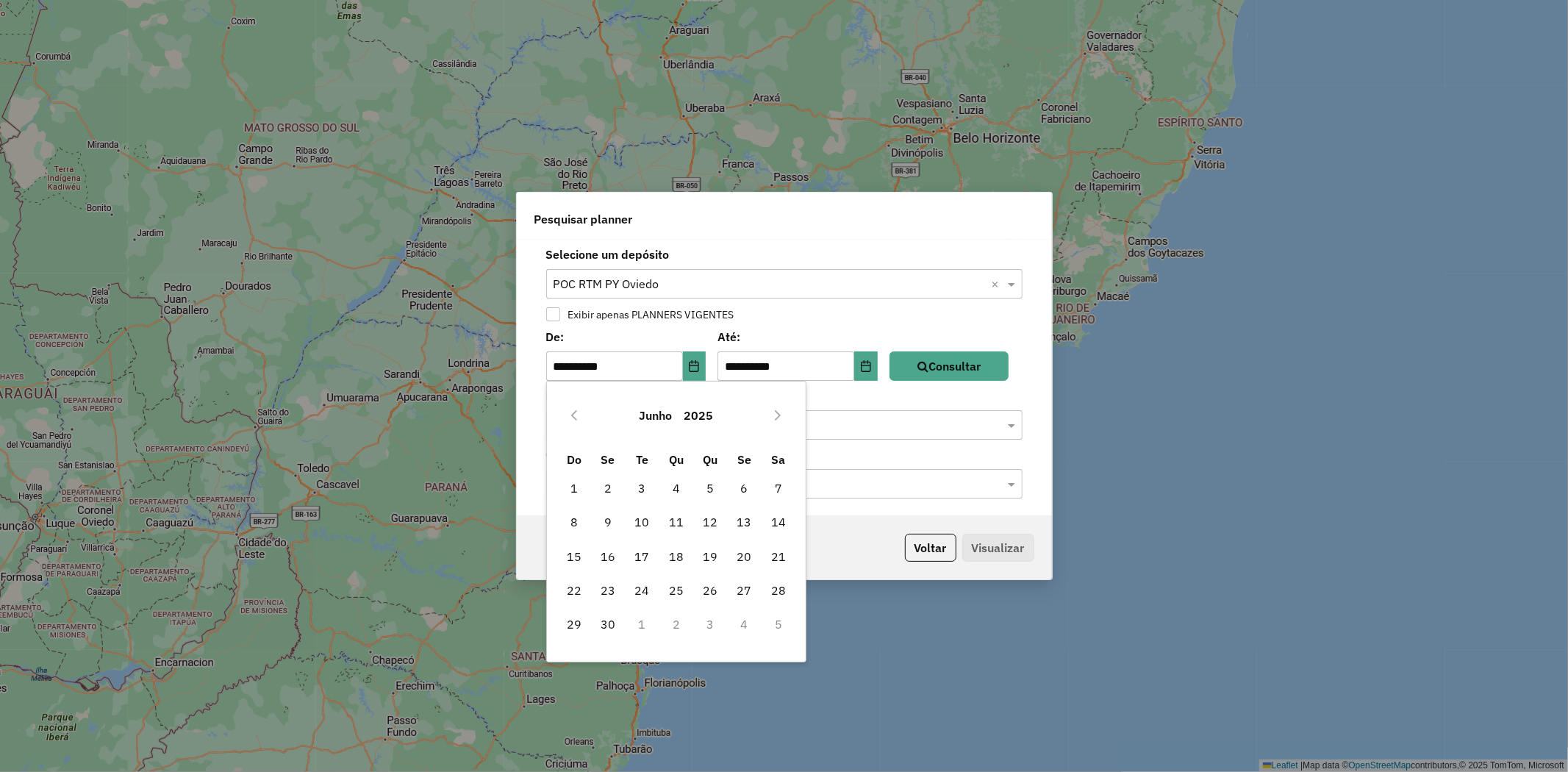 click at bounding box center (574, 415) 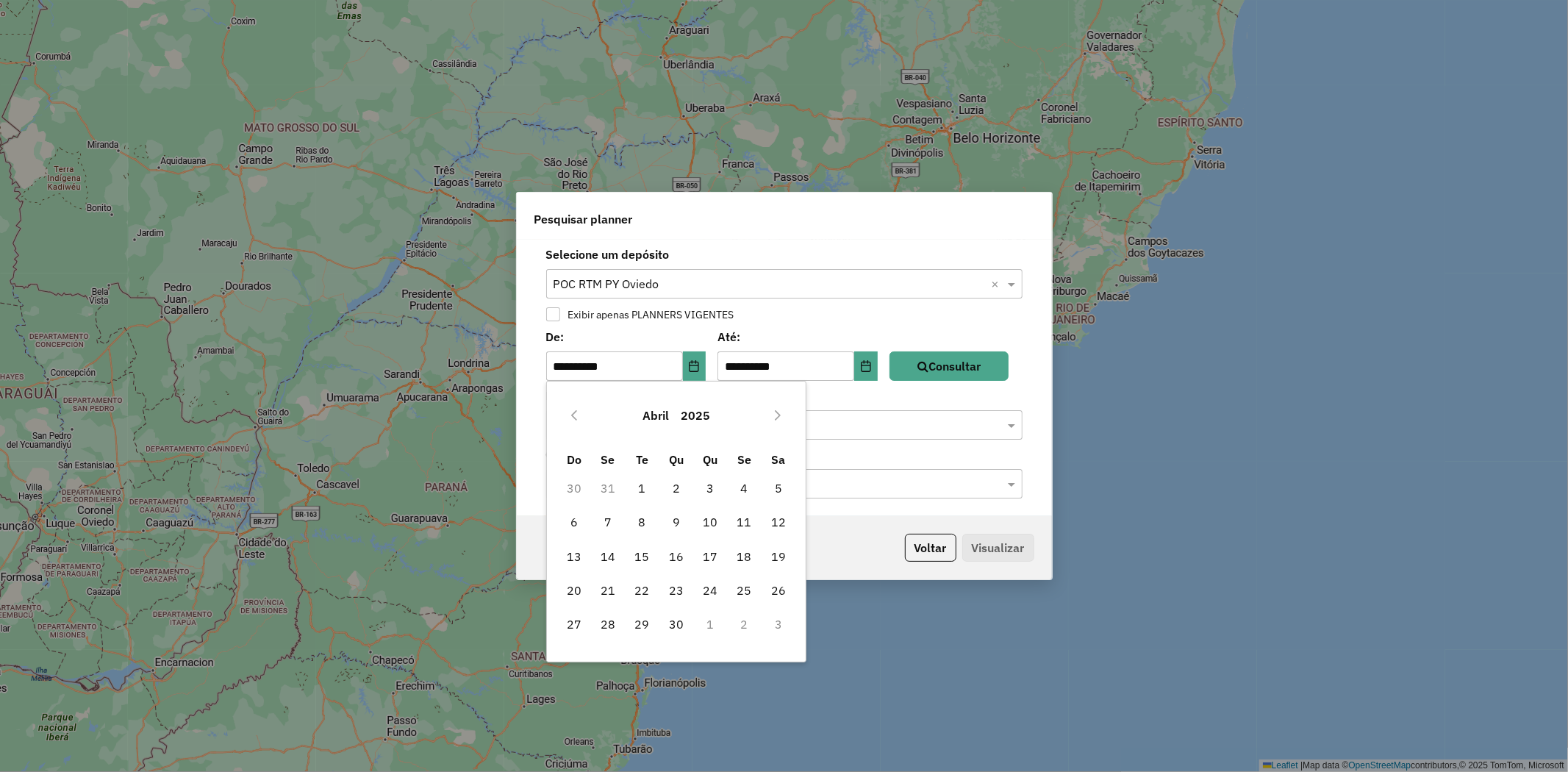 click at bounding box center (574, 415) 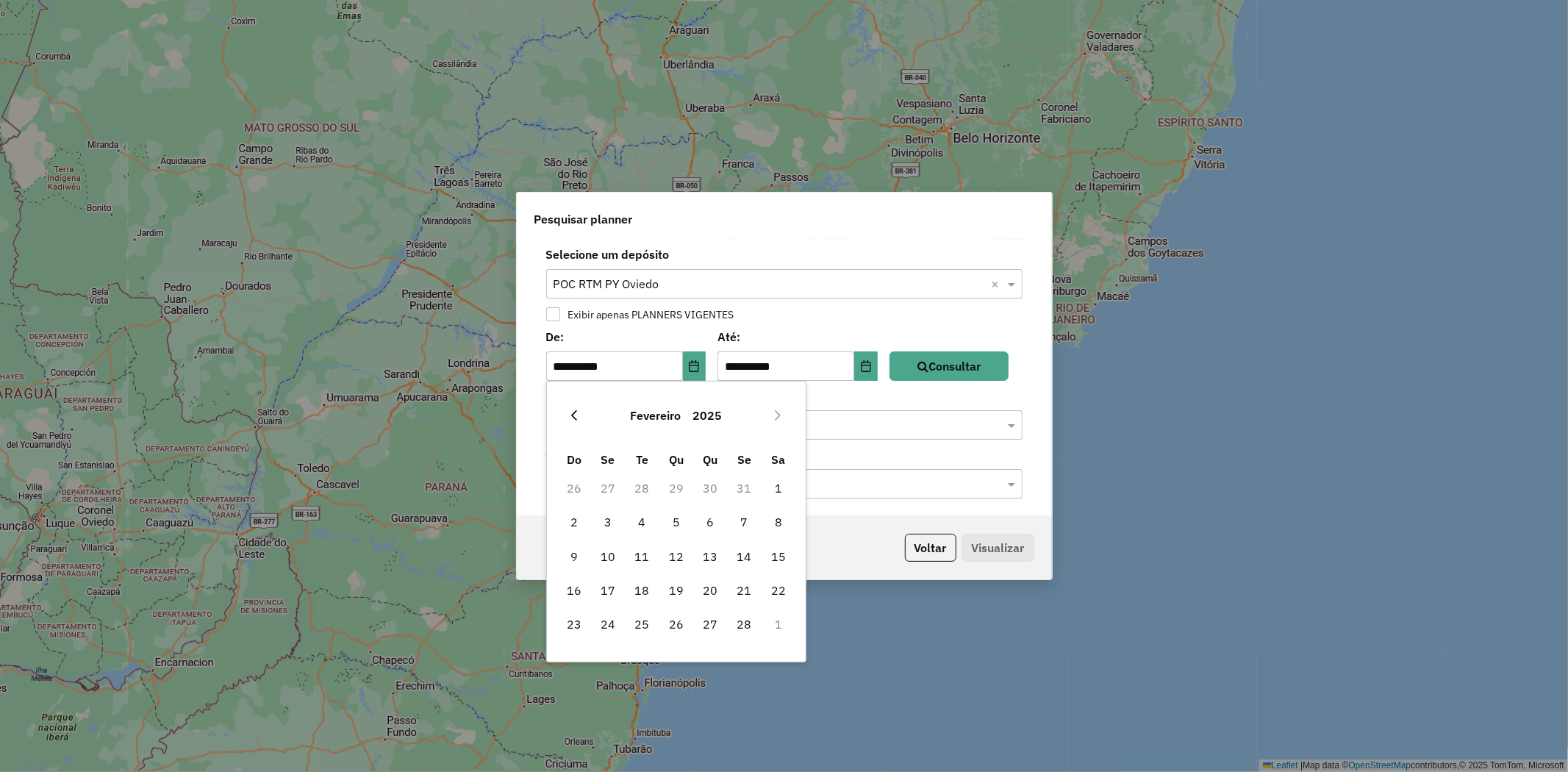click 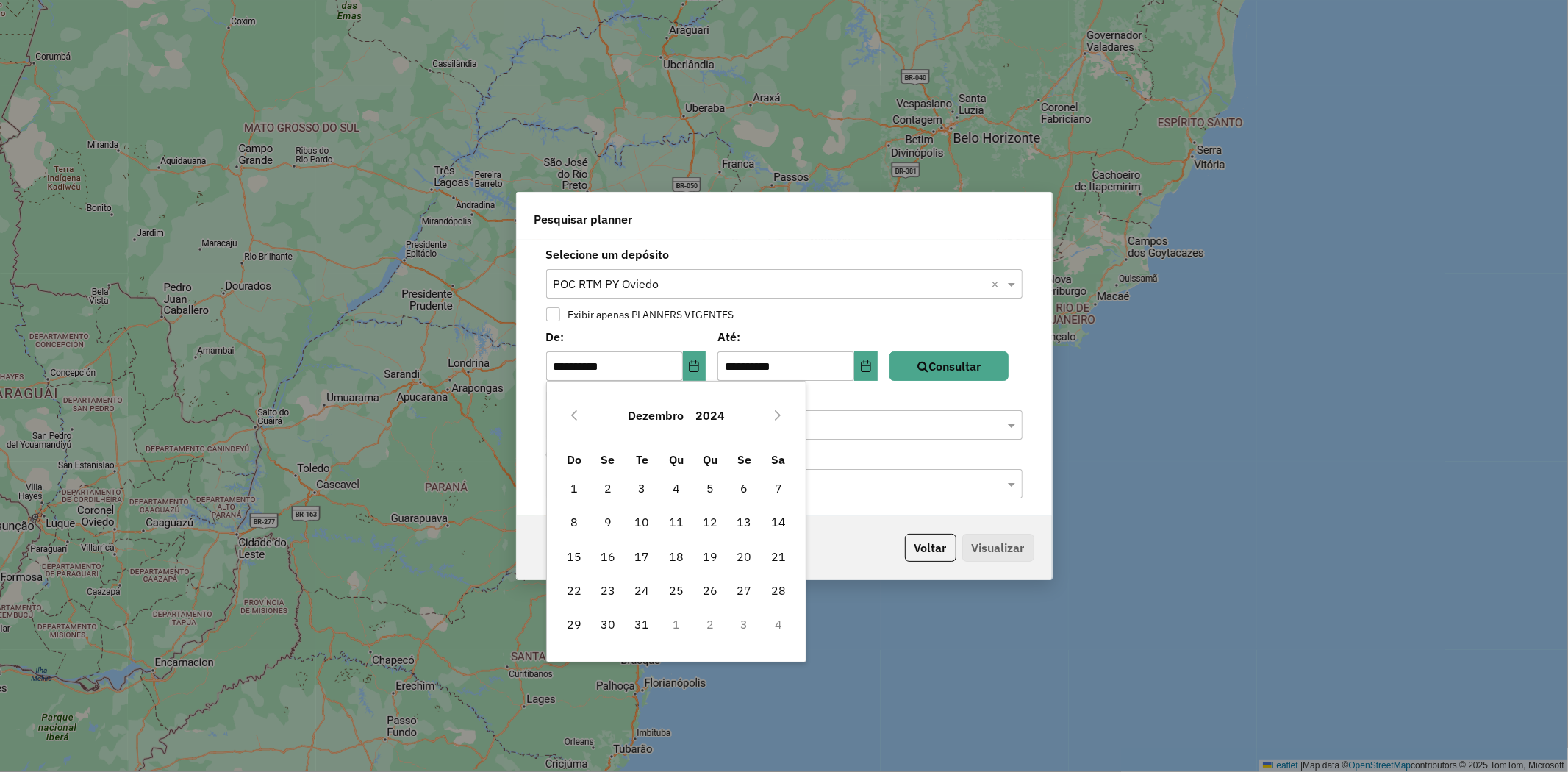 click 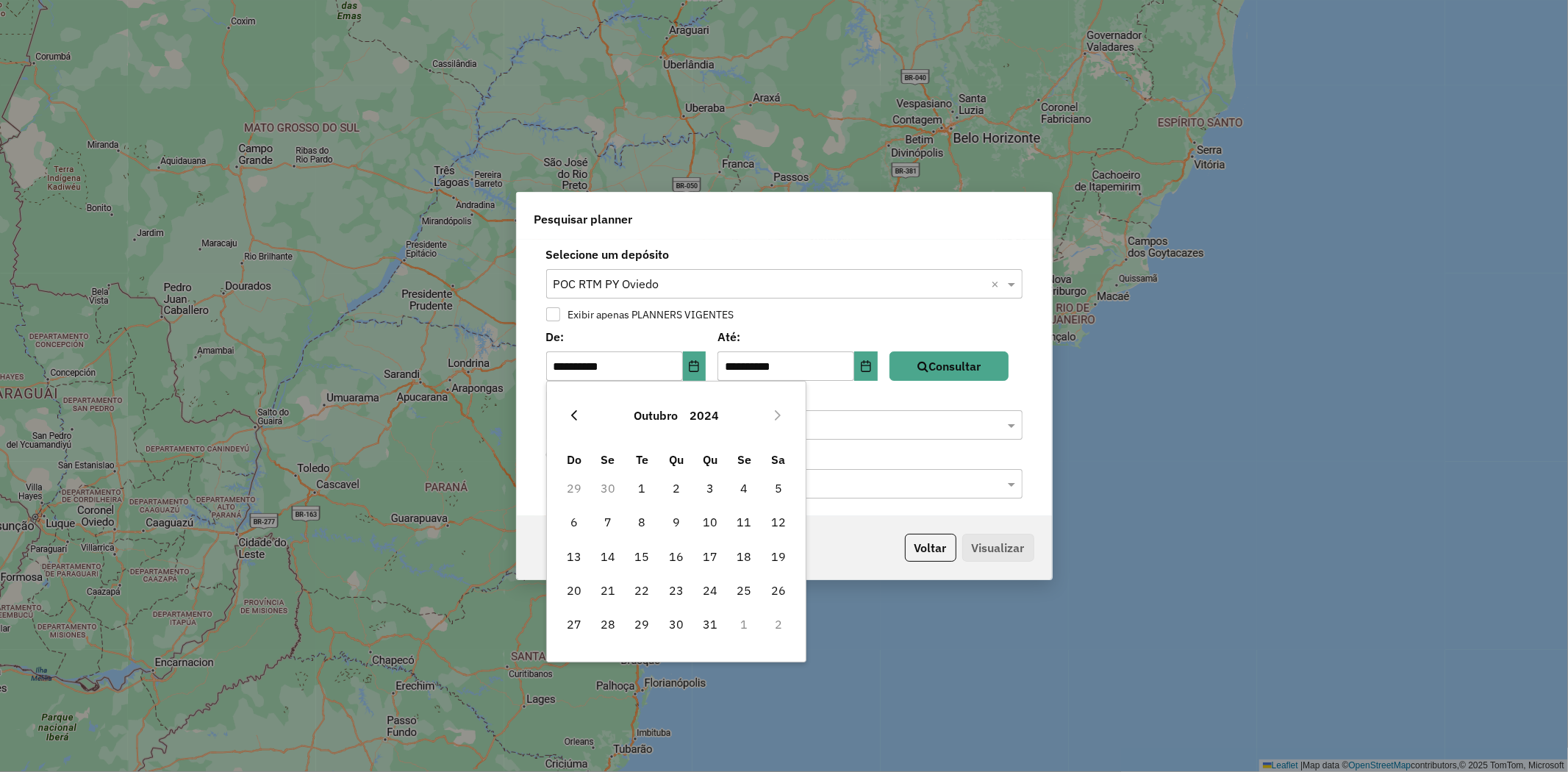 click 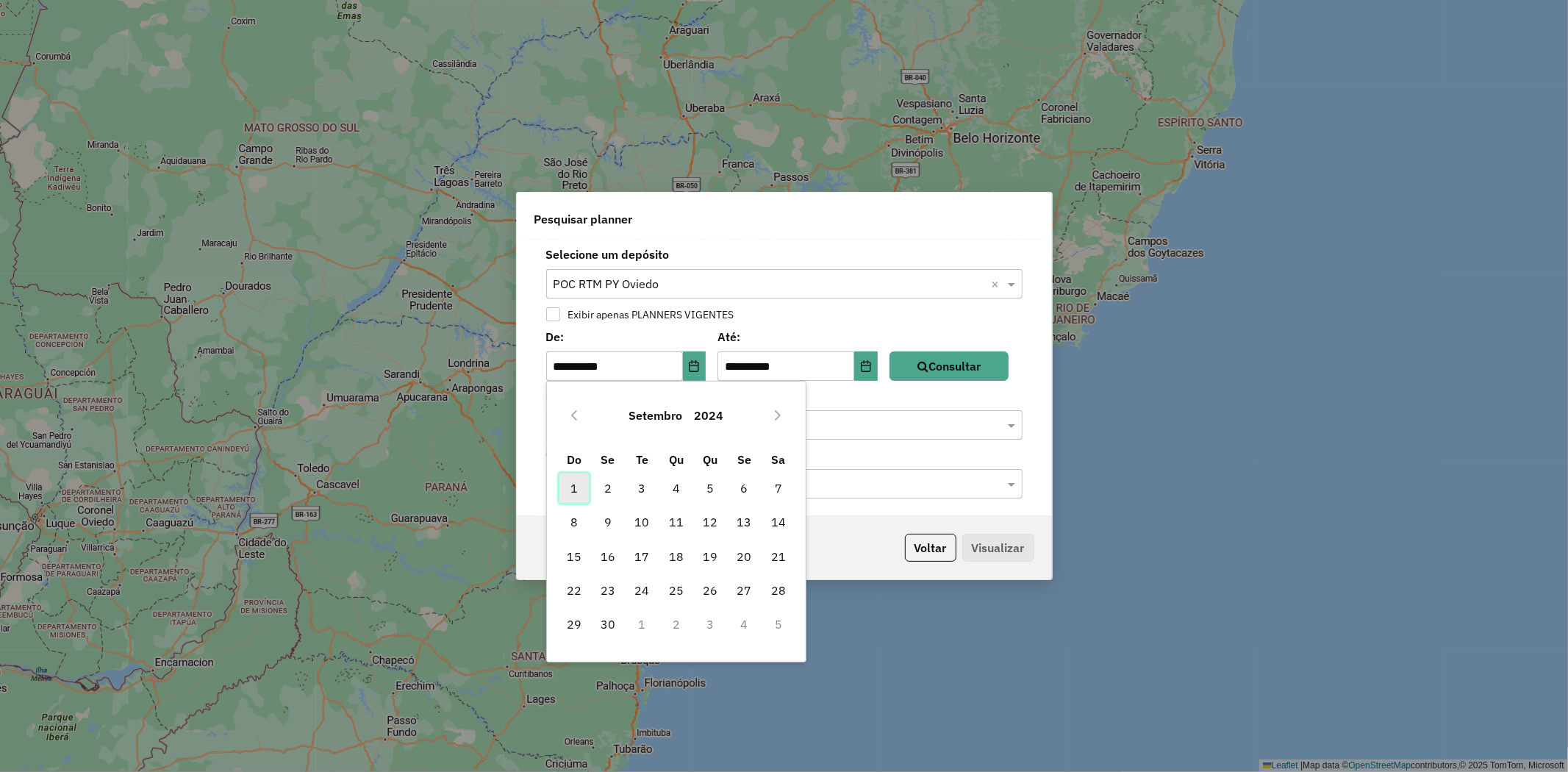 click on "1" at bounding box center (574, 488) 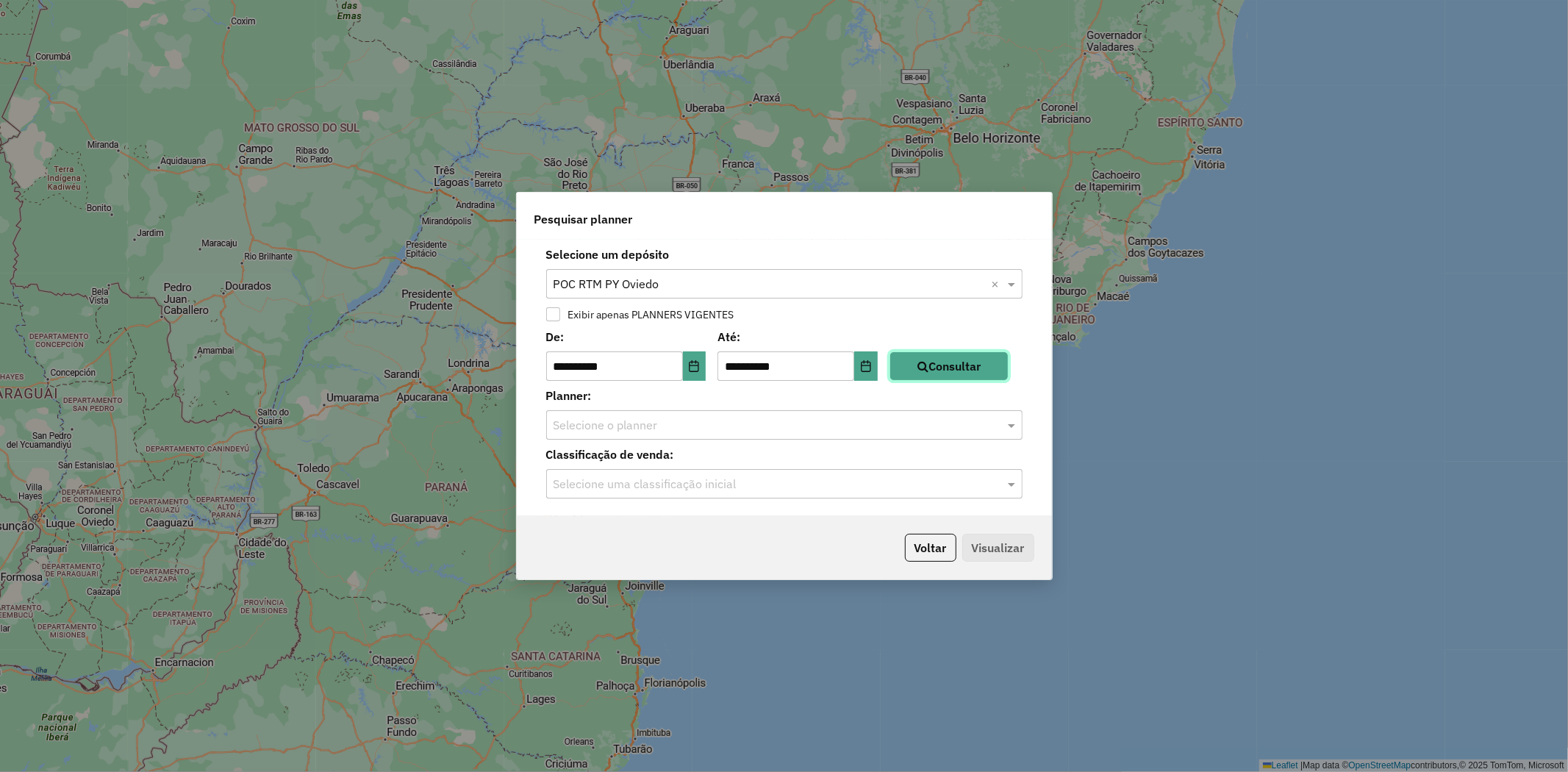 click 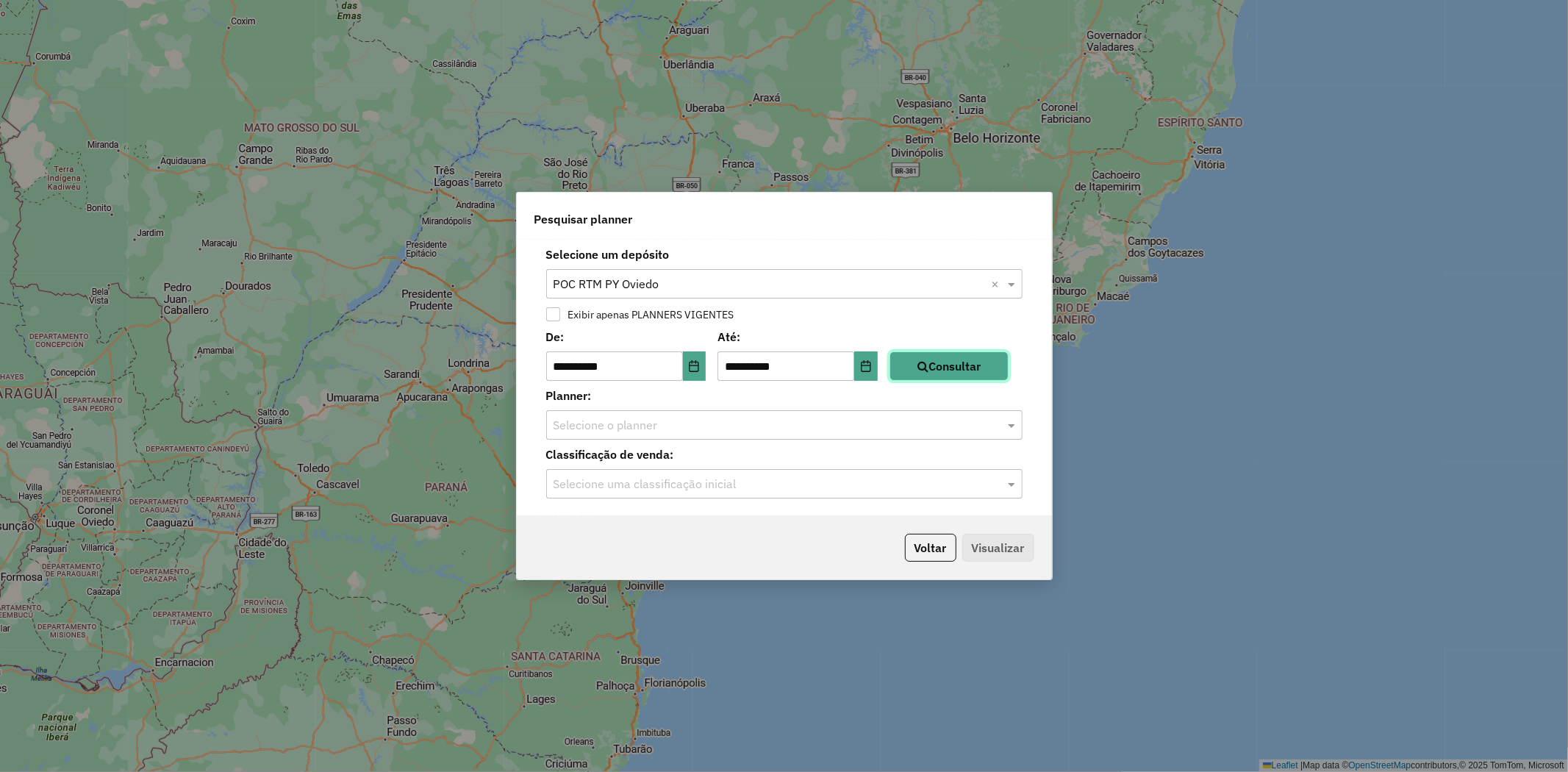 drag, startPoint x: 926, startPoint y: 369, endPoint x: 916, endPoint y: 373, distance: 10.77033 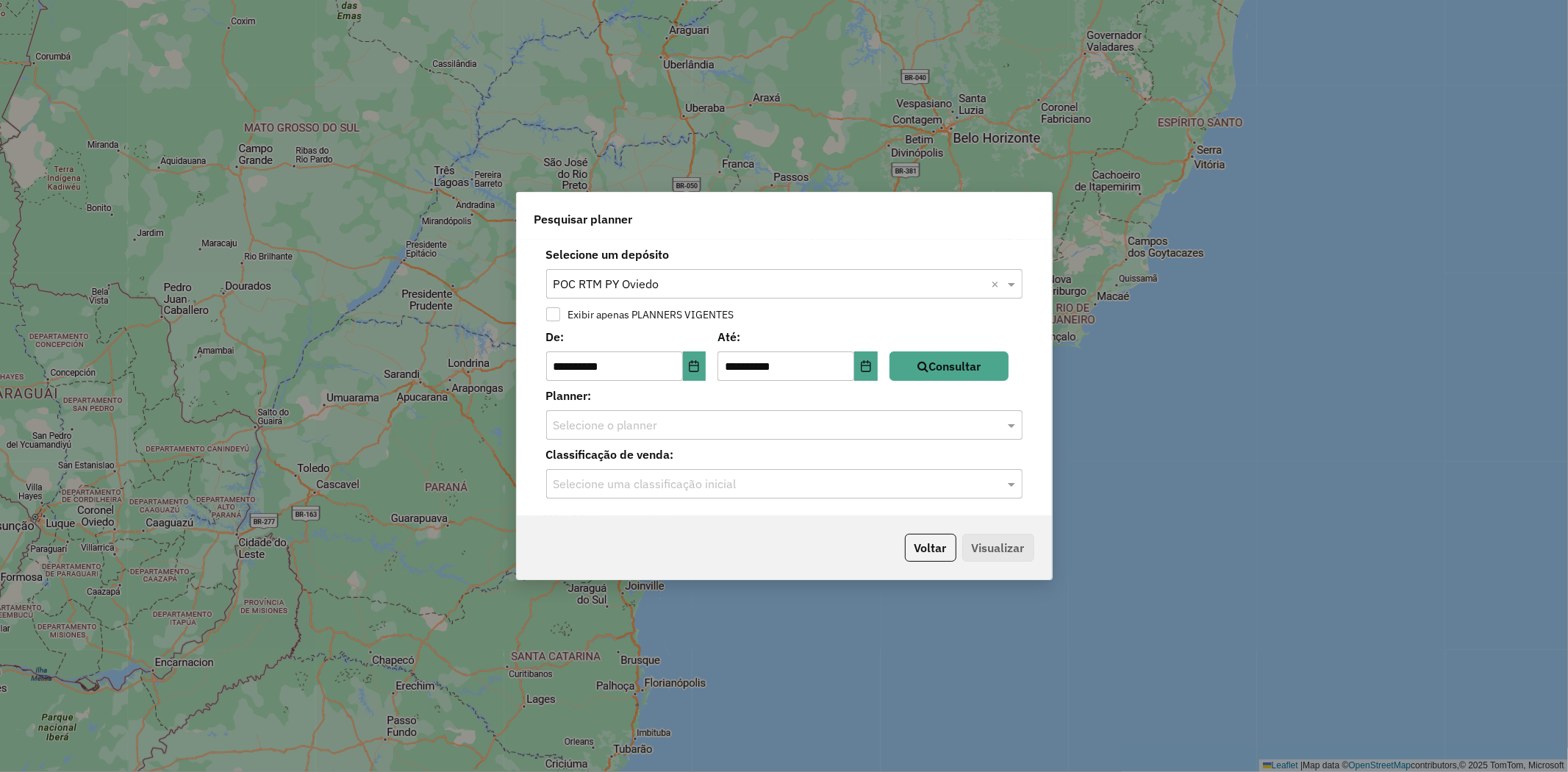 click 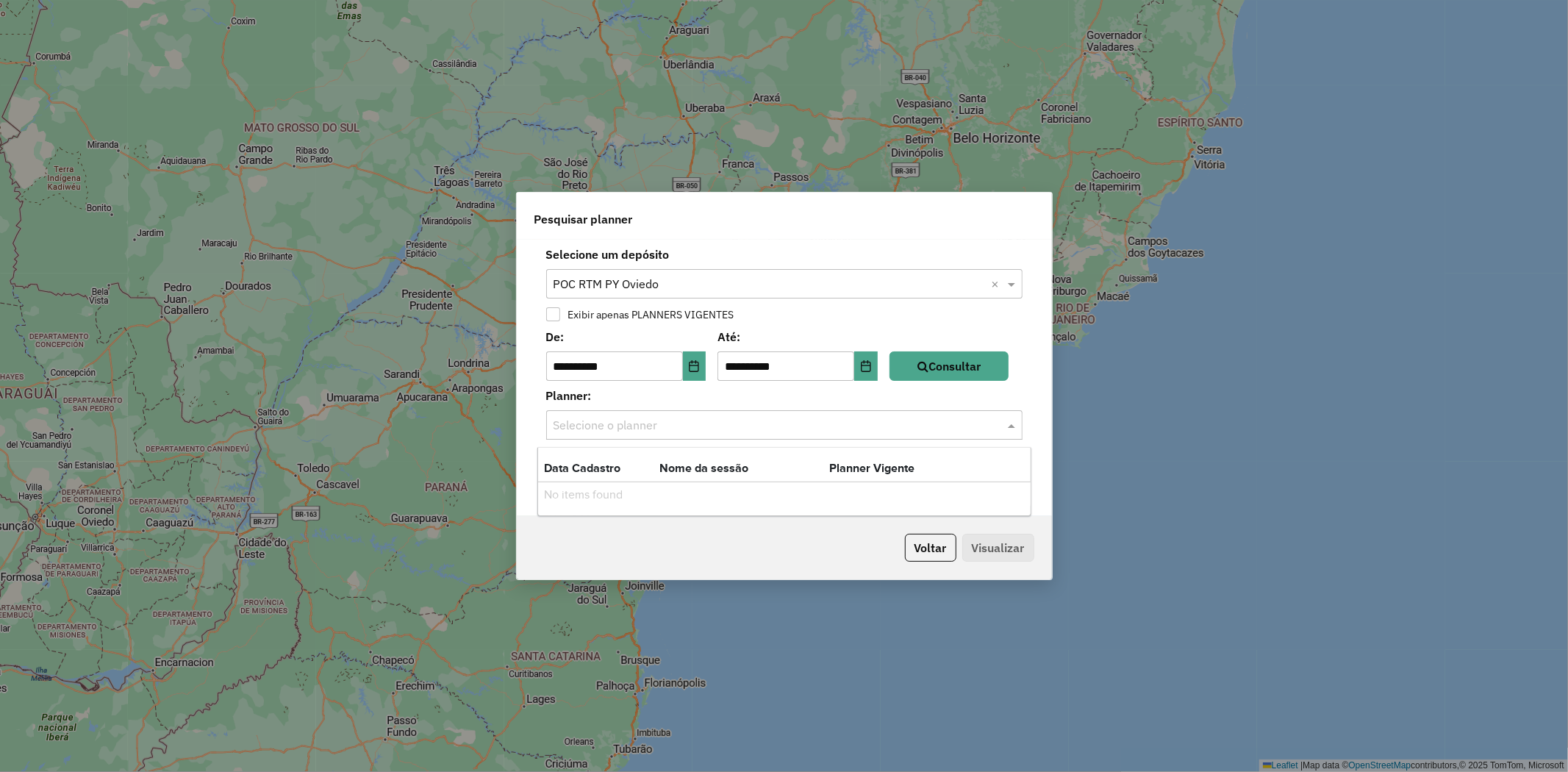drag, startPoint x: 670, startPoint y: 421, endPoint x: 684, endPoint y: 421, distance: 14 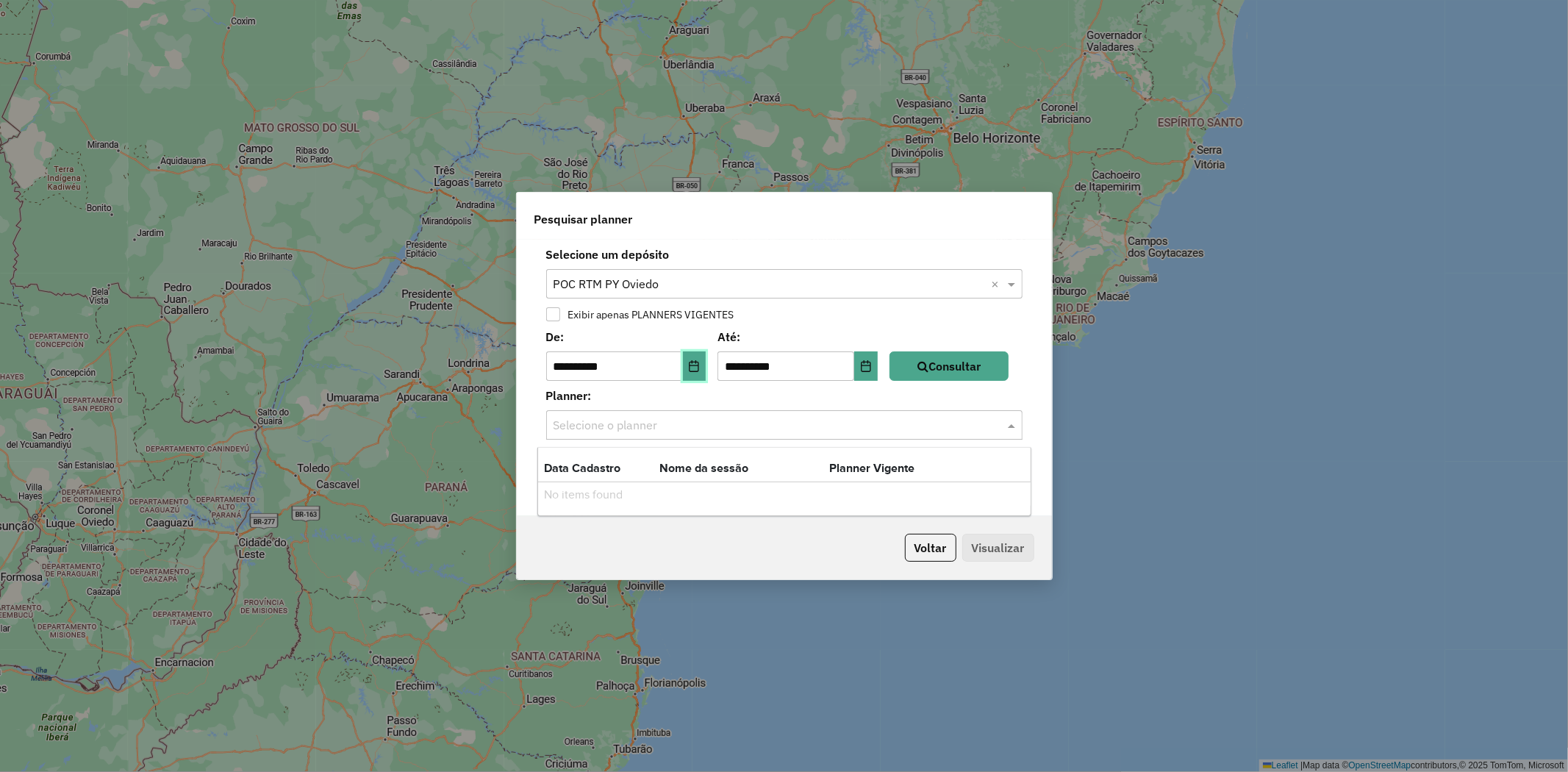 click 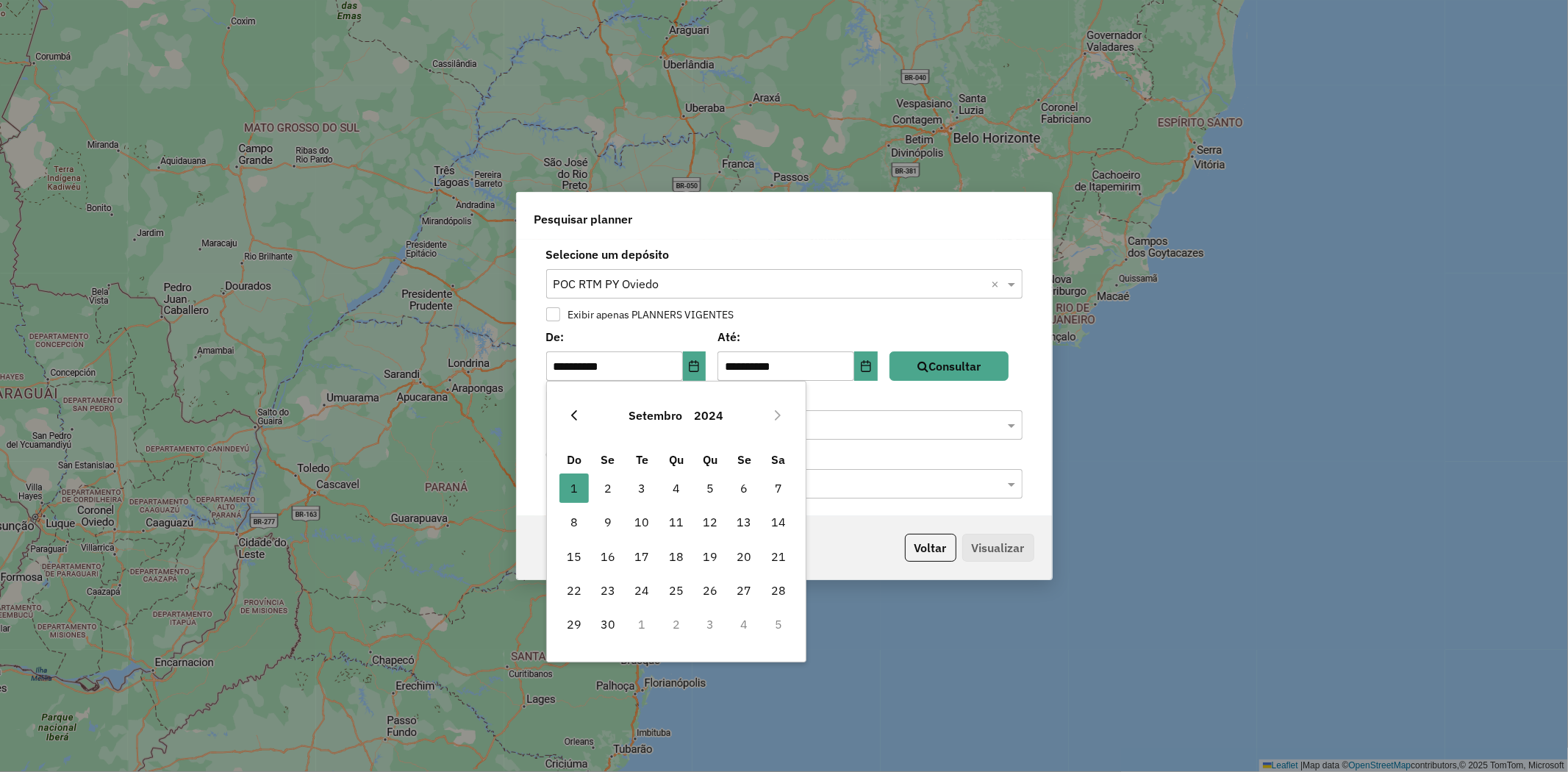 click at bounding box center (574, 415) 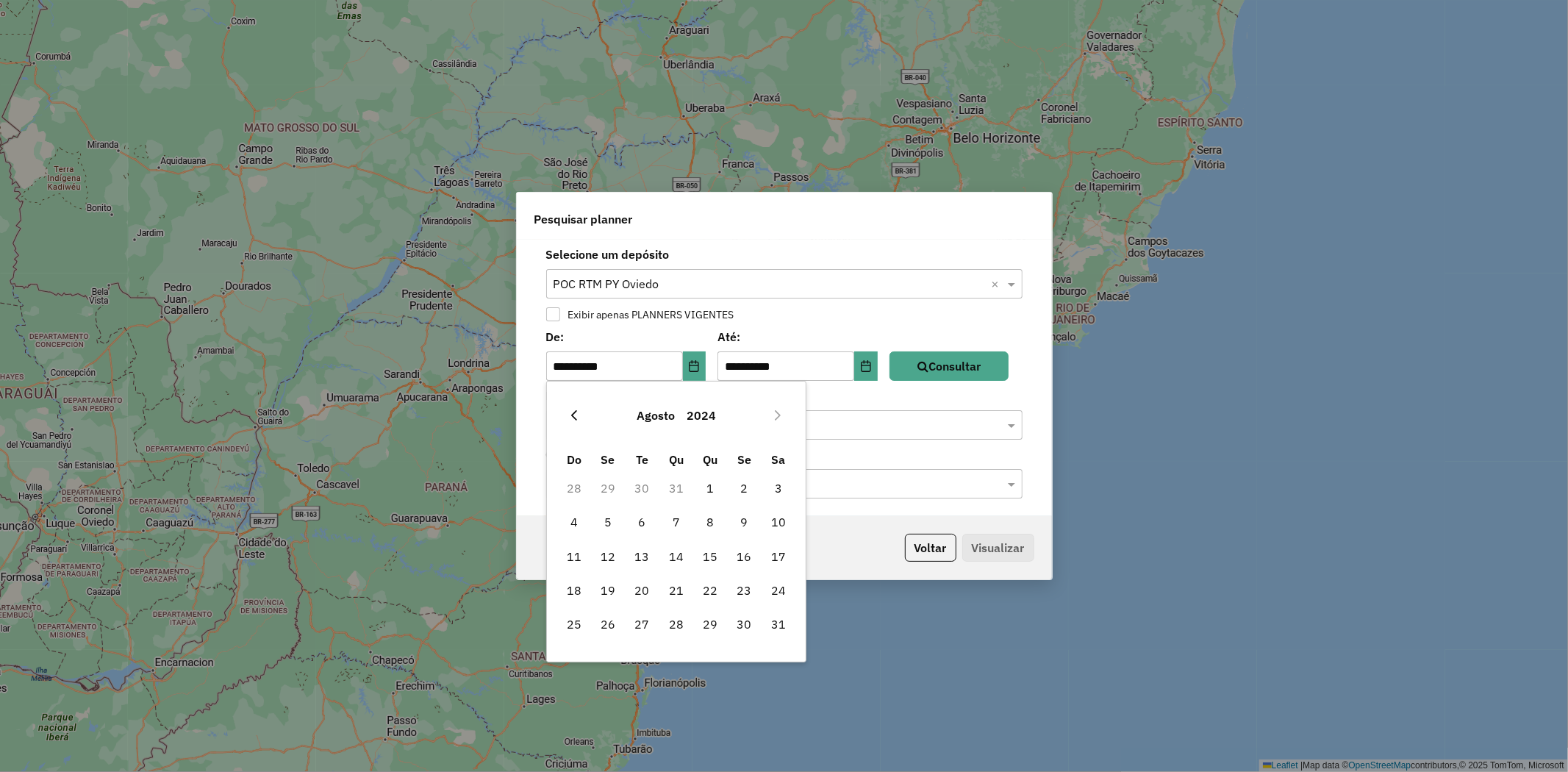 click 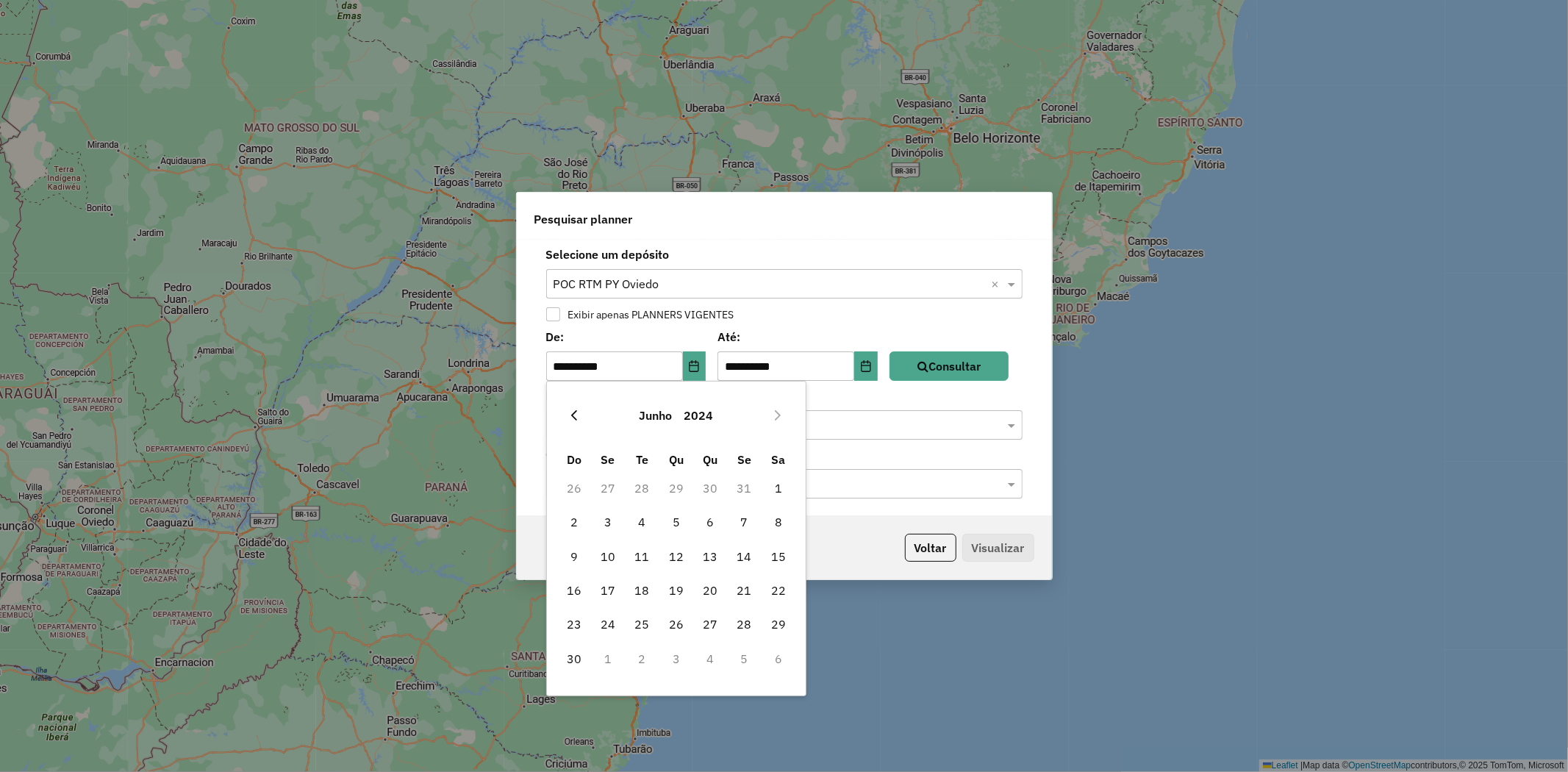 click at bounding box center [574, 415] 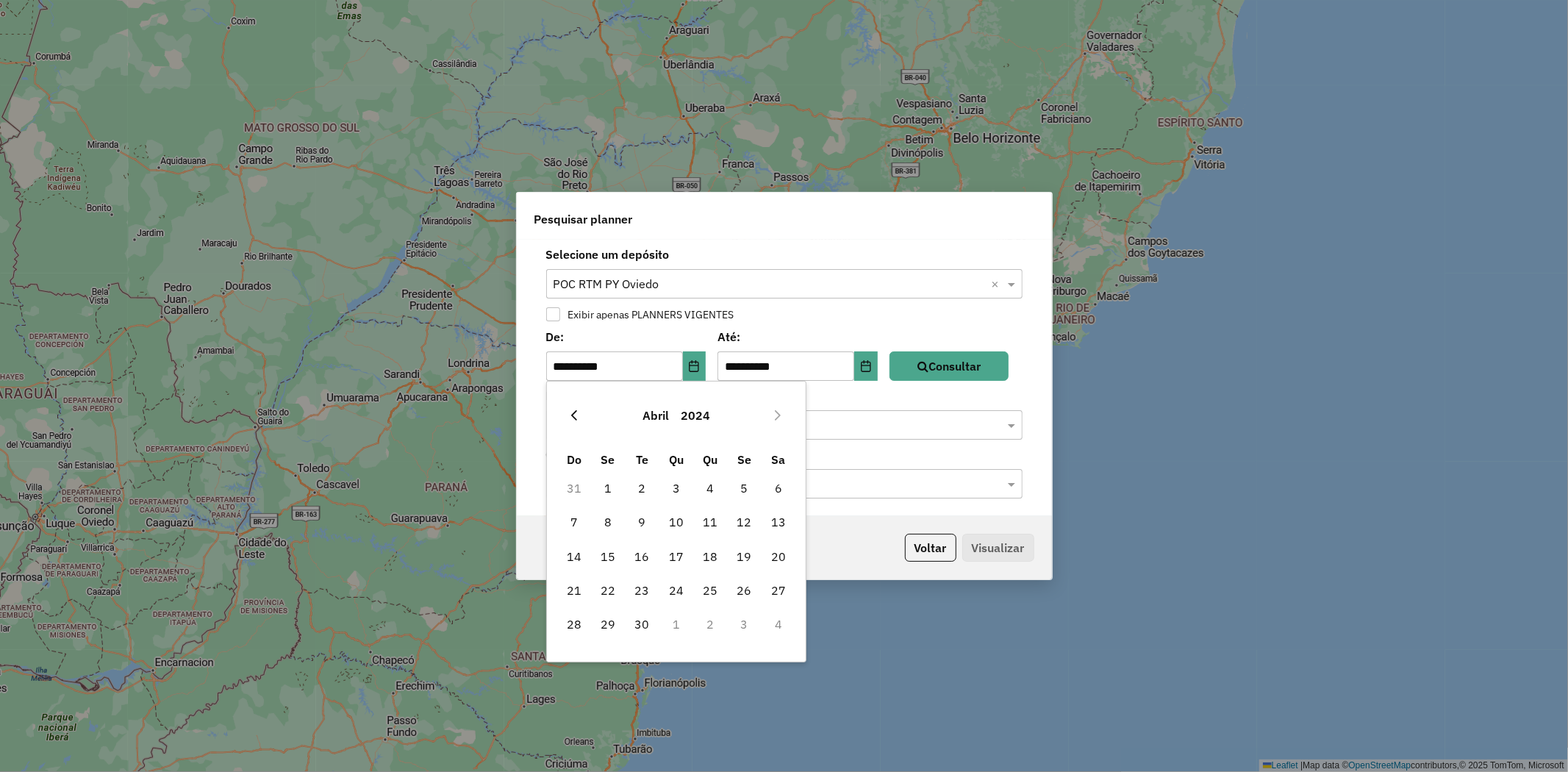 click 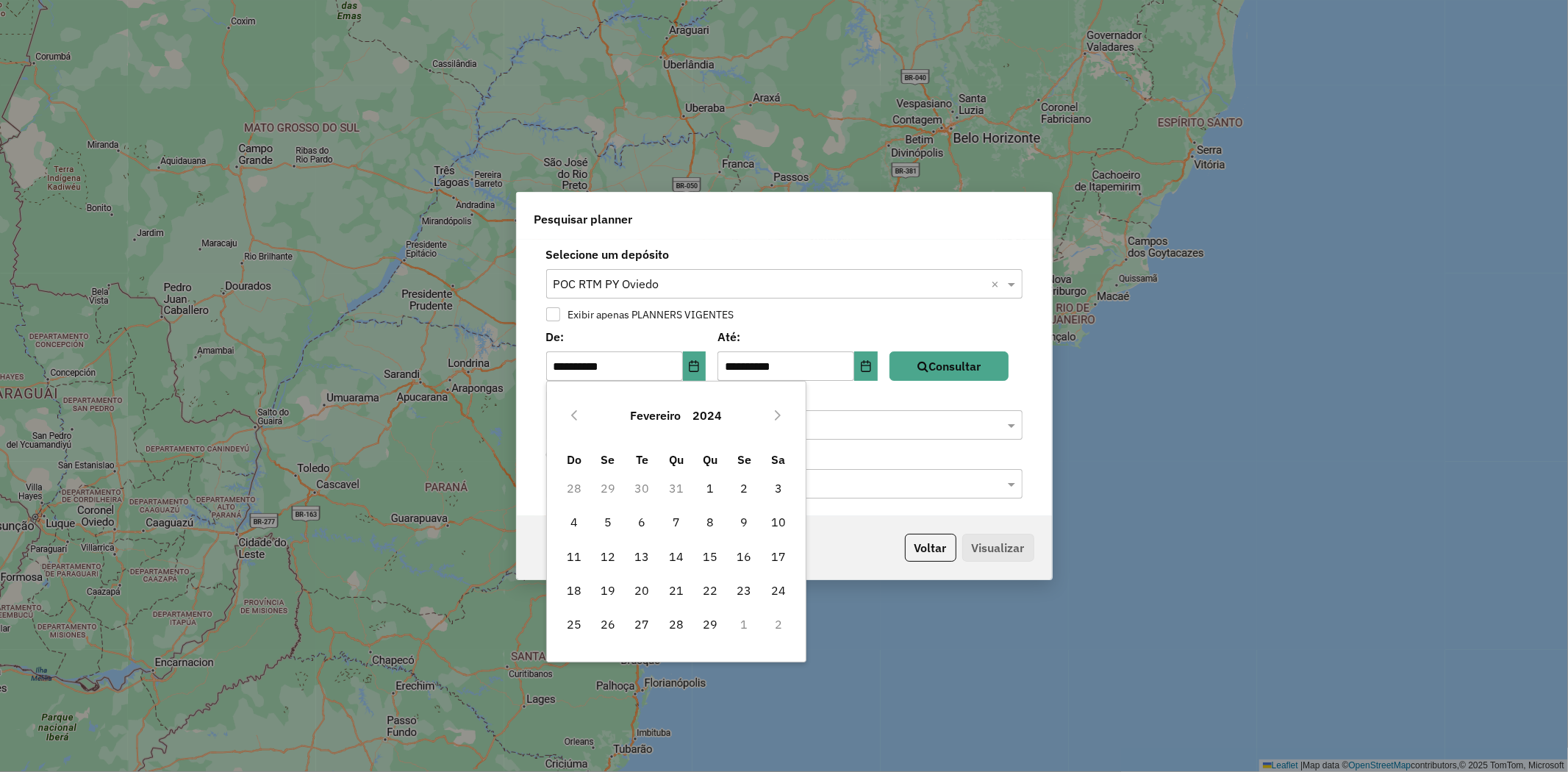 click 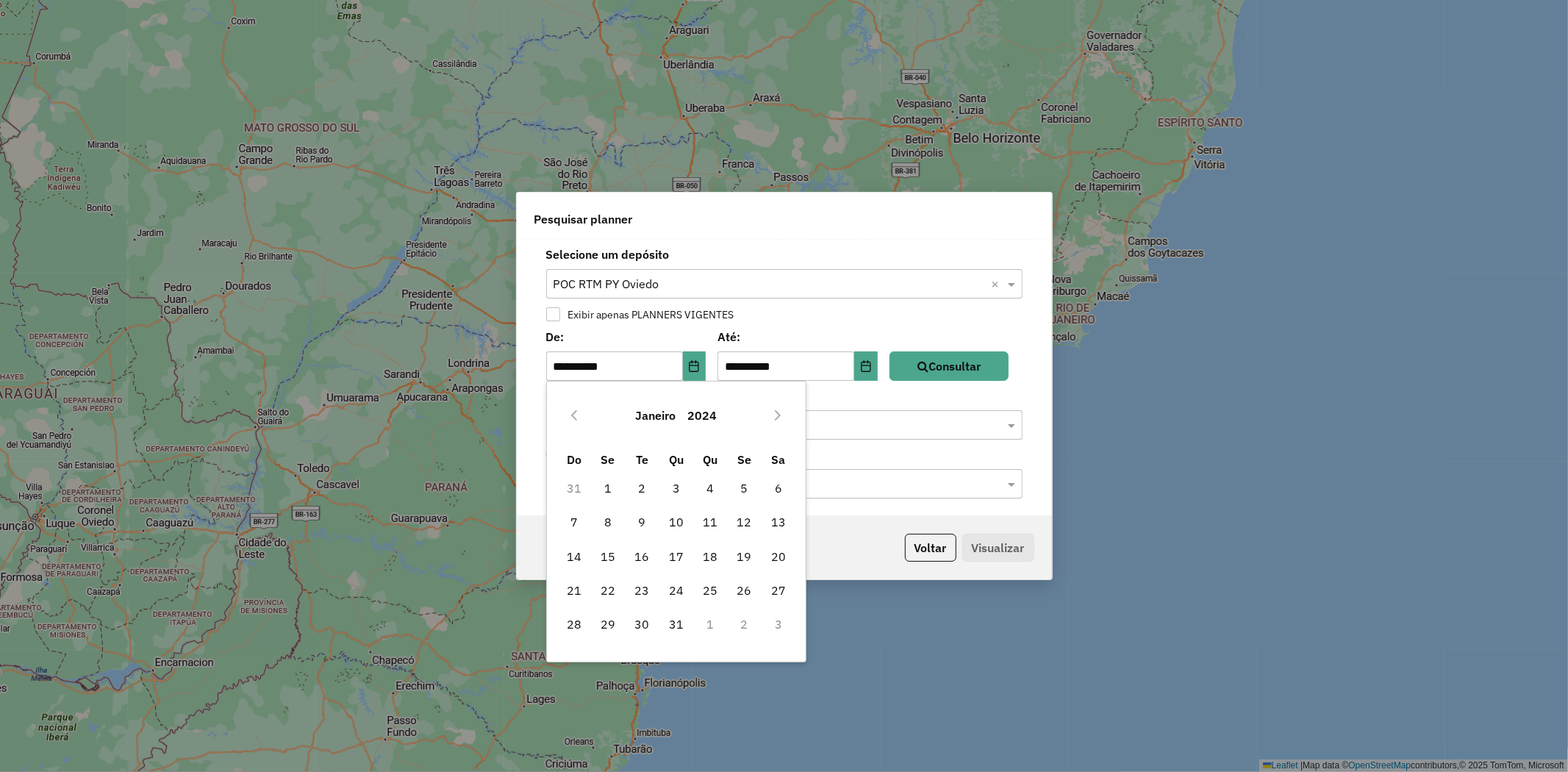 drag, startPoint x: 649, startPoint y: 537, endPoint x: 724, endPoint y: 548, distance: 75.8024 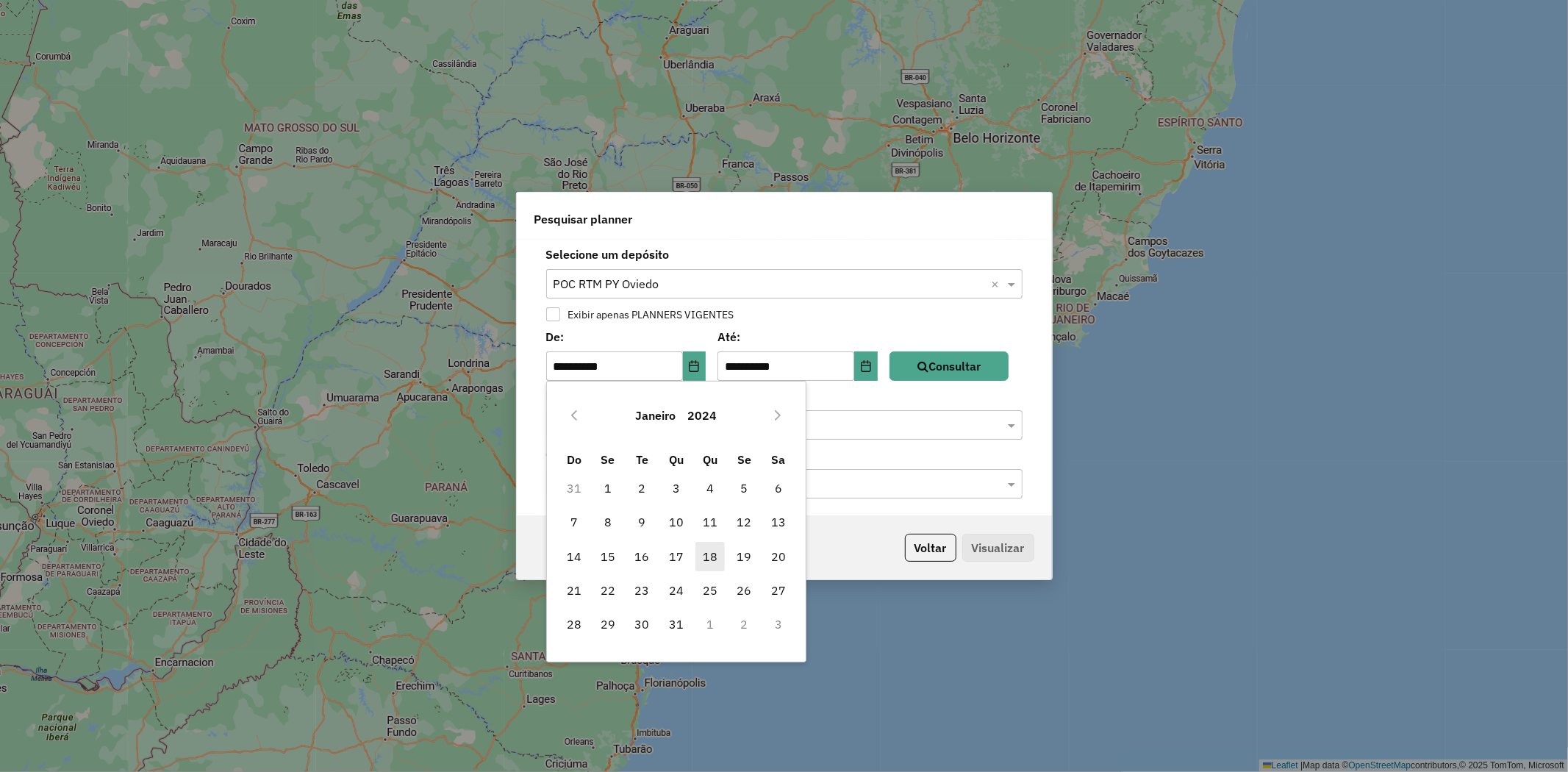 click on "9" at bounding box center [642, 522] 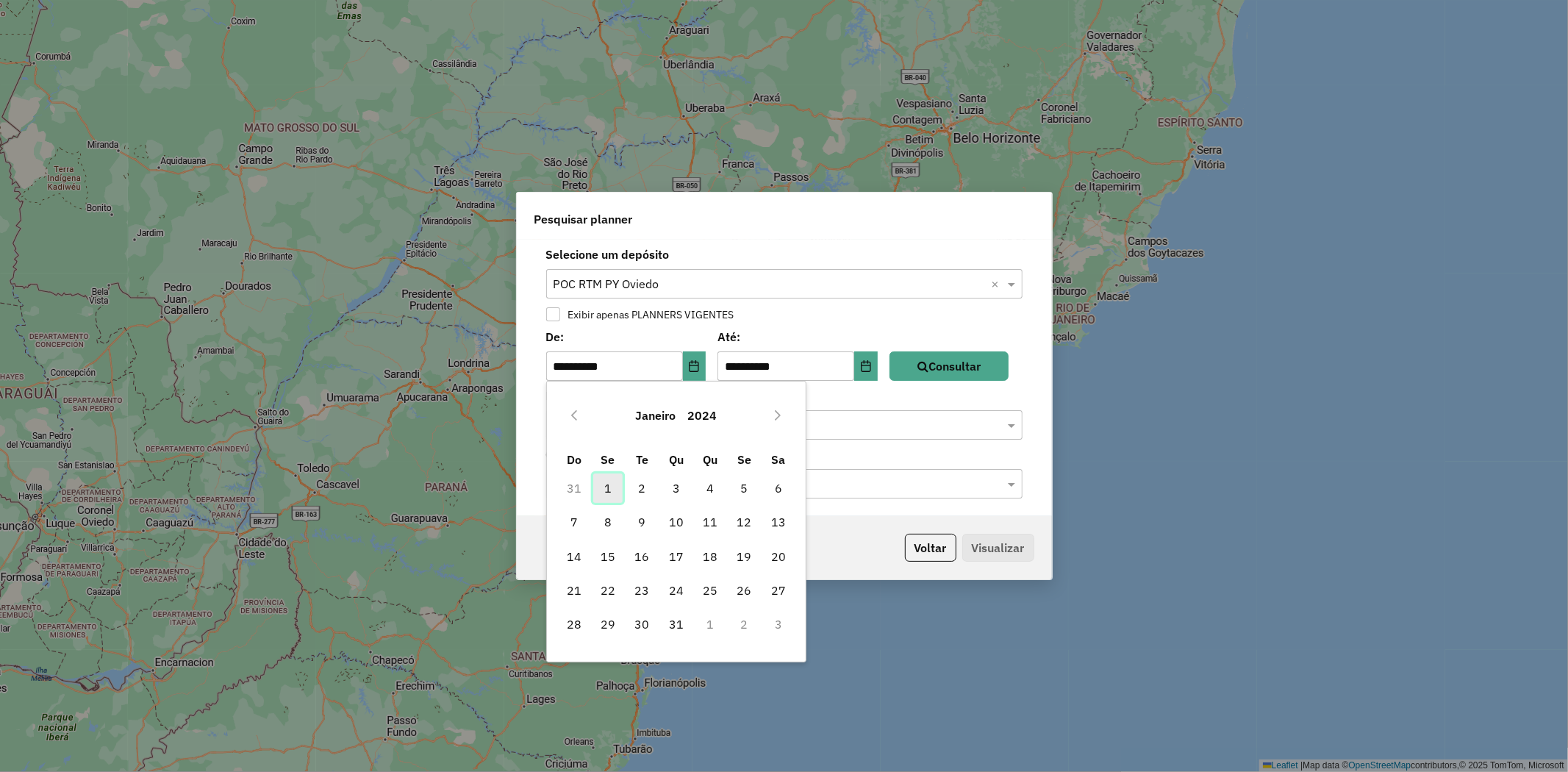 click on "1" at bounding box center (608, 488) 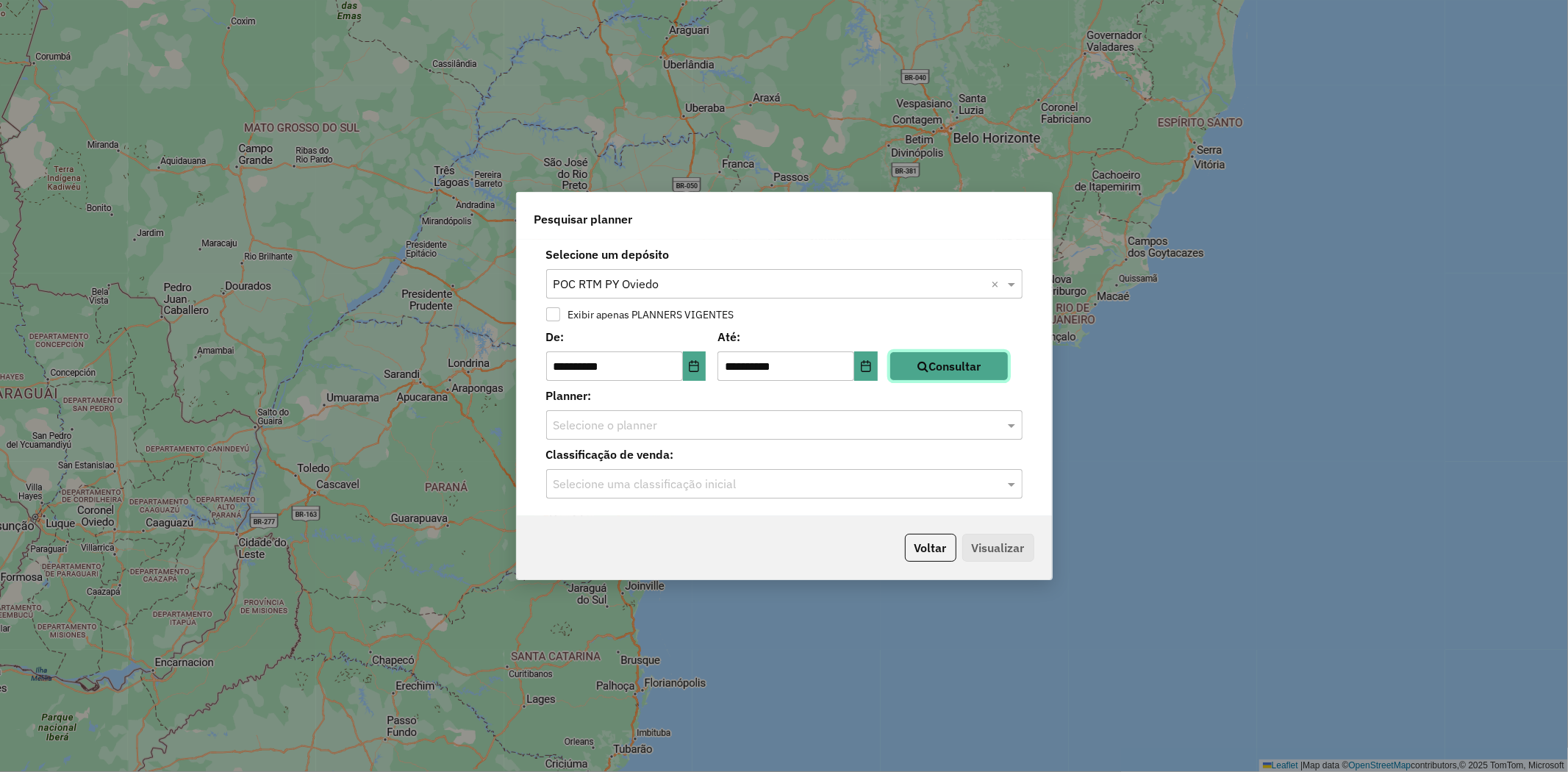 click on "Consultar" 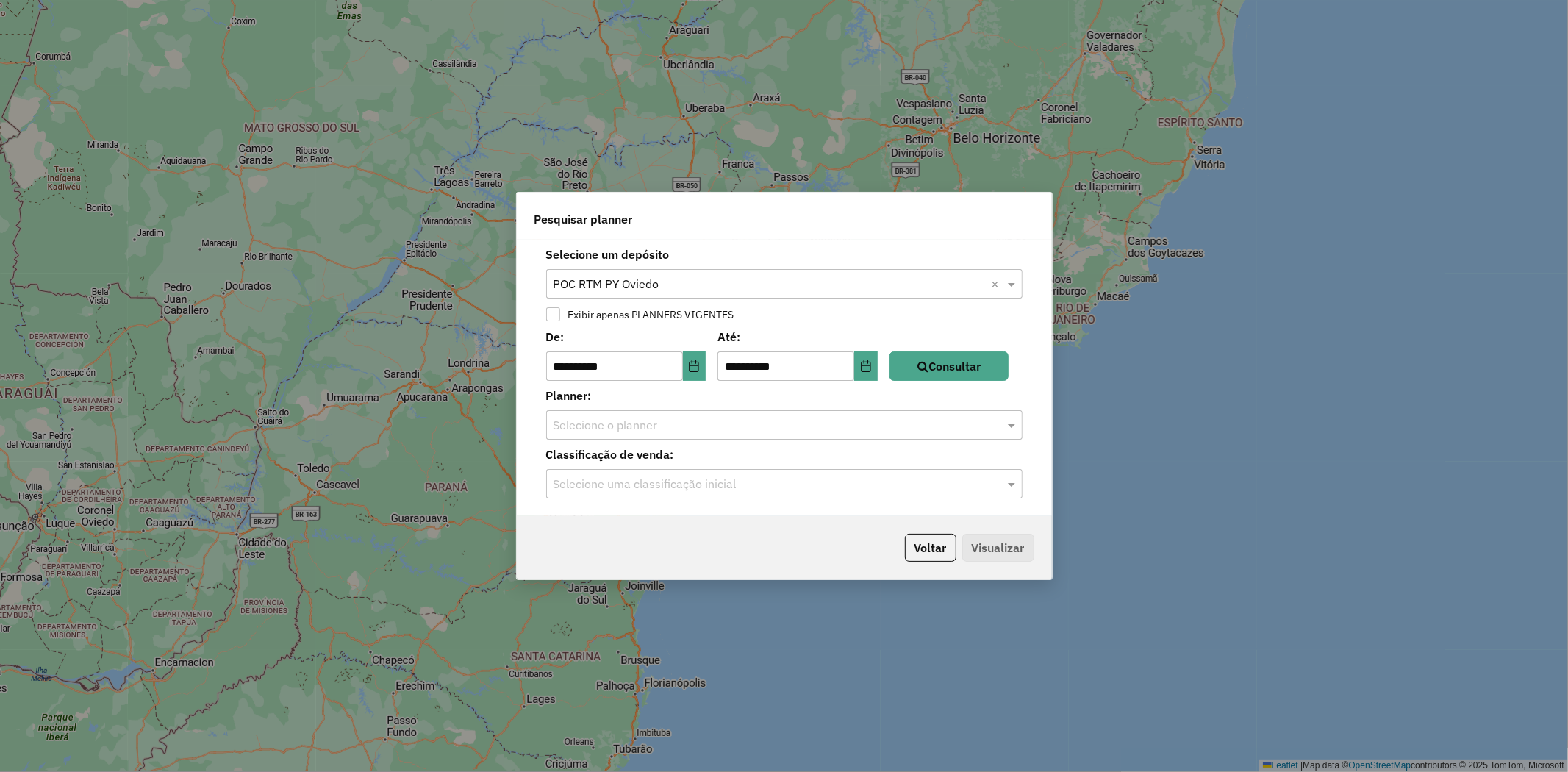 click 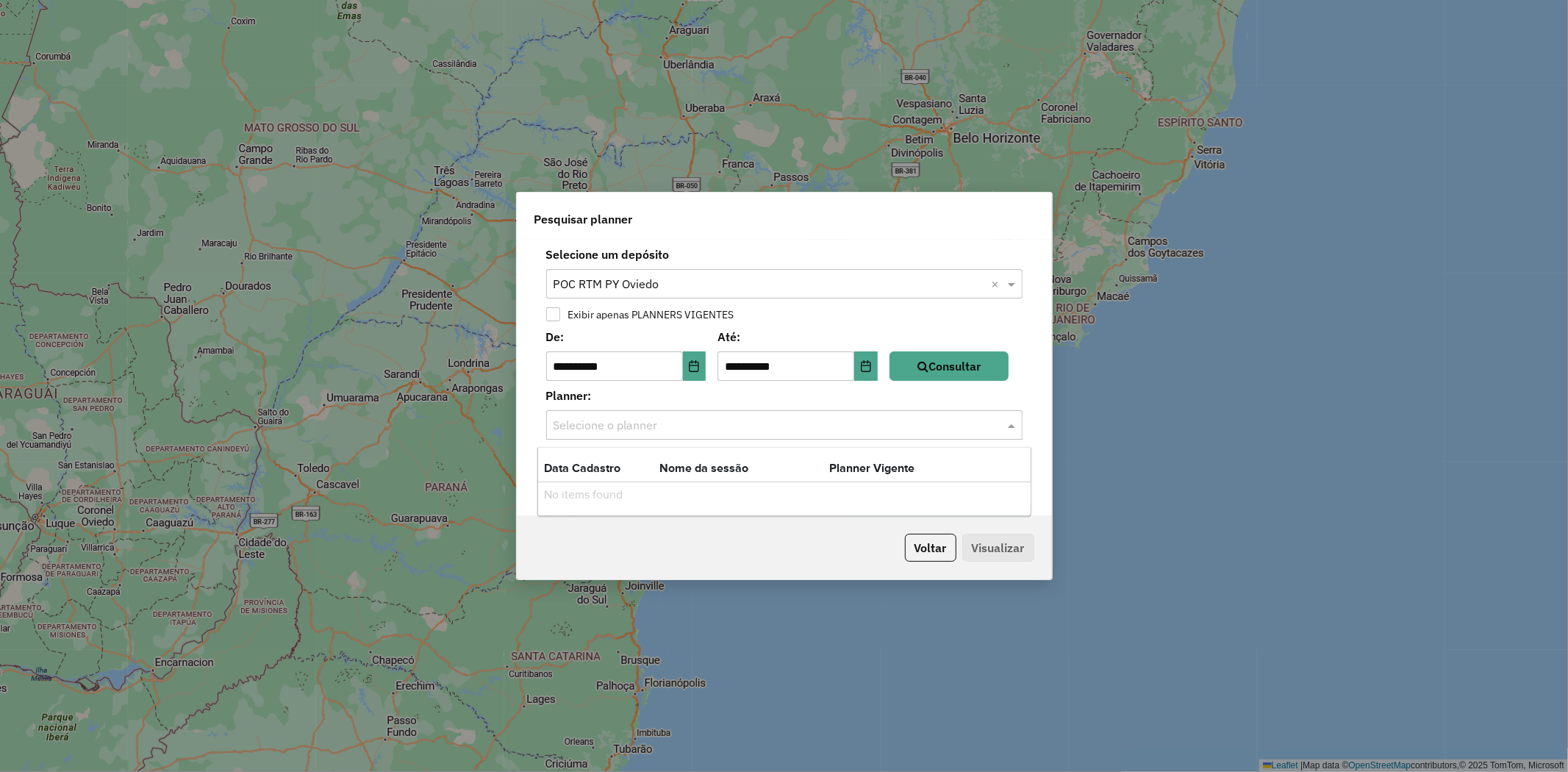 click 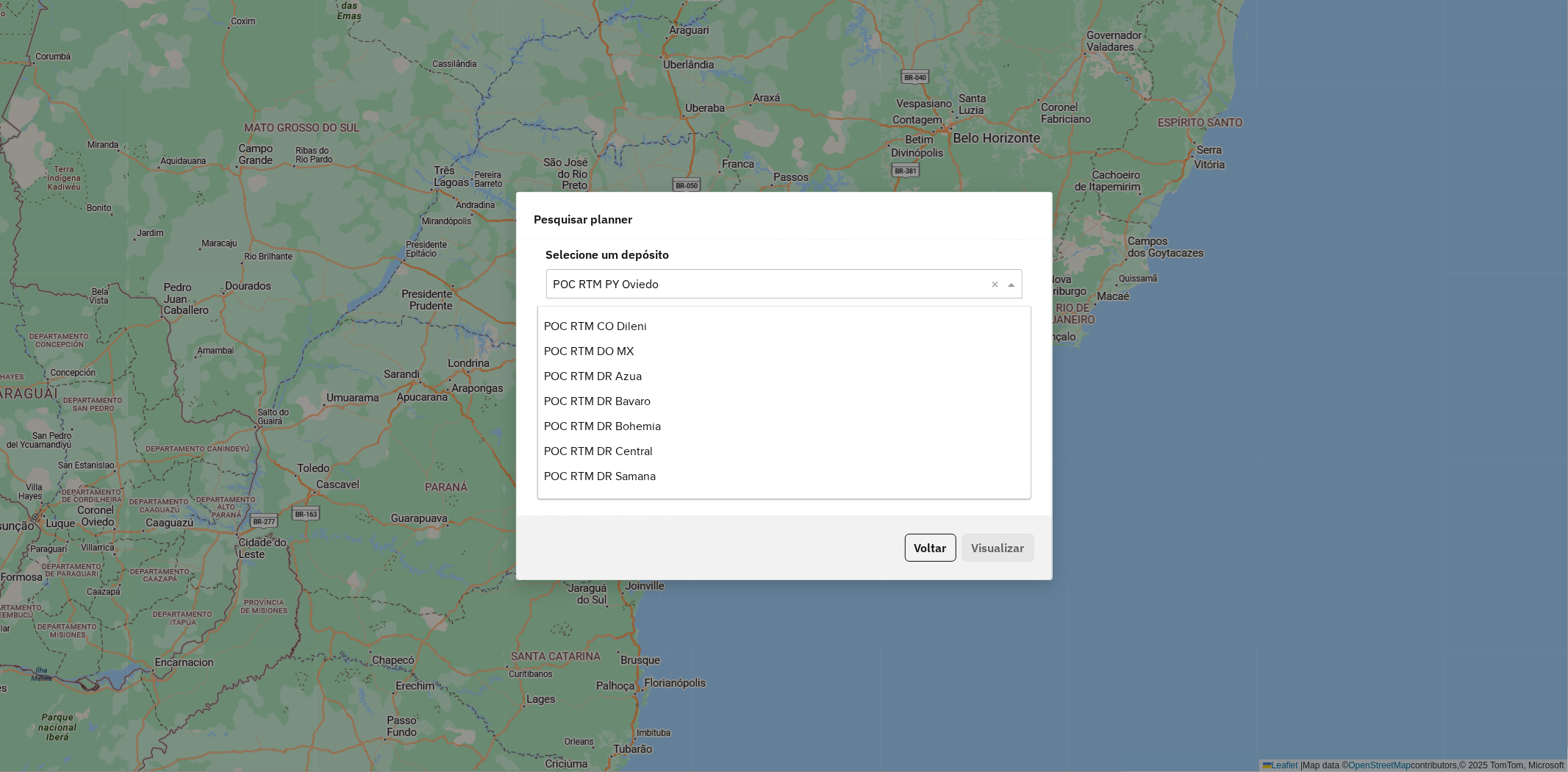 click 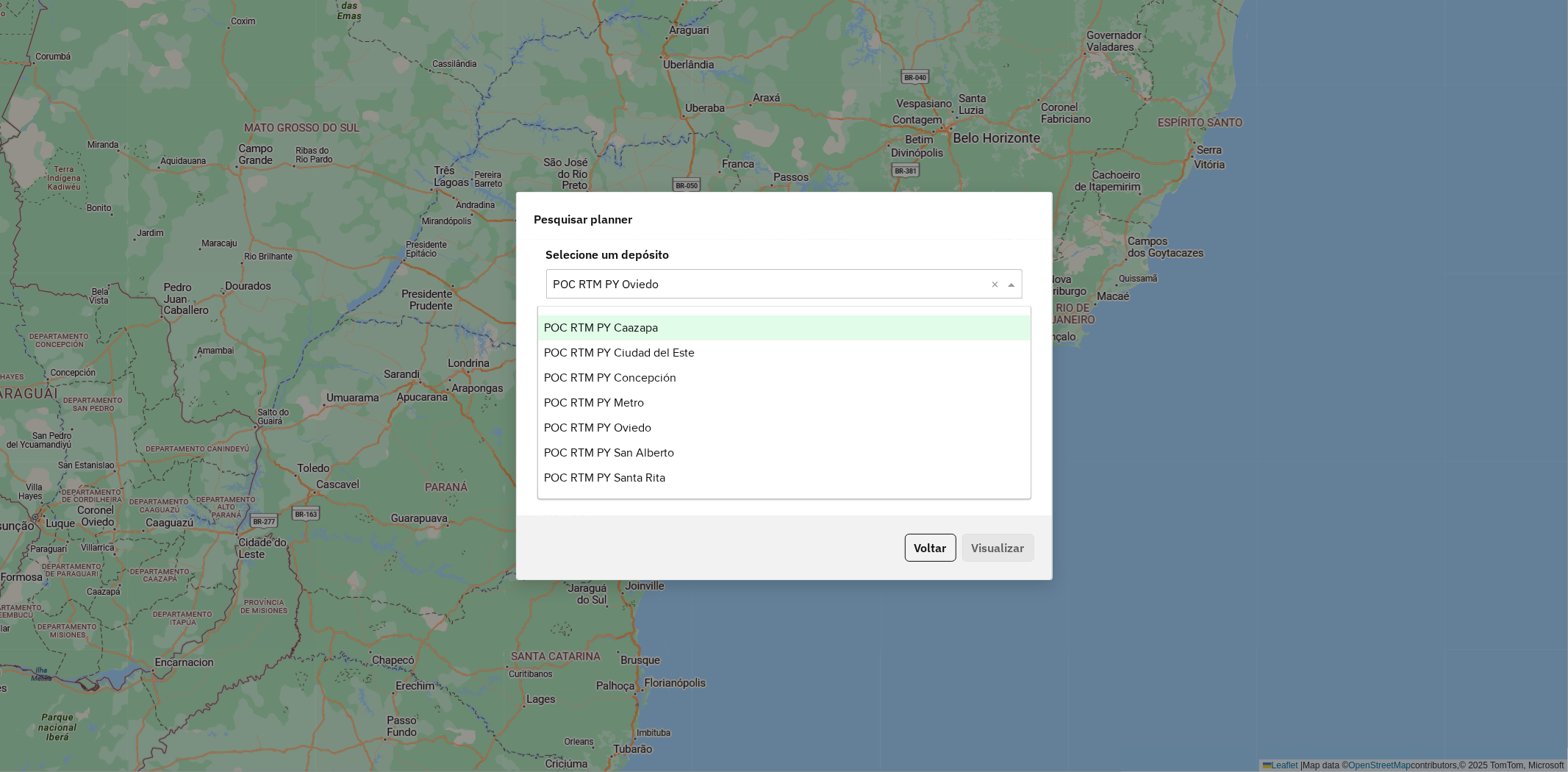 click on "**********" 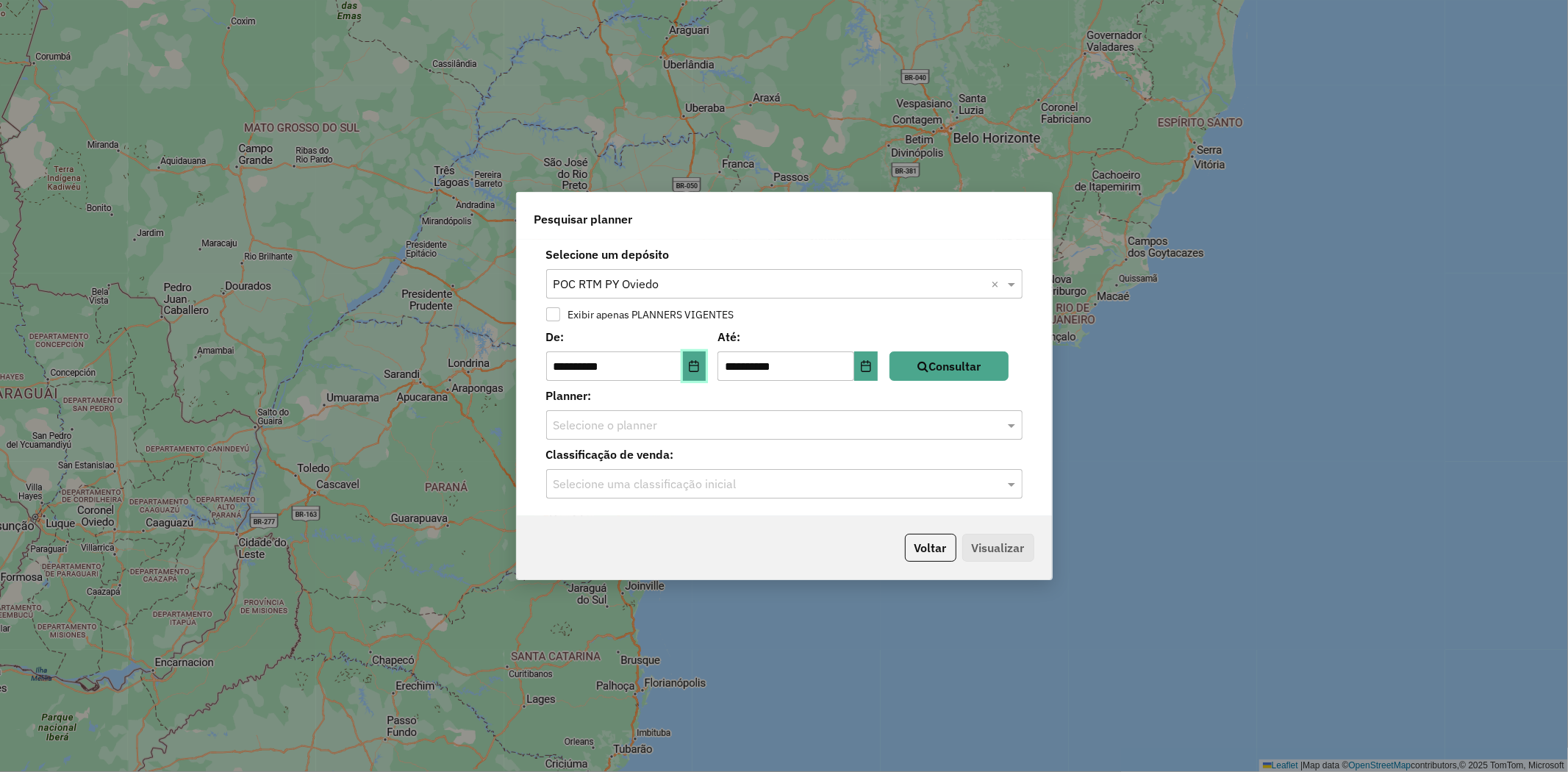 click 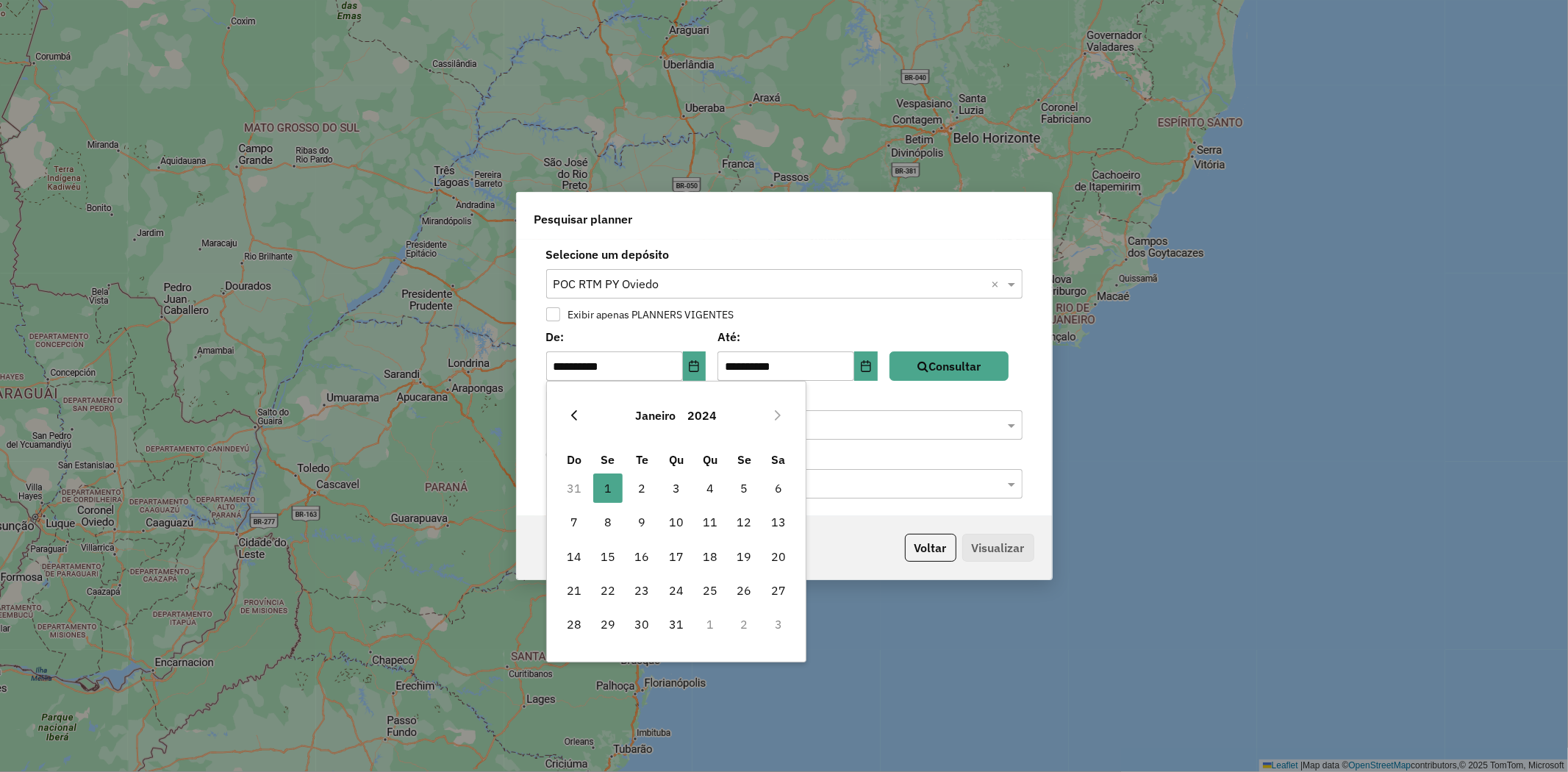 click at bounding box center [574, 415] 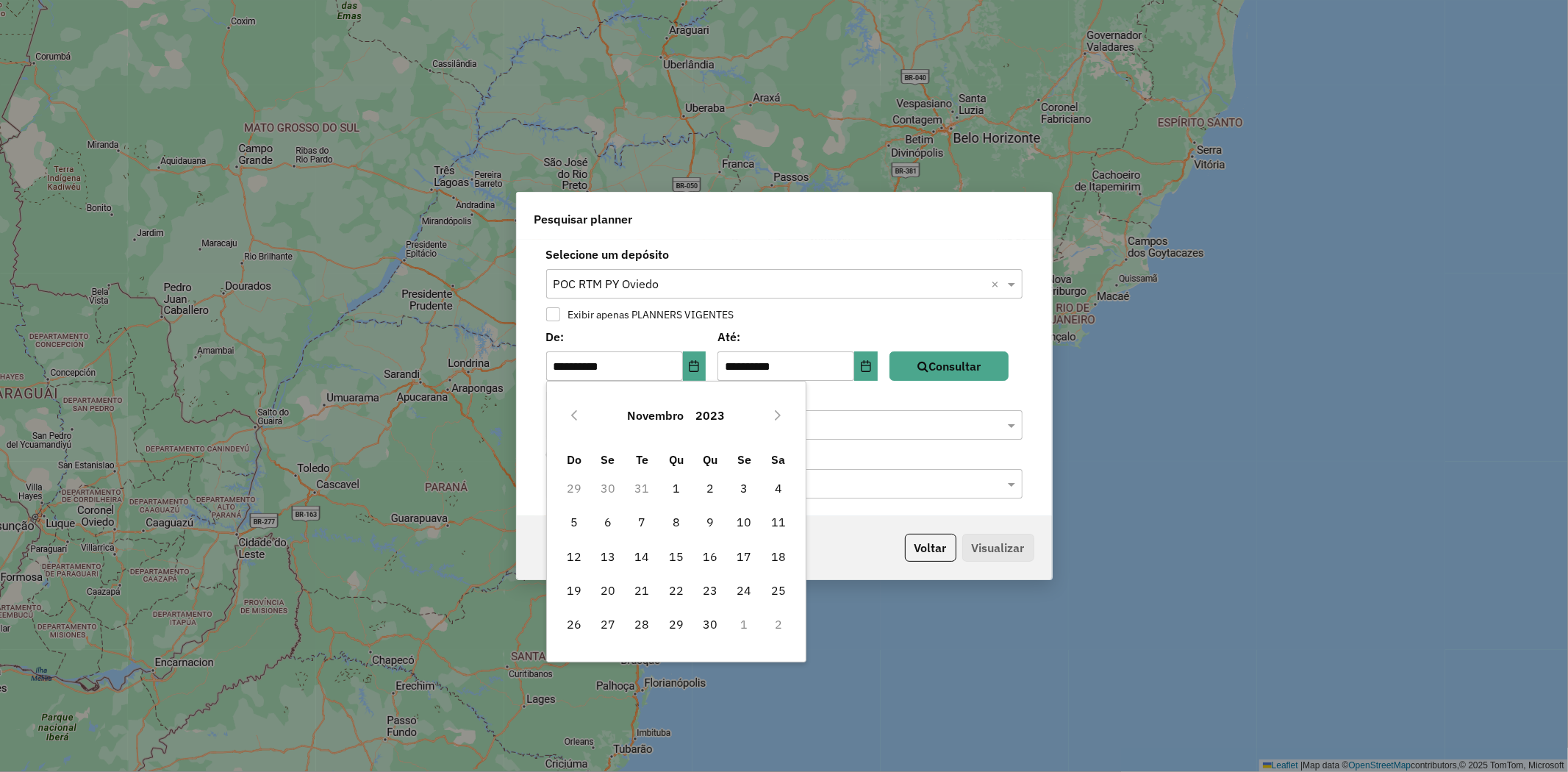 click 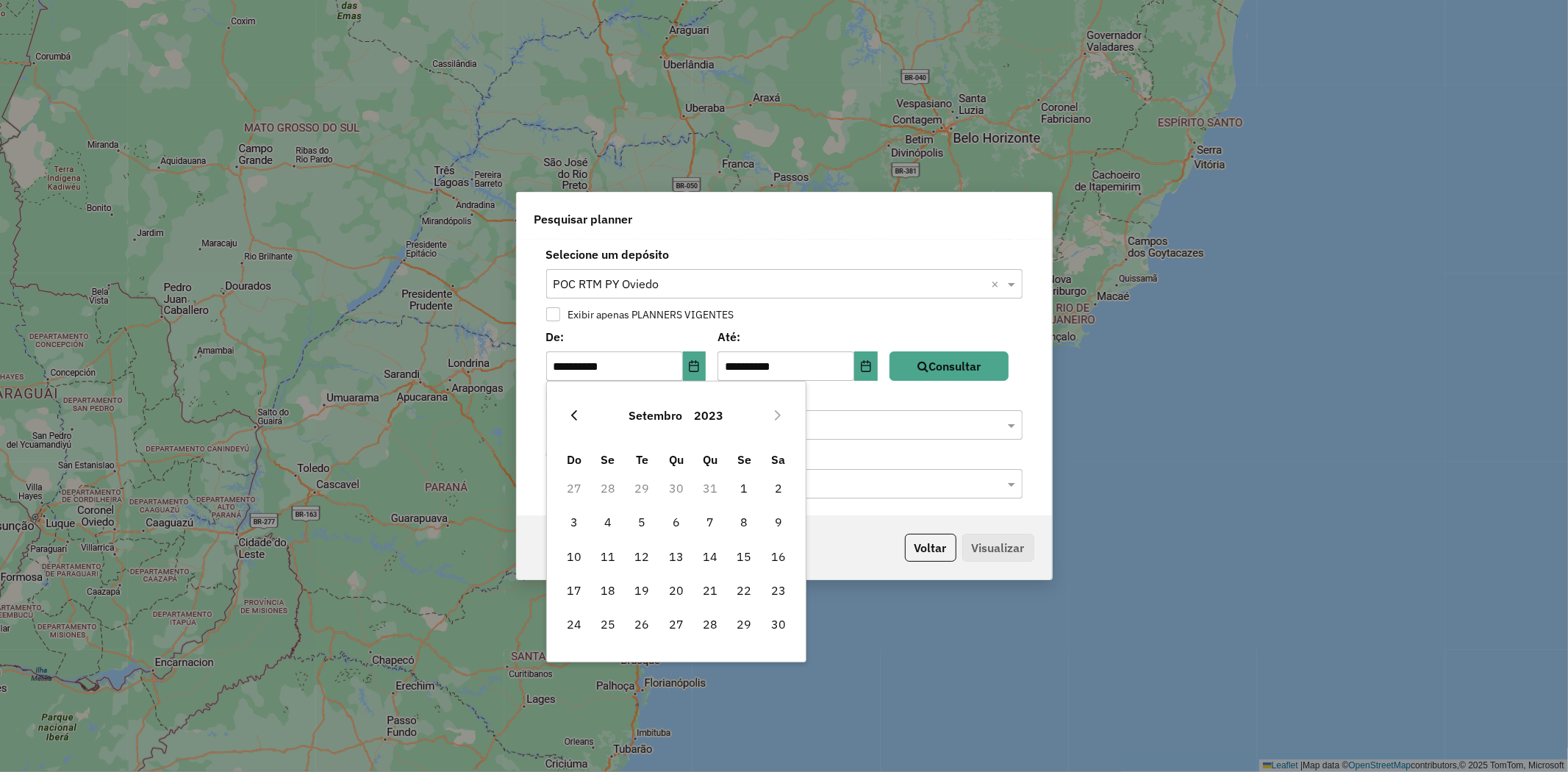 click 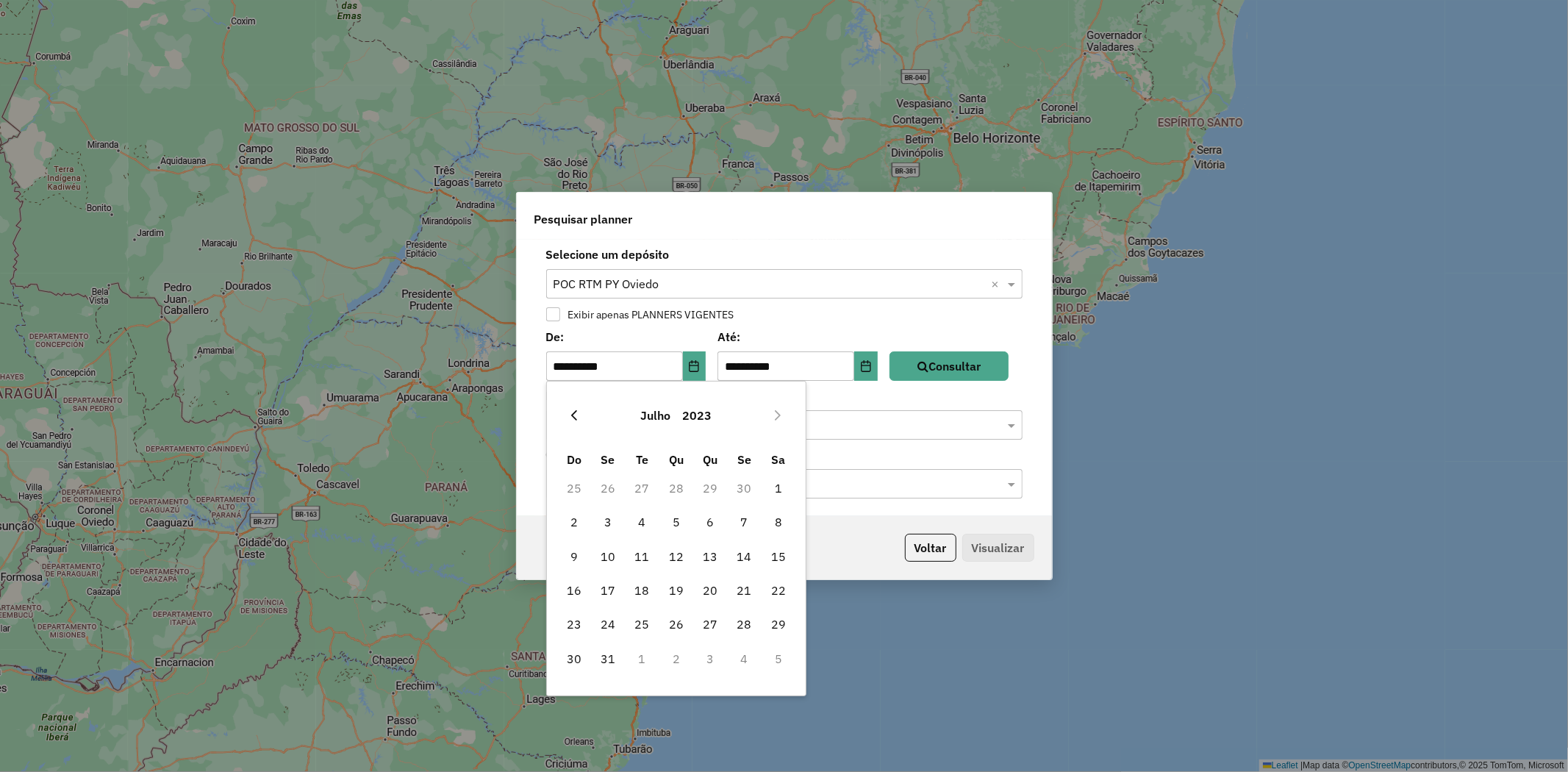click 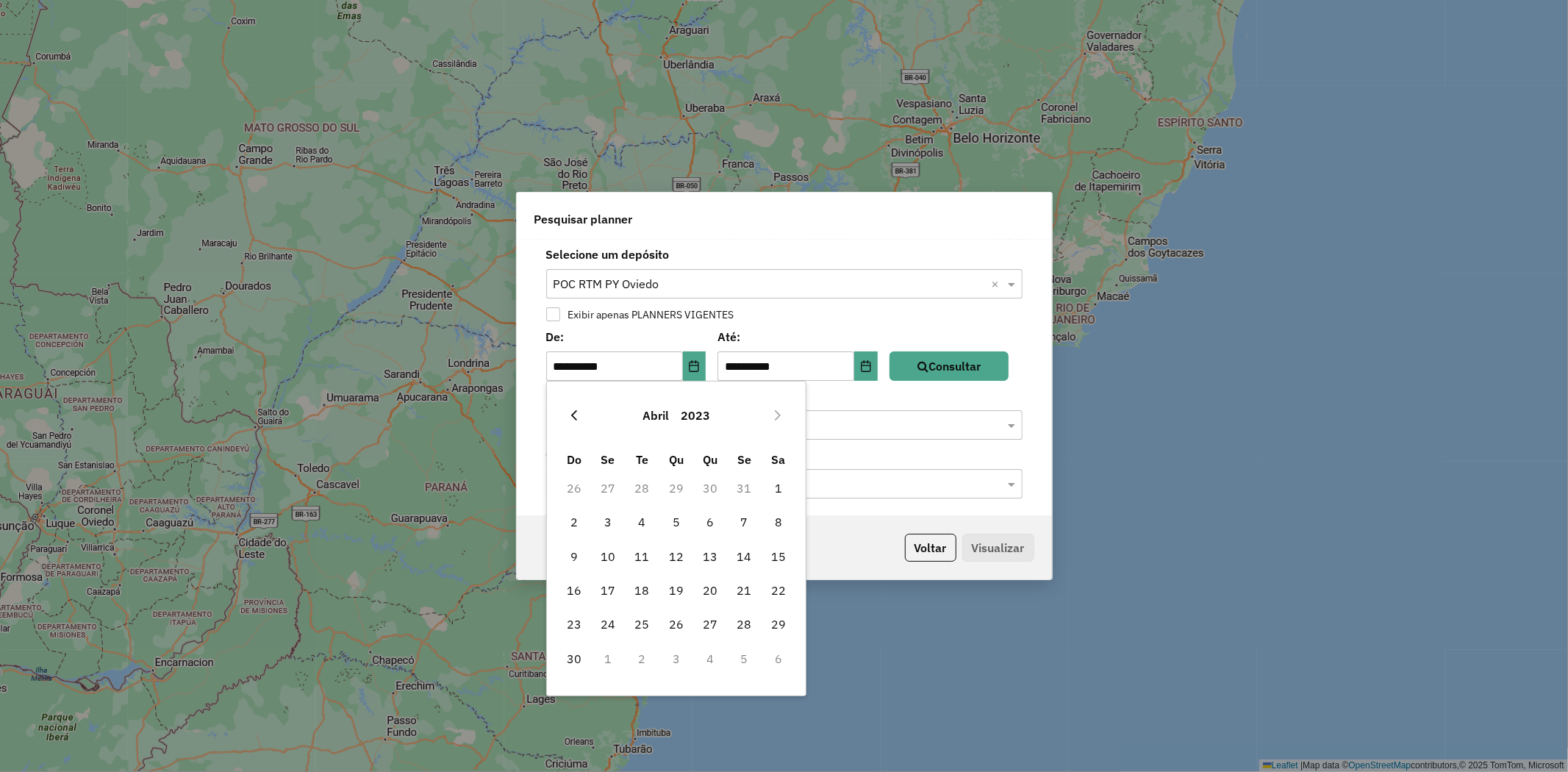 click 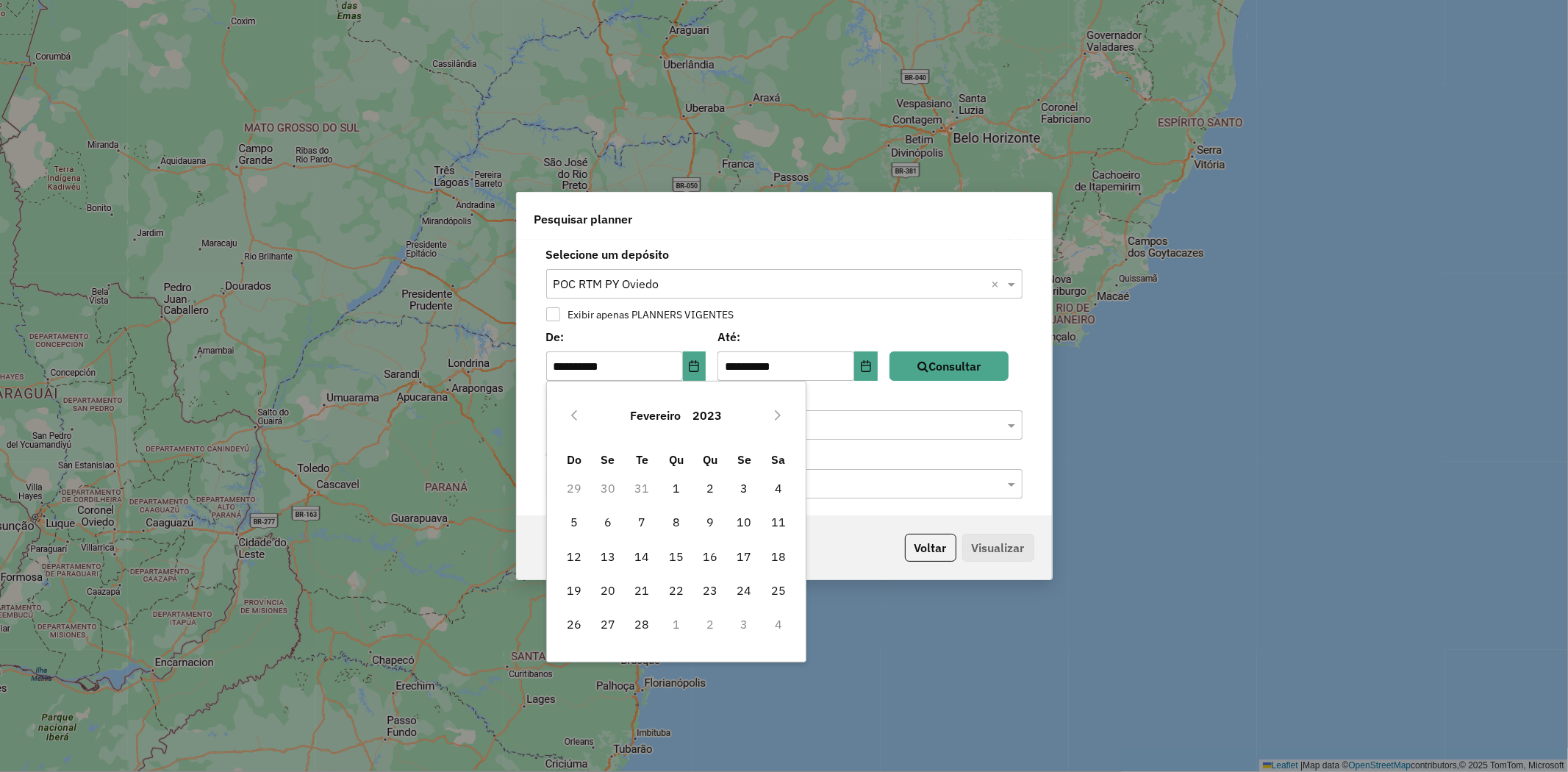 click 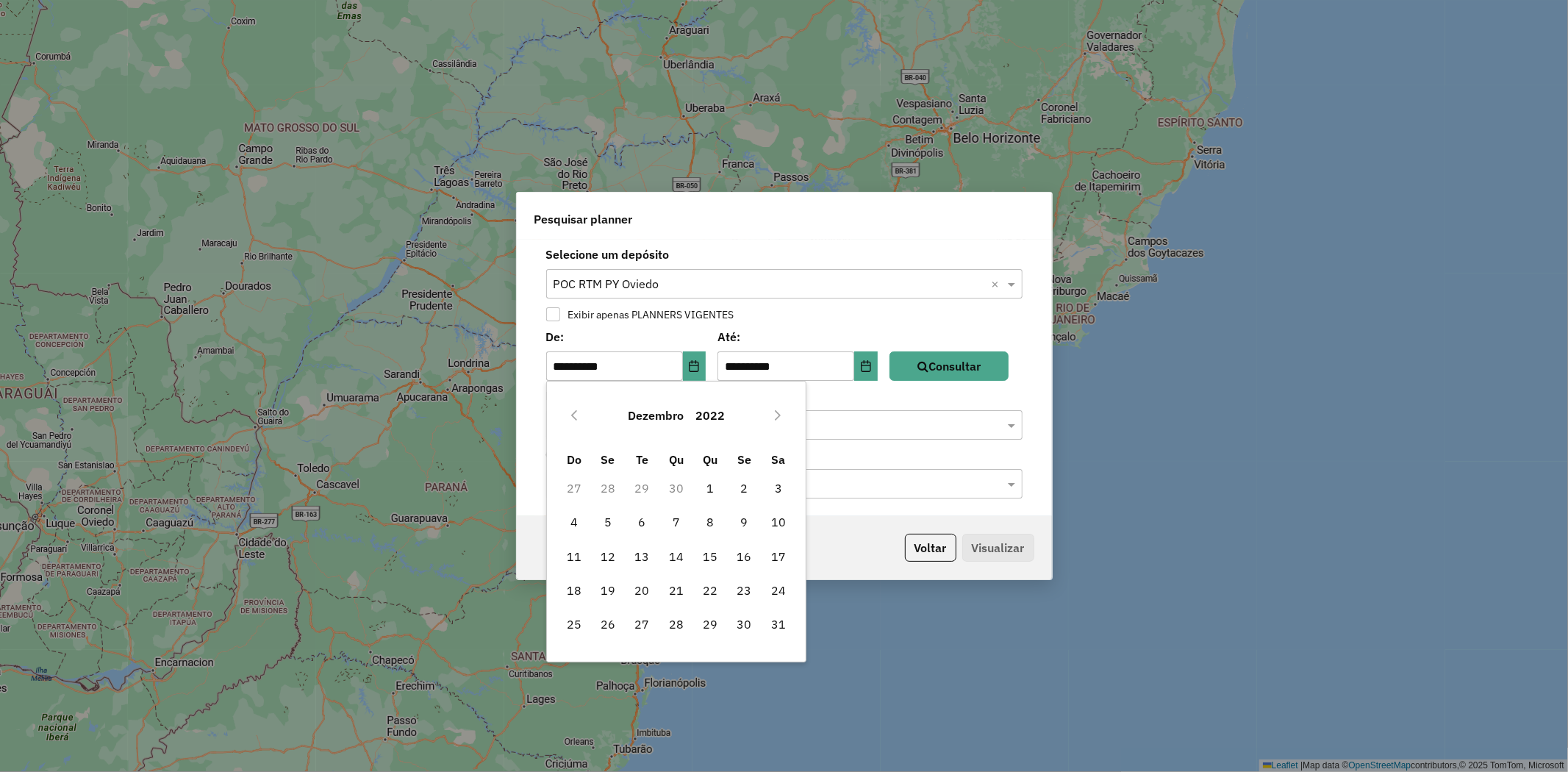 click 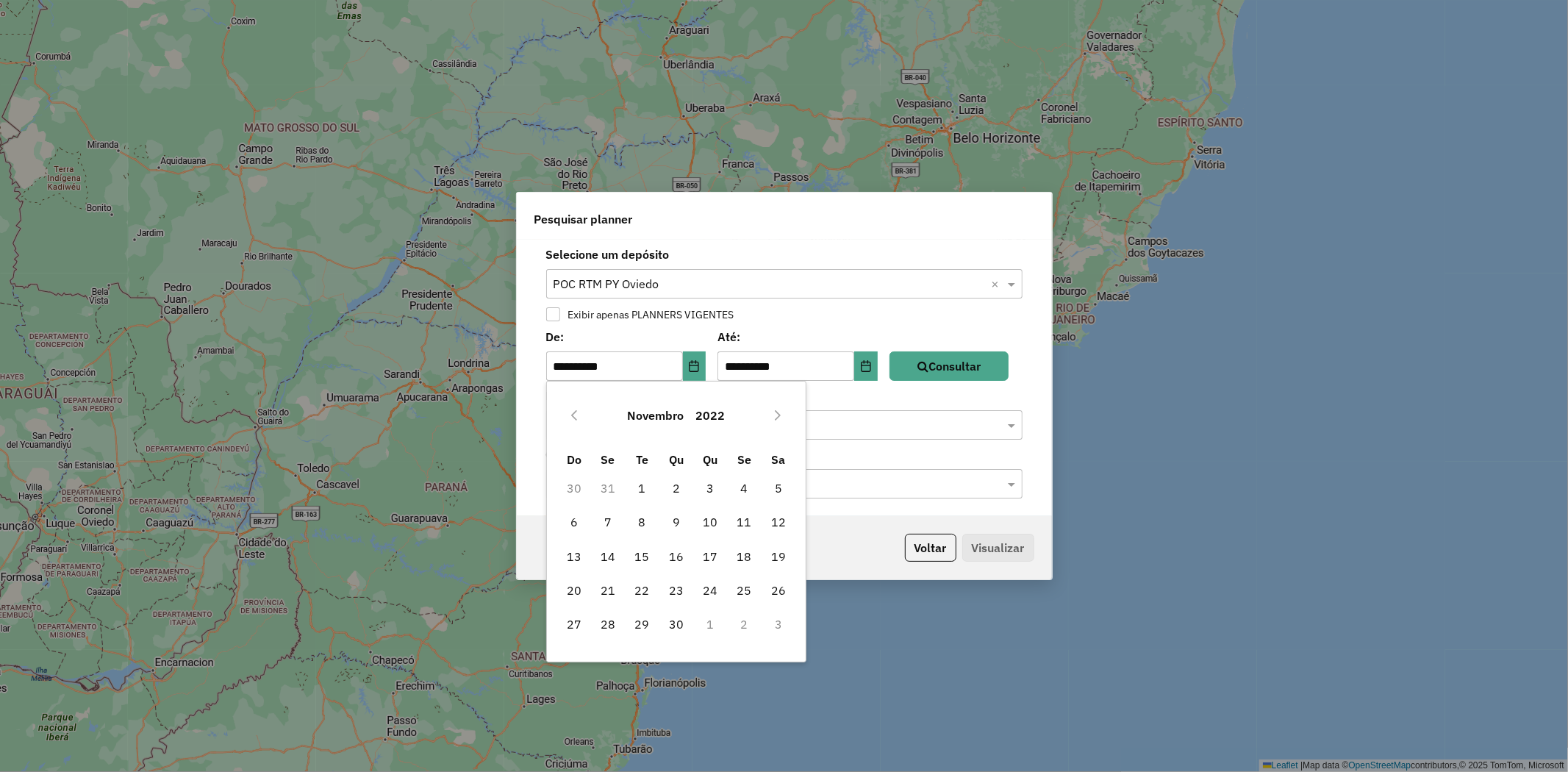 click 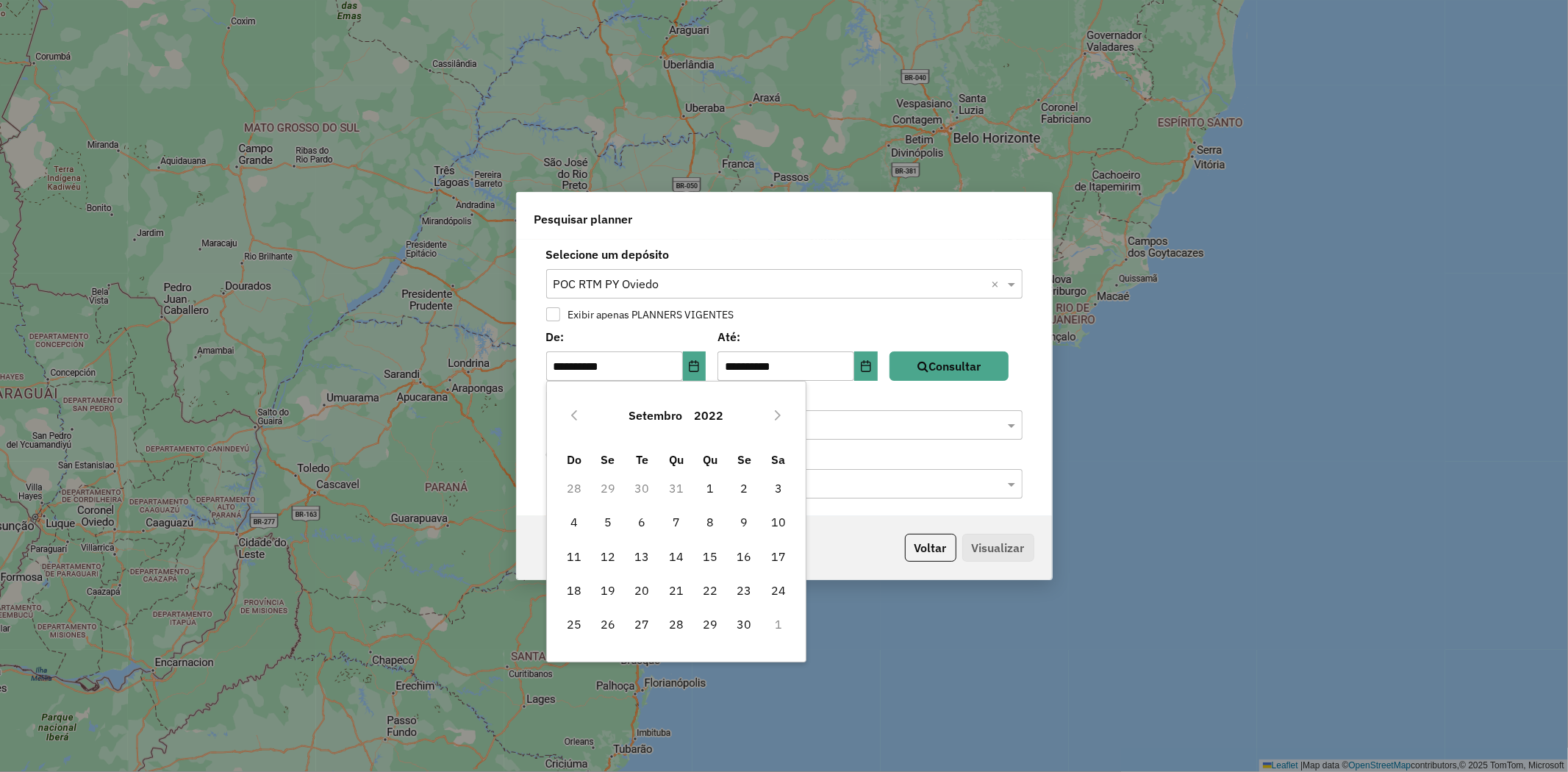 click 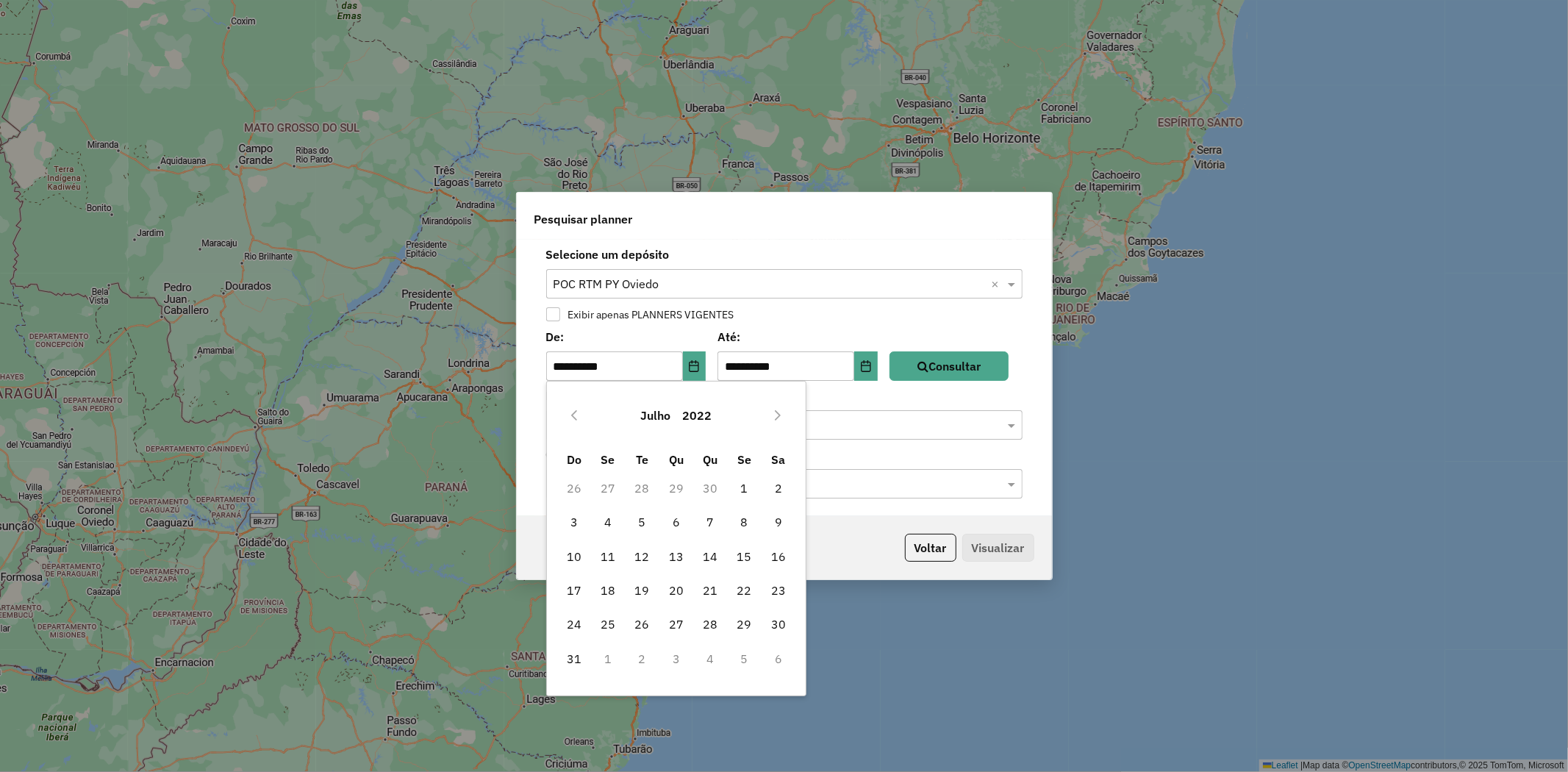 click 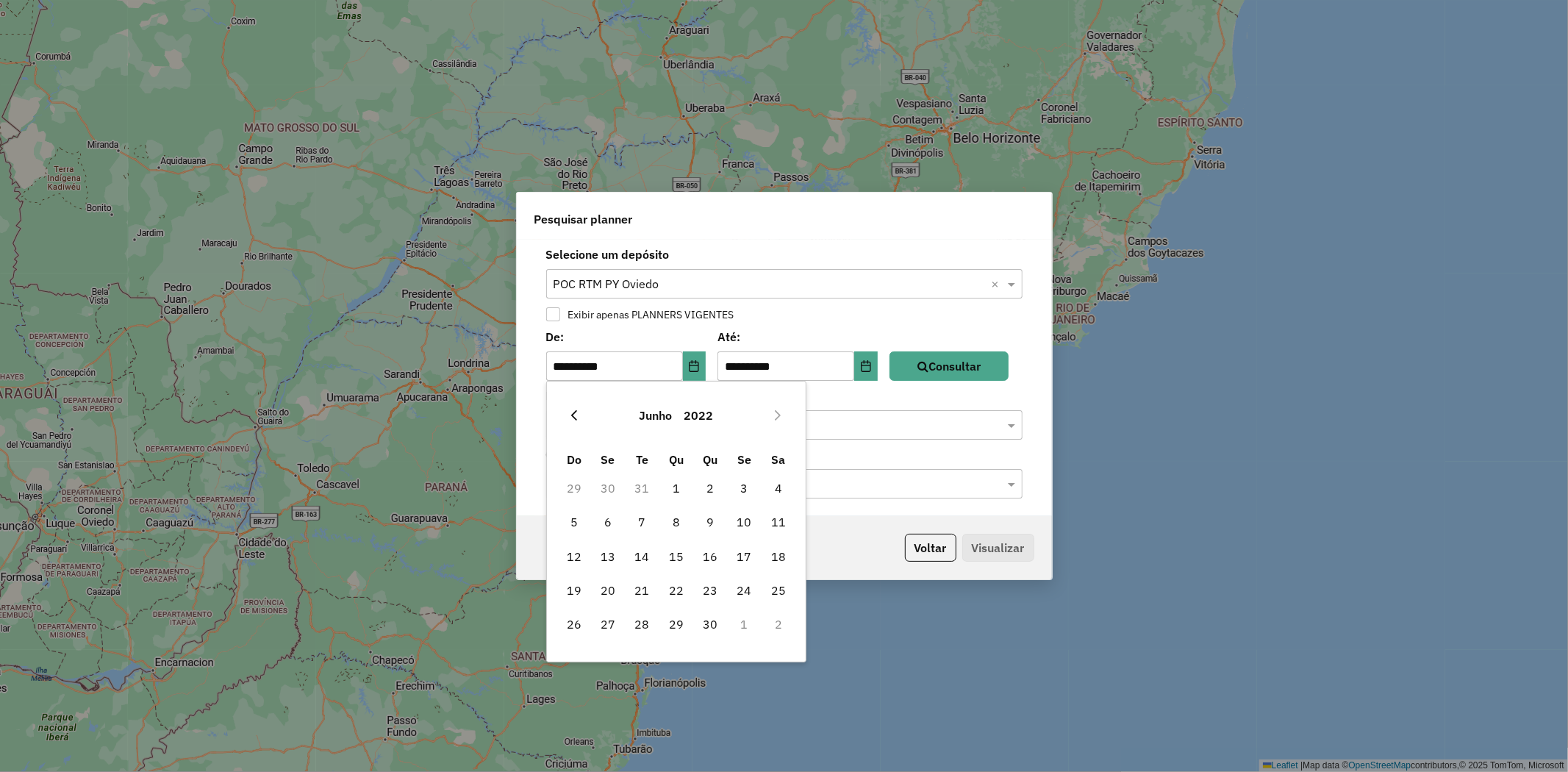 click at bounding box center (574, 415) 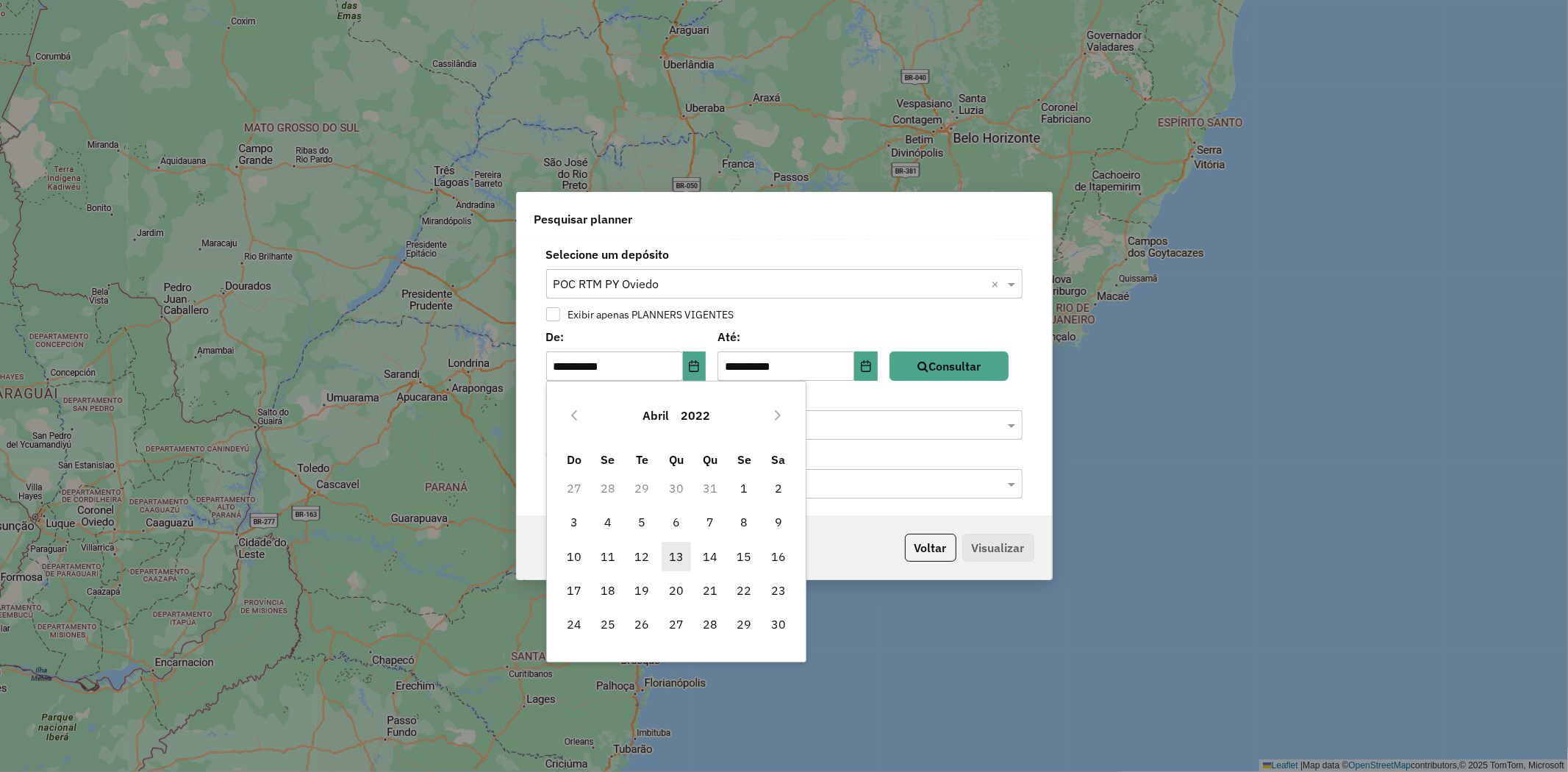 click on "13" at bounding box center [676, 557] 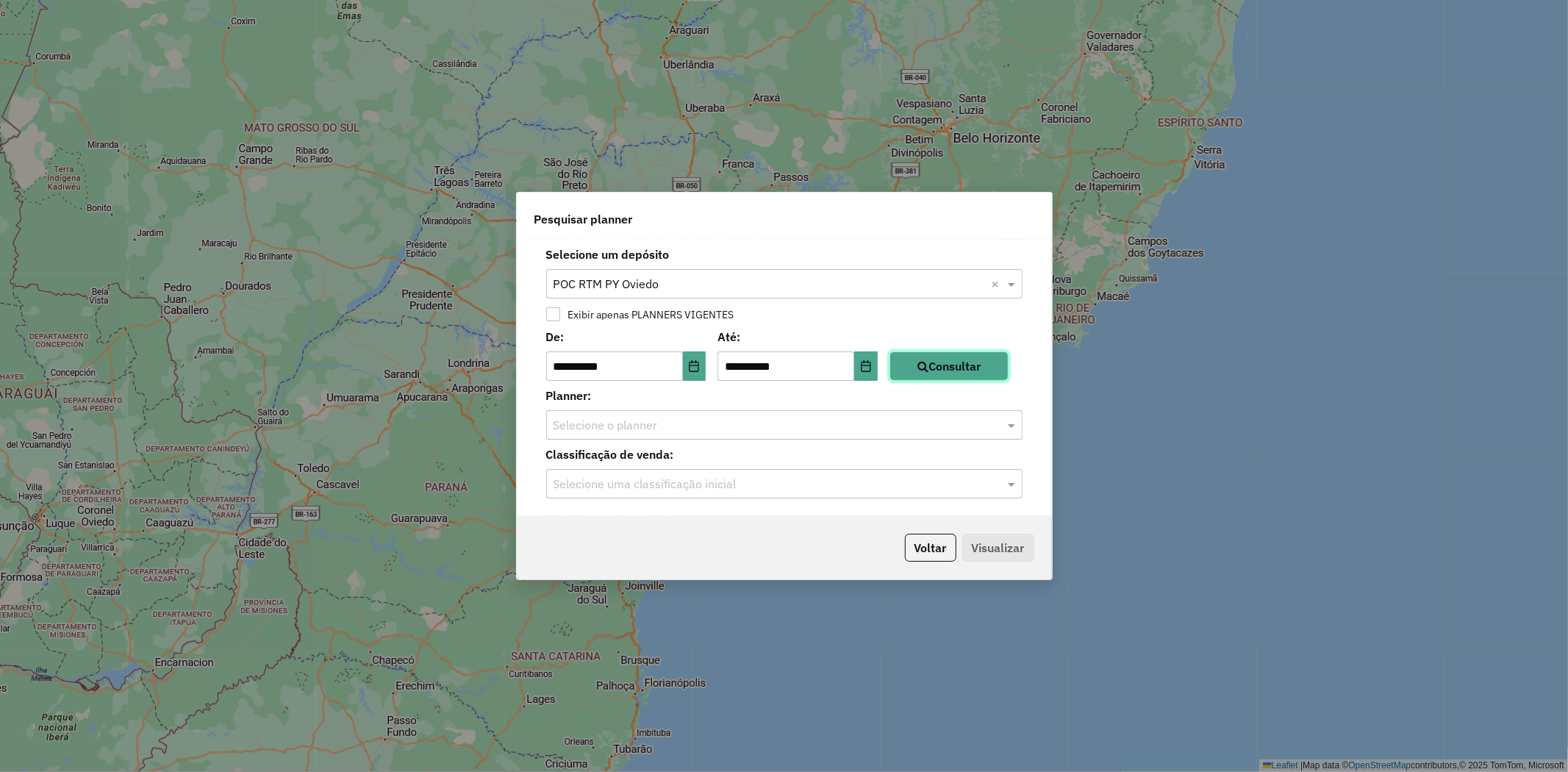 click on "Consultar" 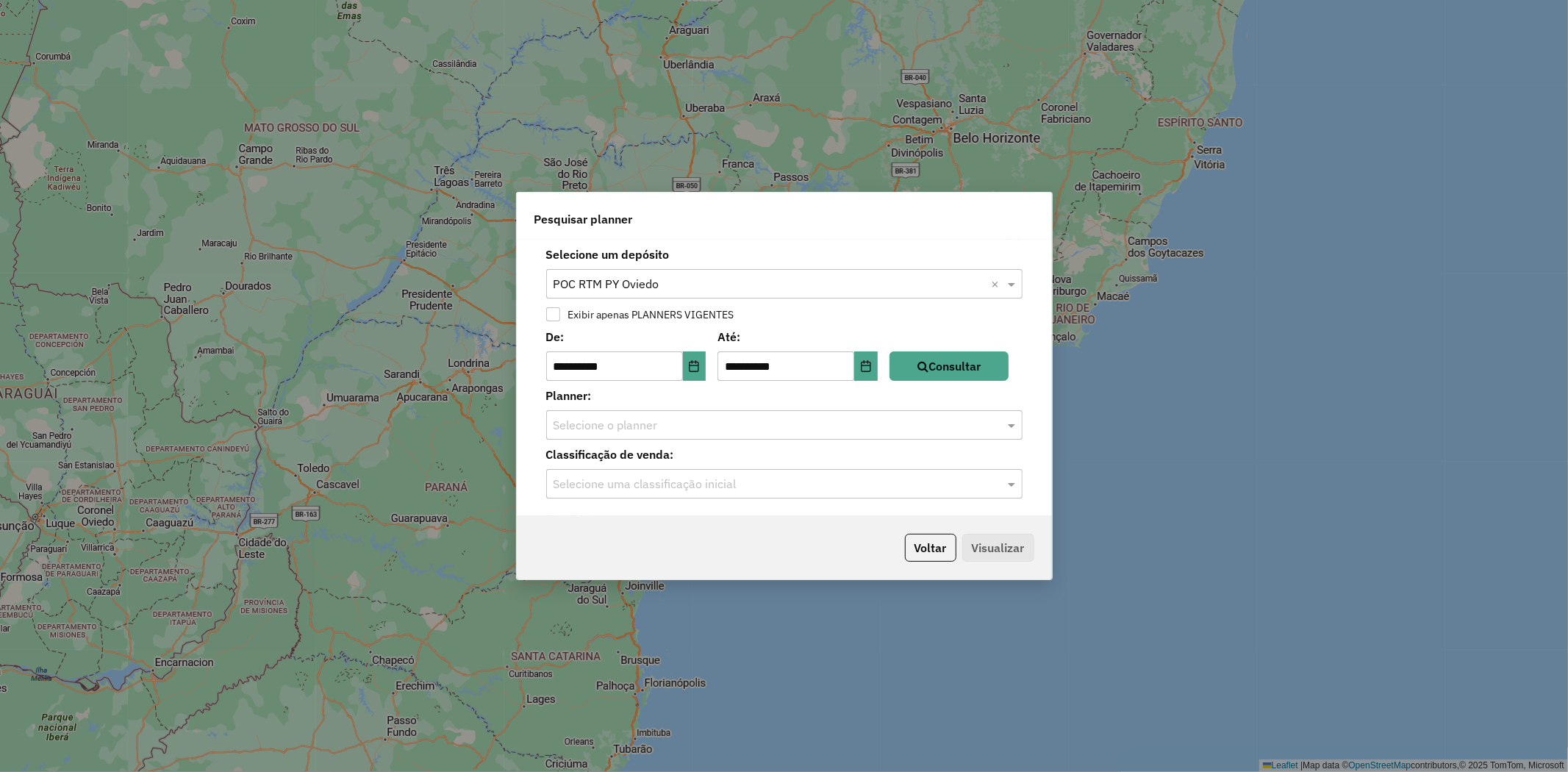 click 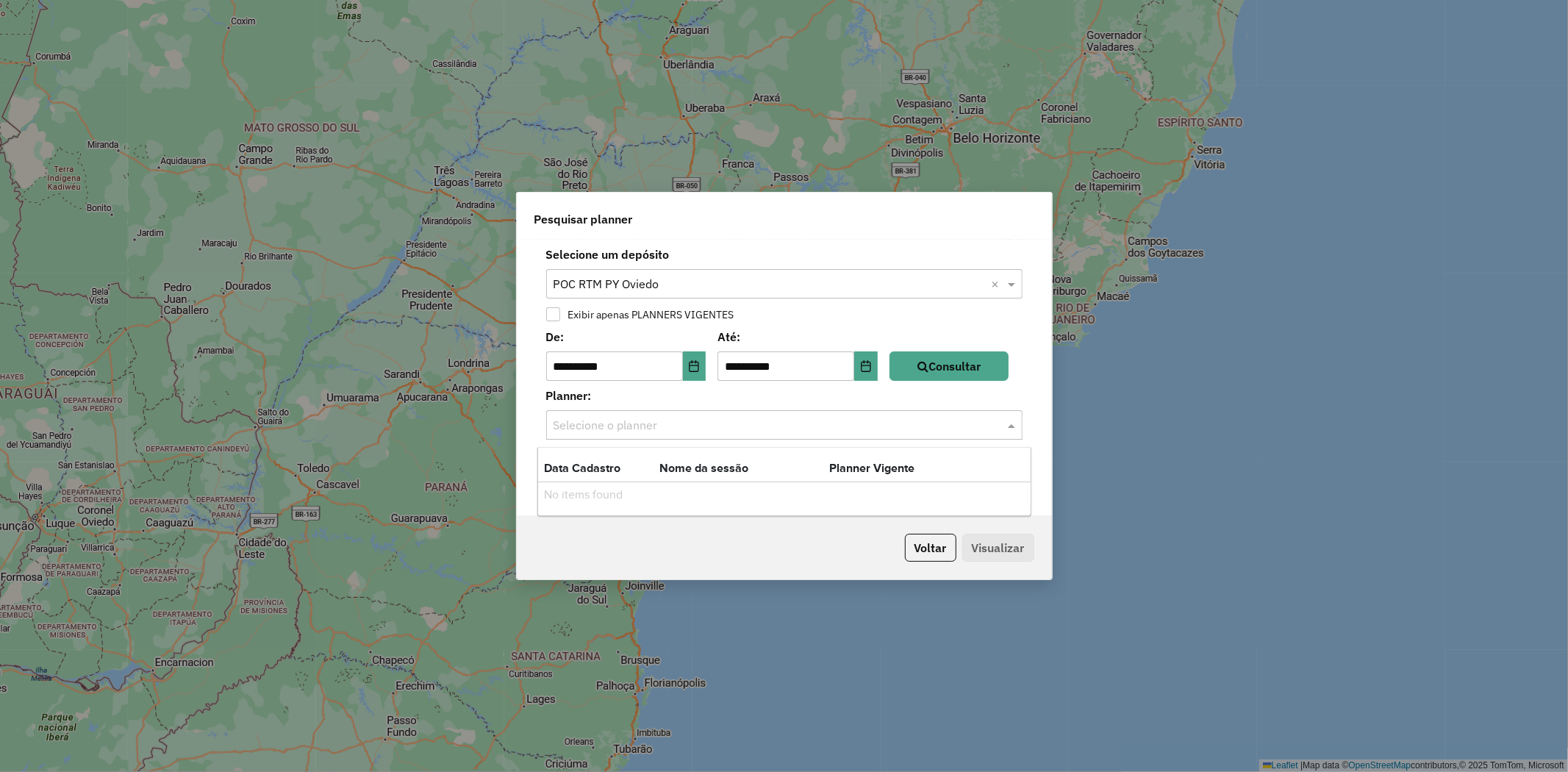drag, startPoint x: 798, startPoint y: 314, endPoint x: 845, endPoint y: 335, distance: 51.47815 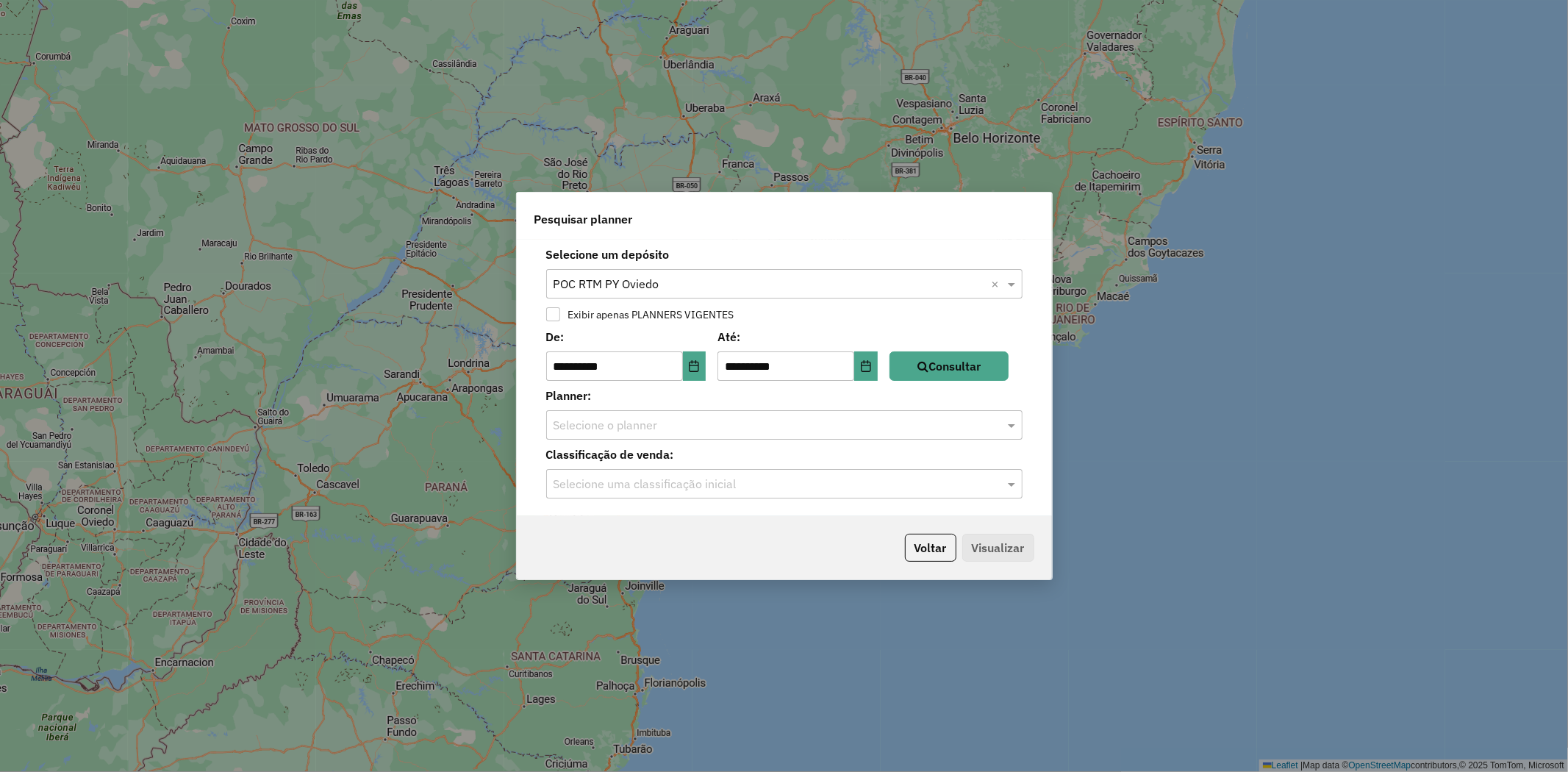 drag, startPoint x: 747, startPoint y: 291, endPoint x: 753, endPoint y: 297, distance: 8.4852814 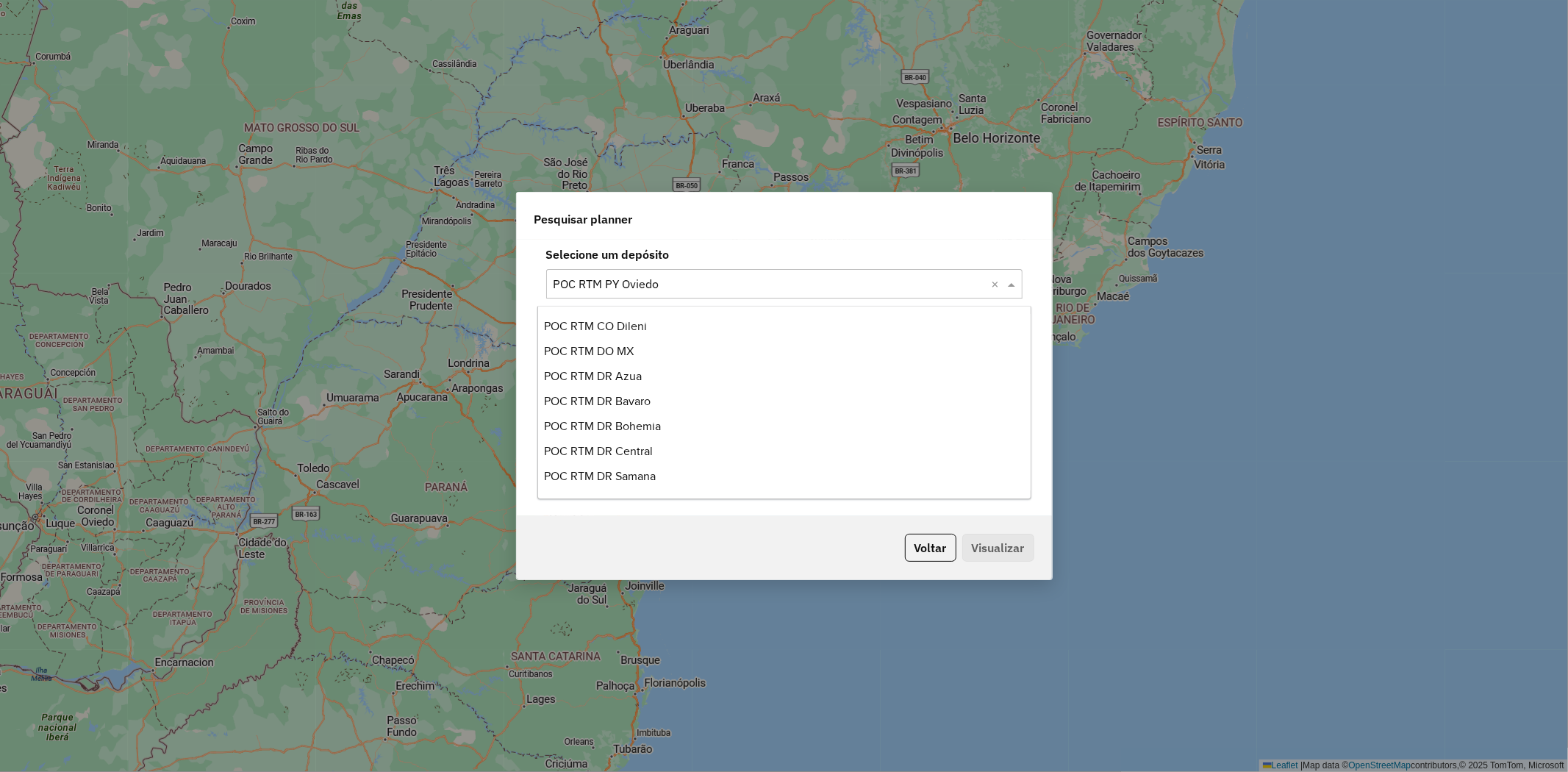 scroll, scrollTop: 448, scrollLeft: 0, axis: vertical 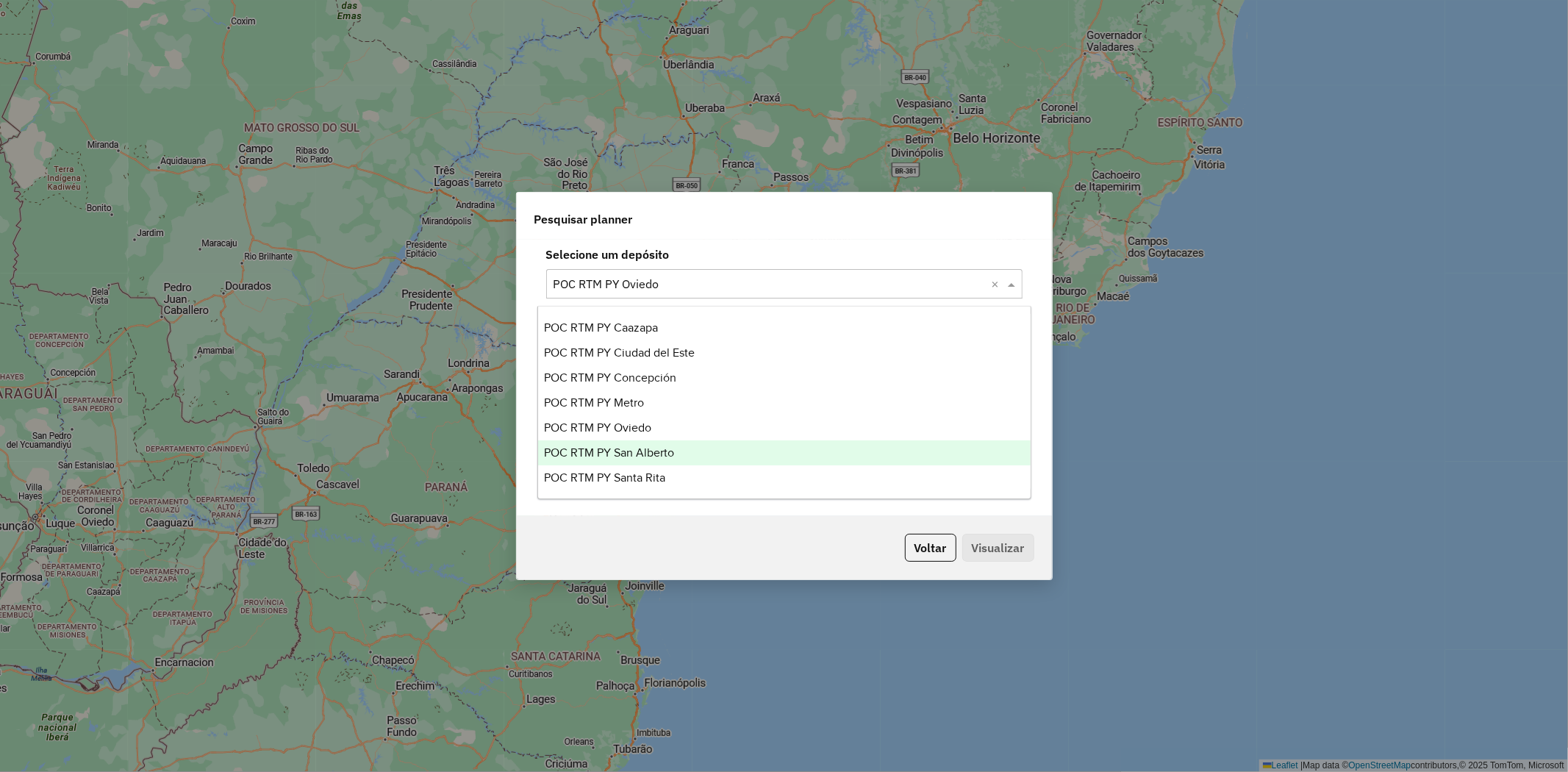 click on "POC RTM PY San Alberto" at bounding box center [609, 452] 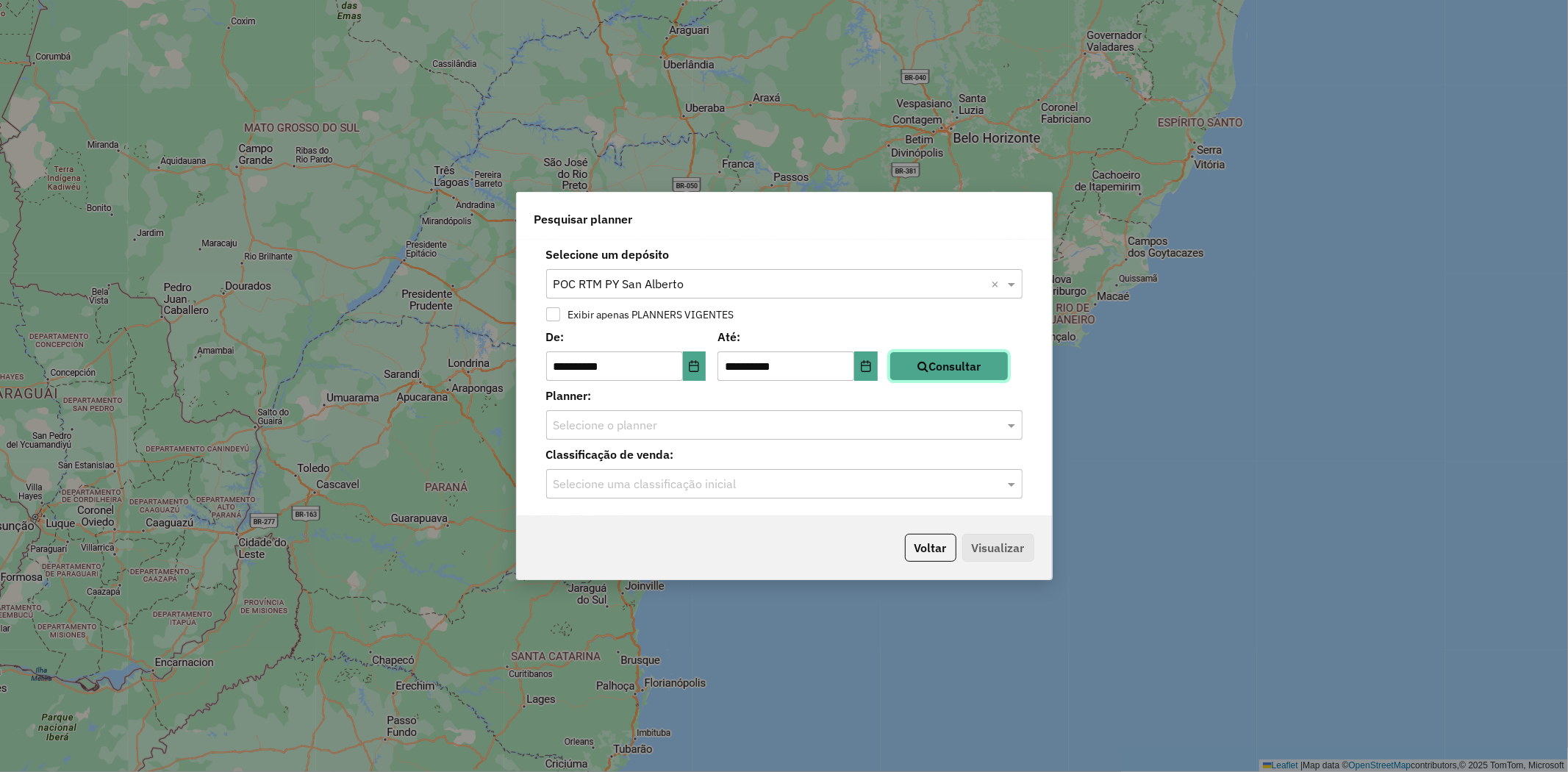 click on "Consultar" 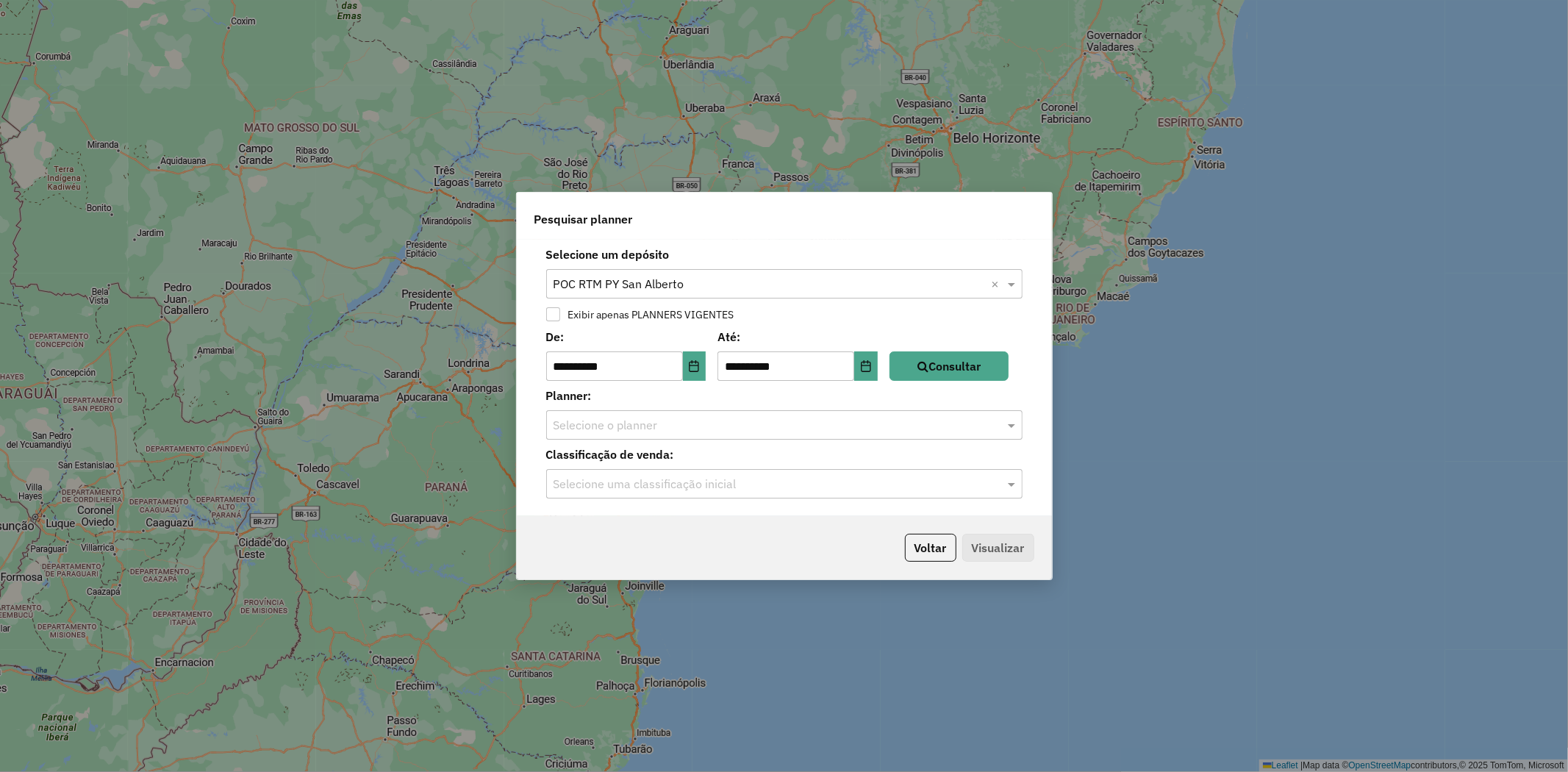click on "**********" at bounding box center [784, 386] 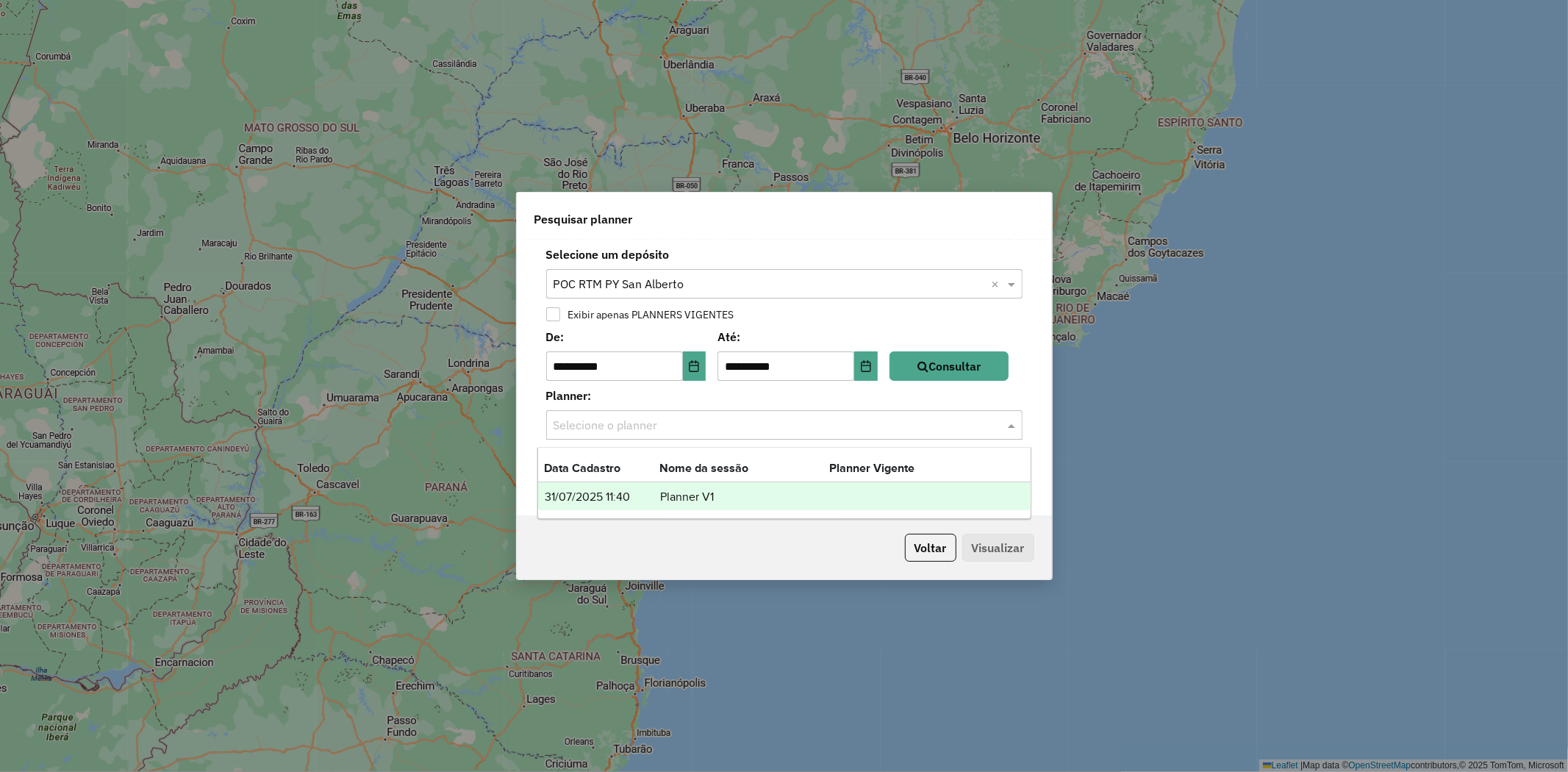 click on "Planner V1" at bounding box center (744, 497) 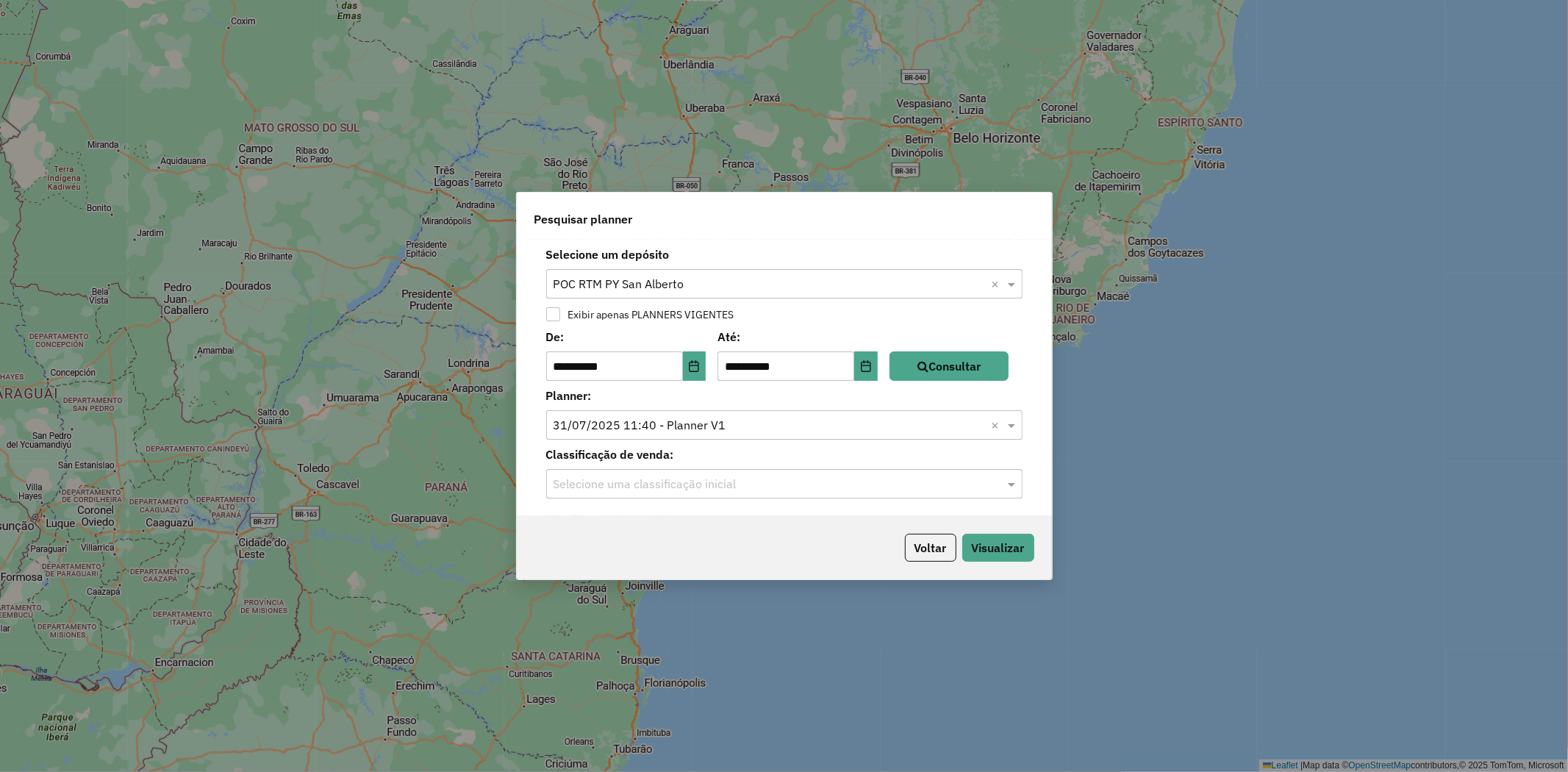 click 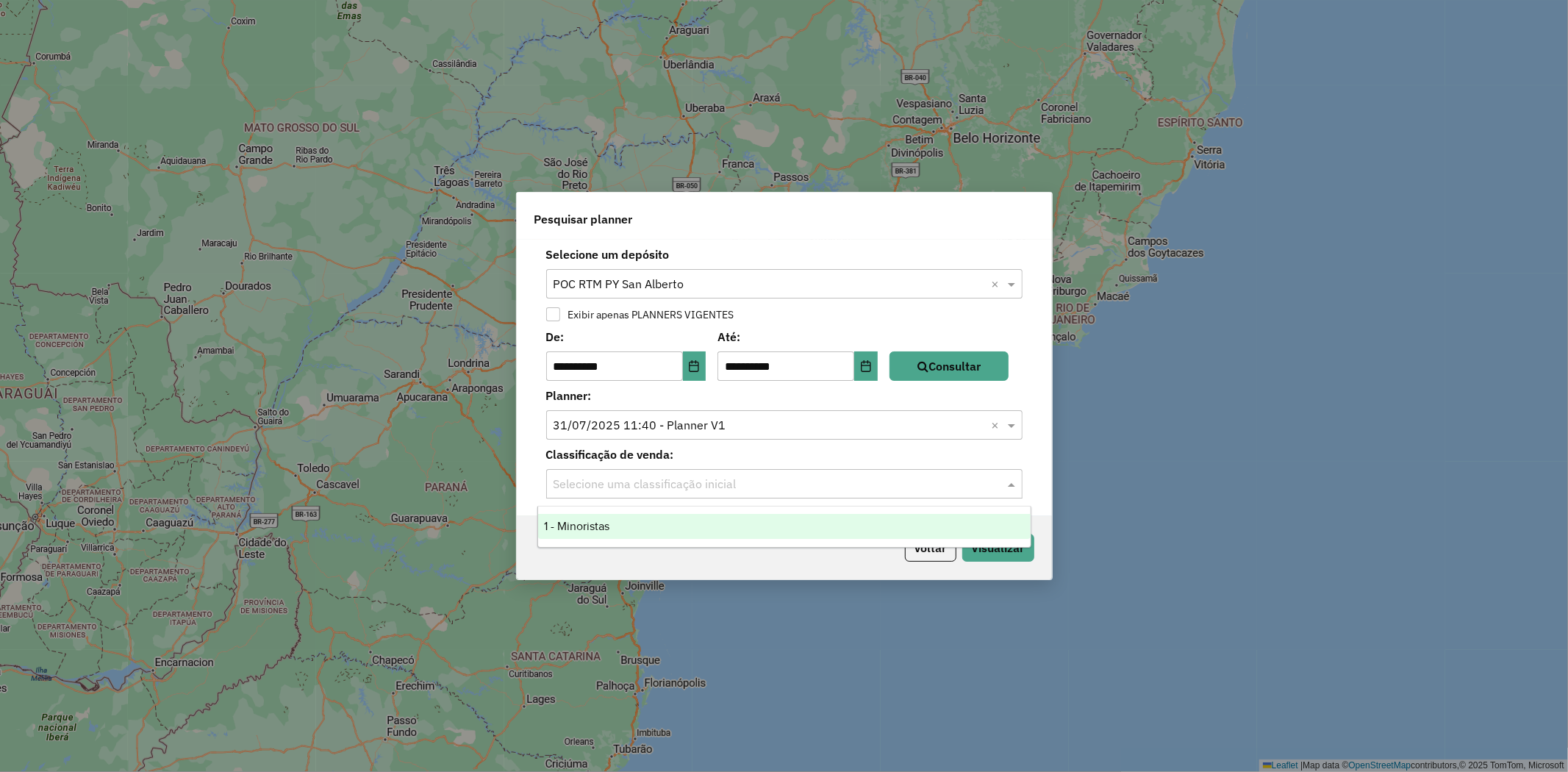 drag, startPoint x: 701, startPoint y: 520, endPoint x: 728, endPoint y: 532, distance: 29.546573 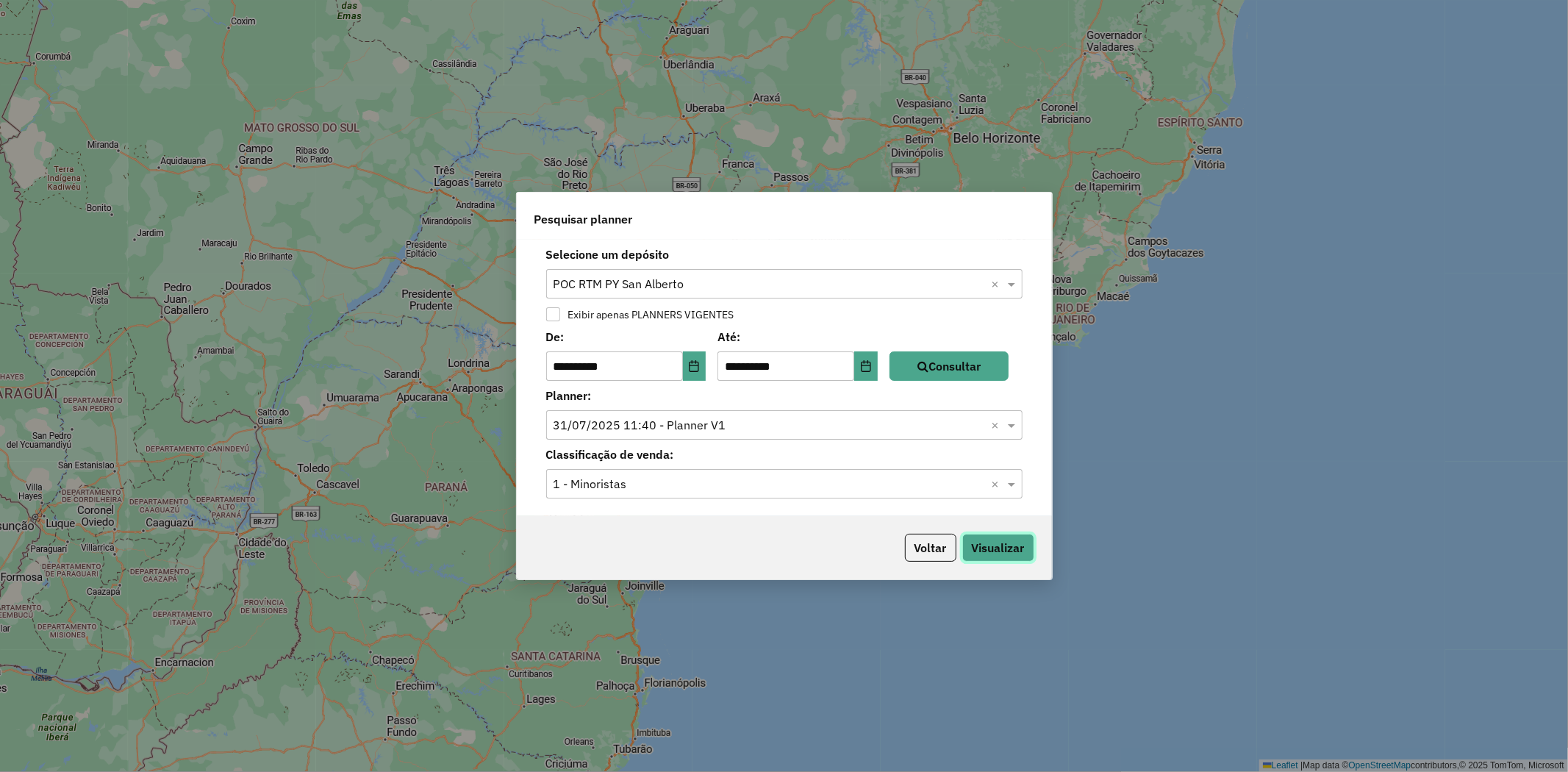 click on "Visualizar" 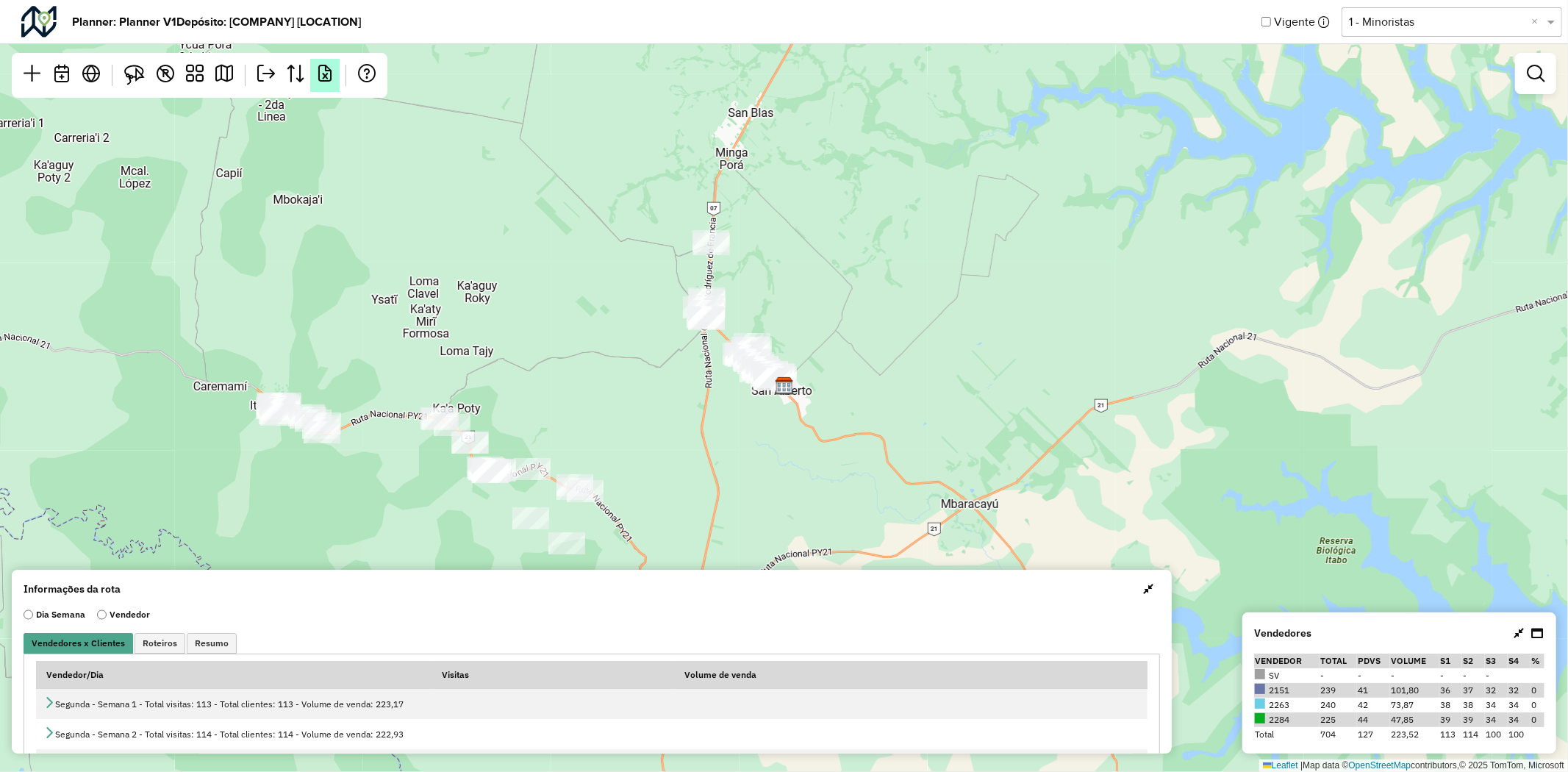 click at bounding box center (325, 74) 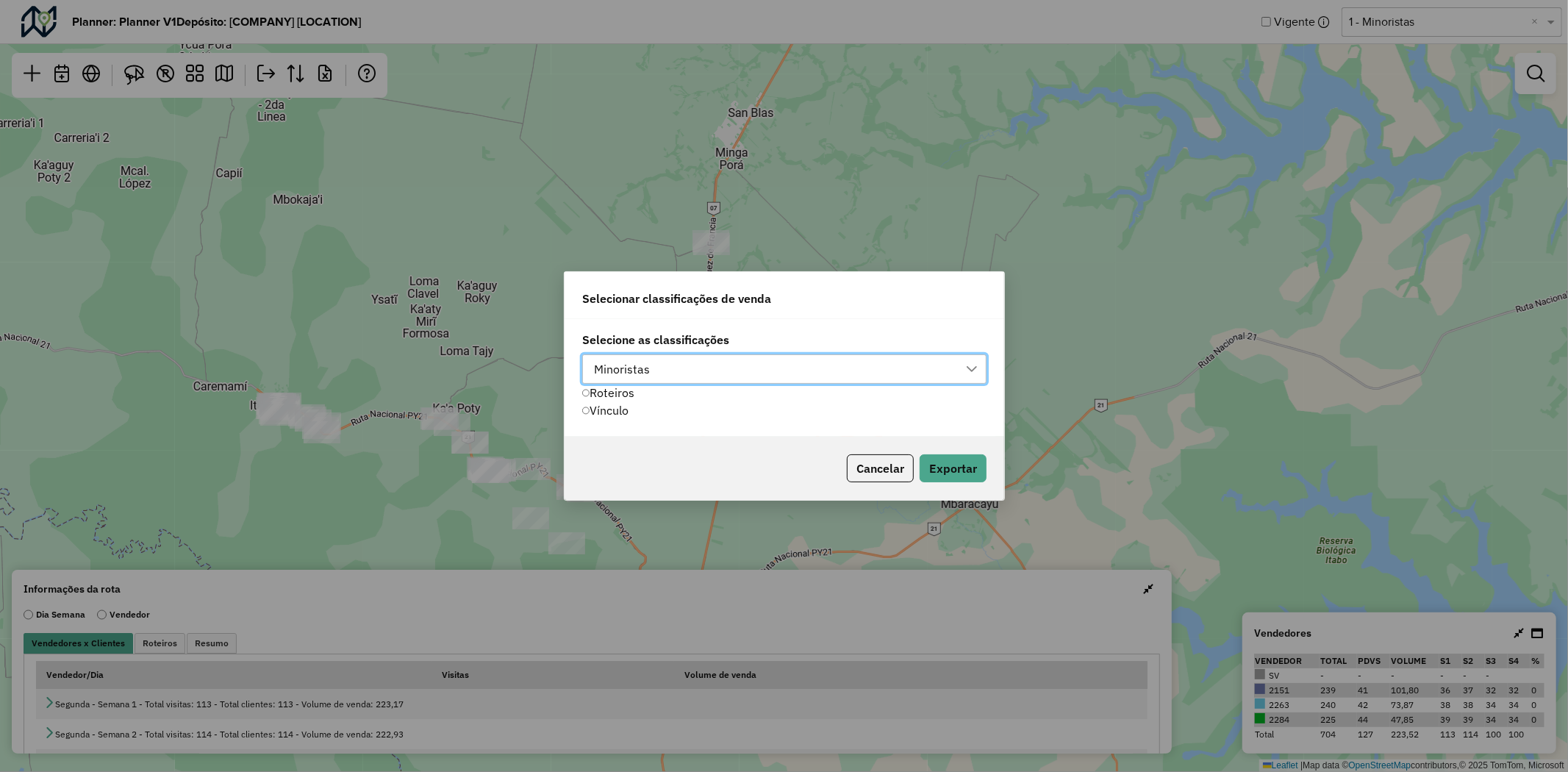 scroll, scrollTop: 10, scrollLeft: 65, axis: both 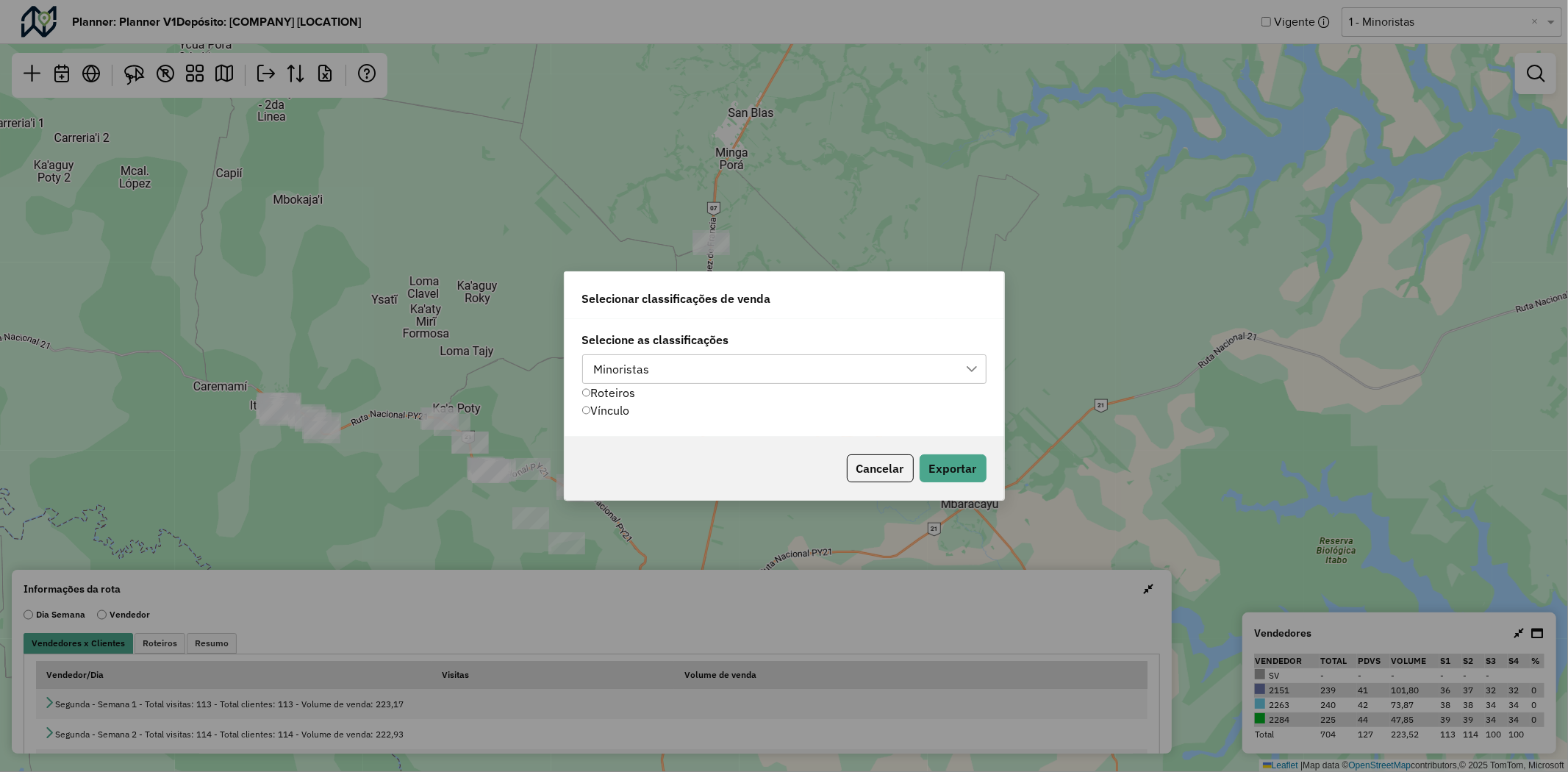 click on "Vínculo" 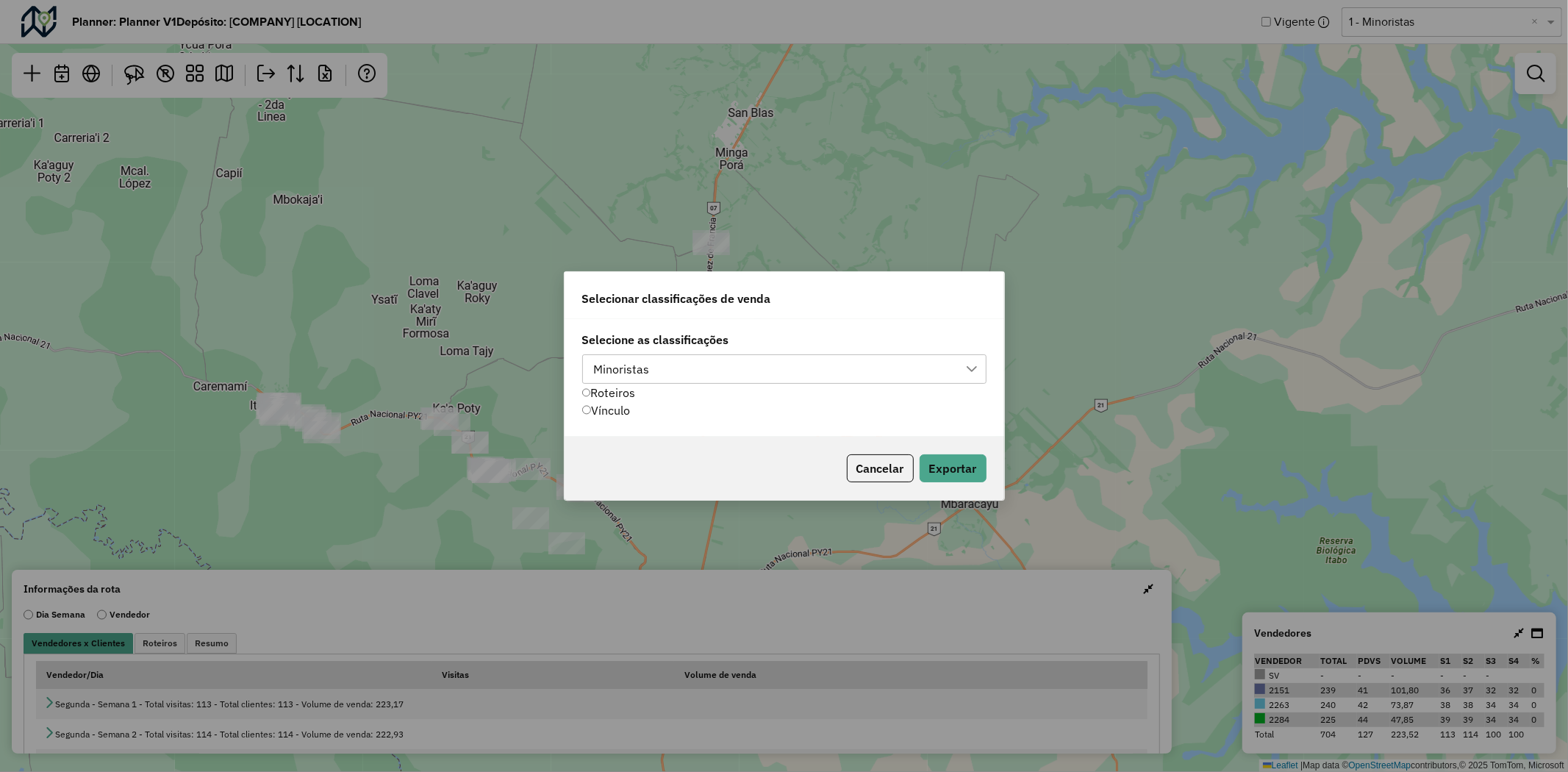 click on "Minoristas" at bounding box center [622, 369] 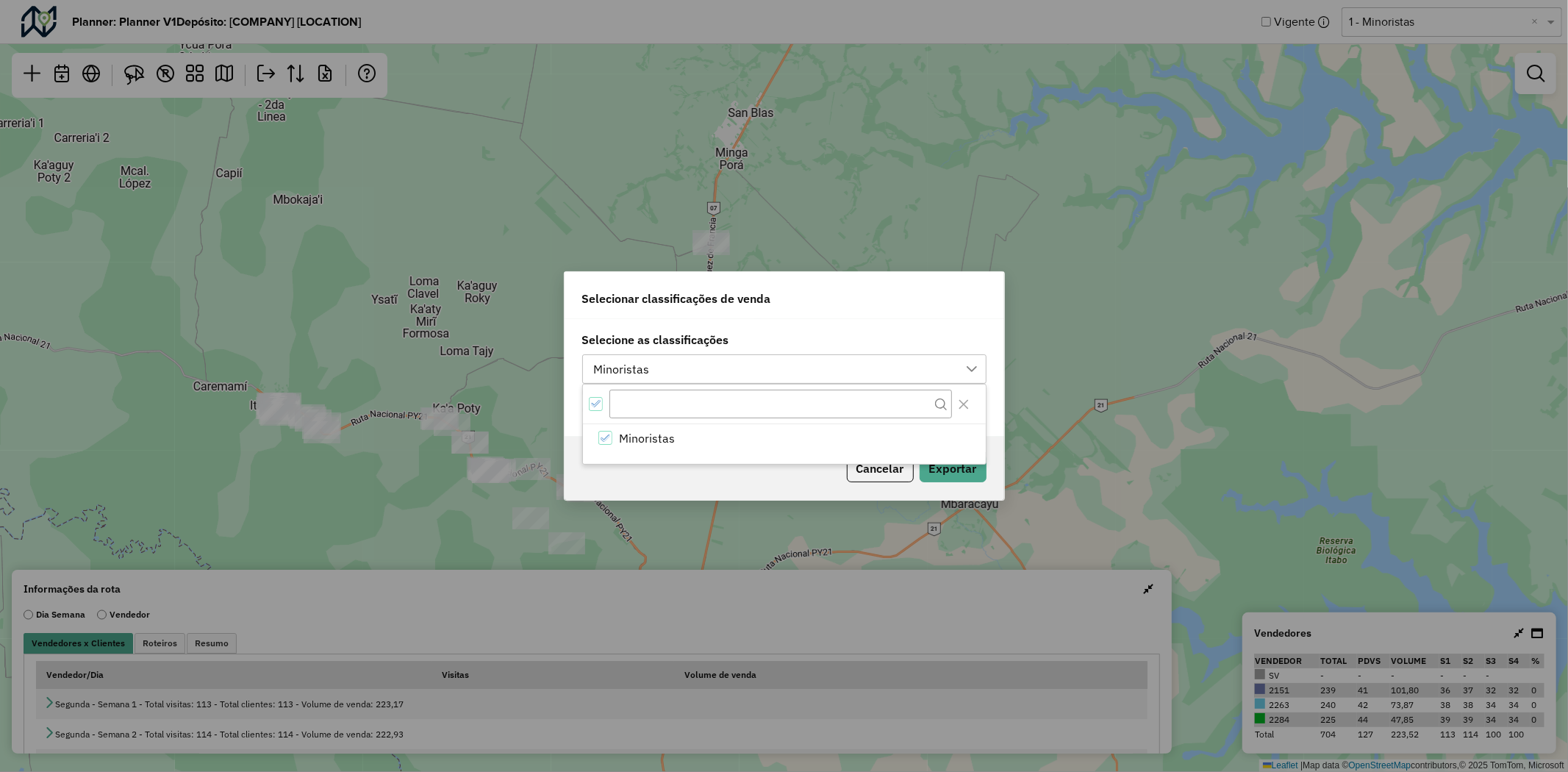 click on "Minoristas" at bounding box center (622, 369) 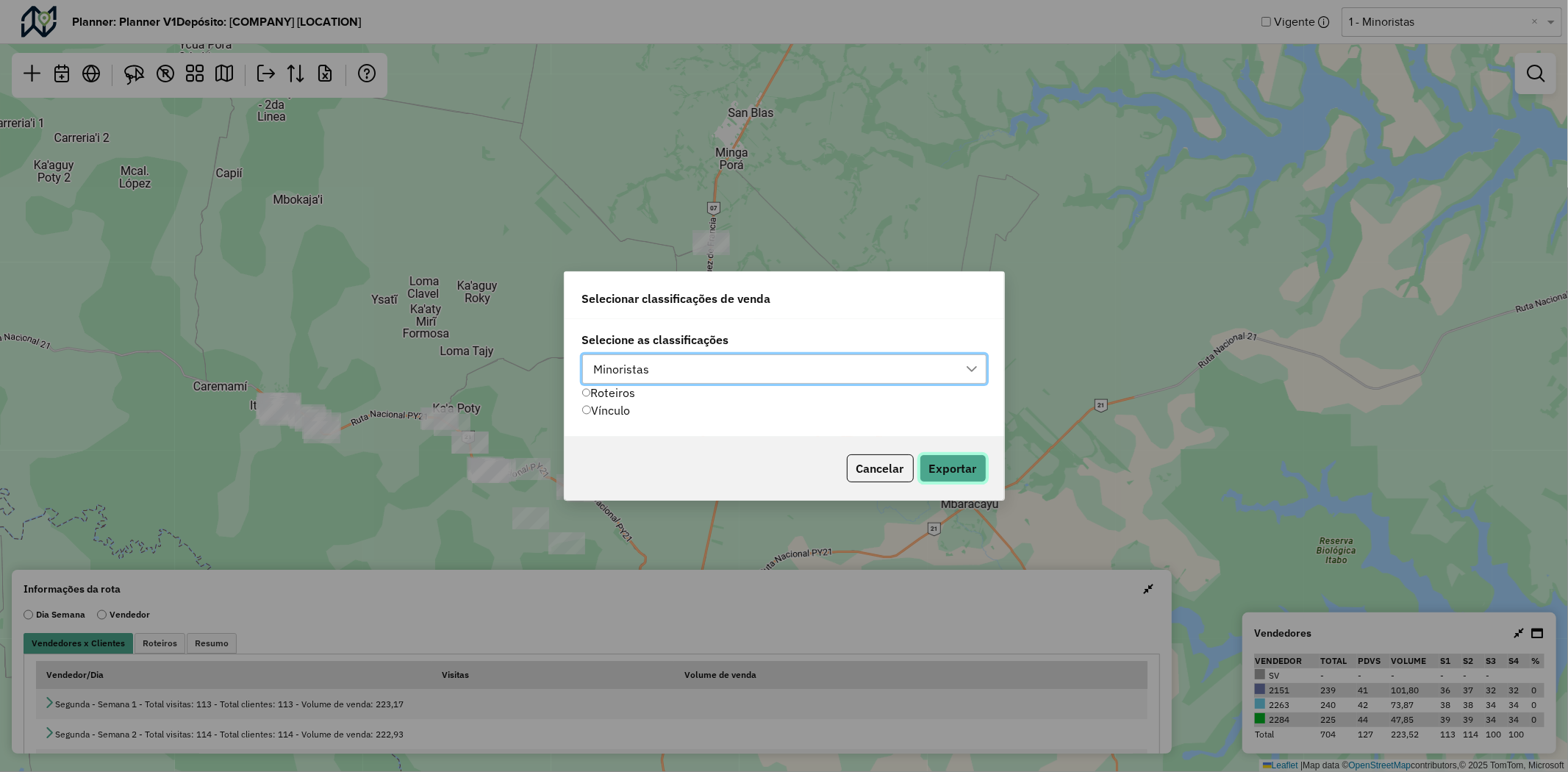 click on "Exportar" 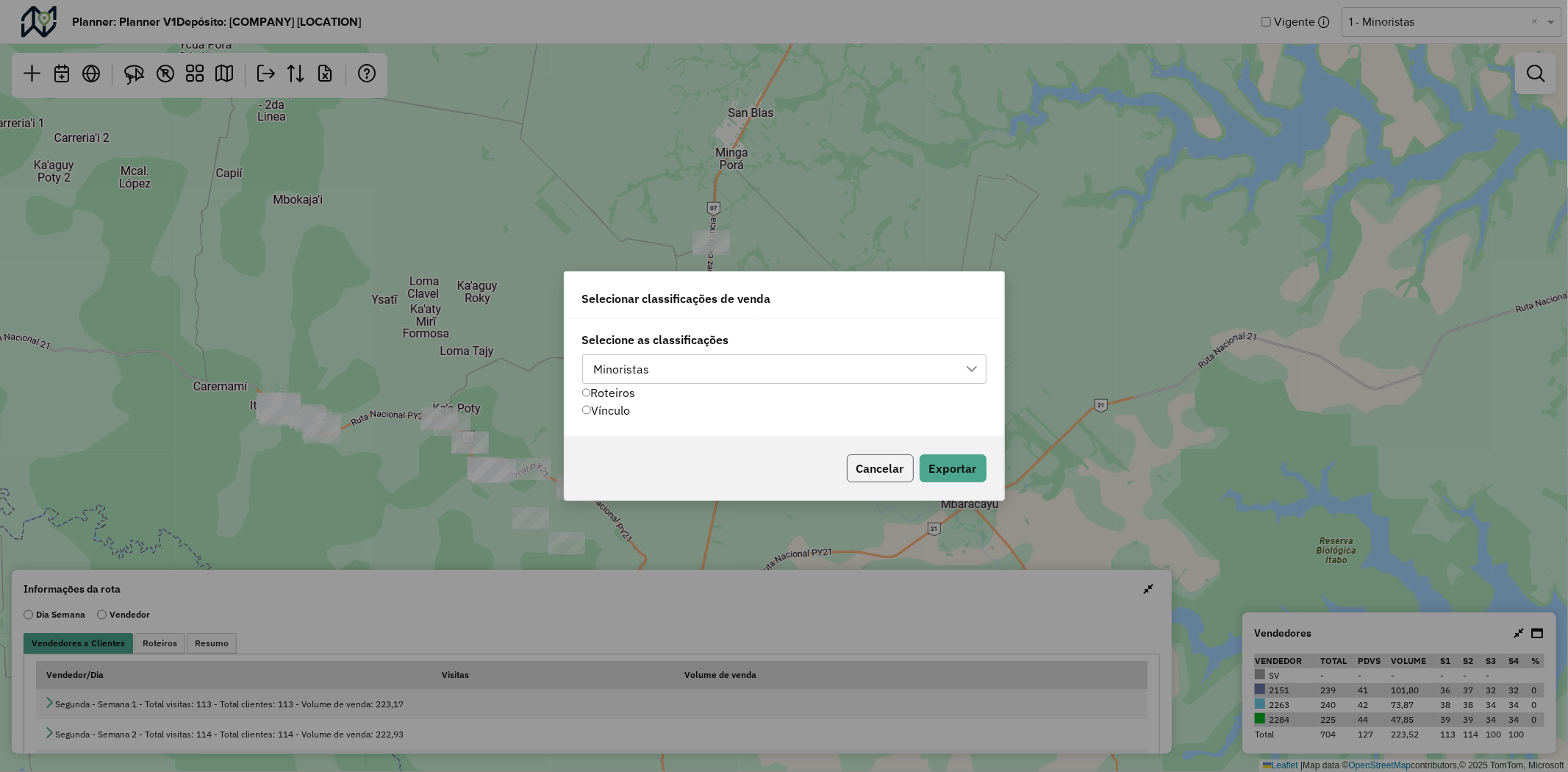 click on "Cancelar" 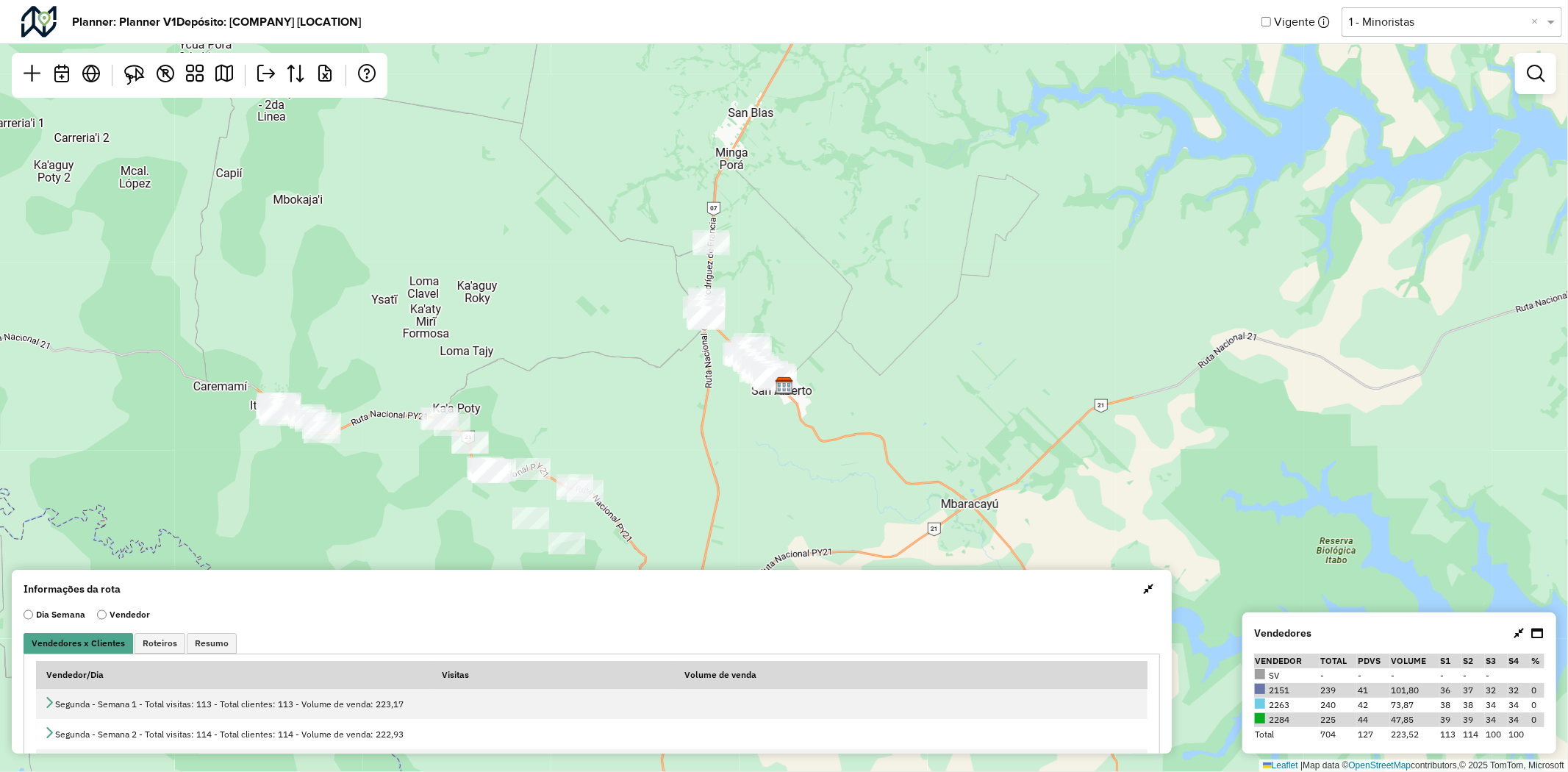 click 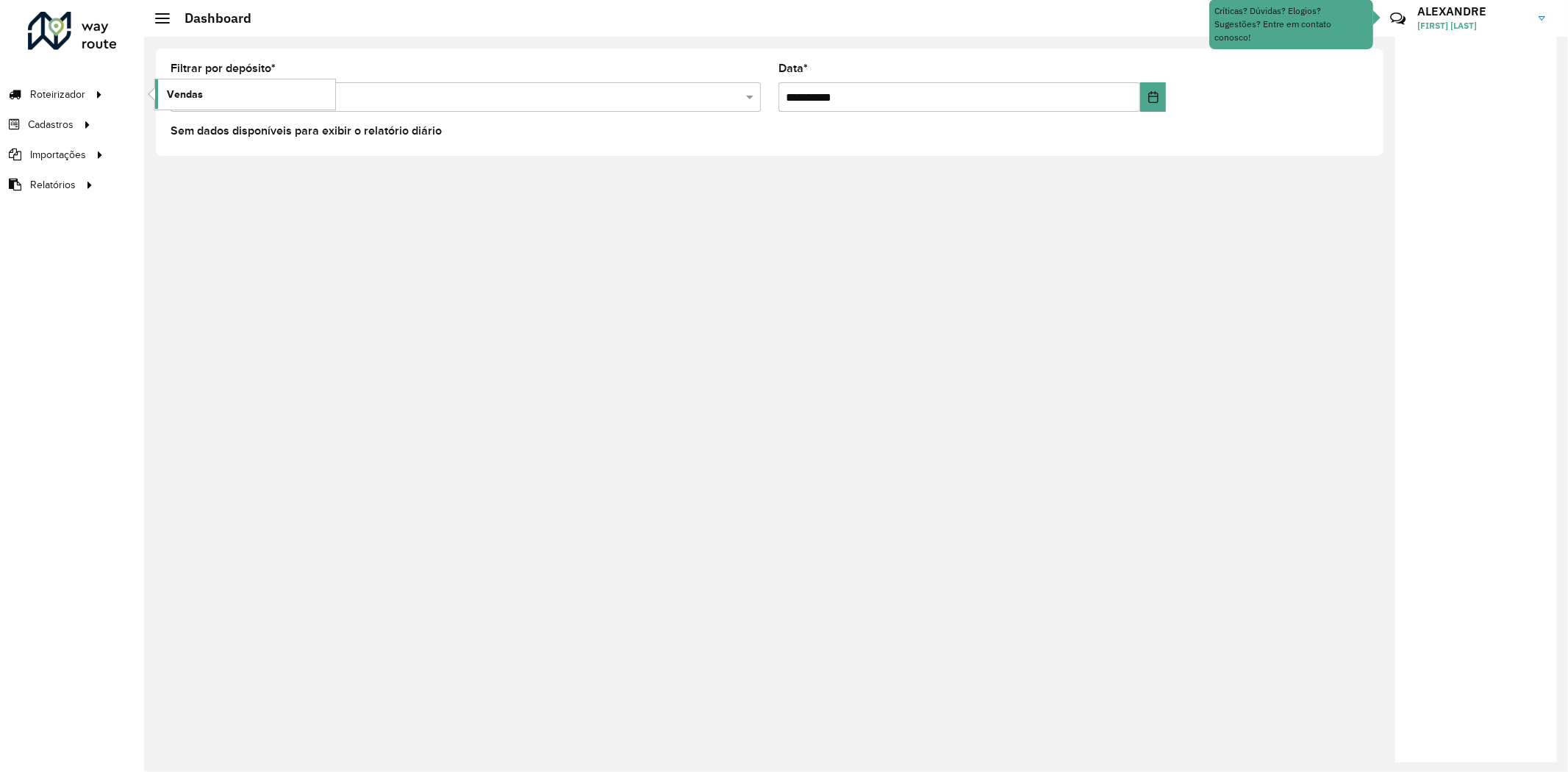 click on "Vendas" 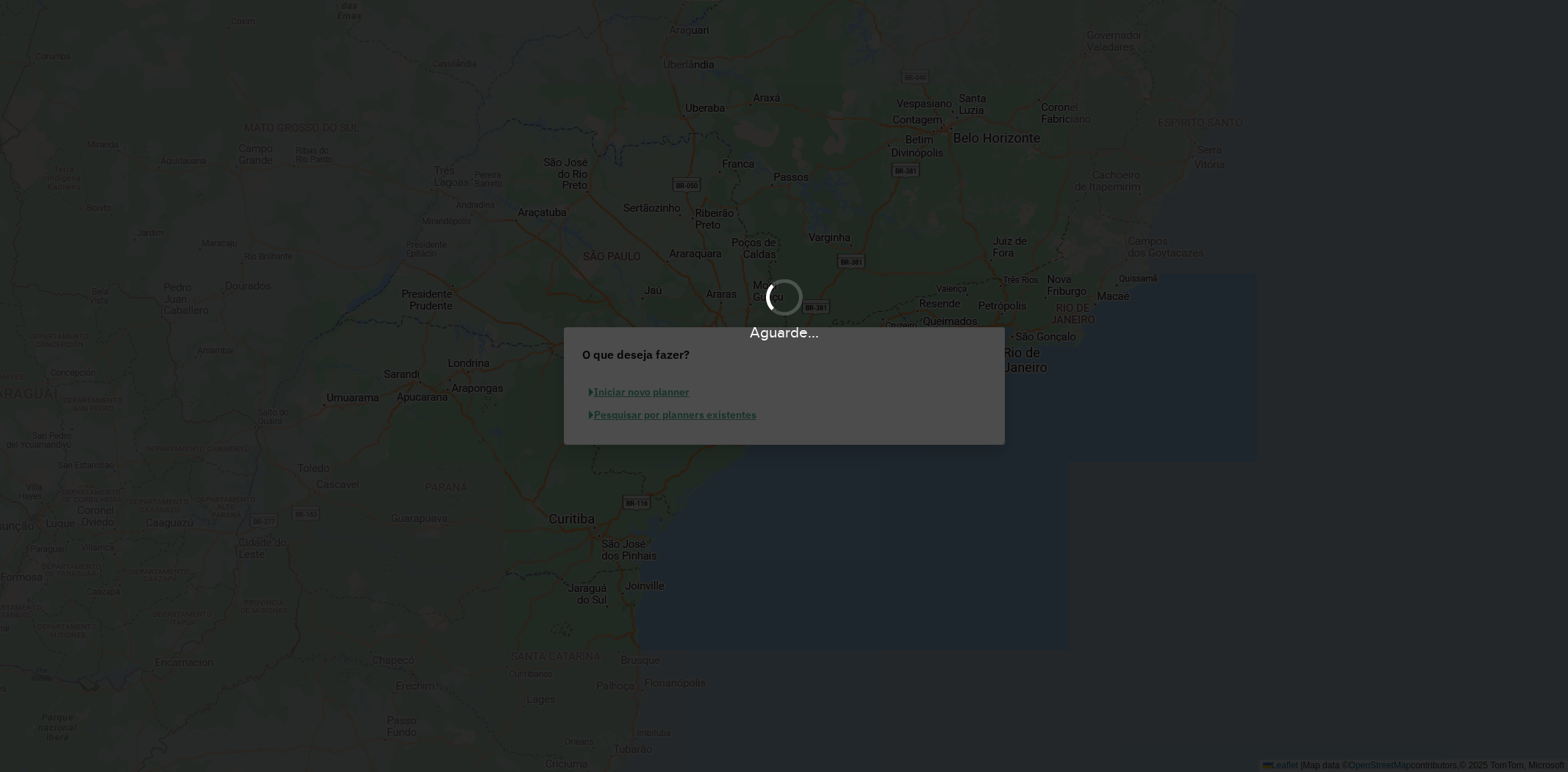 scroll, scrollTop: 0, scrollLeft: 0, axis: both 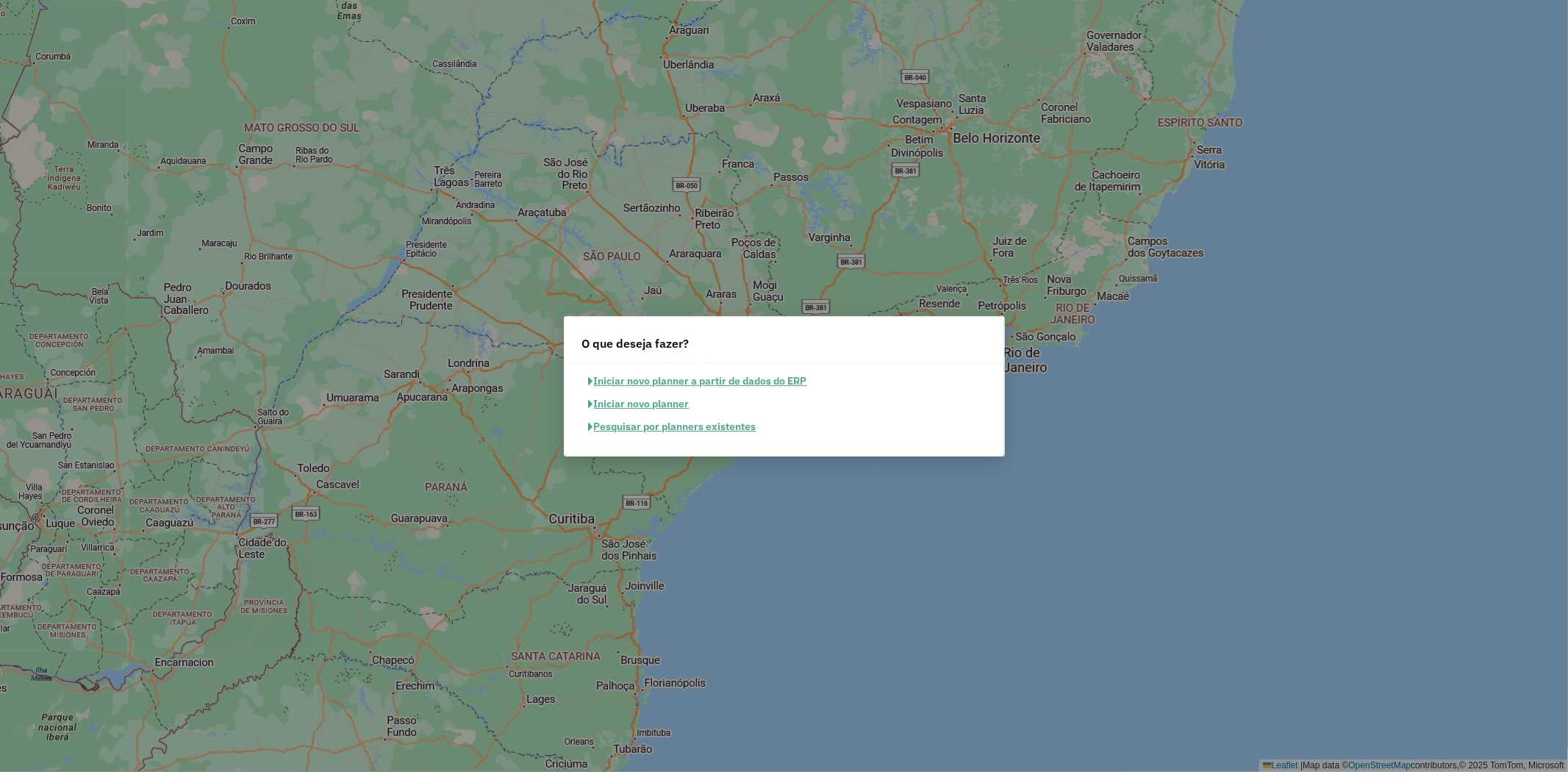 click on "Pesquisar por planners existentes" 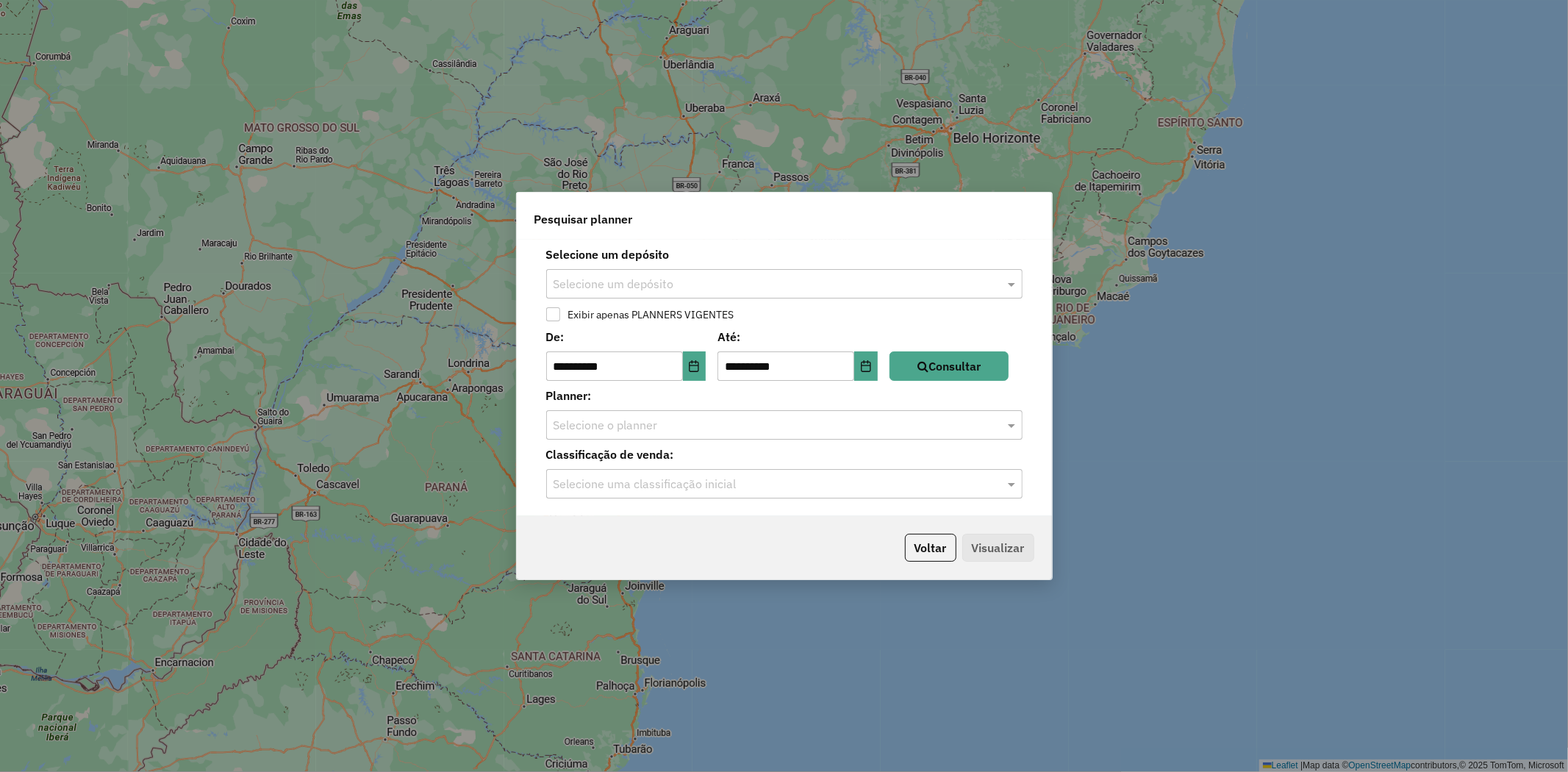 click on "Selecione um depósito Selecione um depósito" 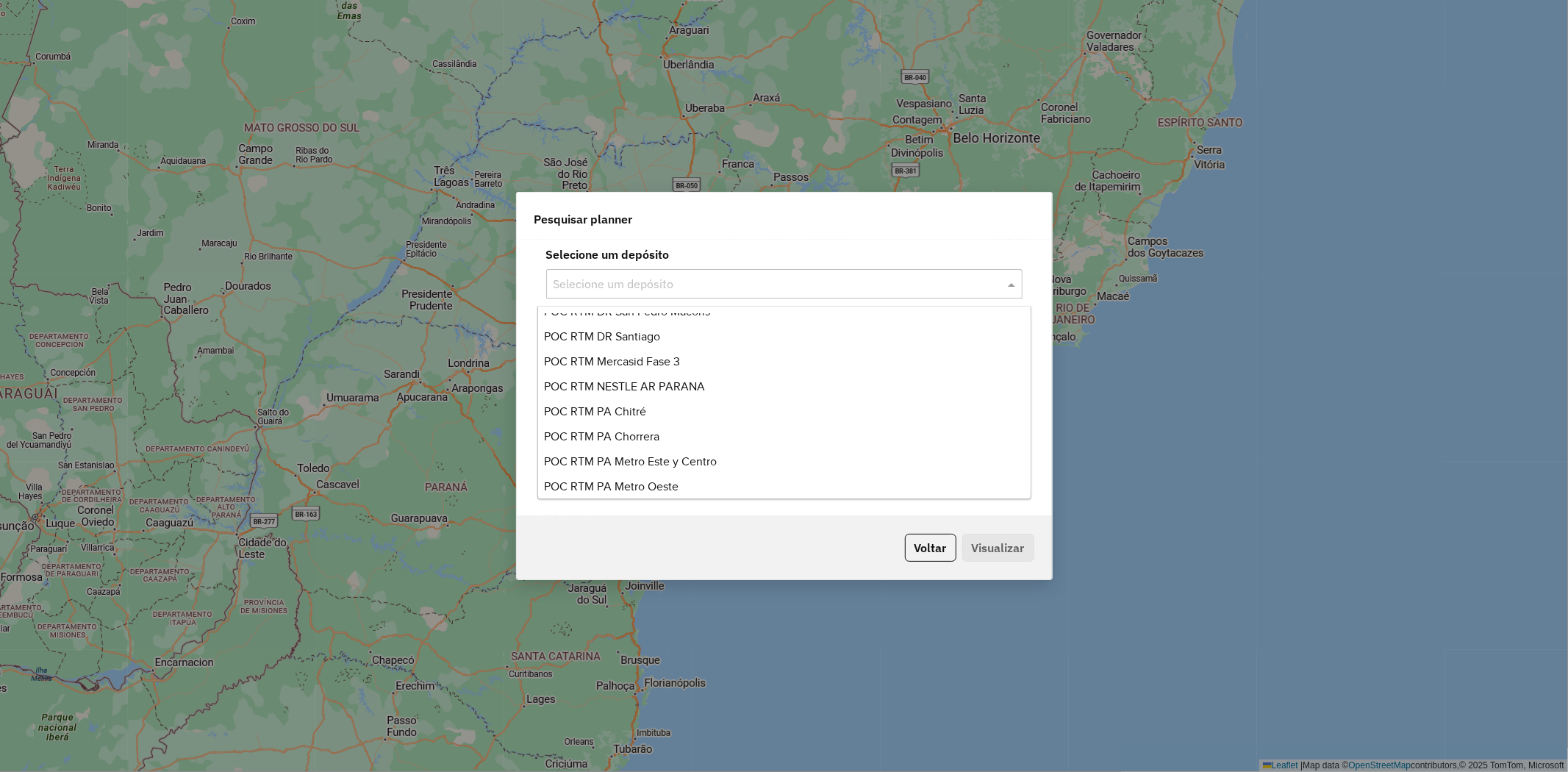 scroll, scrollTop: 448, scrollLeft: 0, axis: vertical 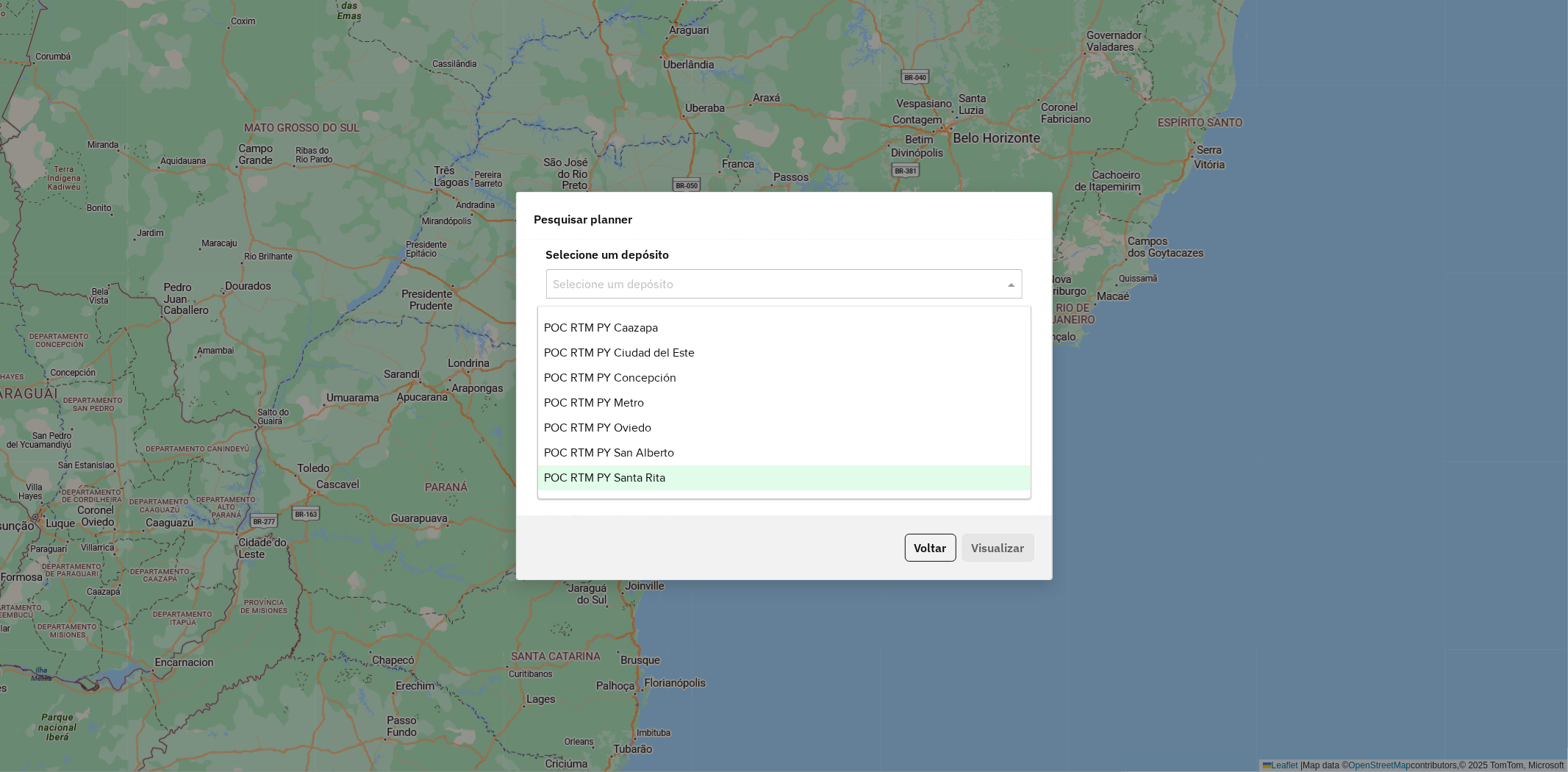 click on "POC RTM PY Santa Rita" at bounding box center [604, 477] 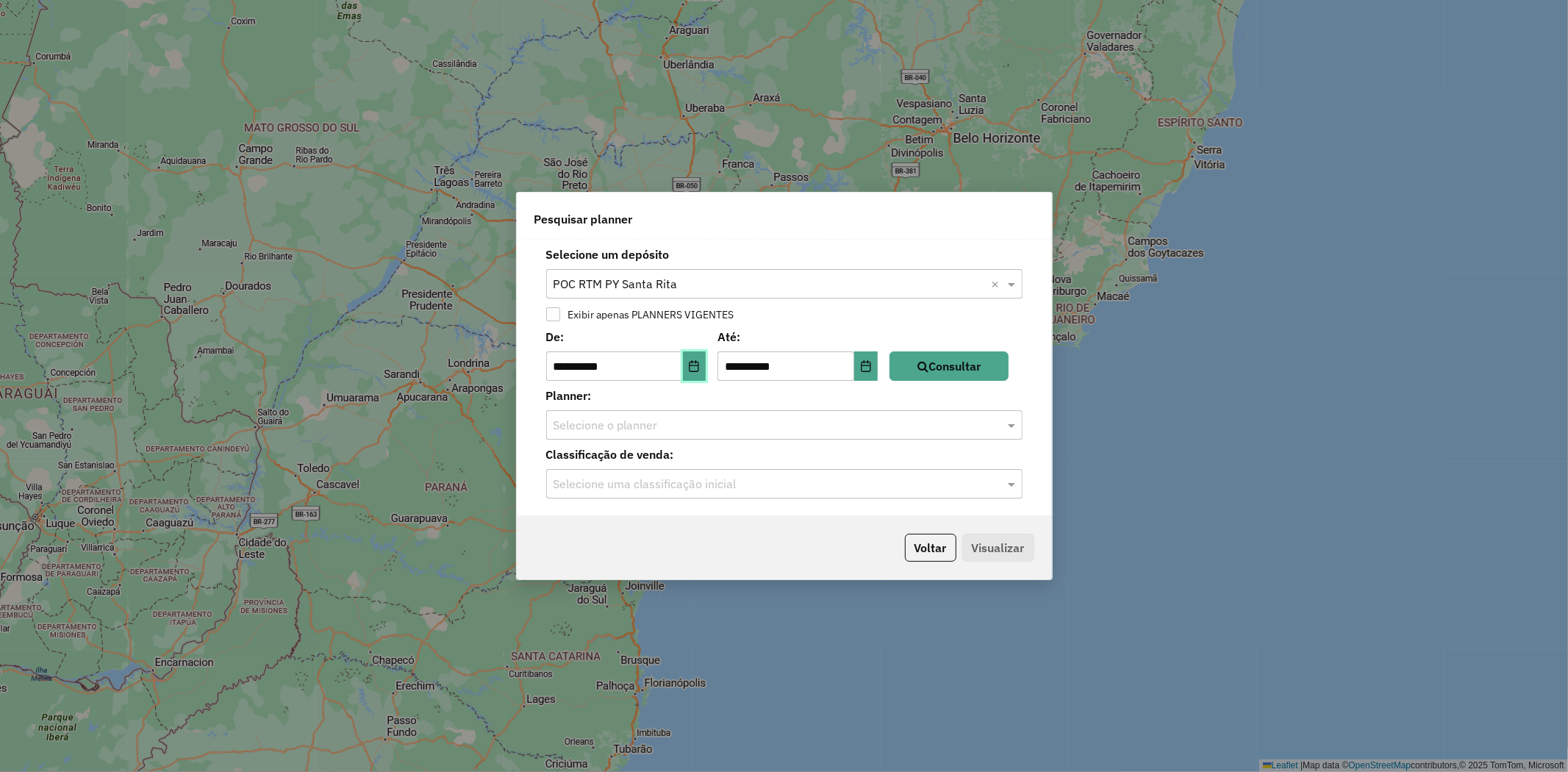 click at bounding box center (695, 366) 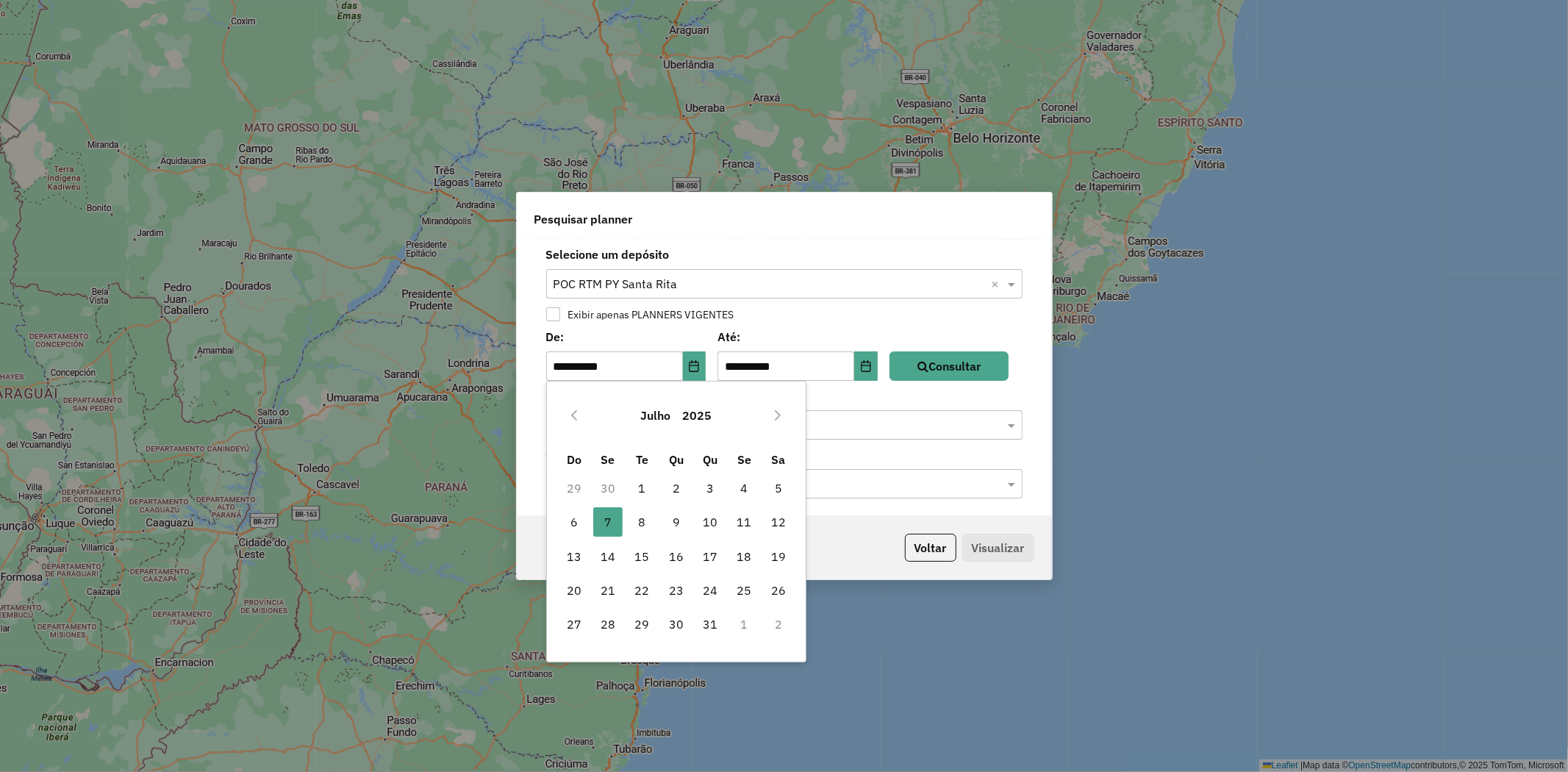 click on "[MONTH]   2025" at bounding box center (676, 415) 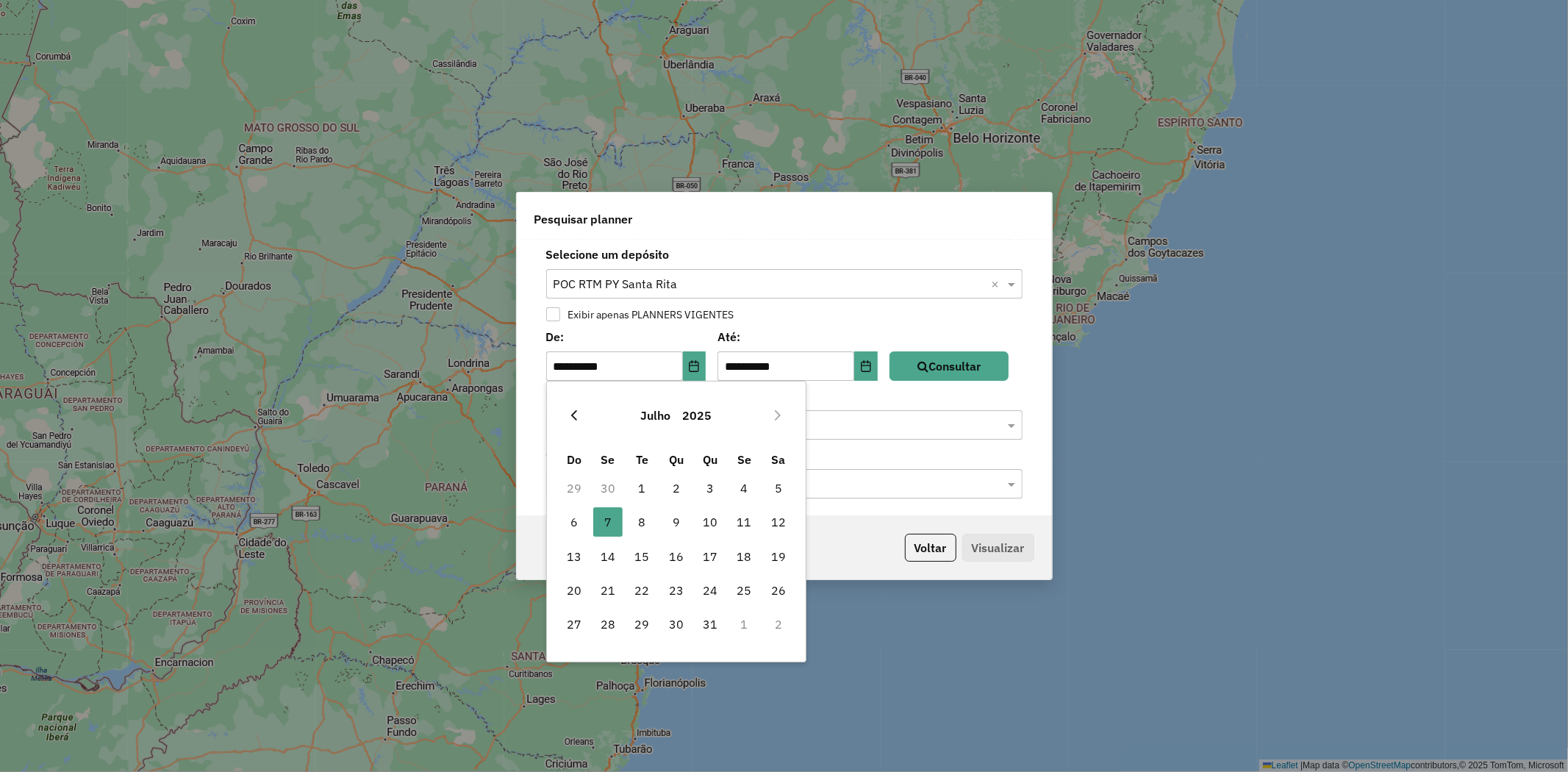 click on "[MONTH]   2025" at bounding box center (676, 415) 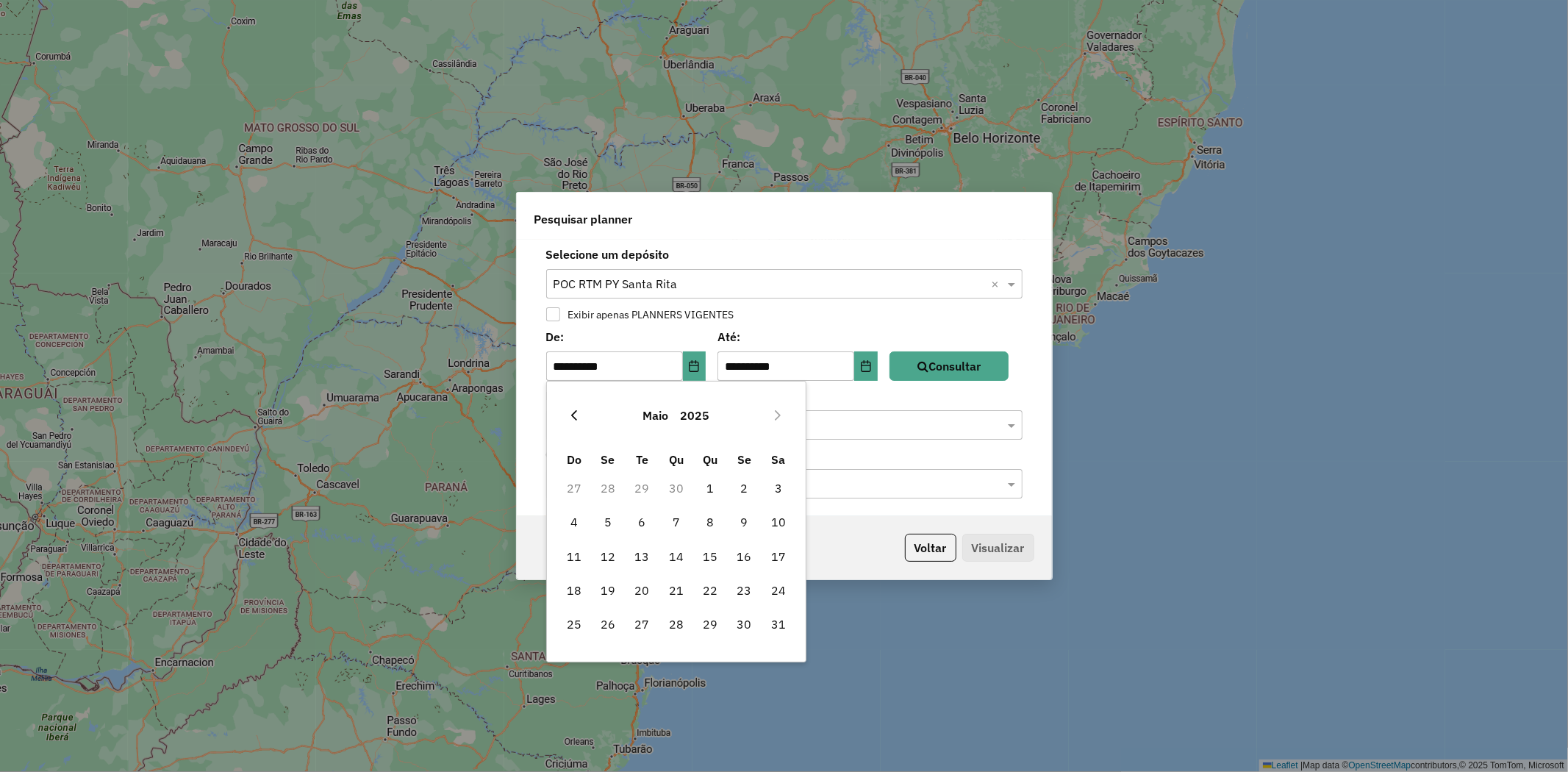 click 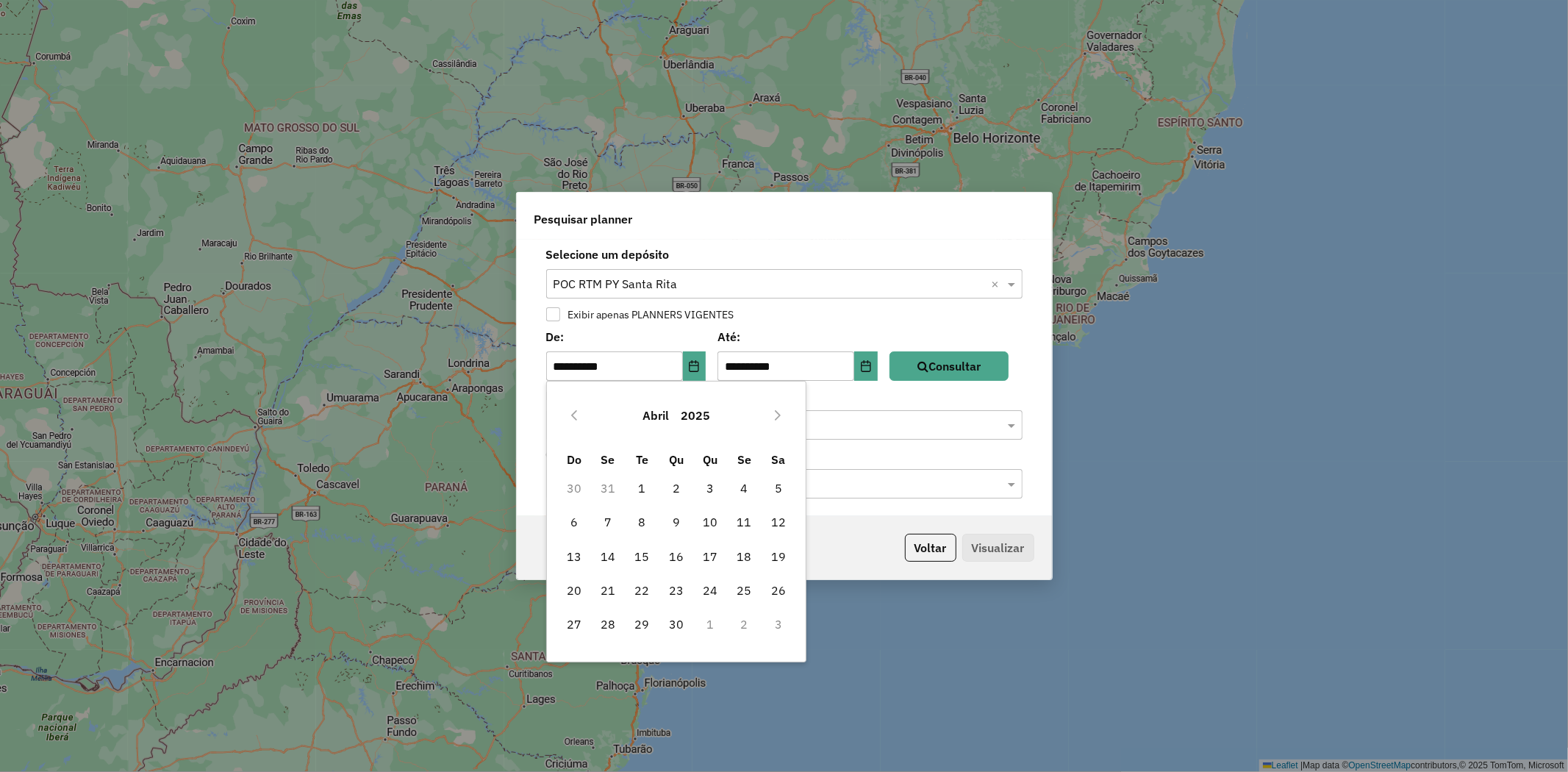 click 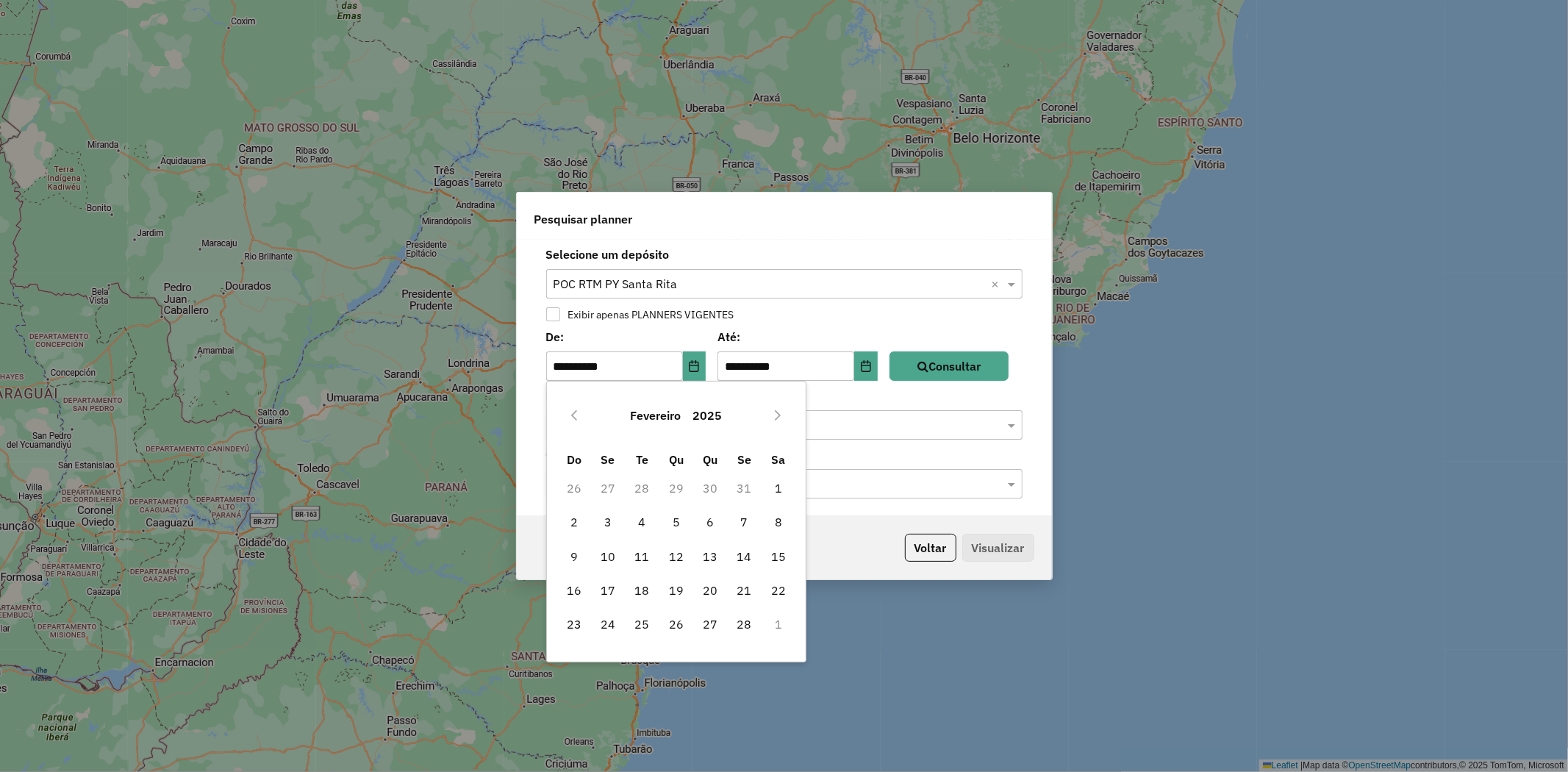 click 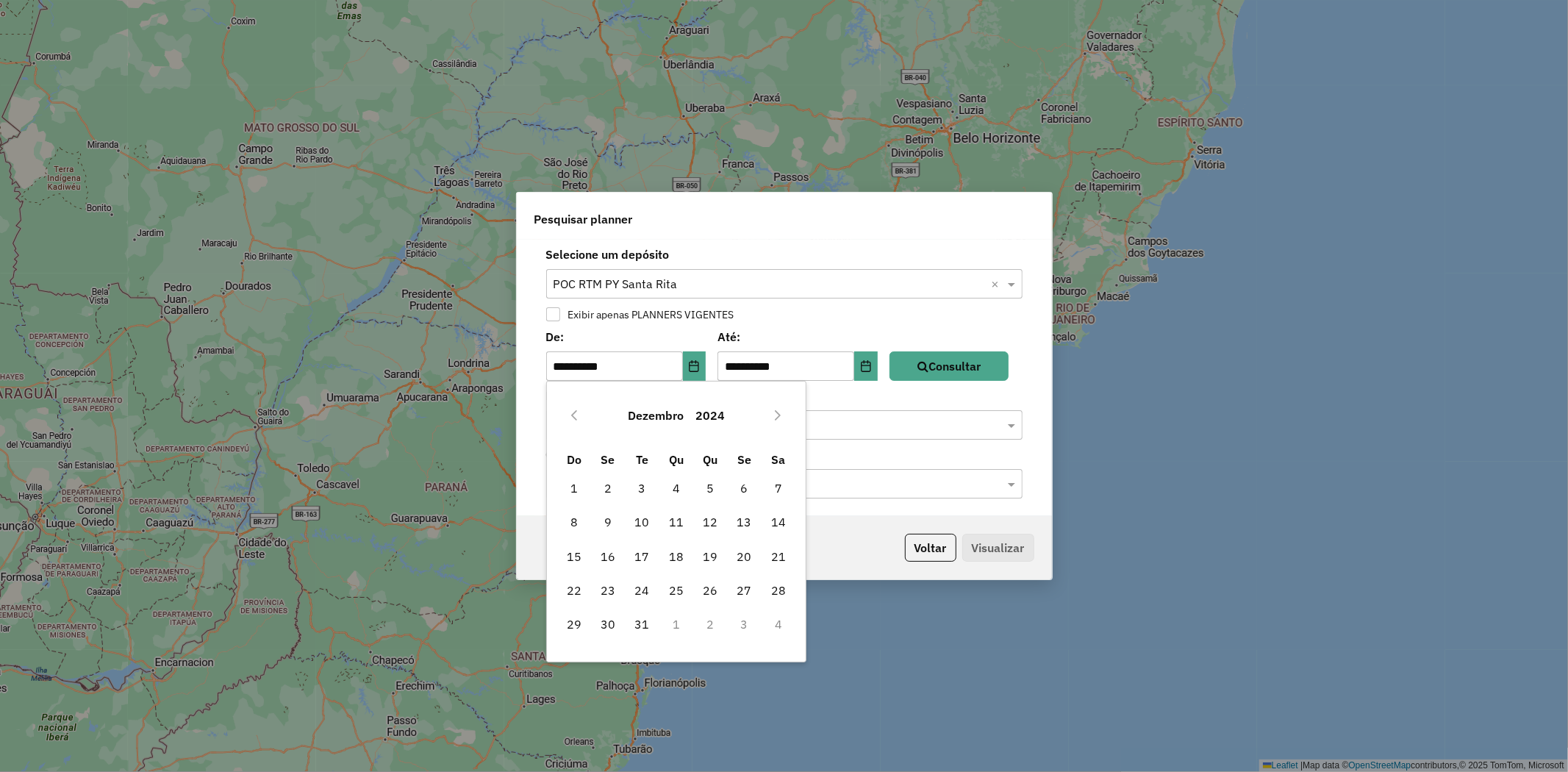 click 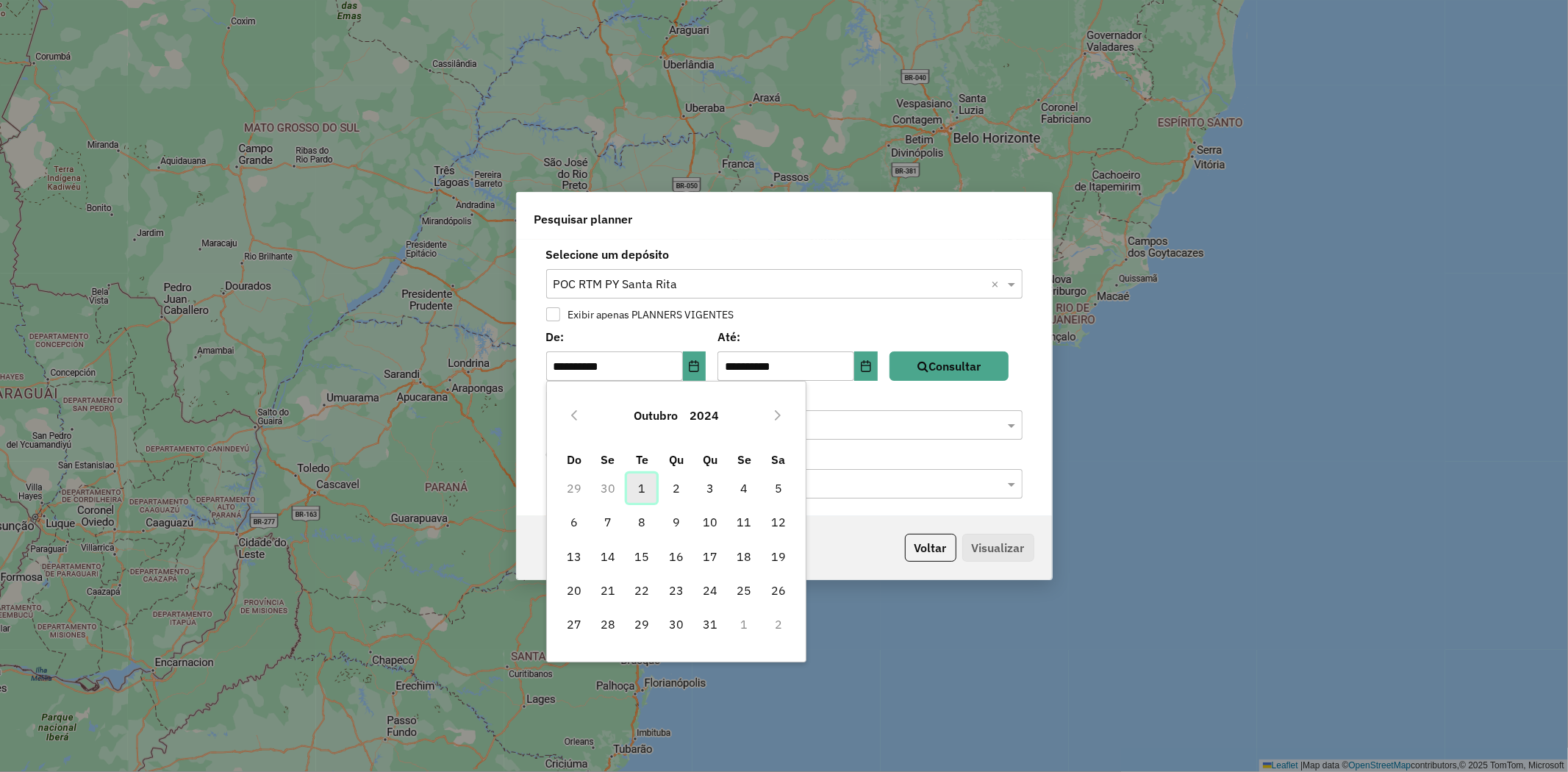 click on "1" at bounding box center [642, 488] 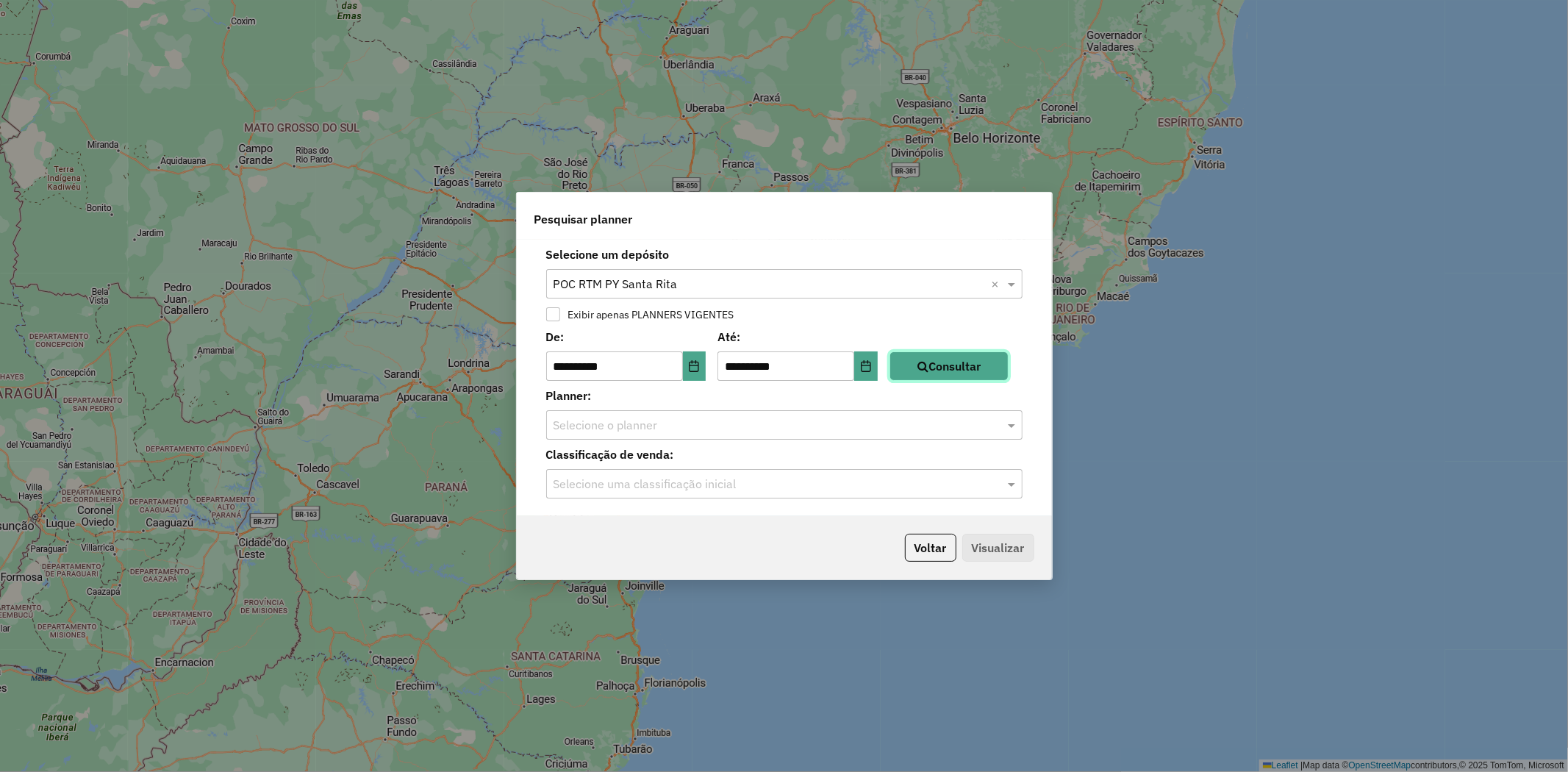 click on "Consultar" 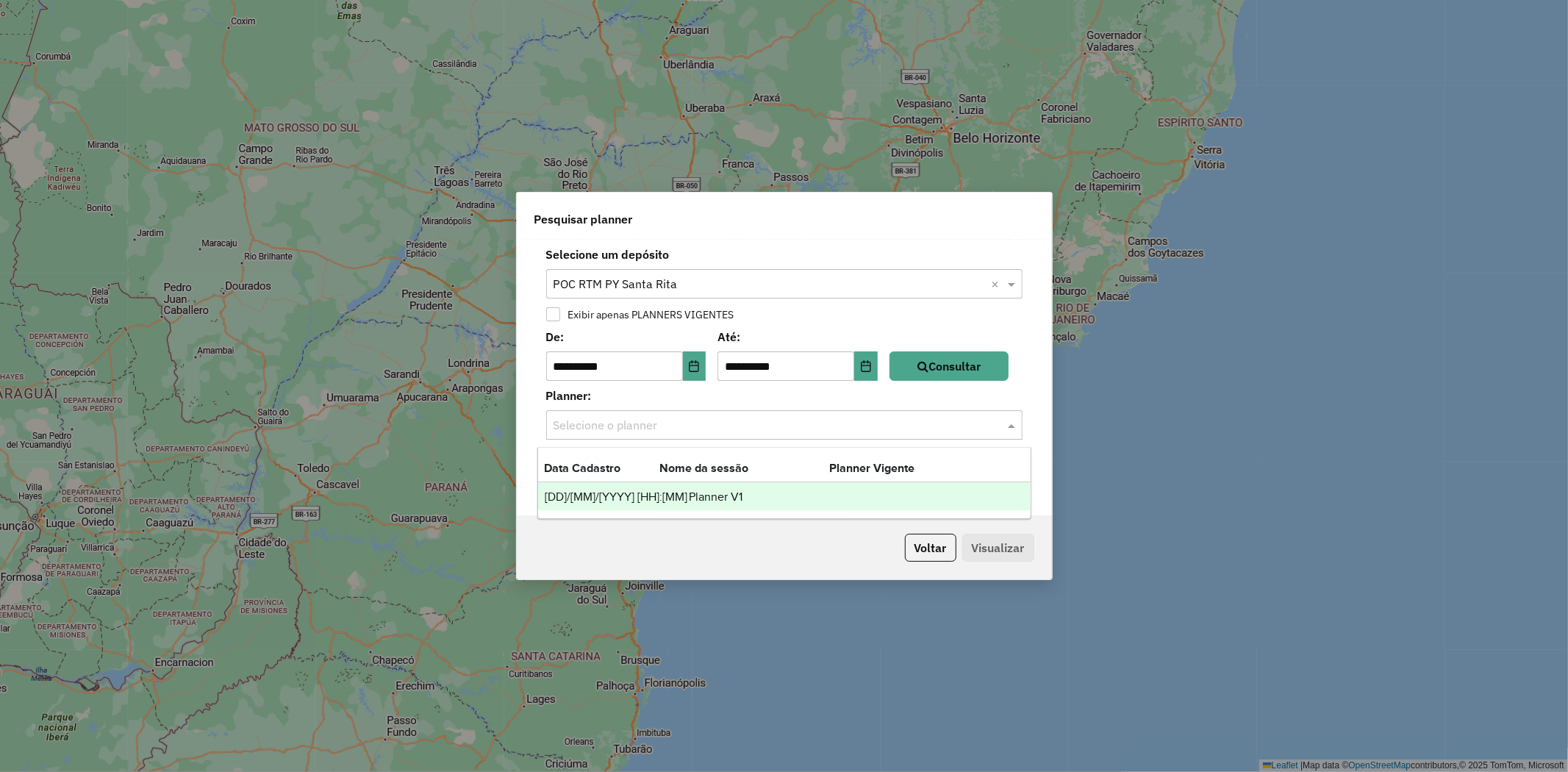 drag, startPoint x: 667, startPoint y: 429, endPoint x: 695, endPoint y: 446, distance: 32.756679 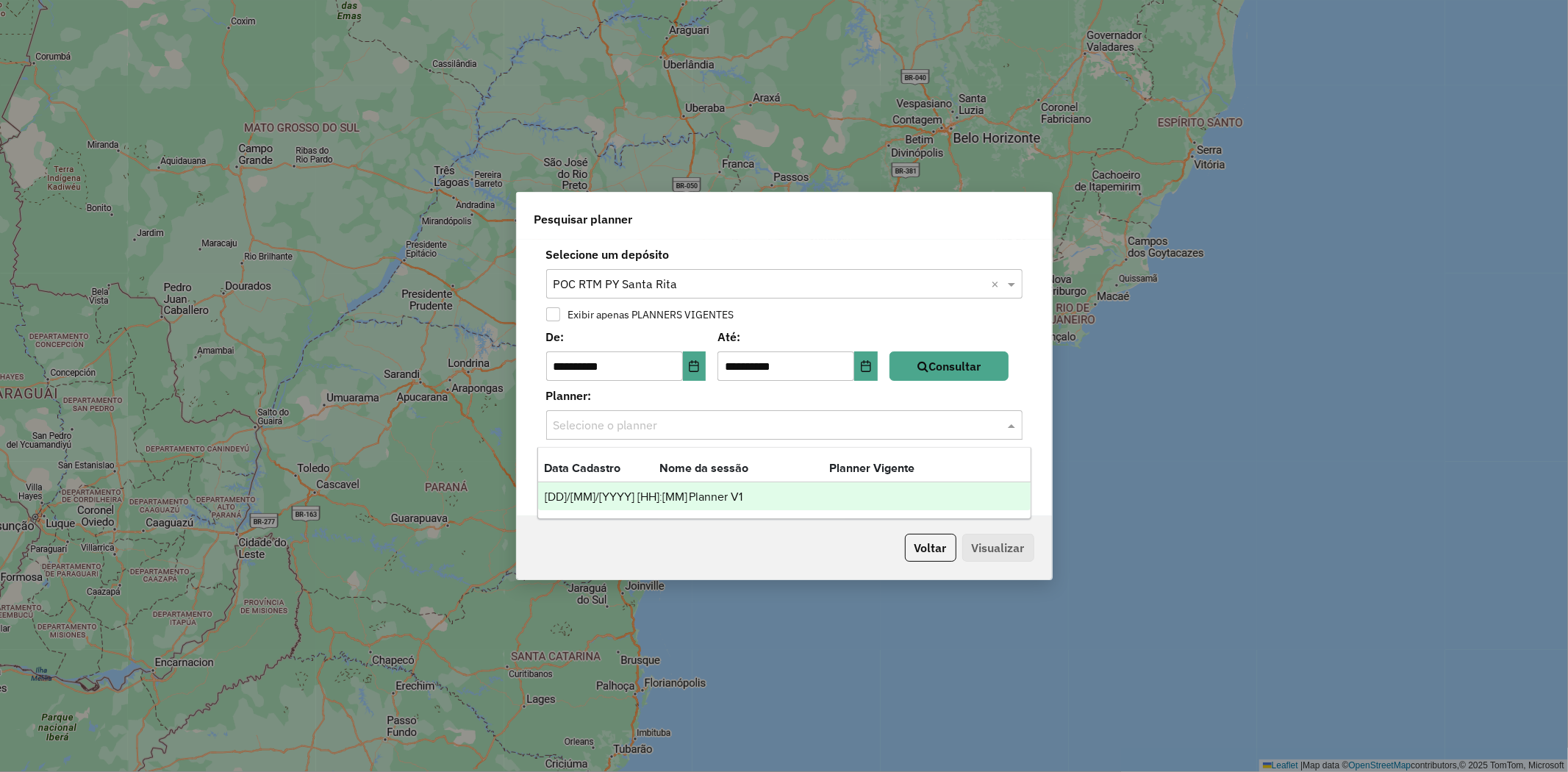 click on "Planner V1" at bounding box center (773, 497) 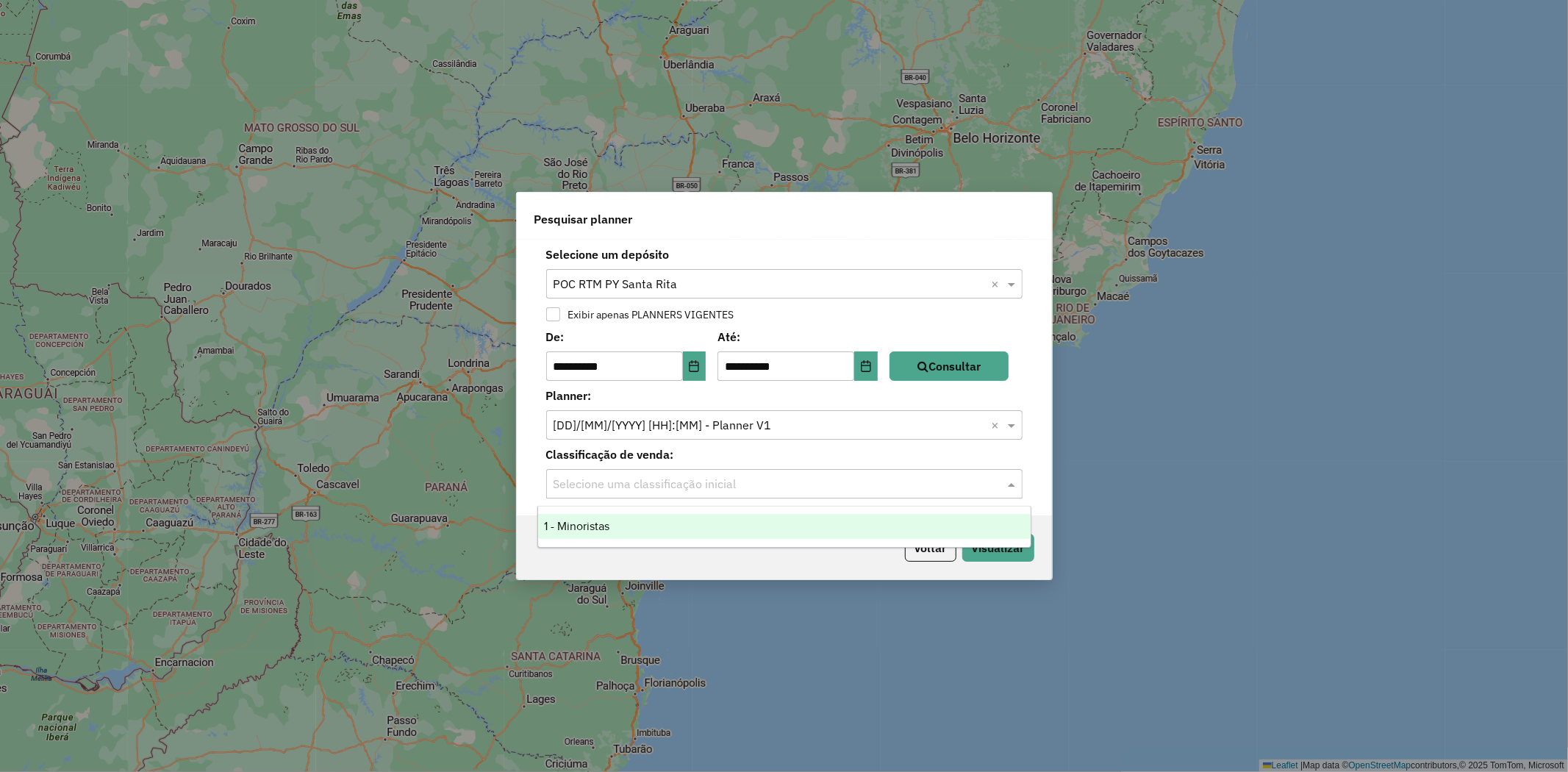 click 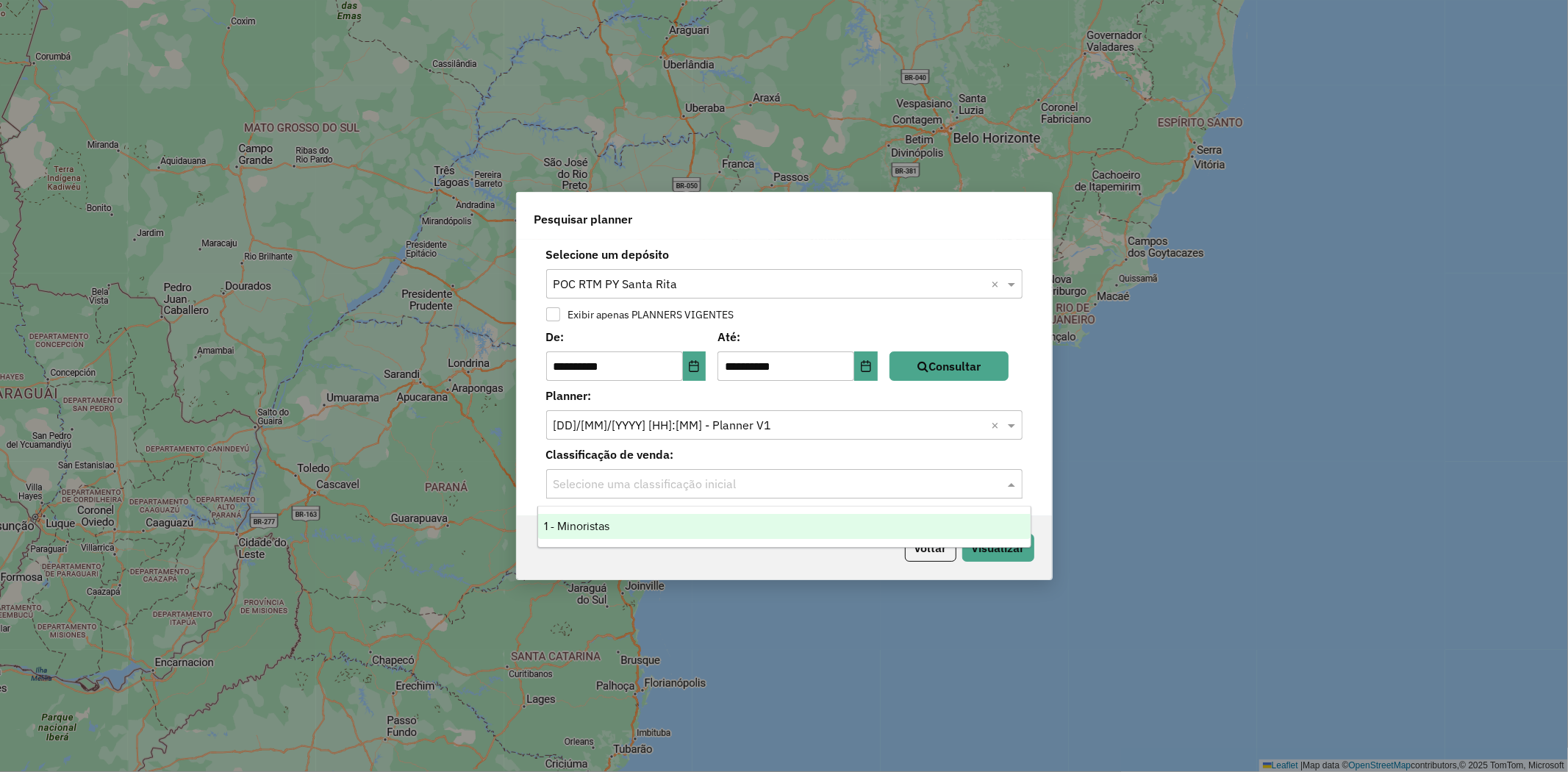 drag, startPoint x: 682, startPoint y: 527, endPoint x: 704, endPoint y: 532, distance: 22.561028 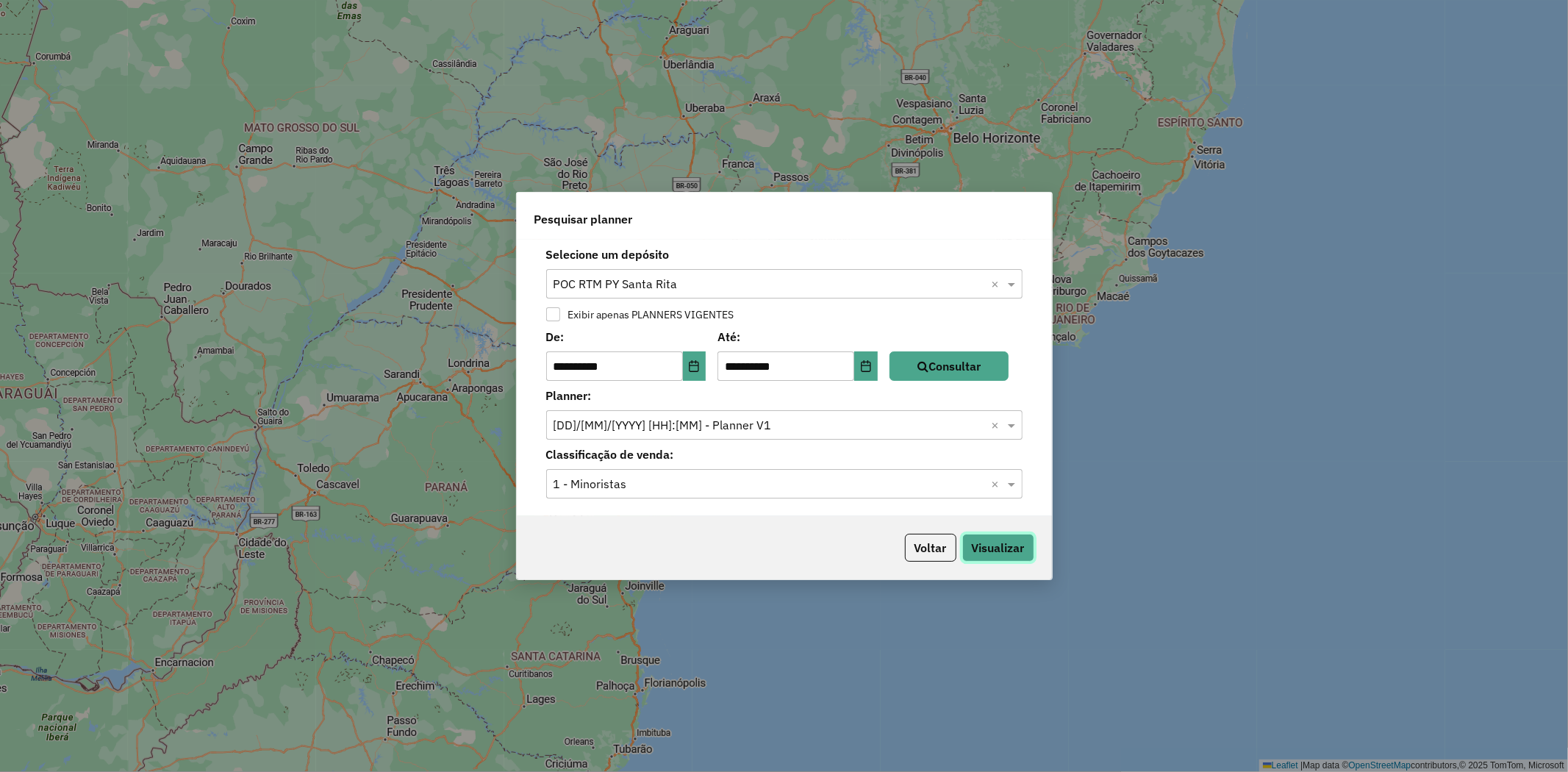 click on "Visualizar" 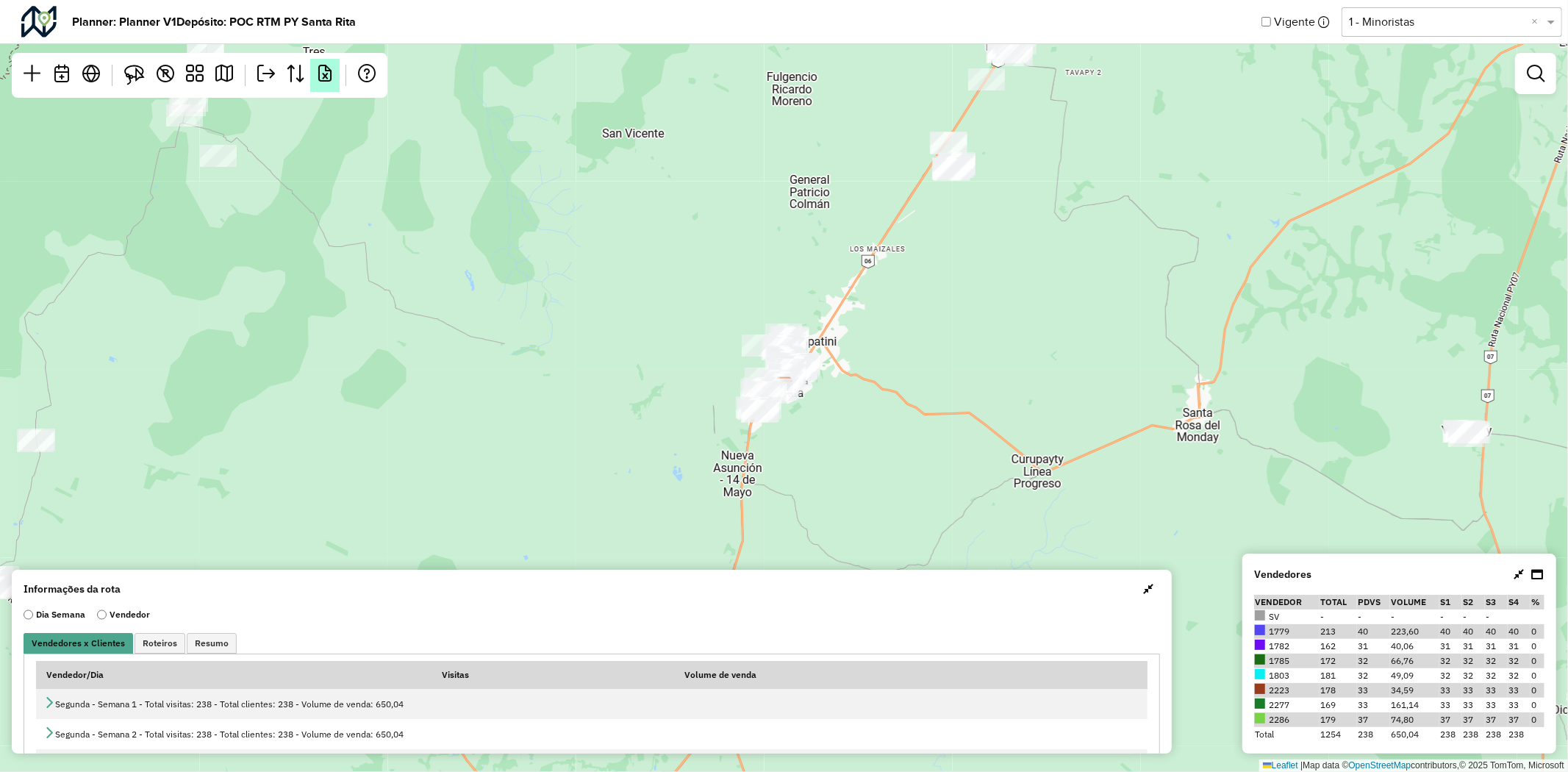 click at bounding box center [325, 74] 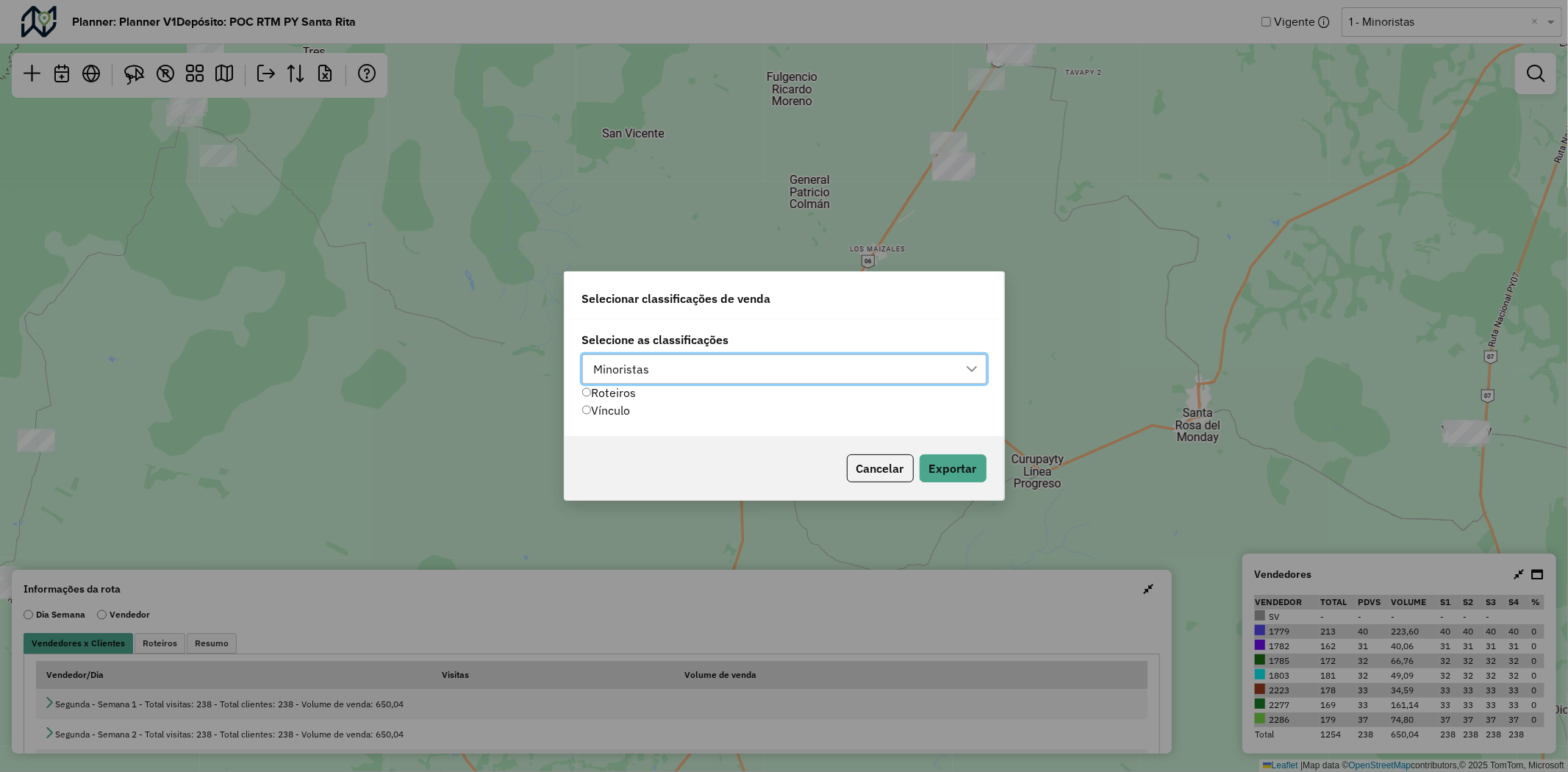 scroll, scrollTop: 10, scrollLeft: 65, axis: both 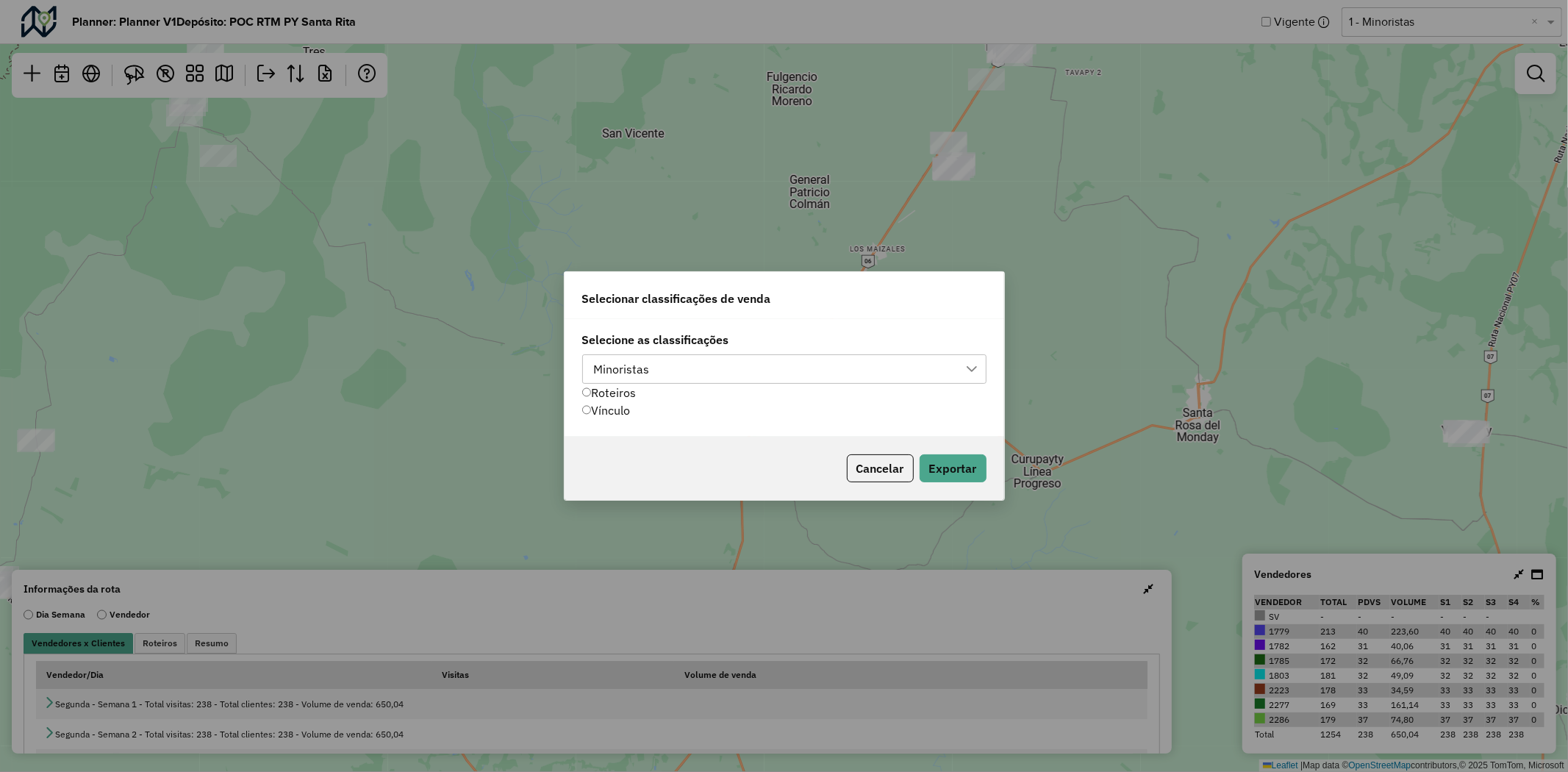 click on "Minoristas" at bounding box center (622, 369) 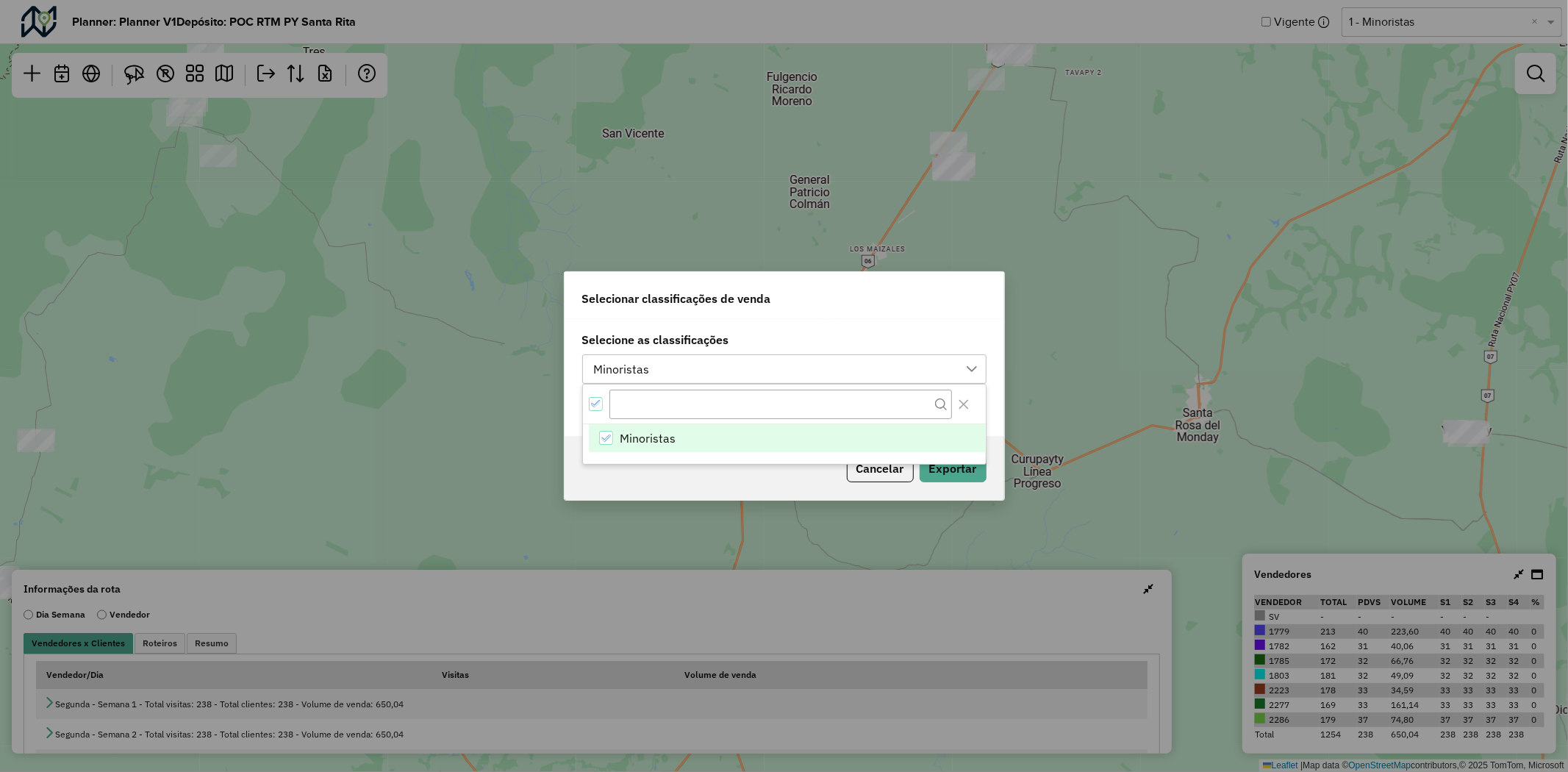 scroll, scrollTop: 10, scrollLeft: 66, axis: both 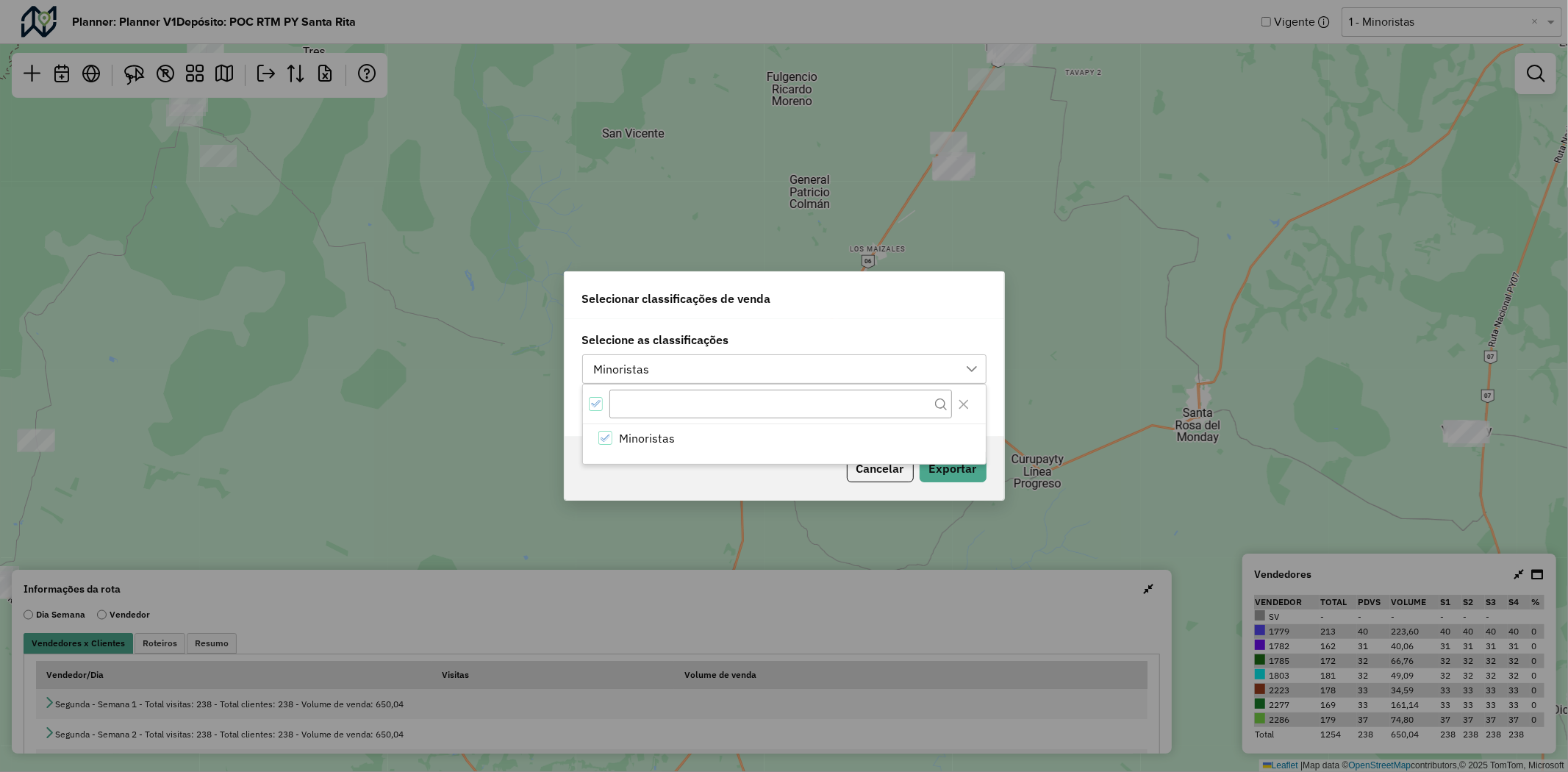 click on "Minoristas" at bounding box center [773, 369] 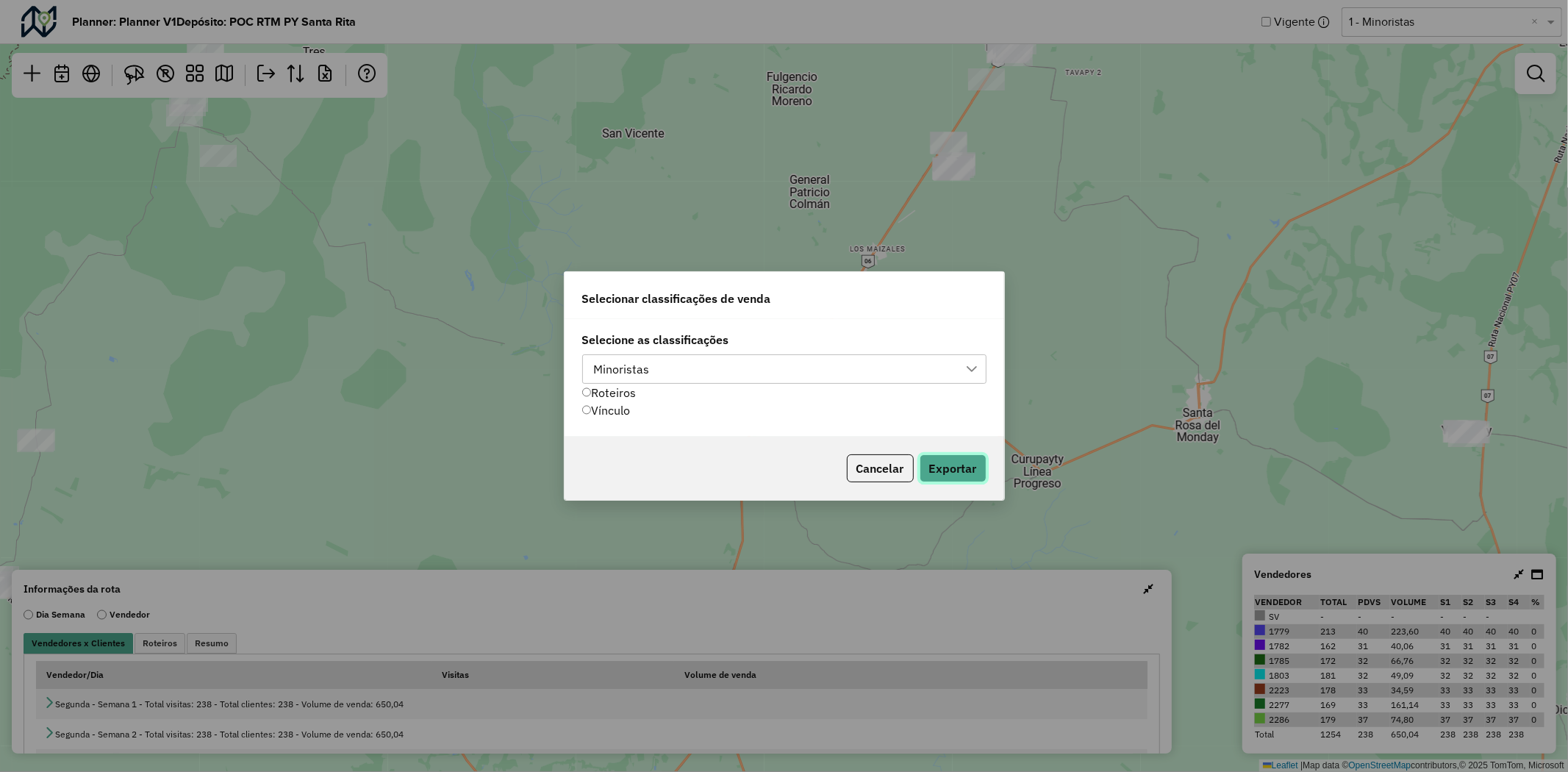 click on "Exportar" 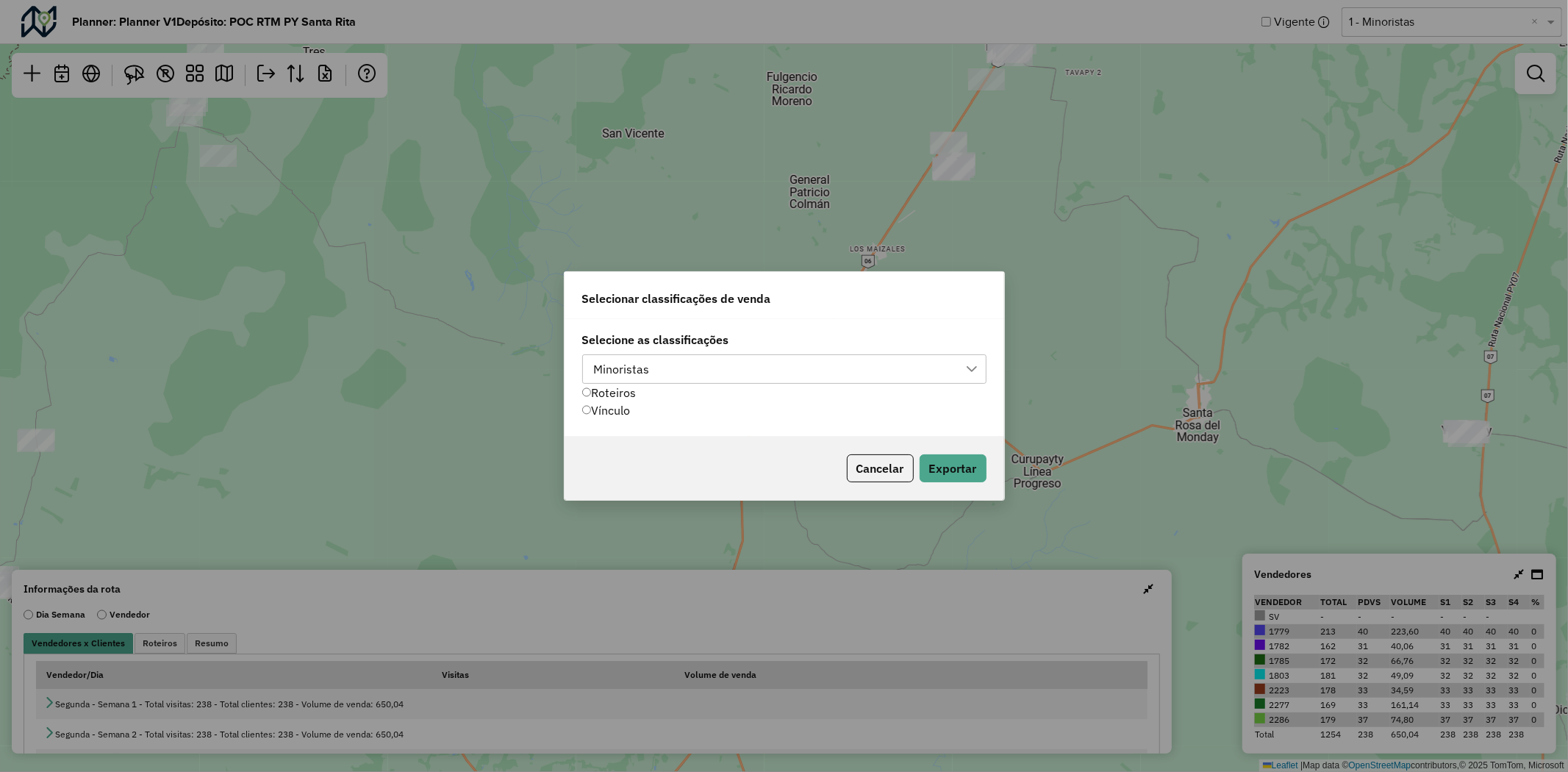 drag, startPoint x: 1111, startPoint y: 272, endPoint x: 1051, endPoint y: 349, distance: 97.6166 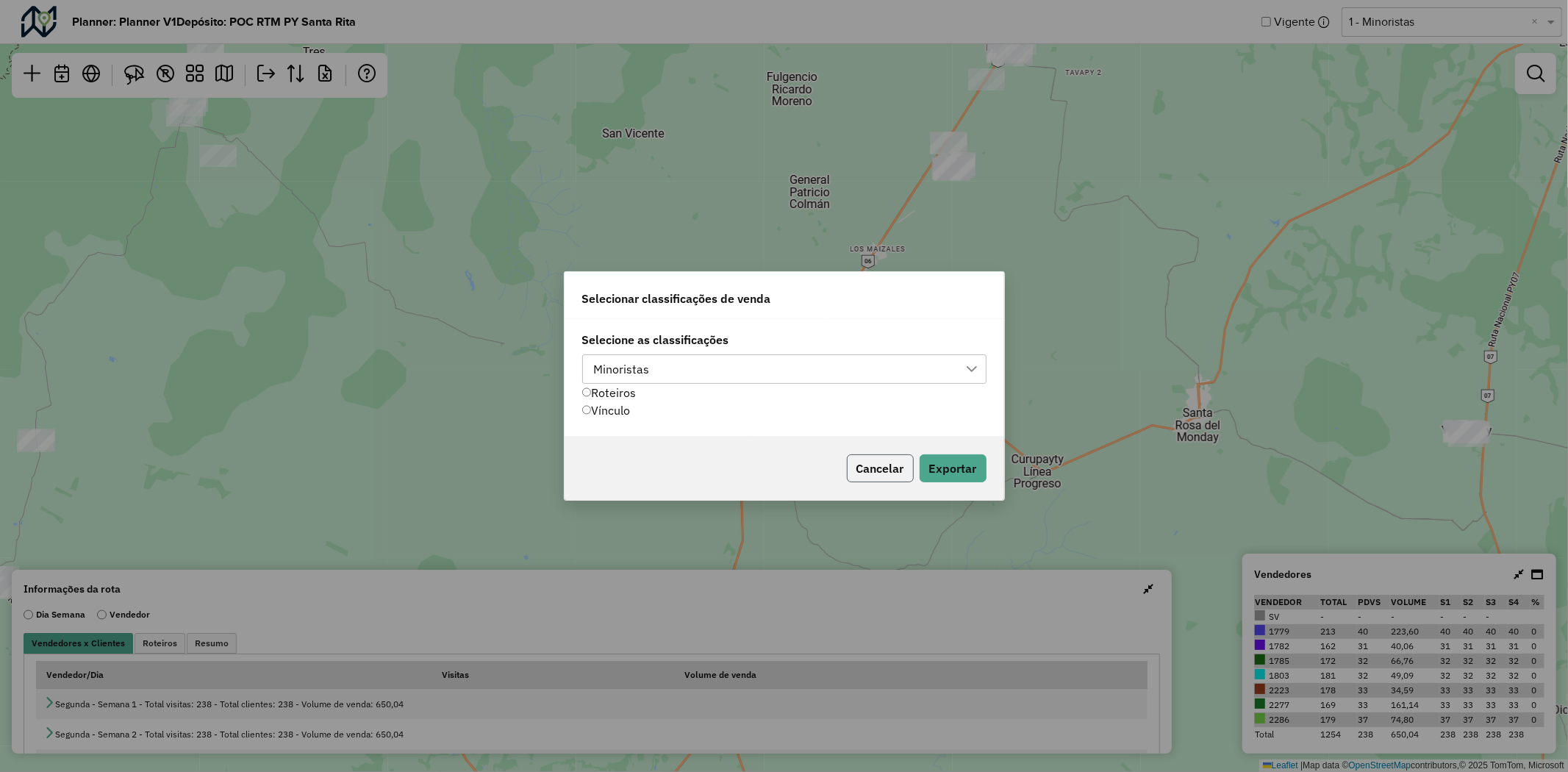 click on "Cancelar" 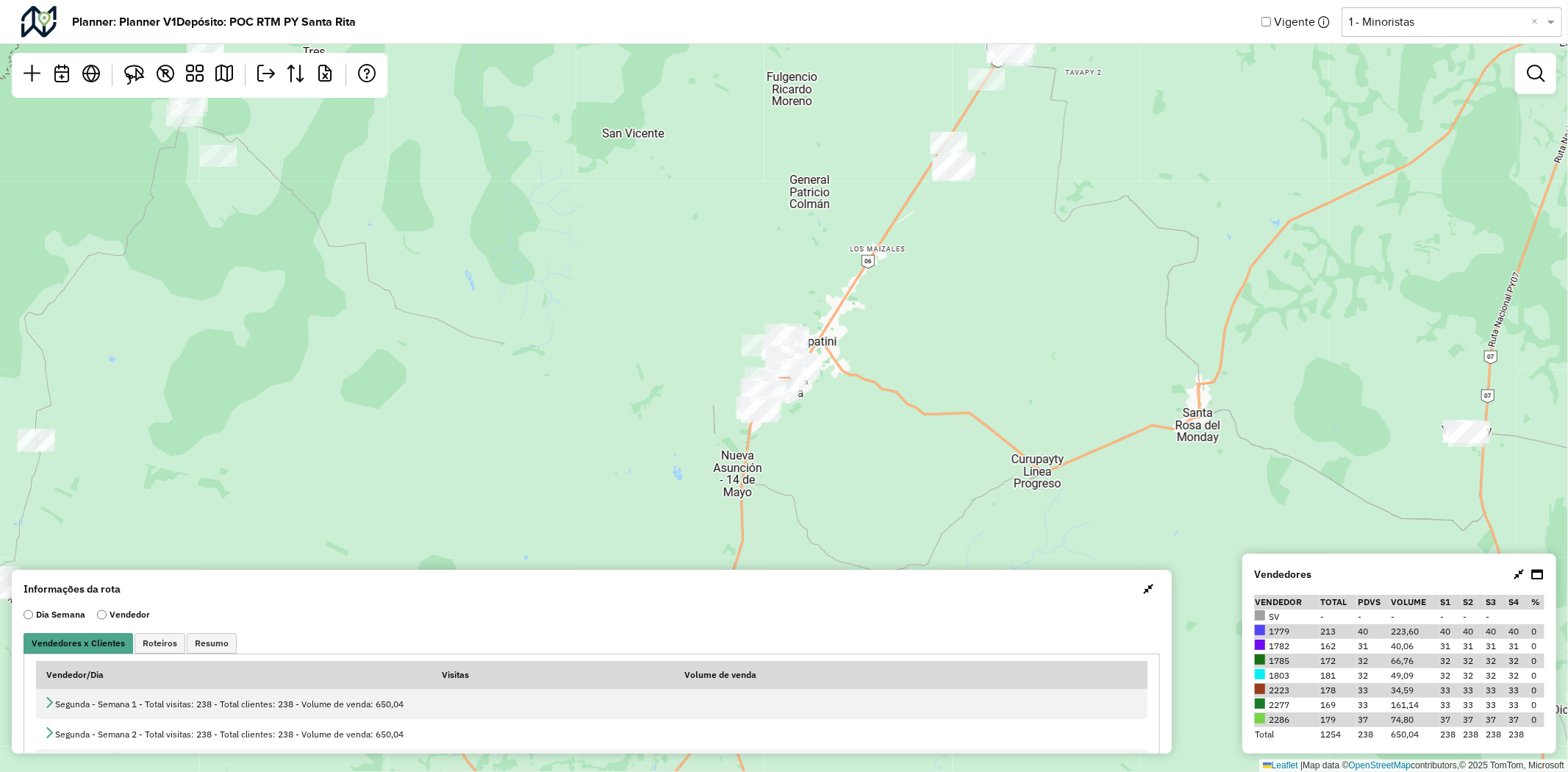click 